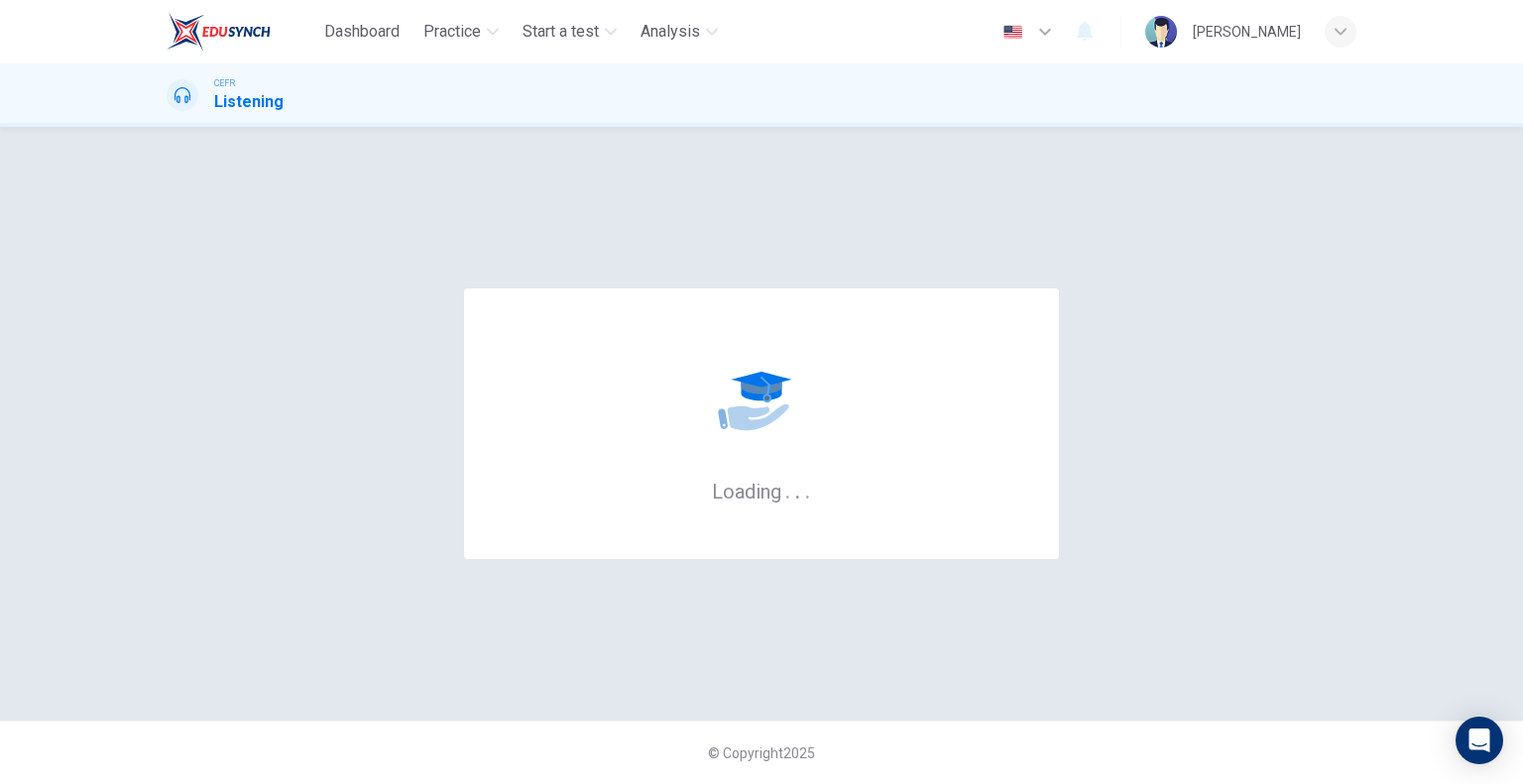 scroll, scrollTop: 0, scrollLeft: 0, axis: both 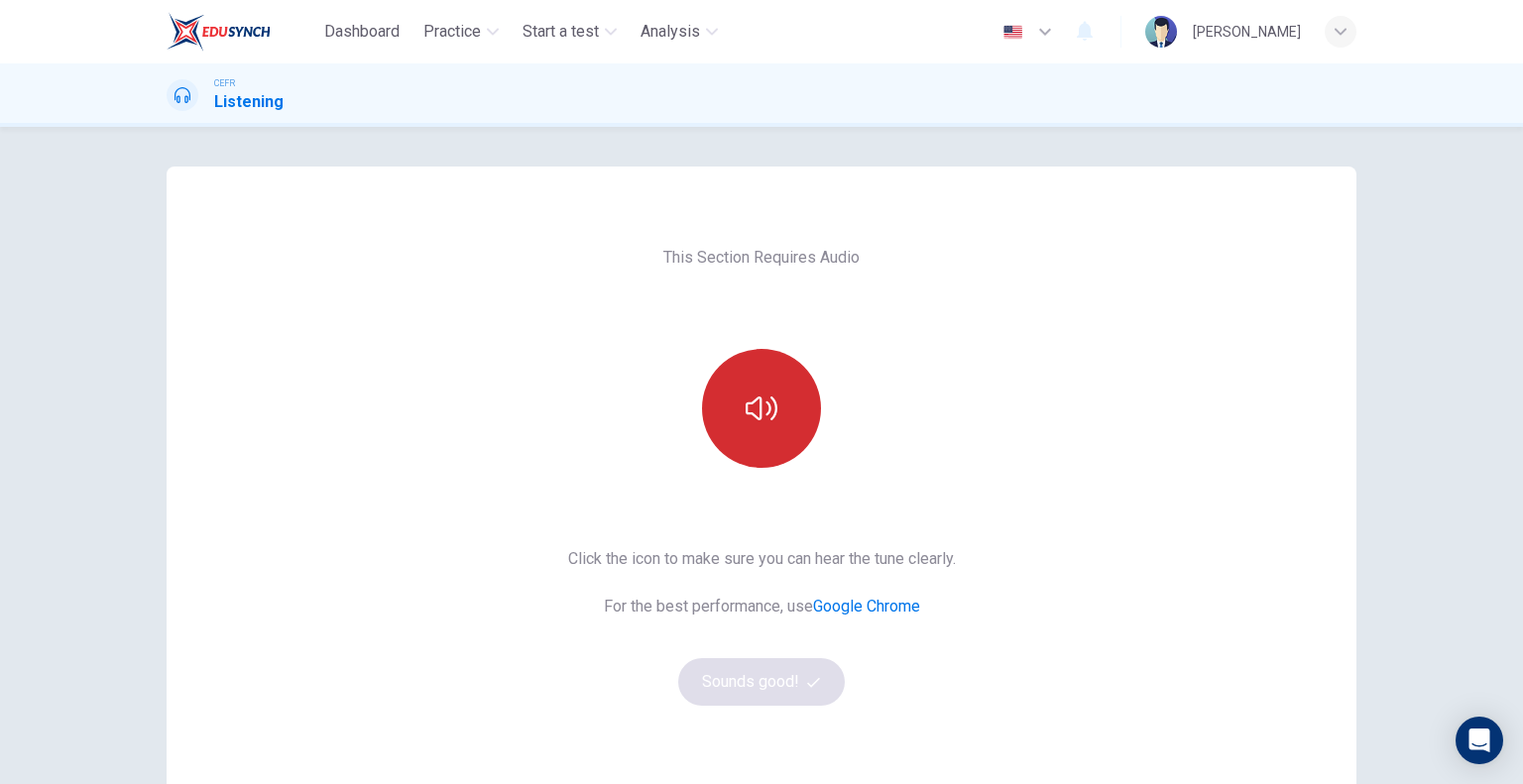 click at bounding box center (762, 408) 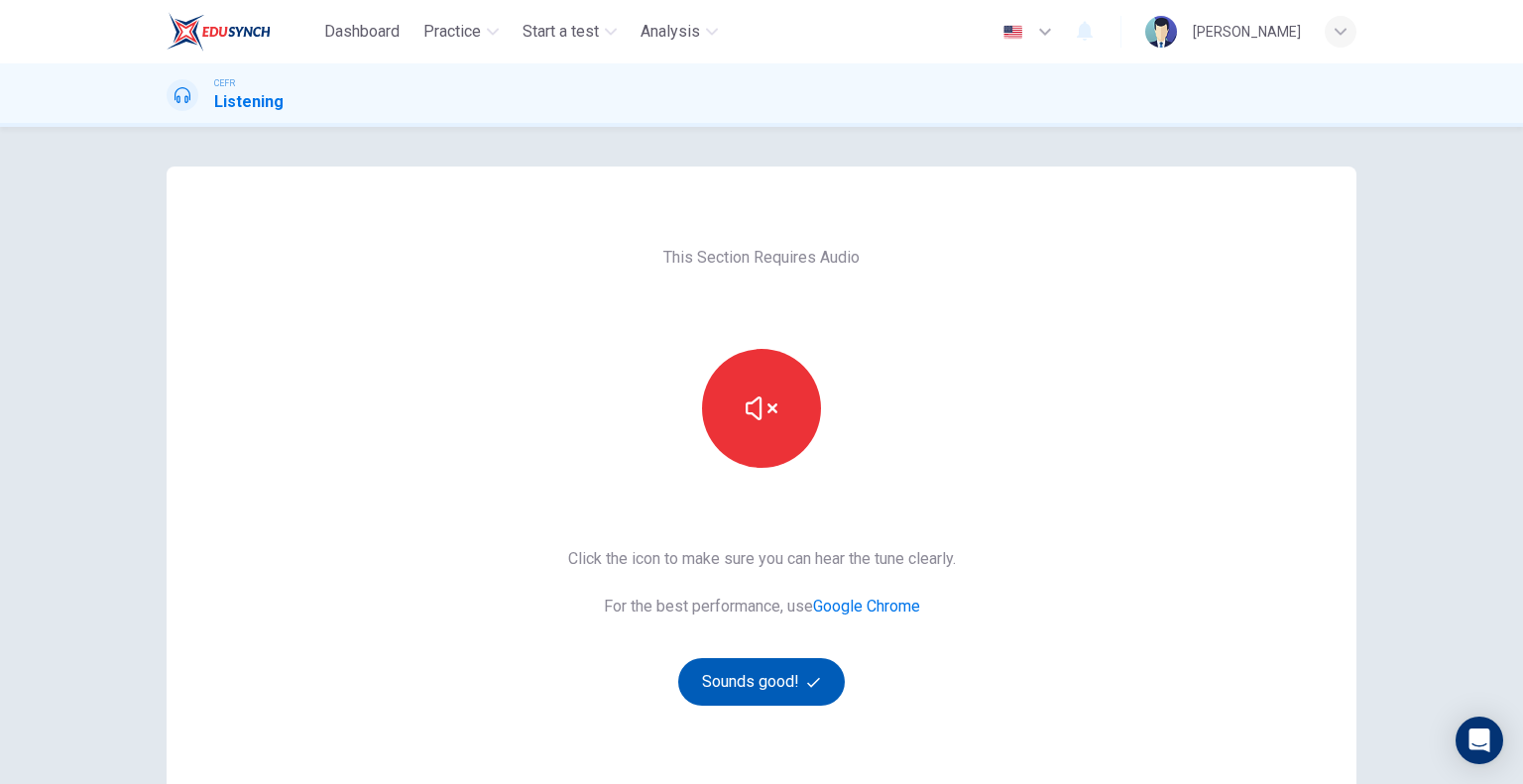 click on "Sounds good!" at bounding box center (762, 682) 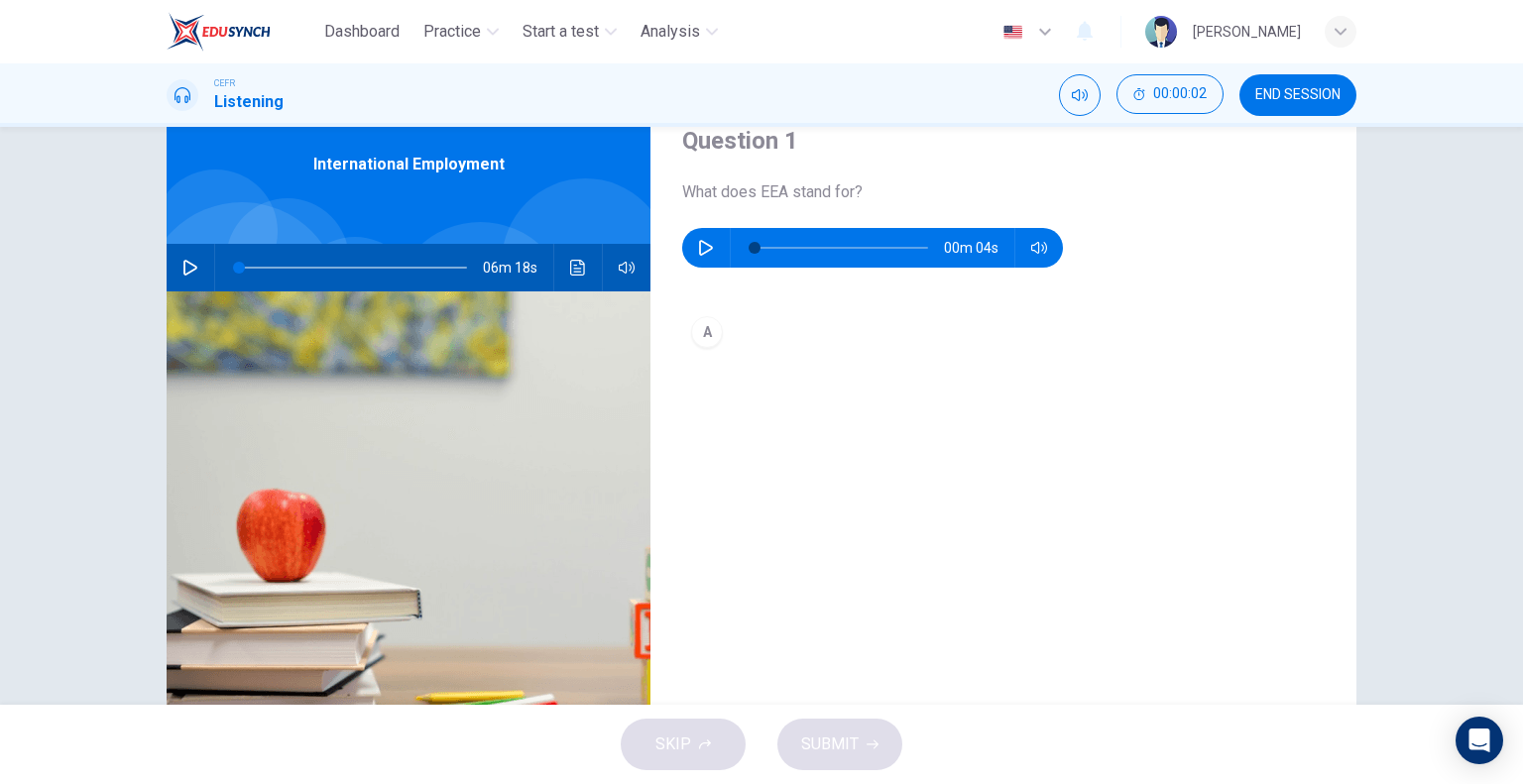 scroll, scrollTop: 99, scrollLeft: 0, axis: vertical 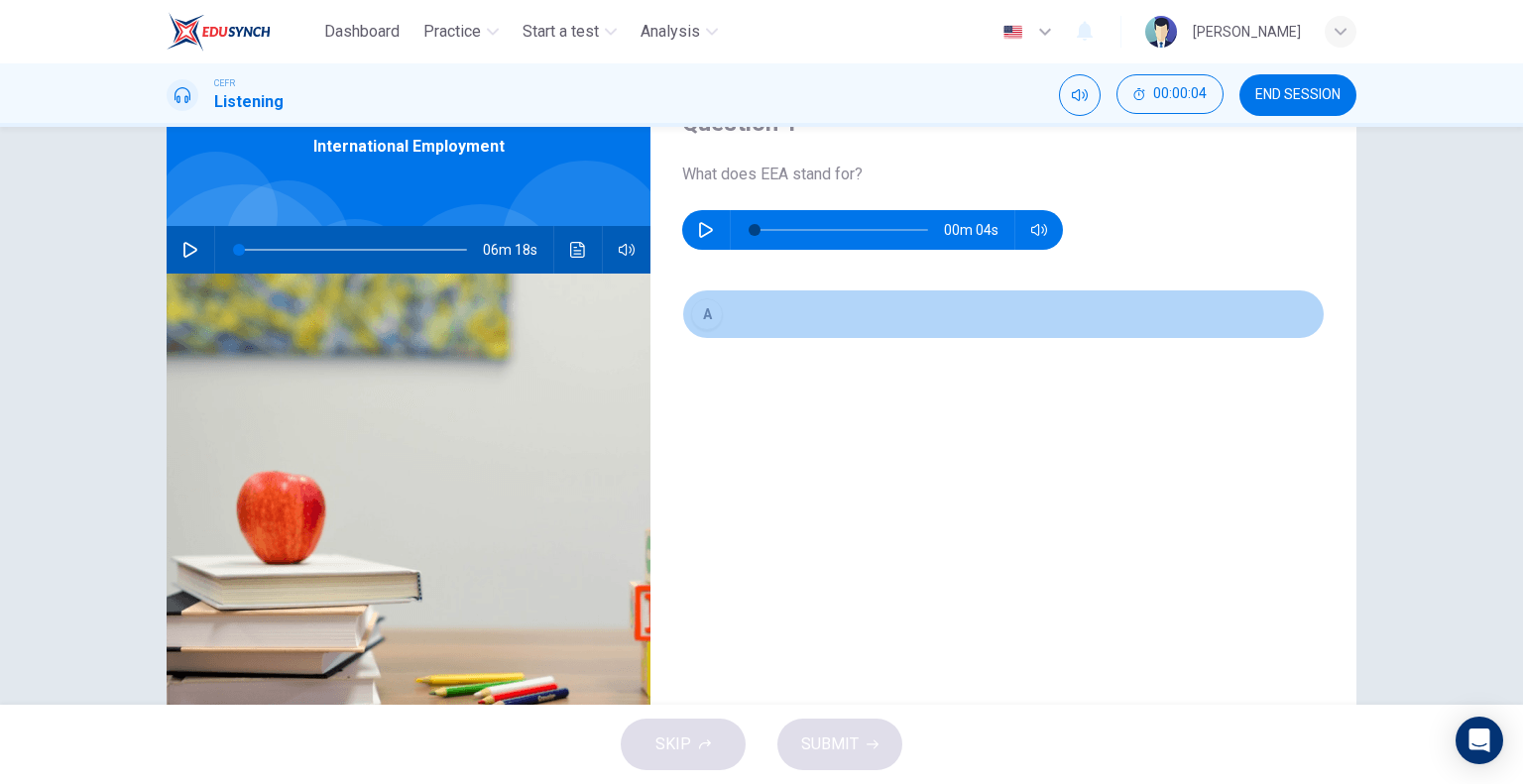 click on "A" at bounding box center (707, 314) 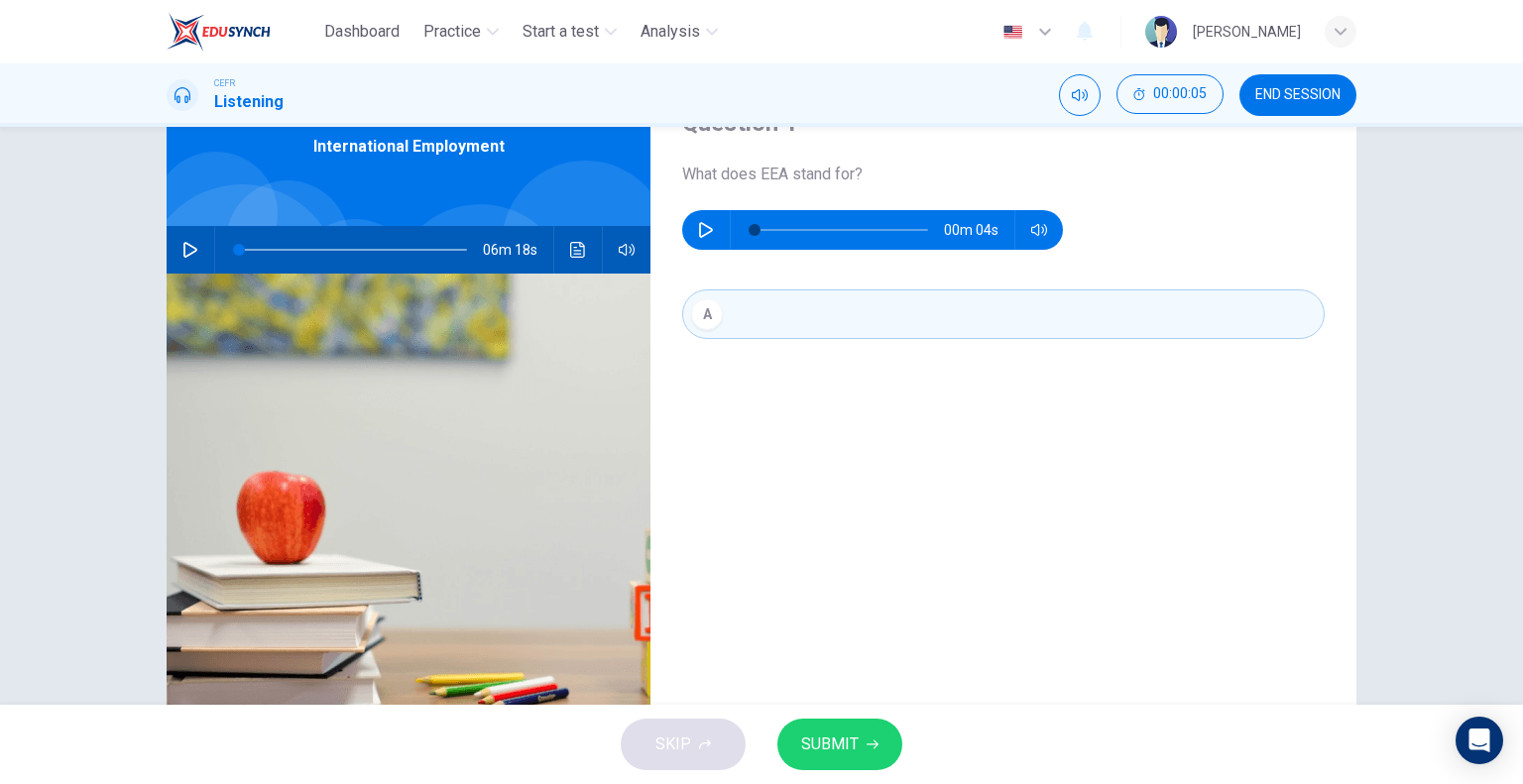 click on "Question 1 What does EEA stand for? 00m 04s A" at bounding box center (1003, 411) 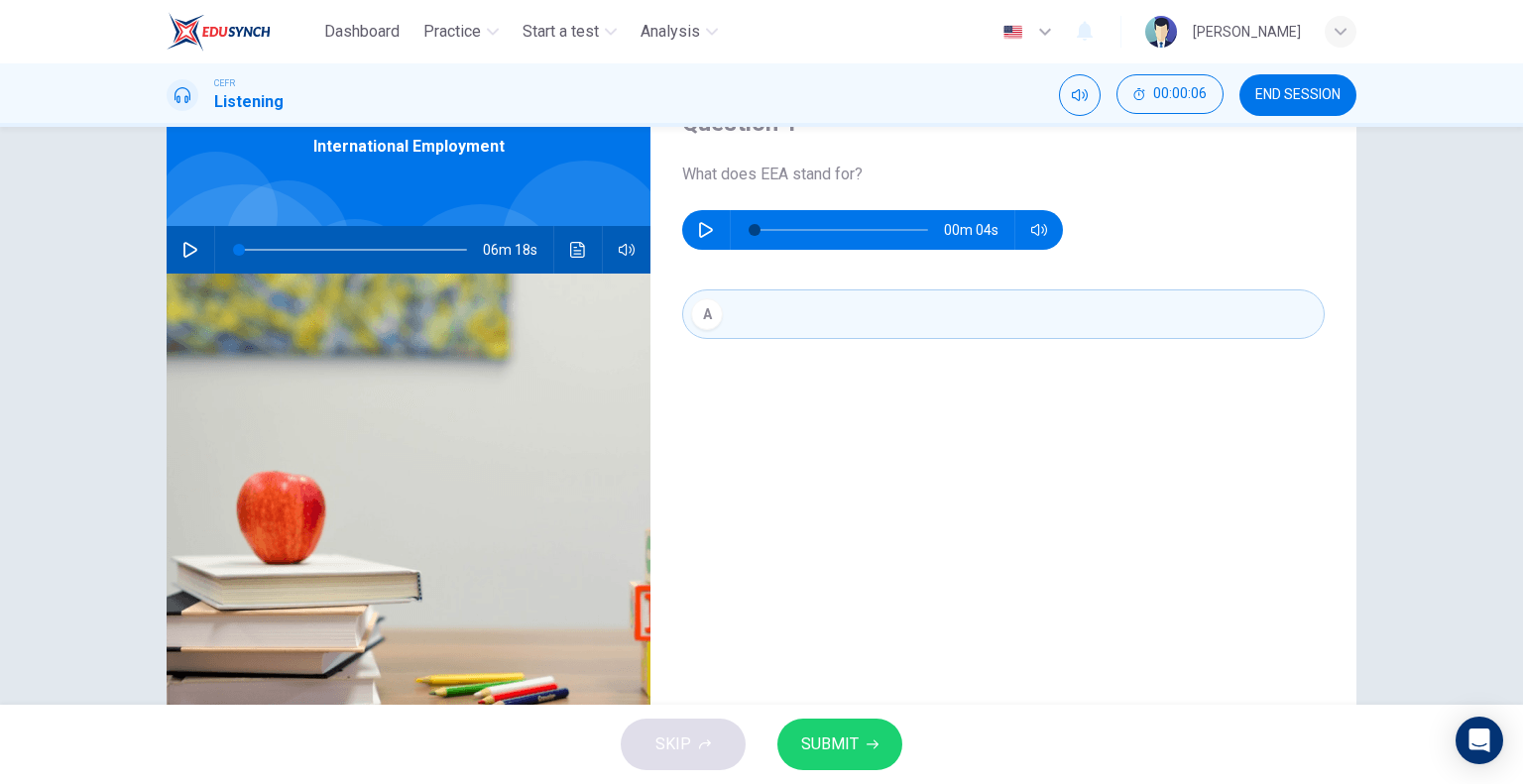 click on "SKIP SUBMIT" at bounding box center [762, 744] 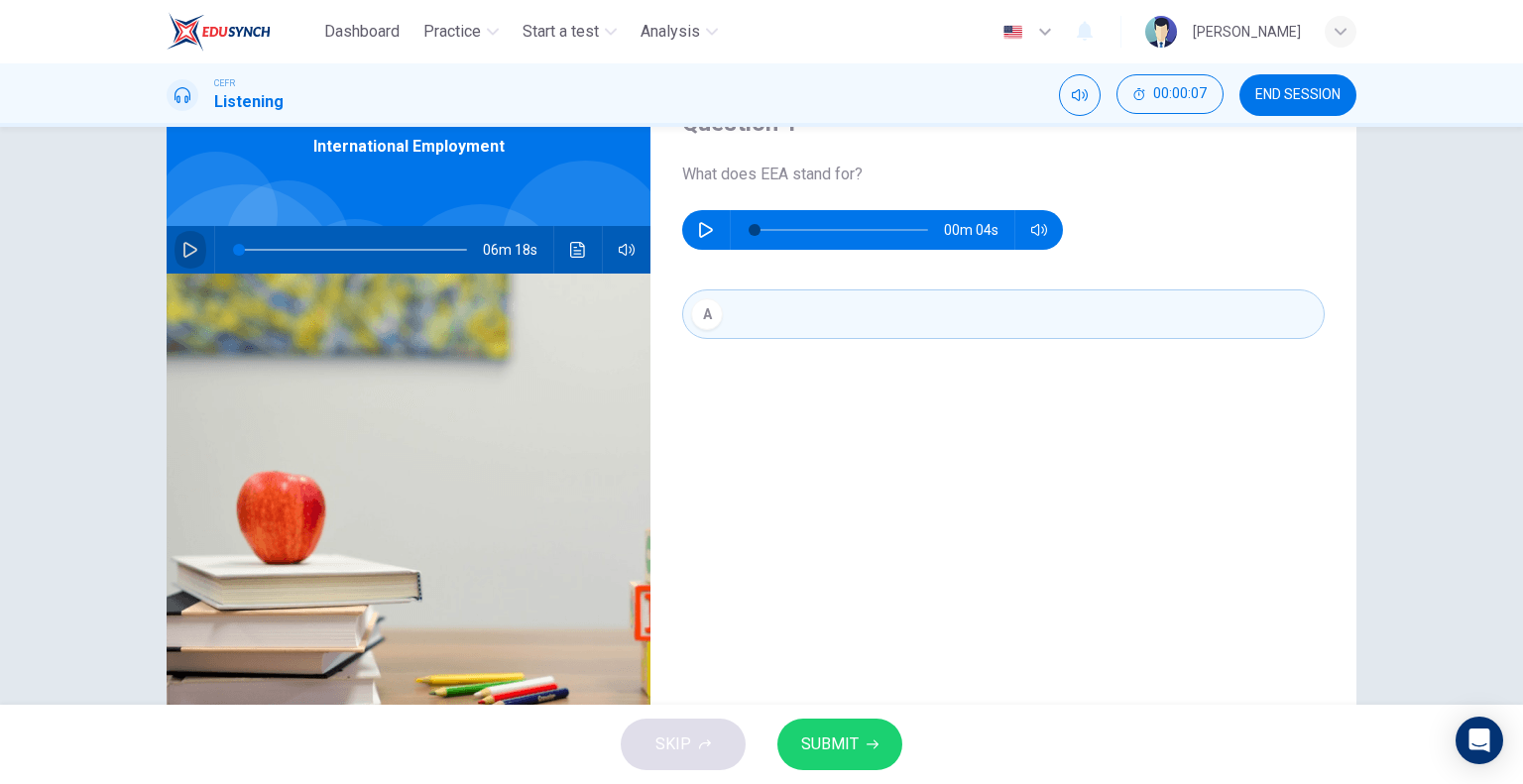 click 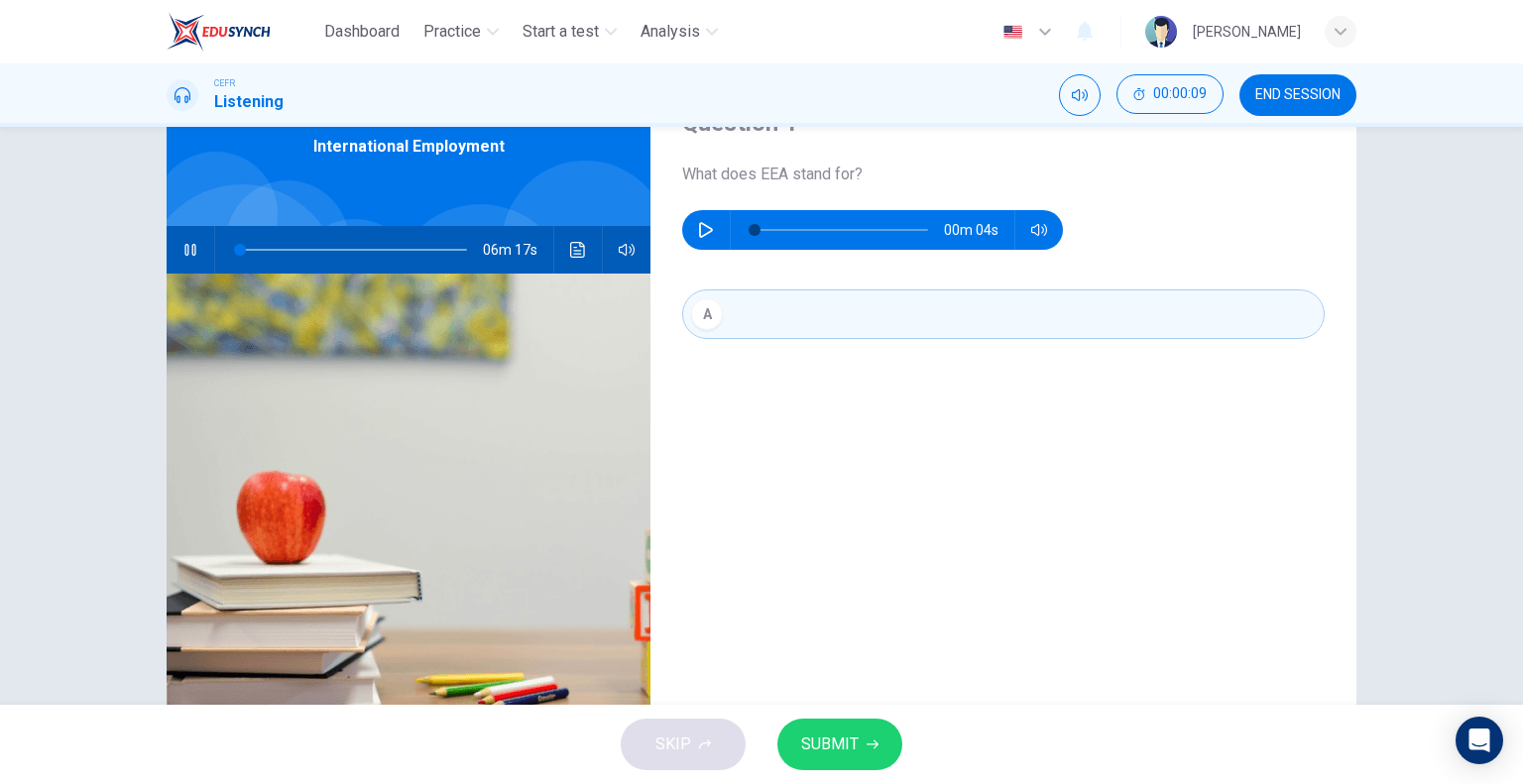 scroll, scrollTop: 0, scrollLeft: 0, axis: both 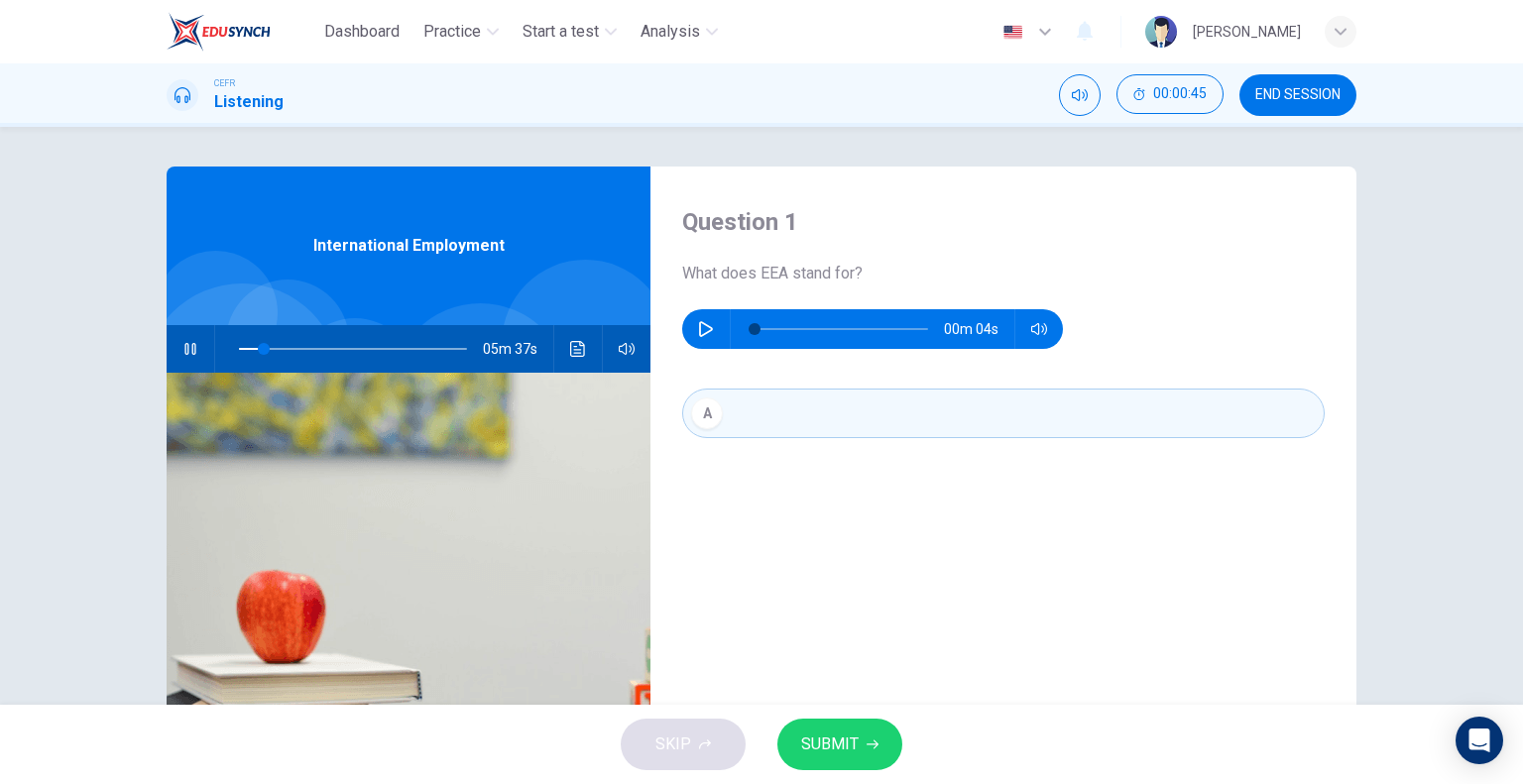 click on "SUBMIT" at bounding box center (840, 744) 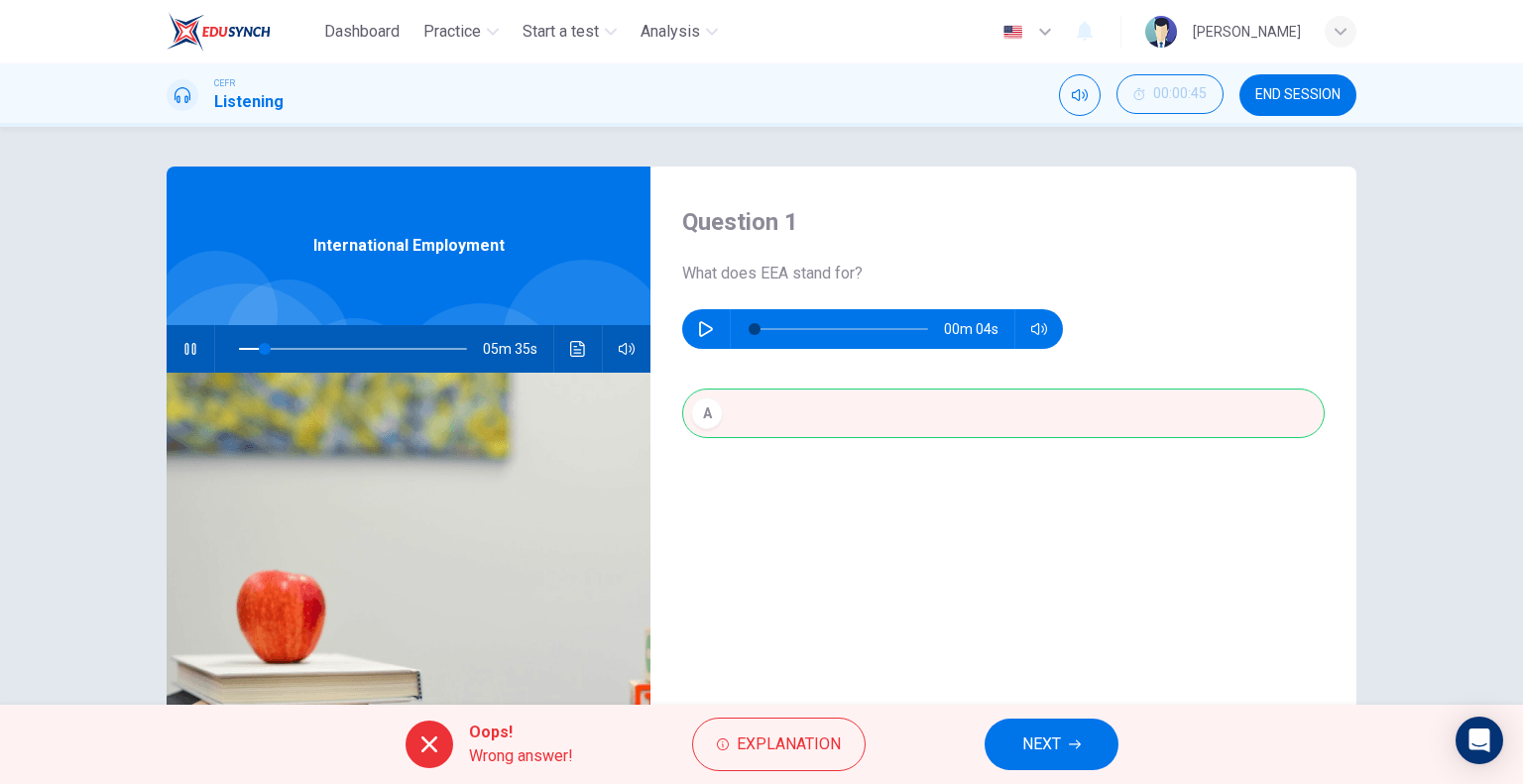 scroll, scrollTop: 99, scrollLeft: 0, axis: vertical 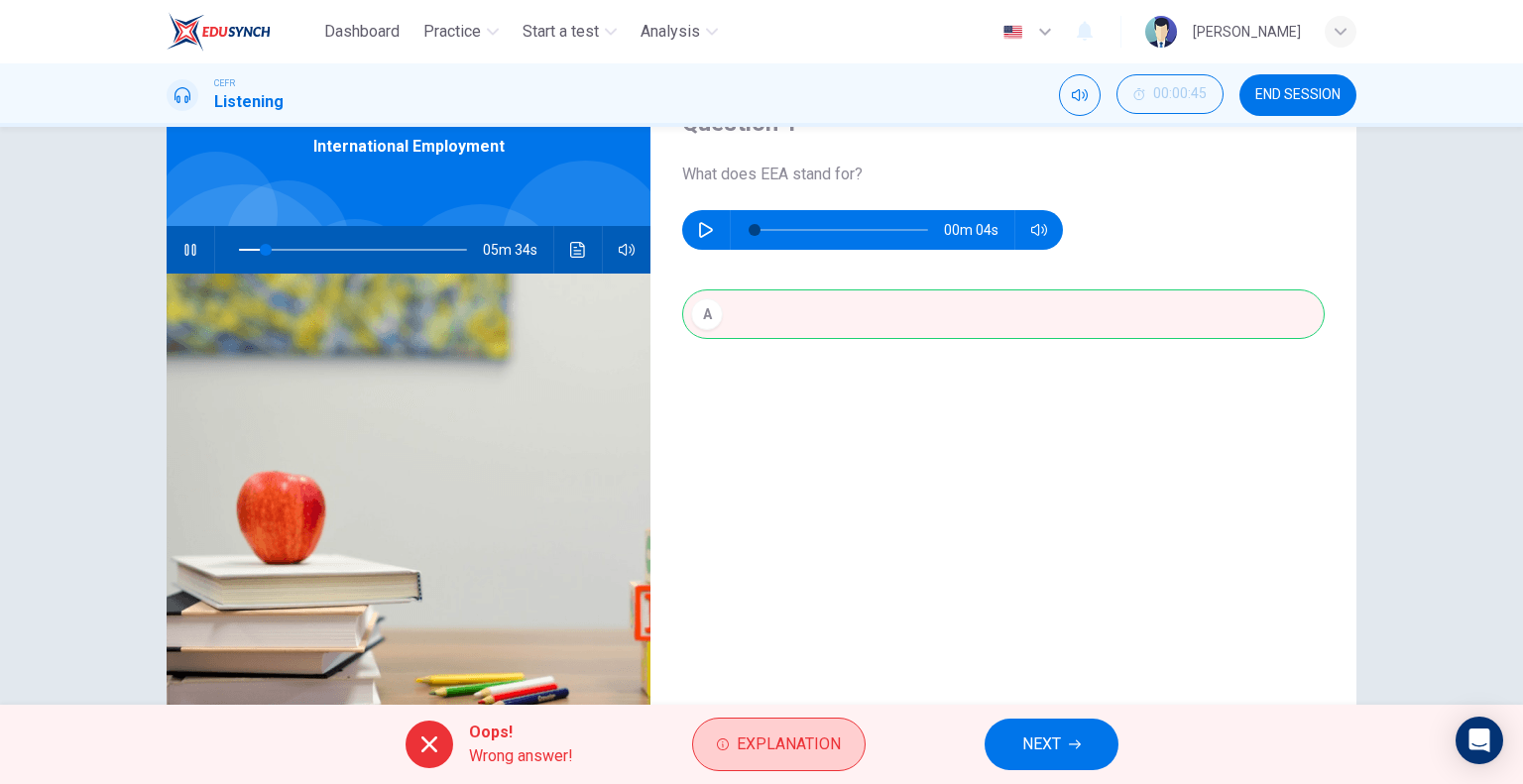 click on "Explanation" at bounding box center (788, 744) 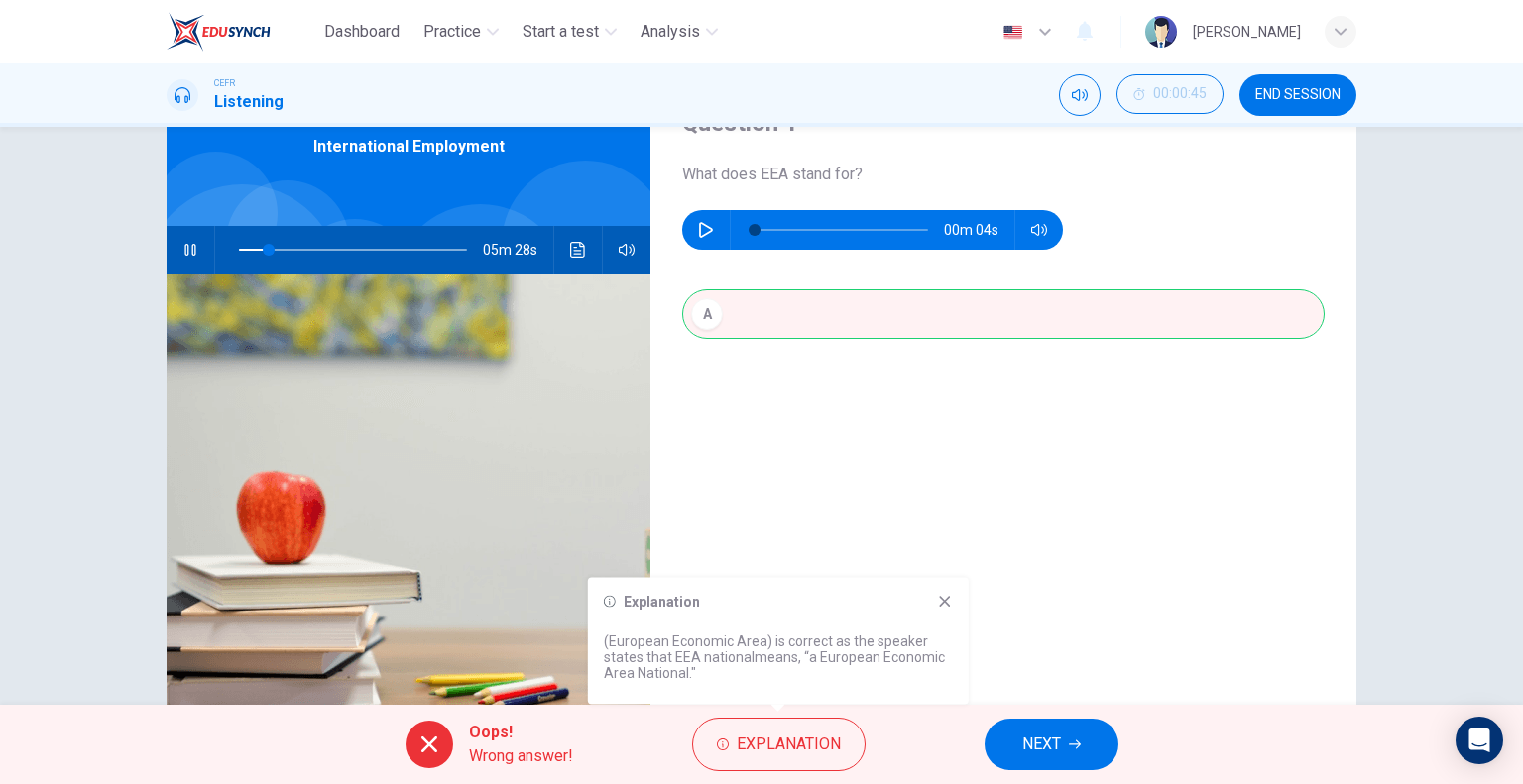 click on "NEXT" at bounding box center [1051, 744] 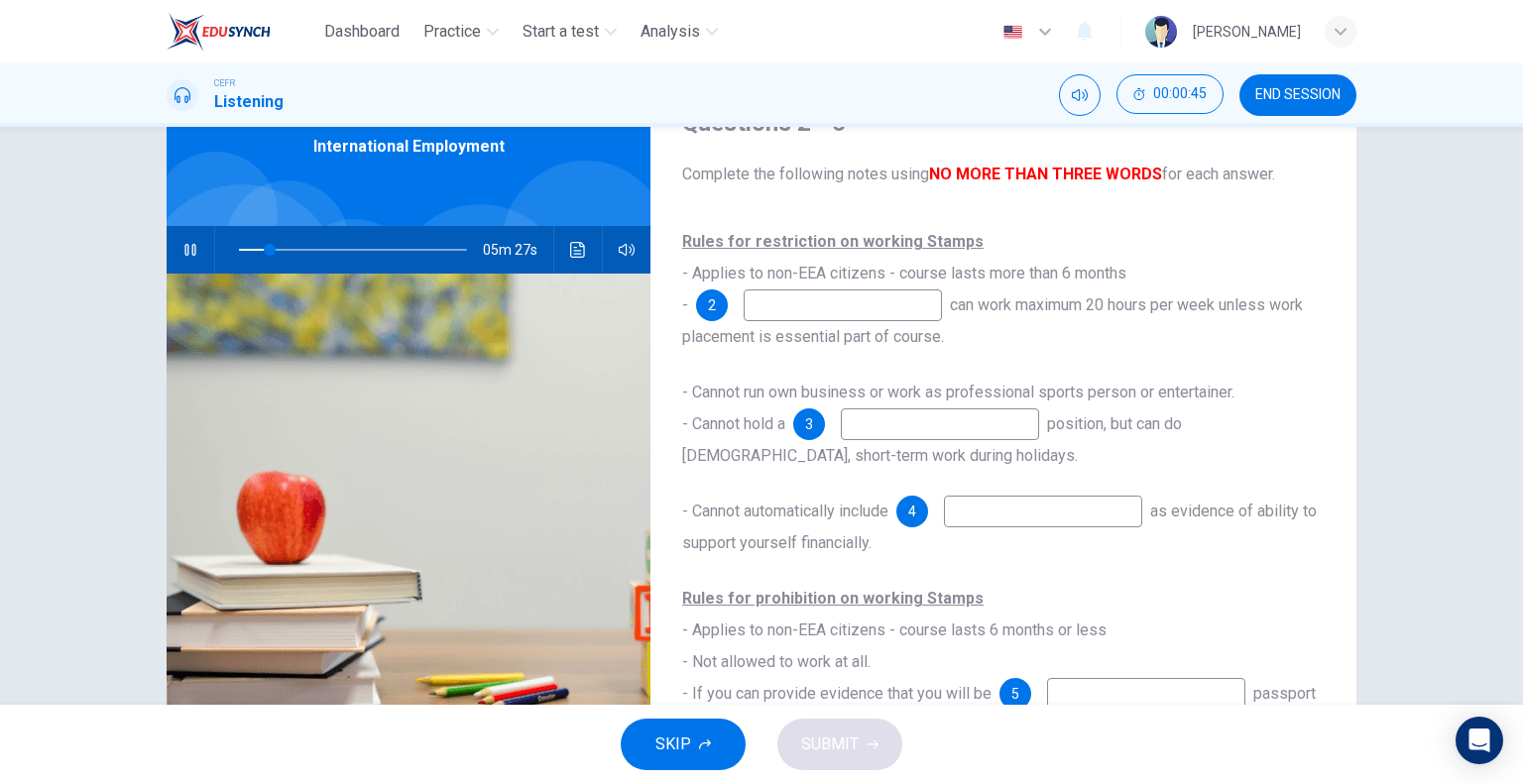 scroll, scrollTop: 0, scrollLeft: 0, axis: both 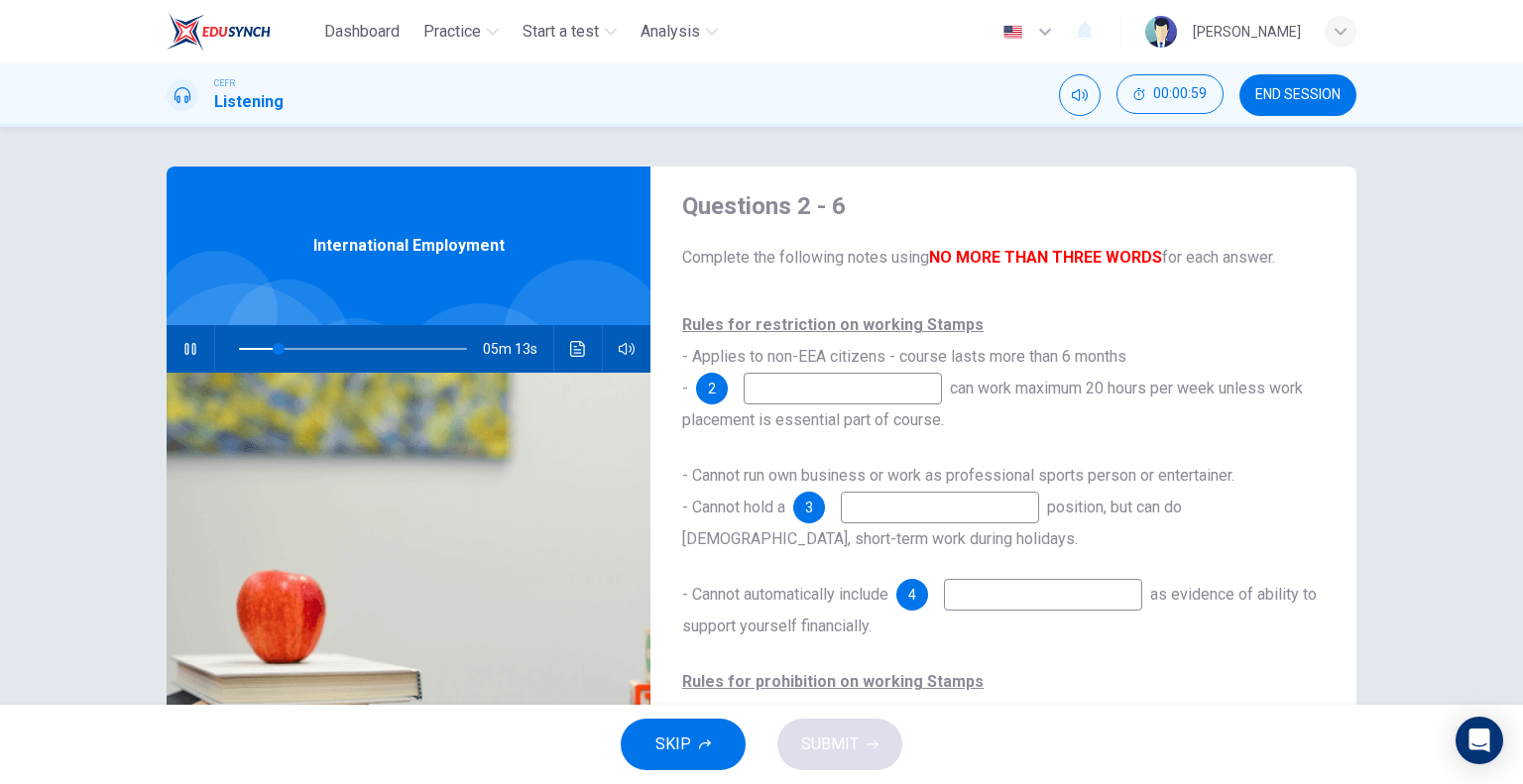 click at bounding box center (843, 389) 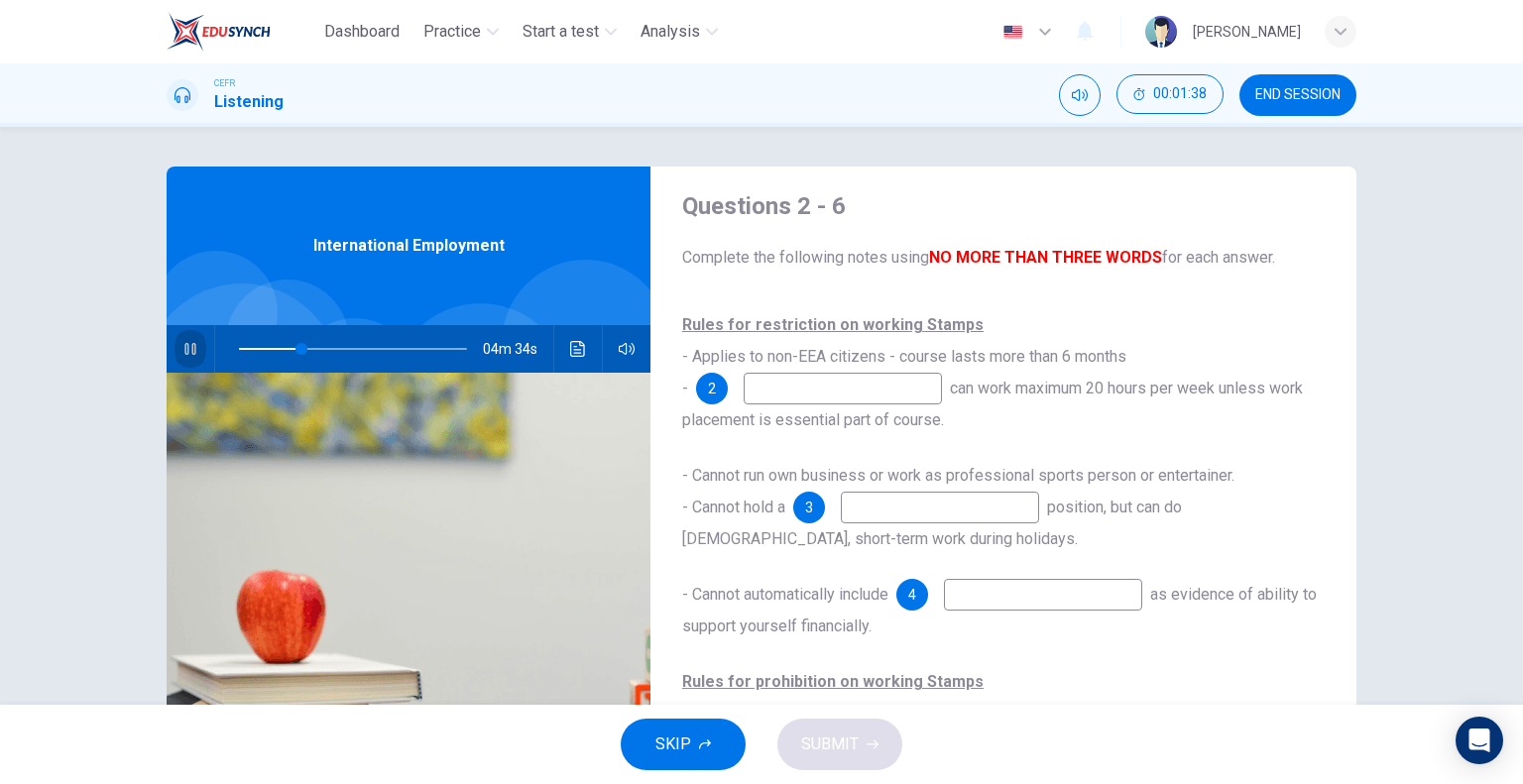 click 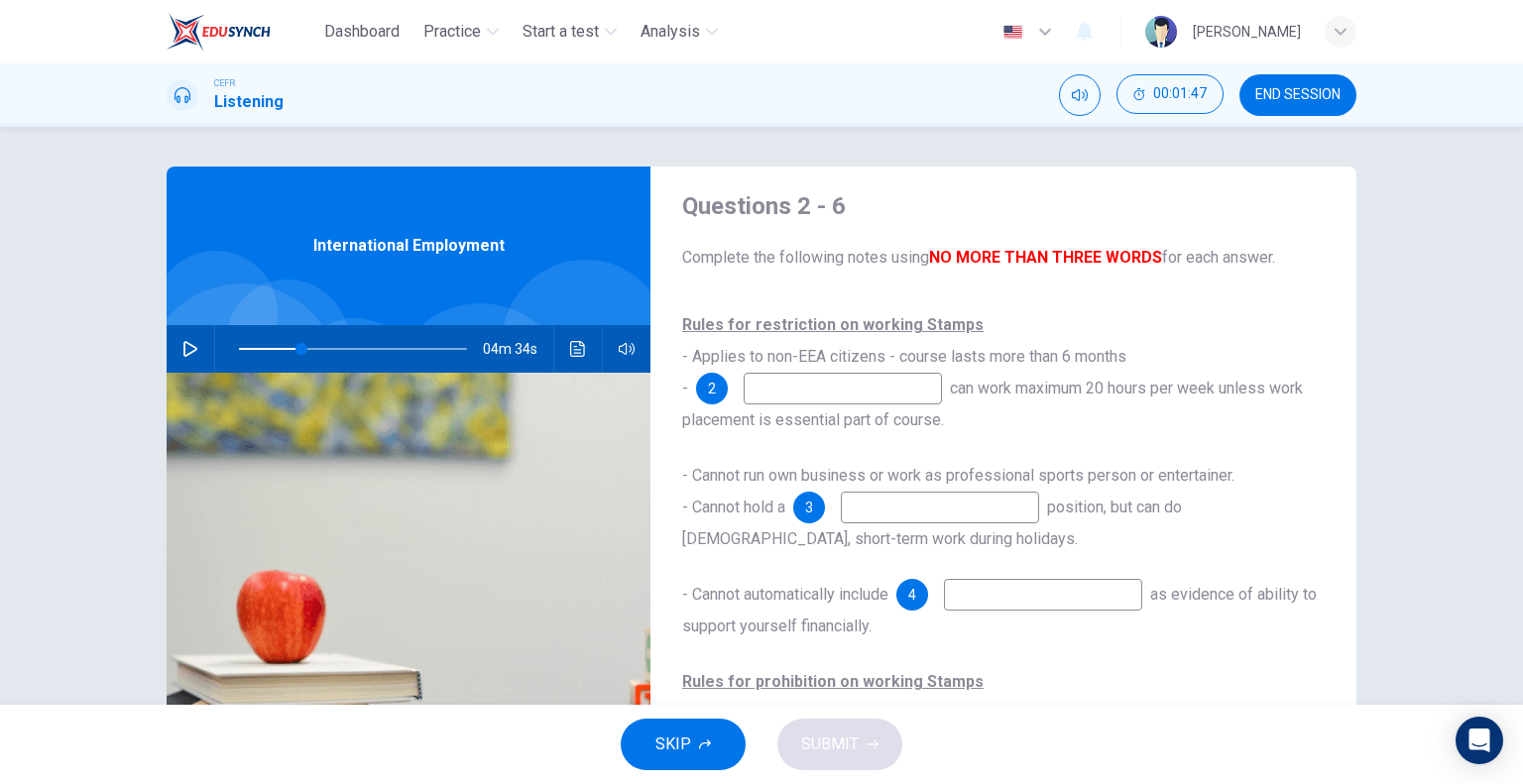 click 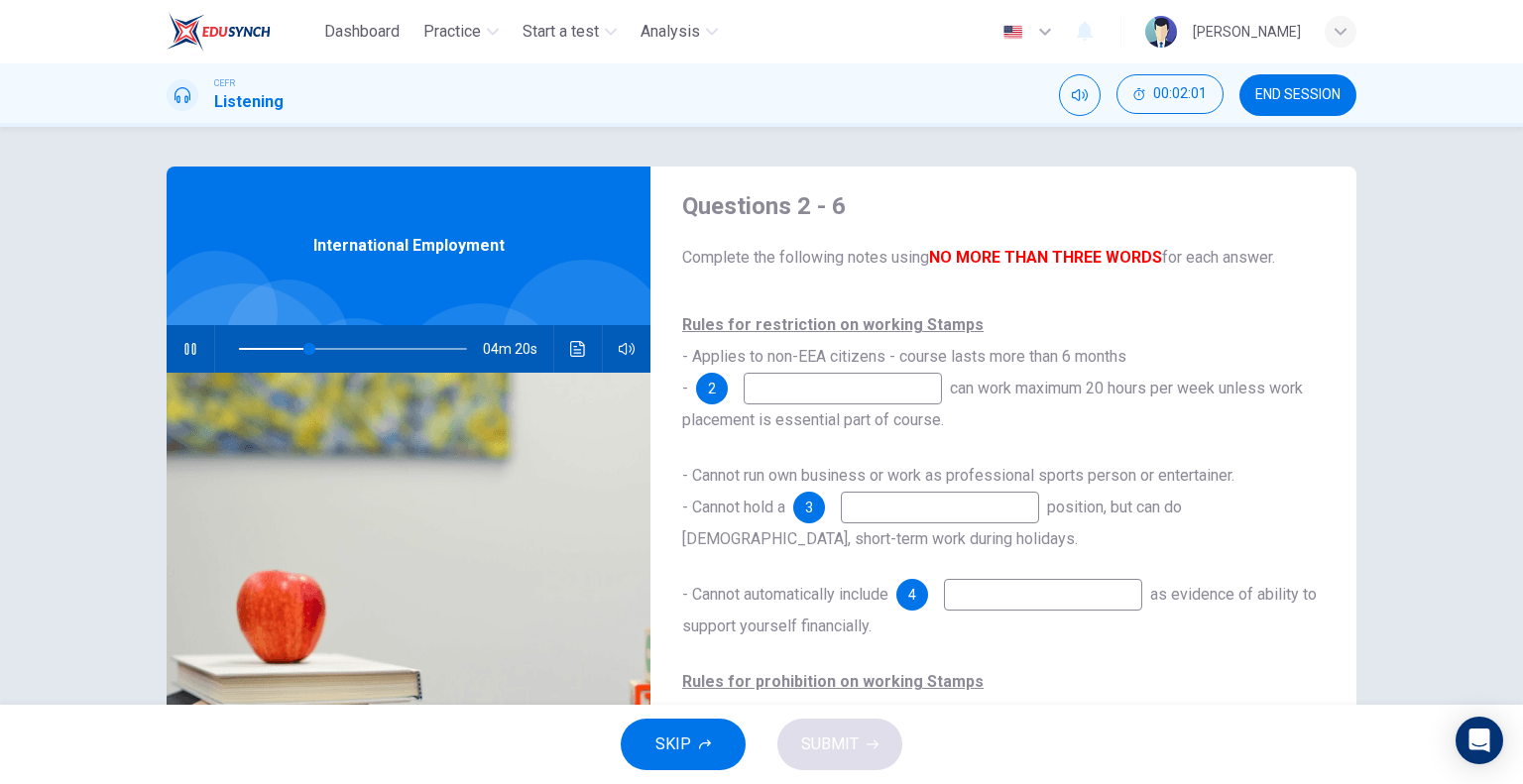 click at bounding box center [940, 507] 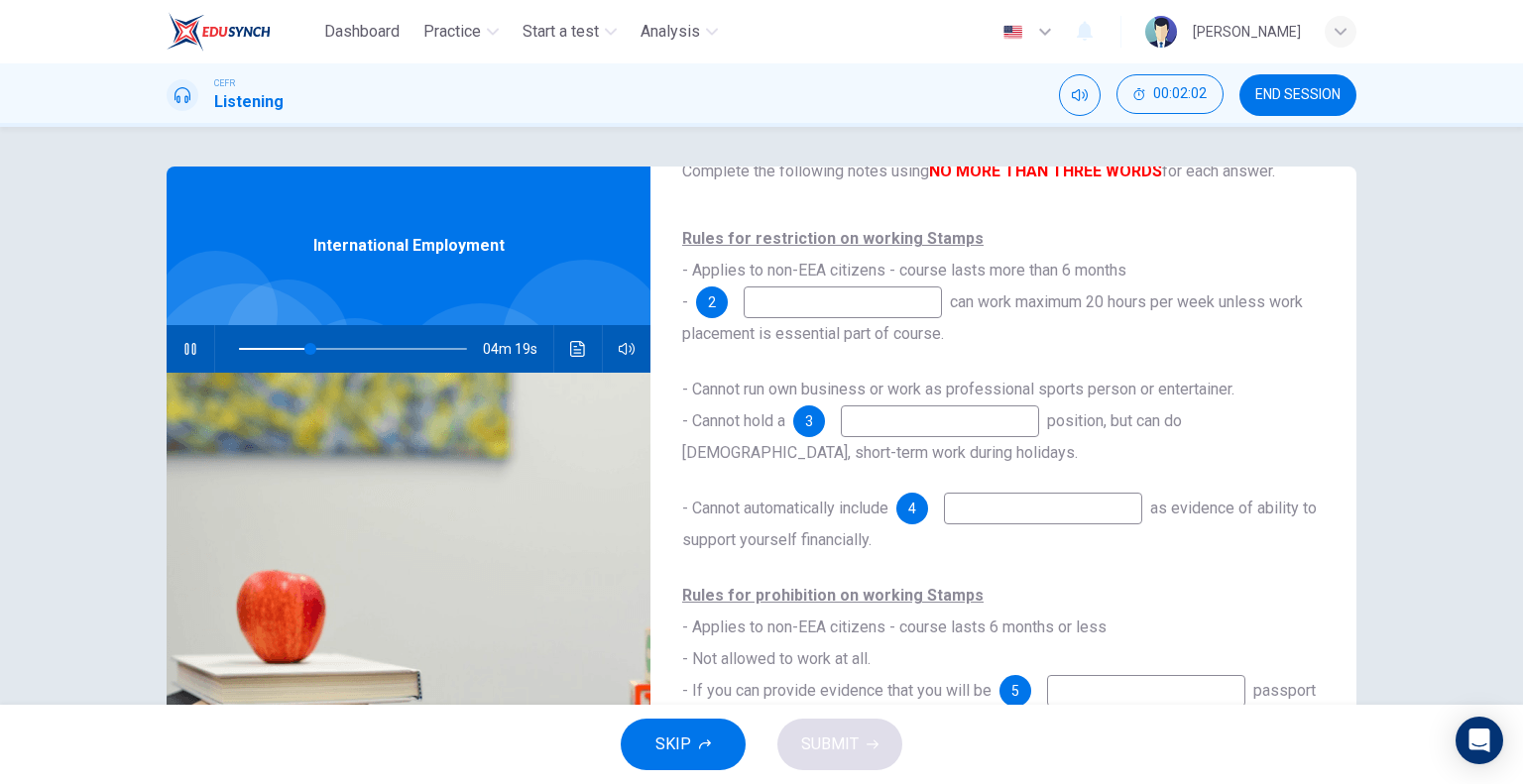 scroll, scrollTop: 115, scrollLeft: 0, axis: vertical 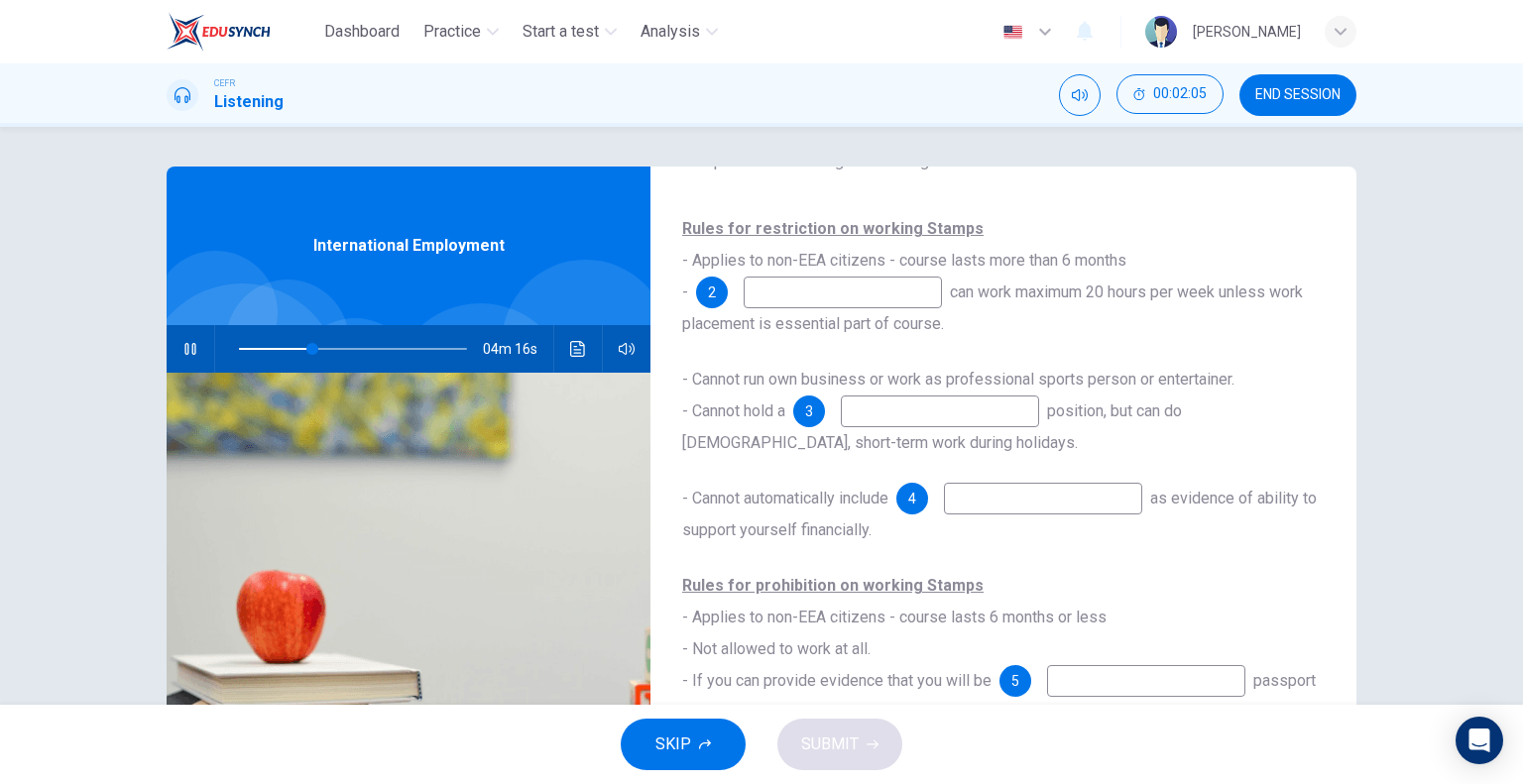click at bounding box center (190, 349) 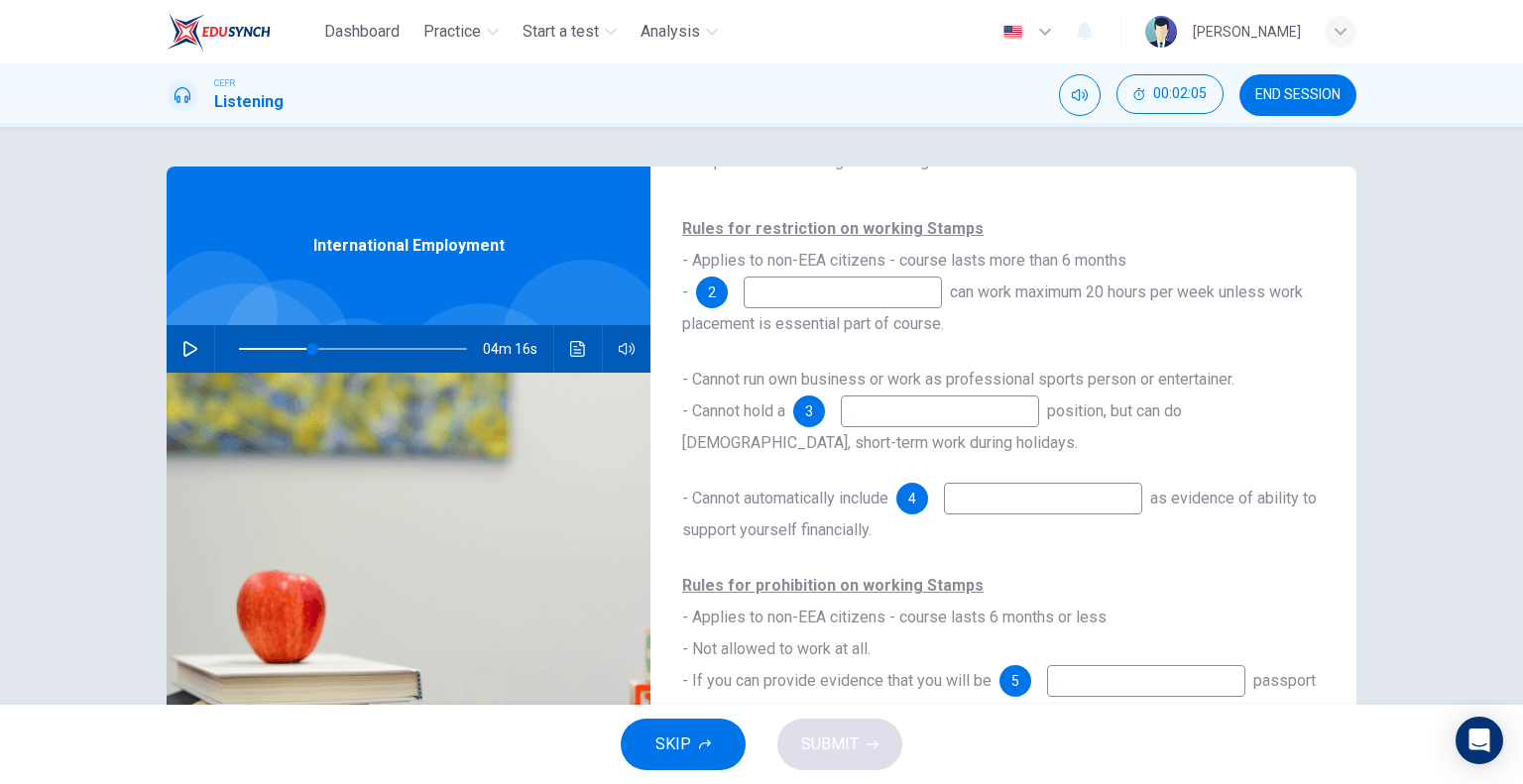 type on "32" 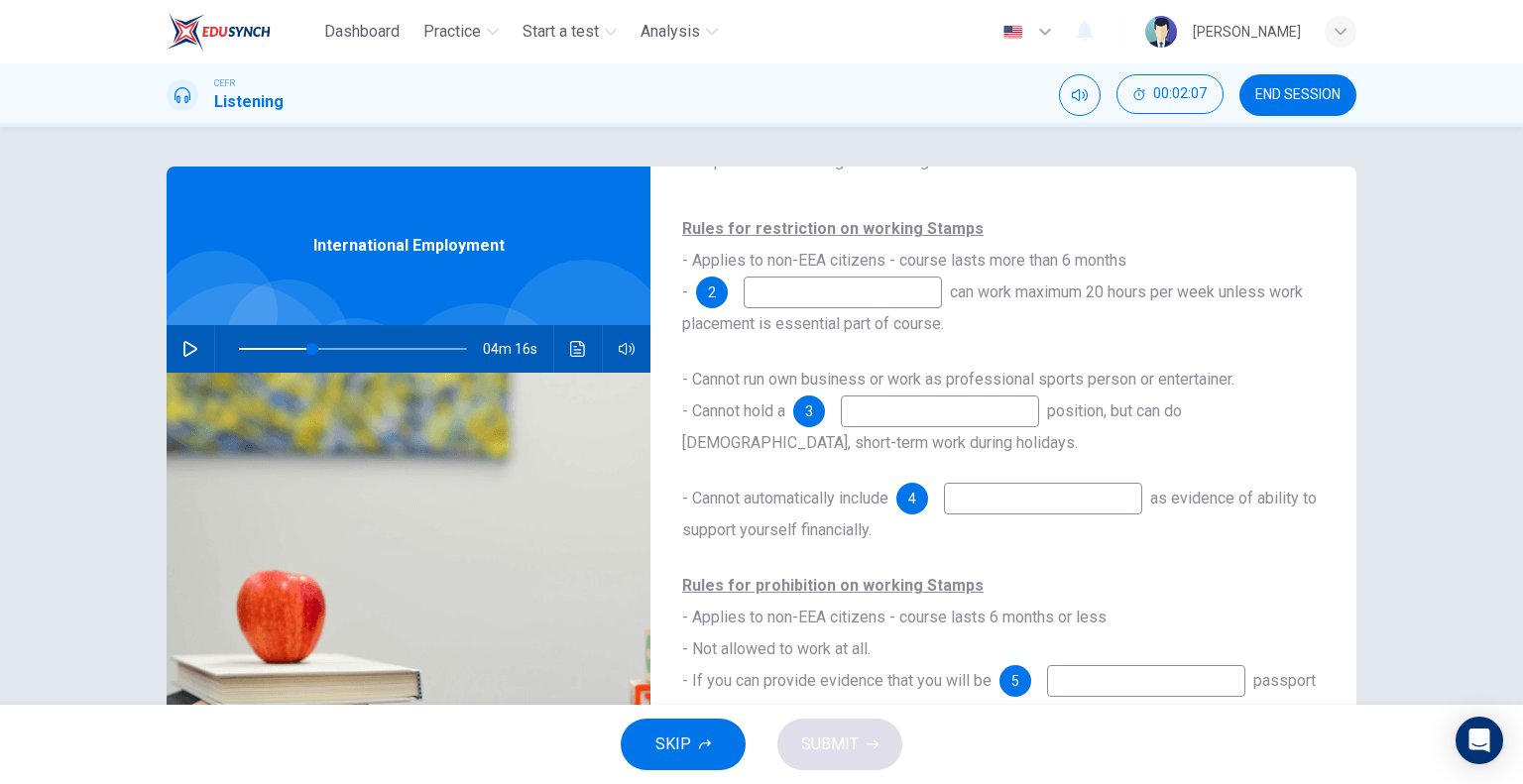 type 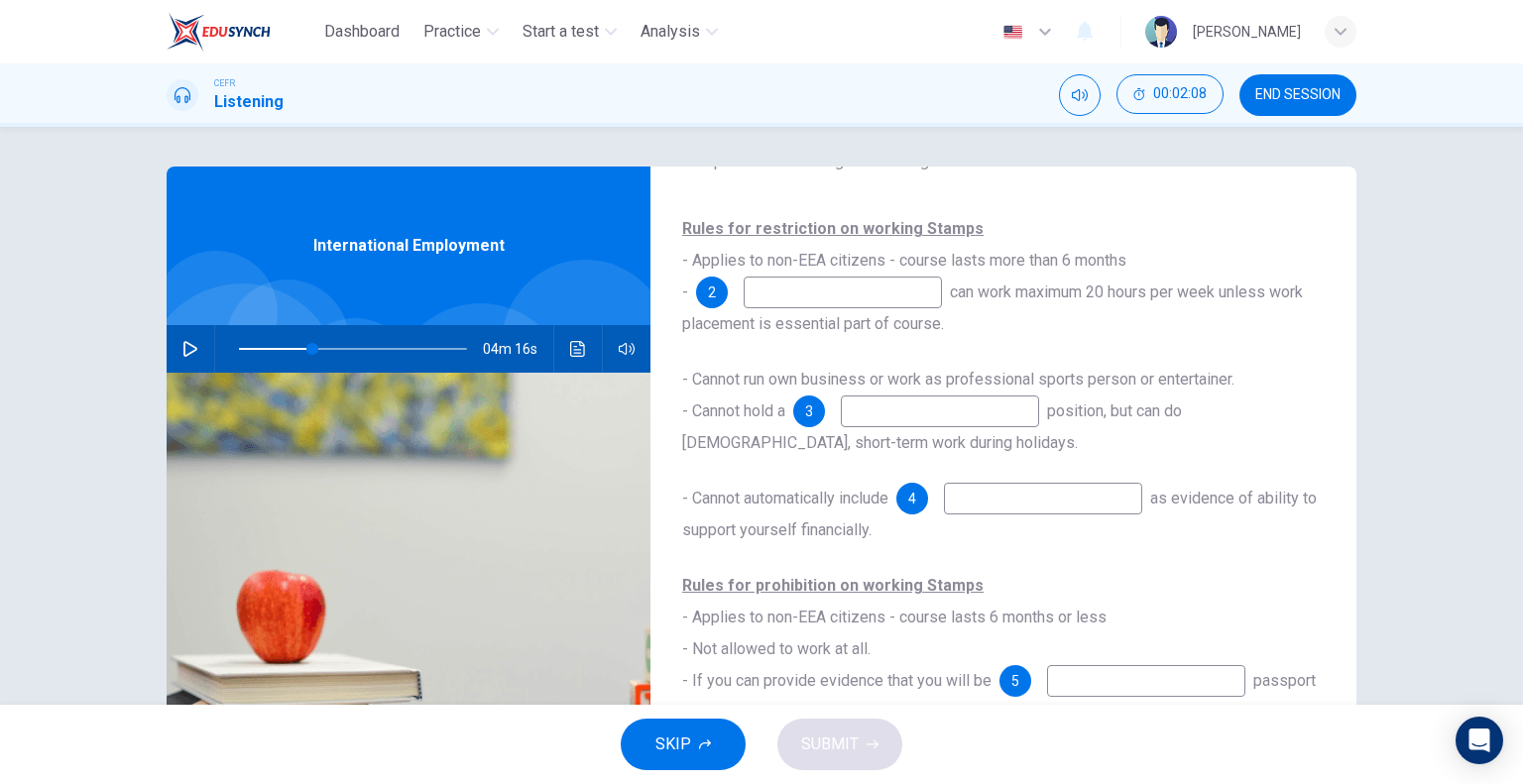 click at bounding box center [940, 411] 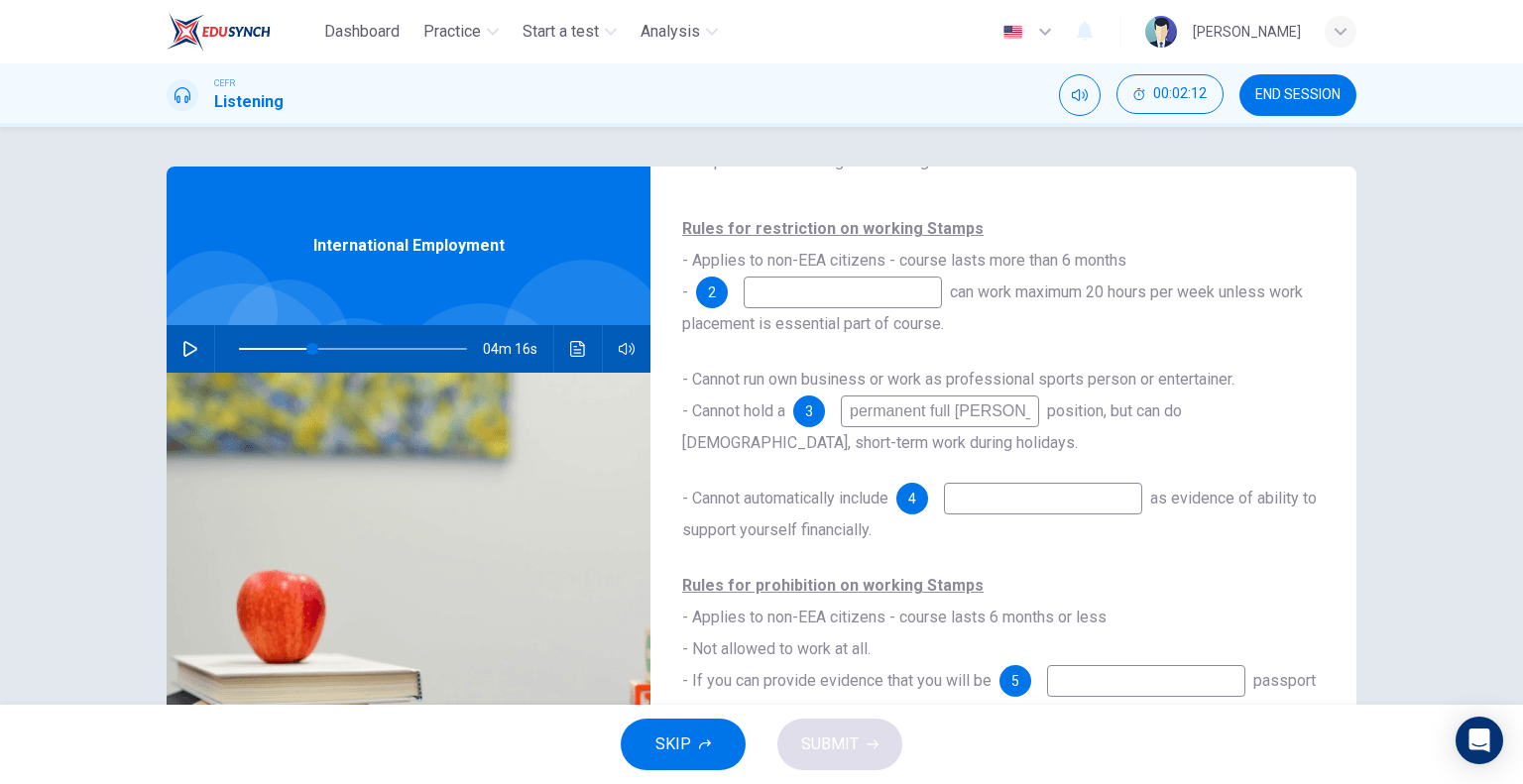 type on "permanent full time" 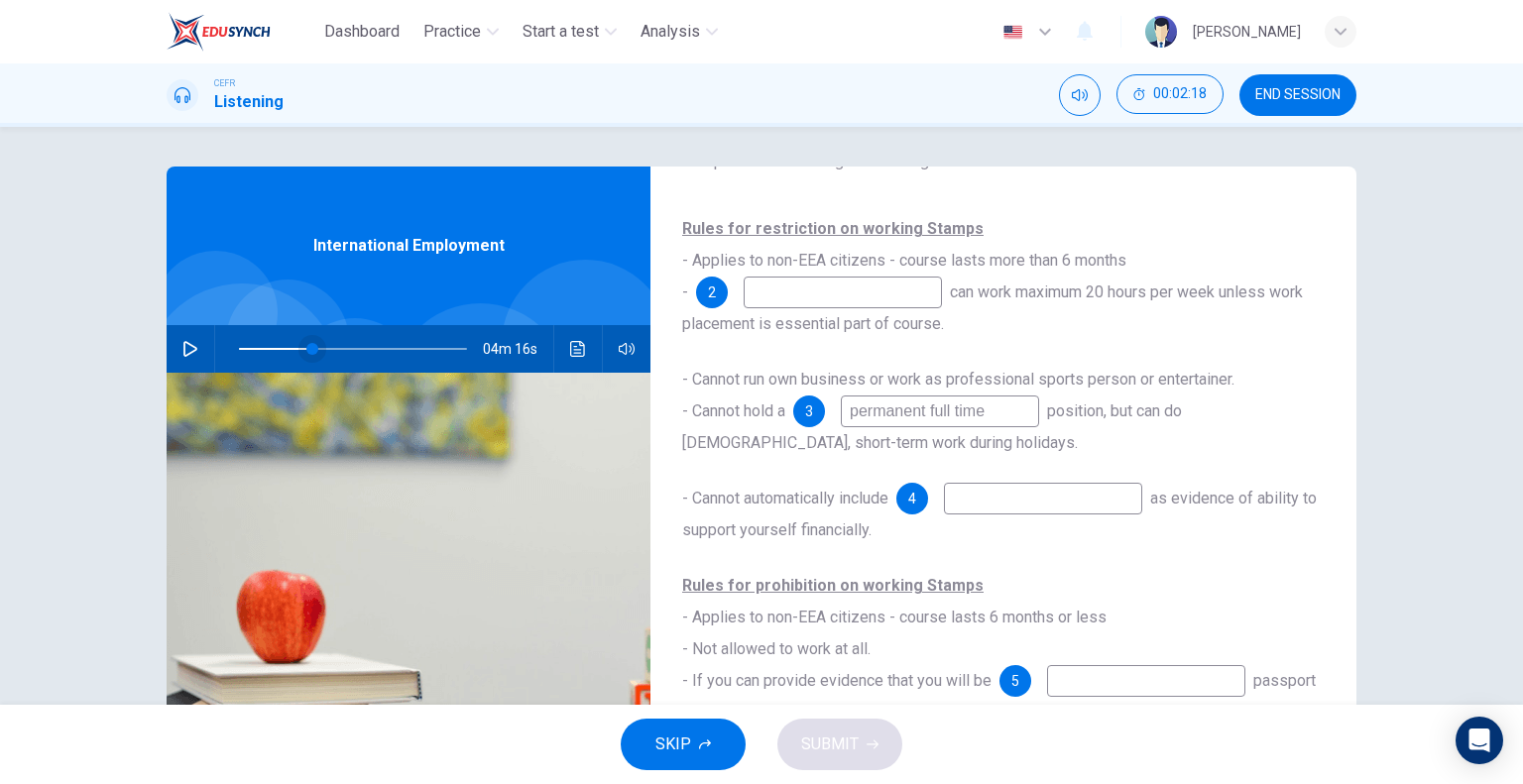 type on "32" 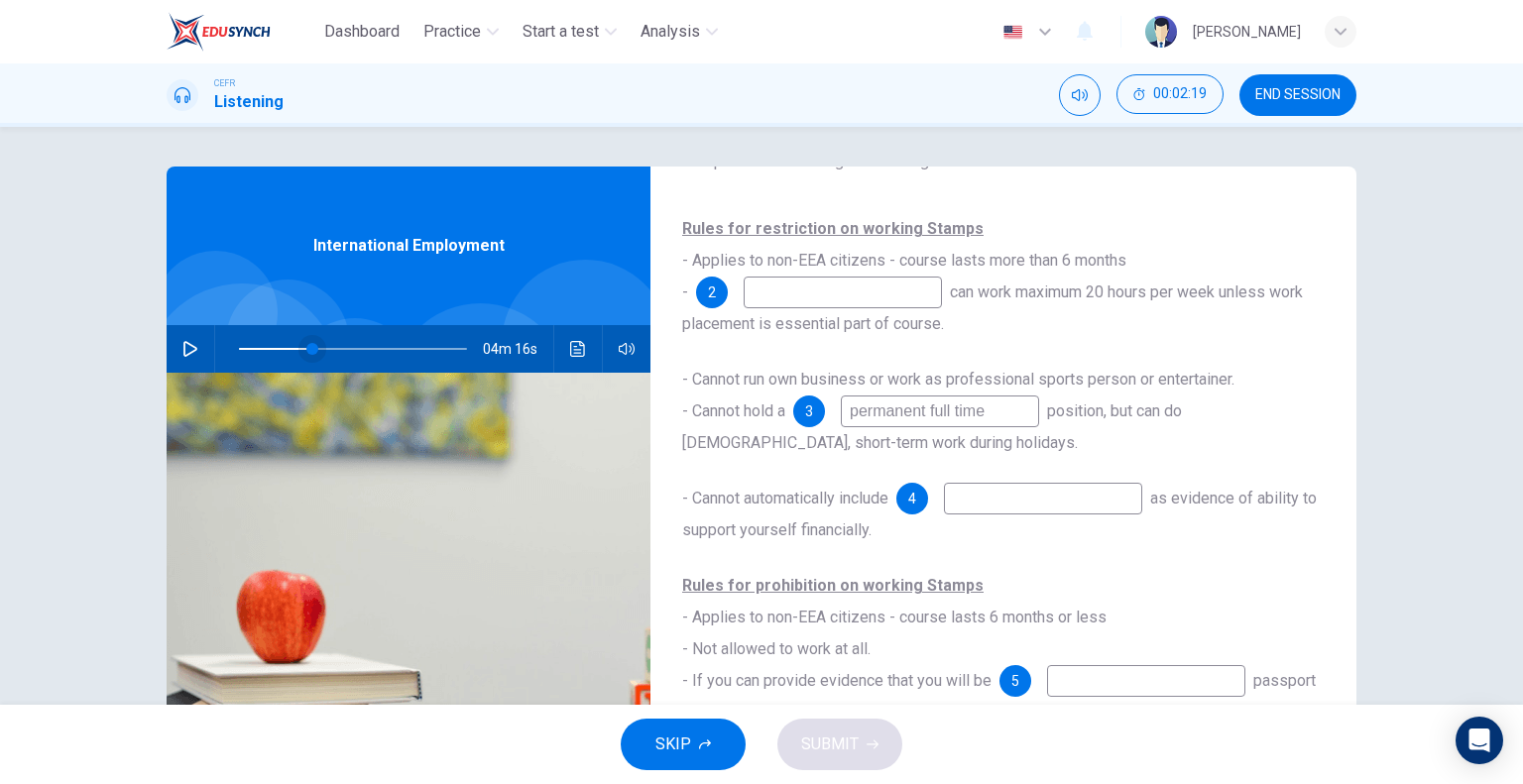 type on "permanent full time" 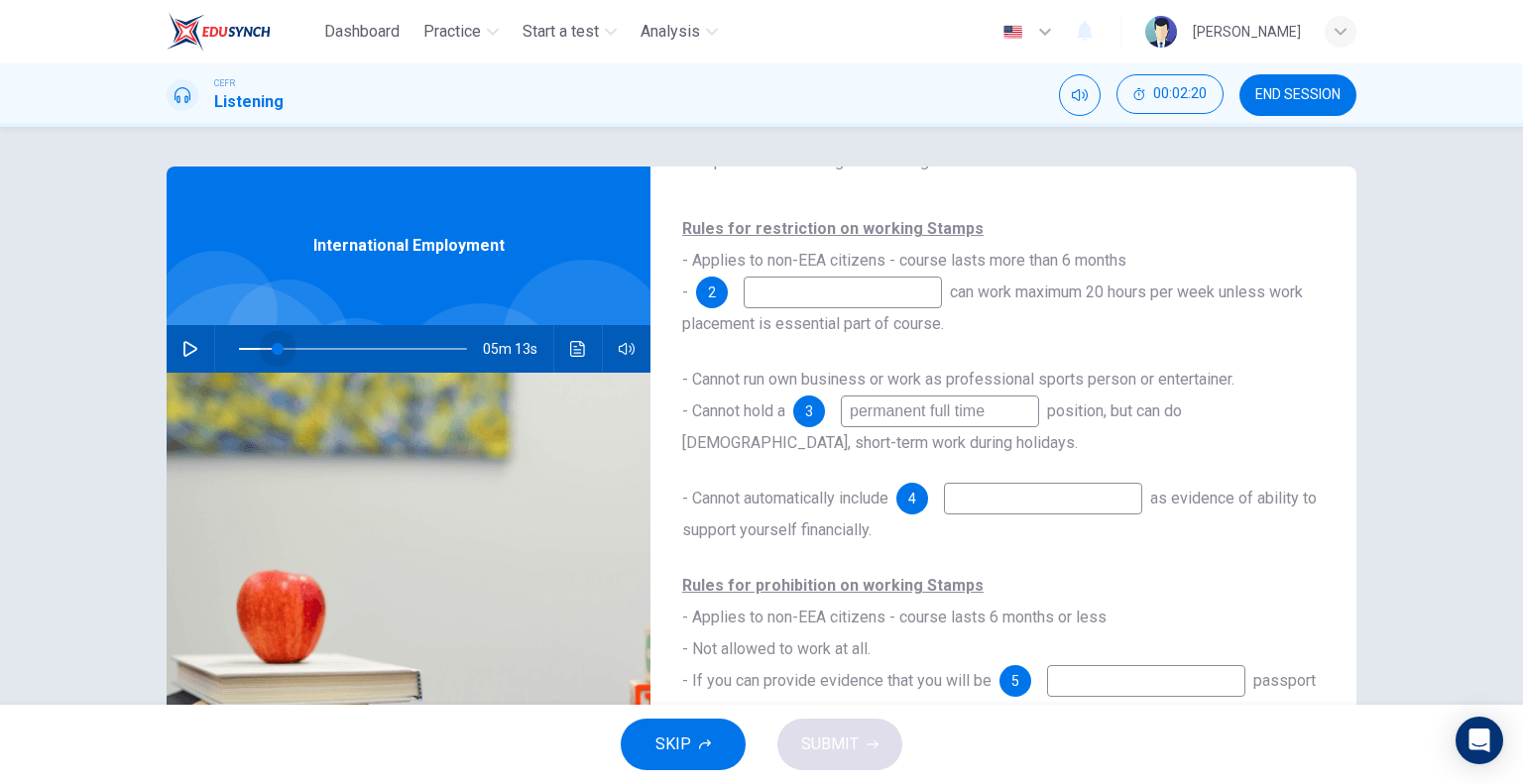 click at bounding box center (278, 349) 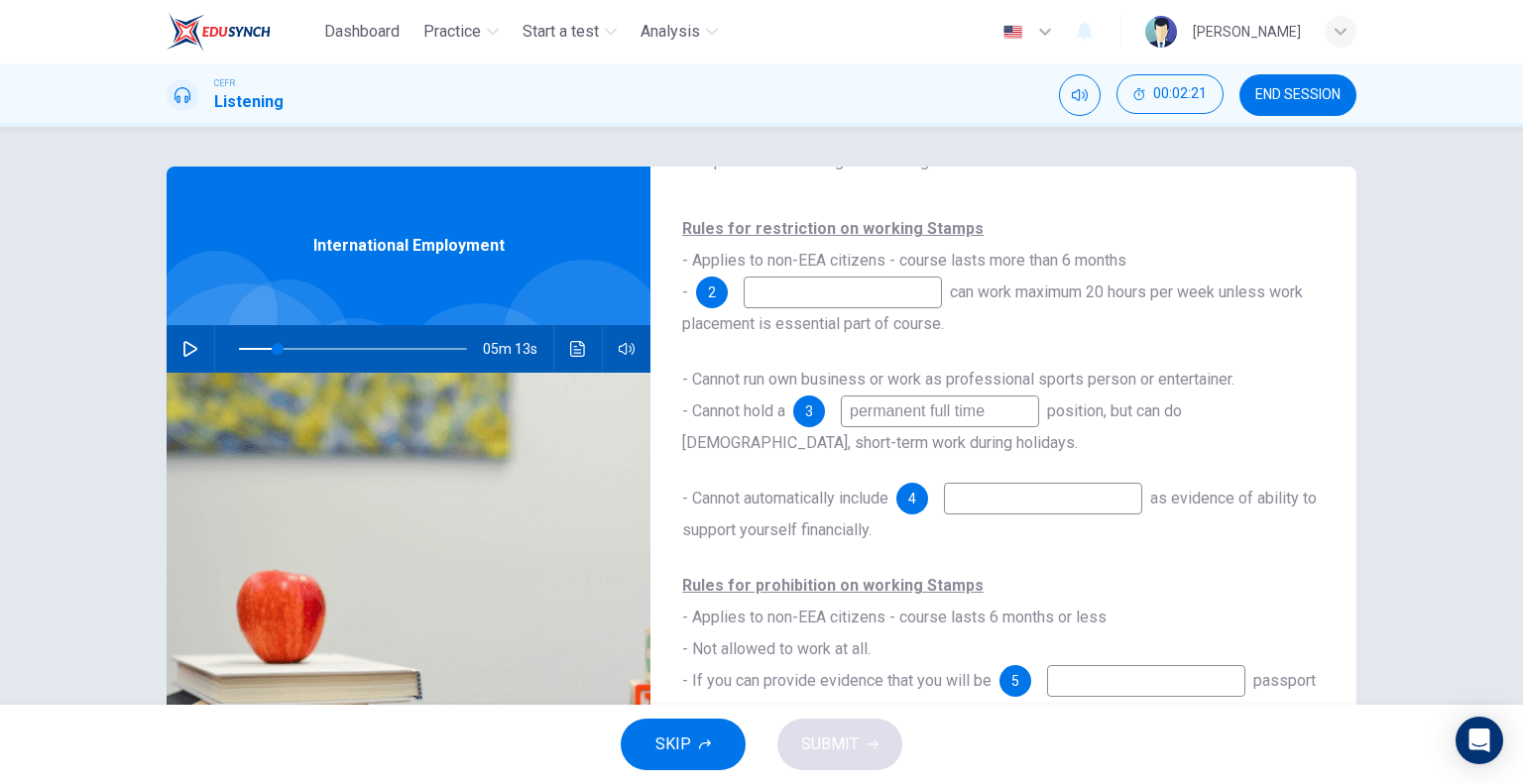 click at bounding box center (190, 349) 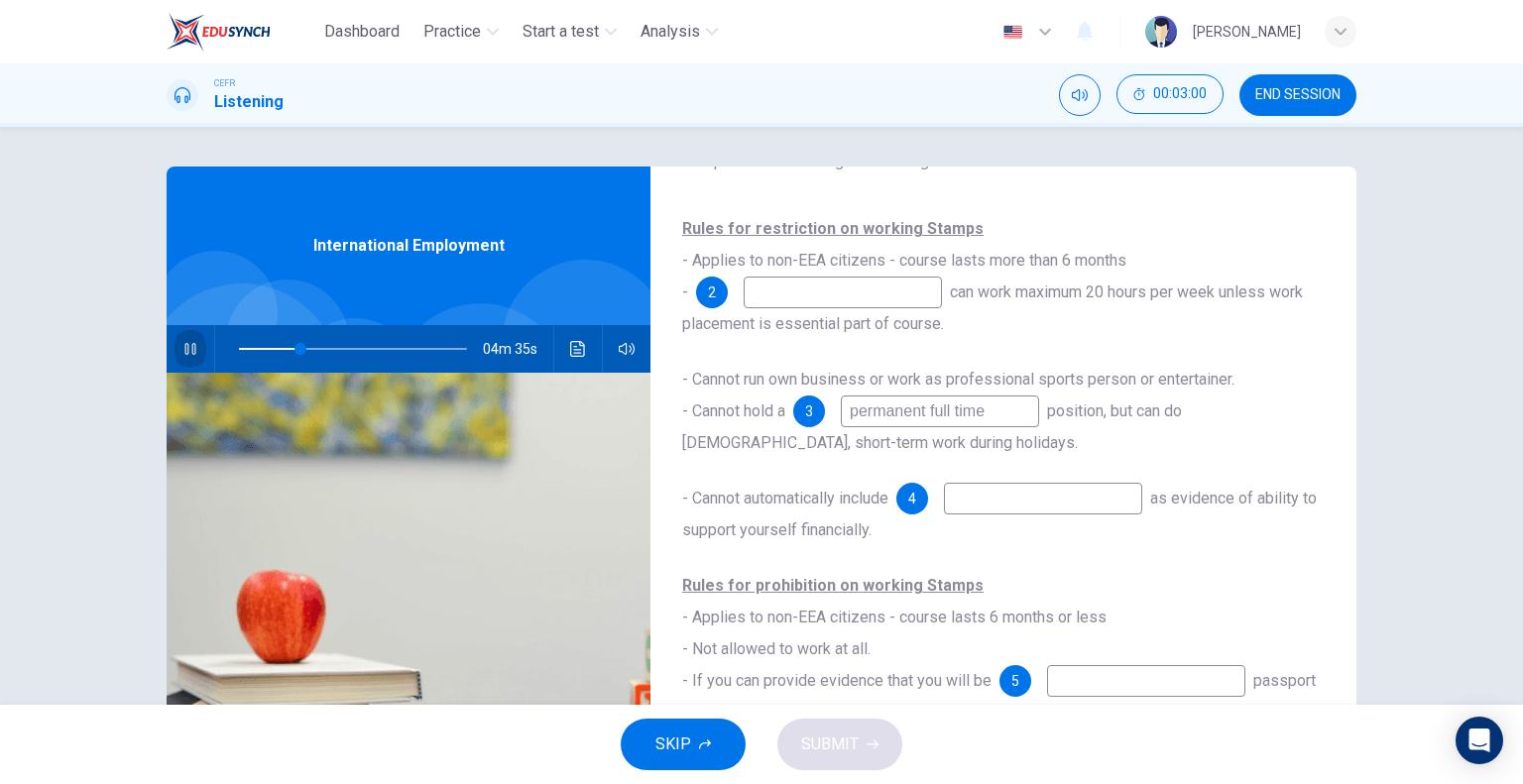 click 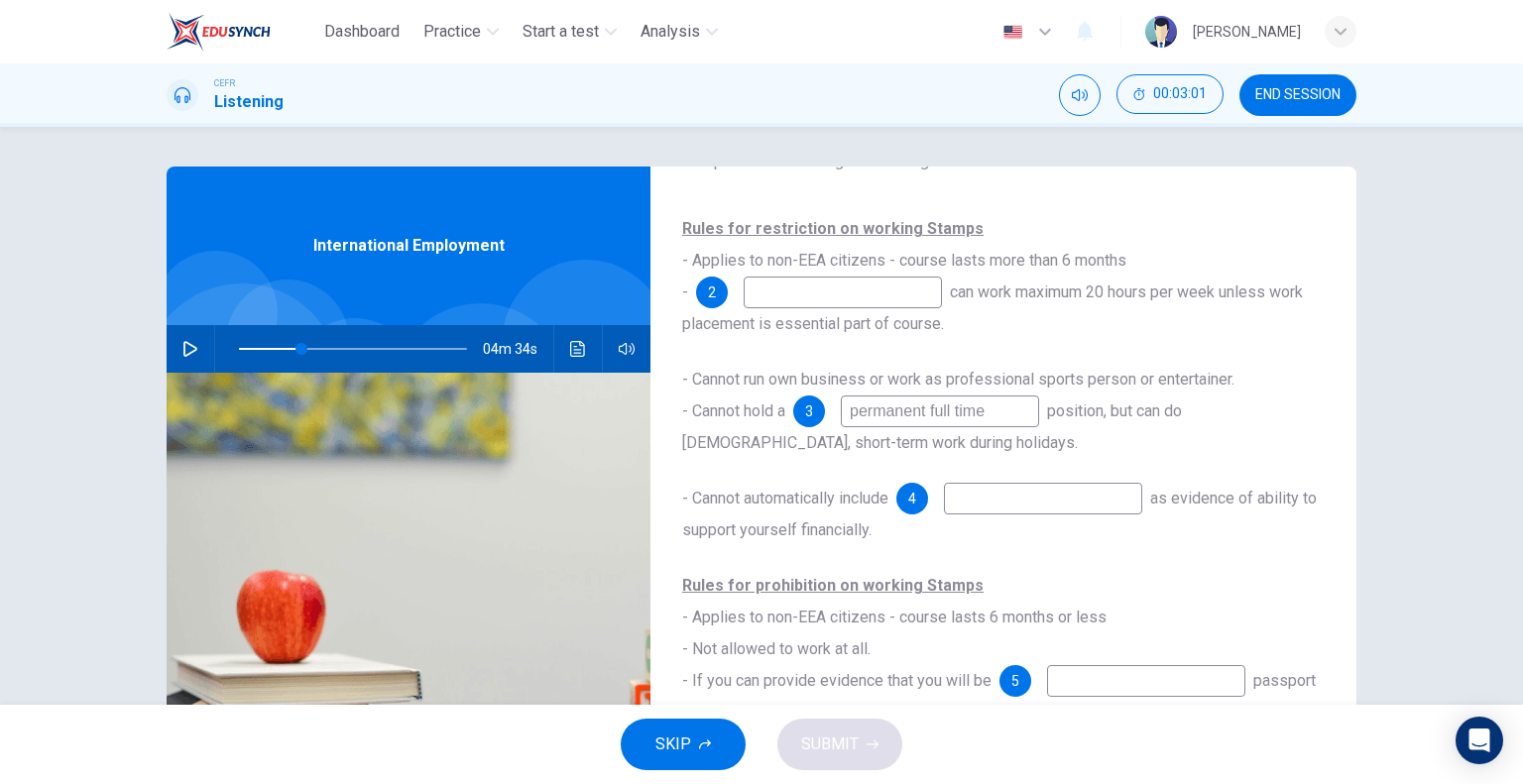 click at bounding box center (843, 292) 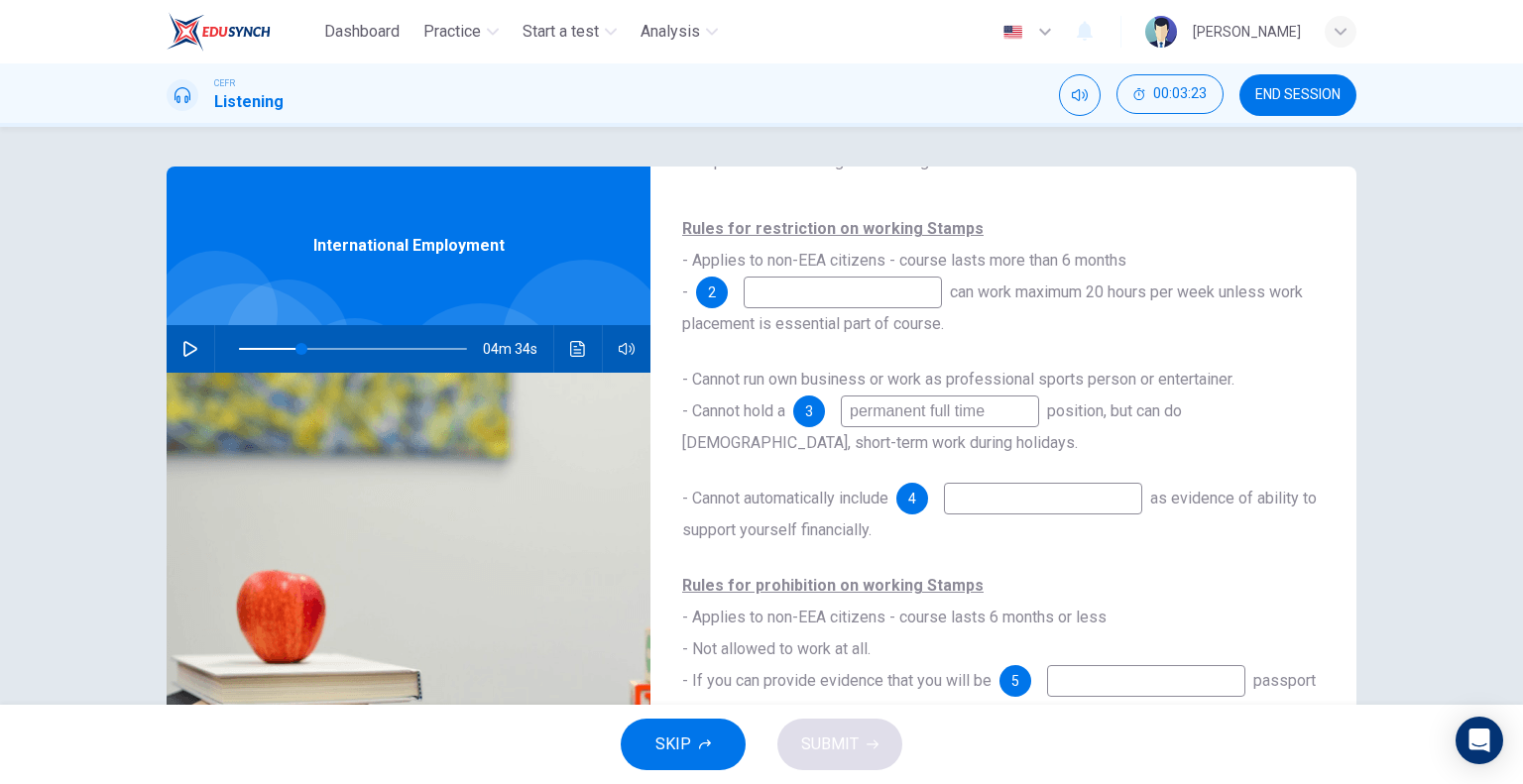 click 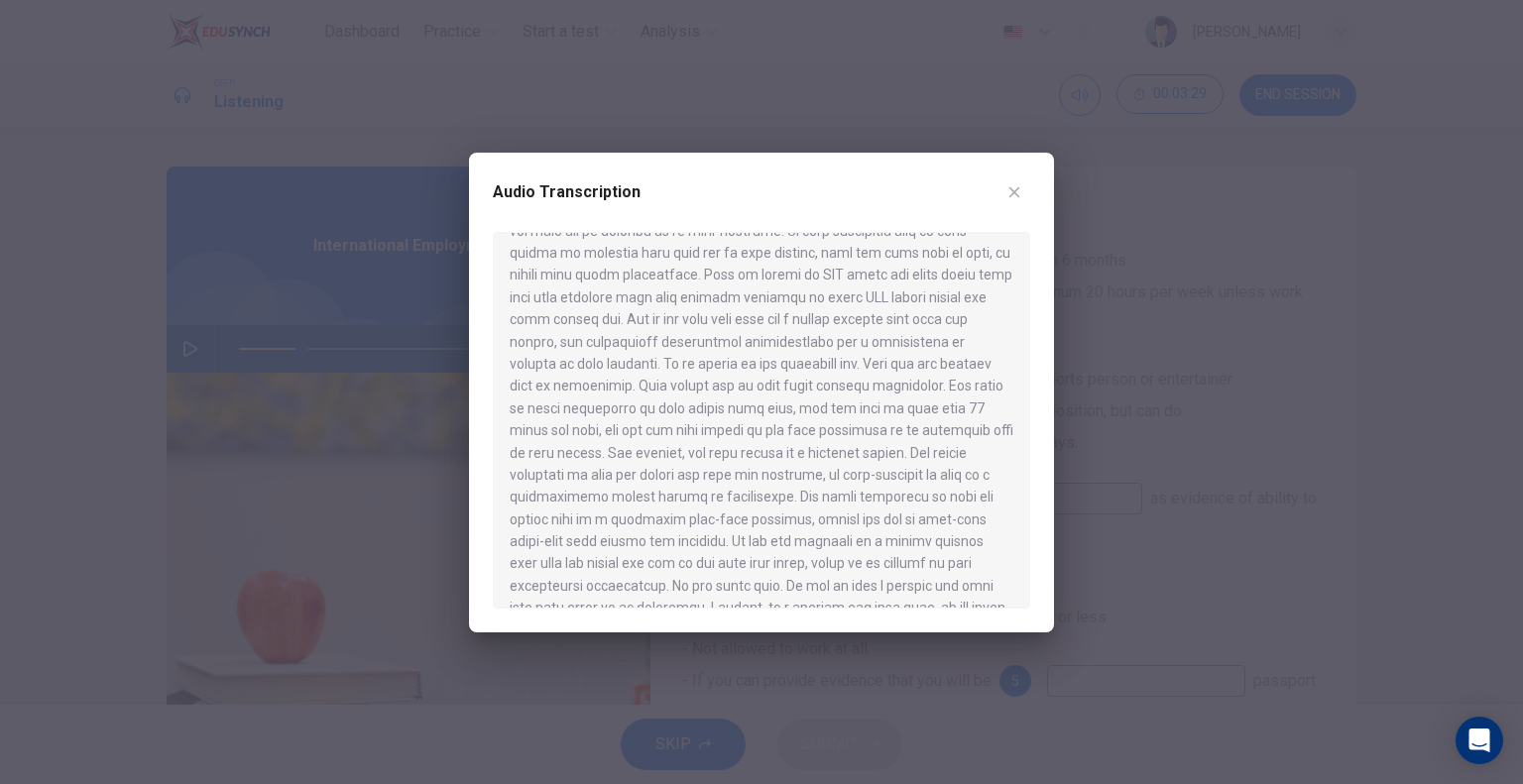 scroll, scrollTop: 198, scrollLeft: 0, axis: vertical 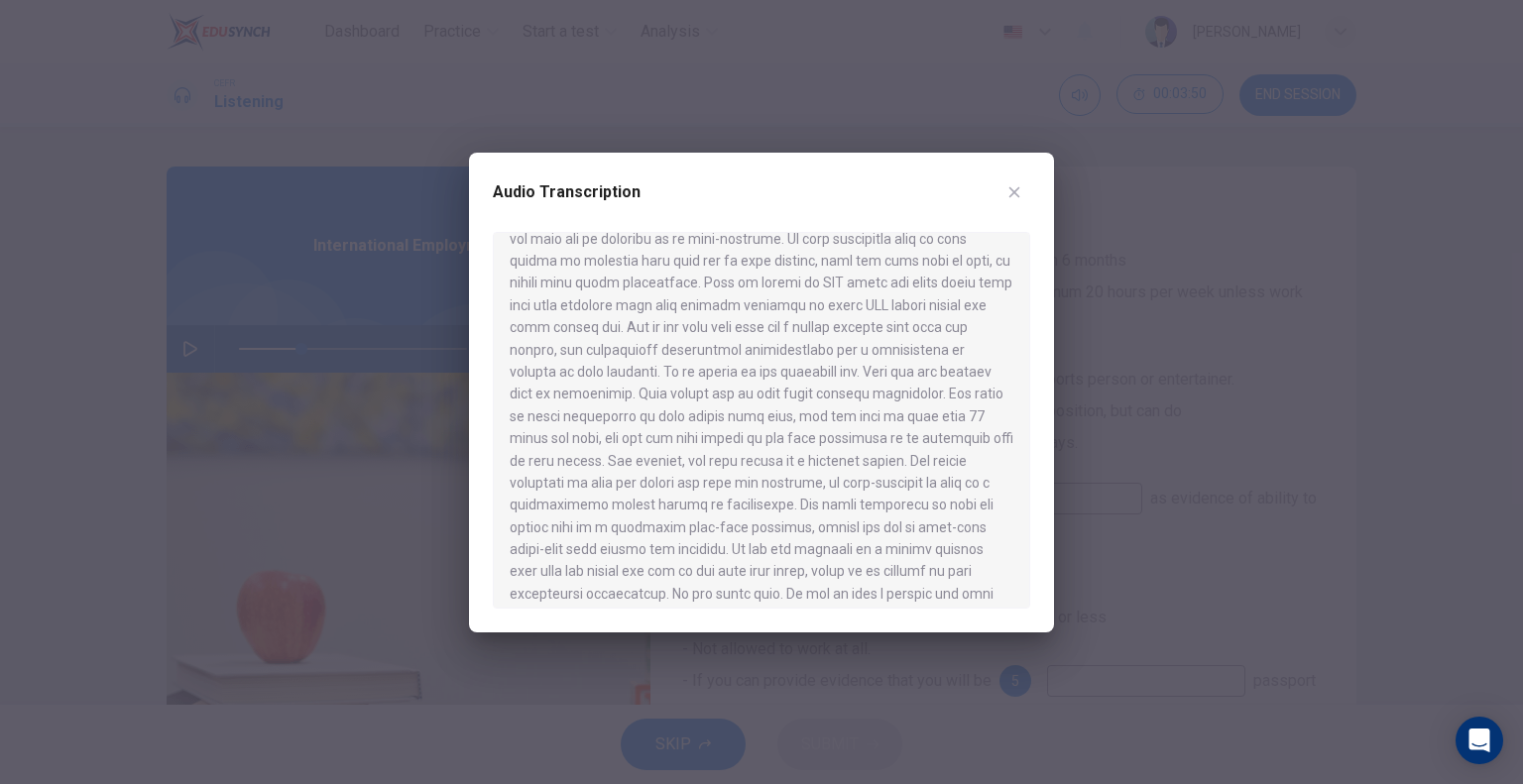 click 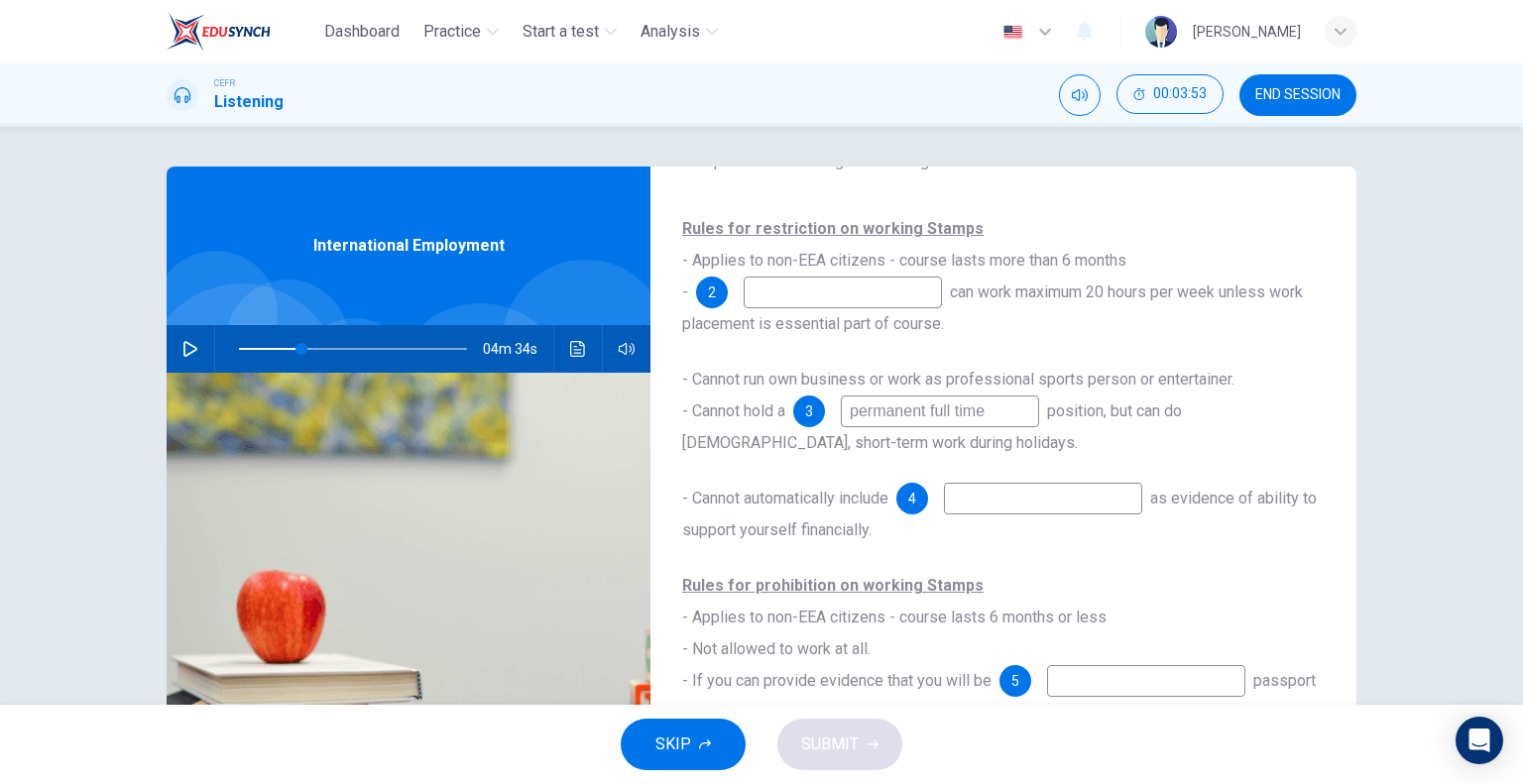 click at bounding box center (843, 292) 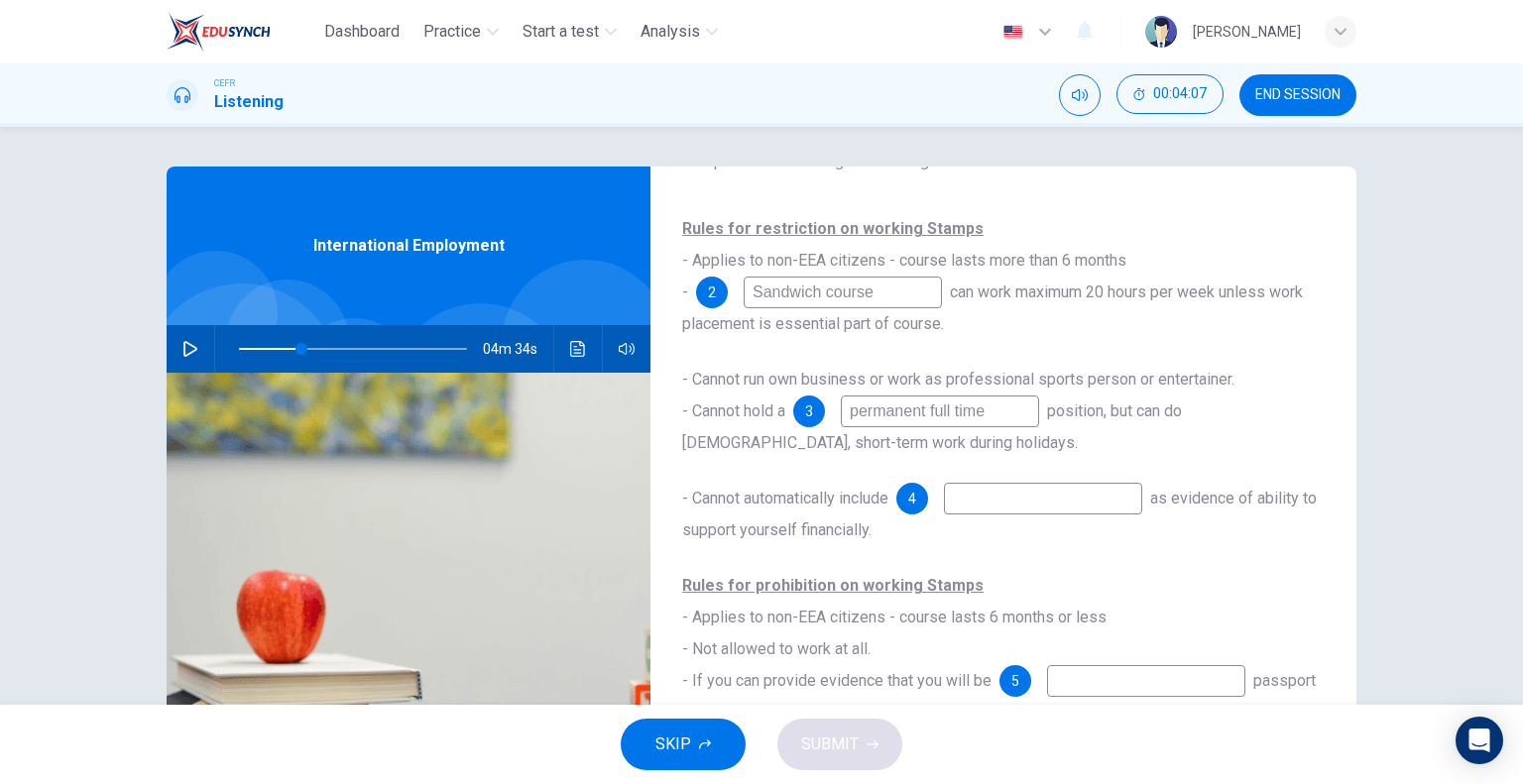 type on "Sandwich course" 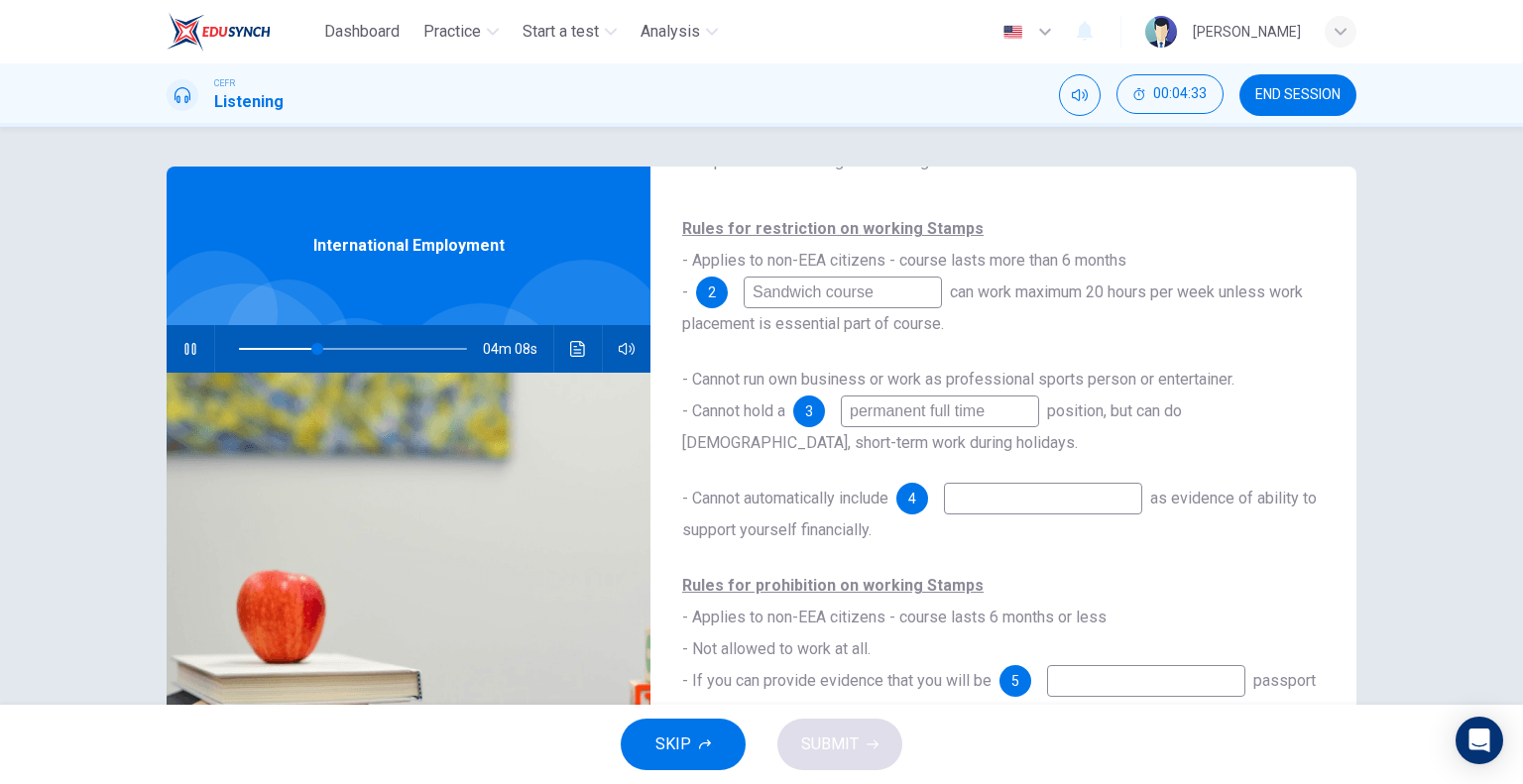 click at bounding box center [1043, 499] 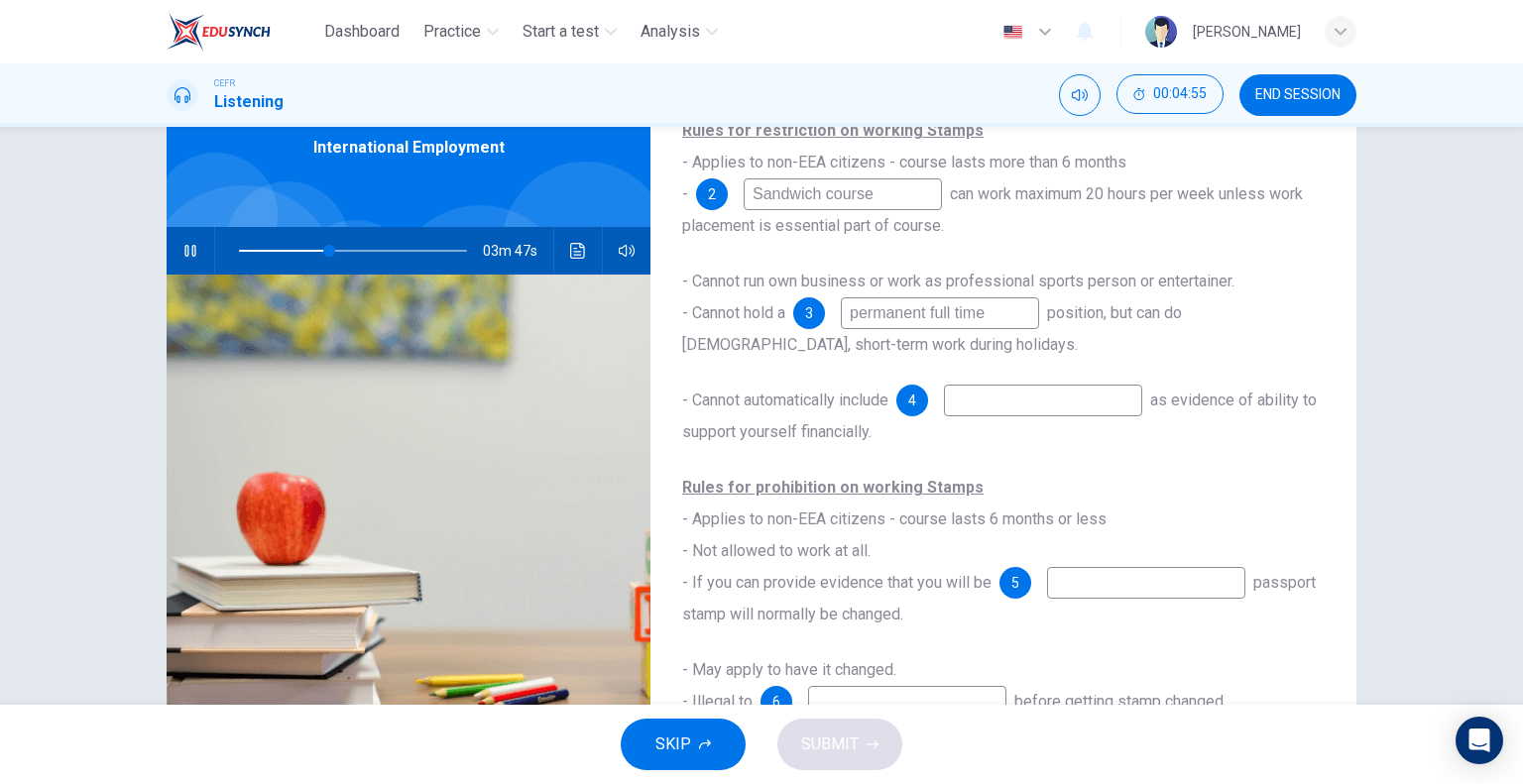 scroll, scrollTop: 99, scrollLeft: 0, axis: vertical 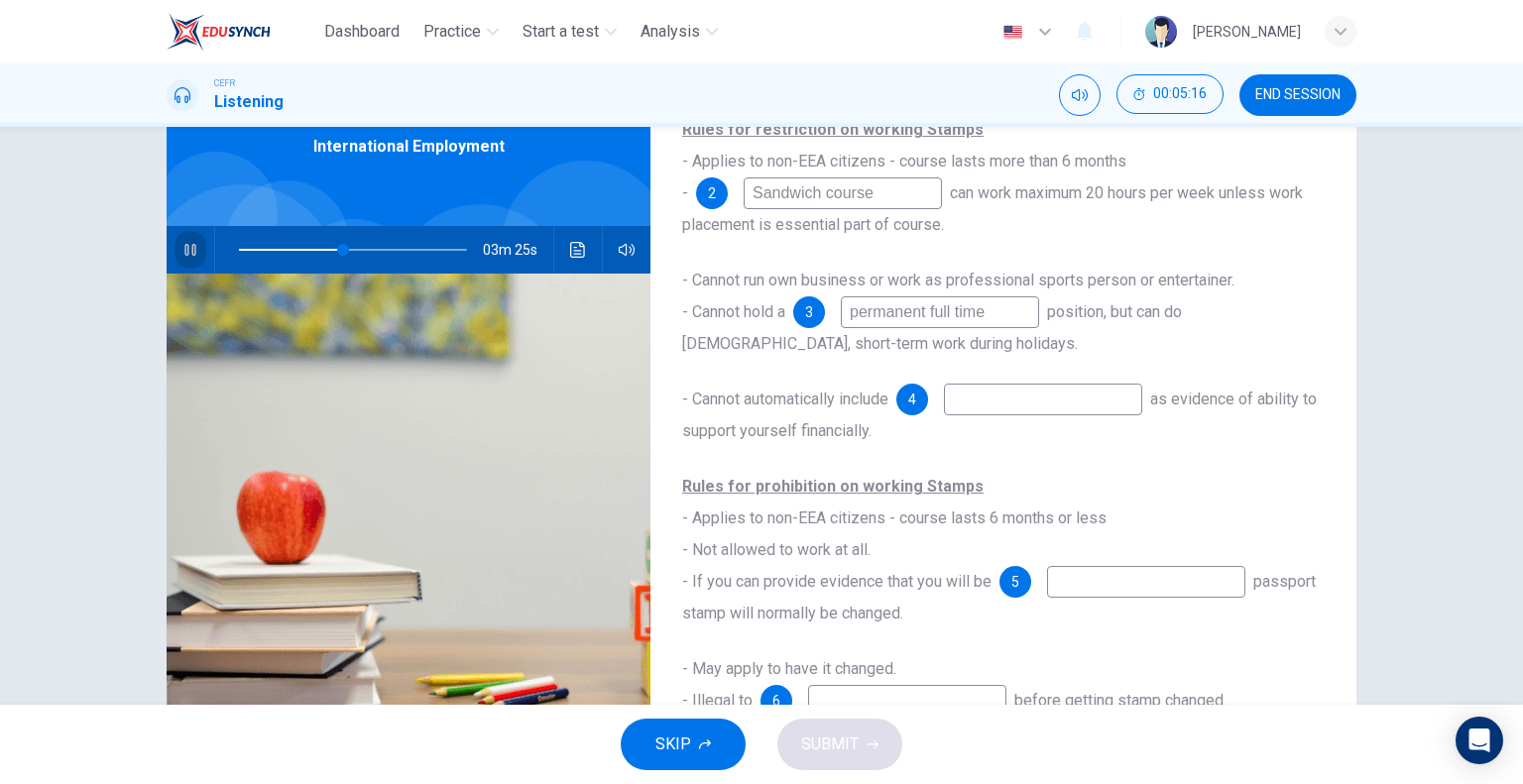 click 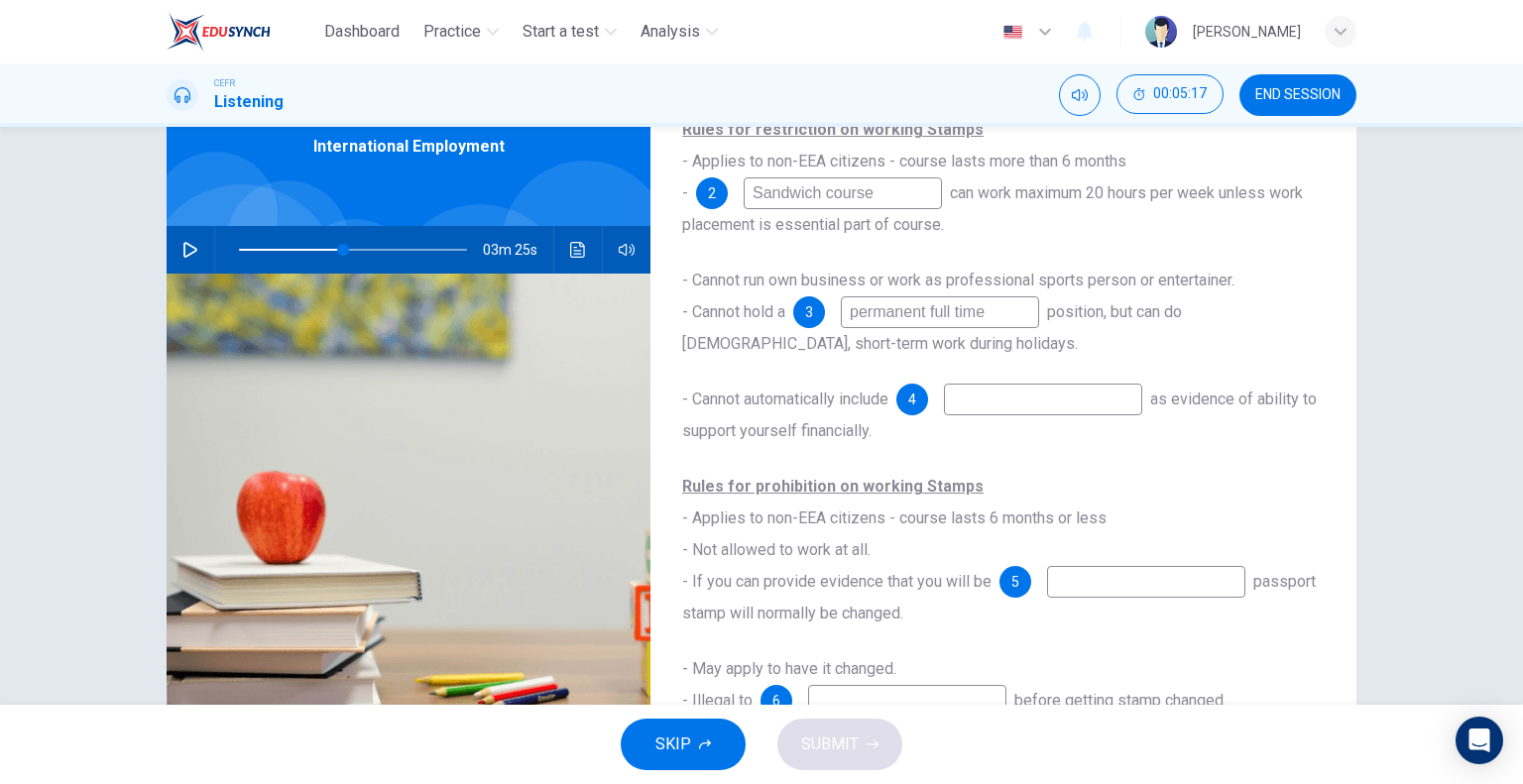 click at bounding box center (1043, 399) 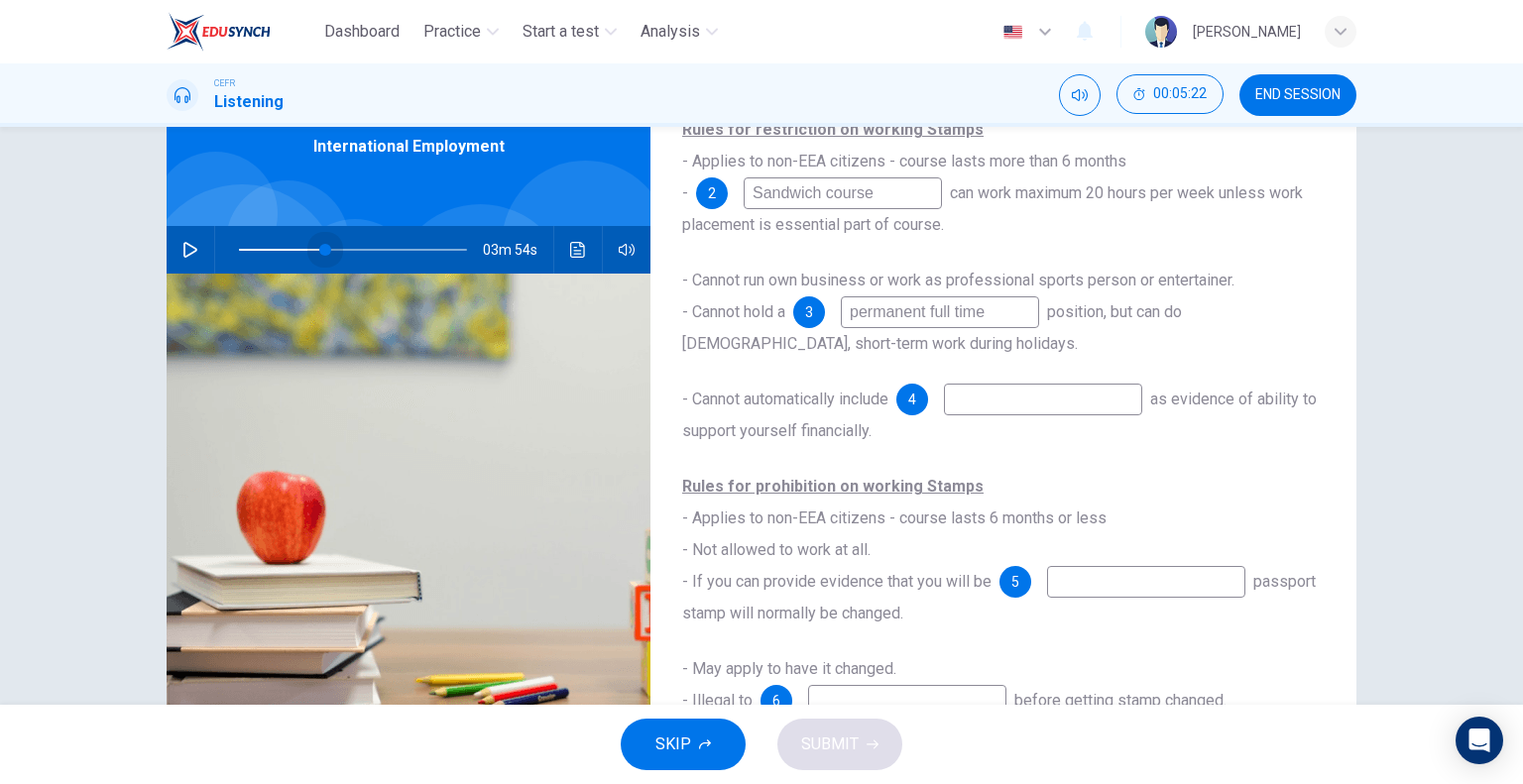 click at bounding box center [325, 250] 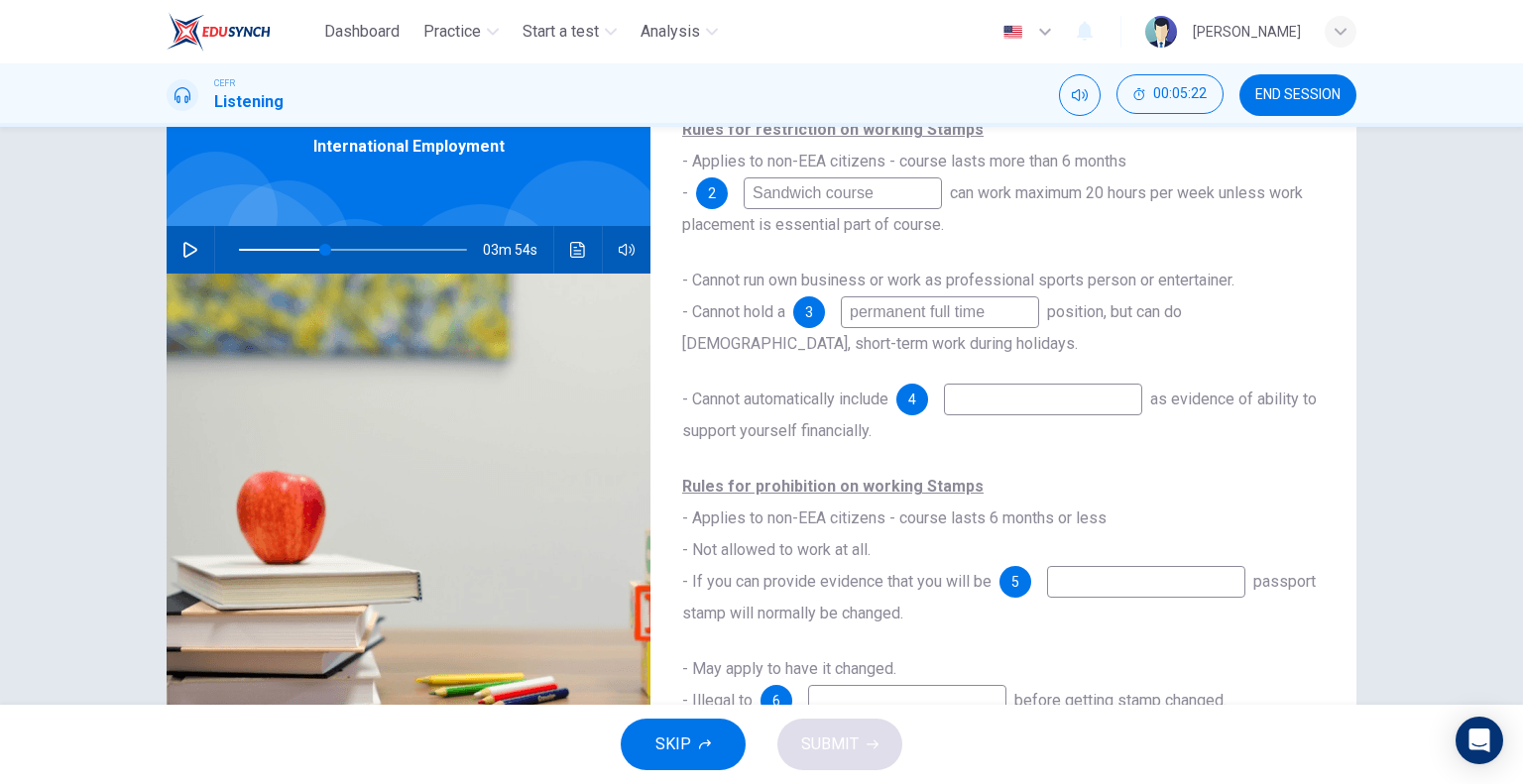 click at bounding box center (190, 250) 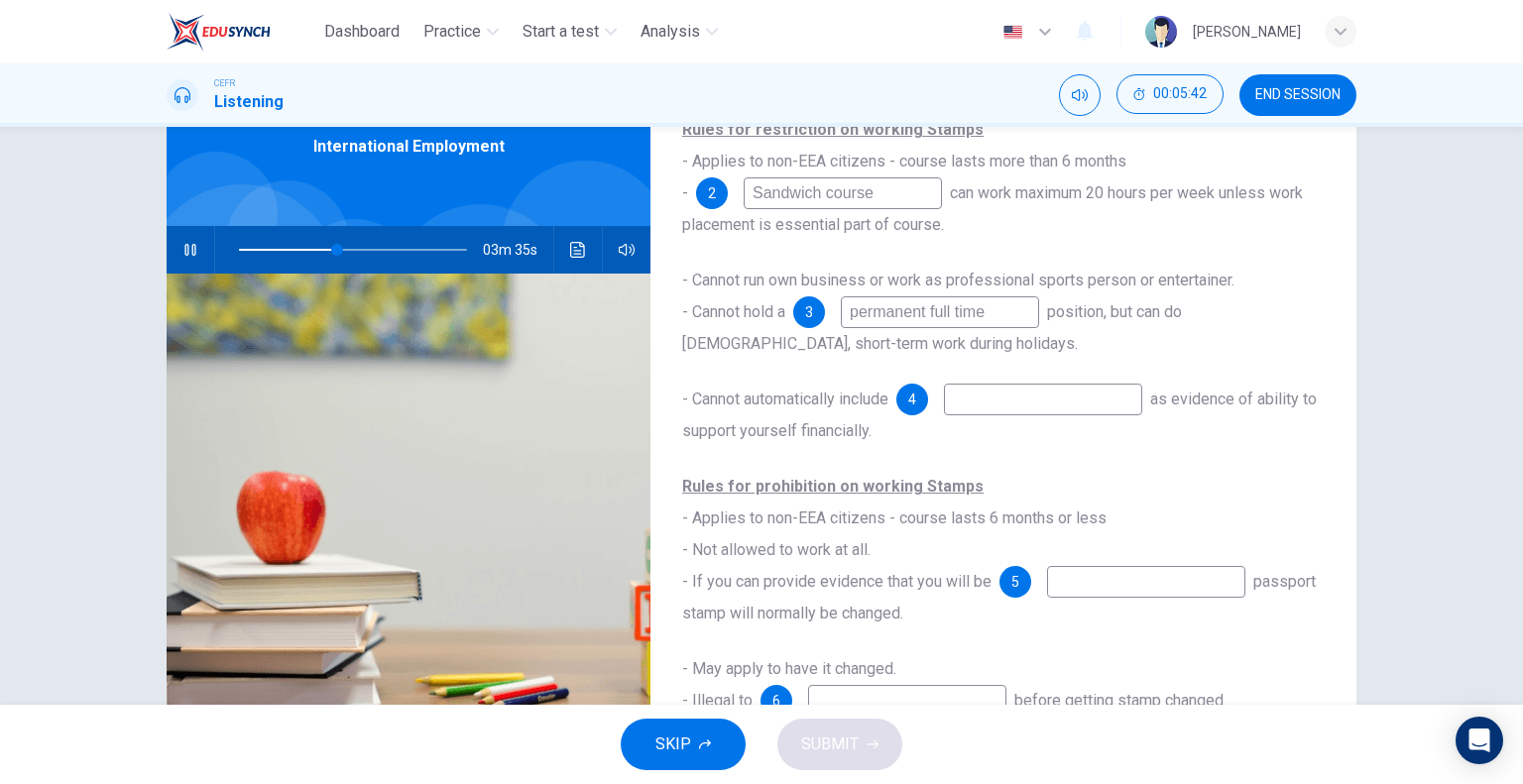 click at bounding box center (1043, 399) 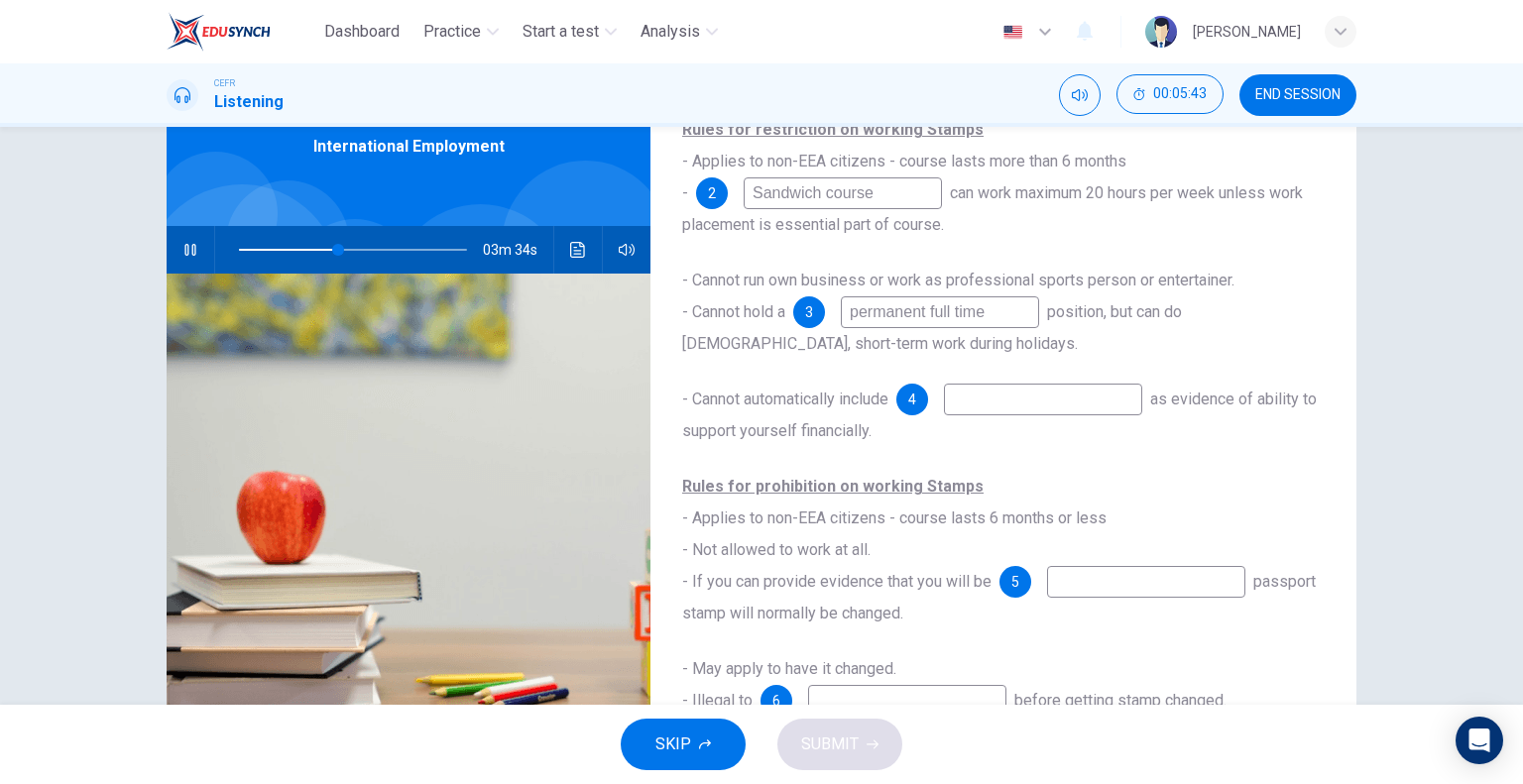 click 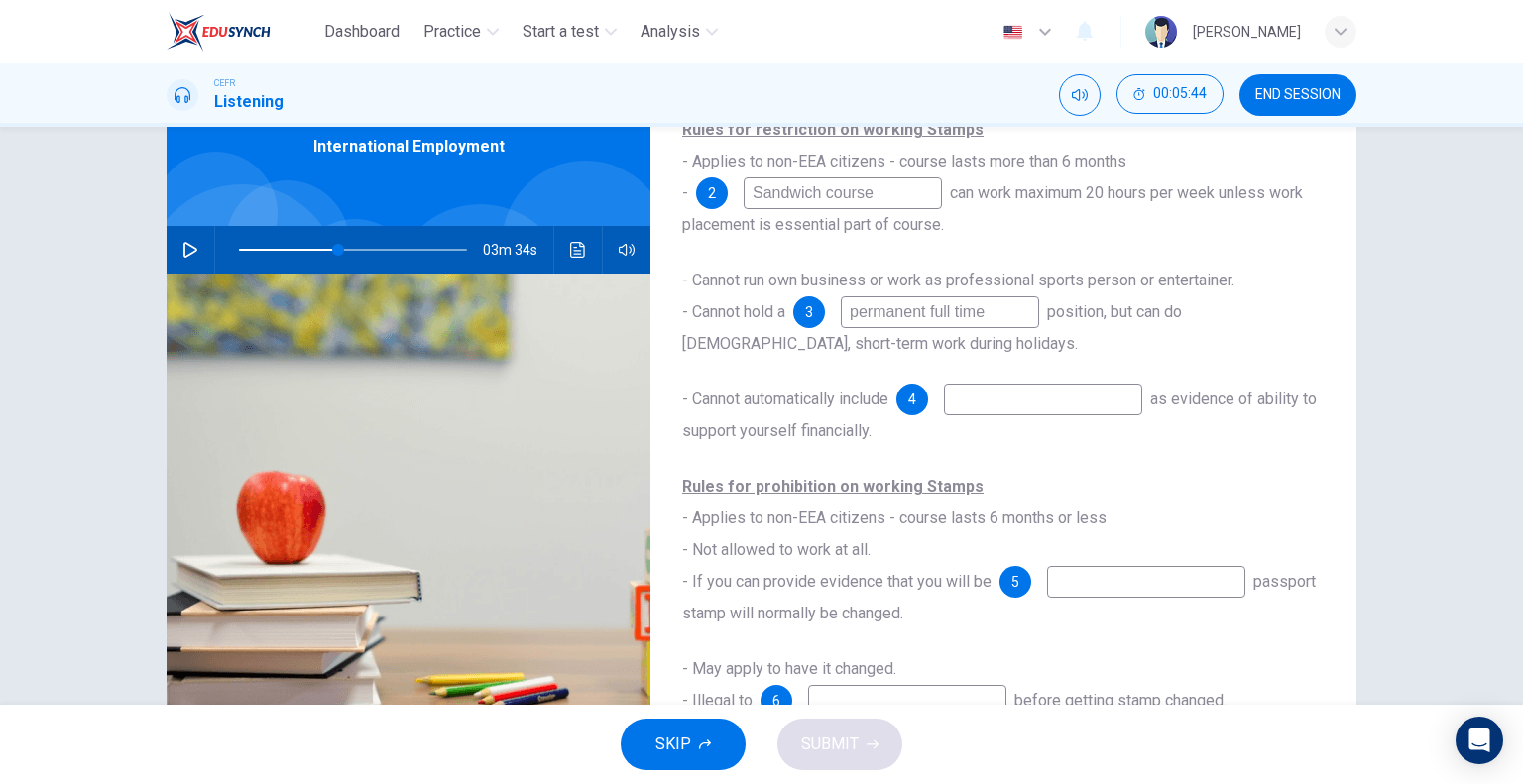 click at bounding box center [1043, 399] 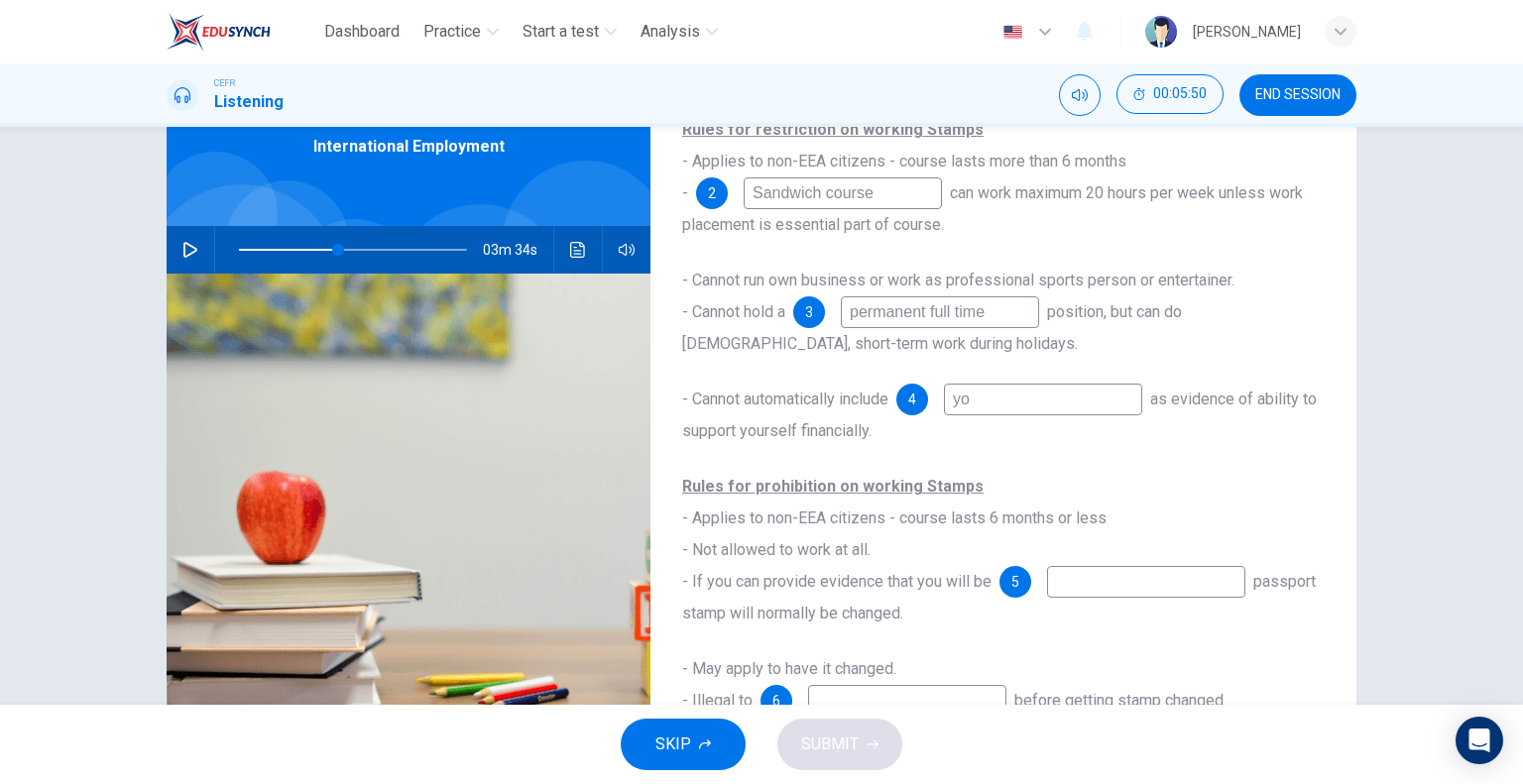 type on "y" 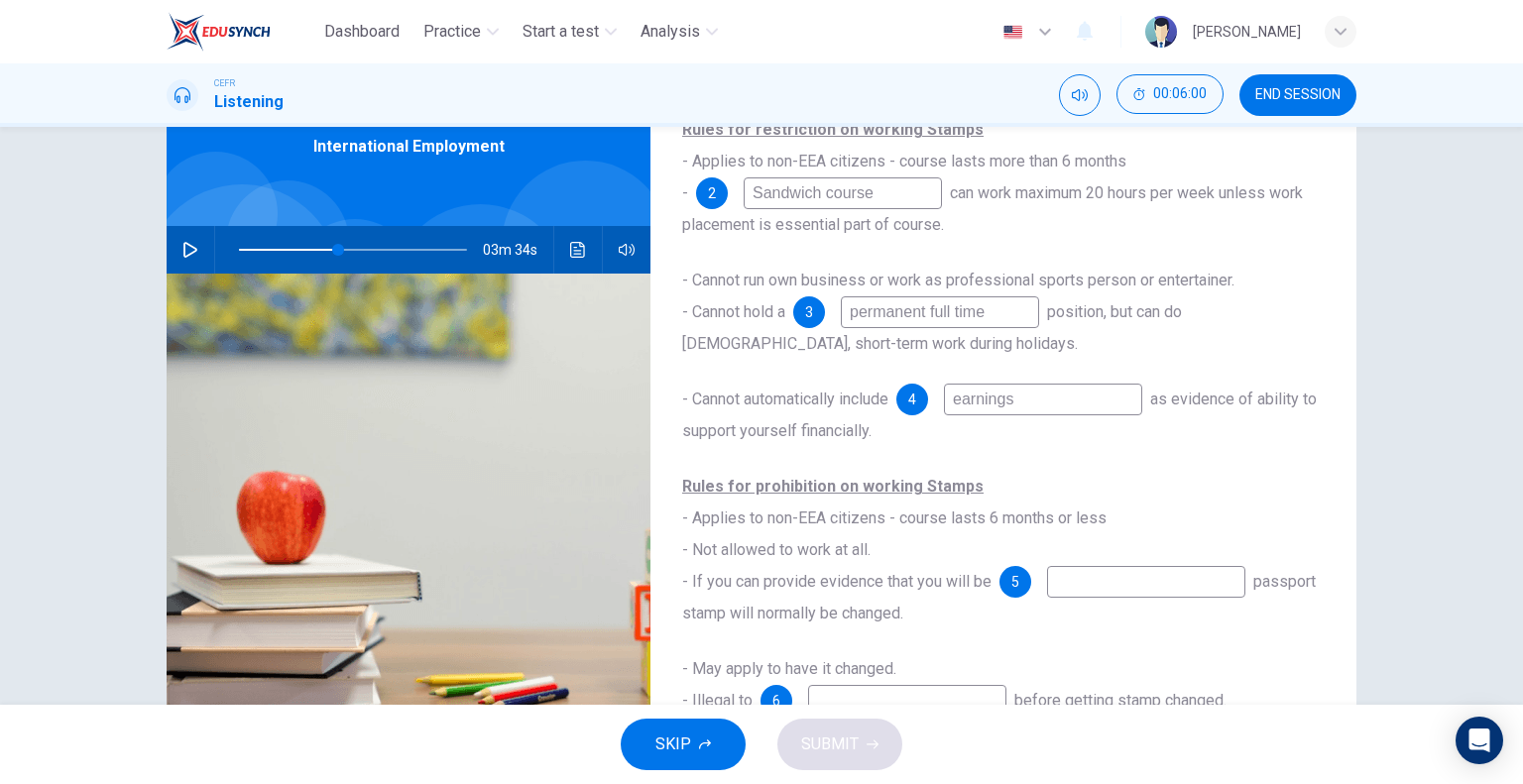 type on "earnings" 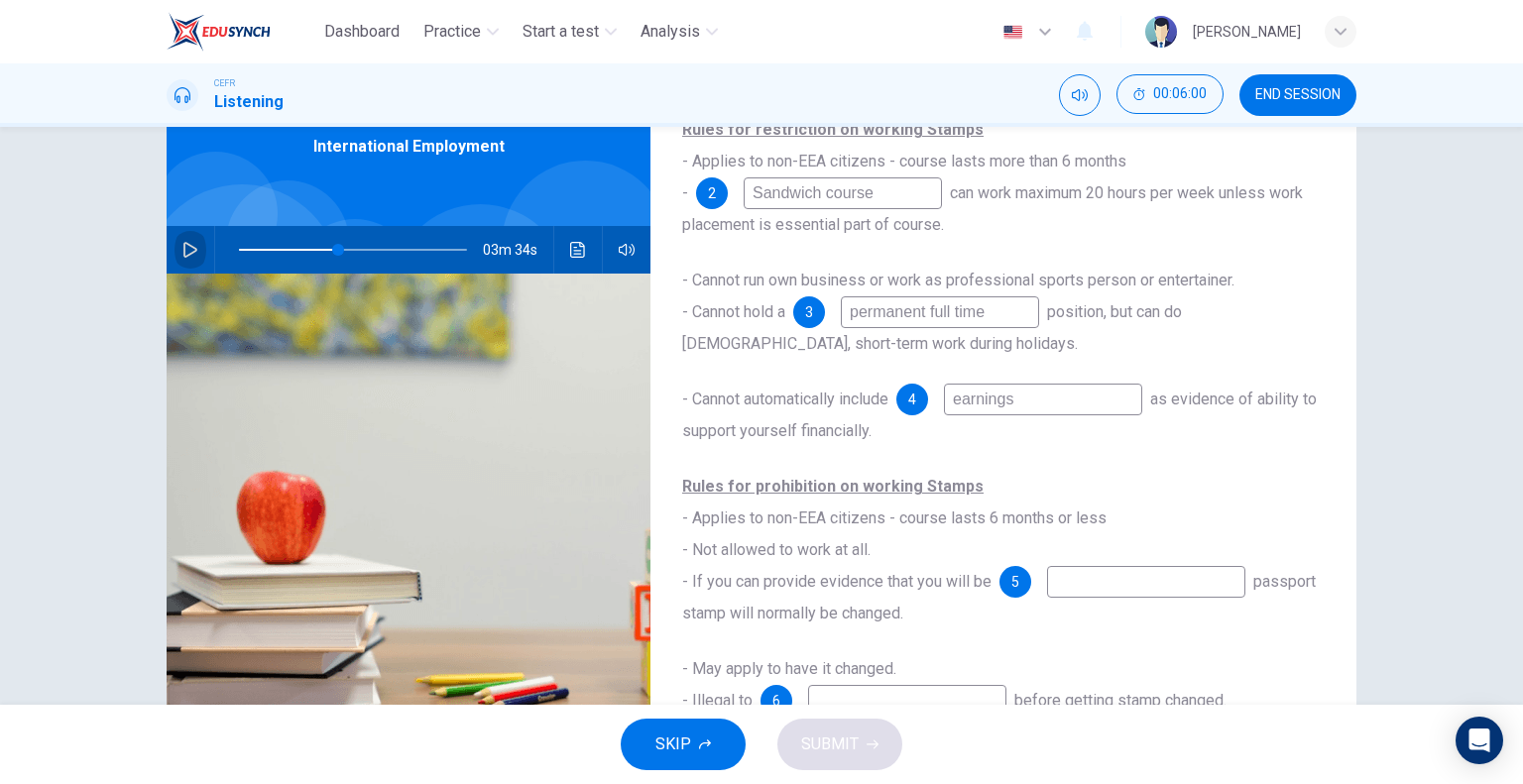 click at bounding box center (190, 250) 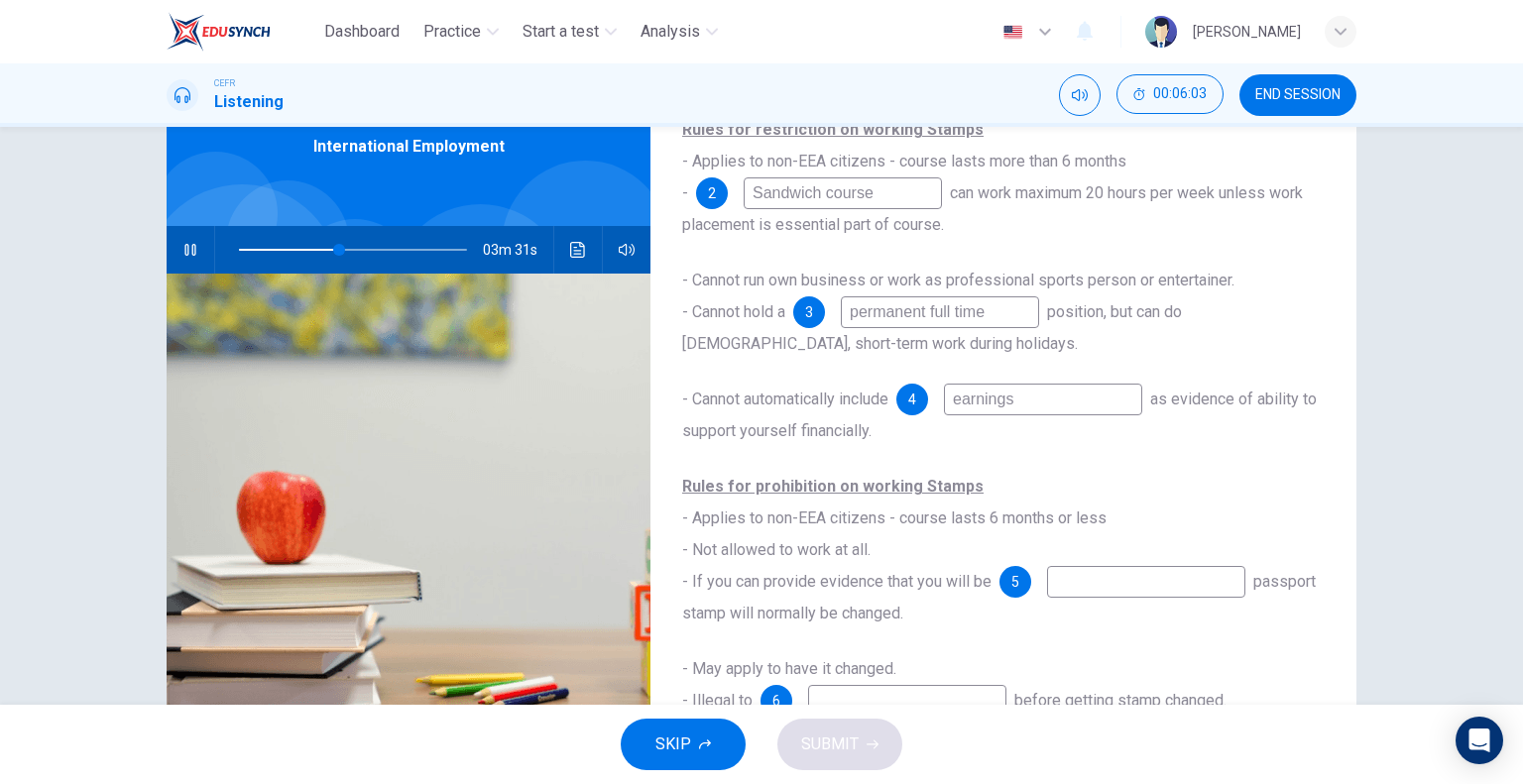 click at bounding box center (190, 250) 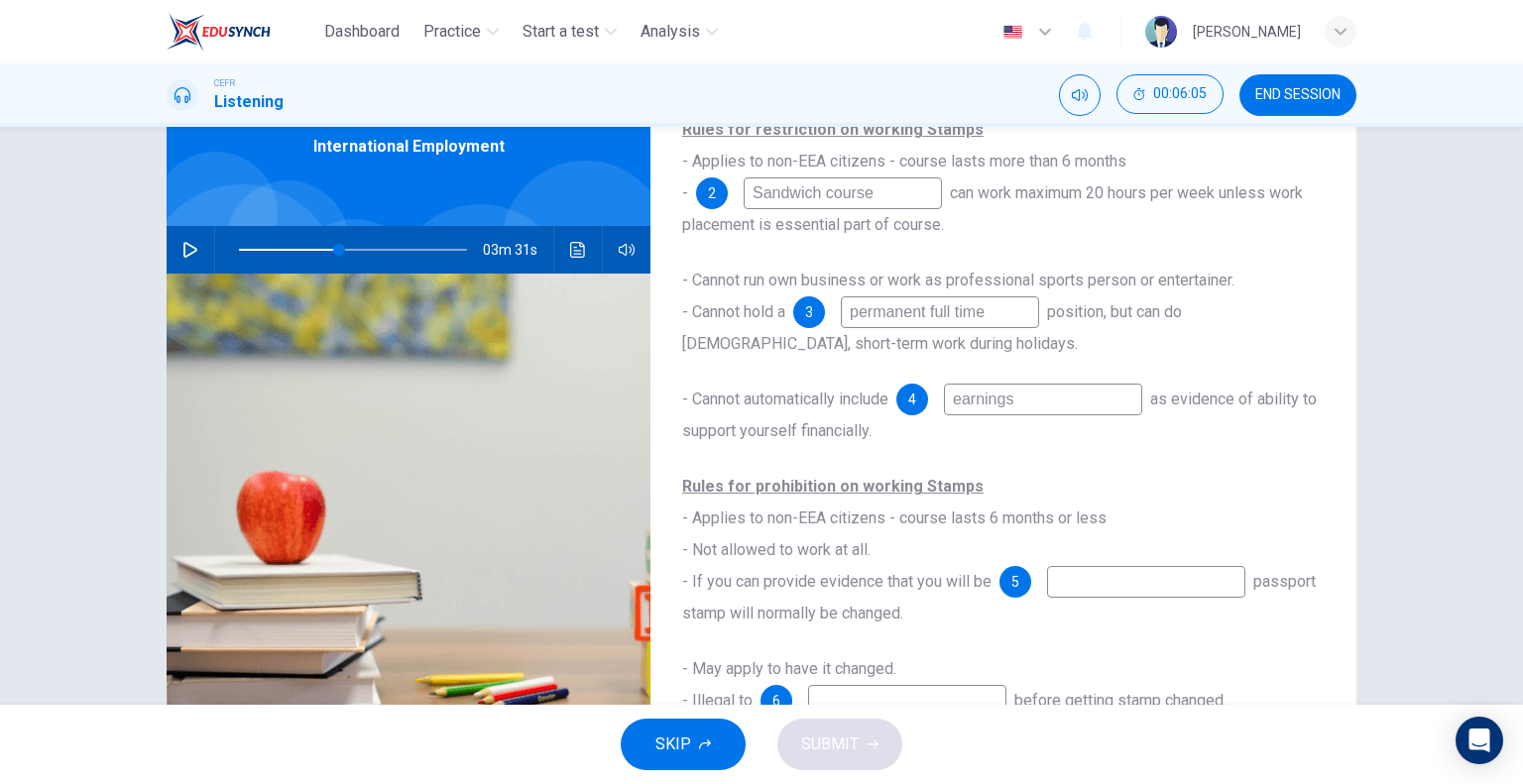 click on "earnings" at bounding box center [1043, 399] 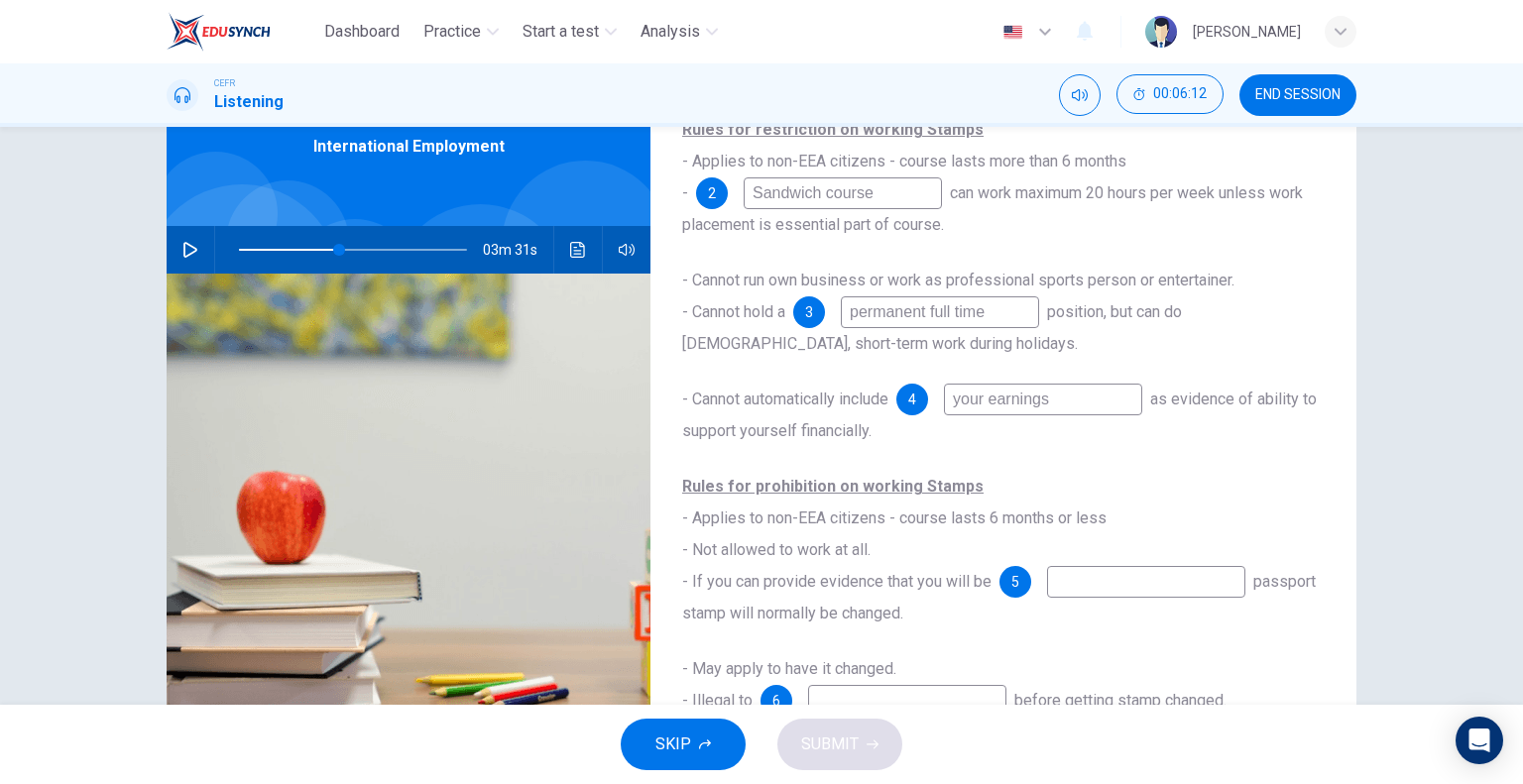type on "your earnings" 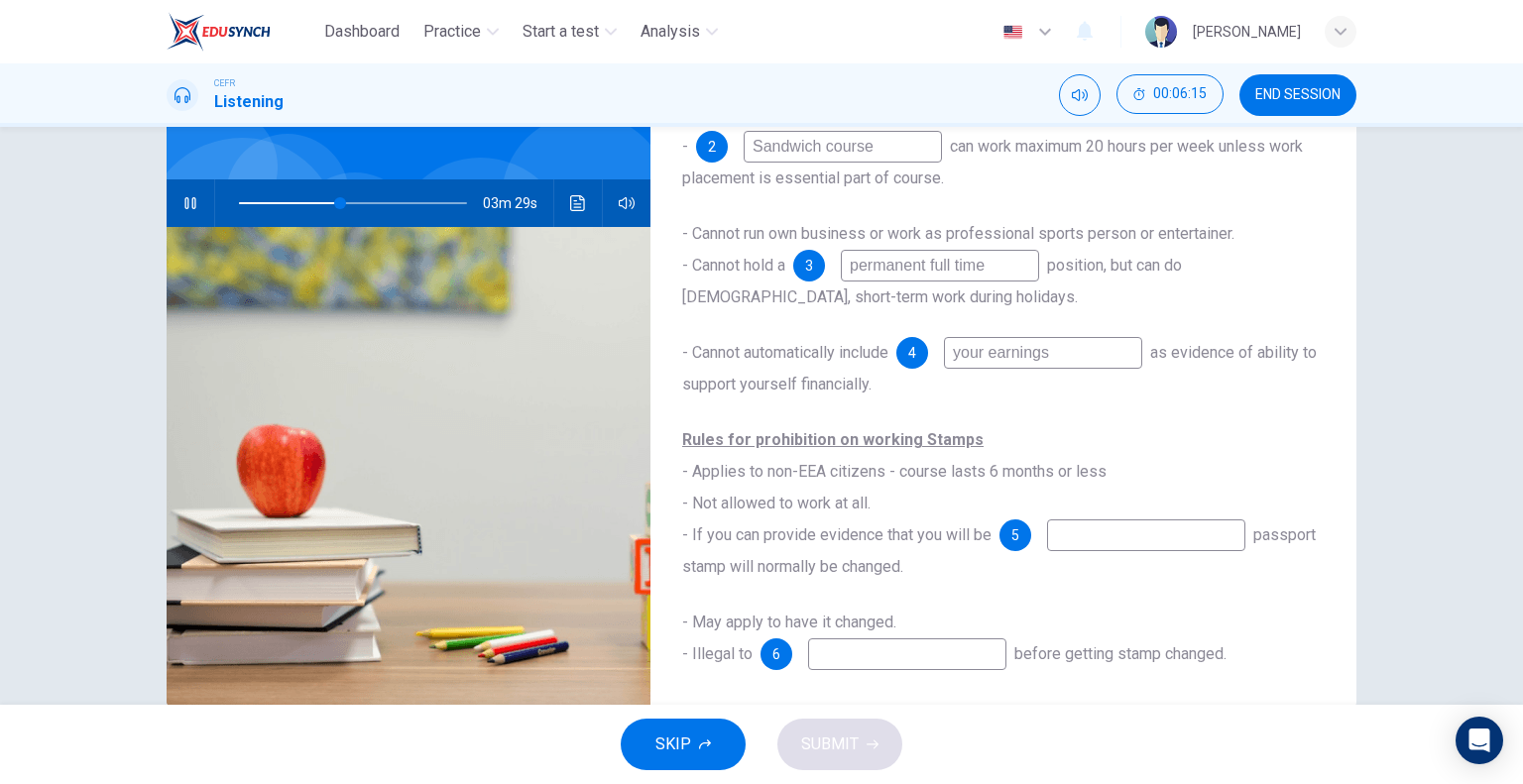 scroll, scrollTop: 190, scrollLeft: 0, axis: vertical 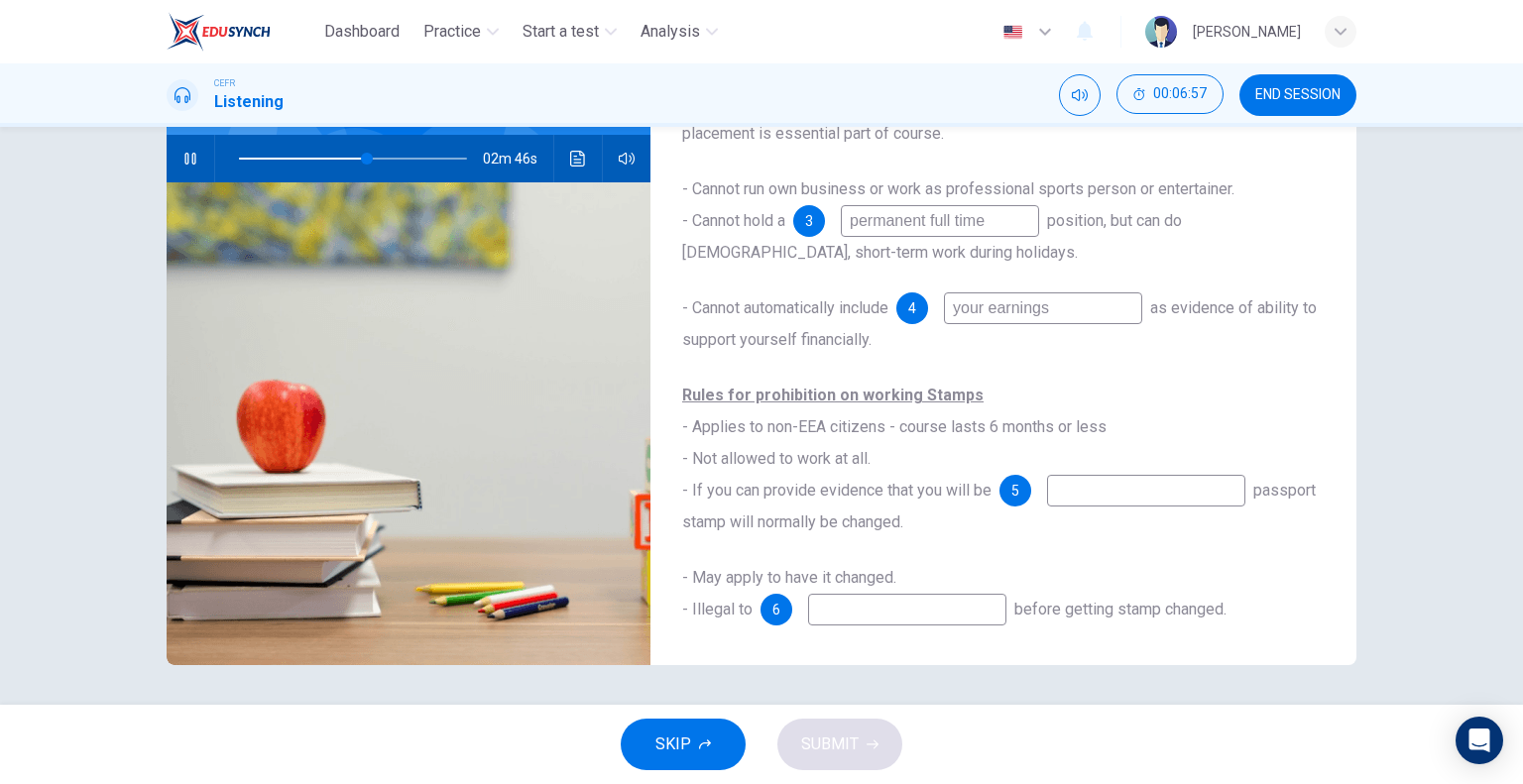 click at bounding box center (1146, 491) 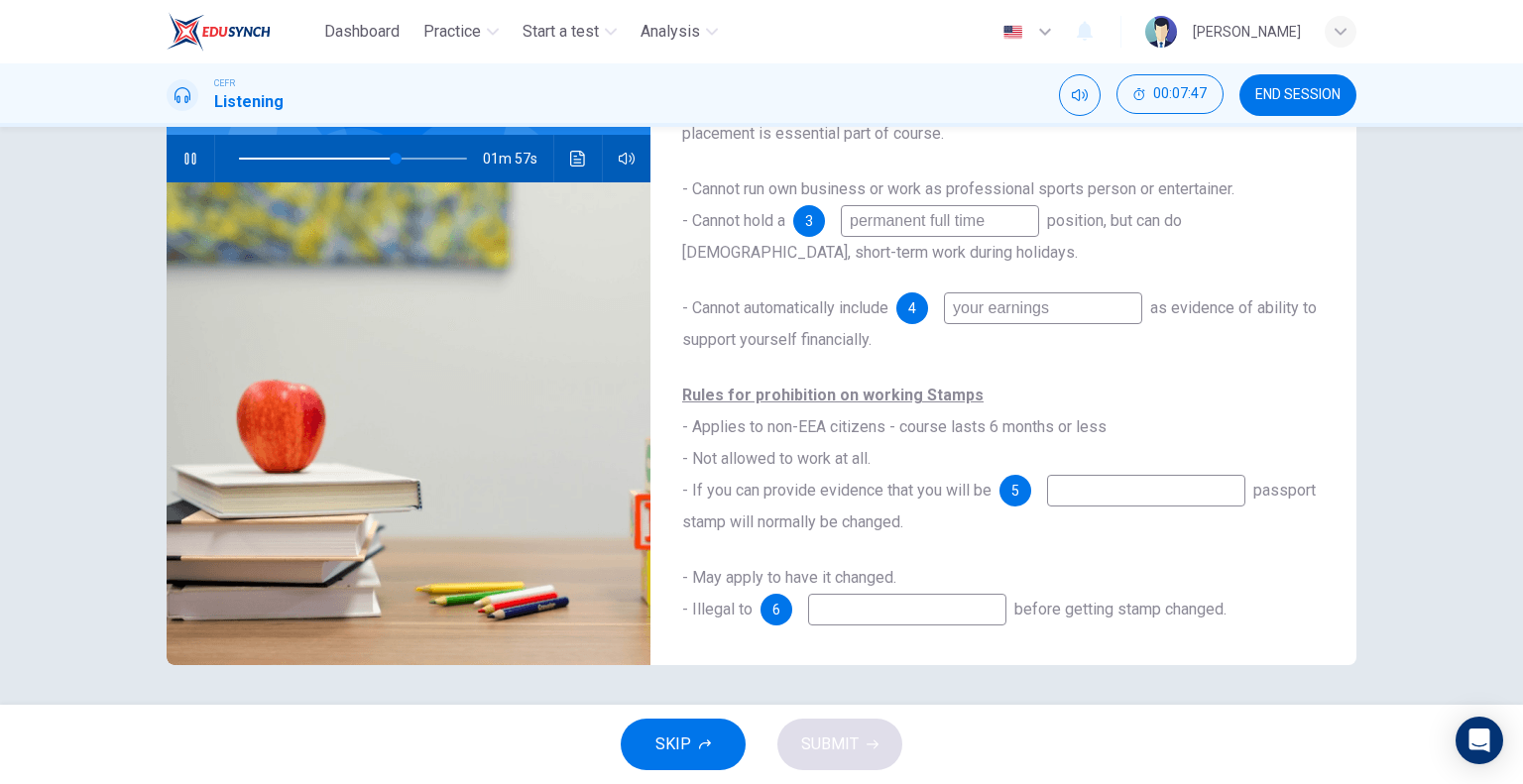click at bounding box center [1146, 491] 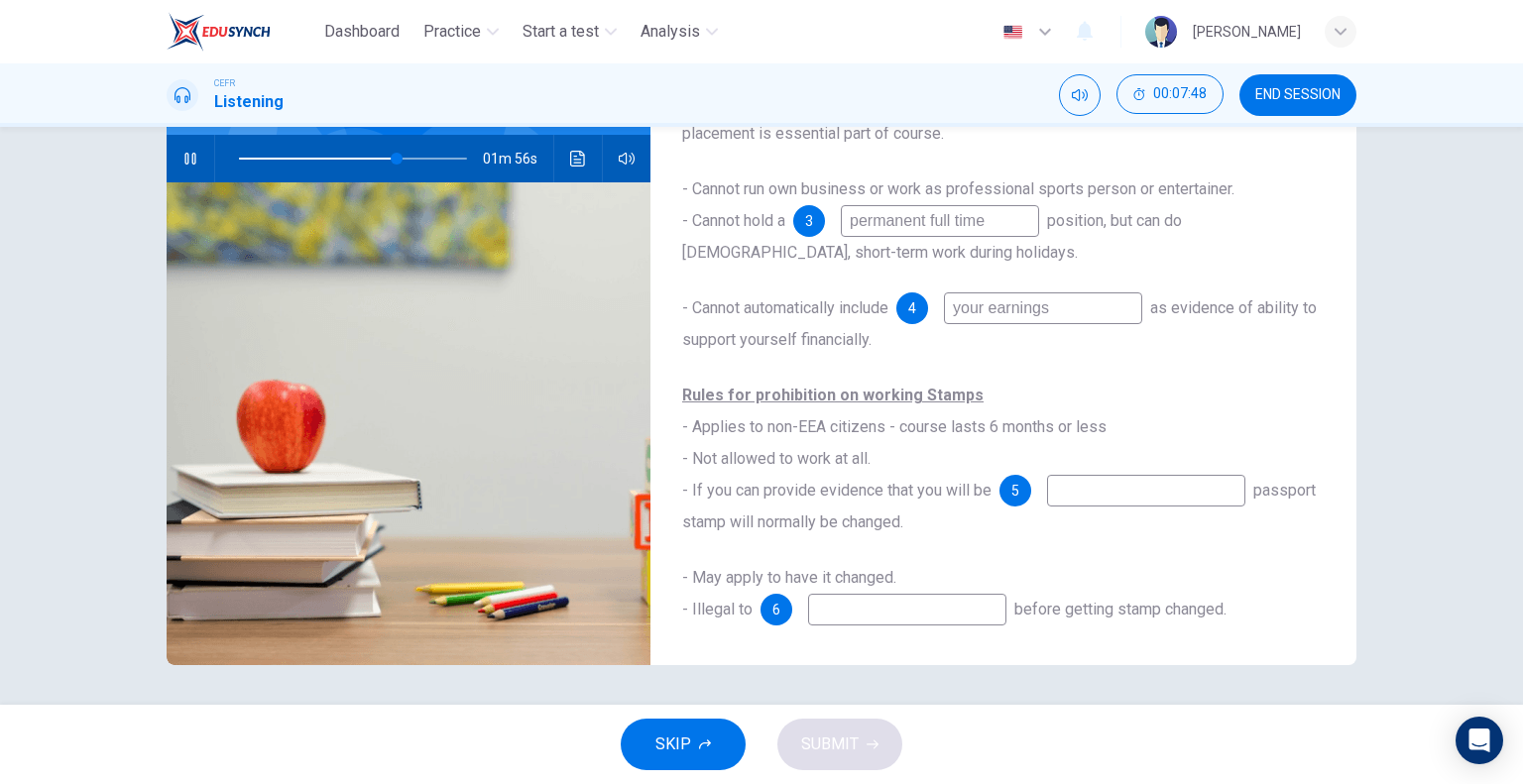 type on "69" 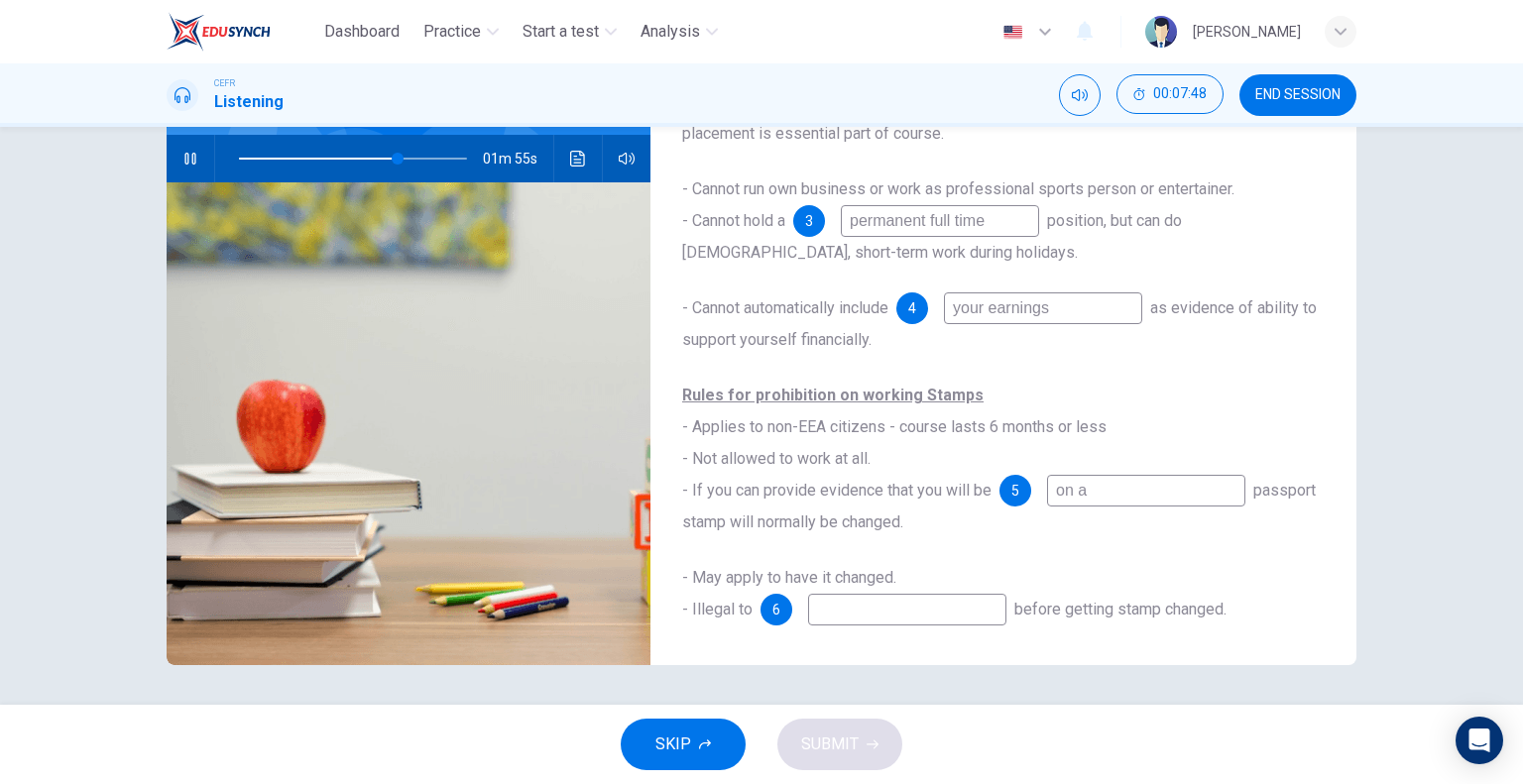 type on "on a" 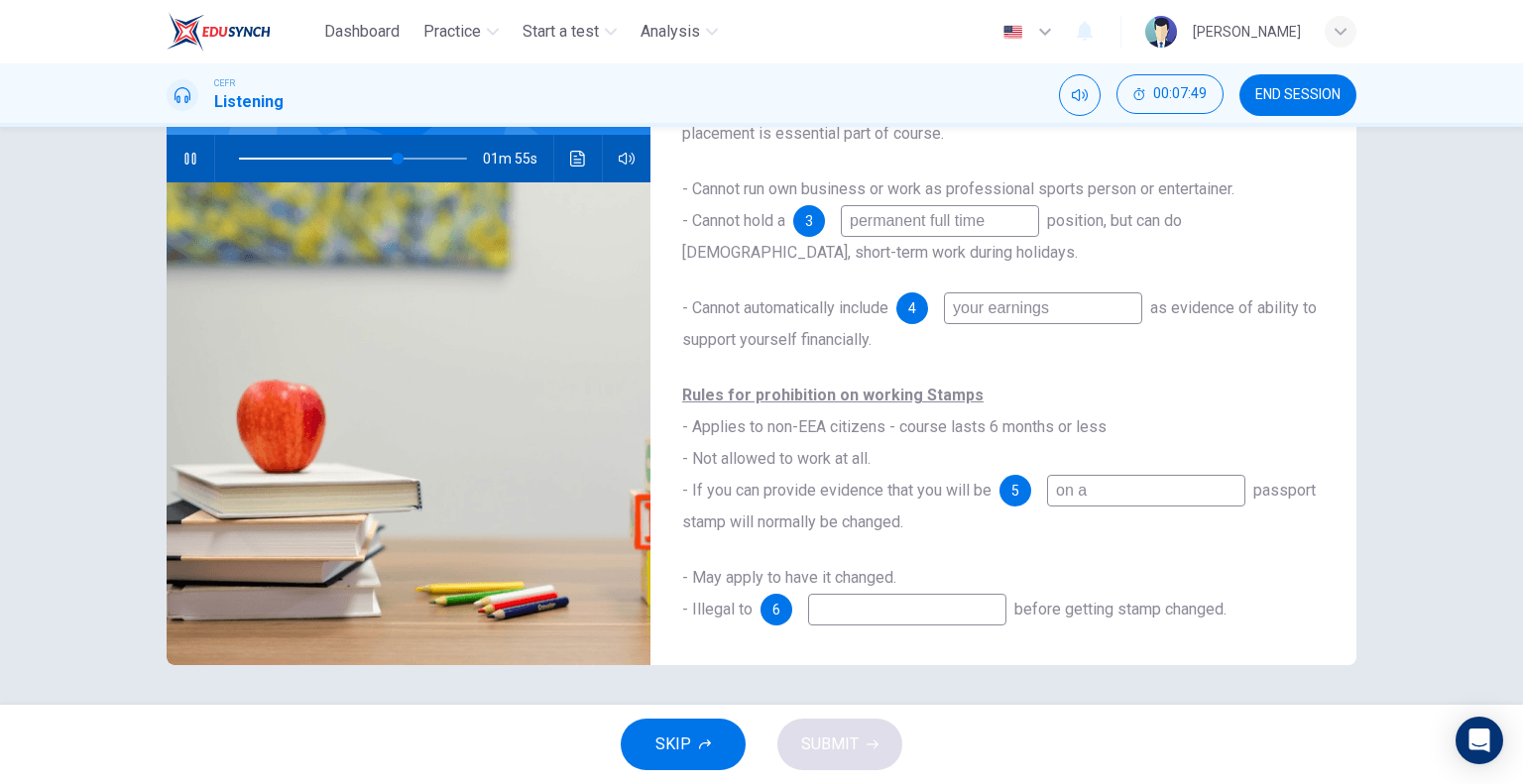 type on "70" 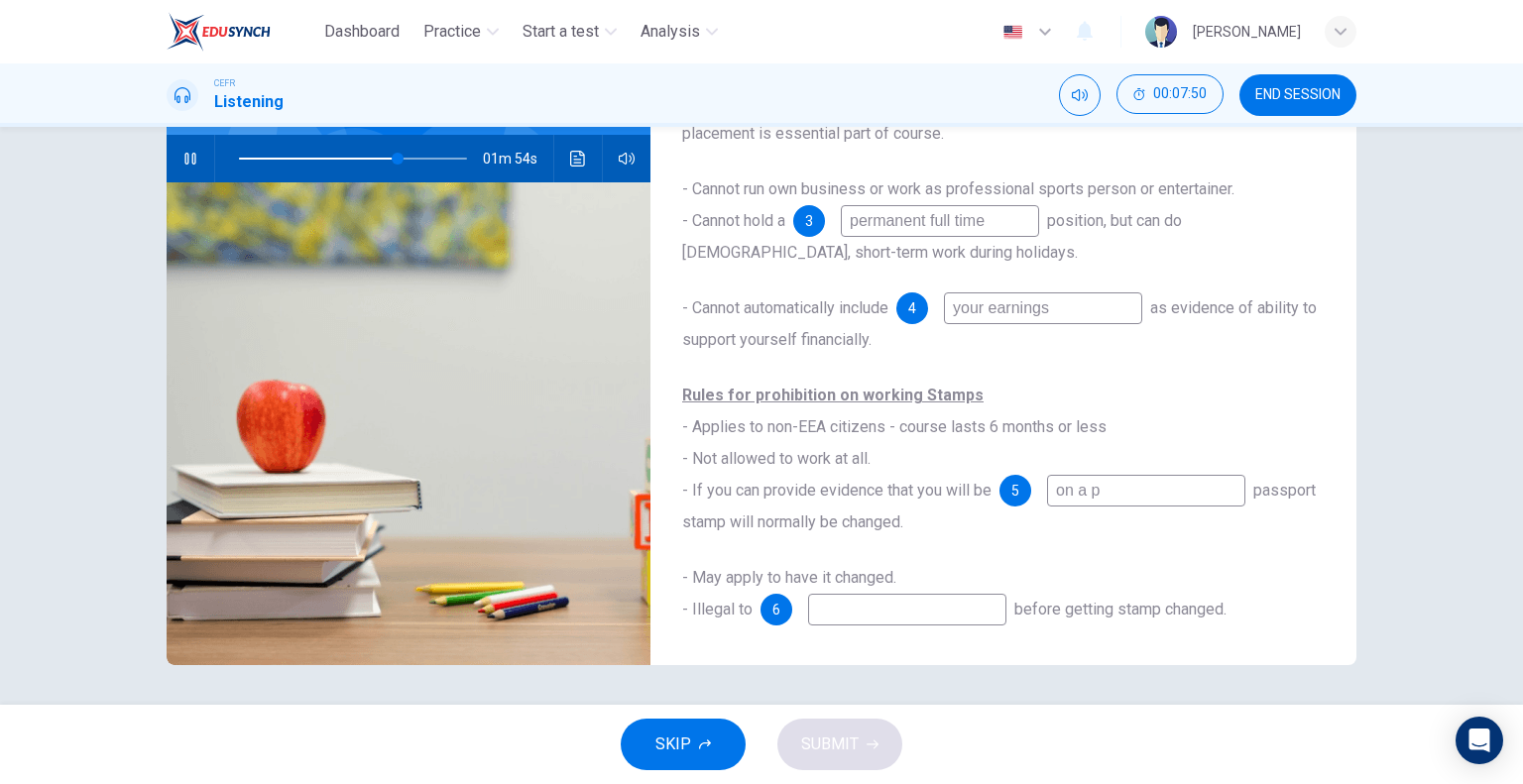 type on "on a pl" 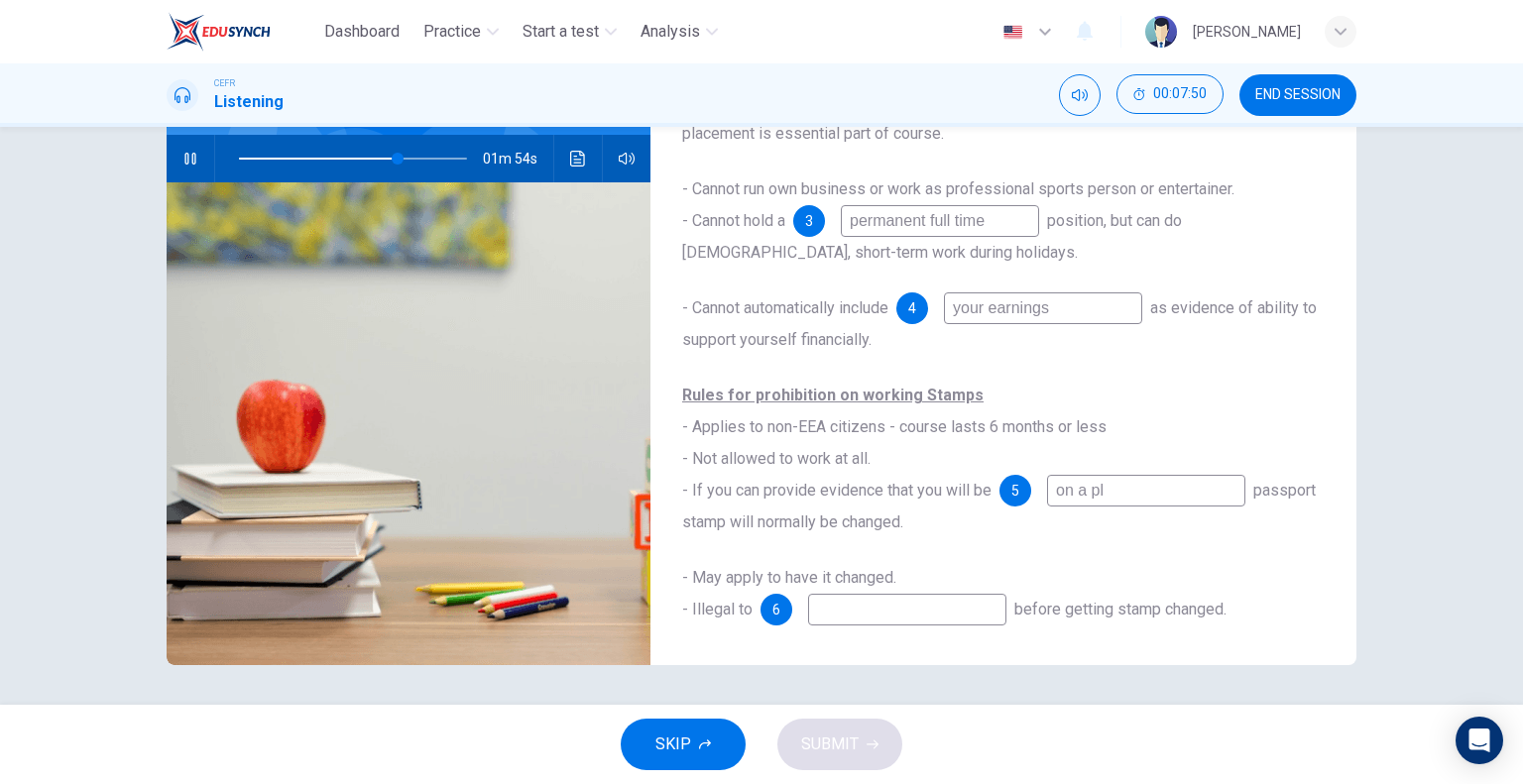 type on "70" 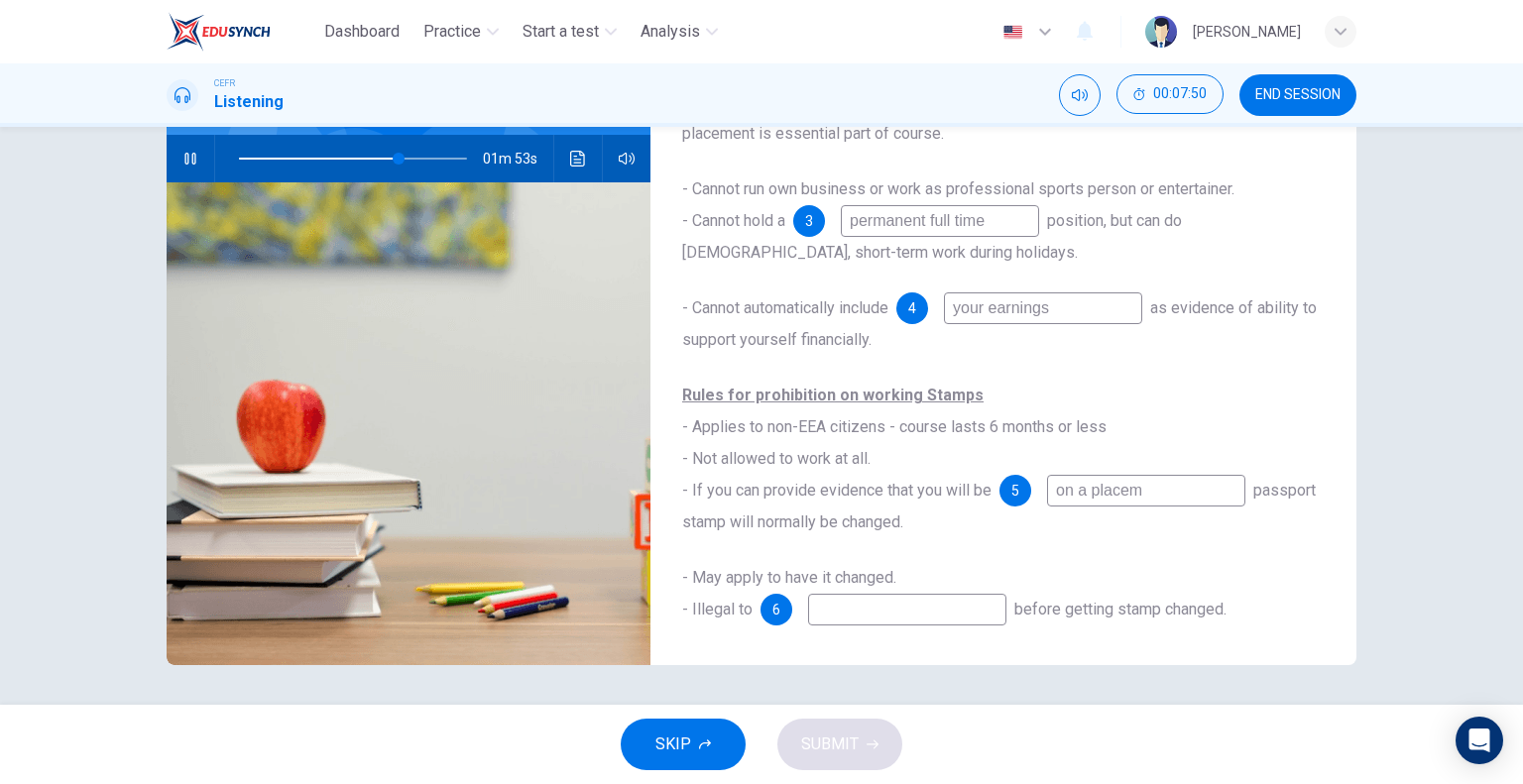 type on "on a placeme" 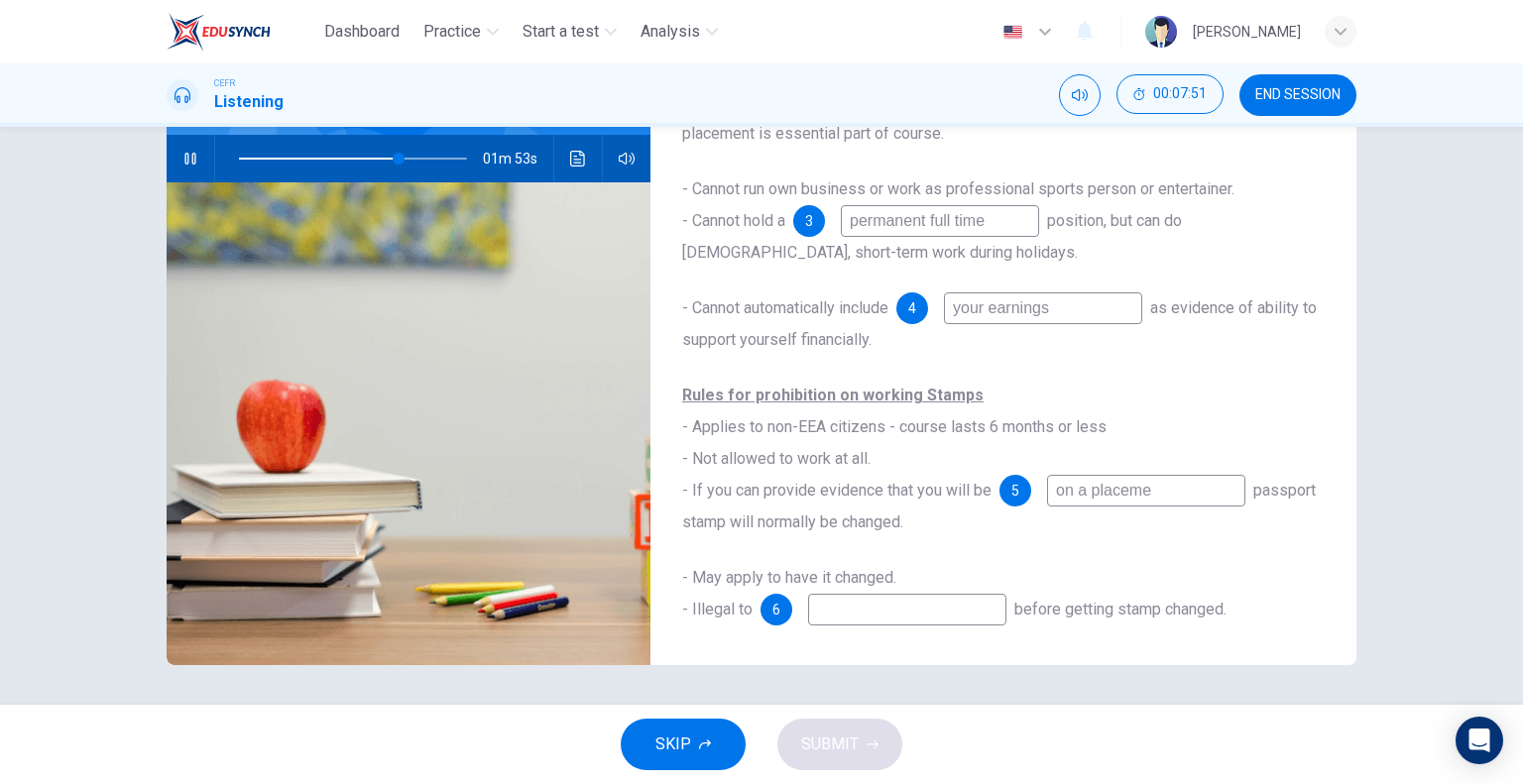type on "70" 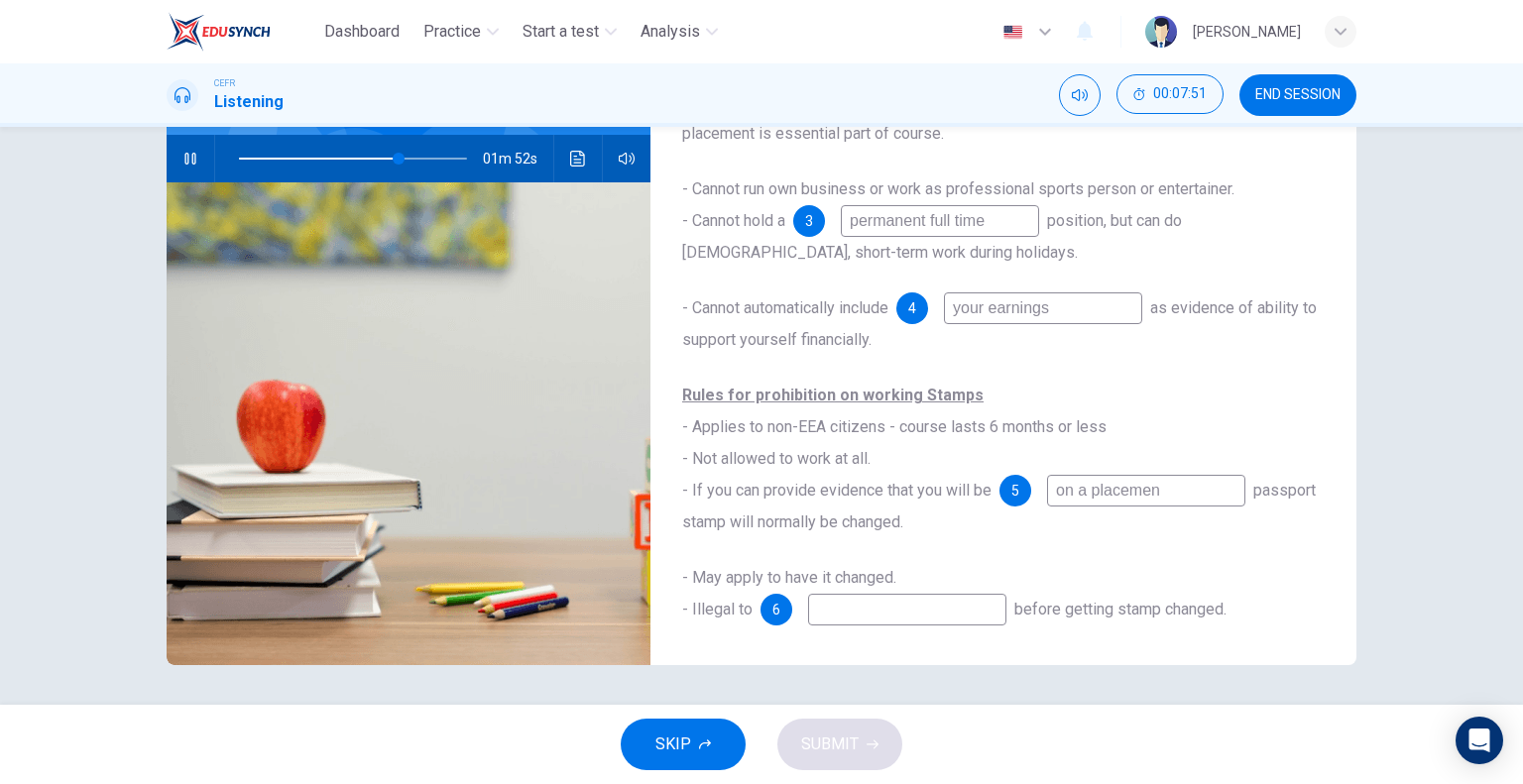type on "on a placement" 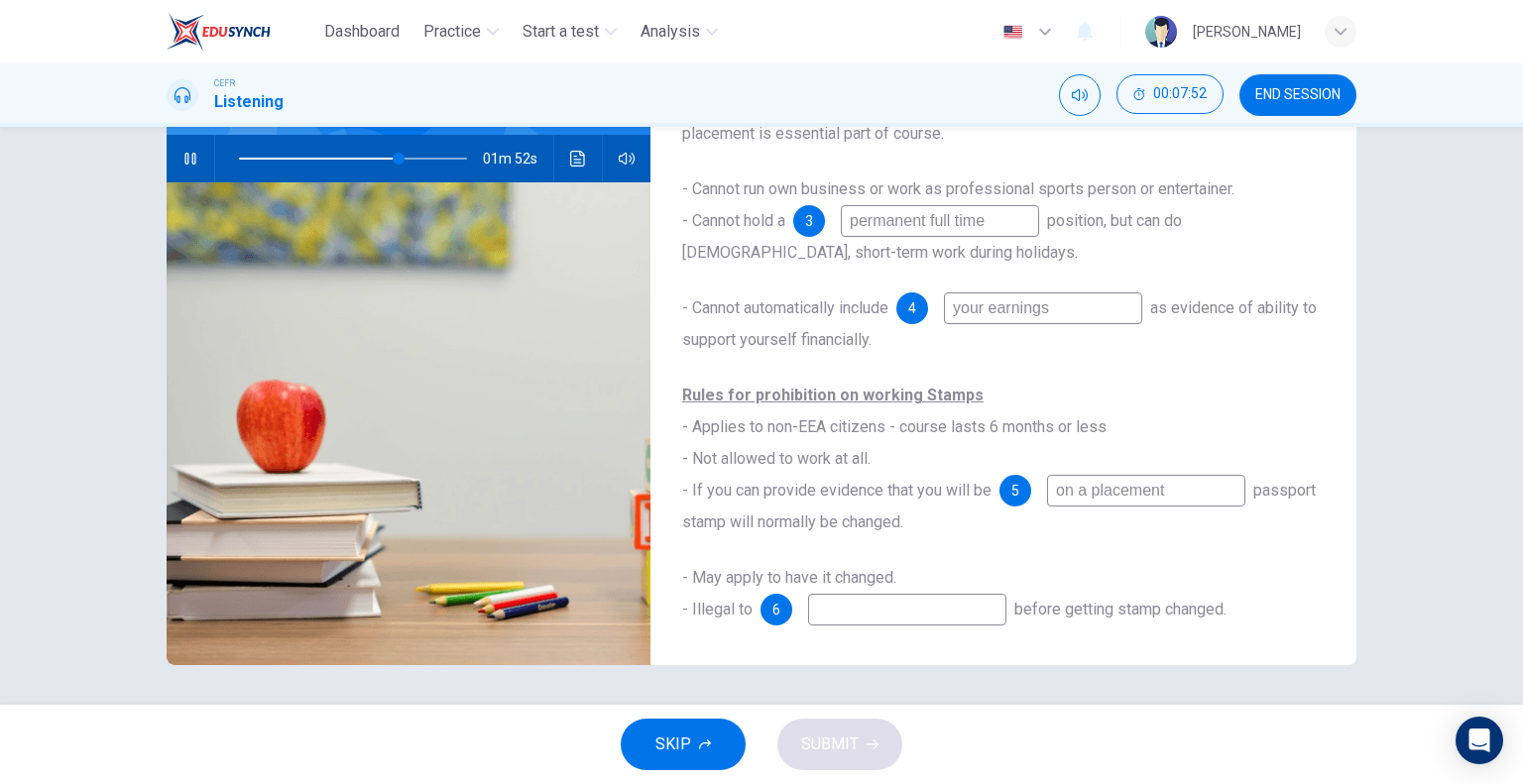 type on "70" 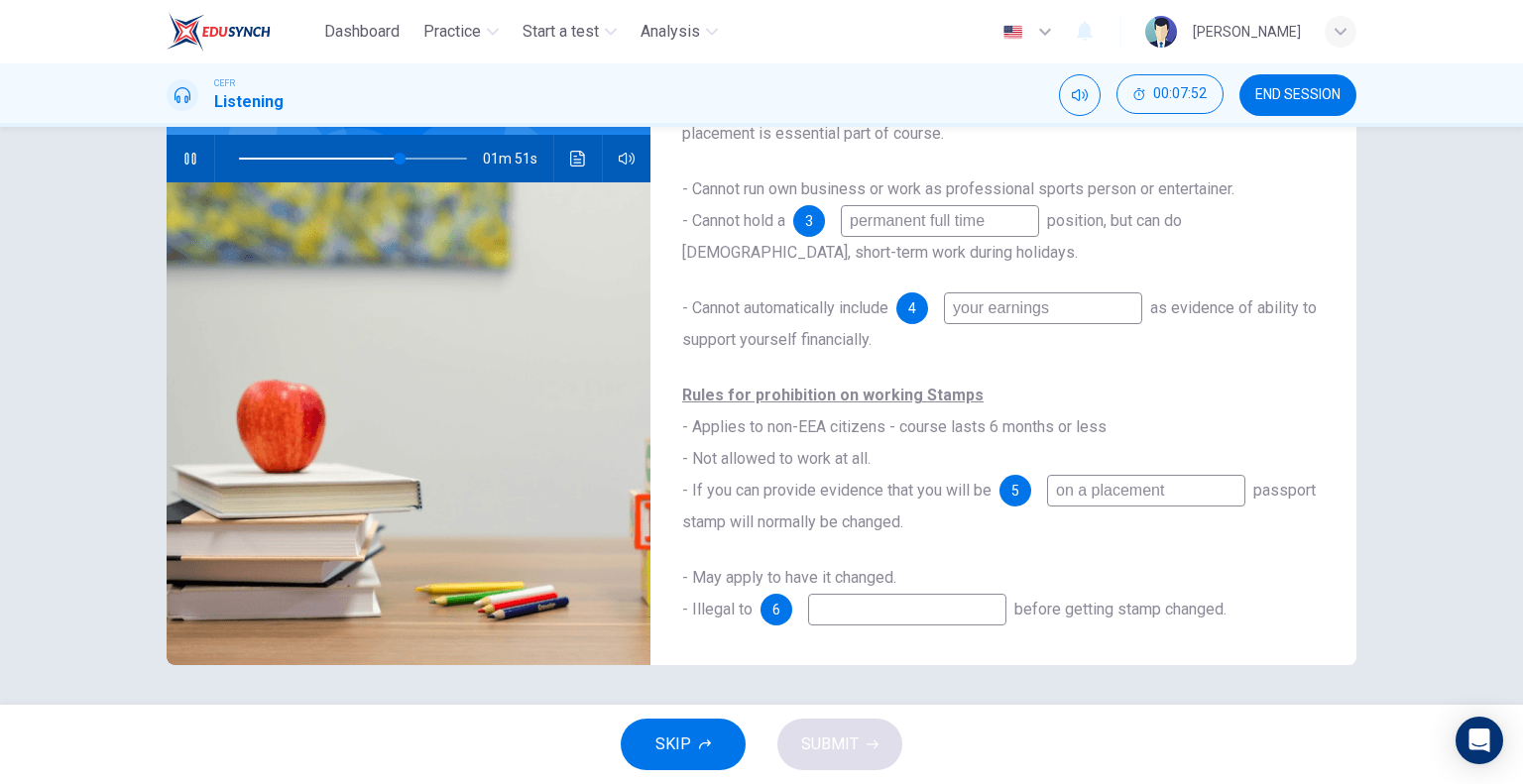 type on "on a placement" 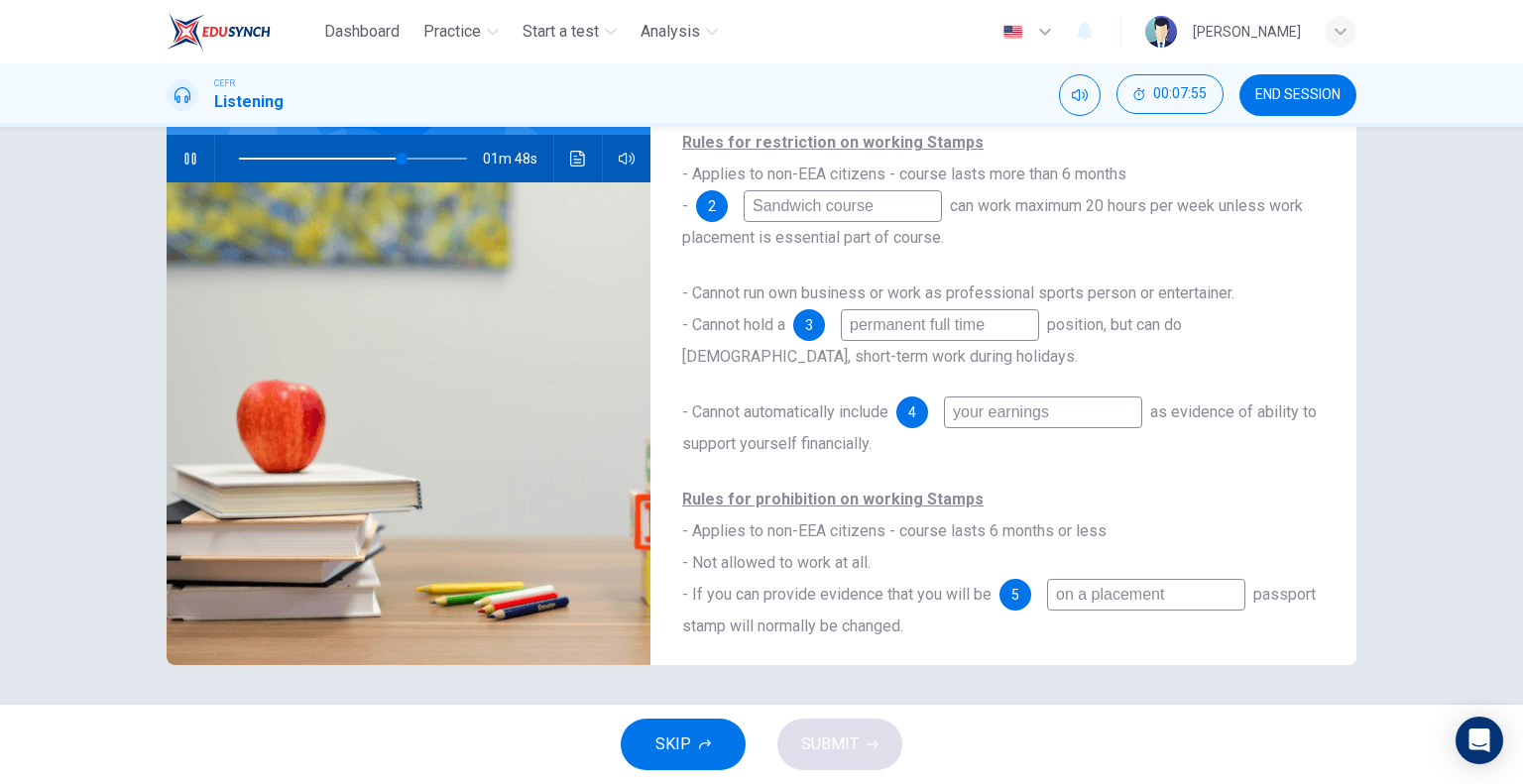 scroll, scrollTop: 0, scrollLeft: 0, axis: both 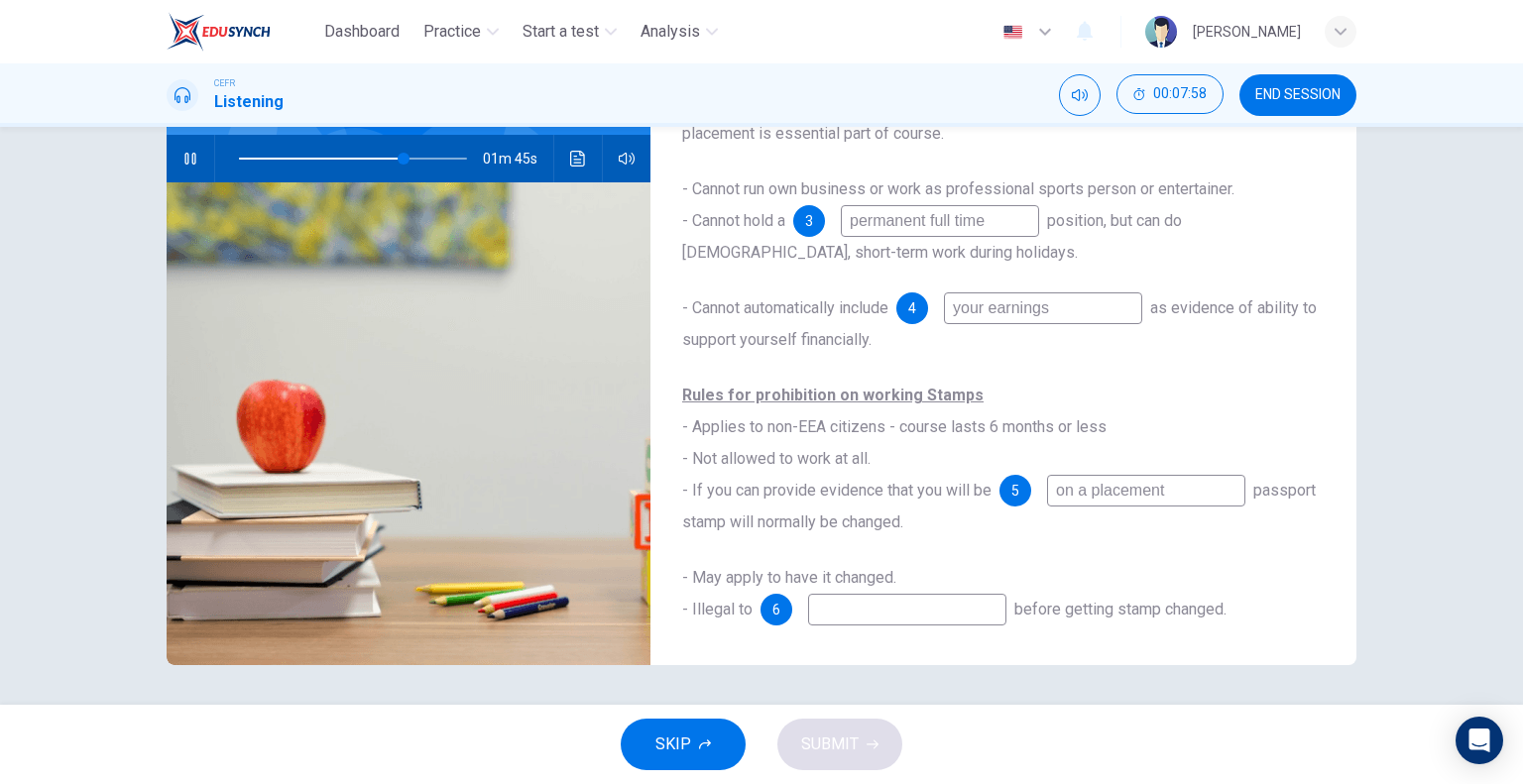 click at bounding box center [907, 610] 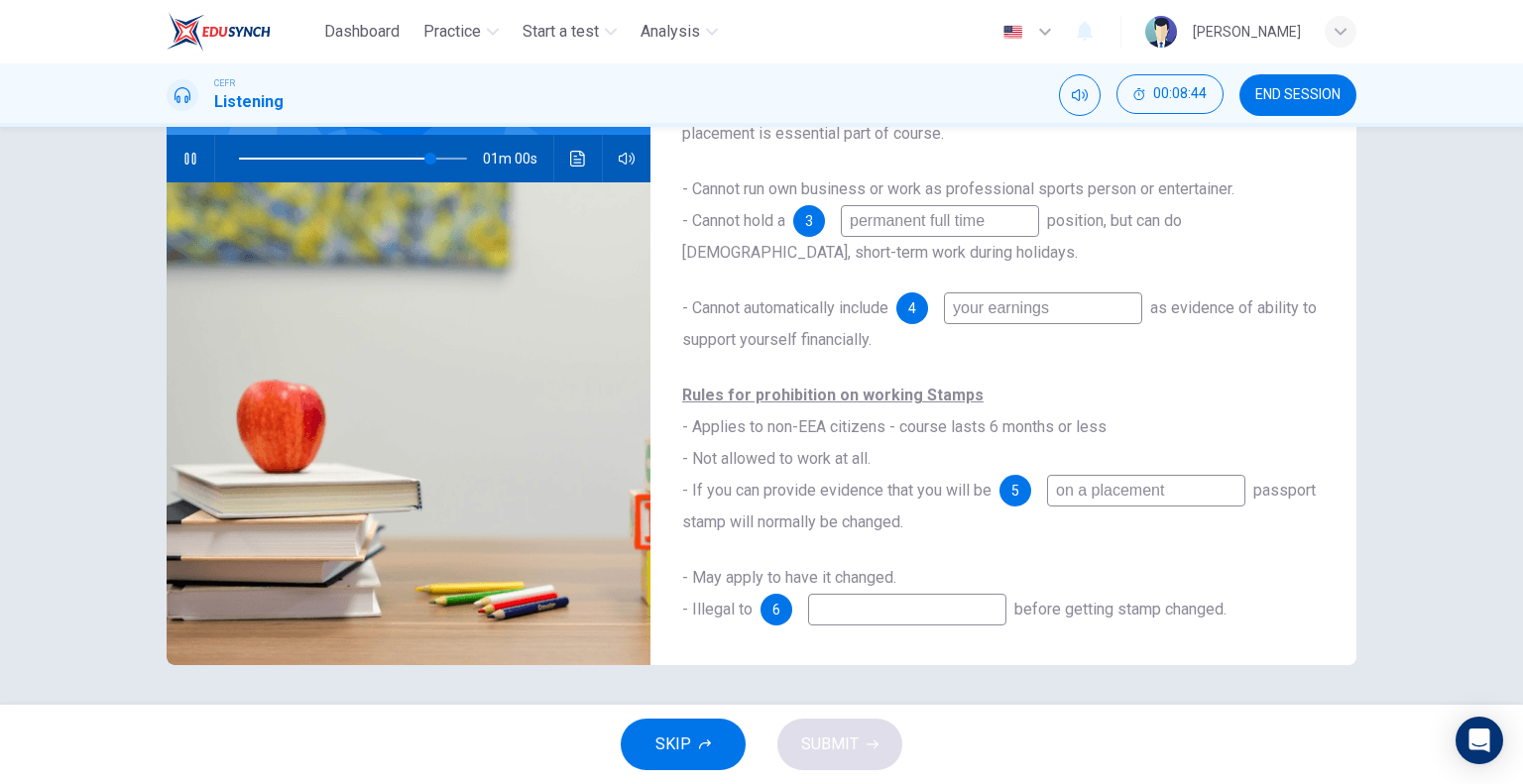 click at bounding box center [907, 610] 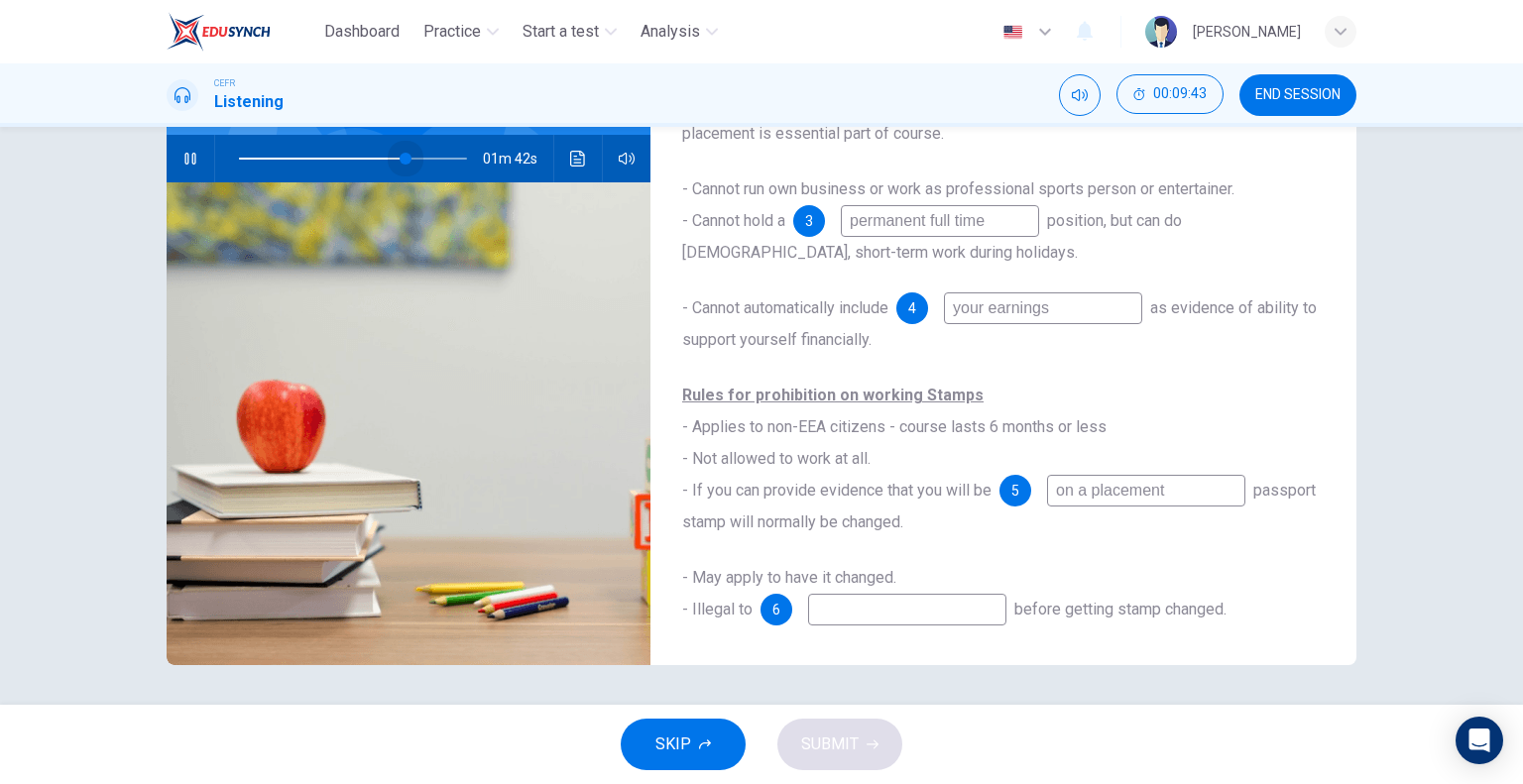 click at bounding box center [322, 159] 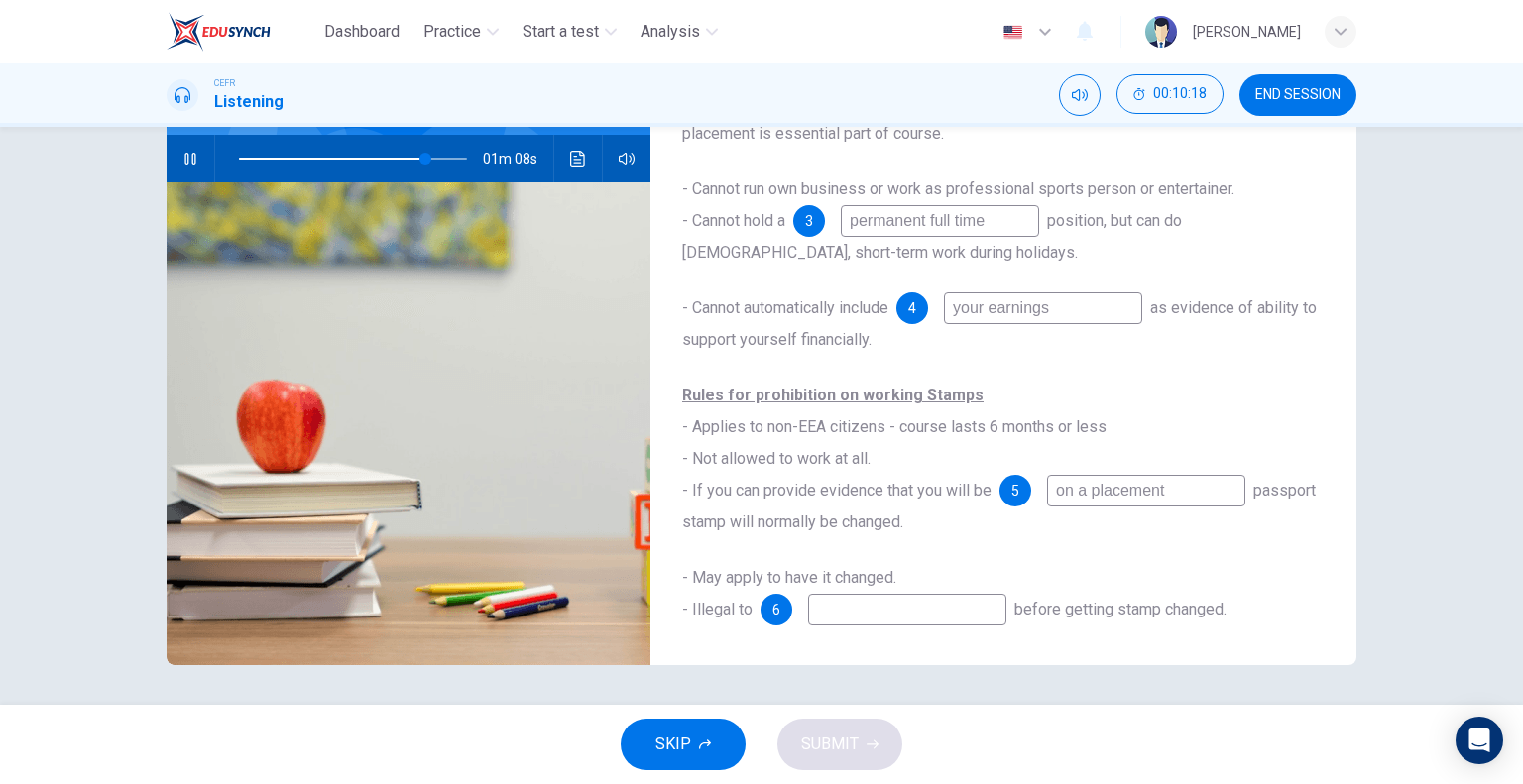click at bounding box center (907, 610) 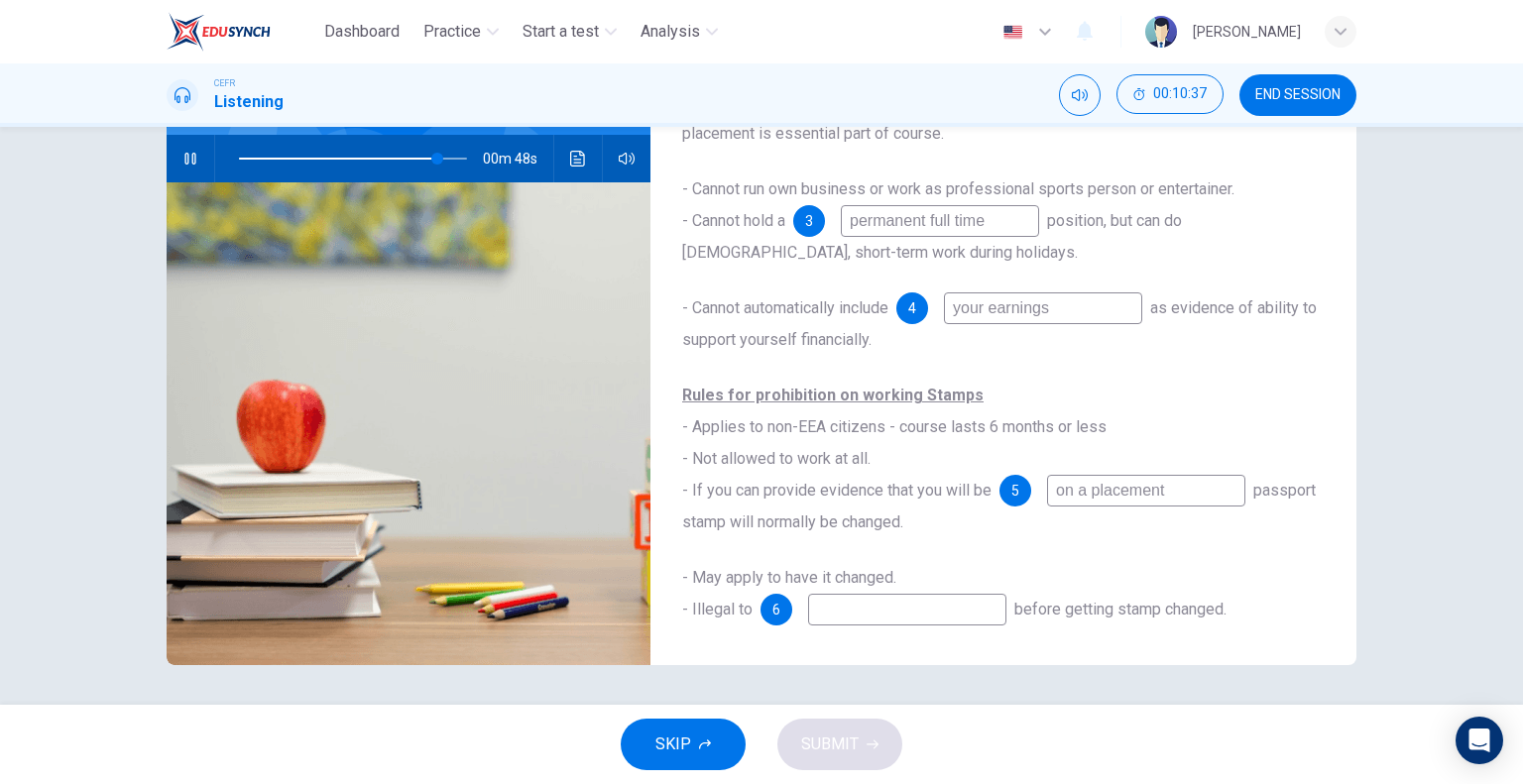 type on "87" 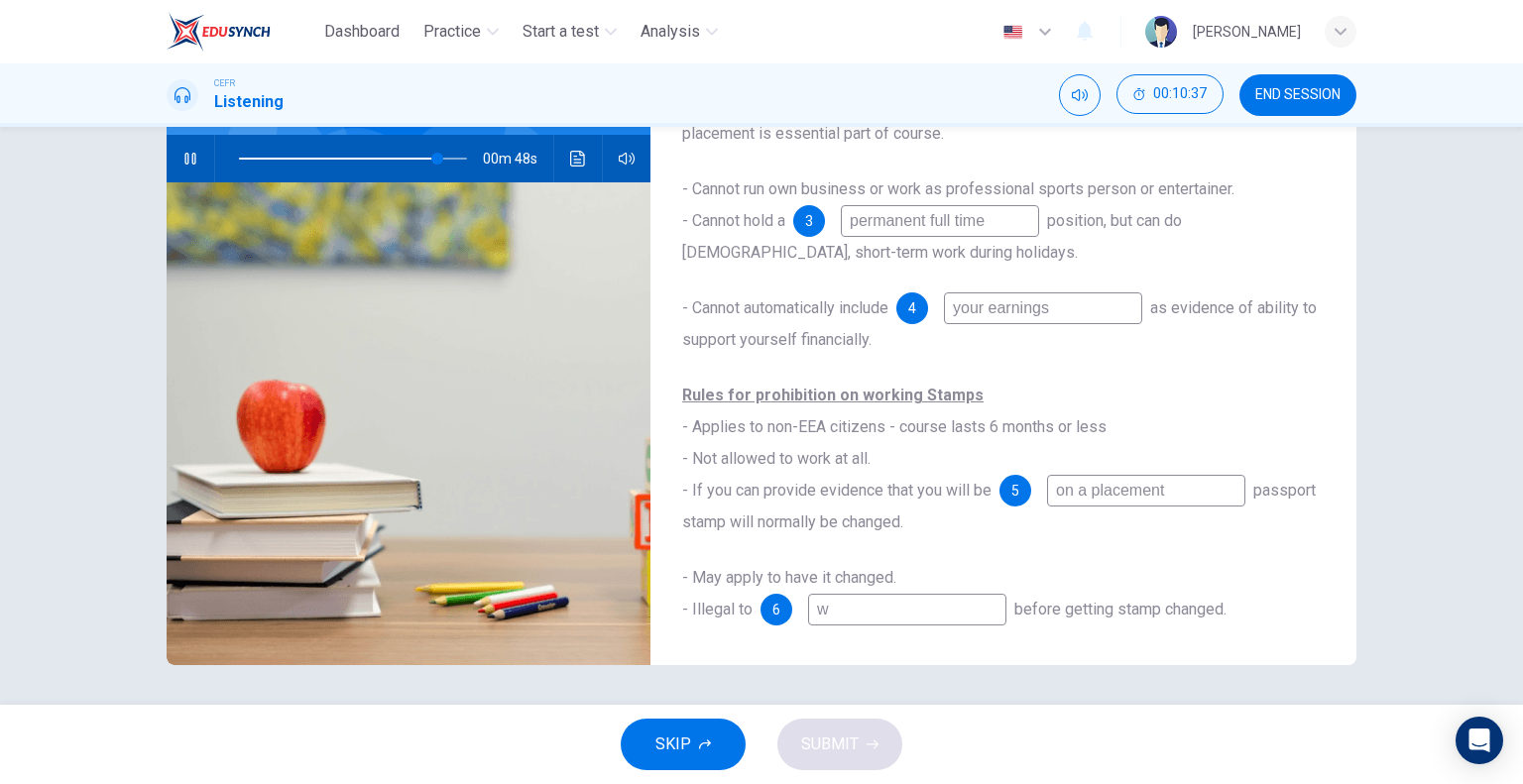 type on "wo" 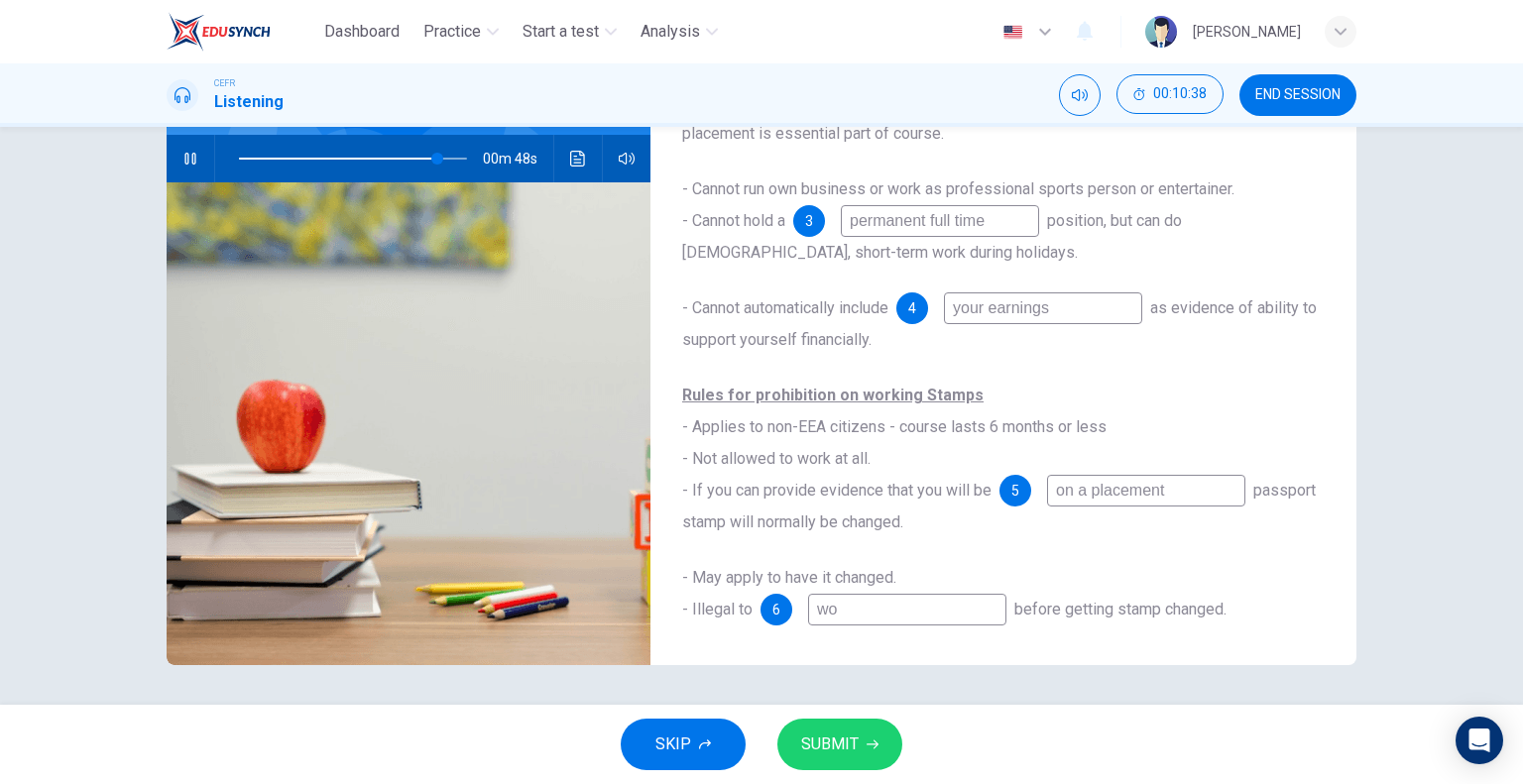 type on "87" 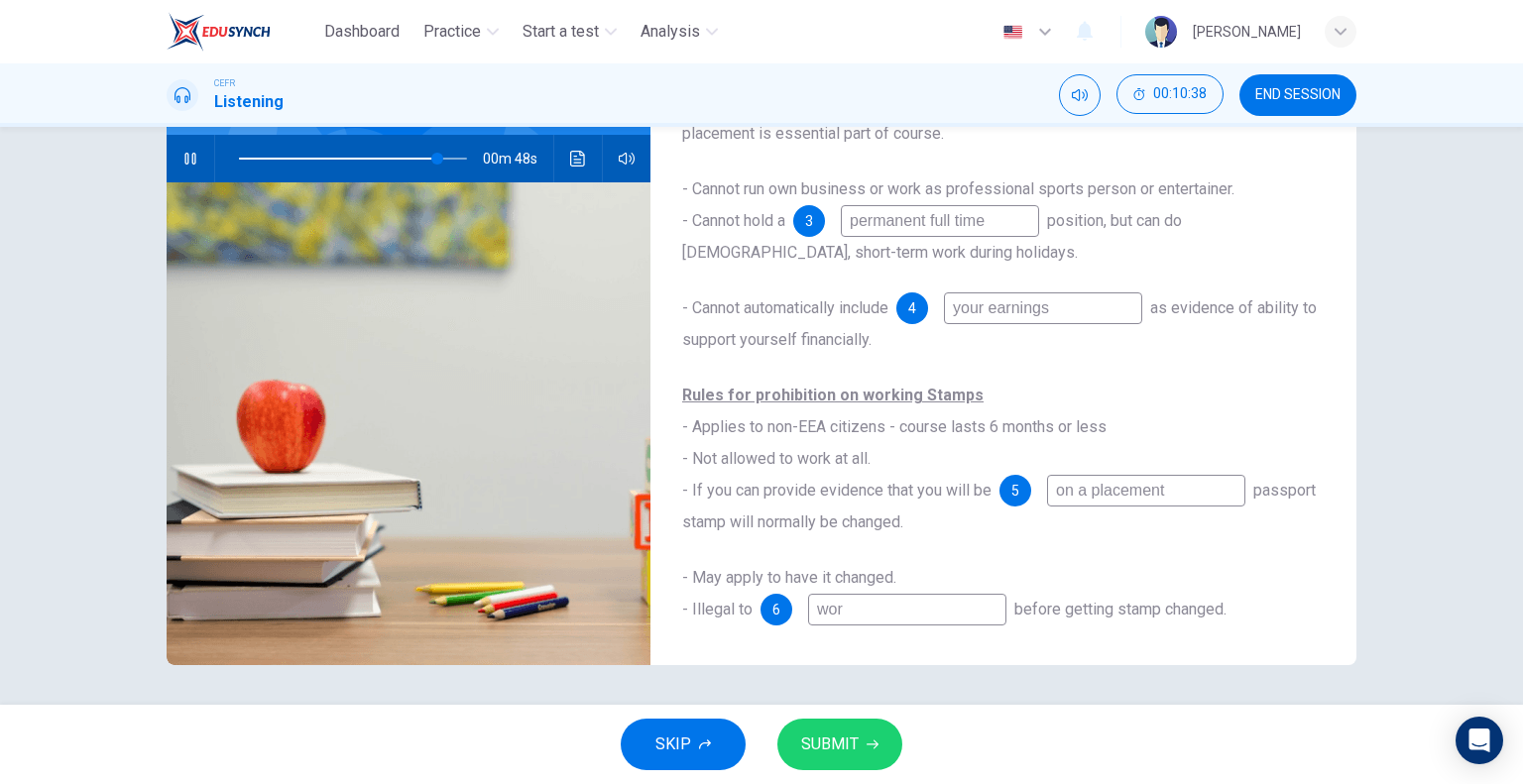 type on "work" 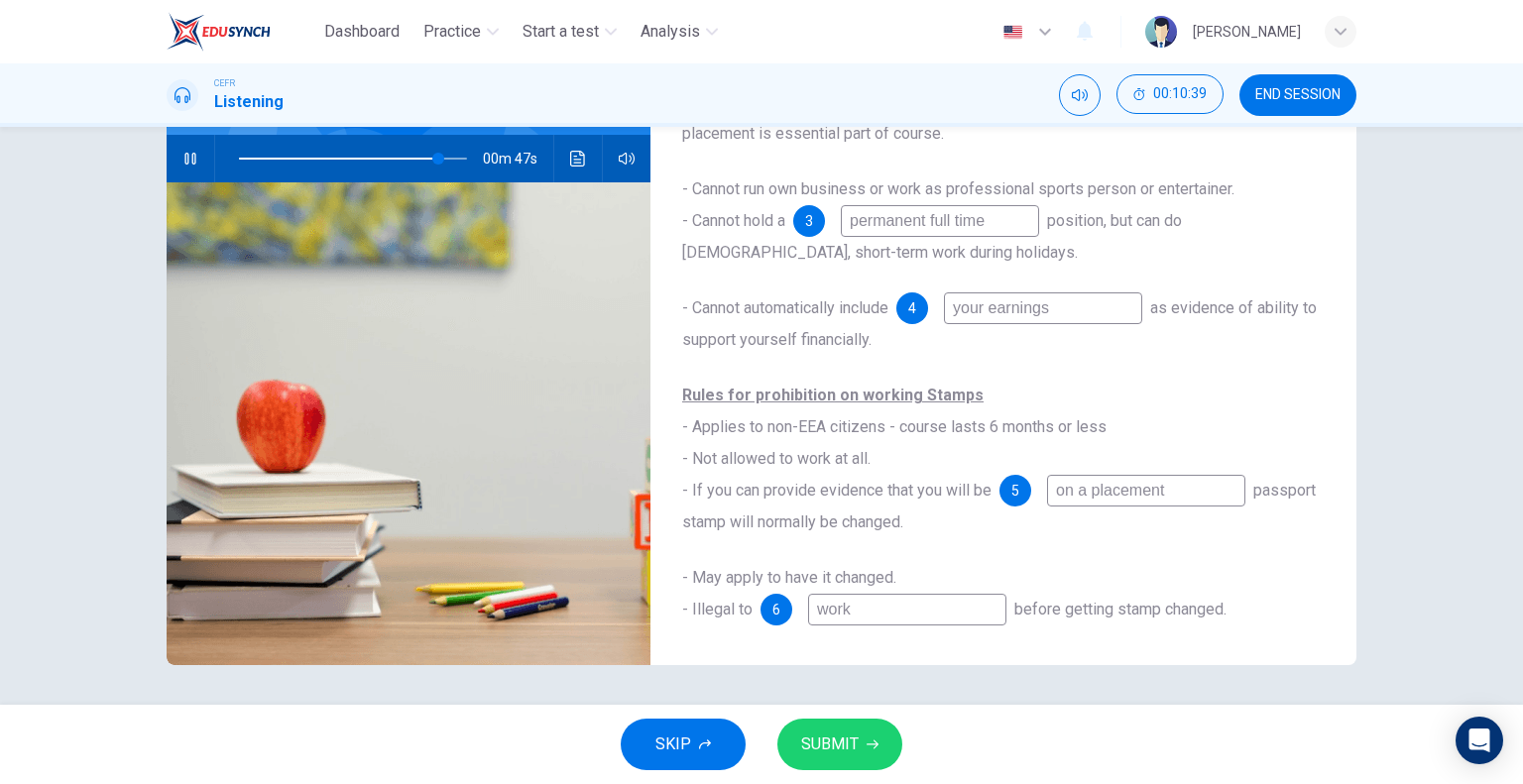 type on "88" 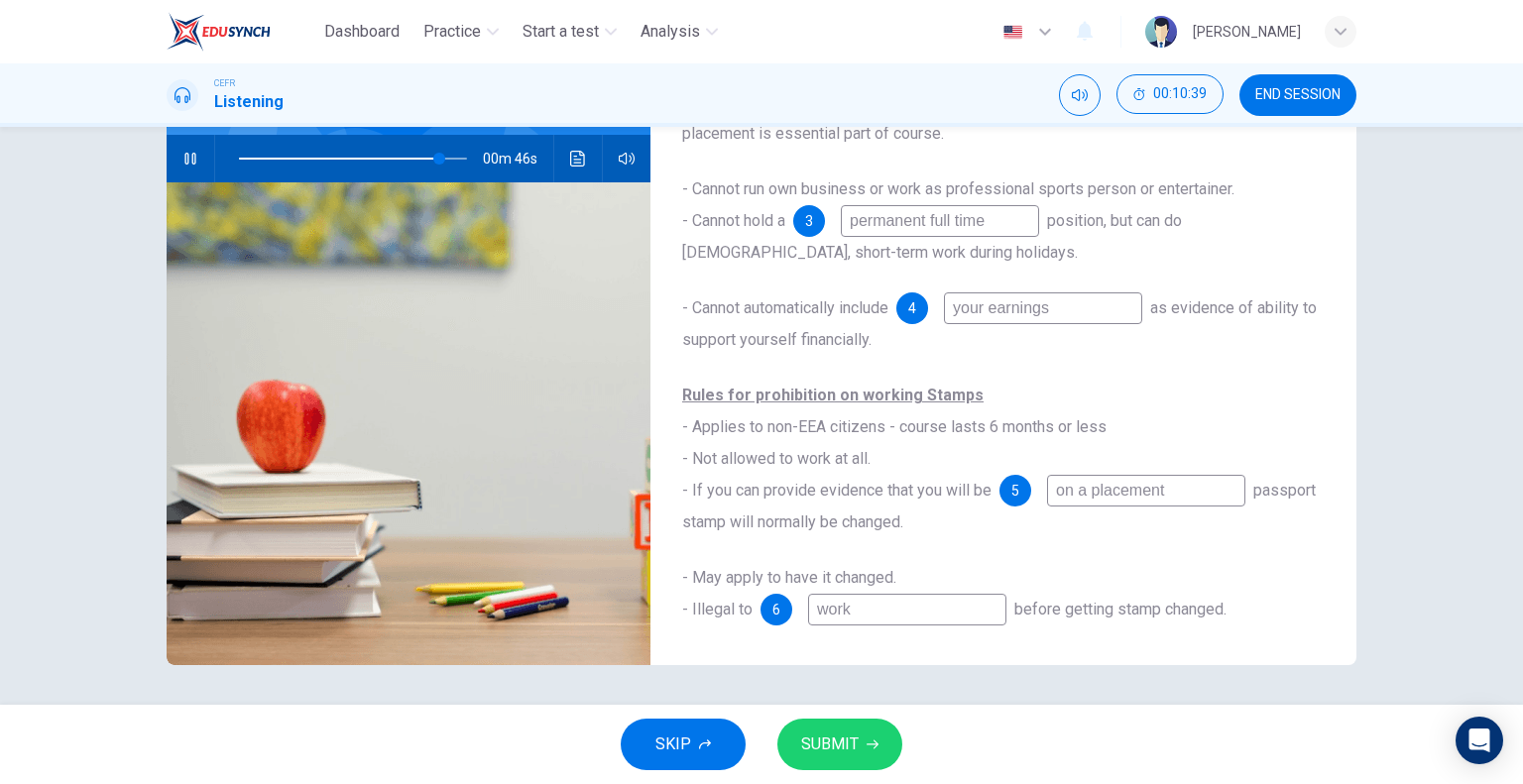type on "work" 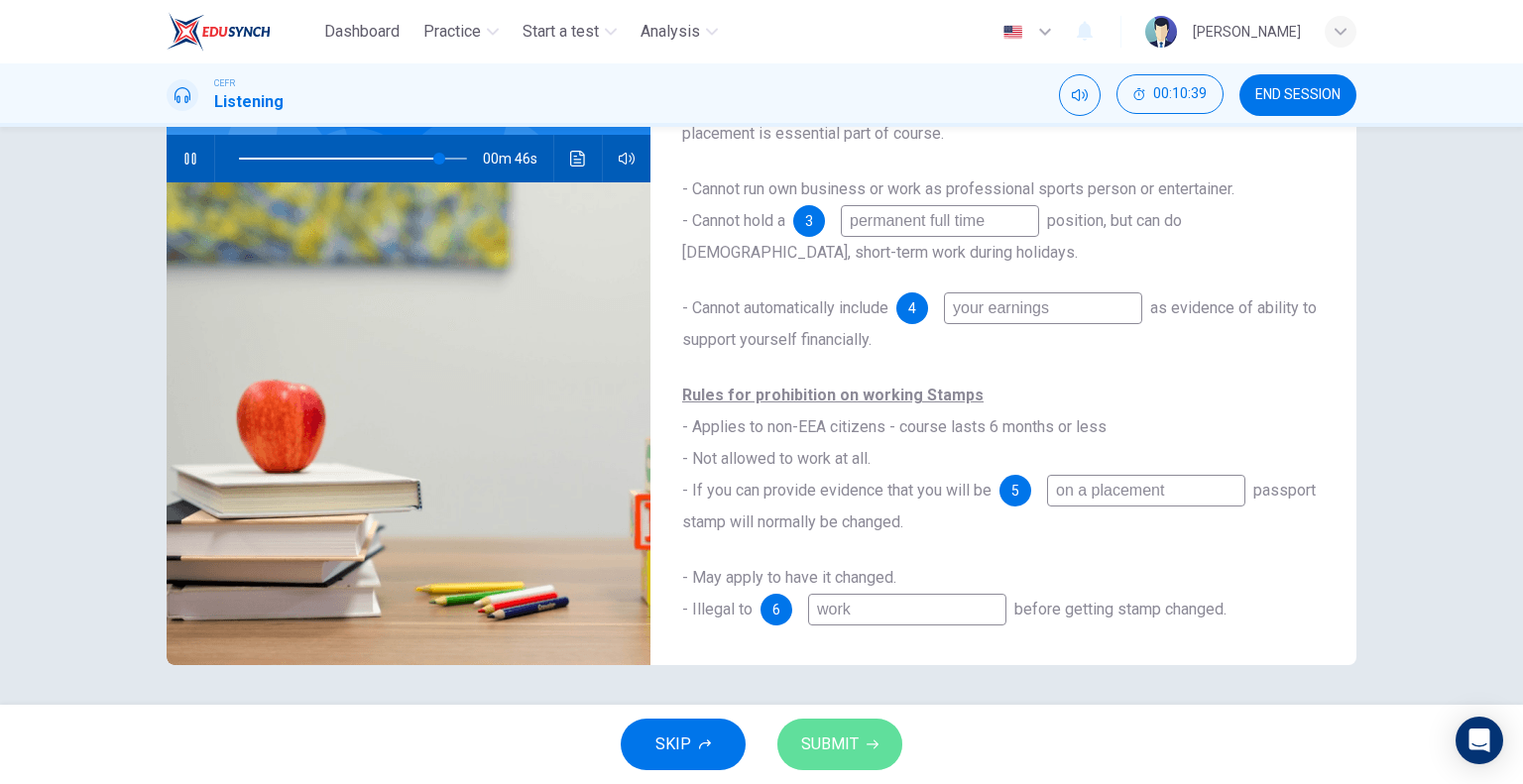 click on "SUBMIT" at bounding box center (830, 744) 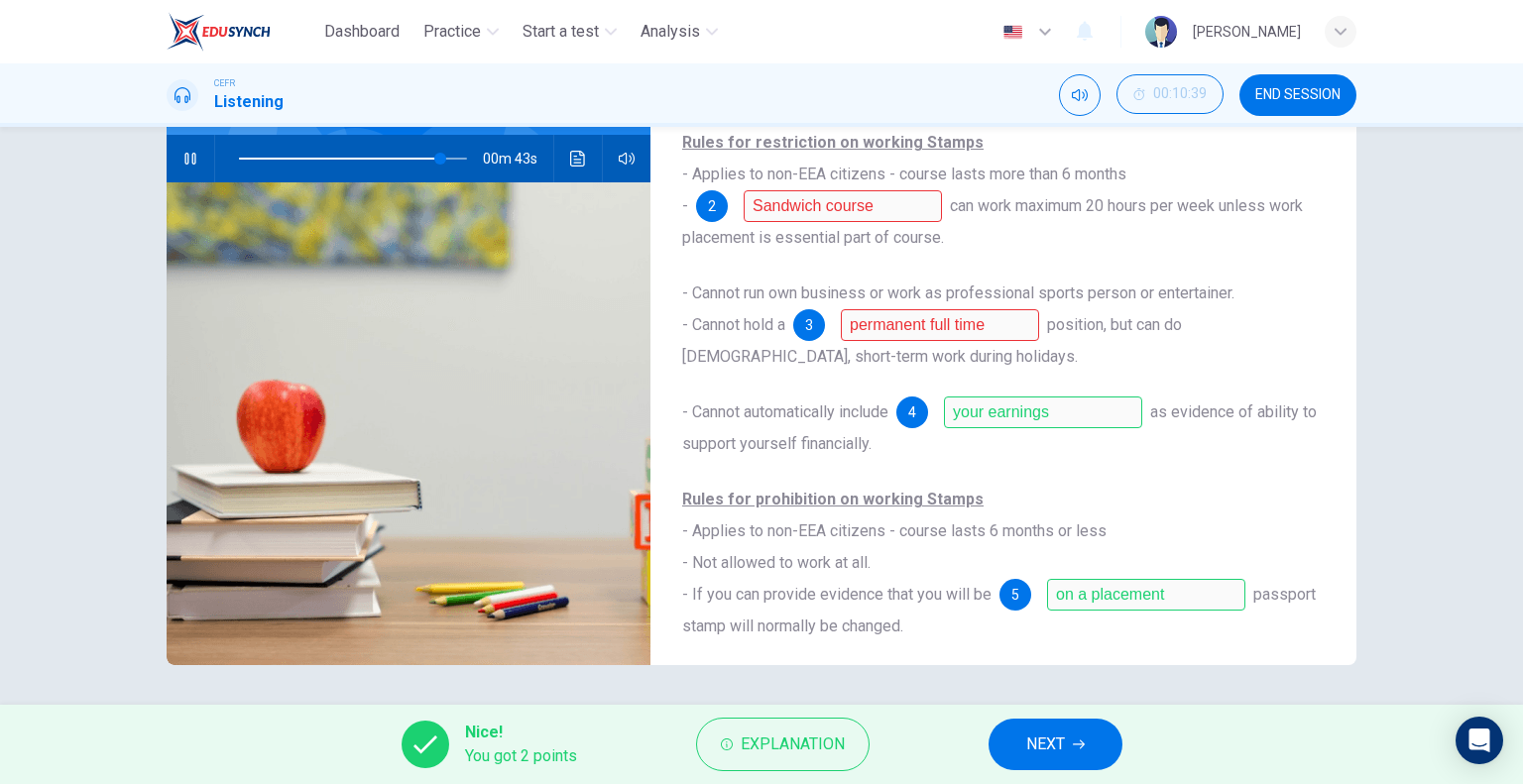 scroll, scrollTop: 0, scrollLeft: 0, axis: both 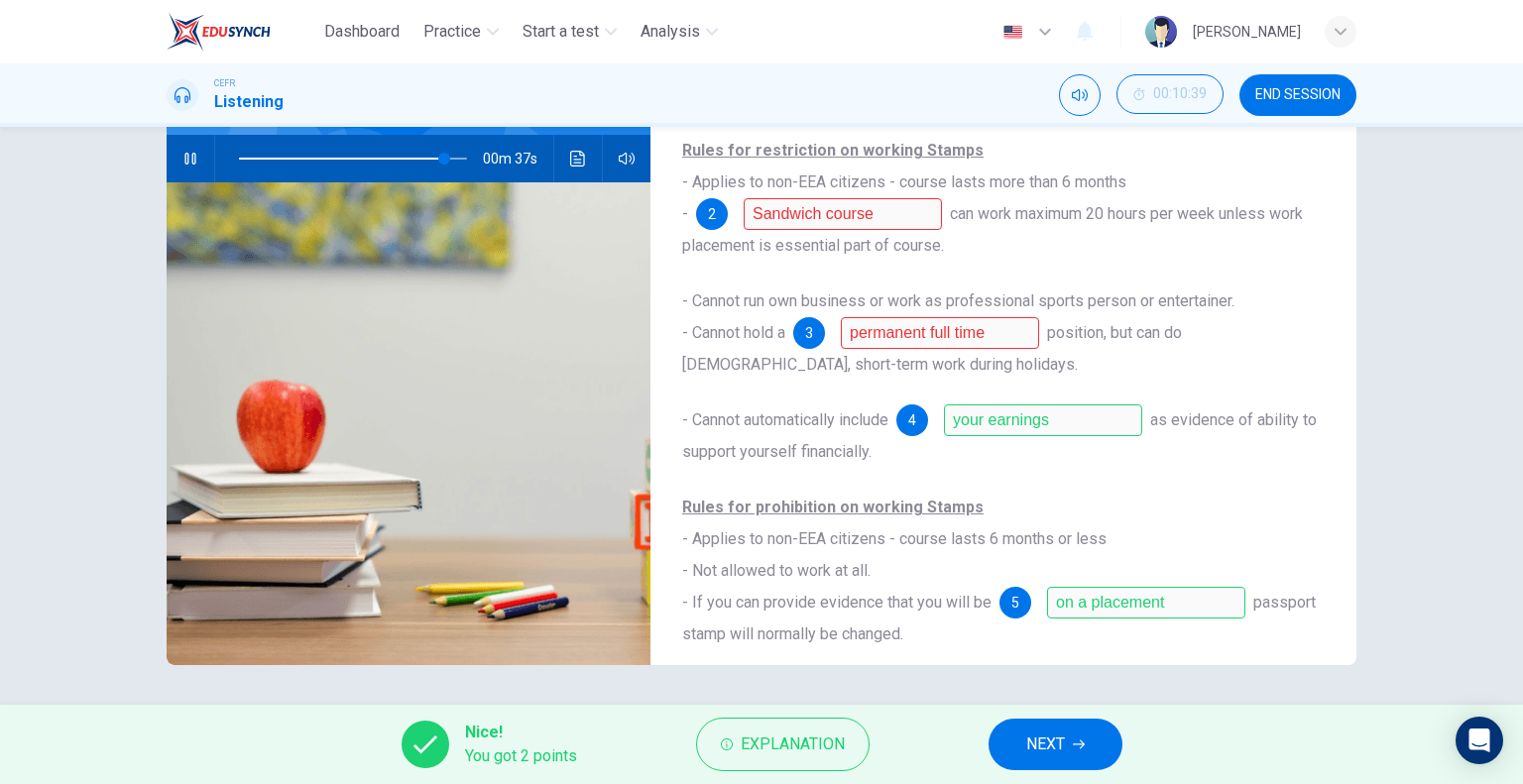 click on "00m 37s" at bounding box center [409, 159] 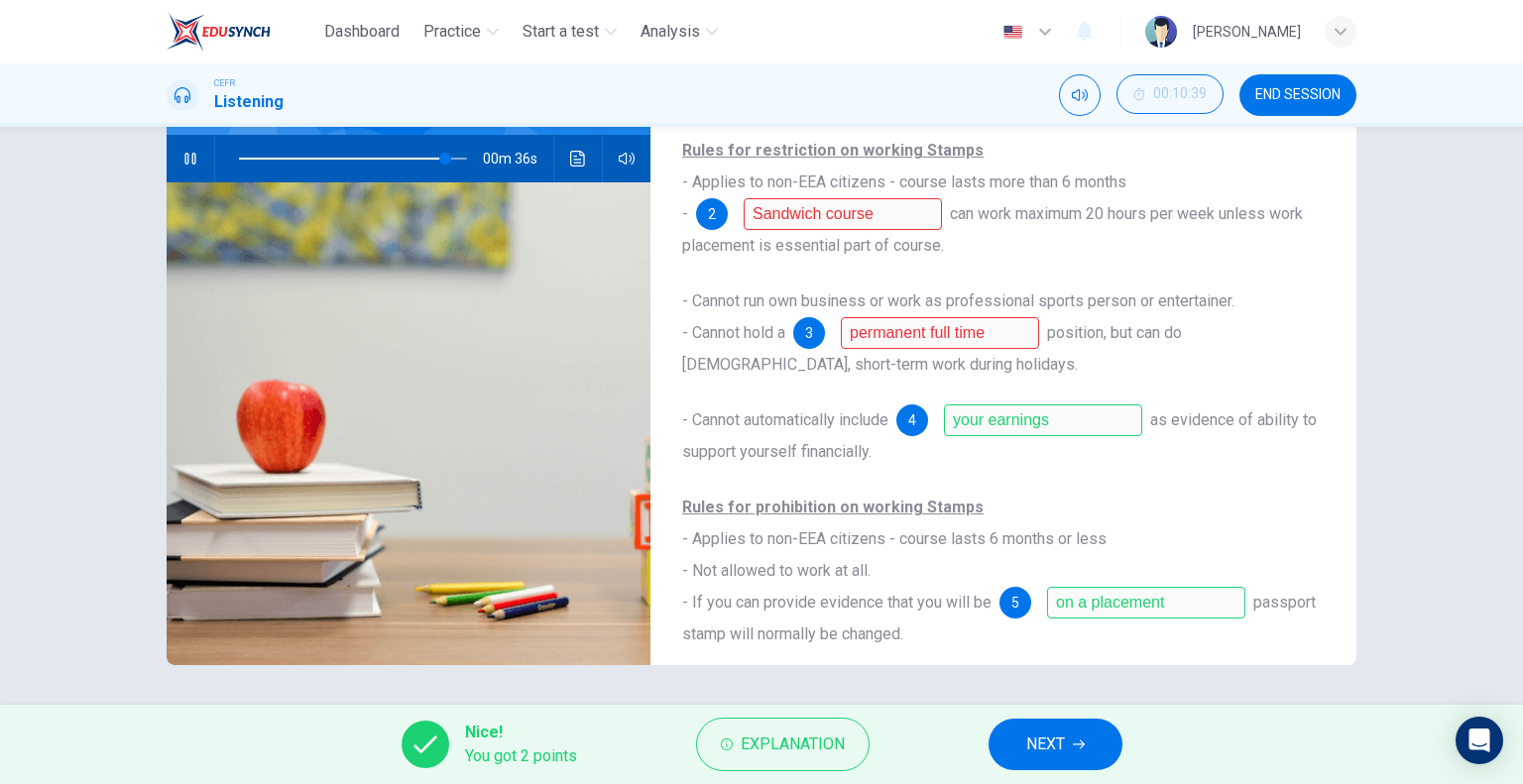 click 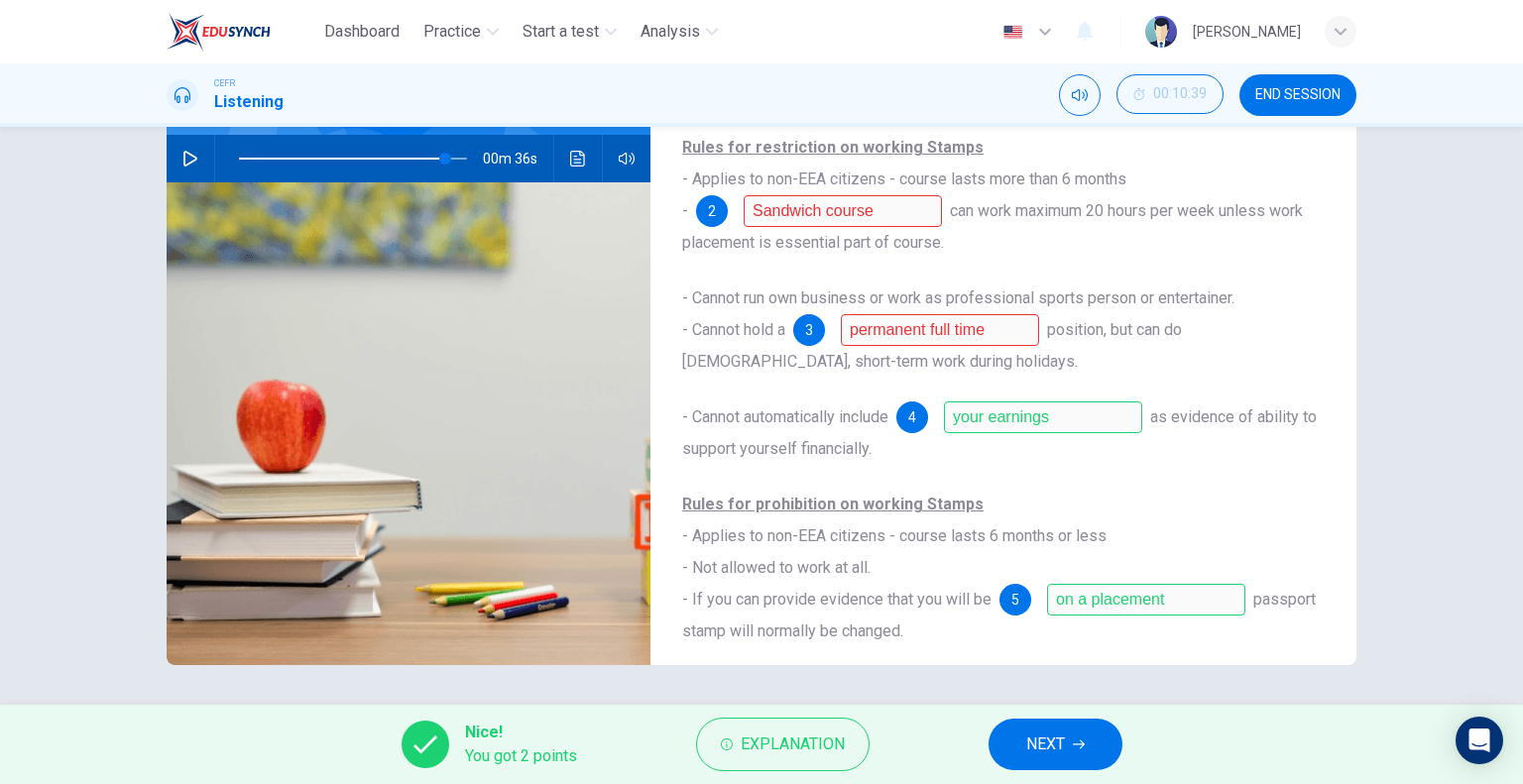 scroll, scrollTop: 0, scrollLeft: 0, axis: both 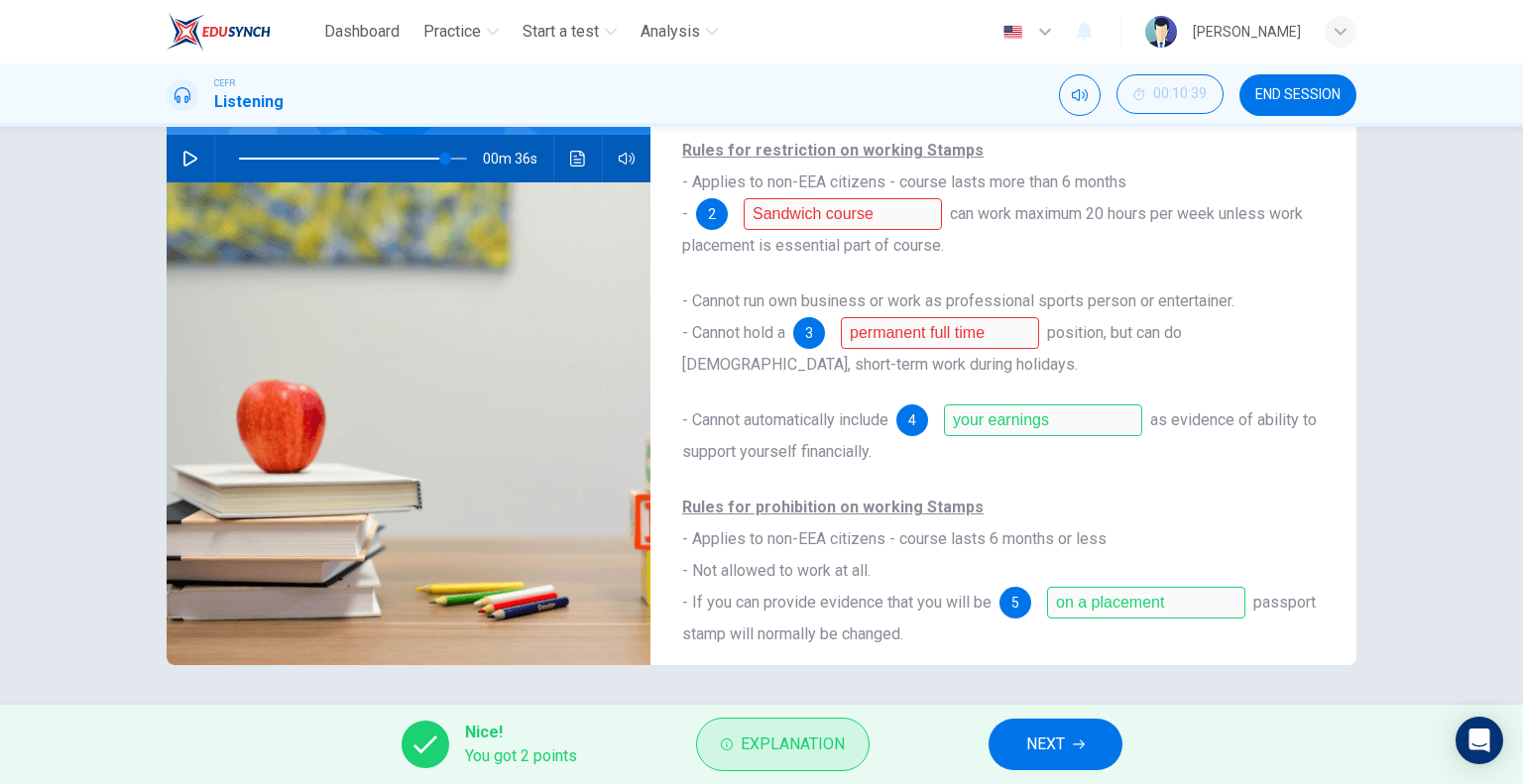 click on "Explanation" at bounding box center (782, 744) 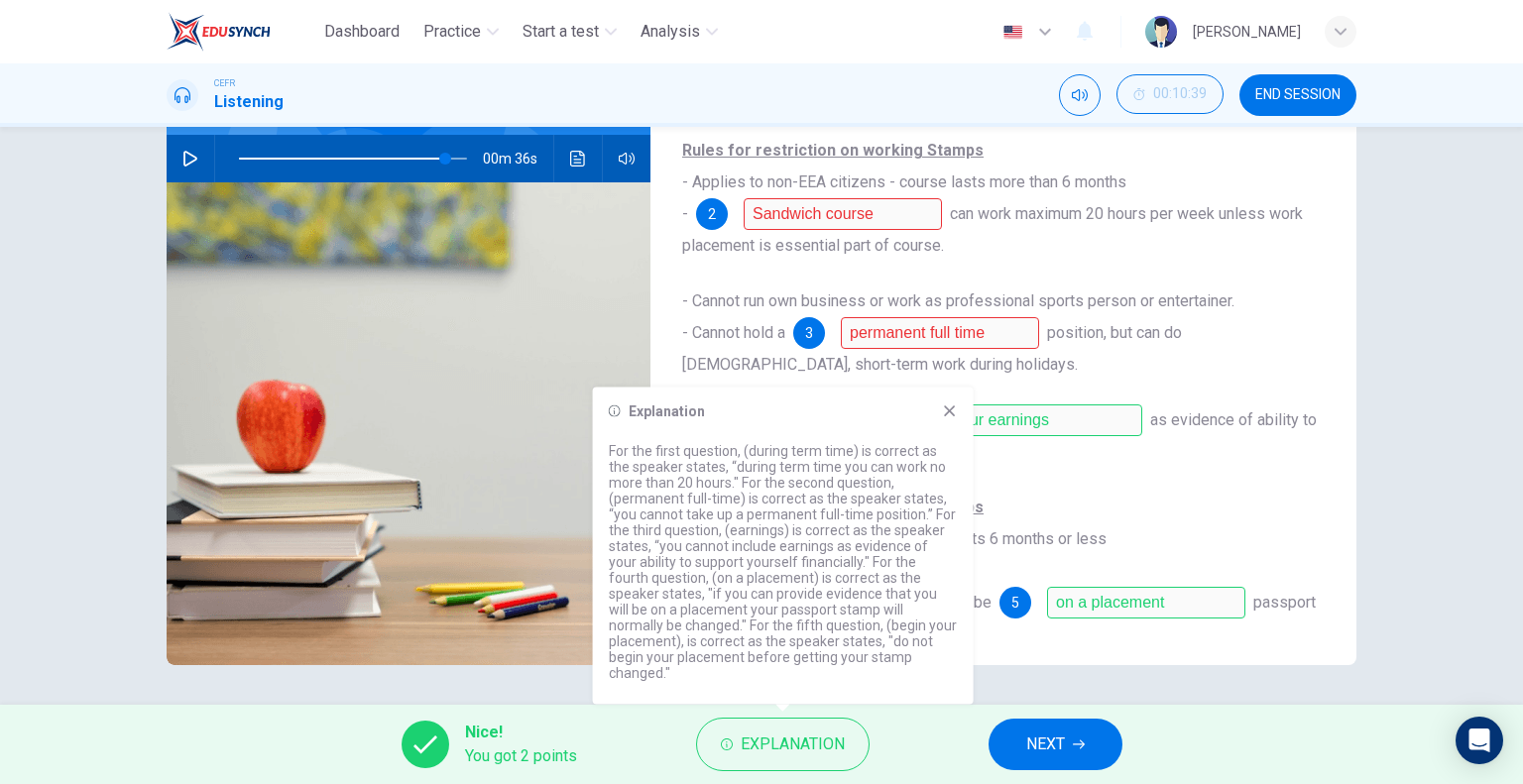 type 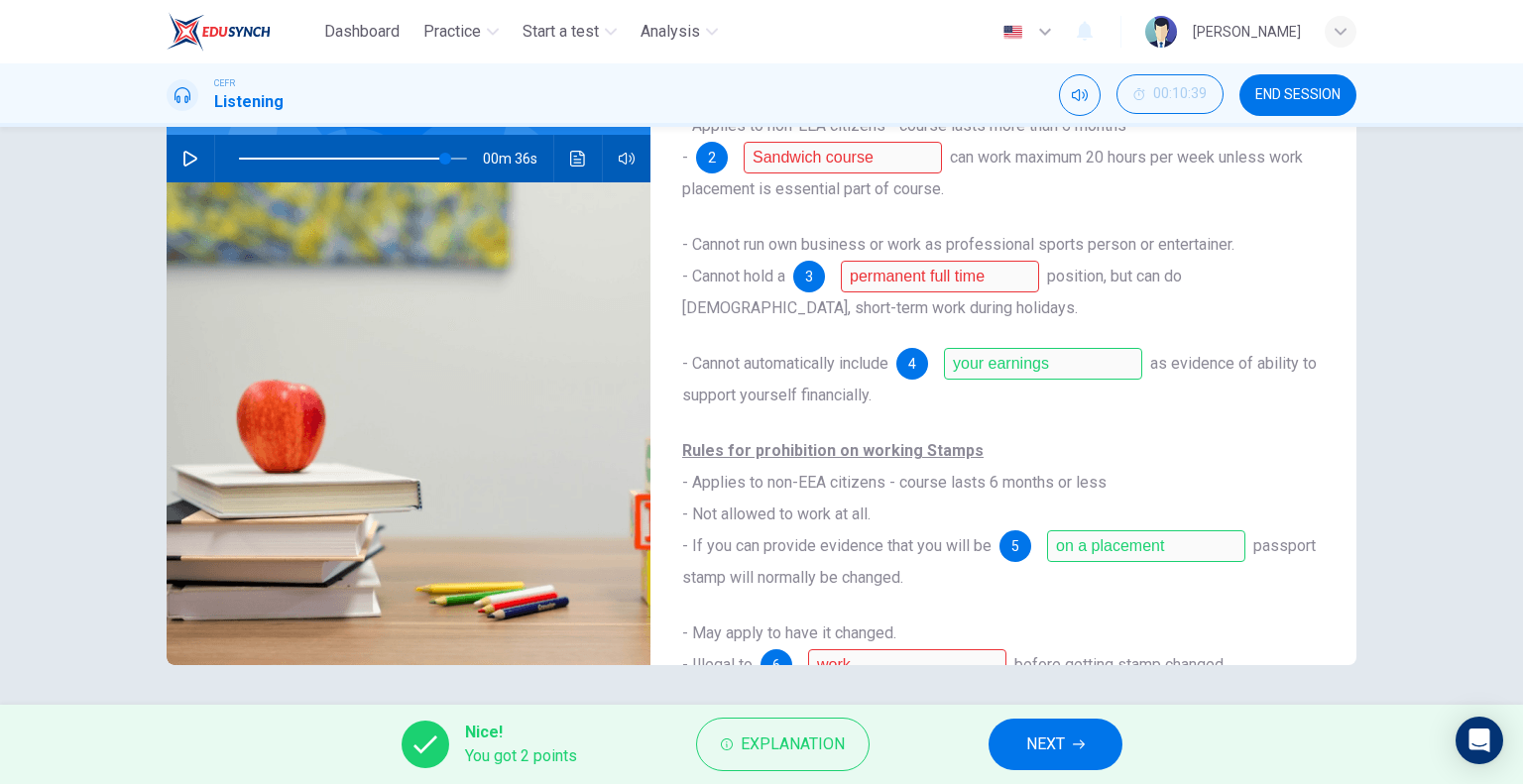 scroll, scrollTop: 115, scrollLeft: 0, axis: vertical 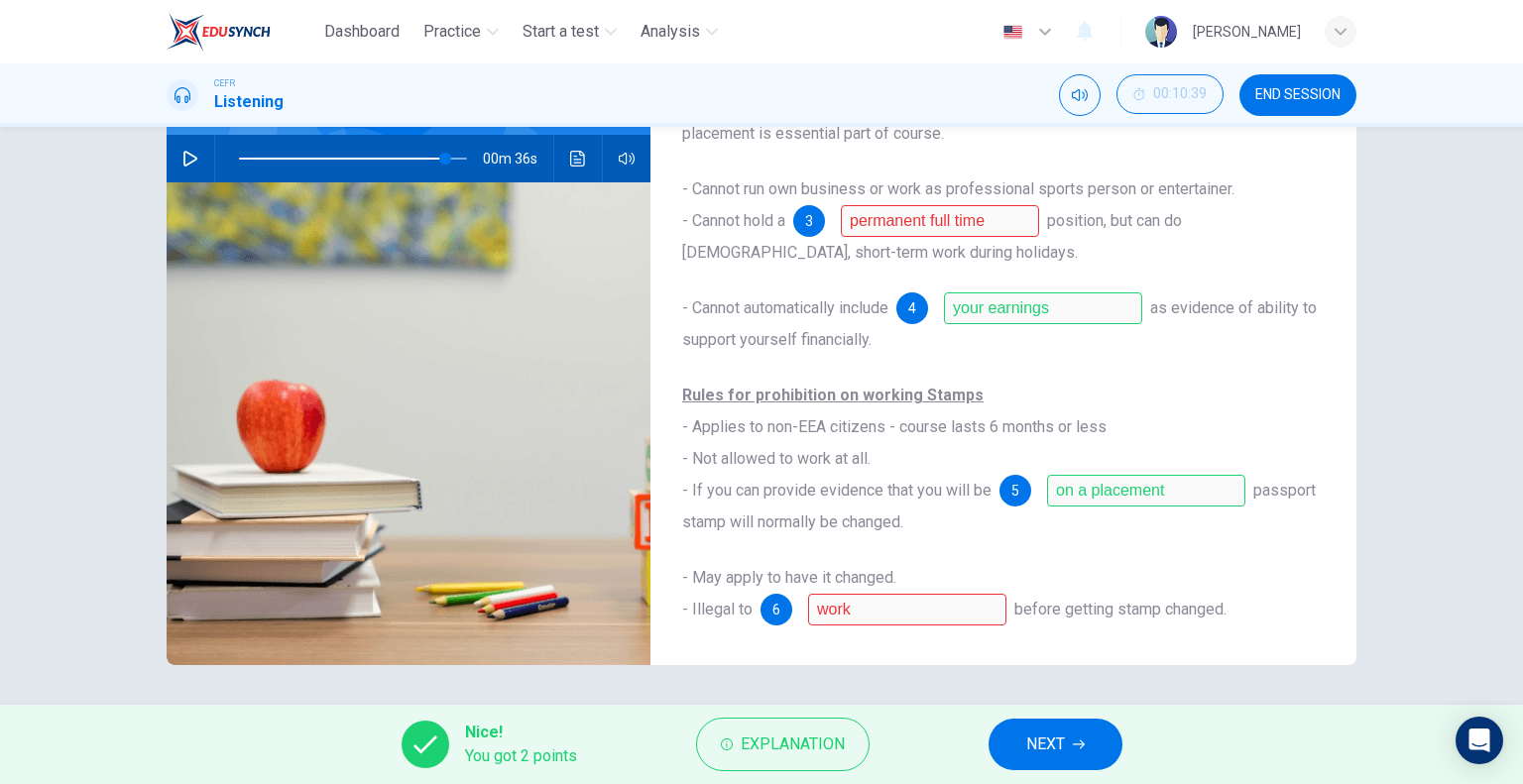 click 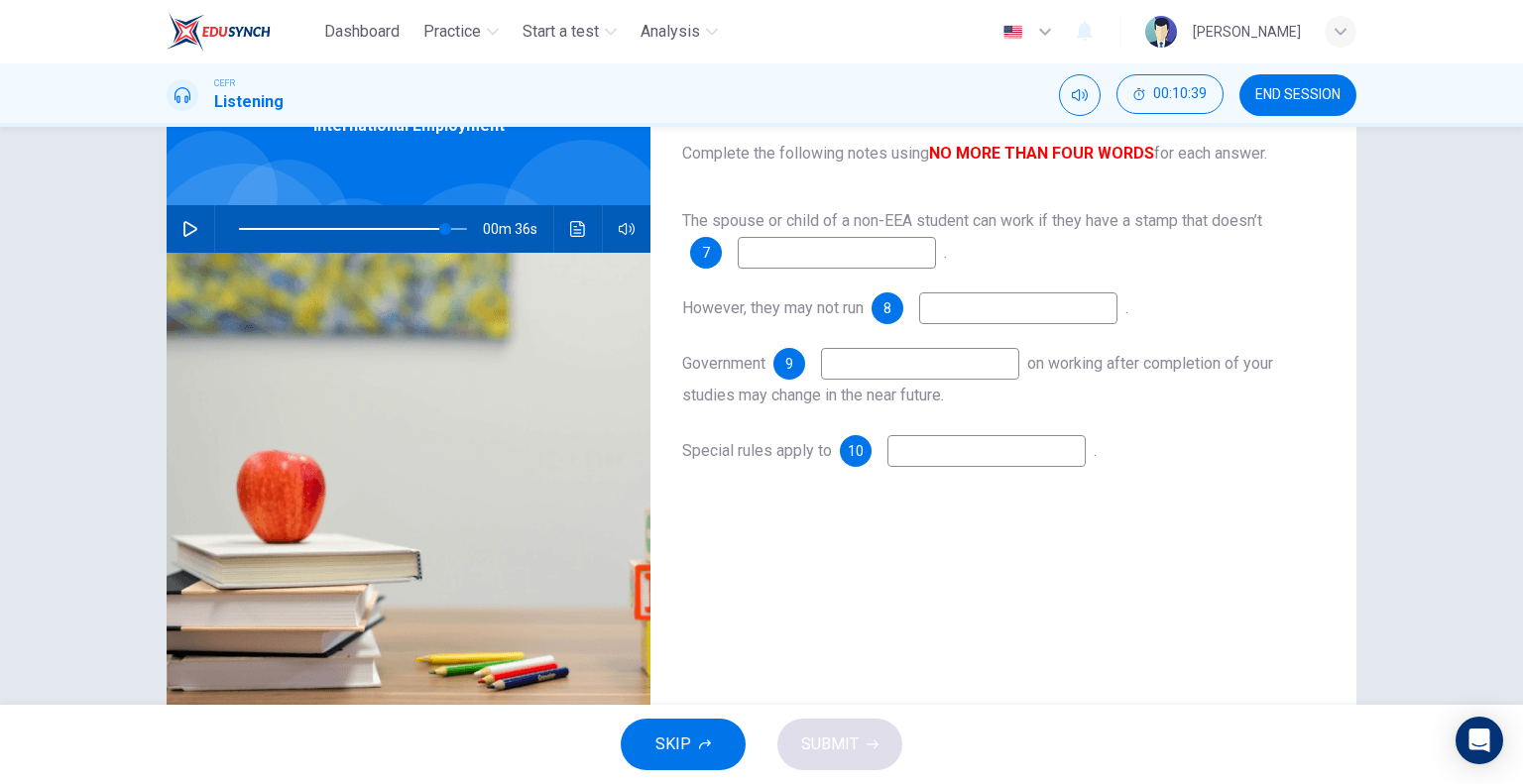 scroll, scrollTop: 0, scrollLeft: 0, axis: both 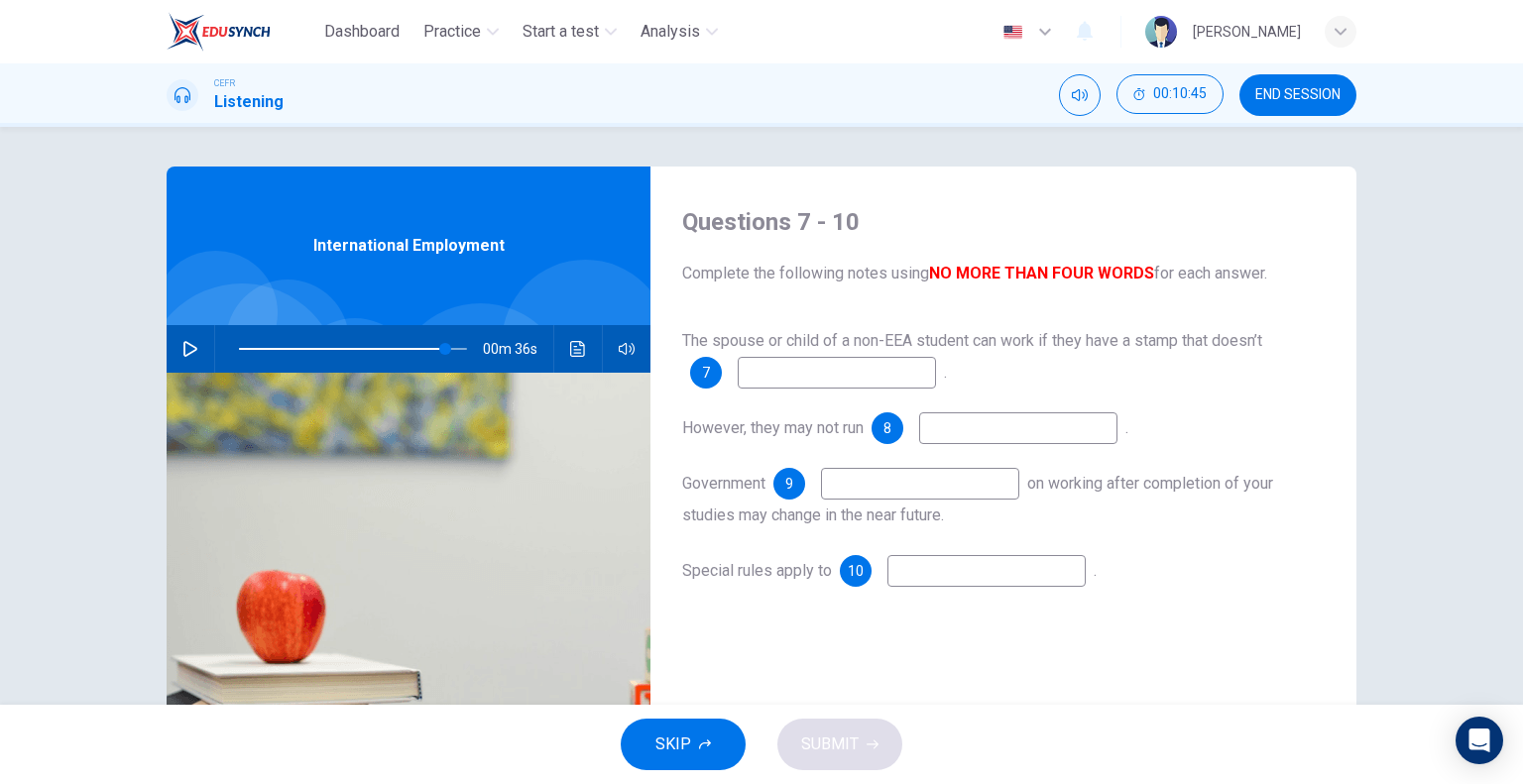 click at bounding box center [1018, 428] 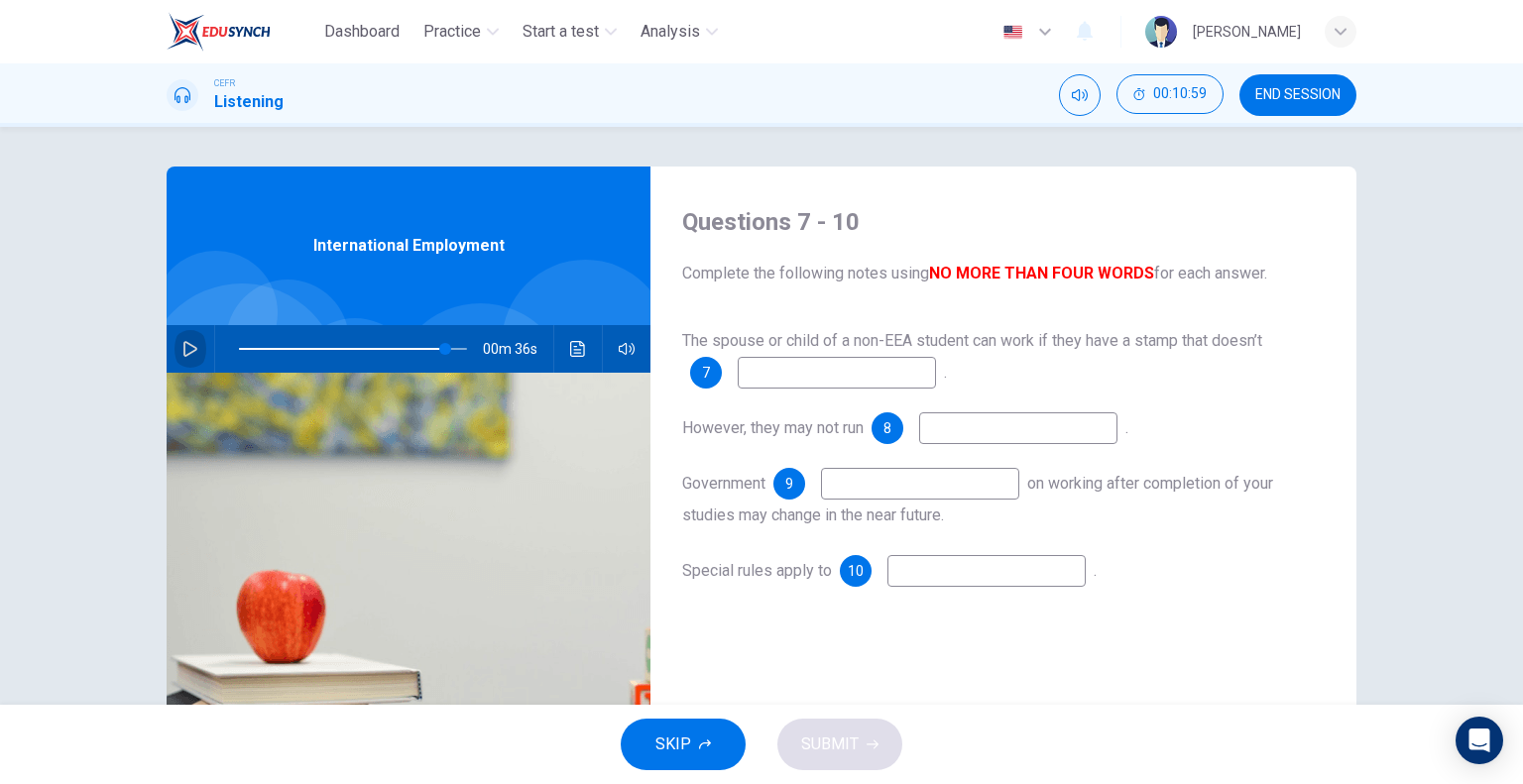 click 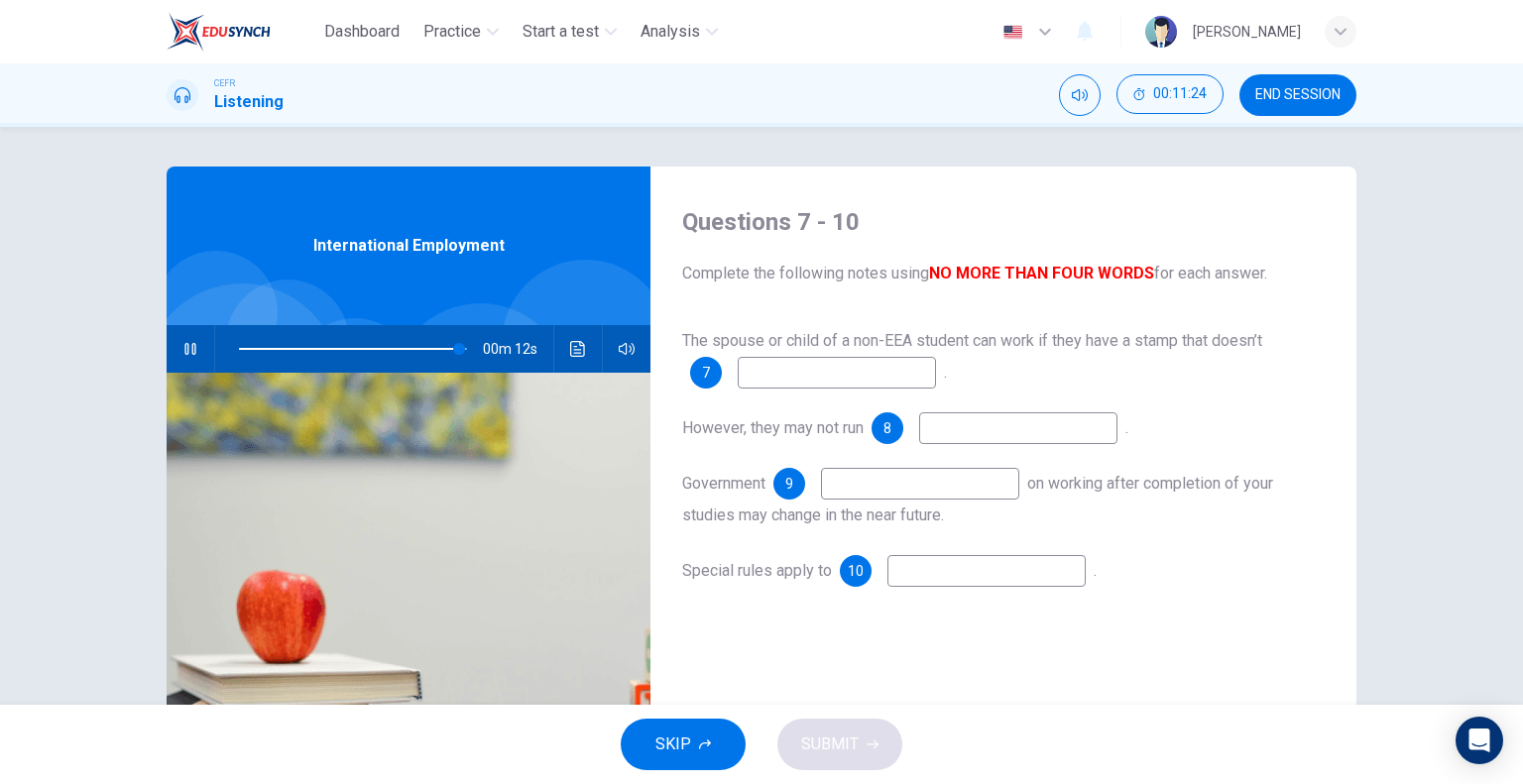 click at bounding box center [353, 349] 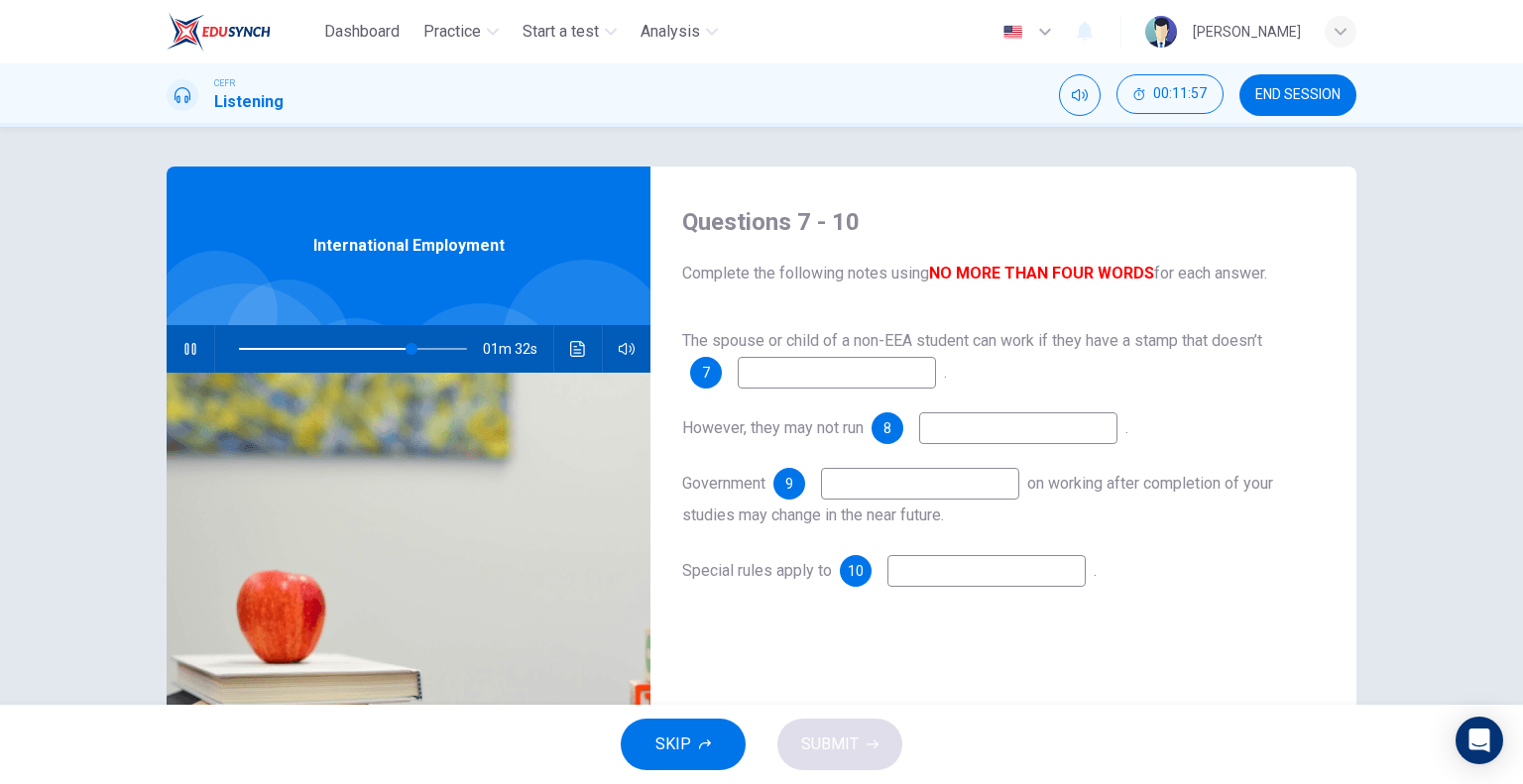 click at bounding box center [837, 373] 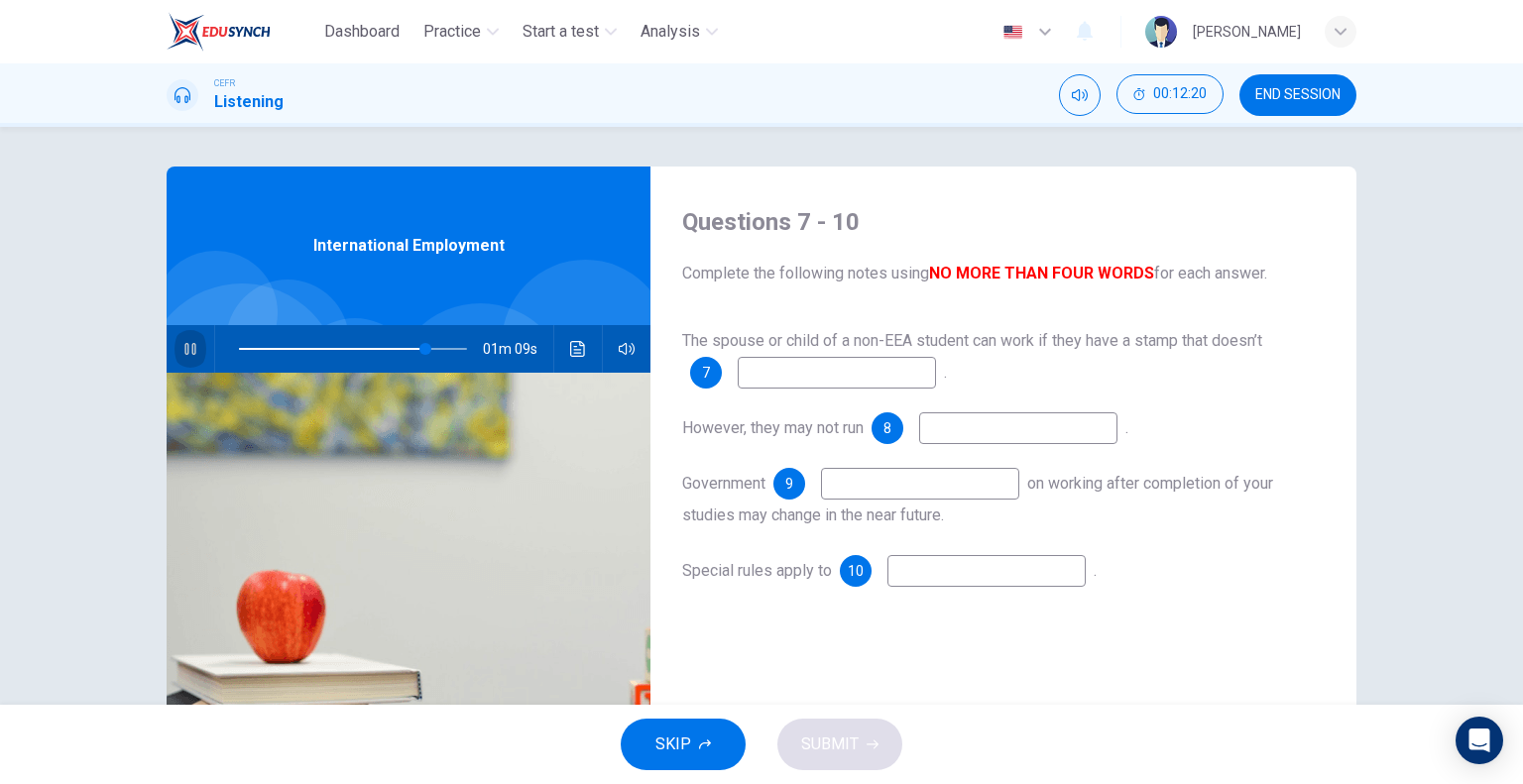 click at bounding box center (190, 349) 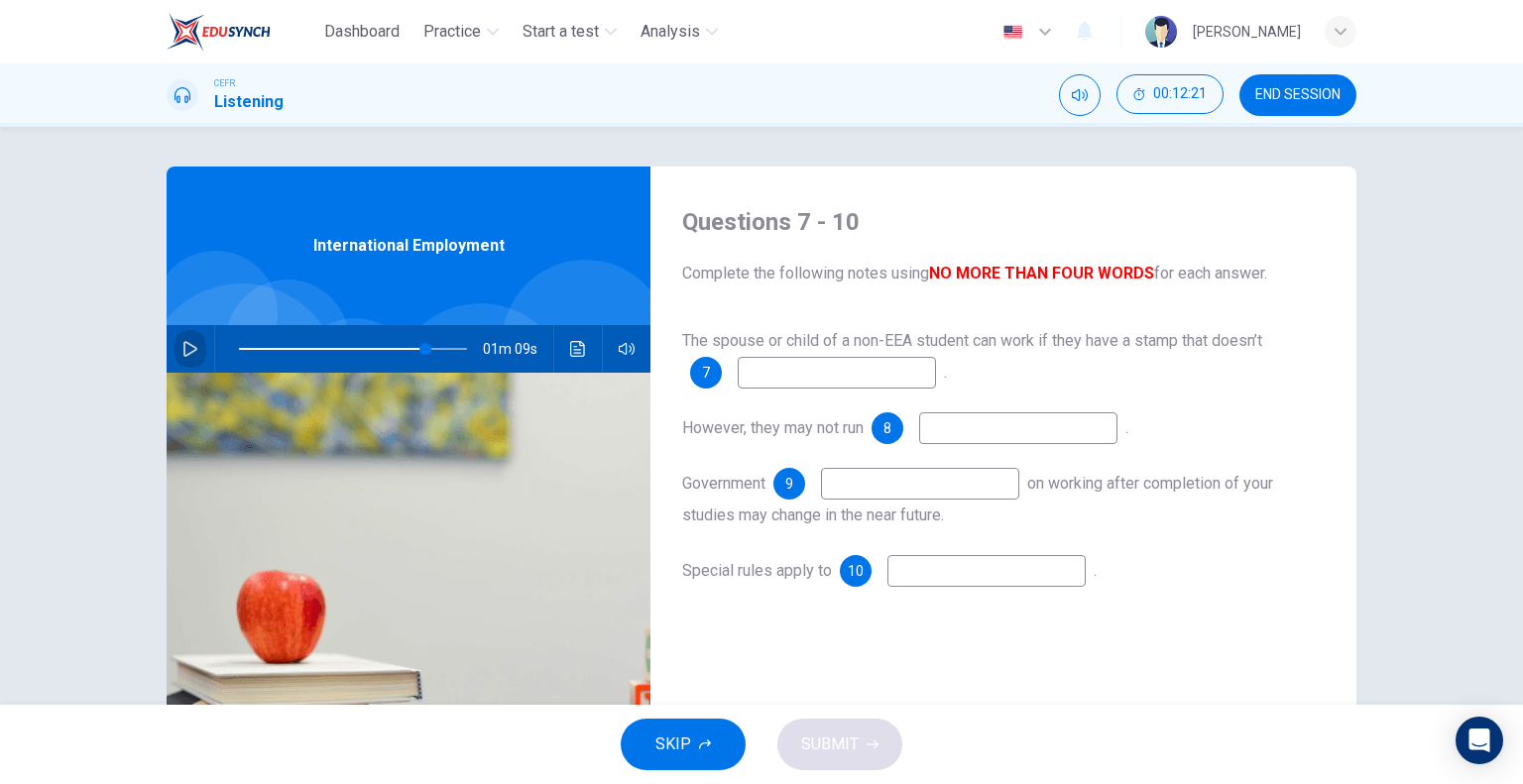 click at bounding box center [190, 349] 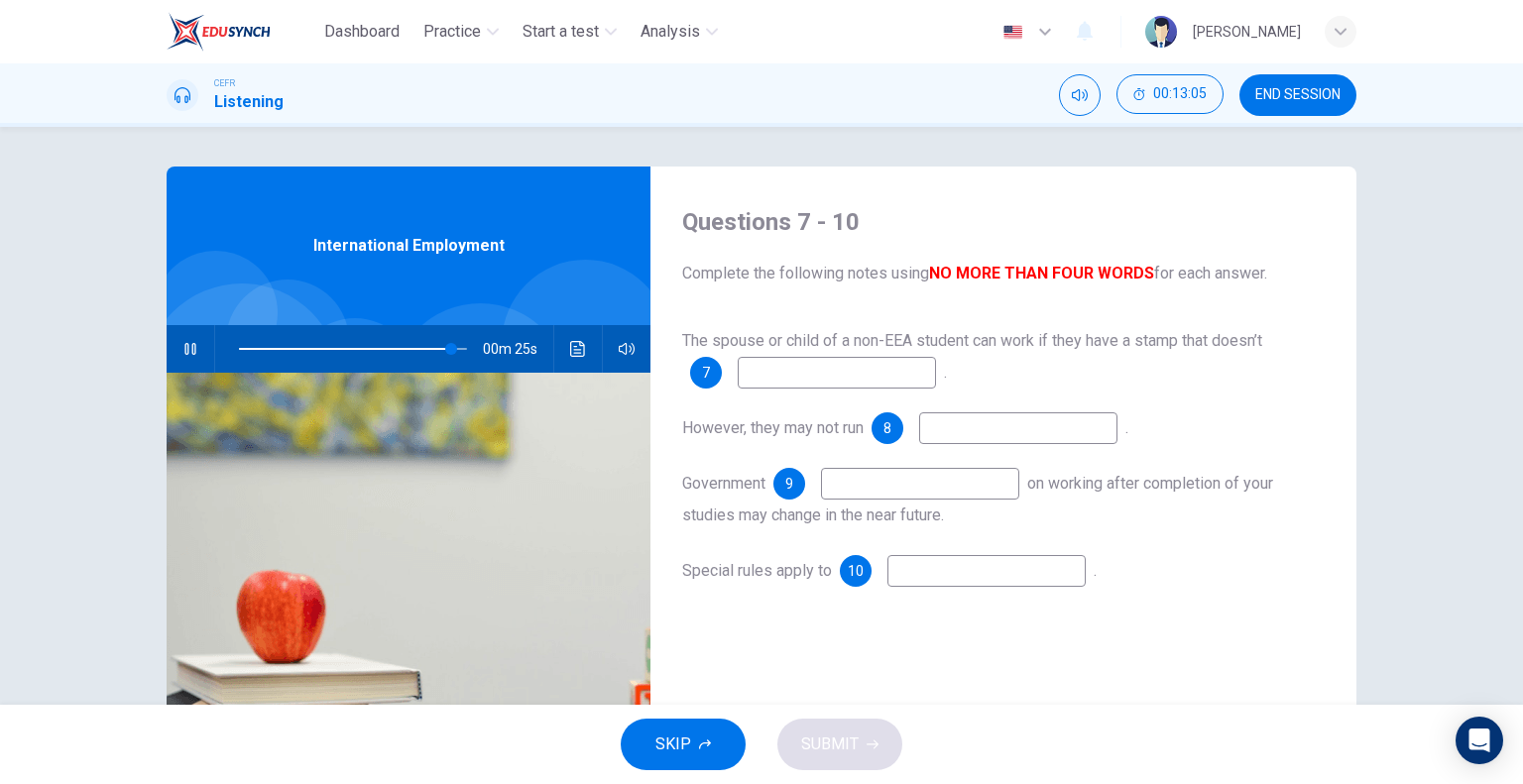 click at bounding box center [920, 484] 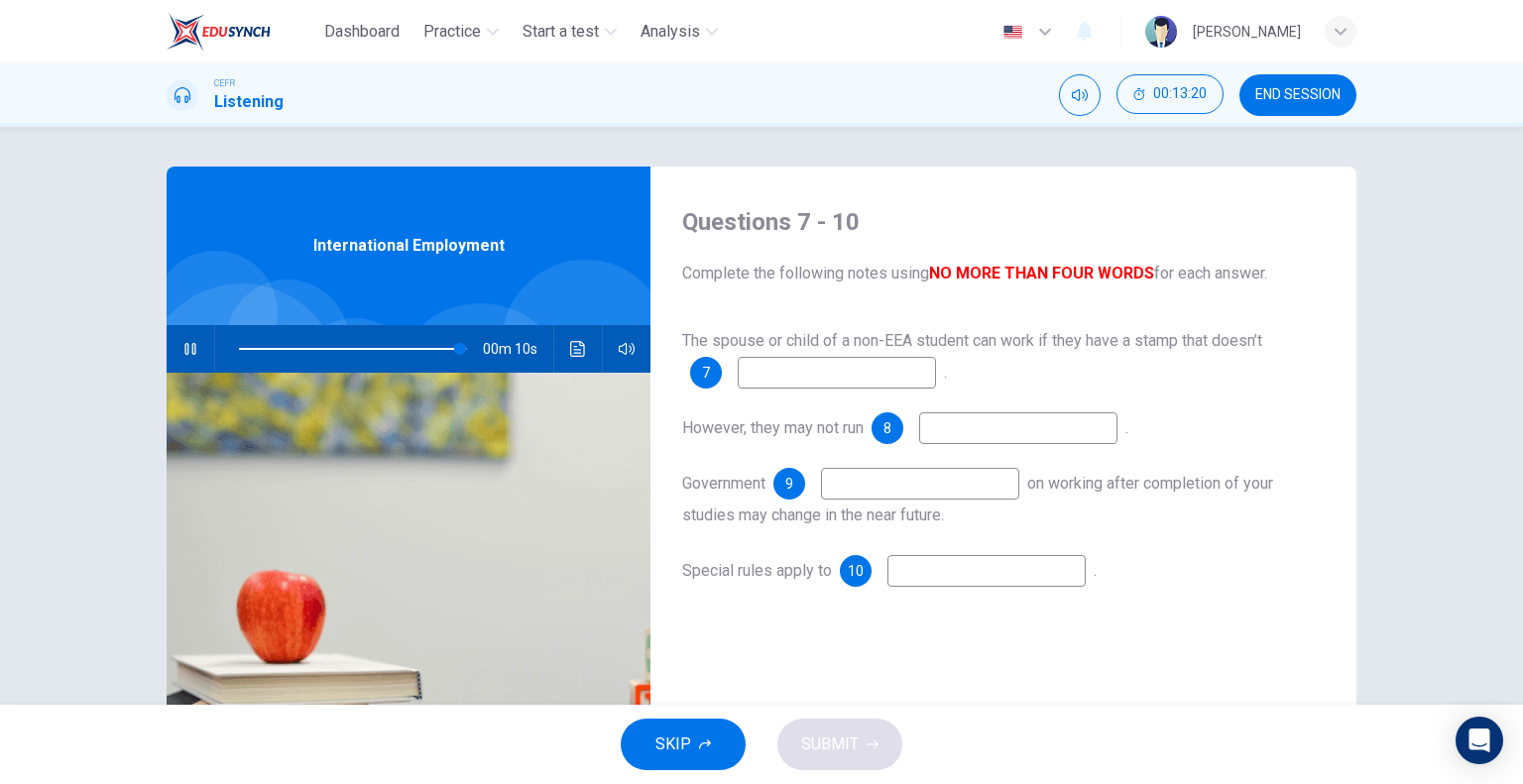 click at bounding box center [353, 349] 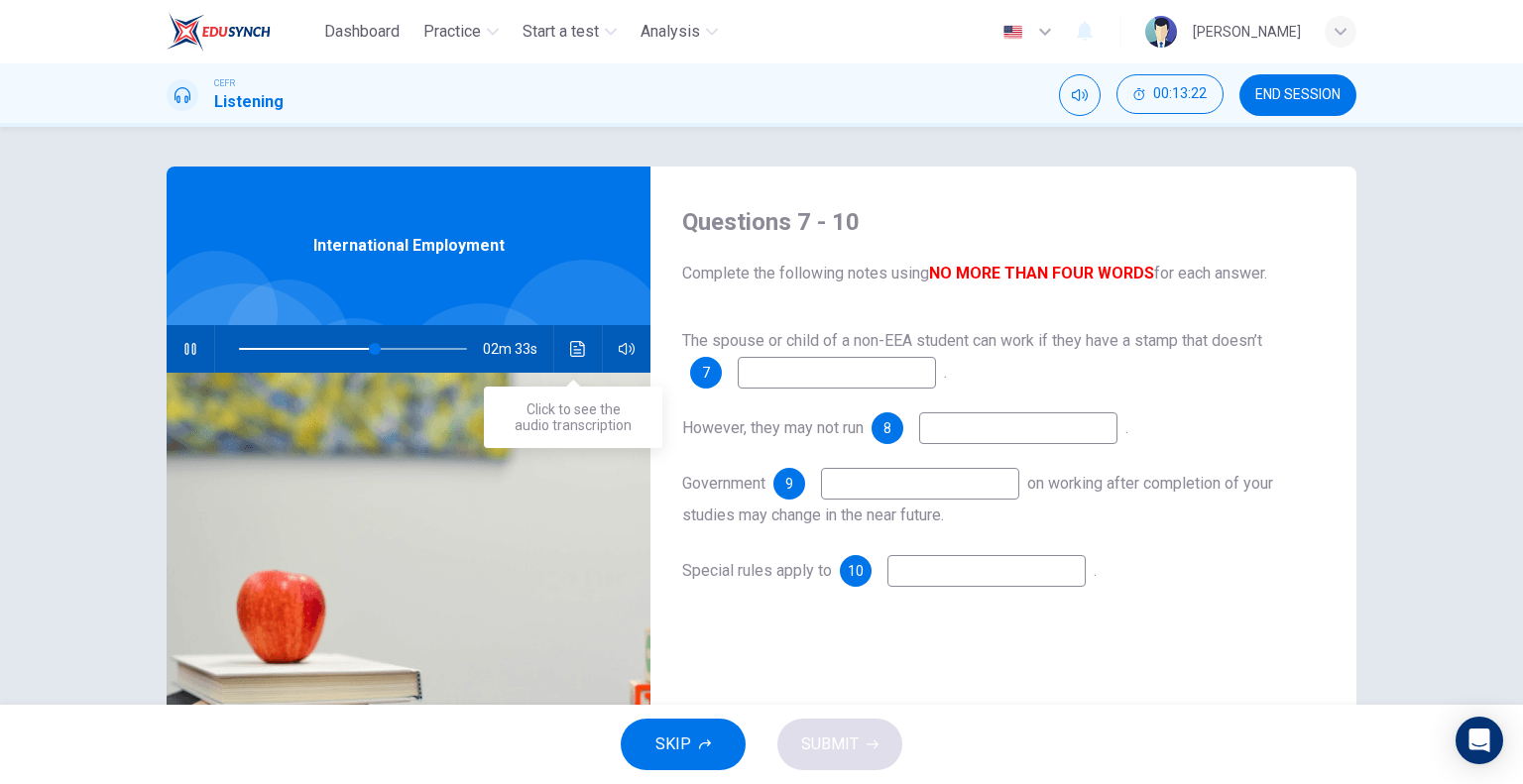 click at bounding box center (578, 349) 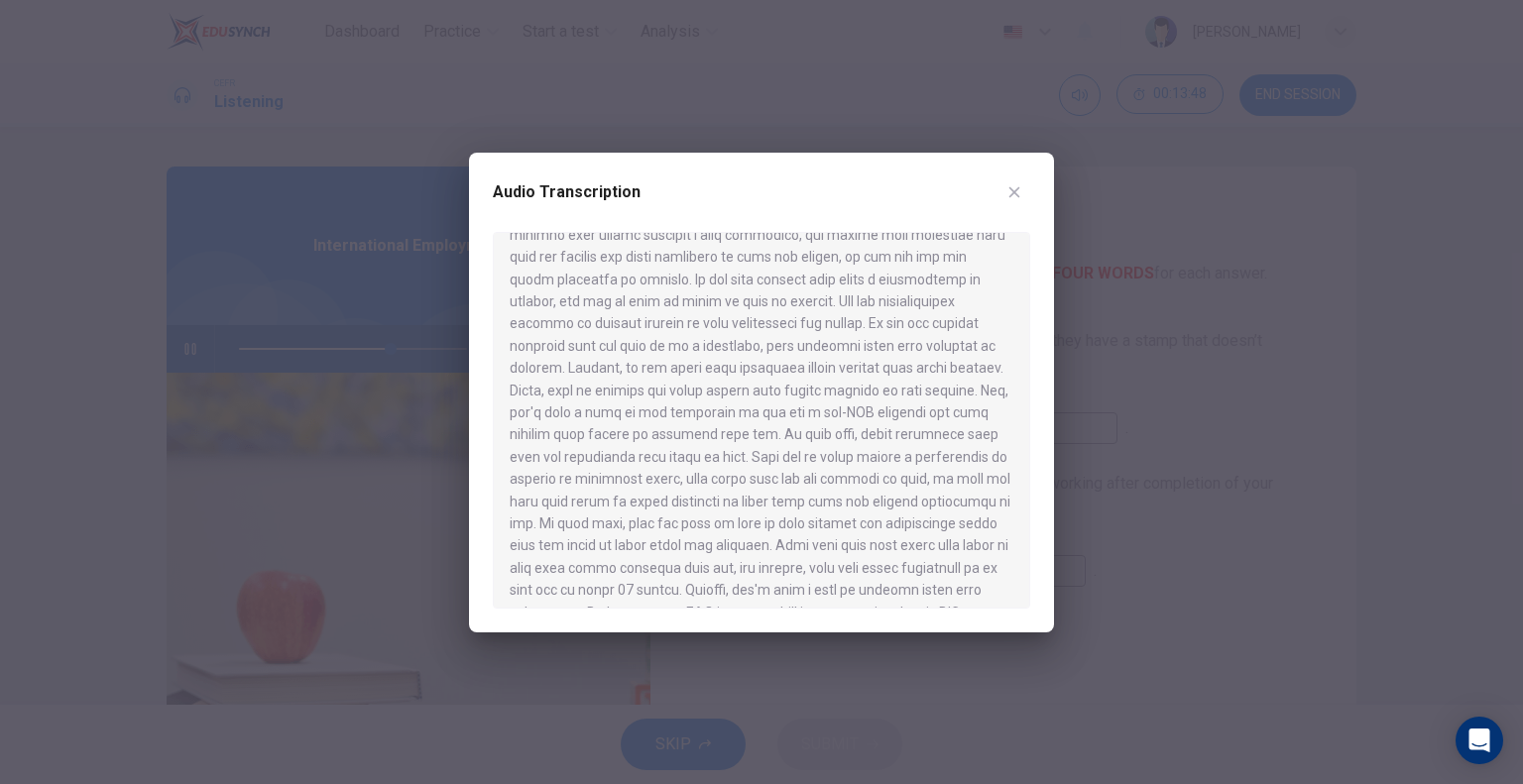 scroll, scrollTop: 991, scrollLeft: 0, axis: vertical 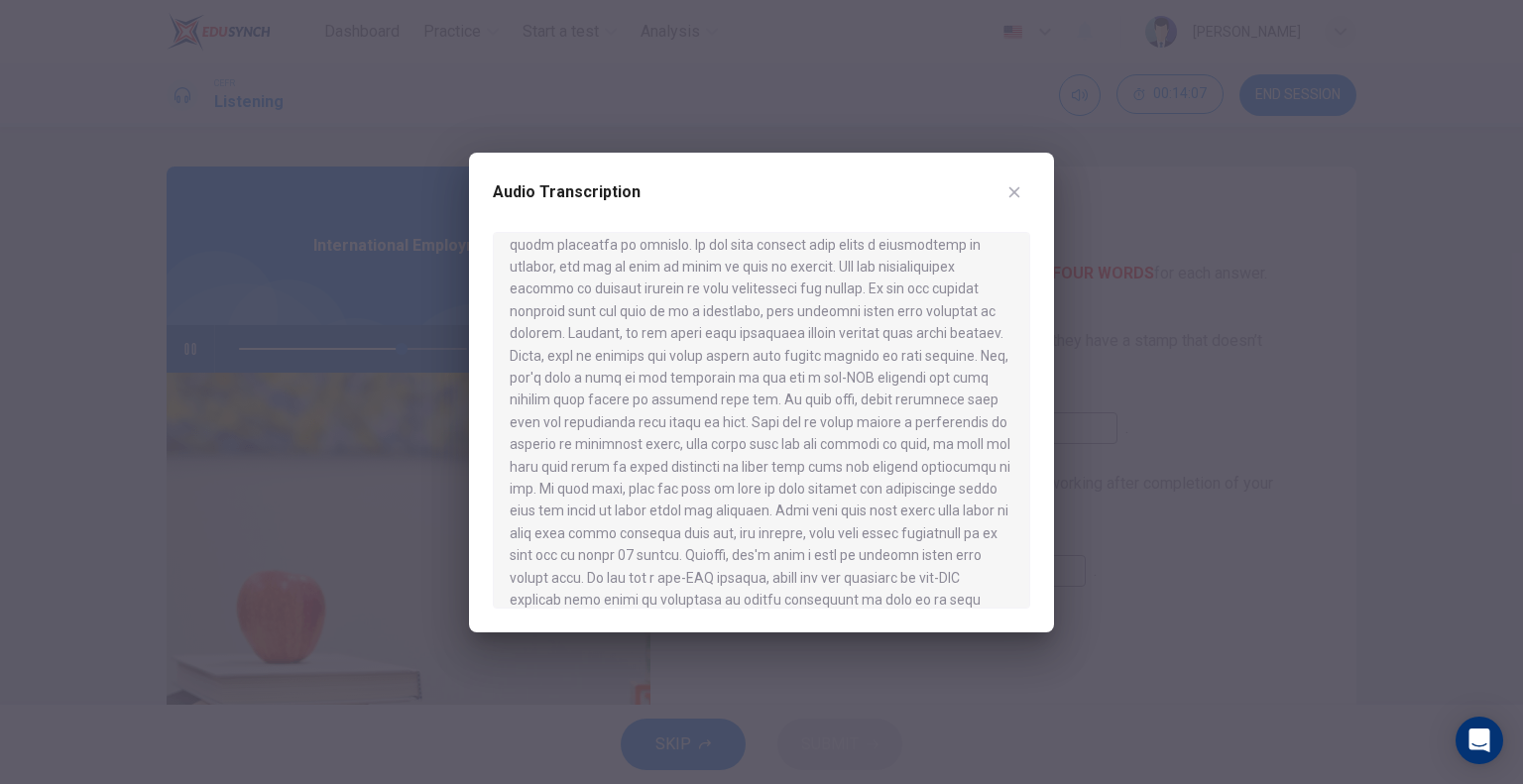 click 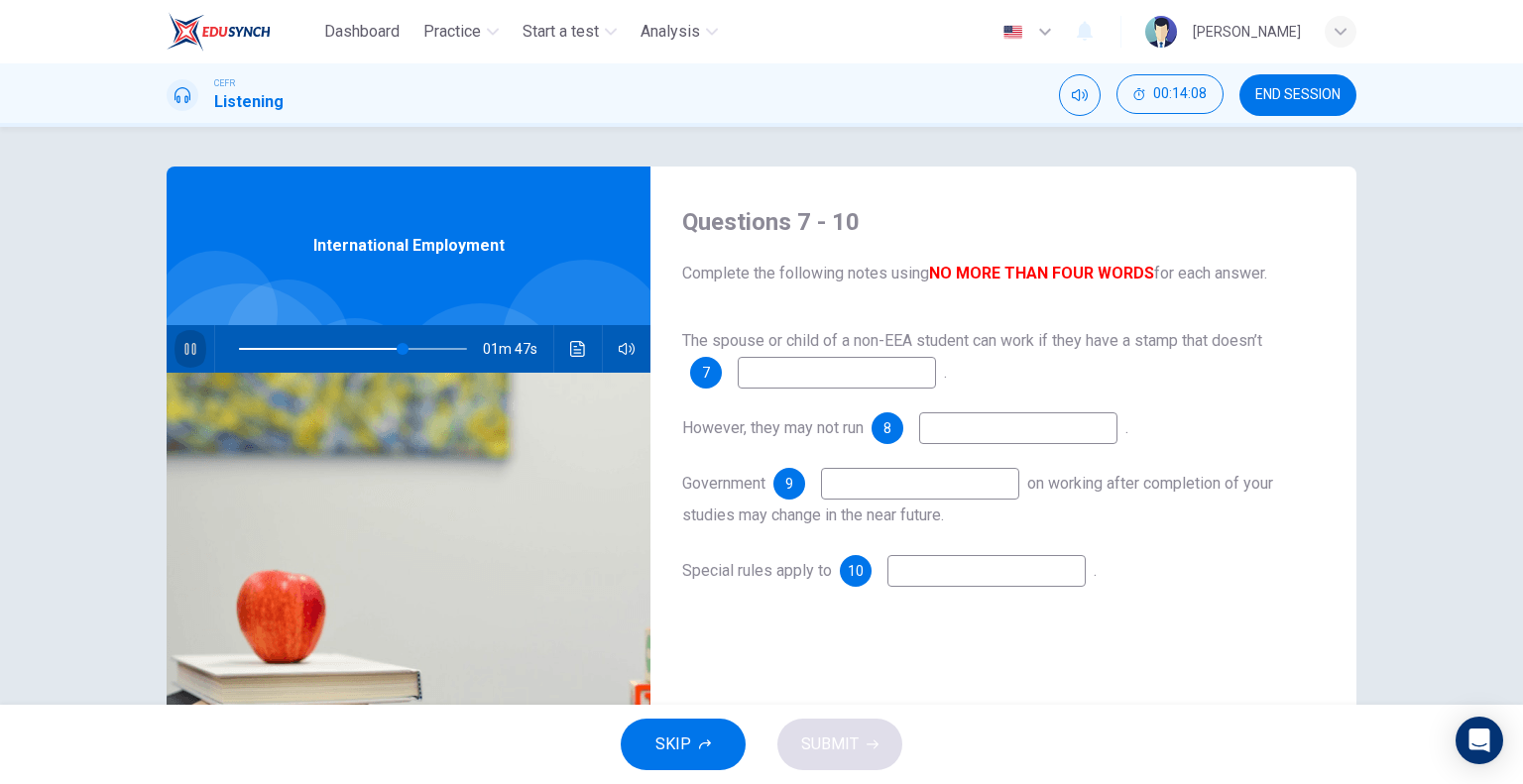 click 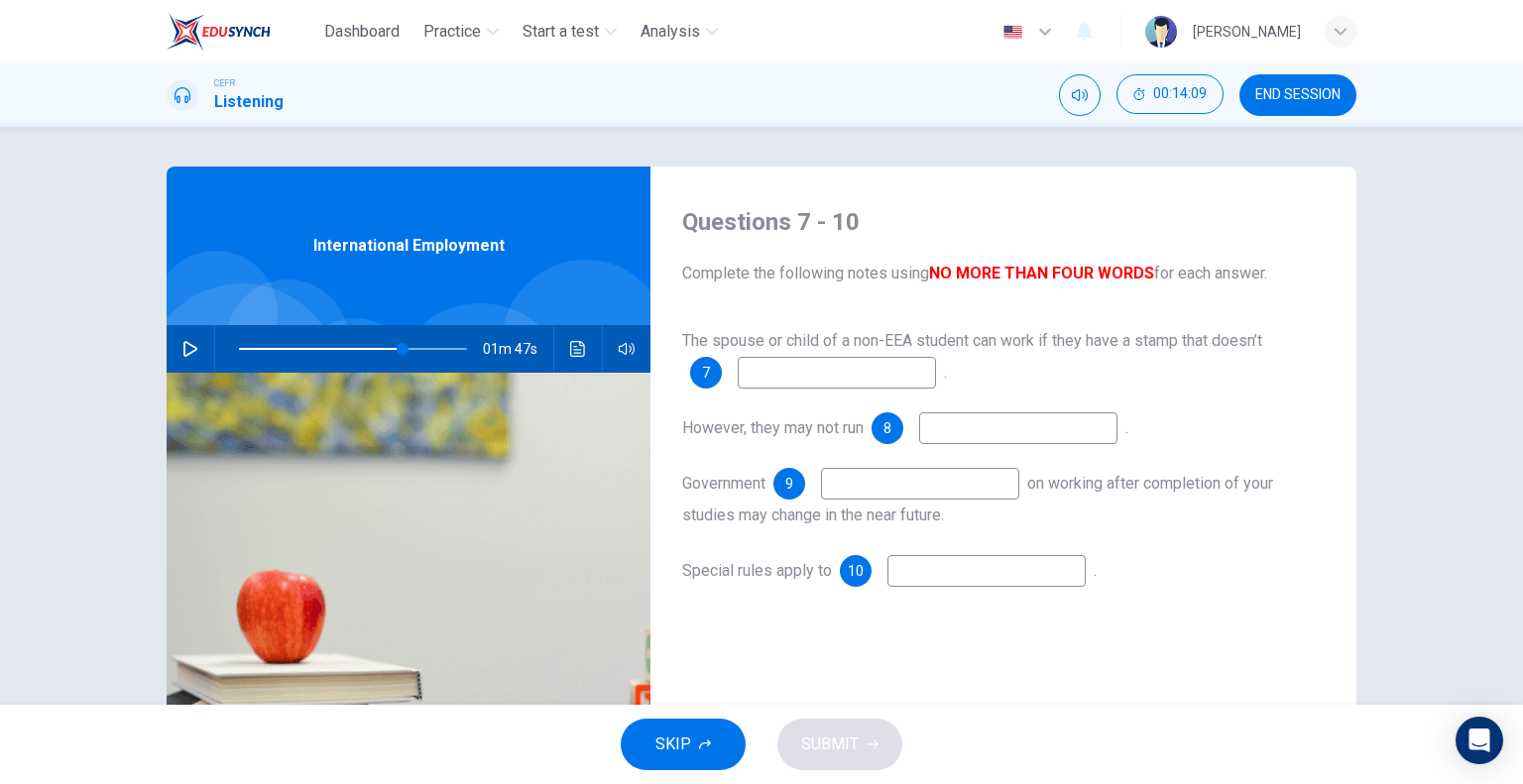 click at bounding box center [1018, 428] 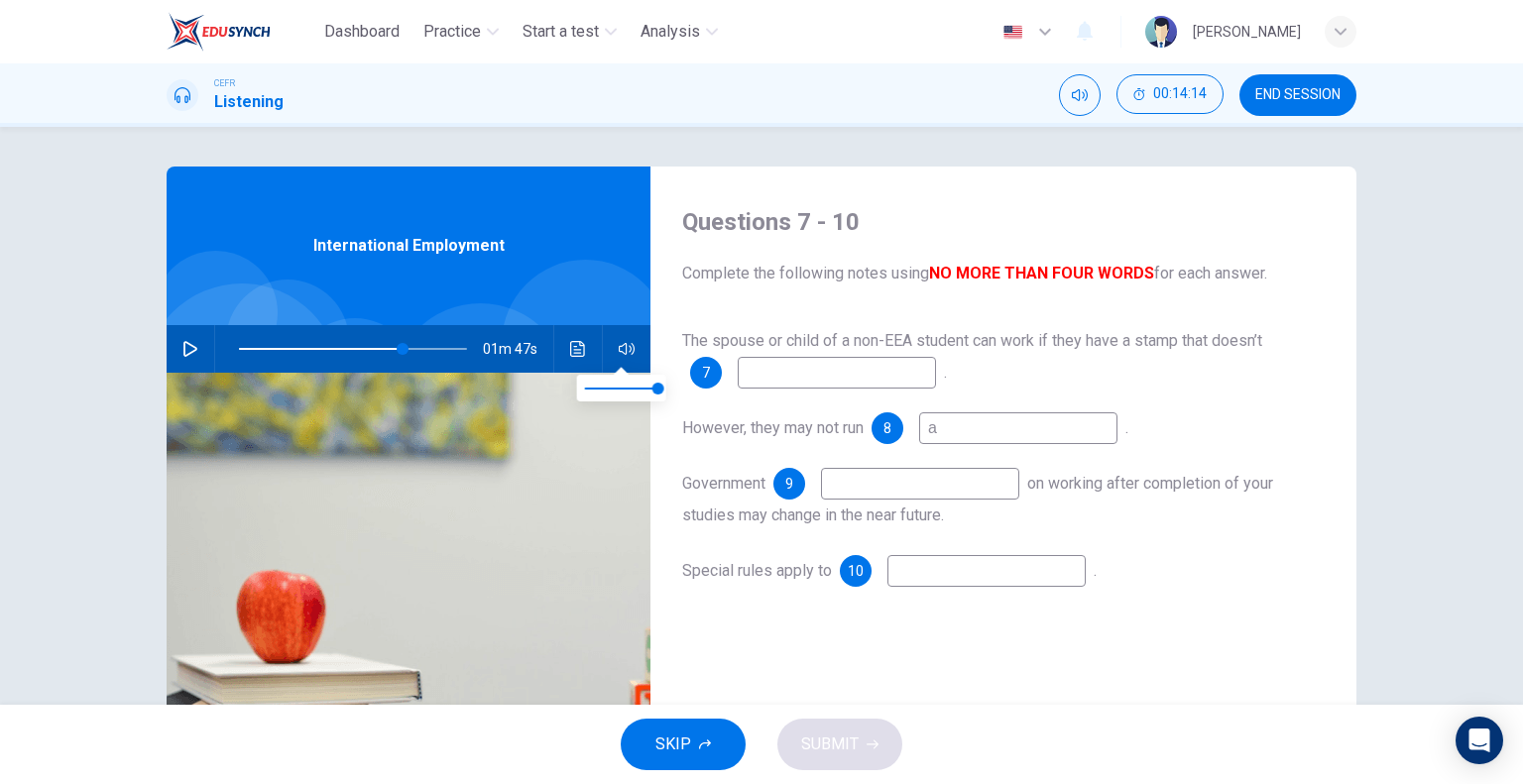 type on "a" 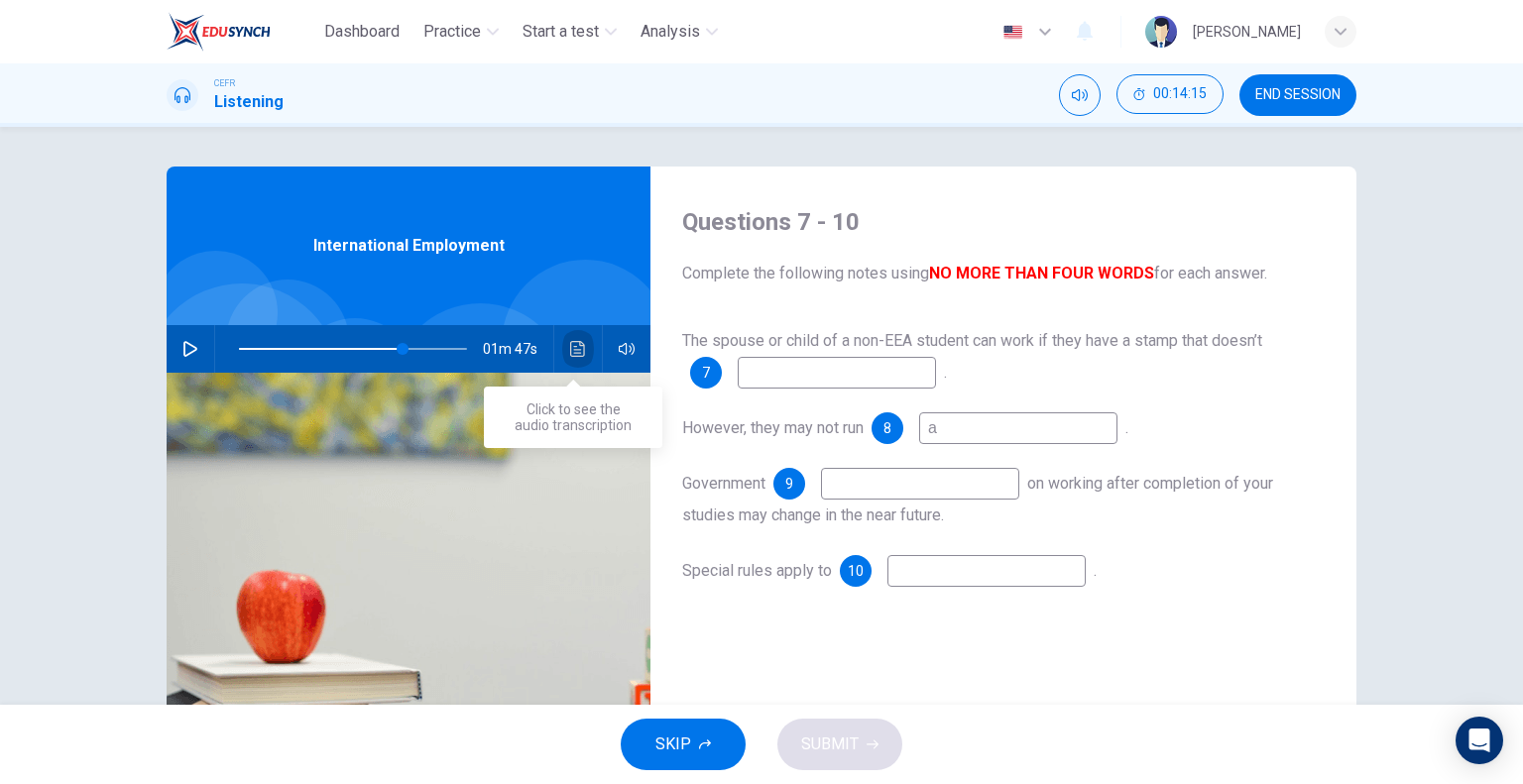 click 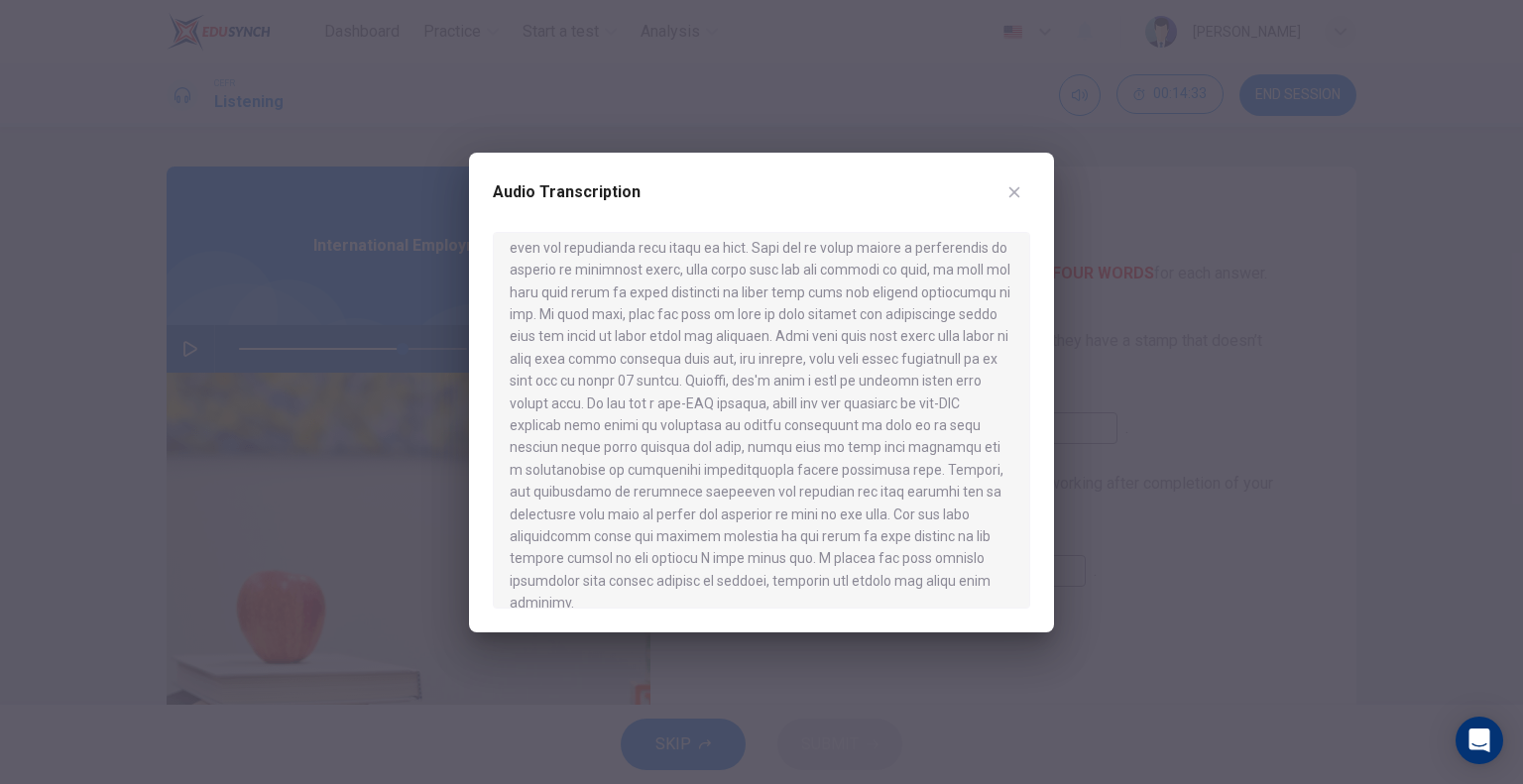 scroll, scrollTop: 1066, scrollLeft: 0, axis: vertical 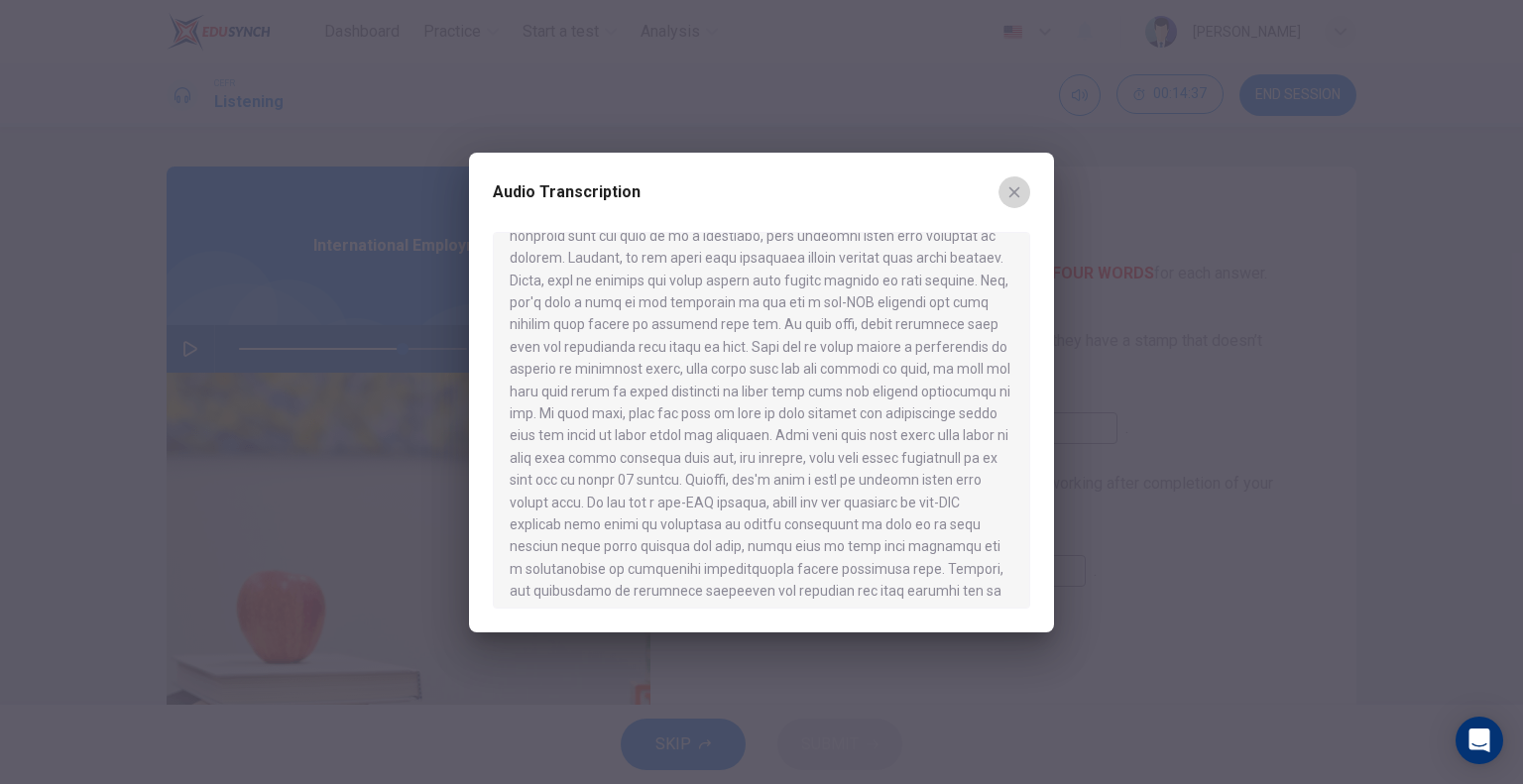 click 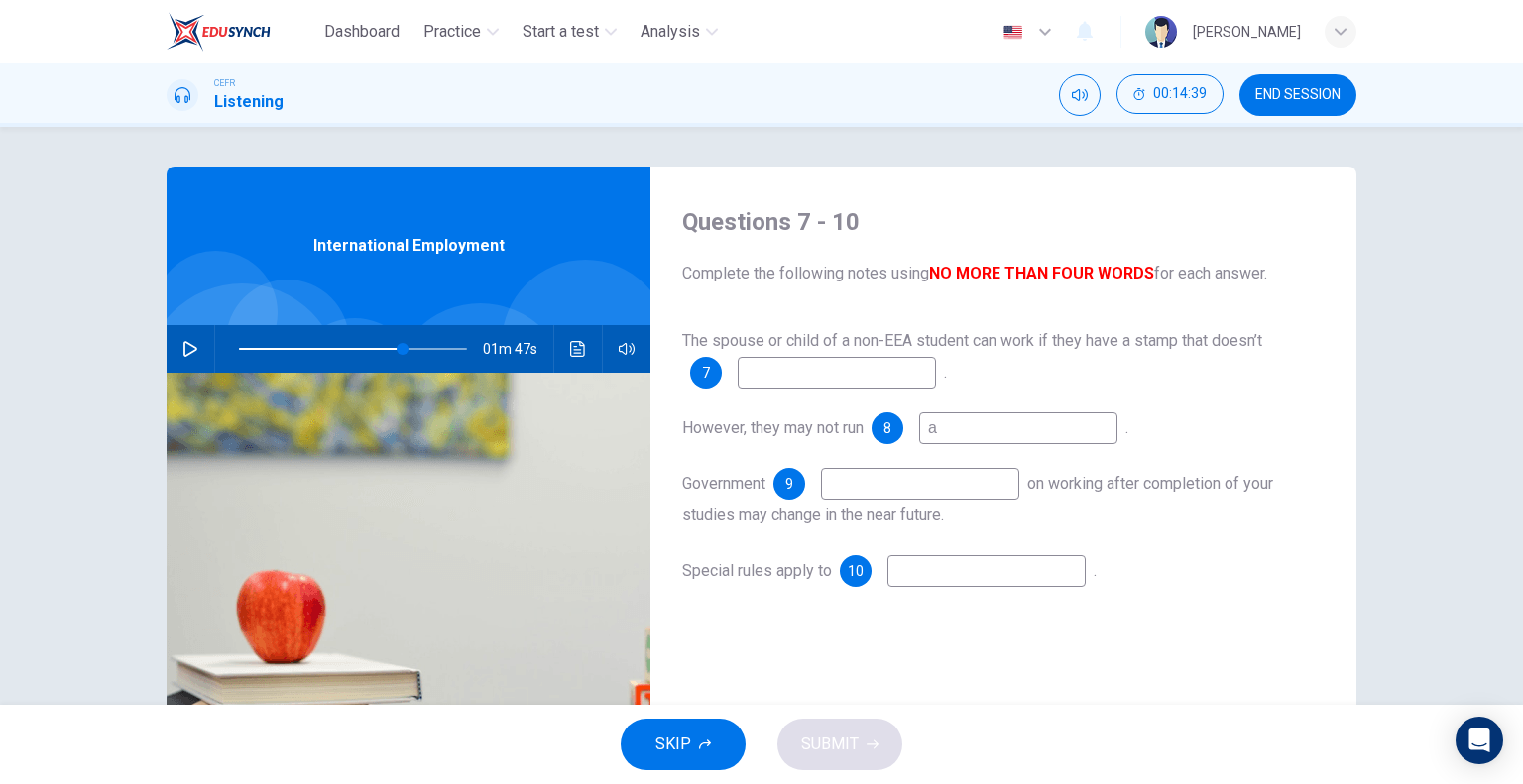 click at bounding box center (837, 373) 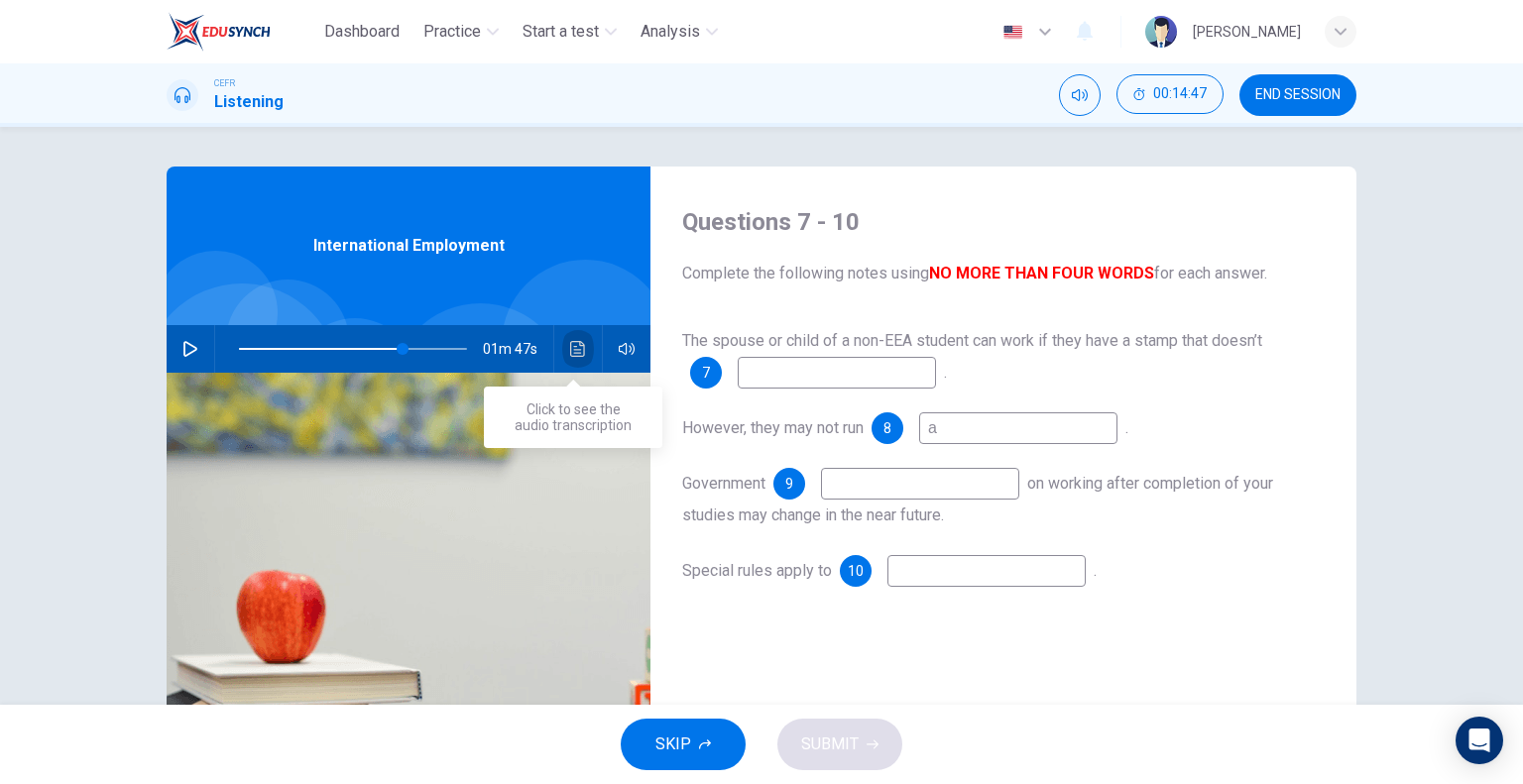 click 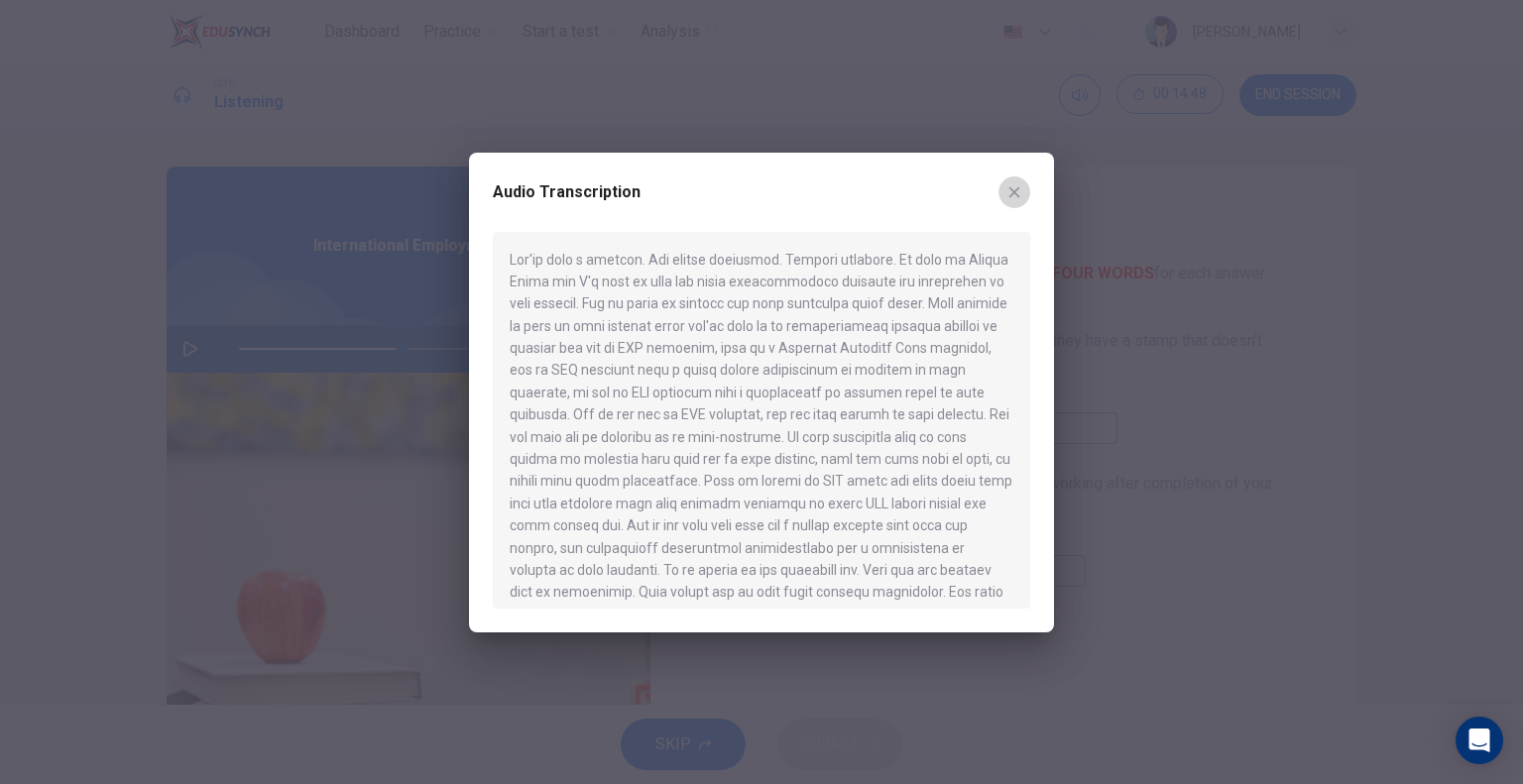 click 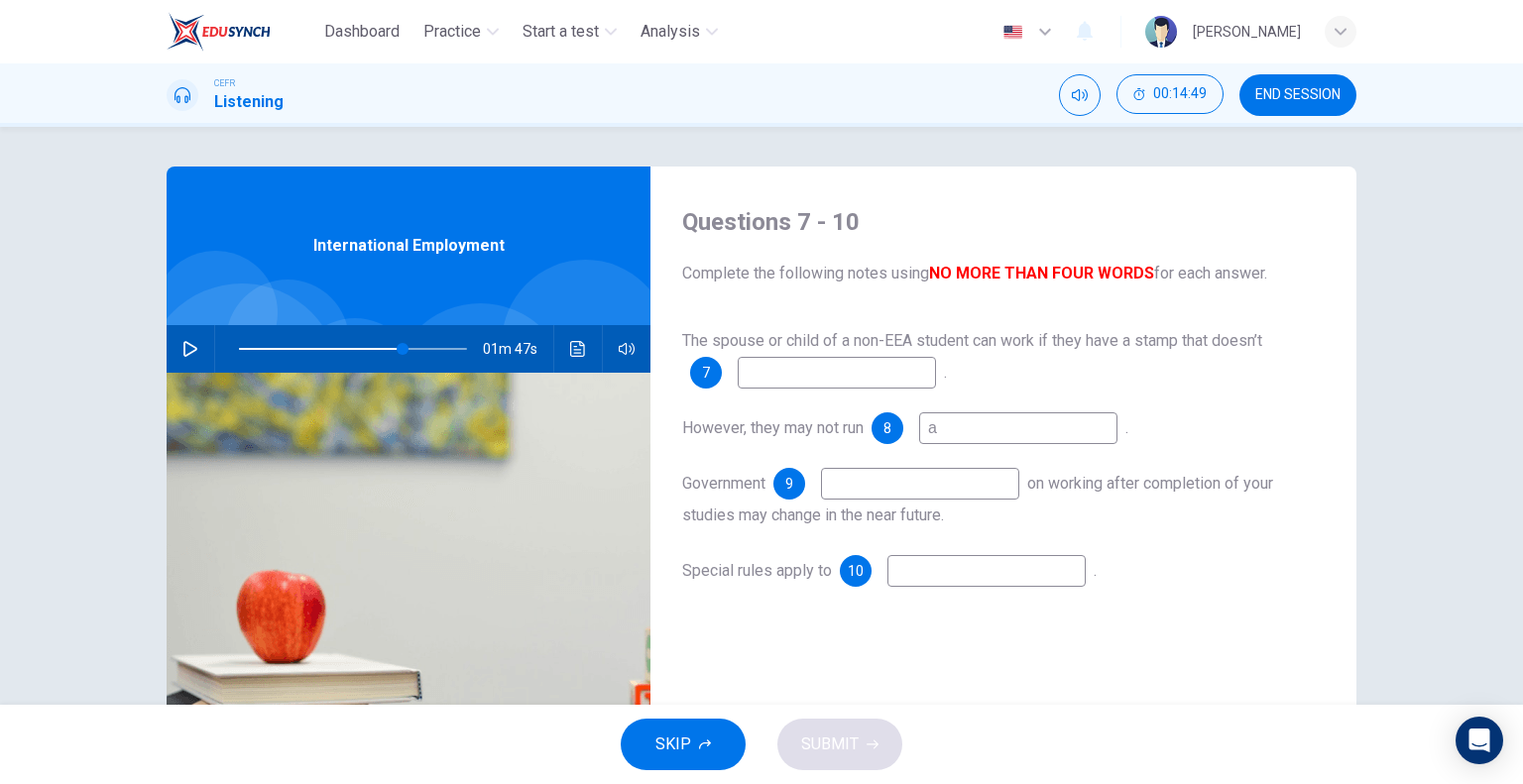 click at bounding box center [837, 373] 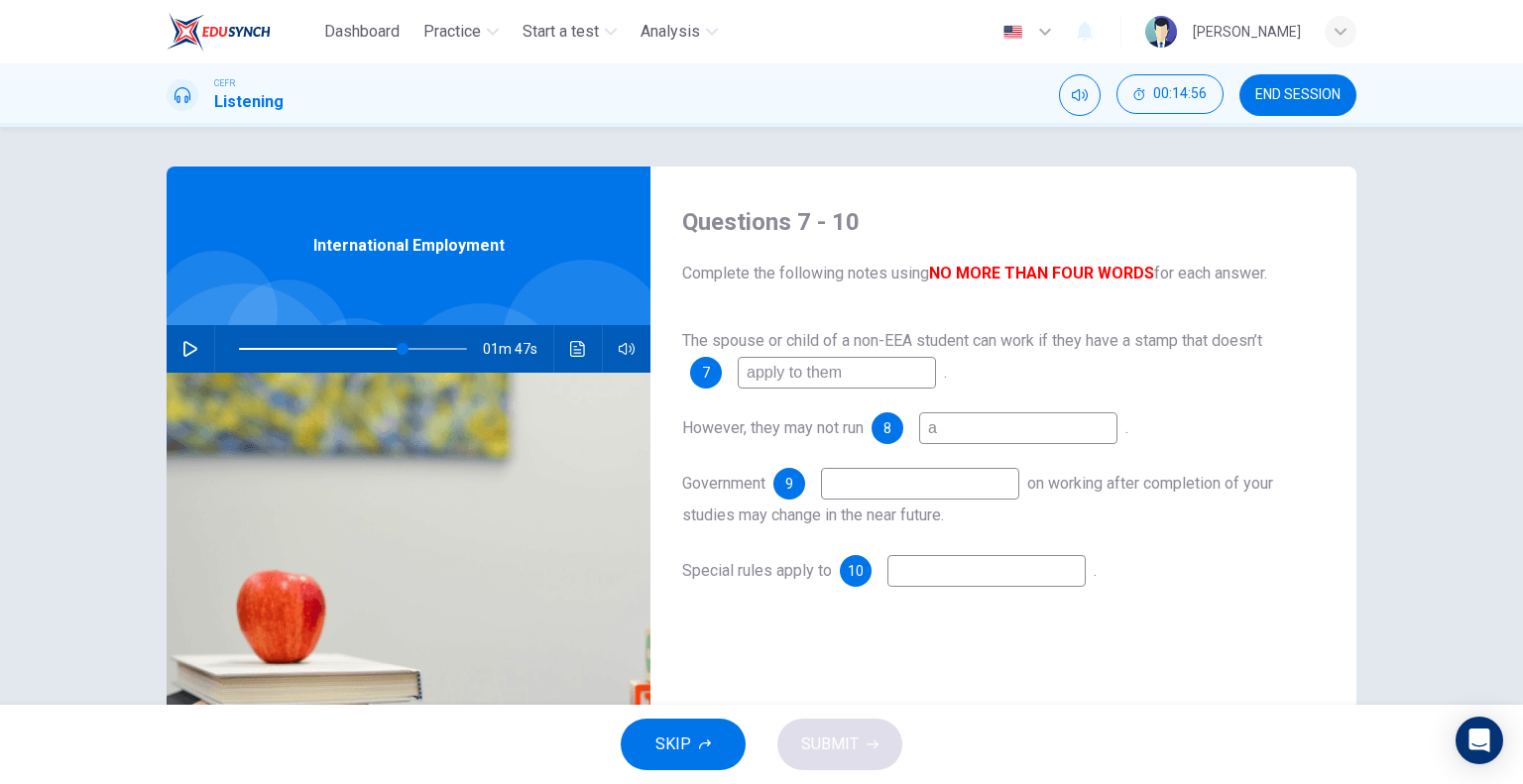 type on "apply to them" 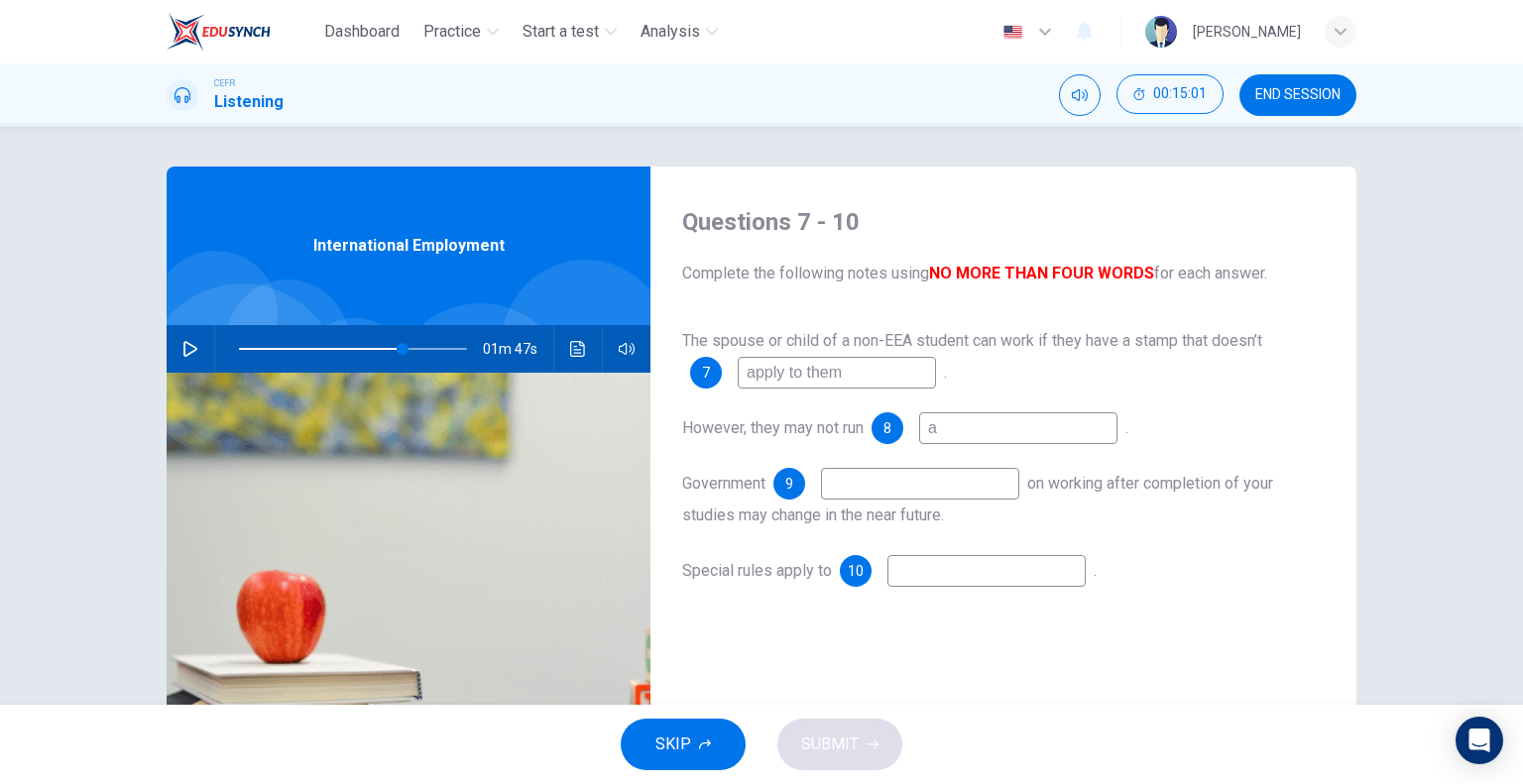 type on "a" 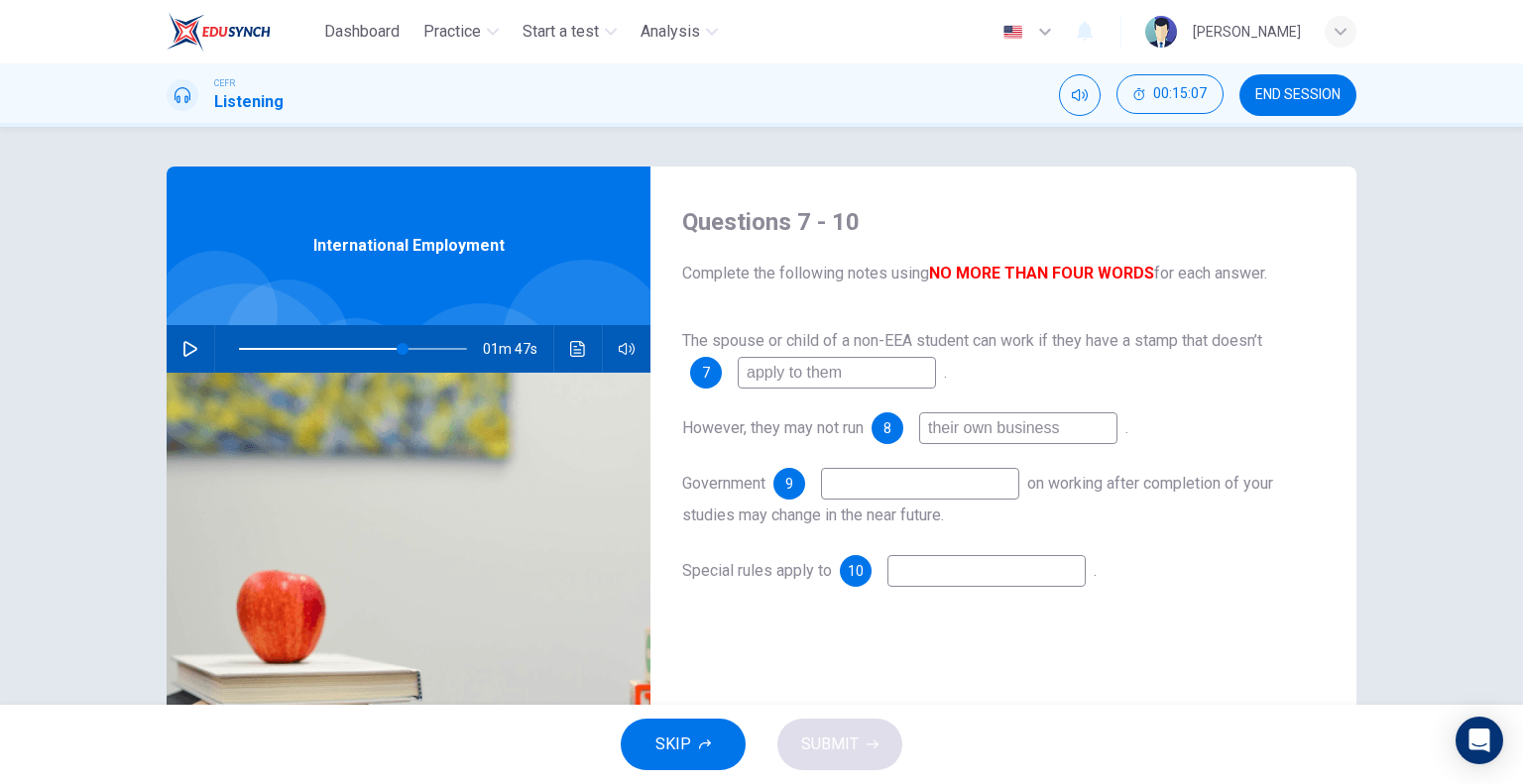 type on "their own business" 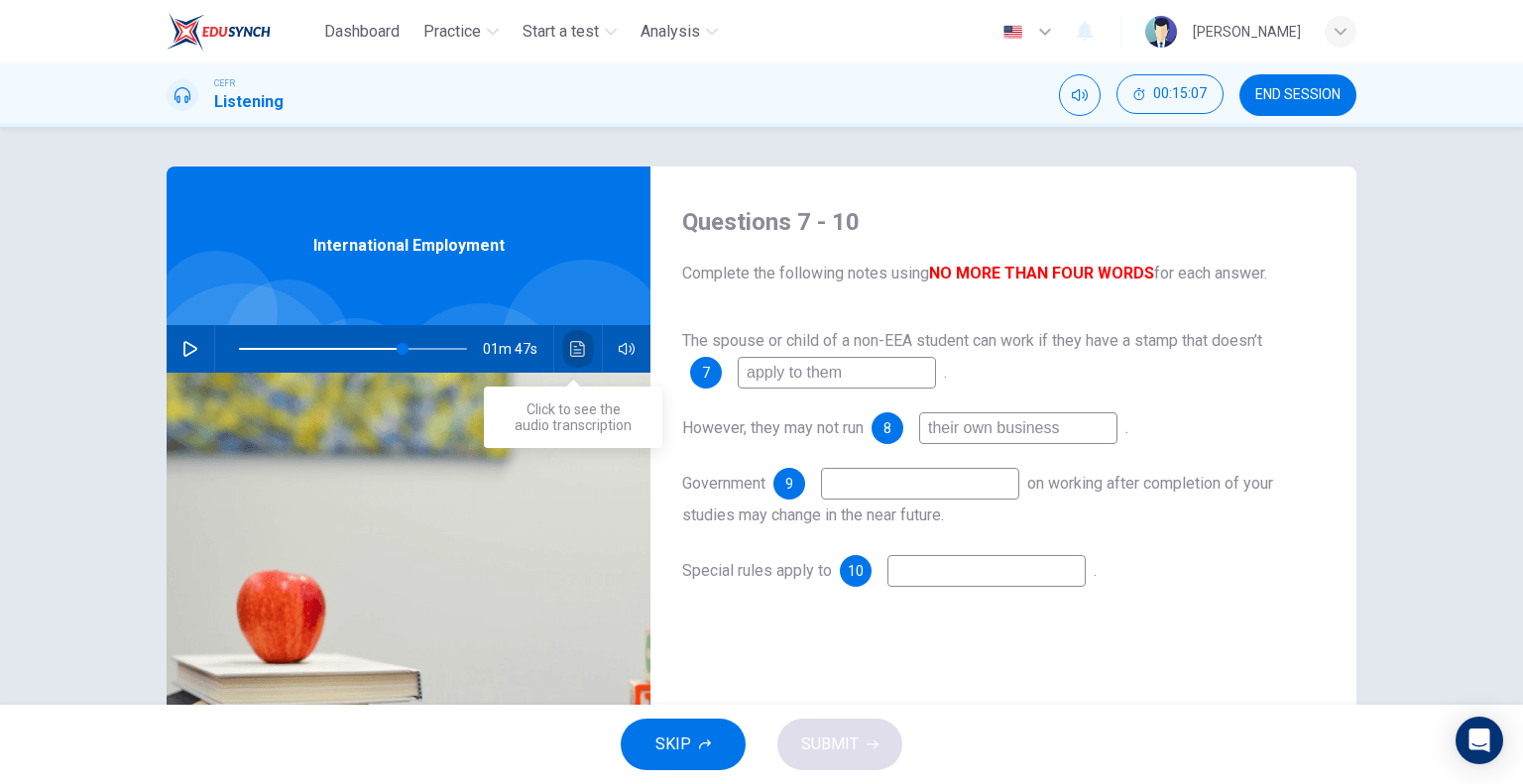 click at bounding box center (578, 349) 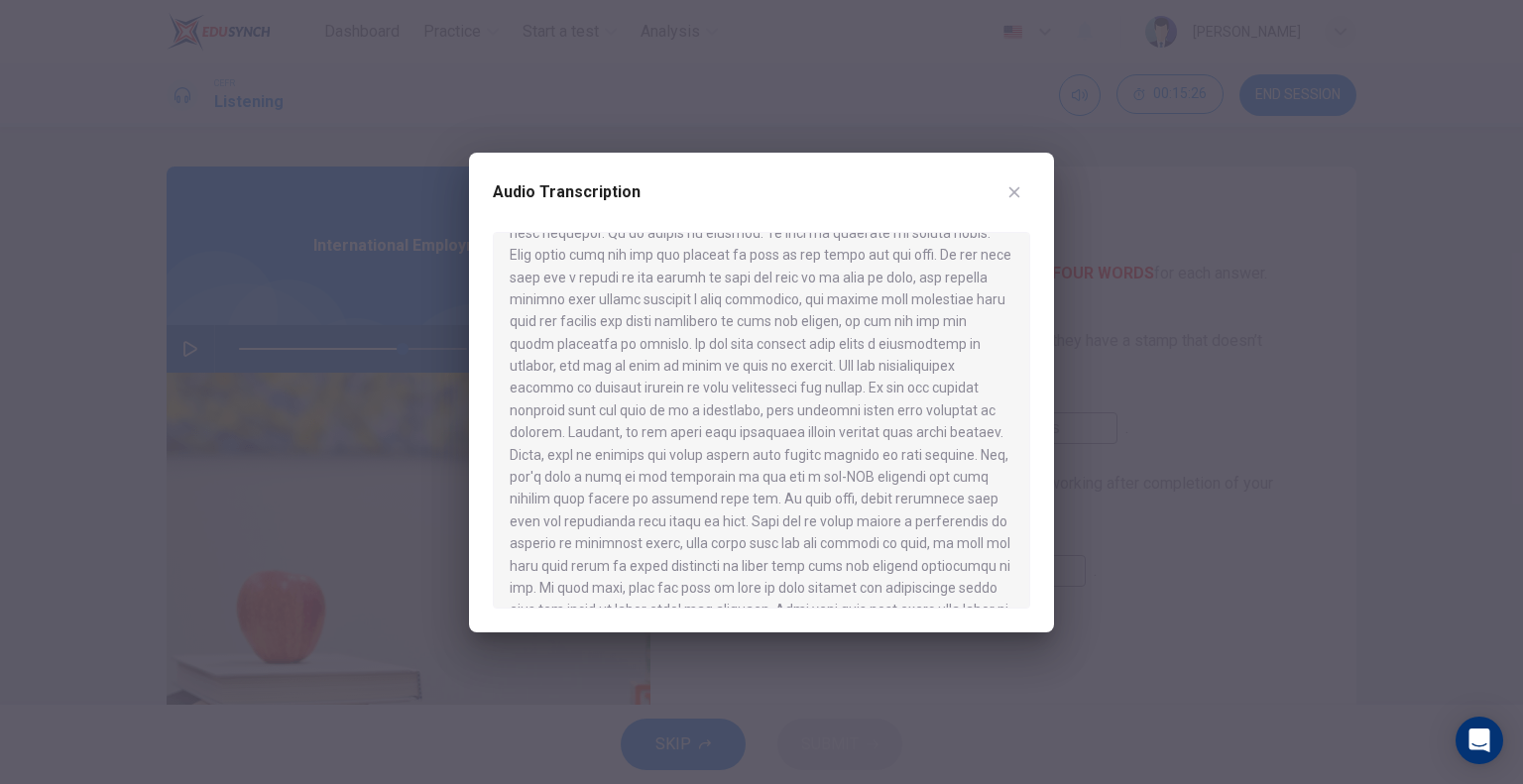 scroll, scrollTop: 991, scrollLeft: 0, axis: vertical 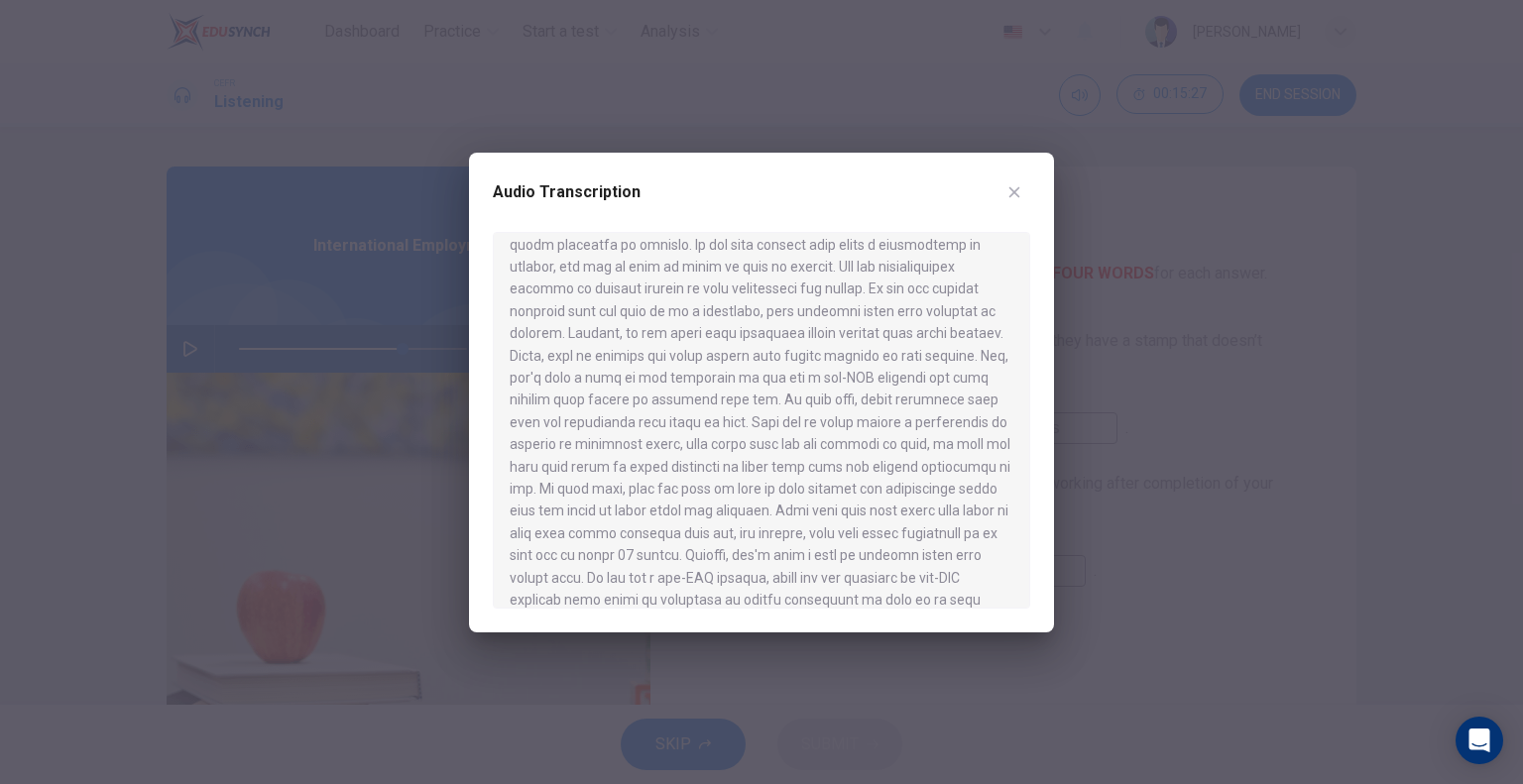click 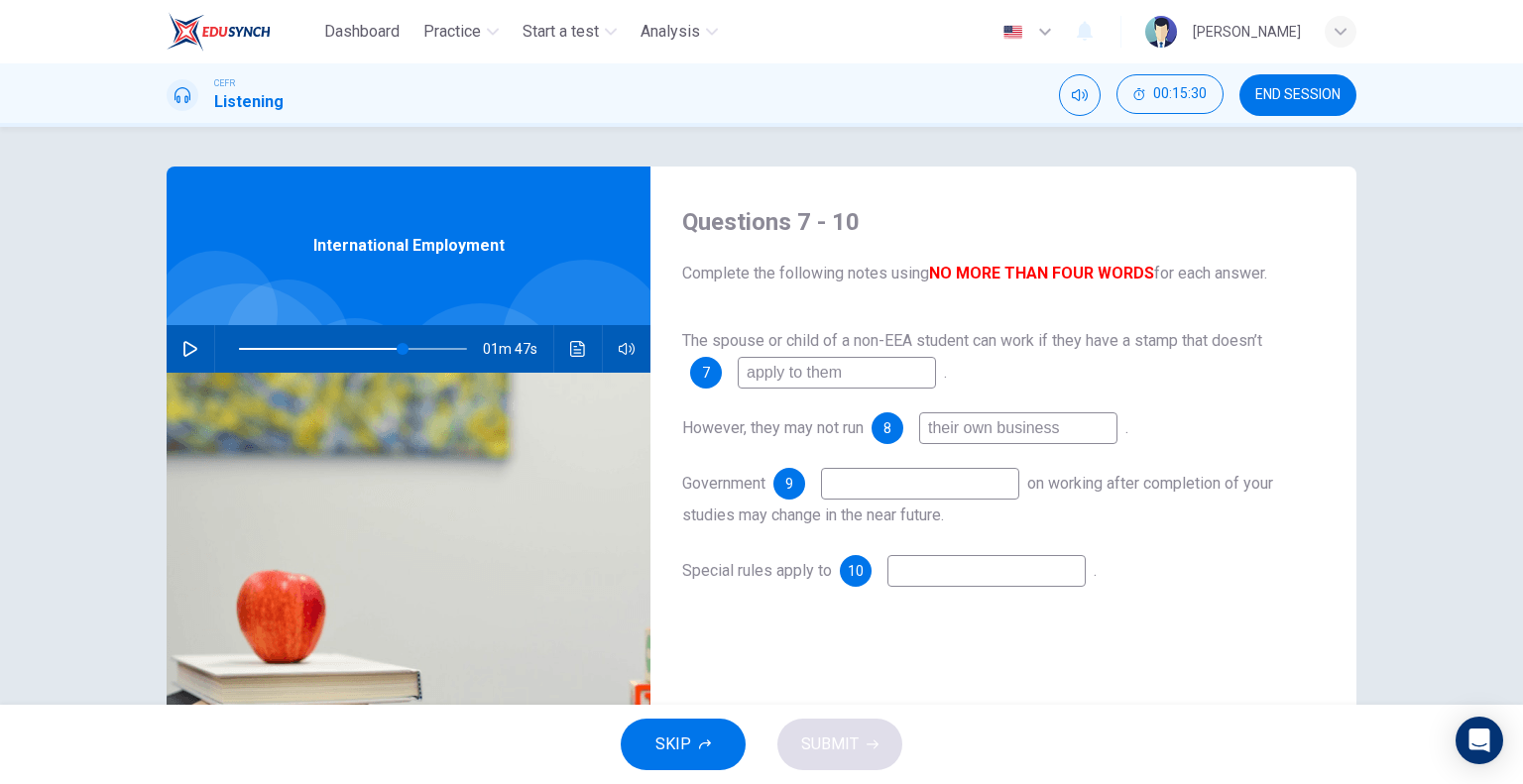 click on "apply to them" at bounding box center (837, 373) 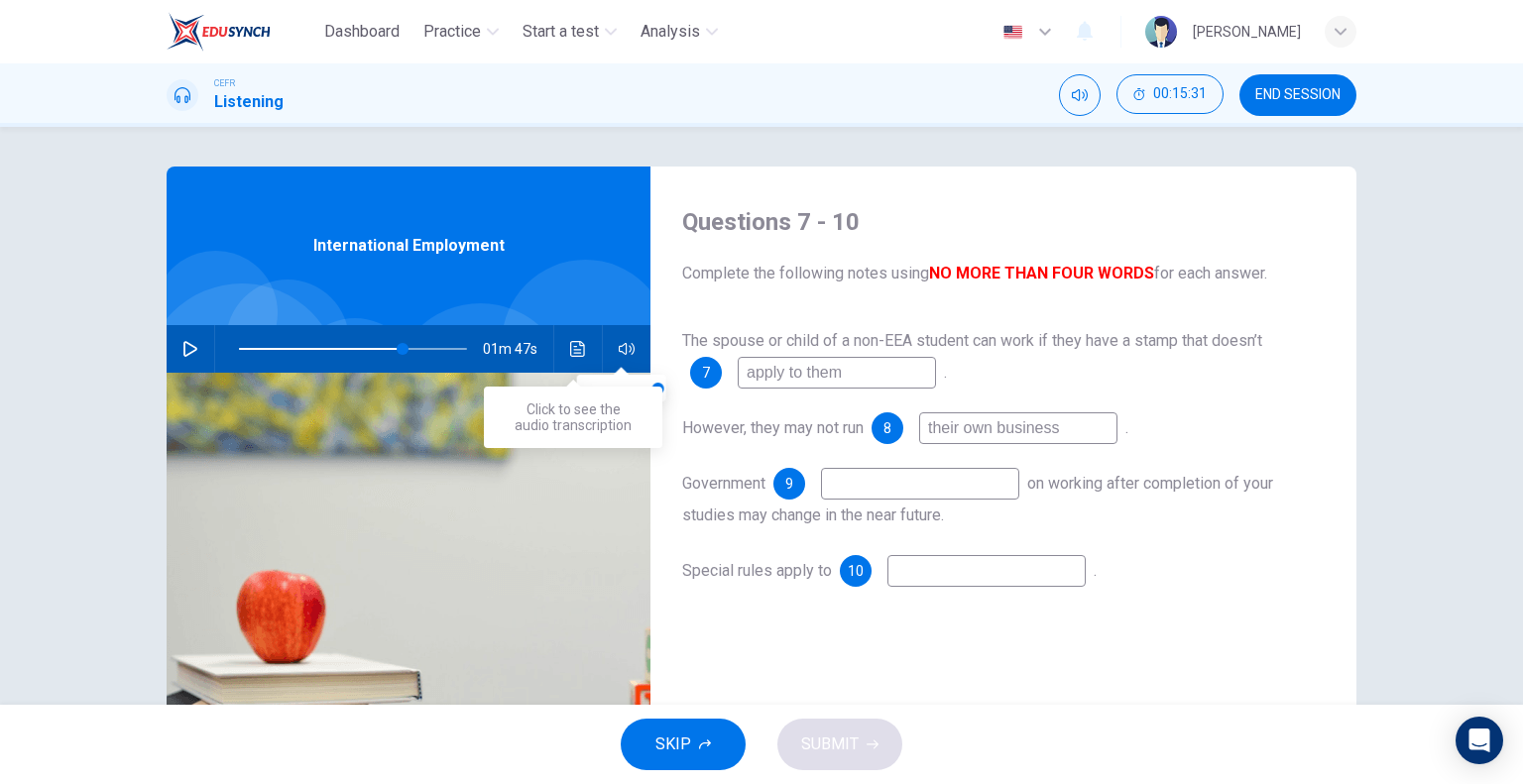 click 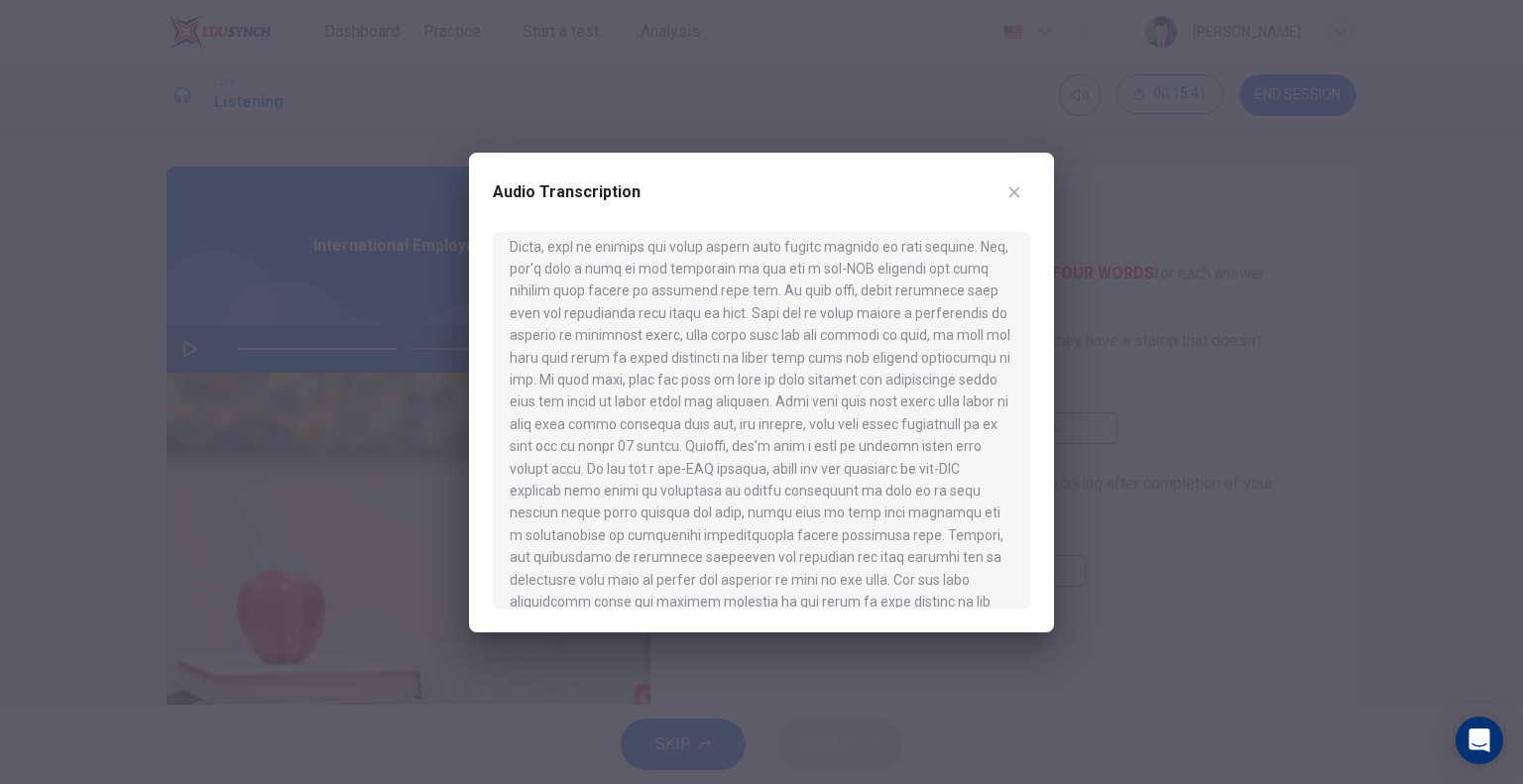 scroll, scrollTop: 1066, scrollLeft: 0, axis: vertical 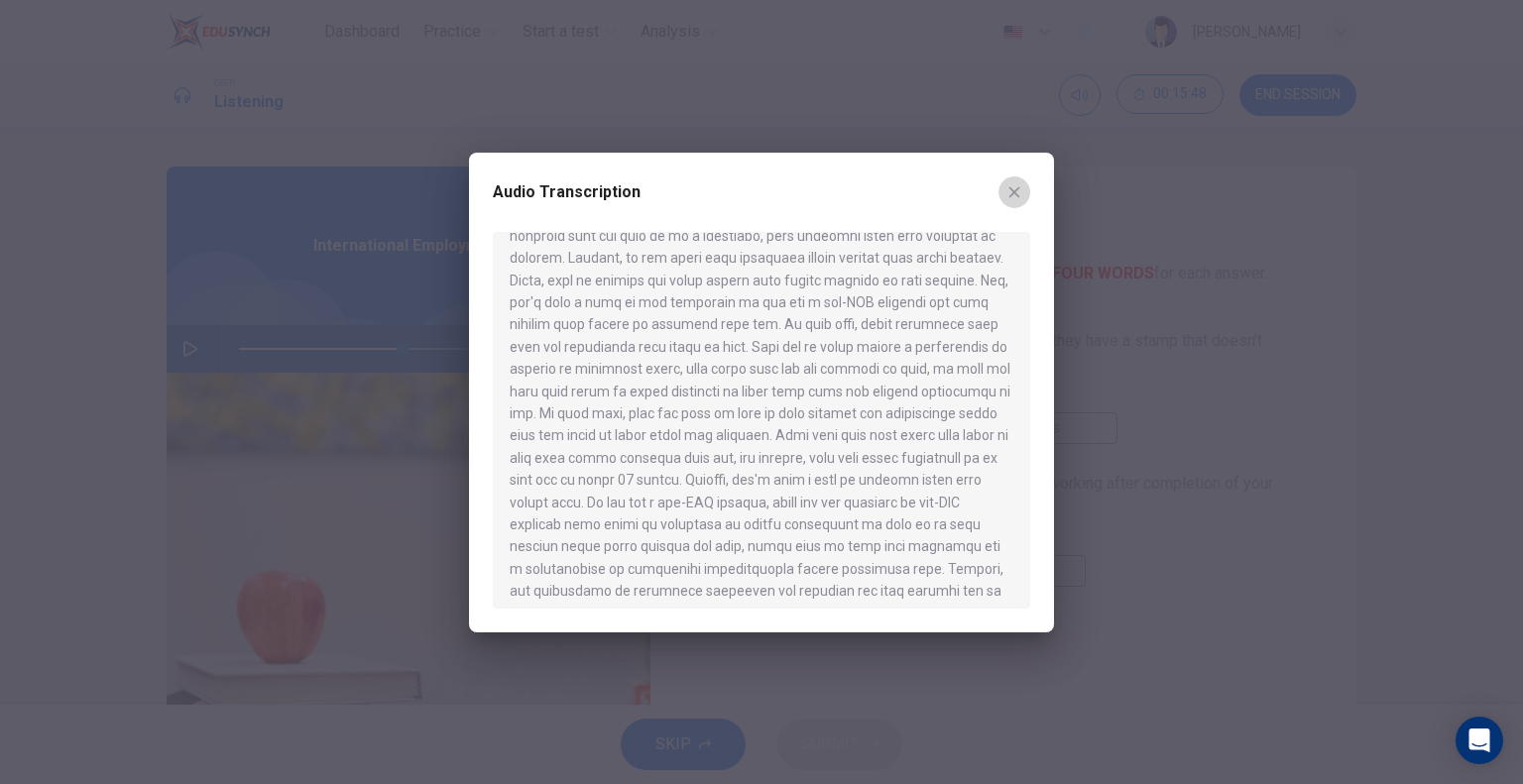click at bounding box center [1014, 192] 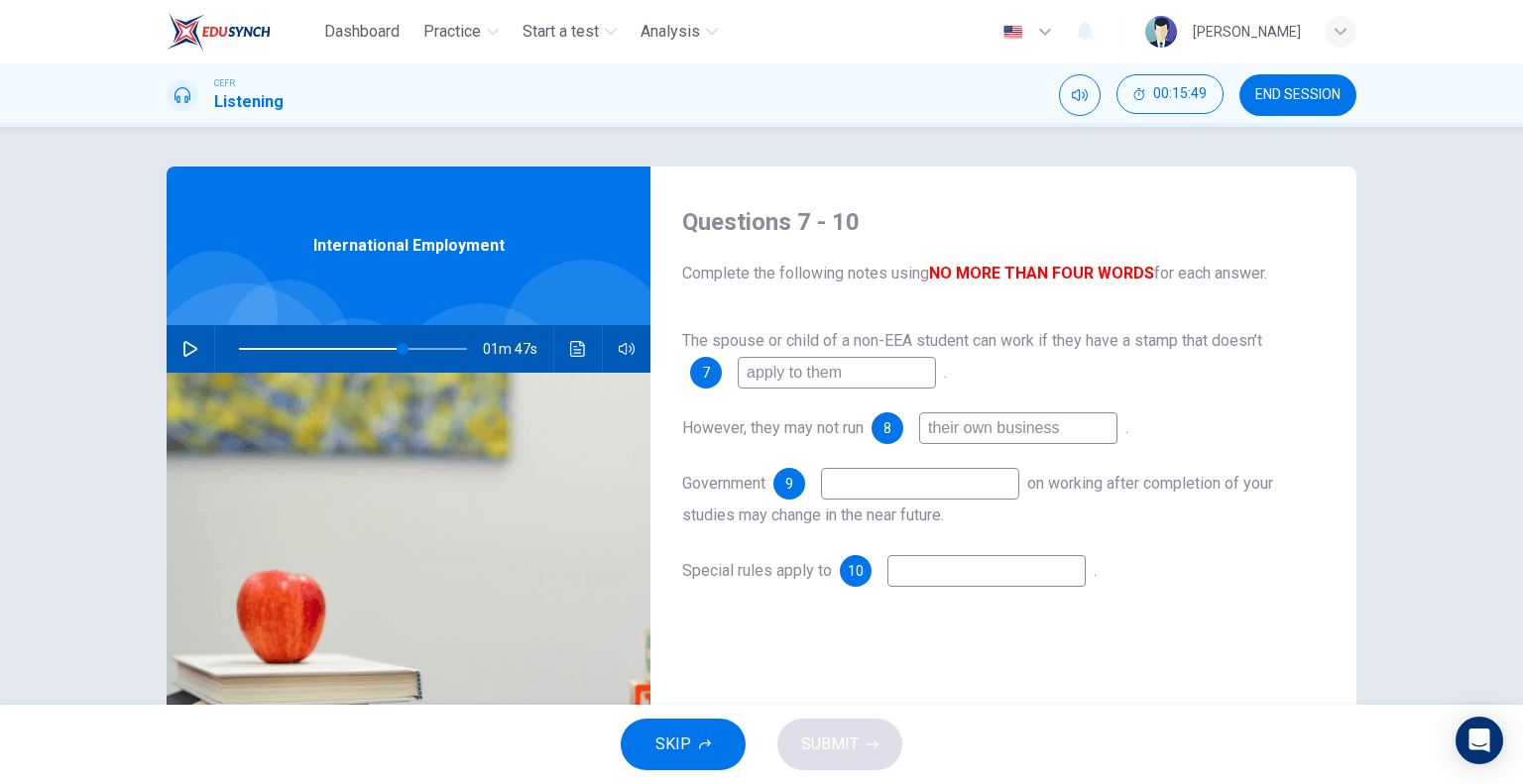 click on "apply to them" at bounding box center [837, 373] 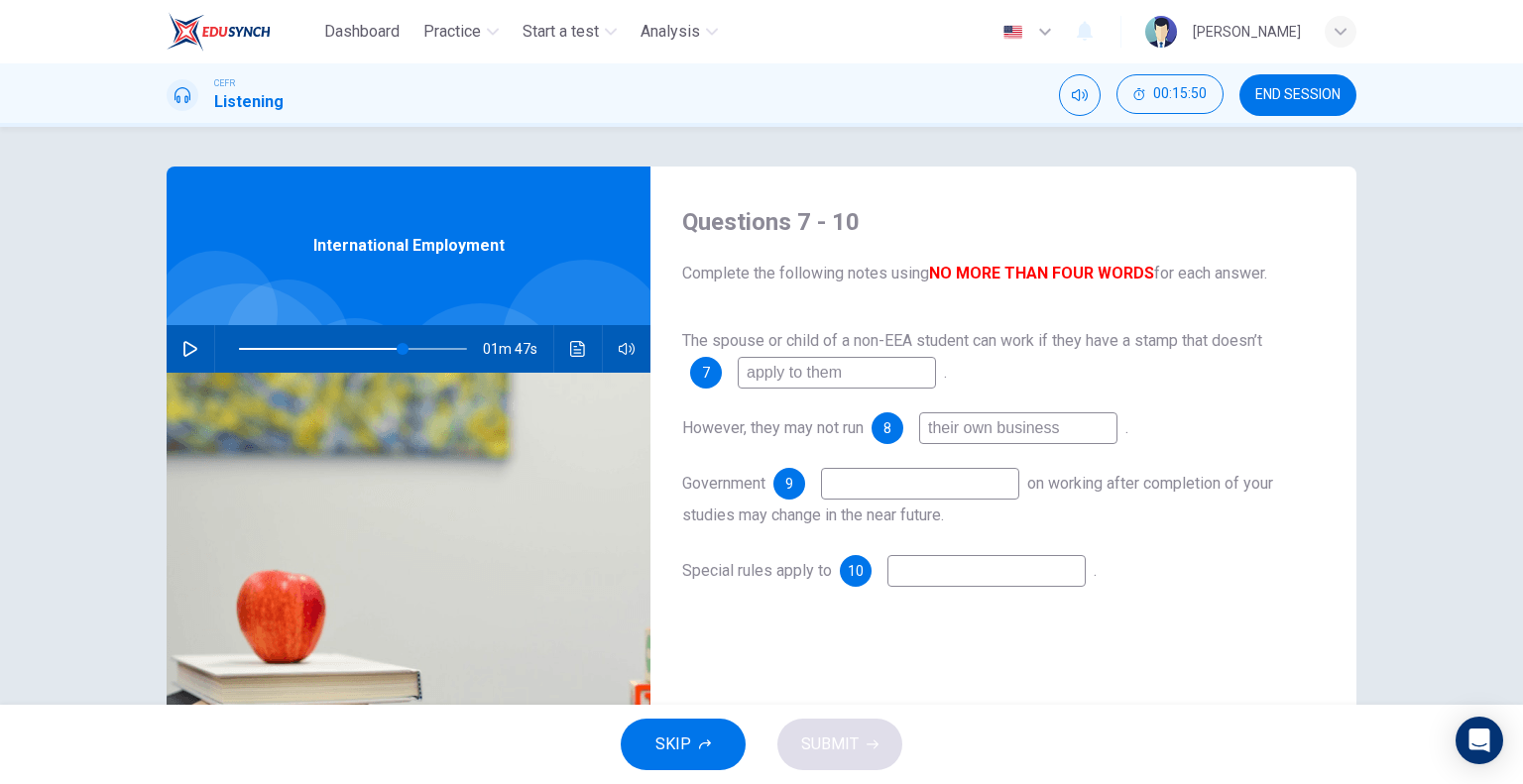 click on "apply to them" at bounding box center (837, 373) 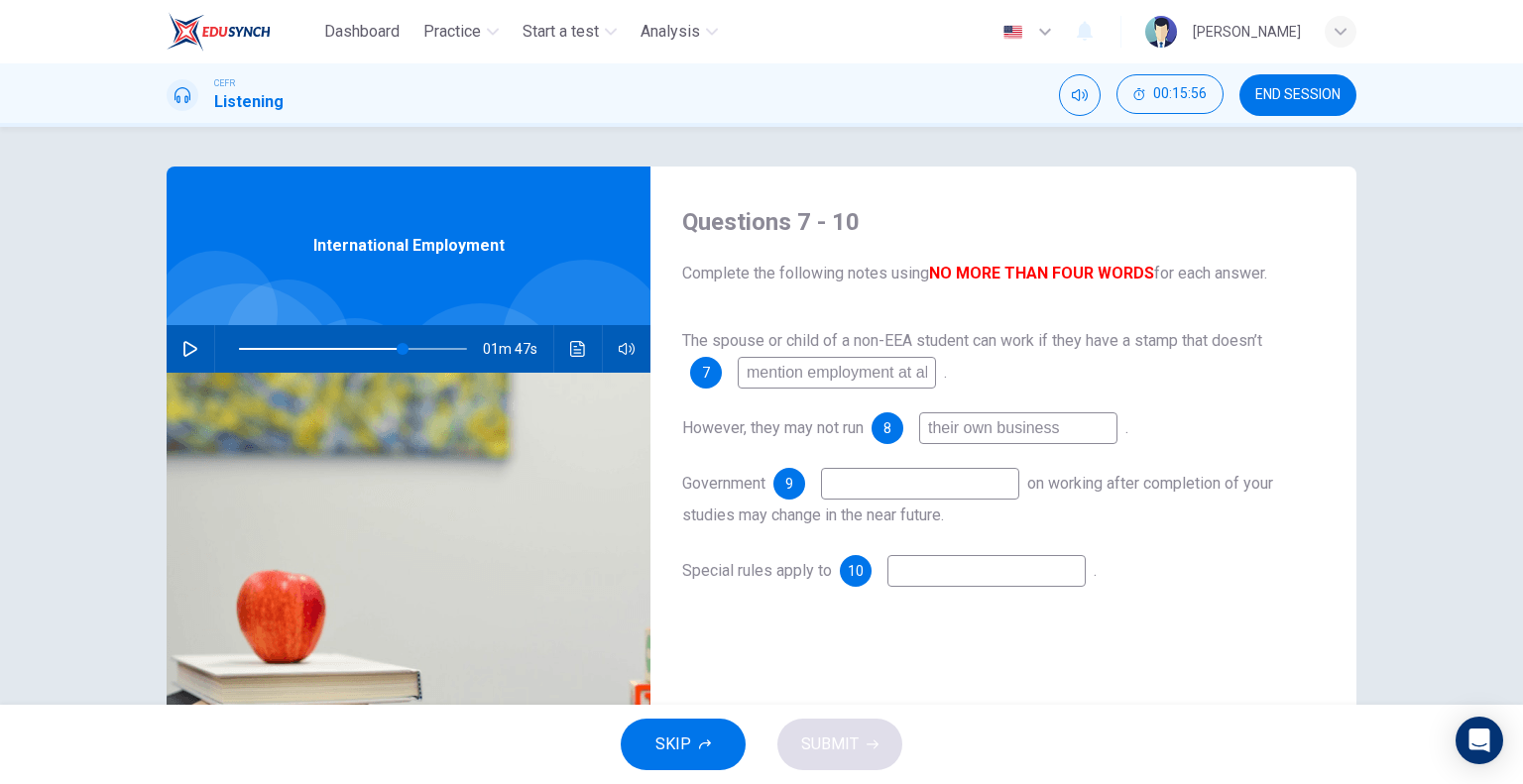 scroll, scrollTop: 0, scrollLeft: 4, axis: horizontal 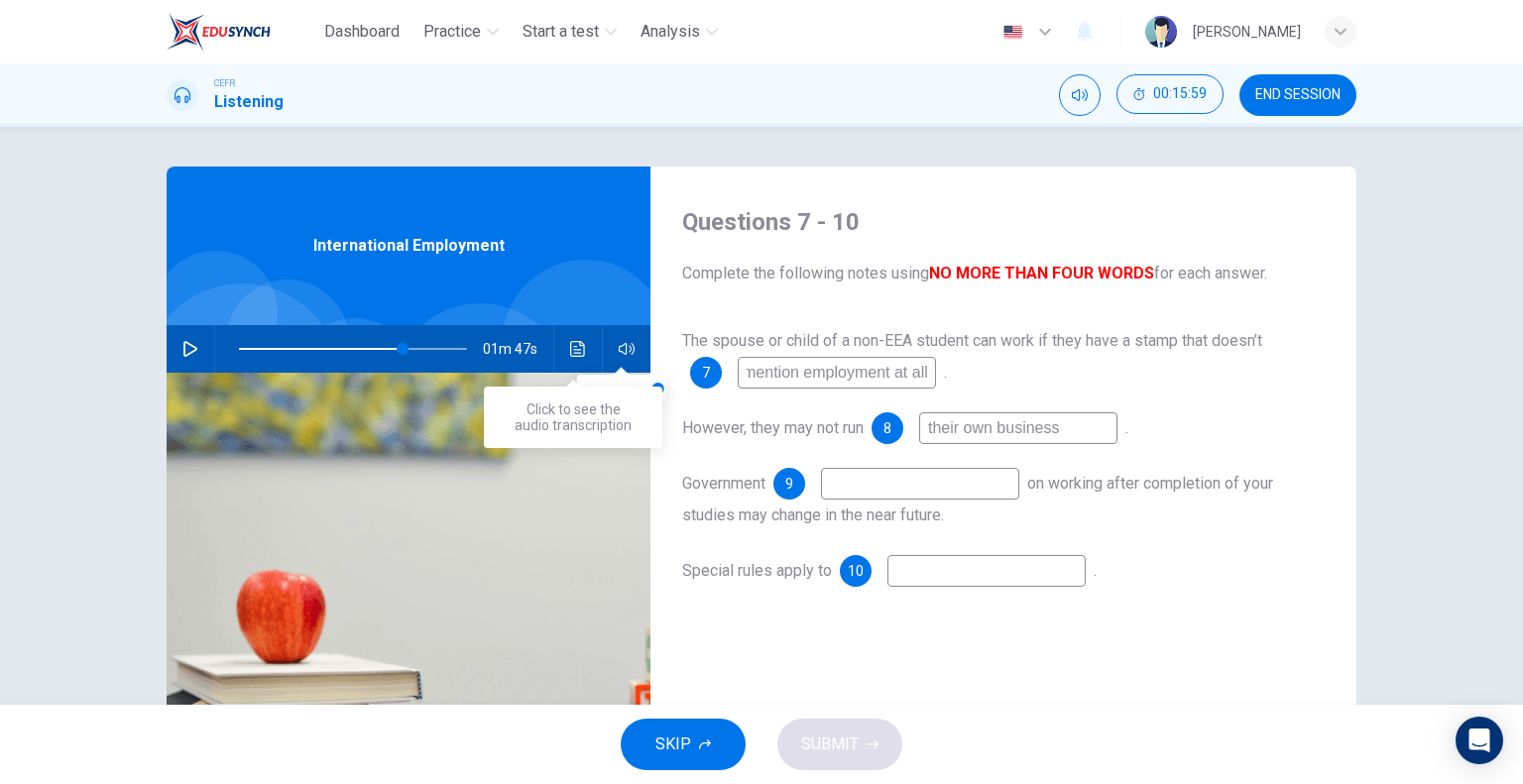 type on "mention employment at all" 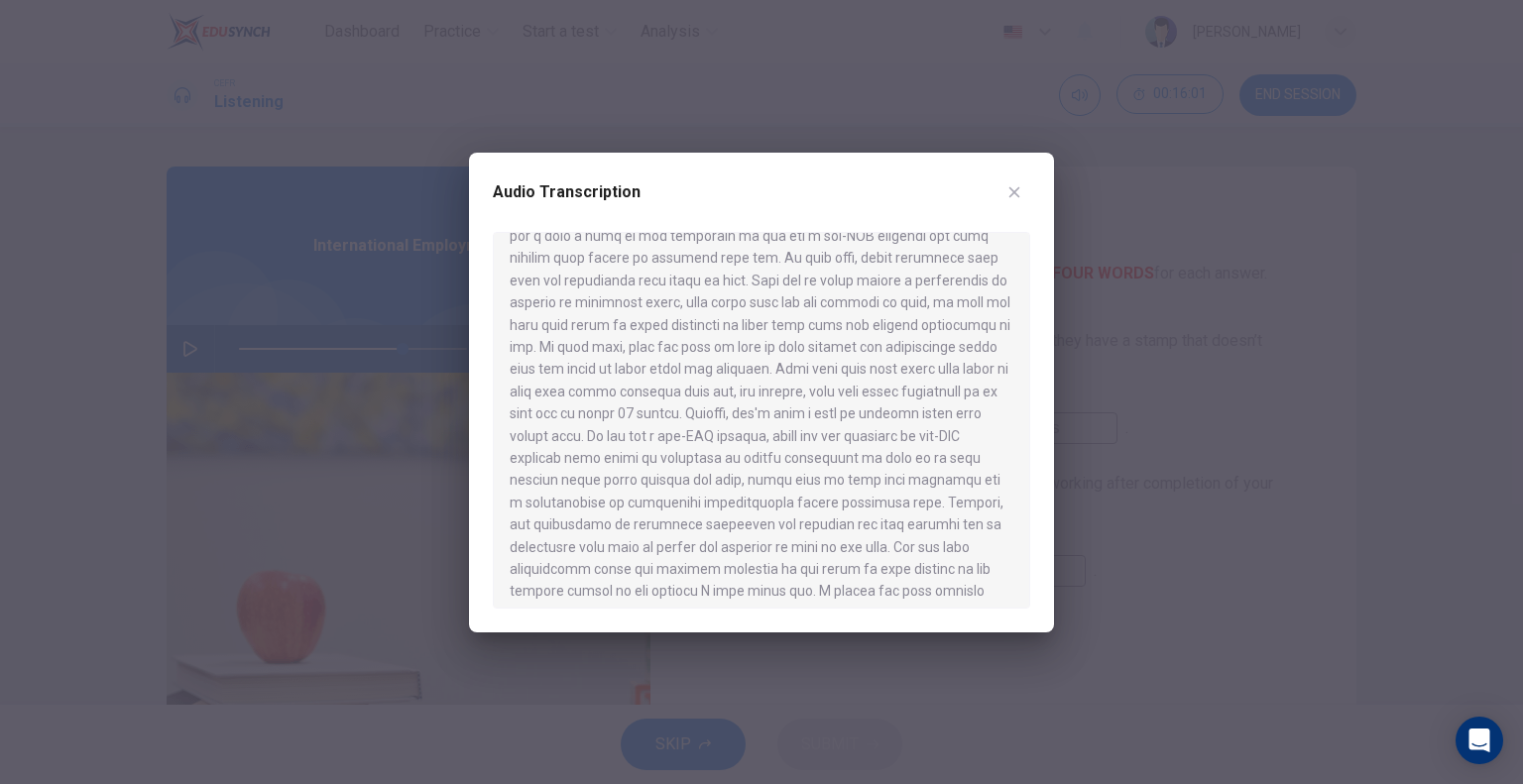 scroll, scrollTop: 1166, scrollLeft: 0, axis: vertical 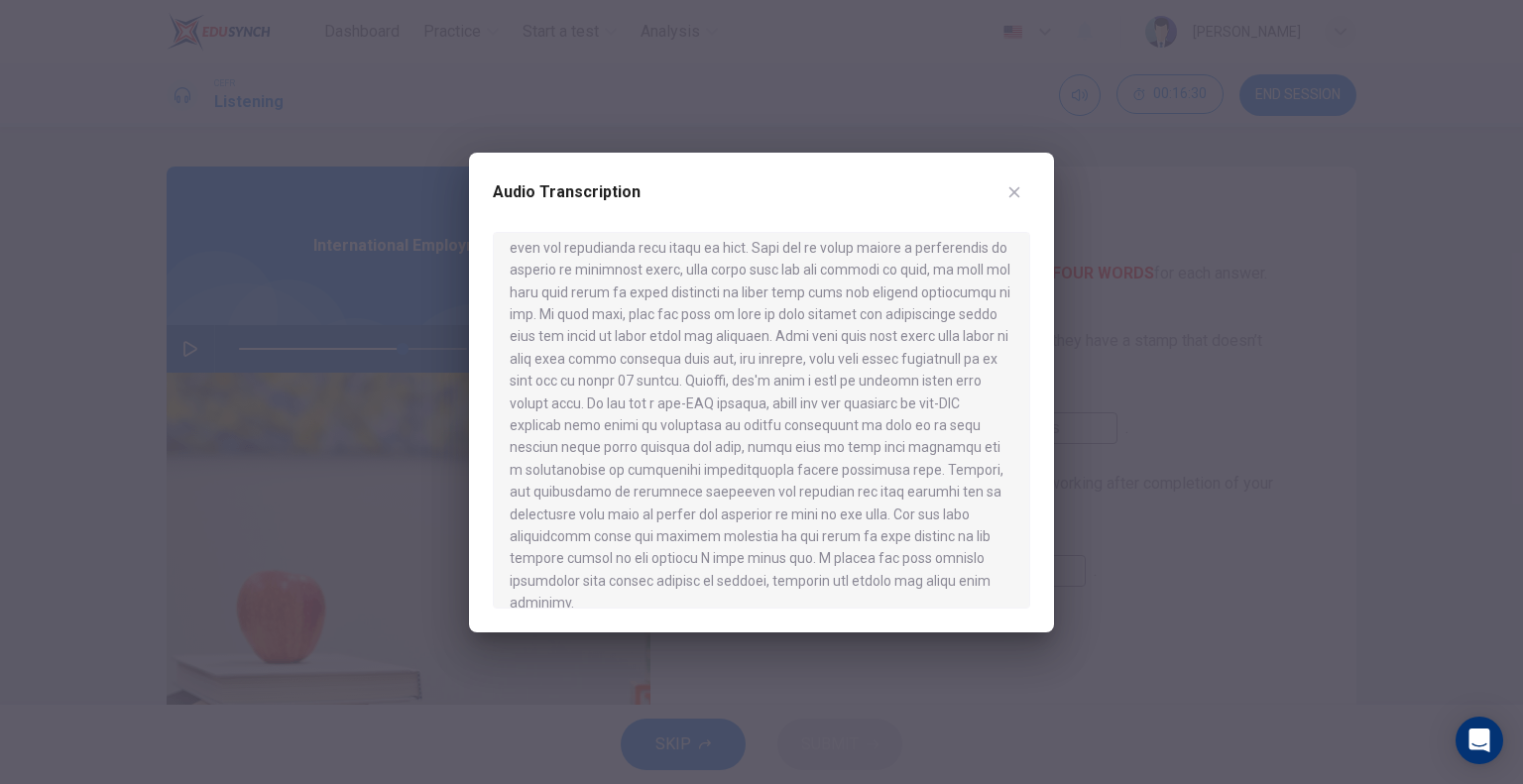 click 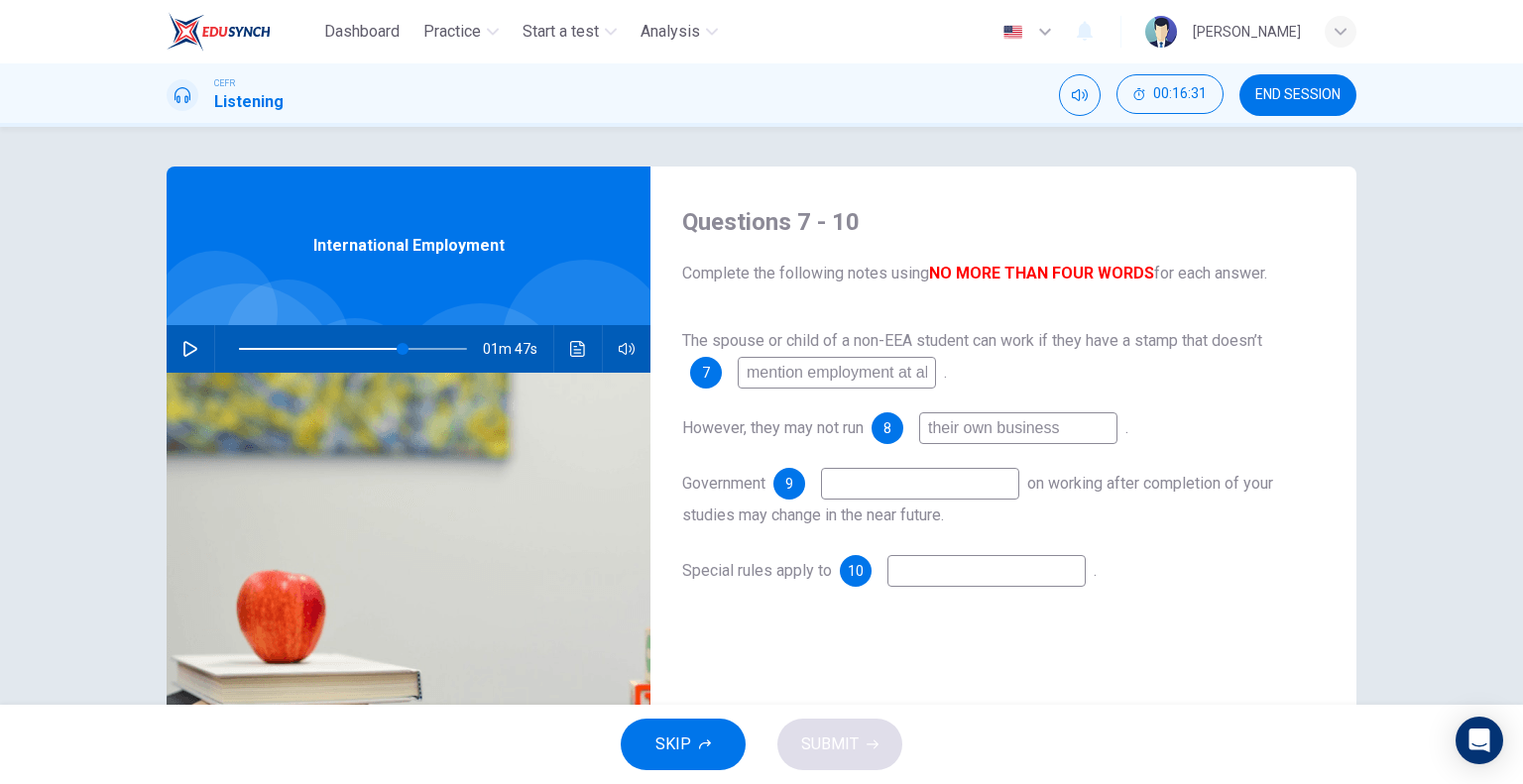 click at bounding box center [920, 484] 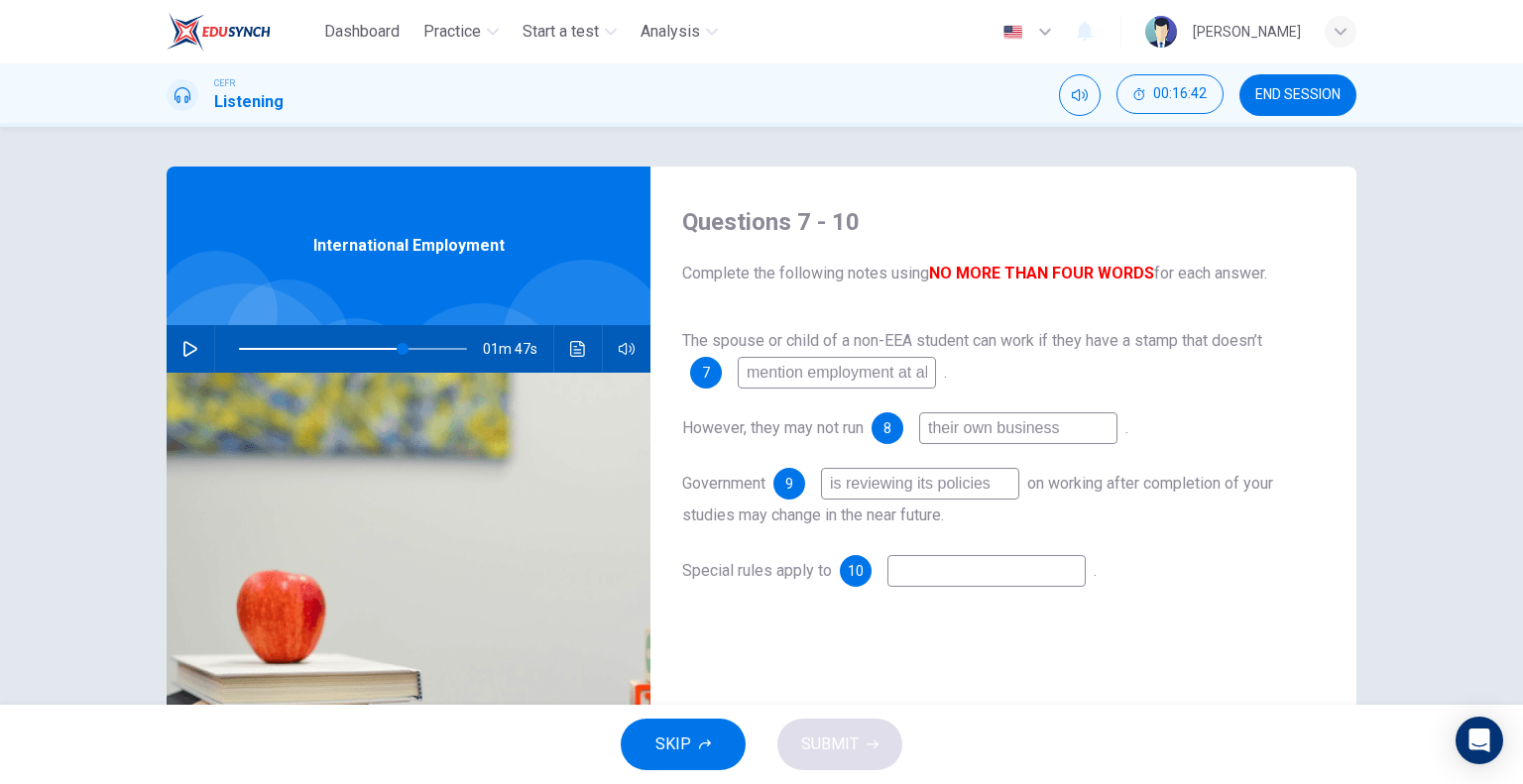 type on "is reviewing its policies" 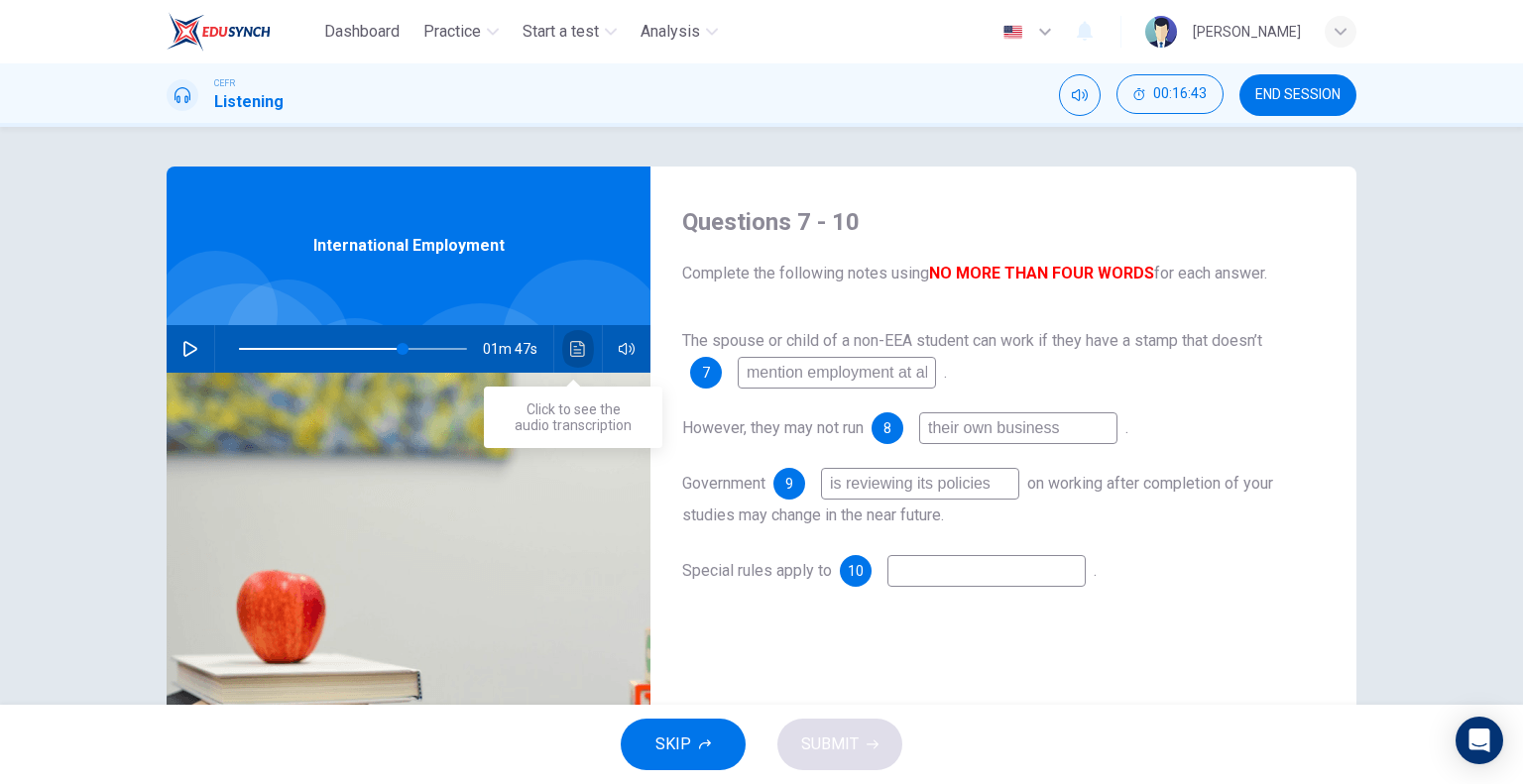 click 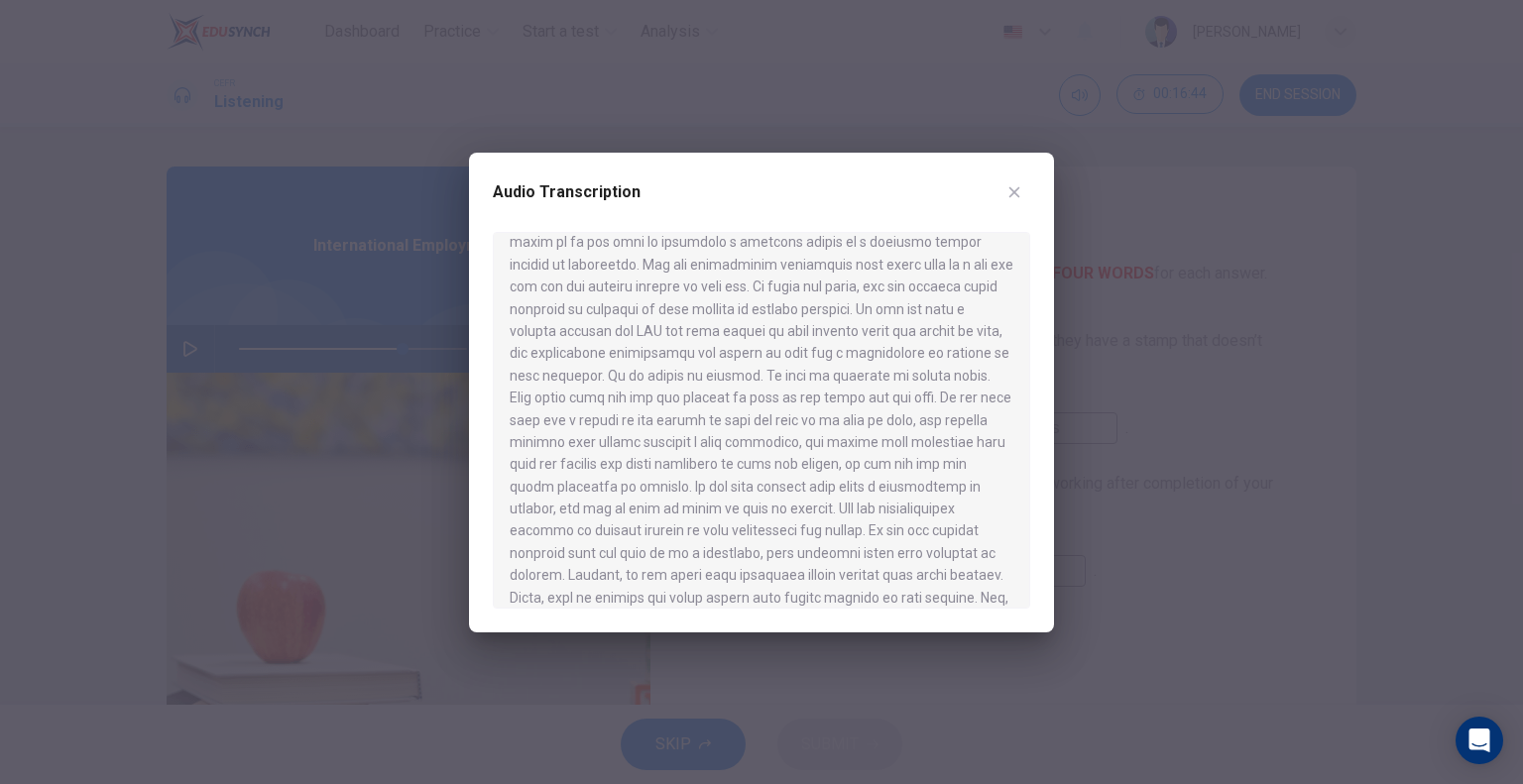 scroll, scrollTop: 1166, scrollLeft: 0, axis: vertical 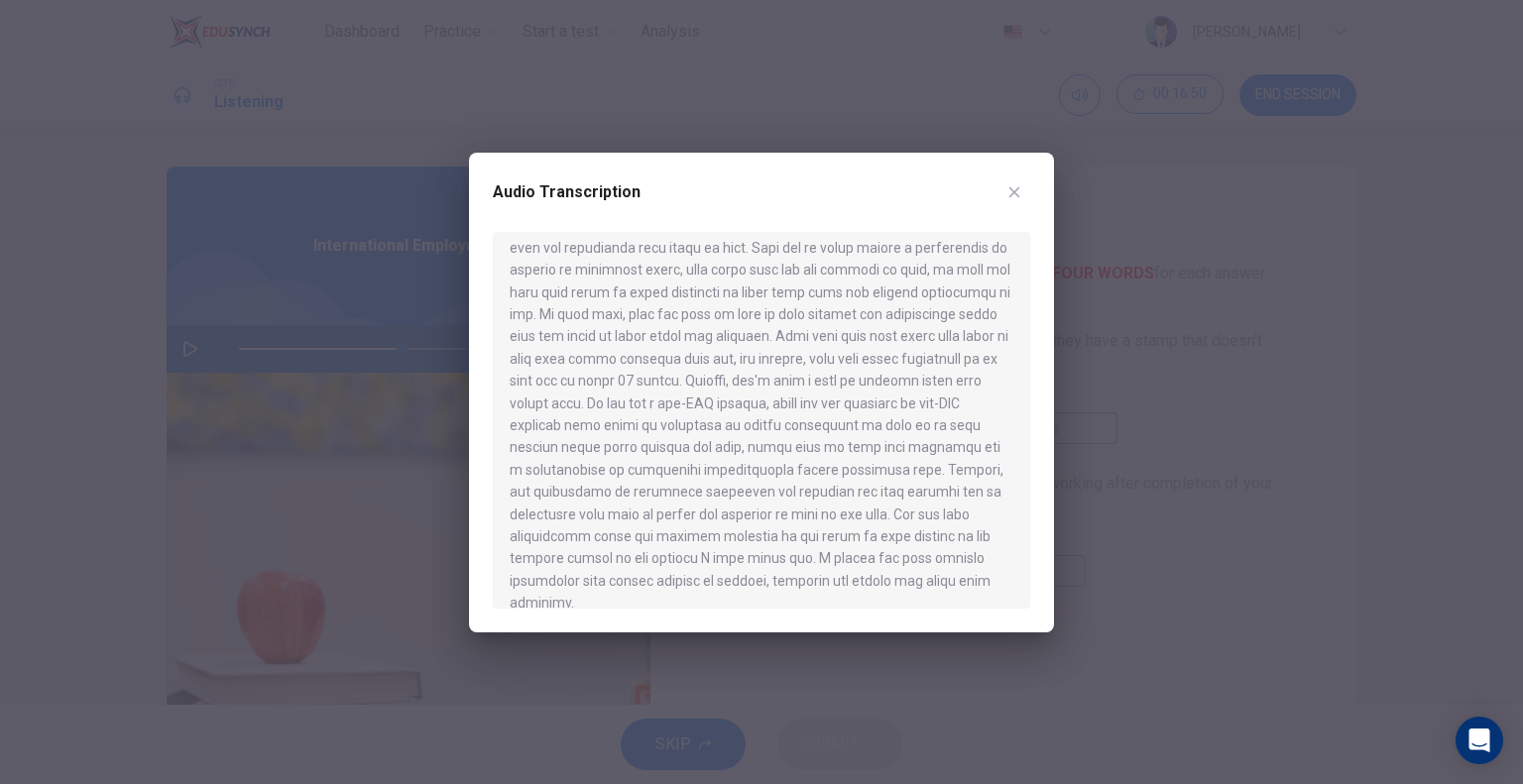 click 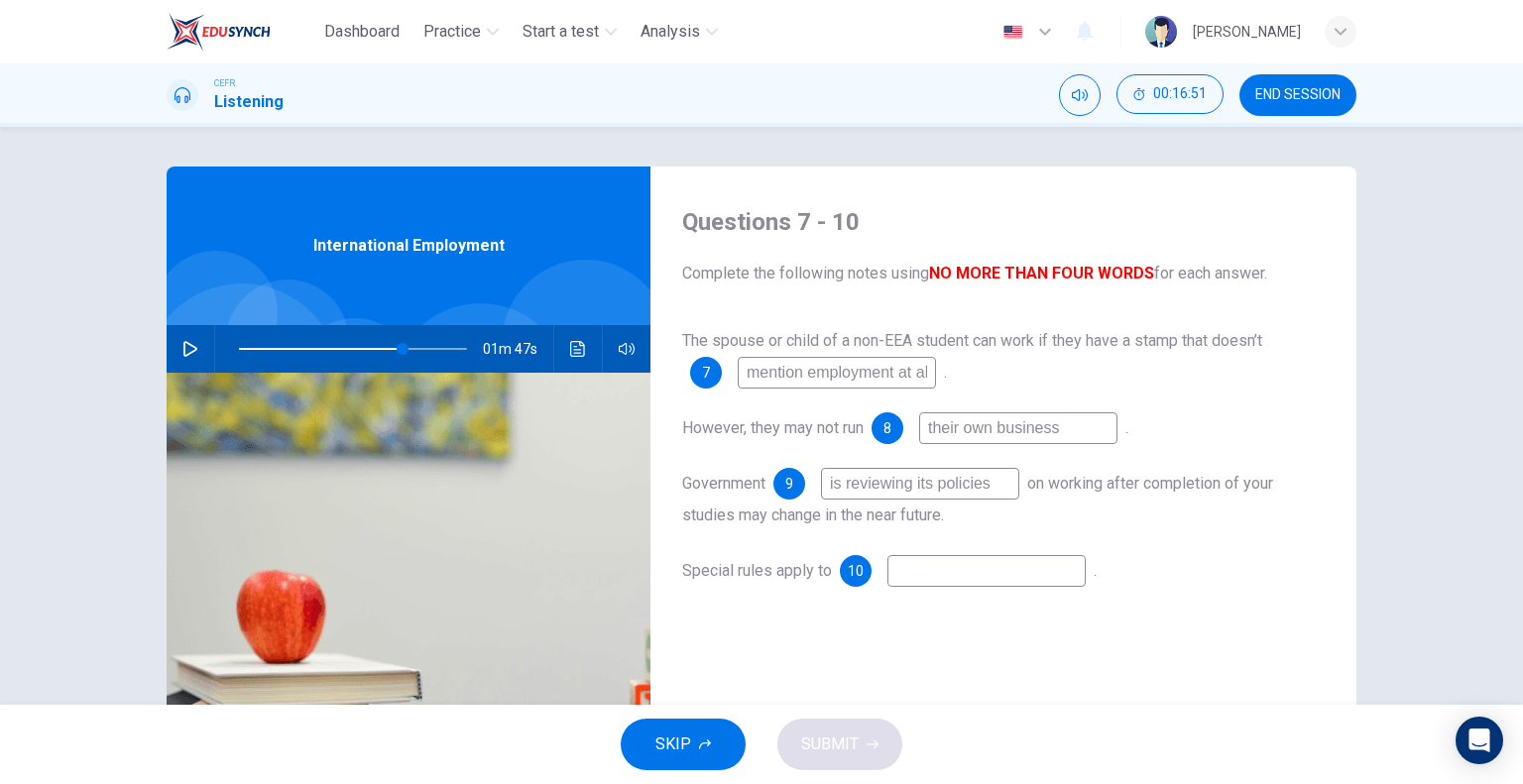 click on "is reviewing its policies" at bounding box center (920, 484) 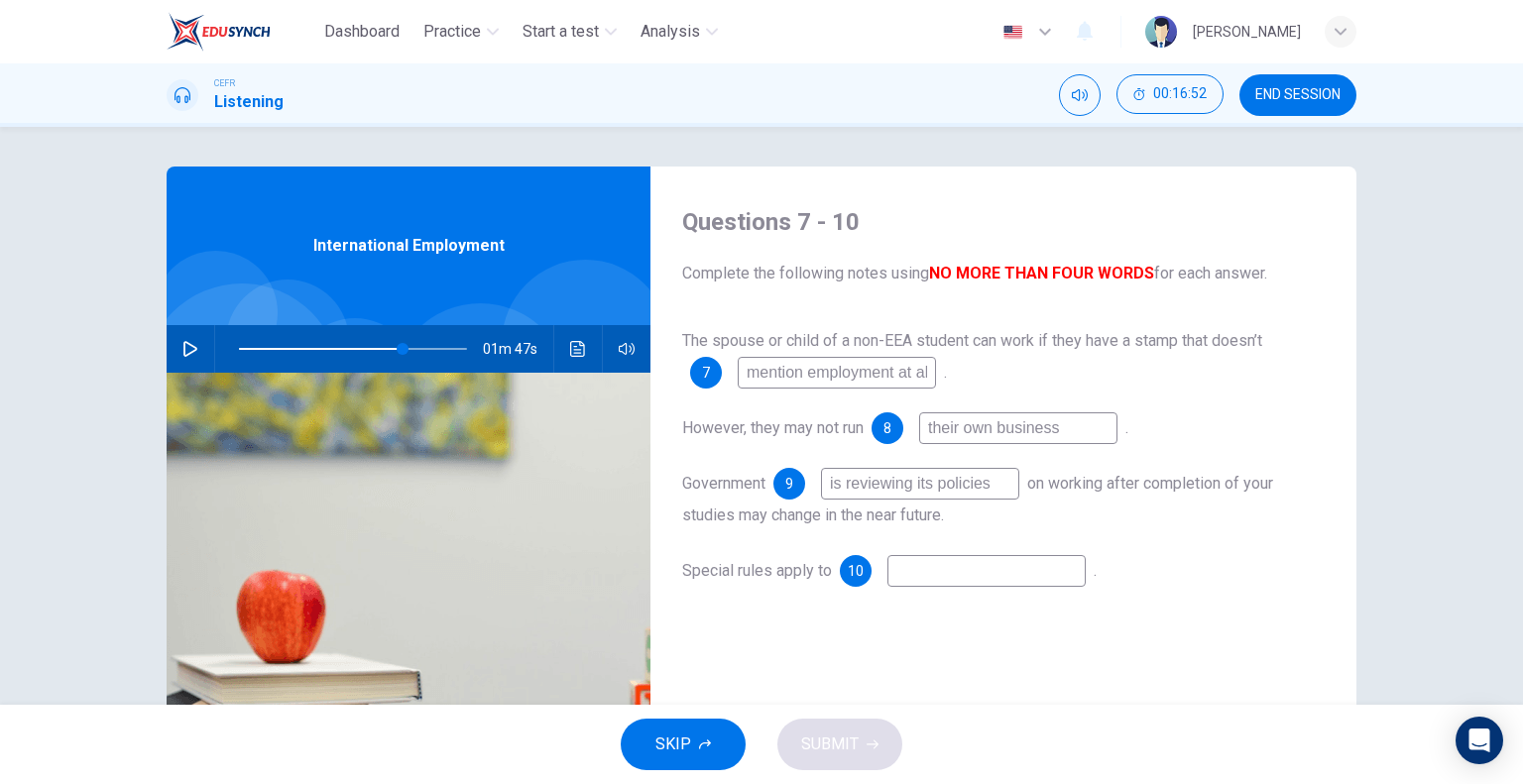 click on "is reviewing its policies" at bounding box center (920, 484) 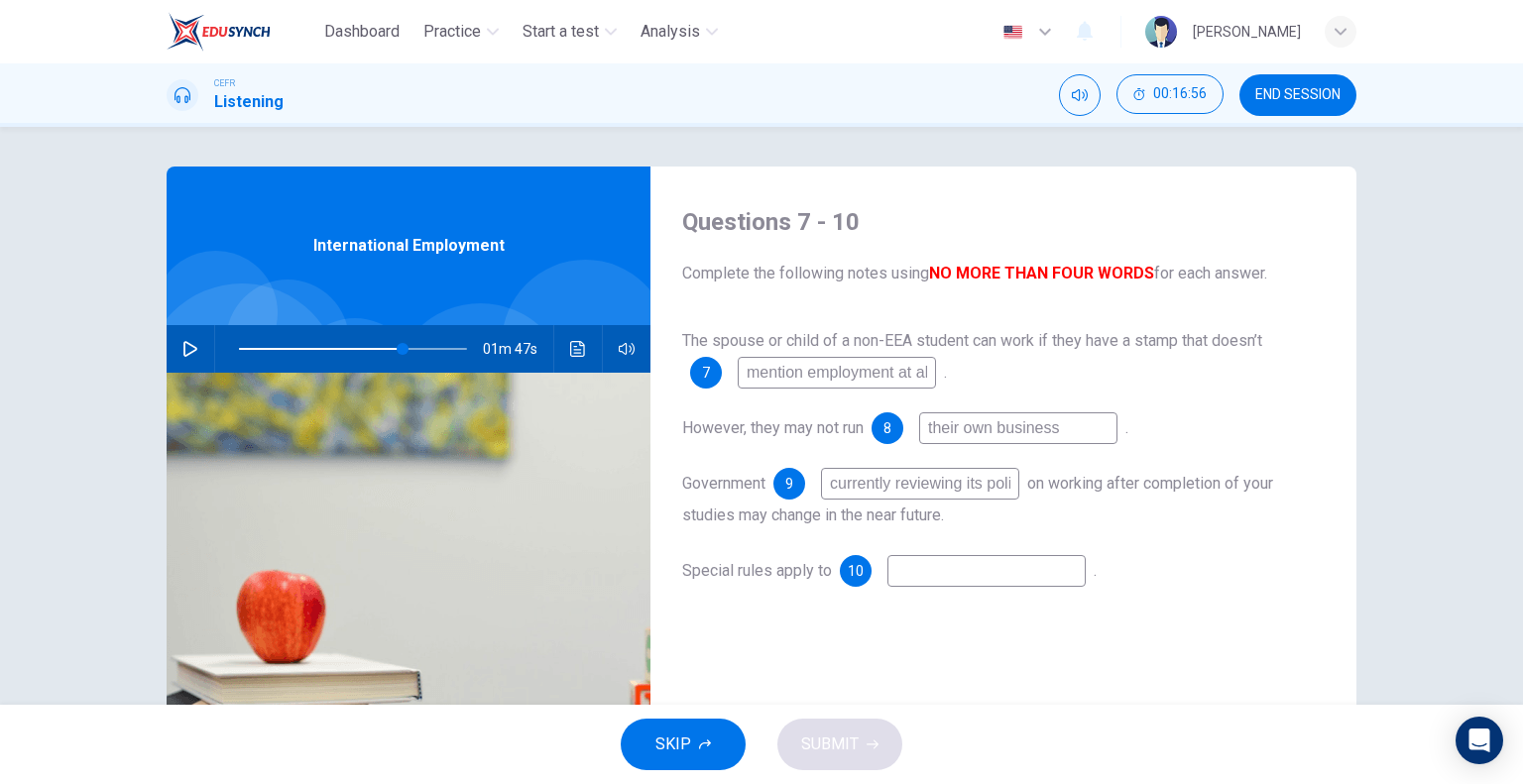 type on "currently reviewing its policies" 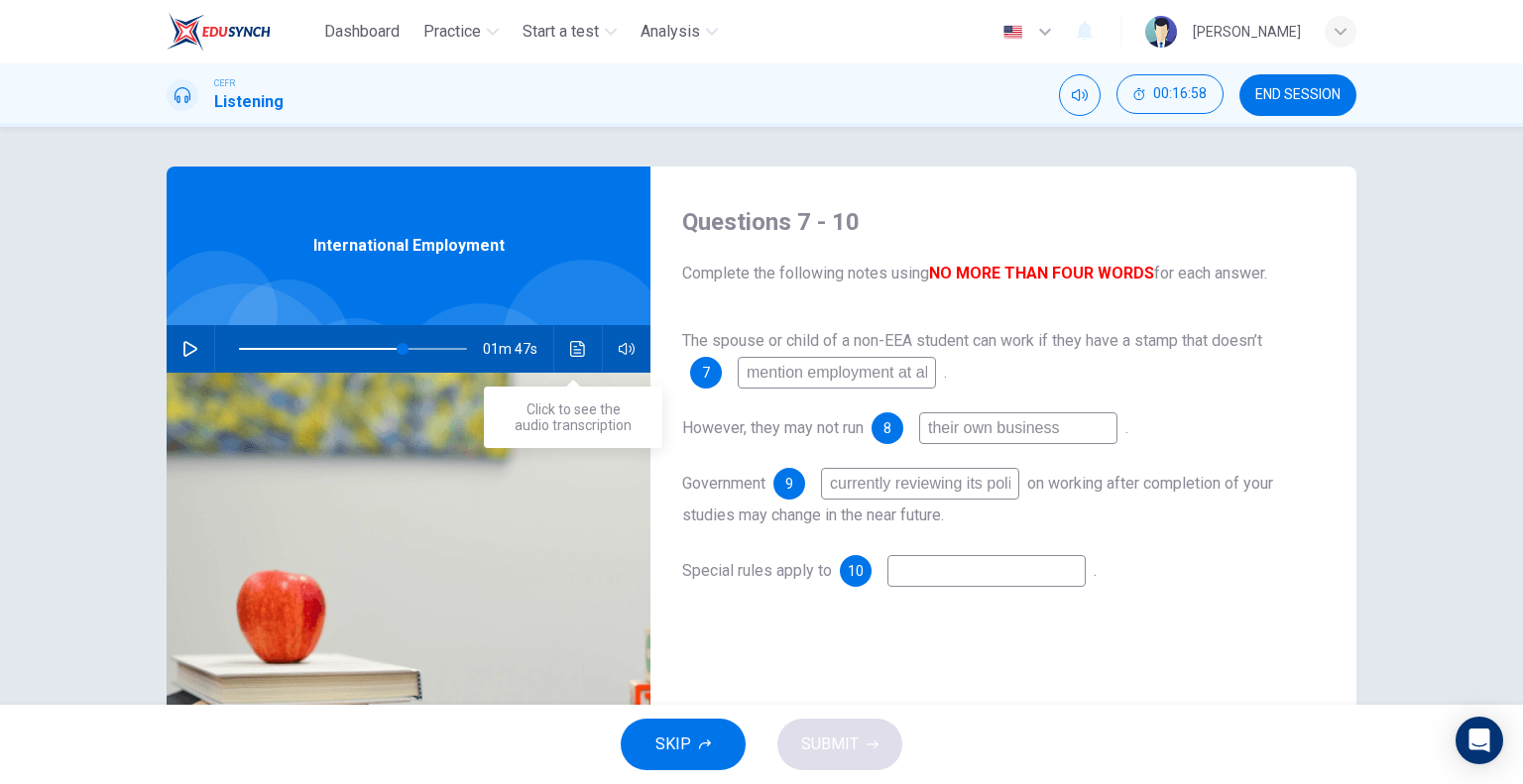 click at bounding box center (578, 349) 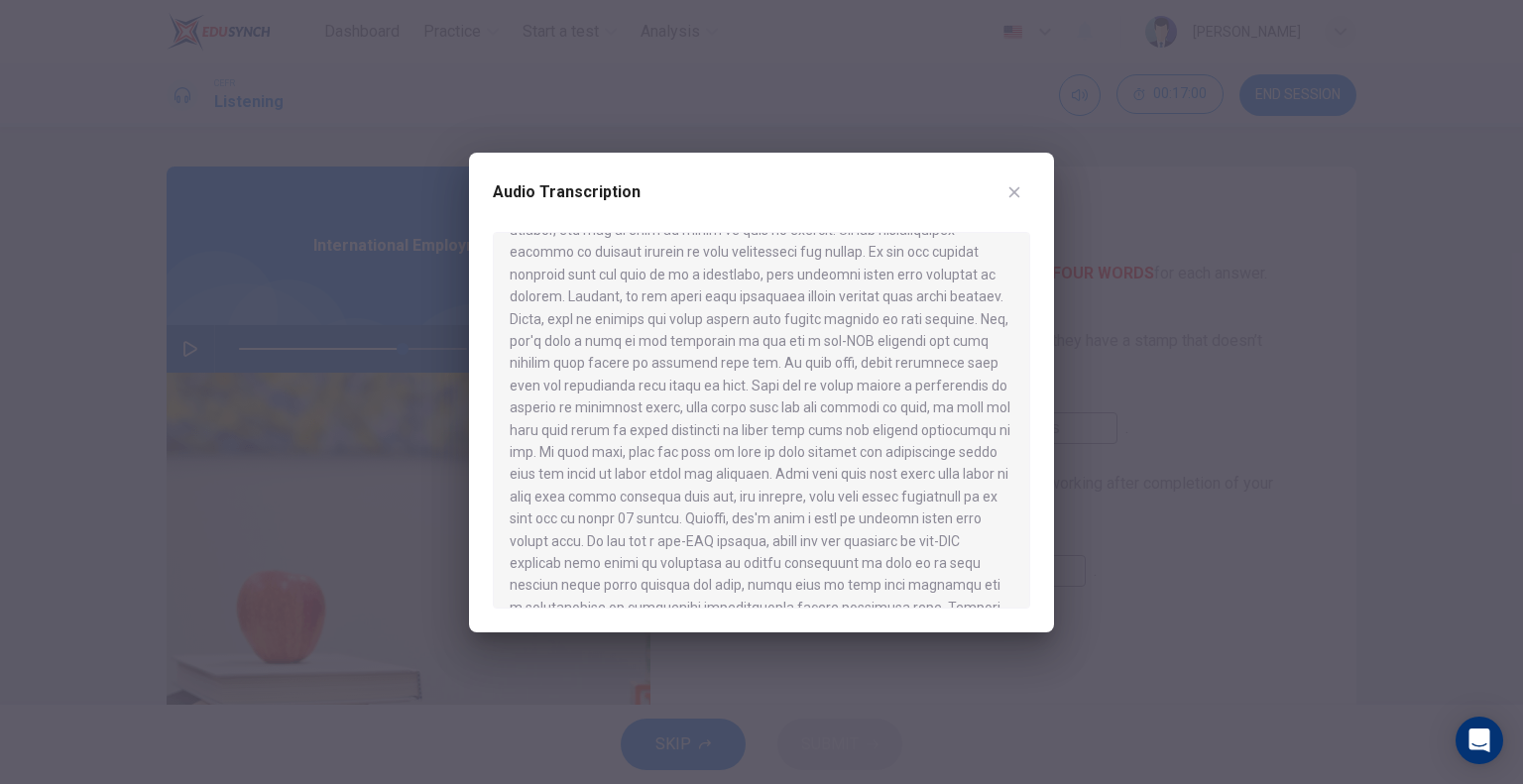scroll, scrollTop: 1166, scrollLeft: 0, axis: vertical 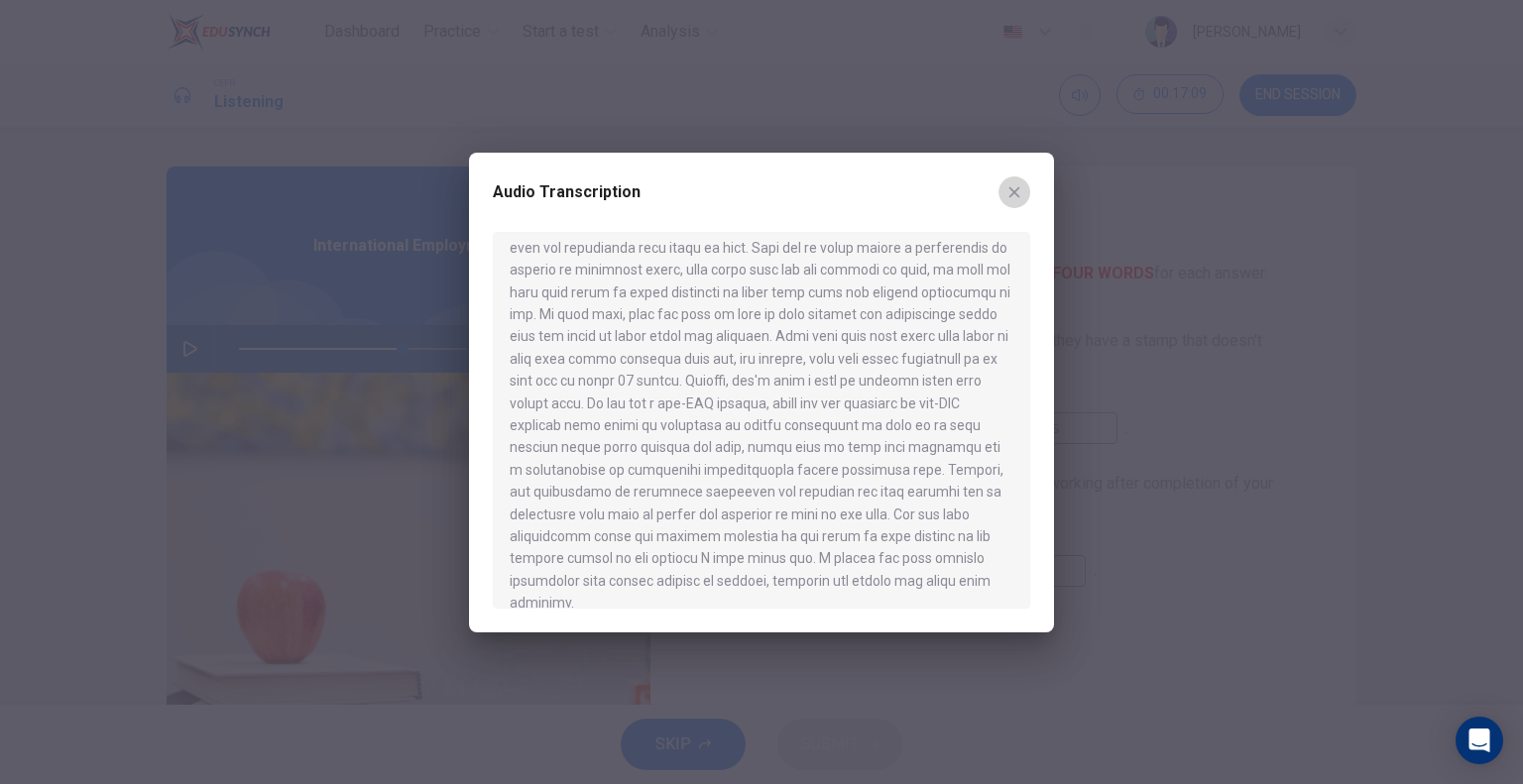 click at bounding box center [1014, 192] 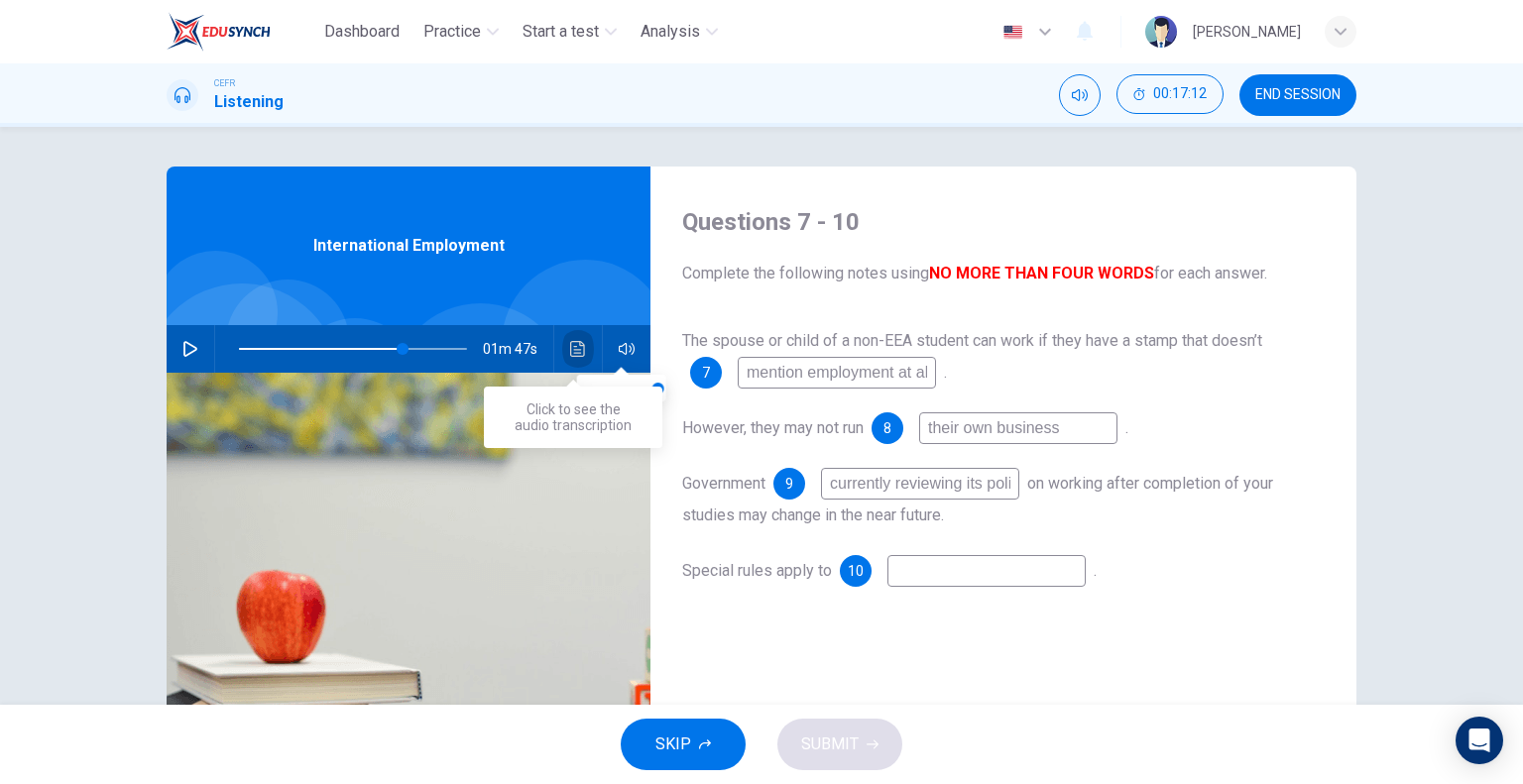 click at bounding box center [578, 349] 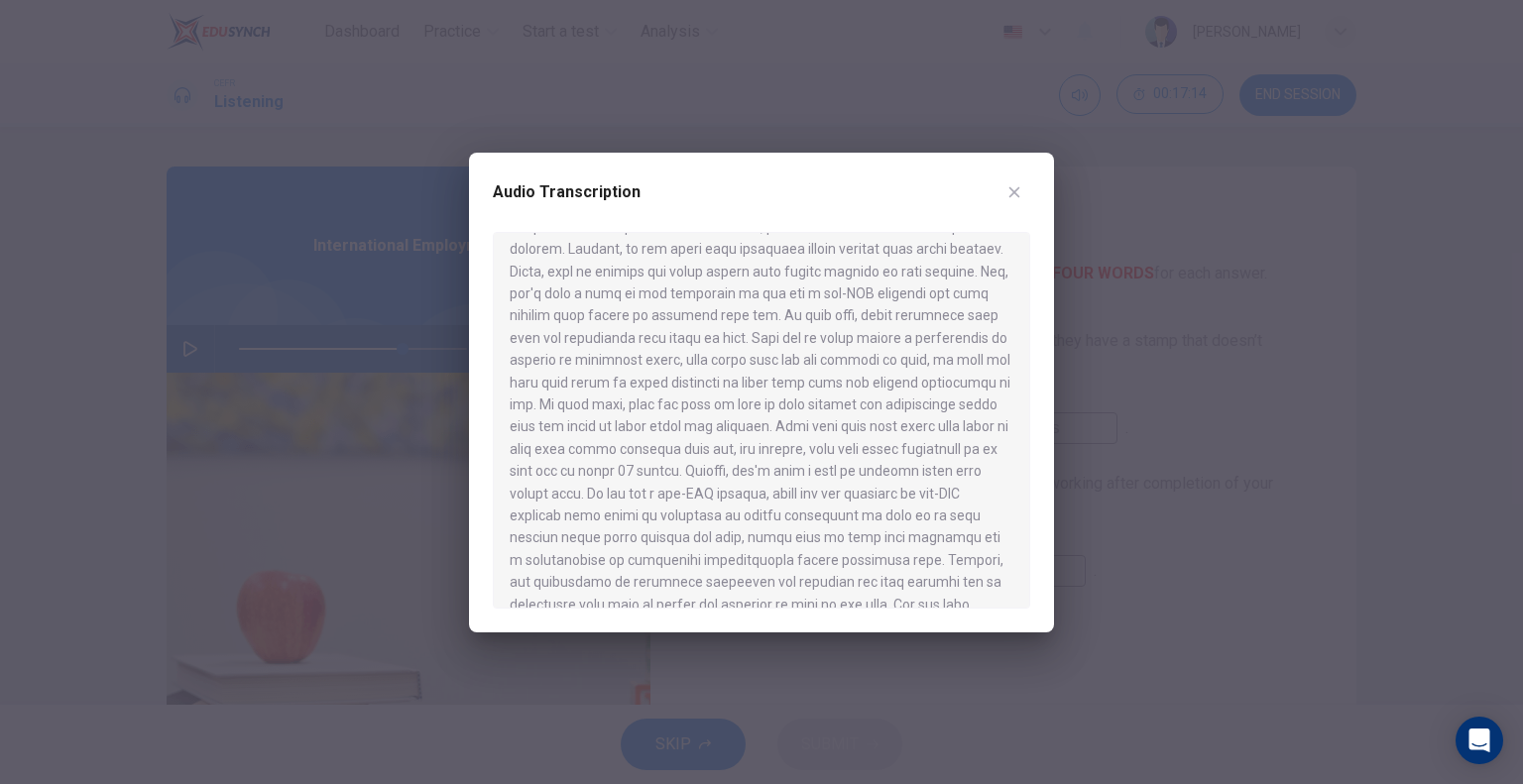 scroll, scrollTop: 1166, scrollLeft: 0, axis: vertical 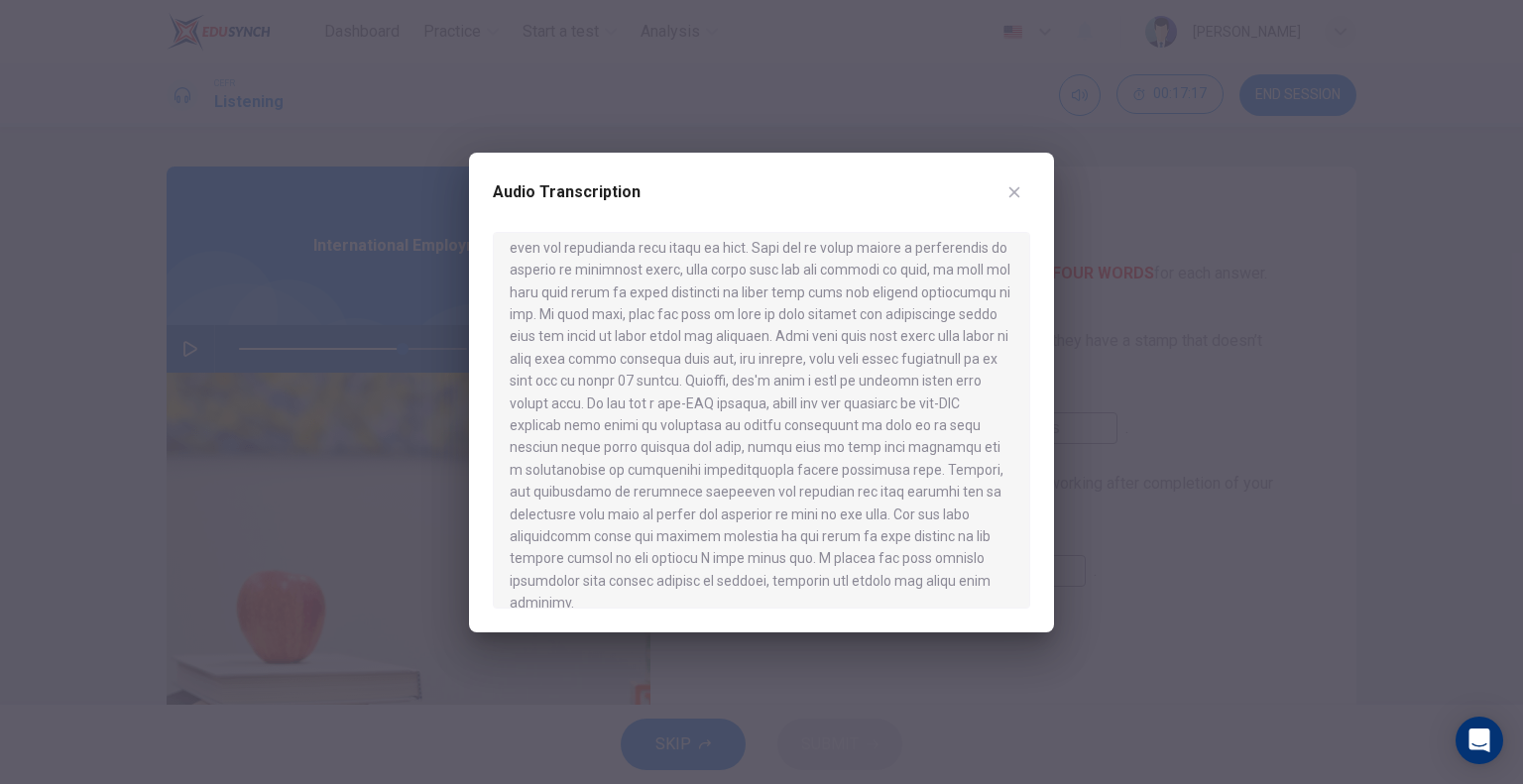 click 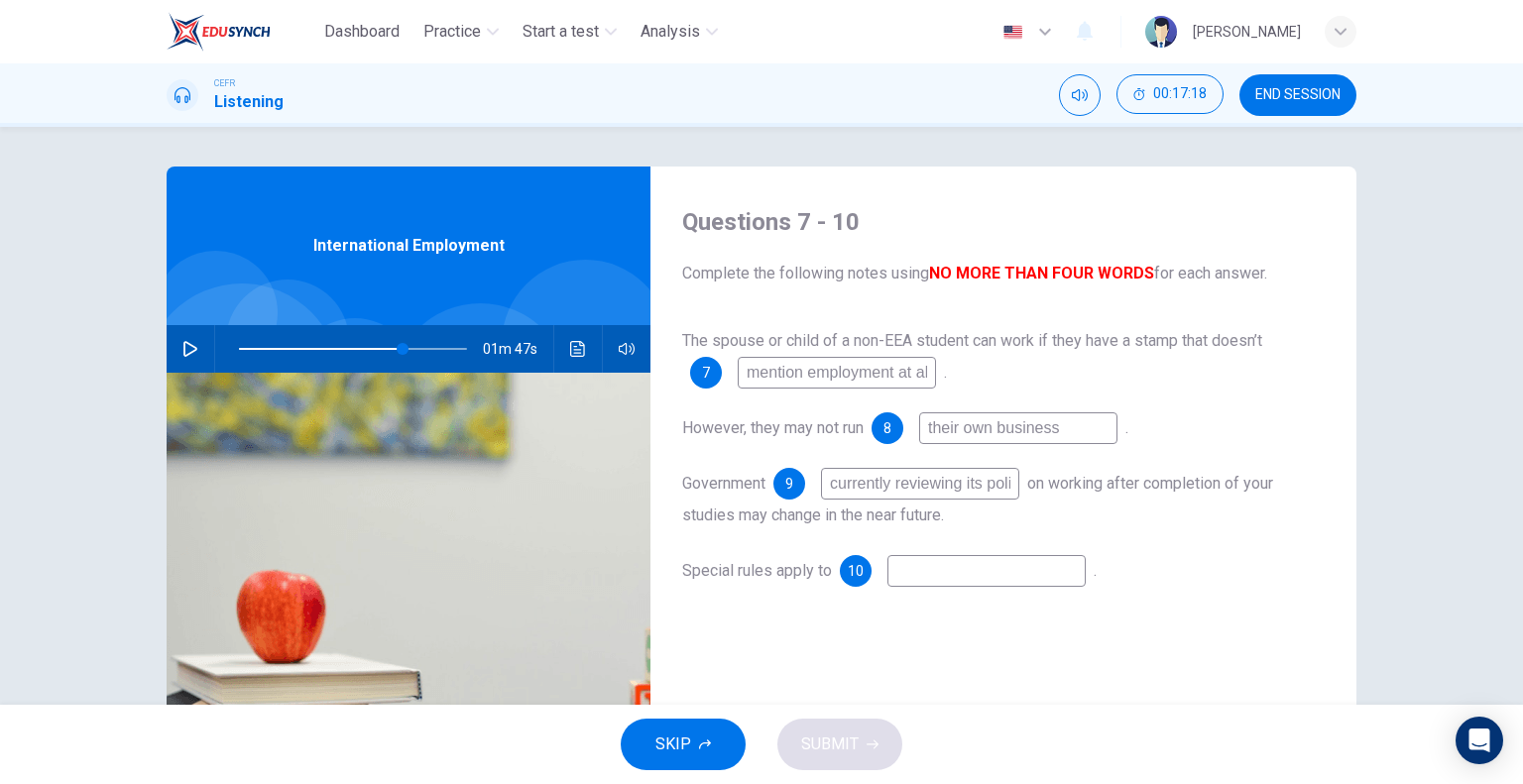click at bounding box center [987, 571] 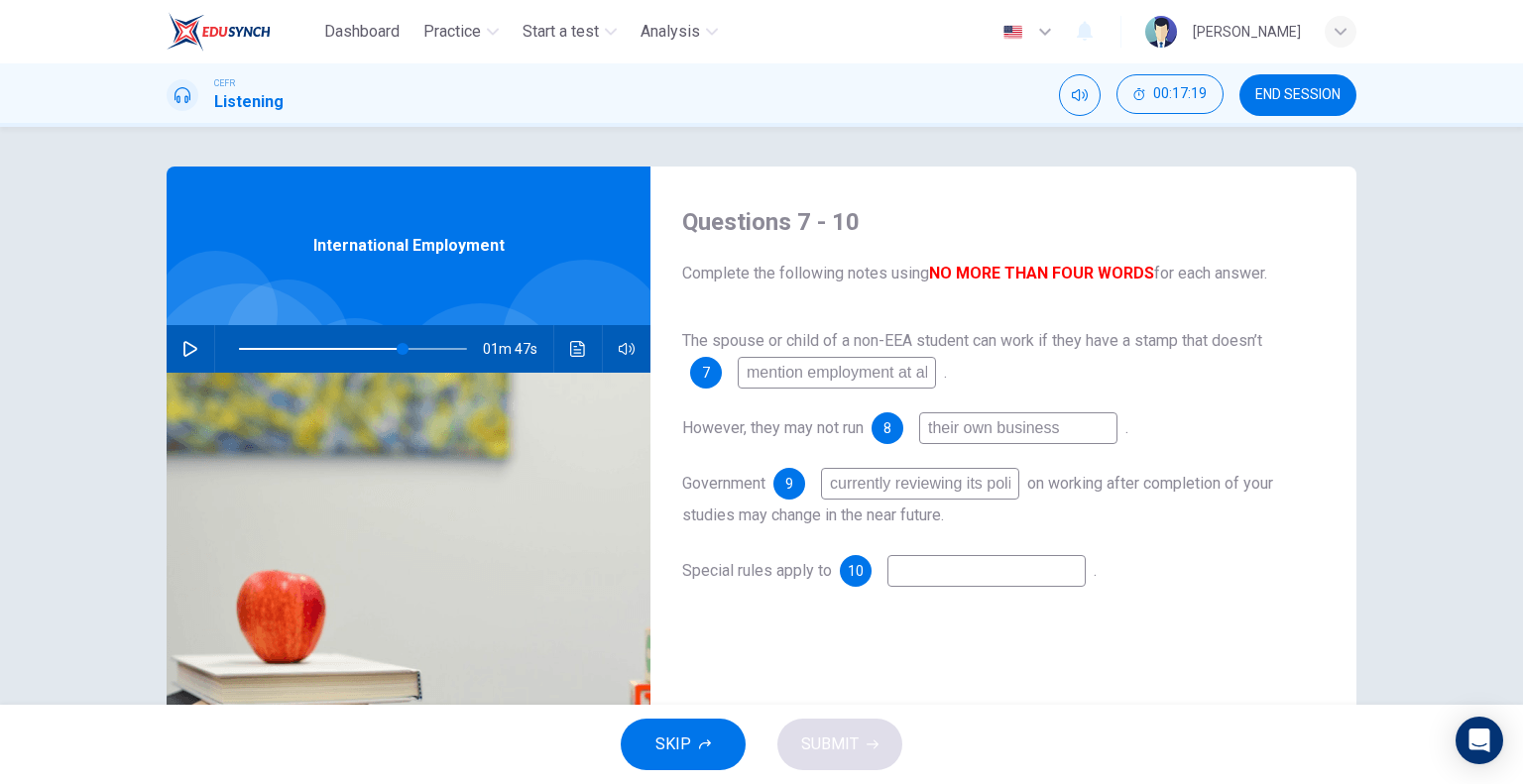 type on "72" 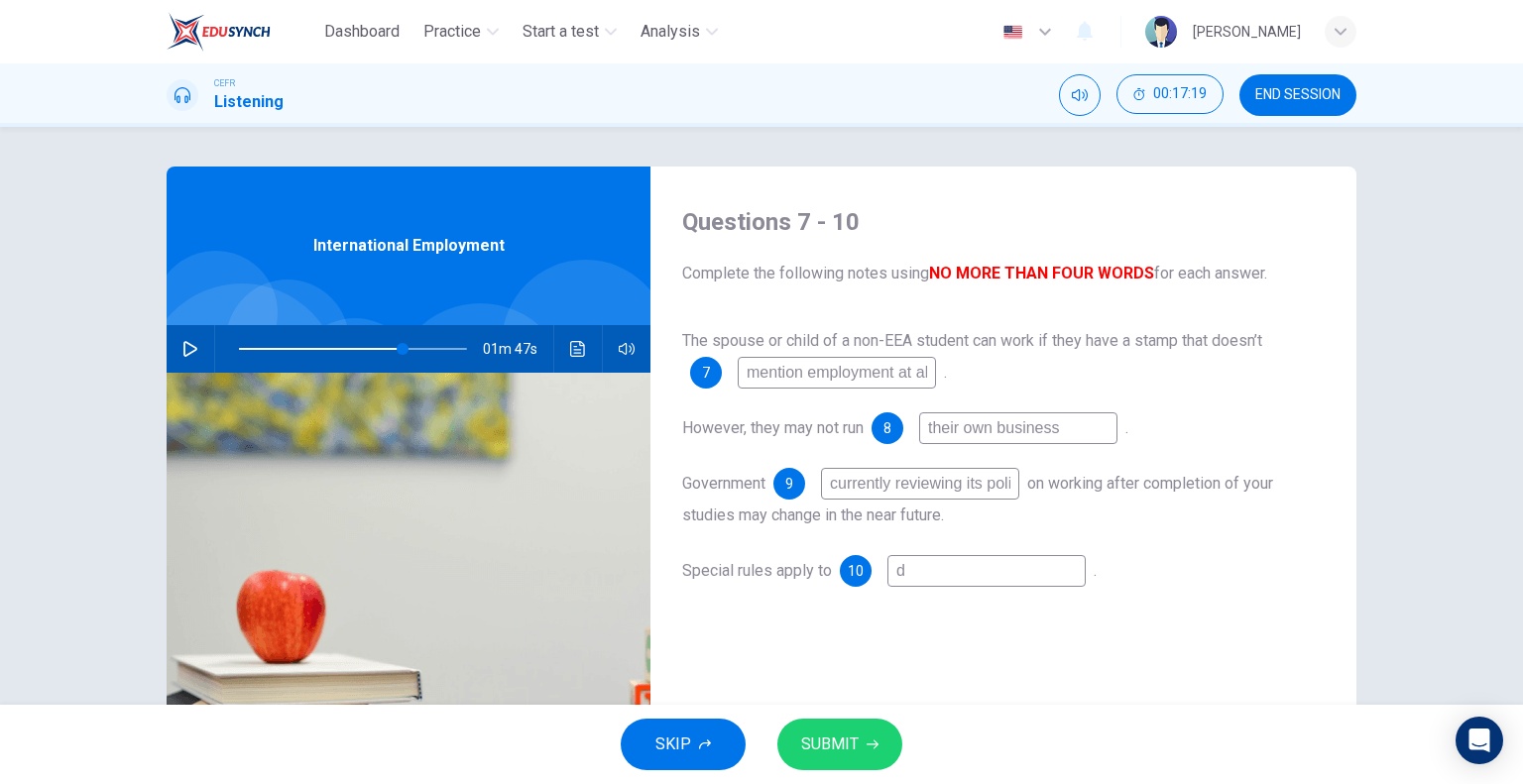 type on "do" 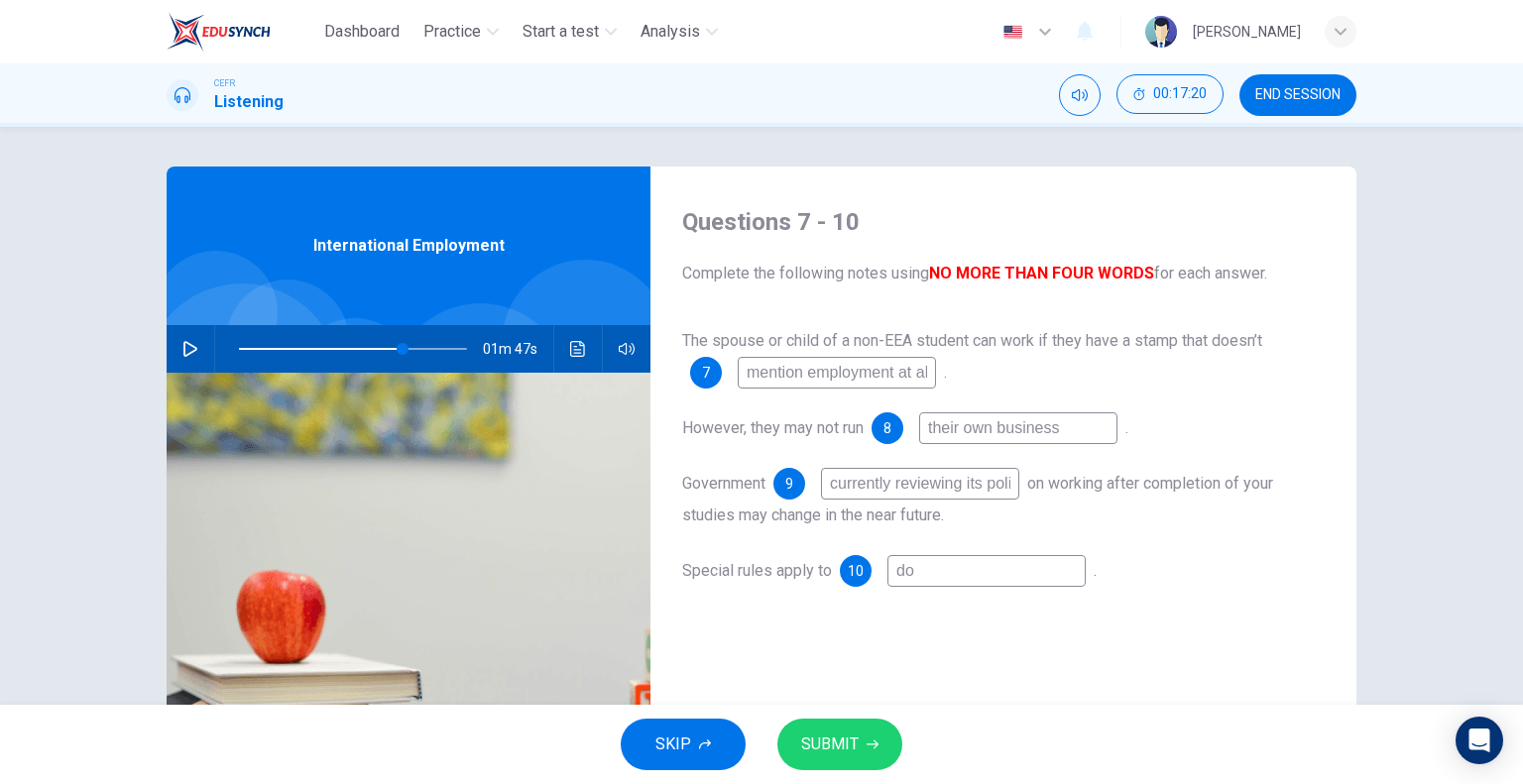 type on "72" 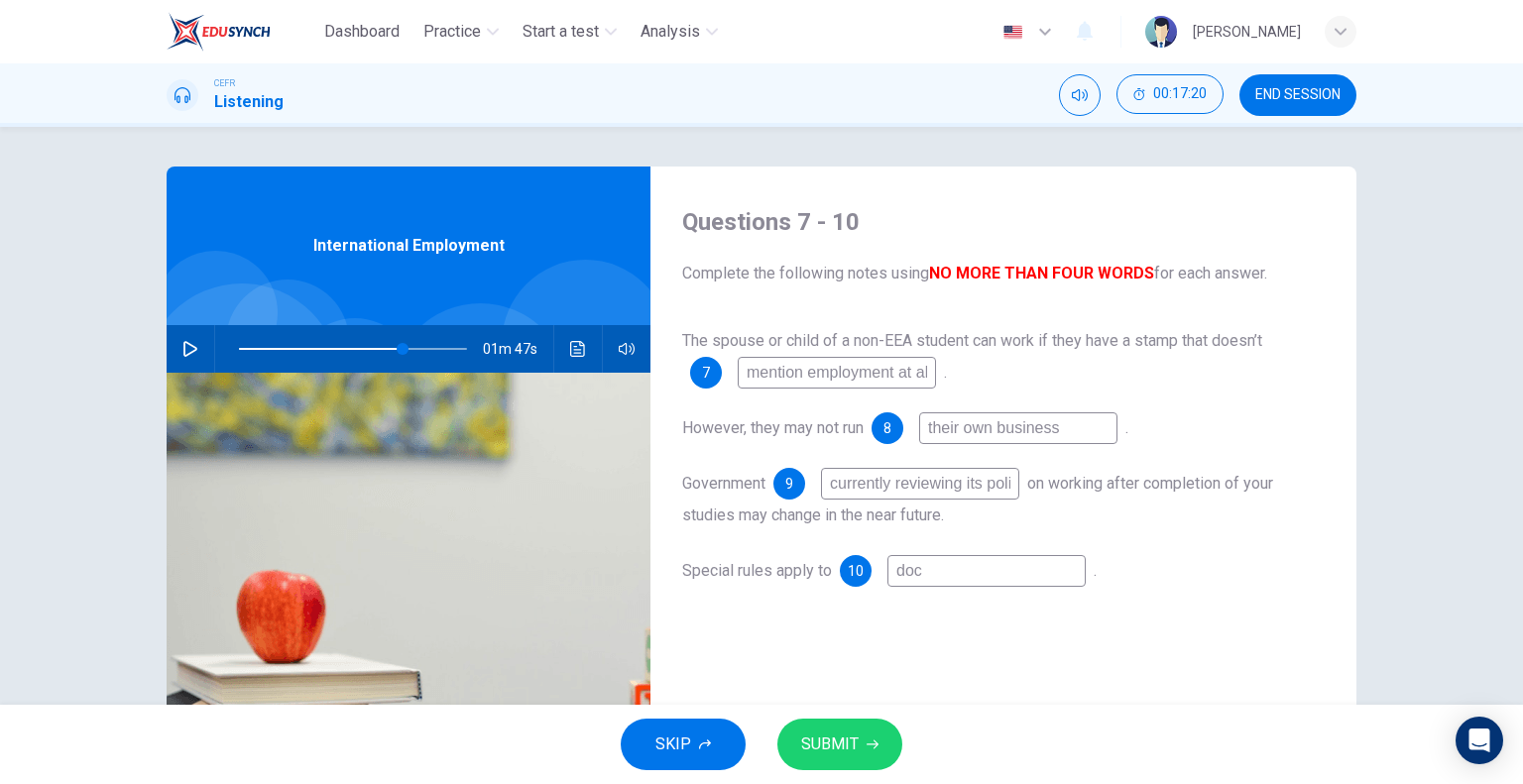 type on "doct" 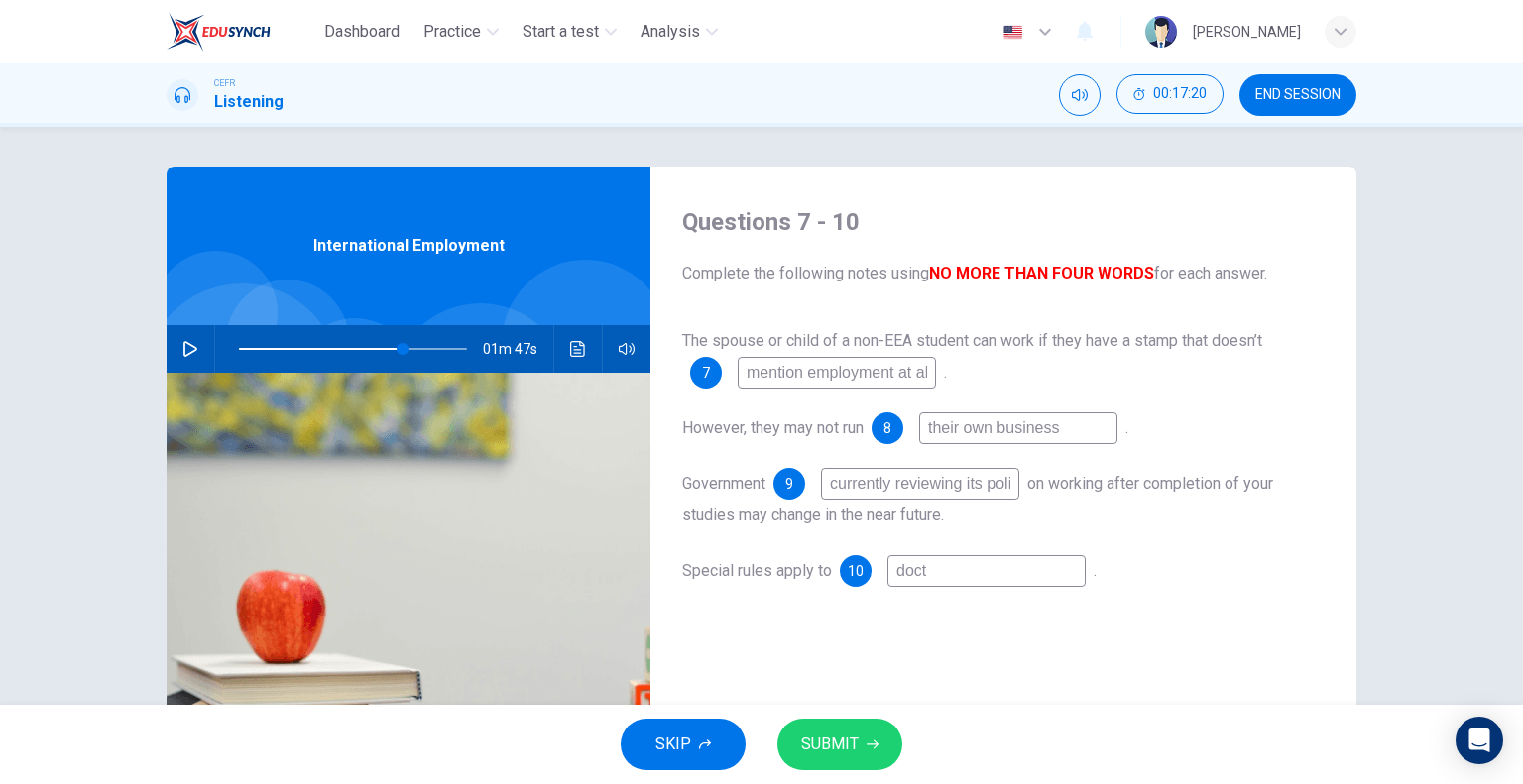 type on "72" 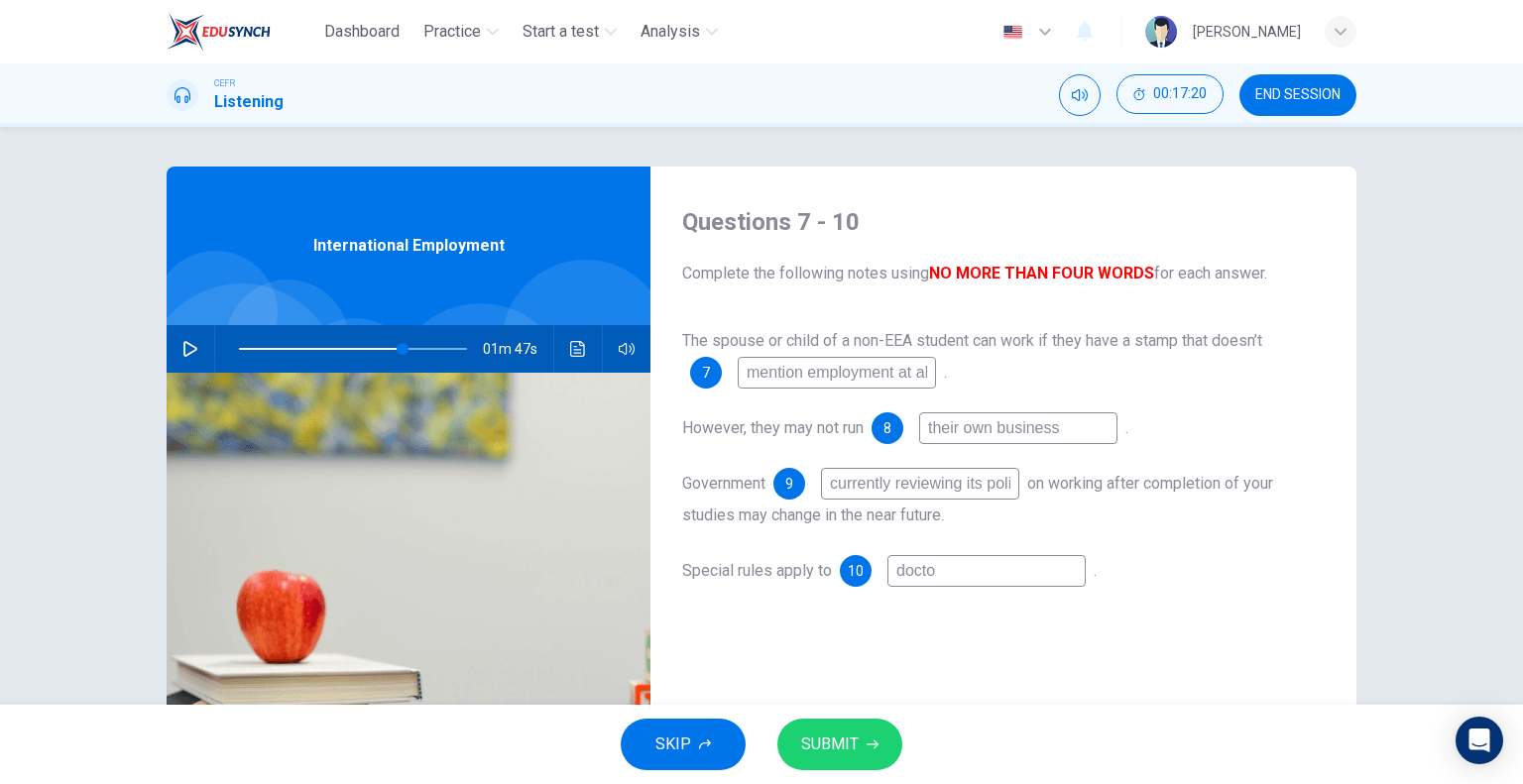 type on "72" 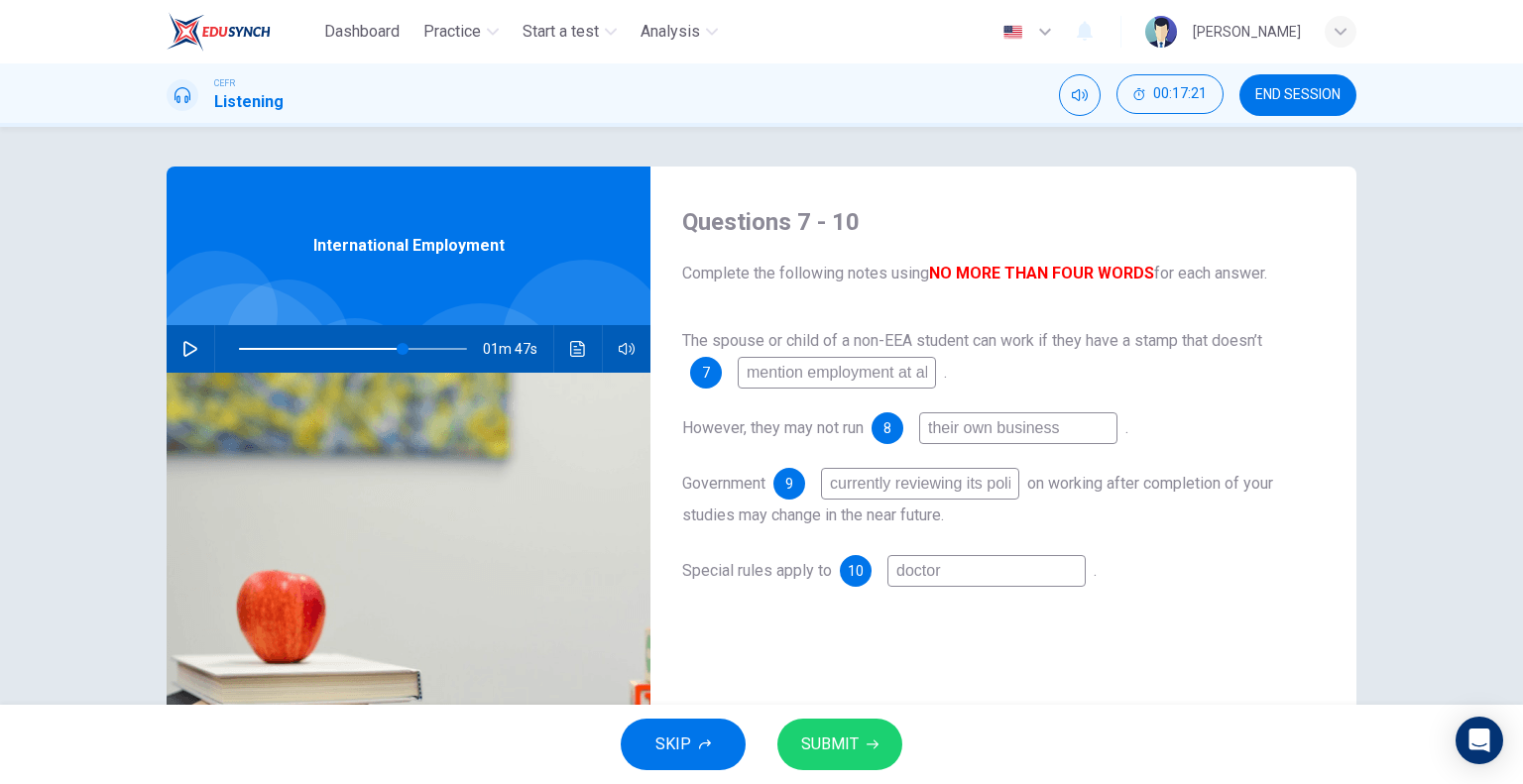 type on "72" 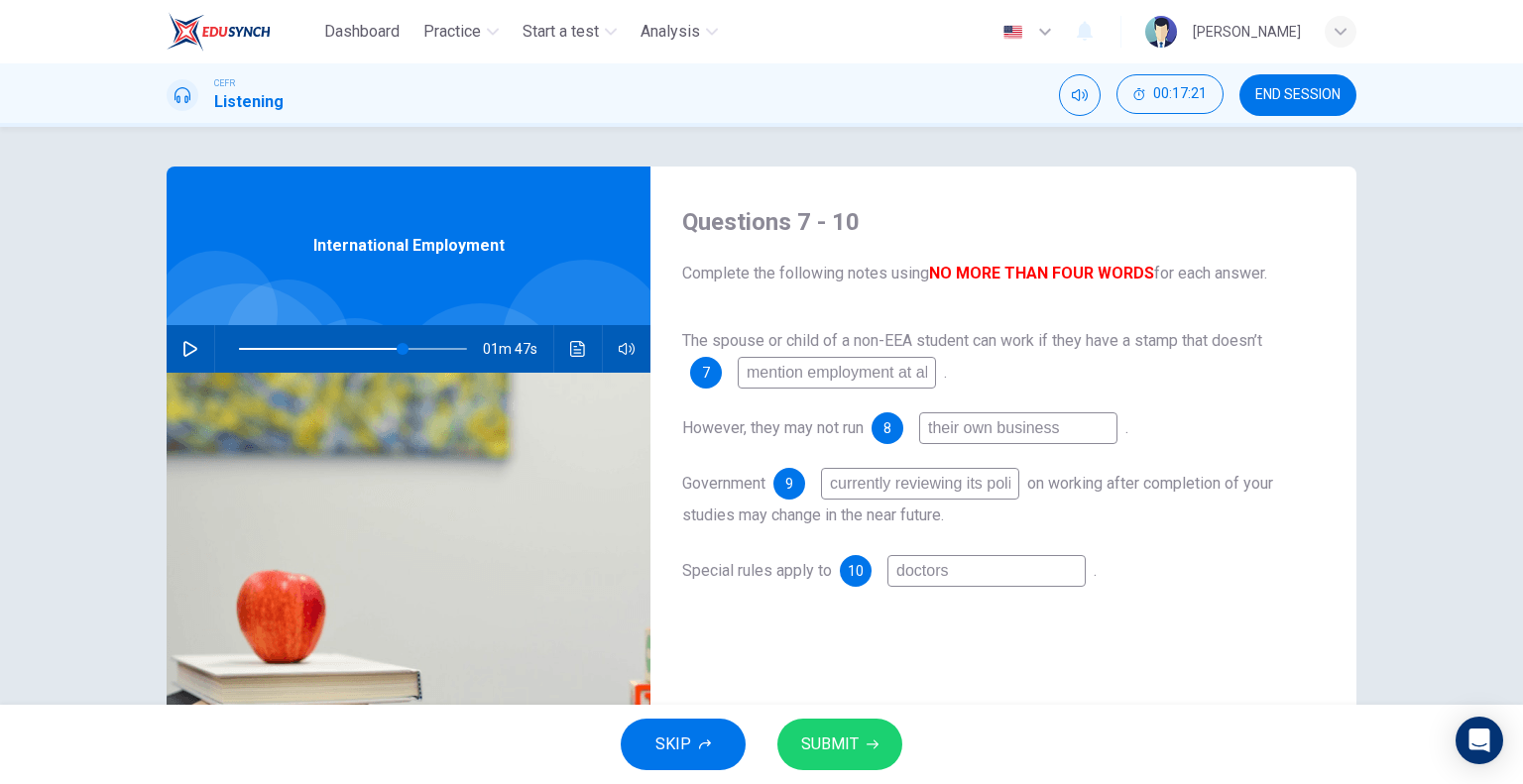 type on "doctors," 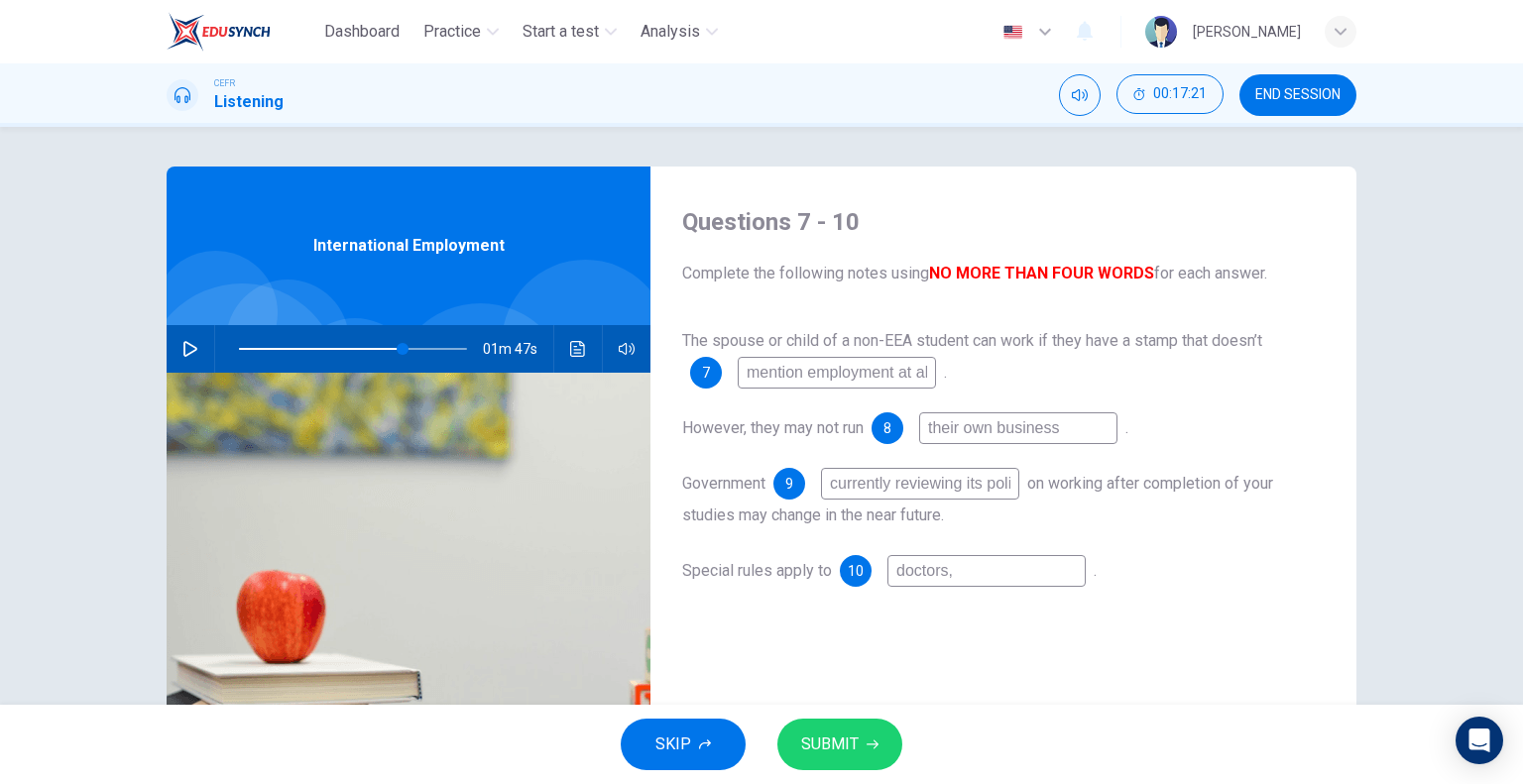 type on "72" 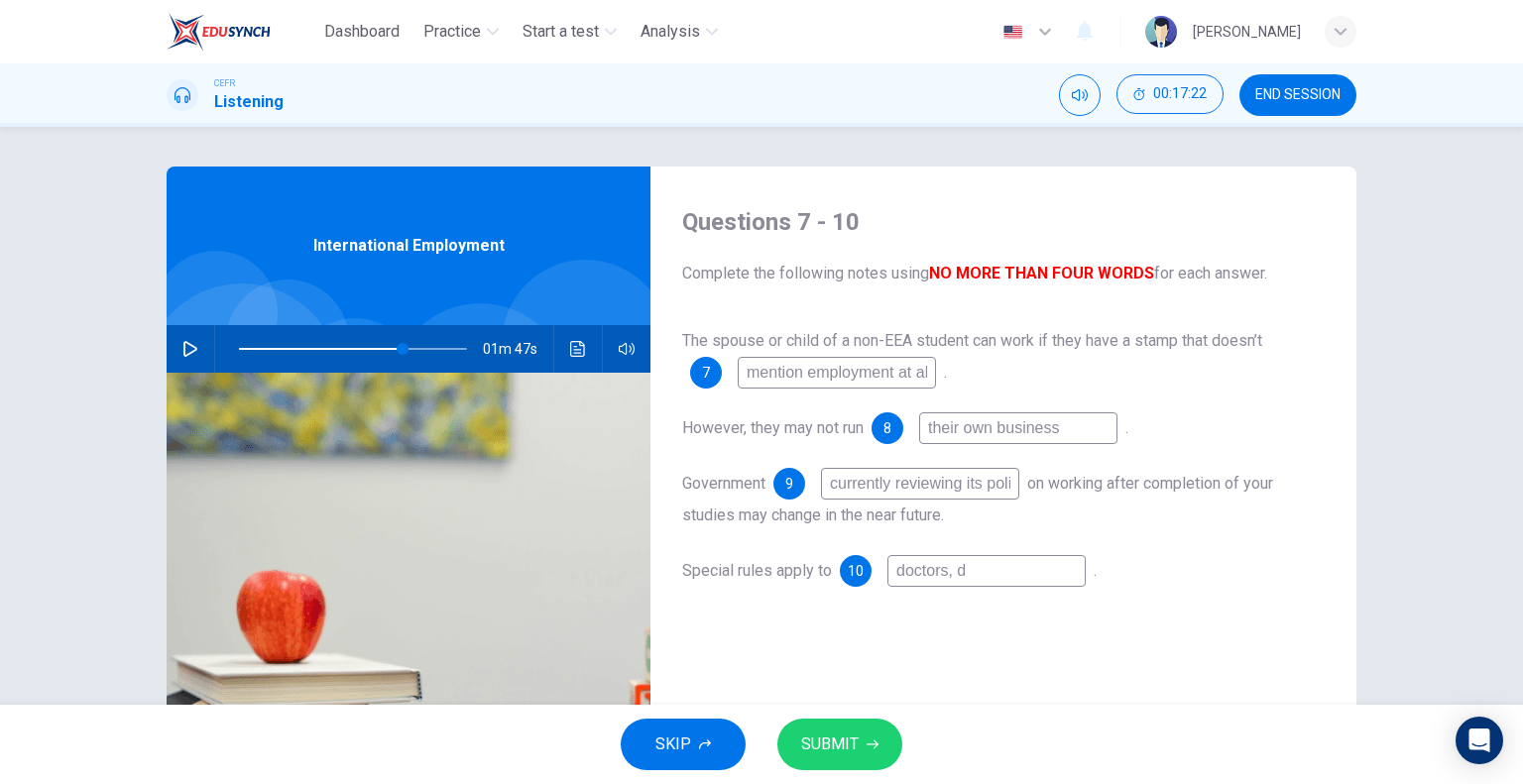 type on "72" 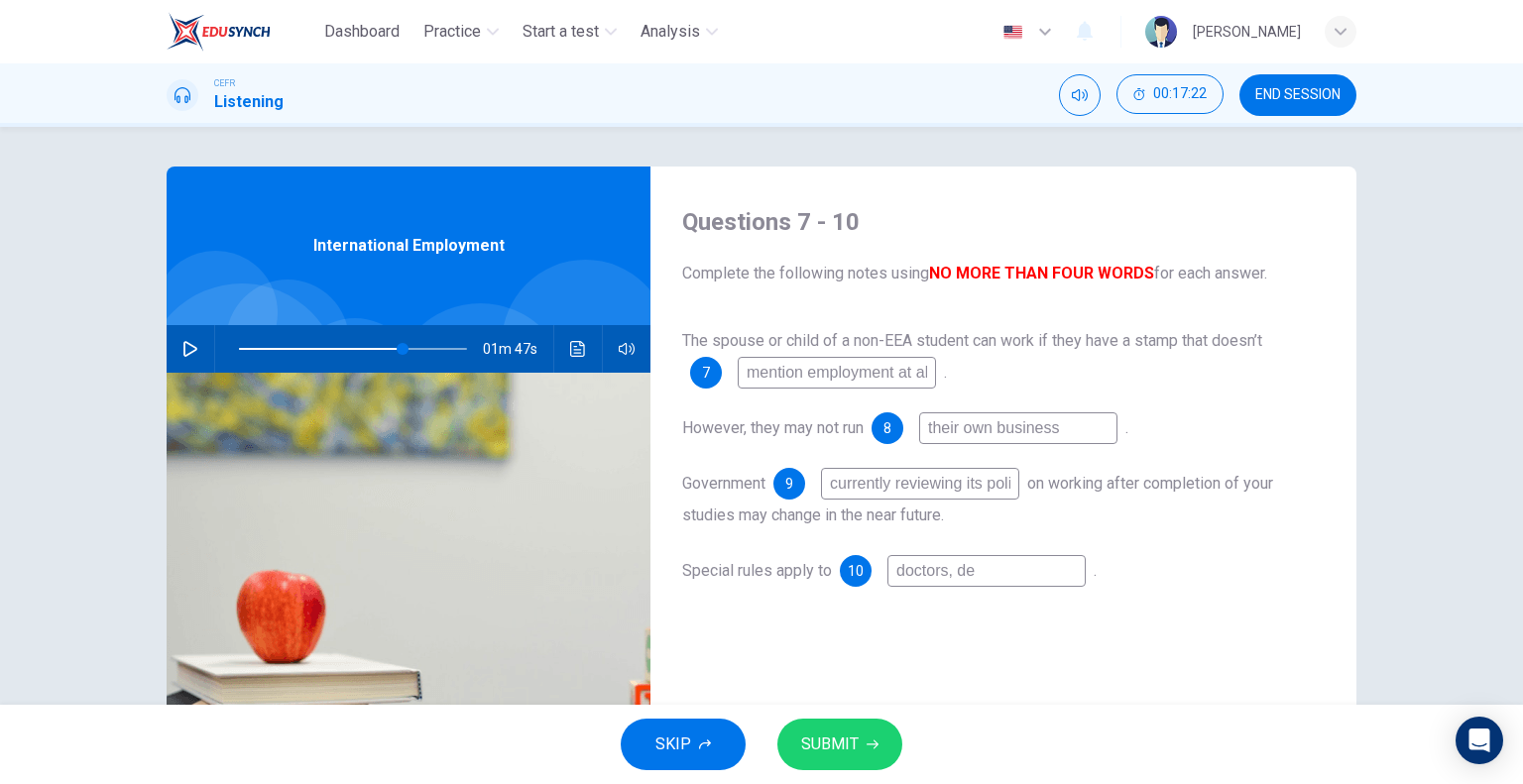 type on "doctors, des" 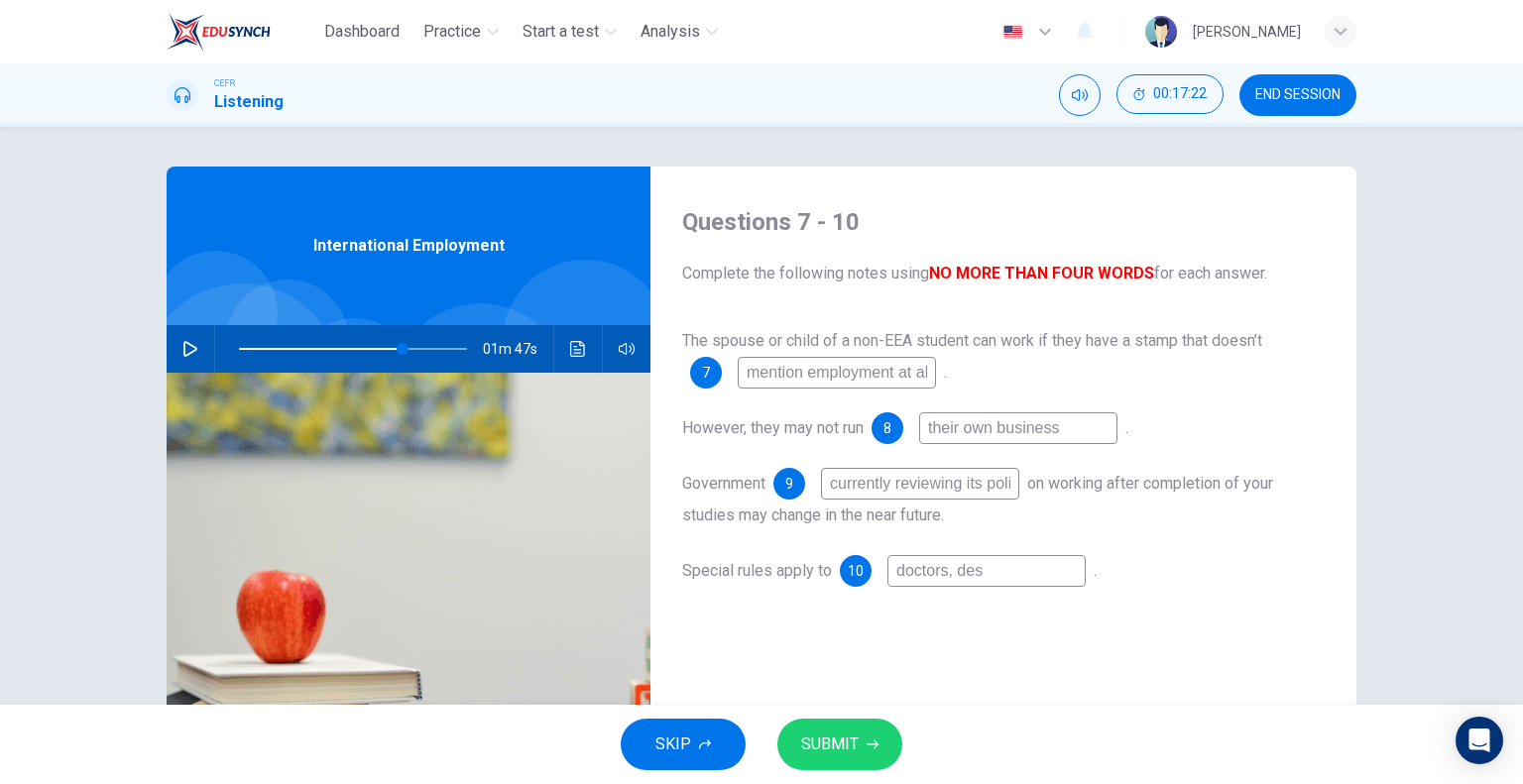 type on "72" 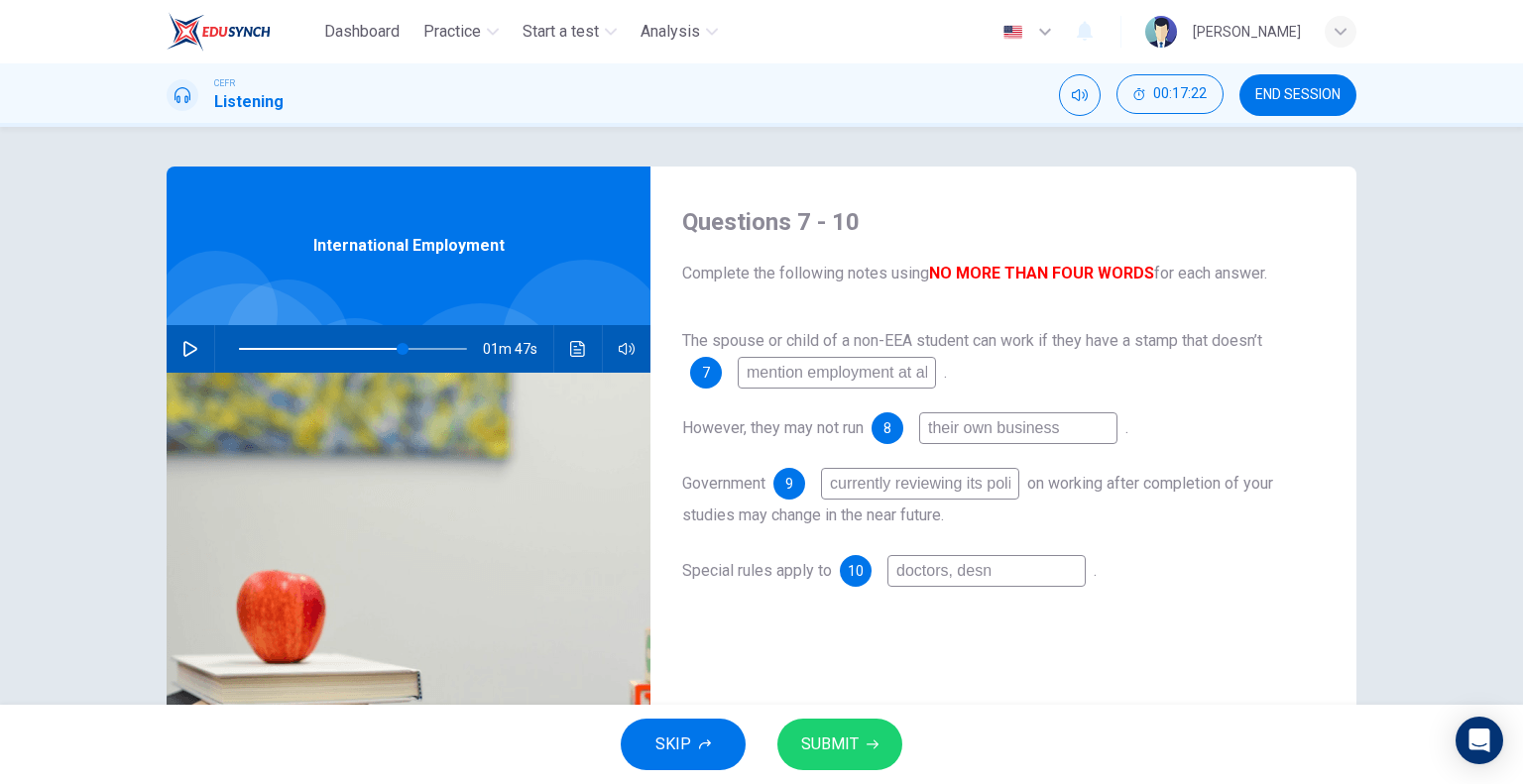 type on "72" 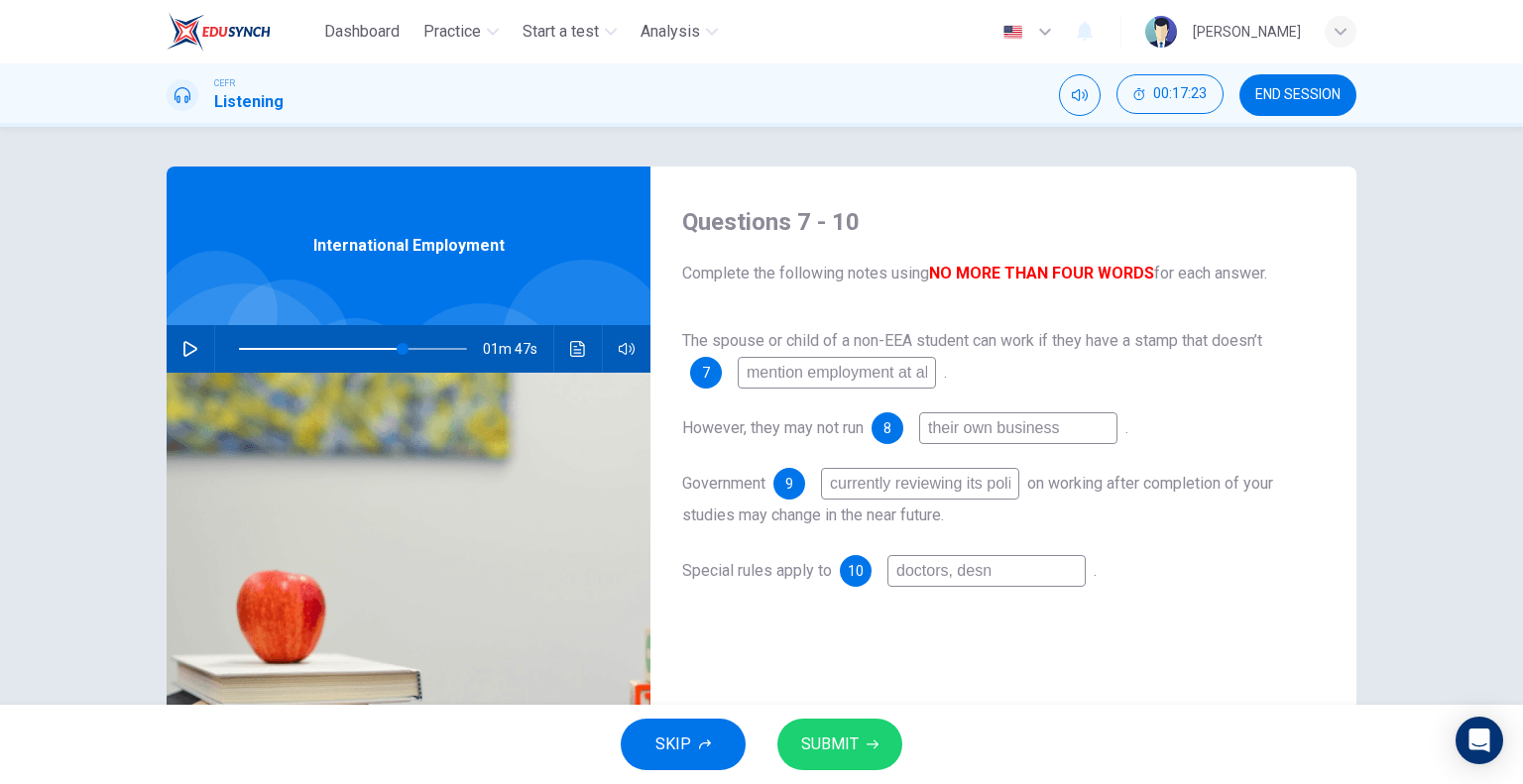 type on "doctors, des" 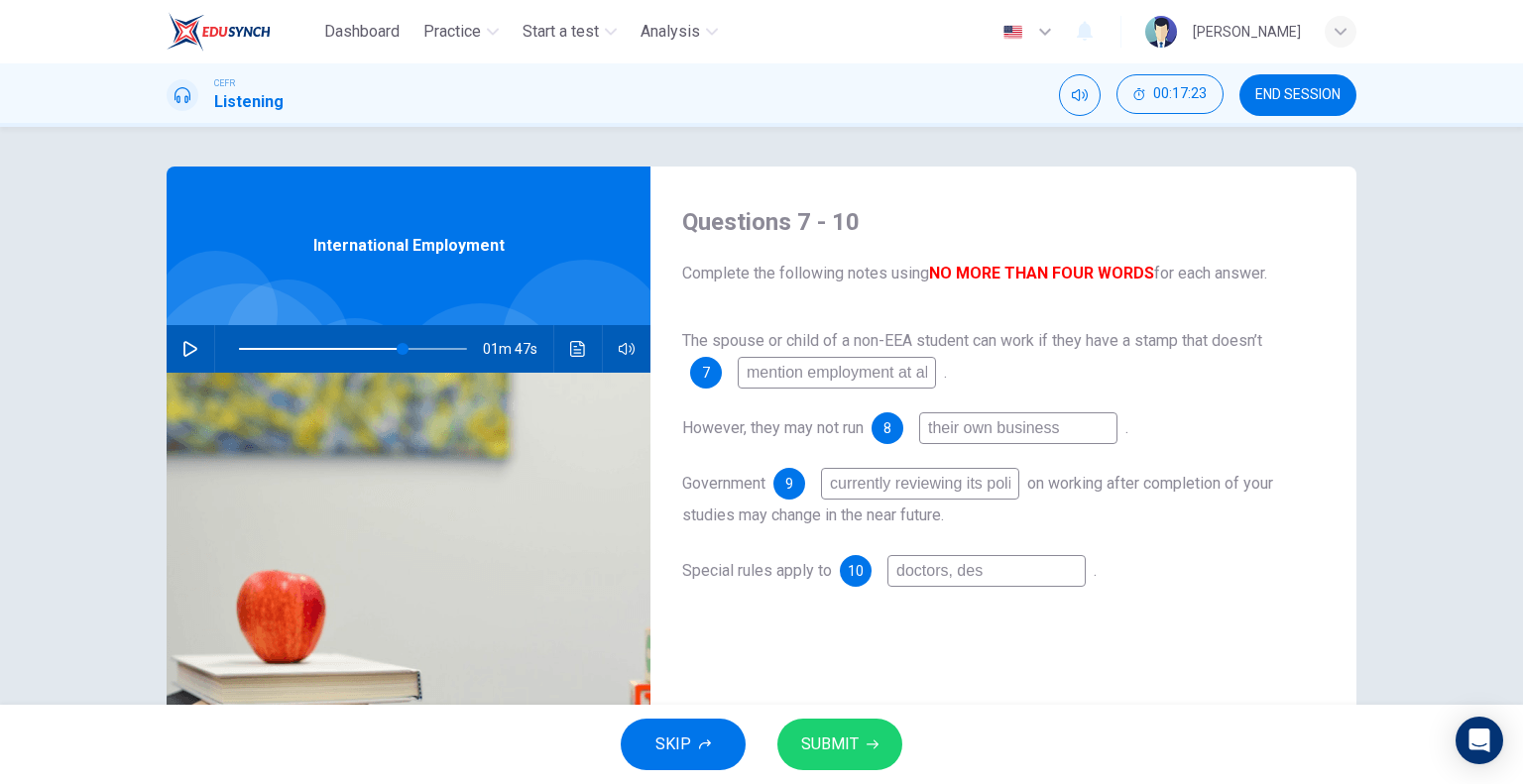 type on "72" 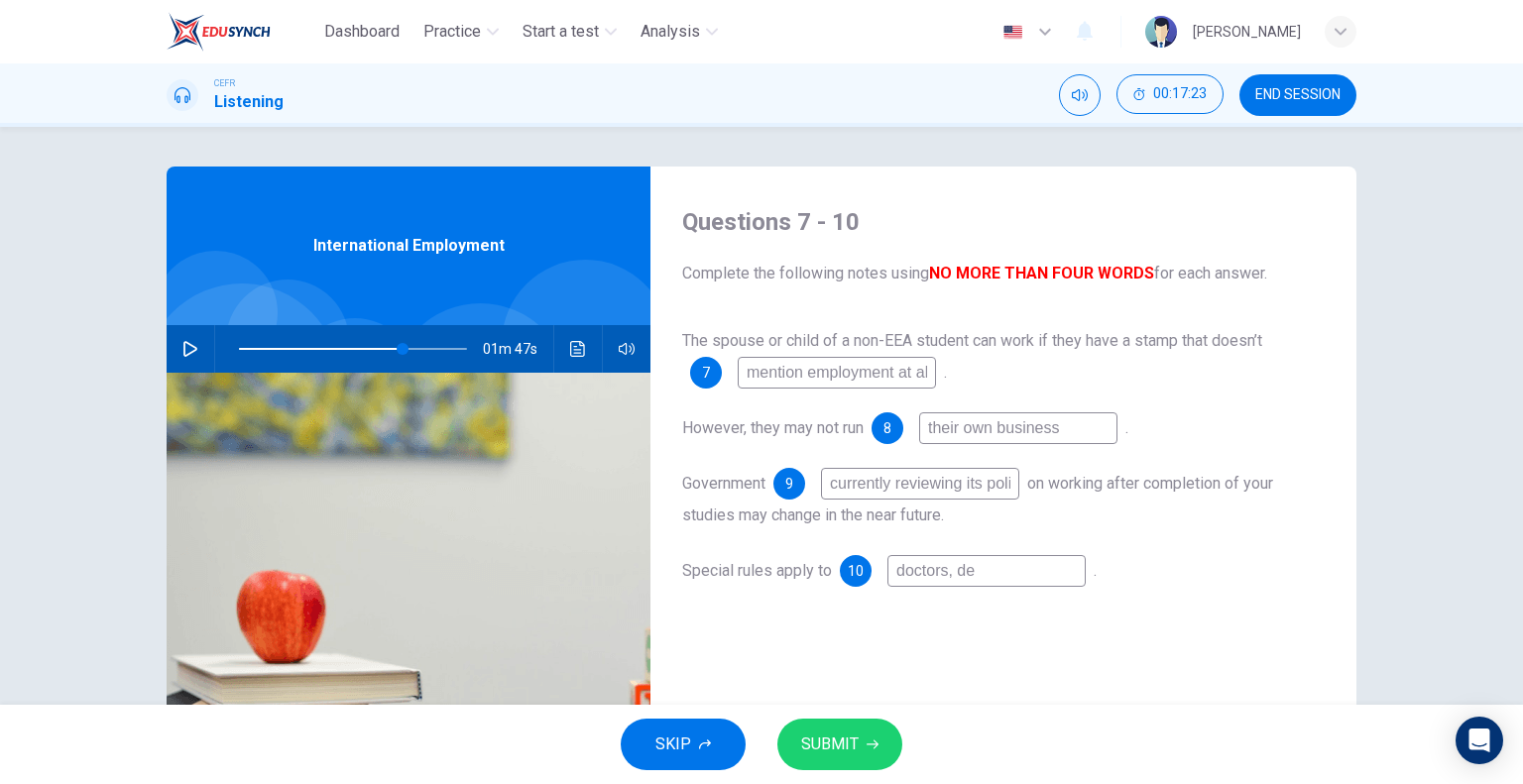 type on "doctors, det" 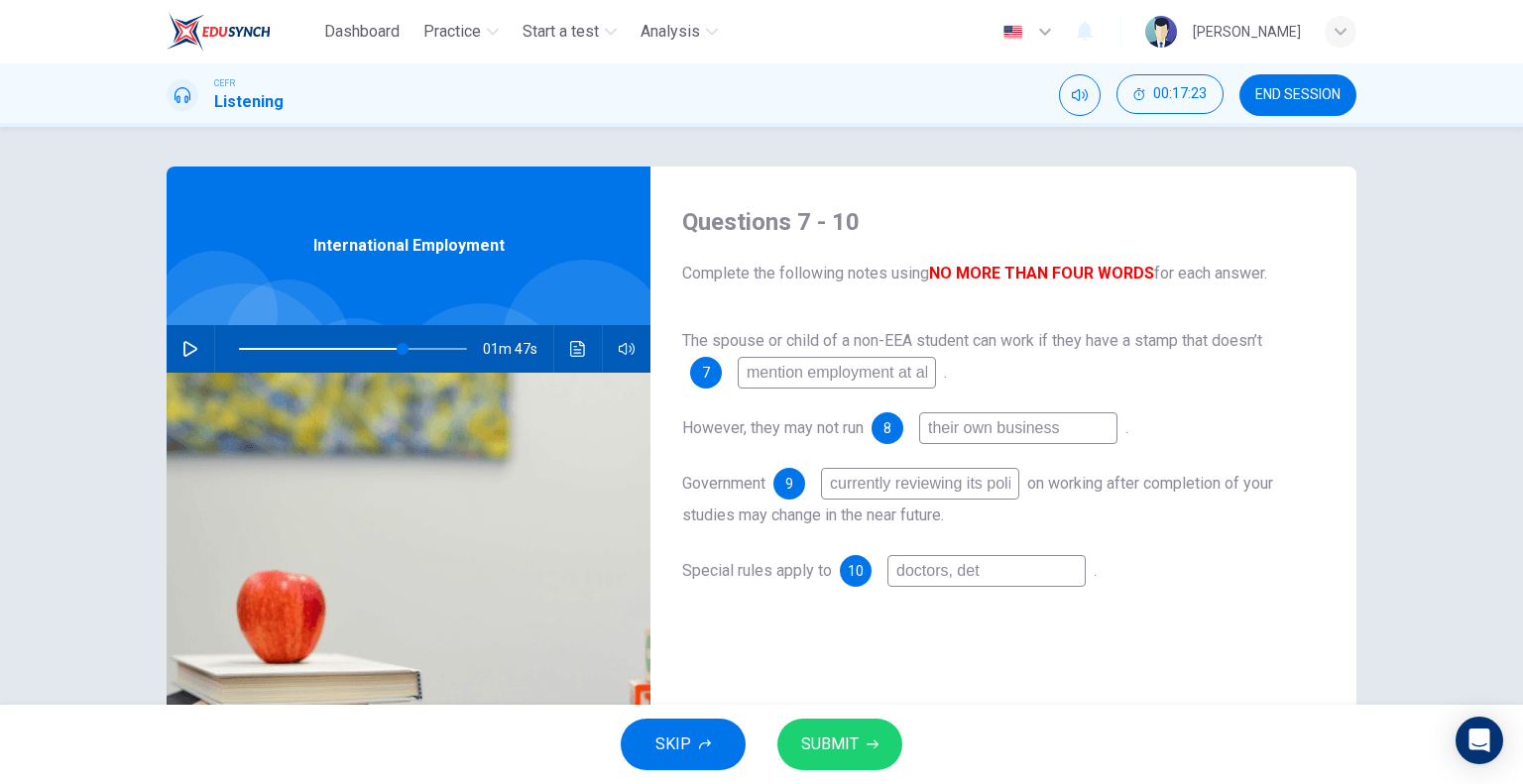 type on "72" 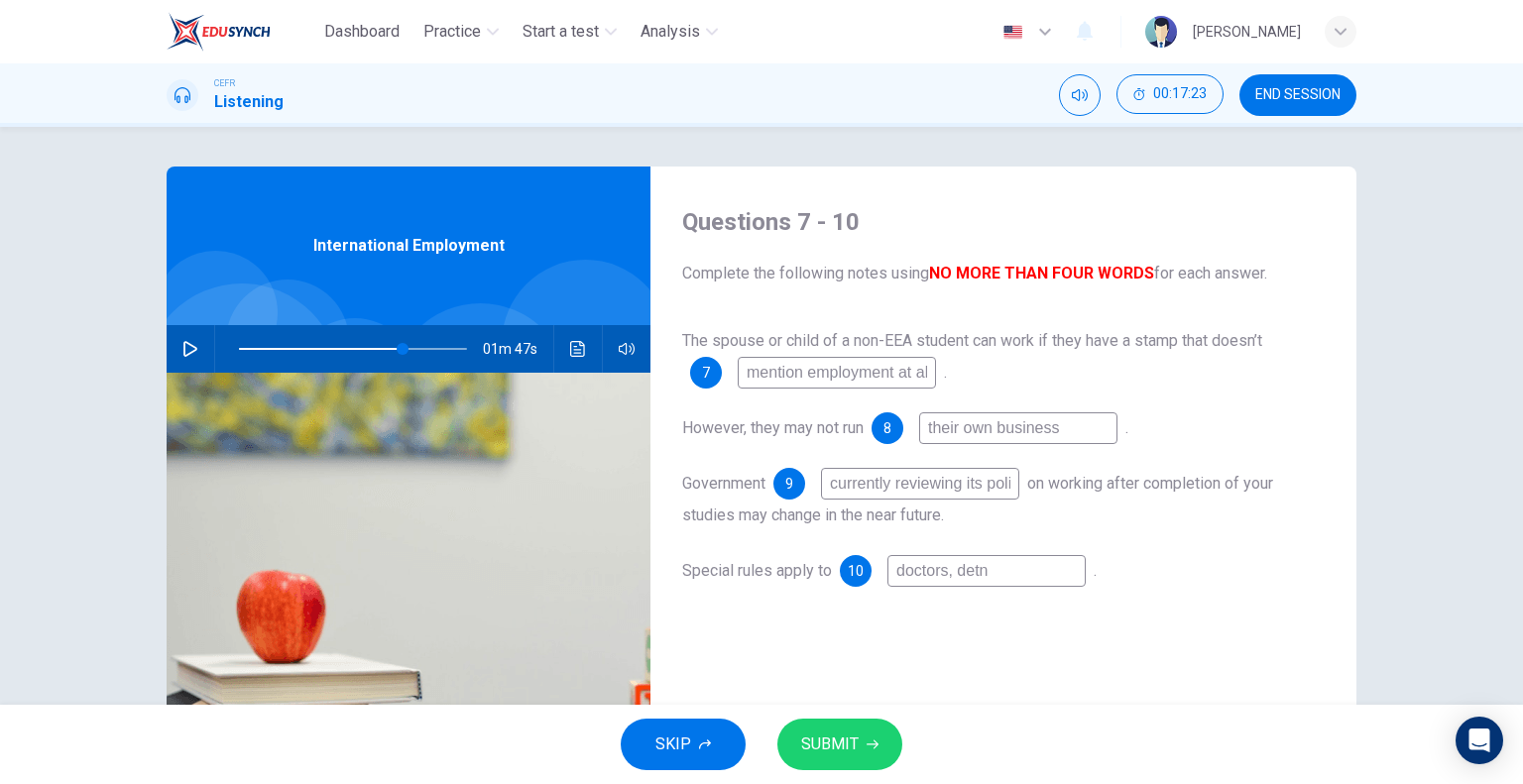 type on "72" 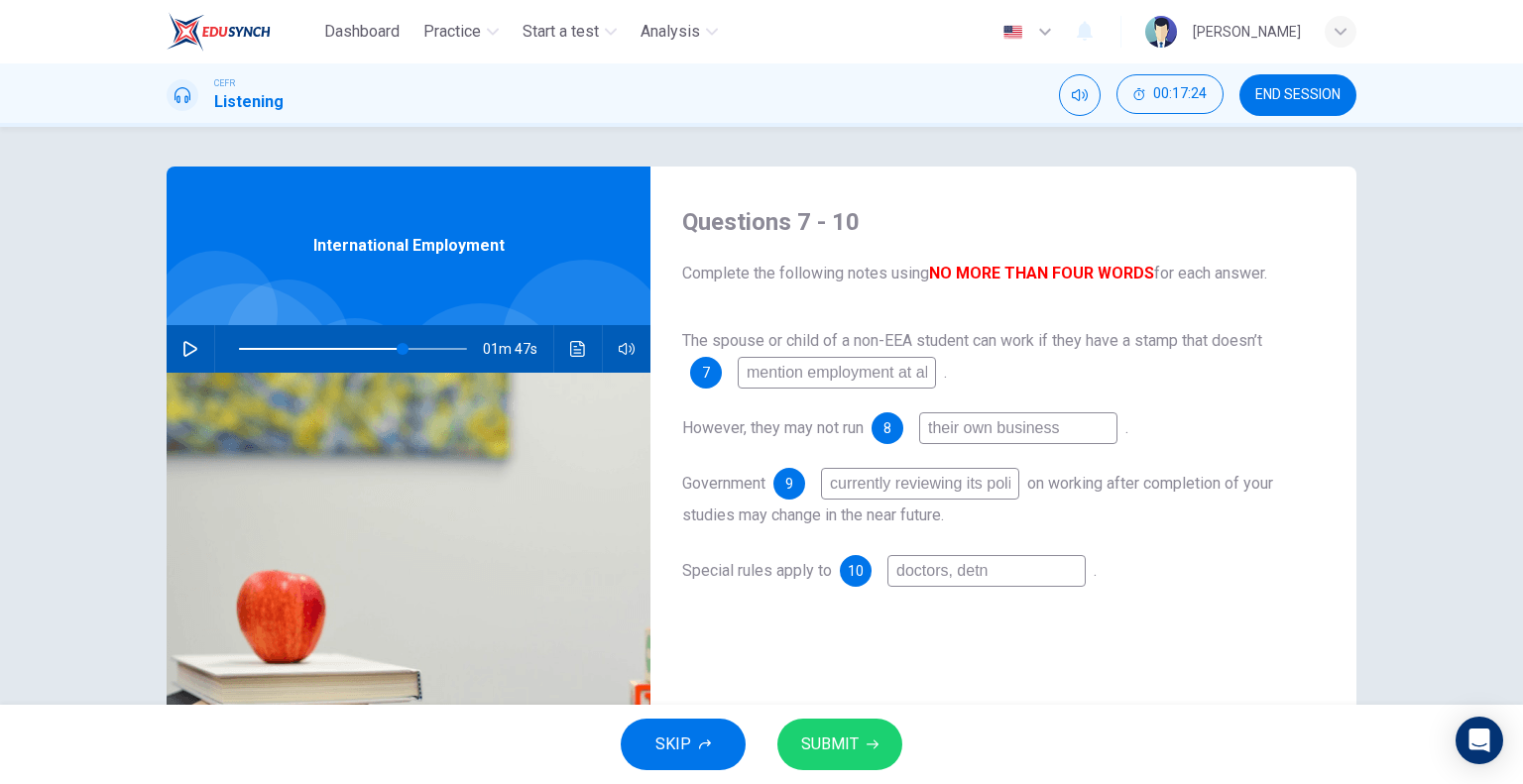 type on "doctors, det" 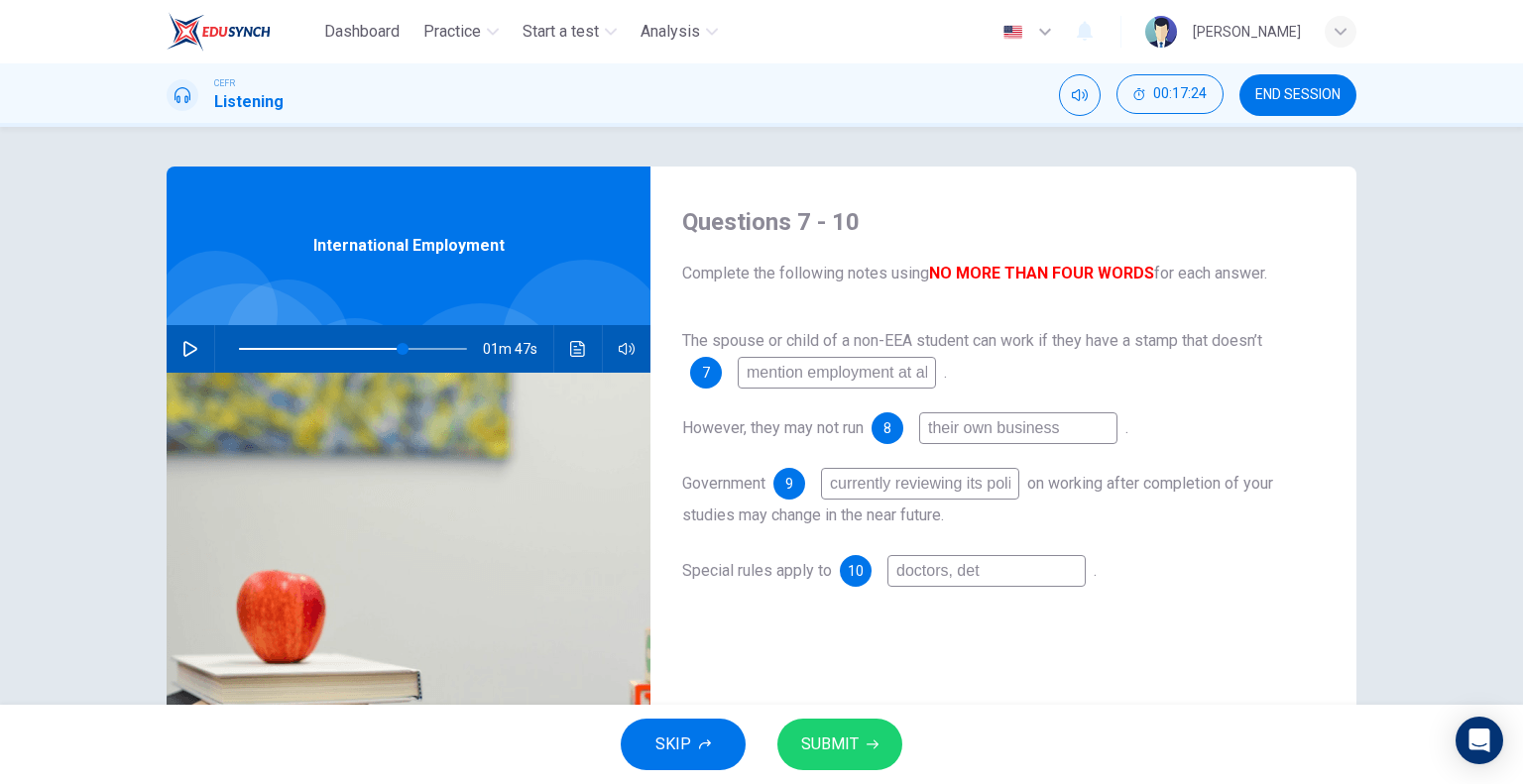 type on "72" 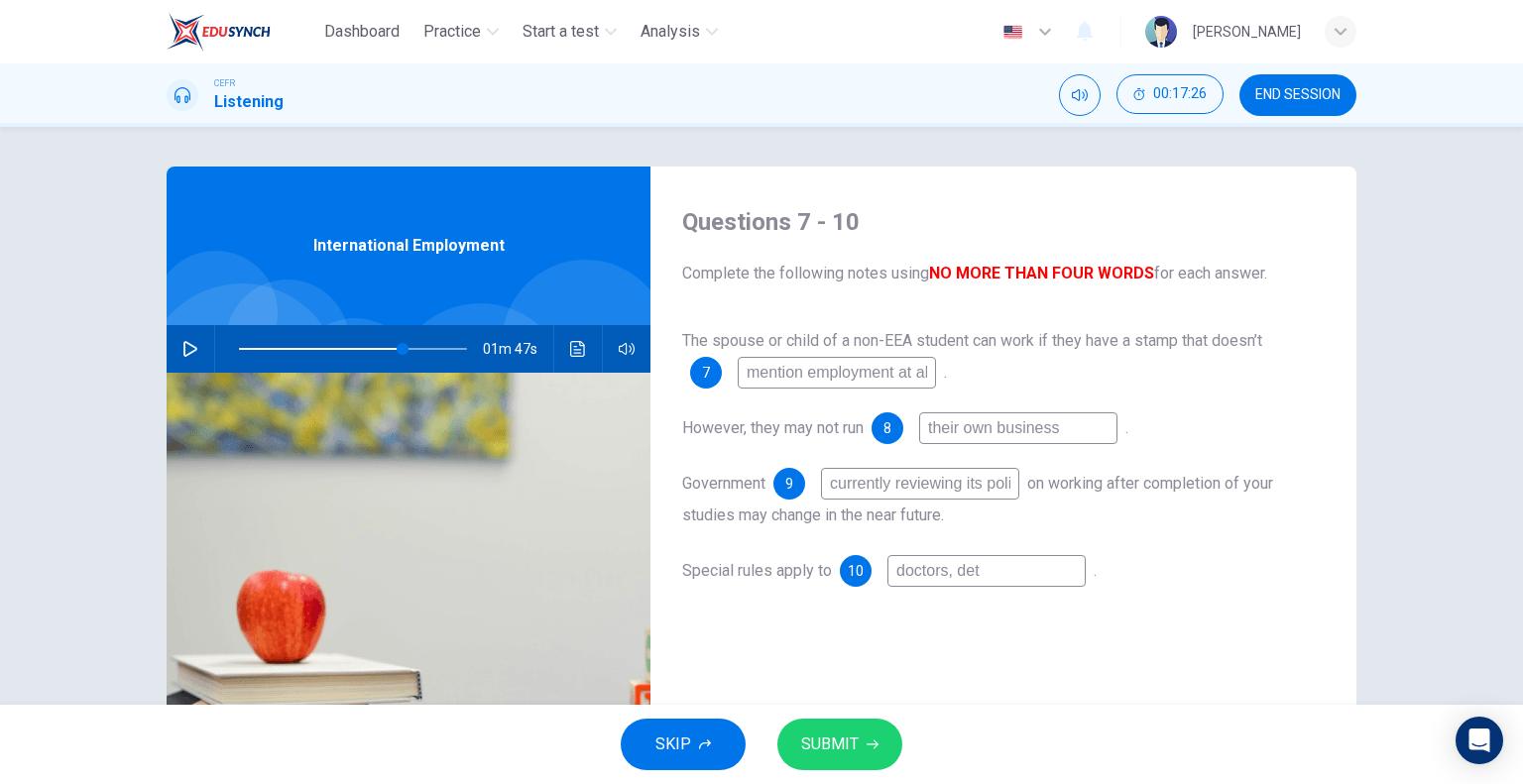 type on "doctors, det" 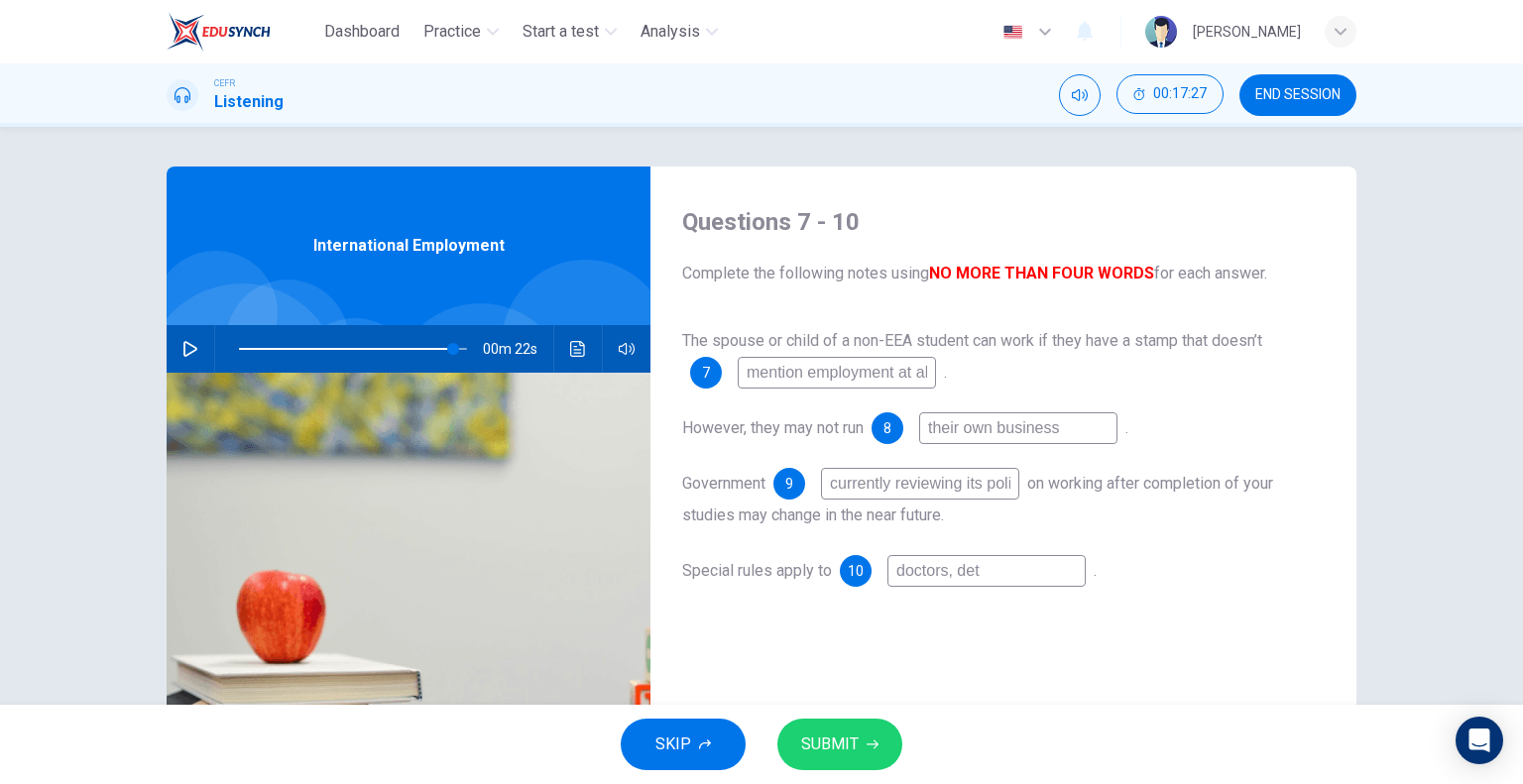 click 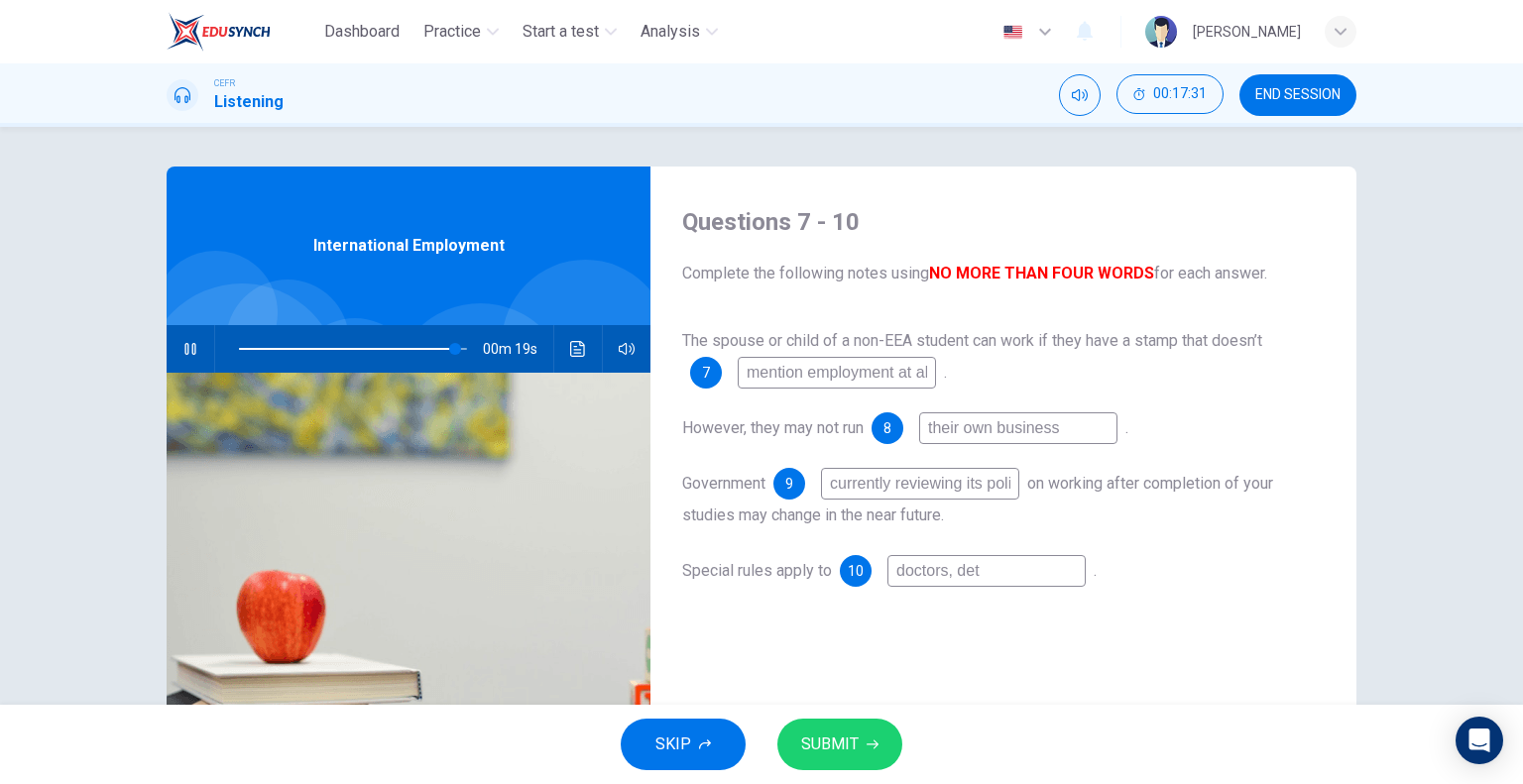 click on "doctors, det" at bounding box center [987, 571] 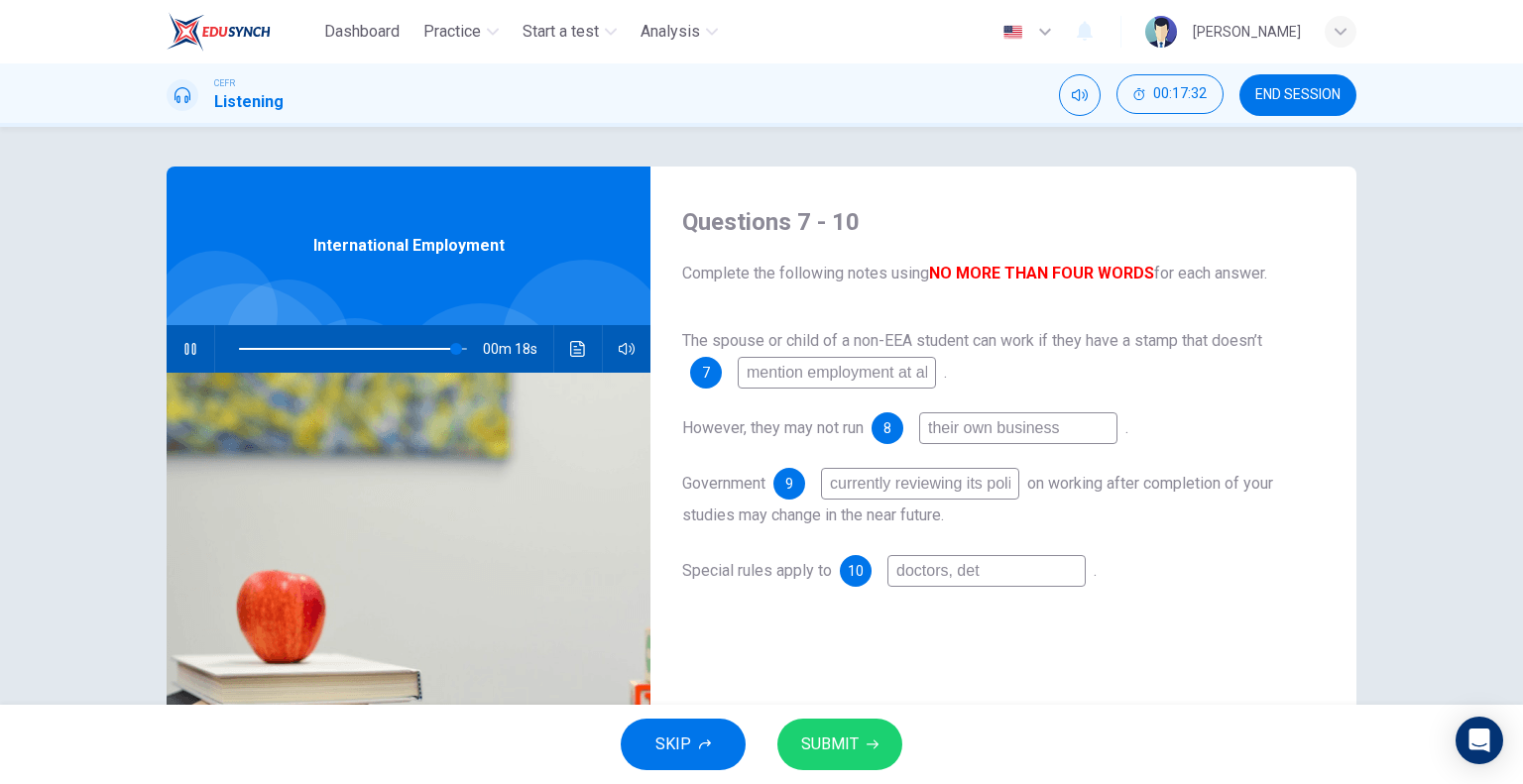 type on "95" 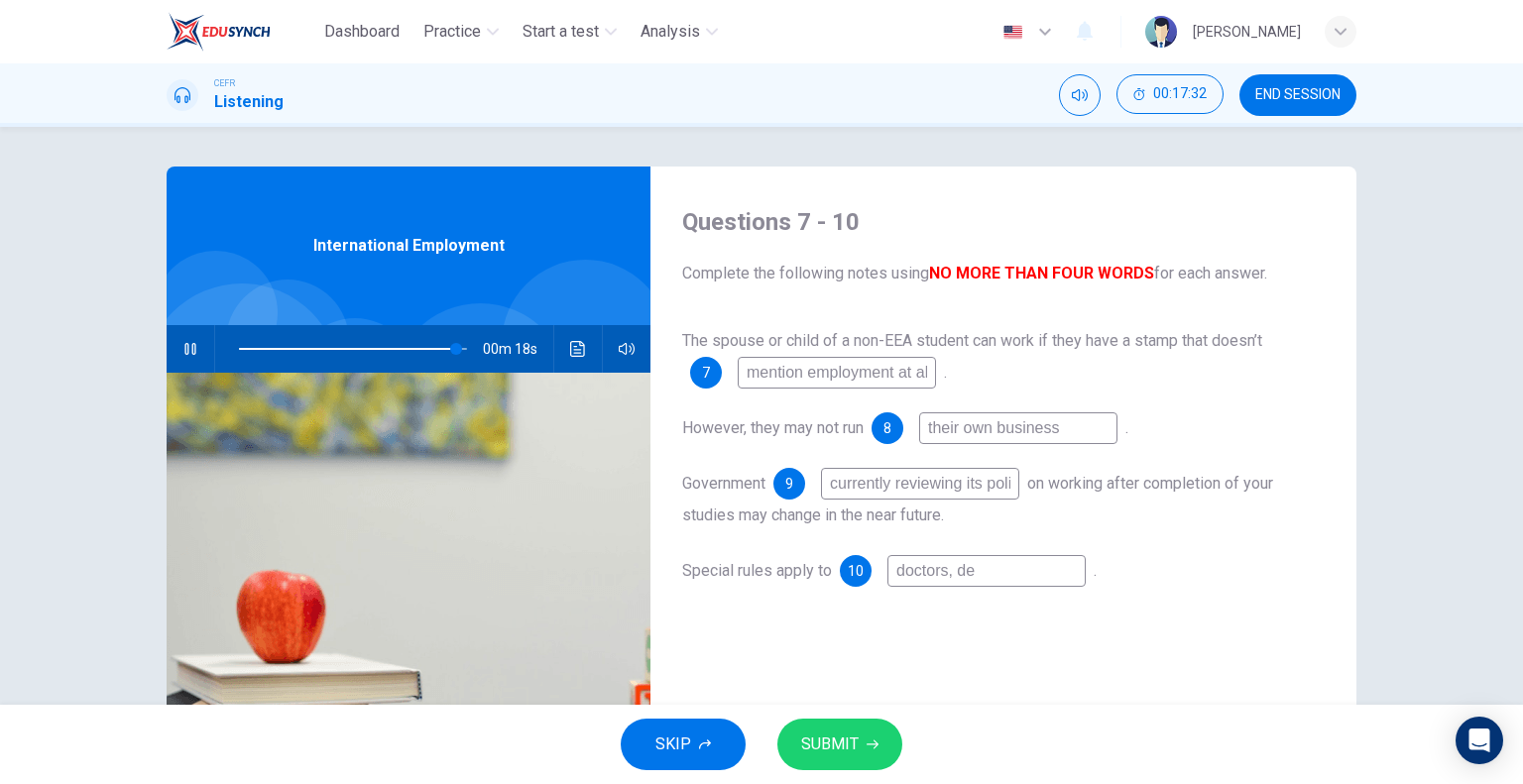 type on "95" 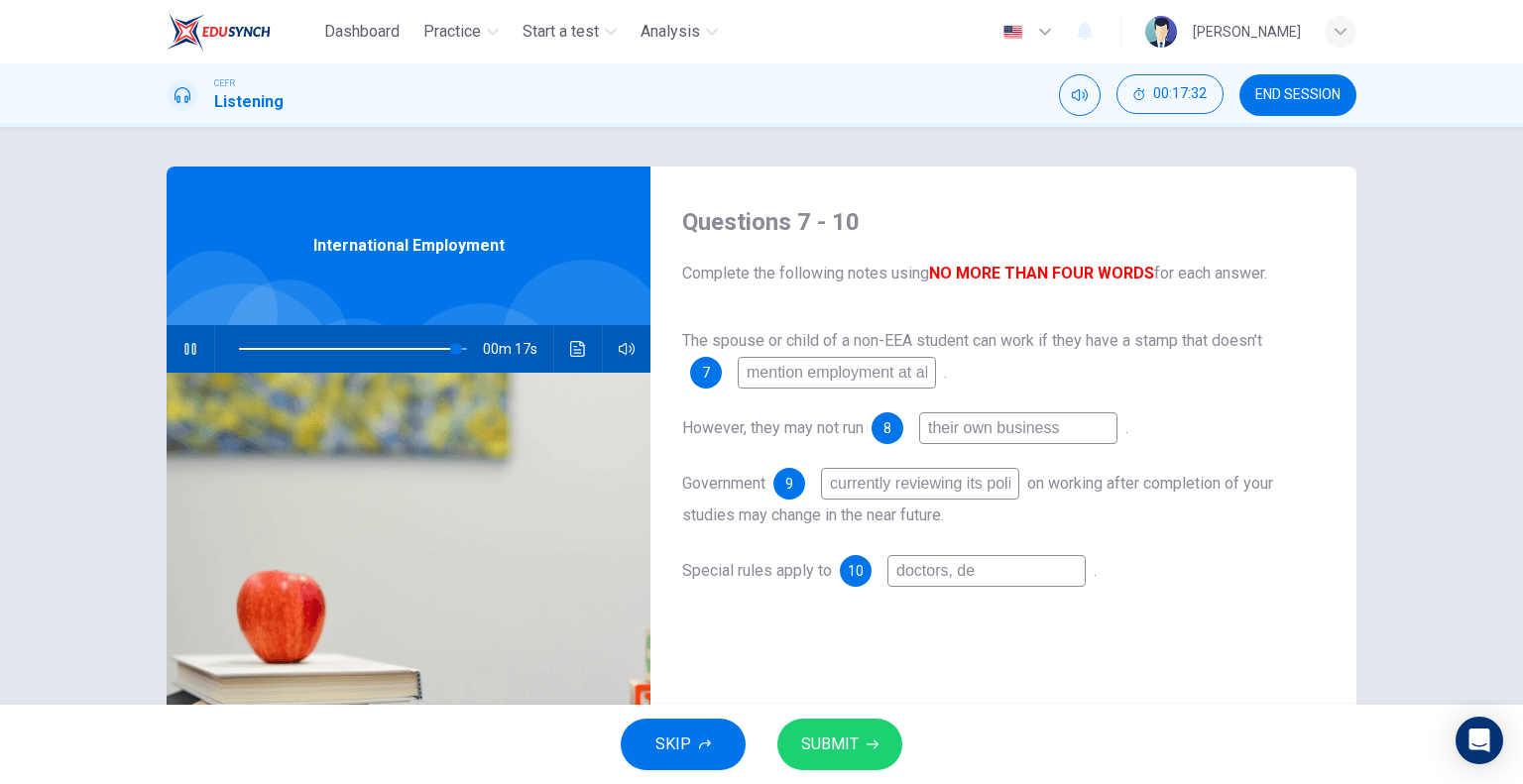 type on "doctors, den" 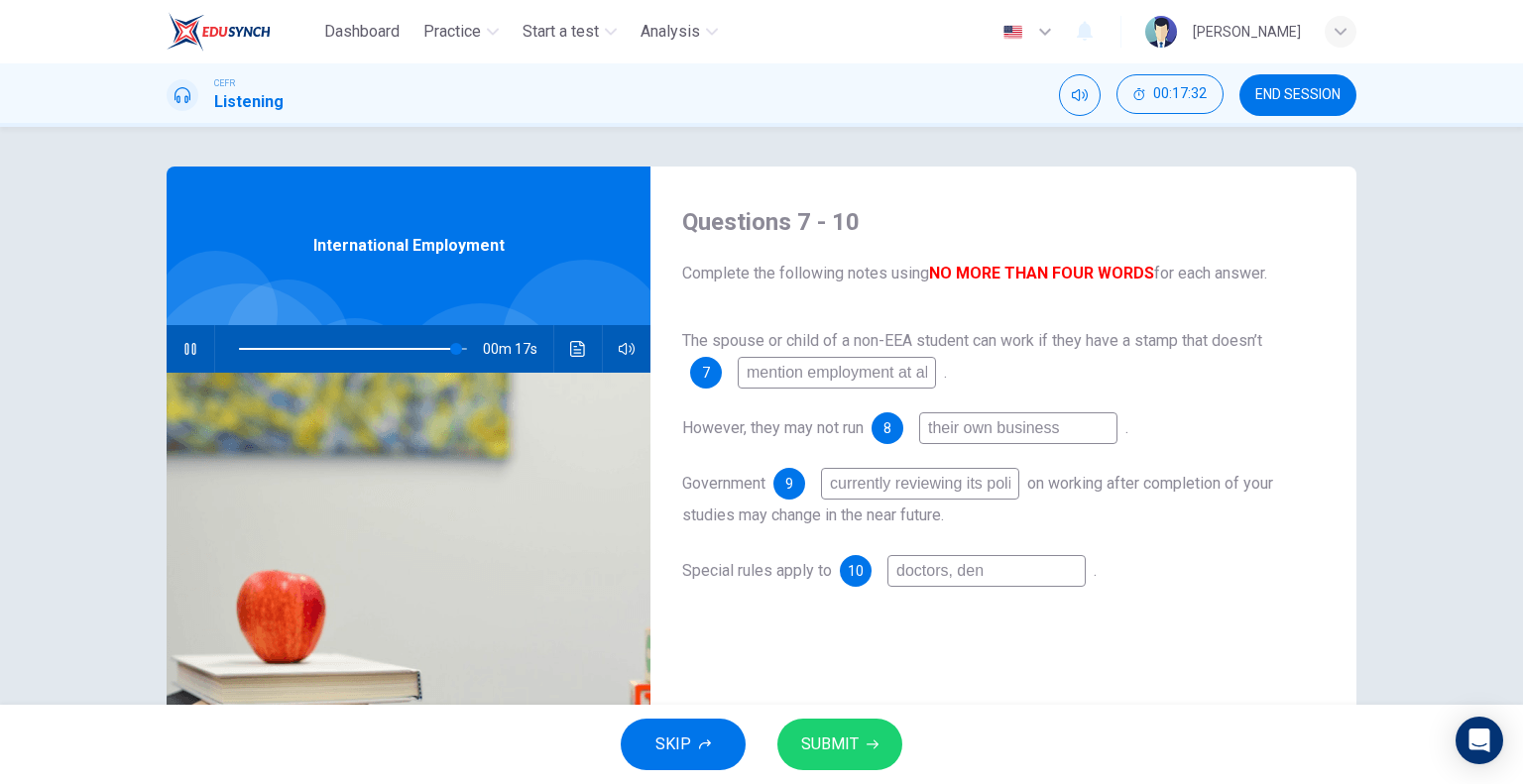 type on "95" 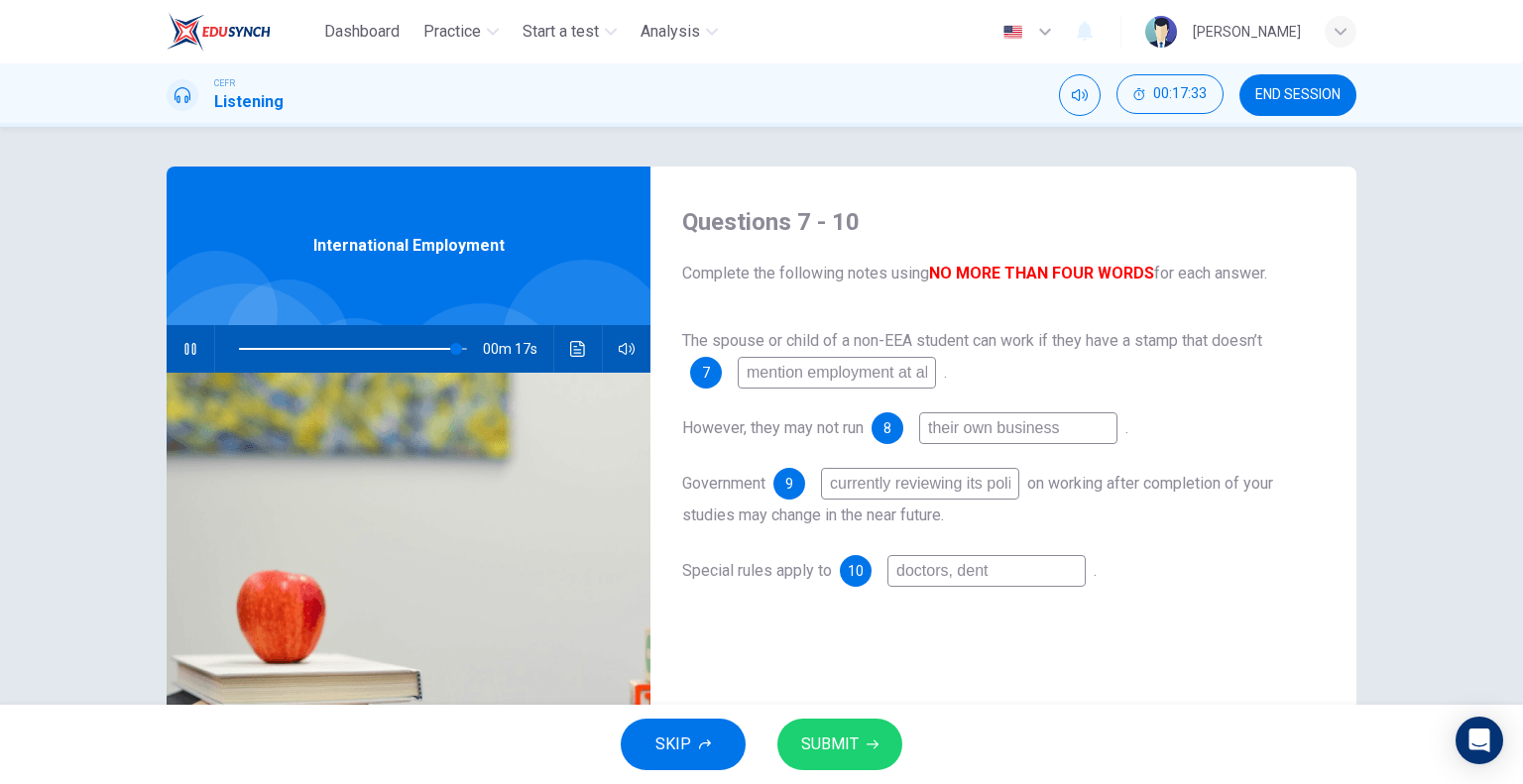 type on "95" 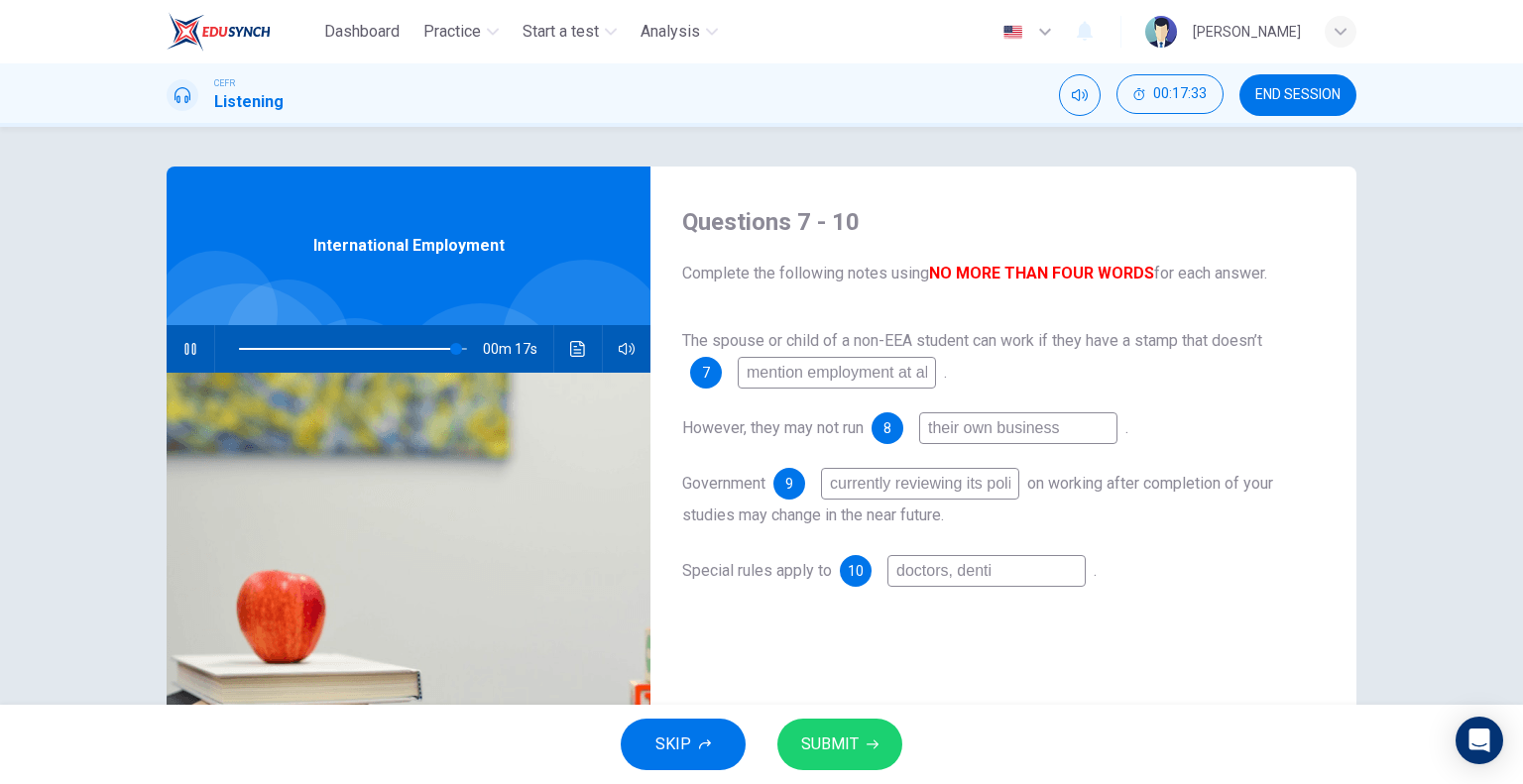 type on "doctors, dentit" 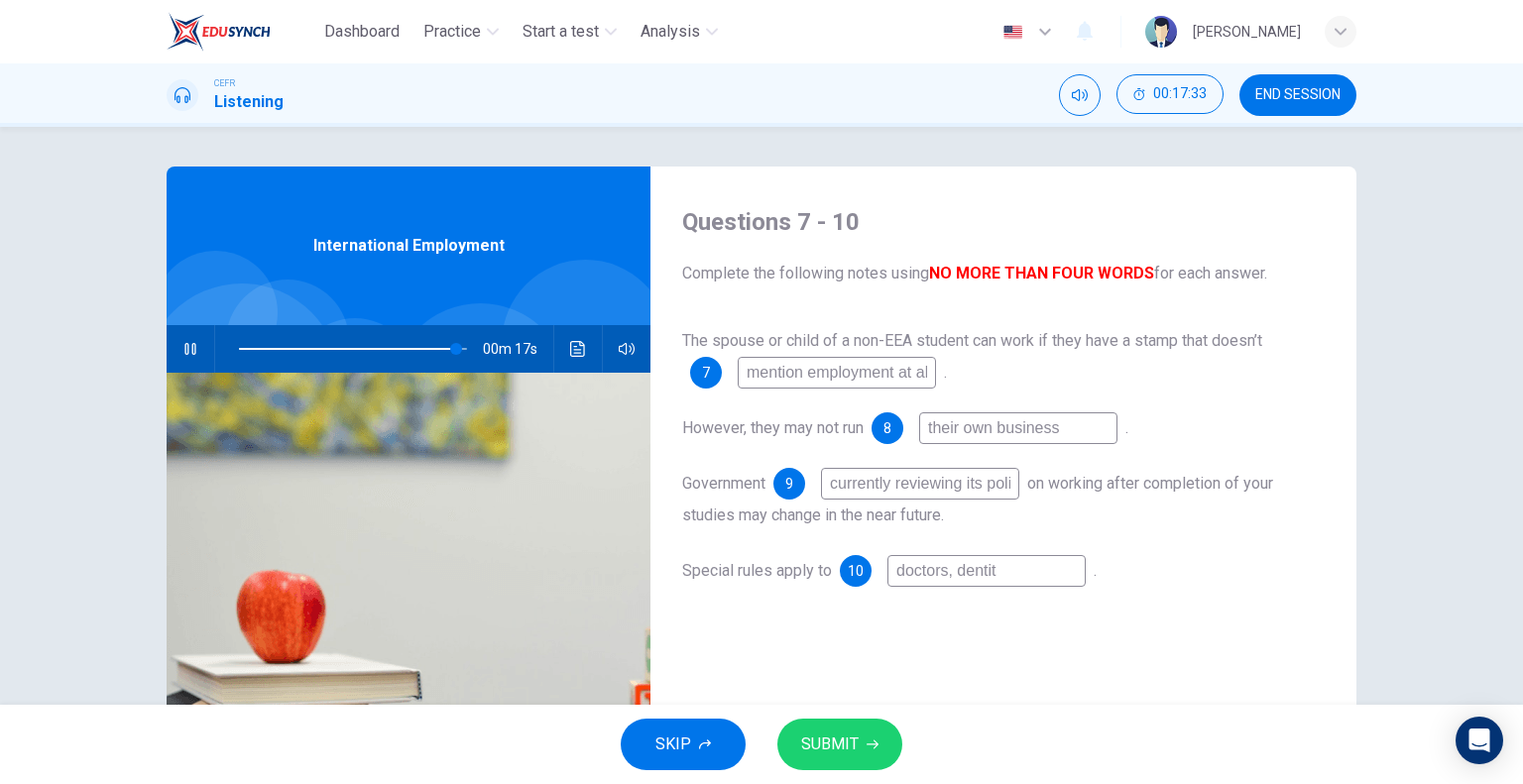type on "95" 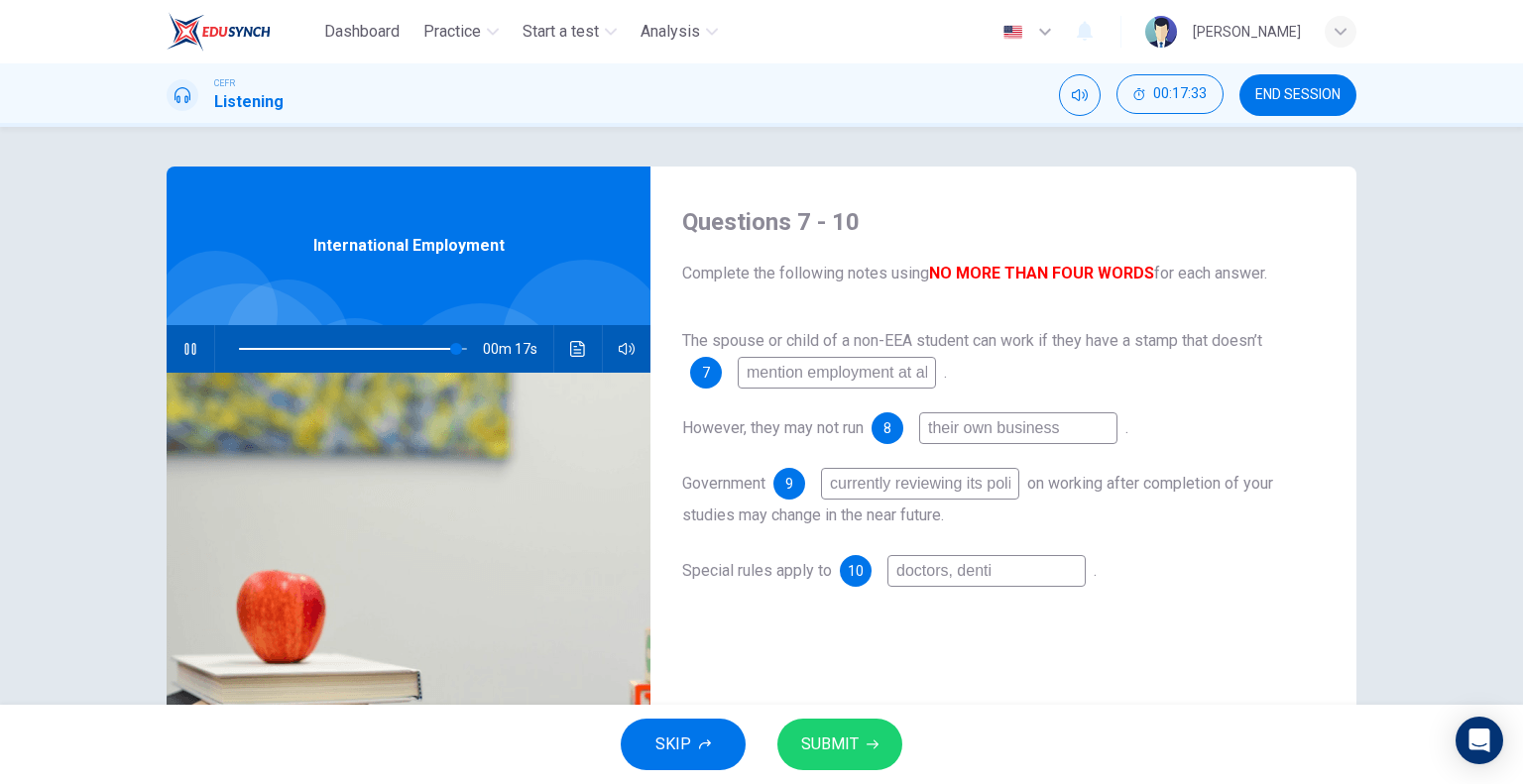type on "96" 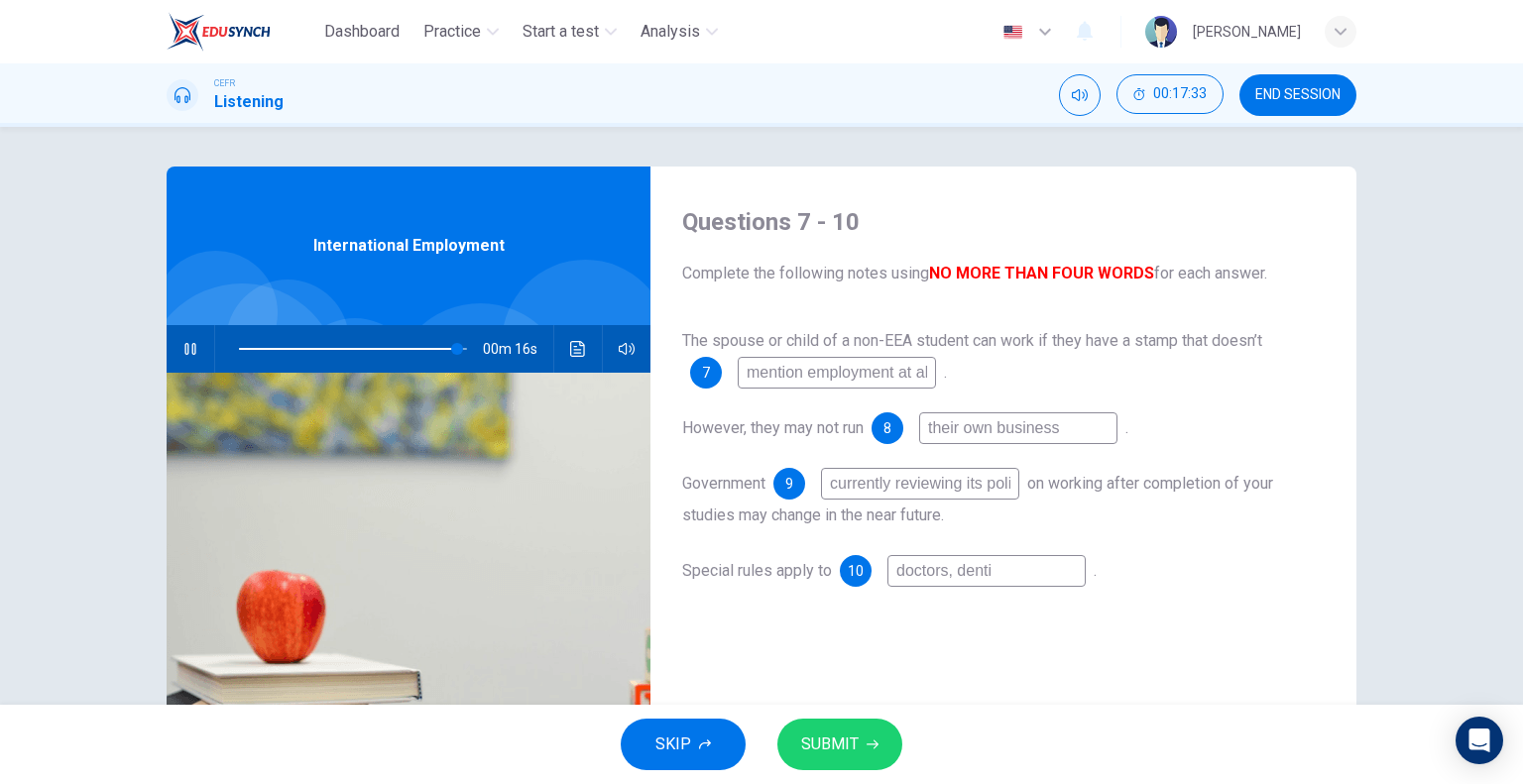 type on "doctors, dentis" 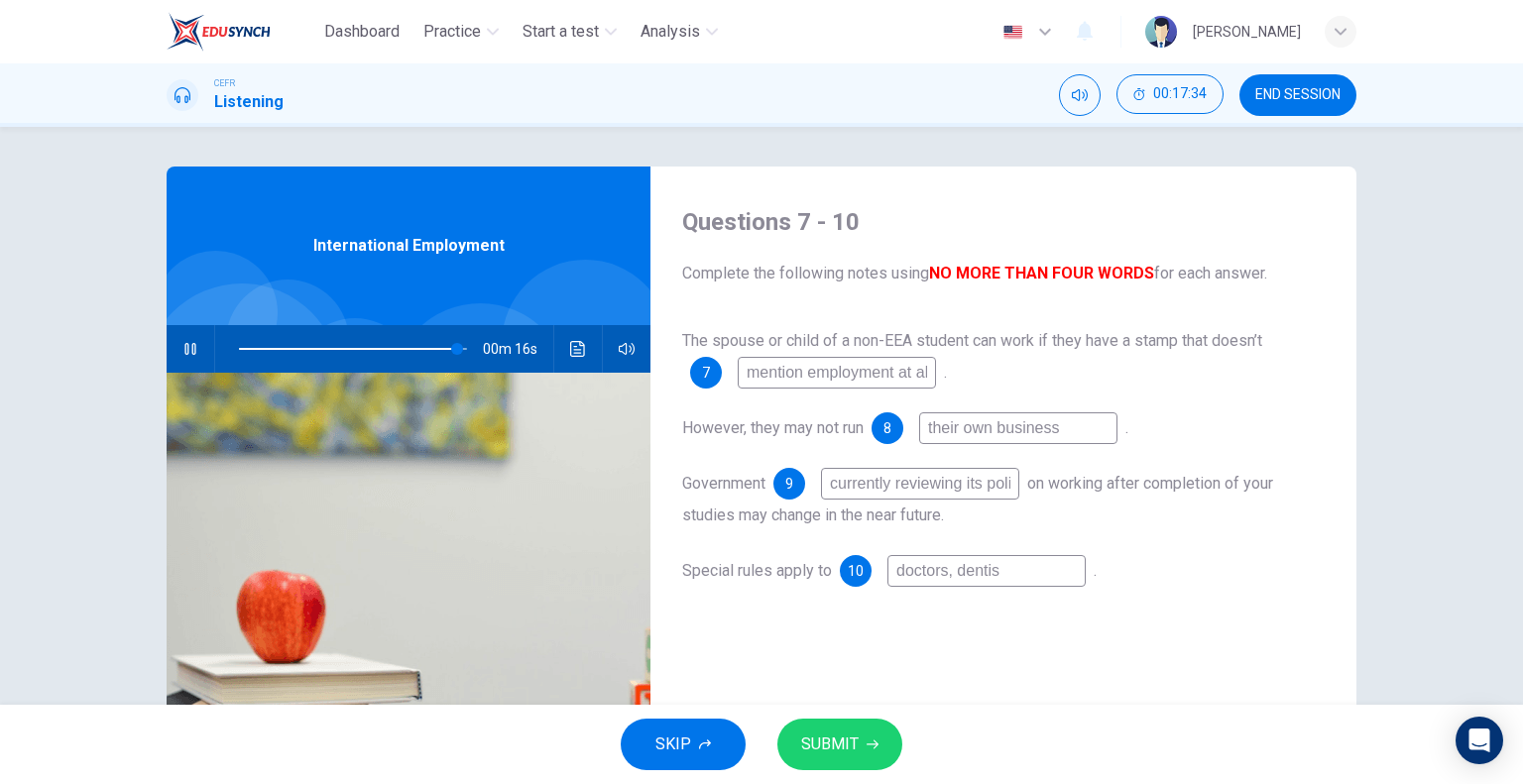 type on "96" 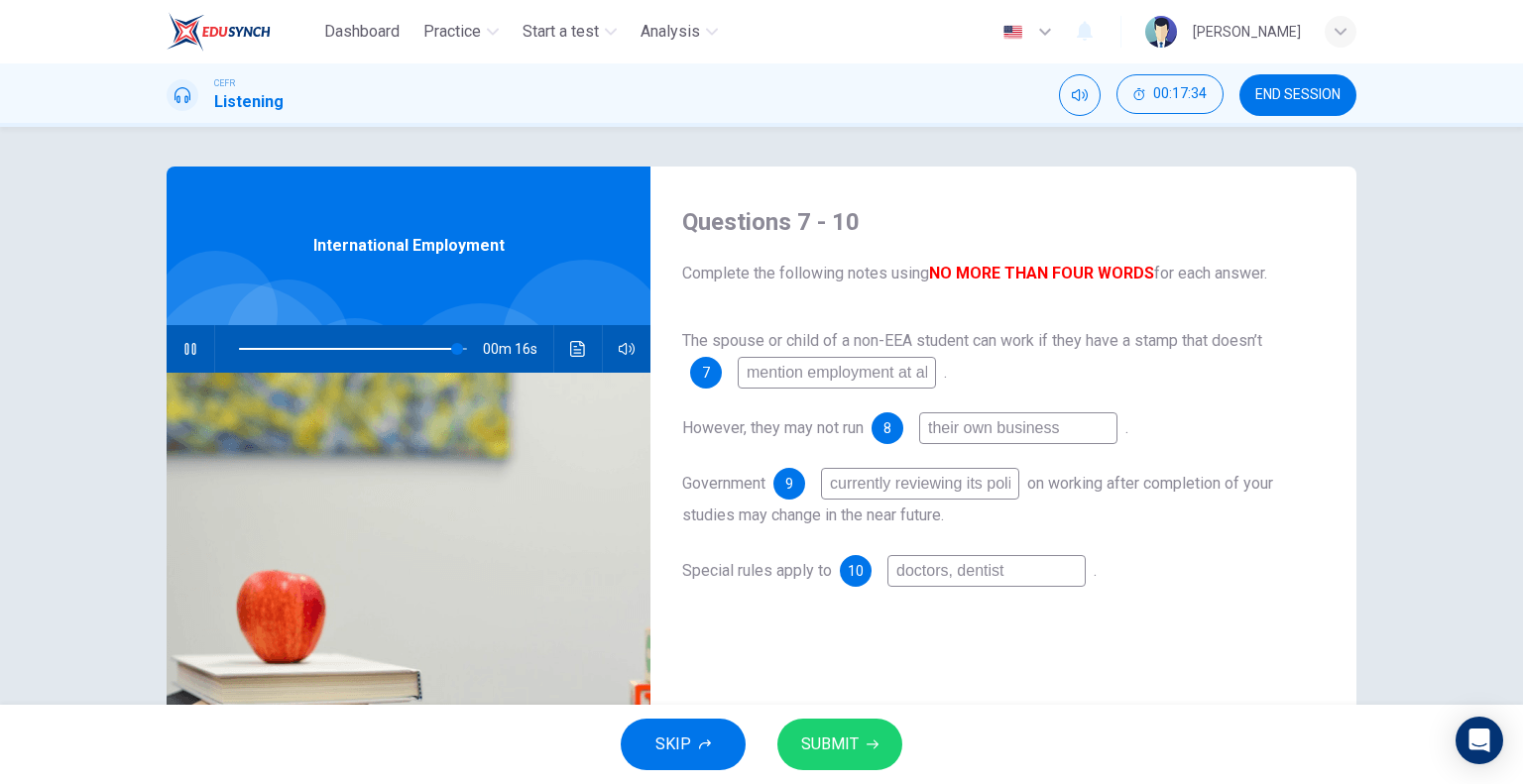 type on "doctors, dentists" 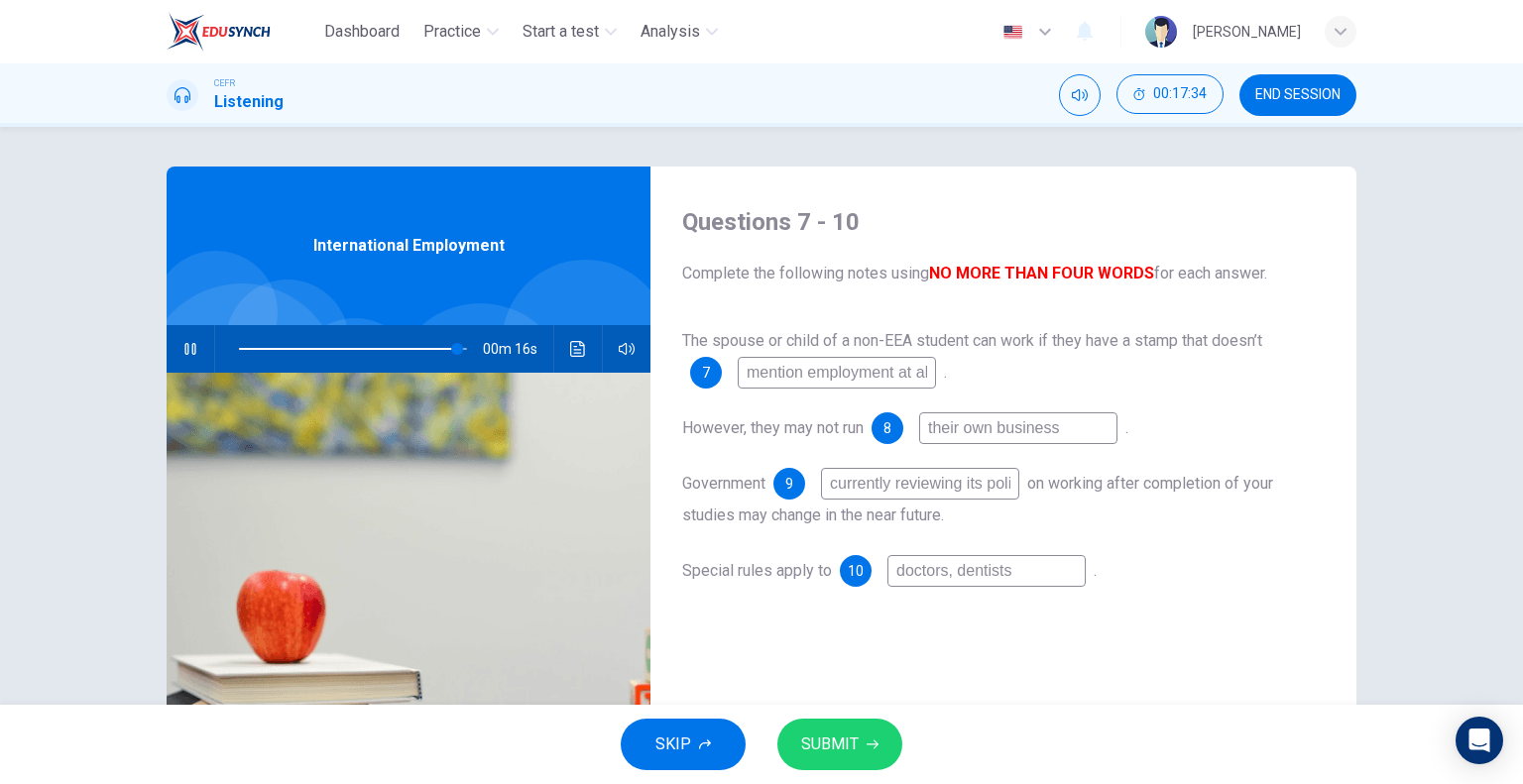 type on "96" 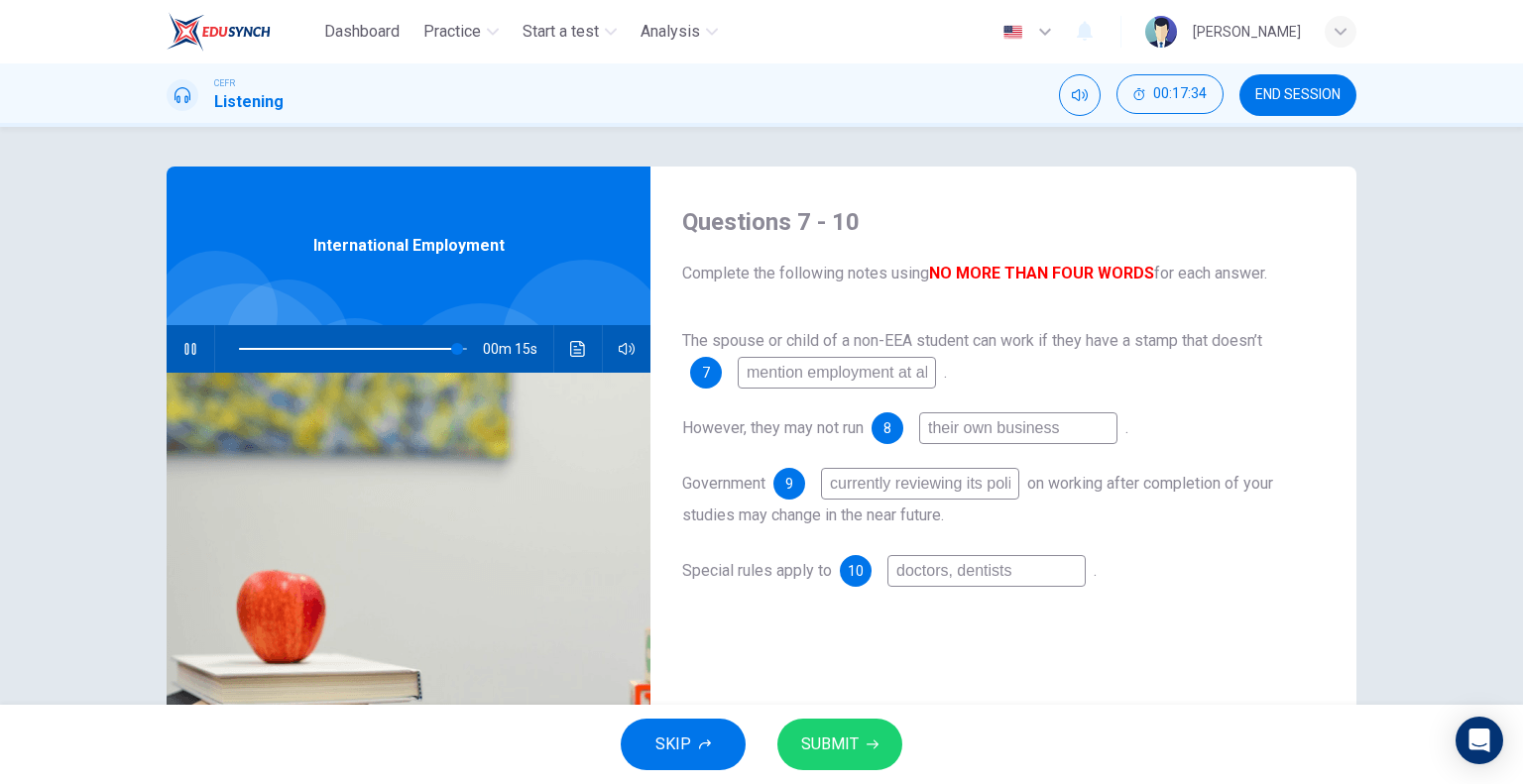 type on "doctors, dentists" 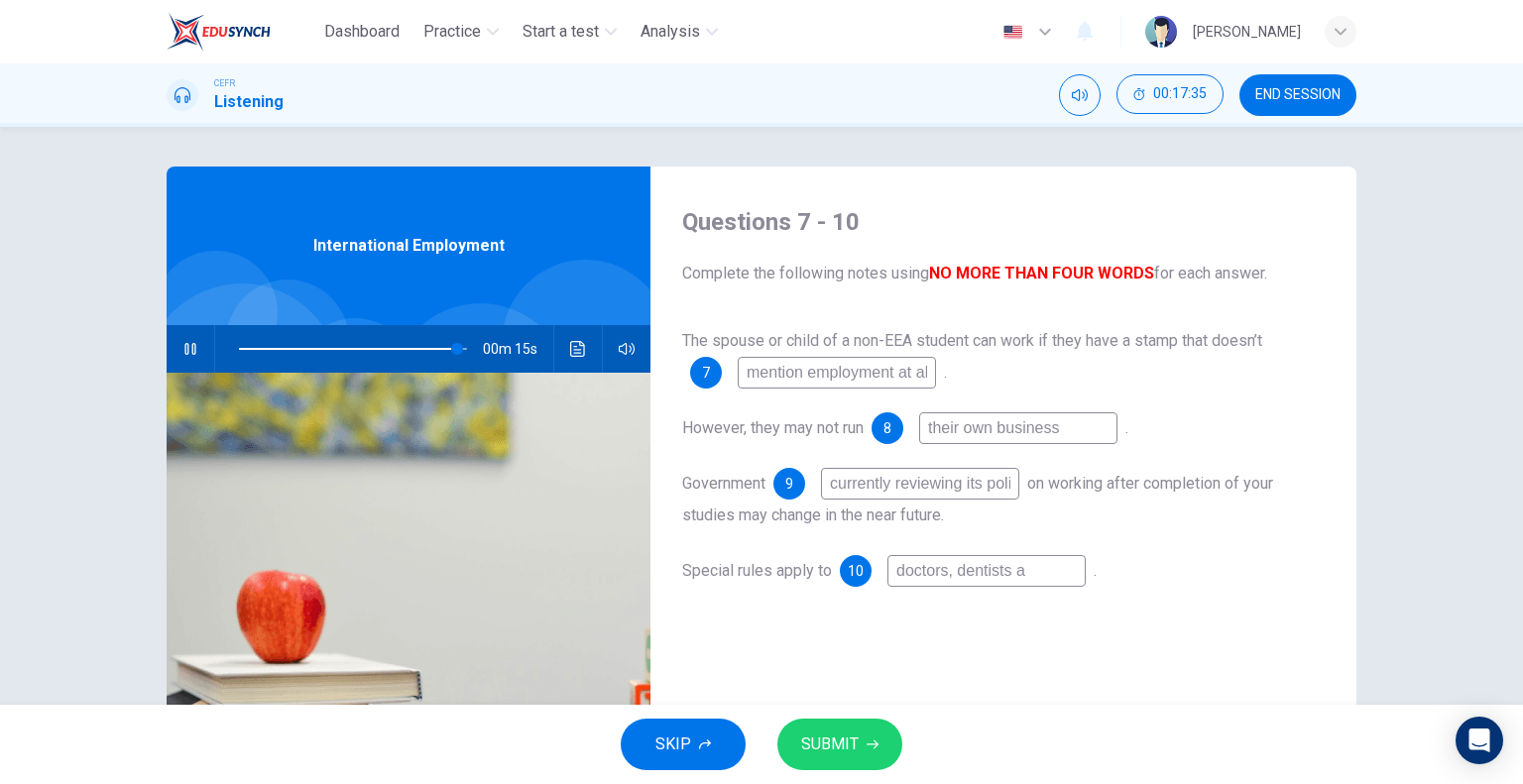 type on "96" 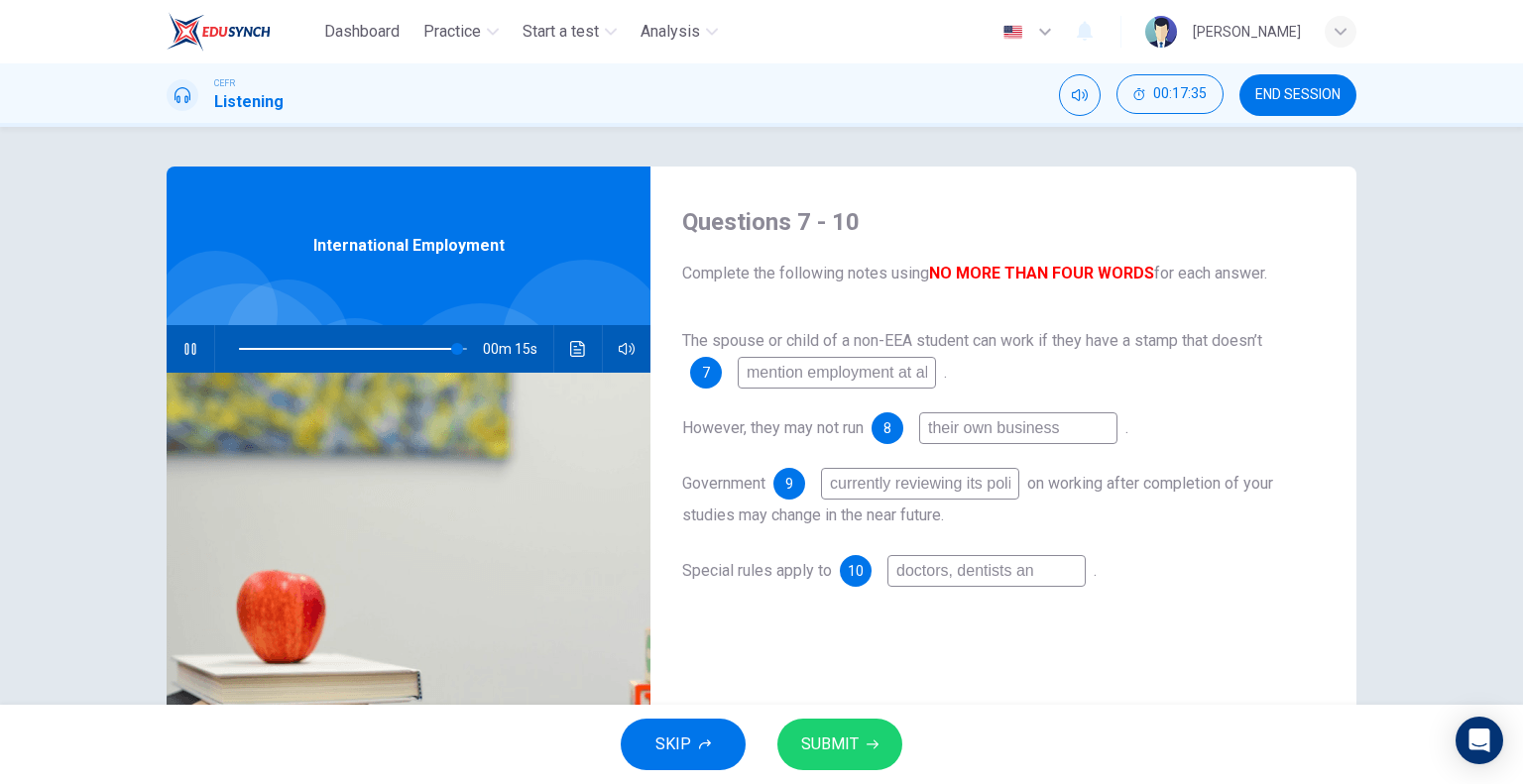 type on "doctors, dentists and" 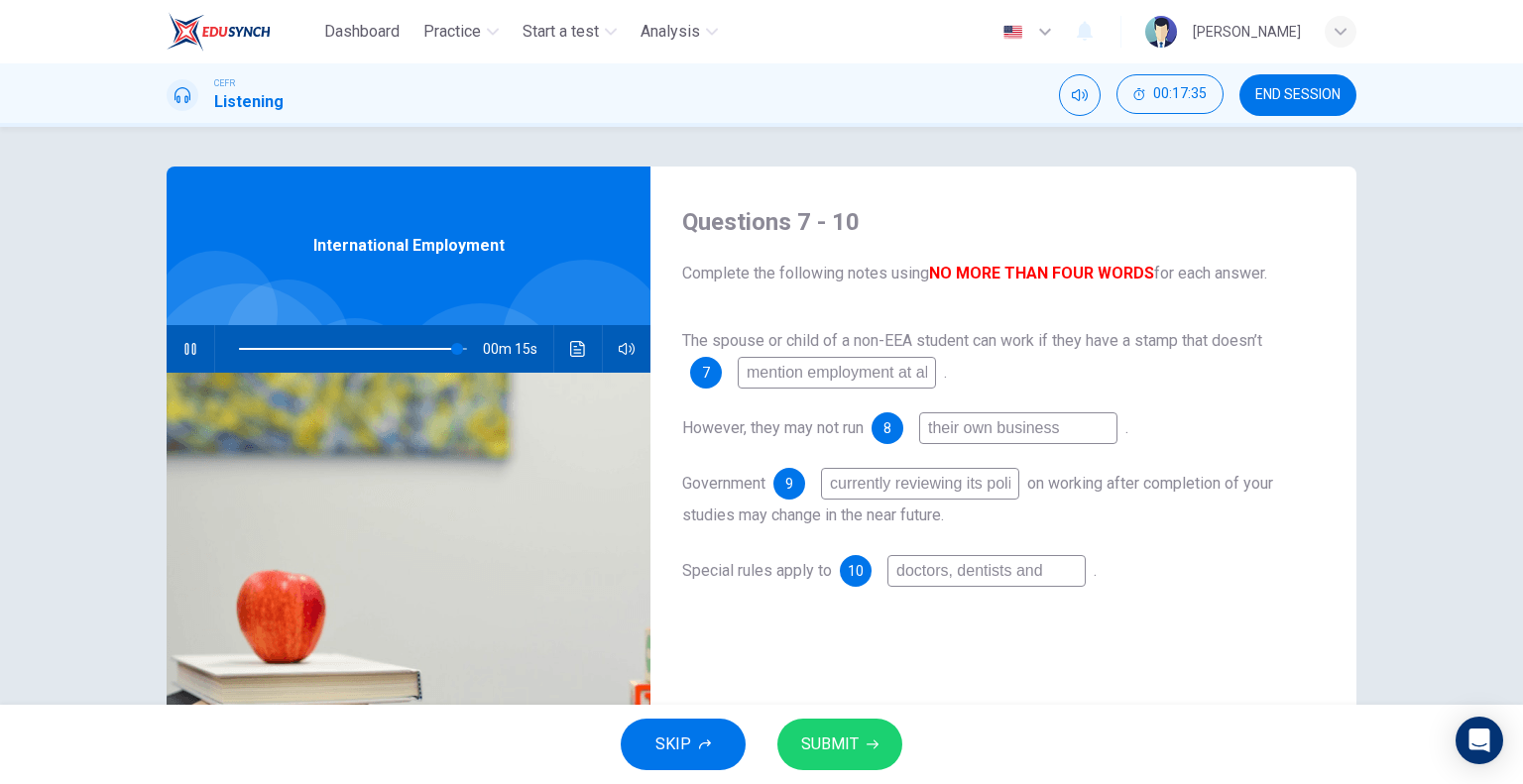 type on "96" 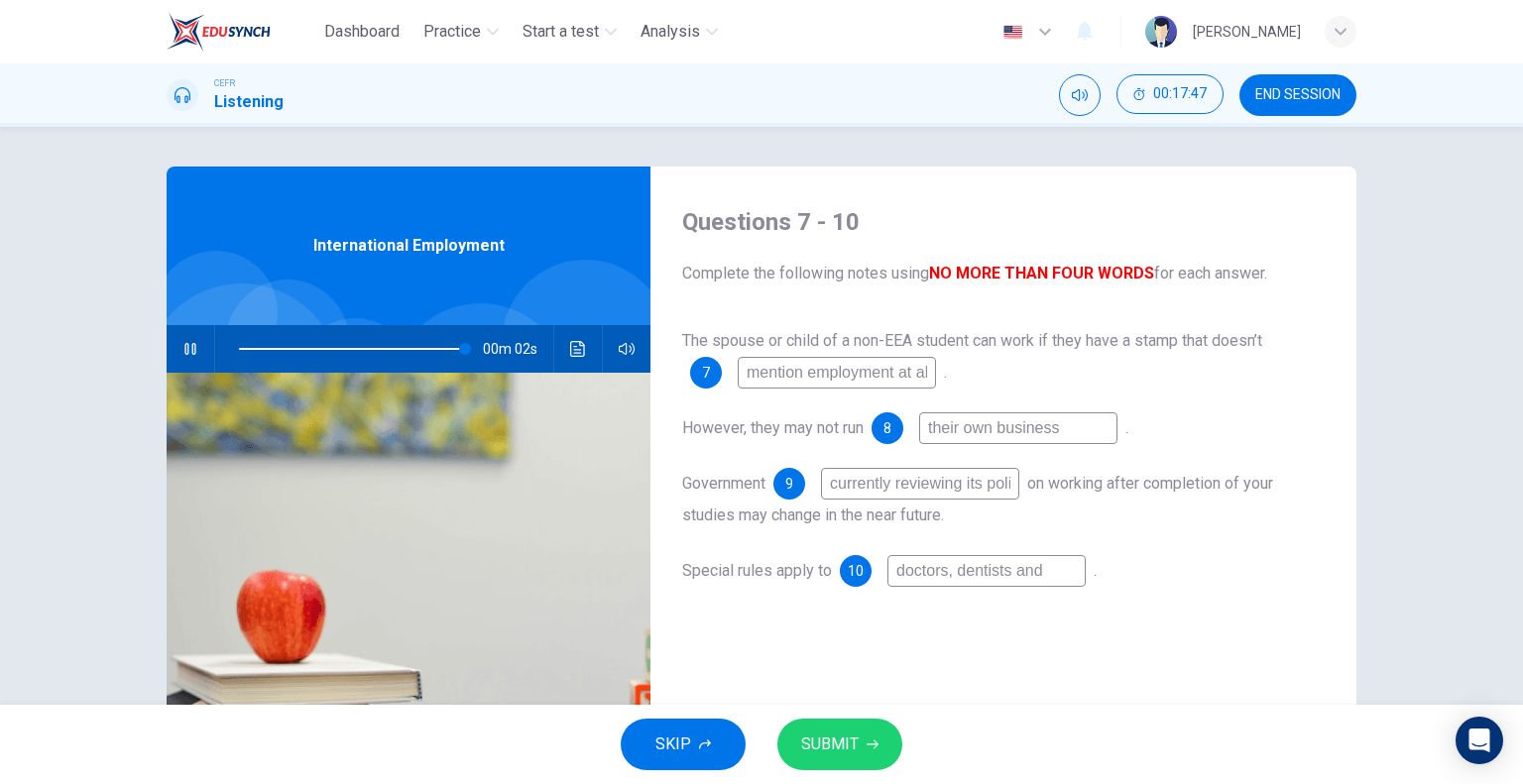 type on "99" 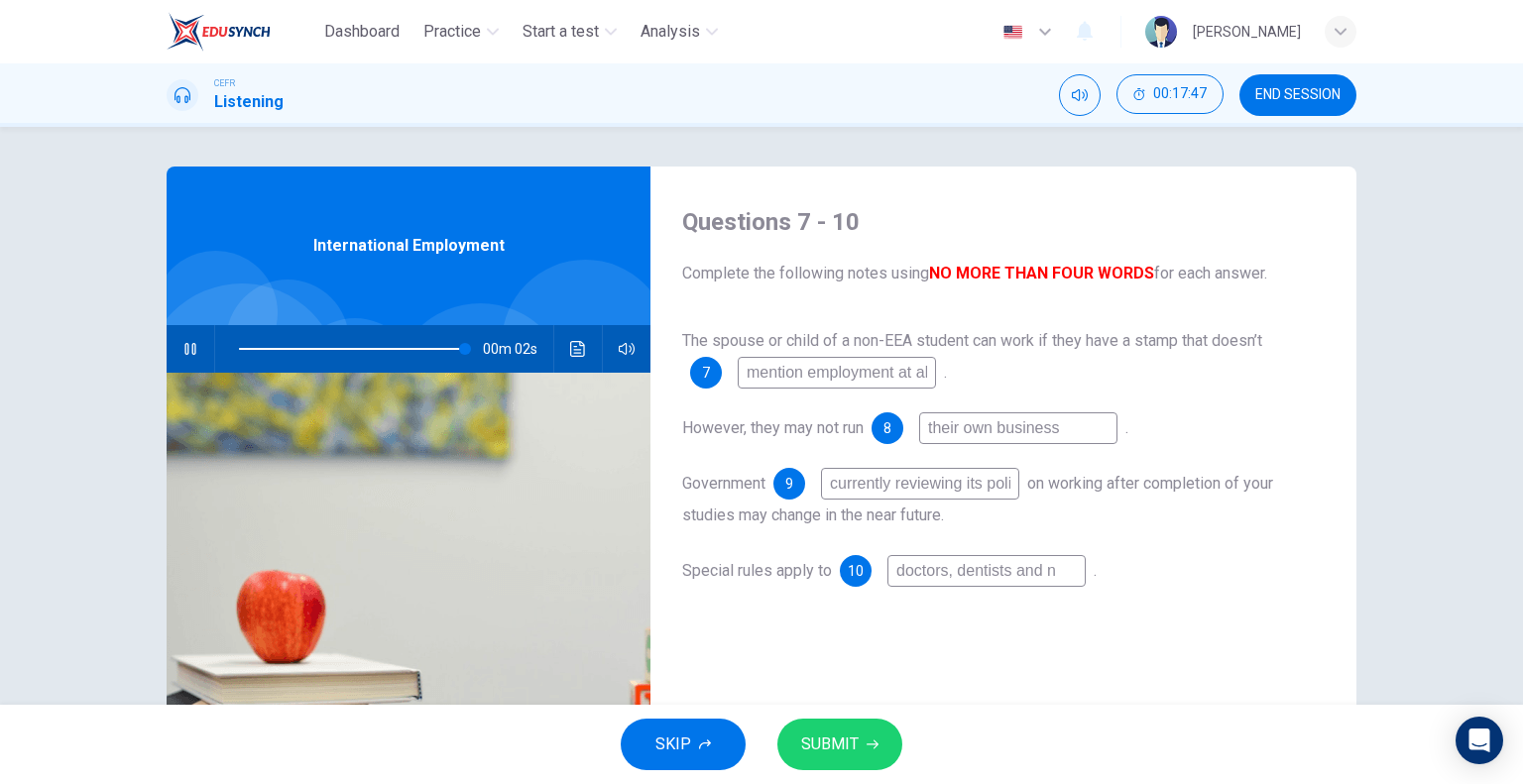 type on "doctors, dentists and nu" 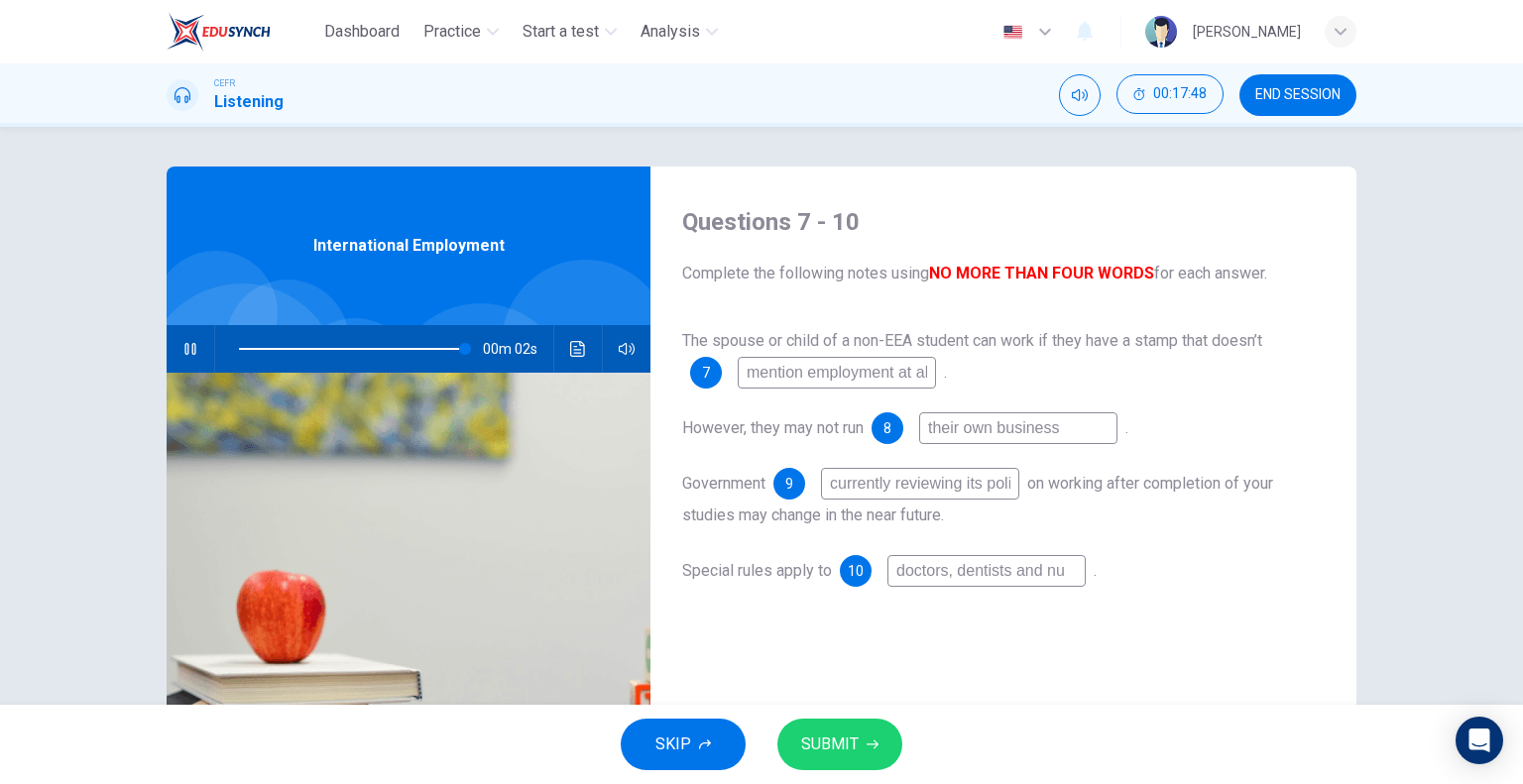 type on "99" 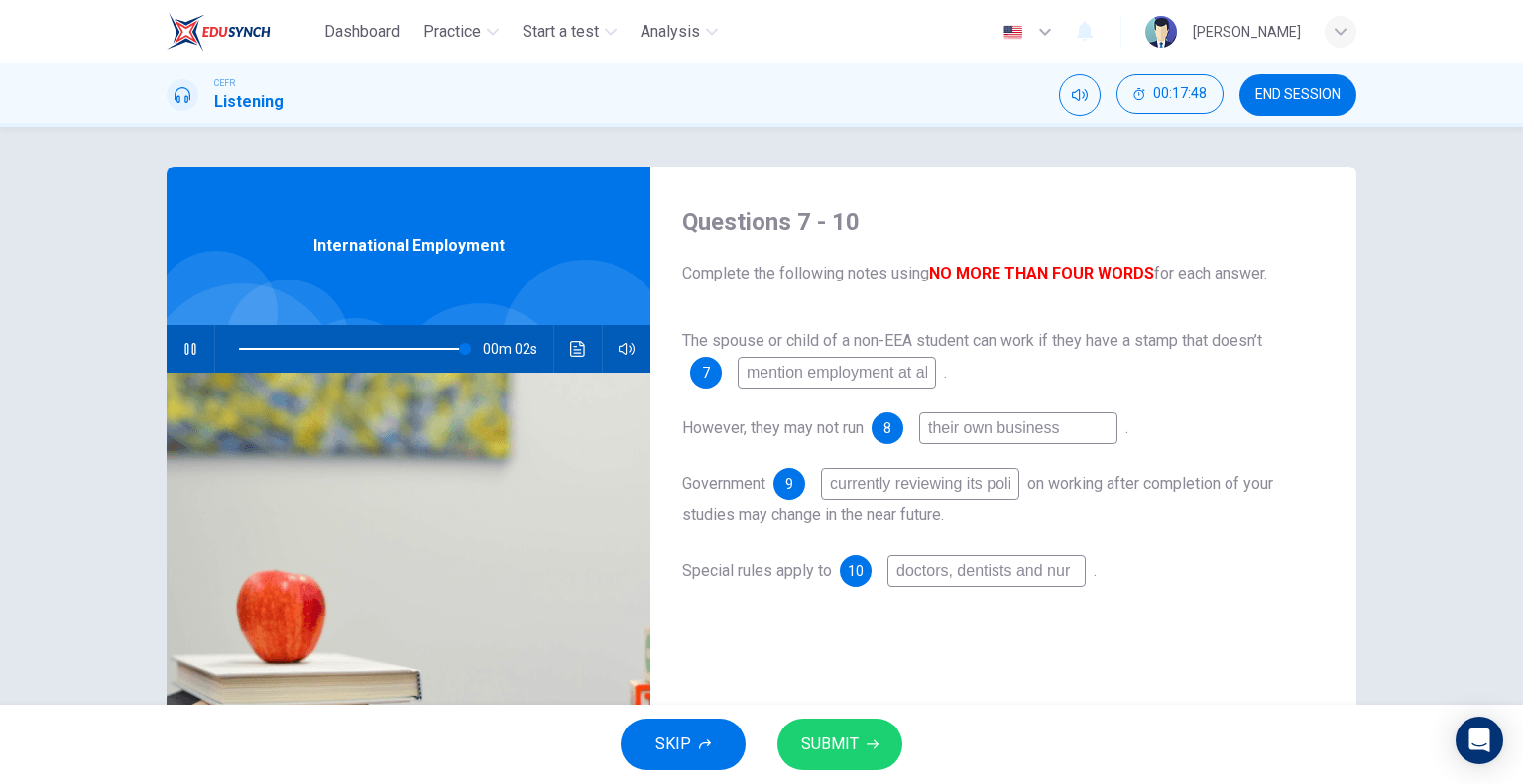type on "doctors, dentists and nurs" 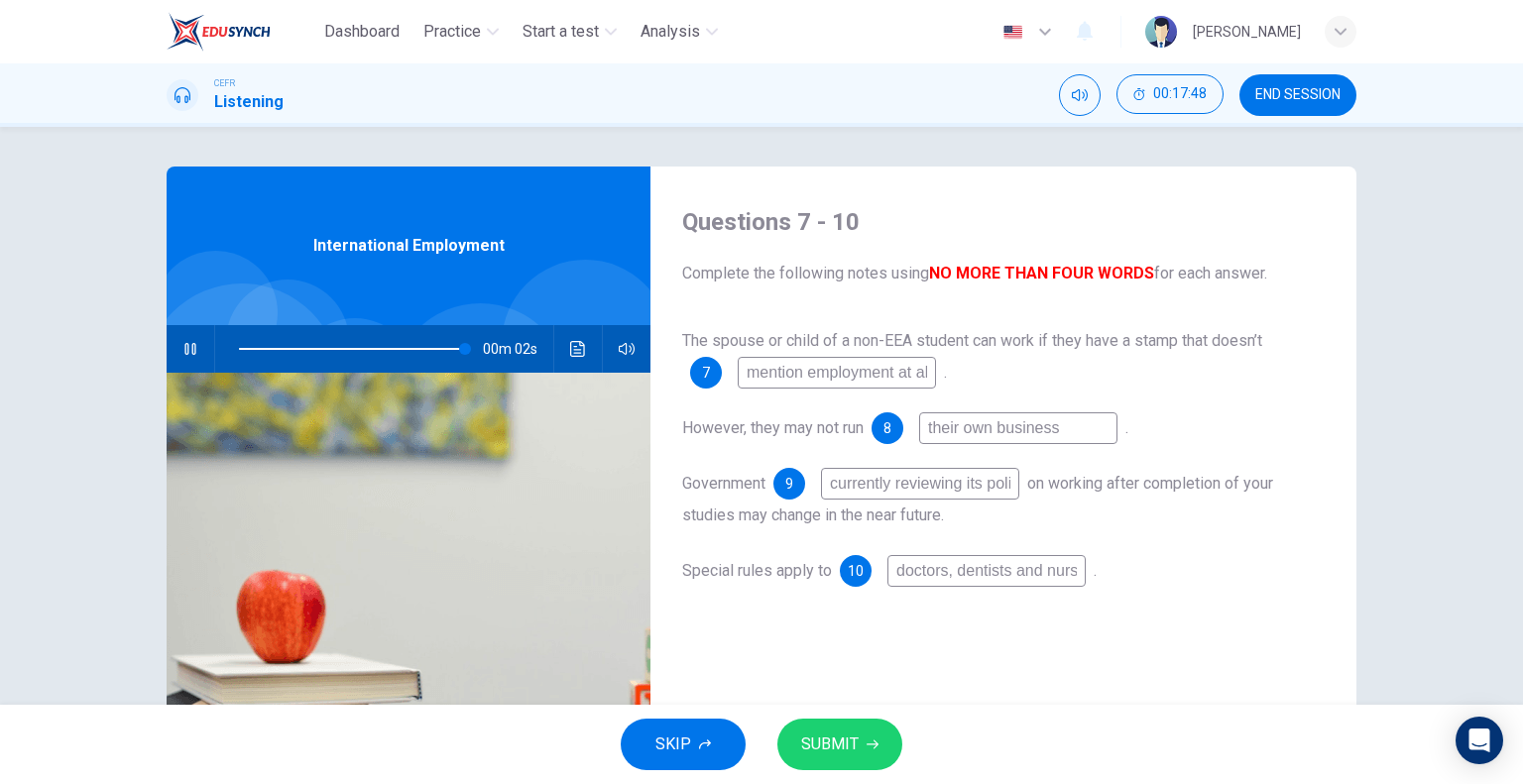 type on "99" 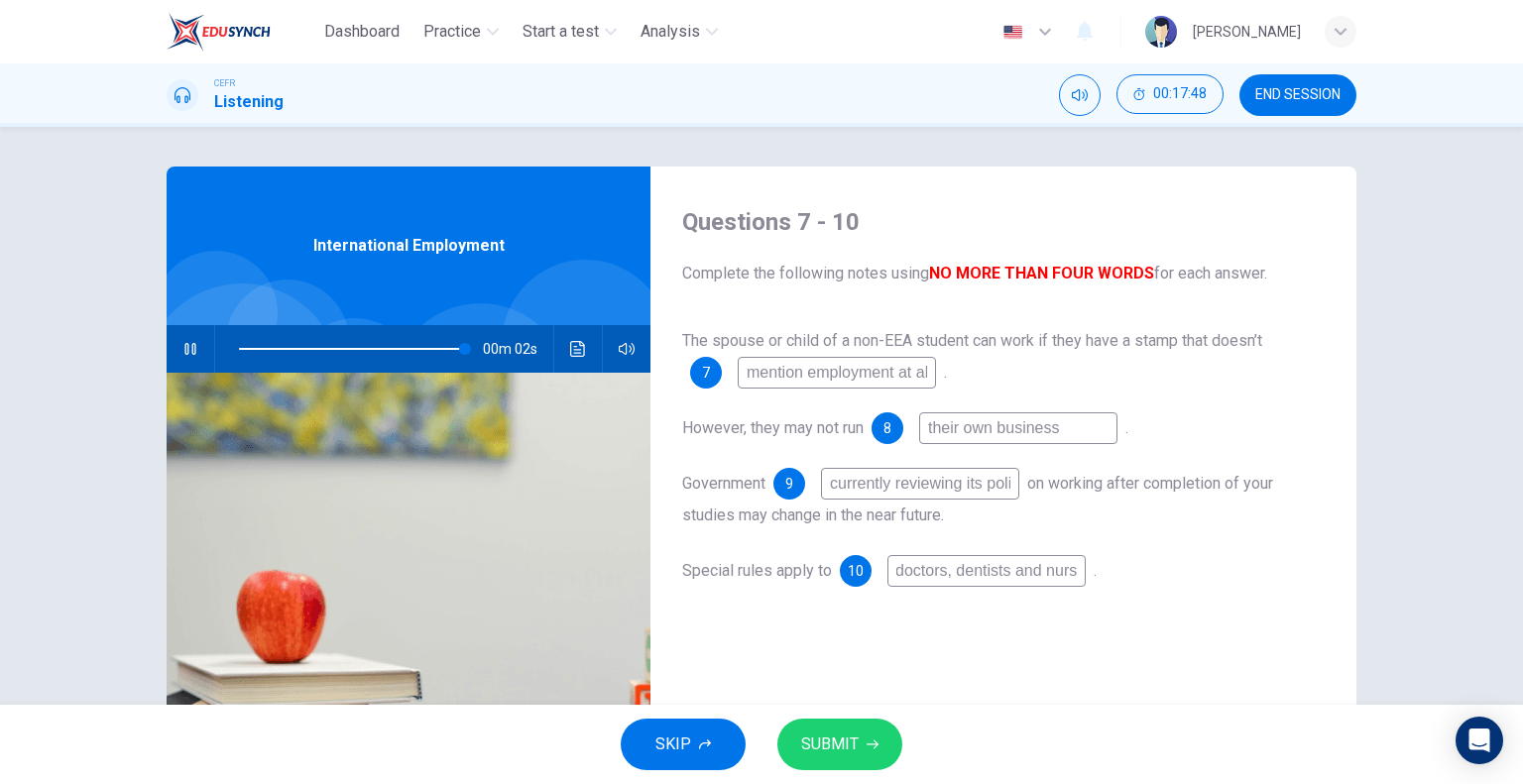 type on "doctors, dentists and nurse" 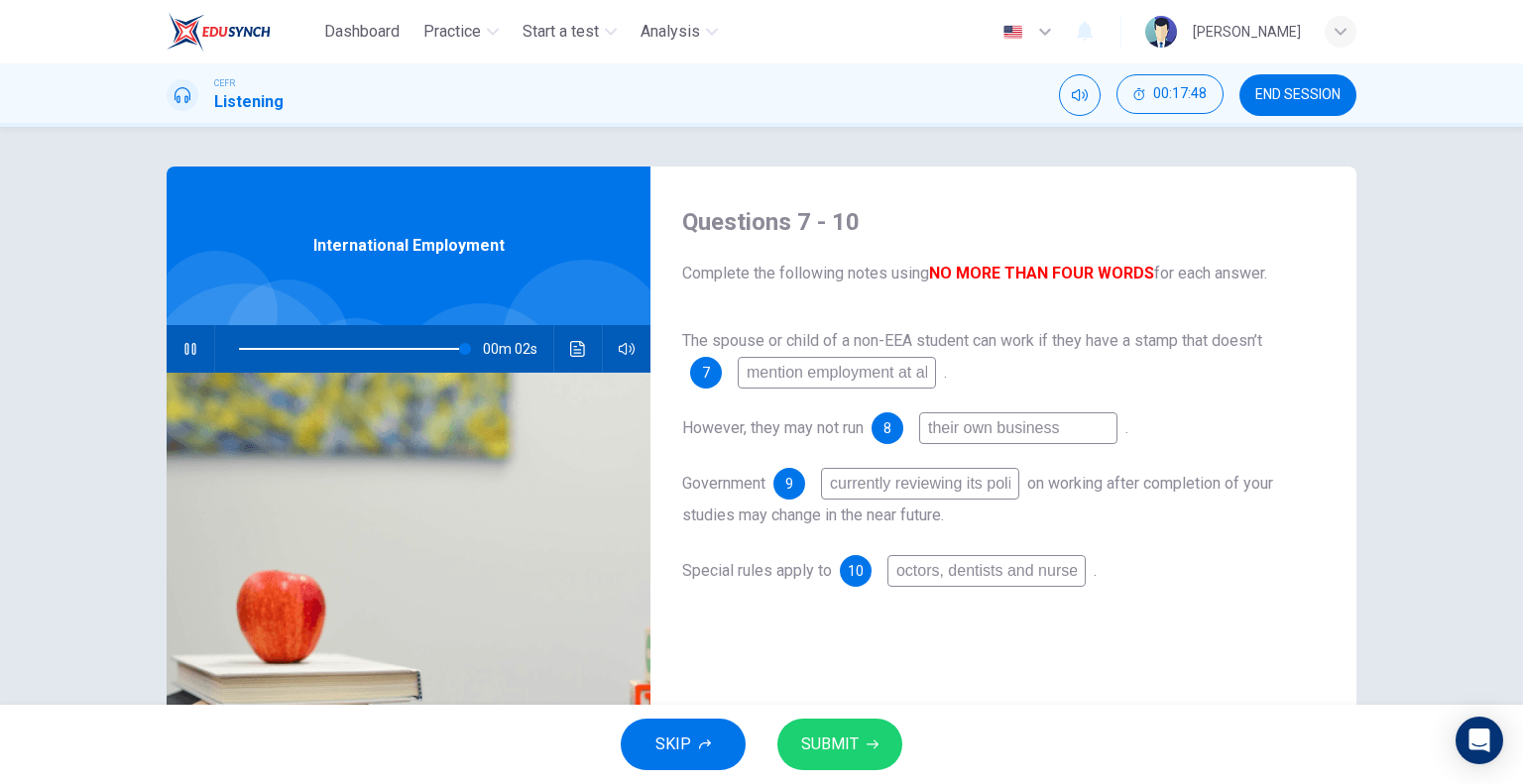 type on "100" 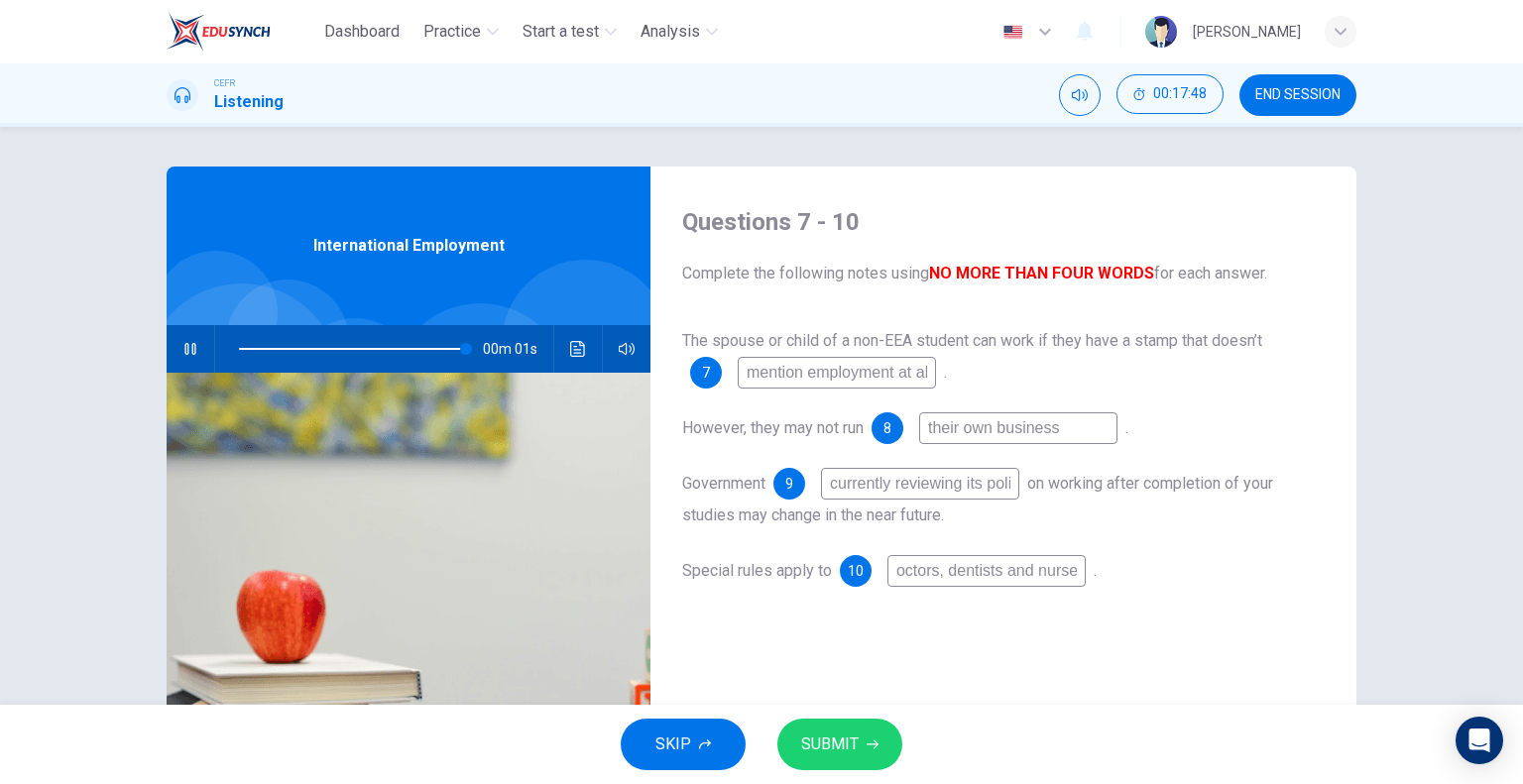 type on "doctors, dentists and nurses" 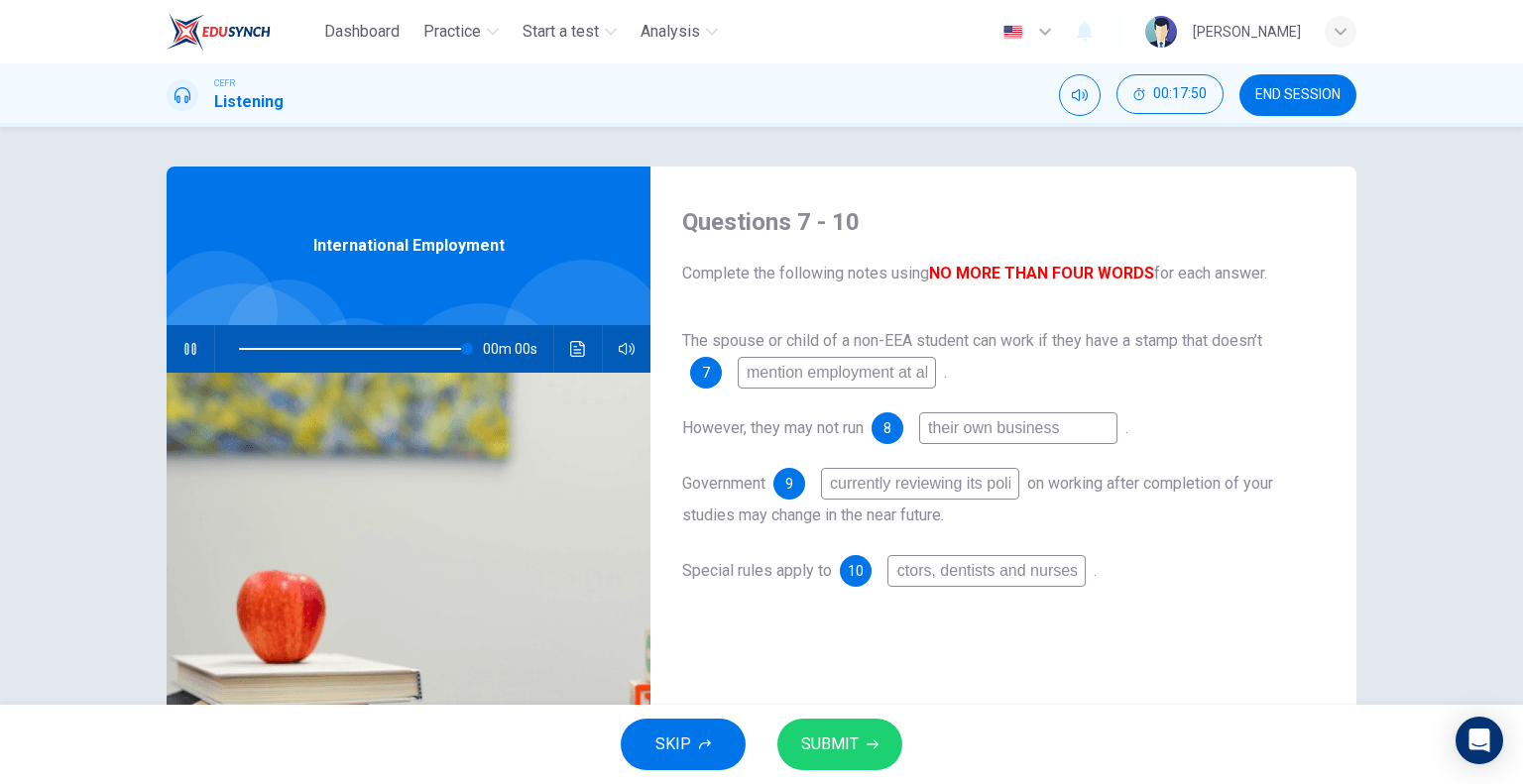 type on "100" 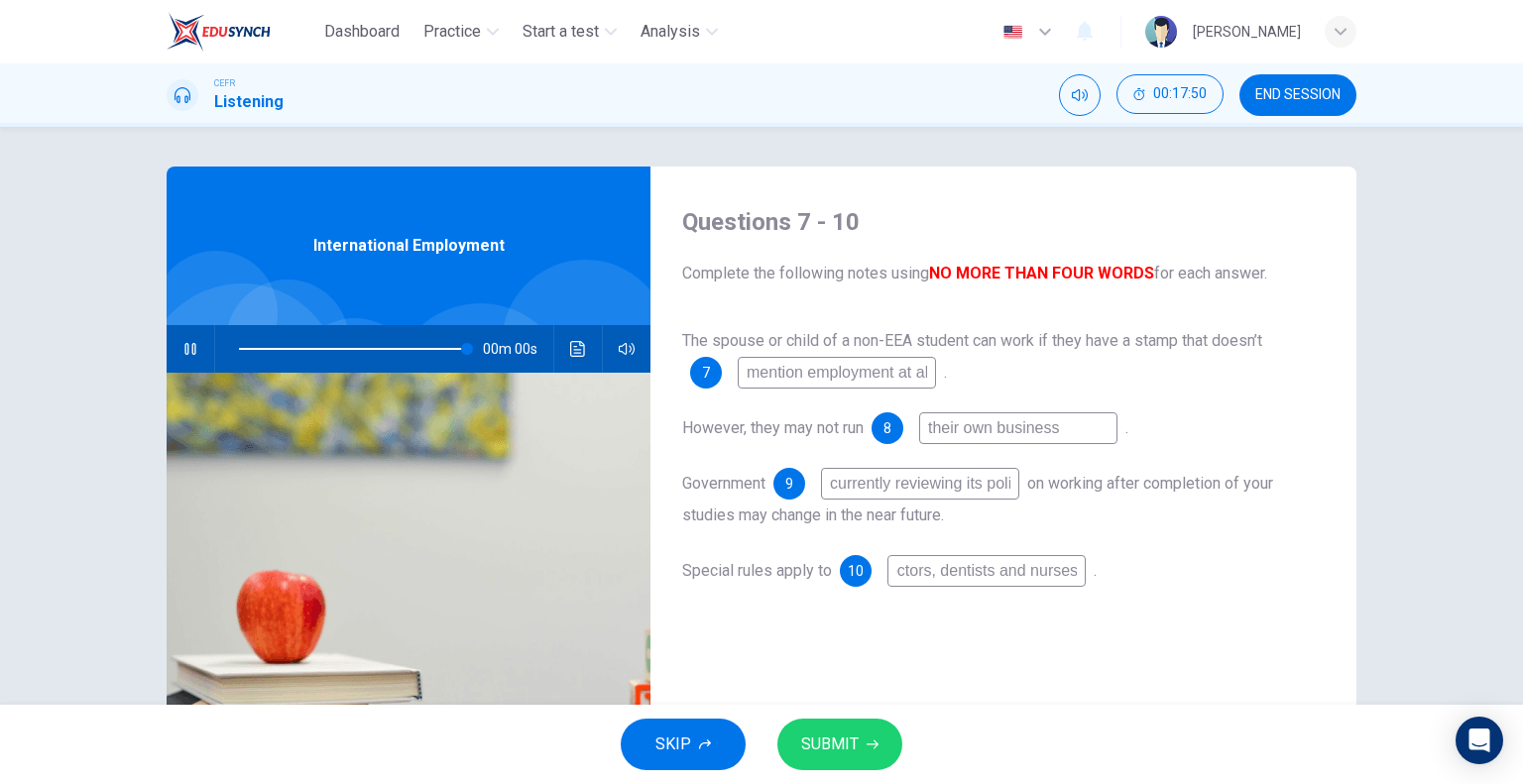 type on "doctors, dentists and nurses" 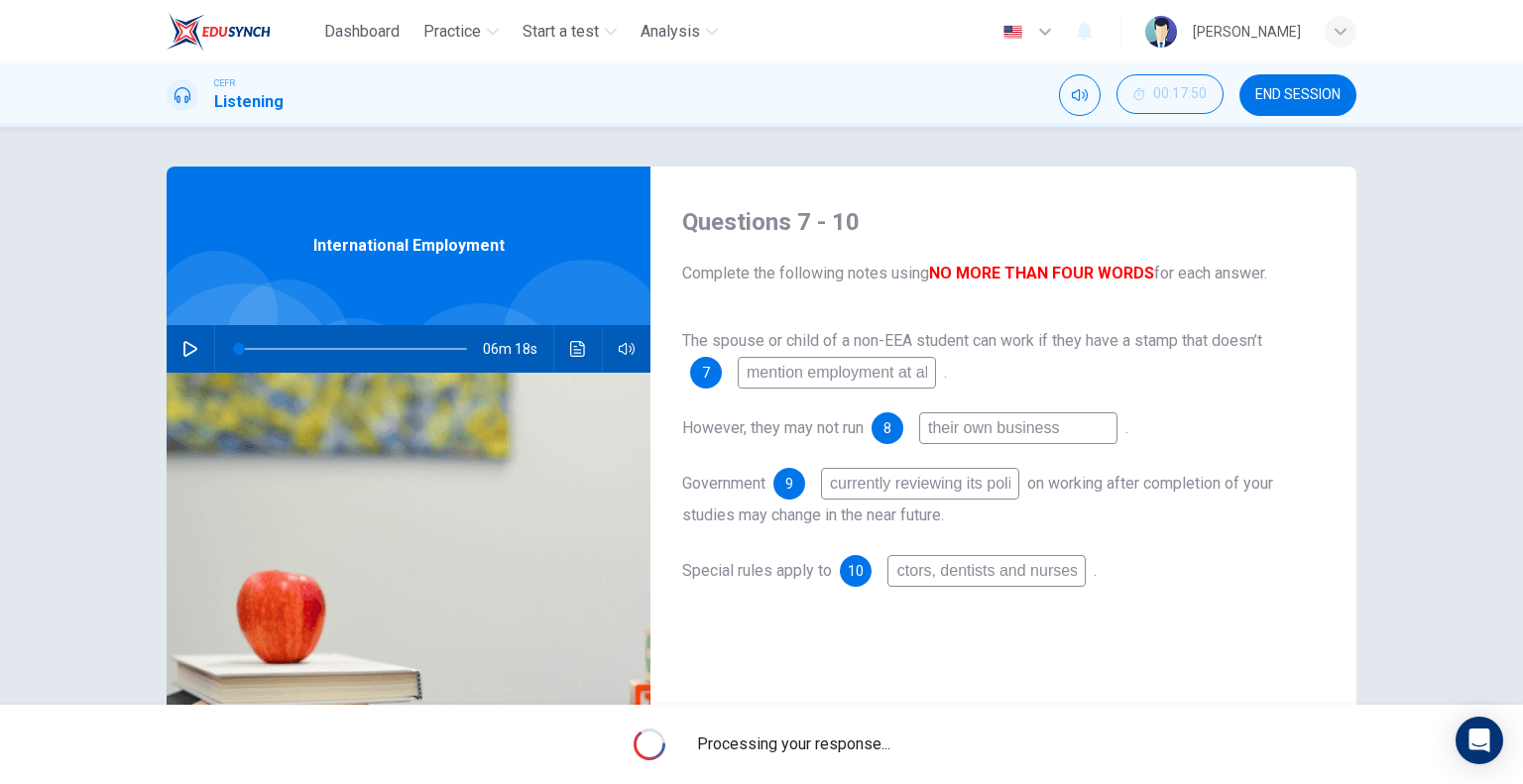scroll, scrollTop: 0, scrollLeft: 0, axis: both 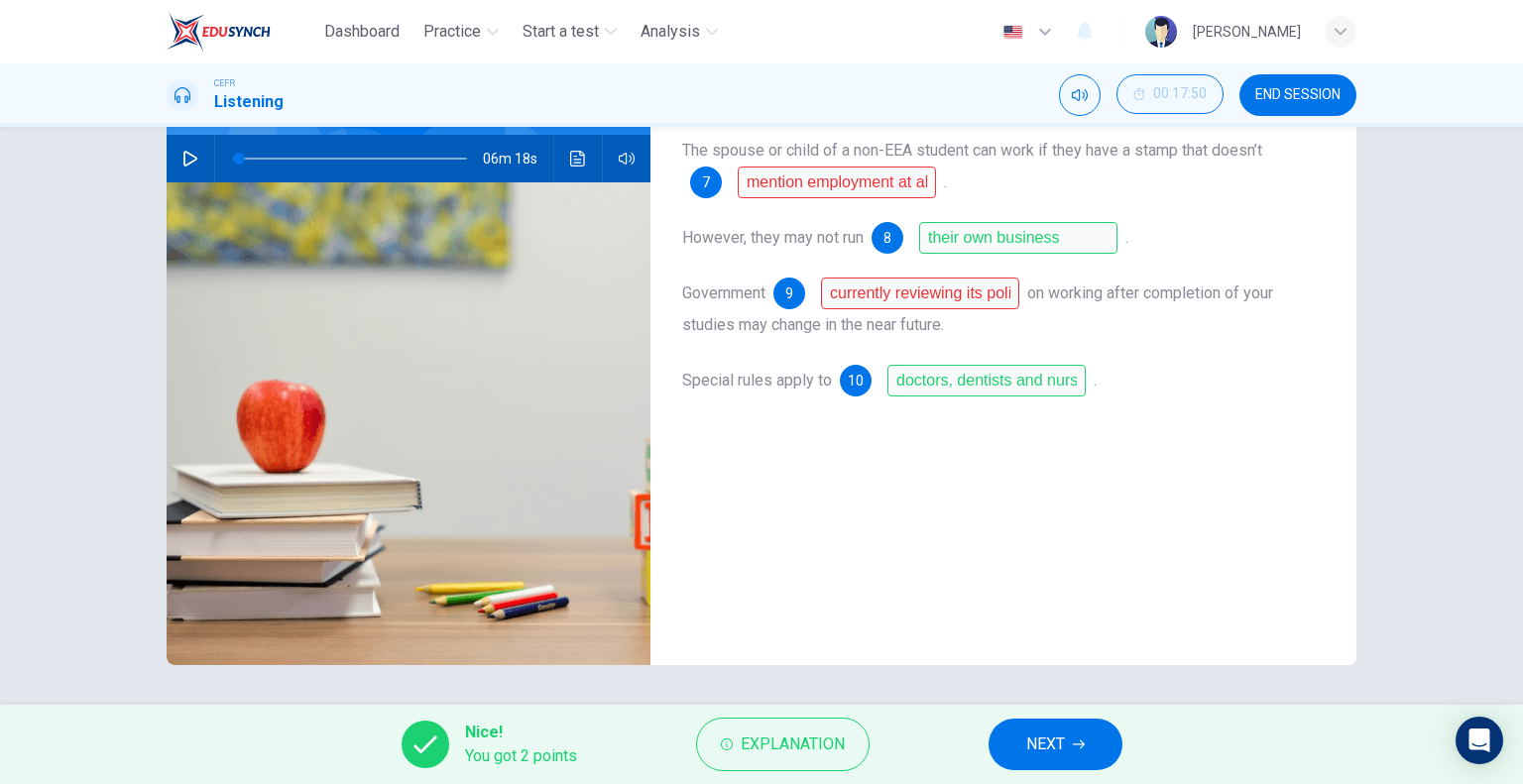 click on "NEXT" at bounding box center (1045, 744) 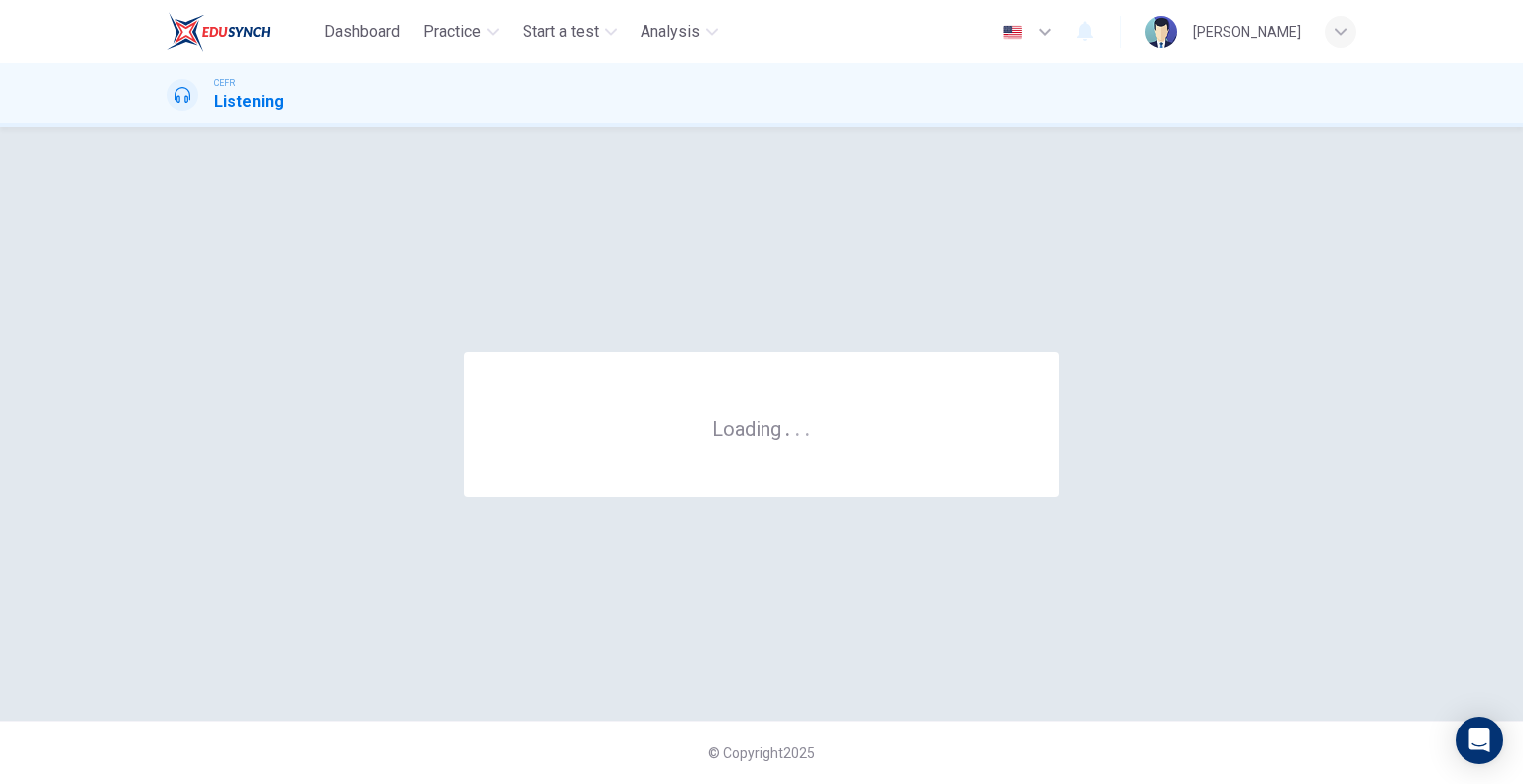 scroll, scrollTop: 0, scrollLeft: 0, axis: both 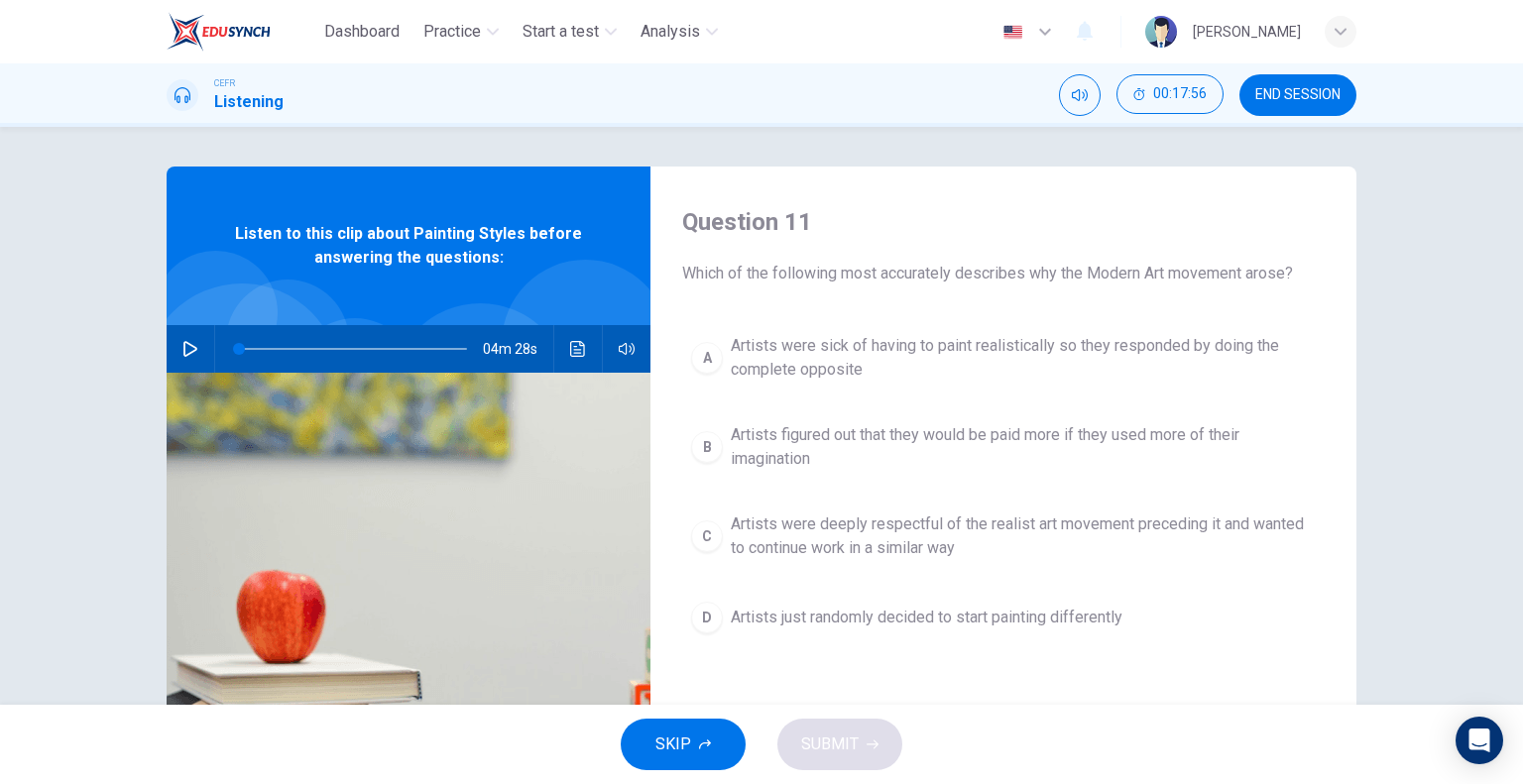 click on "Artists were sick of having to paint realistically so they responded by doing the complete opposite" at bounding box center (1023, 358) 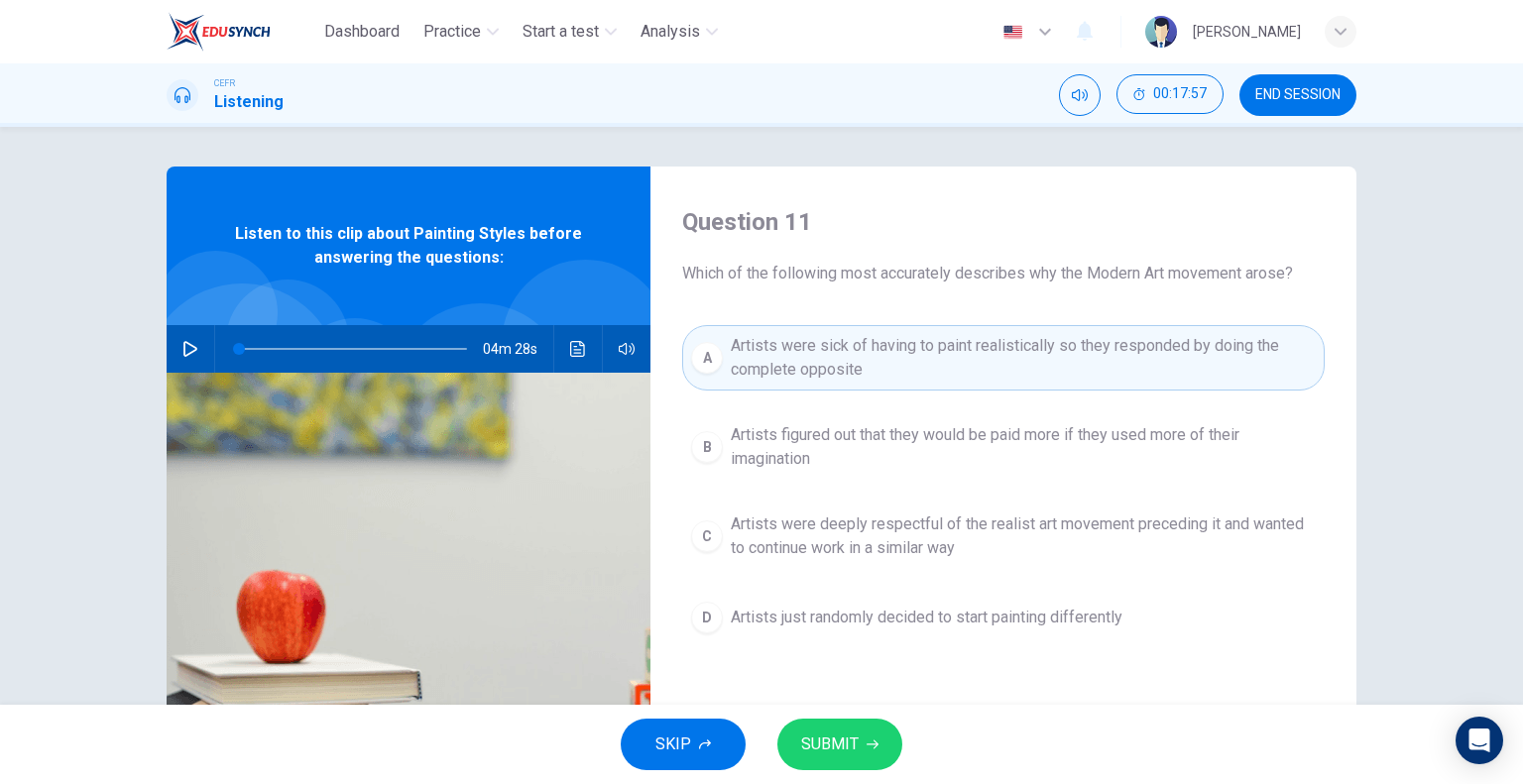 click on "Artists figured out that they would be paid more if they used more of their imagination" at bounding box center (1023, 447) 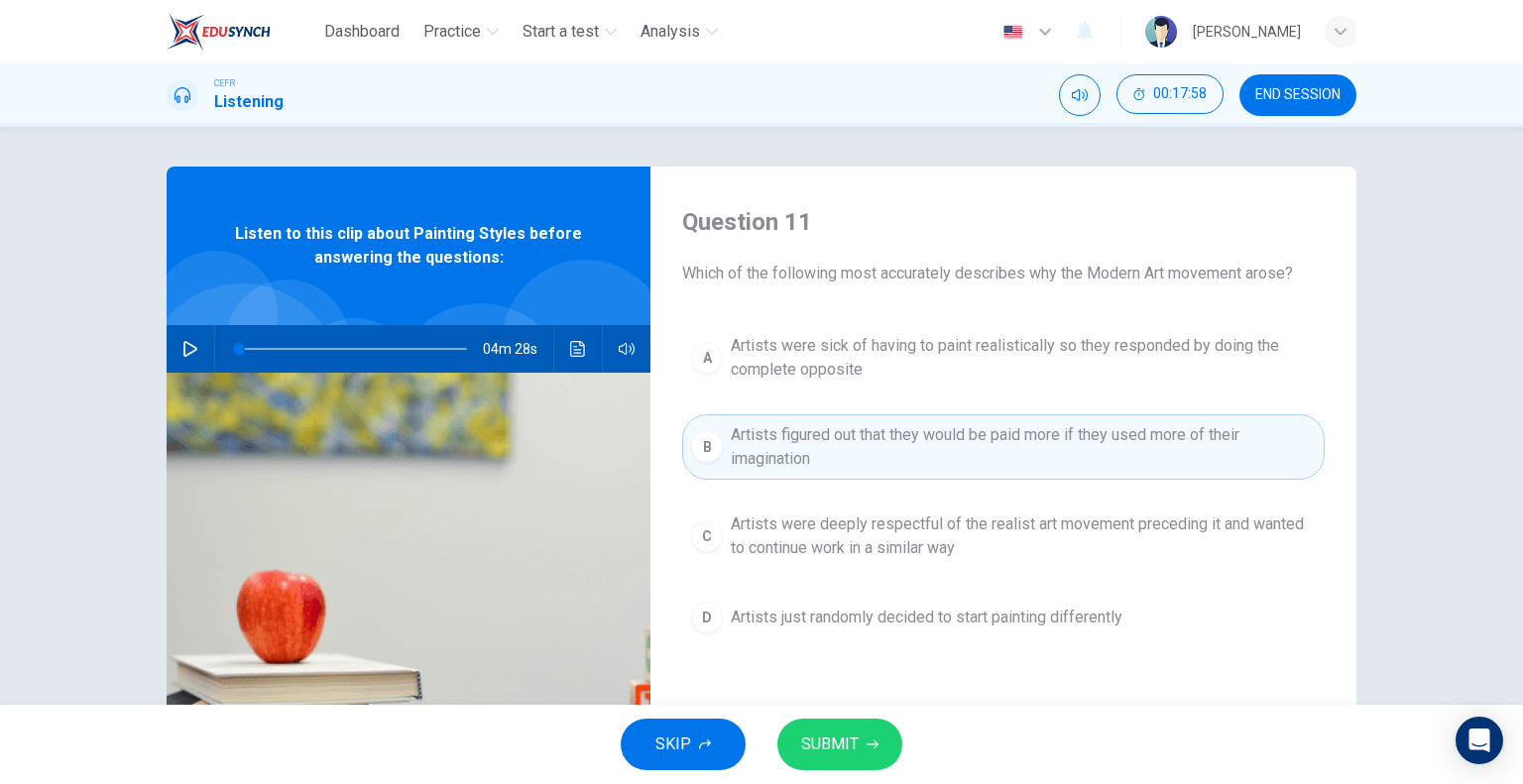 click on "Artists were deeply respectful of the realist art movement preceding it and wanted to continue work in a similar way" at bounding box center (1023, 536) 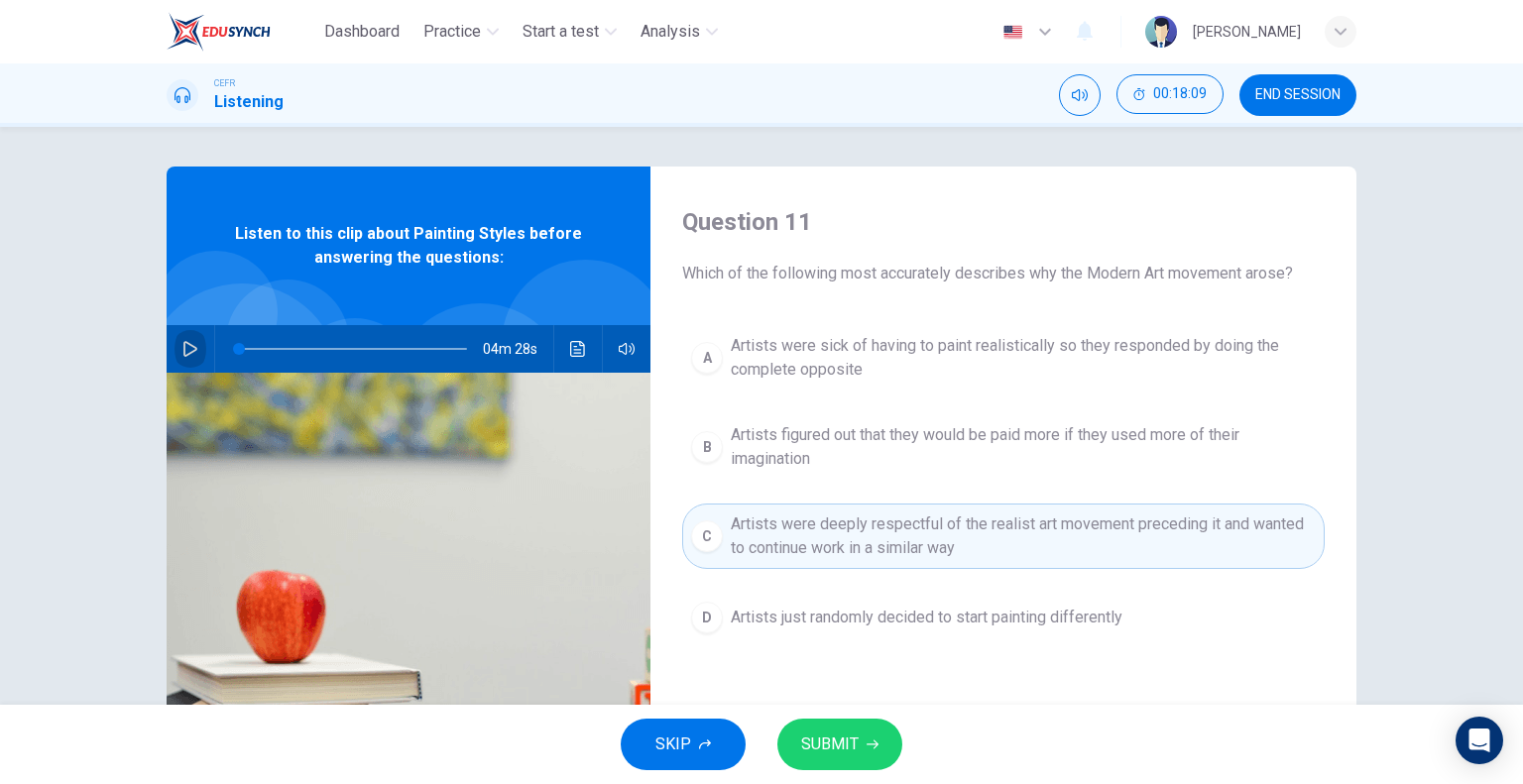 click 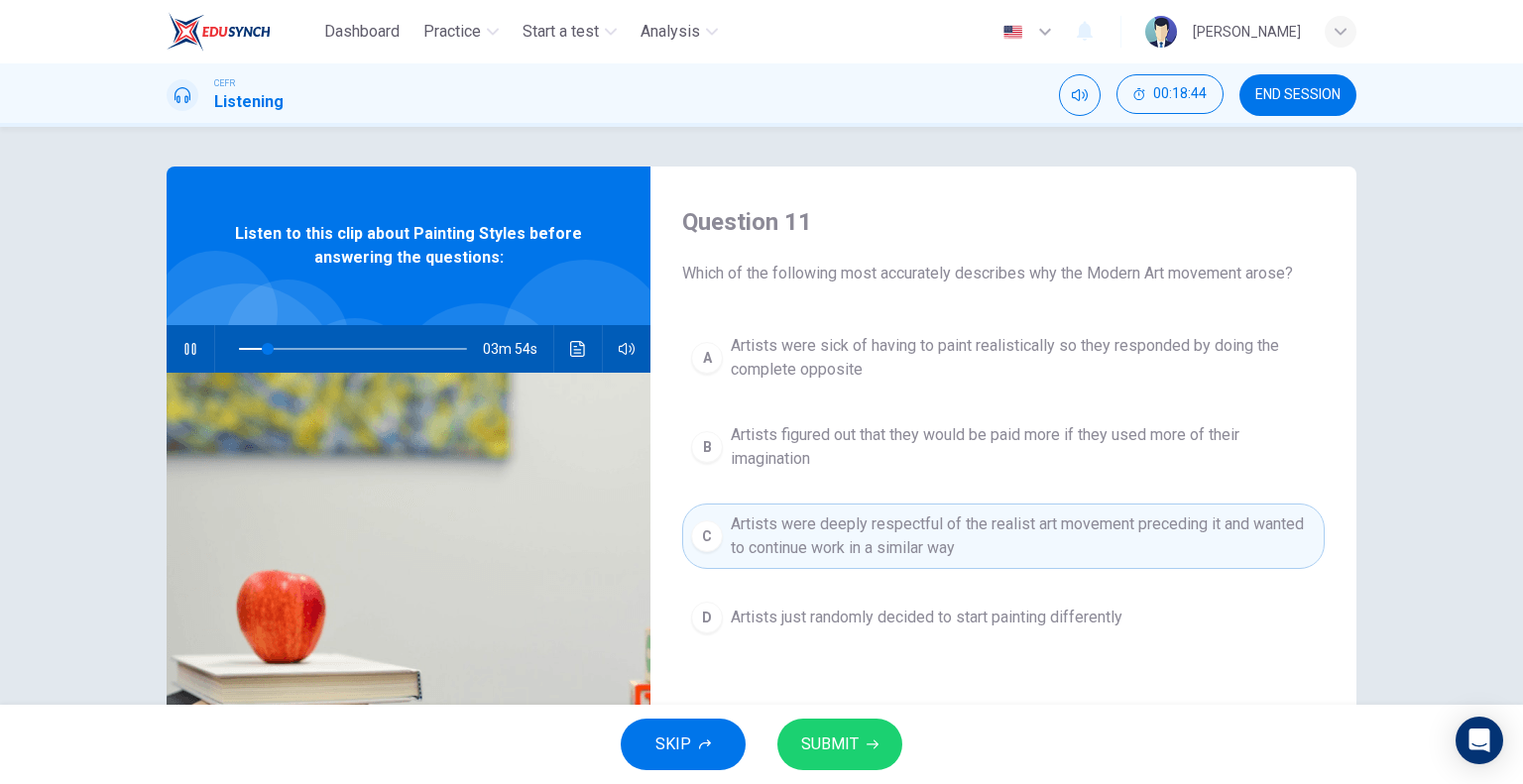 click 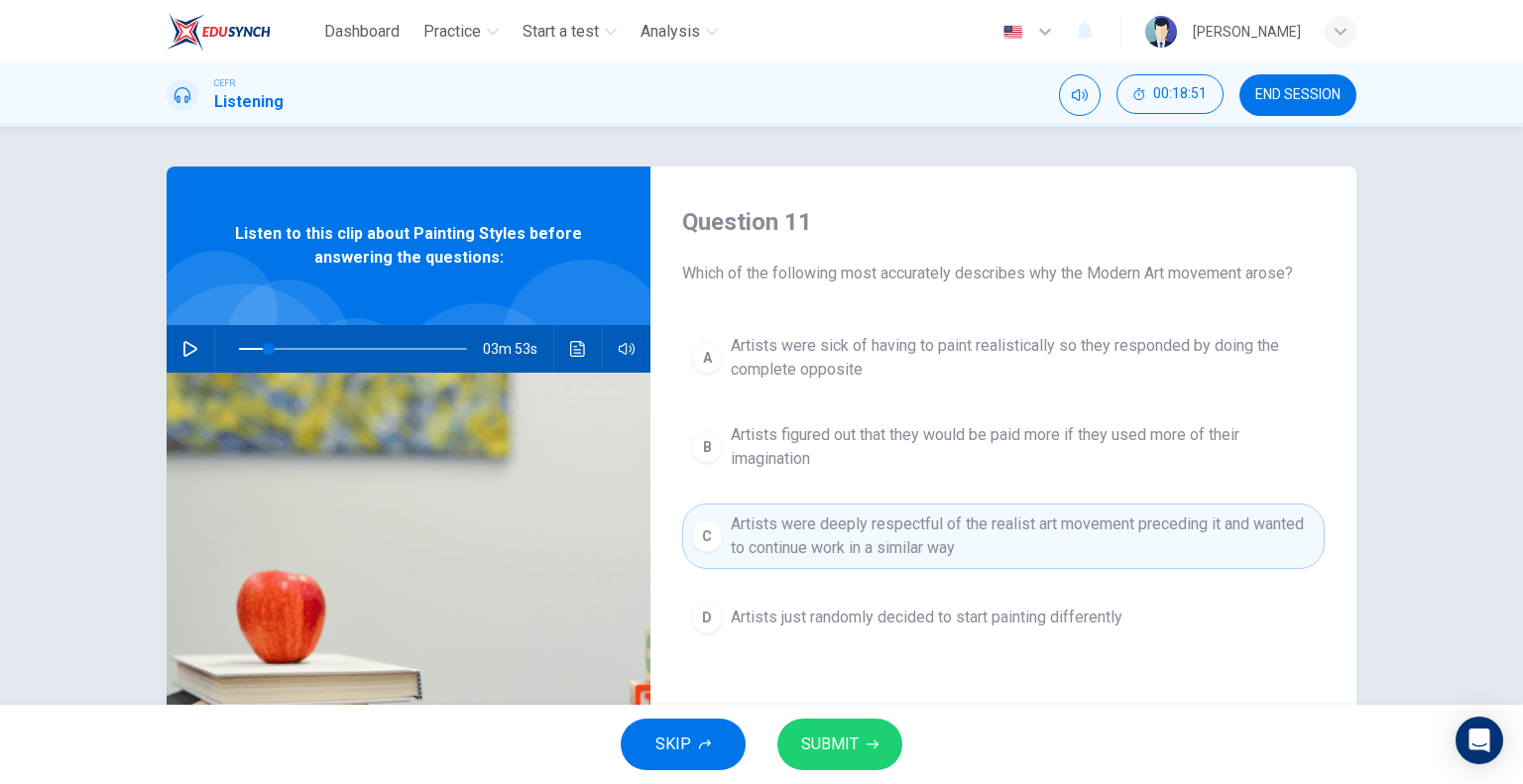 click at bounding box center (190, 349) 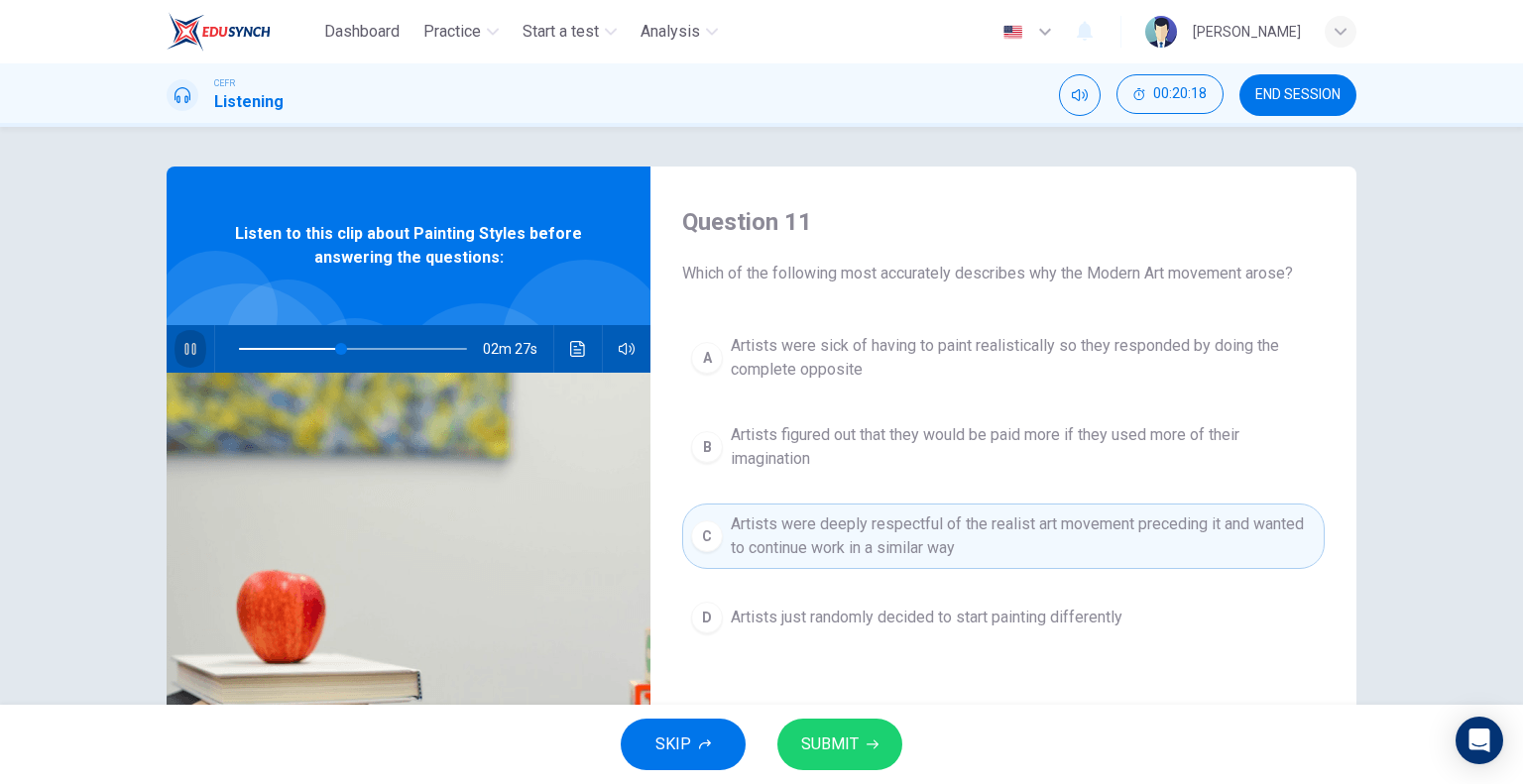 click 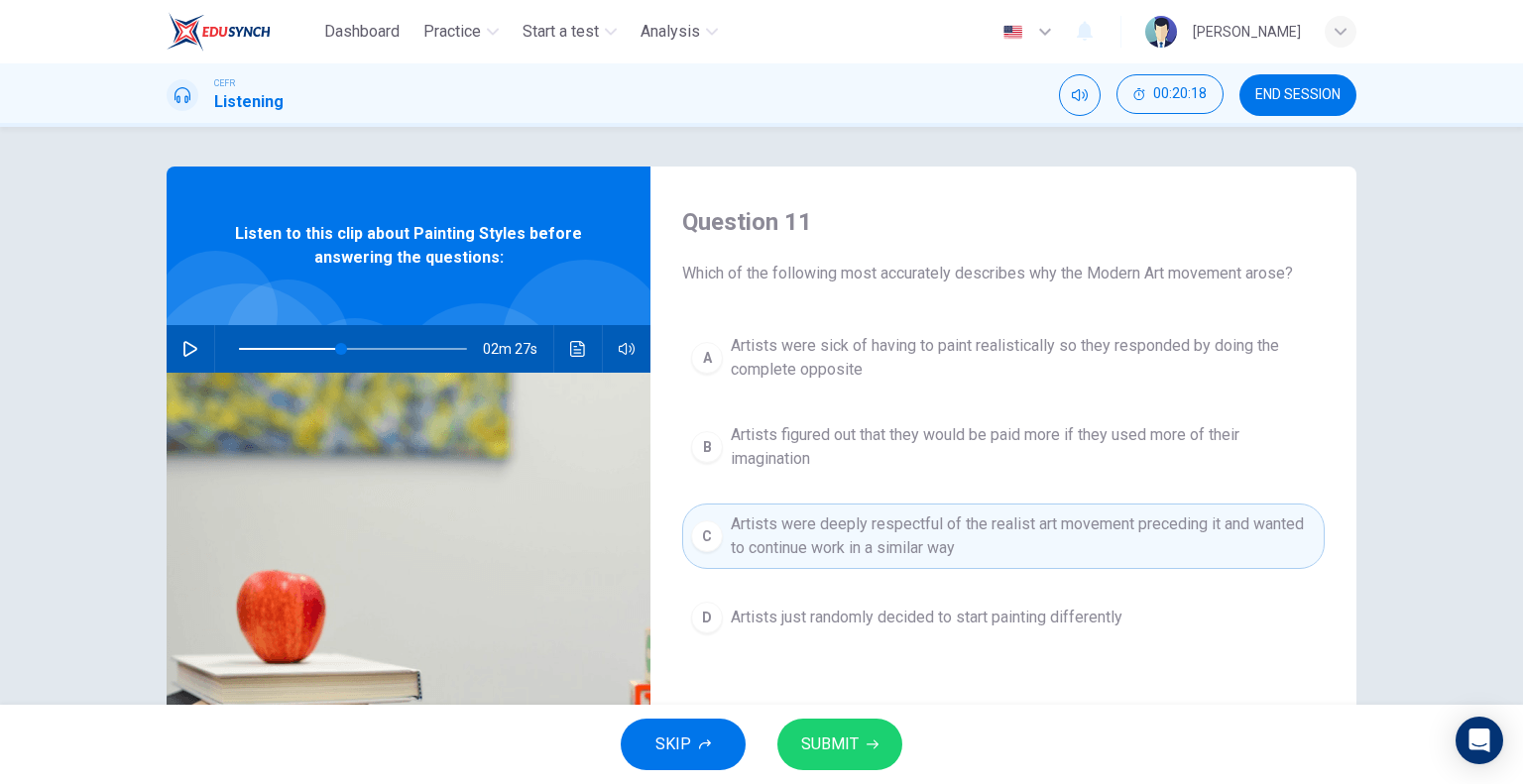 click on "Artists figured out that they would be paid more if they used more of their imagination" at bounding box center (1023, 447) 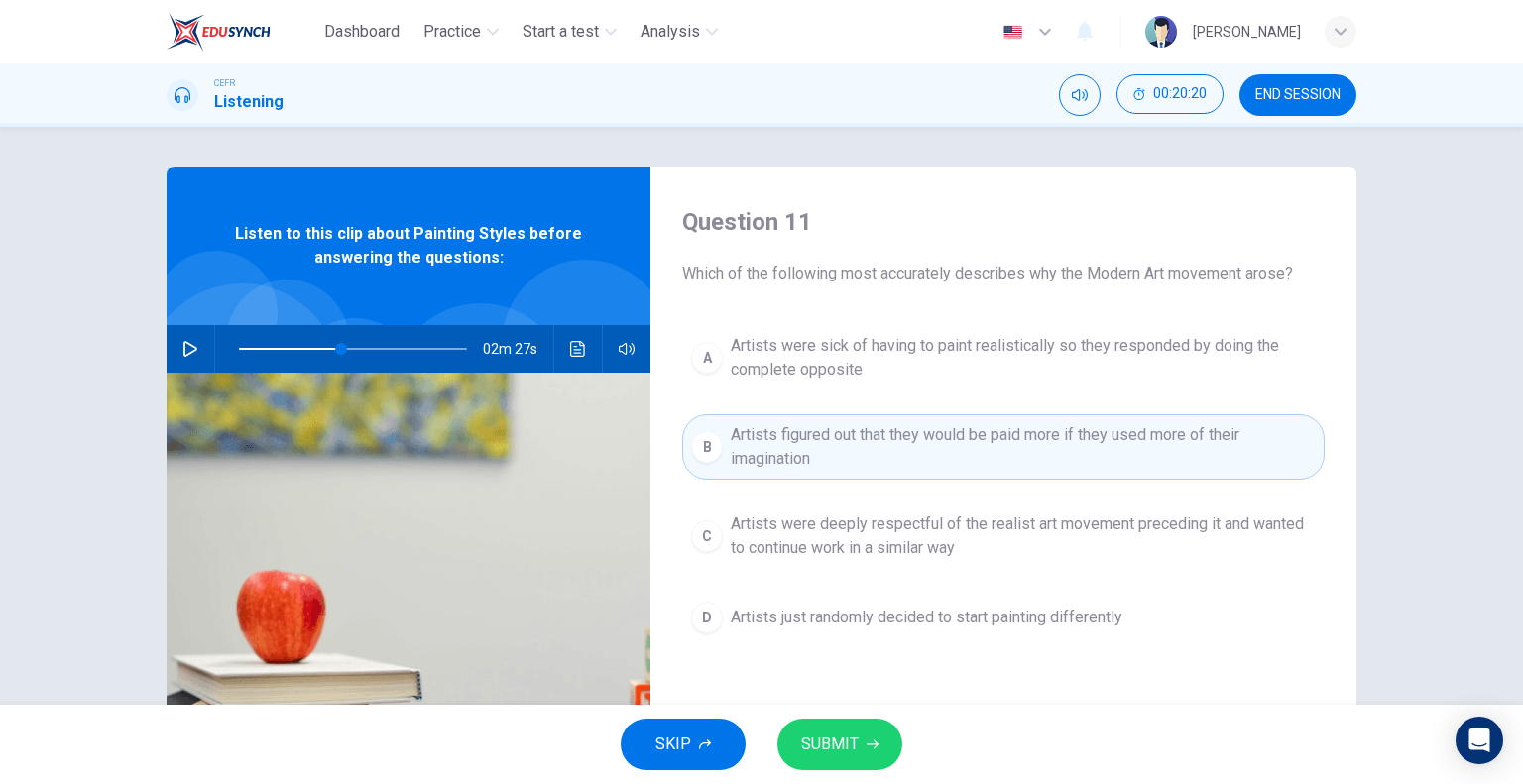 click on "Artists were sick of having to paint realistically so they responded by doing the complete opposite" at bounding box center [1023, 358] 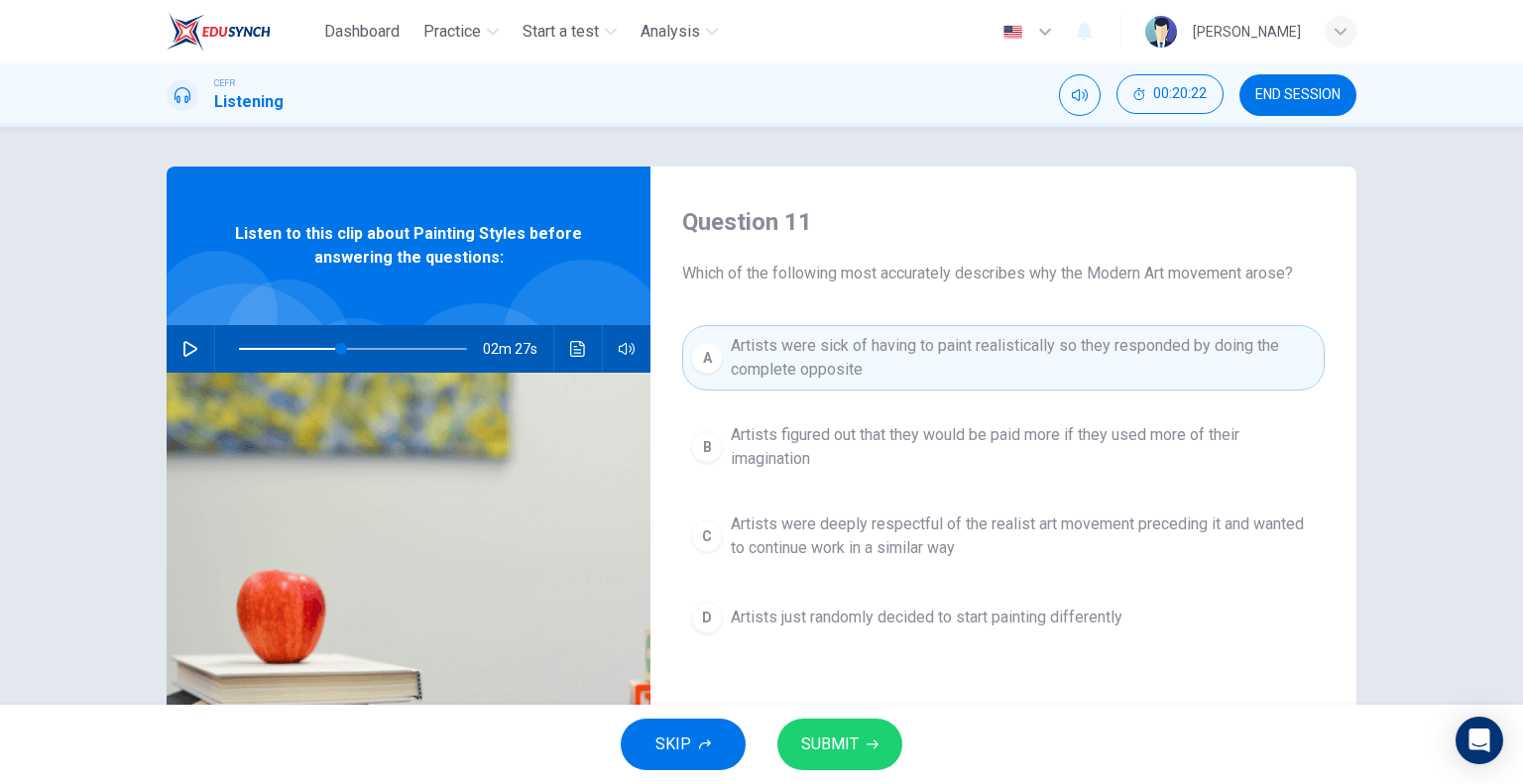 click on "Artists figured out that they would be paid more if they used more of their imagination" at bounding box center (1023, 447) 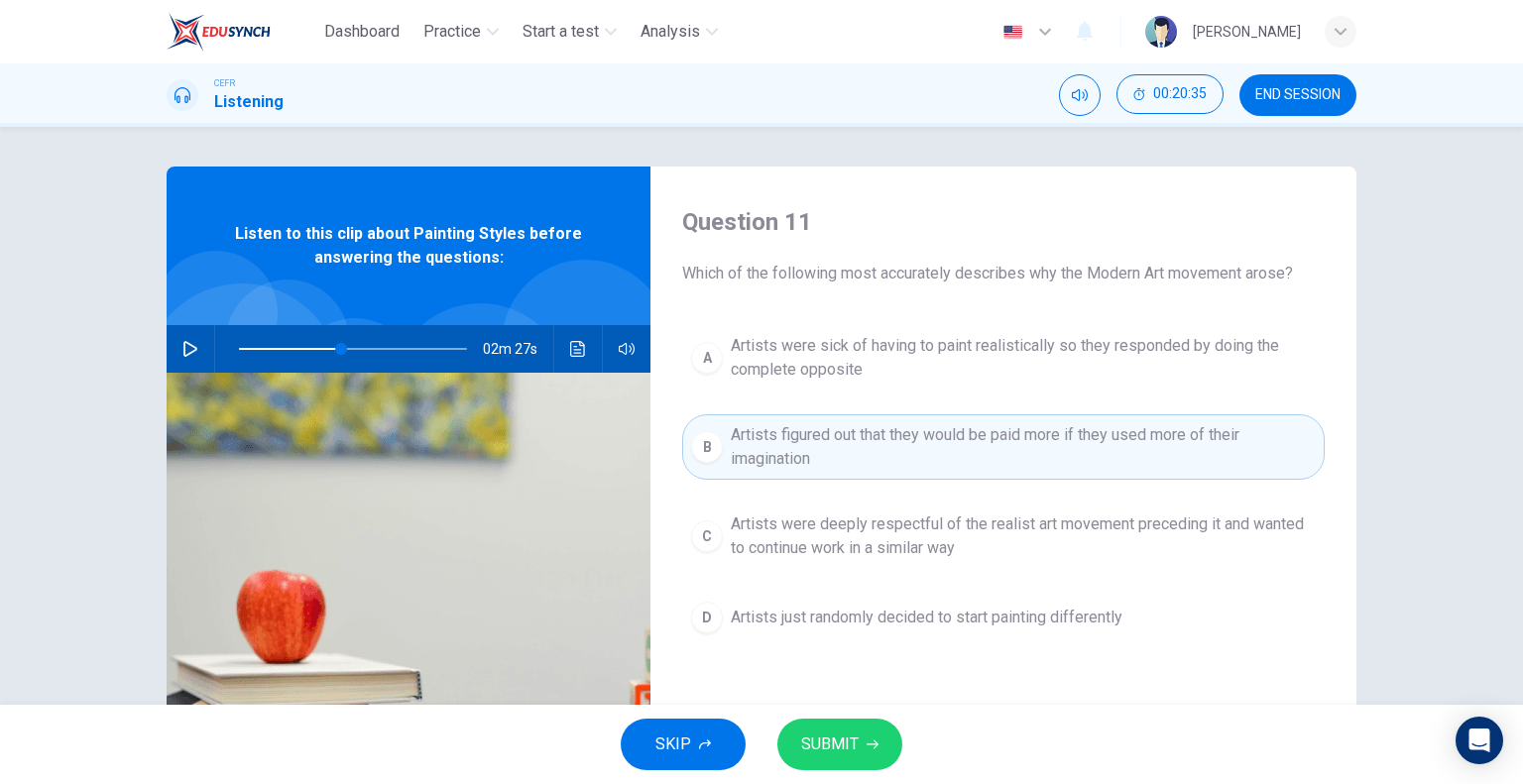 click on "SUBMIT" at bounding box center (840, 744) 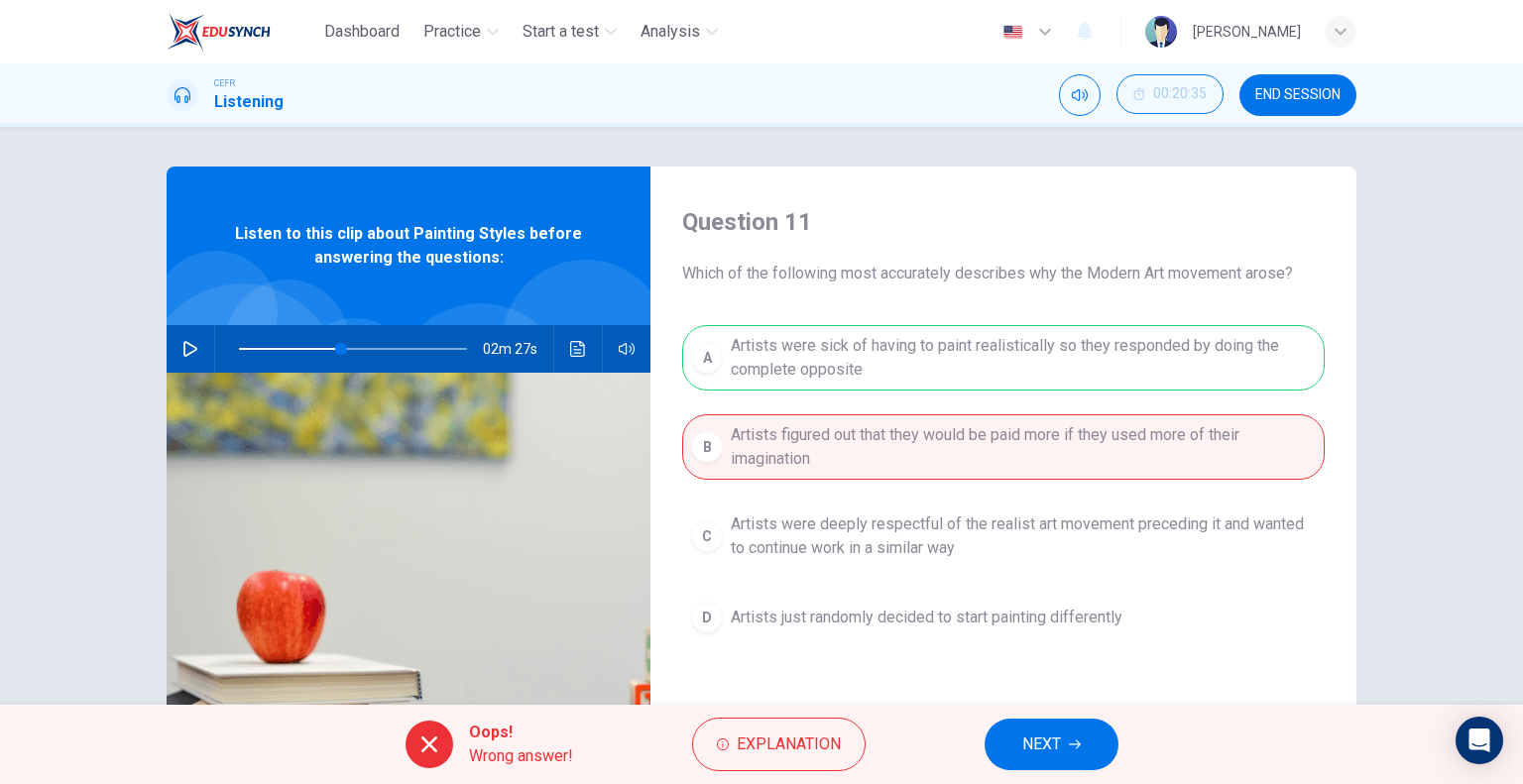 click on "A Artists were sick of having to paint realistically so they responded by doing the complete opposite B Artists figured out that they would be paid more if they used more of their imagination C Artists were deeply respectful of the realist art movement preceding it and wanted to continue work in a similar way D Artists just randomly decided to start painting differently" at bounding box center (1003, 504) 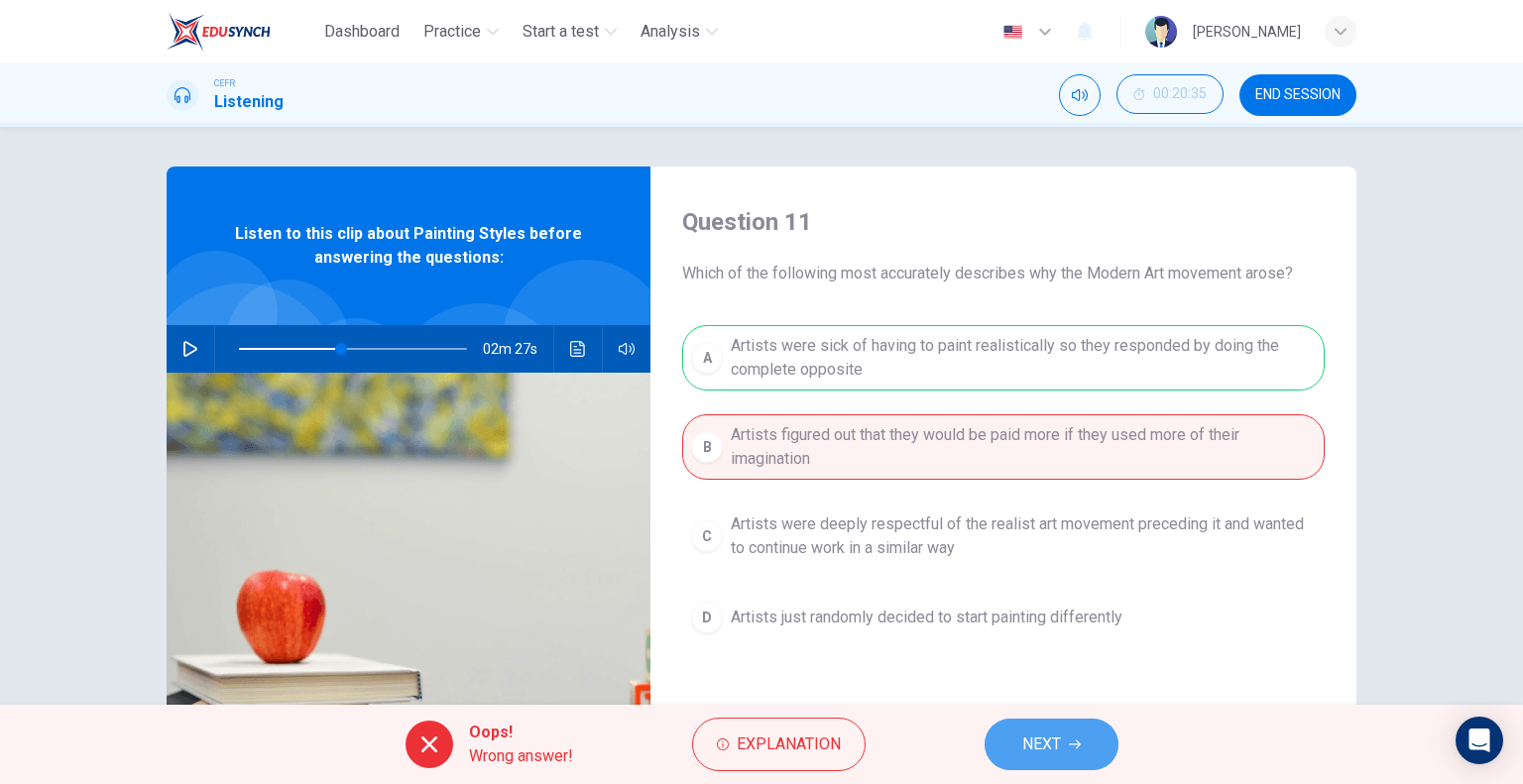click on "NEXT" at bounding box center [1041, 744] 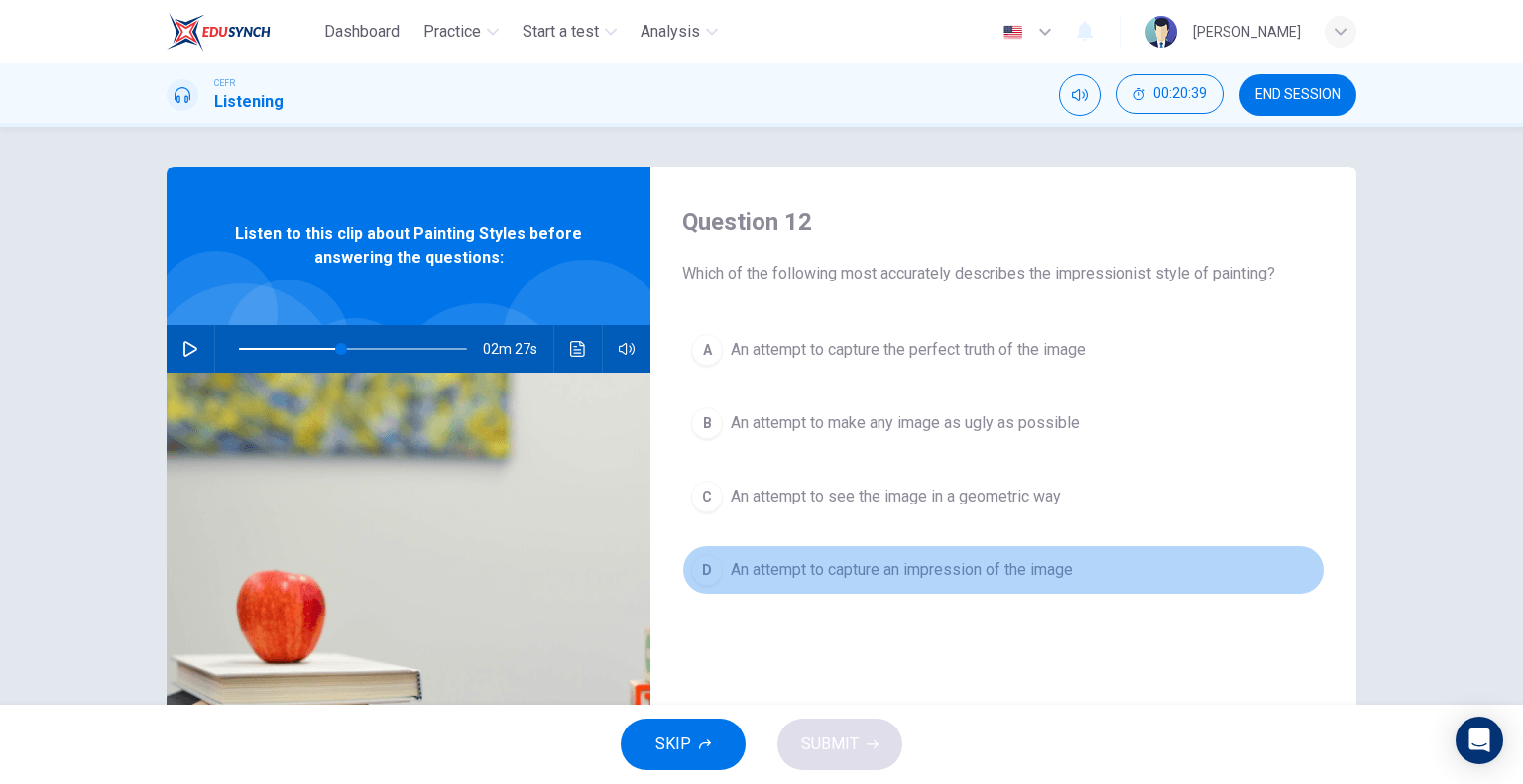 click on "An attempt to capture an impression of the image" at bounding box center (901, 570) 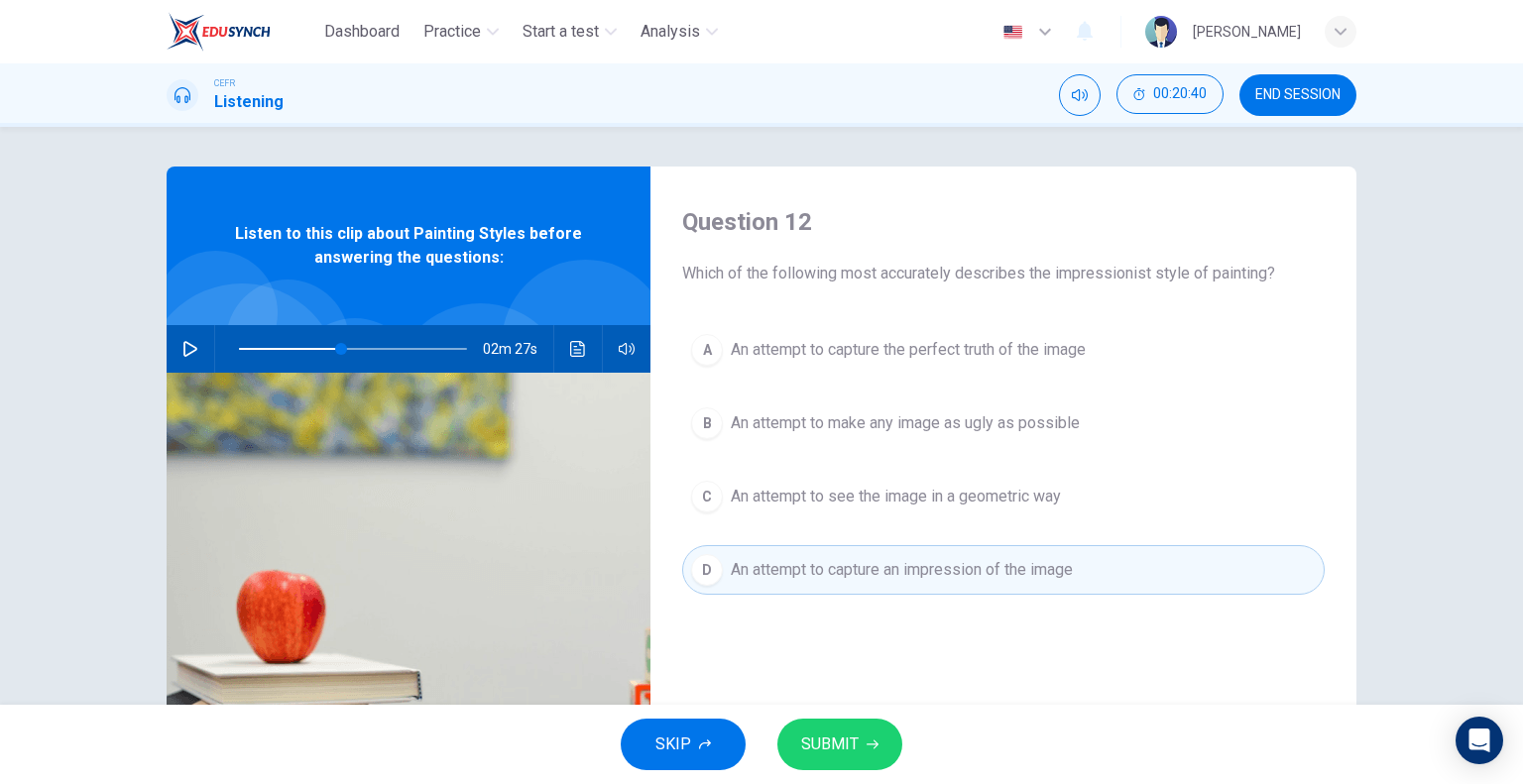 click on "SUBMIT" at bounding box center [830, 744] 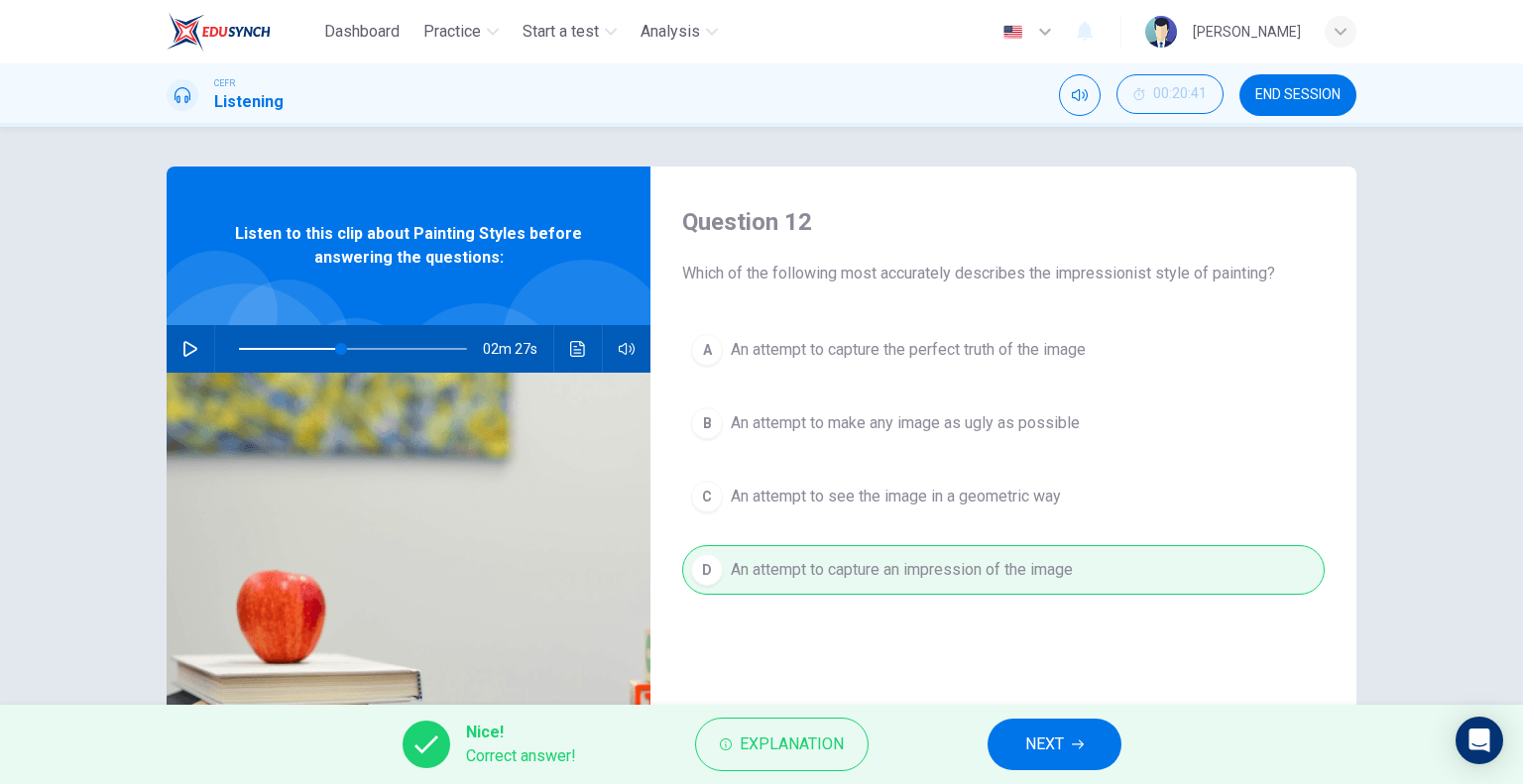 click on "NEXT" at bounding box center [1044, 744] 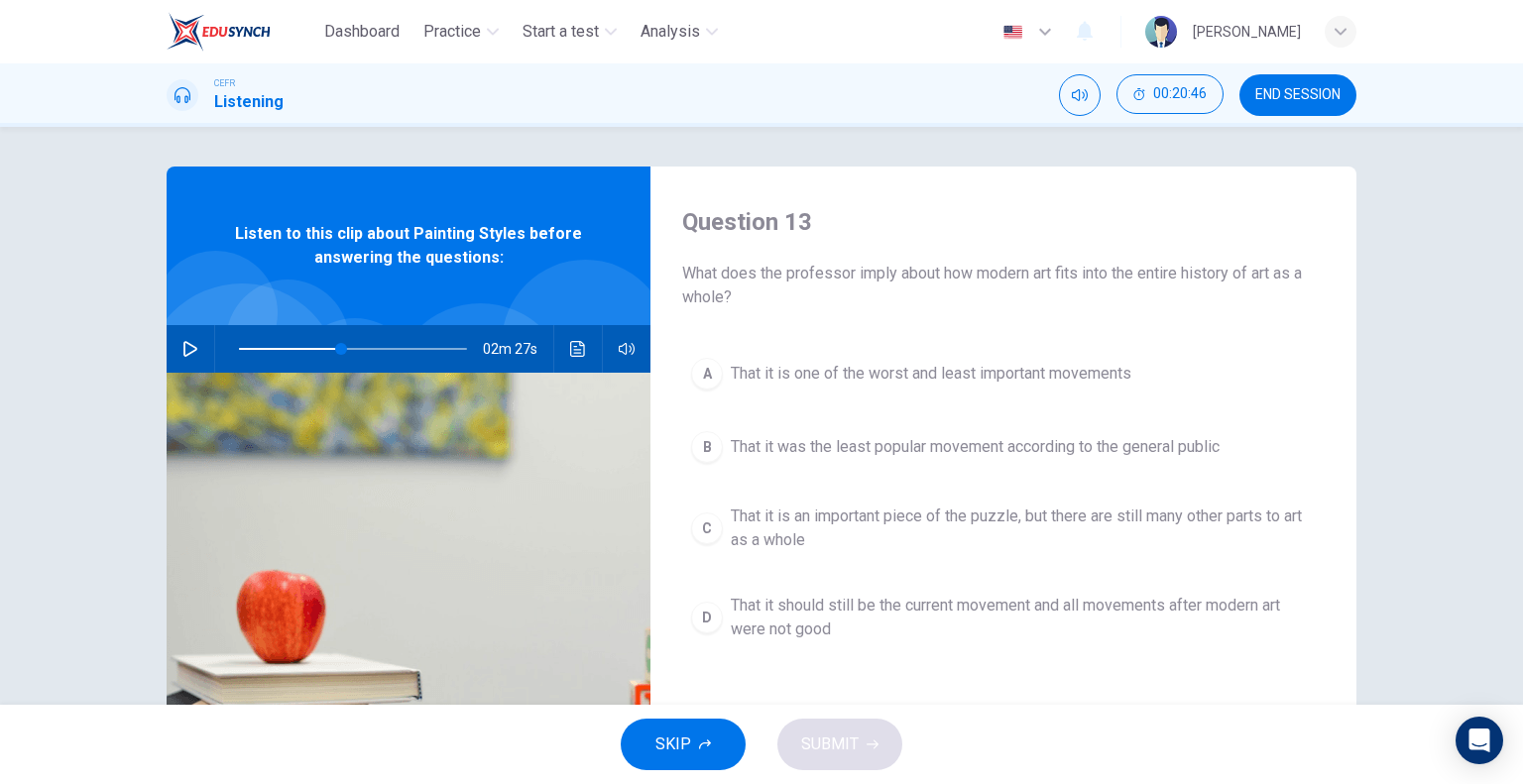 click on "That it was the least popular movement according to the general public" at bounding box center [975, 447] 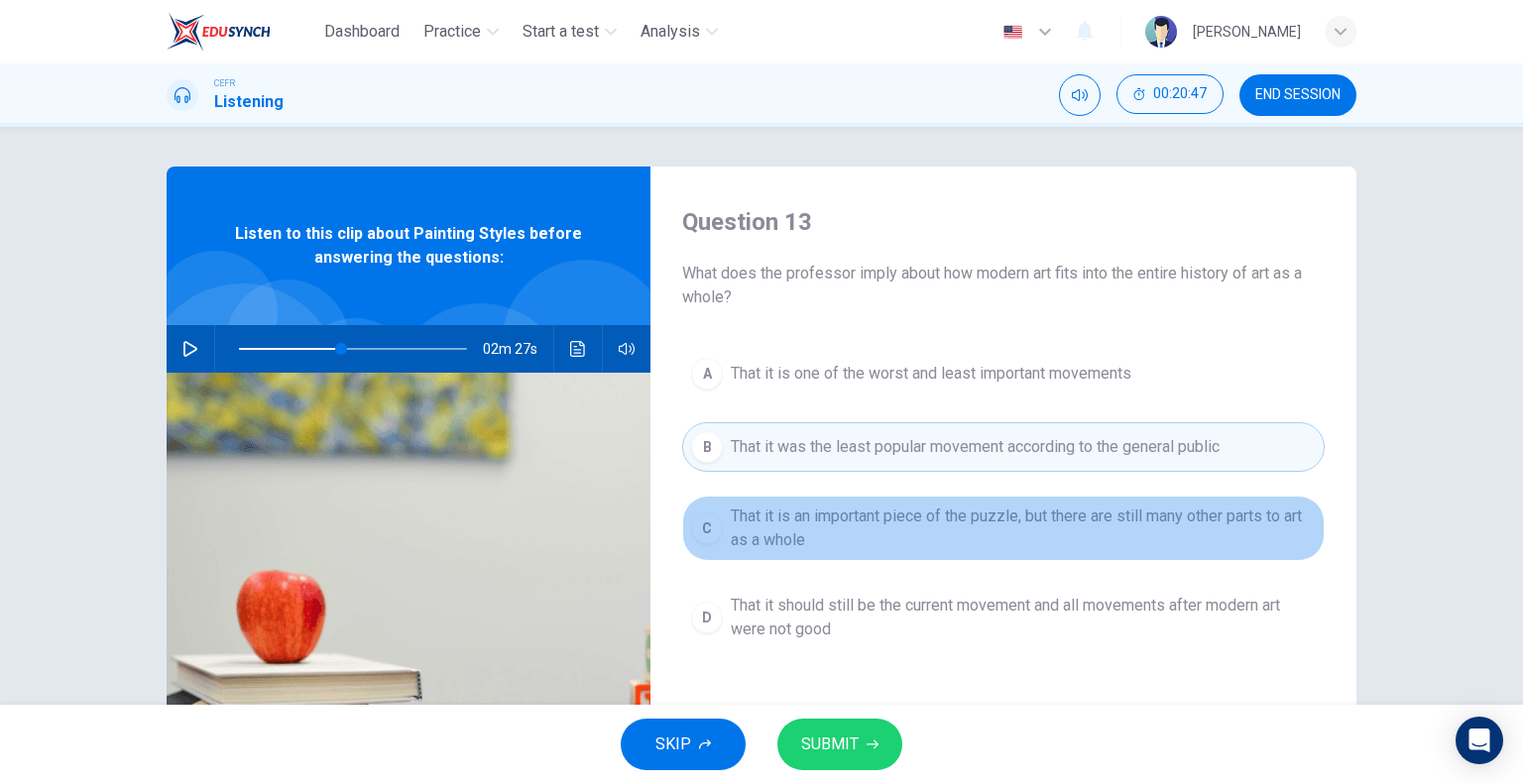 click on "That it is an important piece of the puzzle, but there are still many other parts to art as a whole" at bounding box center [1023, 528] 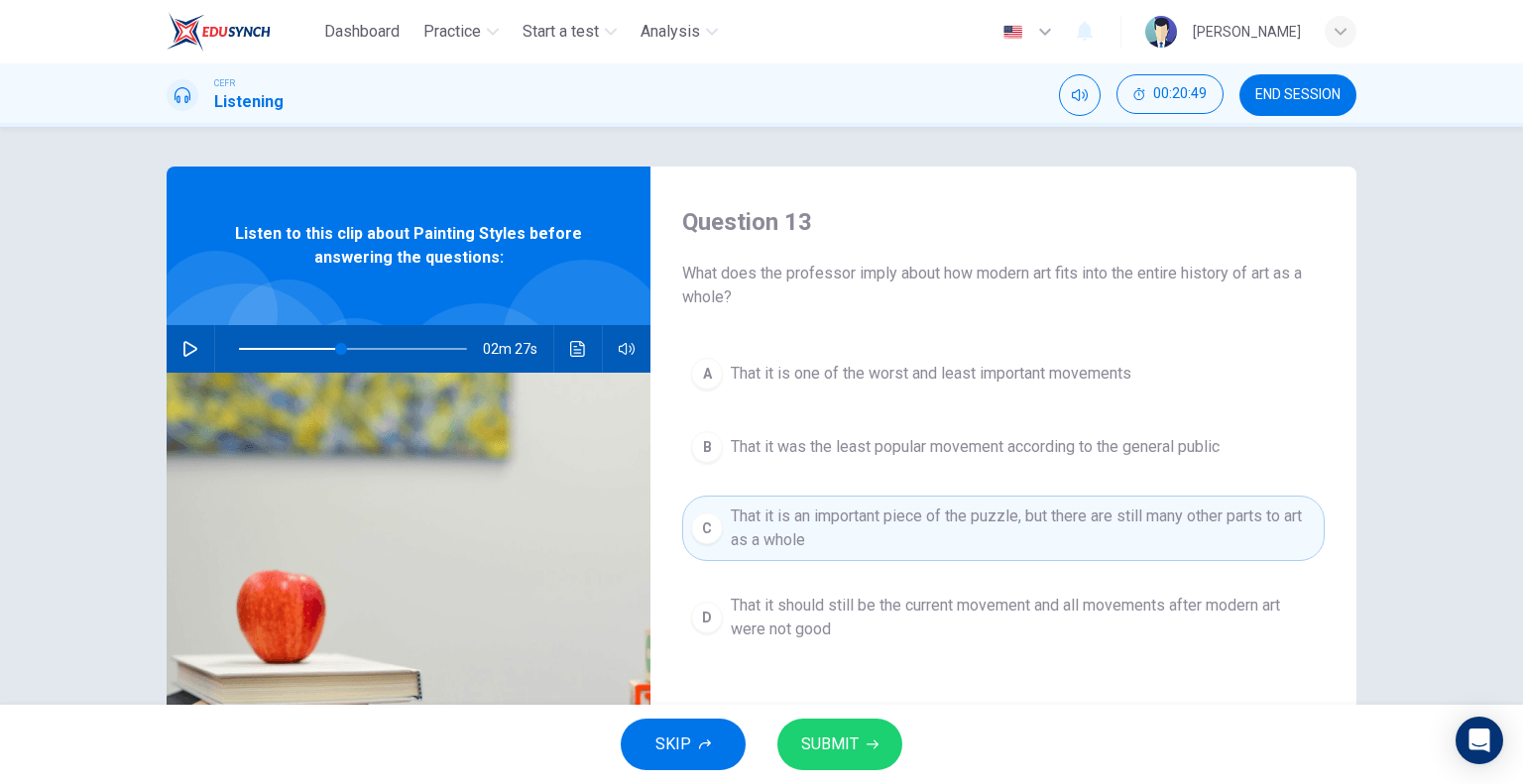 click on "That it should still be the current movement and all movements after modern art were not good" at bounding box center [1023, 617] 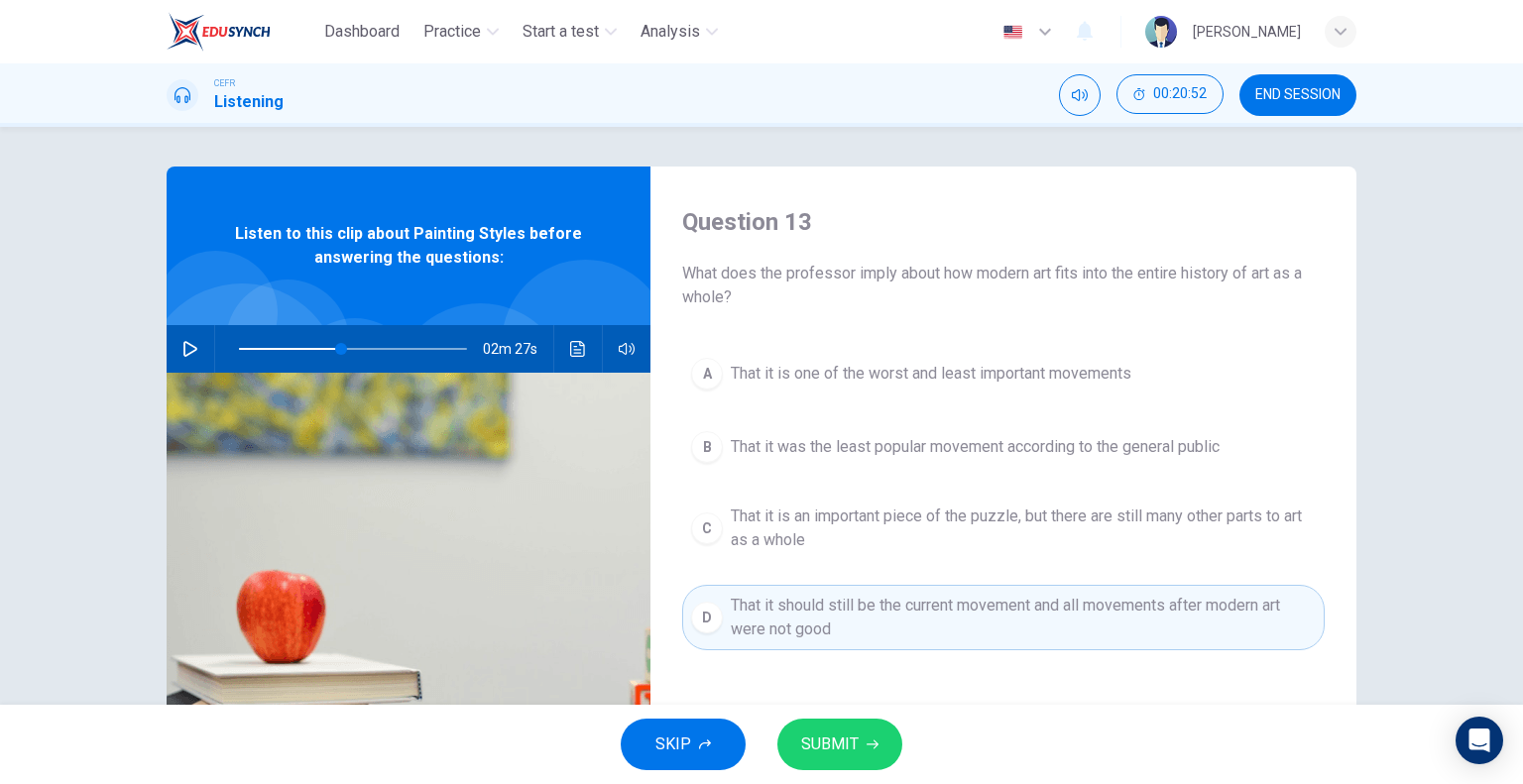 click on "That it is one of the worst and least important movements" at bounding box center (931, 374) 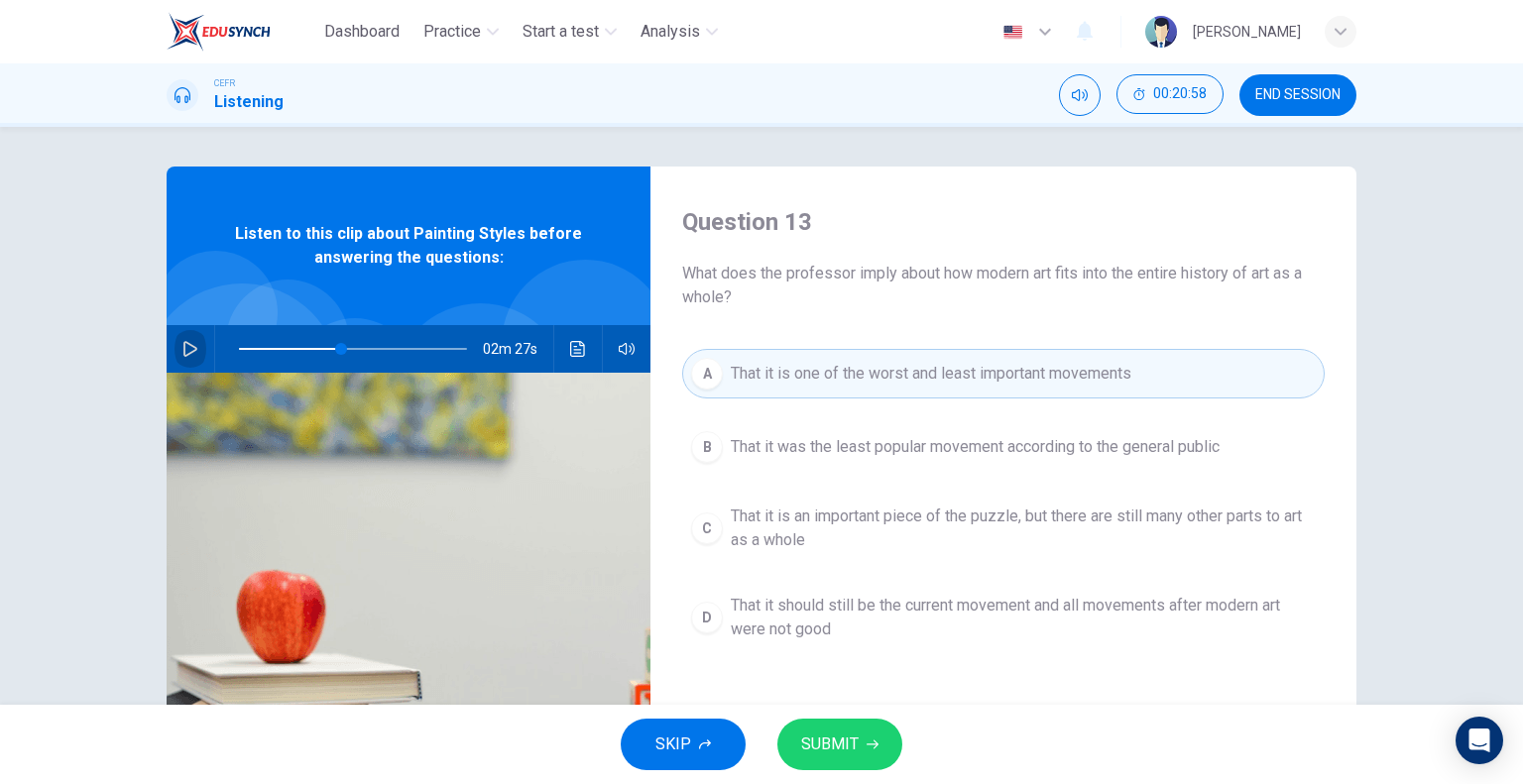 click 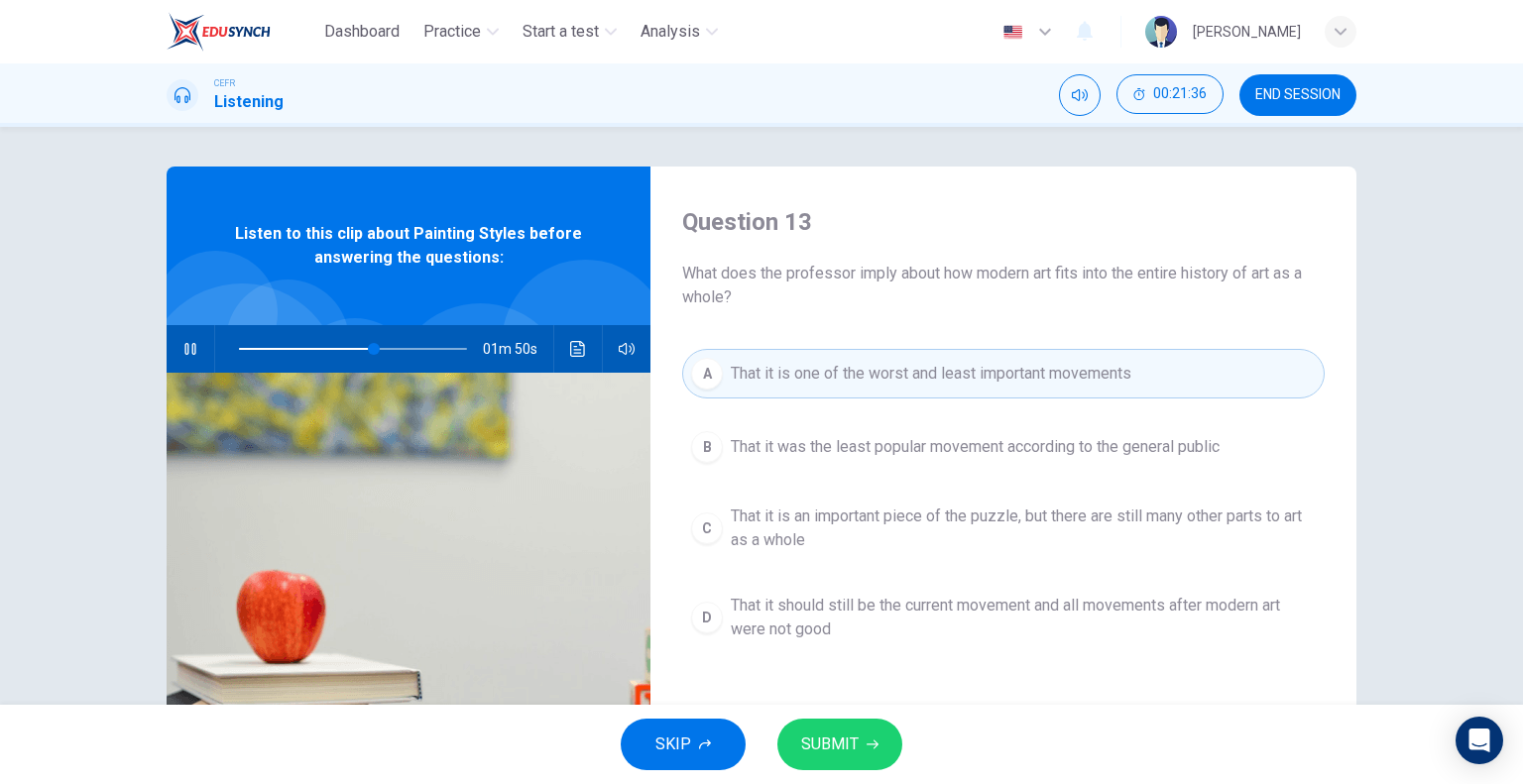 click on "That it was the least popular movement according to the general public" at bounding box center [975, 447] 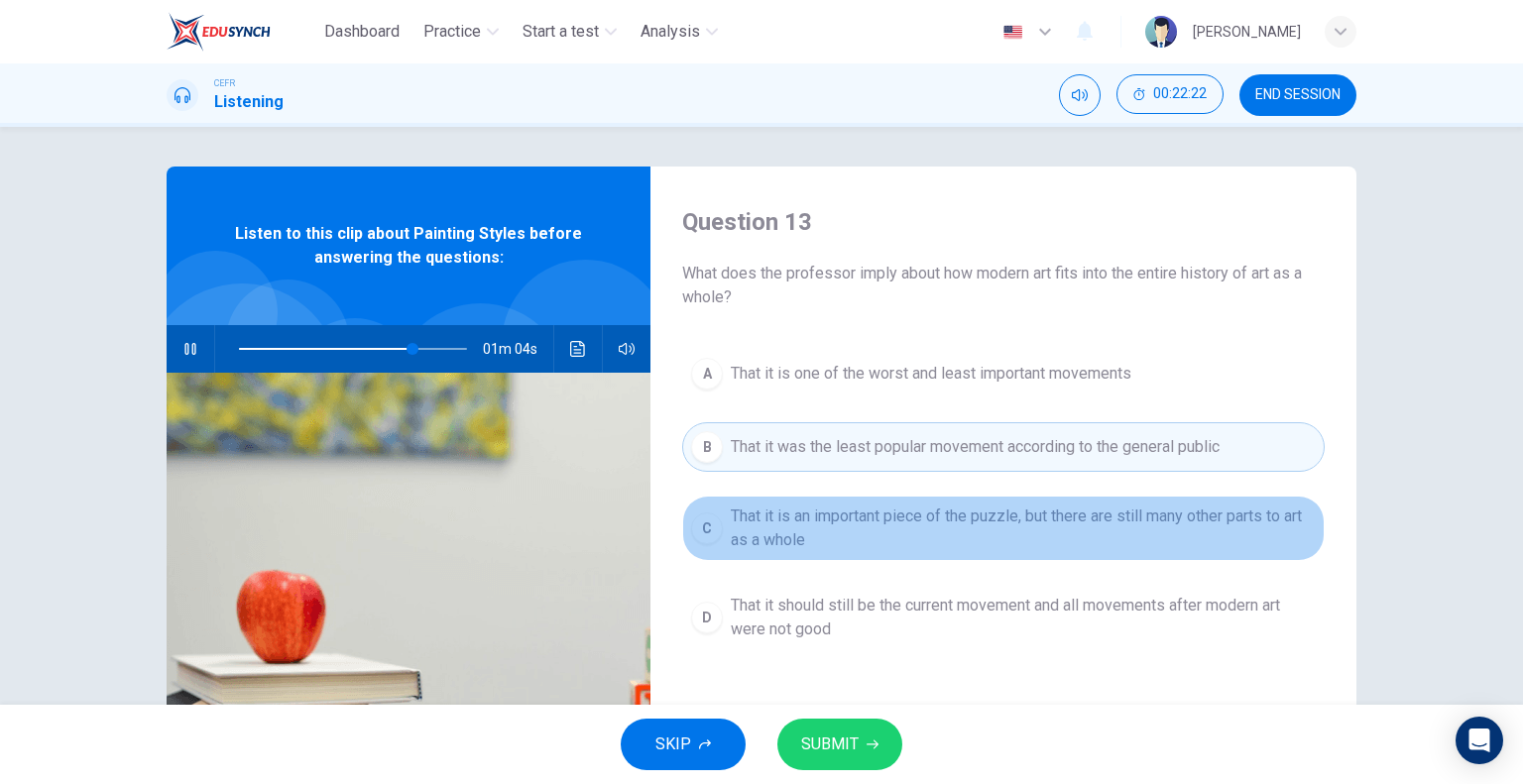 click on "That it is an important piece of the puzzle, but there are still many other parts to art as a whole" at bounding box center [1023, 528] 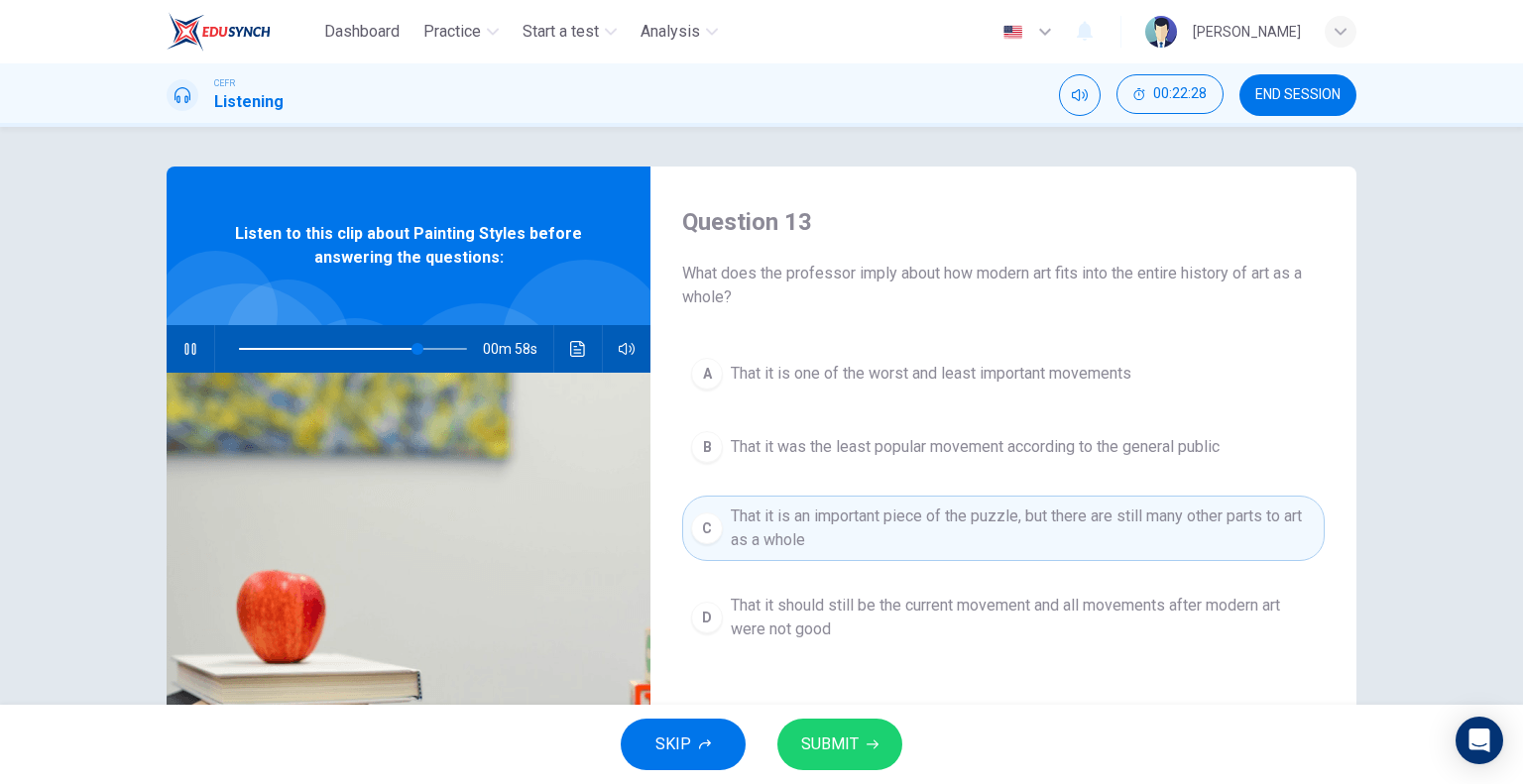 click 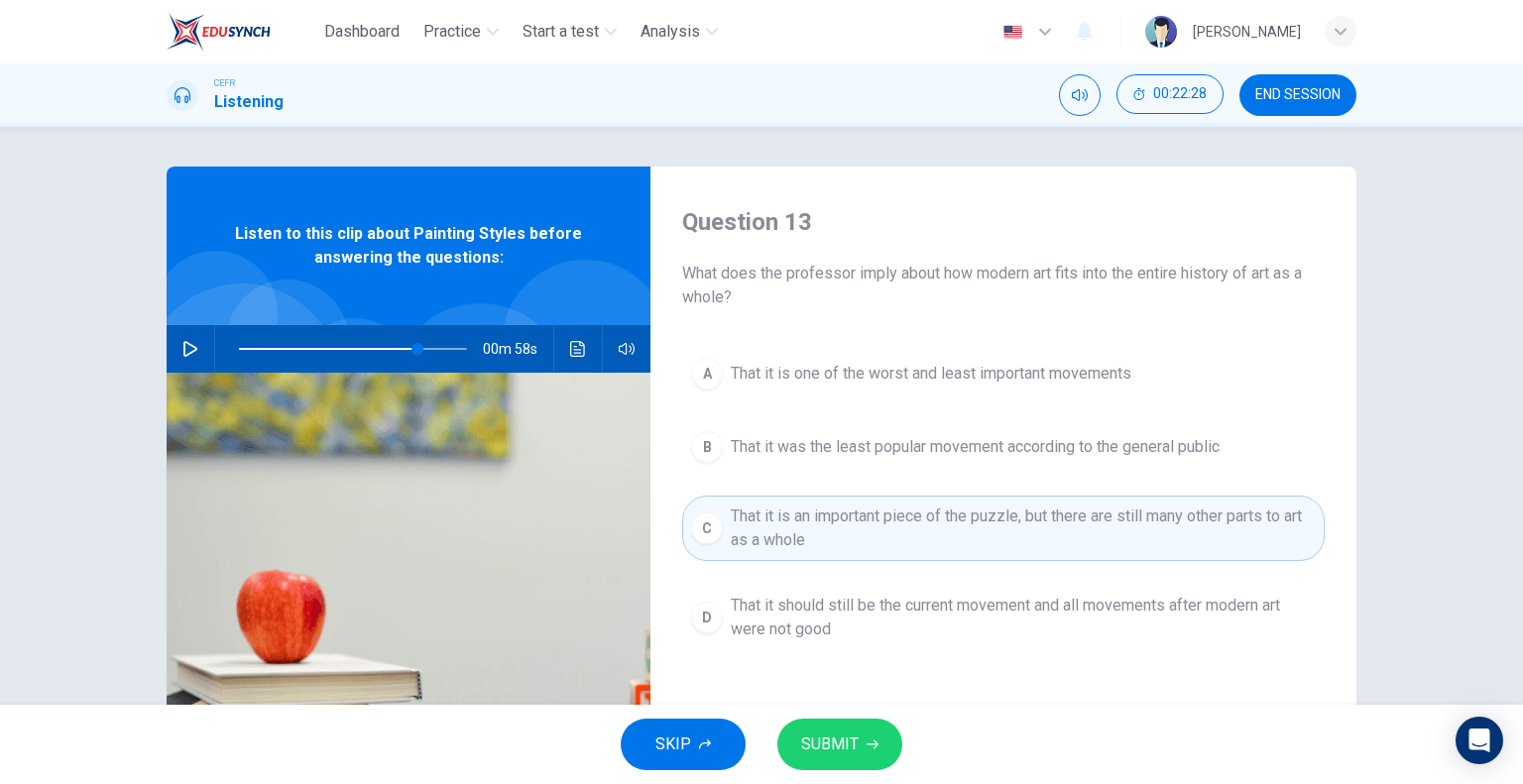 click 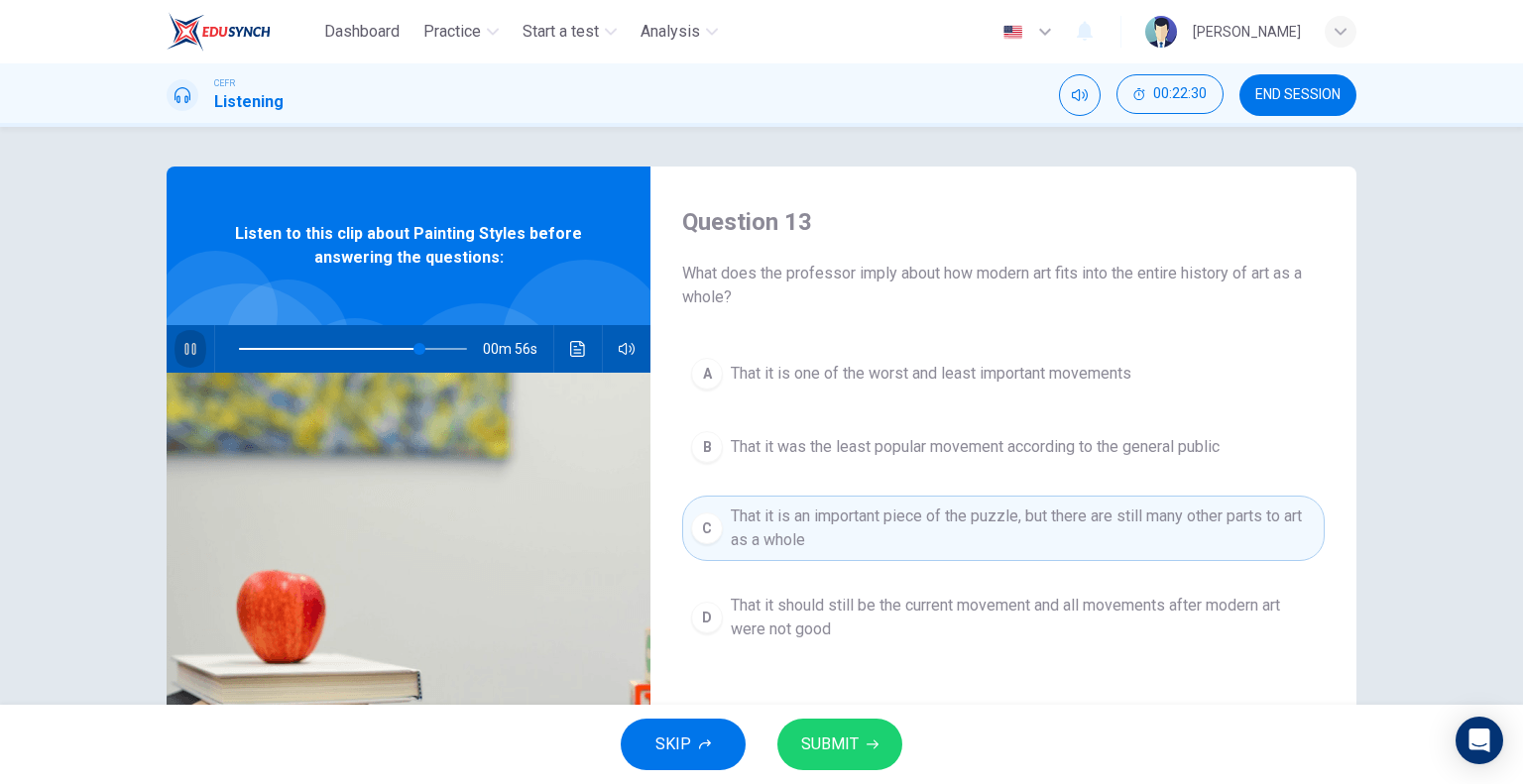 click 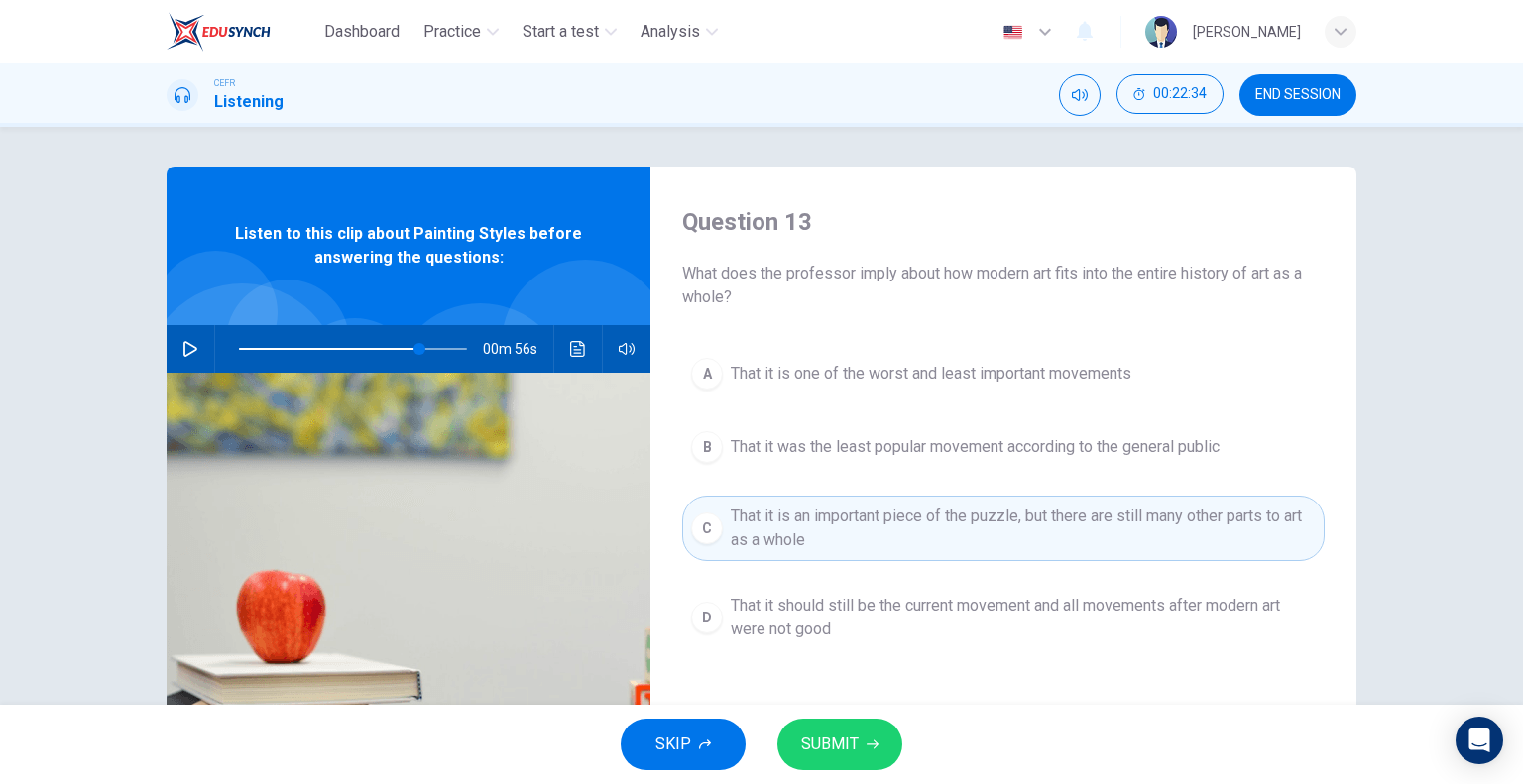 click on "That it was the least popular movement according to the general public" at bounding box center [975, 447] 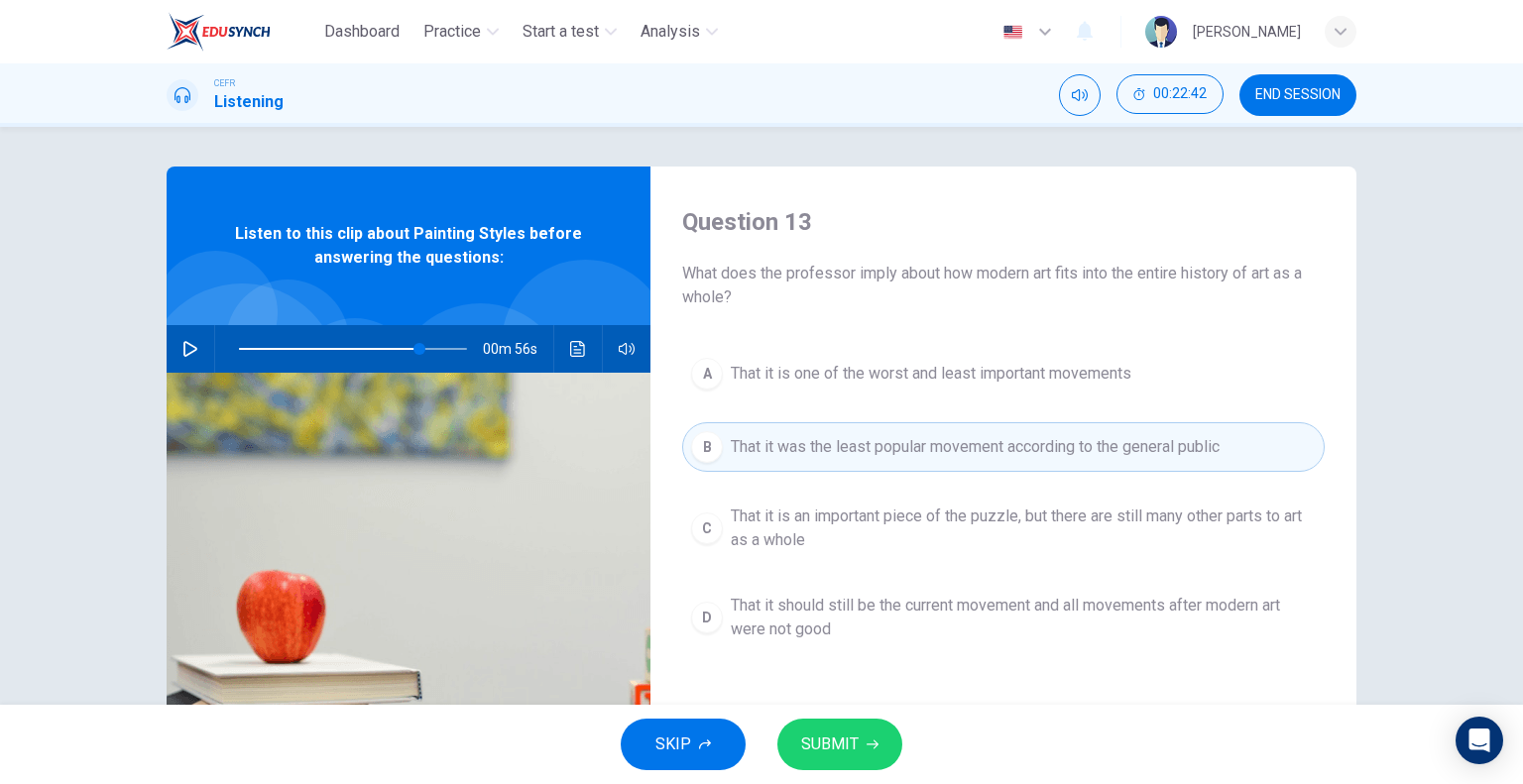 click on "That it is an important piece of the puzzle, but there are still many other parts to art as a whole" at bounding box center [1023, 528] 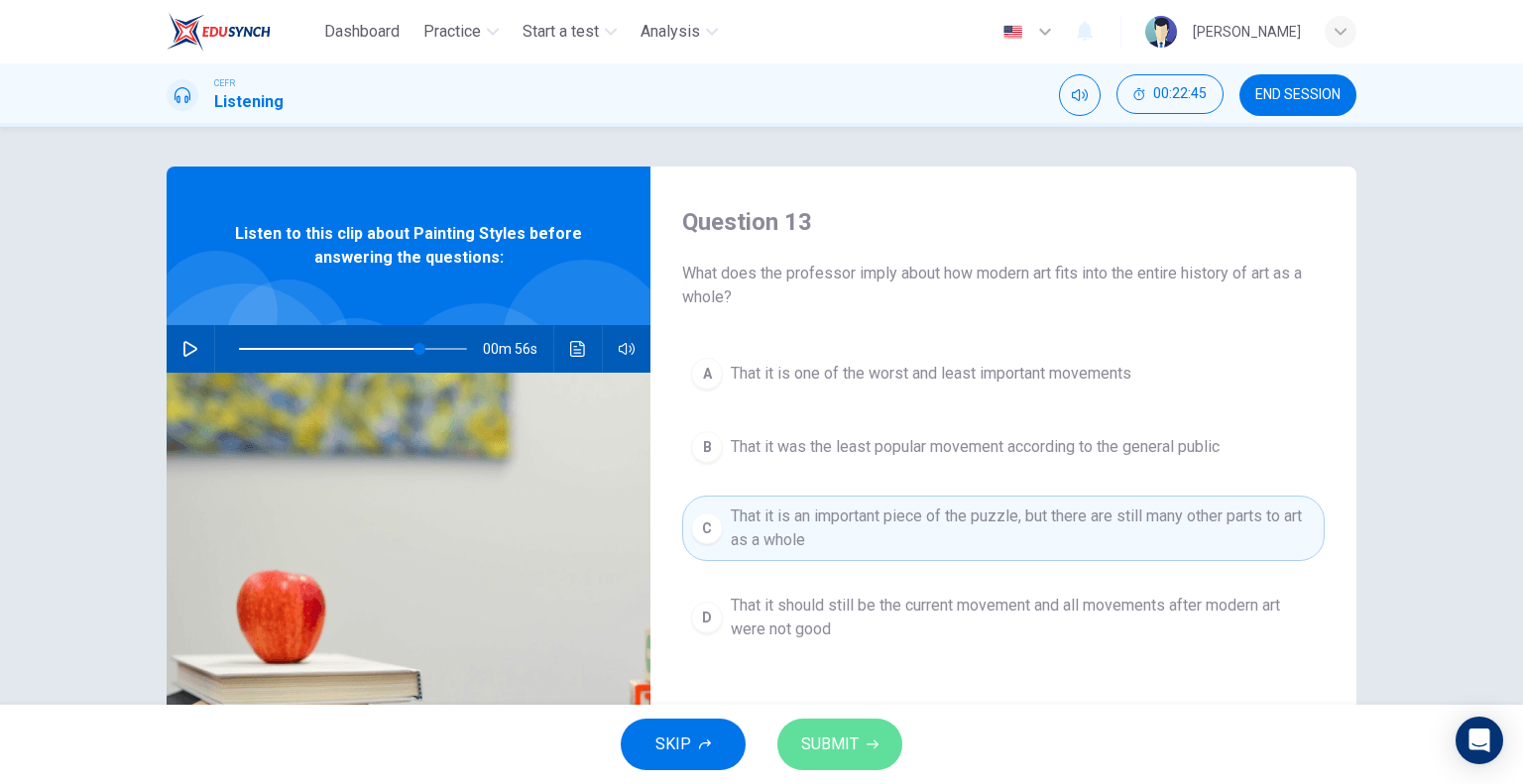 click on "SUBMIT" at bounding box center (830, 744) 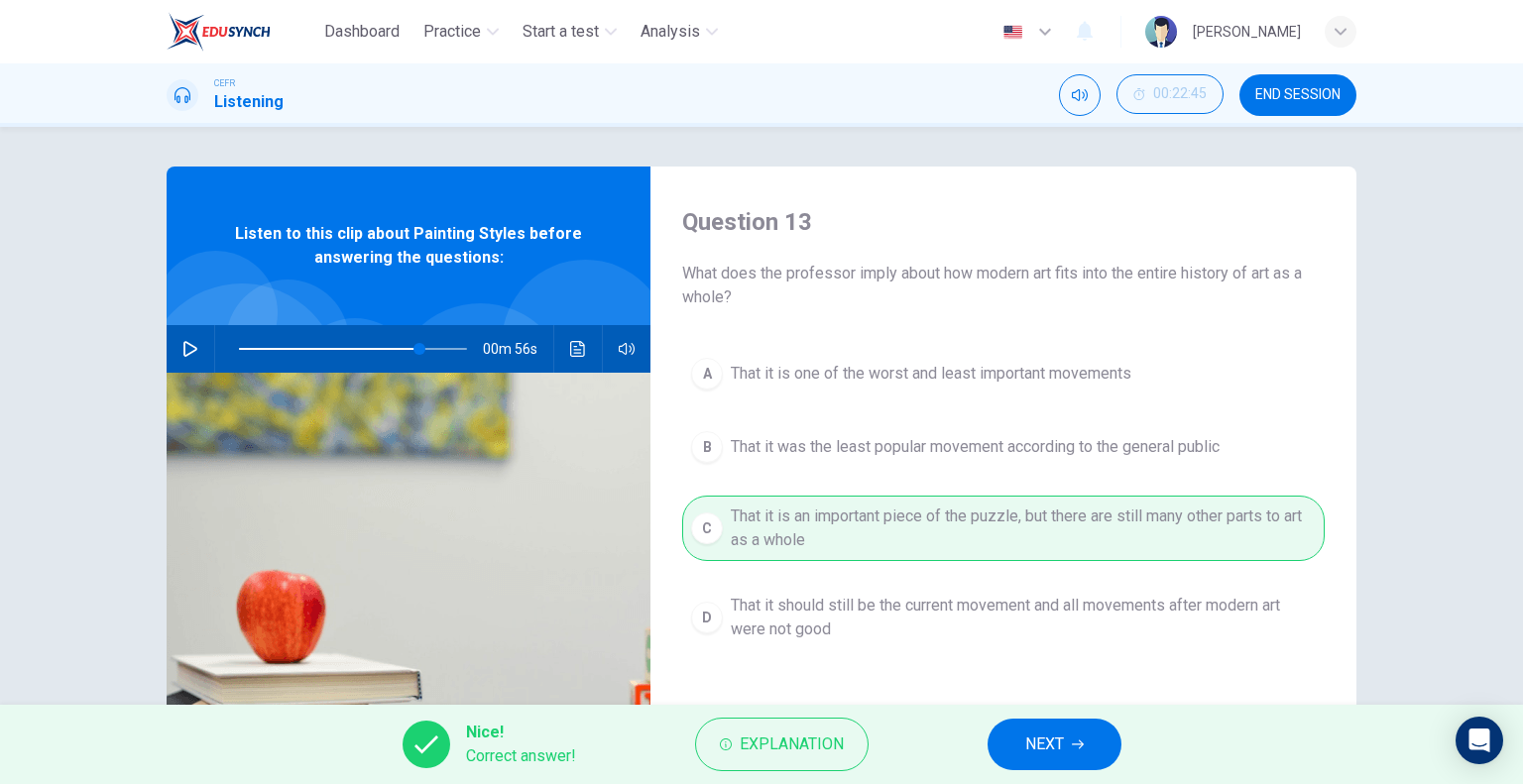 click on "NEXT" at bounding box center [1044, 744] 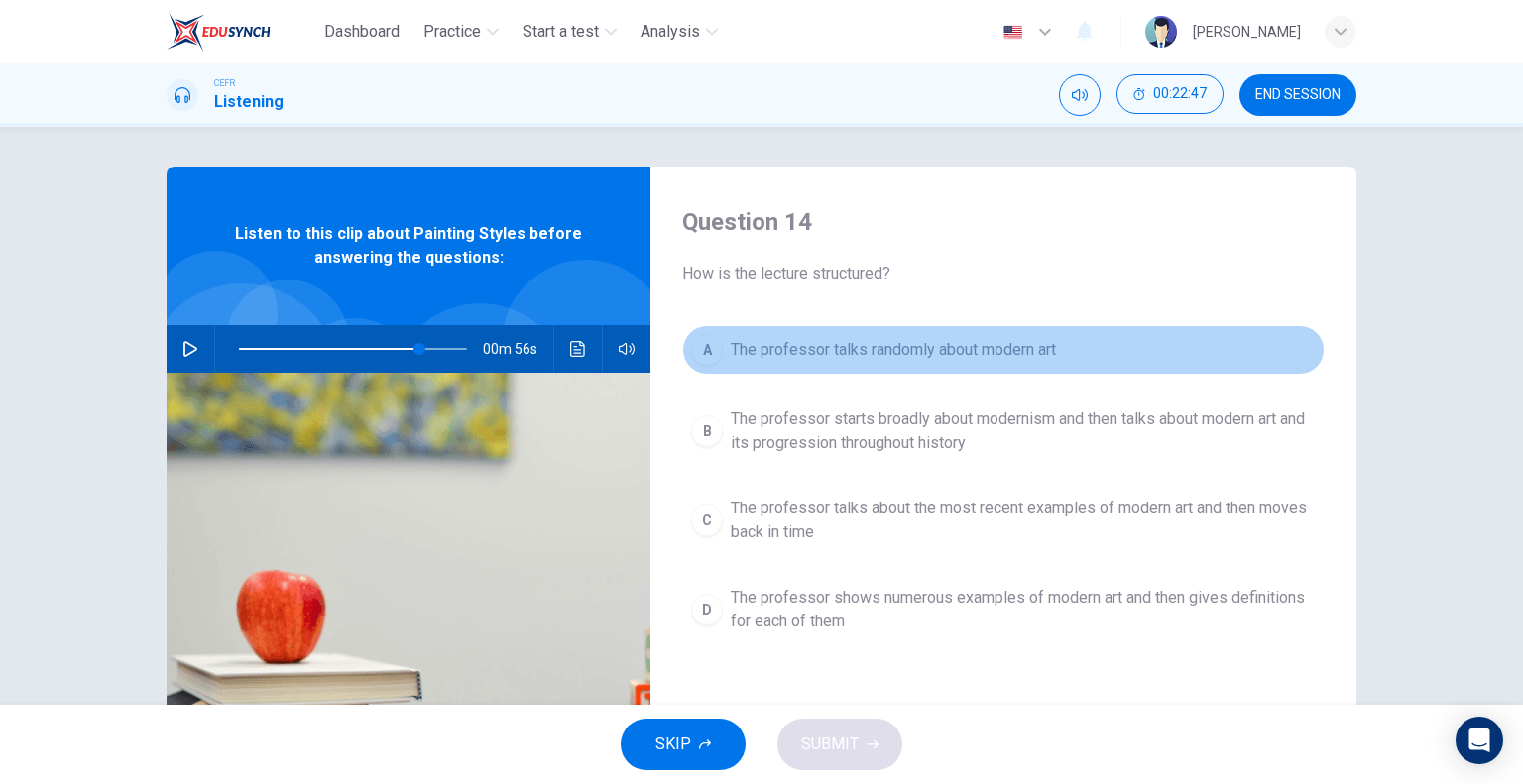 click on "A The professor talks randomly about modern art" at bounding box center (1003, 350) 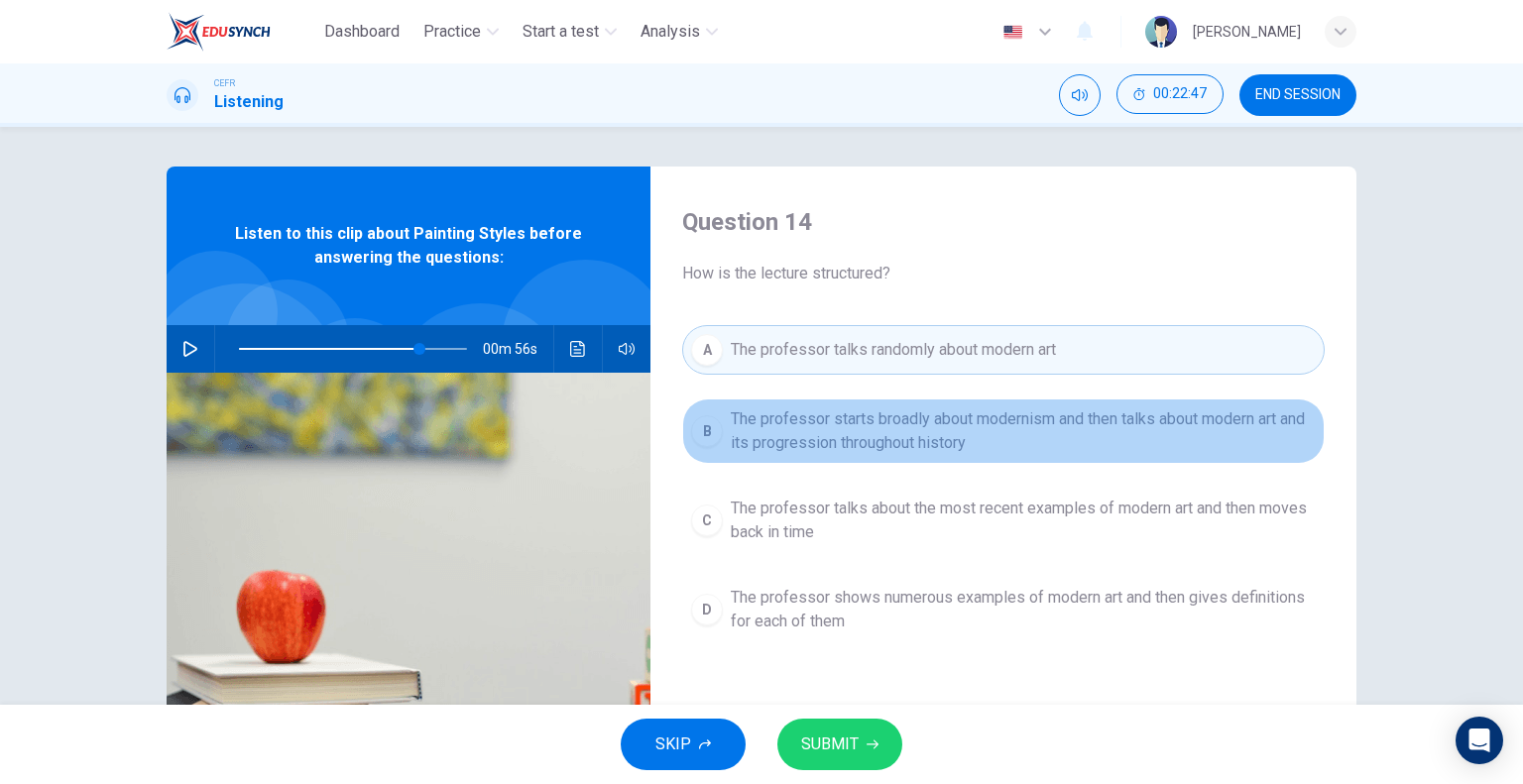click on "The professor starts broadly about modernism and then talks about modern art and its progression throughout history" at bounding box center [1023, 431] 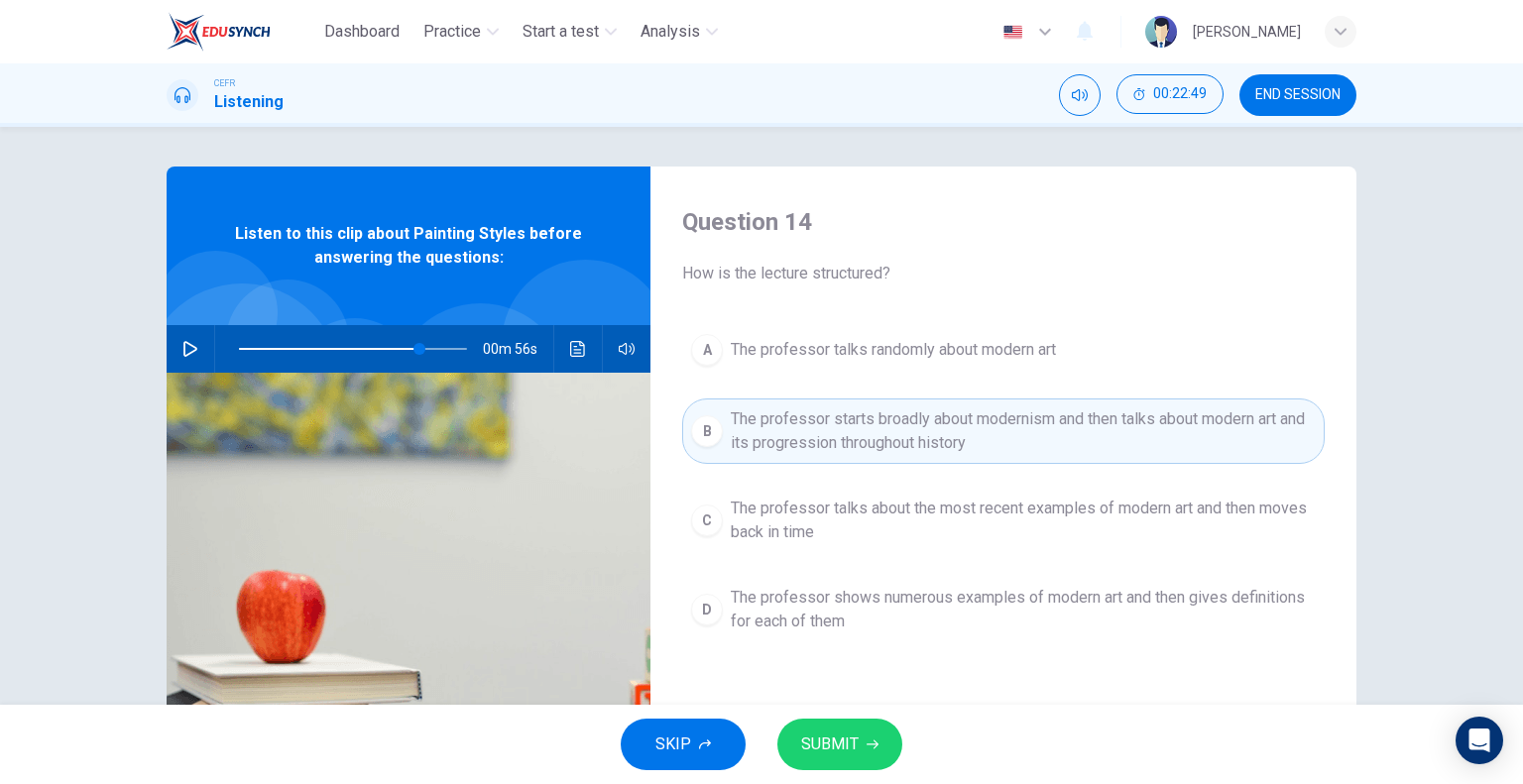 click on "The professor talks about the most recent examples of modern art and then moves back in time" at bounding box center [1023, 520] 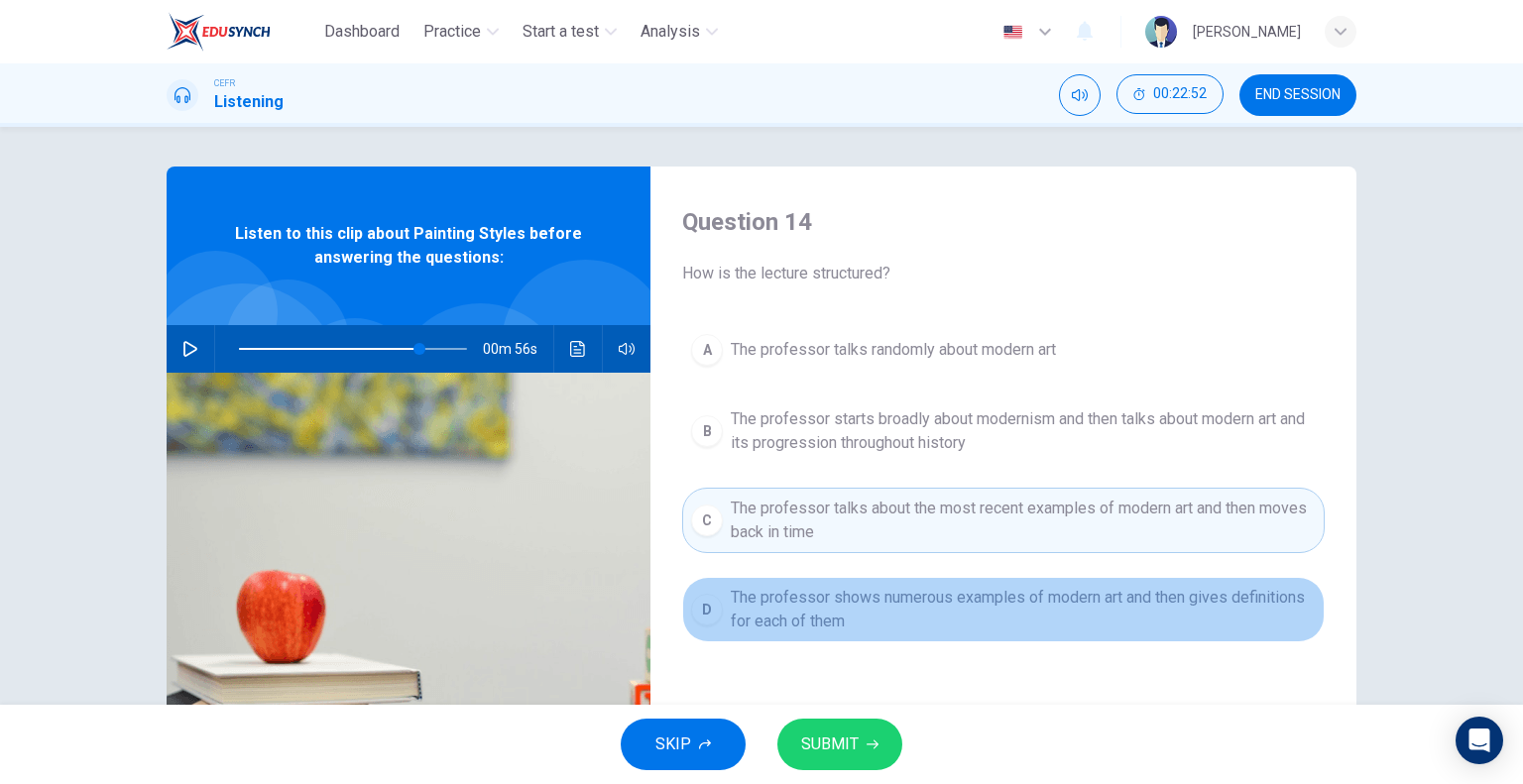 click on "D The professor shows numerous examples of modern art and then gives definitions for each of them" at bounding box center (1003, 610) 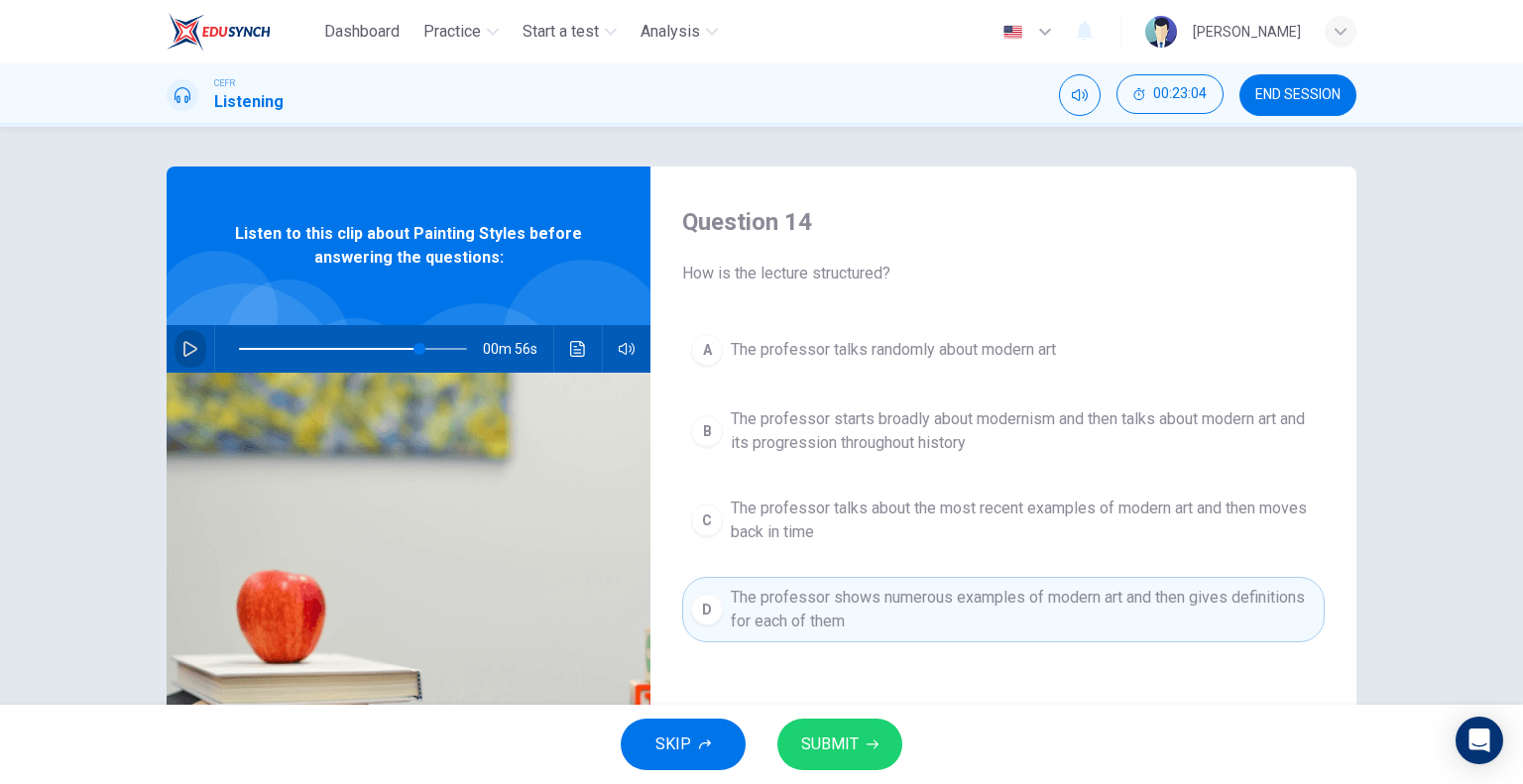 click 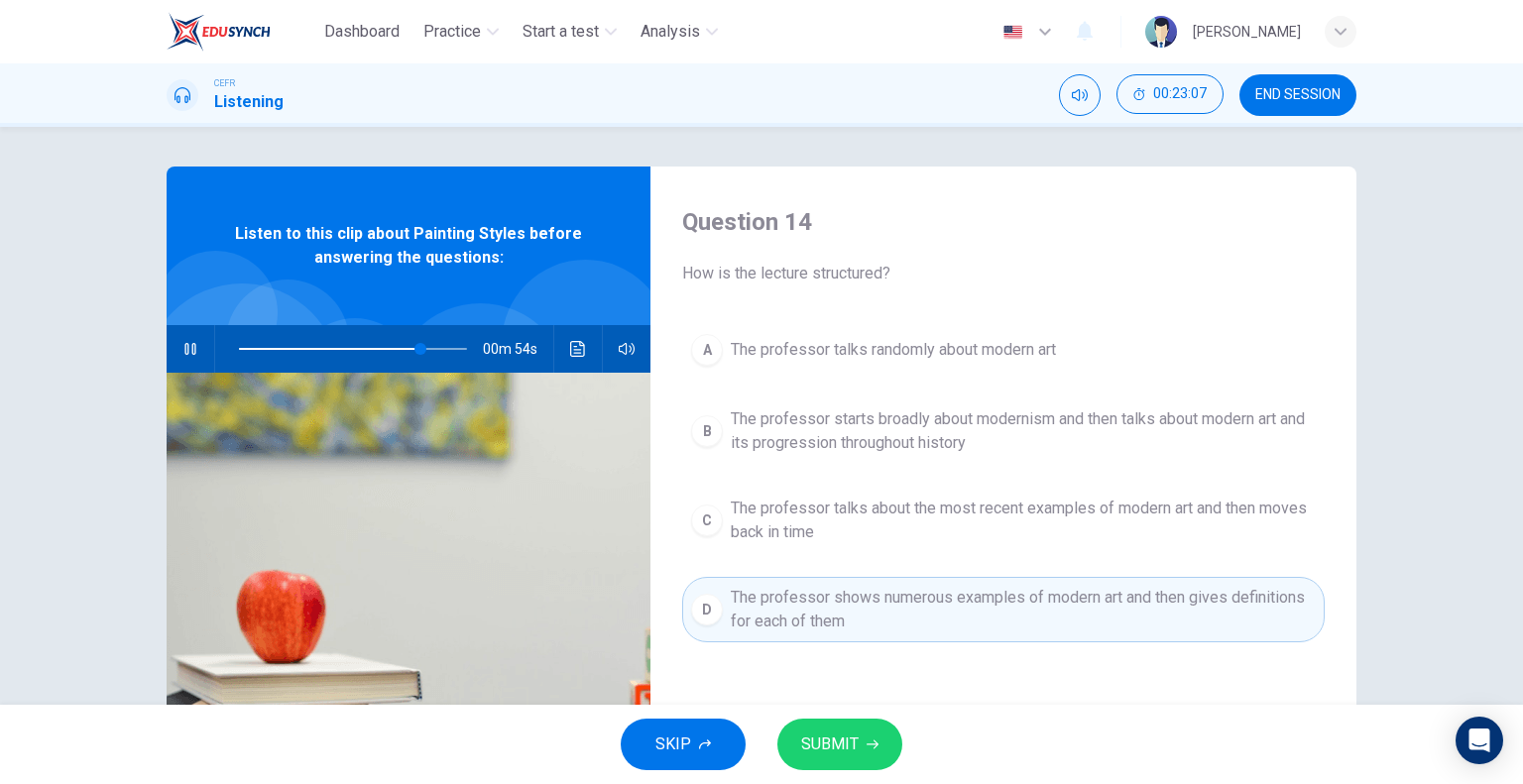 click on "The professor talks about the most recent examples of modern art and then moves back in time" at bounding box center [1023, 520] 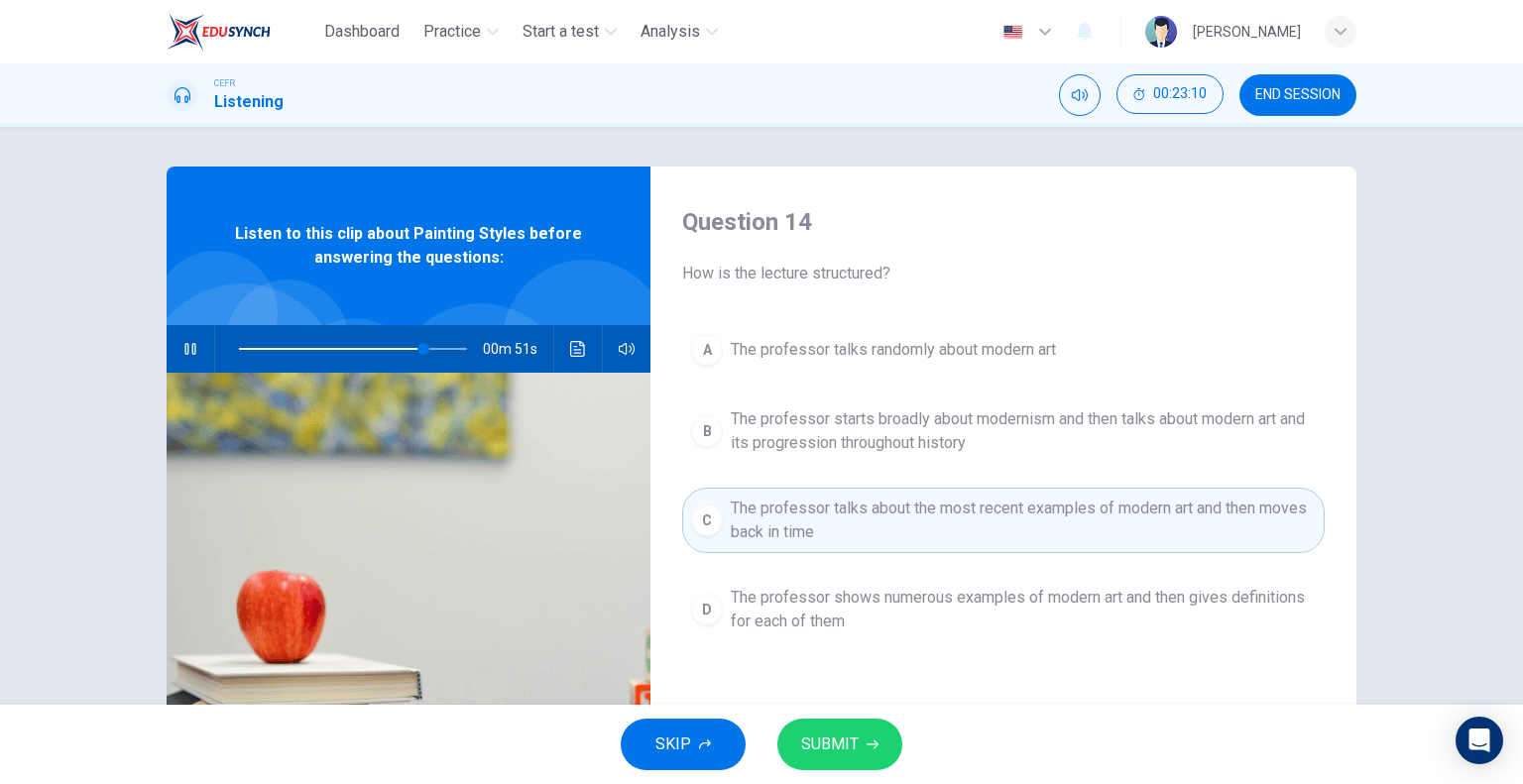 click on "SUBMIT" at bounding box center [840, 744] 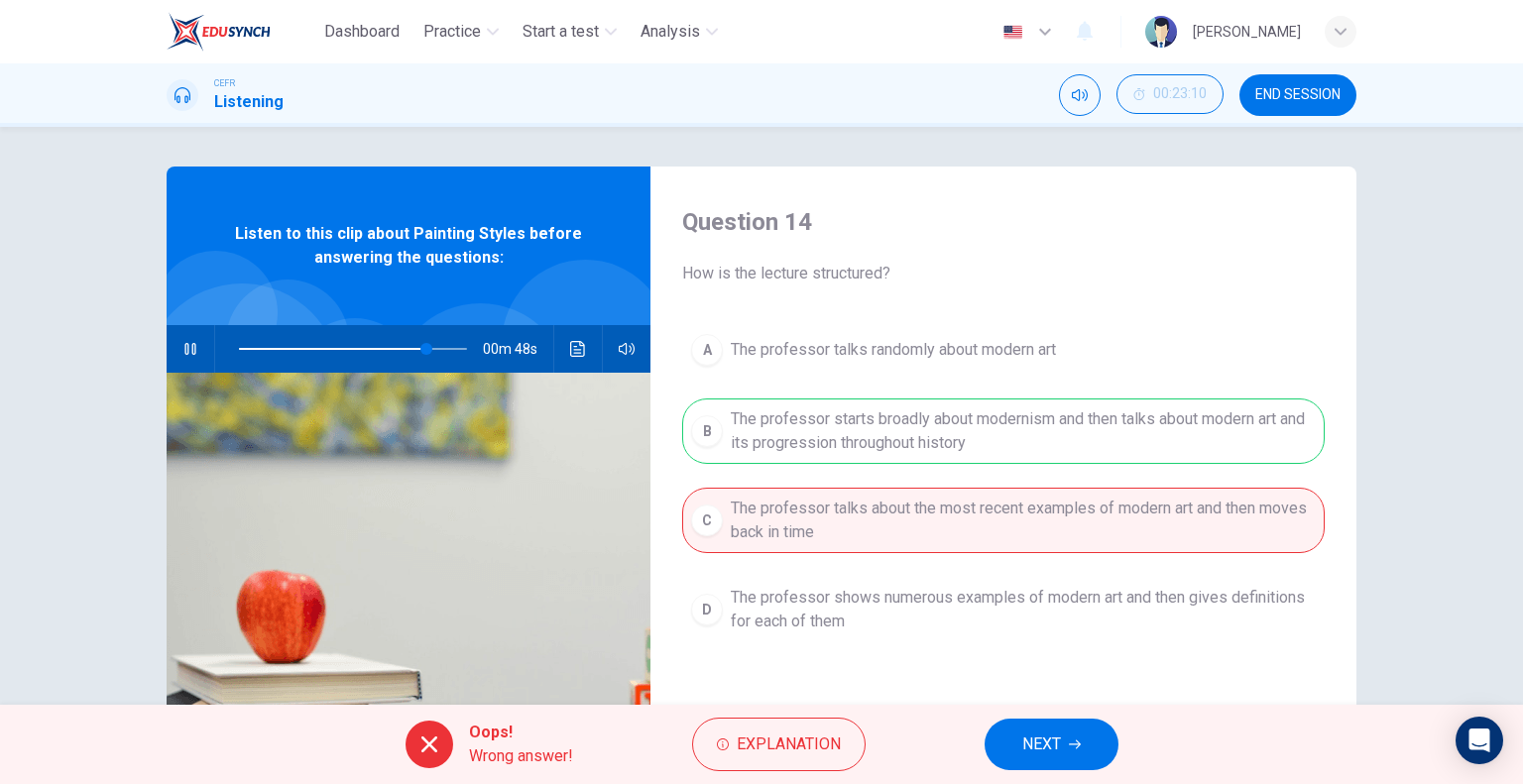 click on "00m 48s" at bounding box center (409, 349) 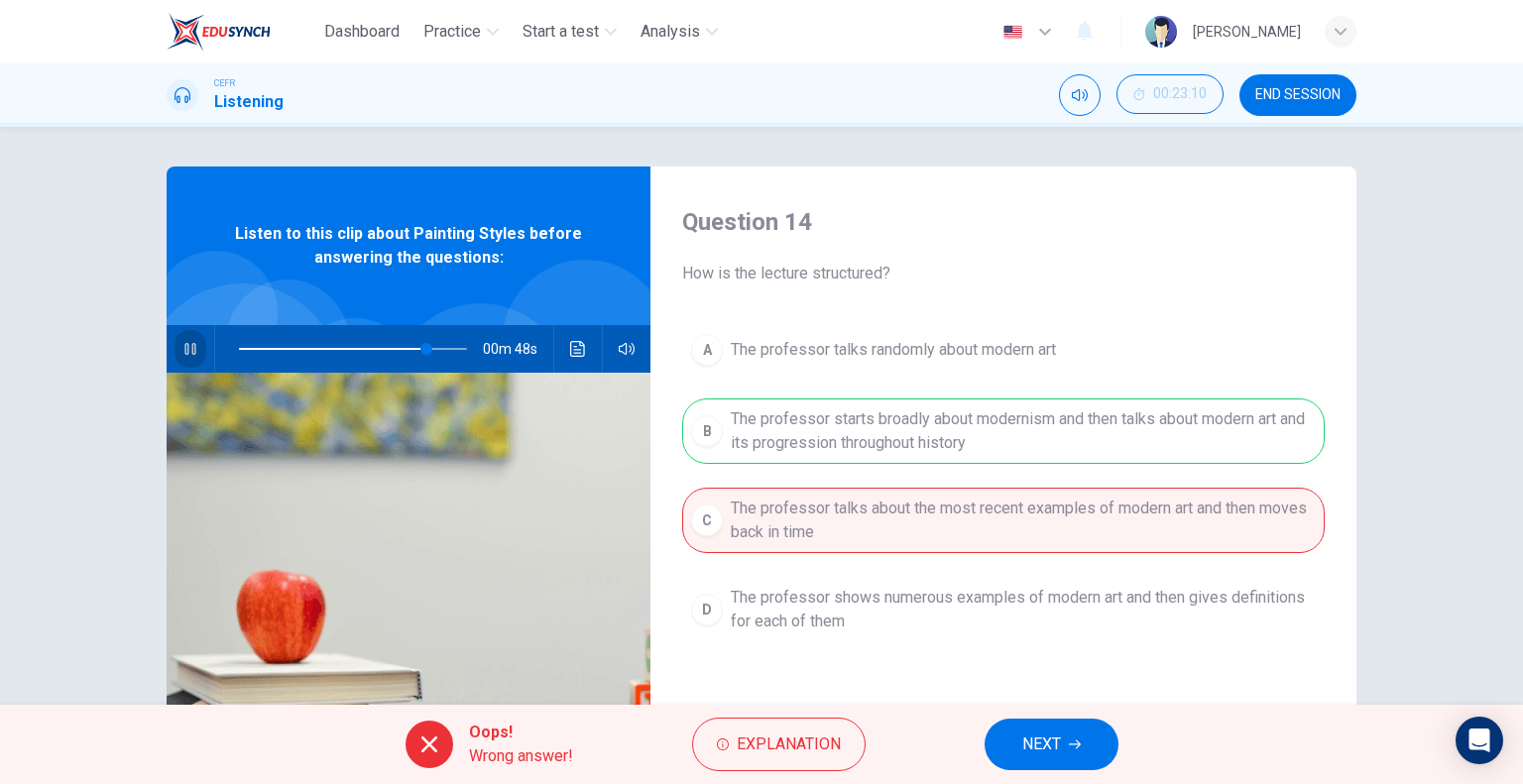 click at bounding box center [190, 349] 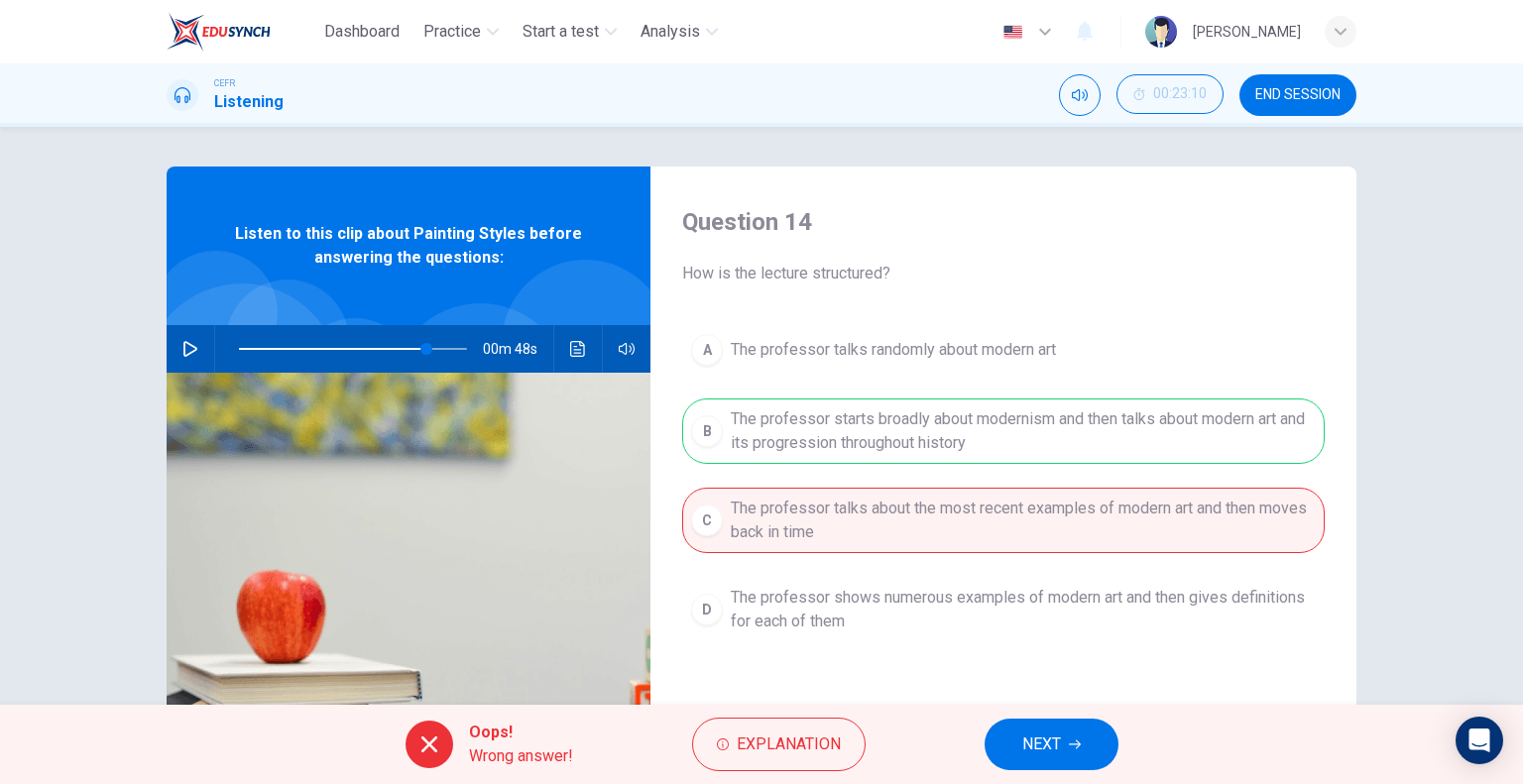click at bounding box center (190, 349) 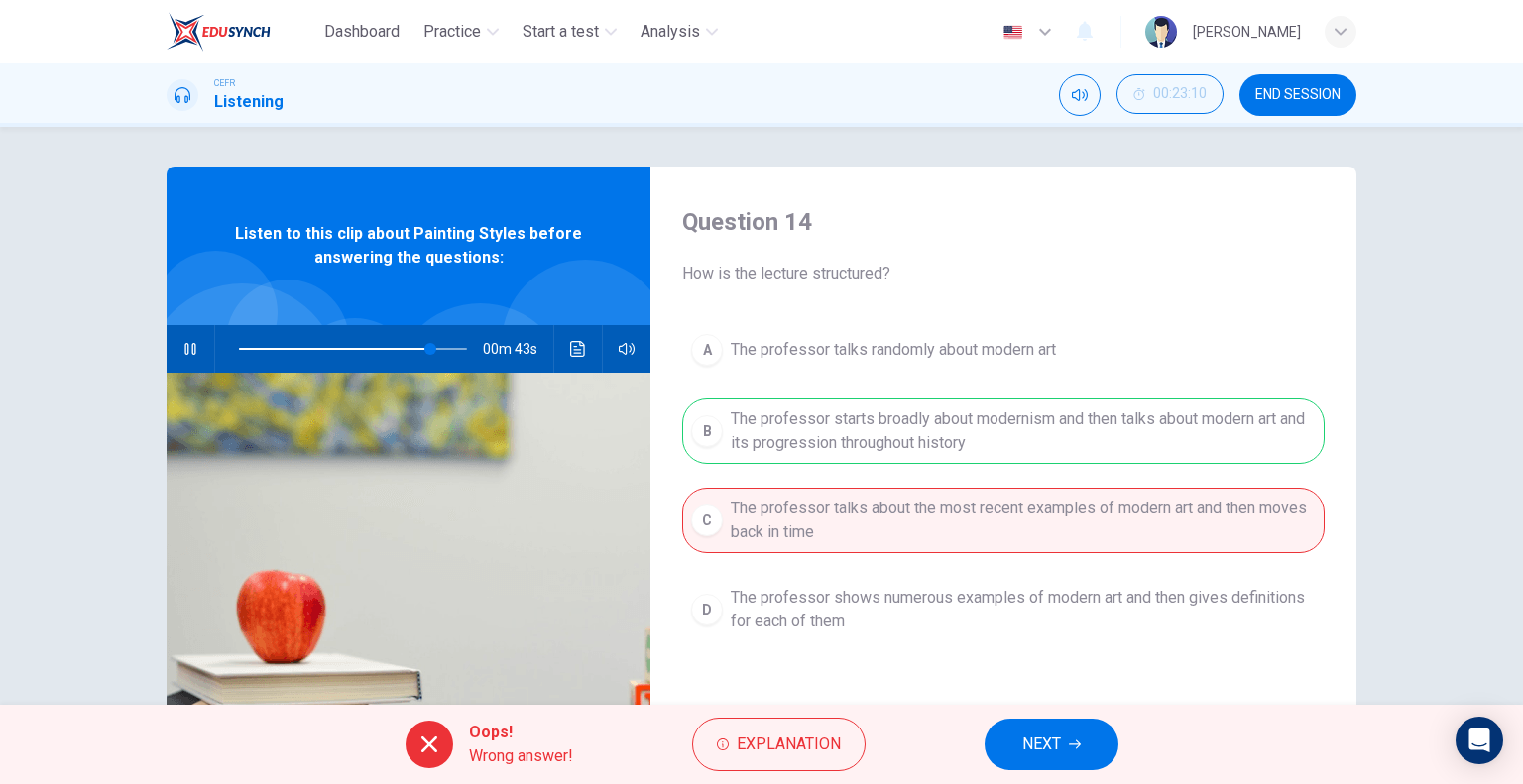 click on "A The professor talks randomly about modern art B The professor starts broadly about modernism and then talks about modern art and its progression throughout history C The professor talks about the most recent examples of modern art and then moves back in time D The professor shows numerous examples of modern art and then gives definitions for each of them" at bounding box center [1003, 504] 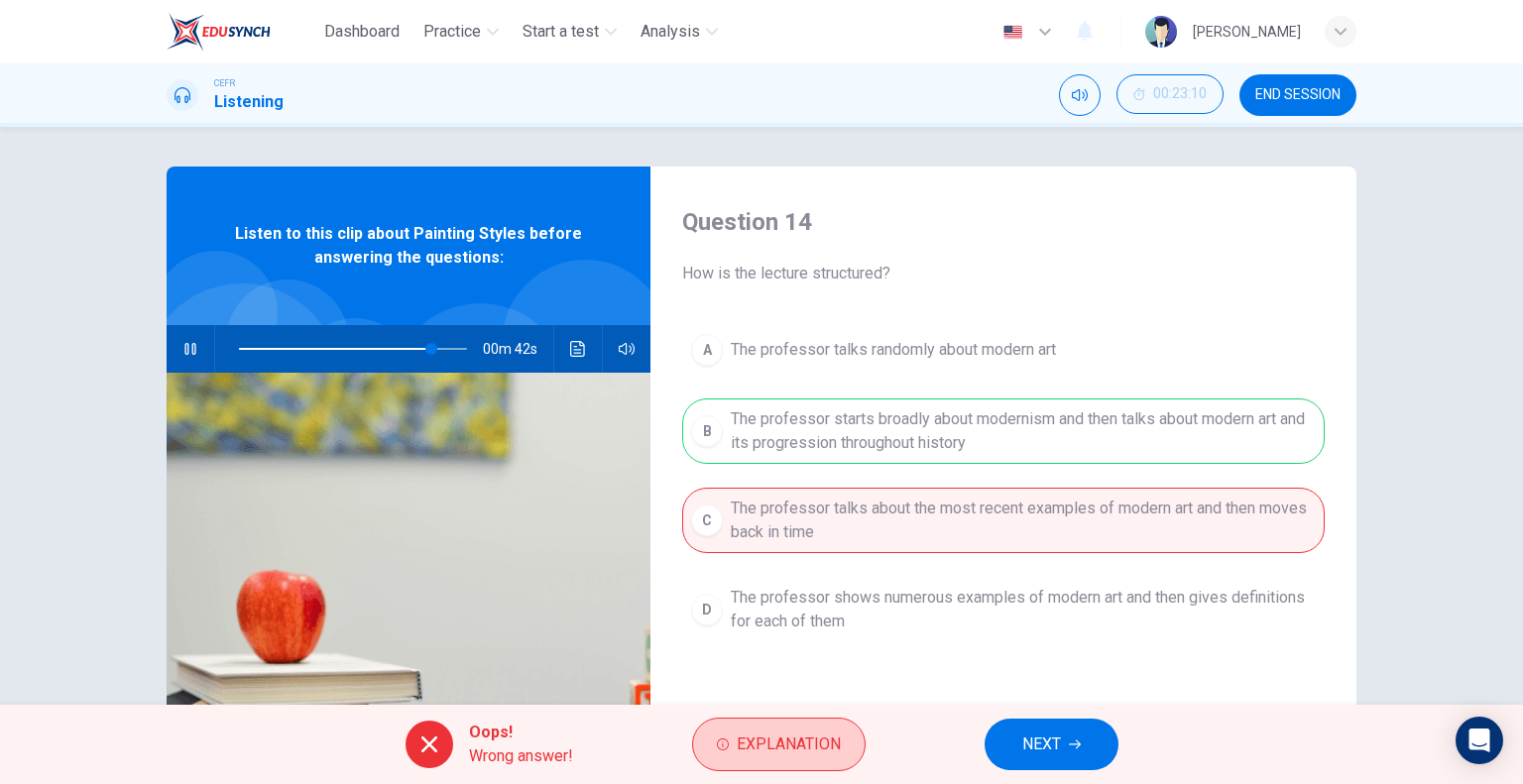click on "Explanation" at bounding box center [788, 744] 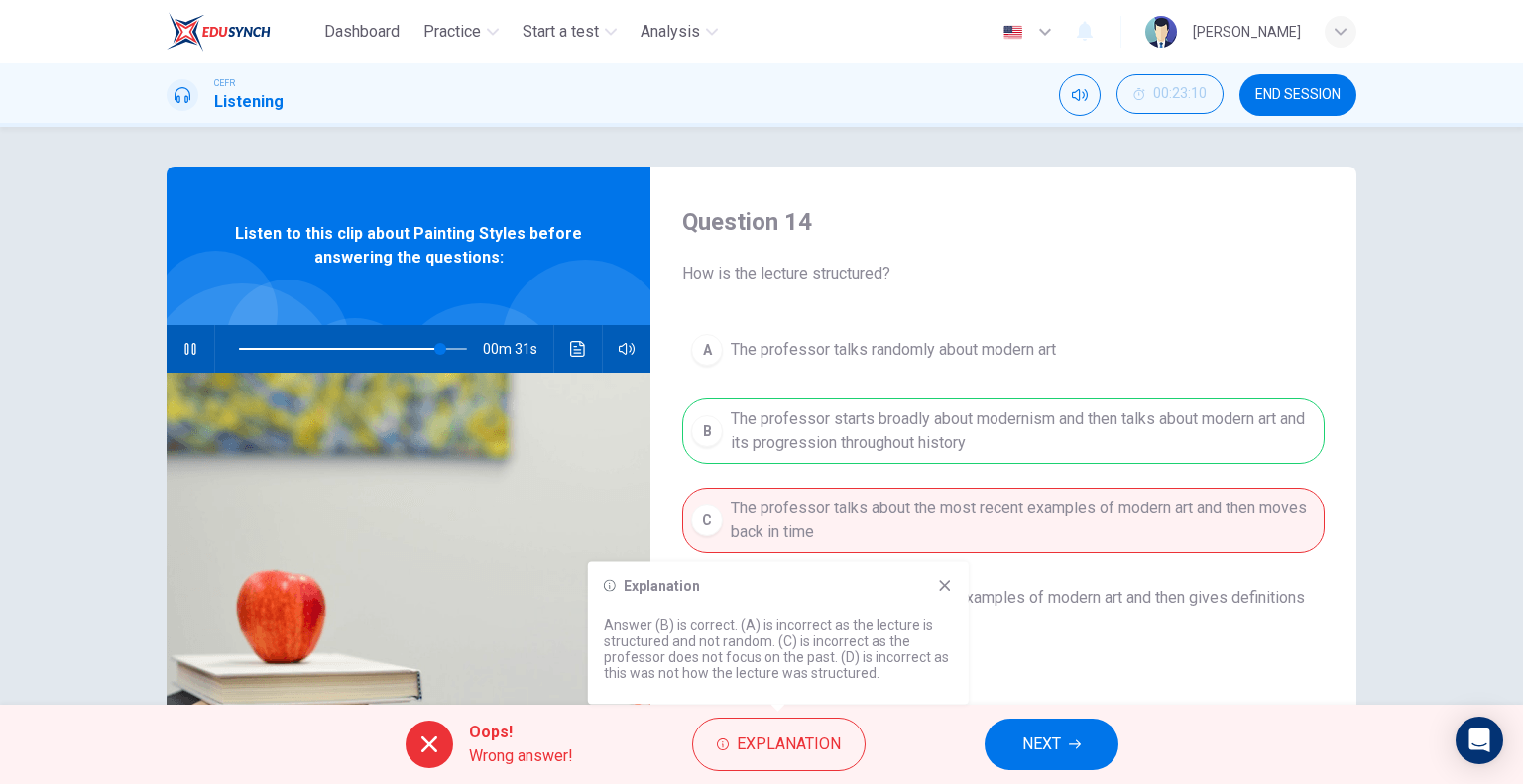 click 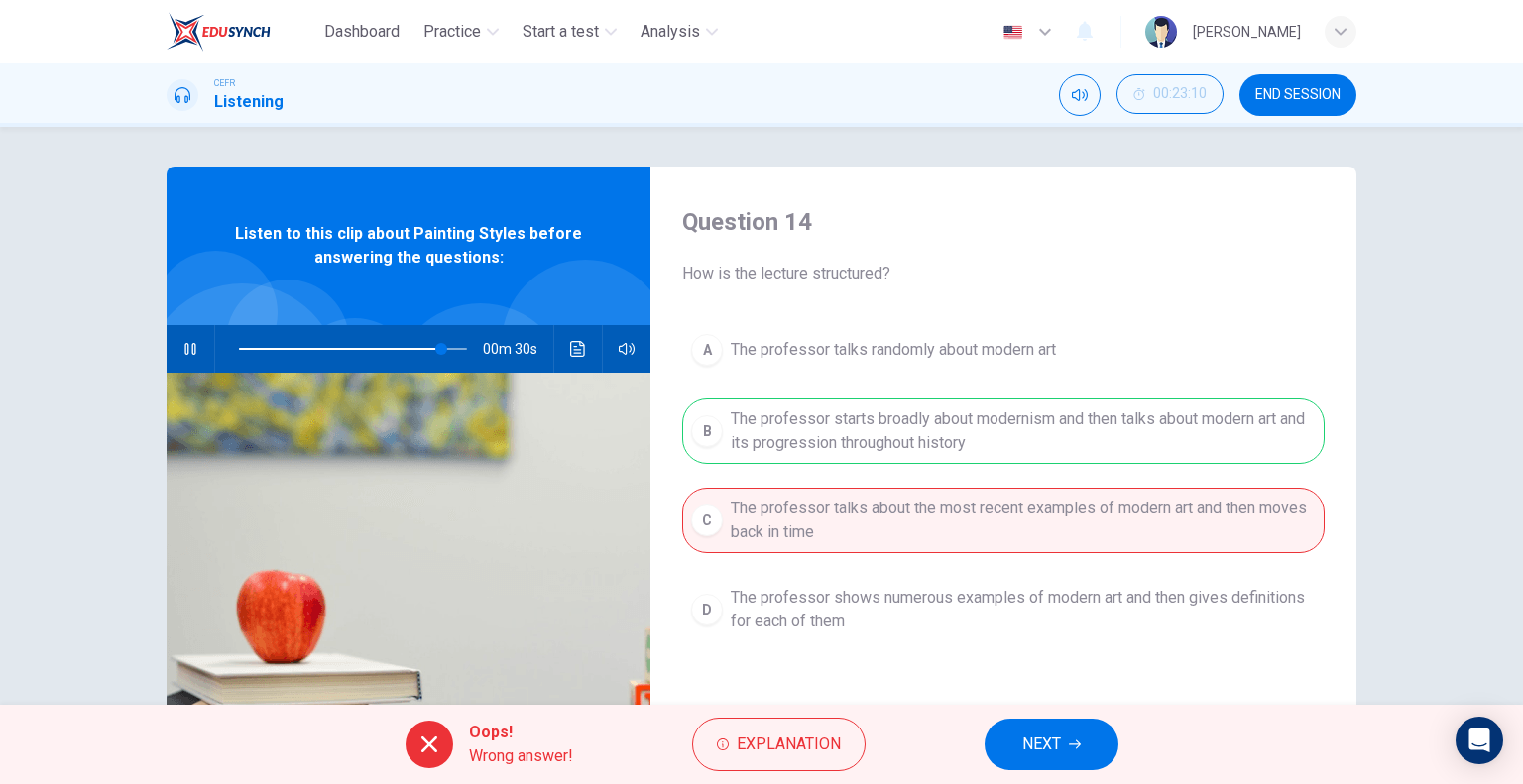 click on "NEXT" at bounding box center [1051, 744] 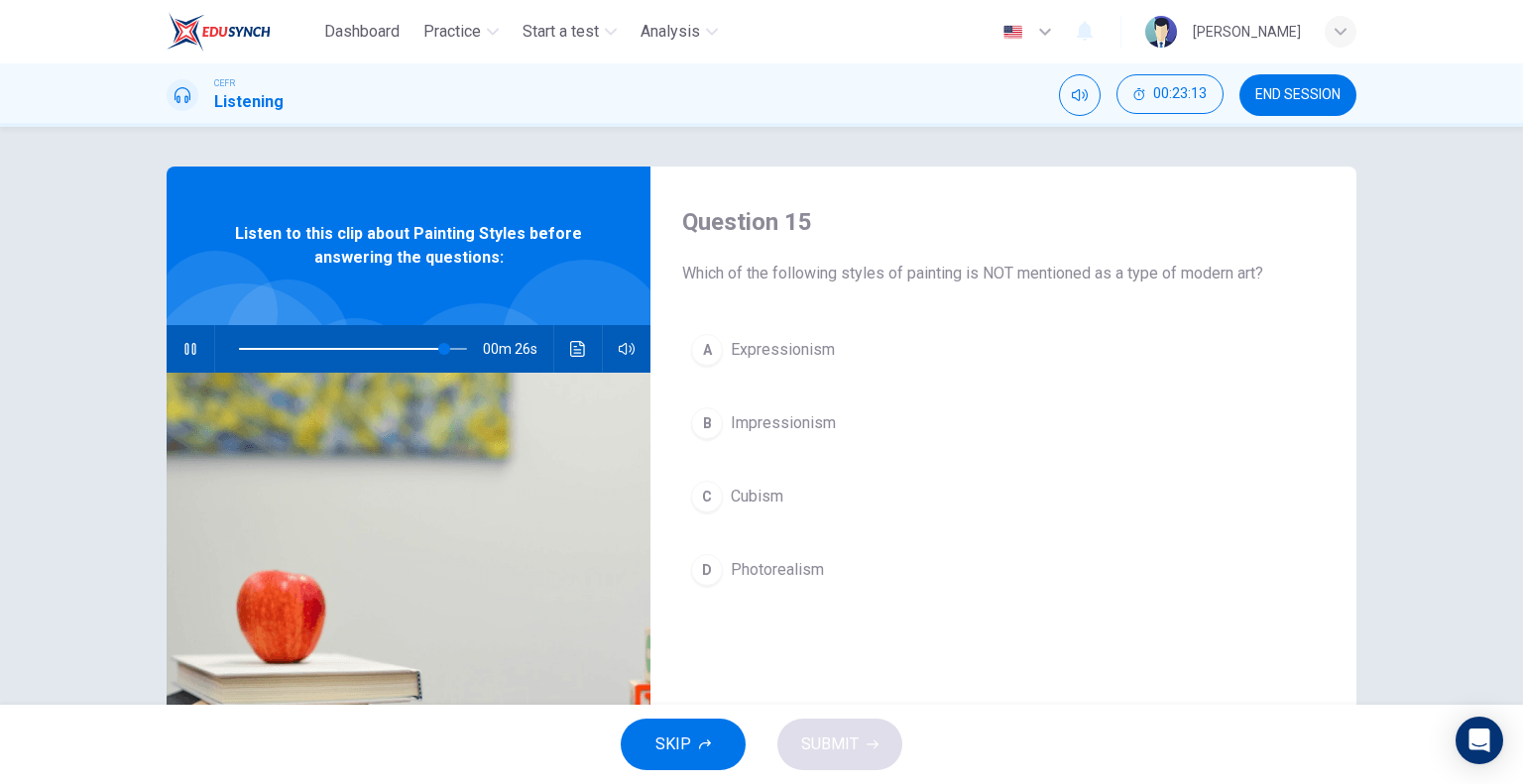 click on "Photorealism" at bounding box center [777, 570] 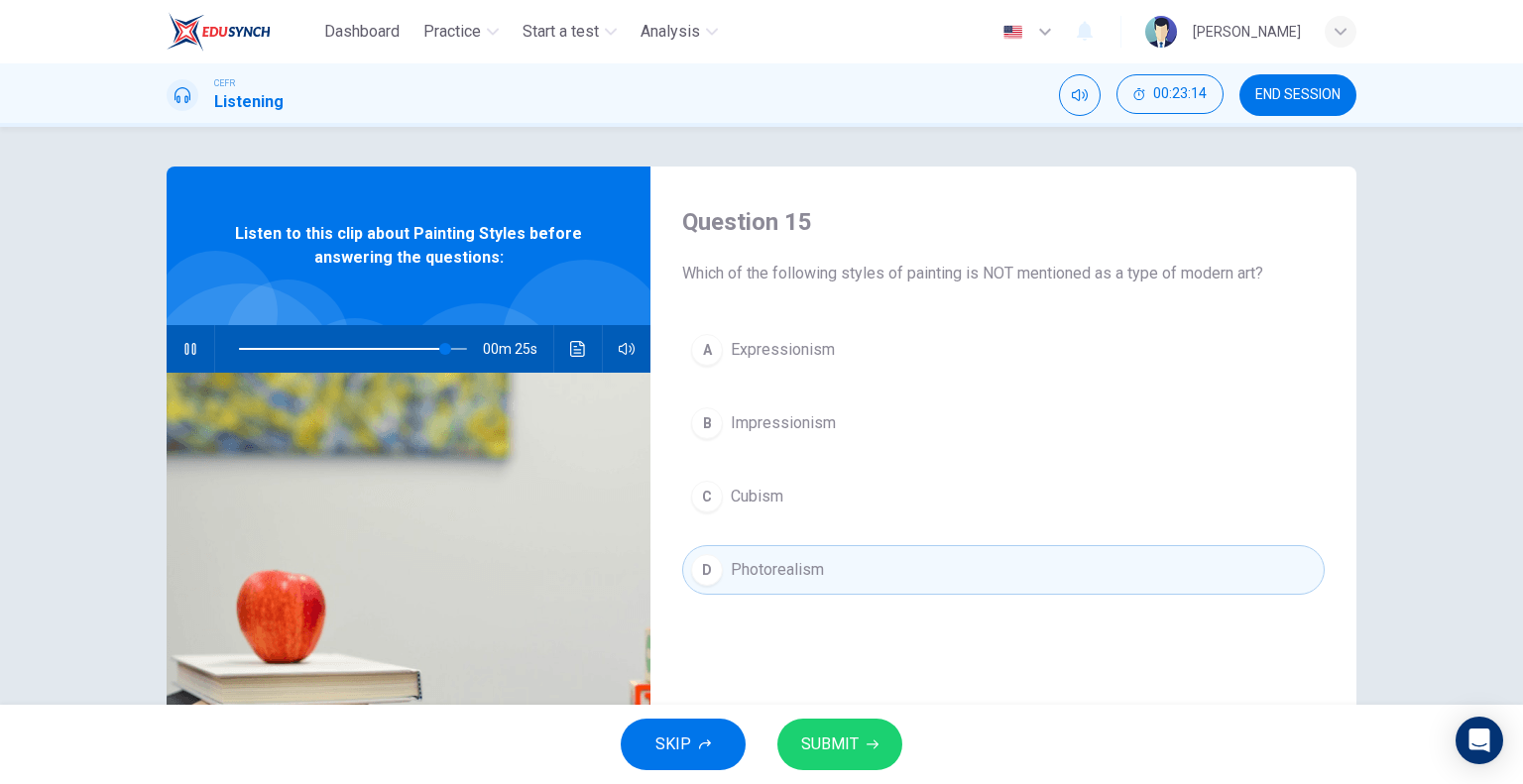 click on "SUBMIT" at bounding box center (830, 744) 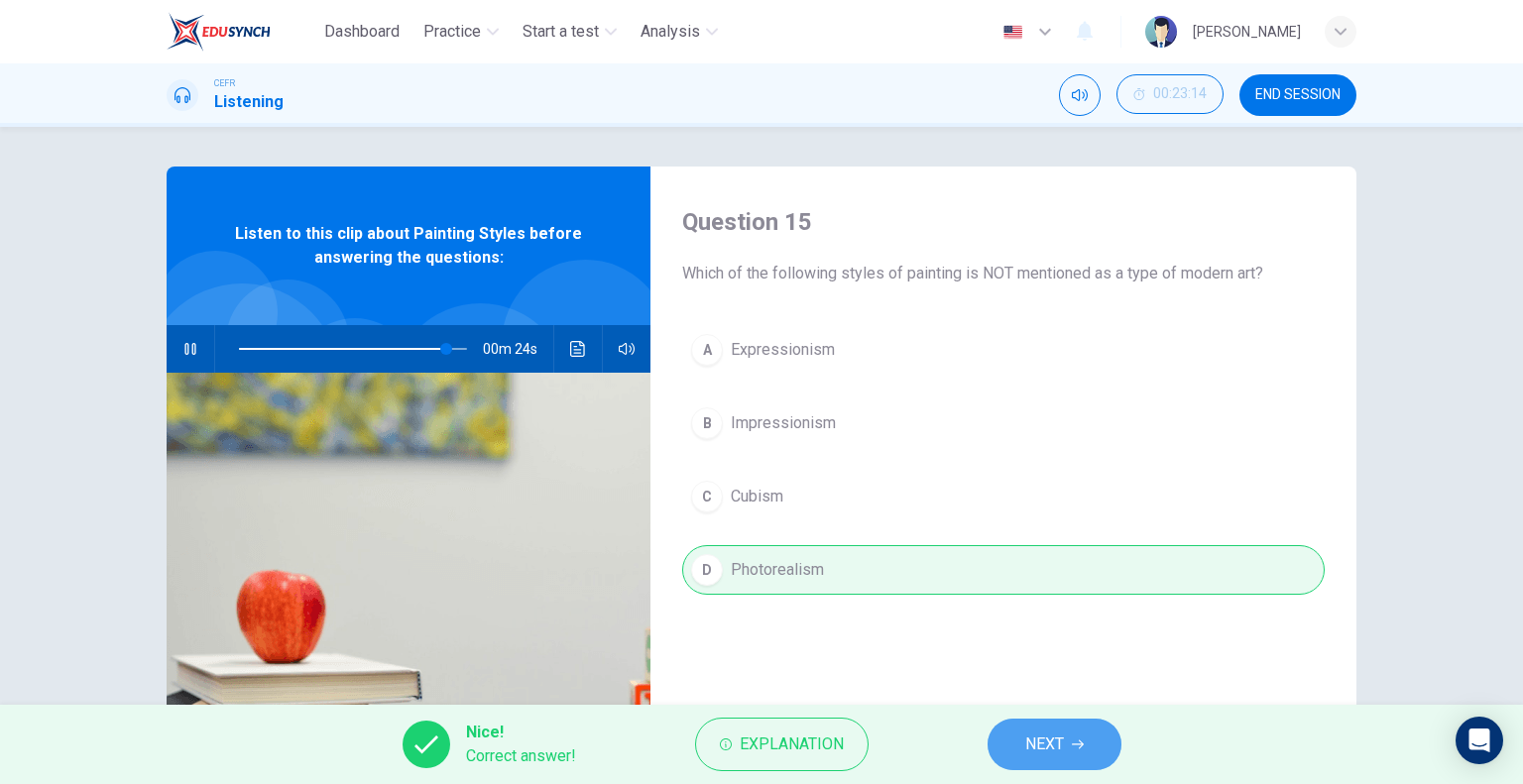 click on "NEXT" at bounding box center (1054, 744) 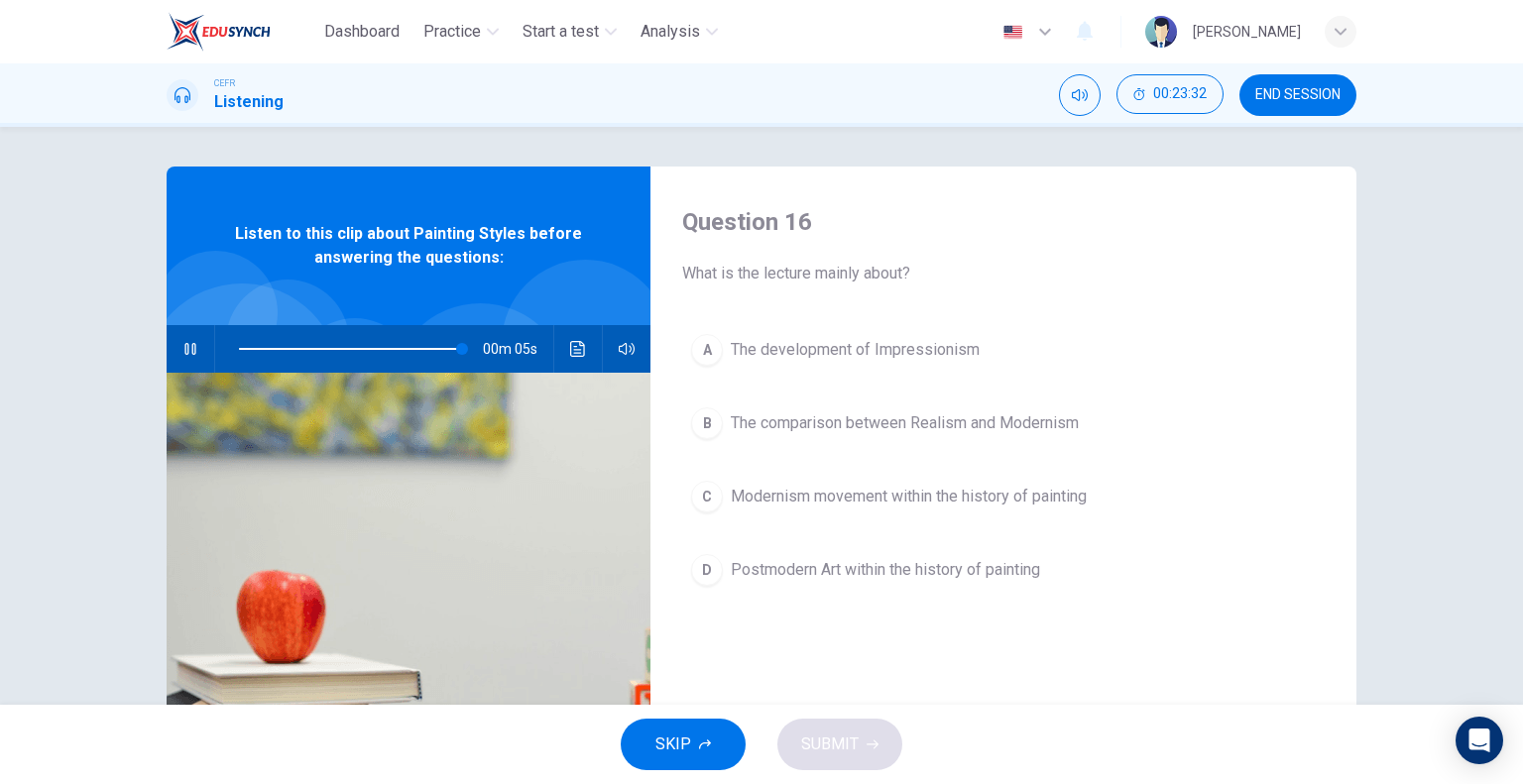 click on "C Modernism movement within the history of painting" at bounding box center [1003, 497] 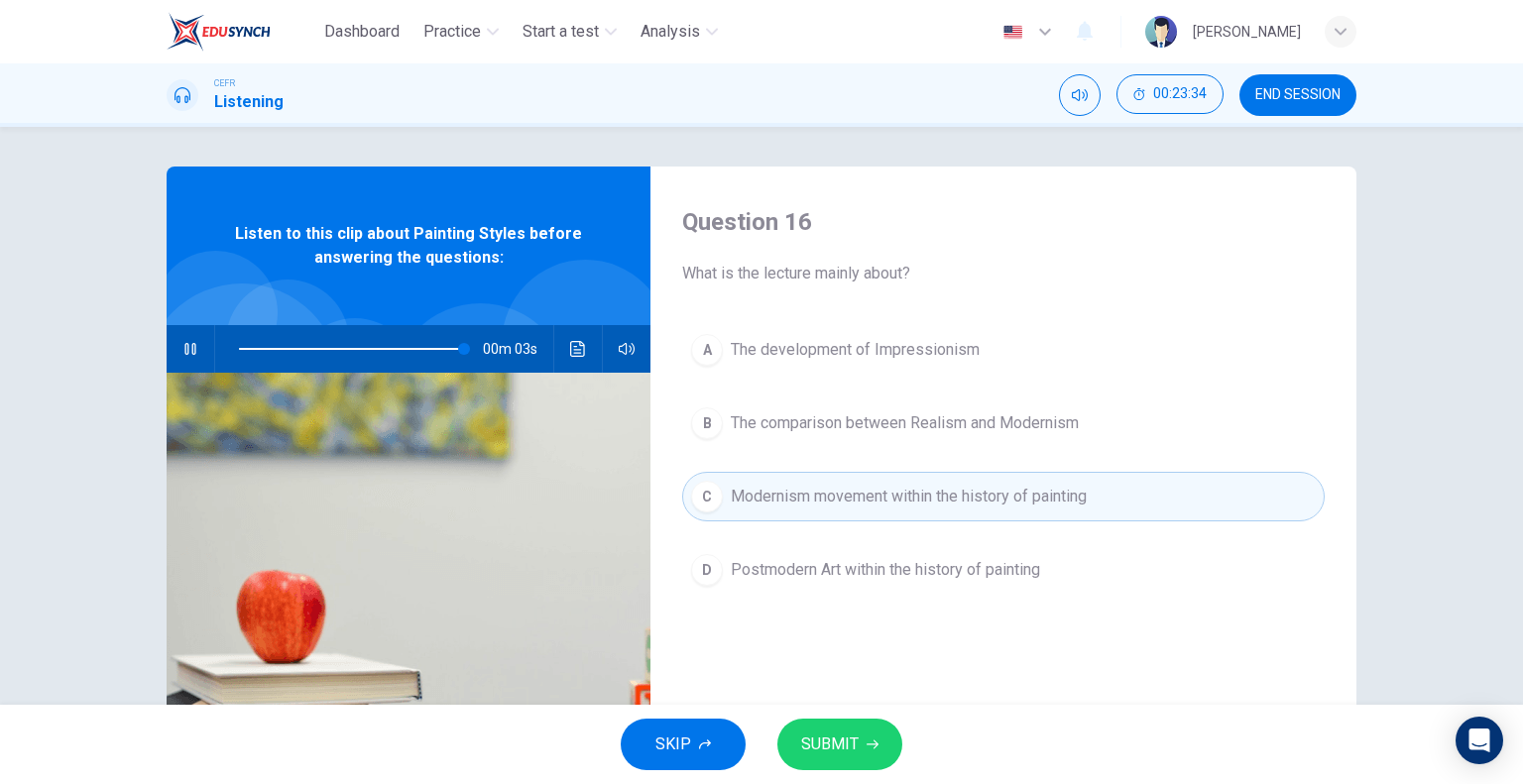click 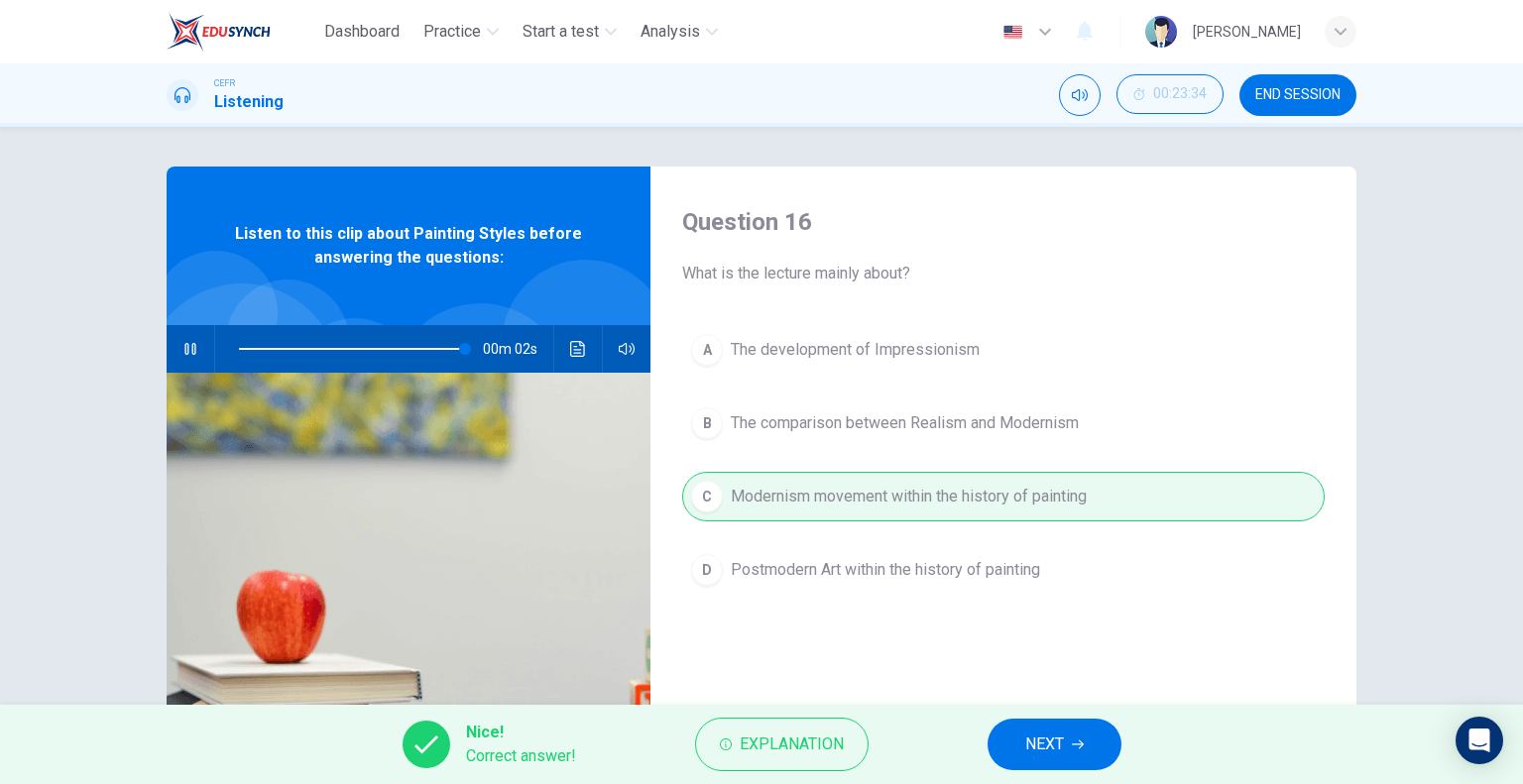 type on "99" 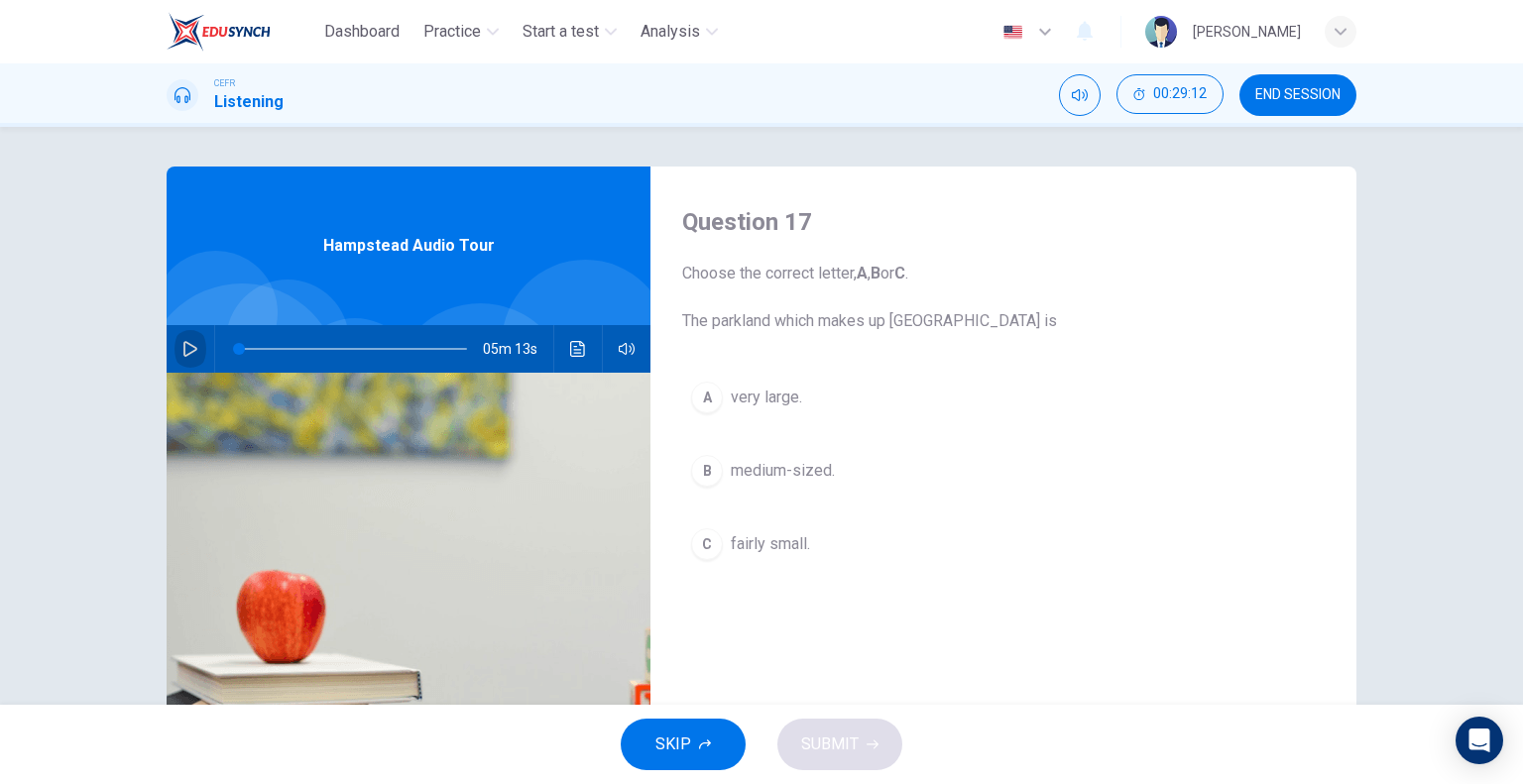 click 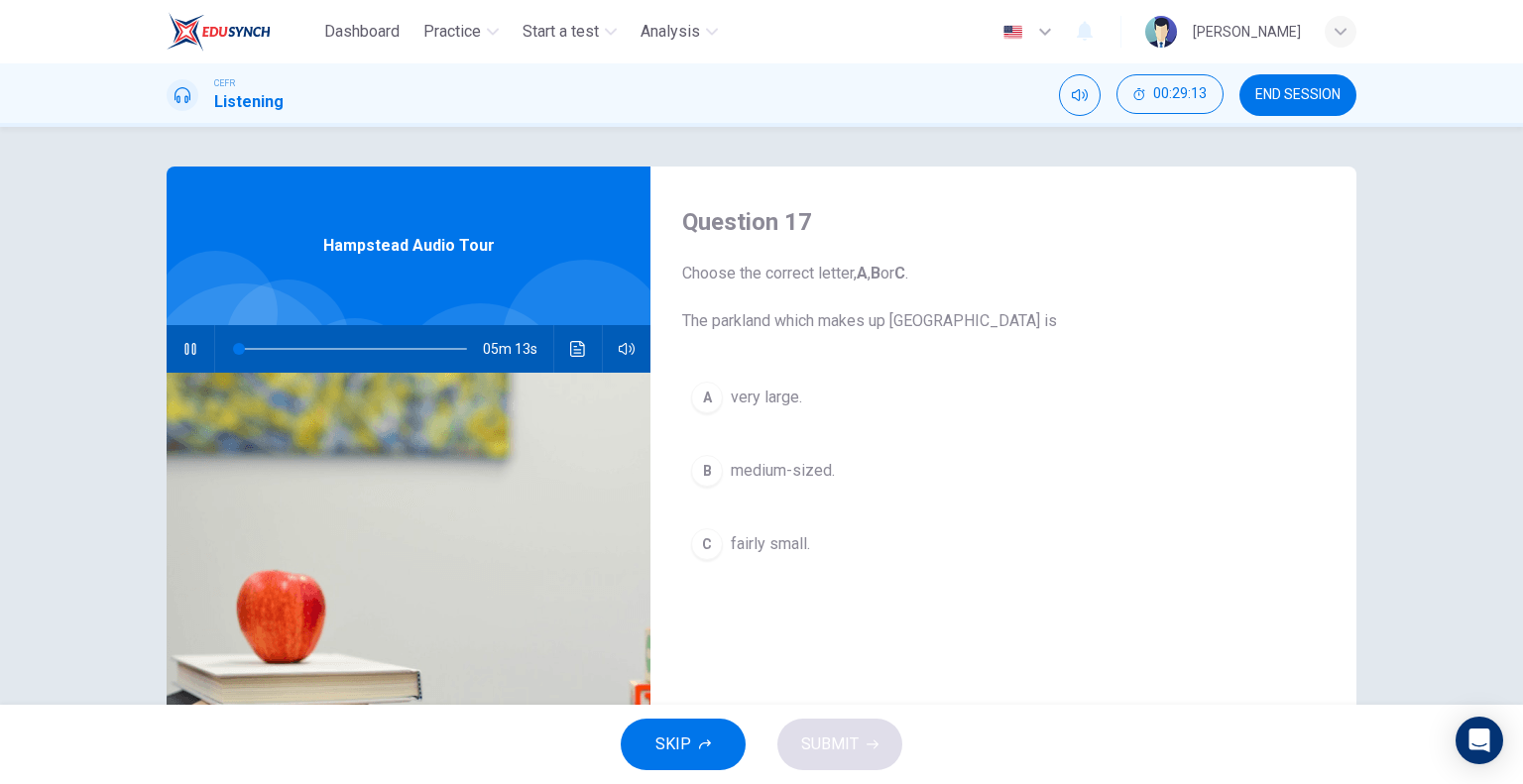 click on "A very large." at bounding box center (1003, 397) 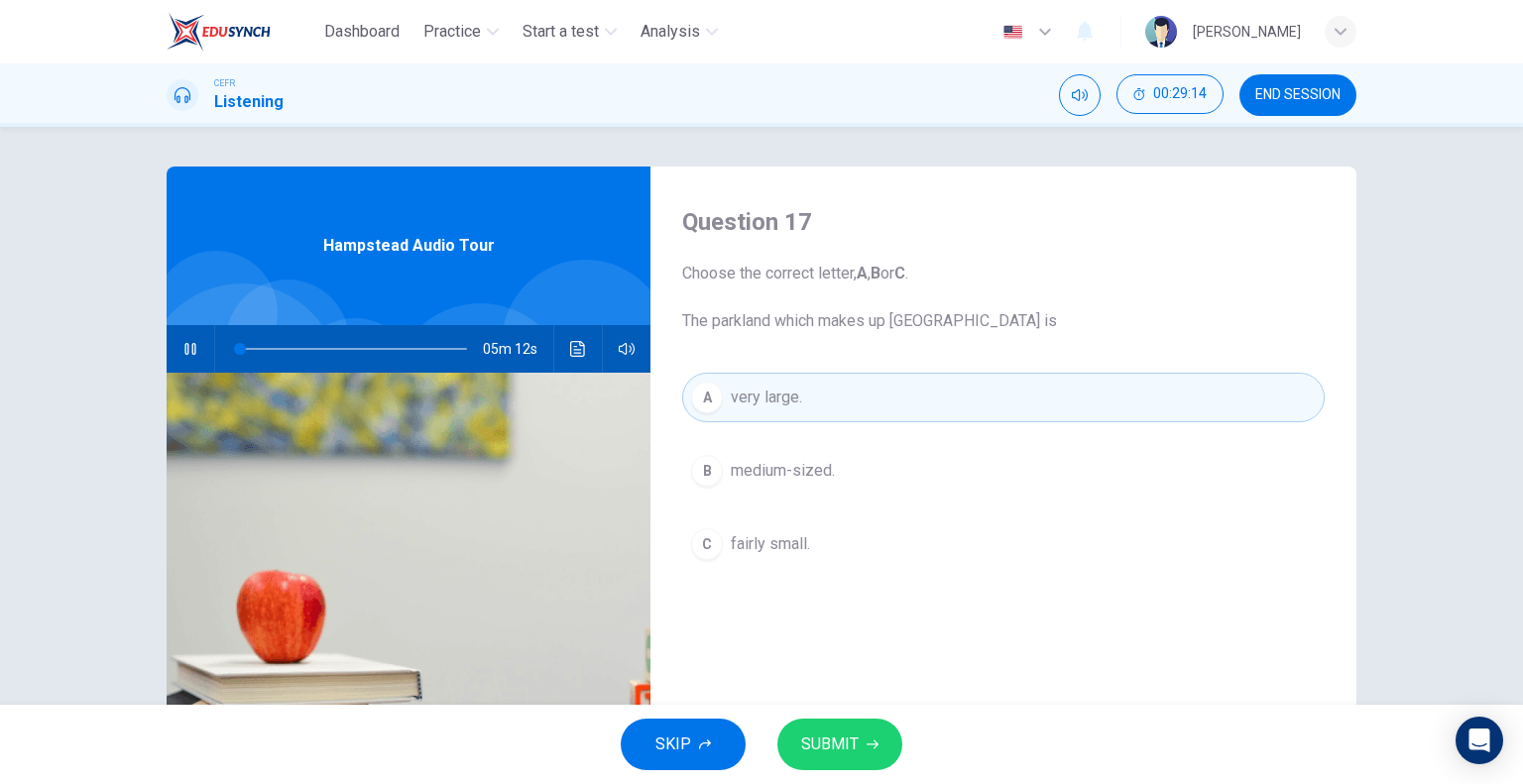 click on "SUBMIT" at bounding box center [840, 744] 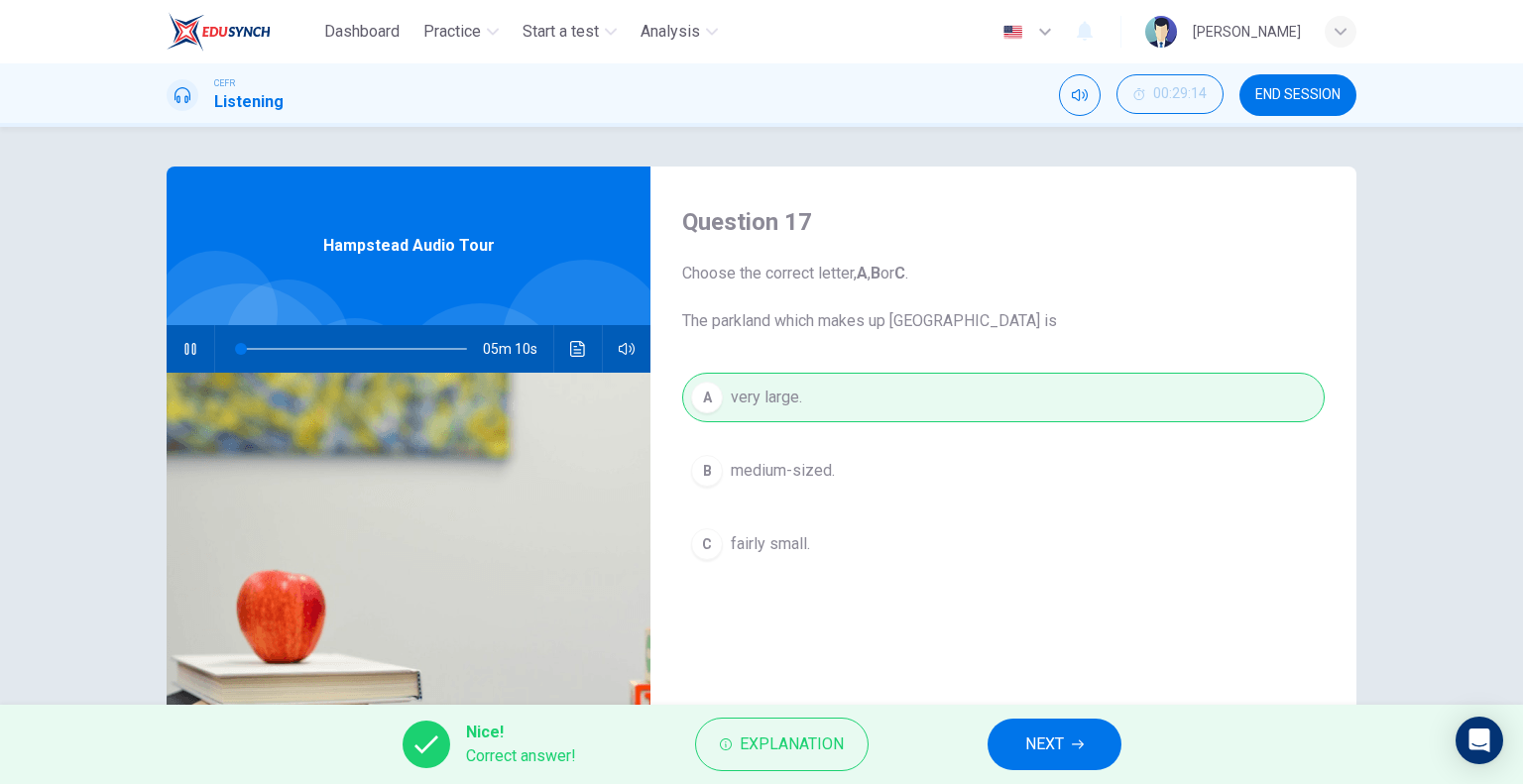 click on "NEXT" at bounding box center [1054, 744] 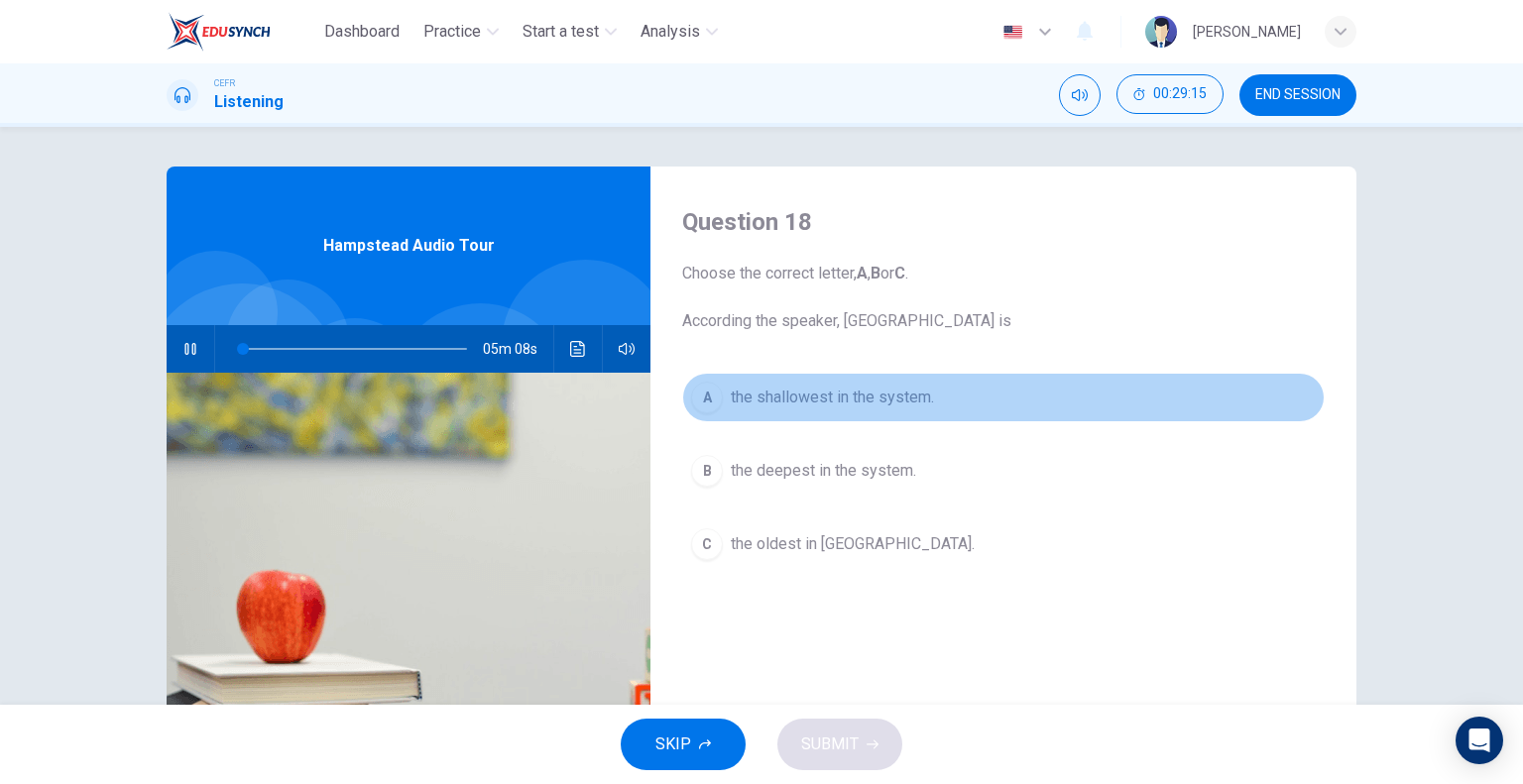 click on "the shallowest in the system." at bounding box center [832, 397] 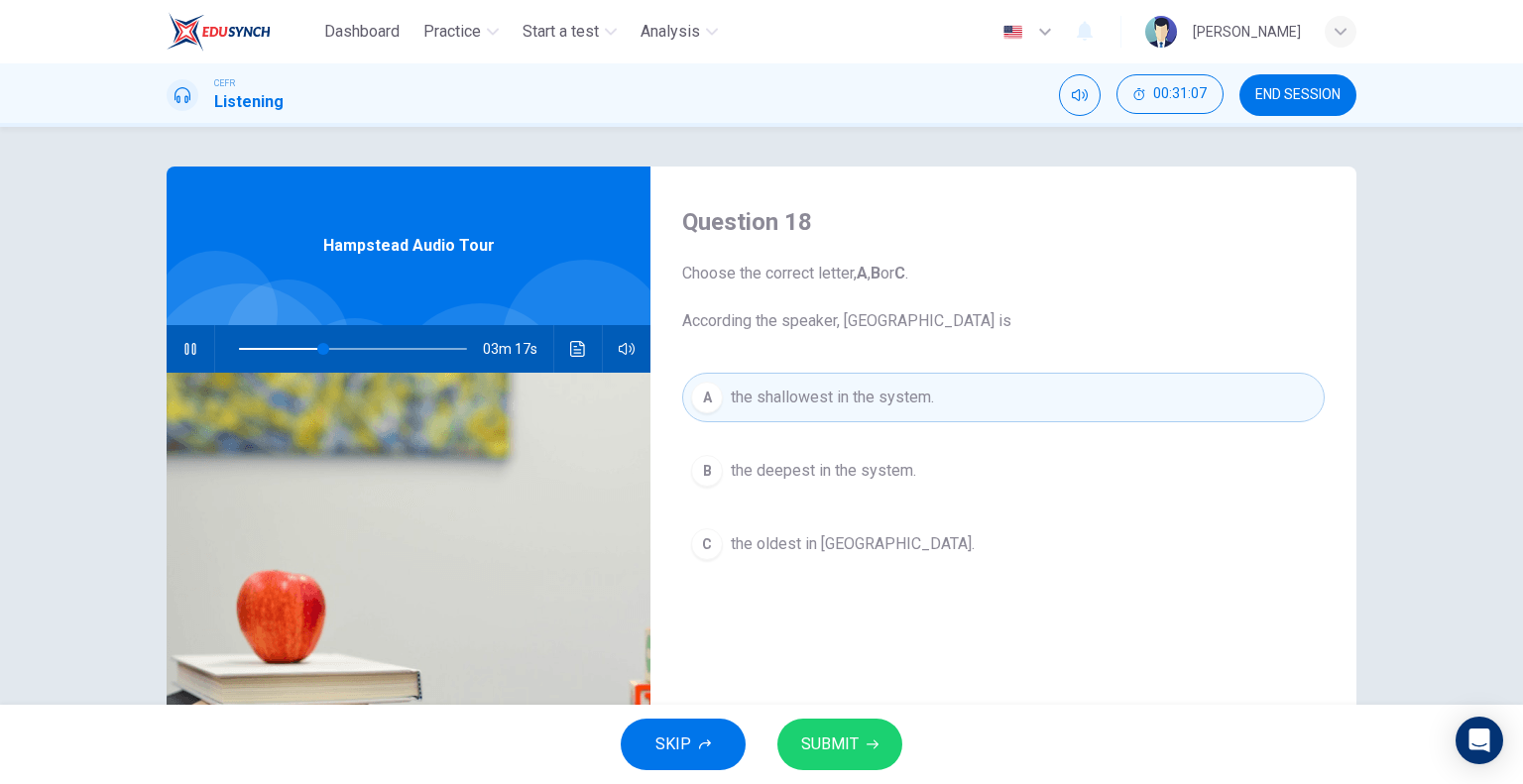 click at bounding box center [190, 349] 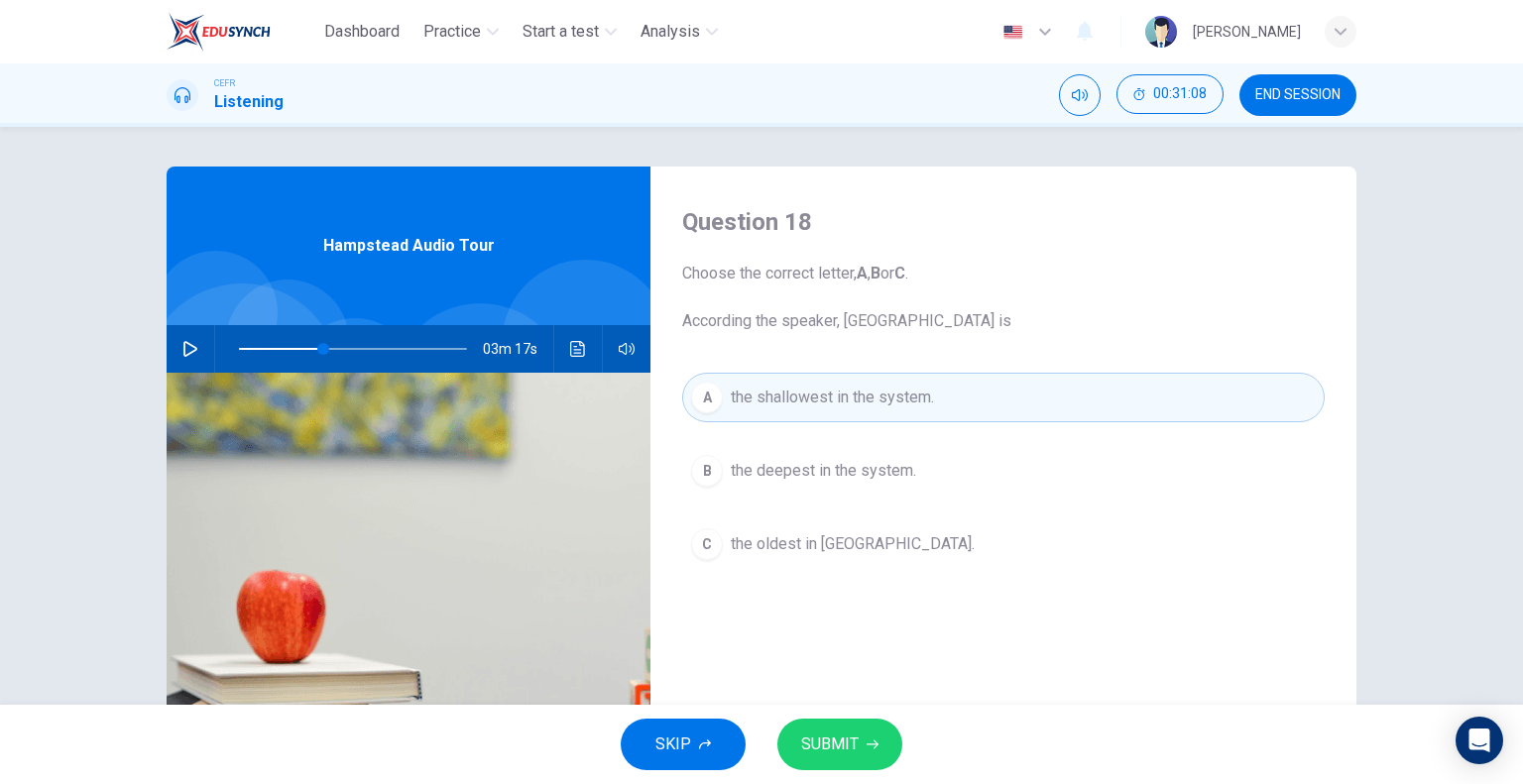 click on "the deepest in the system." at bounding box center [823, 471] 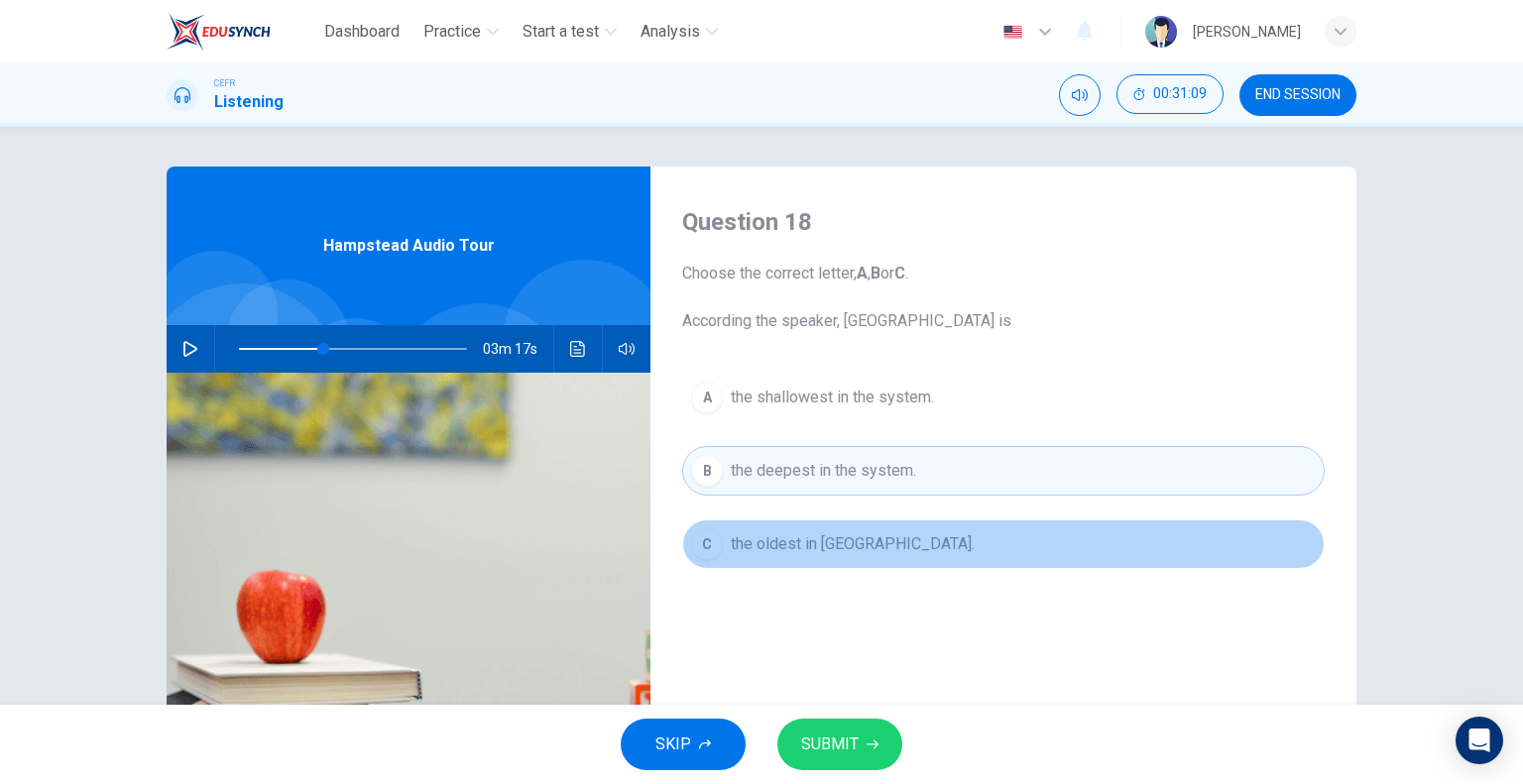 click on "the oldest in London." at bounding box center [853, 544] 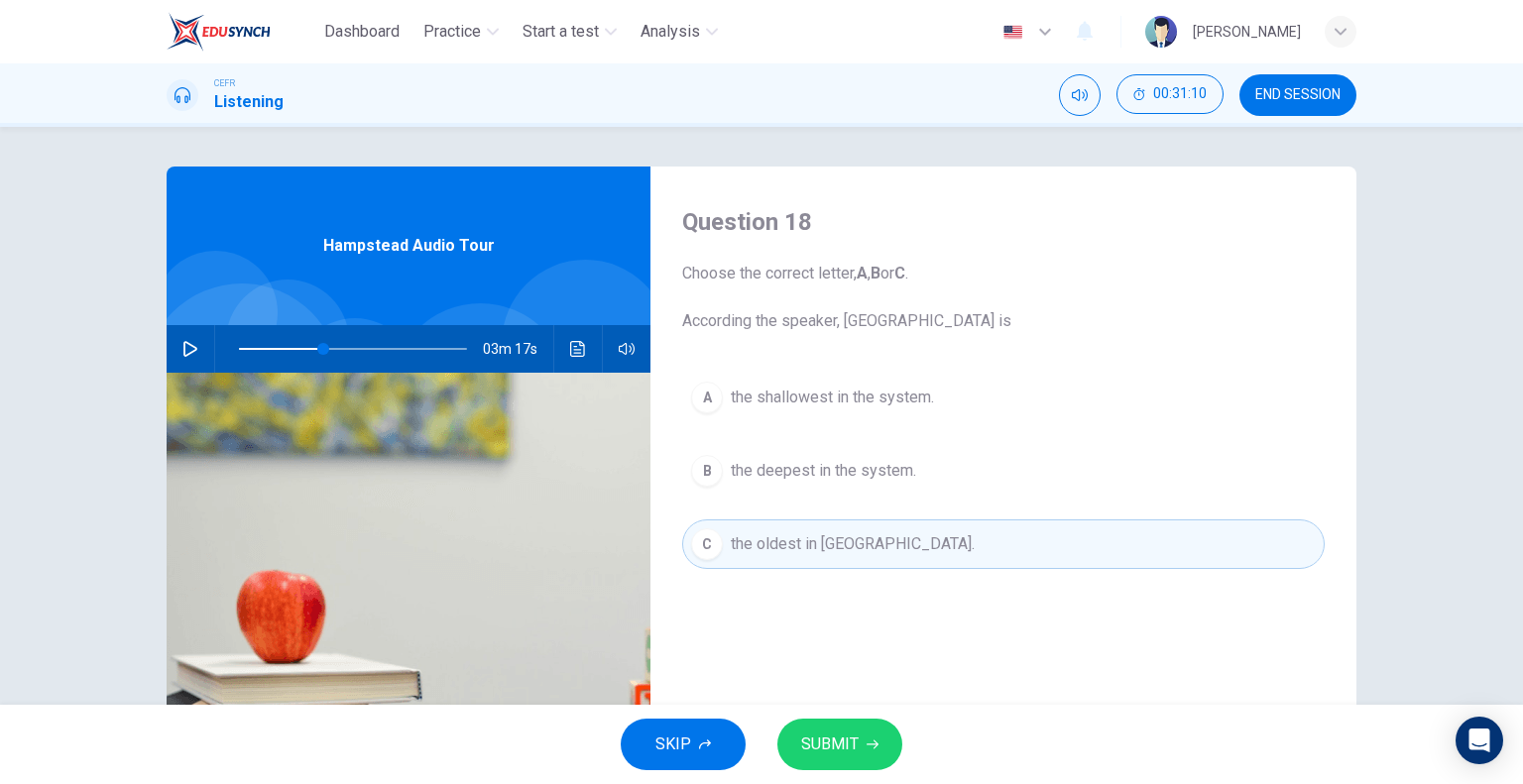 click on "SUBMIT" at bounding box center [830, 744] 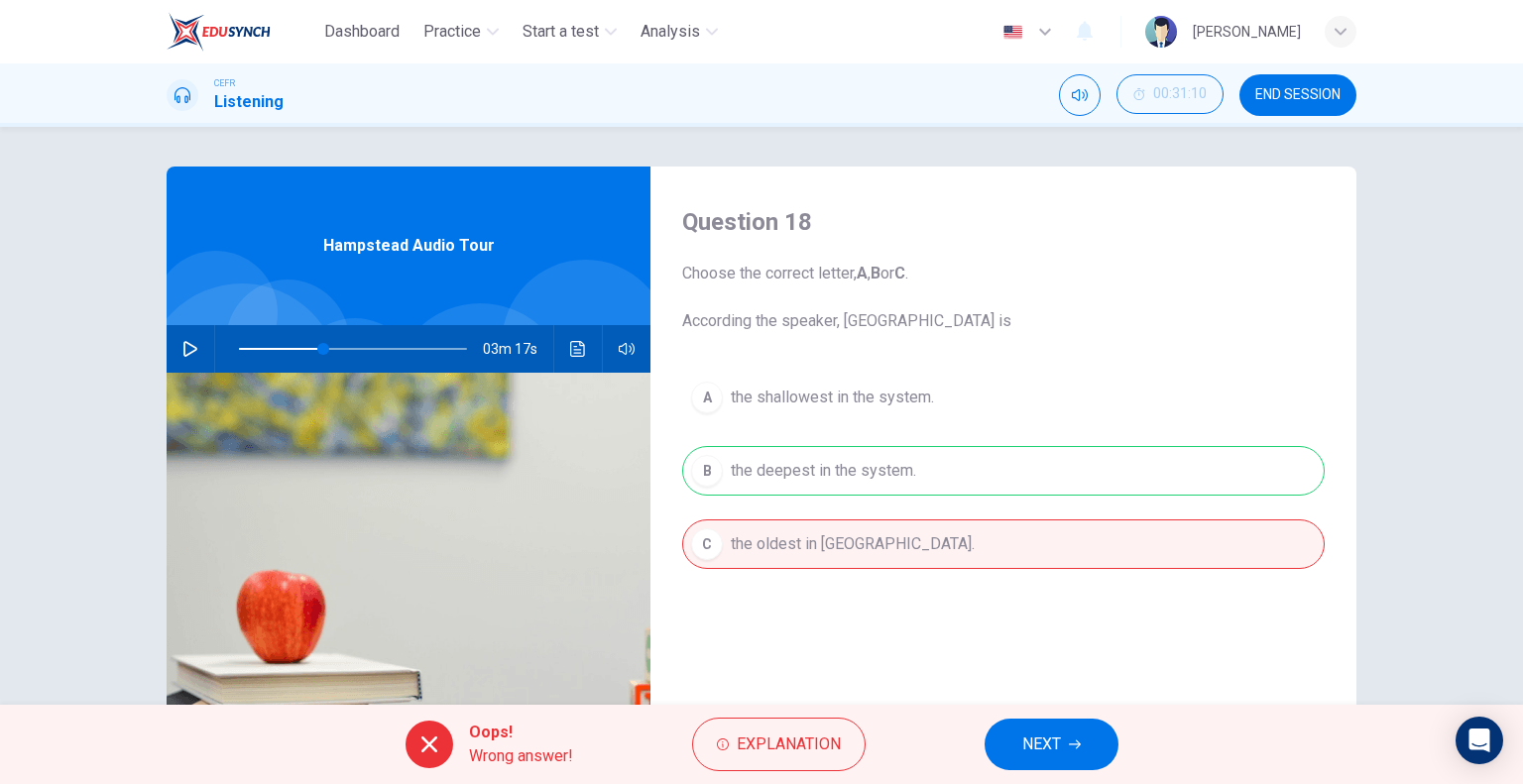 click on "A the shallowest in the system. B the deepest in the system. C the oldest in London." at bounding box center (1003, 491) 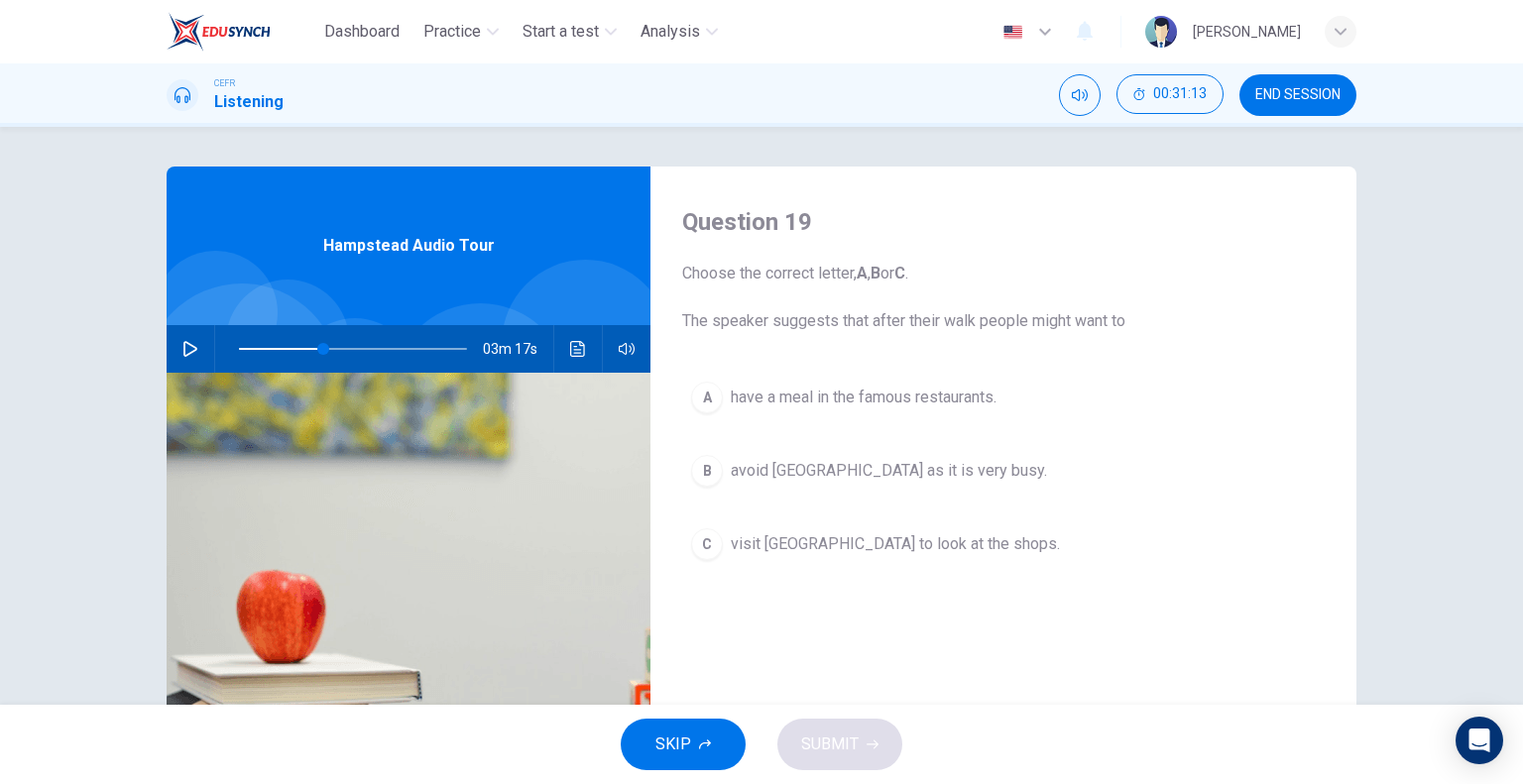 click on "visit Hampstead village to look at the shops." at bounding box center [895, 544] 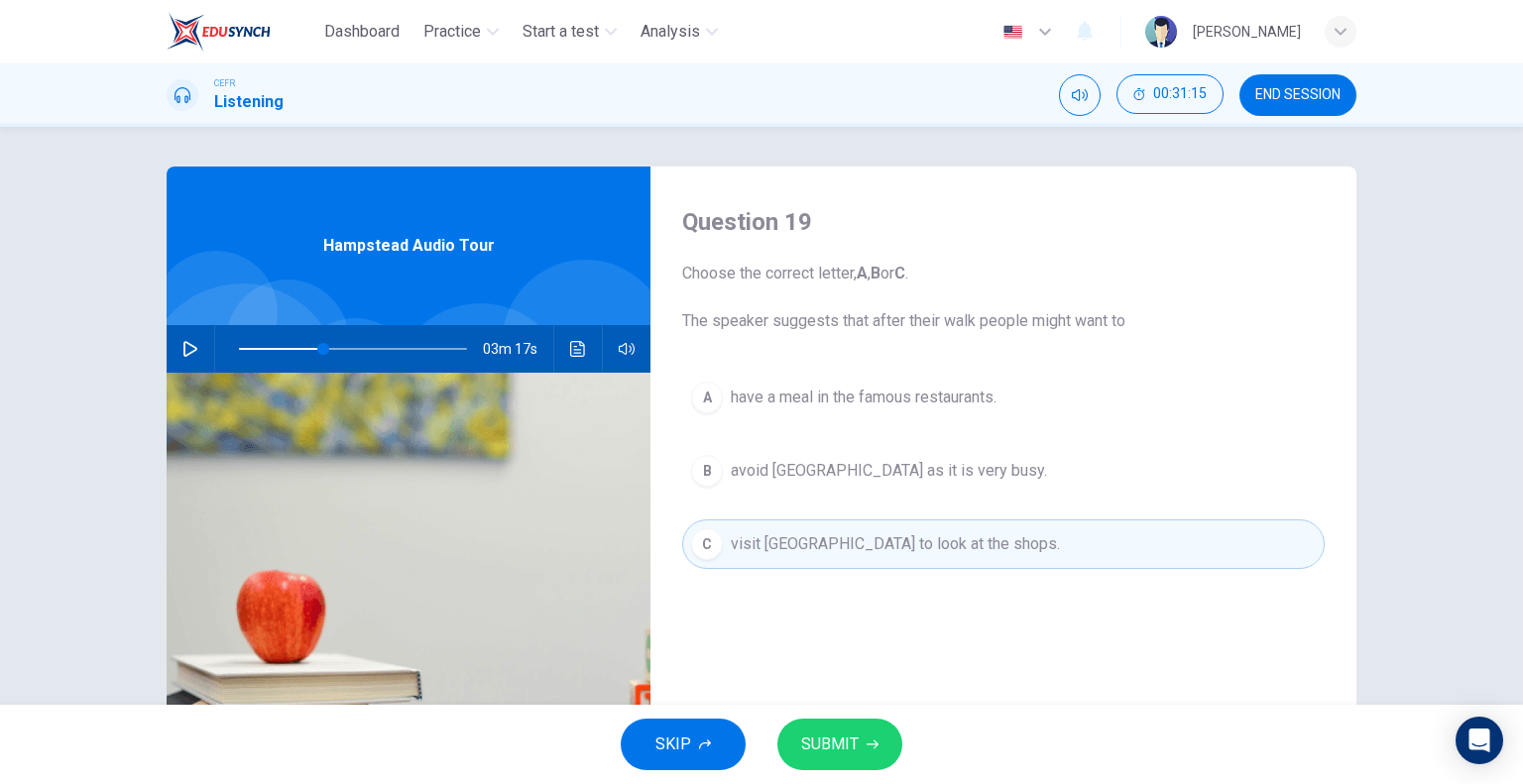 click on "SUBMIT" at bounding box center (830, 744) 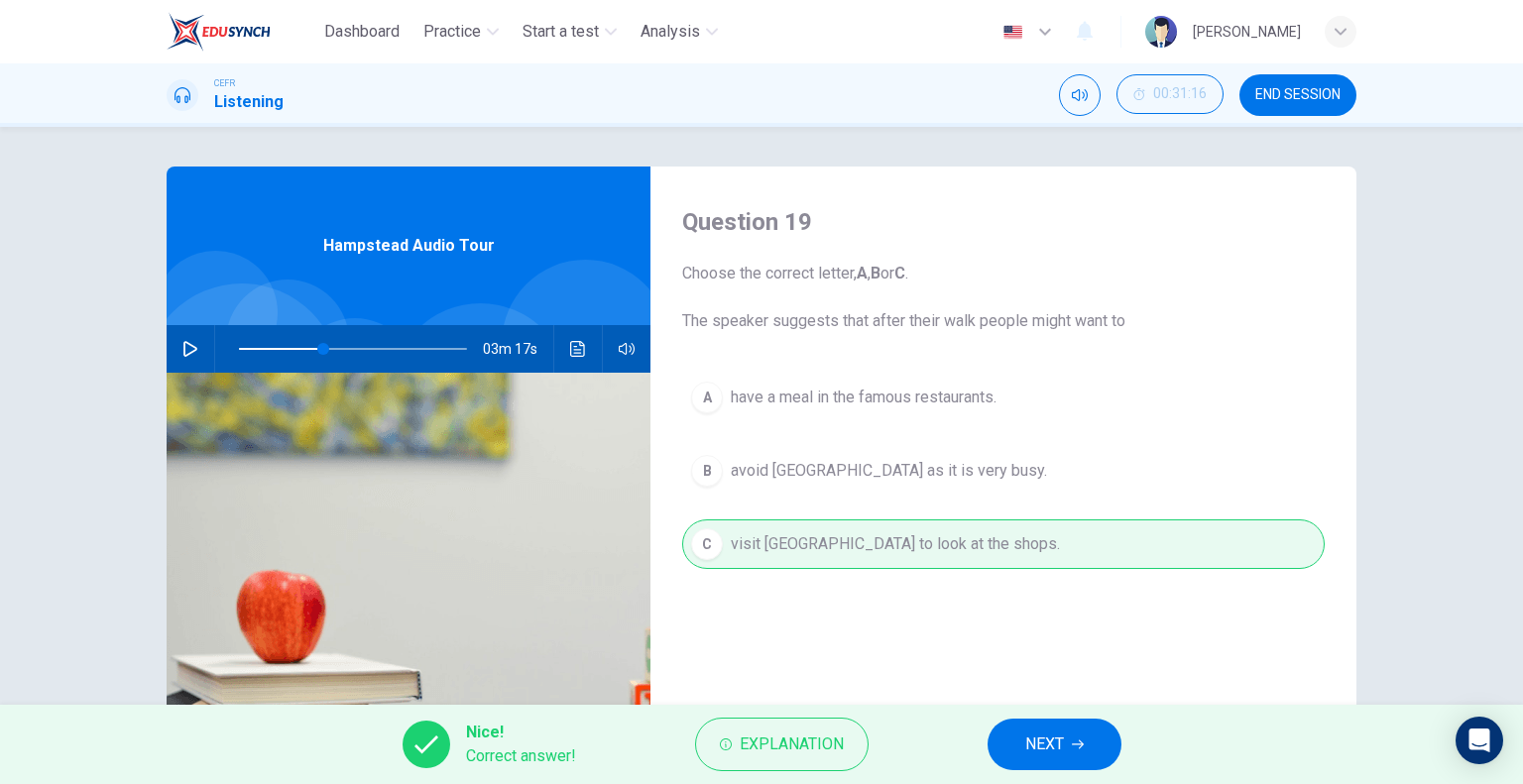 click on "NEXT" at bounding box center (1054, 744) 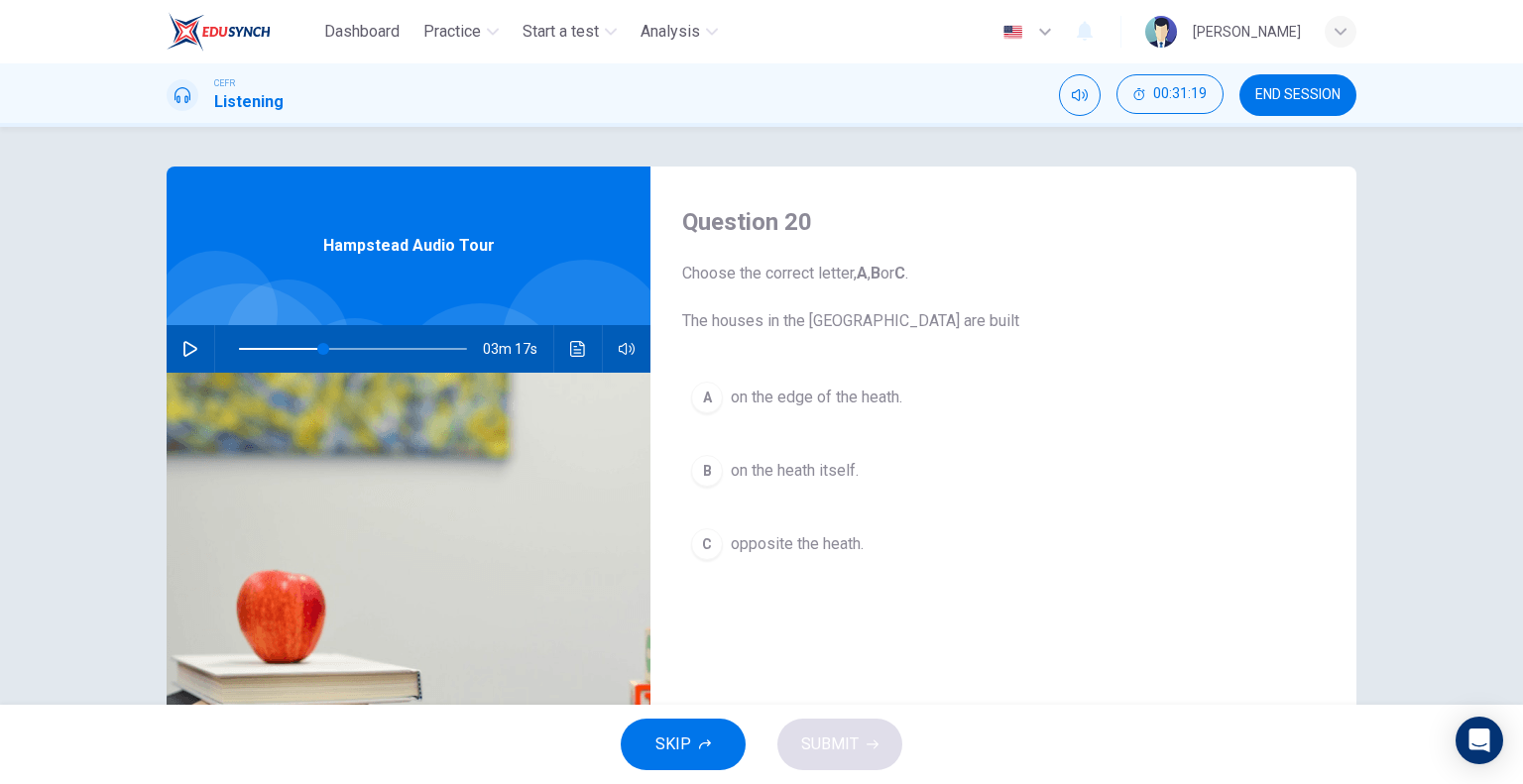 click on "on the heath itself." at bounding box center [794, 471] 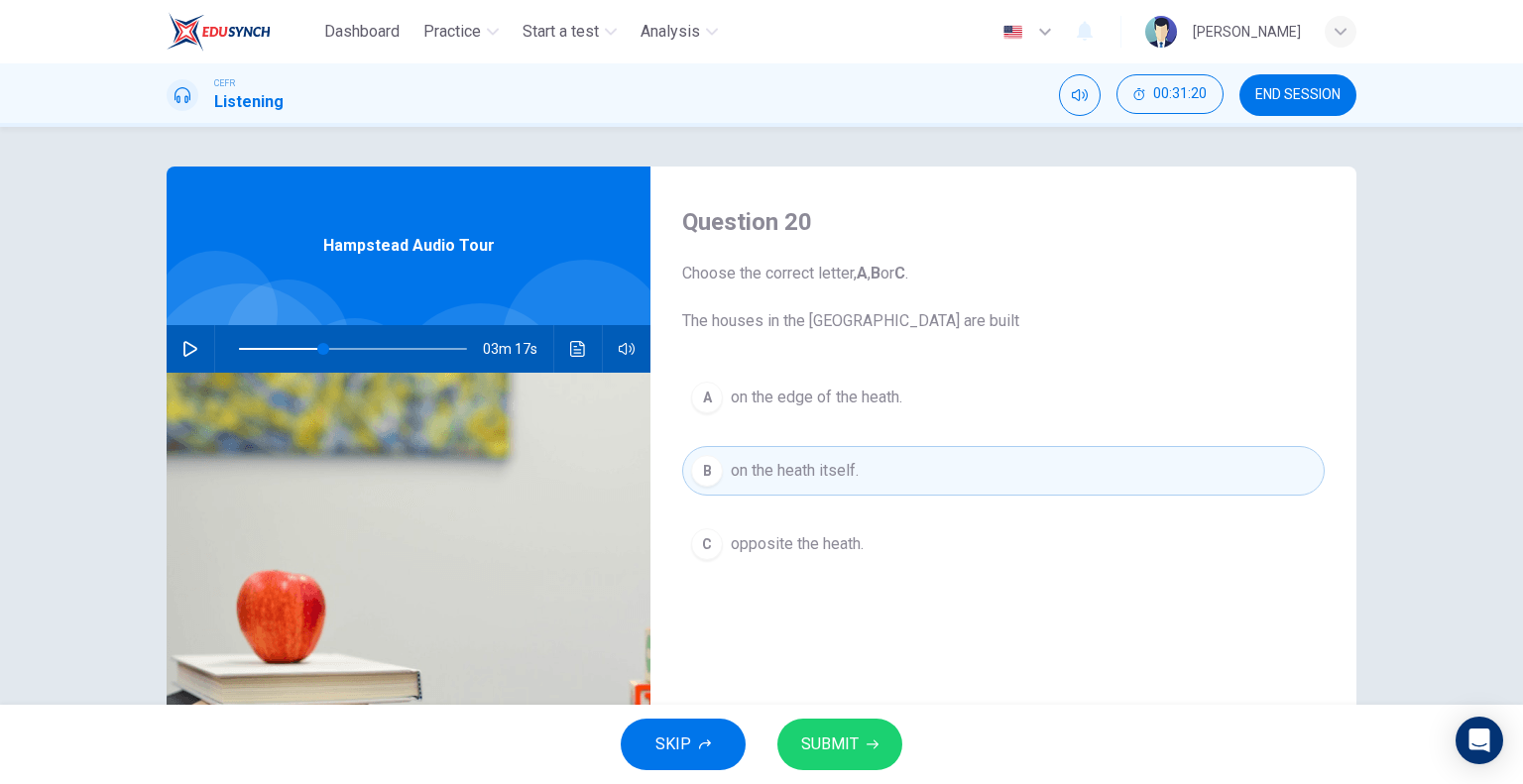 click on "SUBMIT" at bounding box center (830, 744) 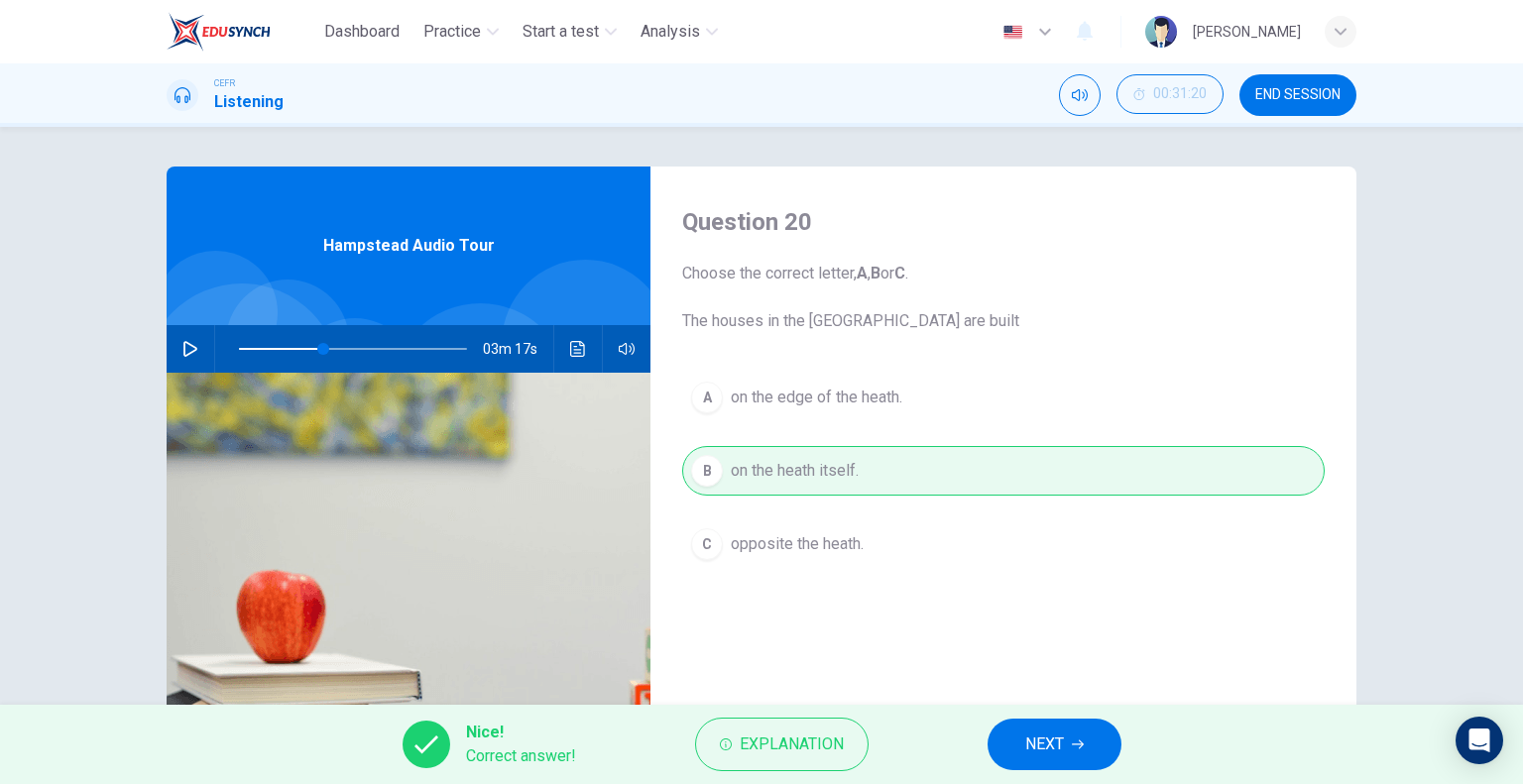 click on "NEXT" at bounding box center (1054, 744) 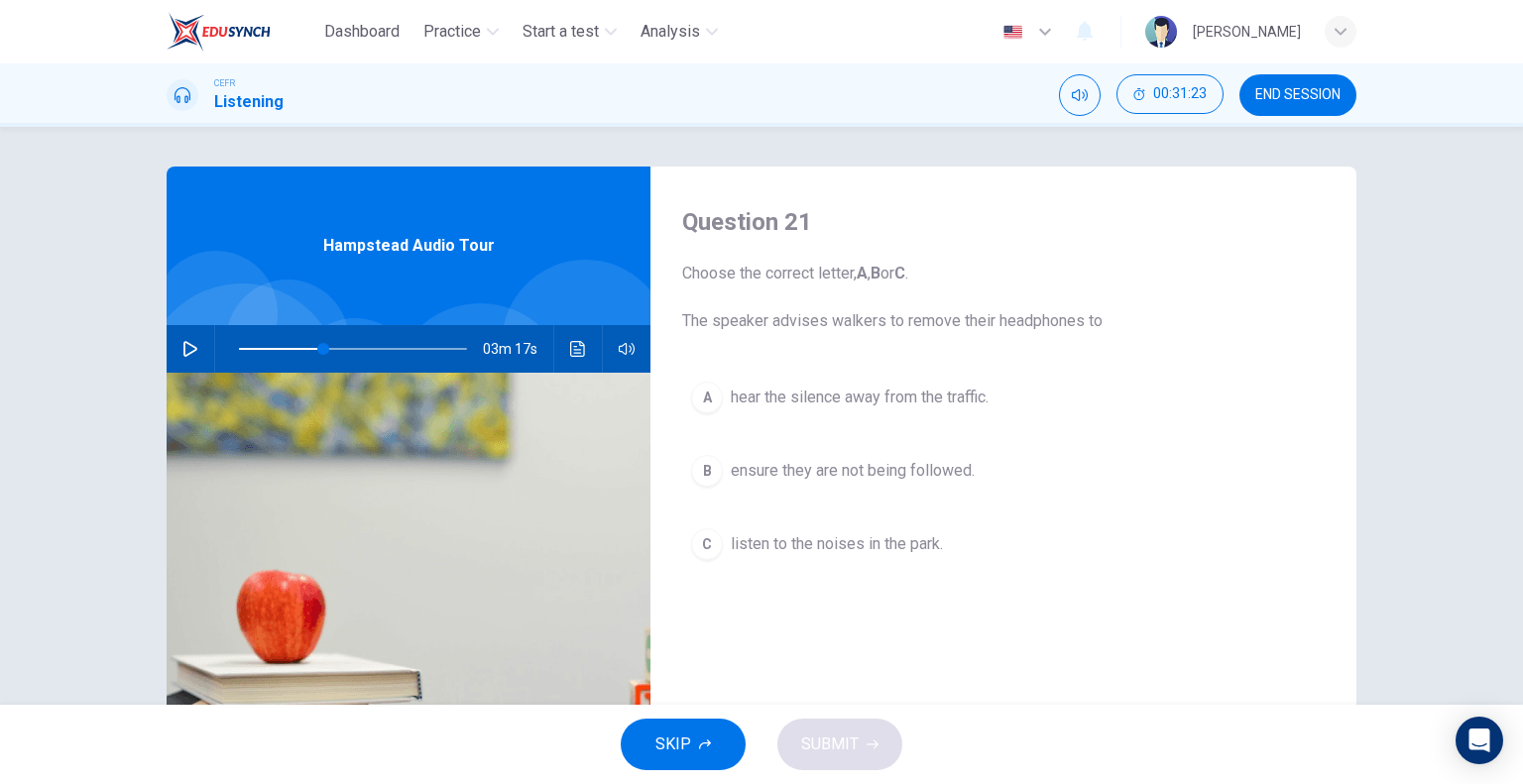 click on "listen to the noises in the park." at bounding box center (837, 544) 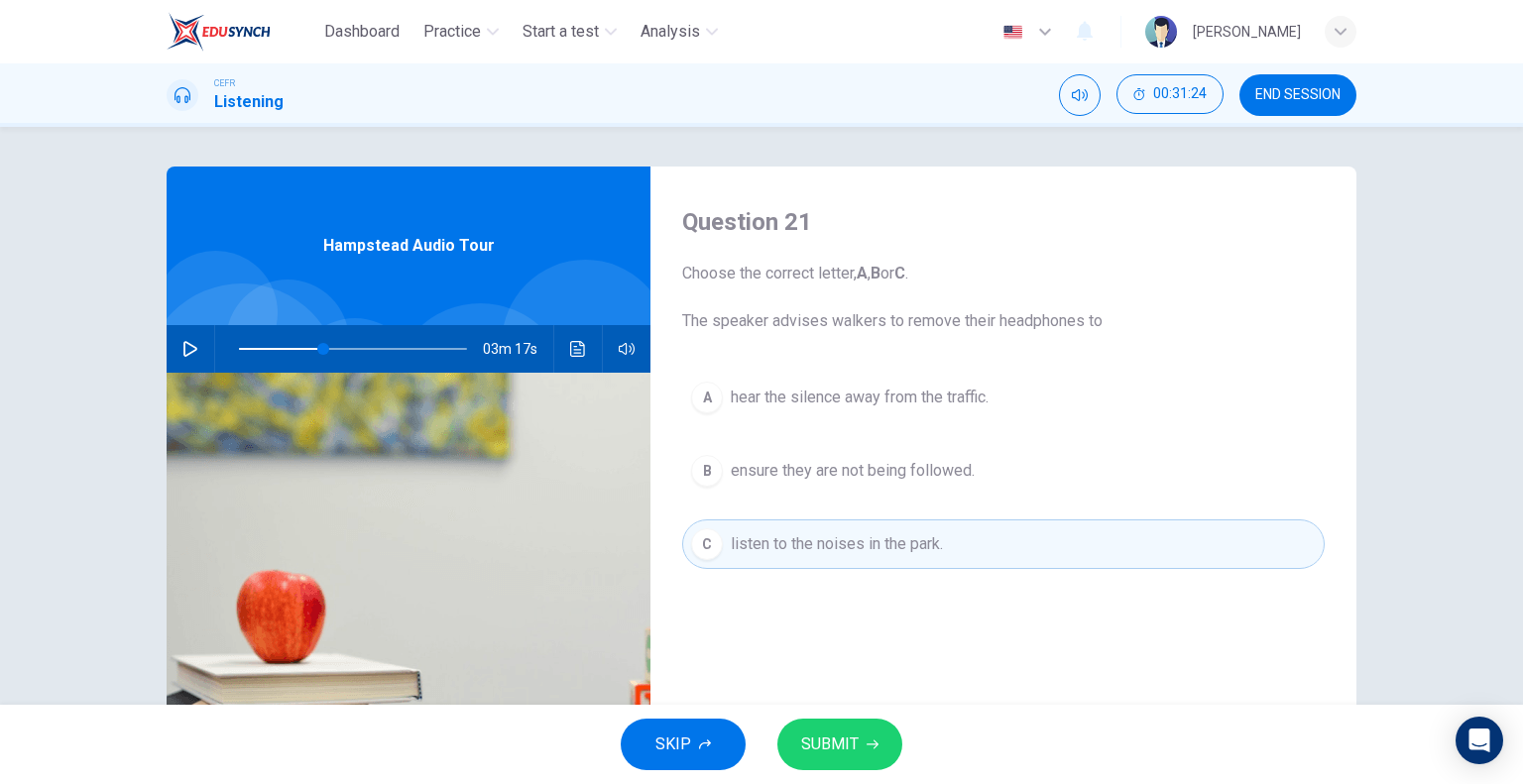 click on "SUBMIT" at bounding box center [830, 744] 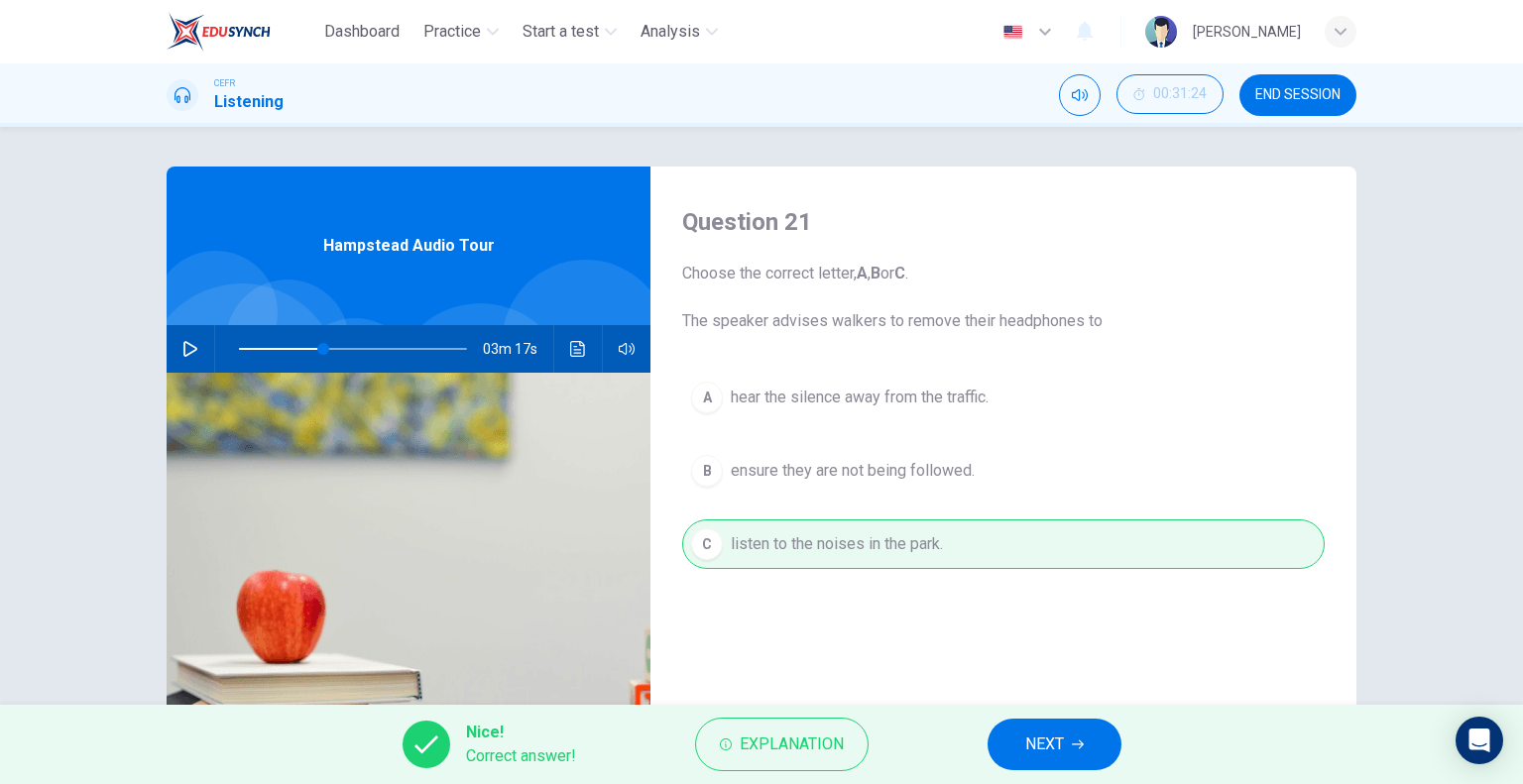 click 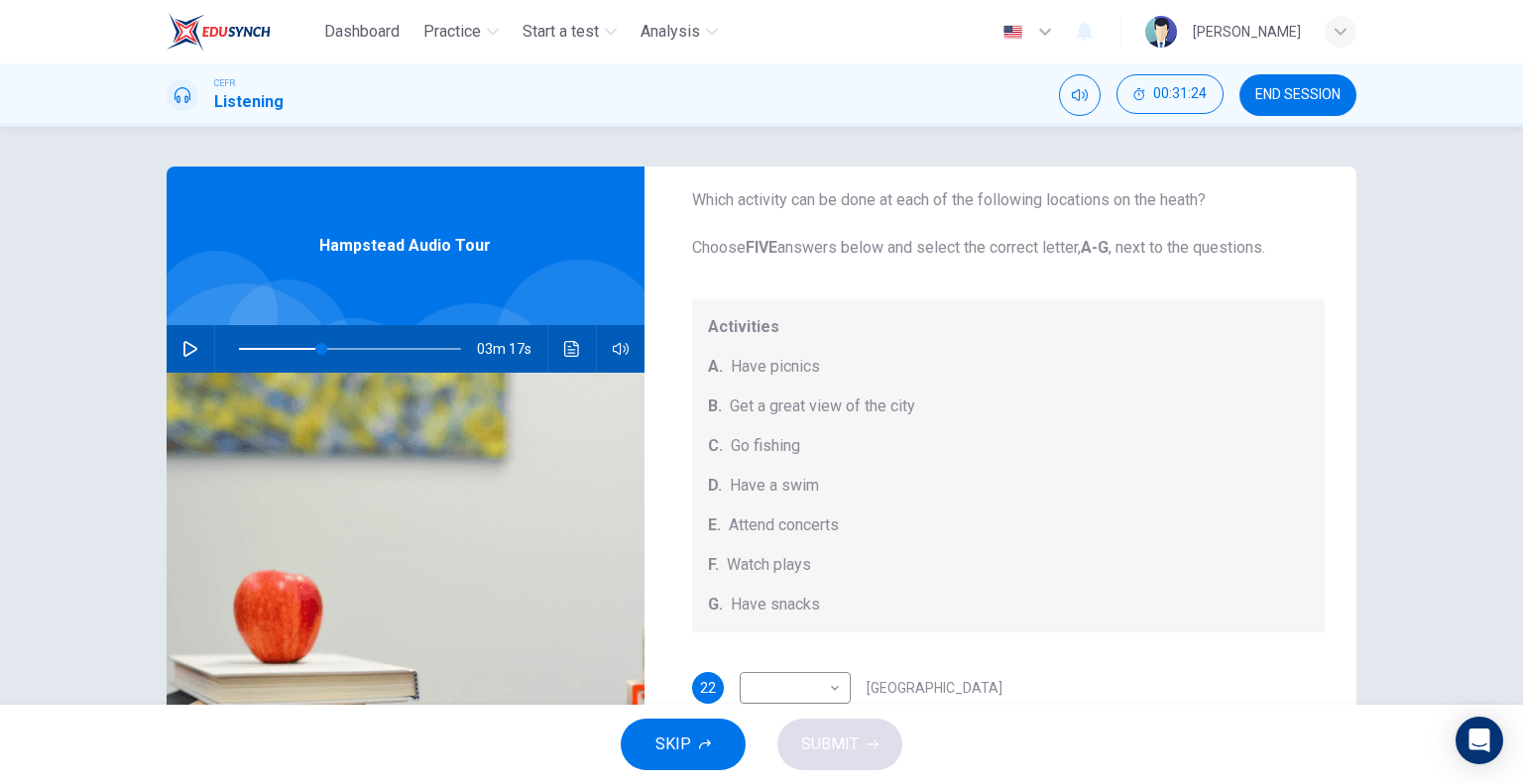 scroll, scrollTop: 182, scrollLeft: 0, axis: vertical 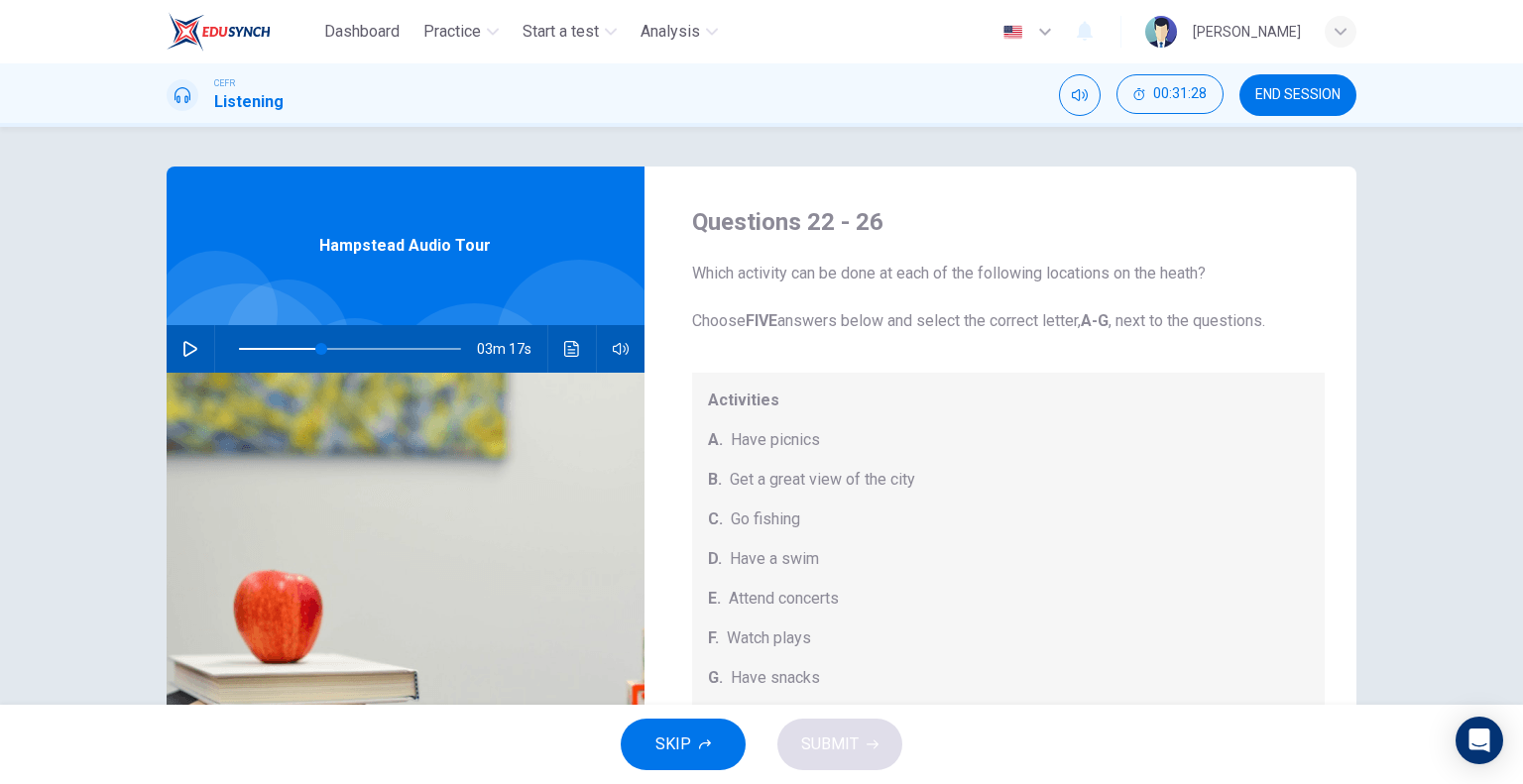 drag, startPoint x: 193, startPoint y: 352, endPoint x: 226, endPoint y: 350, distance: 33.06055 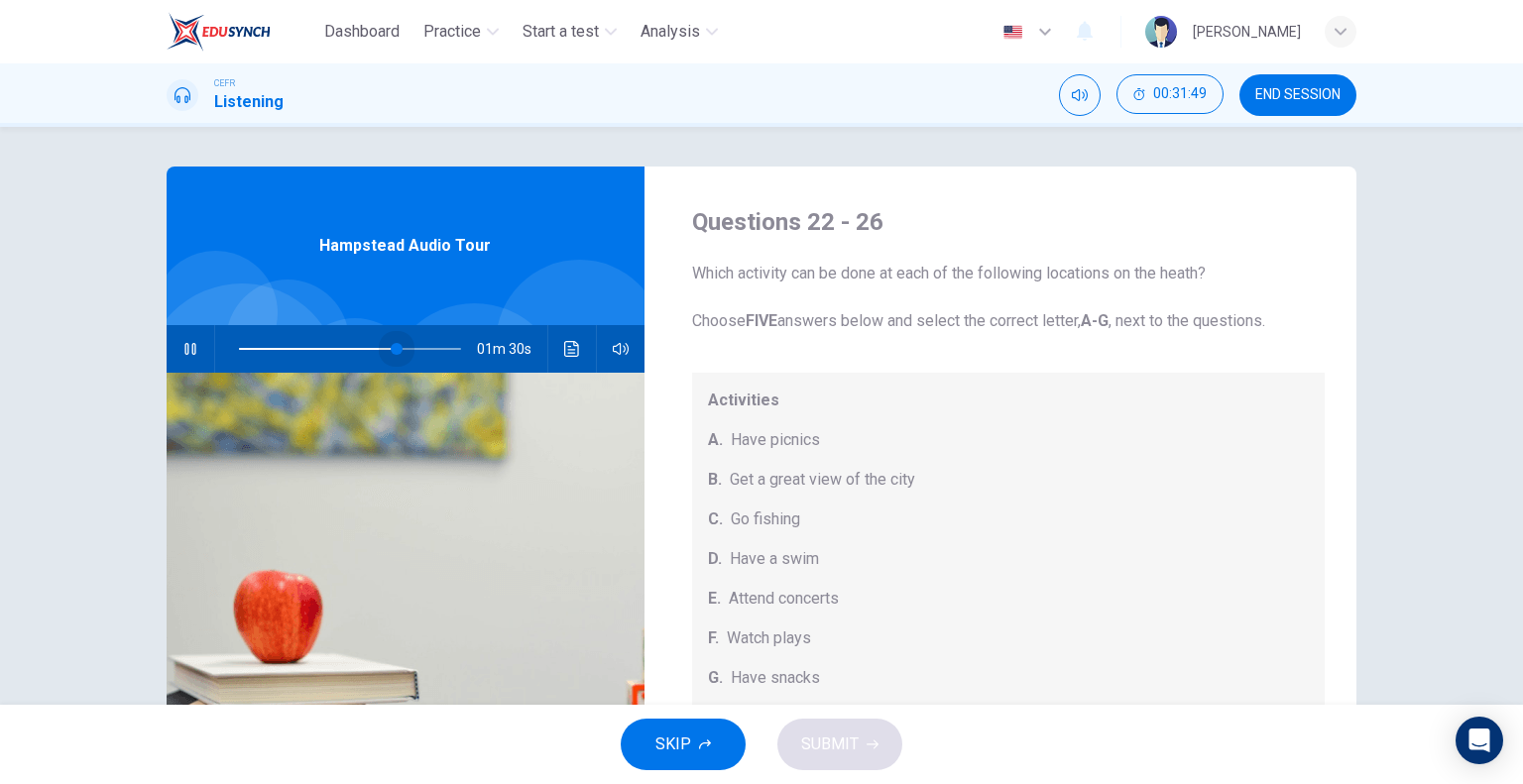click at bounding box center [350, 349] 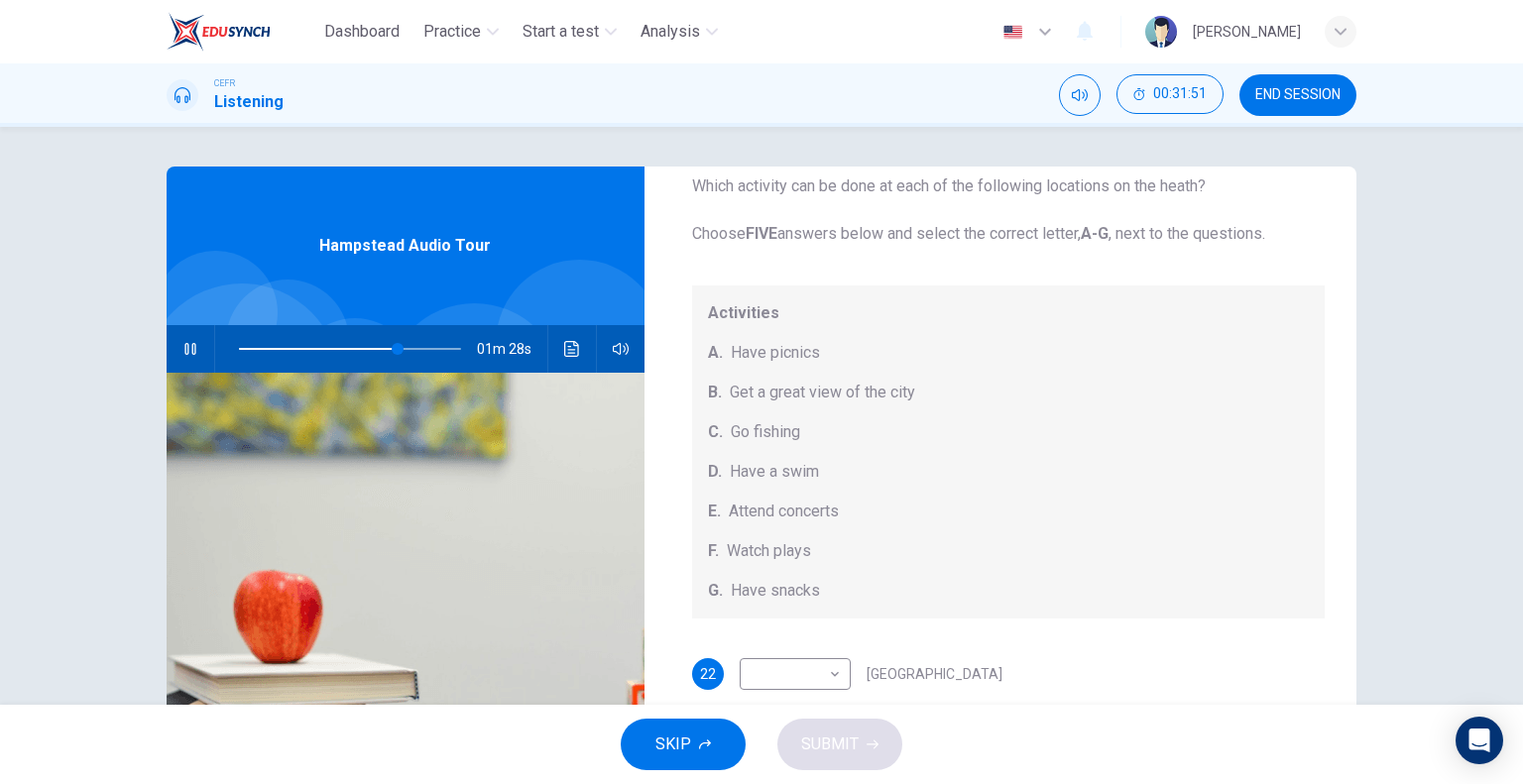 scroll, scrollTop: 182, scrollLeft: 0, axis: vertical 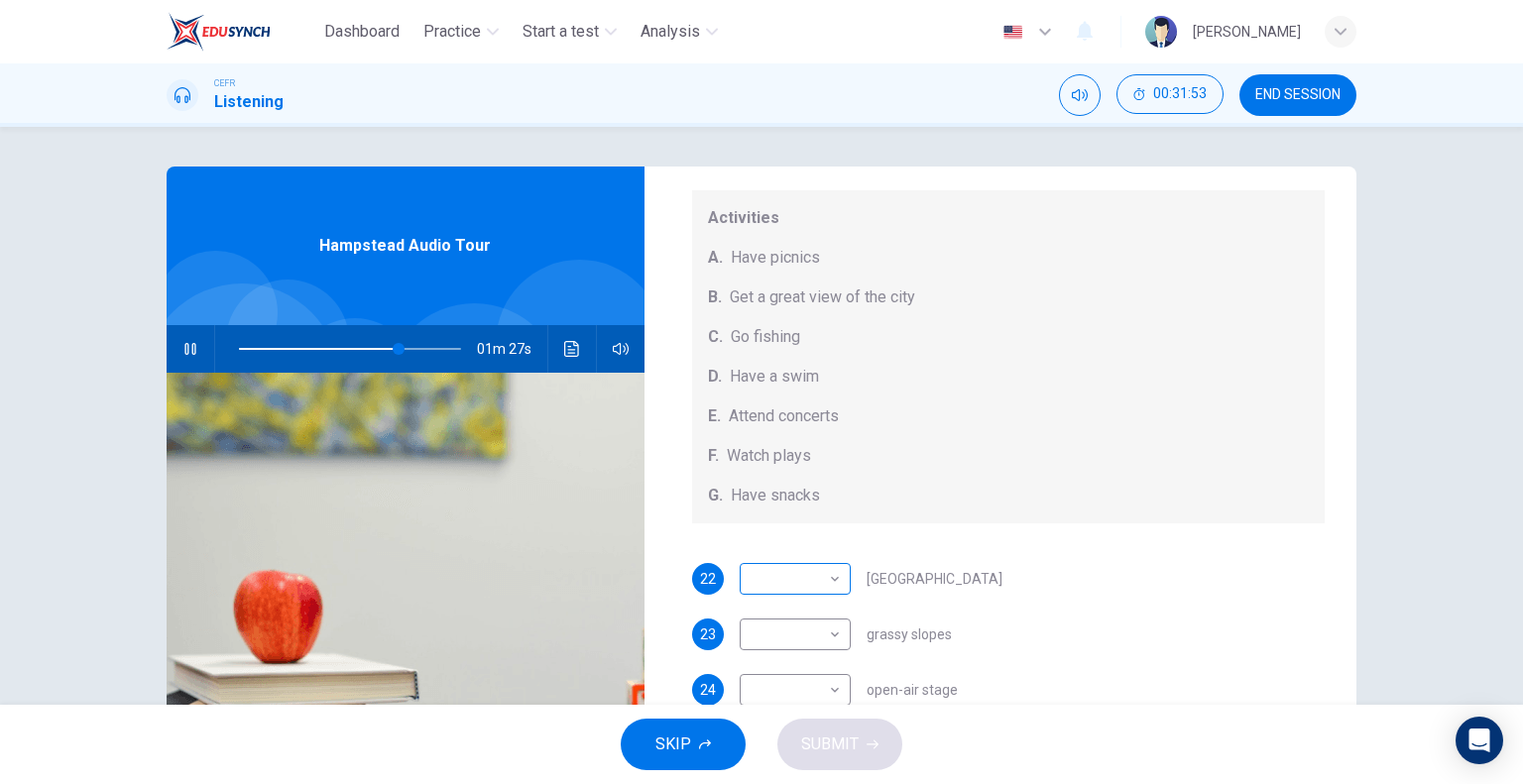 click on "Dashboard Practice Start a test Analysis English en ​ SYUKRINA BINTI YAHAYA CEFR Listening 00:31:53 END SESSION Questions 22 - 26 Which activity can be done at each of the following locations on the heath? Choose  FIVE  answers below and select the correct letter,  A-G , next to the questions. Activities A. Have picnics B. Get a great view of the city C. Go fishing D. Have a swim E. Attend concerts F. Watch plays G. Have snacks 22 ​ ​ Kenwood House 23 ​ ​ grassy slopes 24 ​ ​ open-air stage 25 ​ ​ ponds 26 ​ ​ Parliament Hill Hampstead Audio Tour 01m 27s SKIP SUBMIT EduSynch - Online Language Proficiency Testing
Dashboard Practice Start a test Analysis Notifications © Copyright  2025" at bounding box center [762, 392] 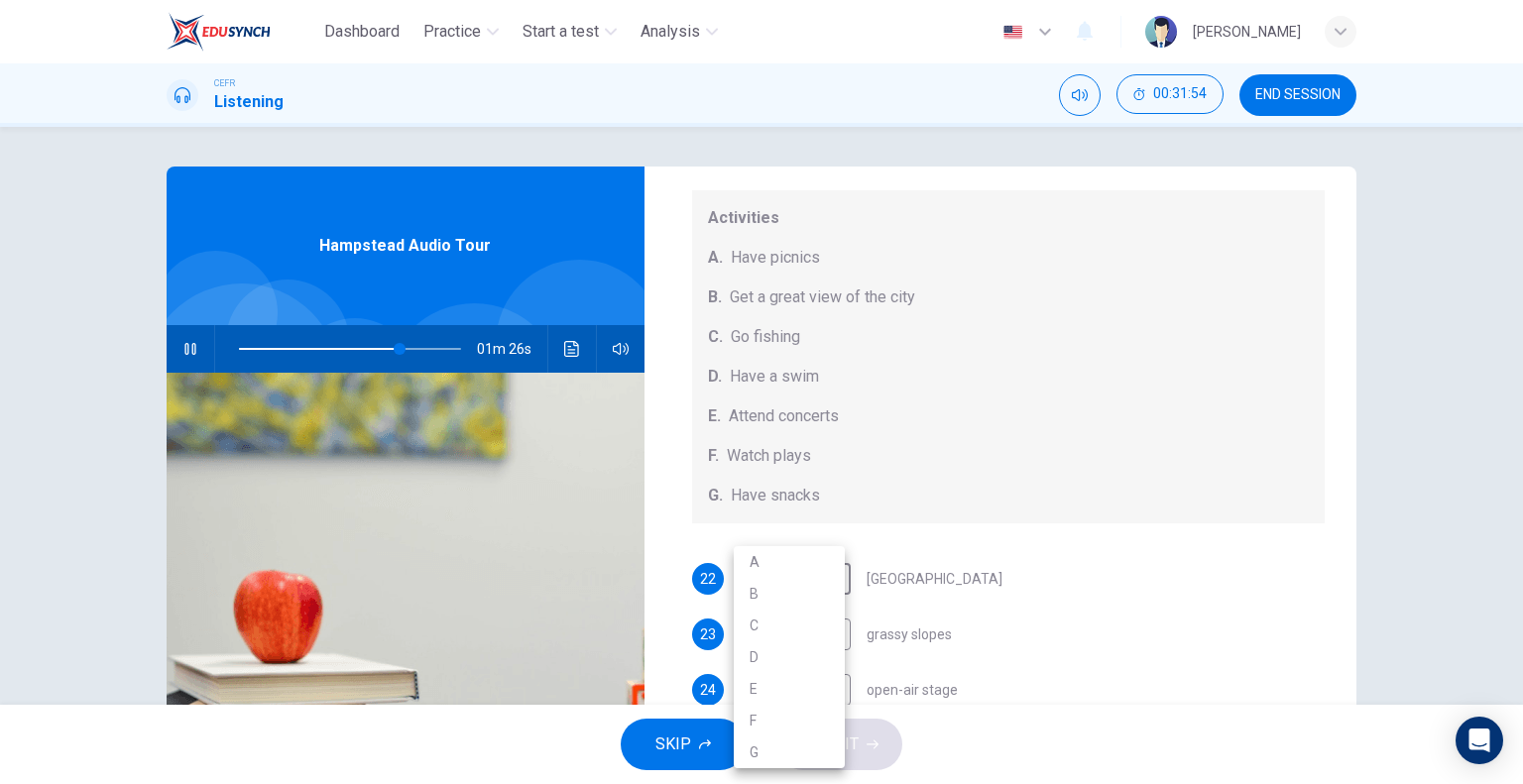 click at bounding box center (762, 392) 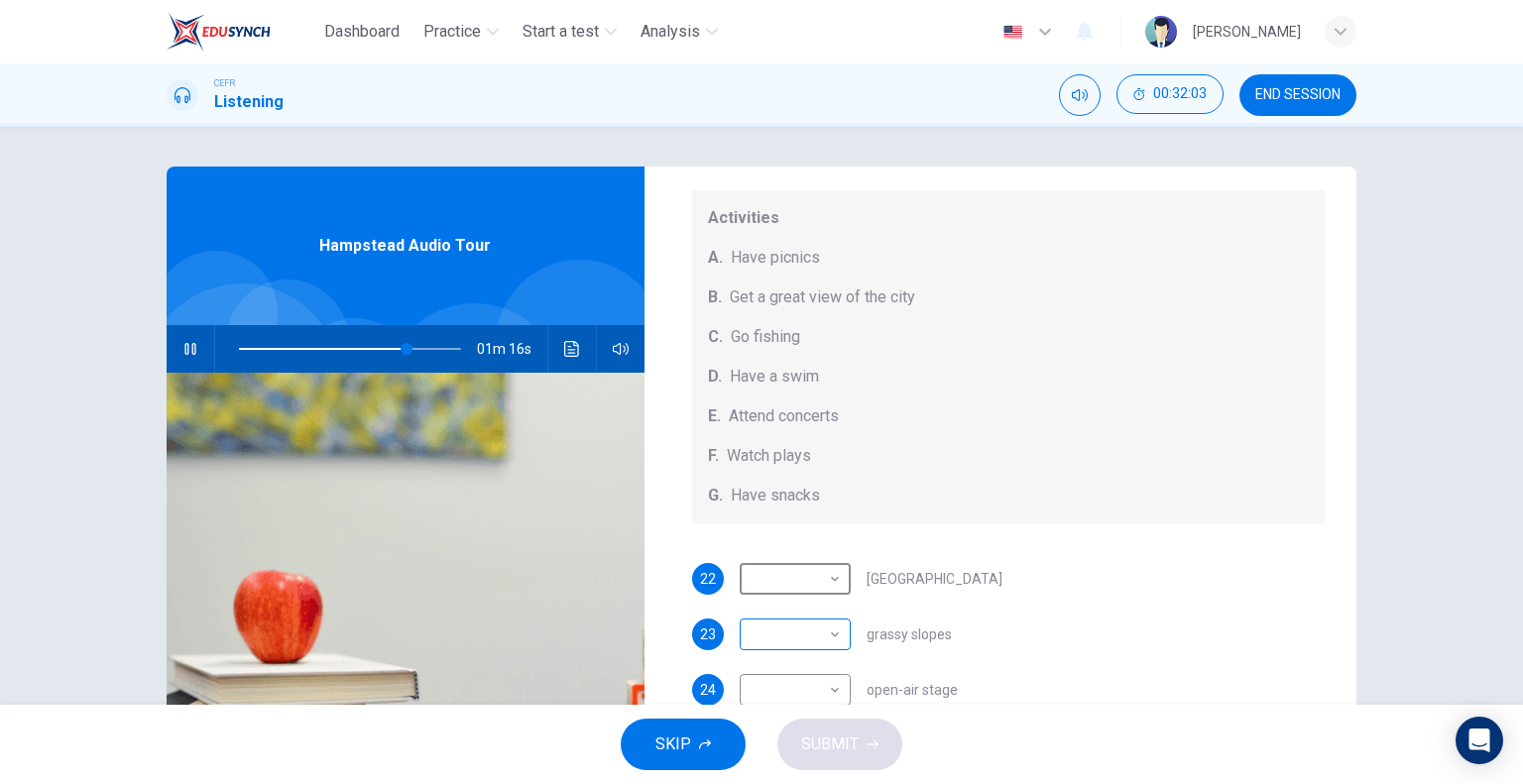 click on "Dashboard Practice Start a test Analysis English en ​ SYUKRINA BINTI YAHAYA CEFR Listening 00:32:03 END SESSION Questions 22 - 26 Which activity can be done at each of the following locations on the heath? Choose  FIVE  answers below and select the correct letter,  A-G , next to the questions. Activities A. Have picnics B. Get a great view of the city C. Go fishing D. Have a swim E. Attend concerts F. Watch plays G. Have snacks 22 ​ ​ Kenwood House 23 ​ ​ grassy slopes 24 ​ ​ open-air stage 25 ​ ​ ponds 26 ​ ​ Parliament Hill Hampstead Audio Tour 01m 16s SKIP SUBMIT EduSynch - Online Language Proficiency Testing
Dashboard Practice Start a test Analysis Notifications © Copyright  2025" at bounding box center [762, 392] 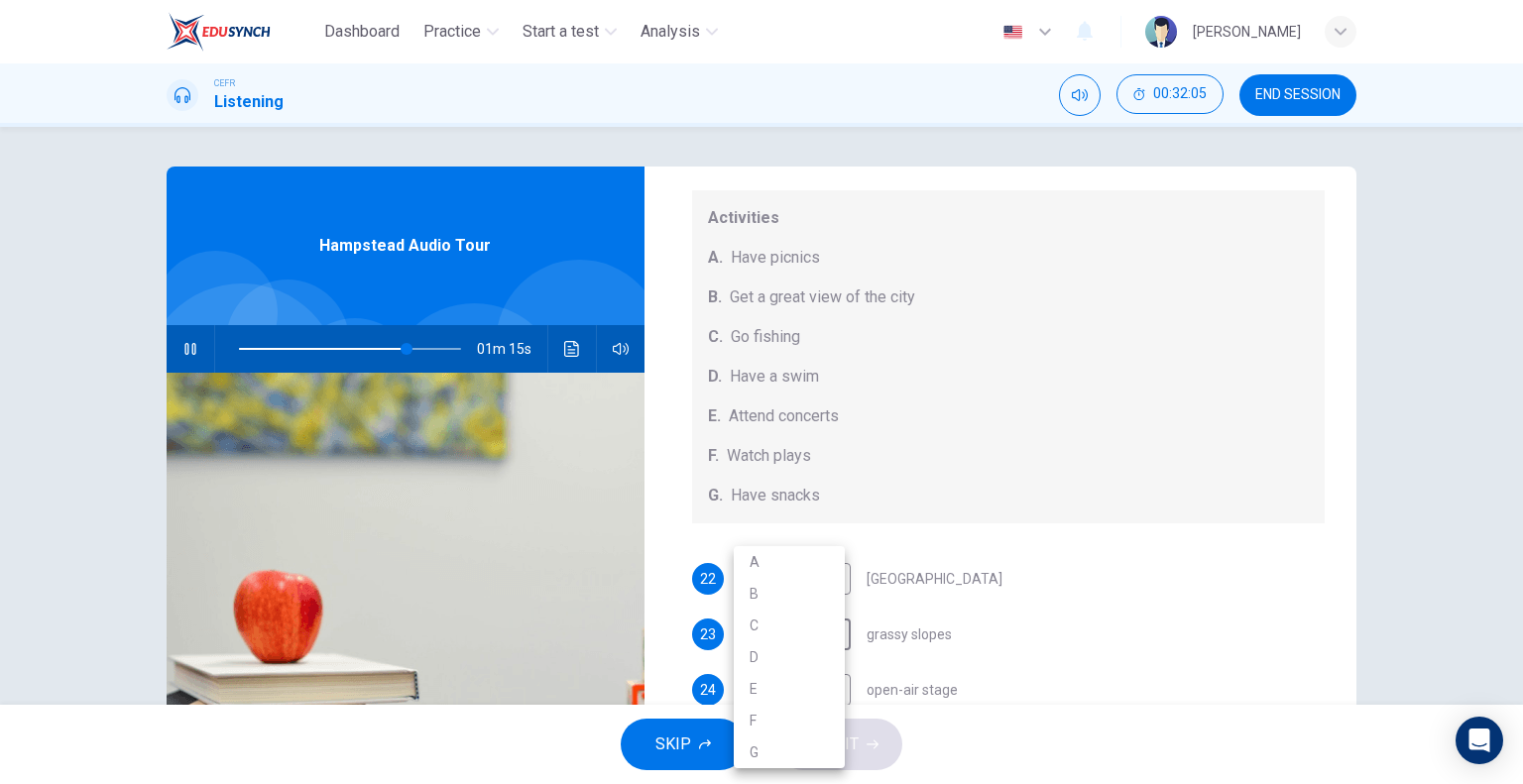 click at bounding box center (762, 392) 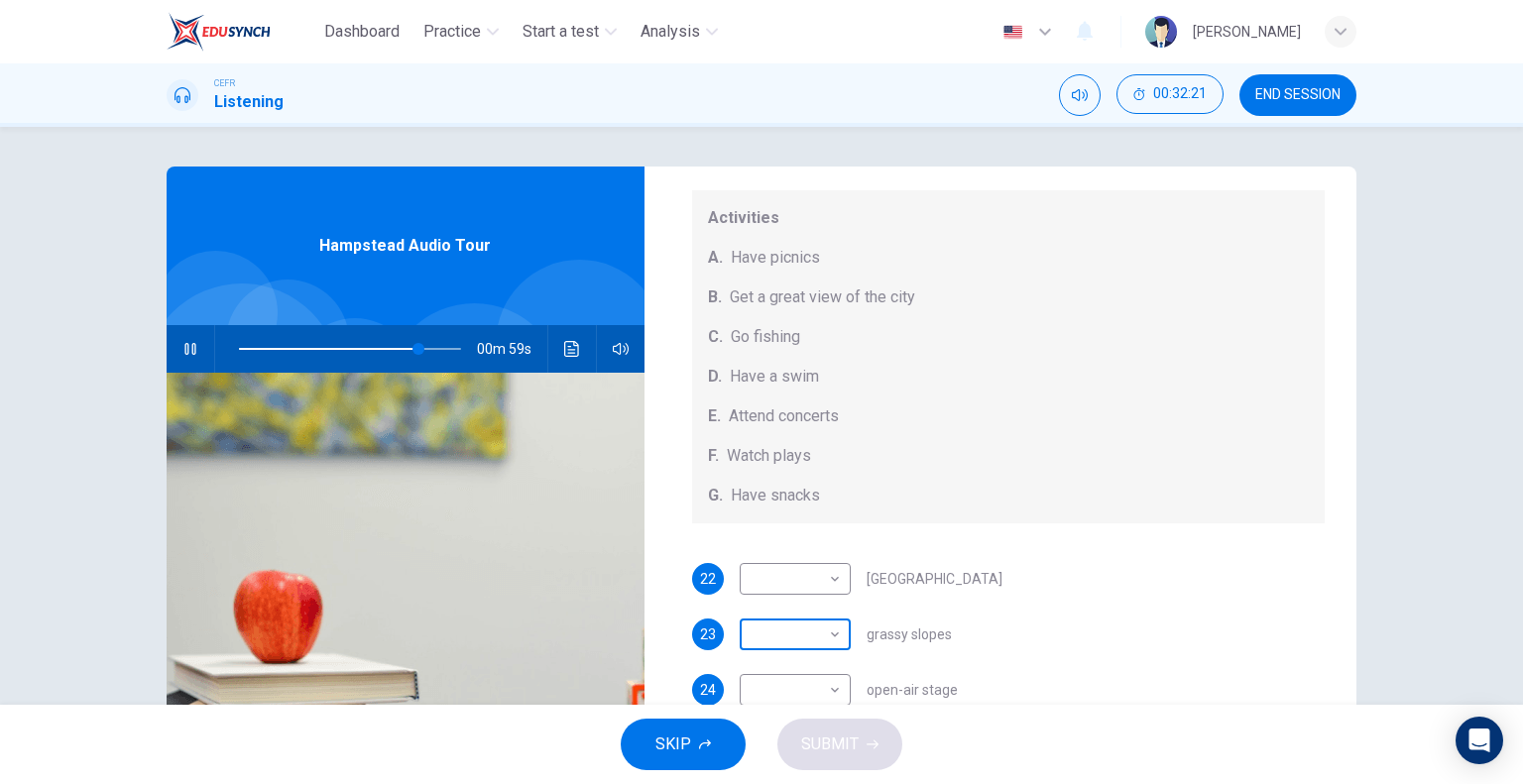 click on "Dashboard Practice Start a test Analysis English en ​ SYUKRINA BINTI YAHAYA CEFR Listening 00:32:21 END SESSION Questions 22 - 26 Which activity can be done at each of the following locations on the heath? Choose  FIVE  answers below and select the correct letter,  A-G , next to the questions. Activities A. Have picnics B. Get a great view of the city C. Go fishing D. Have a swim E. Attend concerts F. Watch plays G. Have snacks 22 ​ ​ Kenwood House 23 ​ ​ grassy slopes 24 ​ ​ open-air stage 25 ​ ​ ponds 26 ​ ​ Parliament Hill Hampstead Audio Tour 00m 59s SKIP SUBMIT EduSynch - Online Language Proficiency Testing
Dashboard Practice Start a test Analysis Notifications © Copyright  2025" at bounding box center (762, 392) 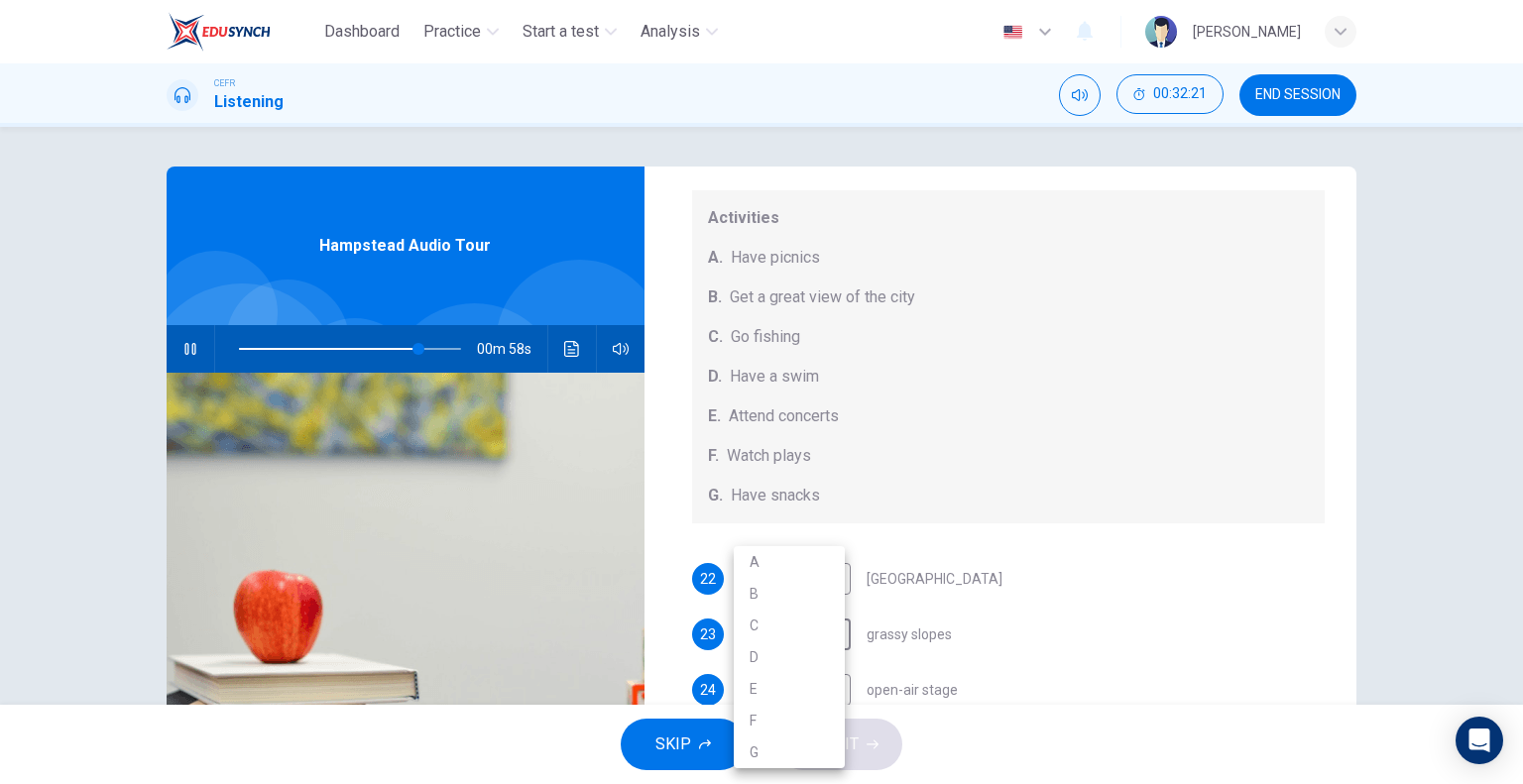 click at bounding box center [762, 392] 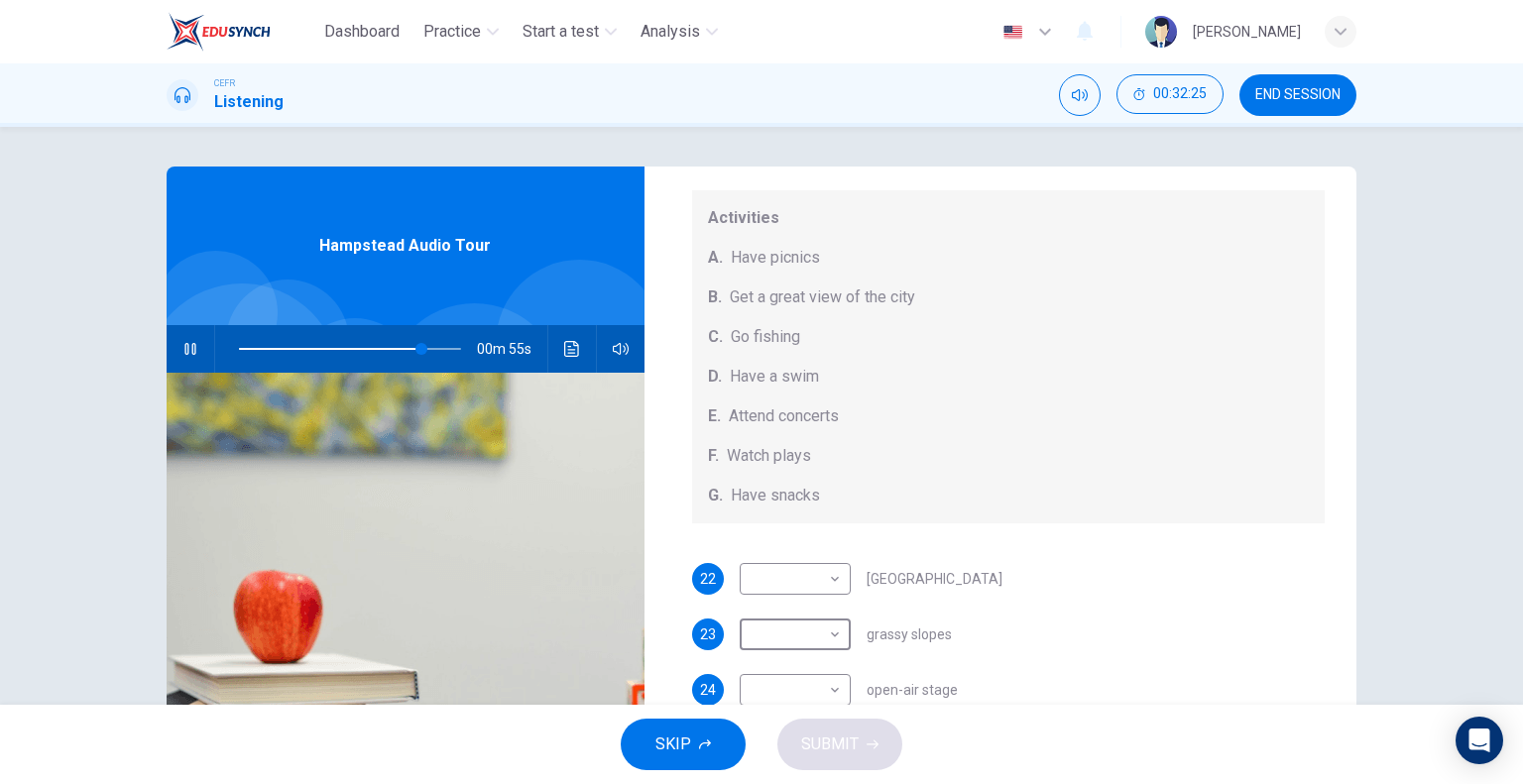 click at bounding box center [190, 349] 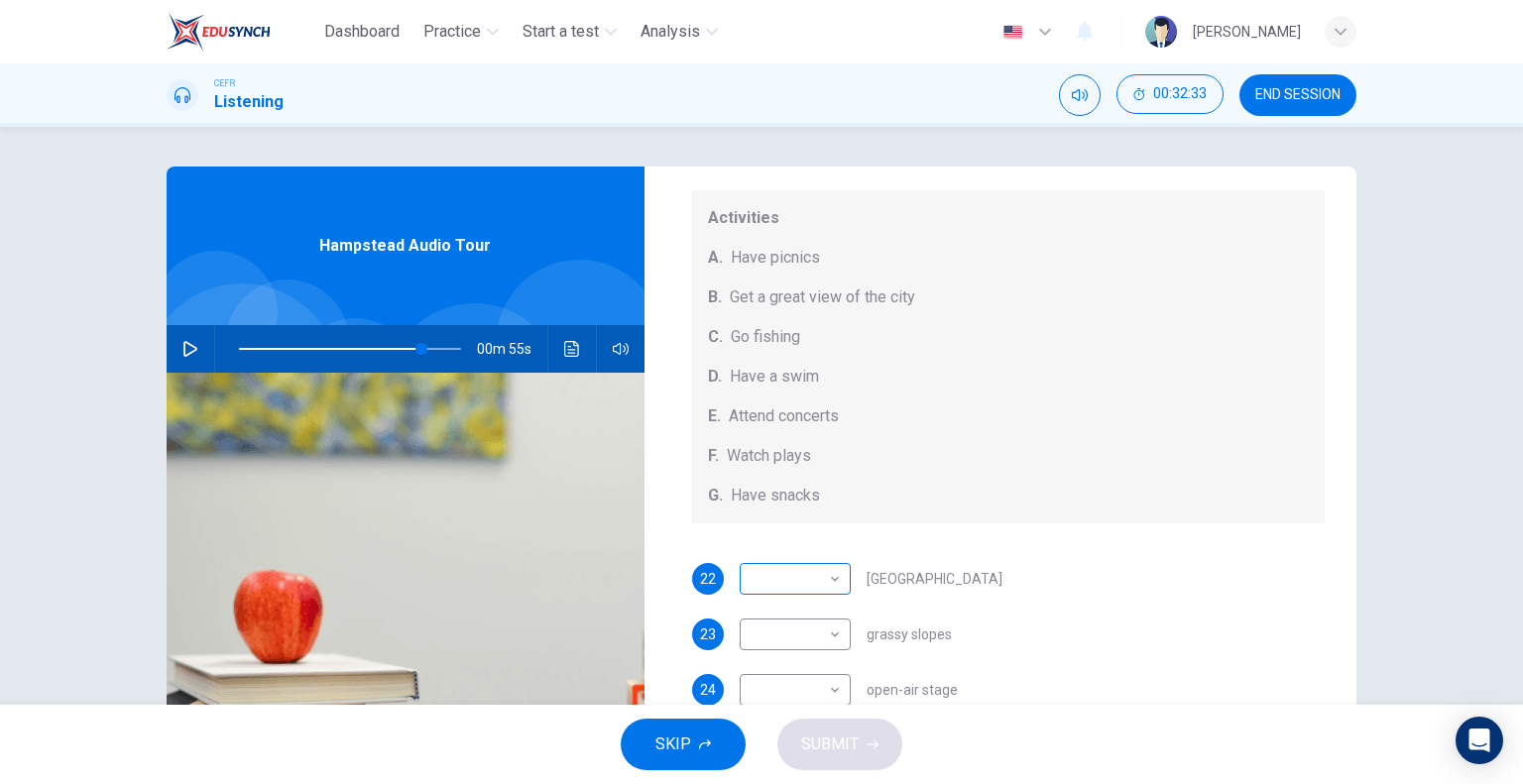 click on "Dashboard Practice Start a test Analysis English en ​ SYUKRINA BINTI YAHAYA CEFR Listening 00:32:33 END SESSION Questions 22 - 26 Which activity can be done at each of the following locations on the heath? Choose  FIVE  answers below and select the correct letter,  A-G , next to the questions. Activities A. Have picnics B. Get a great view of the city C. Go fishing D. Have a swim E. Attend concerts F. Watch plays G. Have snacks 22 ​ ​ Kenwood House 23 ​ ​ grassy slopes 24 ​ ​ open-air stage 25 ​ ​ ponds 26 ​ ​ Parliament Hill Hampstead Audio Tour 00m 55s SKIP SUBMIT EduSynch - Online Language Proficiency Testing
Dashboard Practice Start a test Analysis Notifications © Copyright  2025" at bounding box center (762, 392) 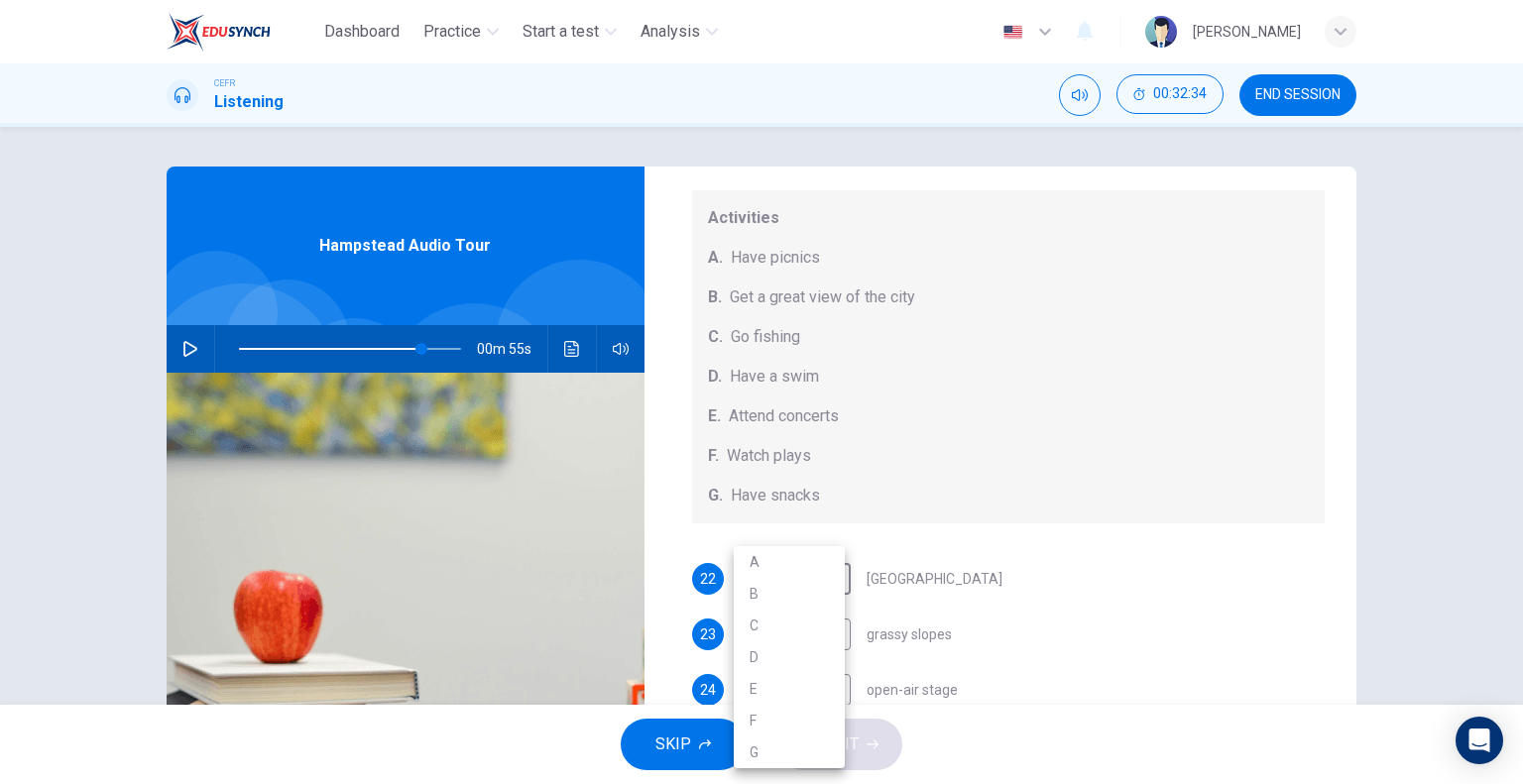 click on "G" at bounding box center (789, 752) 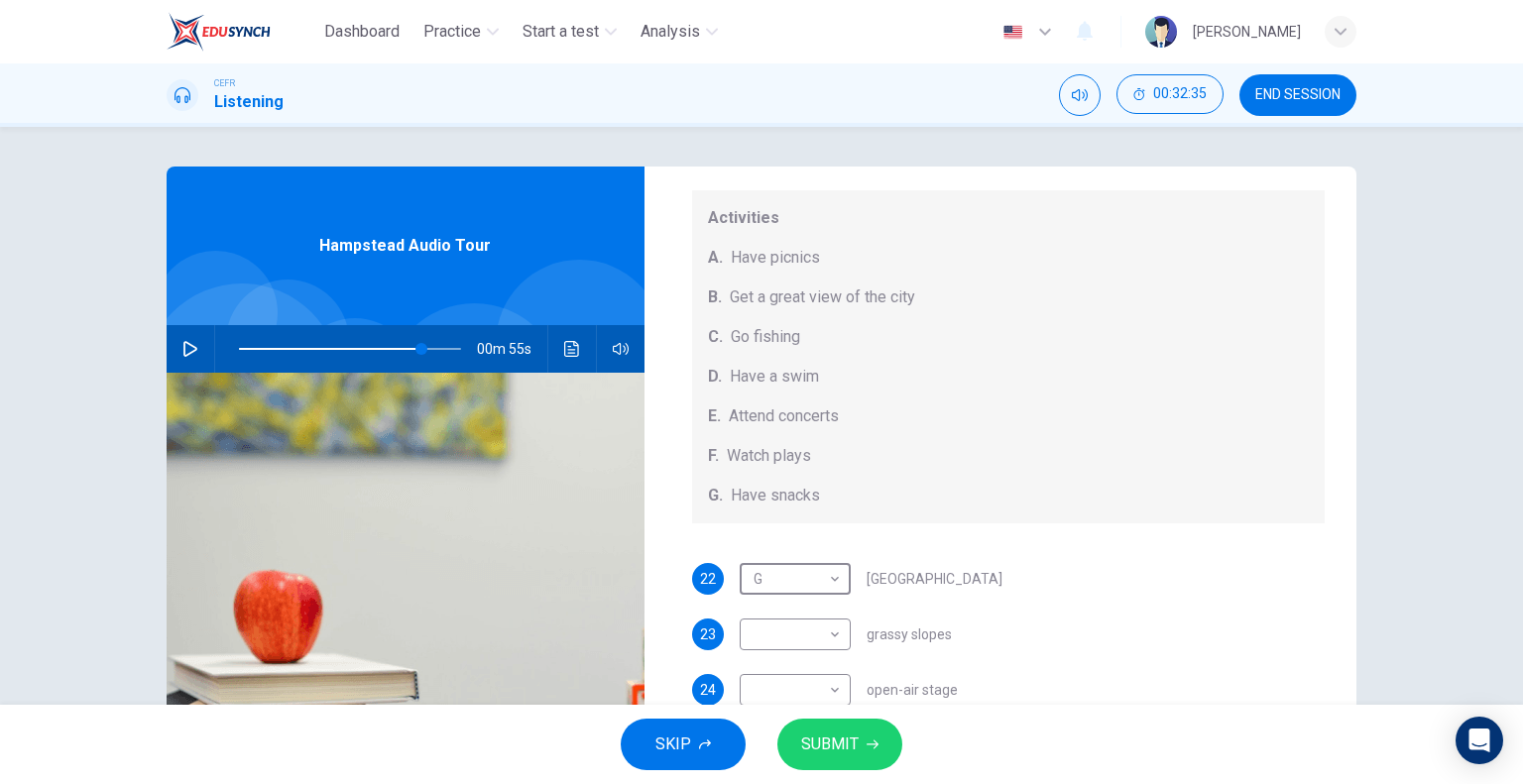click on "22 G G ​ Kenwood House 23 ​ ​ grassy slopes 24 ​ ​ open-air stage 25 ​ ​ ponds 26 ​ ​ Parliament Hill" at bounding box center [1008, 710] 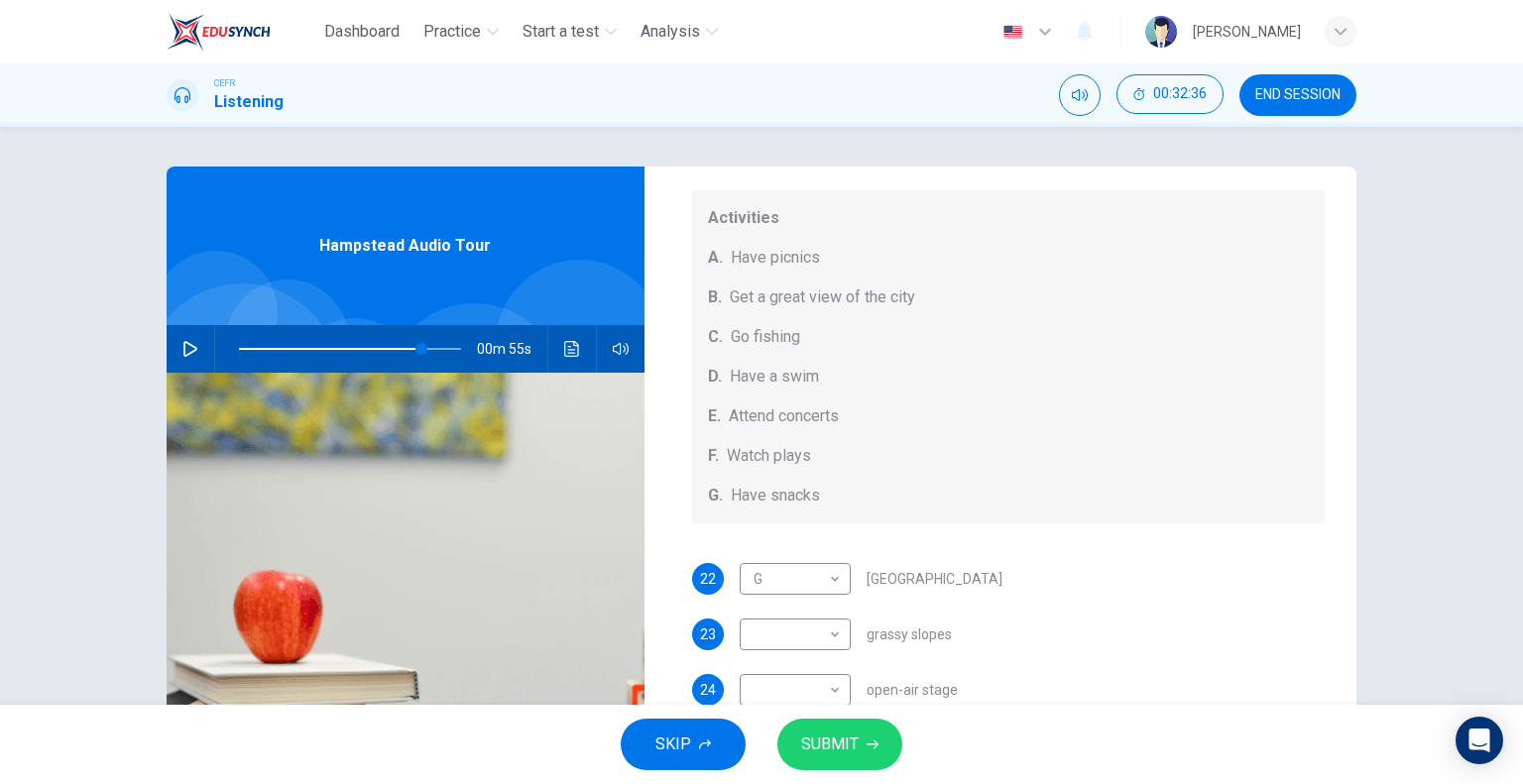 click on "00m 55s" at bounding box center [406, 349] 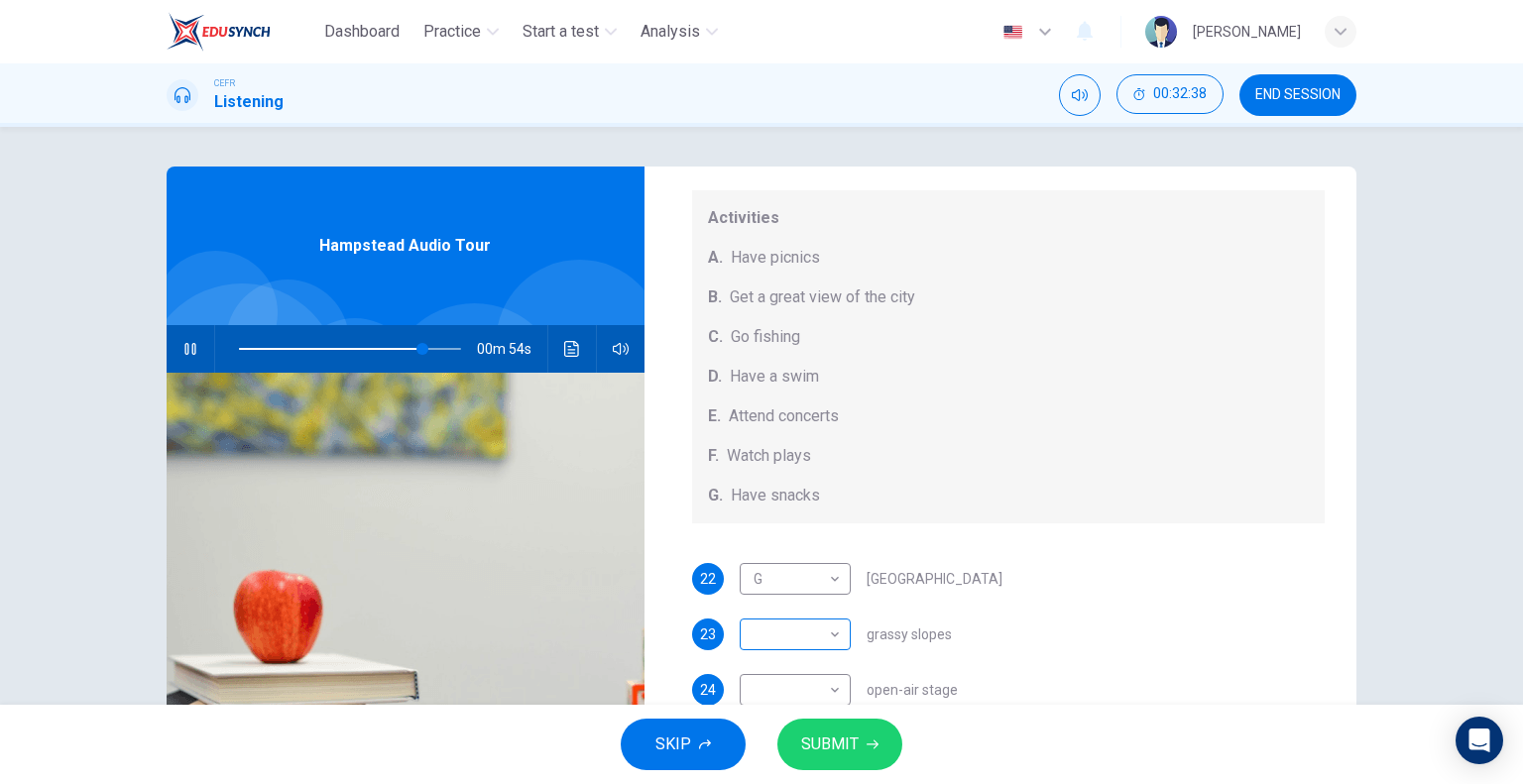 click on "Dashboard Practice Start a test Analysis English en ​ SYUKRINA BINTI YAHAYA CEFR Listening 00:32:38 END SESSION Questions 22 - 26 Which activity can be done at each of the following locations on the heath? Choose  FIVE  answers below and select the correct letter,  A-G , next to the questions. Activities A. Have picnics B. Get a great view of the city C. Go fishing D. Have a swim E. Attend concerts F. Watch plays G. Have snacks 22 G G ​ Kenwood House 23 ​ ​ grassy slopes 24 ​ ​ open-air stage 25 ​ ​ ponds 26 ​ ​ Parliament Hill Hampstead Audio Tour 00m 54s SKIP SUBMIT EduSynch - Online Language Proficiency Testing
Dashboard Practice Start a test Analysis Notifications © Copyright  2025" at bounding box center (762, 392) 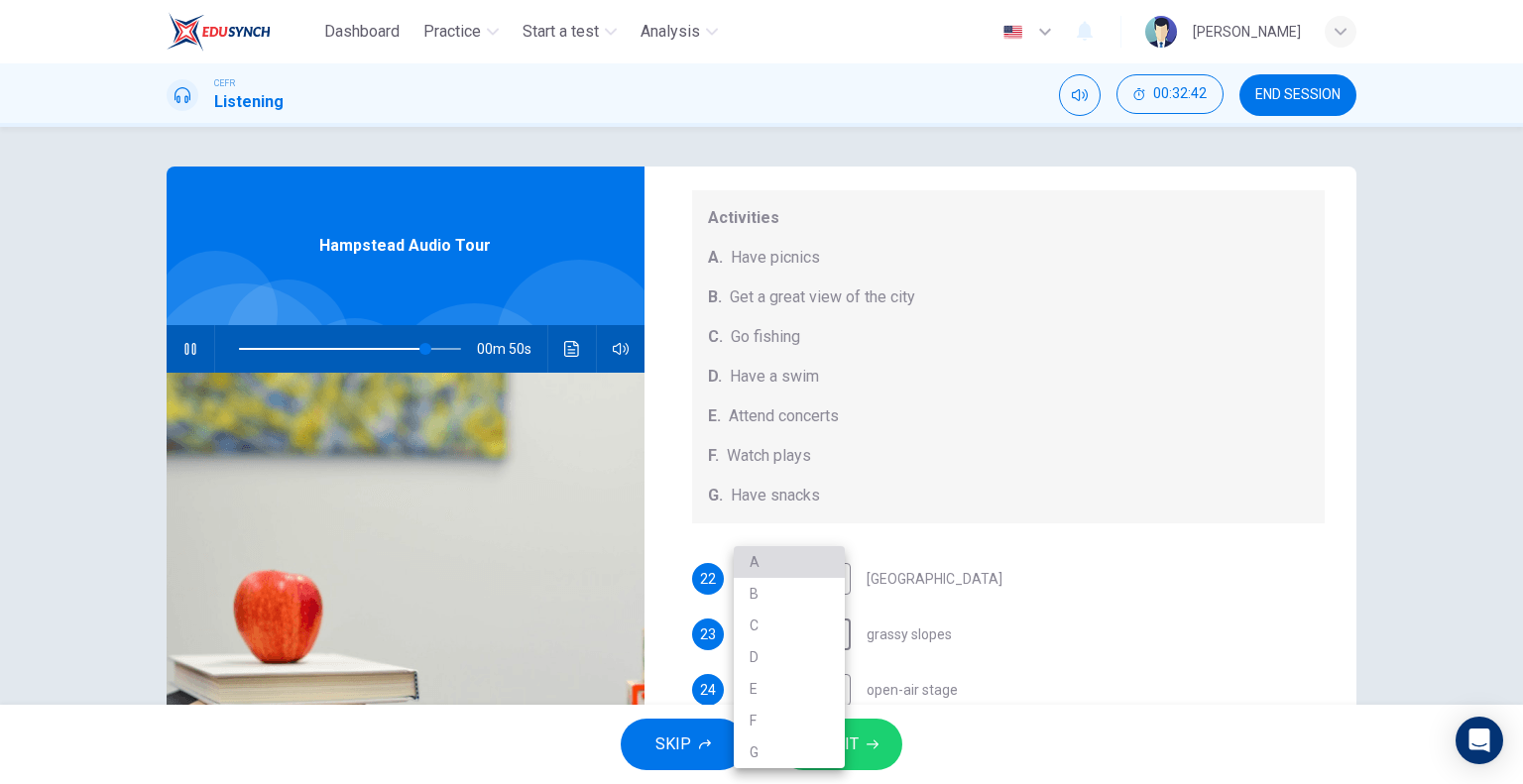 click on "A" at bounding box center (789, 562) 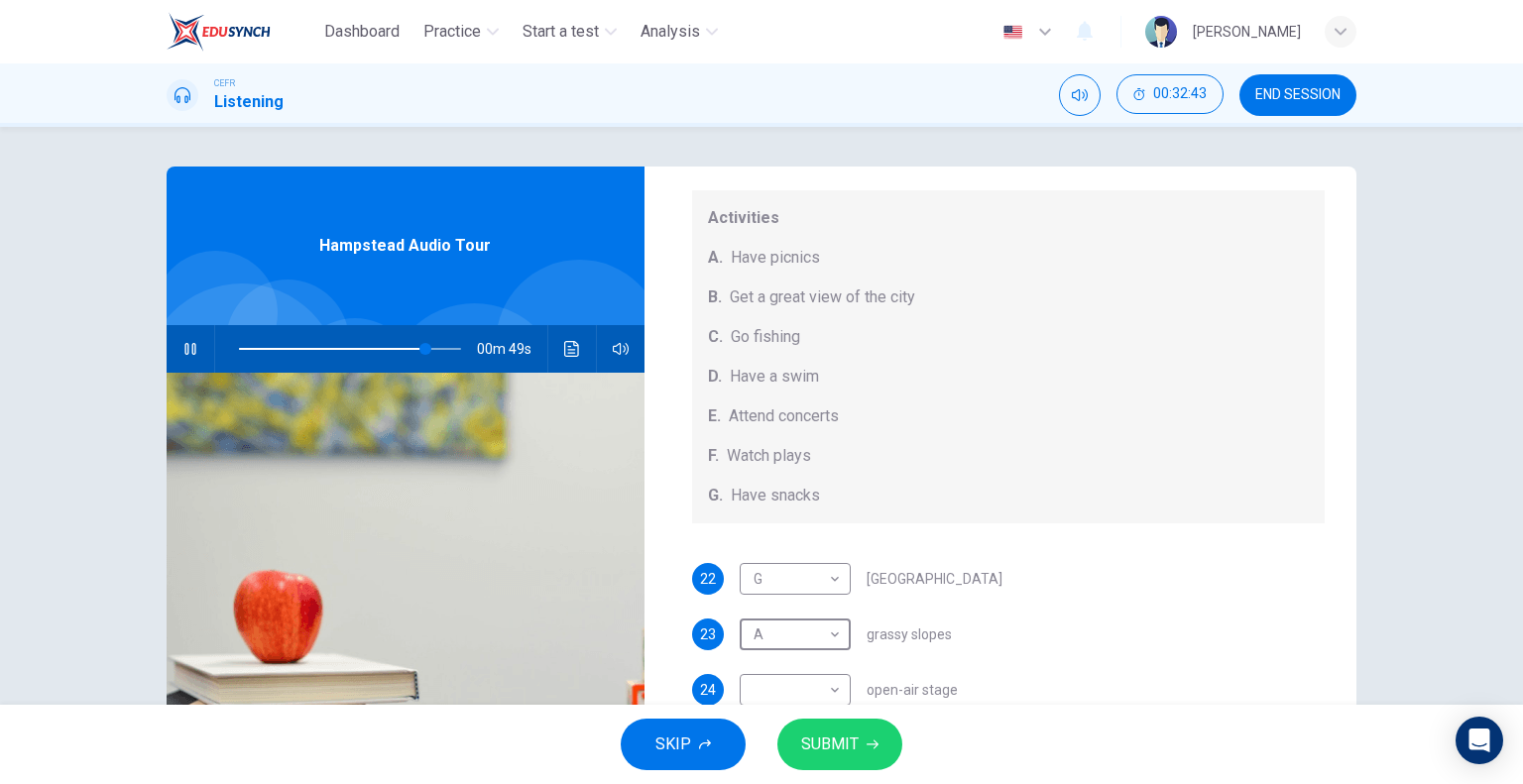 click on "Questions 22 - 26 Which activity can be done at each of the following locations on the heath? Choose  FIVE  answers below and select the correct letter,  A-G , next to the questions. Activities A. Have picnics B. Get a great view of the city C. Go fishing D. Have a swim E. Attend concerts F. Watch plays G. Have snacks 22 G G ​ Kenwood House 23 A A ​ grassy slopes 24 ​ ​ open-air stage 25 ​ ​ ponds 26 ​ ​ Parliament Hill" at bounding box center [1008, 328] 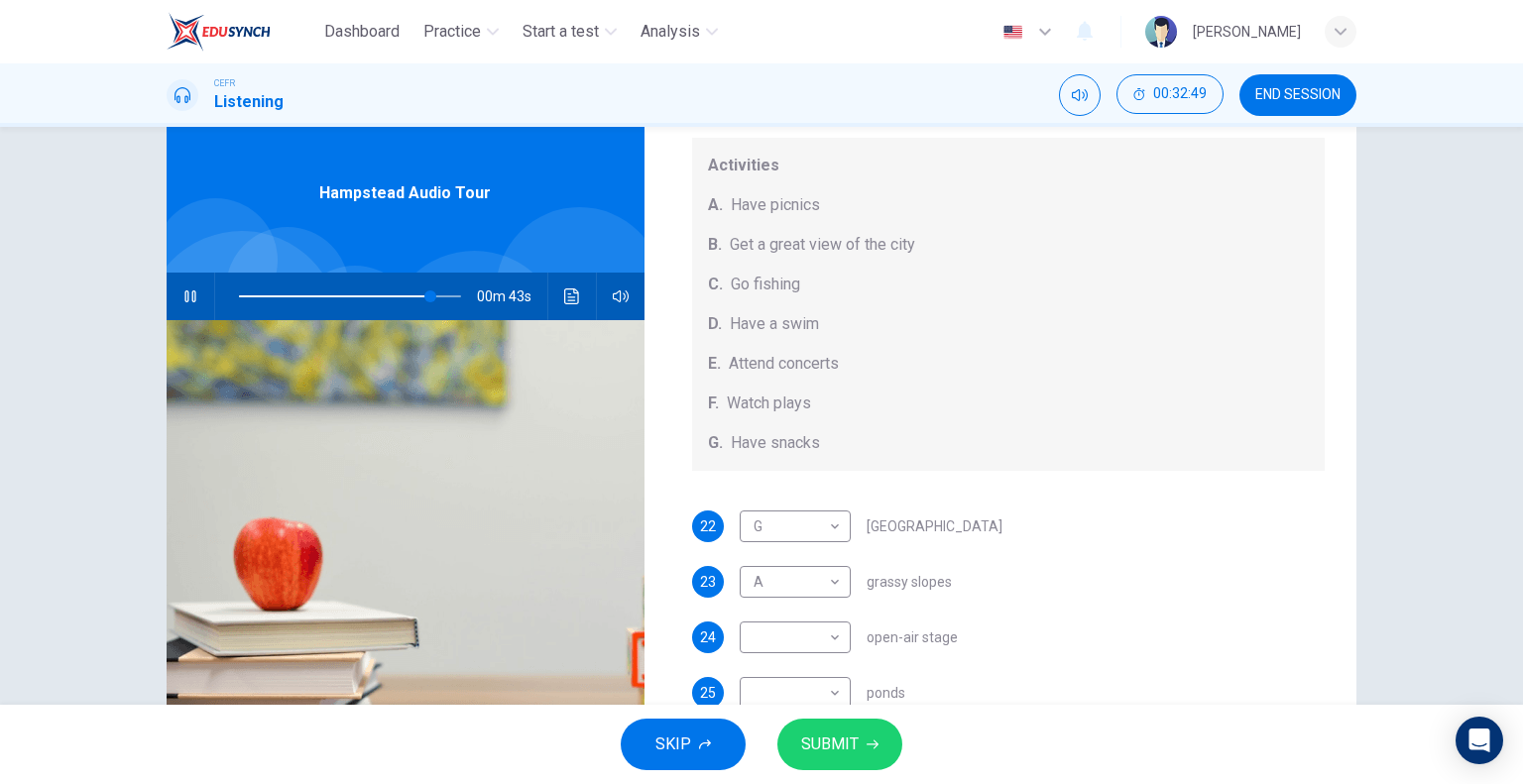 scroll, scrollTop: 99, scrollLeft: 0, axis: vertical 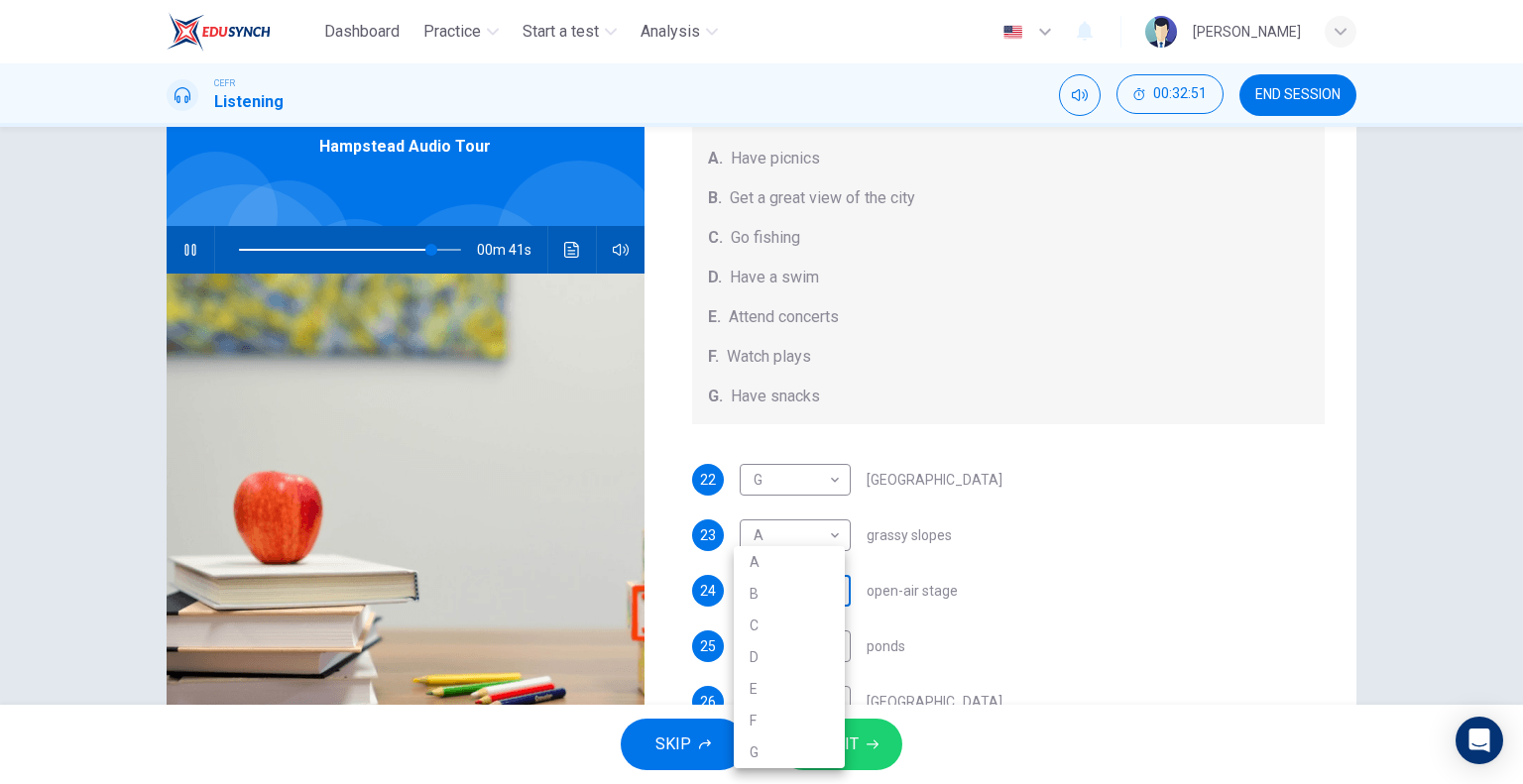 click on "Dashboard Practice Start a test Analysis English en ​ SYUKRINA BINTI YAHAYA CEFR Listening 00:32:51 END SESSION Questions 22 - 26 Which activity can be done at each of the following locations on the heath? Choose  FIVE  answers below and select the correct letter,  A-G , next to the questions. Activities A. Have picnics B. Get a great view of the city C. Go fishing D. Have a swim E. Attend concerts F. Watch plays G. Have snacks 22 G G ​ Kenwood House 23 A A ​ grassy slopes 24 ​ ​ open-air stage 25 ​ ​ ponds 26 ​ ​ Parliament Hill Hampstead Audio Tour 00m 41s SKIP SUBMIT EduSynch - Online Language Proficiency Testing
Dashboard Practice Start a test Analysis Notifications © Copyright  2025 A B C D E F G" at bounding box center [762, 392] 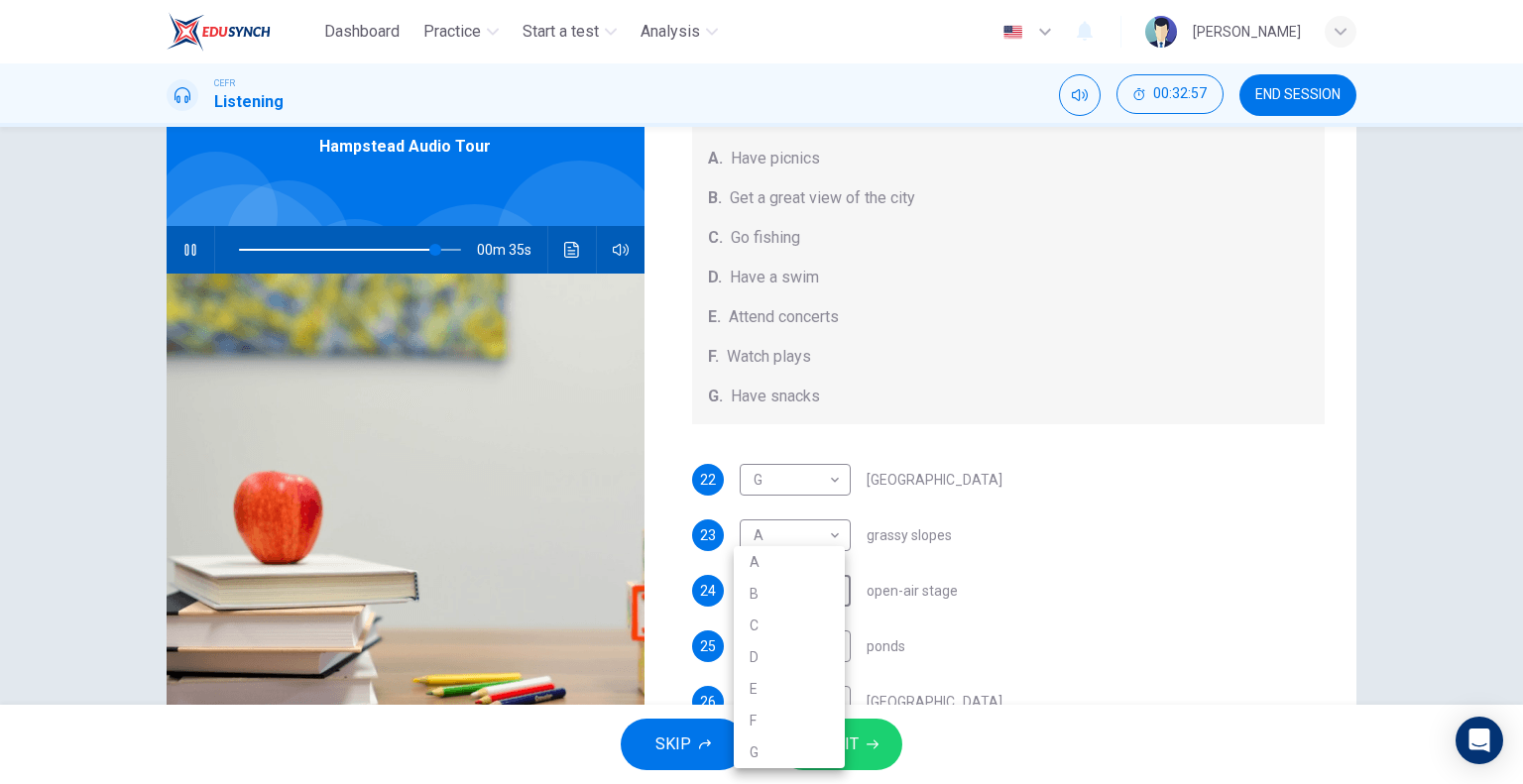 click on "E" at bounding box center (789, 689) 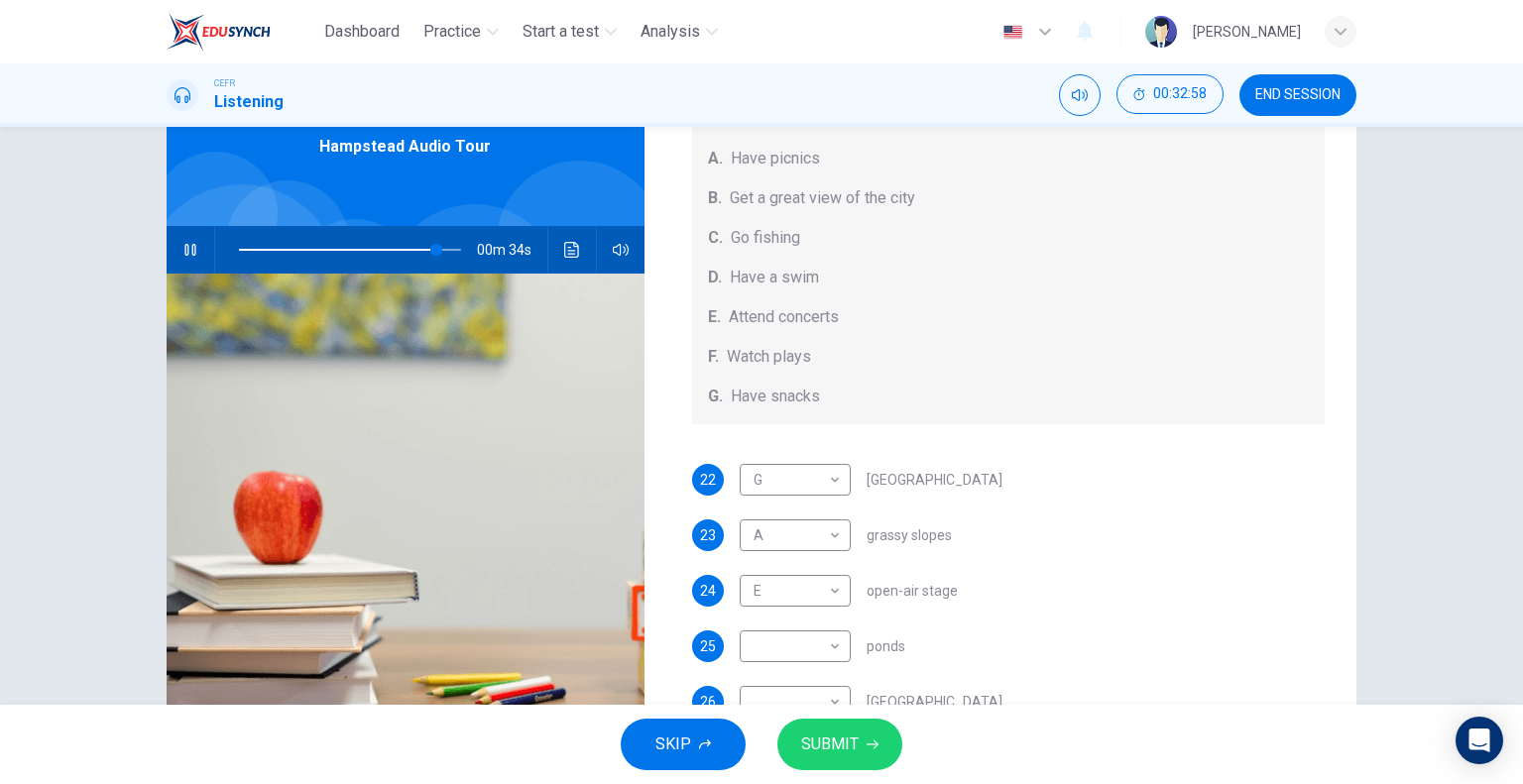 click on "23 A A ​ grassy slopes" at bounding box center (1008, 535) 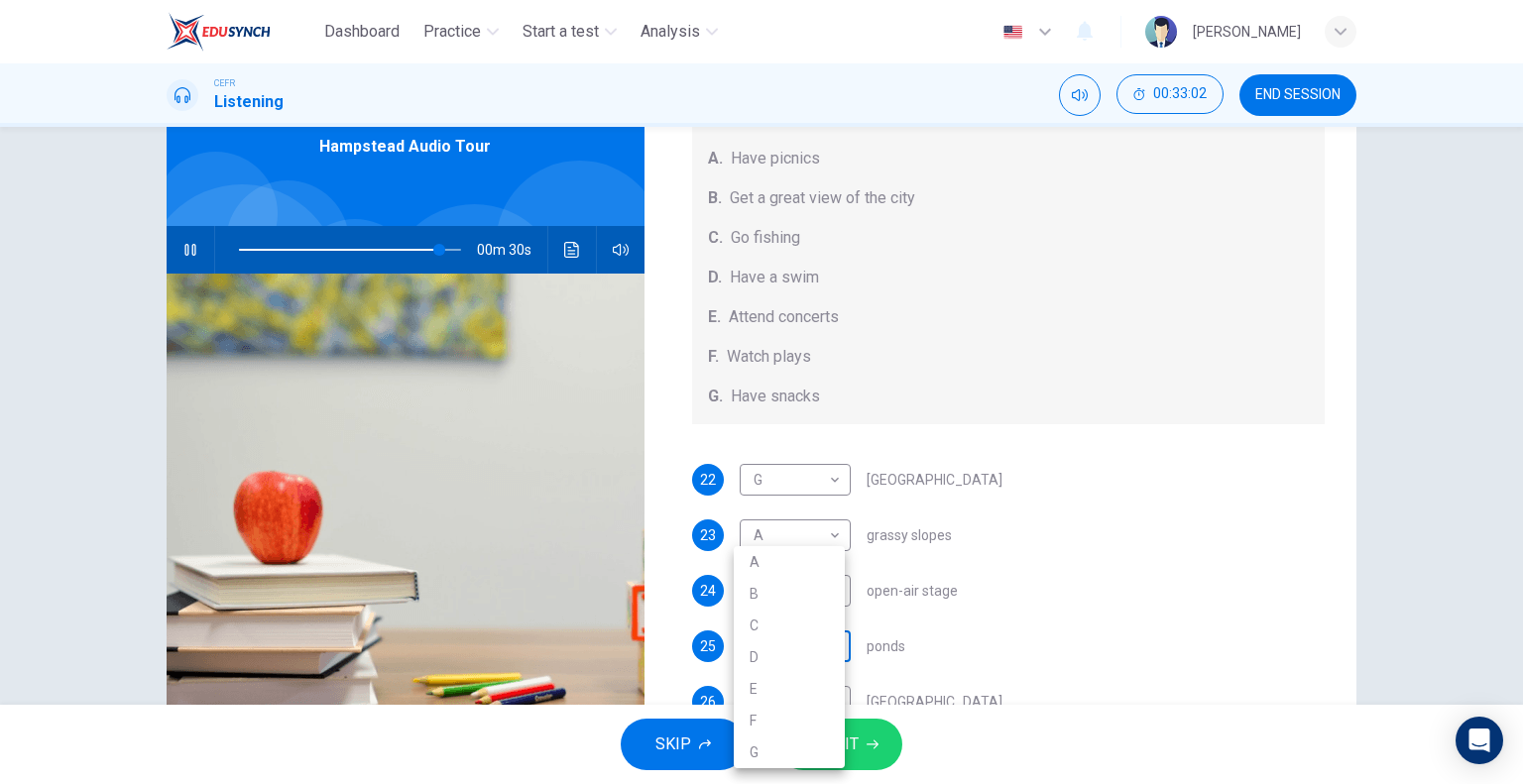 click on "Dashboard Practice Start a test Analysis English en ​ SYUKRINA BINTI YAHAYA CEFR Listening 00:33:02 END SESSION Questions 22 - 26 Which activity can be done at each of the following locations on the heath? Choose  FIVE  answers below and select the correct letter,  A-G , next to the questions. Activities A. Have picnics B. Get a great view of the city C. Go fishing D. Have a swim E. Attend concerts F. Watch plays G. Have snacks 22 G G ​ Kenwood House 23 A A ​ grassy slopes 24 E E ​ open-air stage 25 ​ ​ ponds 26 ​ ​ Parliament Hill Hampstead Audio Tour 00m 30s SKIP SUBMIT EduSynch - Online Language Proficiency Testing
Dashboard Practice Start a test Analysis Notifications © Copyright  2025 A B C D E F G" at bounding box center [762, 392] 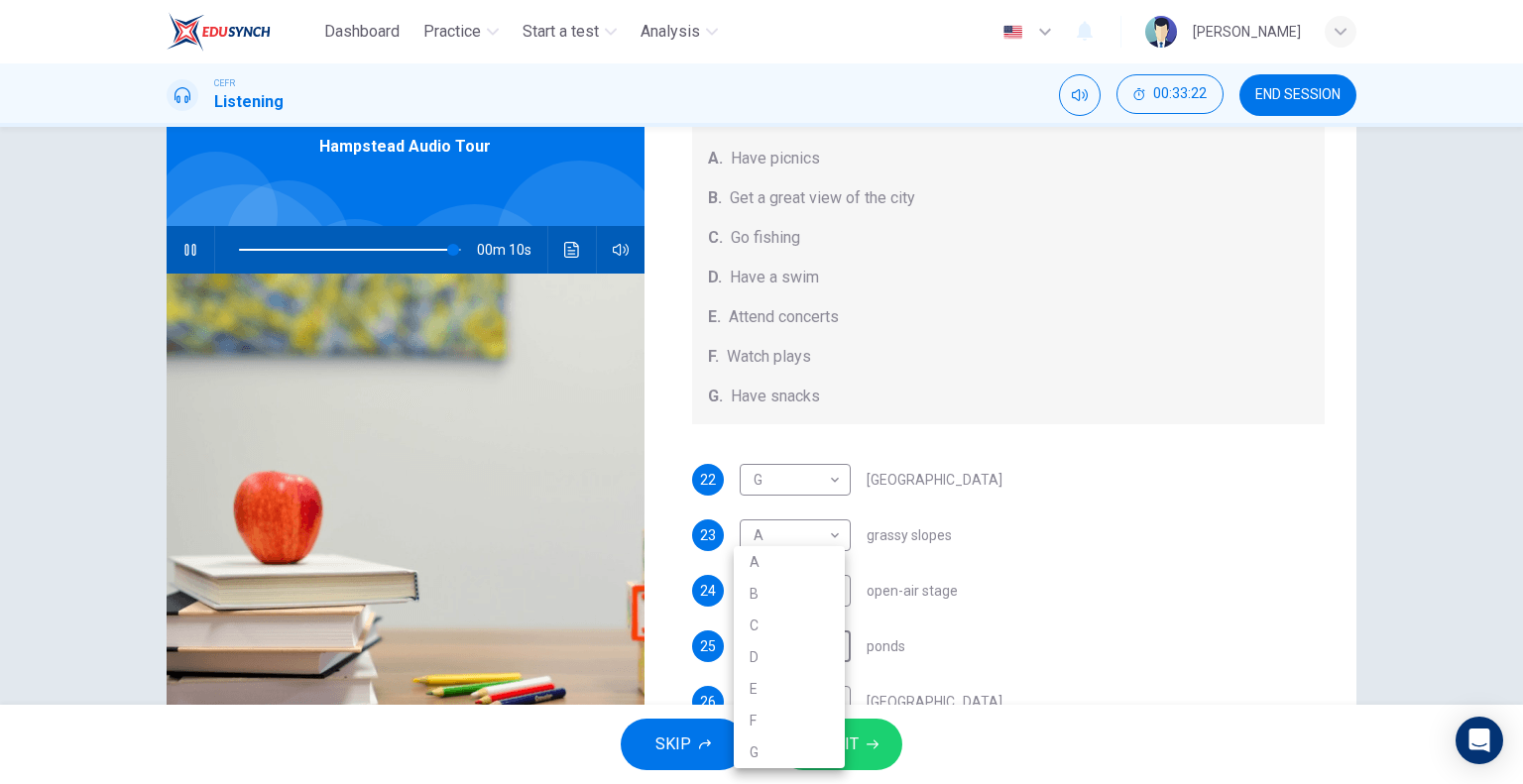 click on "D" at bounding box center [789, 657] 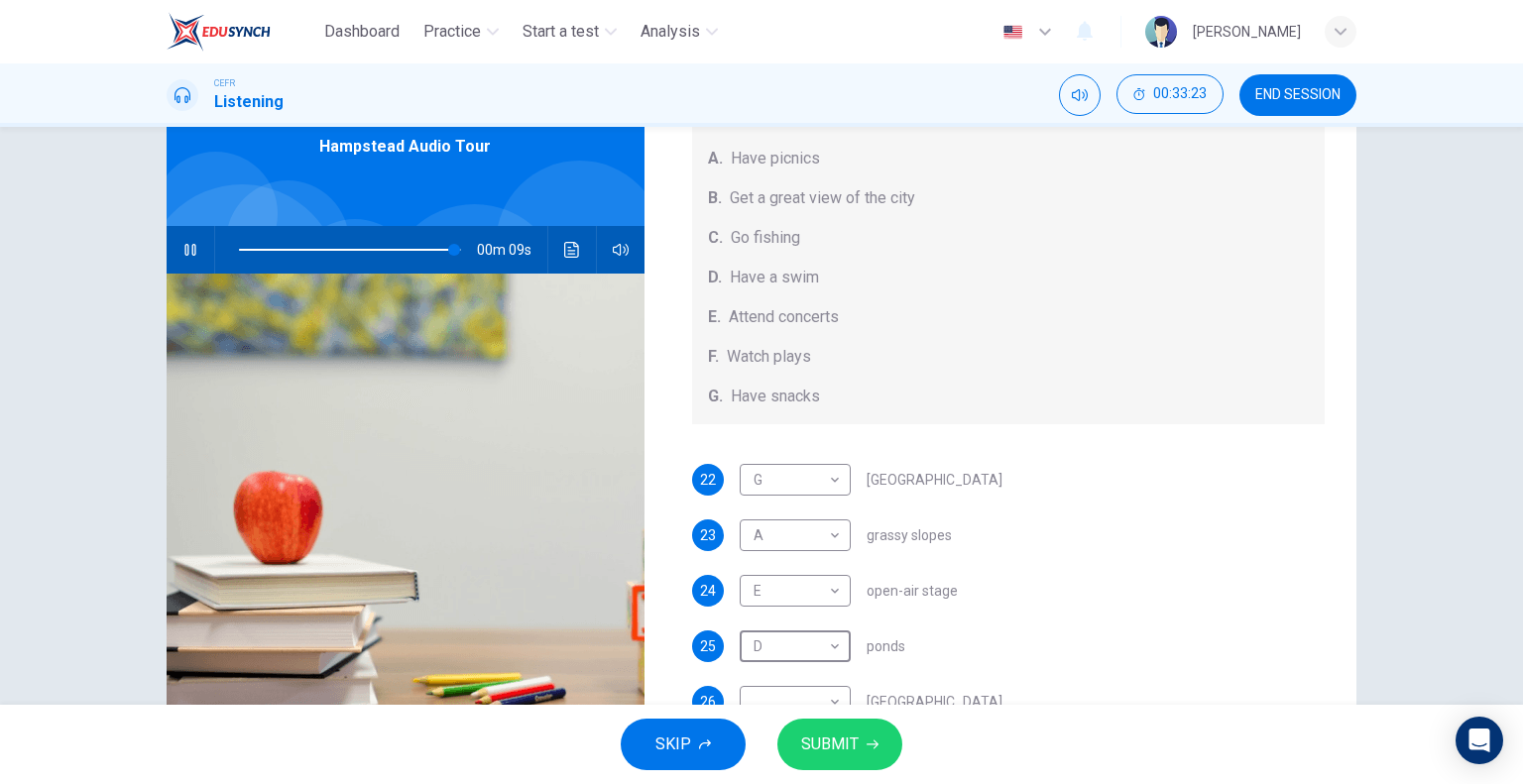 click on "25 D D ​ ponds" at bounding box center [1008, 646] 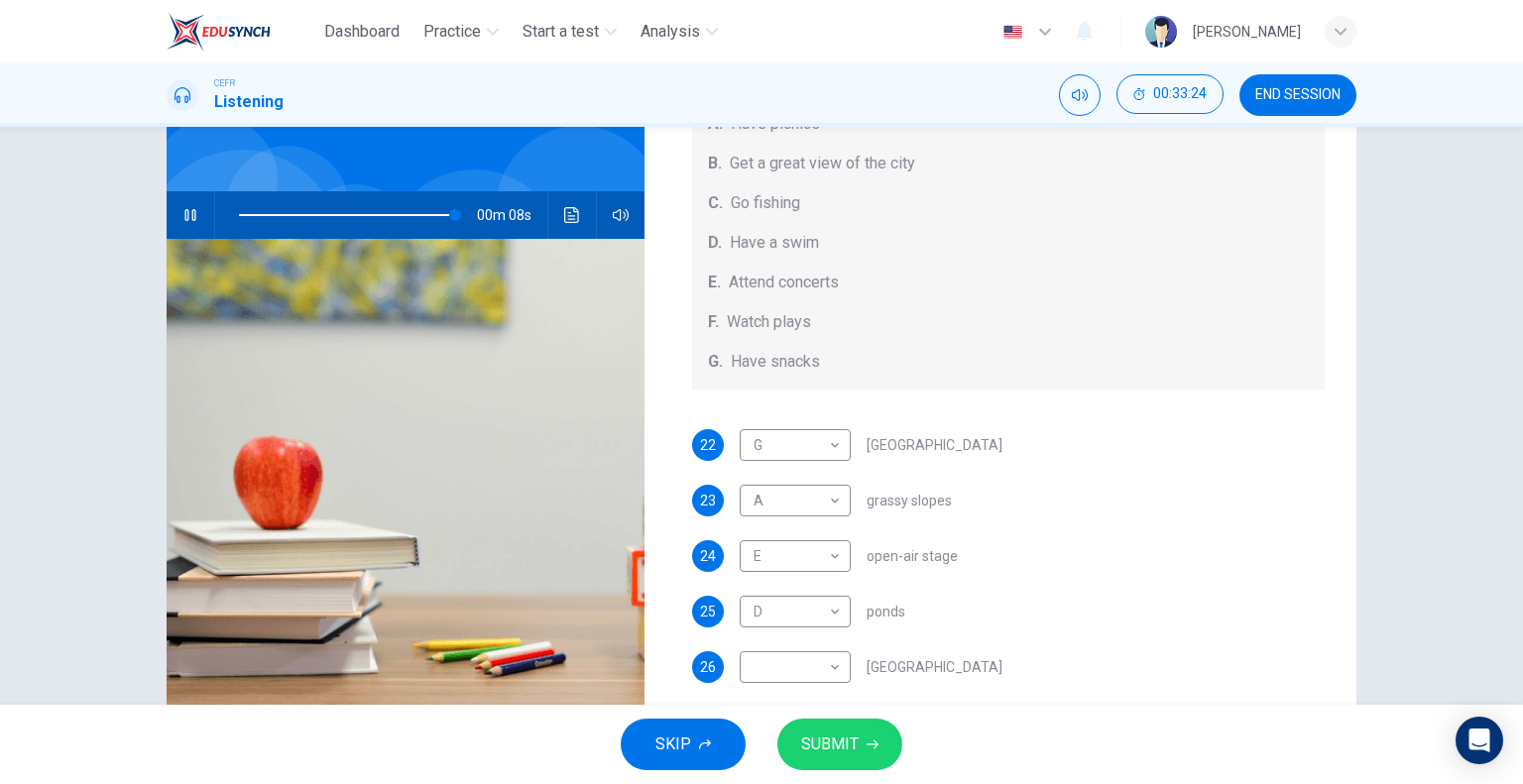 scroll, scrollTop: 190, scrollLeft: 0, axis: vertical 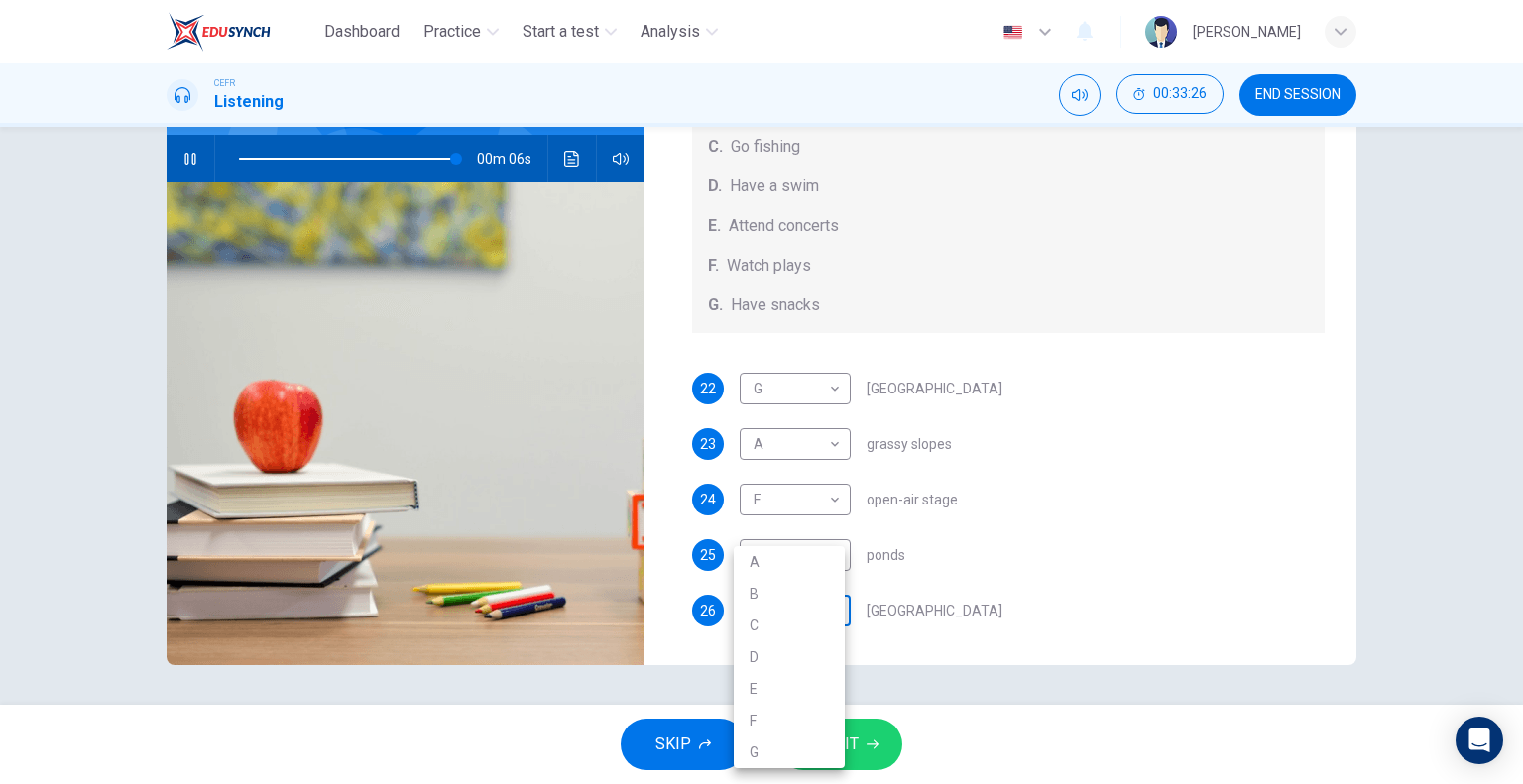 click on "Dashboard Practice Start a test Analysis English en ​ SYUKRINA BINTI YAHAYA CEFR Listening 00:33:26 END SESSION Questions 22 - 26 Which activity can be done at each of the following locations on the heath? Choose  FIVE  answers below and select the correct letter,  A-G , next to the questions. Activities A. Have picnics B. Get a great view of the city C. Go fishing D. Have a swim E. Attend concerts F. Watch plays G. Have snacks 22 G G ​ Kenwood House 23 A A ​ grassy slopes 24 E E ​ open-air stage 25 D D ​ ponds 26 ​ ​ Parliament Hill Hampstead Audio Tour 00m 06s SKIP SUBMIT EduSynch - Online Language Proficiency Testing
Dashboard Practice Start a test Analysis Notifications © Copyright  2025 A B C D E F G" at bounding box center (762, 392) 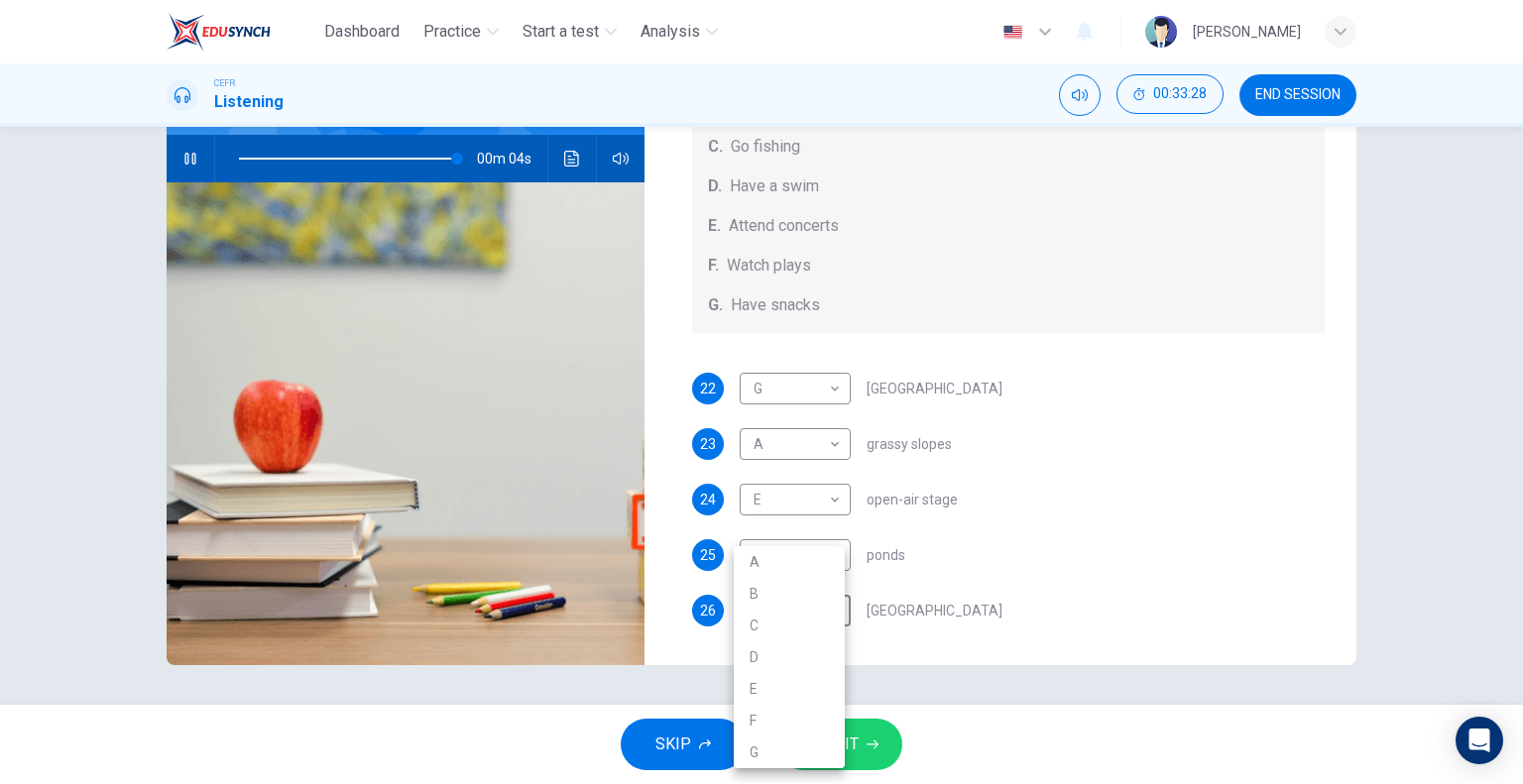 click at bounding box center (762, 392) 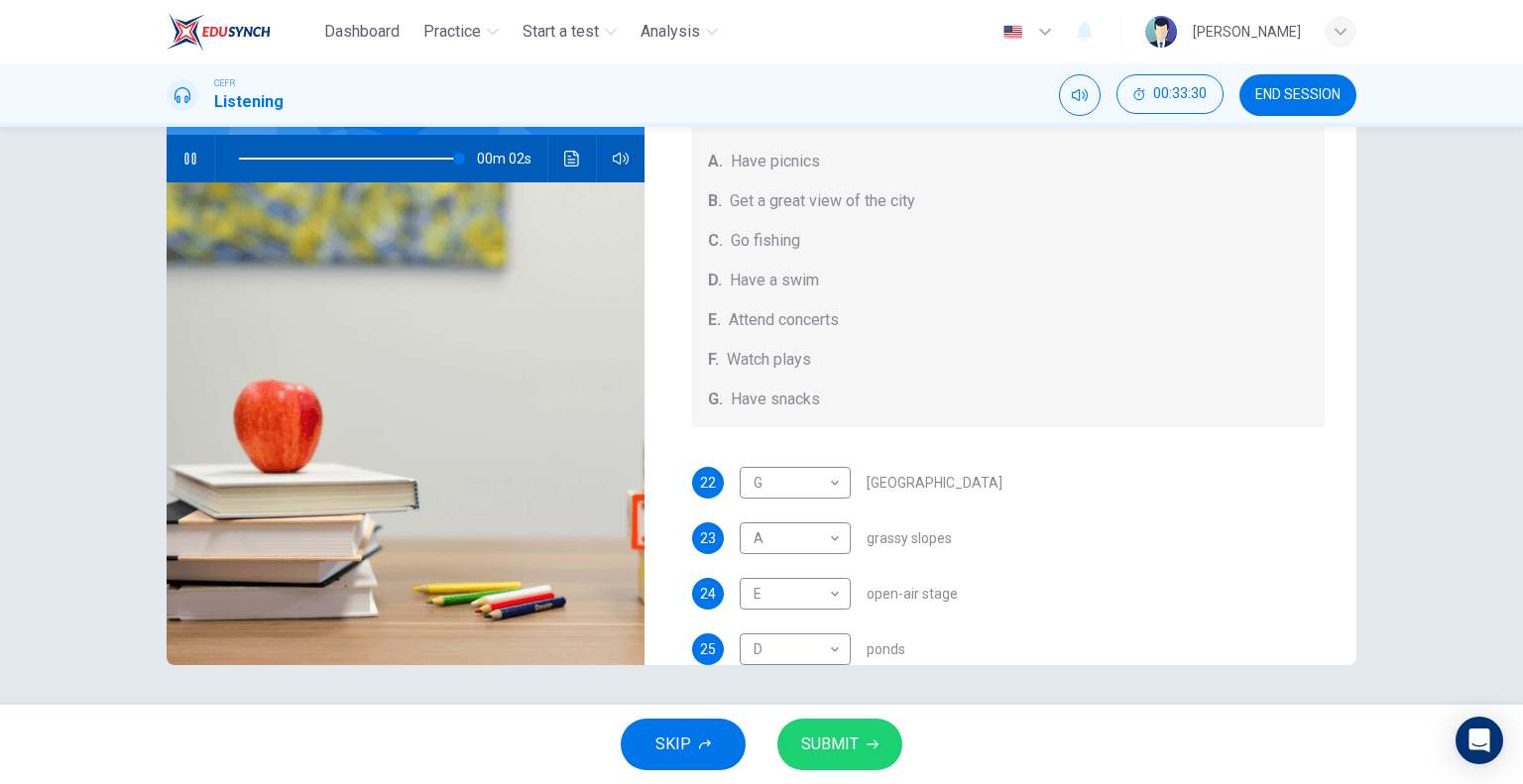 scroll, scrollTop: 182, scrollLeft: 0, axis: vertical 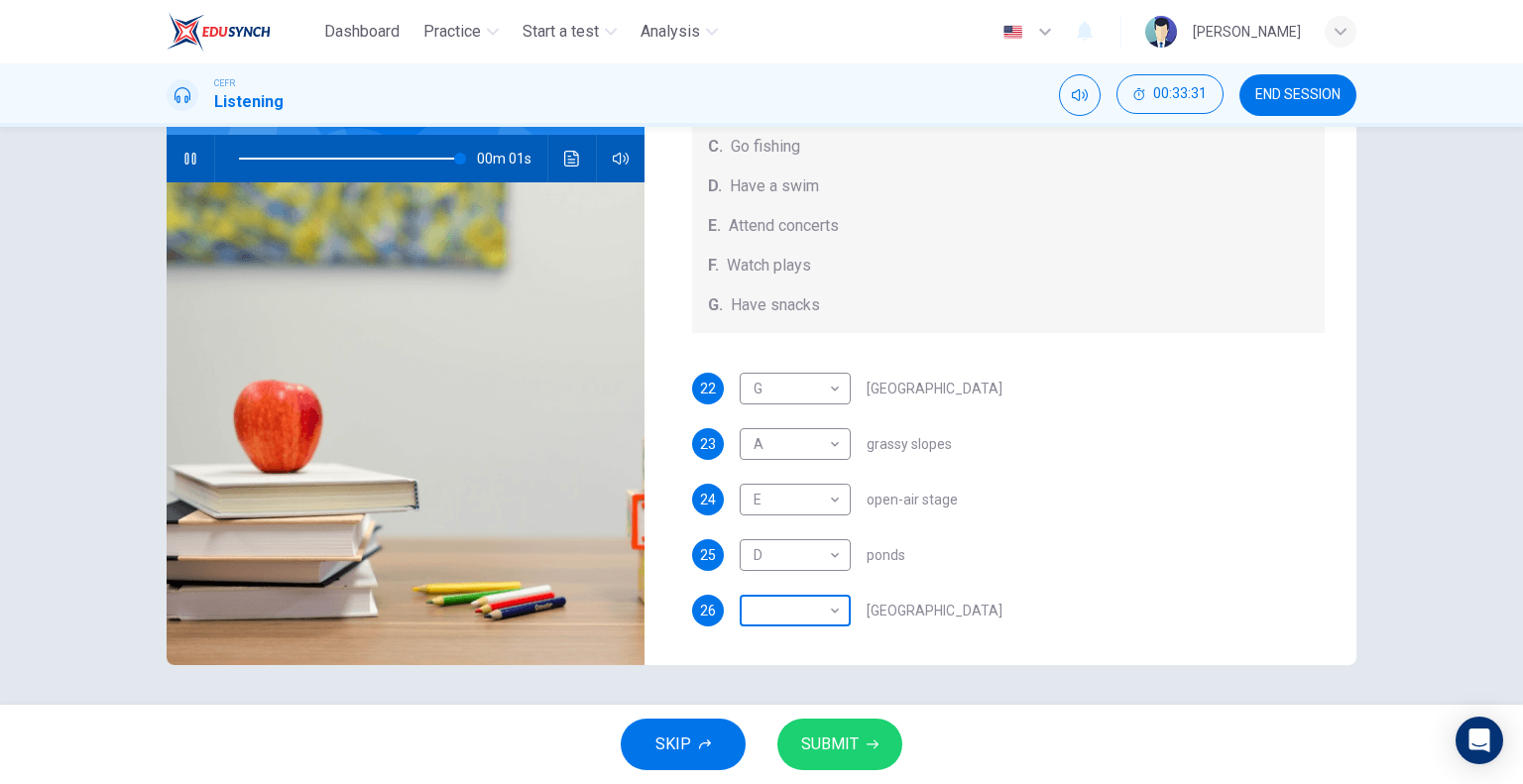 click on "Dashboard Practice Start a test Analysis English en ​ SYUKRINA BINTI YAHAYA CEFR Listening 00:33:31 END SESSION Questions 22 - 26 Which activity can be done at each of the following locations on the heath? Choose  FIVE  answers below and select the correct letter,  A-G , next to the questions. Activities A. Have picnics B. Get a great view of the city C. Go fishing D. Have a swim E. Attend concerts F. Watch plays G. Have snacks 22 G G ​ Kenwood House 23 A A ​ grassy slopes 24 E E ​ open-air stage 25 D D ​ ponds 26 ​ ​ Parliament Hill Hampstead Audio Tour 00m 01s SKIP SUBMIT EduSynch - Online Language Proficiency Testing
Dashboard Practice Start a test Analysis Notifications © Copyright  2025" at bounding box center [762, 392] 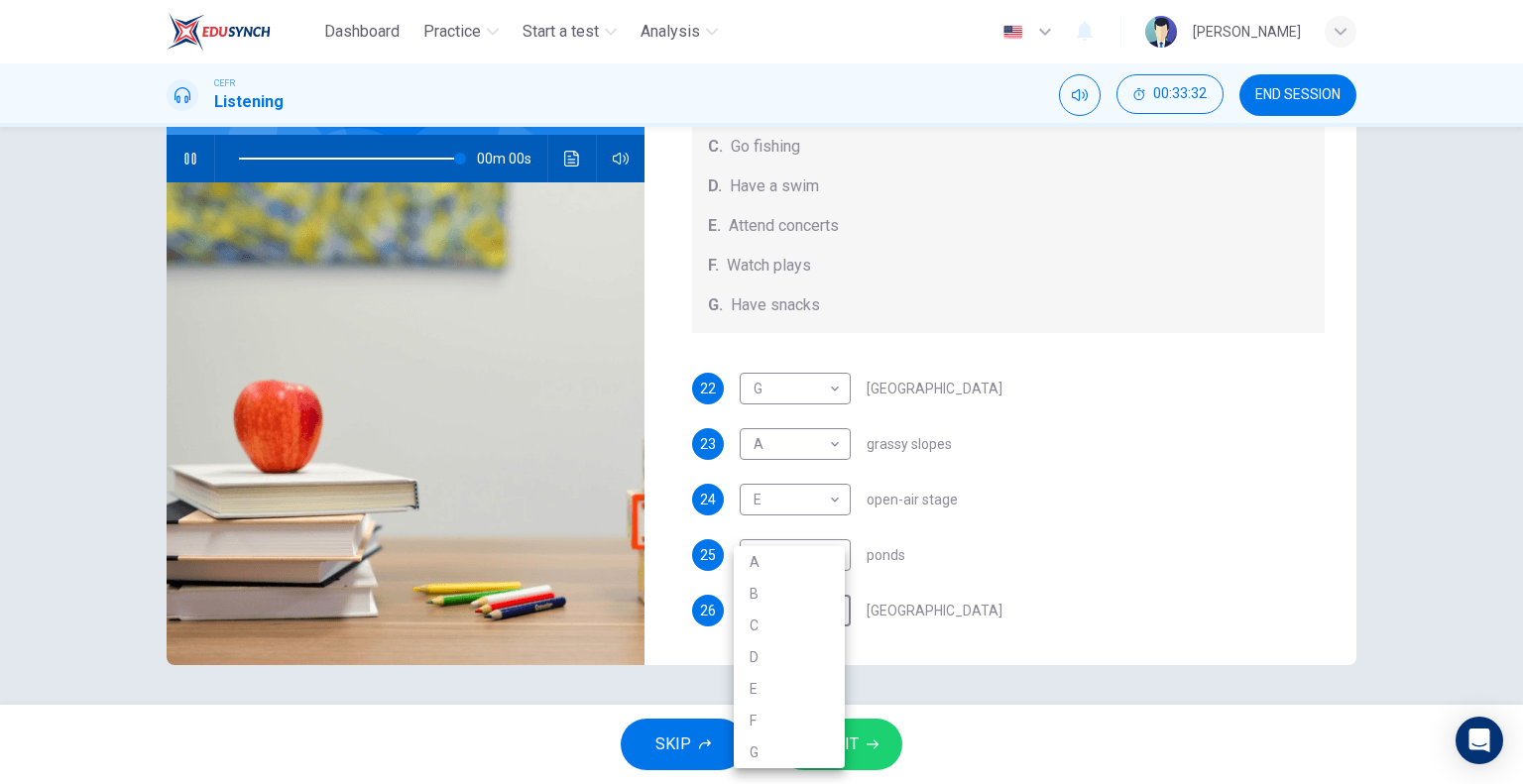 type on "0" 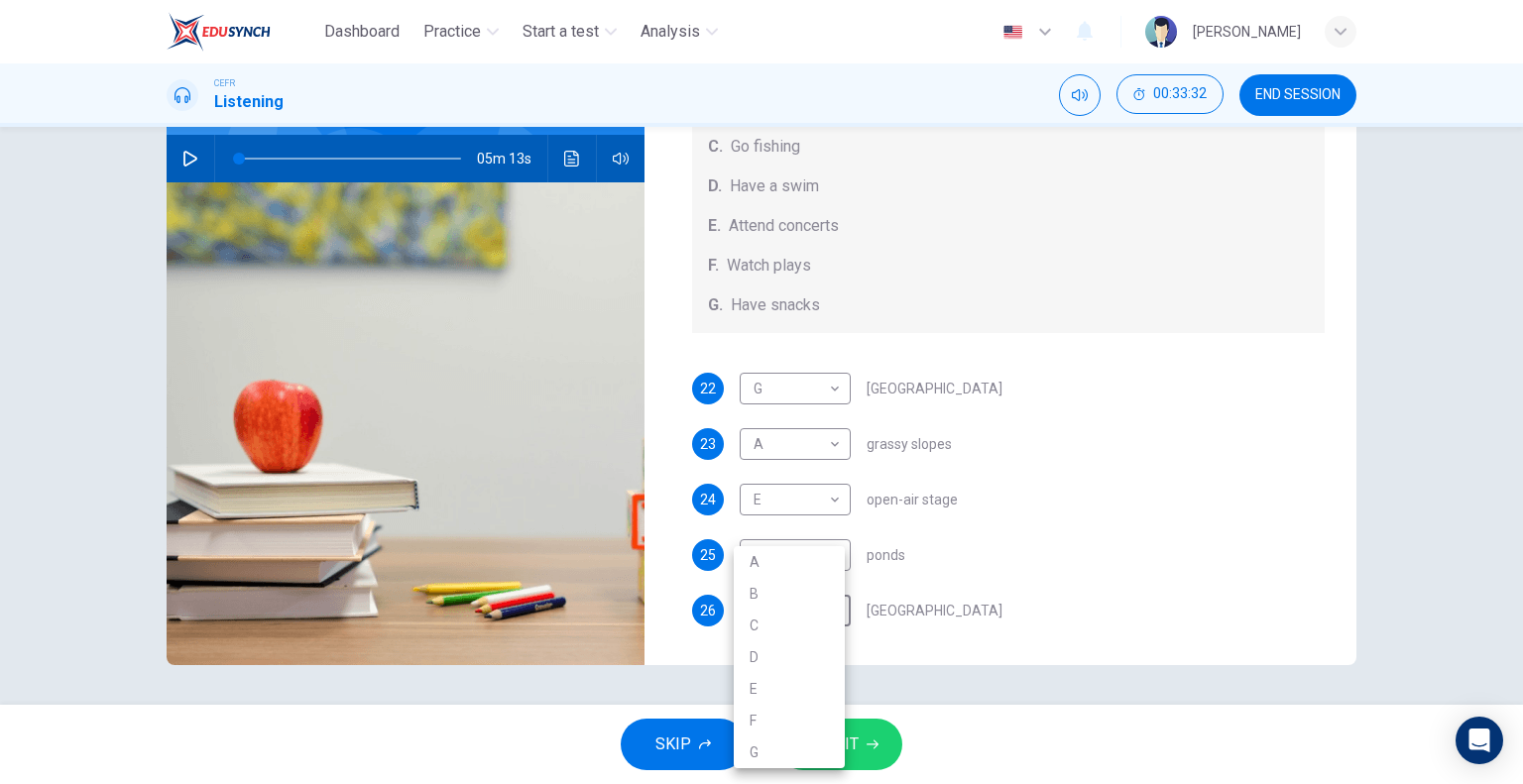 click on "B" at bounding box center (789, 594) 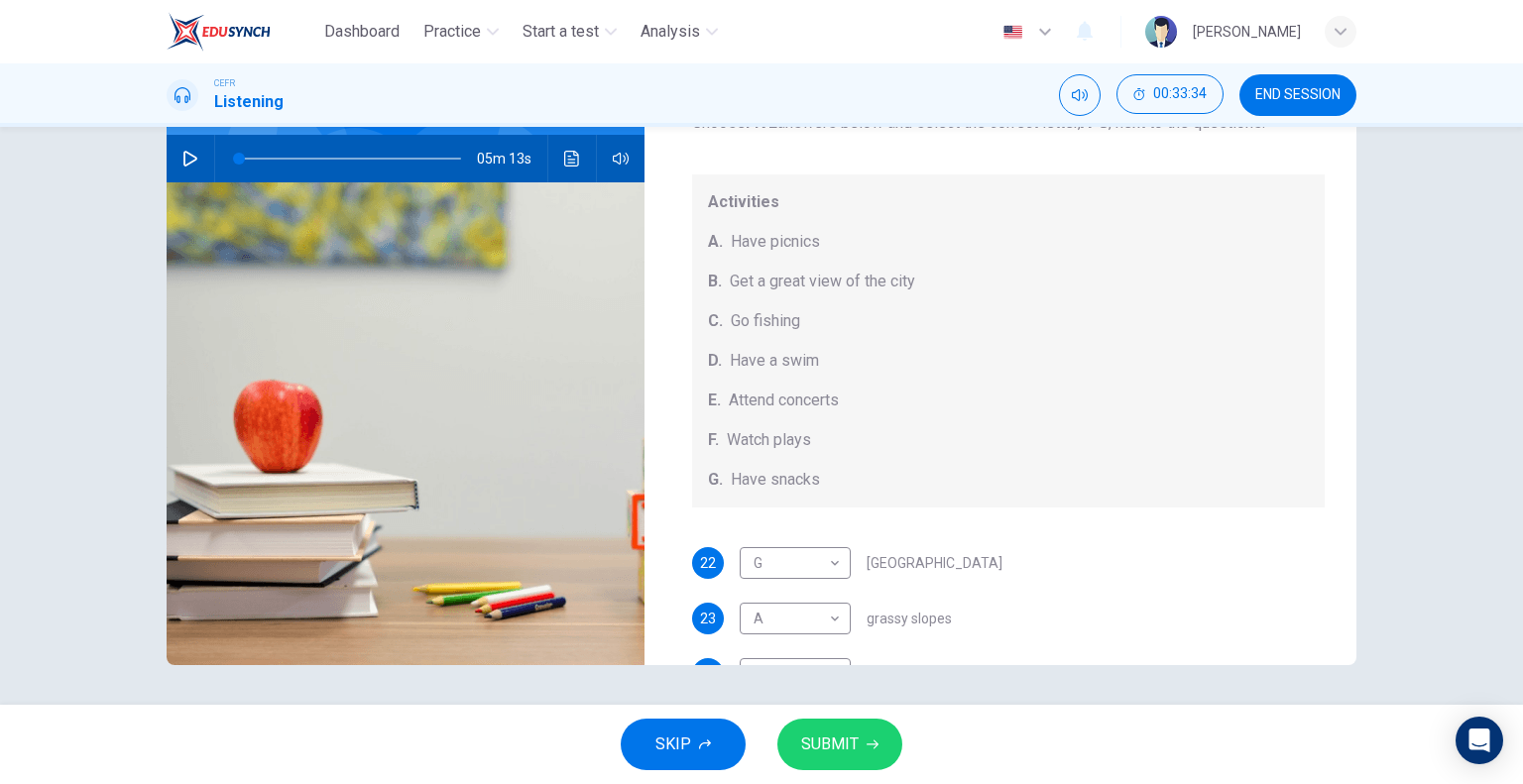 scroll, scrollTop: 0, scrollLeft: 0, axis: both 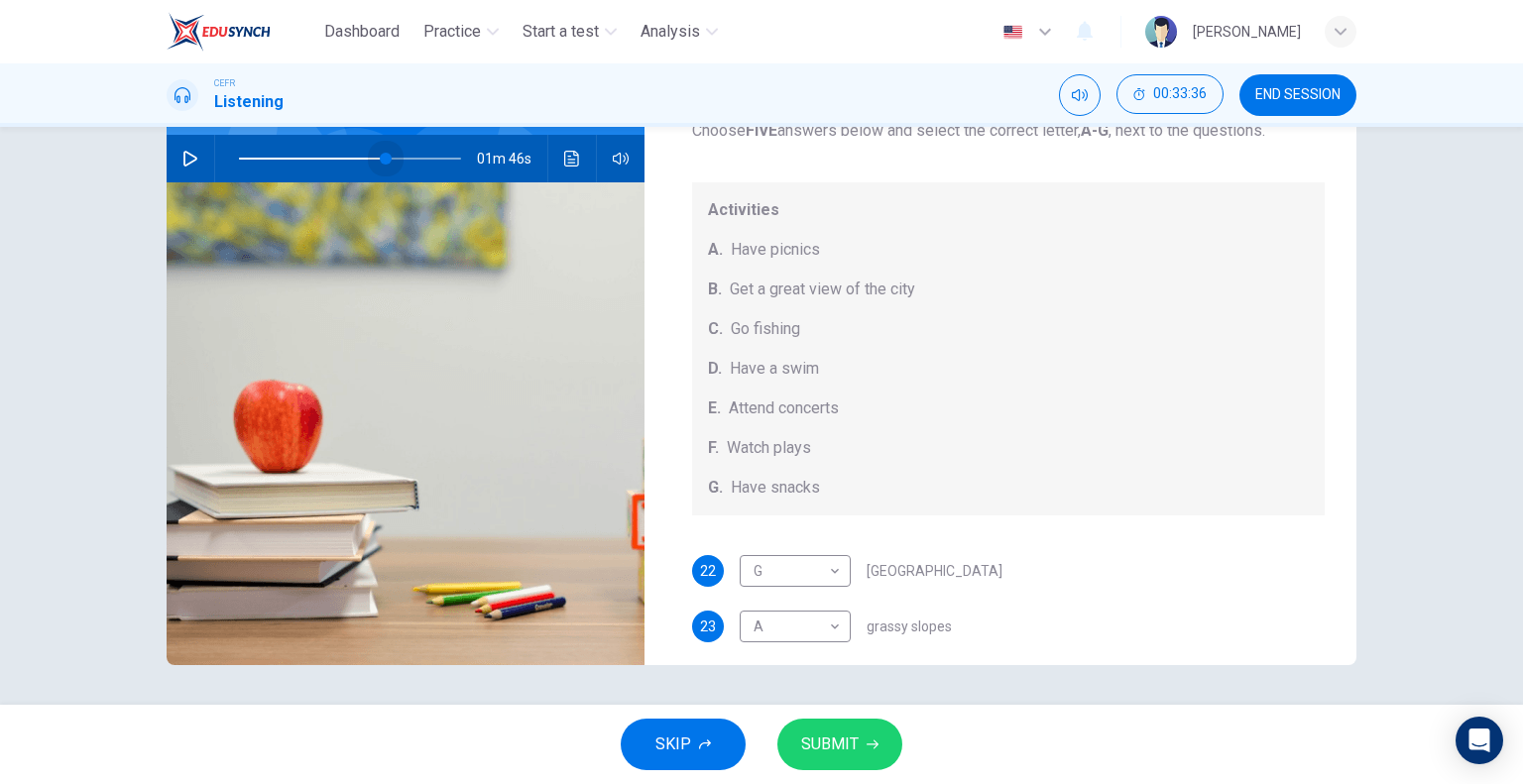 click at bounding box center [350, 159] 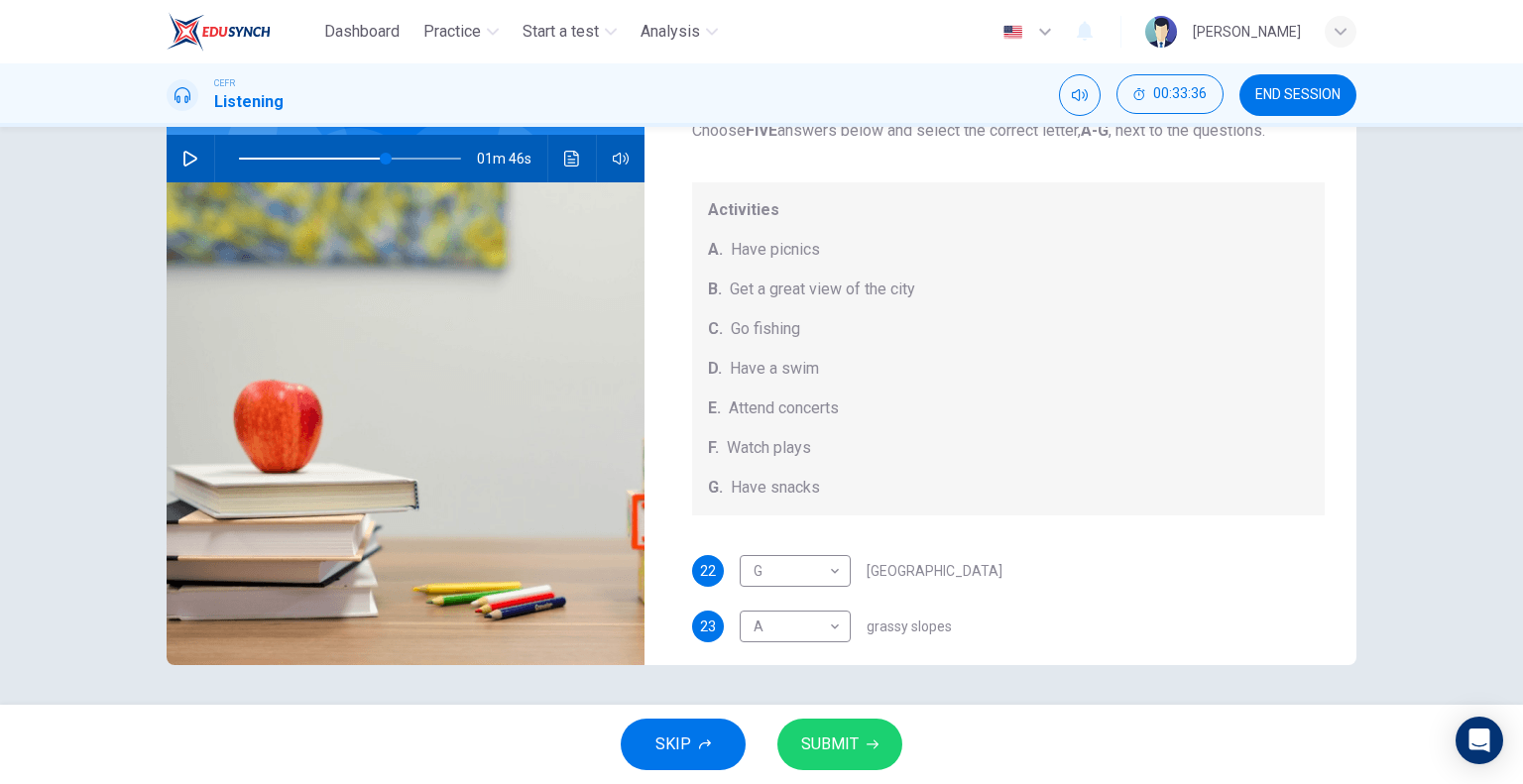 click 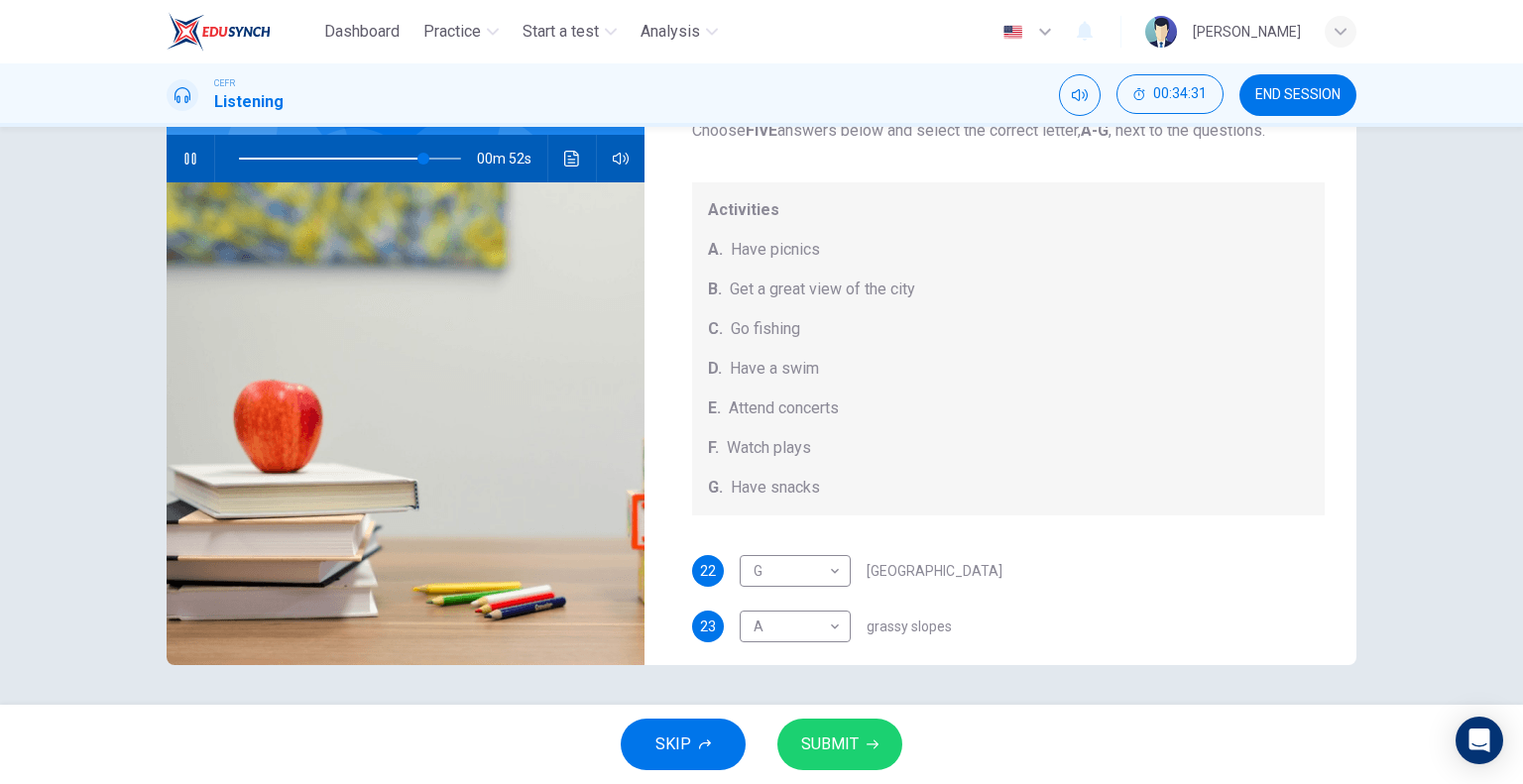 click on "SUBMIT" at bounding box center [830, 744] 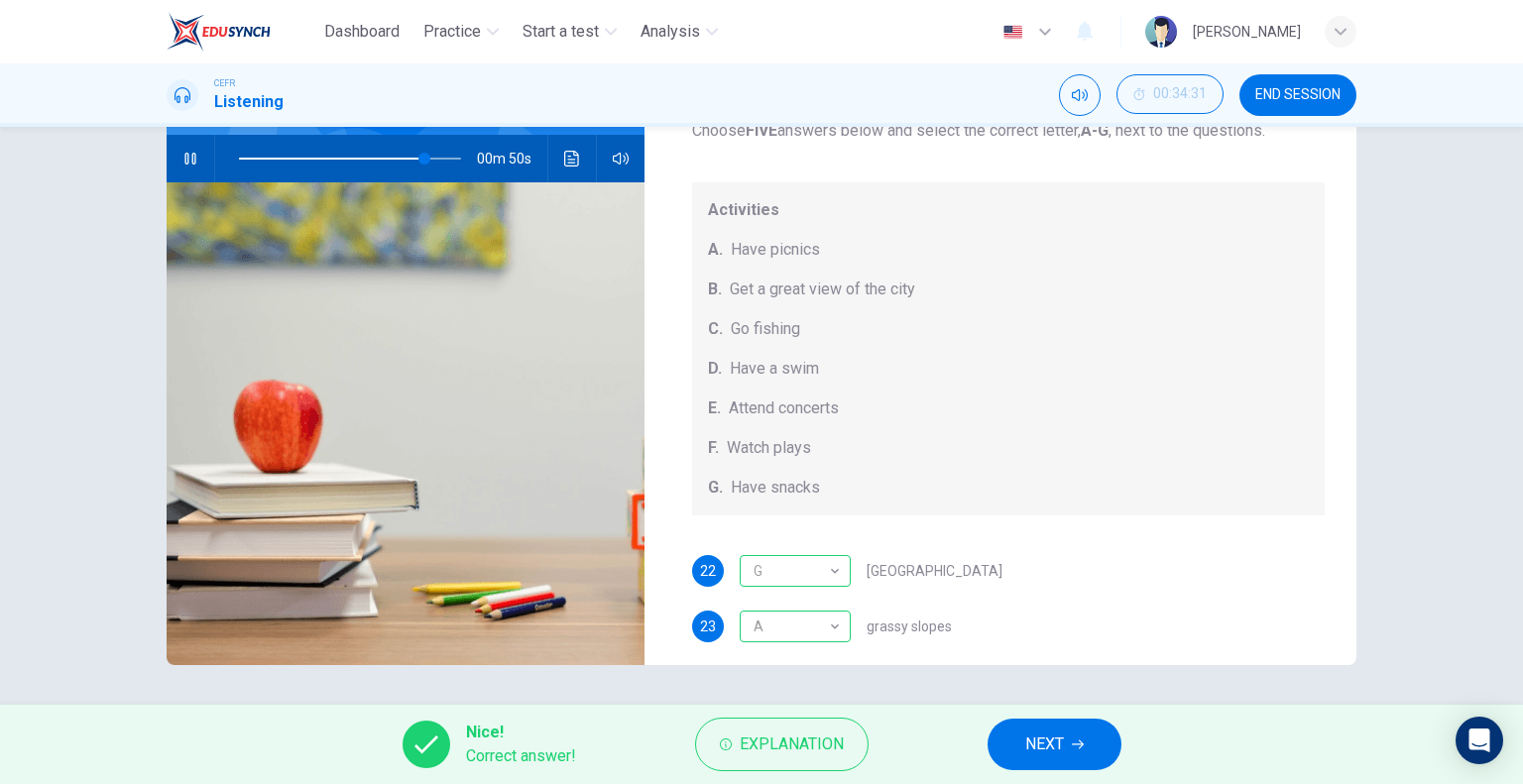 scroll, scrollTop: 182, scrollLeft: 0, axis: vertical 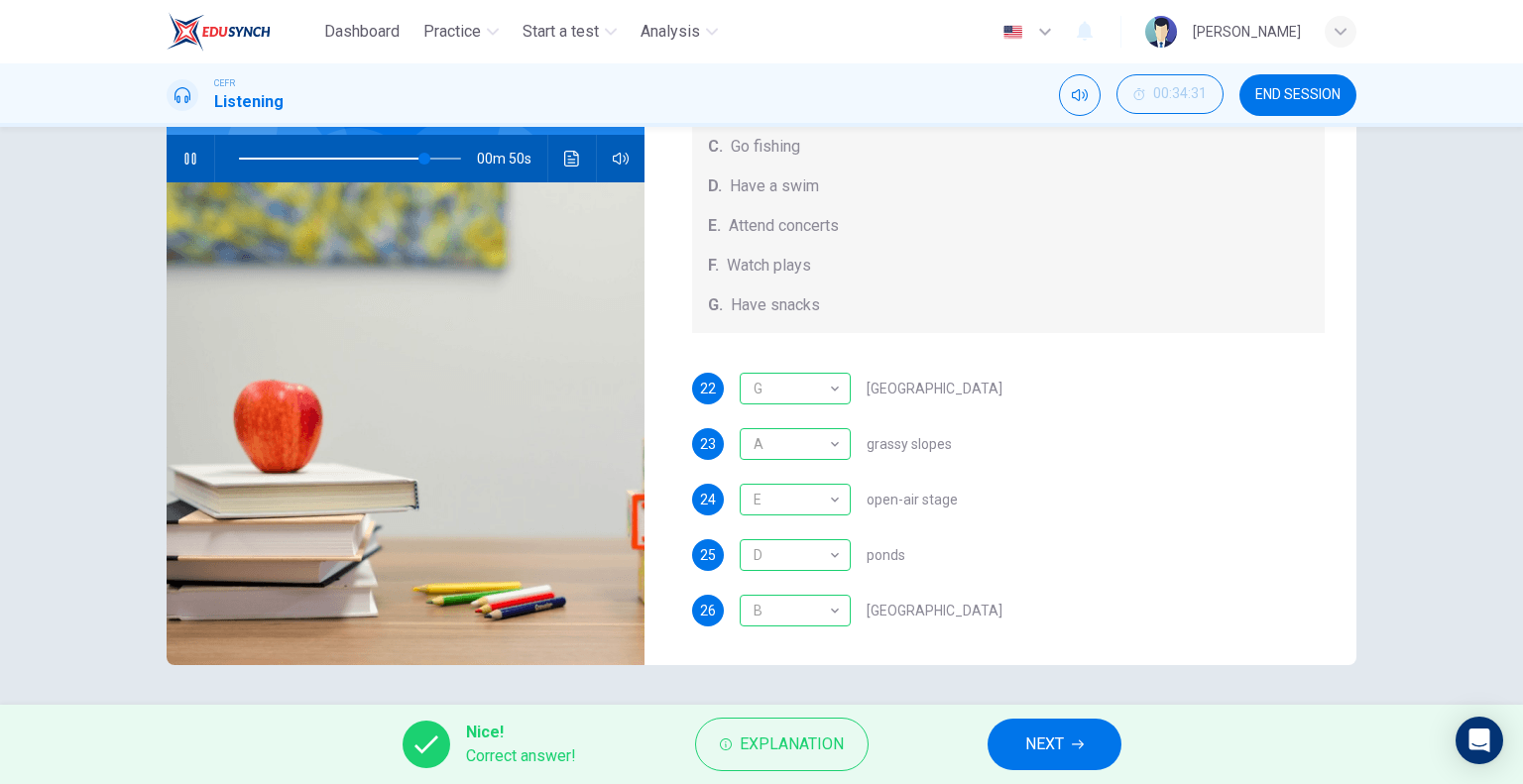 type on "84" 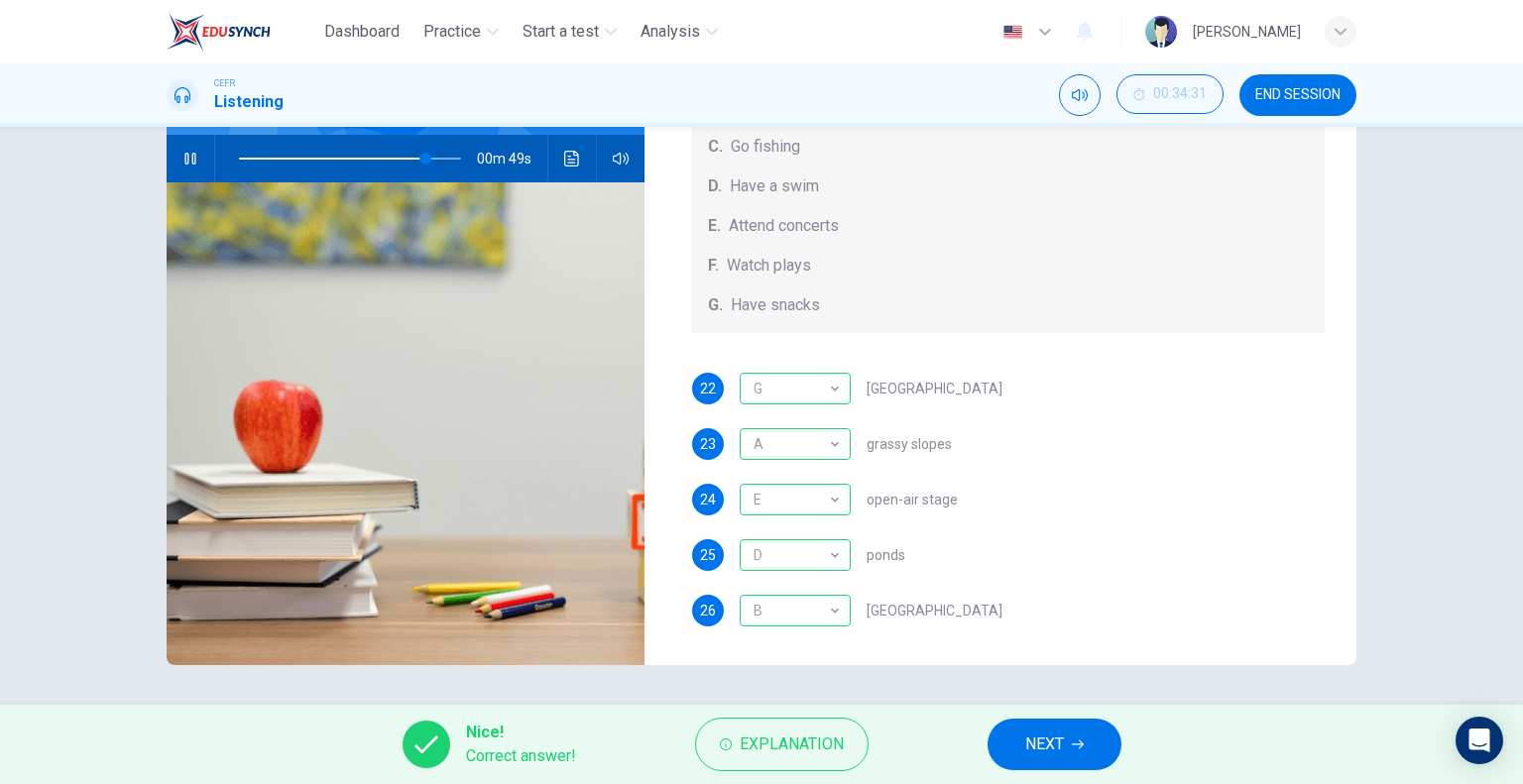 drag, startPoint x: 1037, startPoint y: 728, endPoint x: 1003, endPoint y: 714, distance: 36.769553 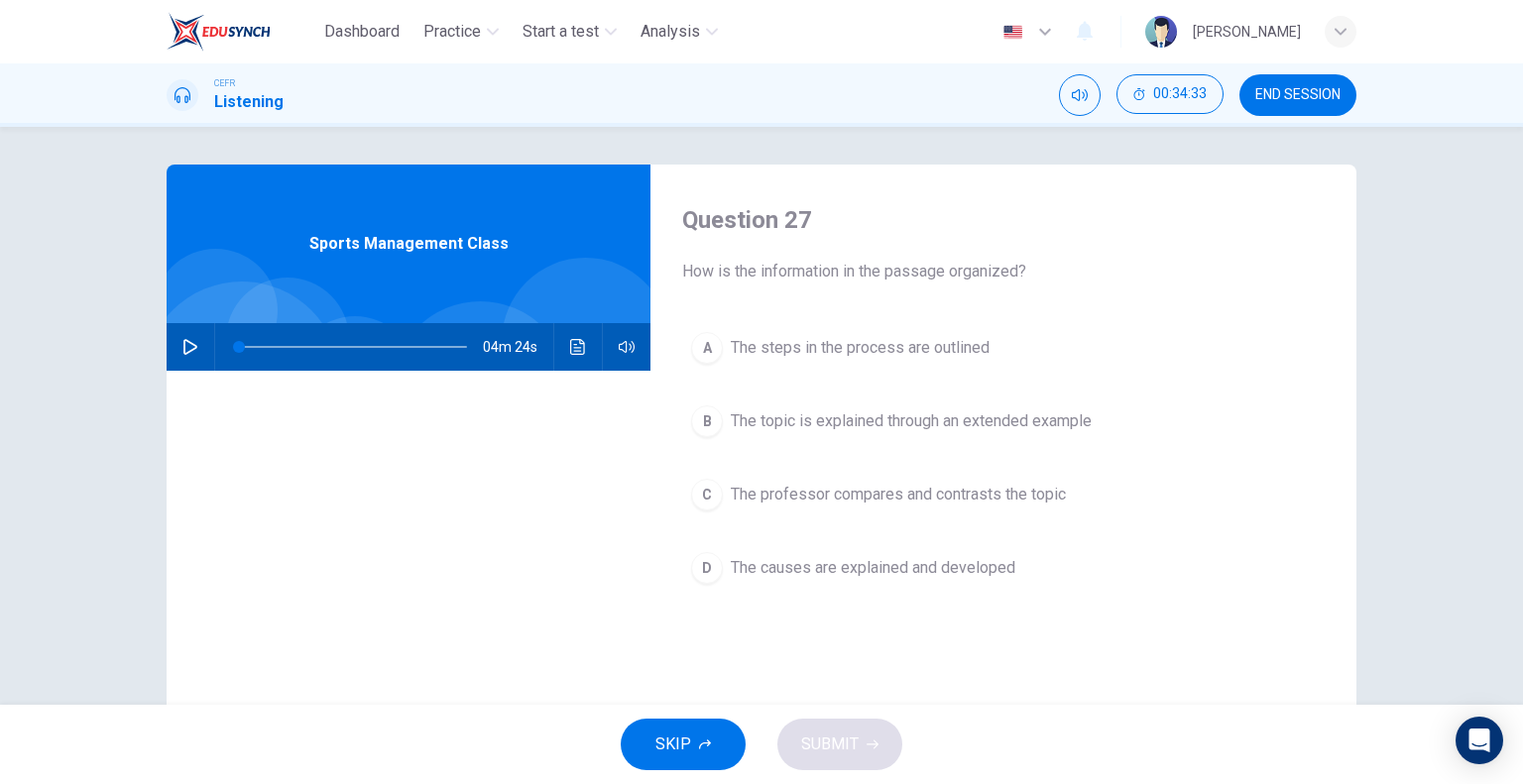 scroll, scrollTop: 0, scrollLeft: 0, axis: both 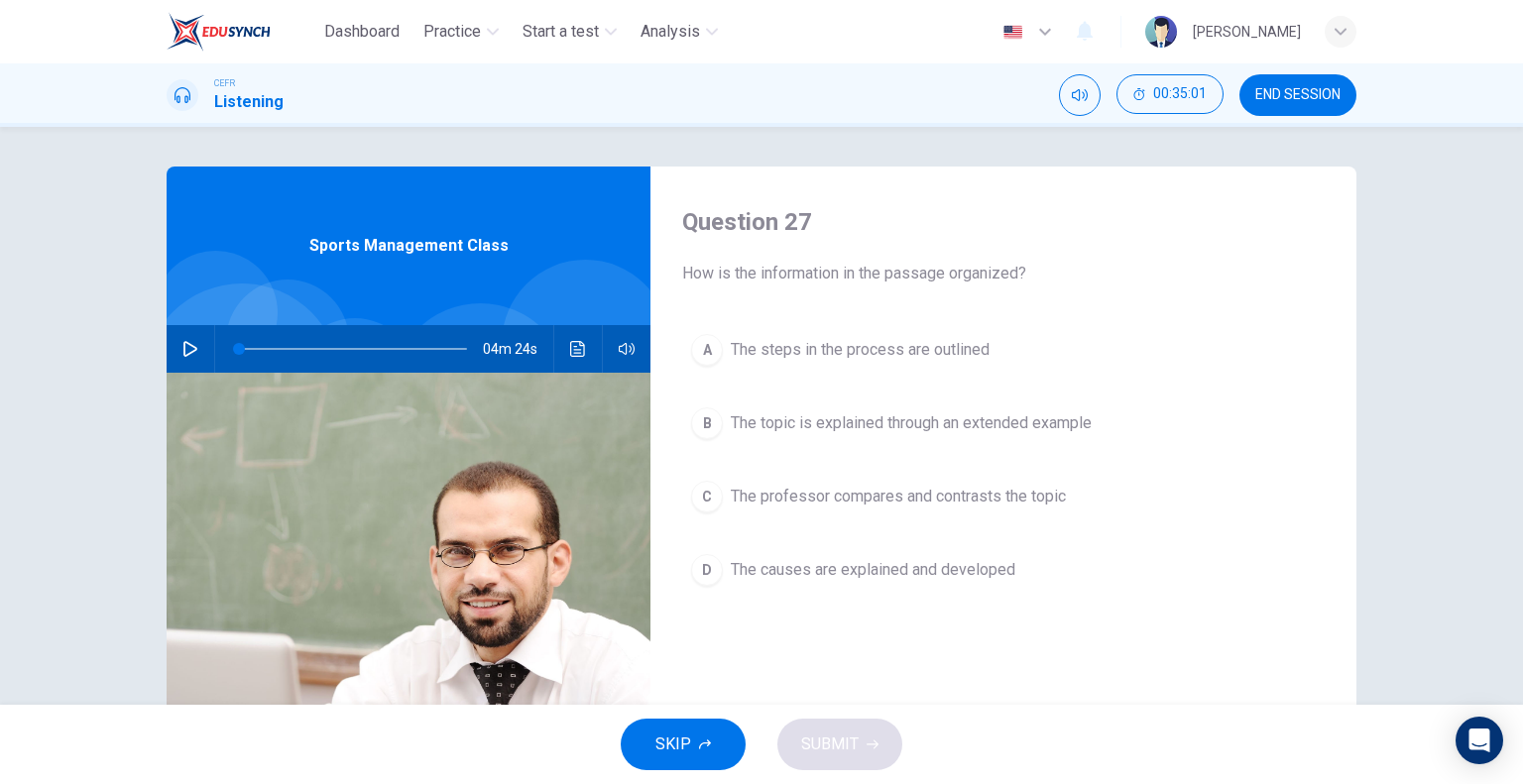 click at bounding box center (190, 349) 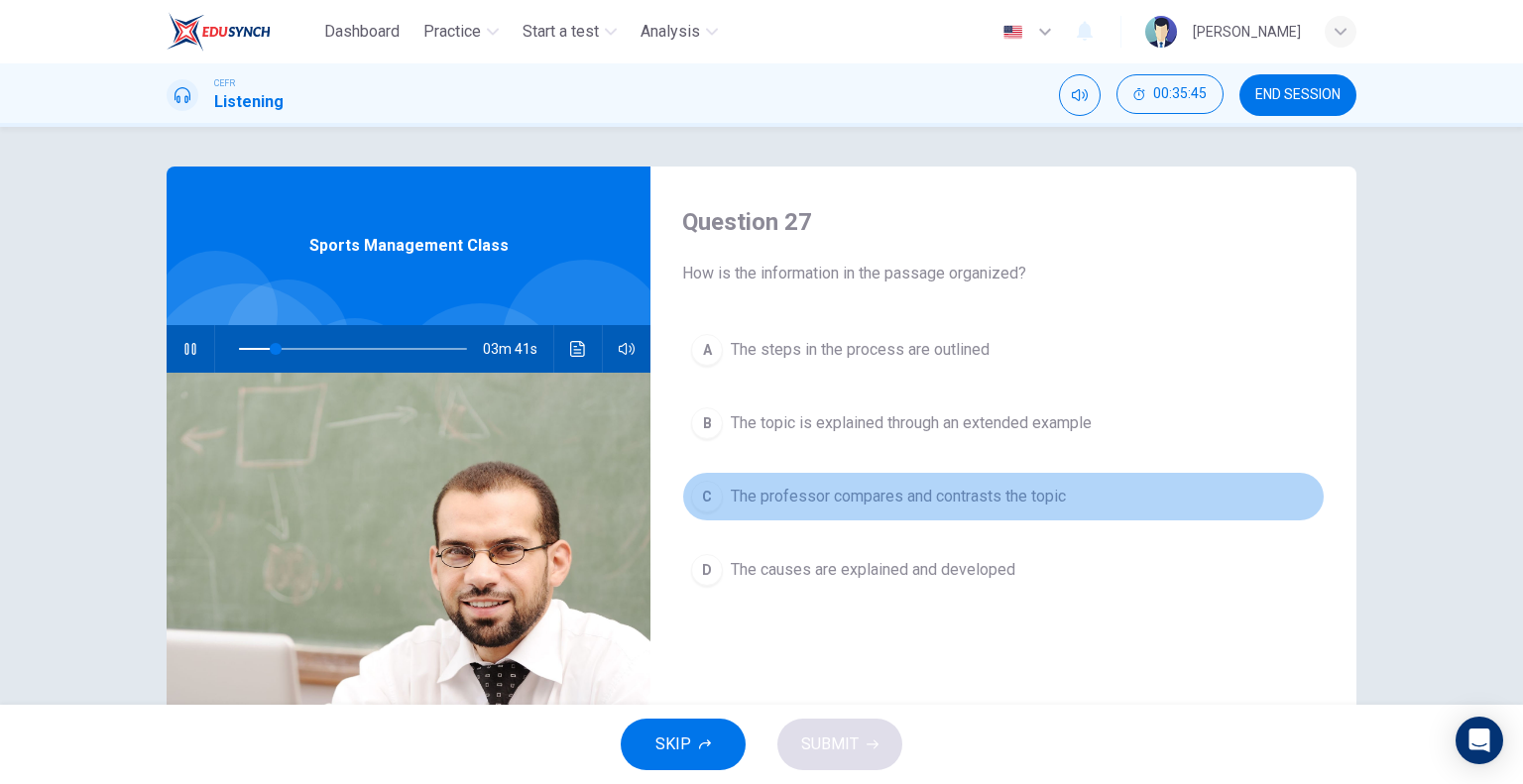 click on "C The professor compares and contrasts the topic" at bounding box center [1003, 497] 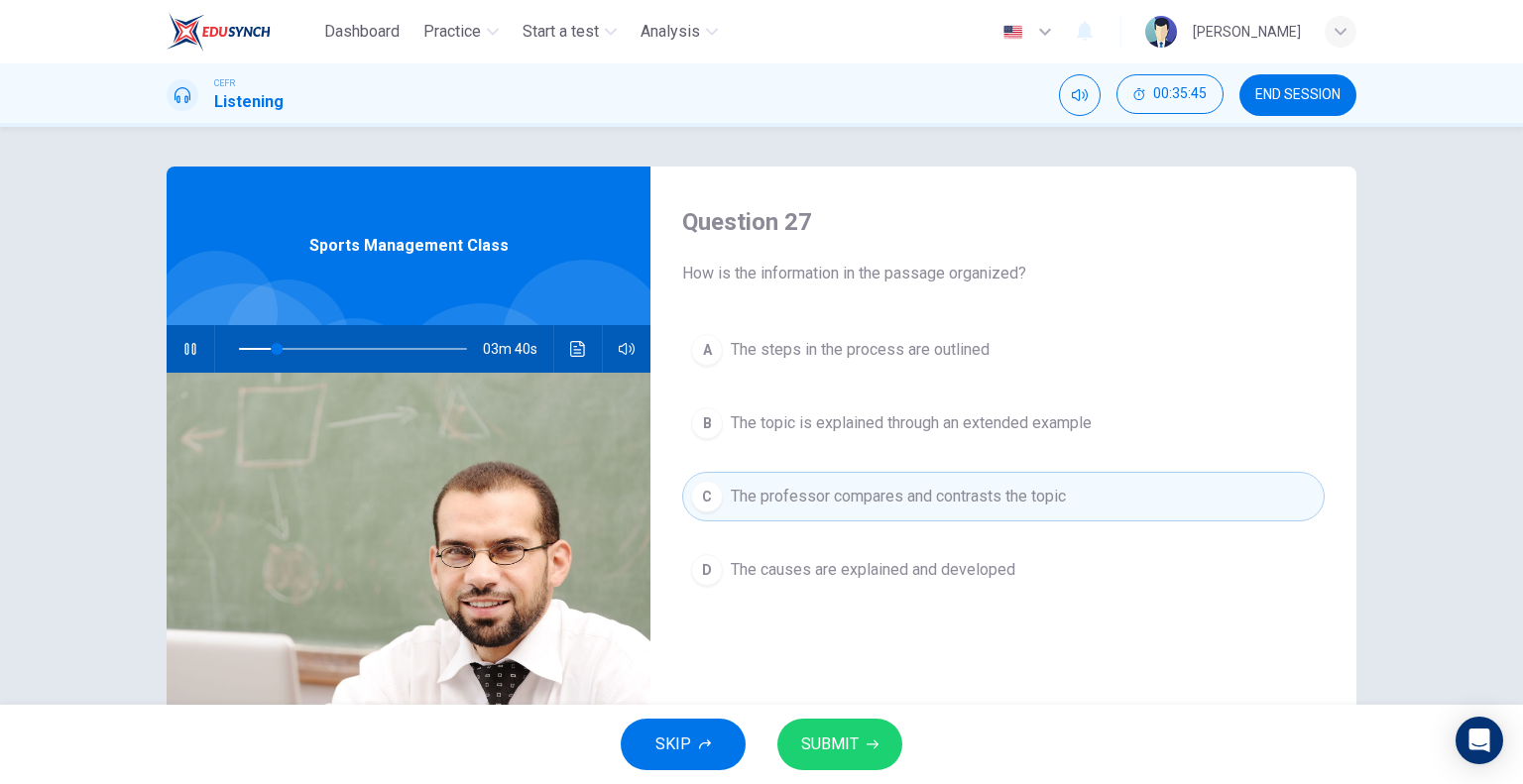 click on "SUBMIT" at bounding box center (840, 744) 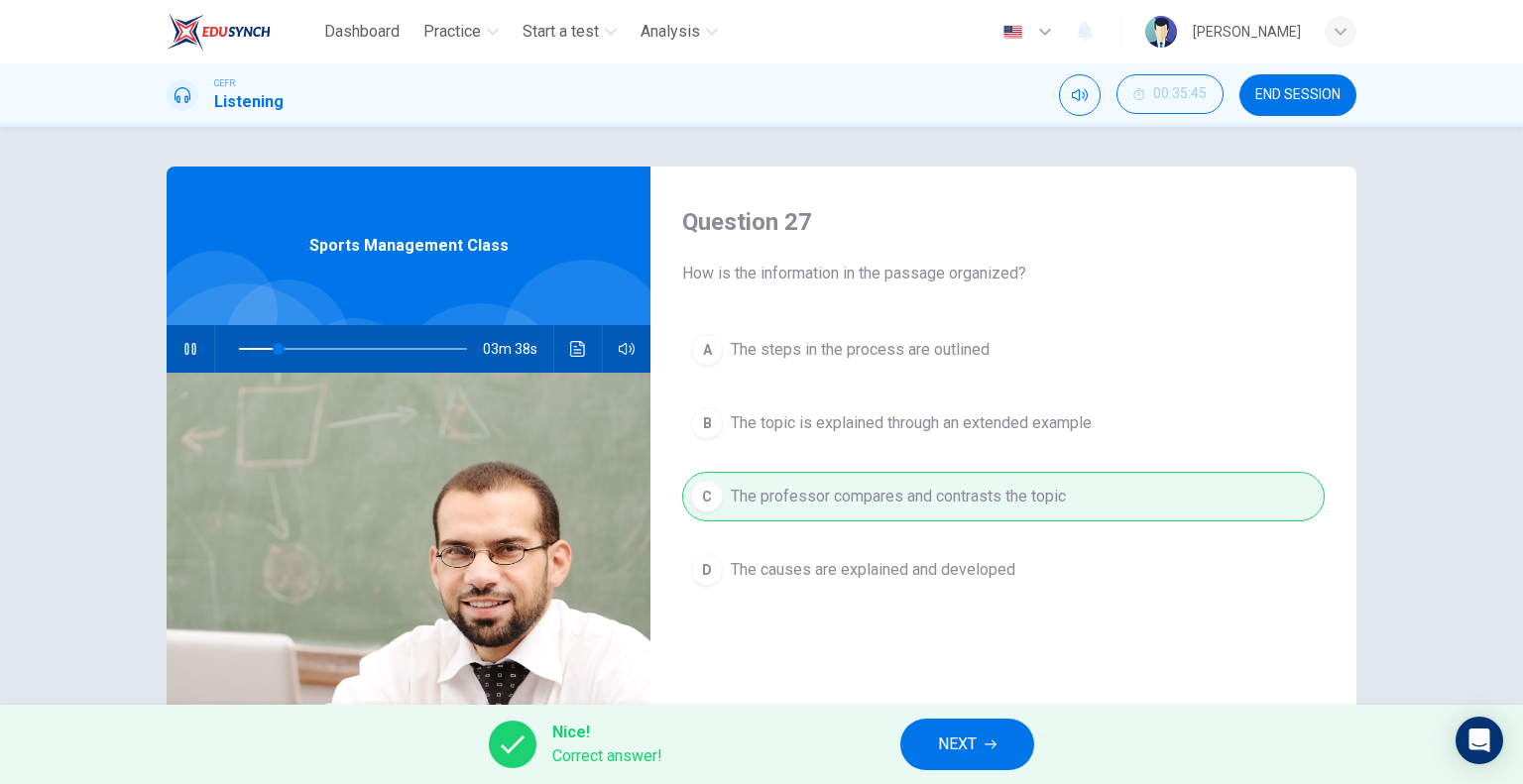click on "NEXT" at bounding box center [967, 744] 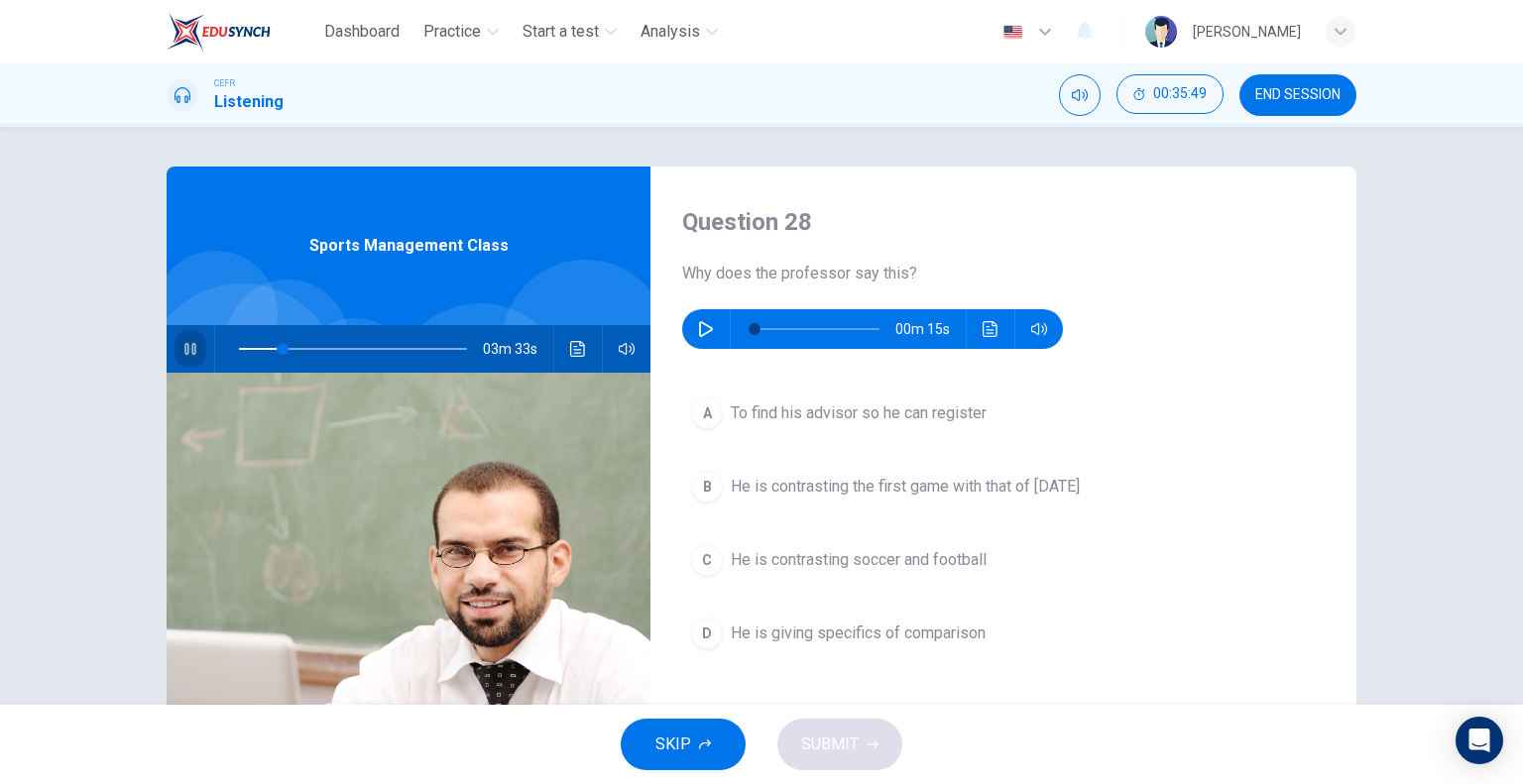 click at bounding box center (190, 349) 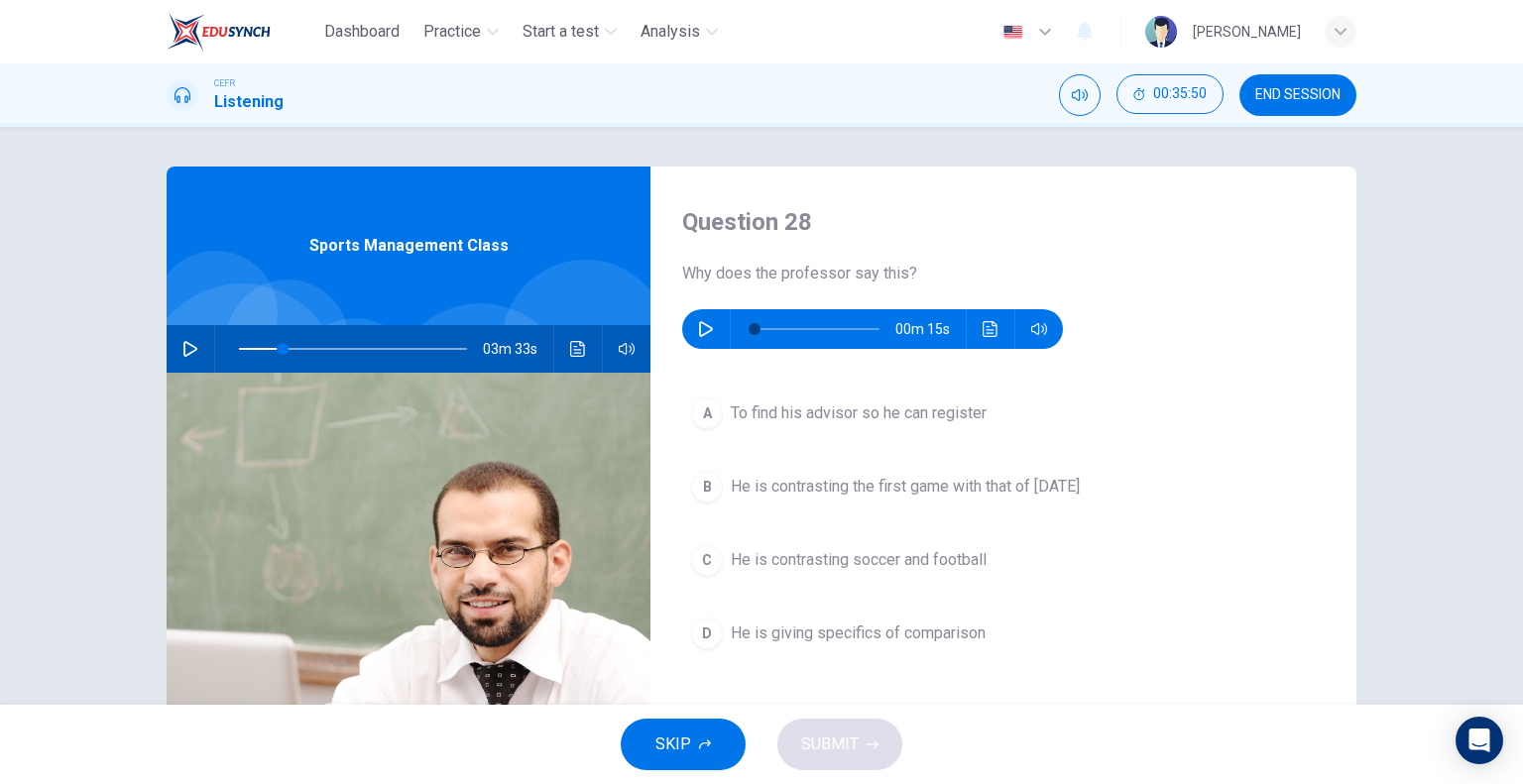 click 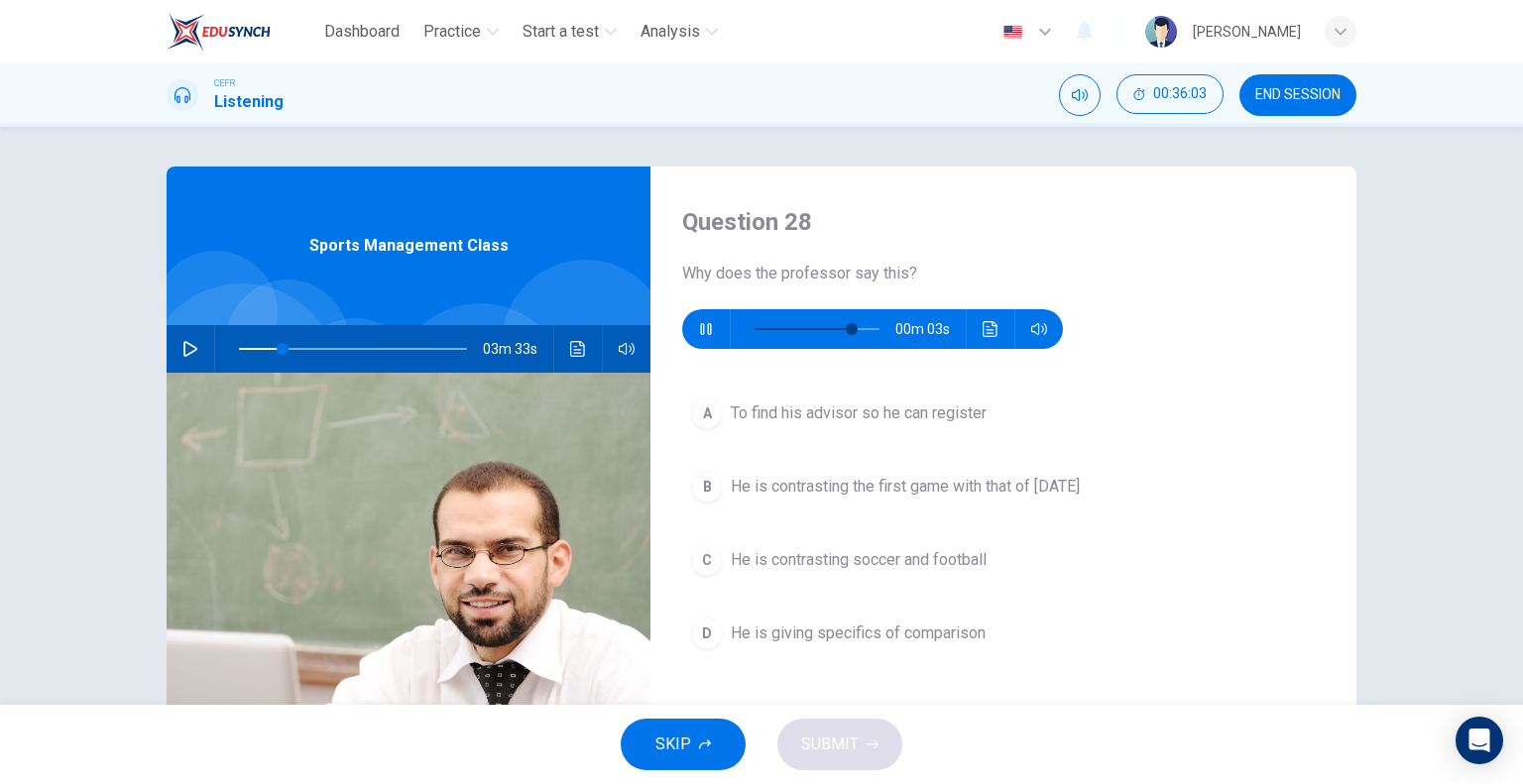 type on "85" 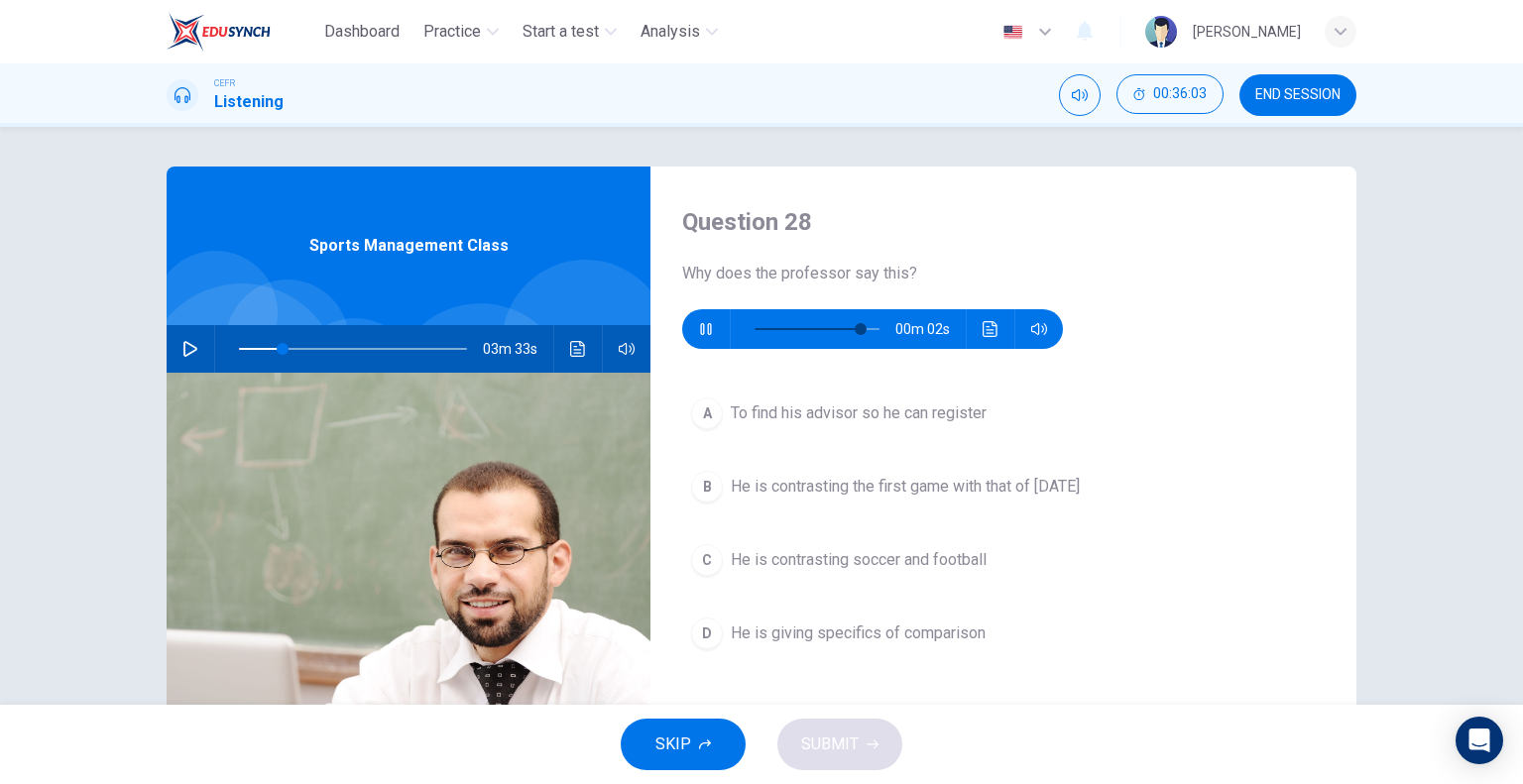 click on "He is contrasting soccer and football" at bounding box center [859, 560] 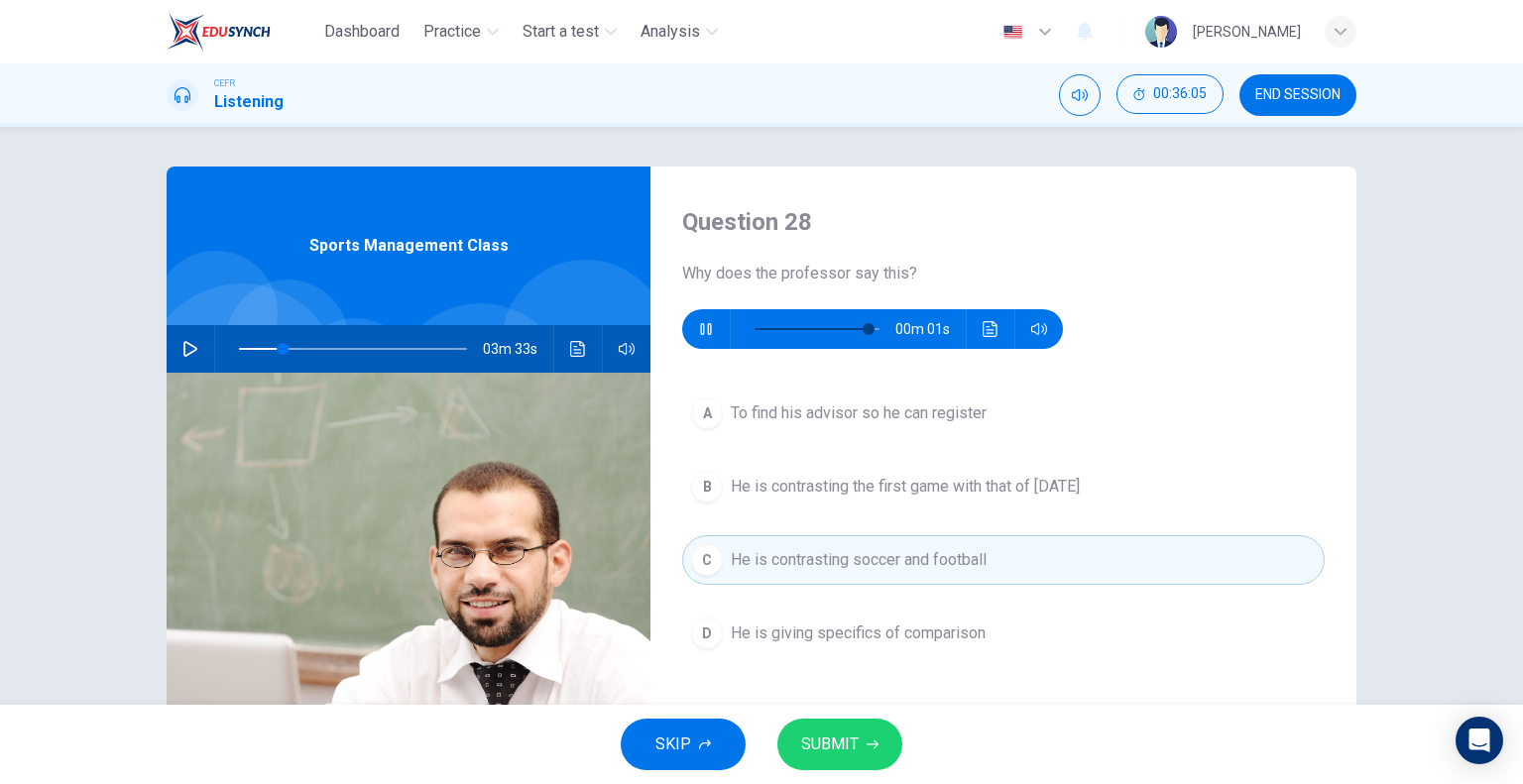 type on "98" 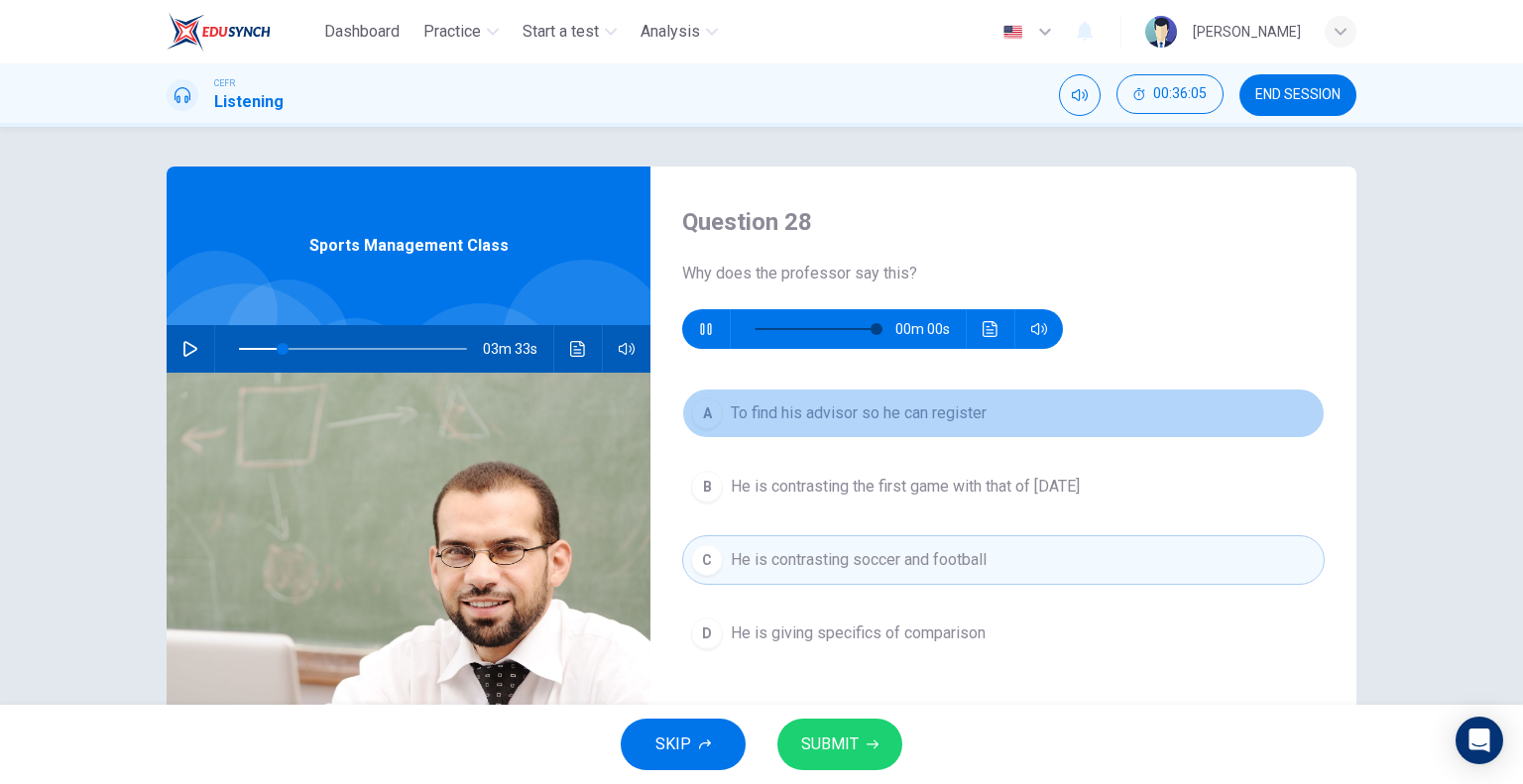 click on "To find his advisor so he can register" at bounding box center [859, 413] 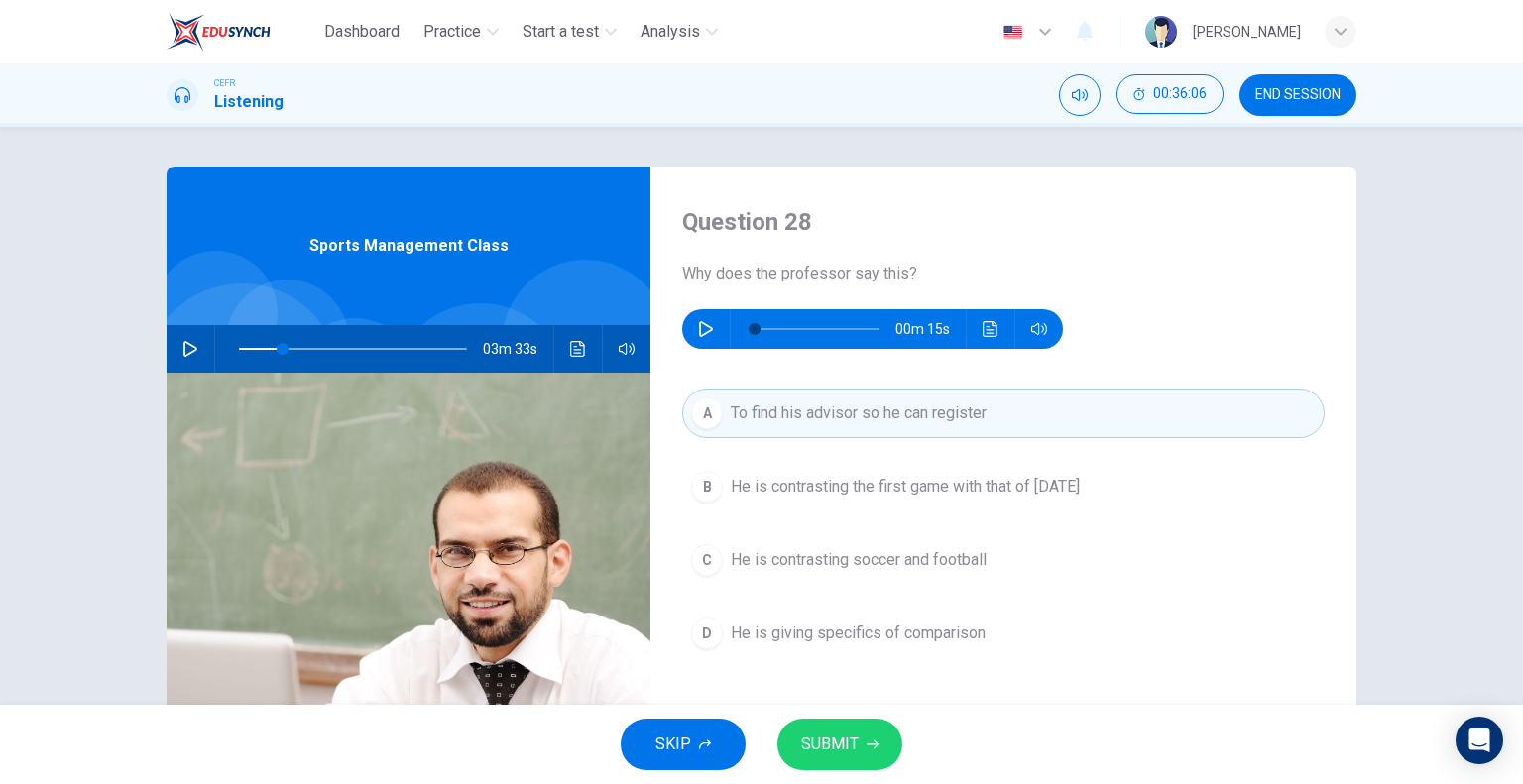click on "He is contrasting the first game with that of today" at bounding box center [905, 487] 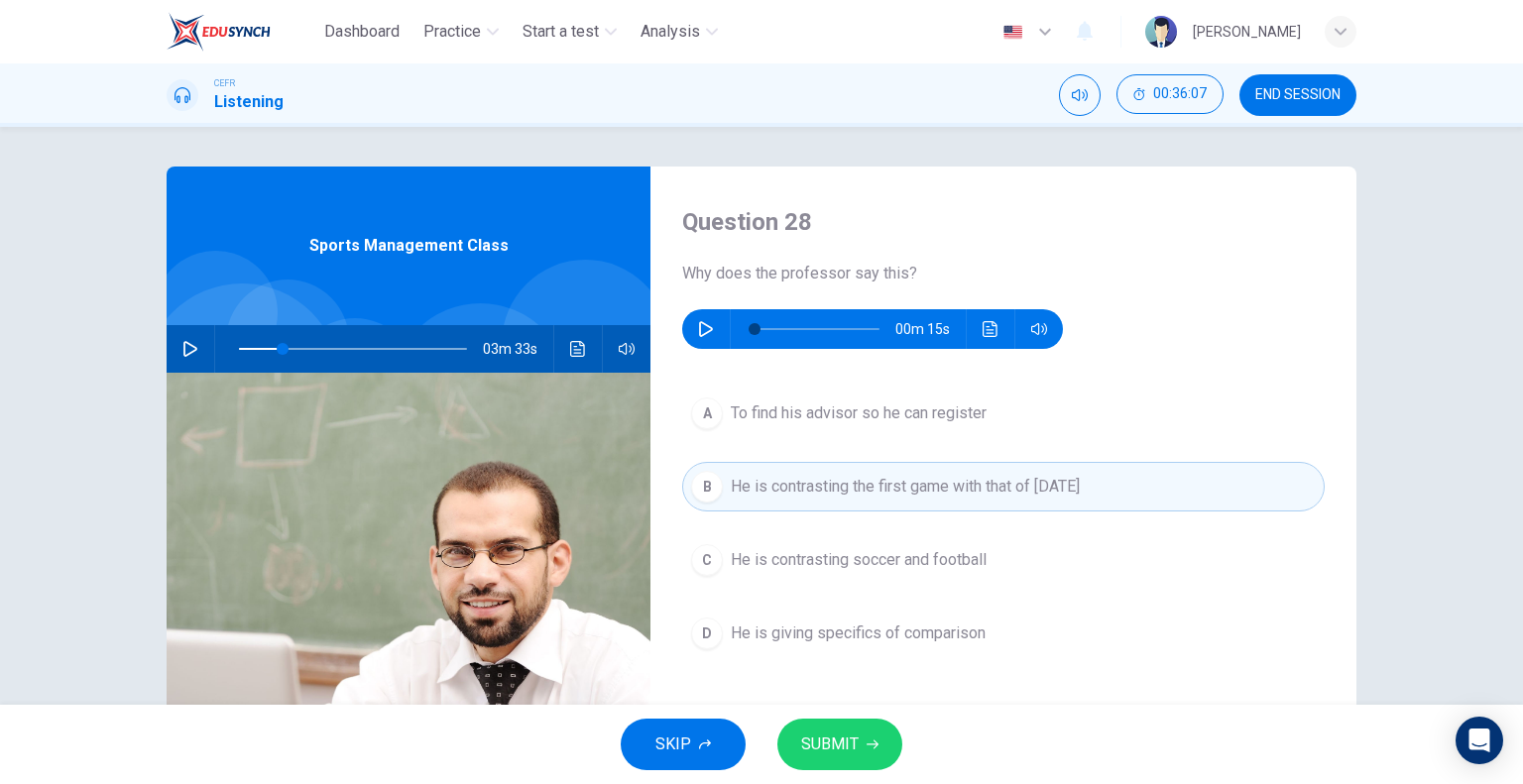 click on "C He is contrasting soccer and football" at bounding box center [1003, 560] 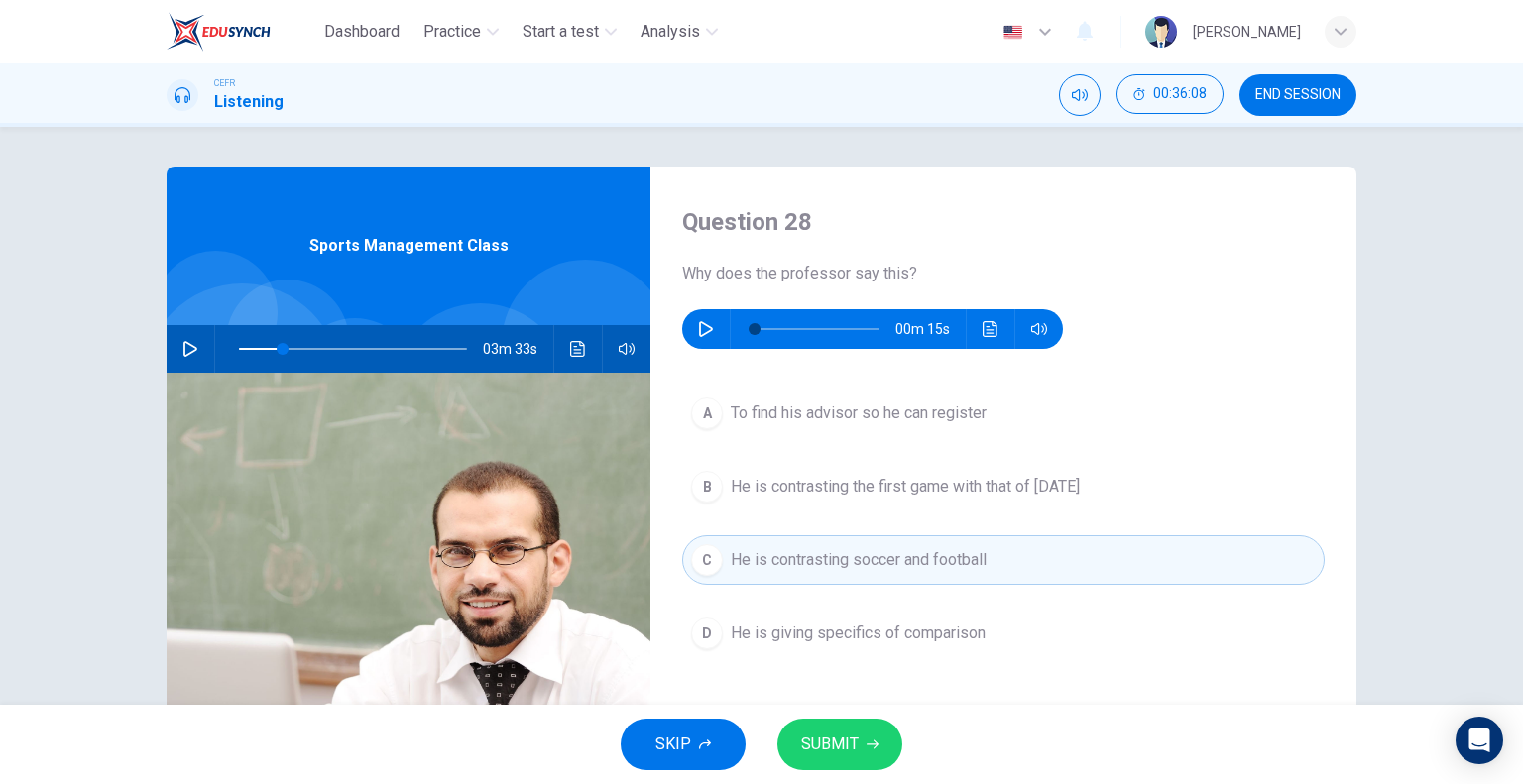 type on "19" 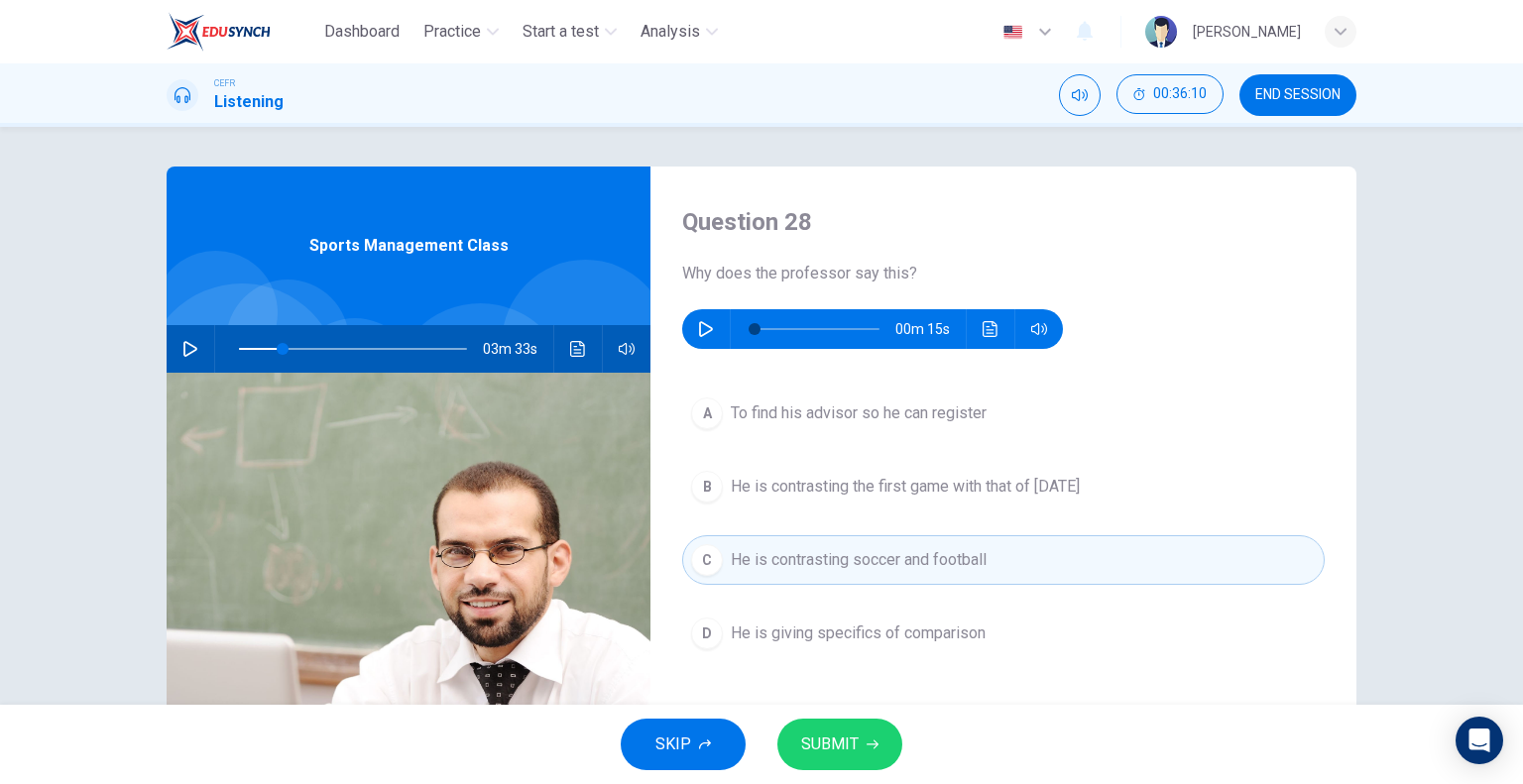 click at bounding box center [706, 329] 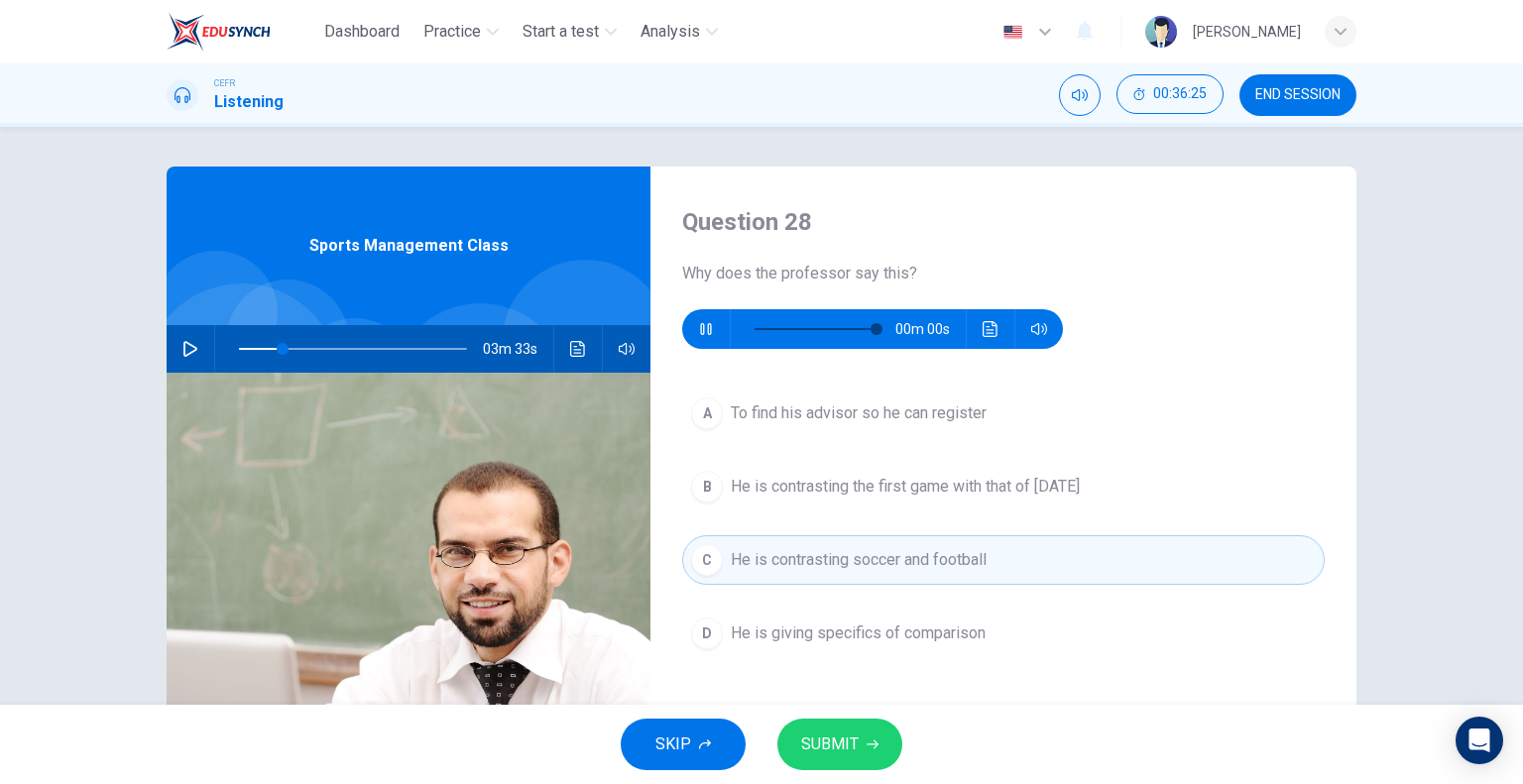type on "0" 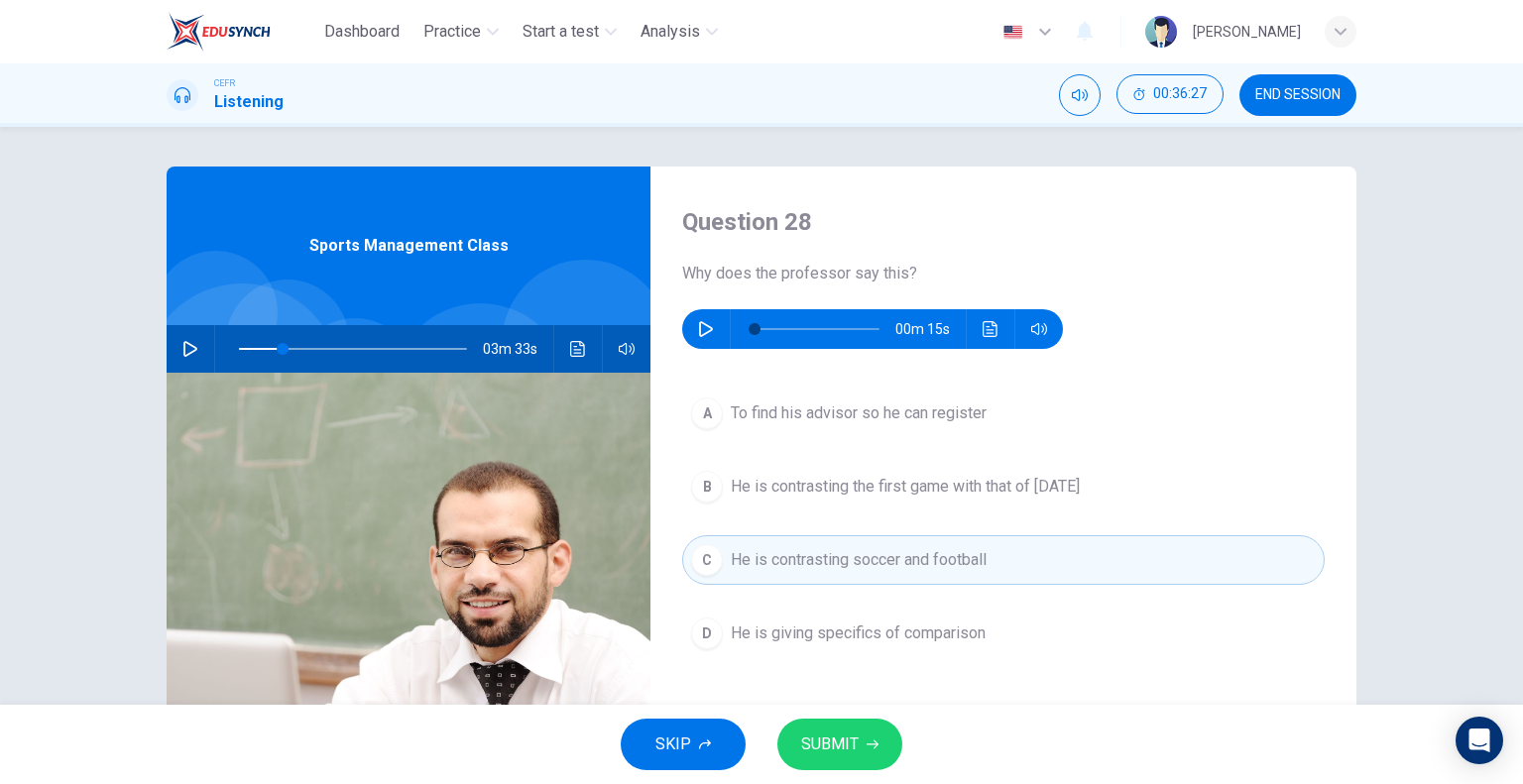 click at bounding box center [190, 349] 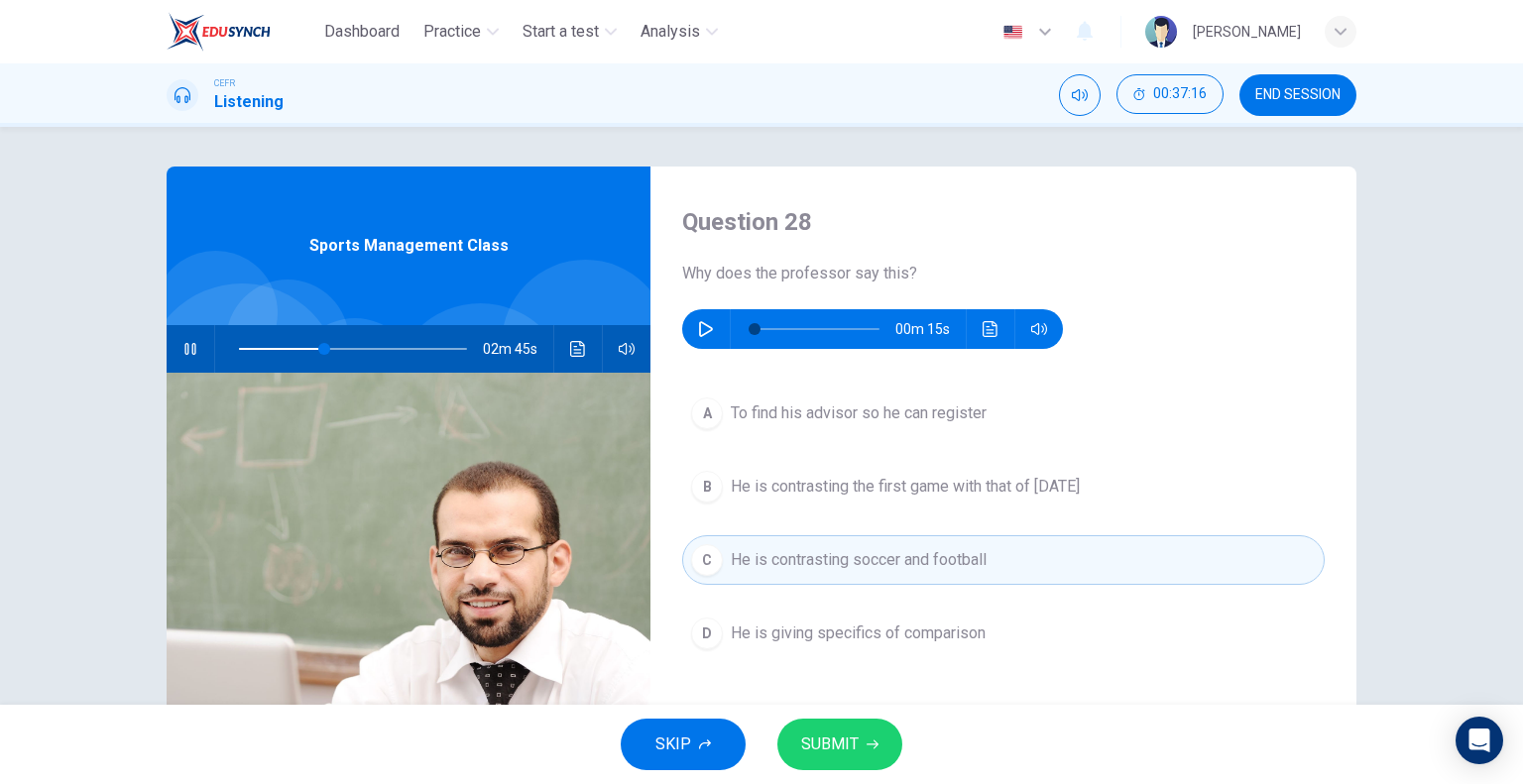 click on "B He is contrasting the first game with that of today" at bounding box center [1003, 487] 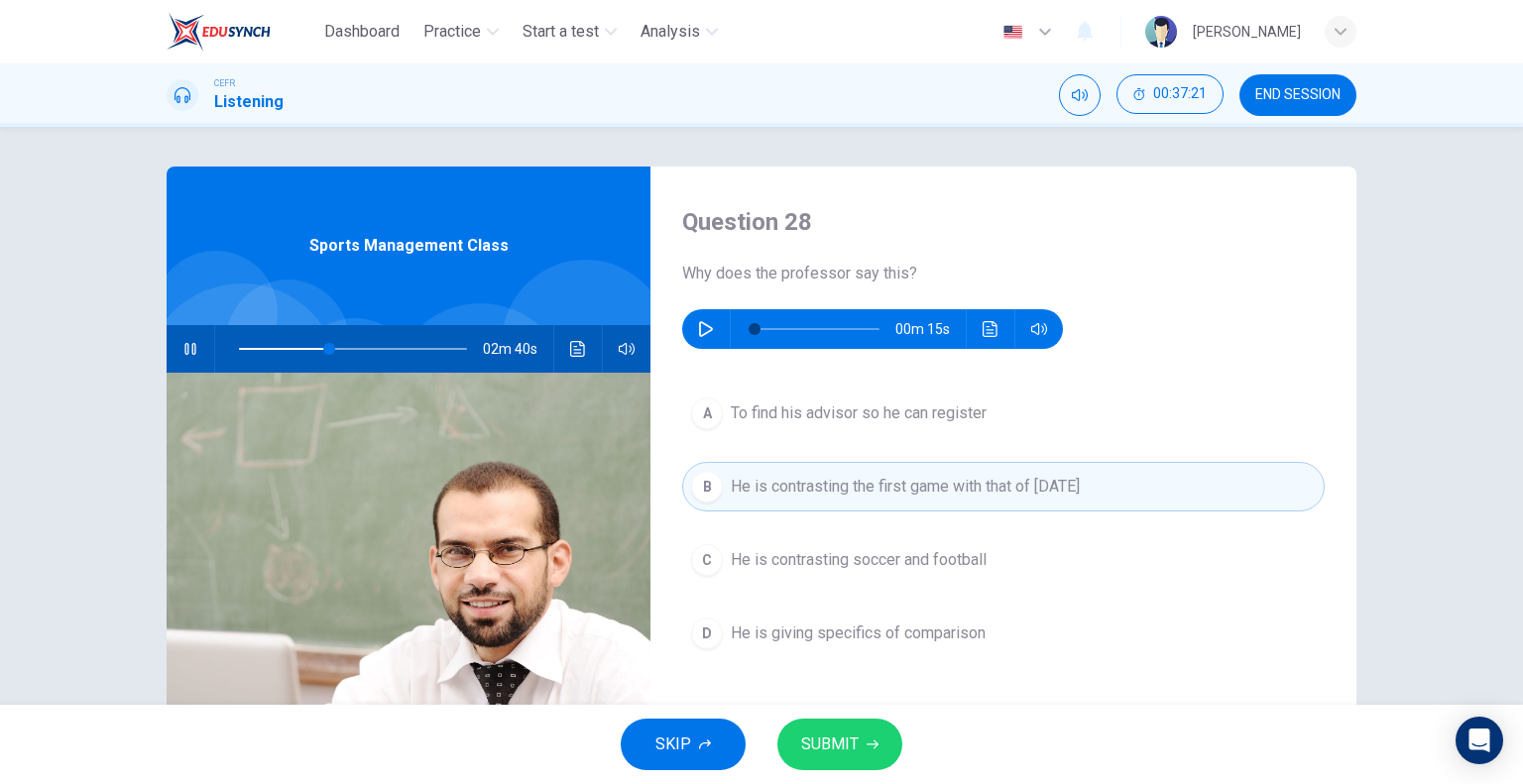 click on "SUBMIT" at bounding box center (840, 744) 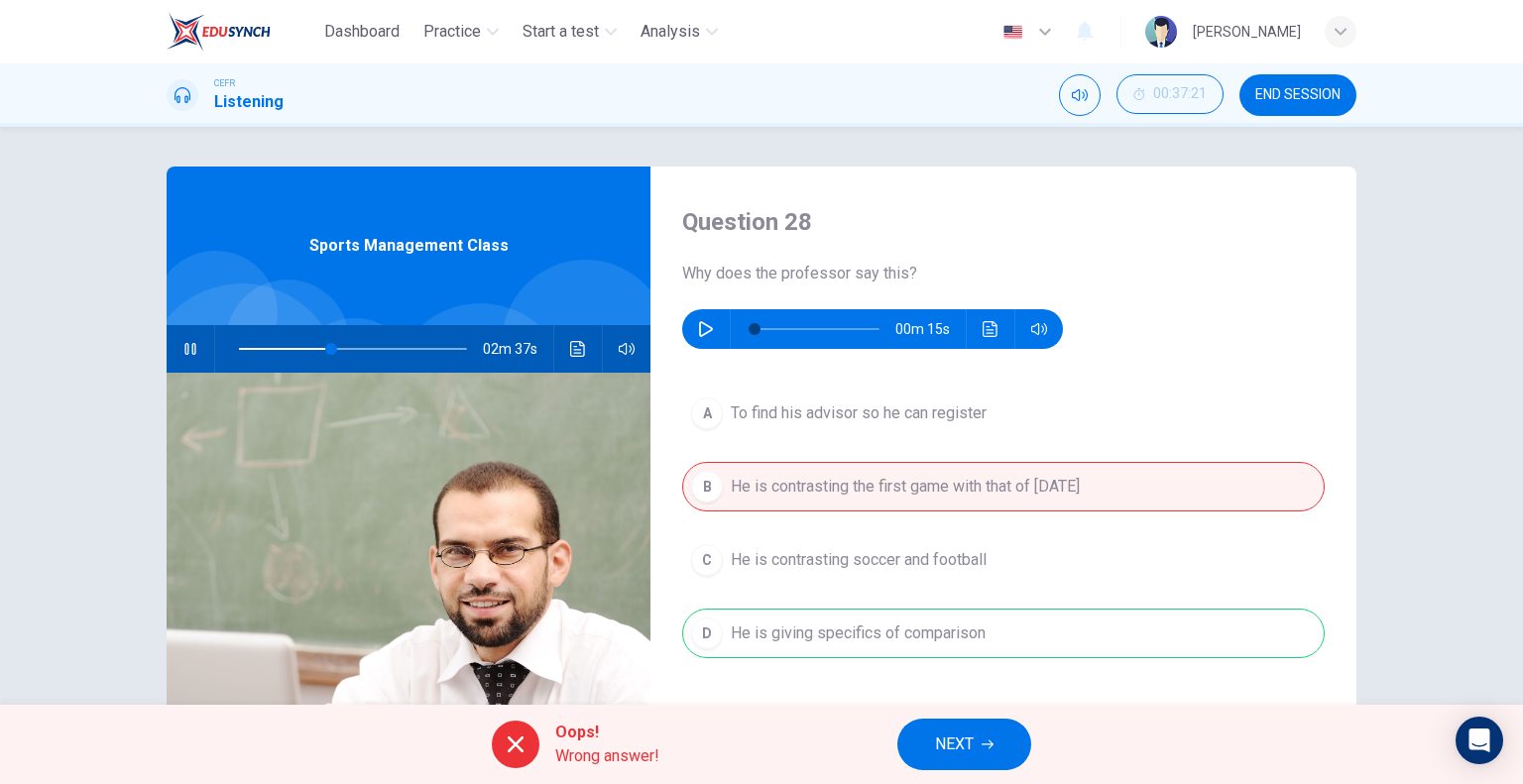 click on "A To find his advisor so he can register B He is contrasting the first game with that of today C He is contrasting soccer and football D He is giving specifics of comparison" at bounding box center [1003, 543] 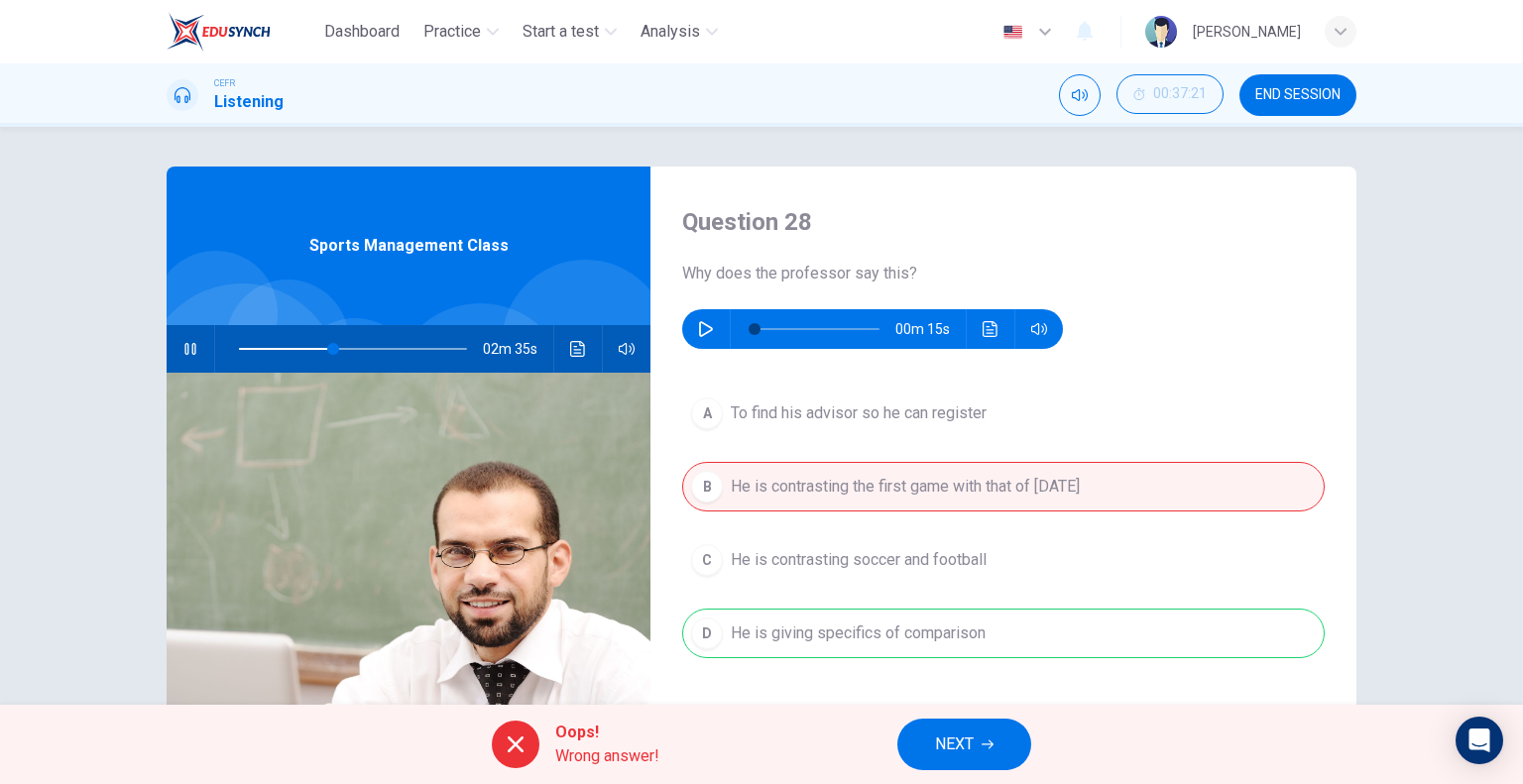 click on "NEXT" at bounding box center [964, 744] 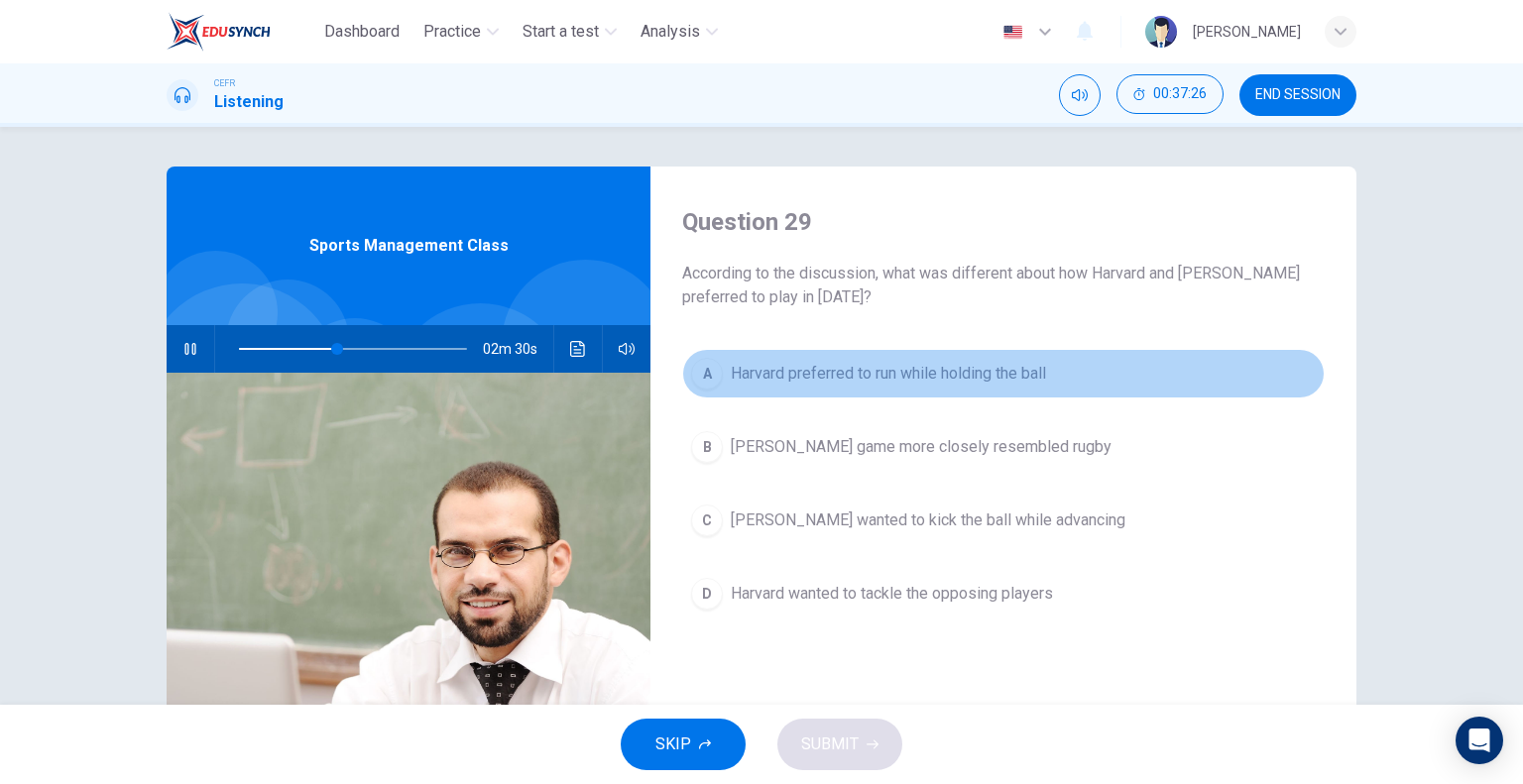 click on "Harvard preferred to run while holding the ball" at bounding box center (888, 374) 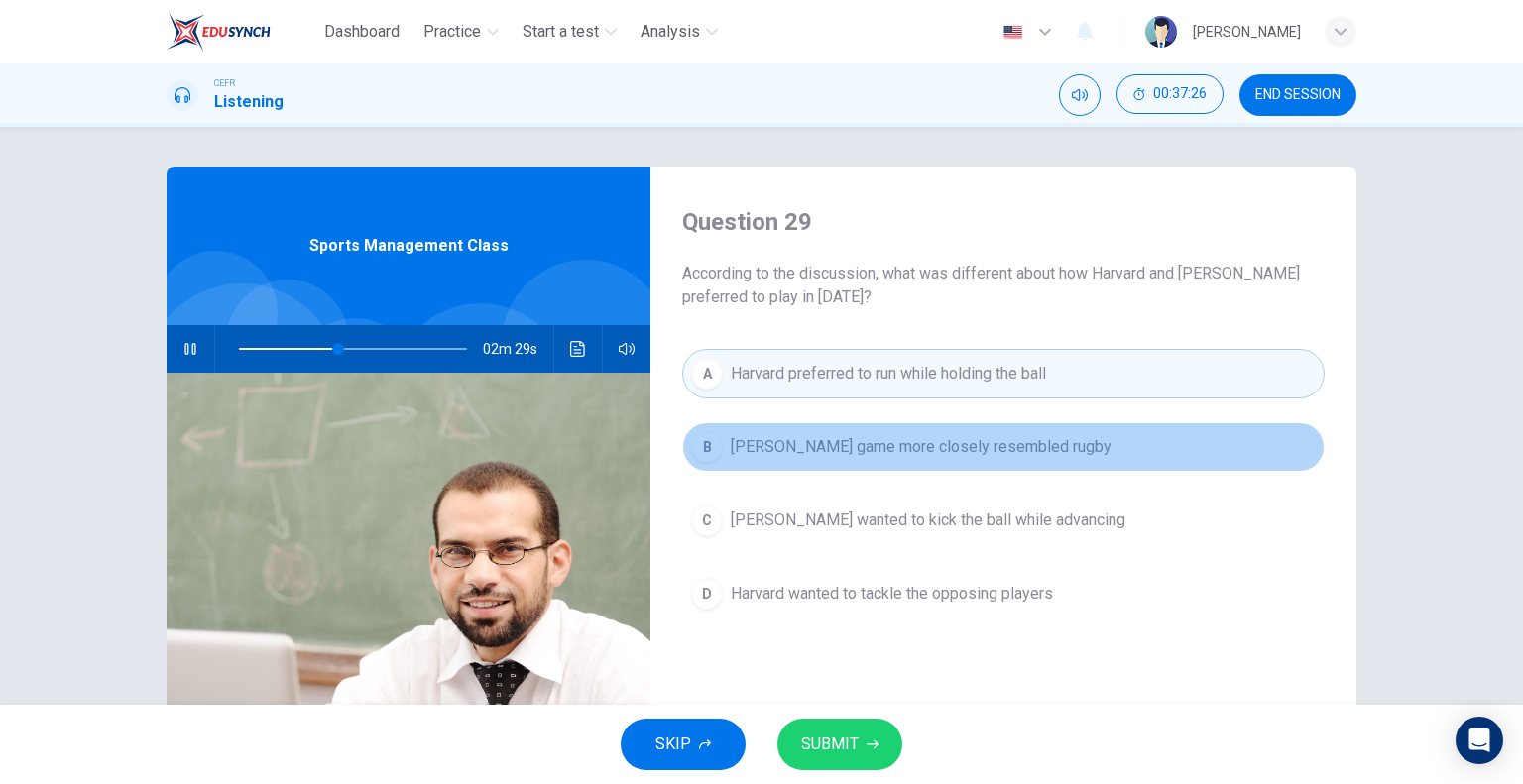 click on "B McGill's game more closely resembled rugby" at bounding box center [1003, 447] 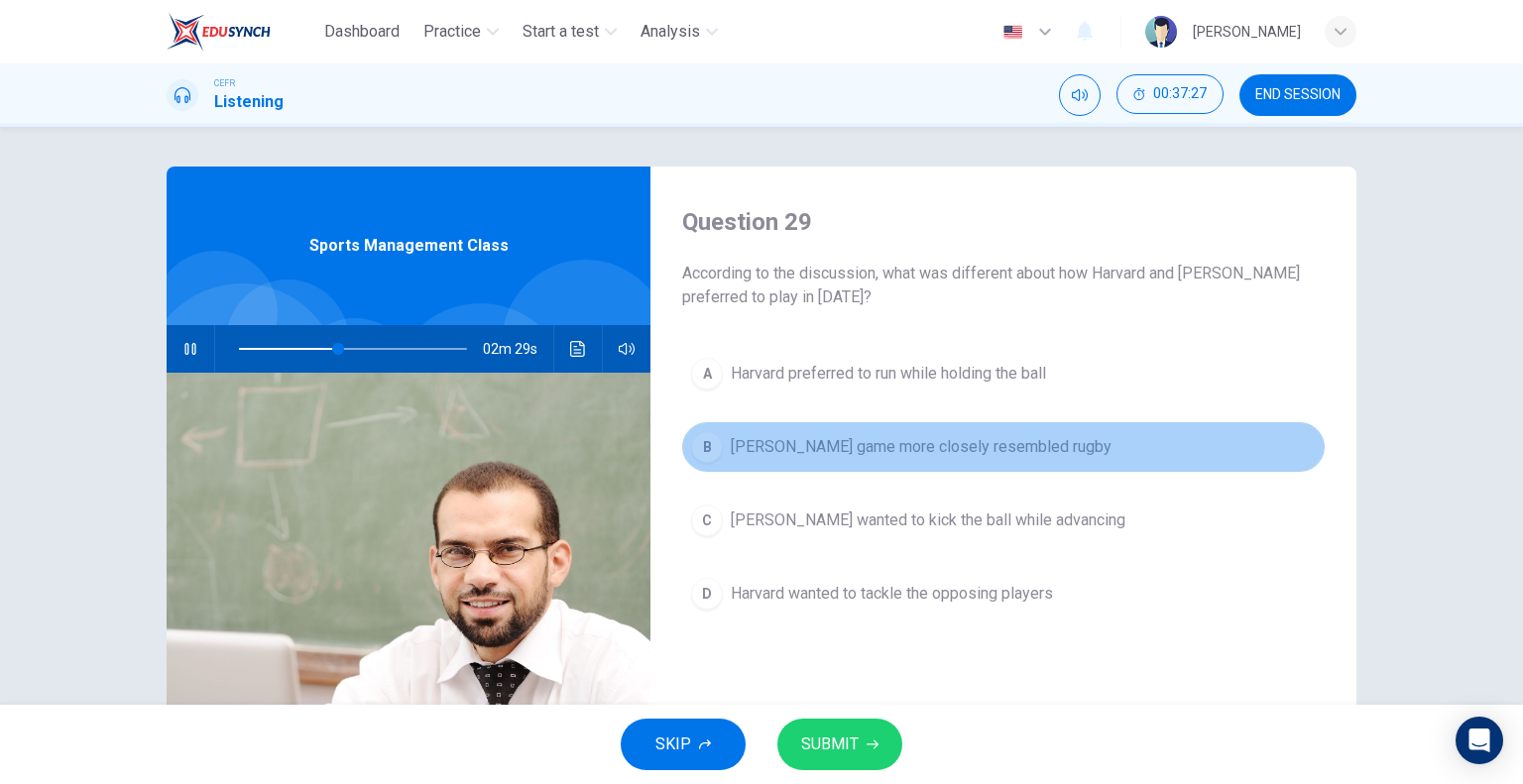 click on "McGill's game more closely resembled rugby" at bounding box center [921, 447] 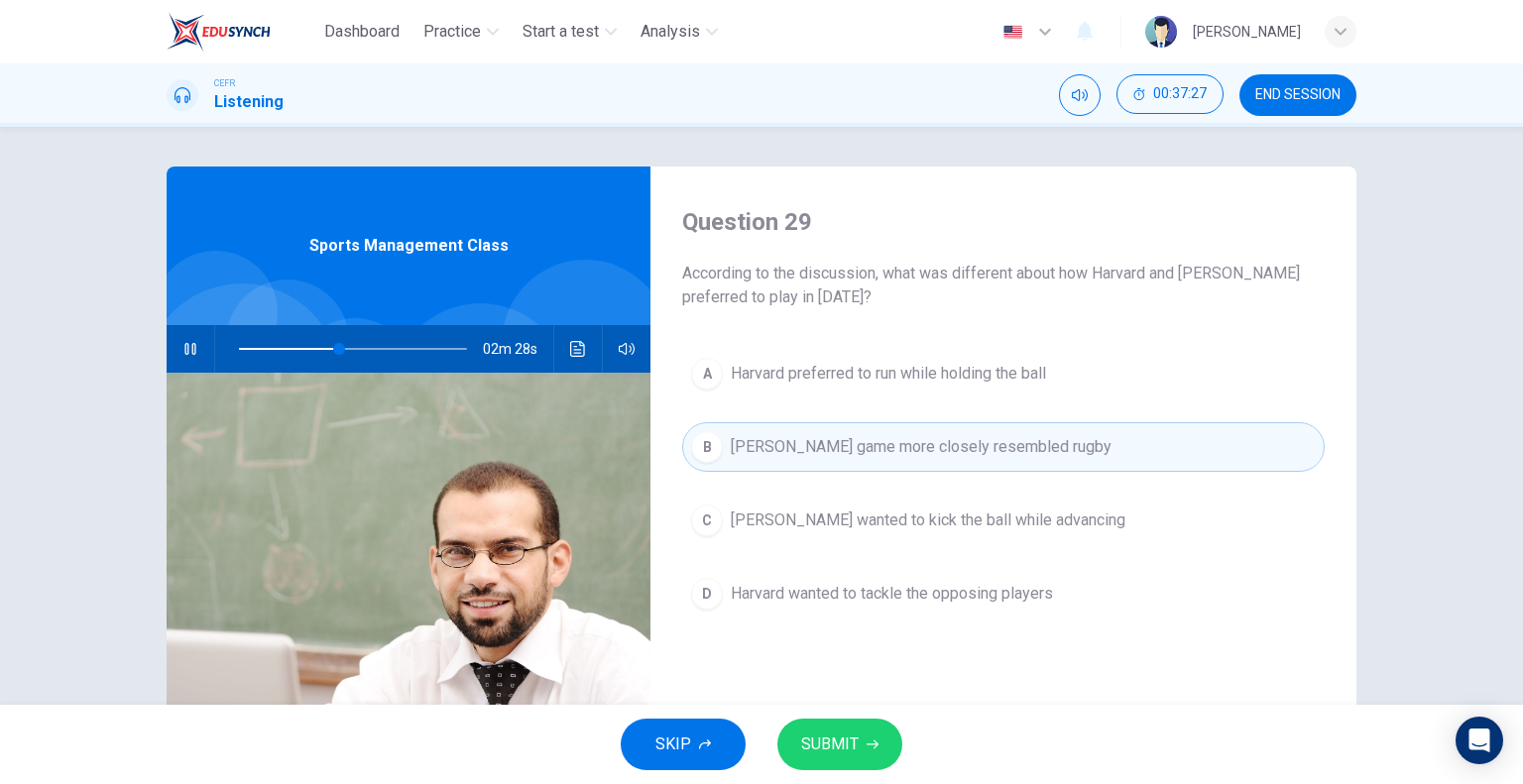 click on "McGill wanted to kick the ball while advancing" at bounding box center (928, 520) 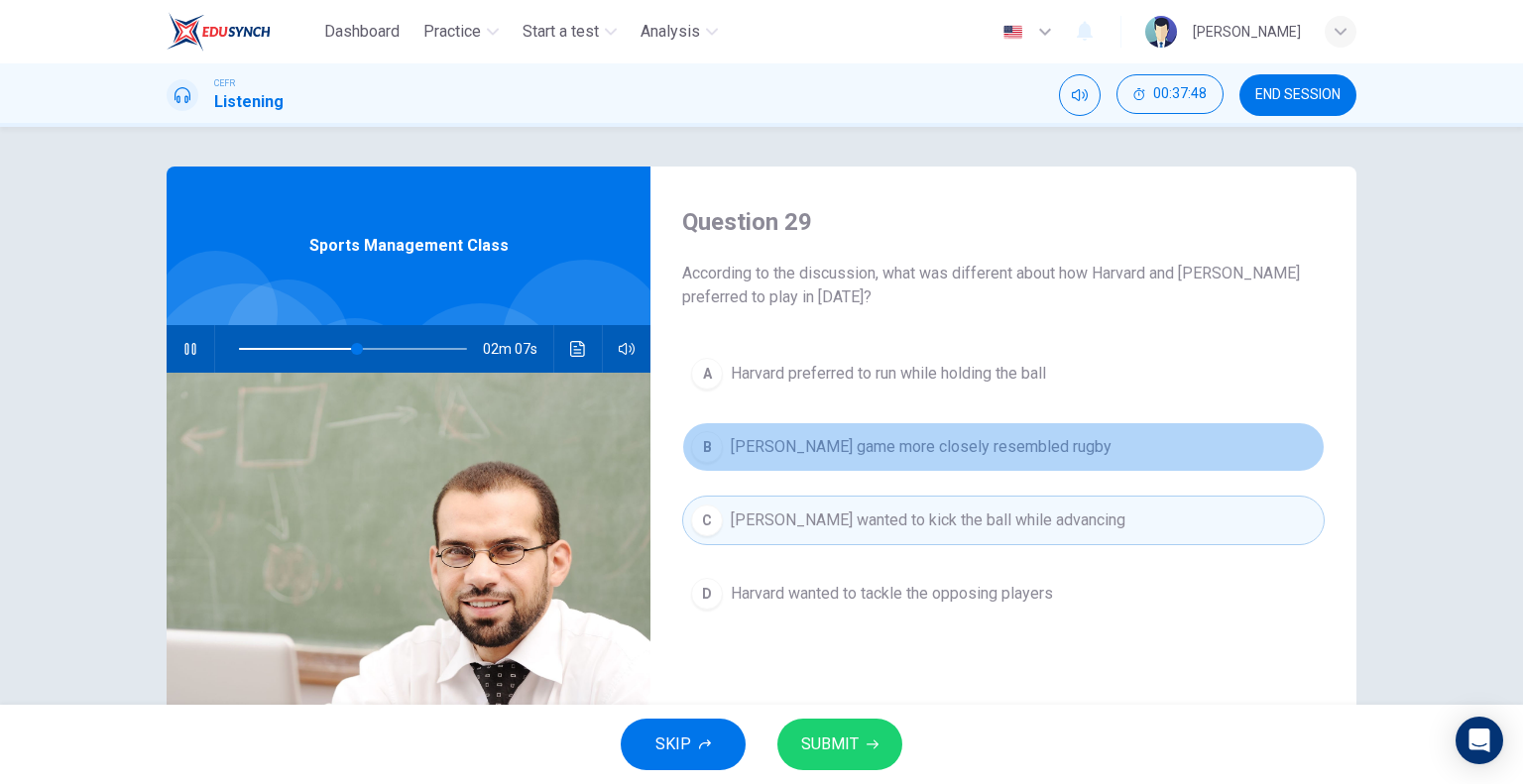 click on "McGill's game more closely resembled rugby" at bounding box center (921, 447) 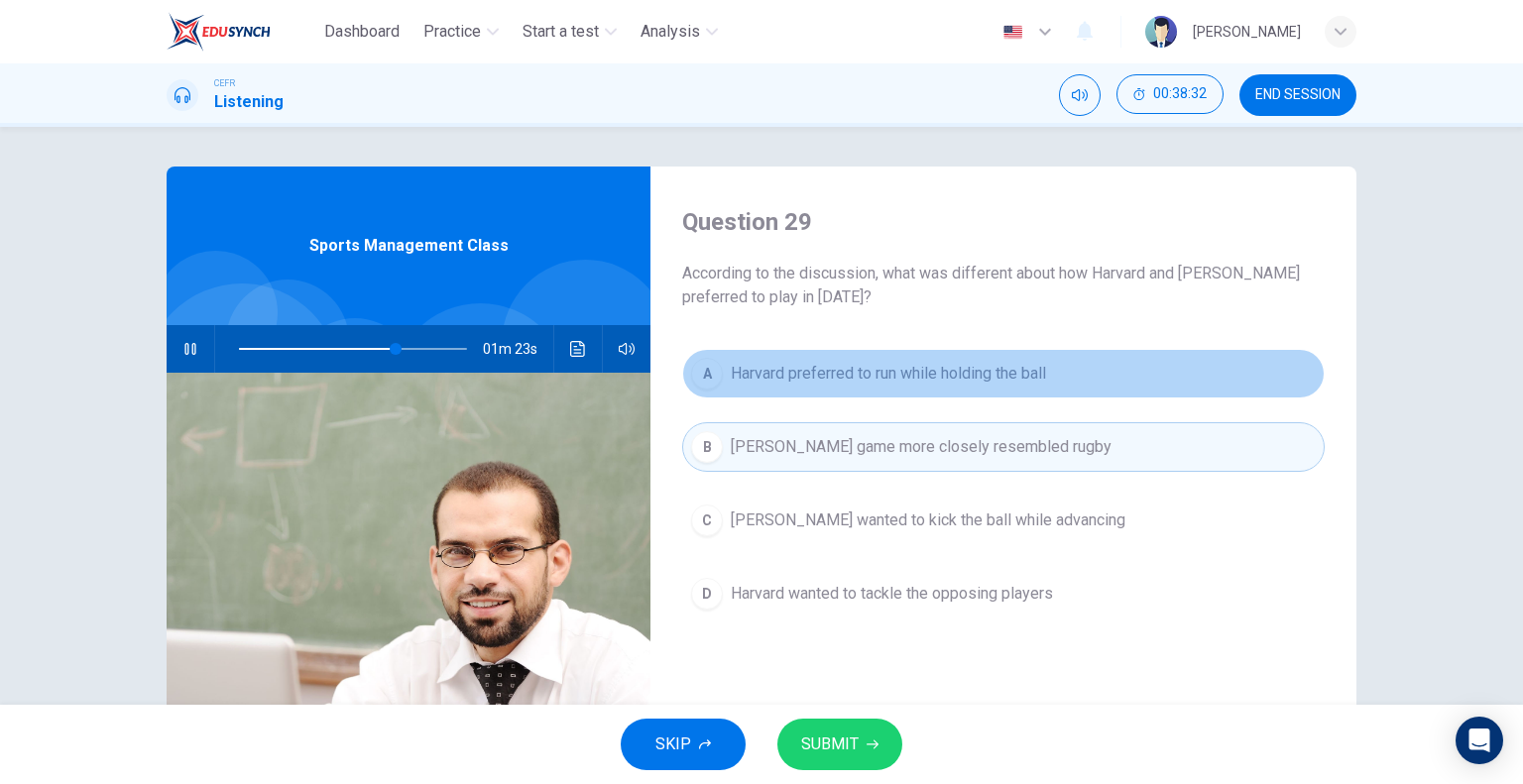 click on "A Harvard preferred to run while holding the ball" at bounding box center [1003, 374] 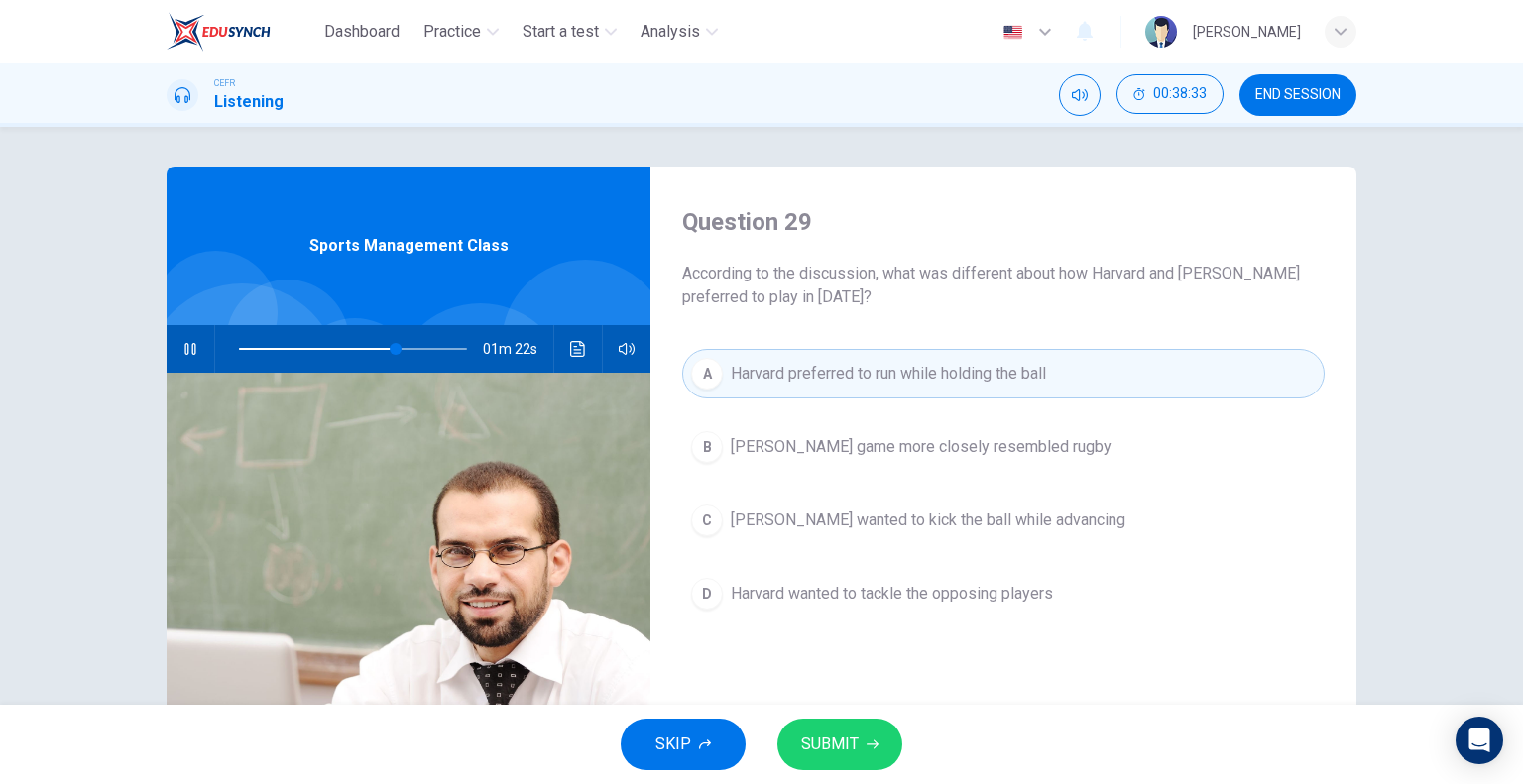 click on "SUBMIT" at bounding box center (840, 744) 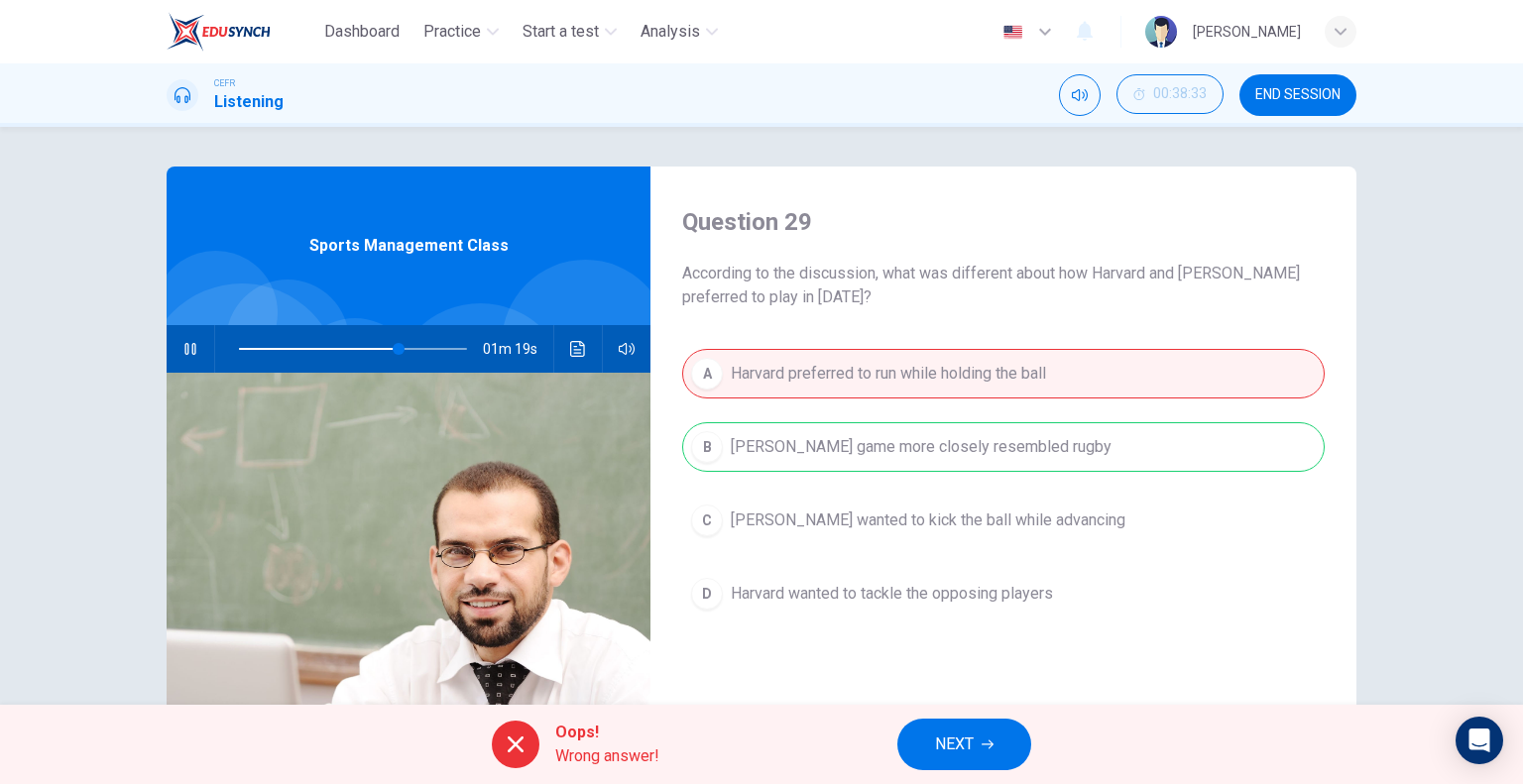 click 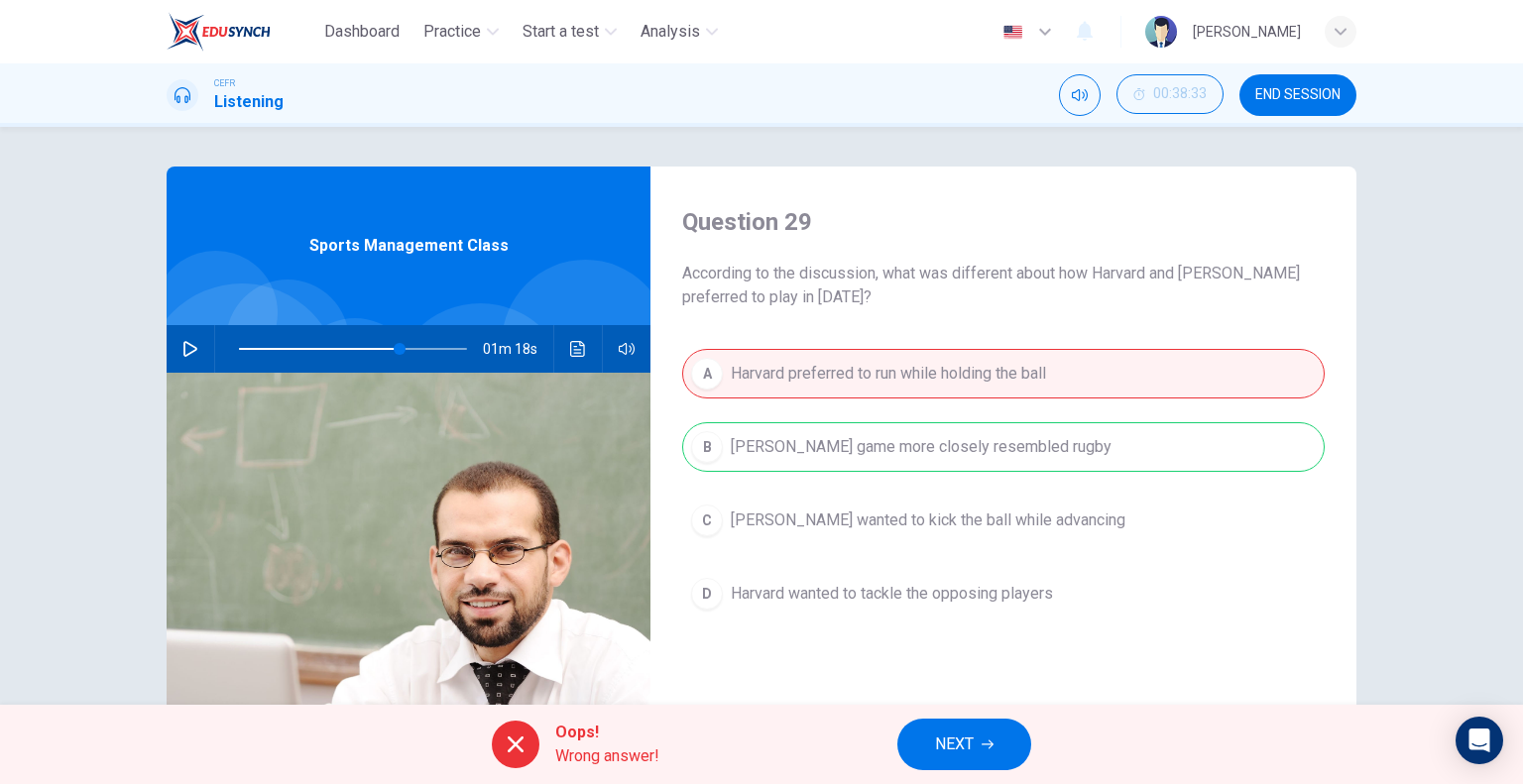 click 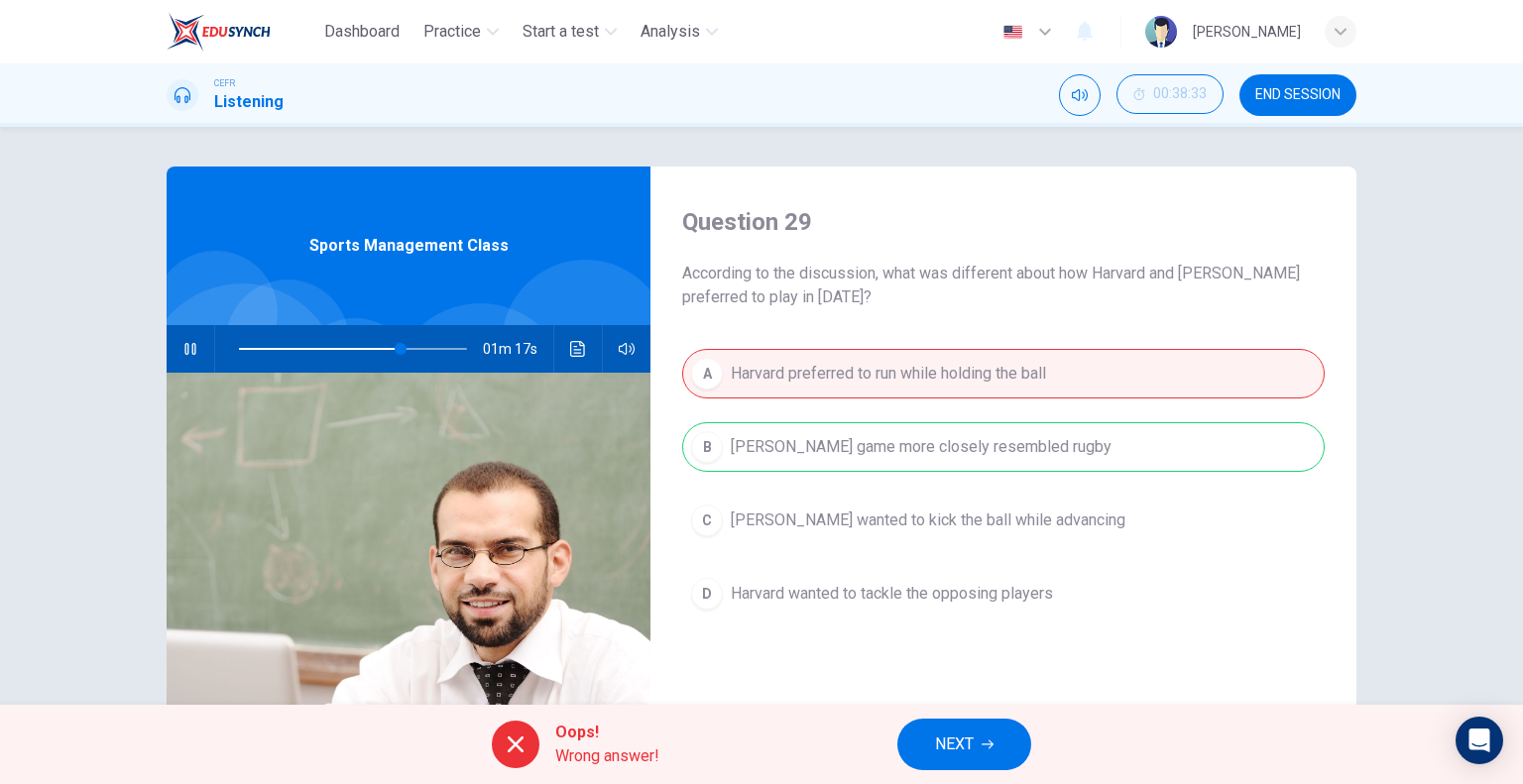 click on "NEXT" at bounding box center [954, 744] 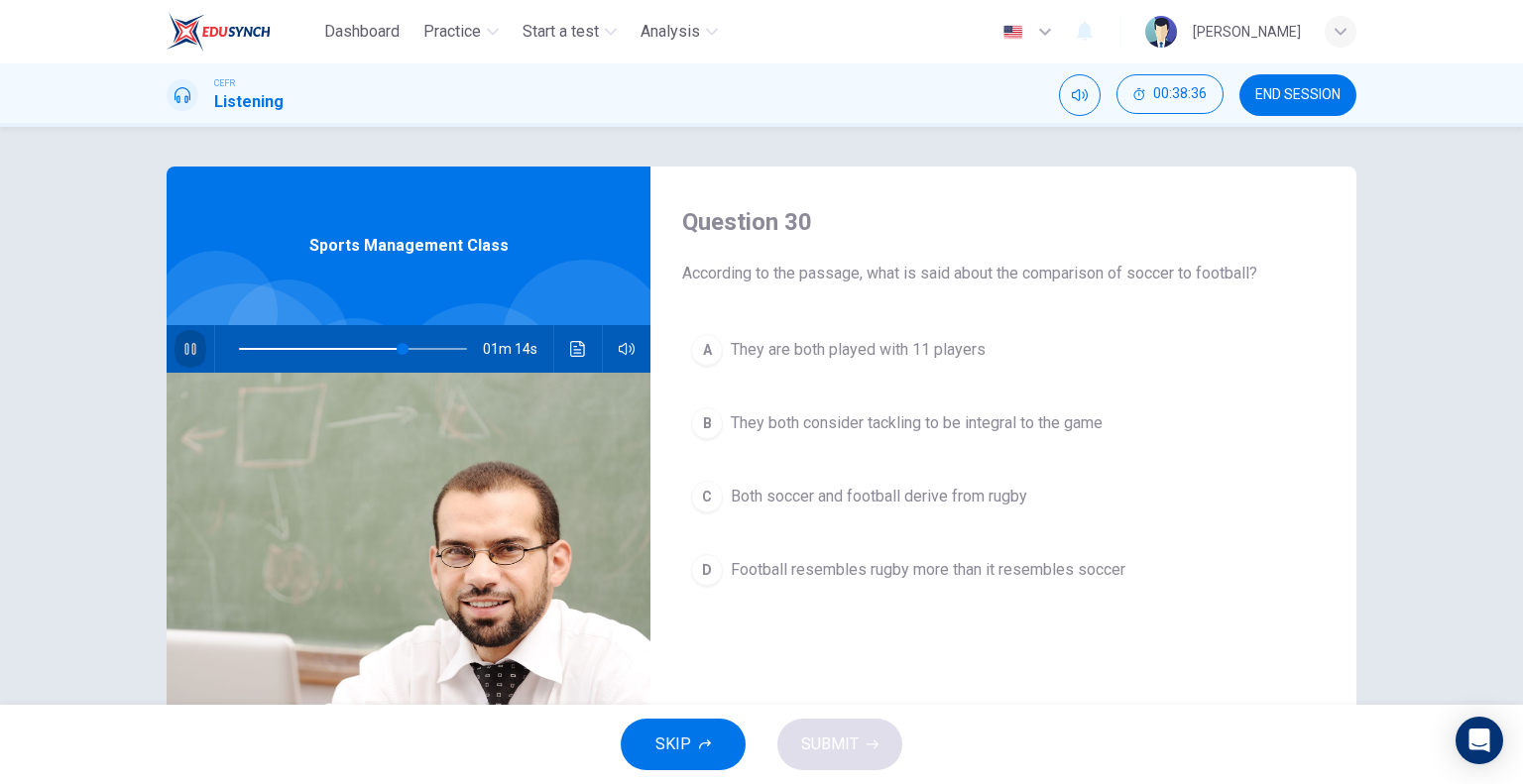 click 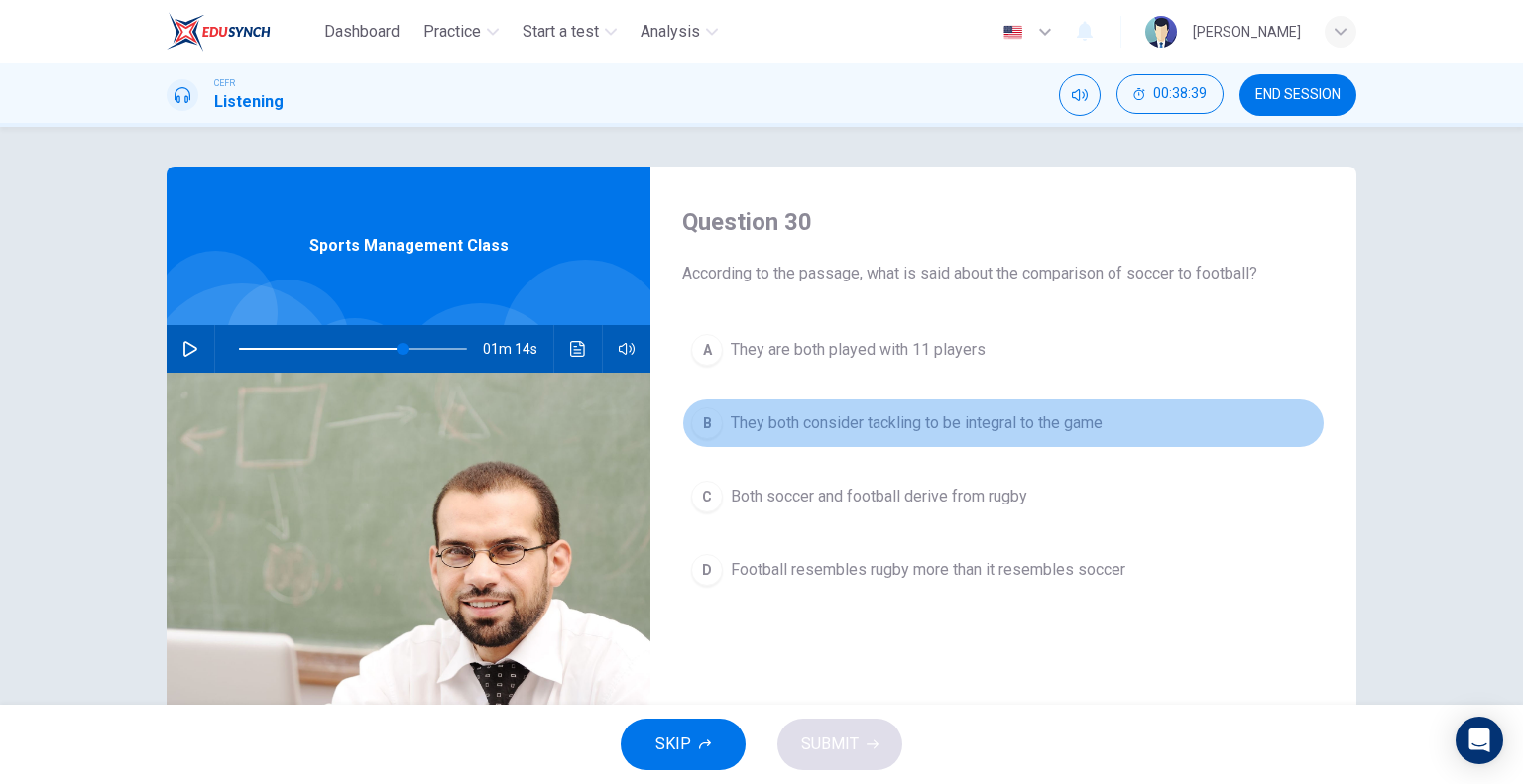 click on "They both consider tackling to be integral to the game" at bounding box center (916, 423) 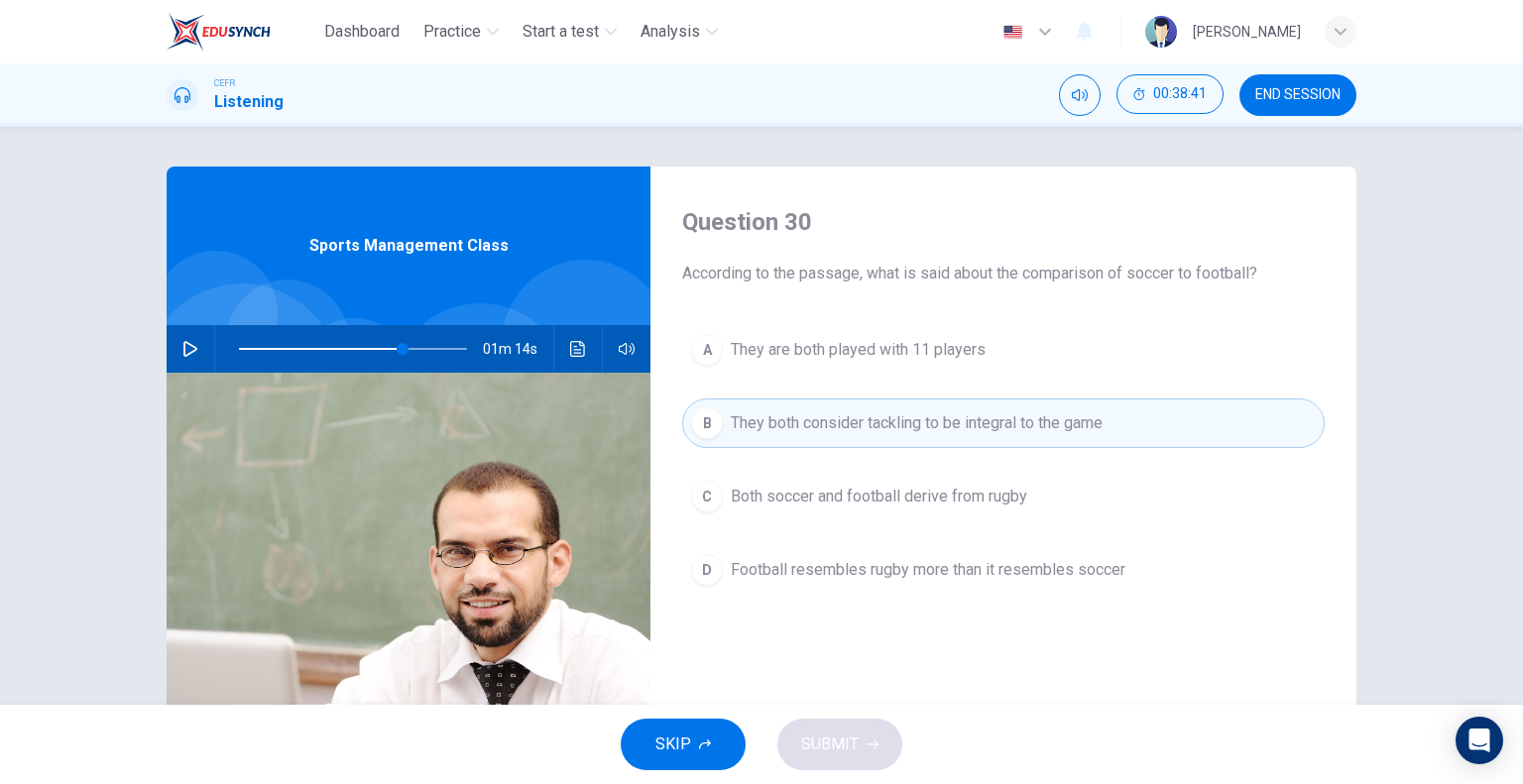 click on "C Both soccer and football derive from rugby" at bounding box center [1003, 497] 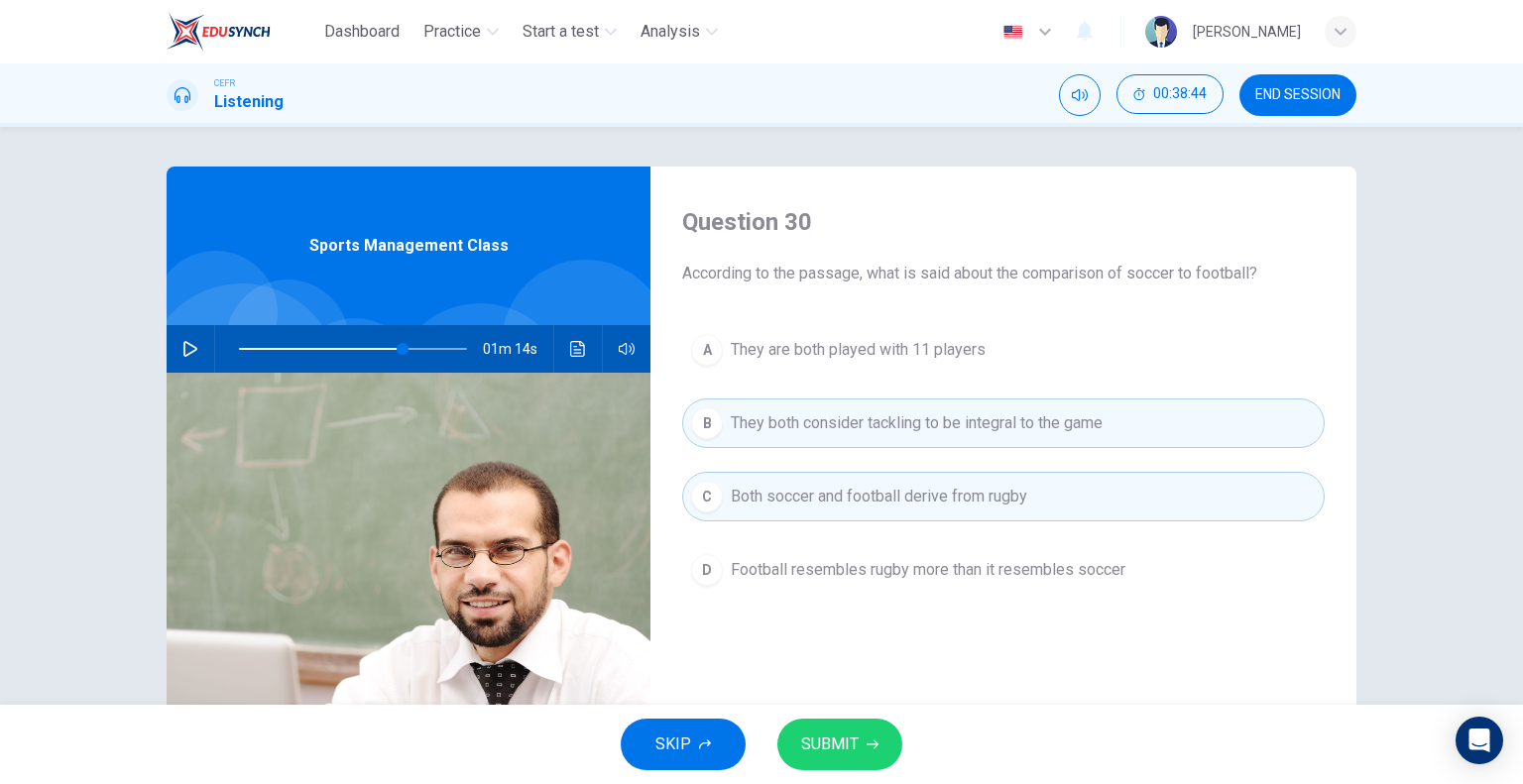 click on "Football resembles rugby more than it resembles soccer" at bounding box center (928, 570) 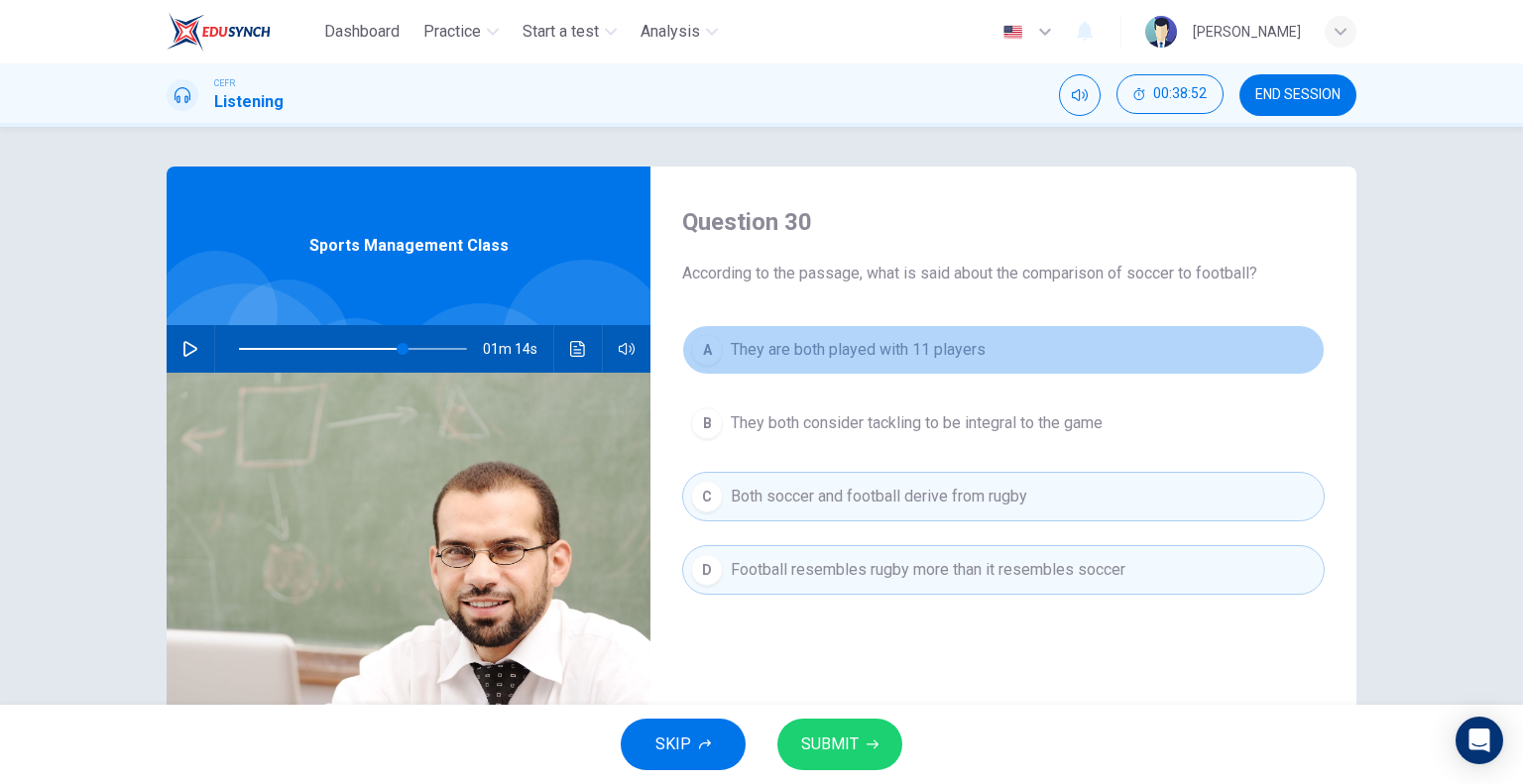 click on "They are both played with 11 players" at bounding box center (858, 350) 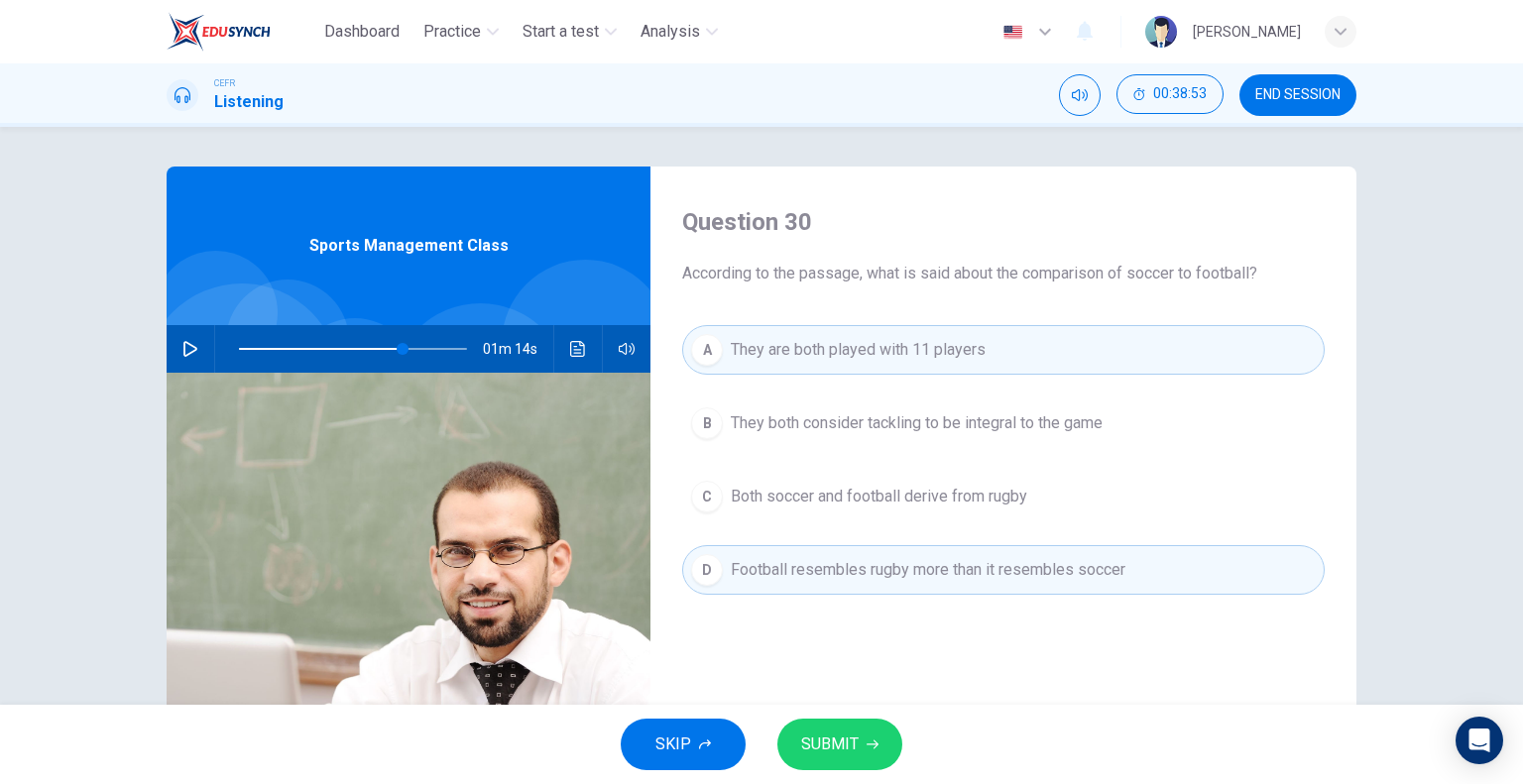 click 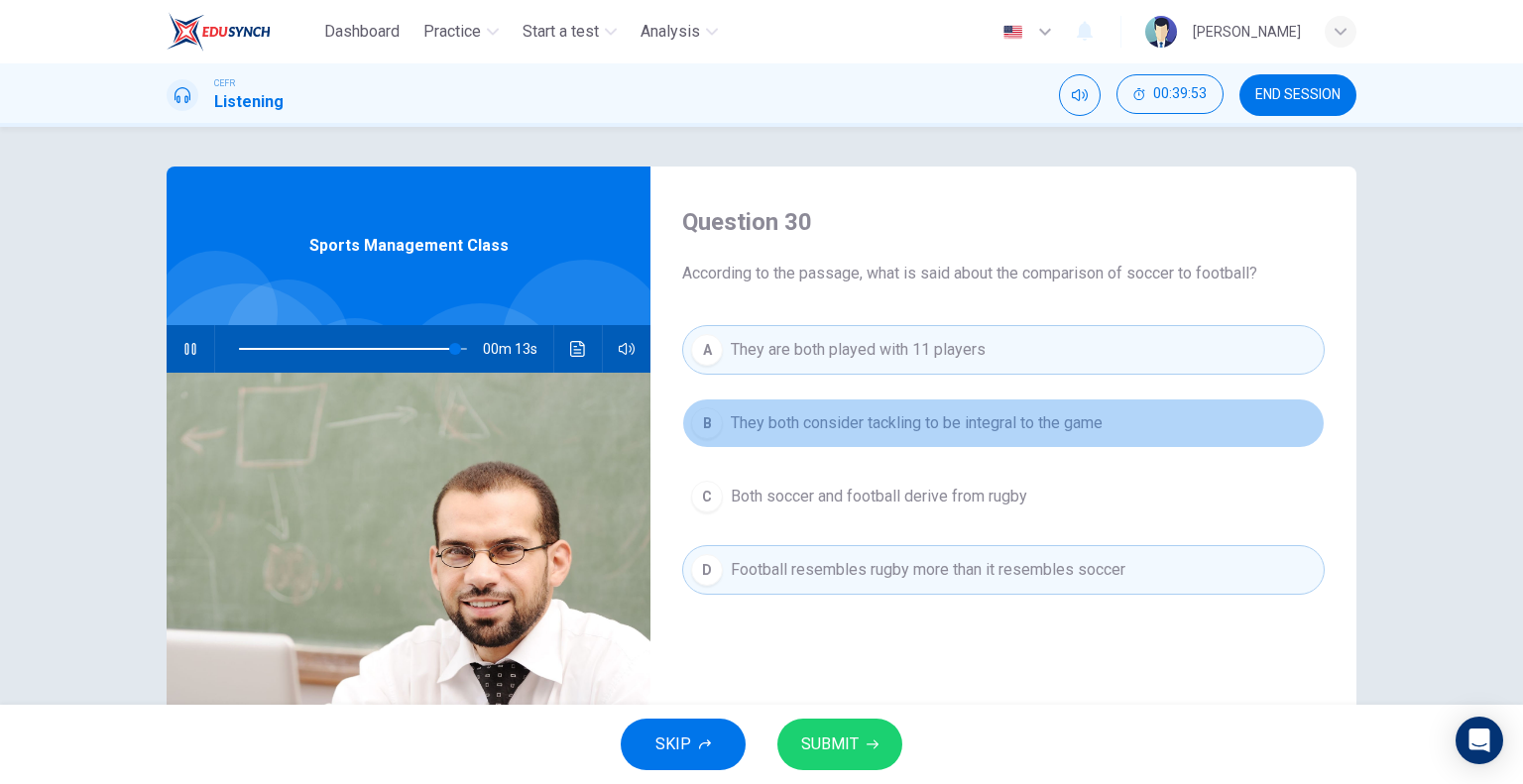 click on "They both consider tackling to be integral to the game" at bounding box center [916, 423] 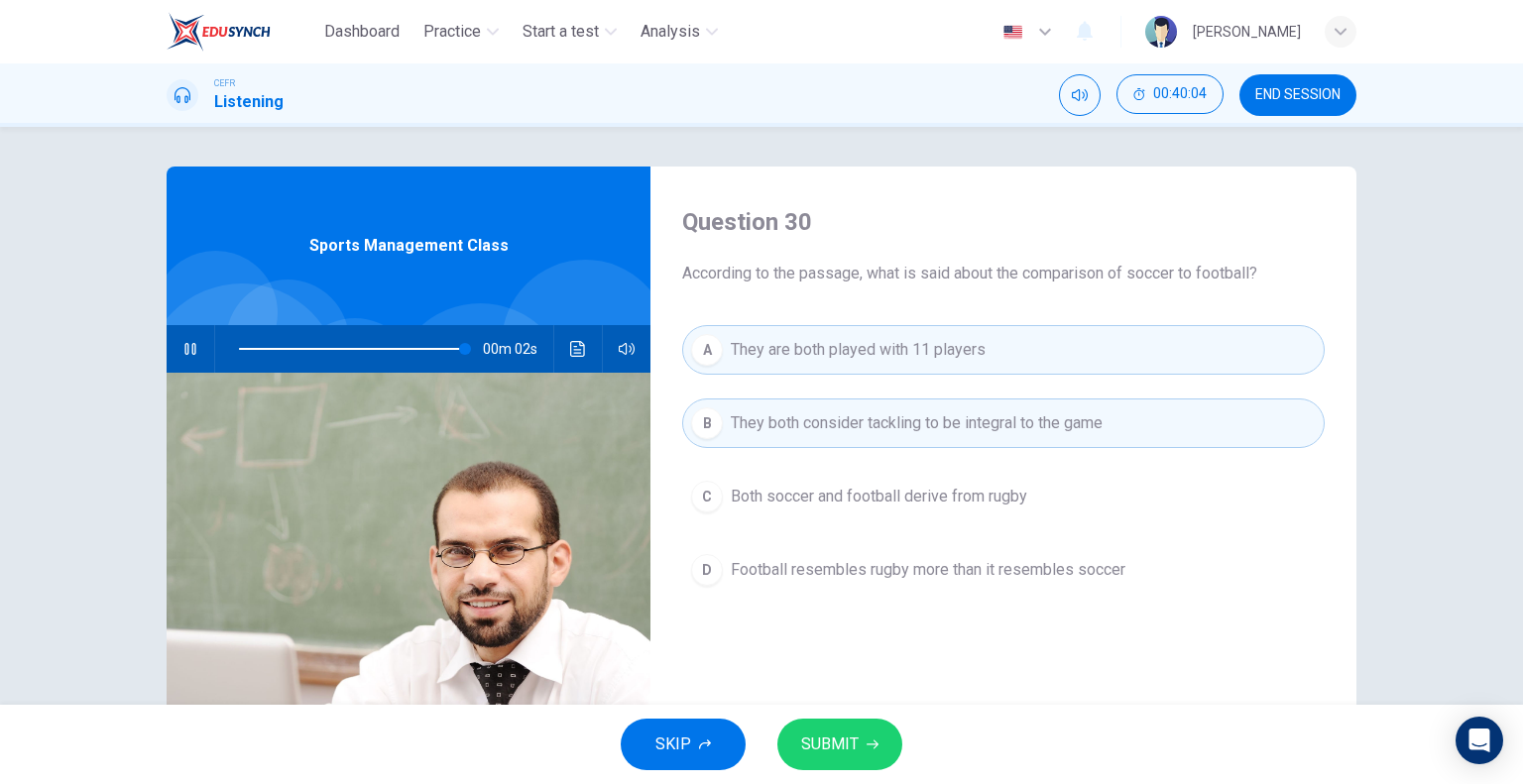 click on "D Football resembles rugby more than it resembles soccer" at bounding box center (1003, 570) 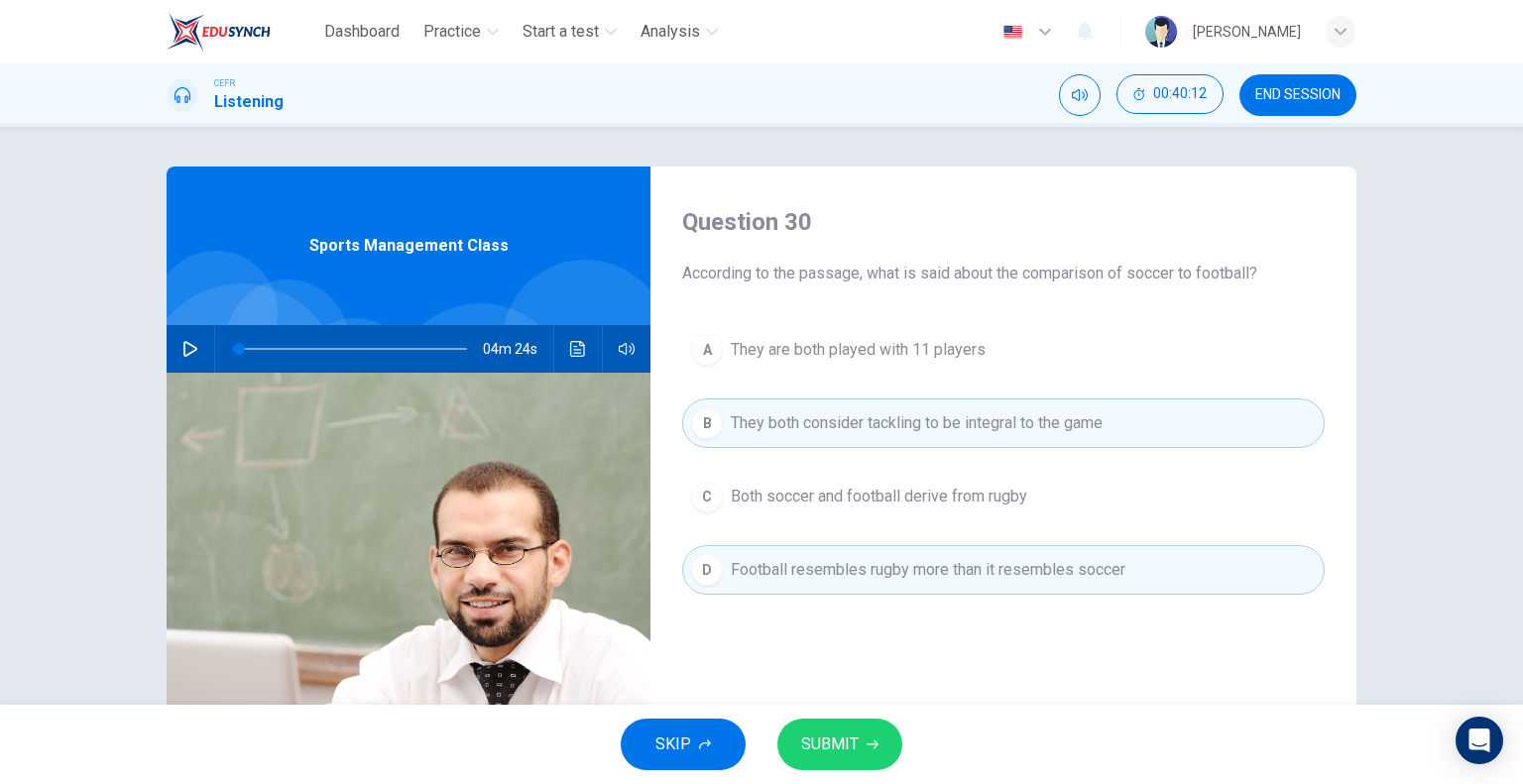 click on "SUBMIT" at bounding box center [840, 744] 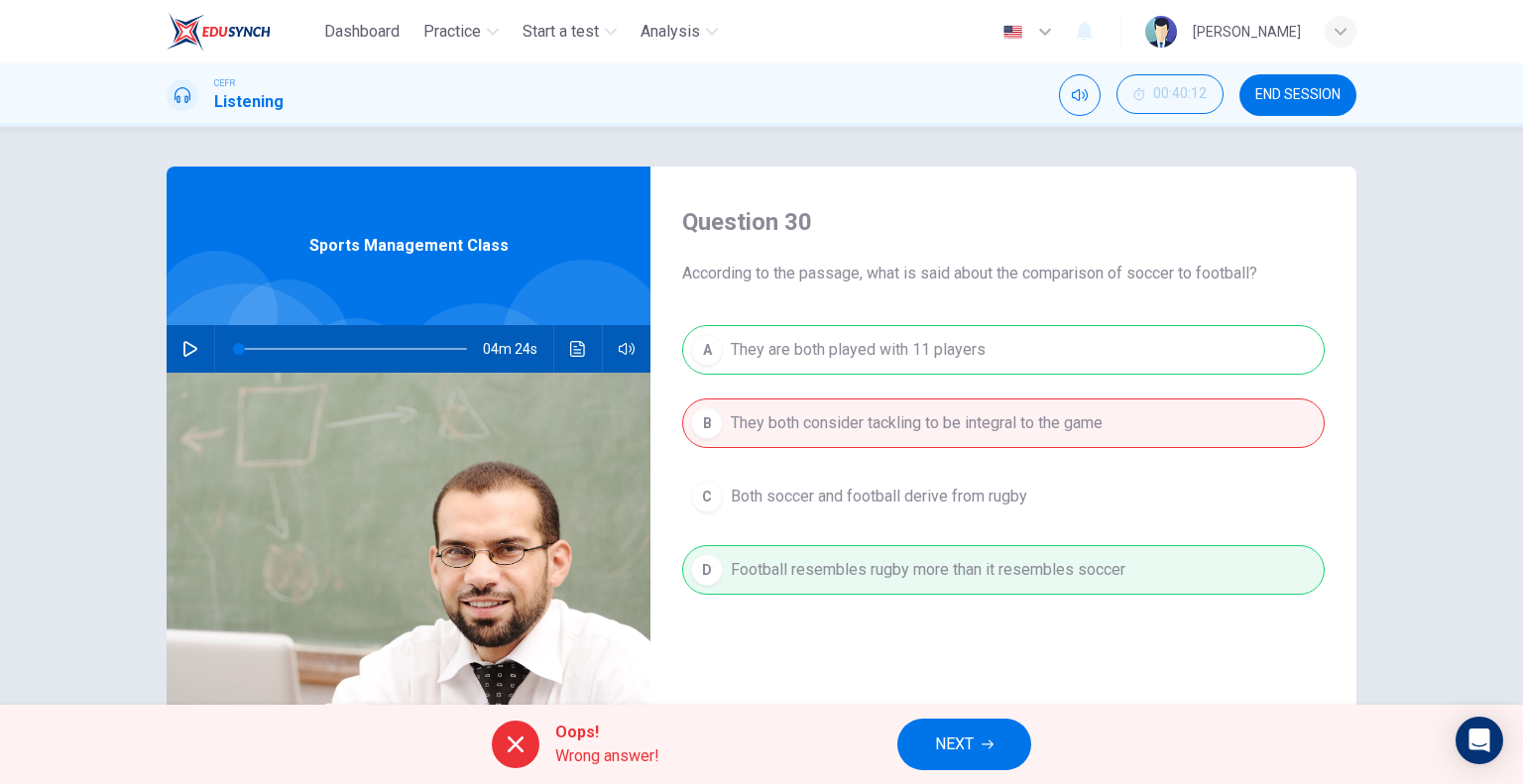 click on "A They are both played with 11 players B They both consider tackling to be integral to the game C Both soccer and football derive from rugby D Football resembles rugby more than it resembles soccer" at bounding box center [1003, 480] 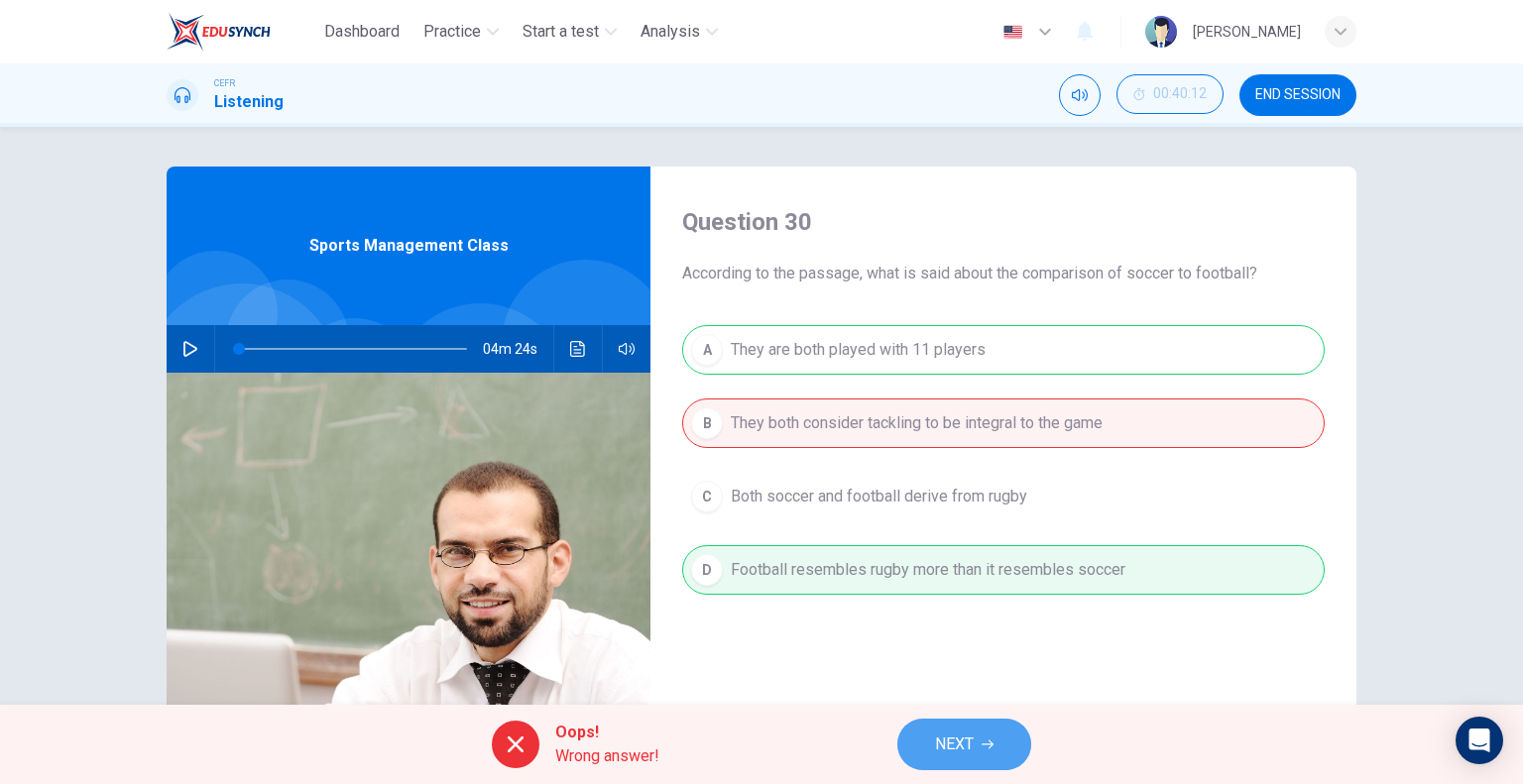 click on "NEXT" at bounding box center (964, 744) 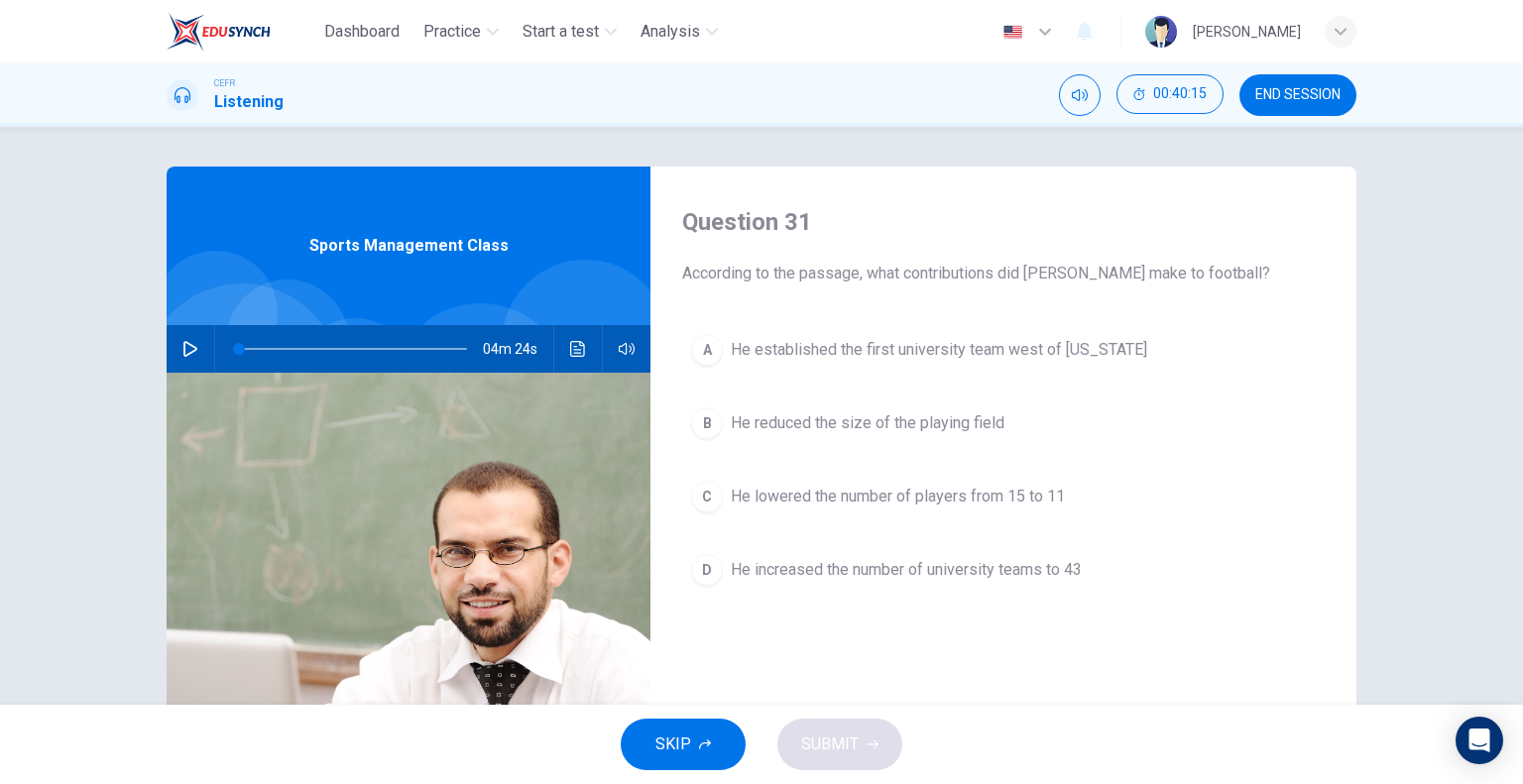 click on "He established the first university team west of Pennsylvania" at bounding box center (939, 350) 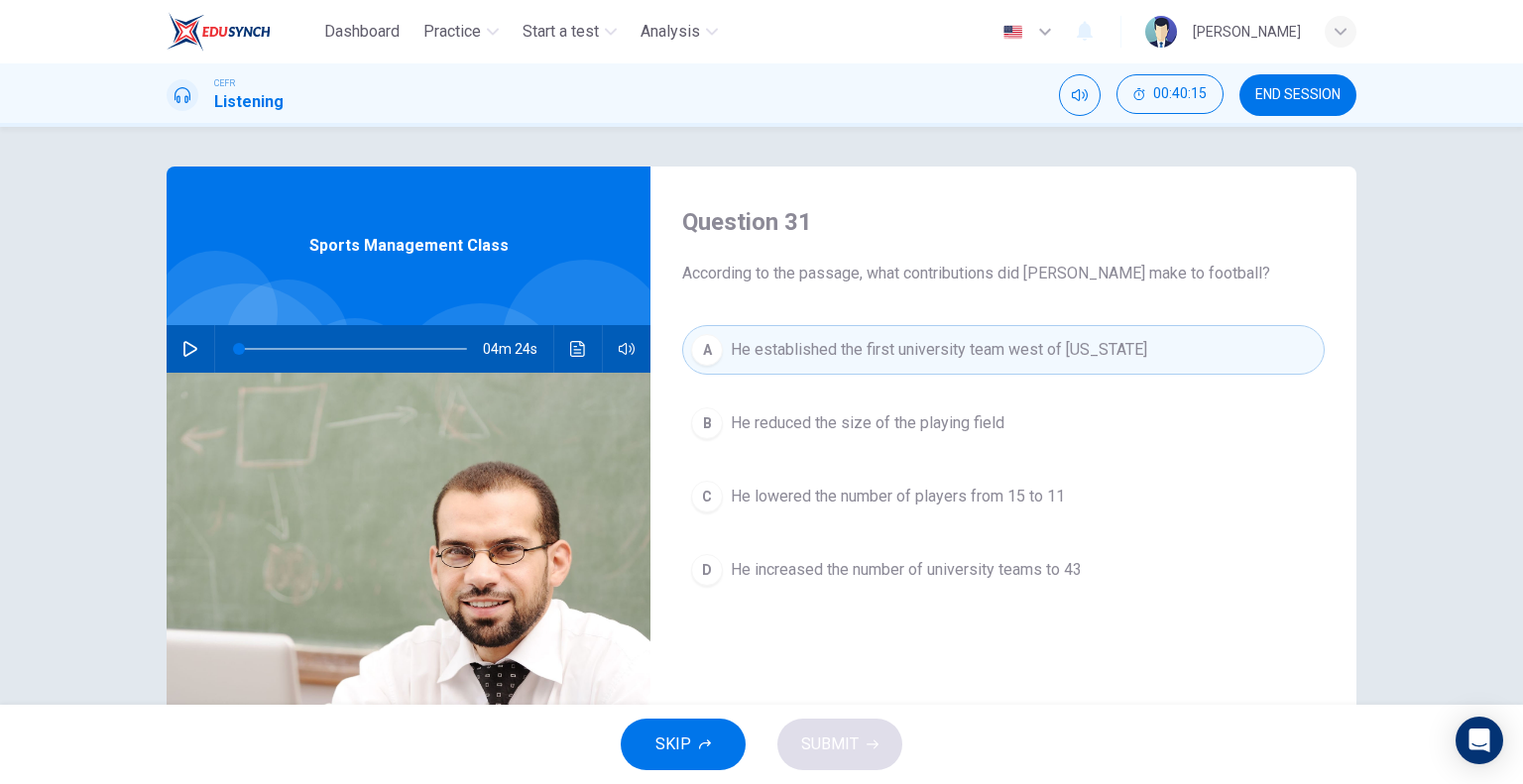 click on "B He reduced the size of the playing field" at bounding box center (1003, 423) 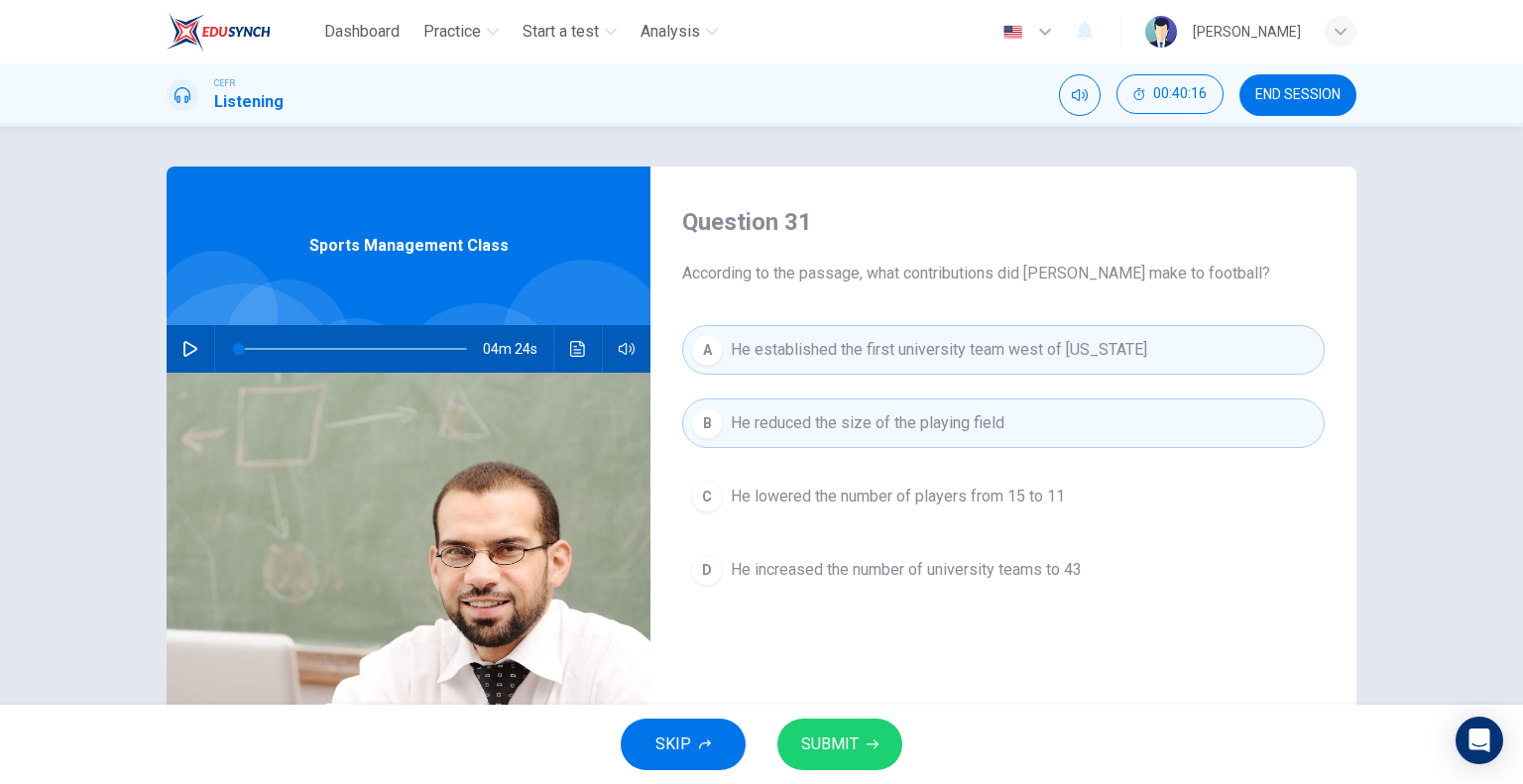 click on "He lowered the number of players from 15 to 11" at bounding box center (897, 497) 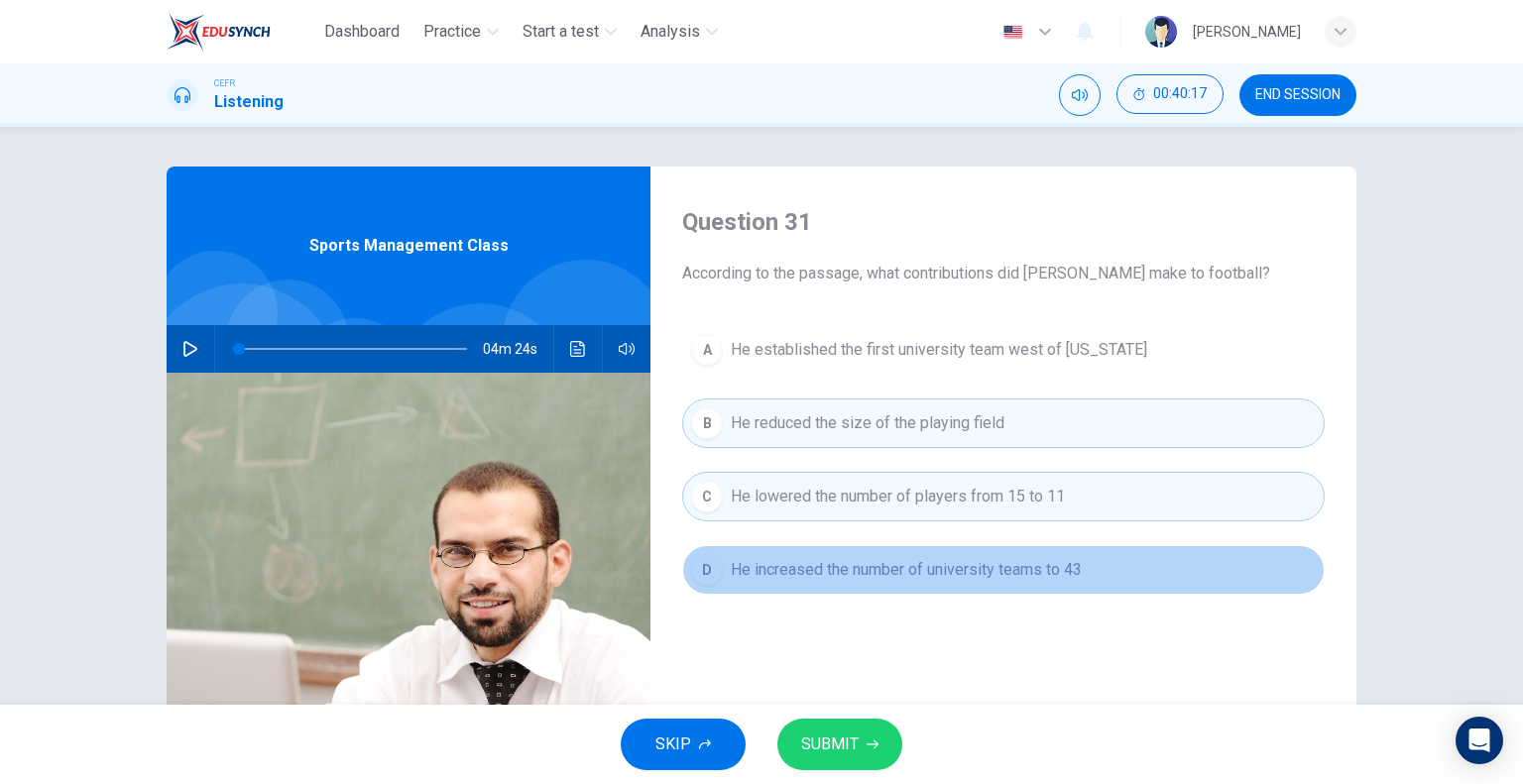 click on "D He increased the number of university teams to 43" at bounding box center (1003, 570) 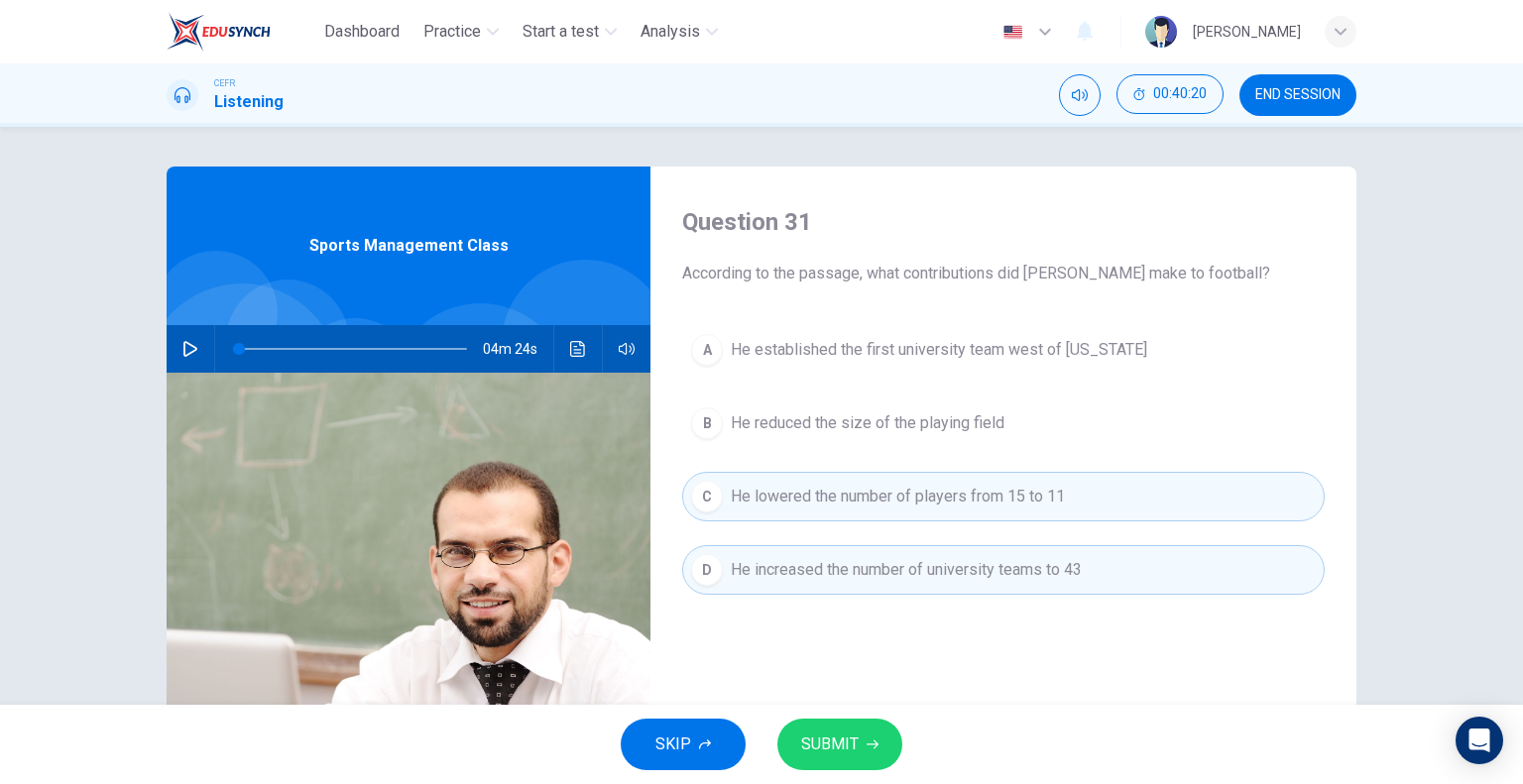 click 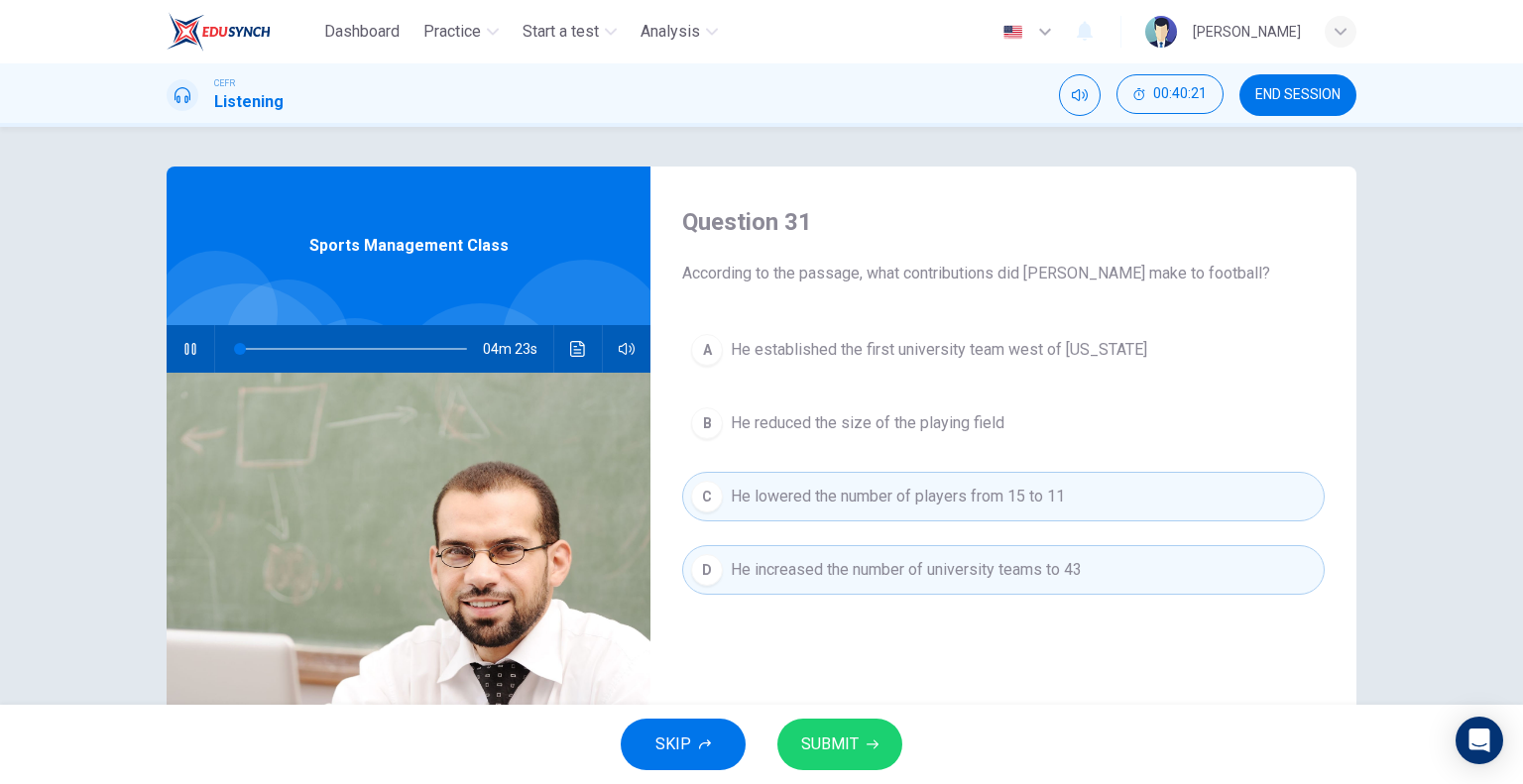 click at bounding box center (353, 349) 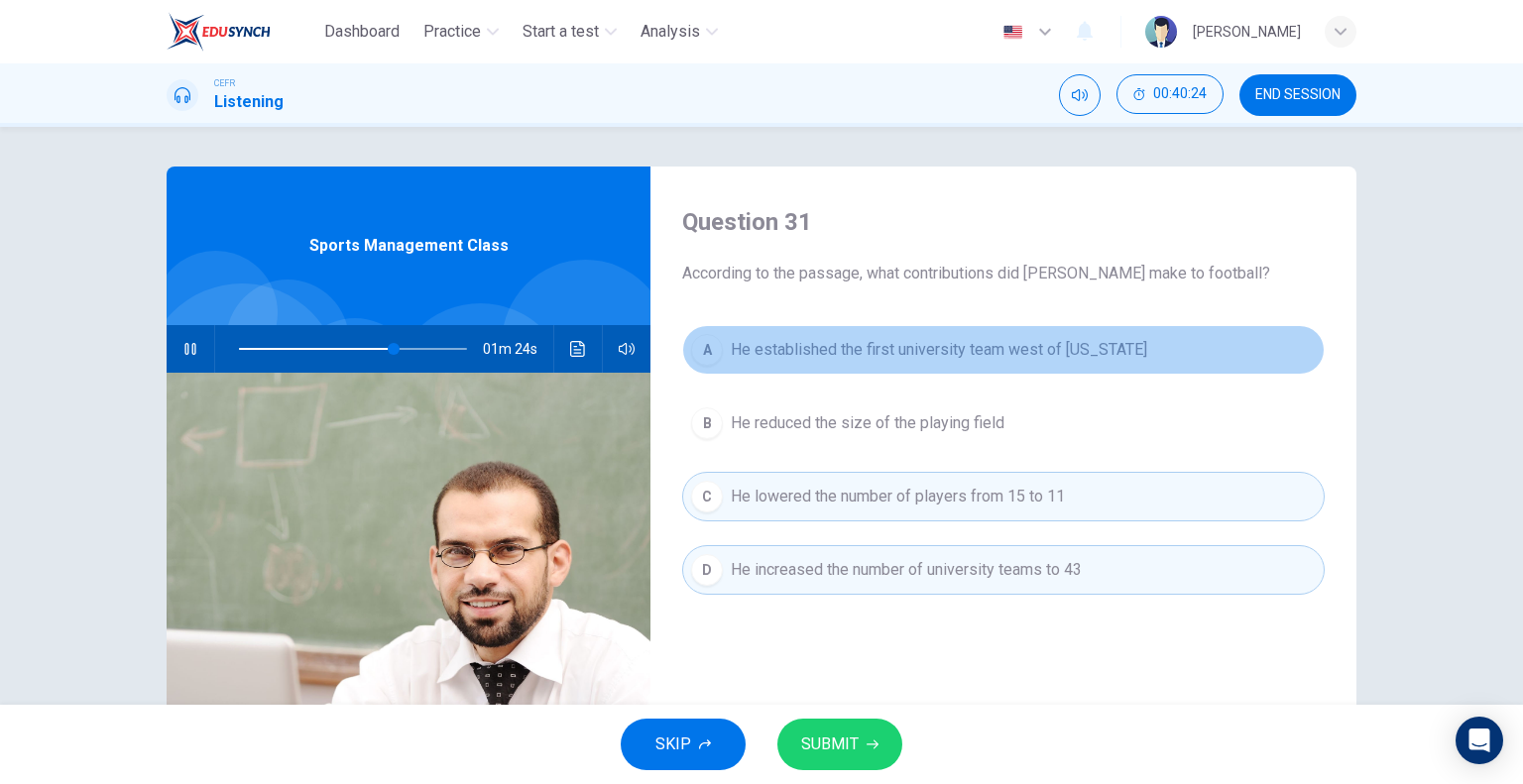 click on "He established the first university team west of Pennsylvania" at bounding box center [939, 350] 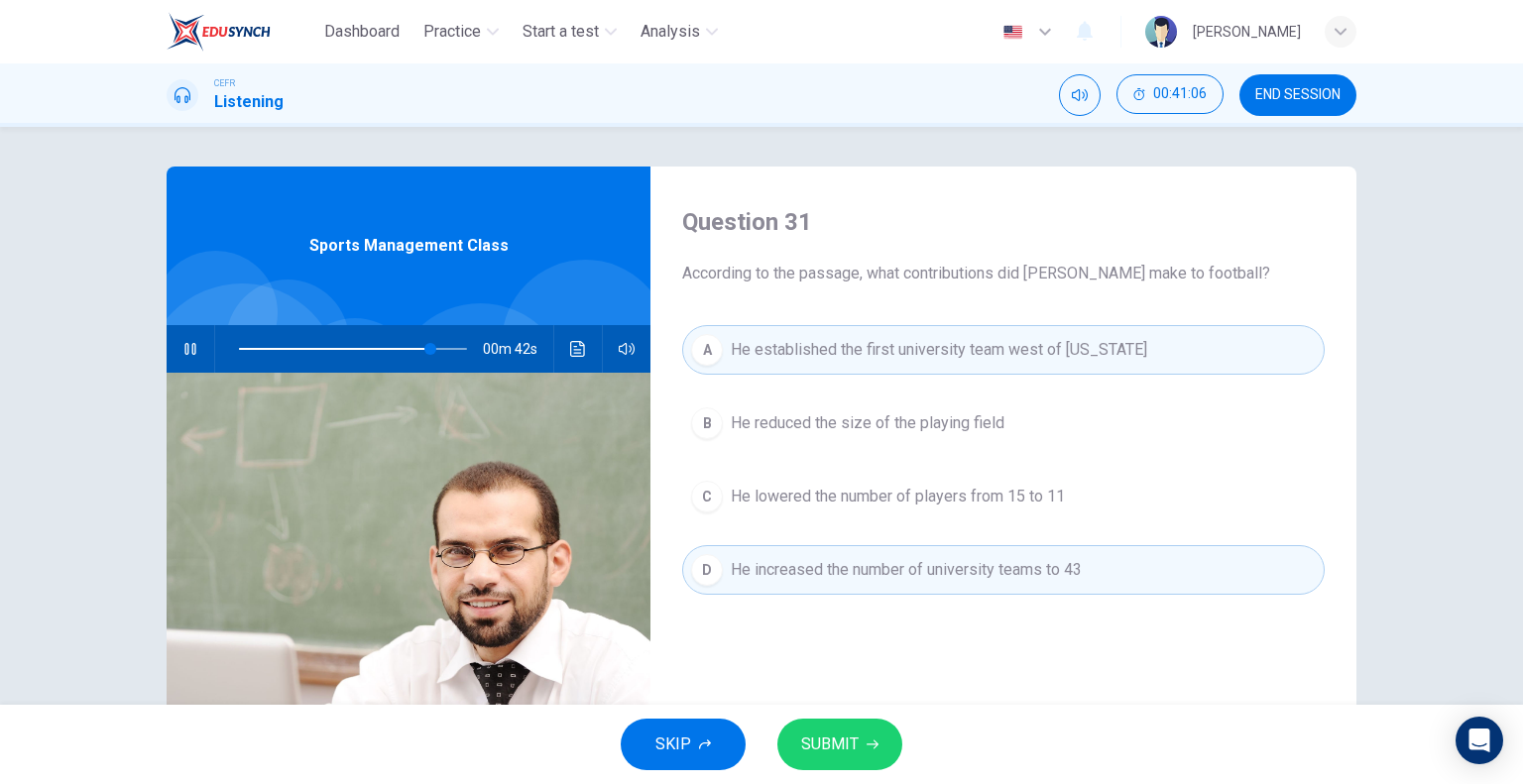 click on "B He reduced the size of the playing field" at bounding box center [1003, 423] 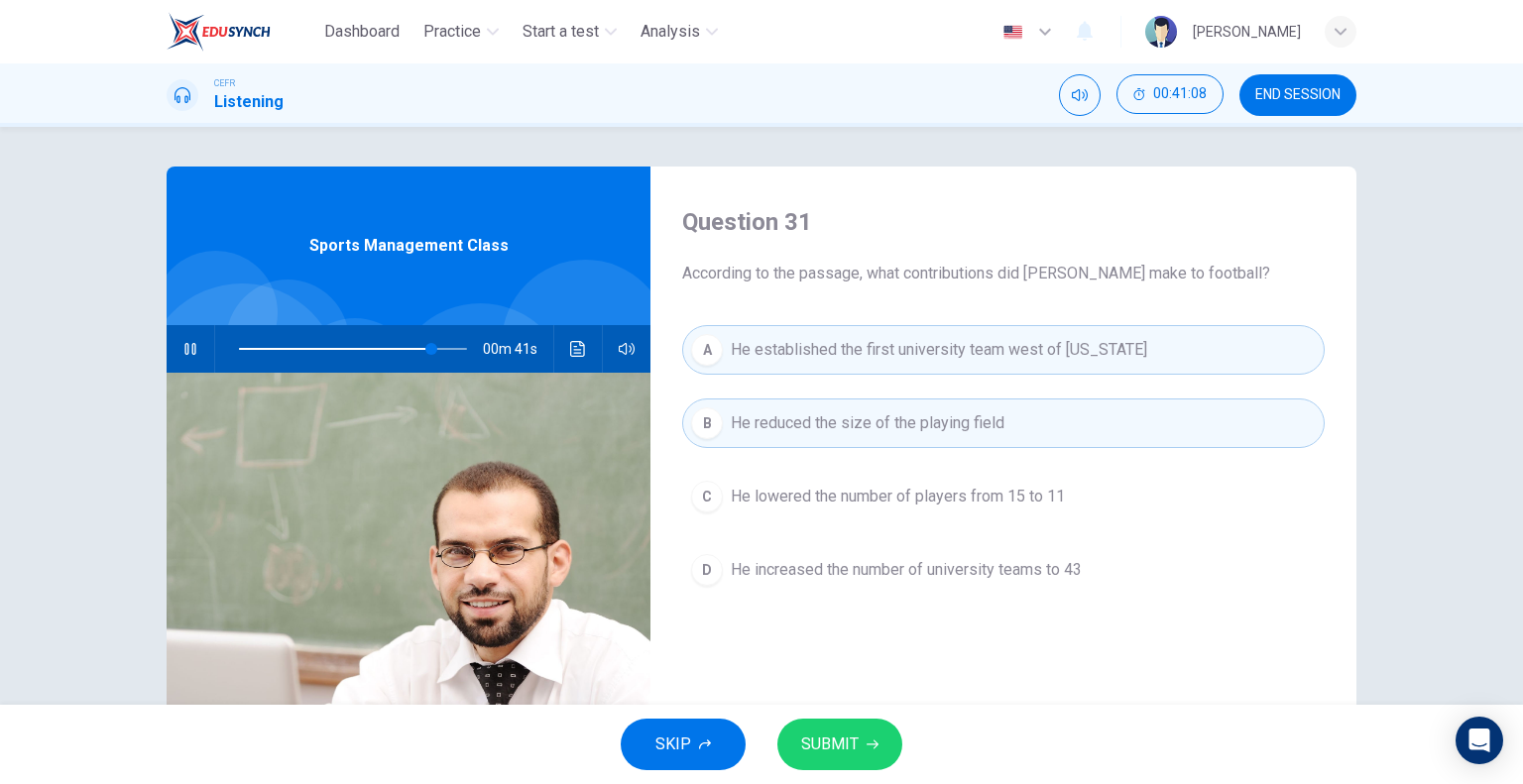 click on "He lowered the number of players from 15 to 11" at bounding box center (897, 497) 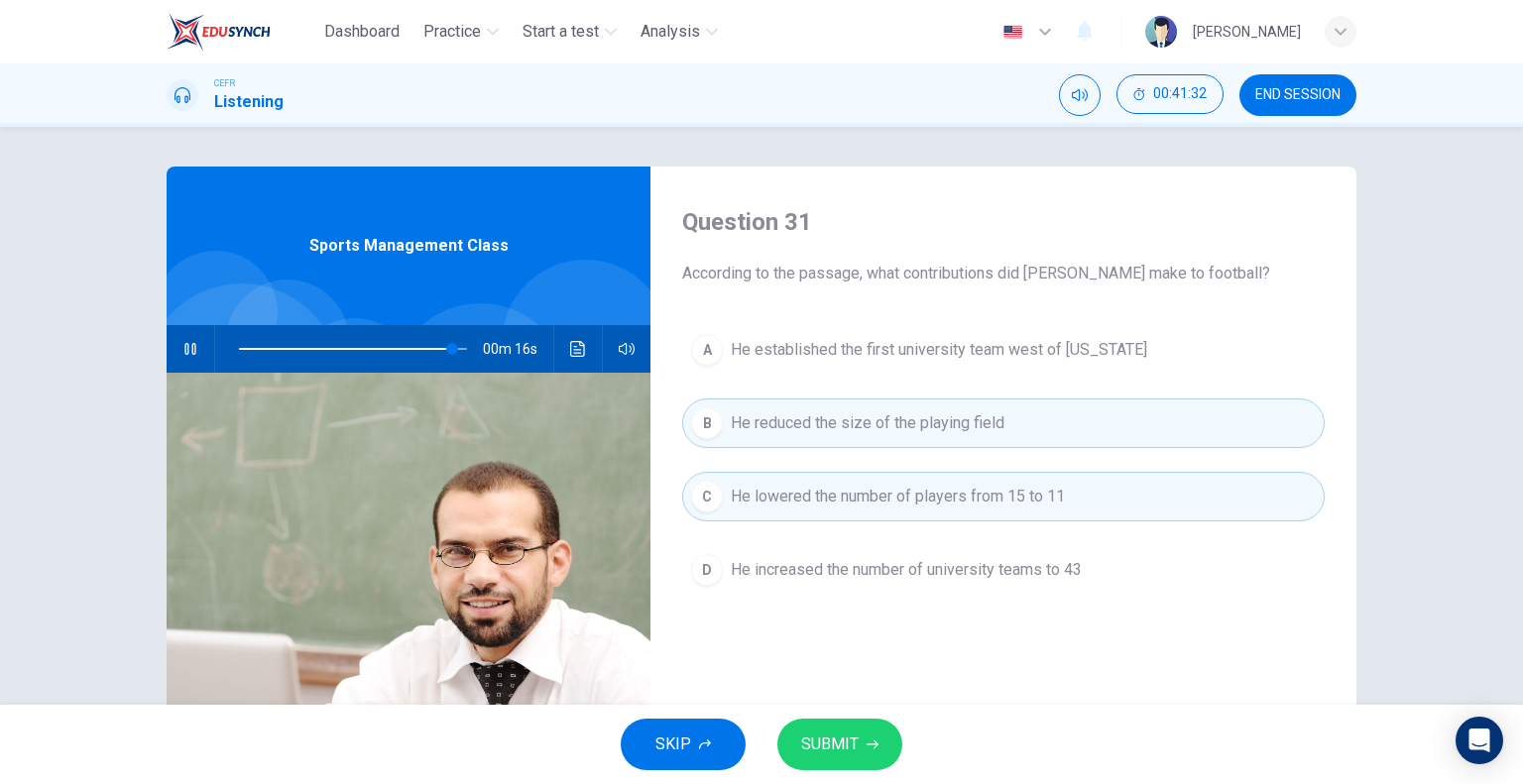 click on "A He established the first university team west of Pennsylvania" at bounding box center [1003, 350] 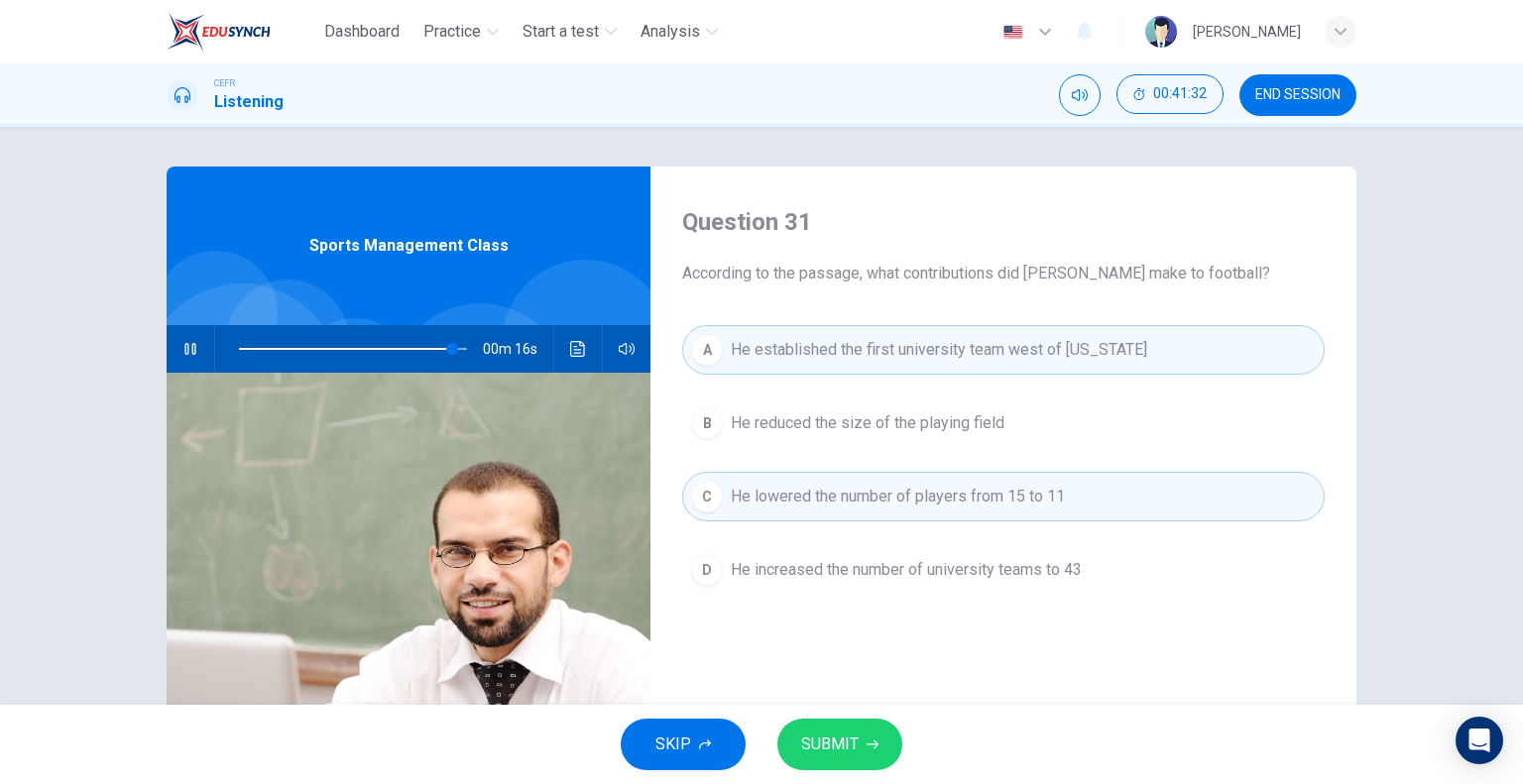 click on "He reduced the size of the playing field" at bounding box center [868, 423] 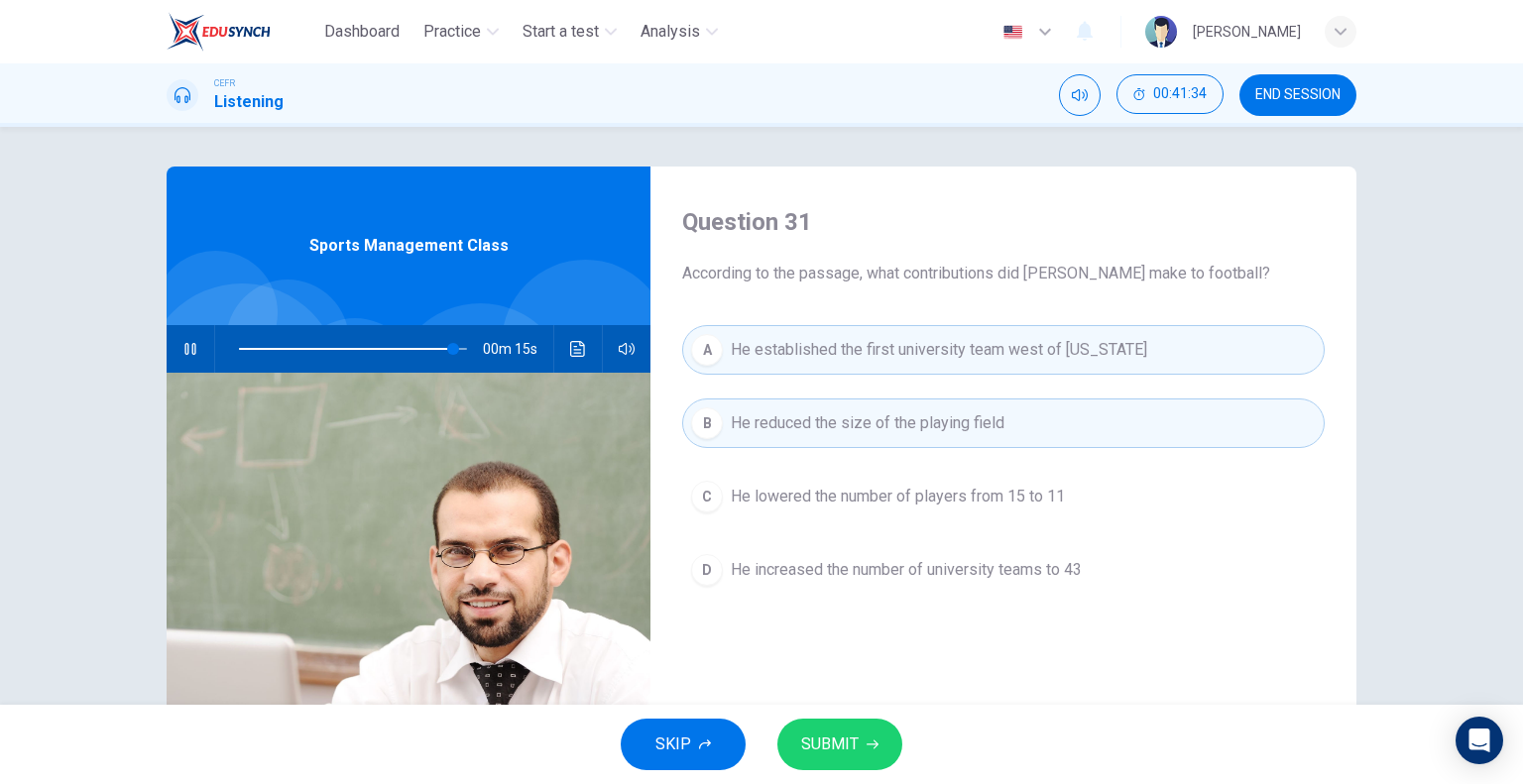 click on "He lowered the number of players from 15 to 11" at bounding box center (897, 497) 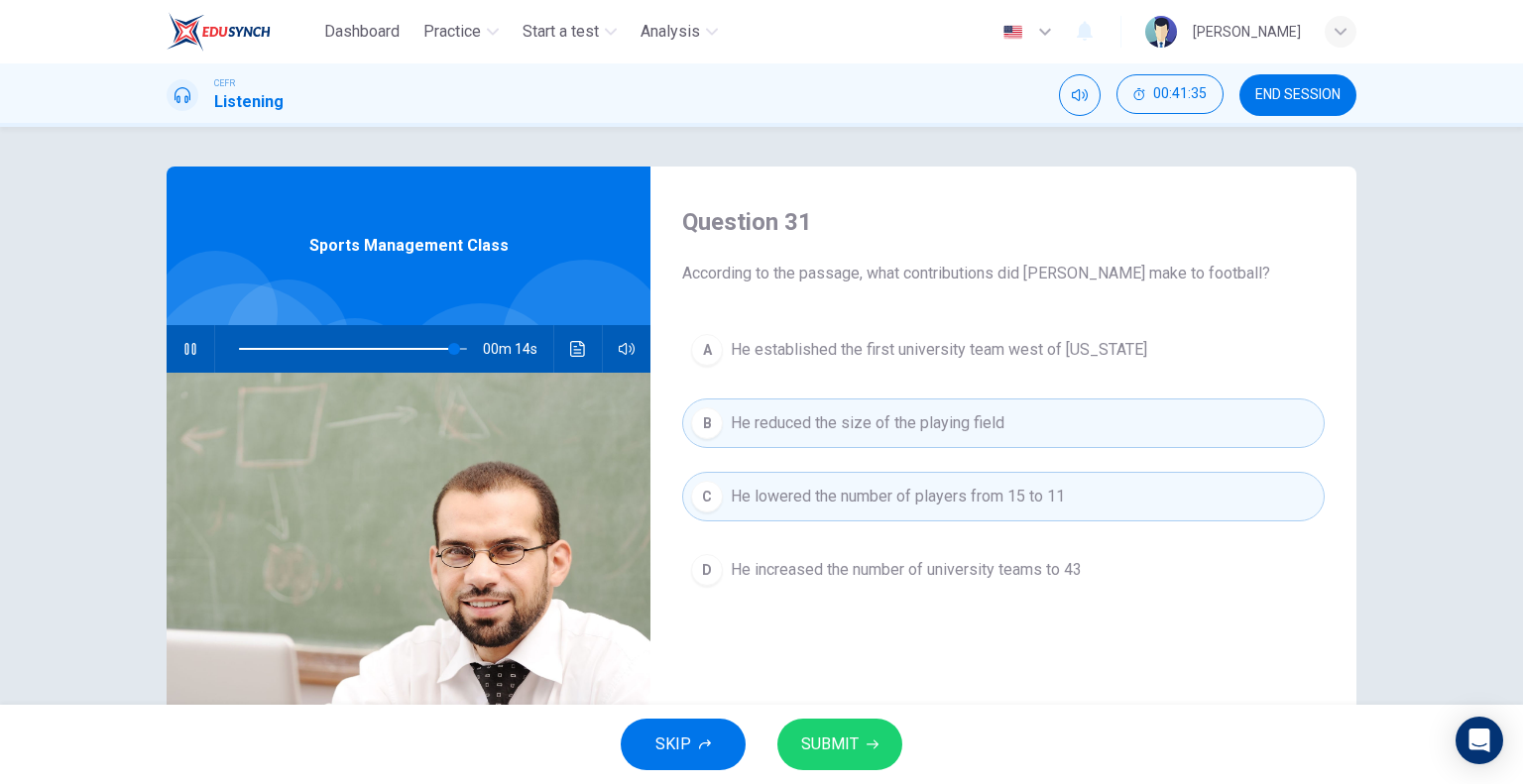 click on "SUBMIT" at bounding box center (840, 744) 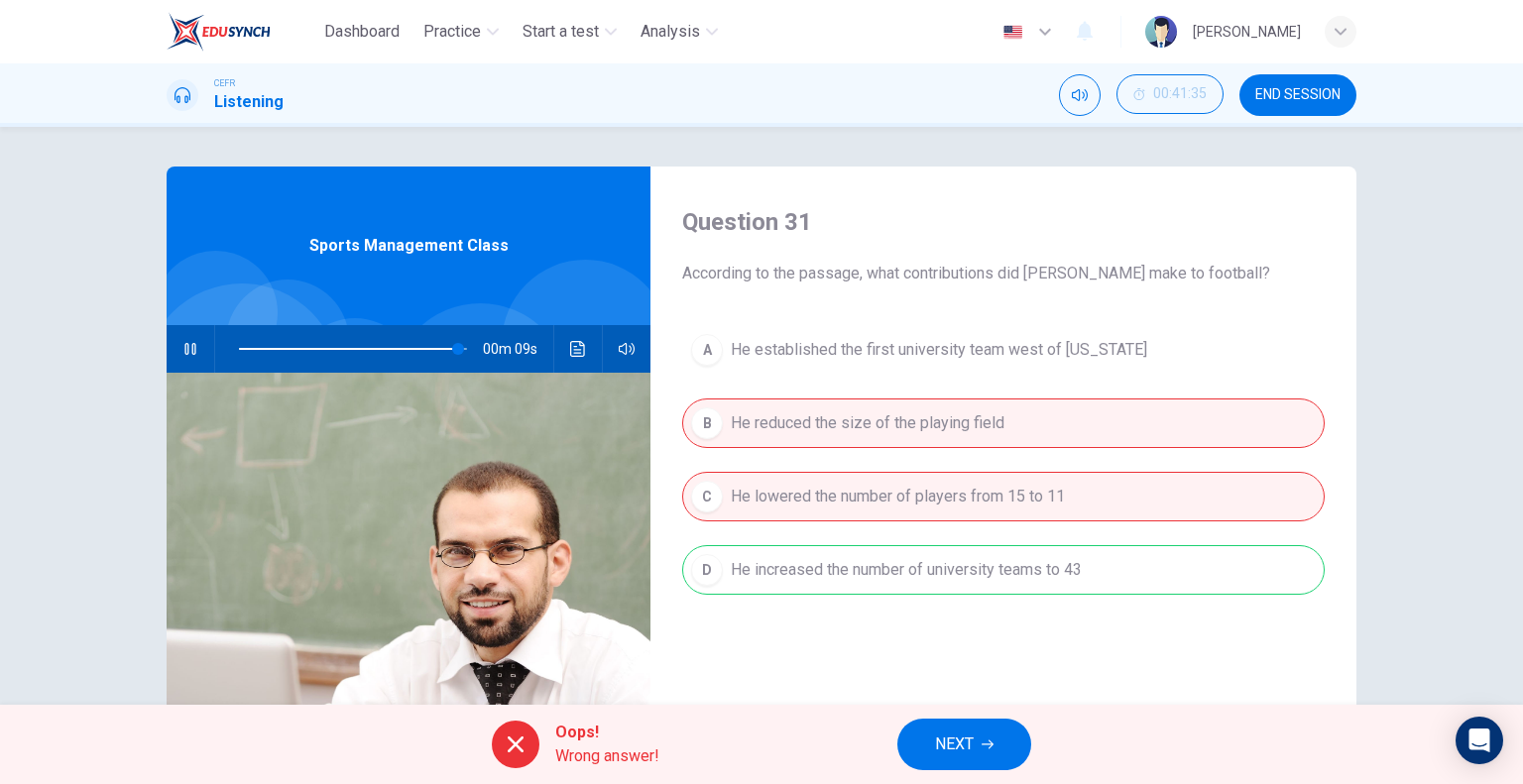 click on "A He established the first university team west of Pennsylvania B He reduced the size of the playing field C He lowered the number of players from 15 to 11 D He increased the number of university teams to 43" at bounding box center (1003, 480) 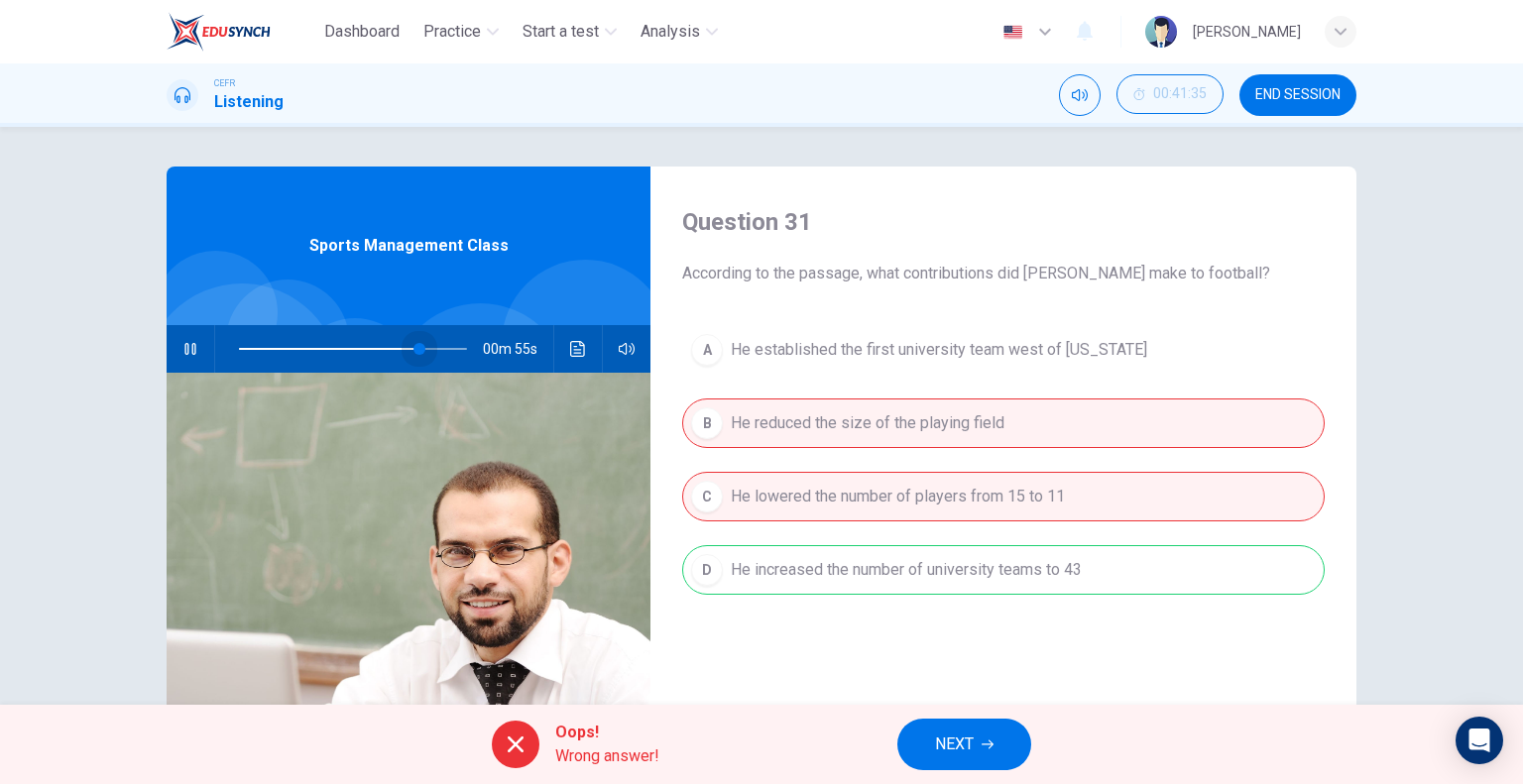 click at bounding box center [353, 349] 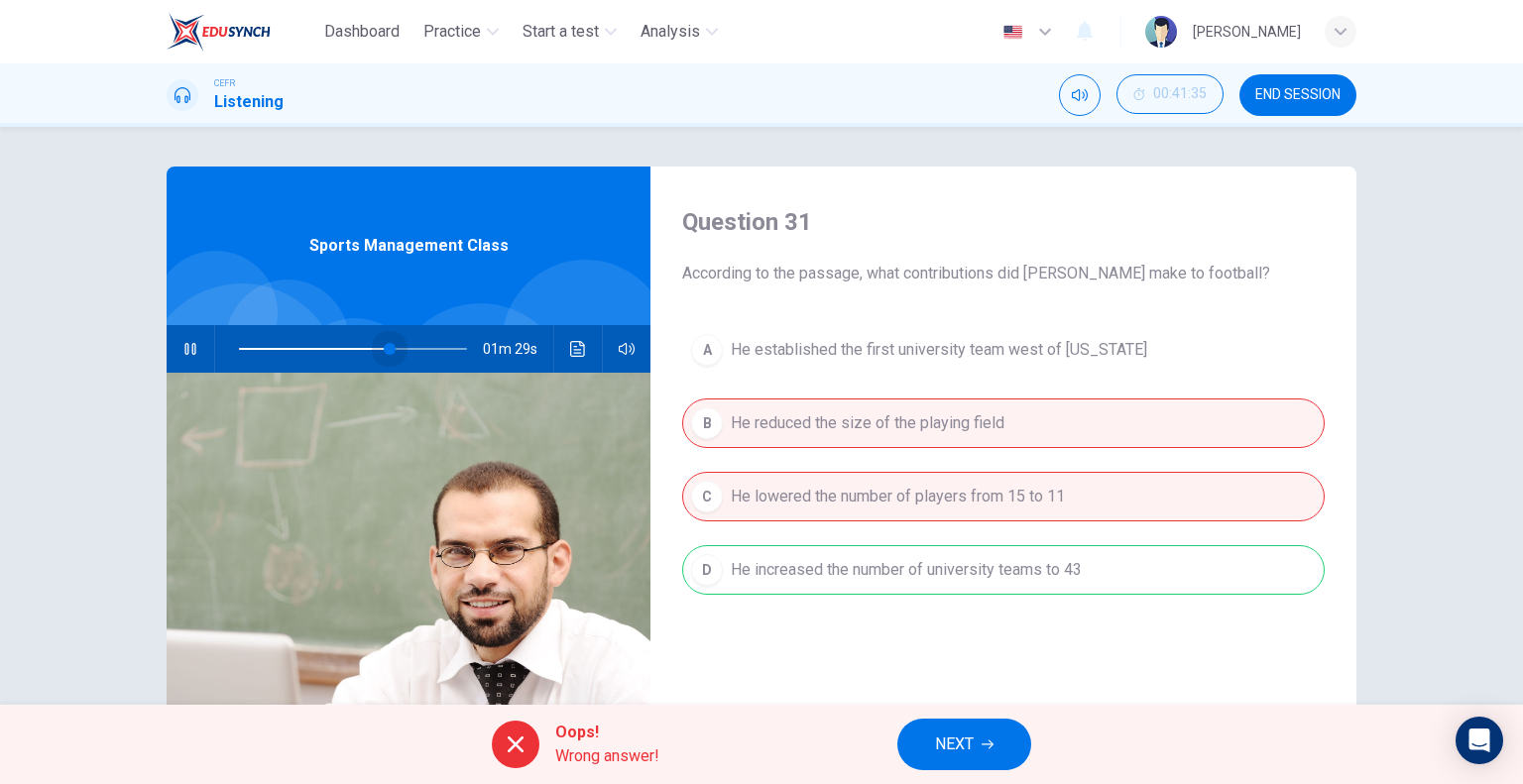 click at bounding box center (353, 349) 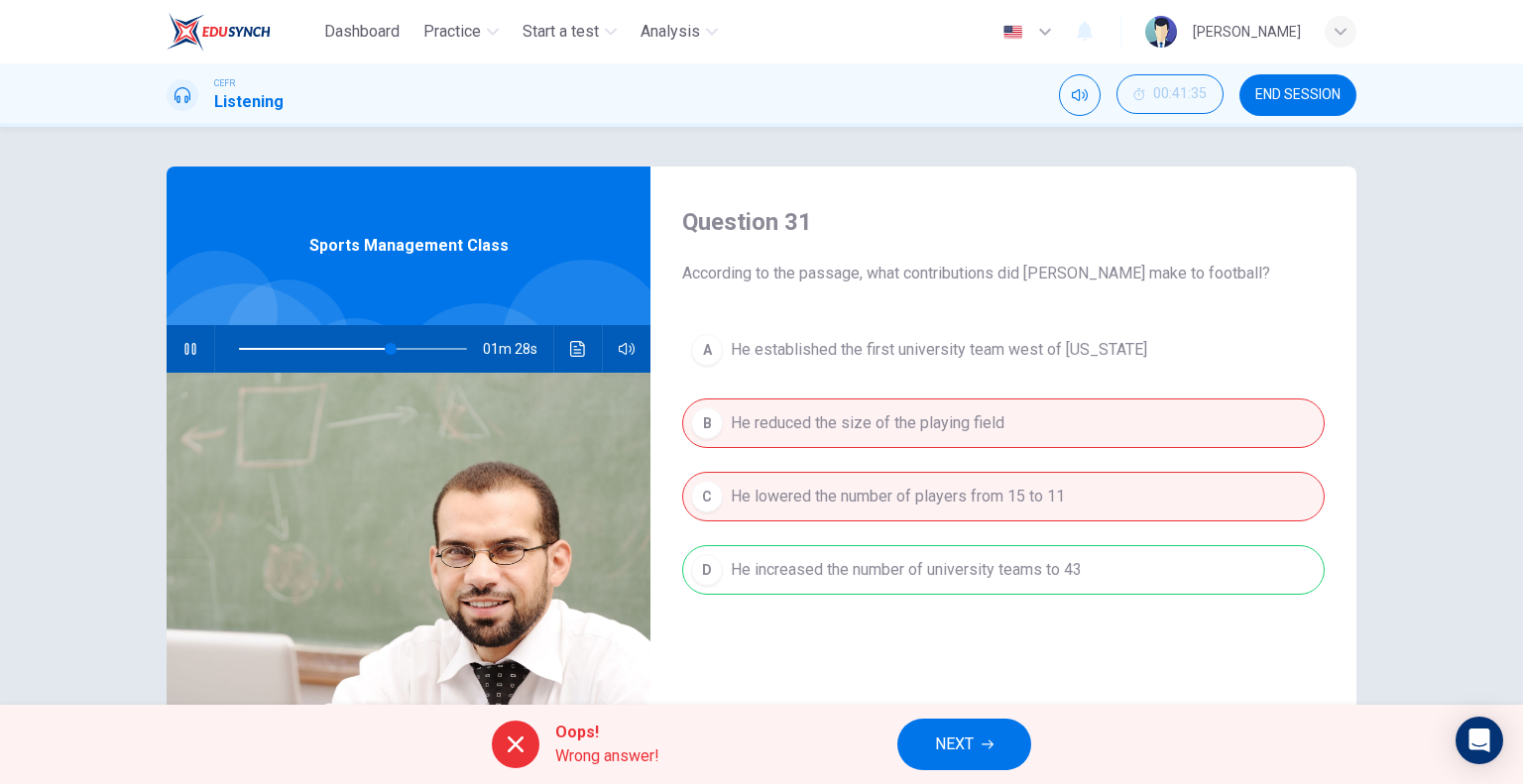 click 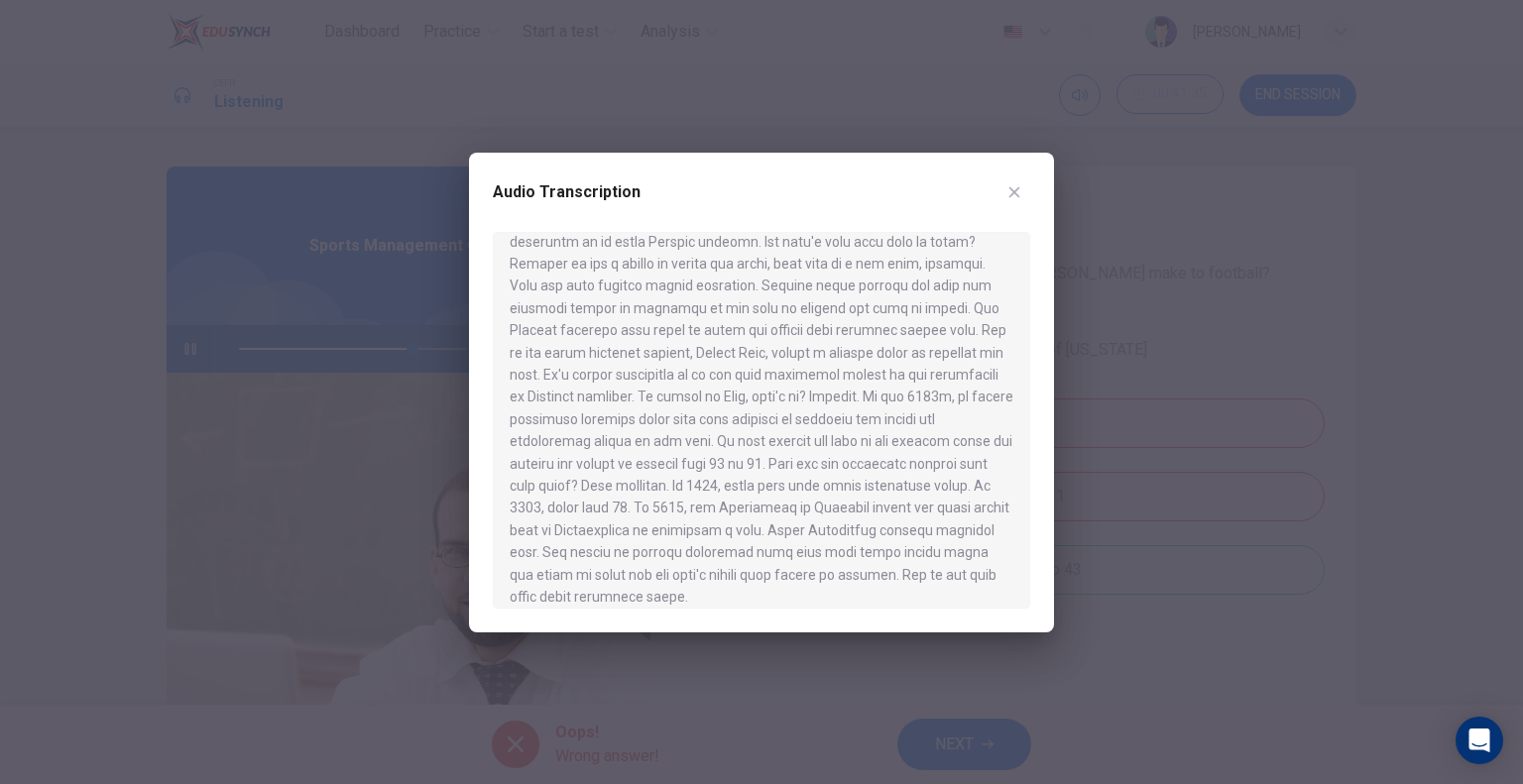 scroll, scrollTop: 611, scrollLeft: 0, axis: vertical 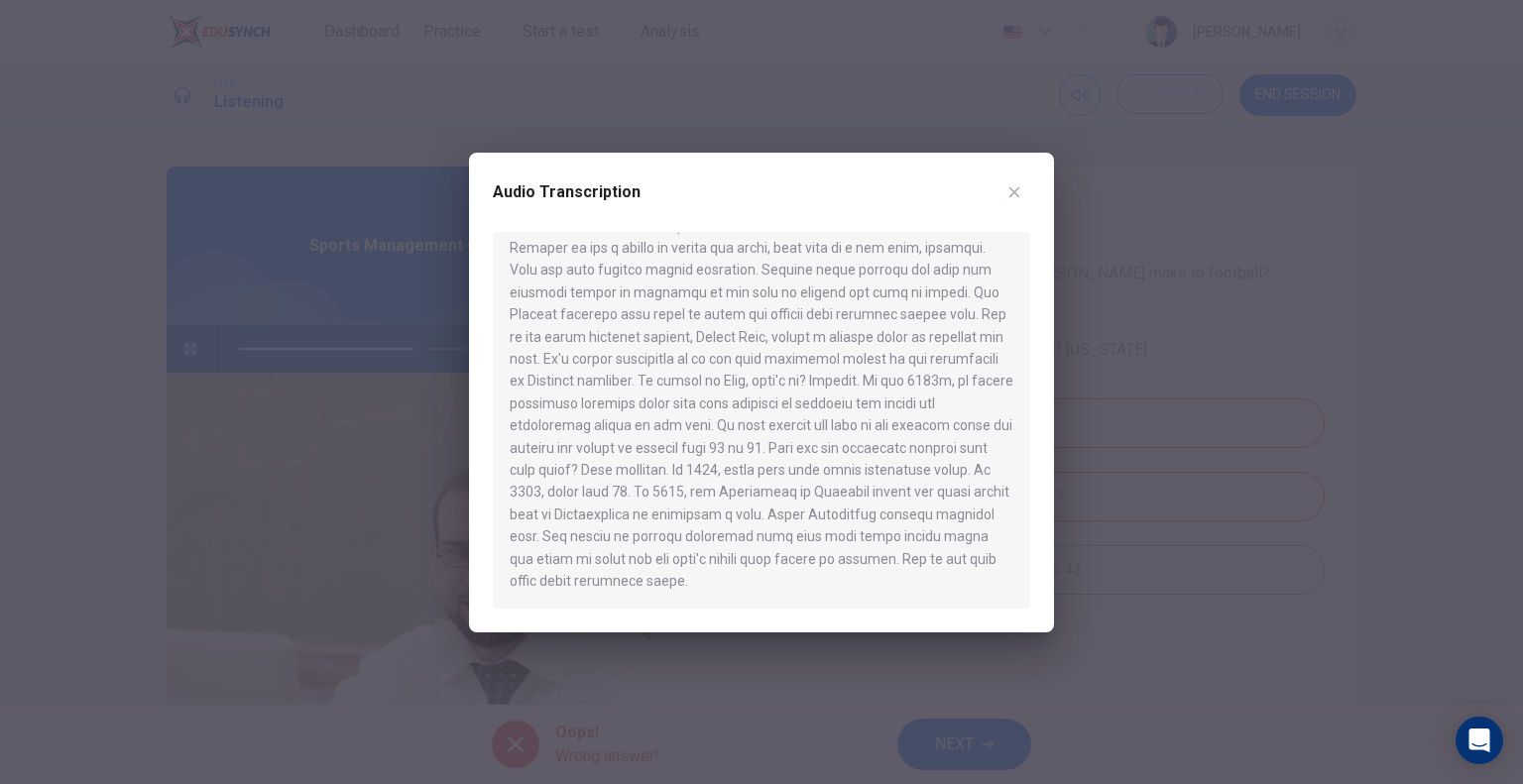 click at bounding box center (1014, 192) 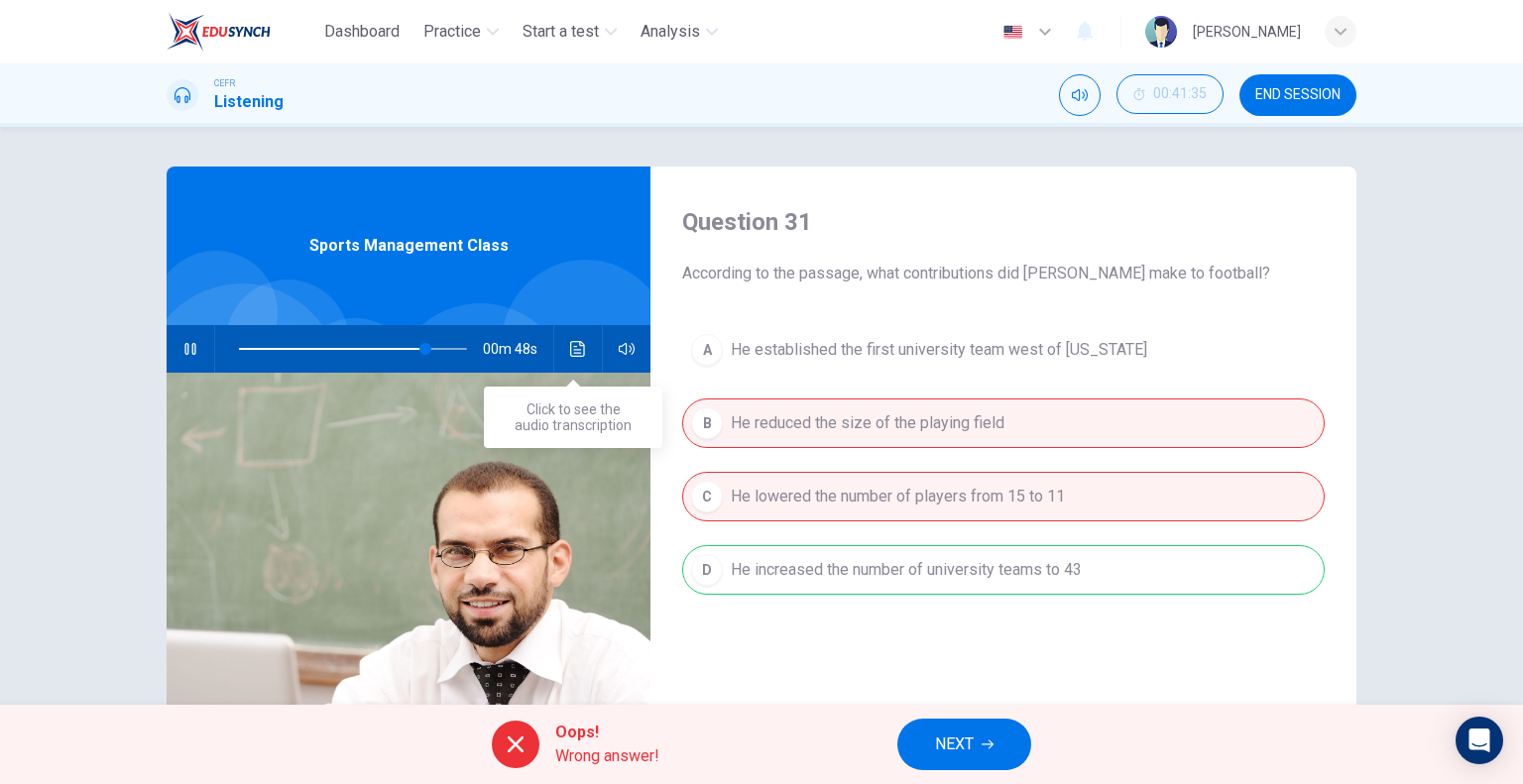 click 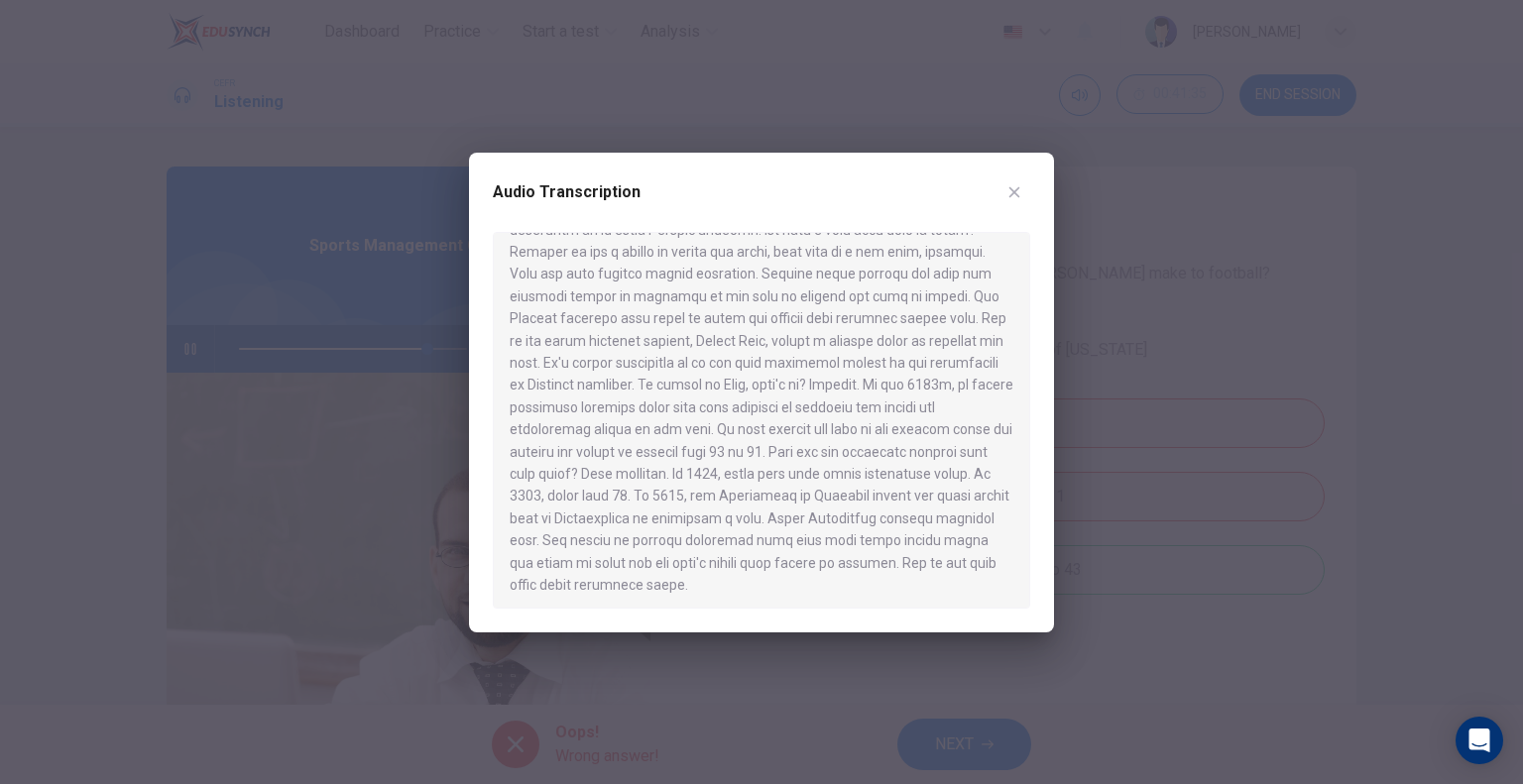 scroll, scrollTop: 611, scrollLeft: 0, axis: vertical 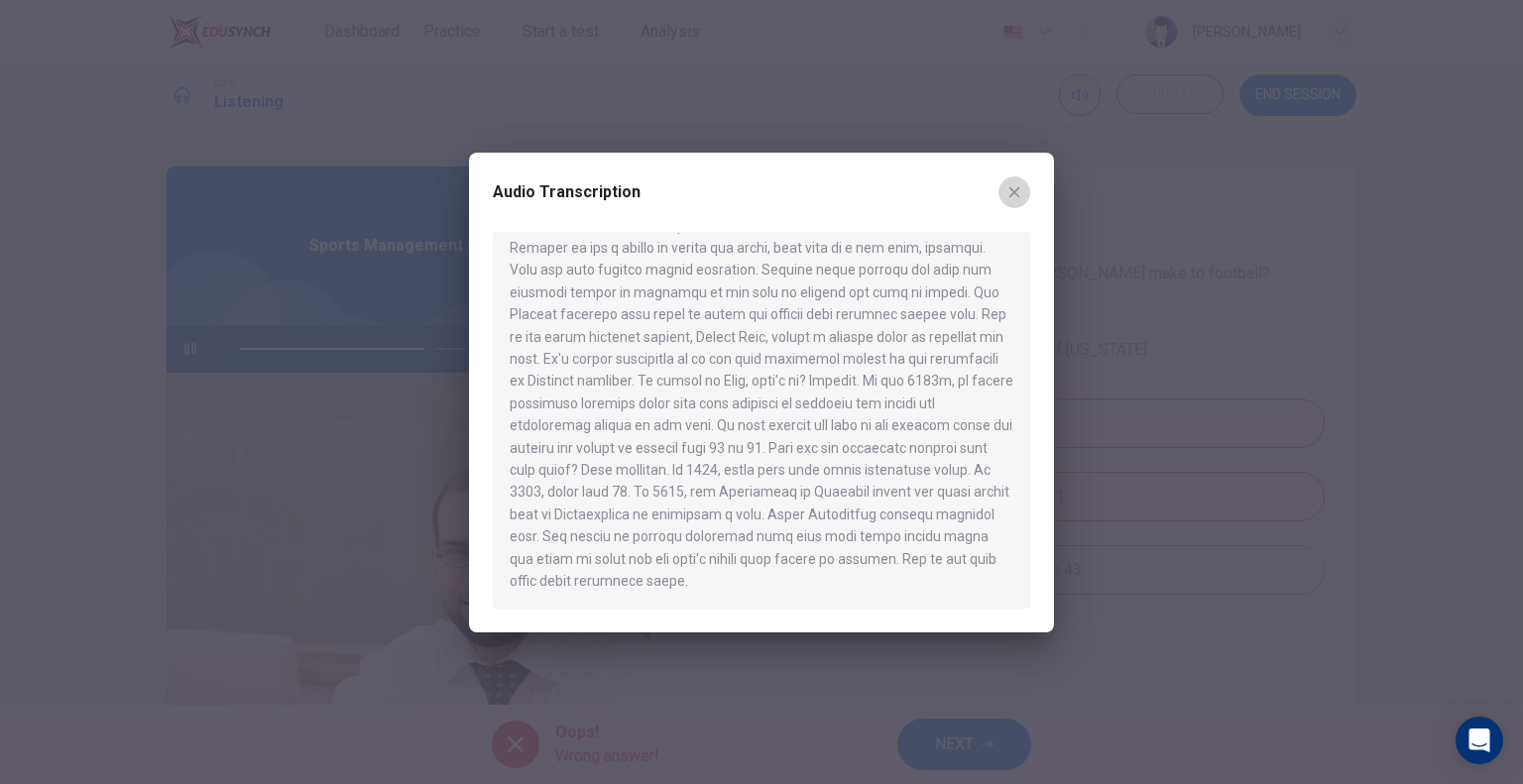 click at bounding box center (1014, 192) 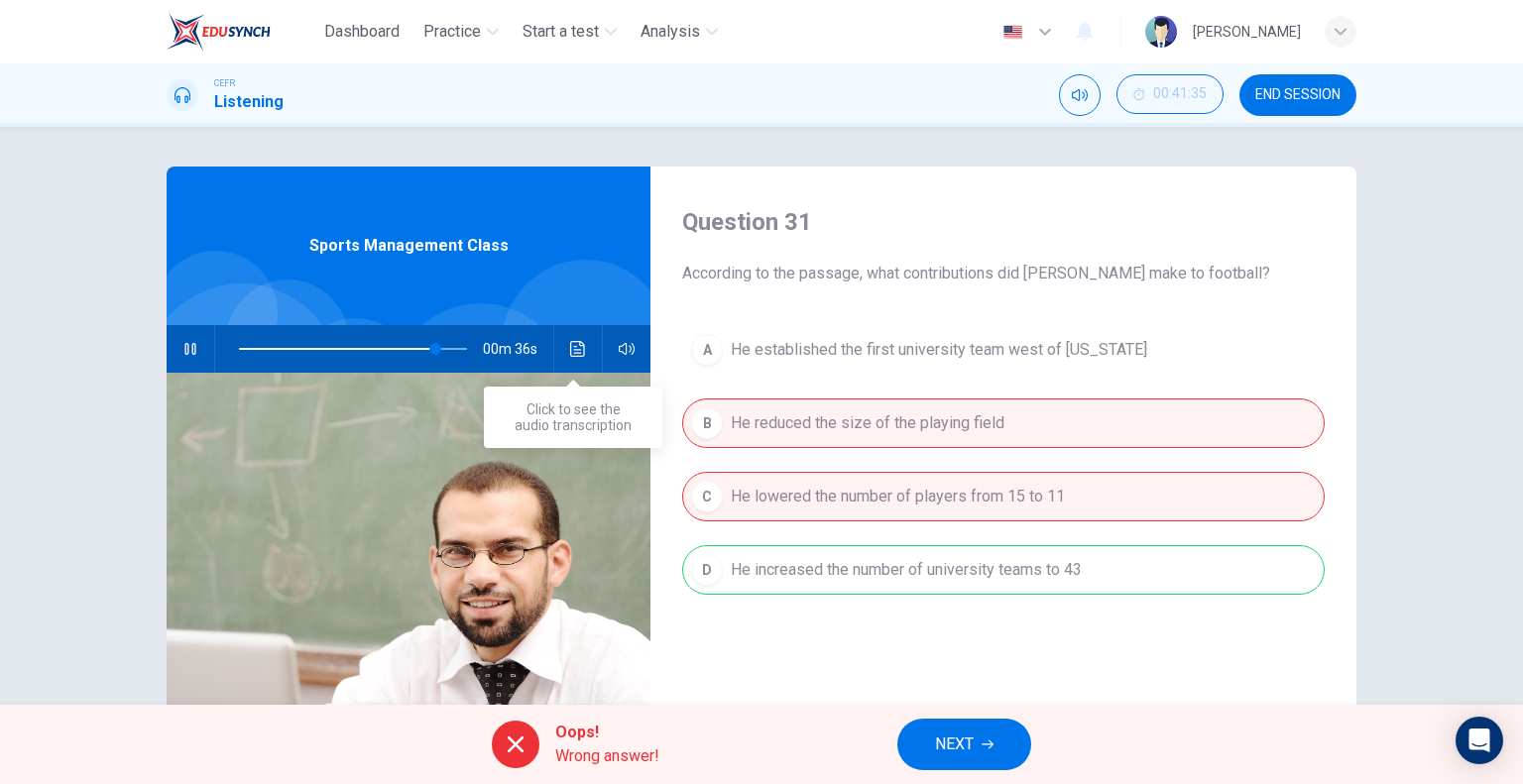 click 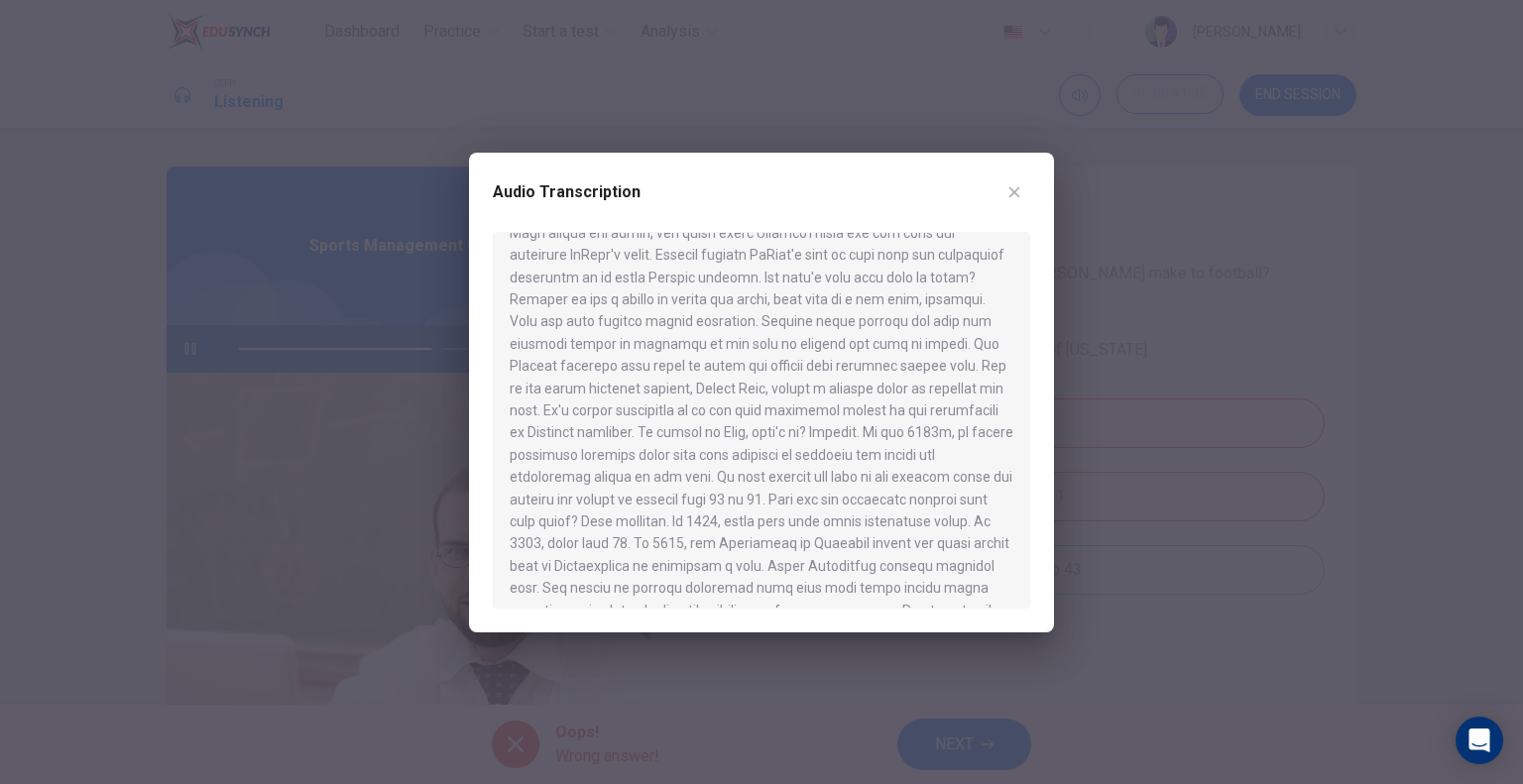 scroll, scrollTop: 611, scrollLeft: 0, axis: vertical 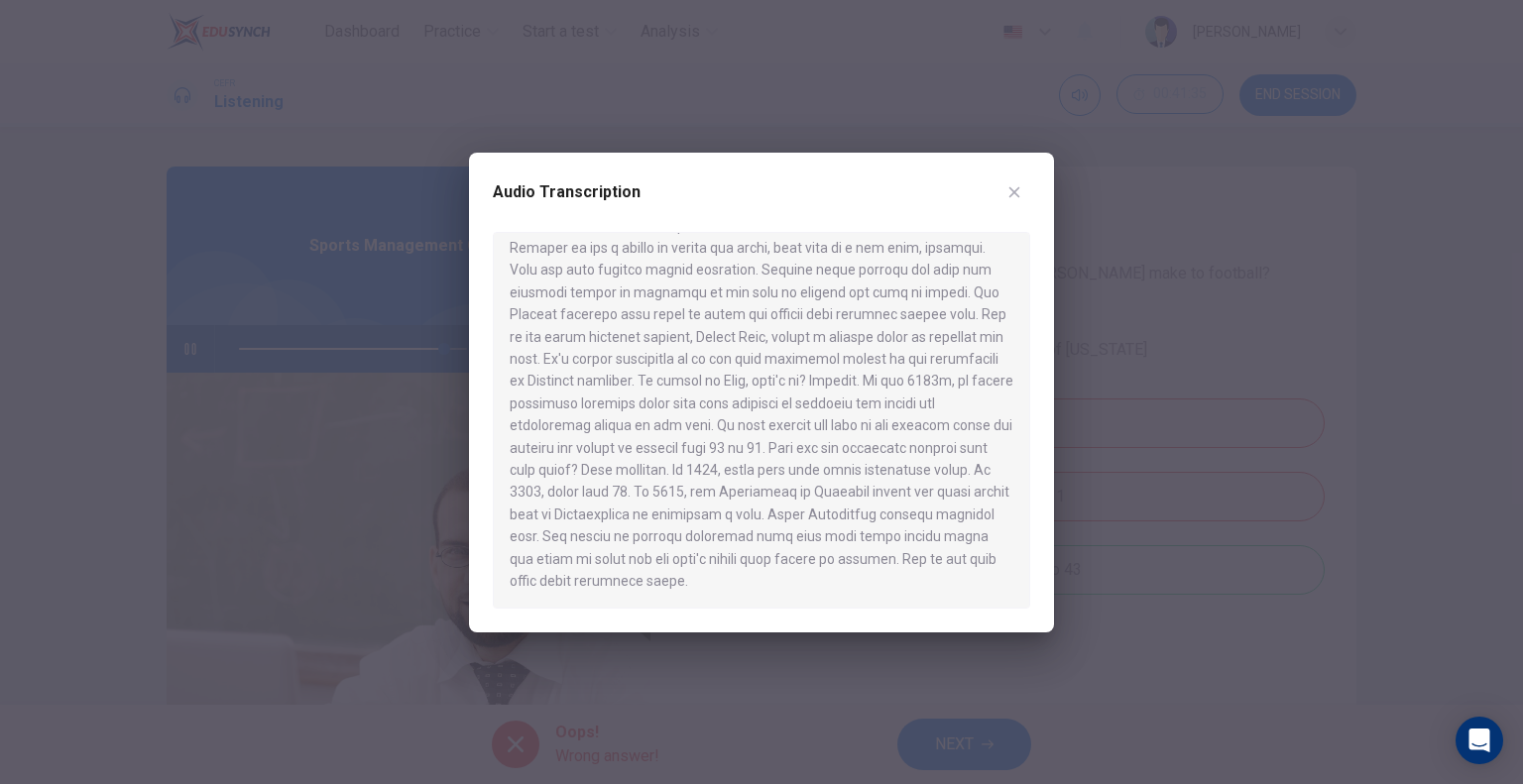 click at bounding box center [1014, 192] 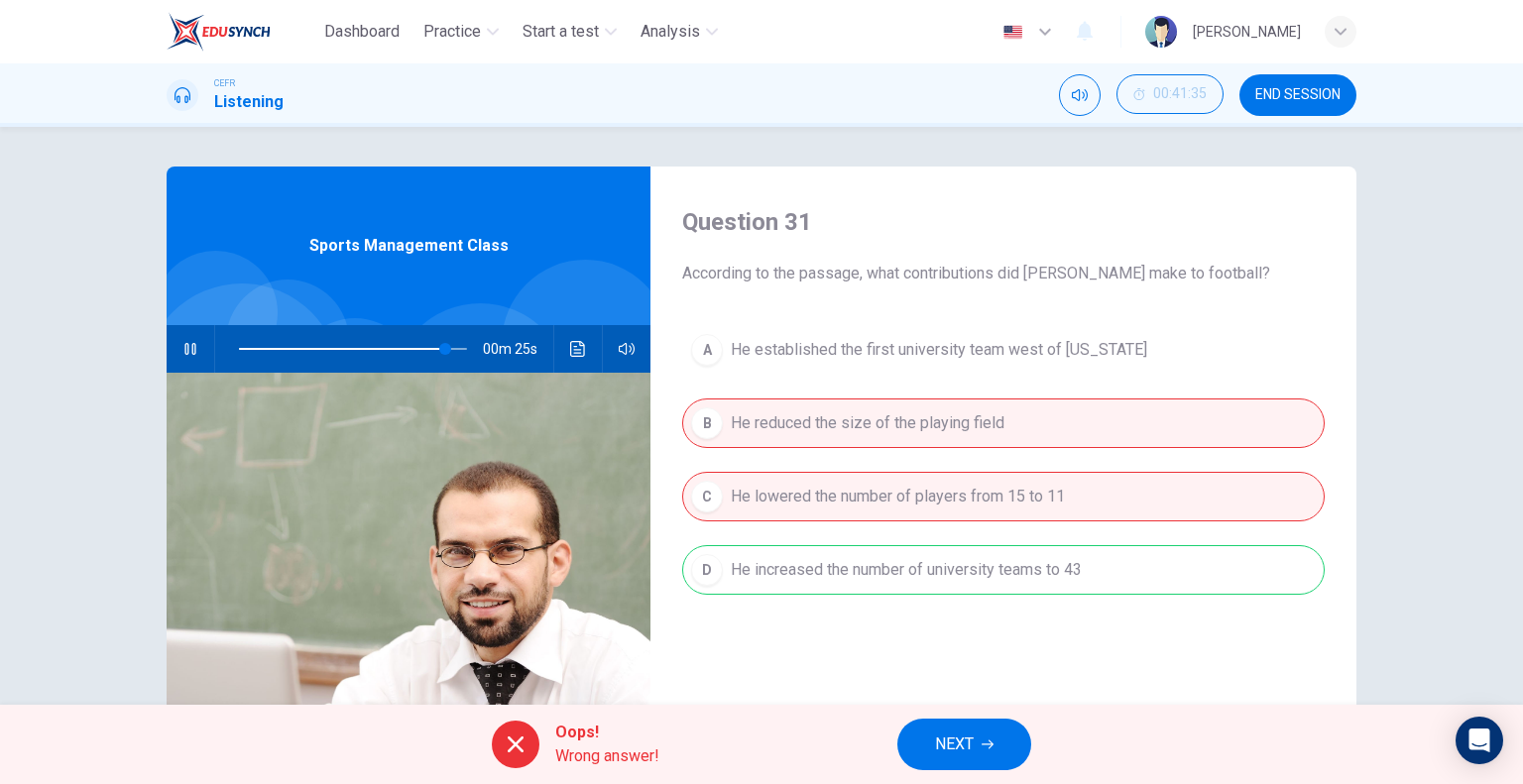 drag, startPoint x: 984, startPoint y: 737, endPoint x: 988, endPoint y: 724, distance: 13.60147 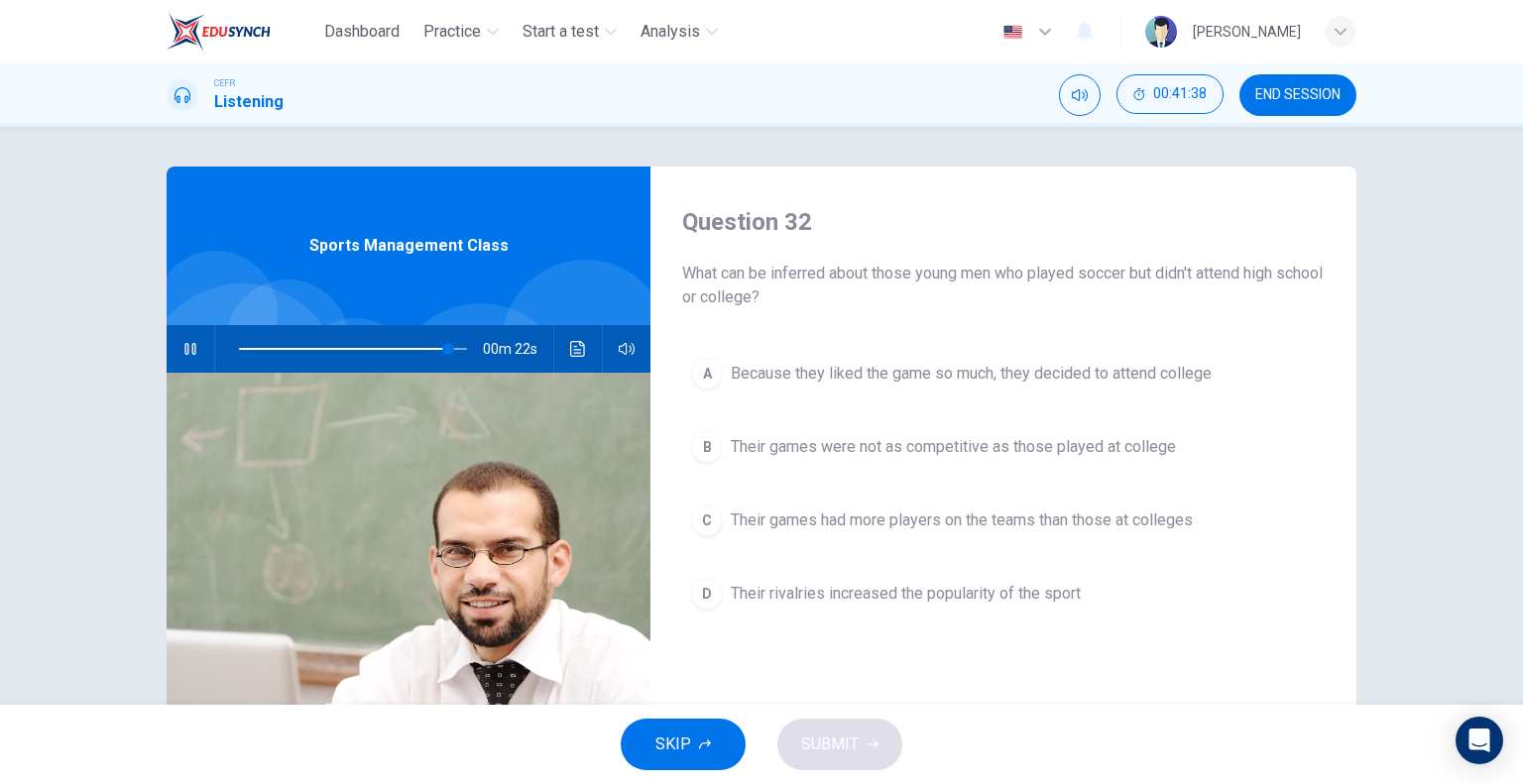 click on "A Because they liked the game so much, they decided to attend college B Their games were not as competitive as those played at college C Their games had more players on the teams than those at colleges D Their rivalries increased the popularity of the sport" at bounding box center [1003, 504] 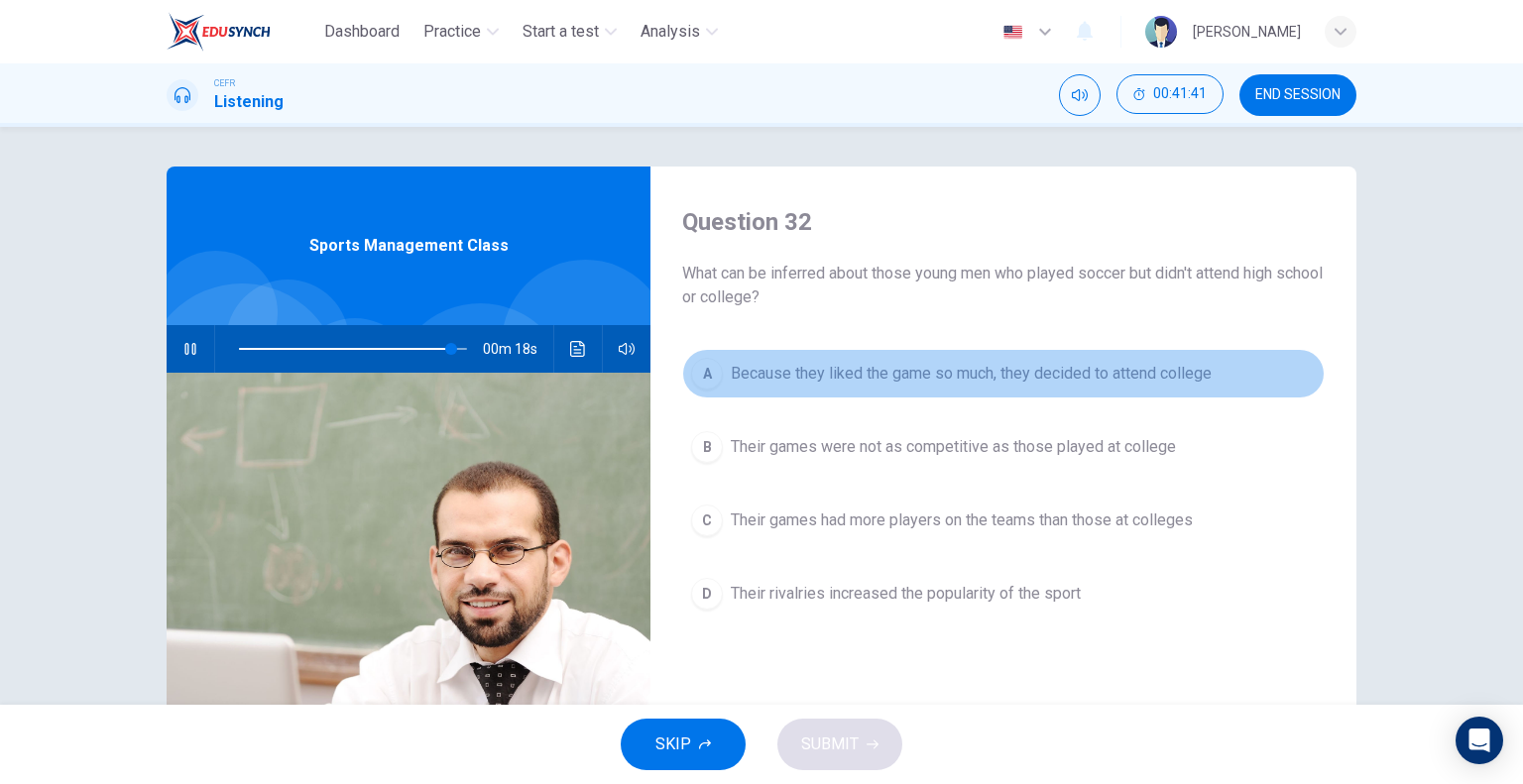 click on "Because they liked the game so much, they decided to attend college" at bounding box center (971, 374) 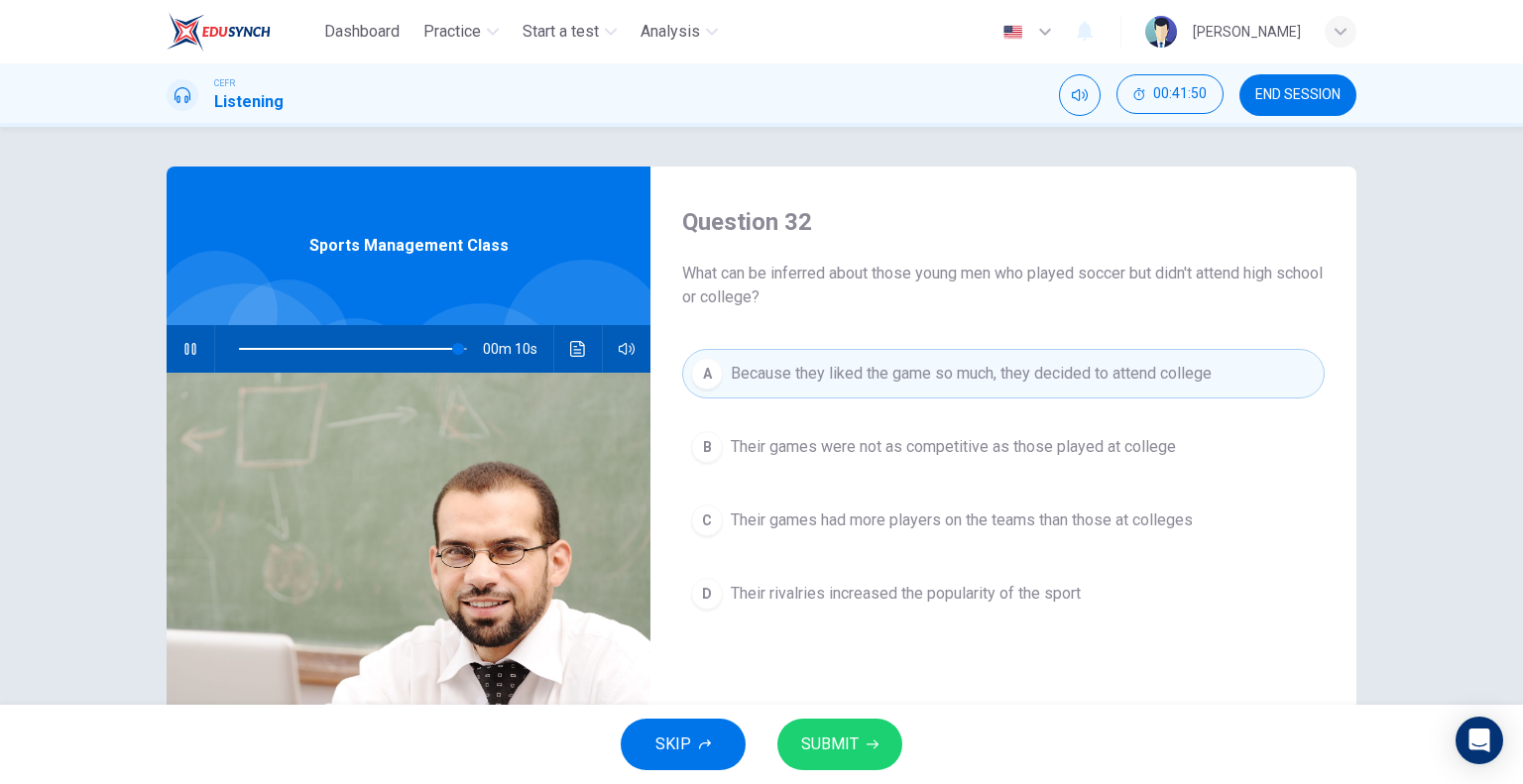 click on "Their games were not as competitive as those played at college" at bounding box center (953, 447) 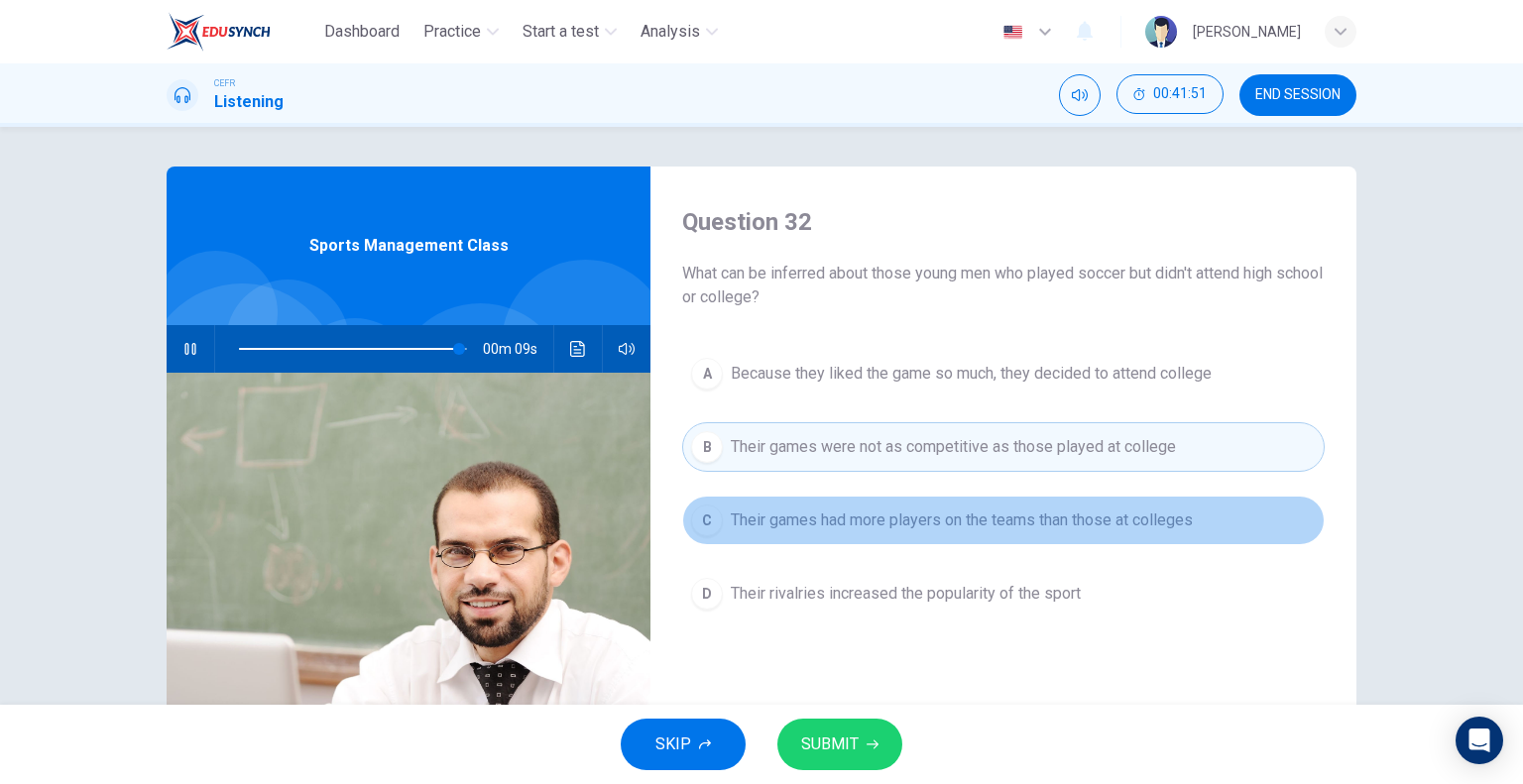 click on "C Their games had more players on the teams than those at colleges" at bounding box center [1003, 520] 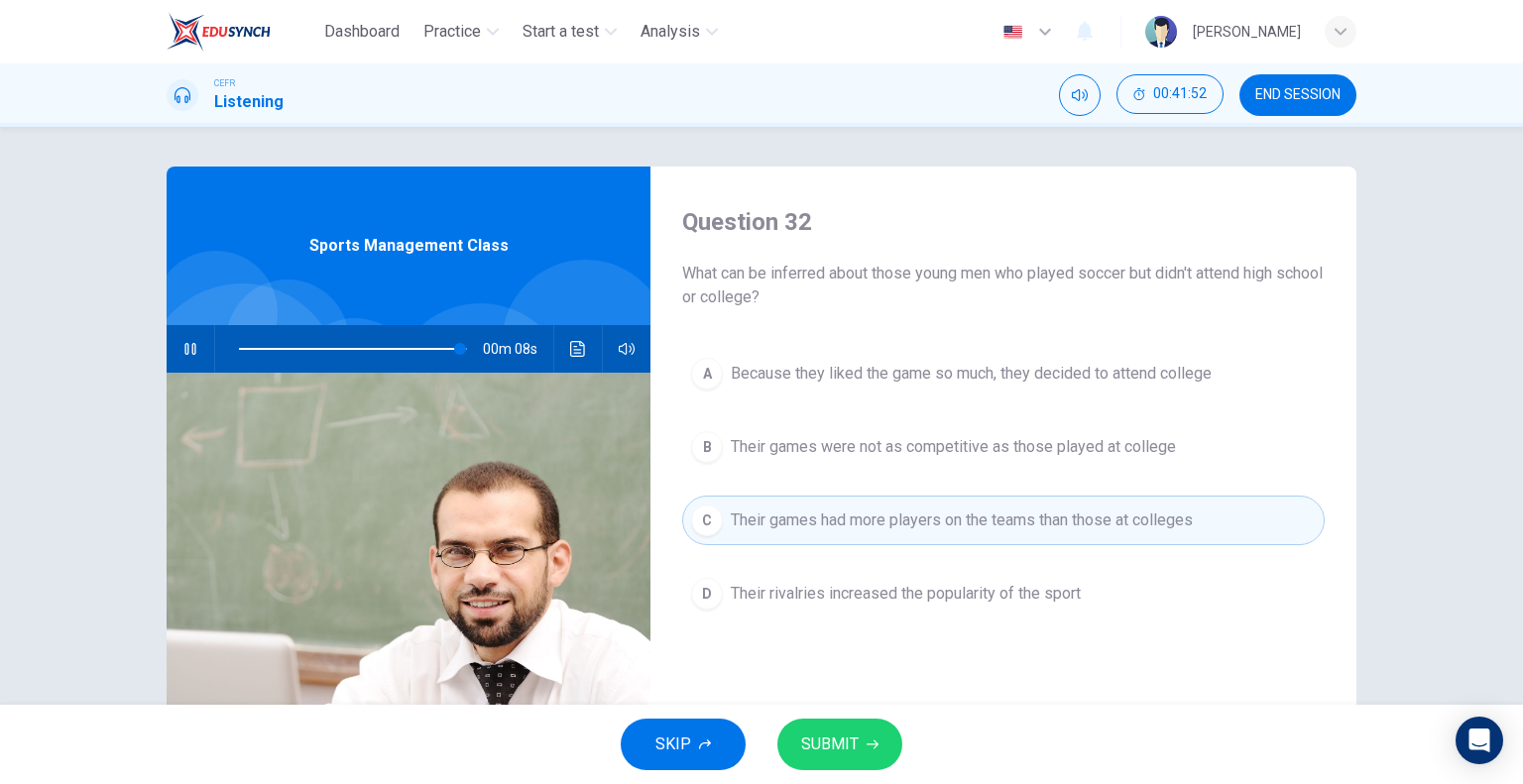 click on "D Their rivalries increased the popularity of the sport" at bounding box center (1003, 594) 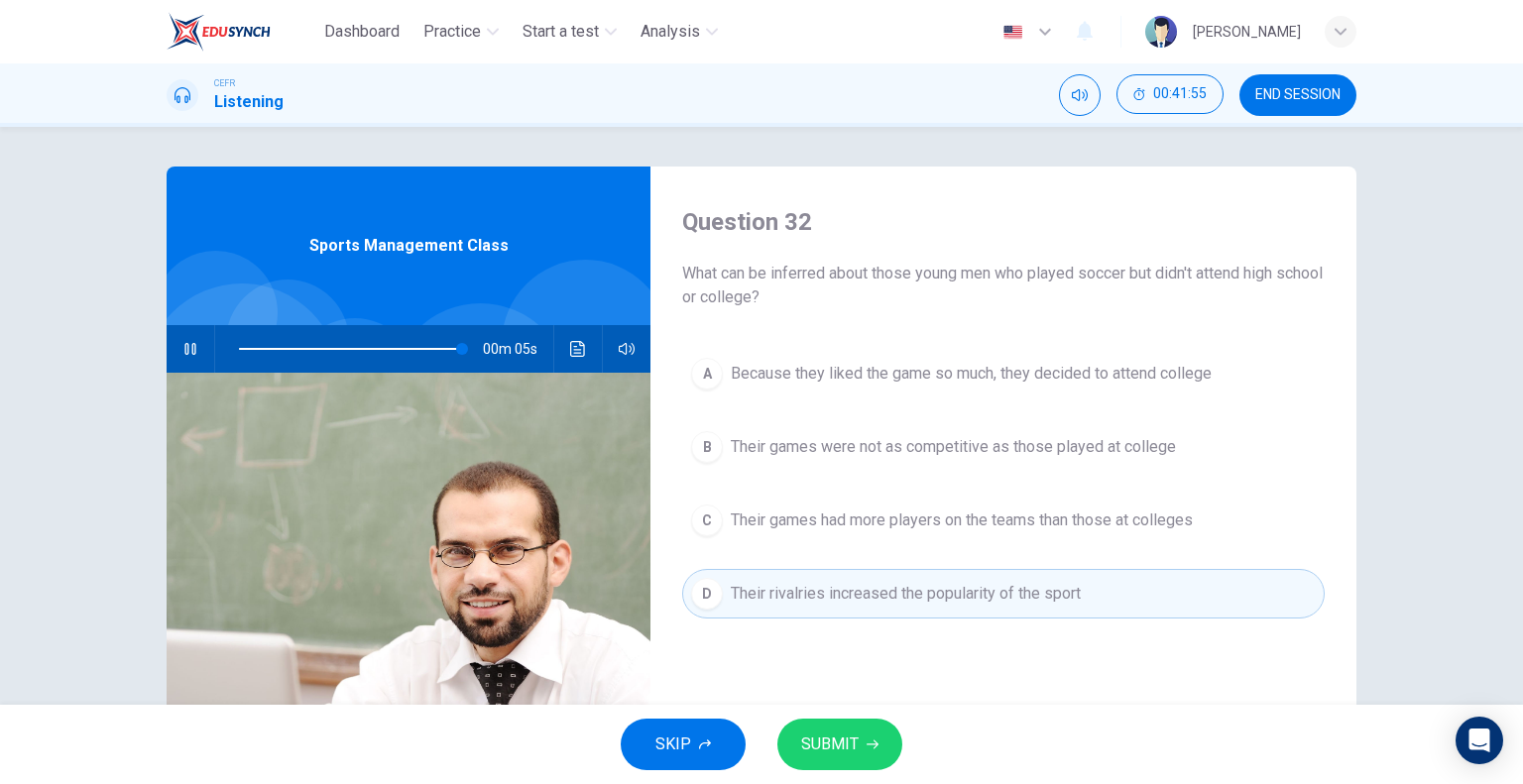 click on "SUBMIT" at bounding box center (830, 744) 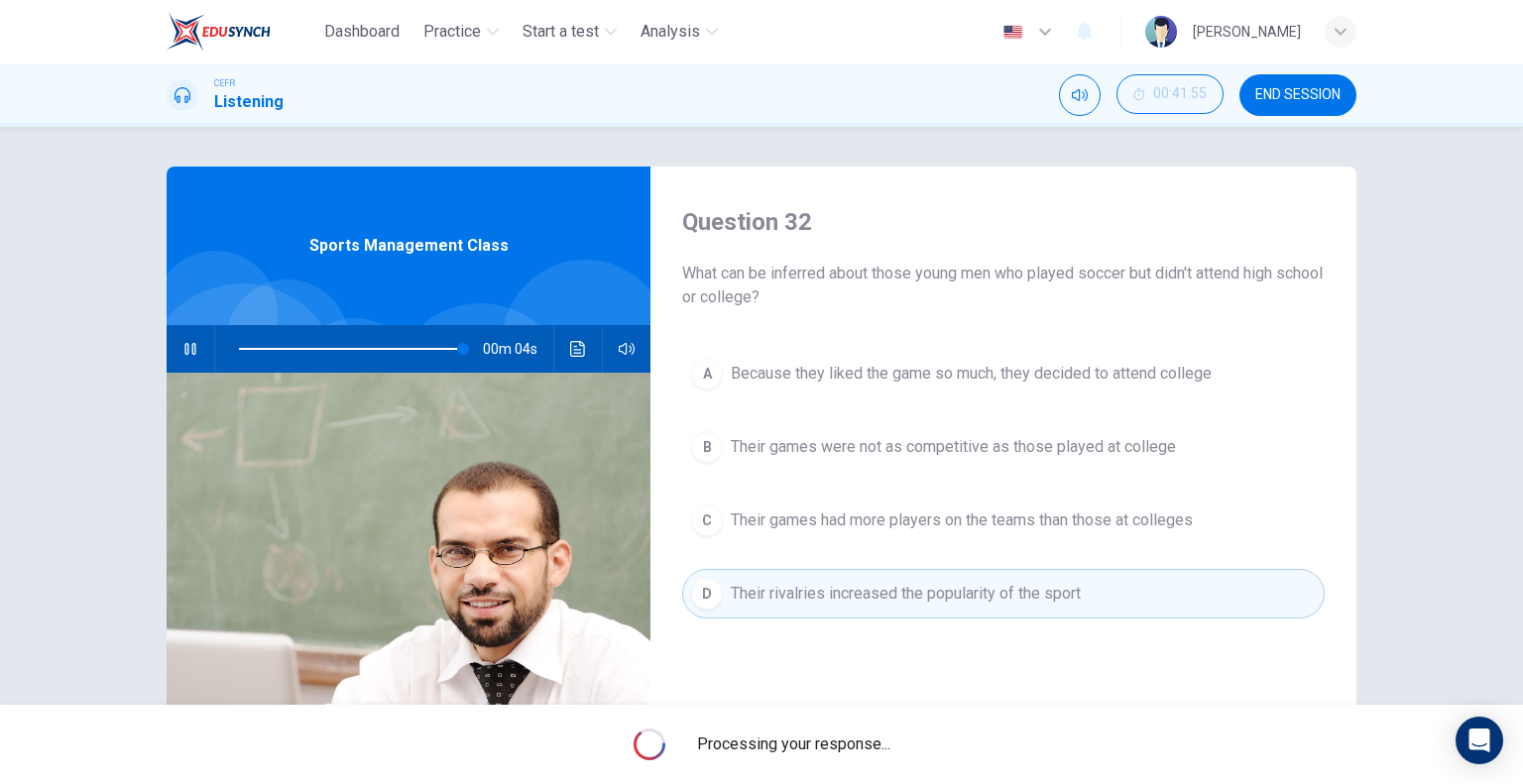 type on "99" 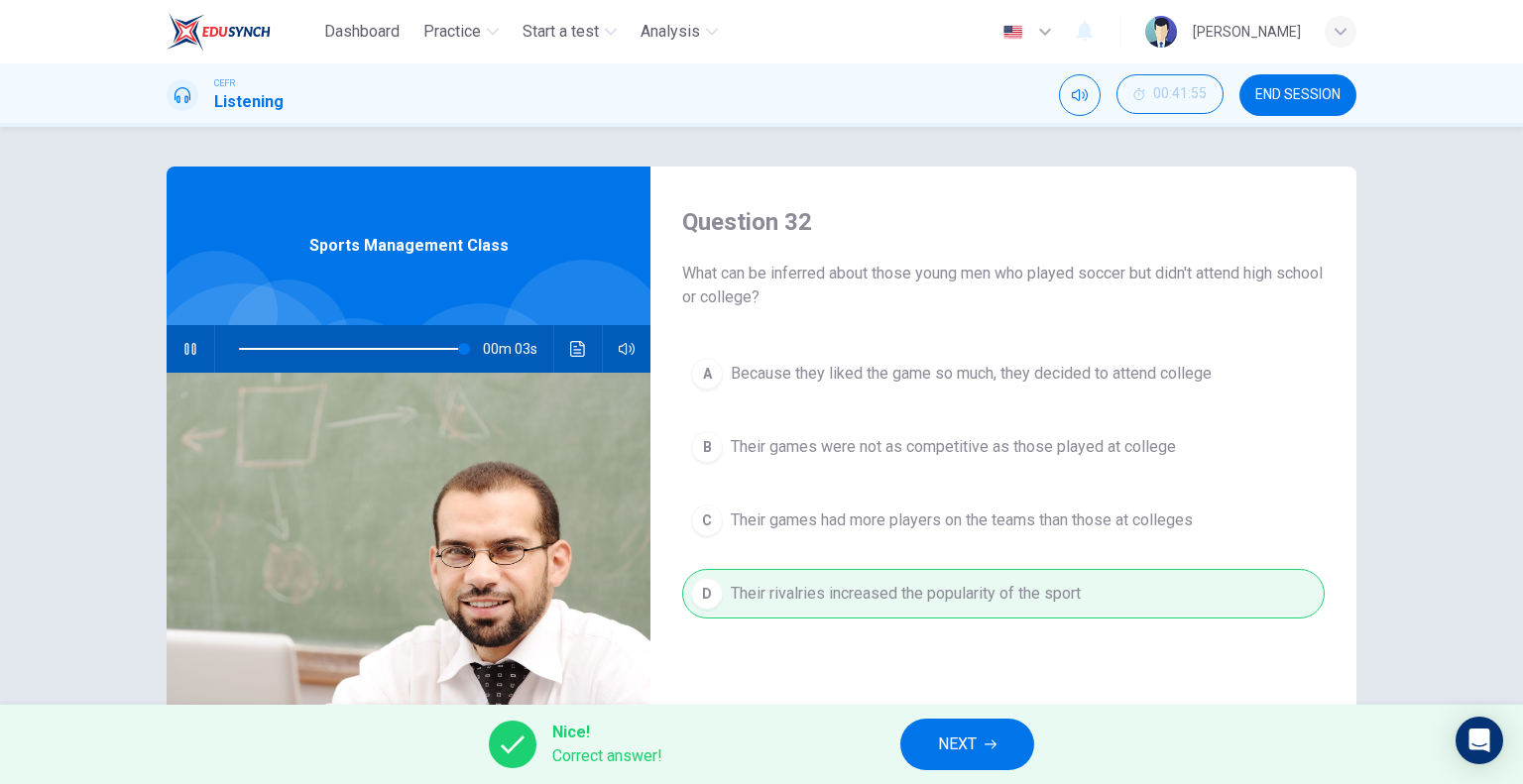 click on "NEXT" at bounding box center (957, 744) 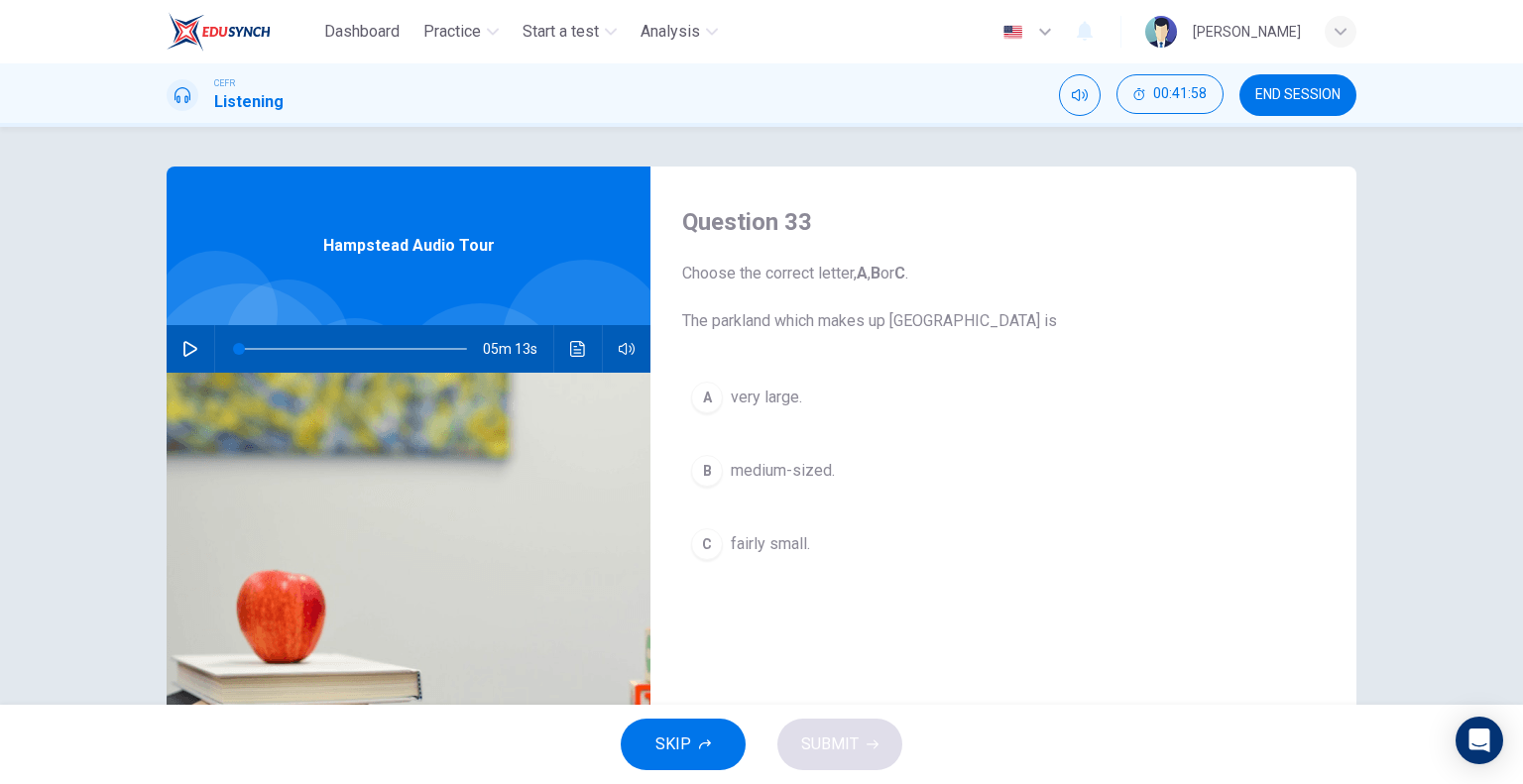 click on "very large." at bounding box center (766, 397) 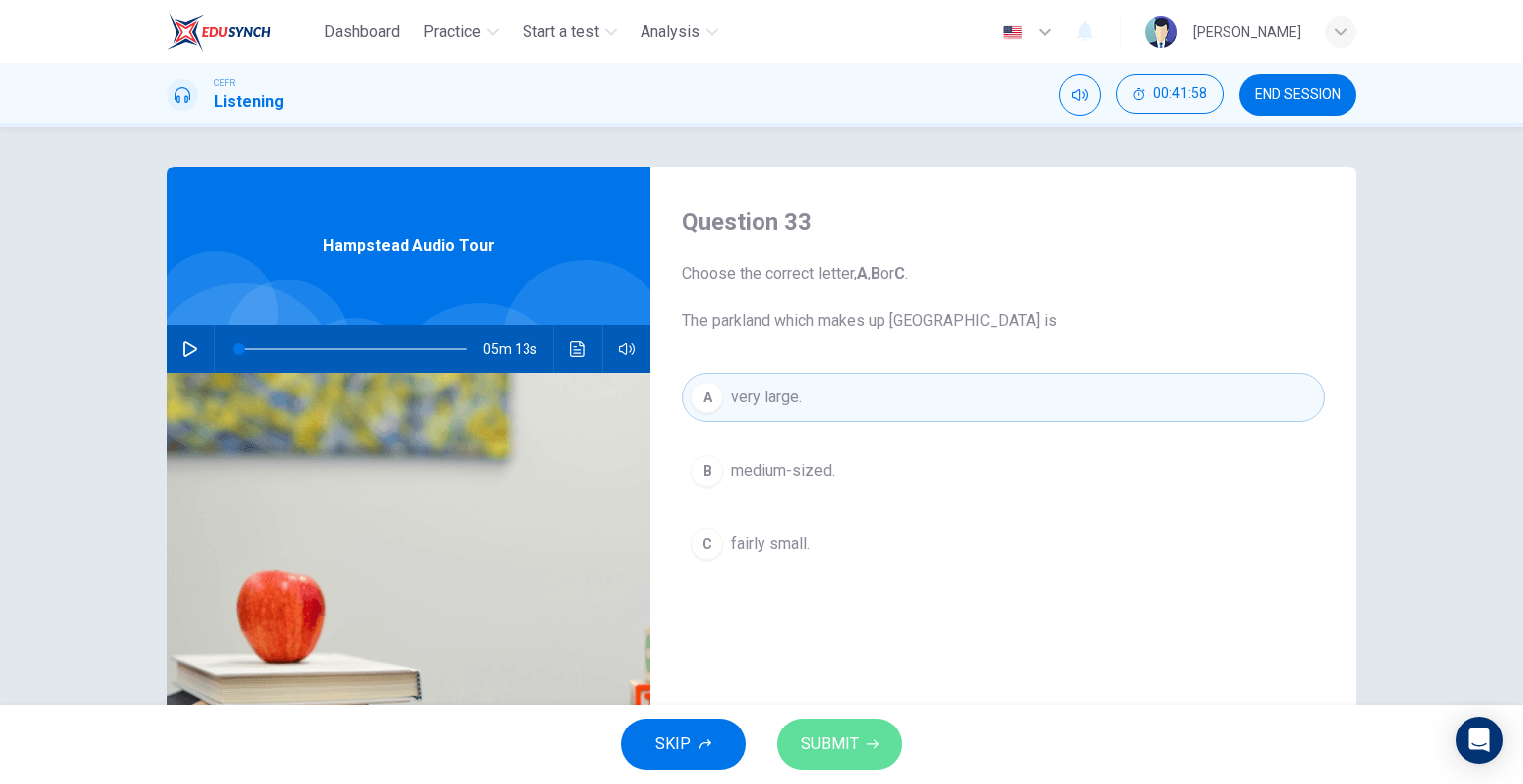 click on "SUBMIT" at bounding box center [840, 744] 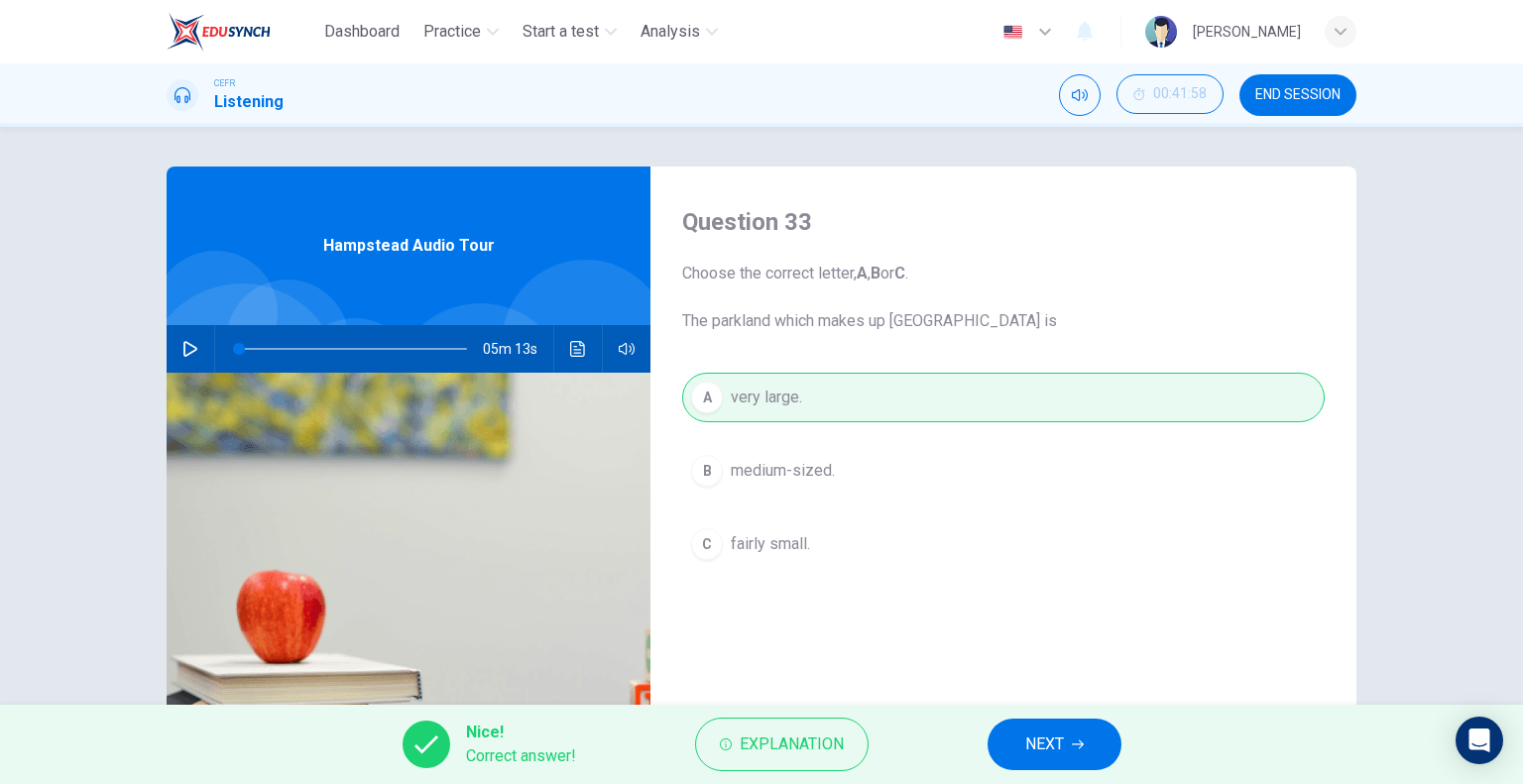 click on "NEXT" at bounding box center (1044, 744) 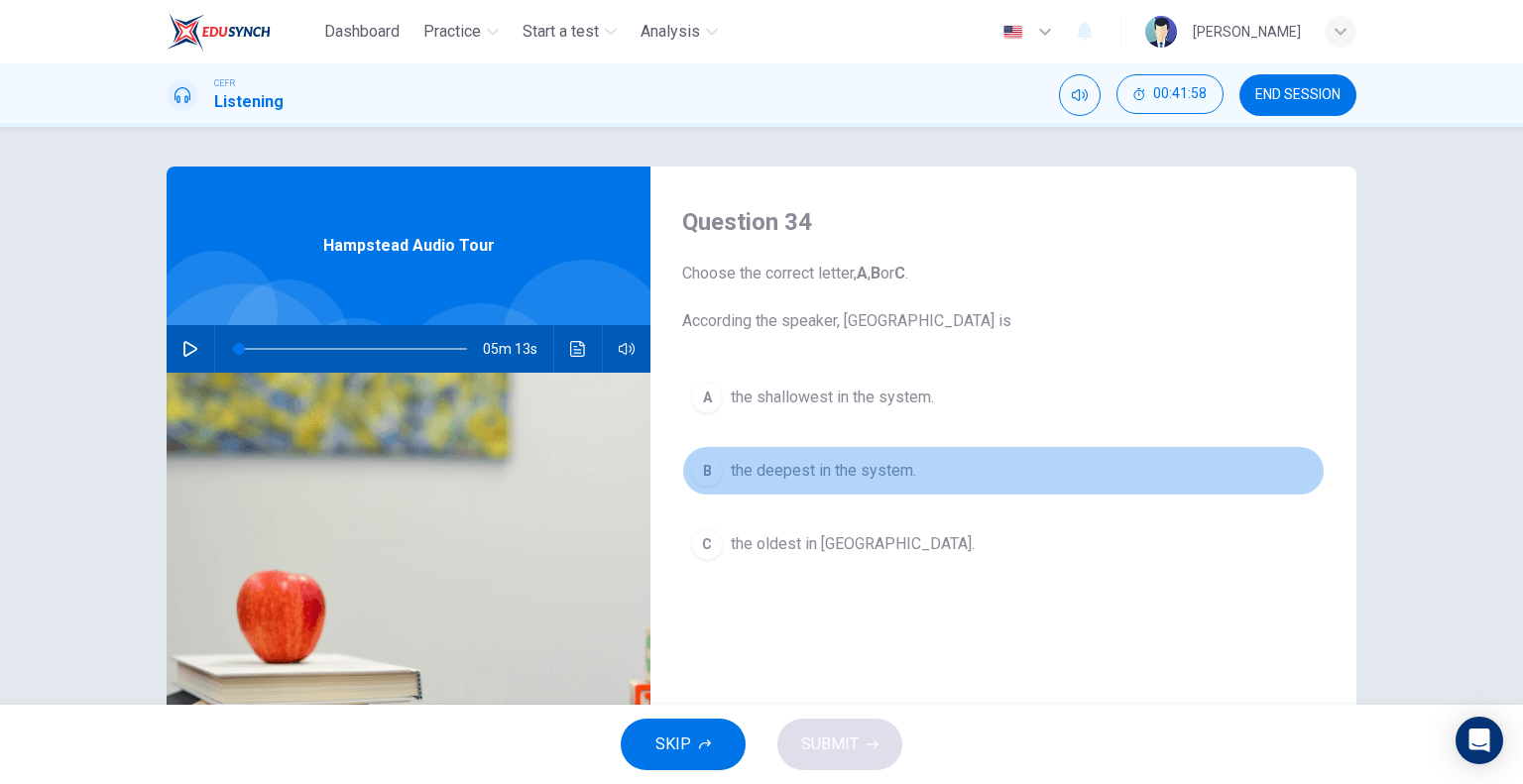 drag, startPoint x: 864, startPoint y: 483, endPoint x: 863, endPoint y: 495, distance: 12.0415946 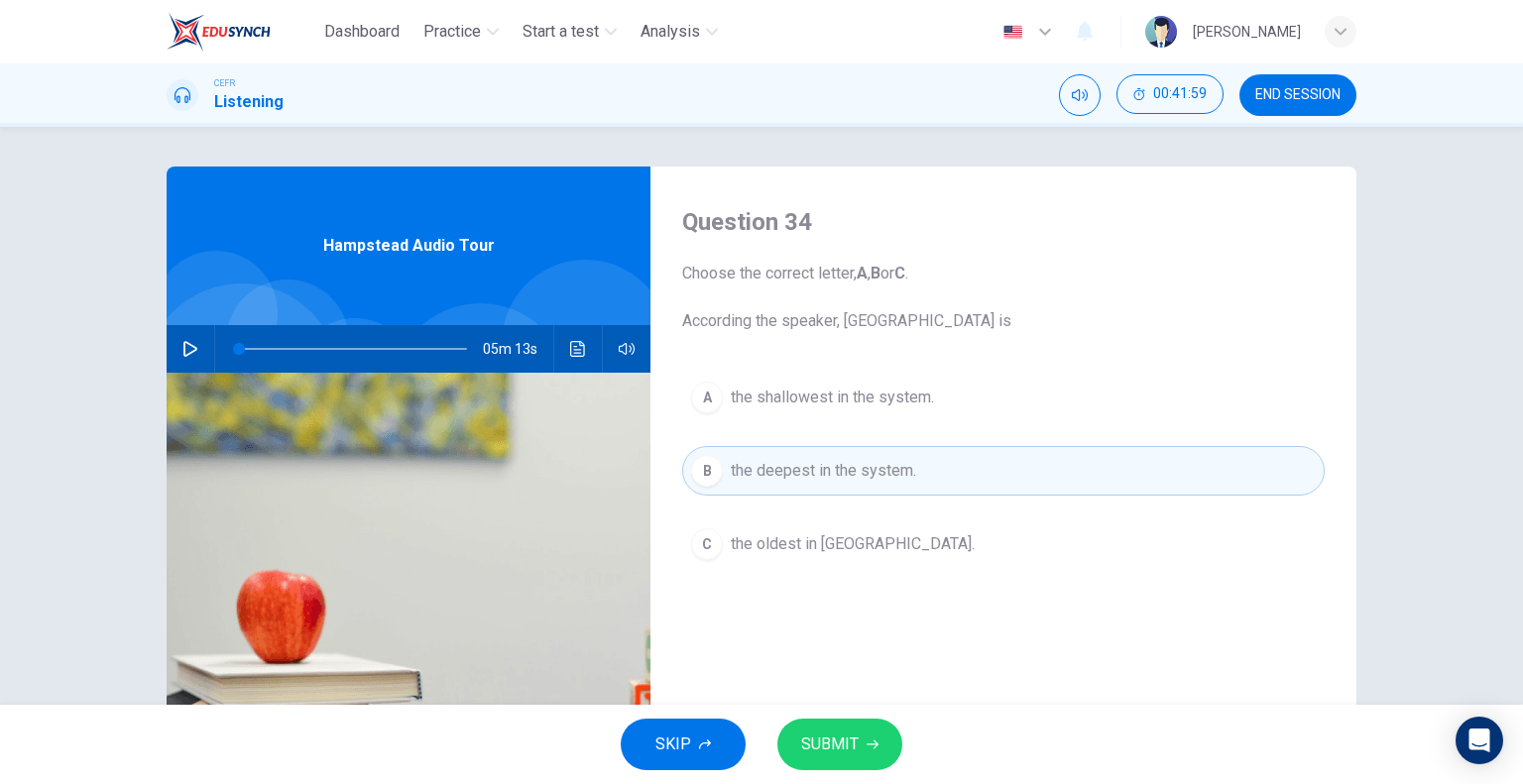 click on "SUBMIT" at bounding box center (840, 744) 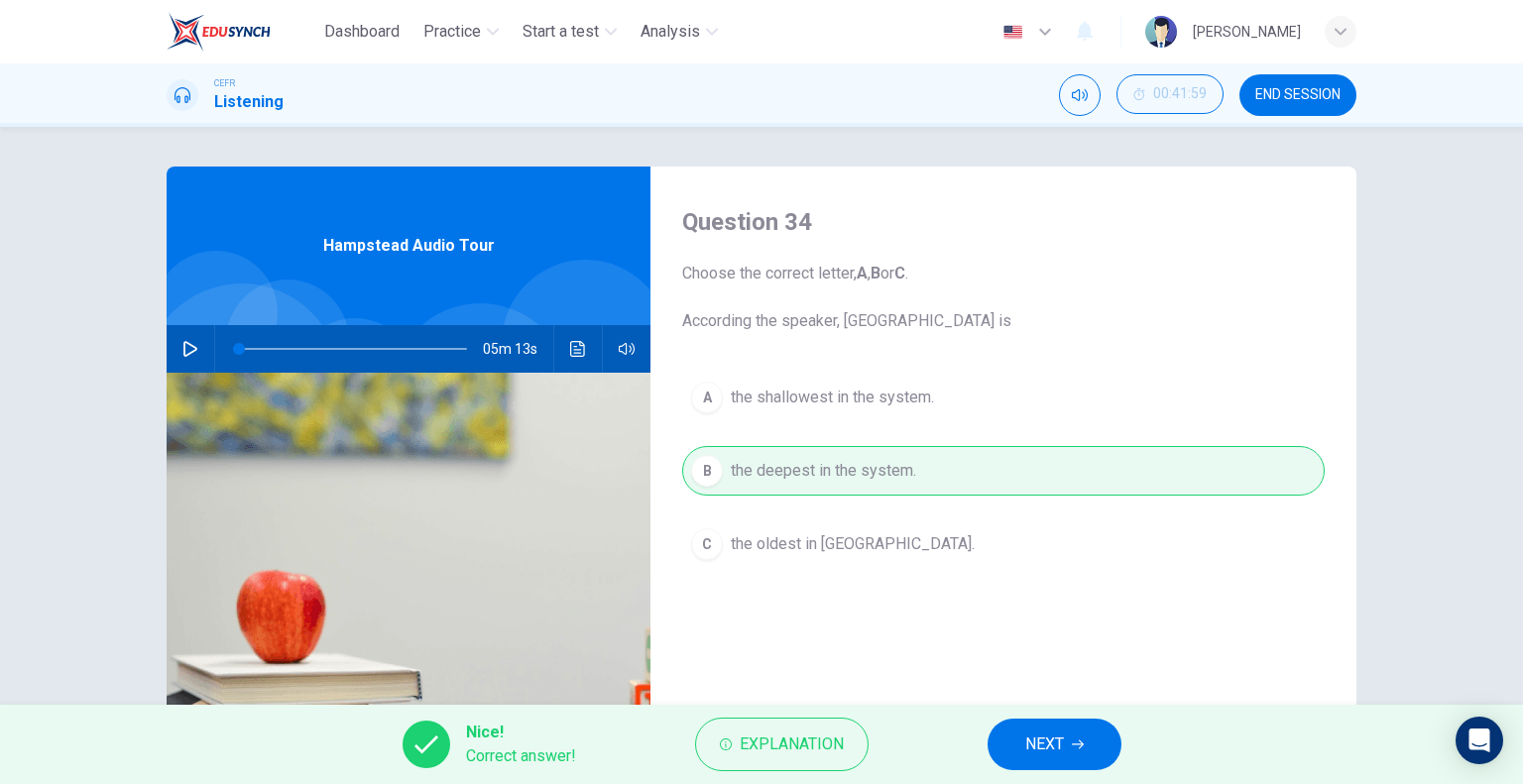 click on "NEXT" at bounding box center (1054, 744) 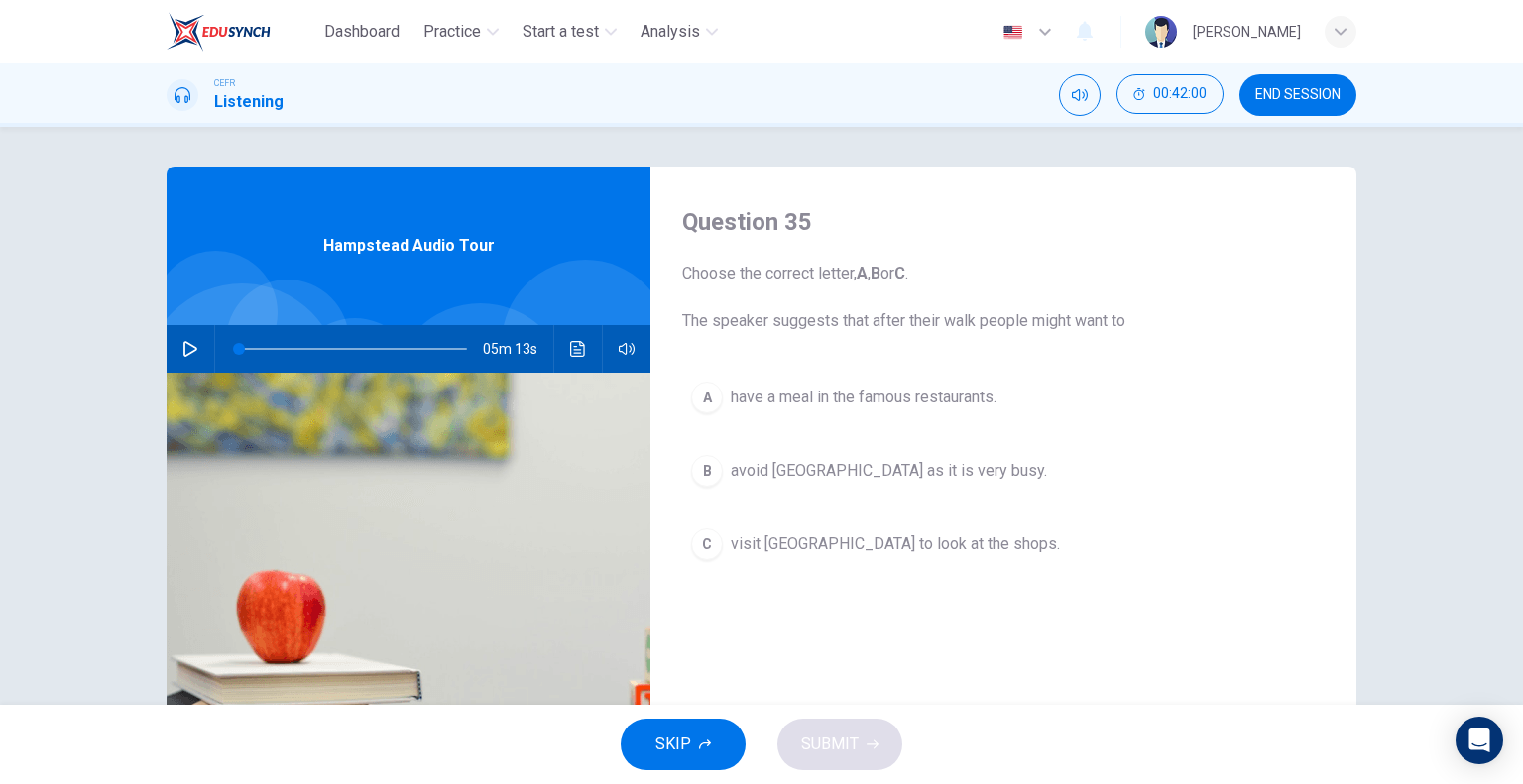 click on "visit Hampstead village to look at the shops." at bounding box center (895, 544) 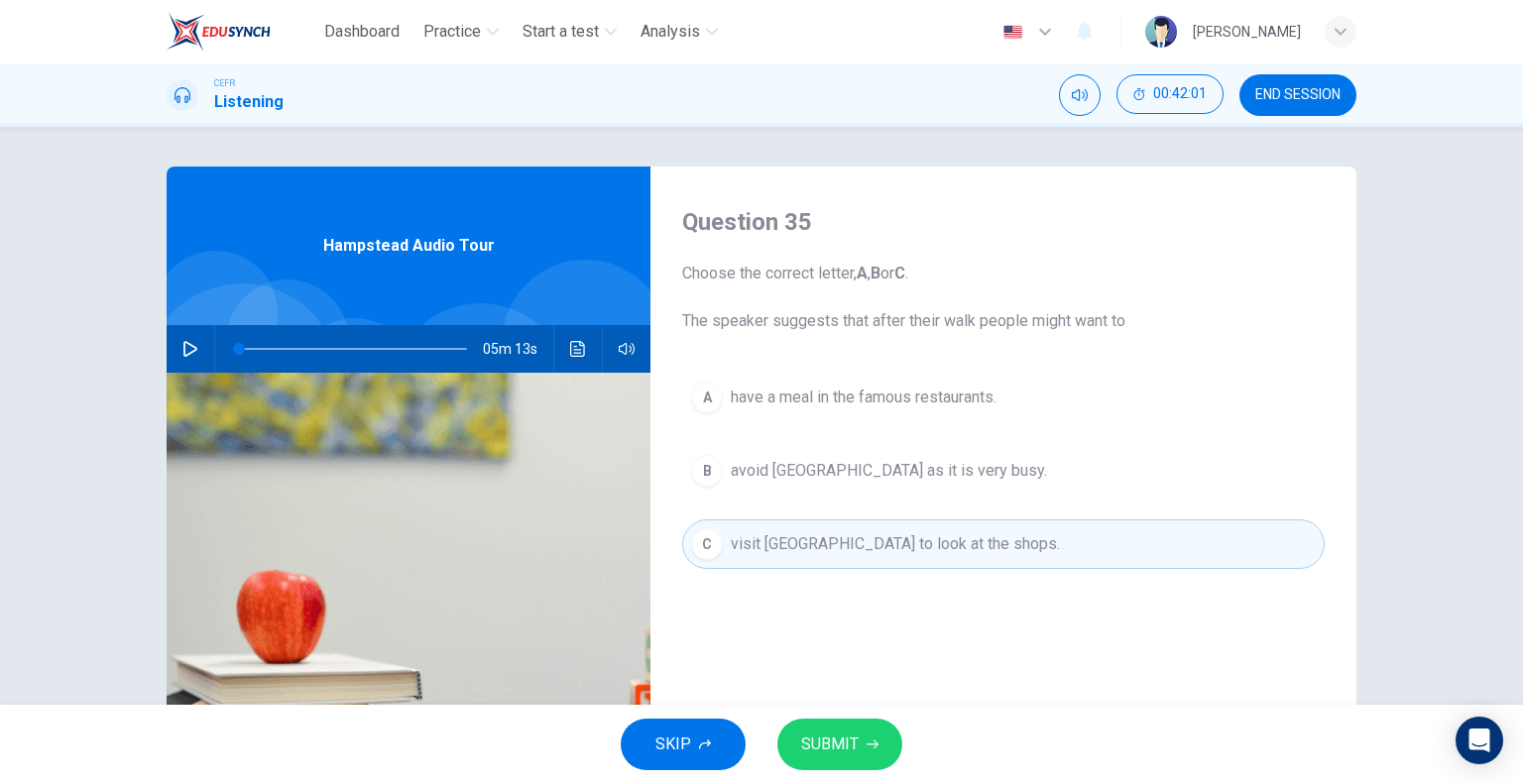 click on "SKIP SUBMIT" at bounding box center (762, 744) 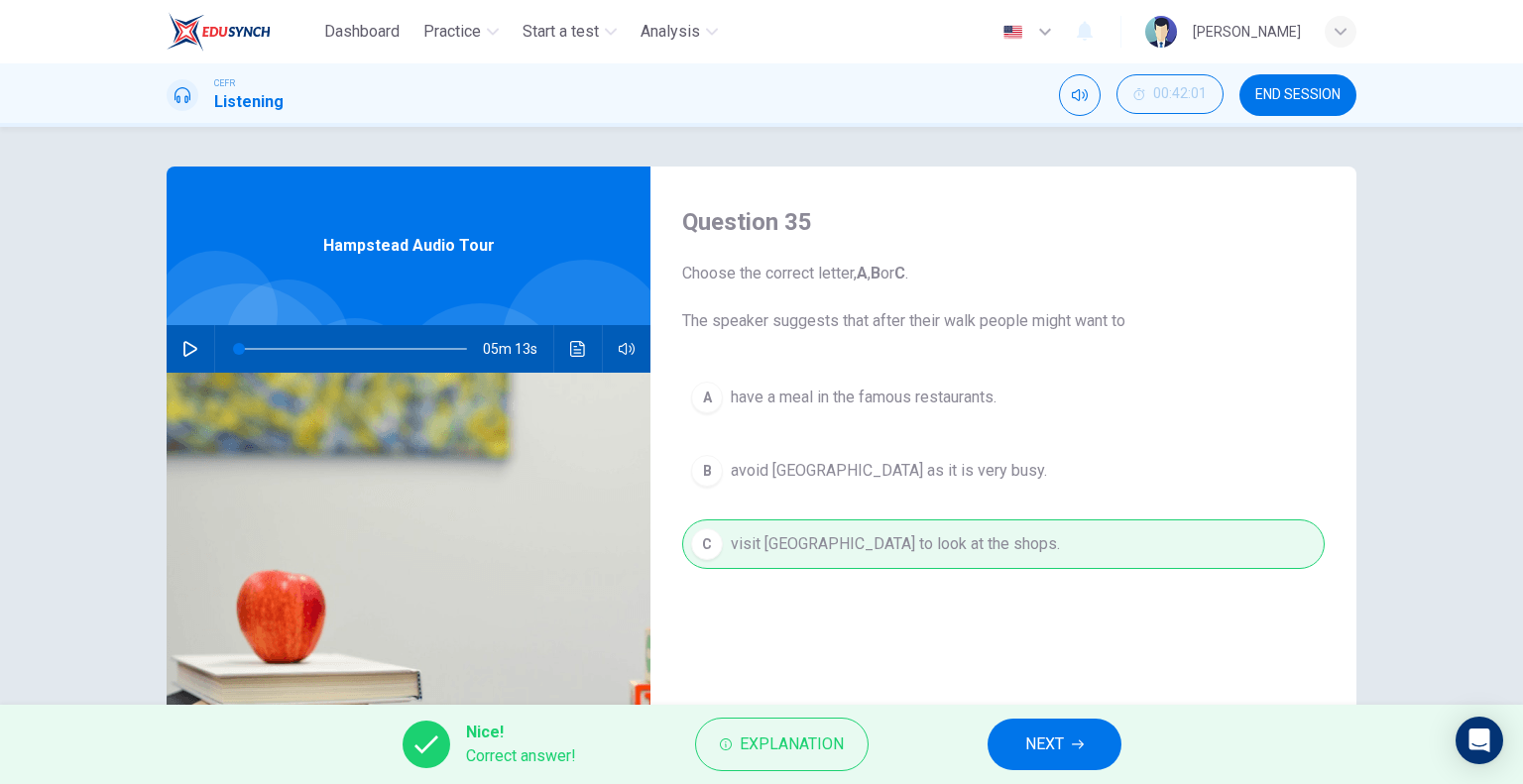 click on "NEXT" at bounding box center [1044, 744] 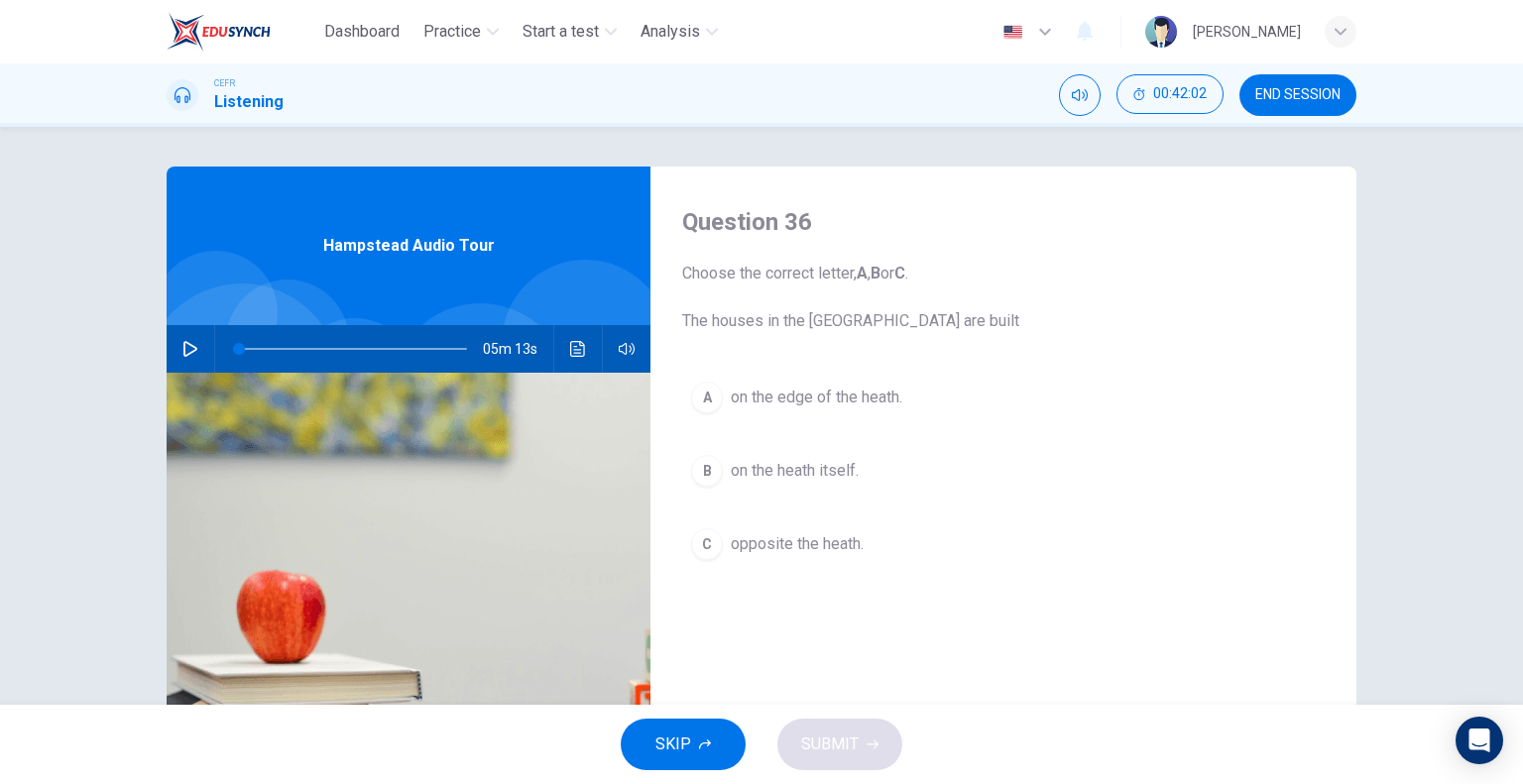 click on "on the heath itself." at bounding box center [794, 471] 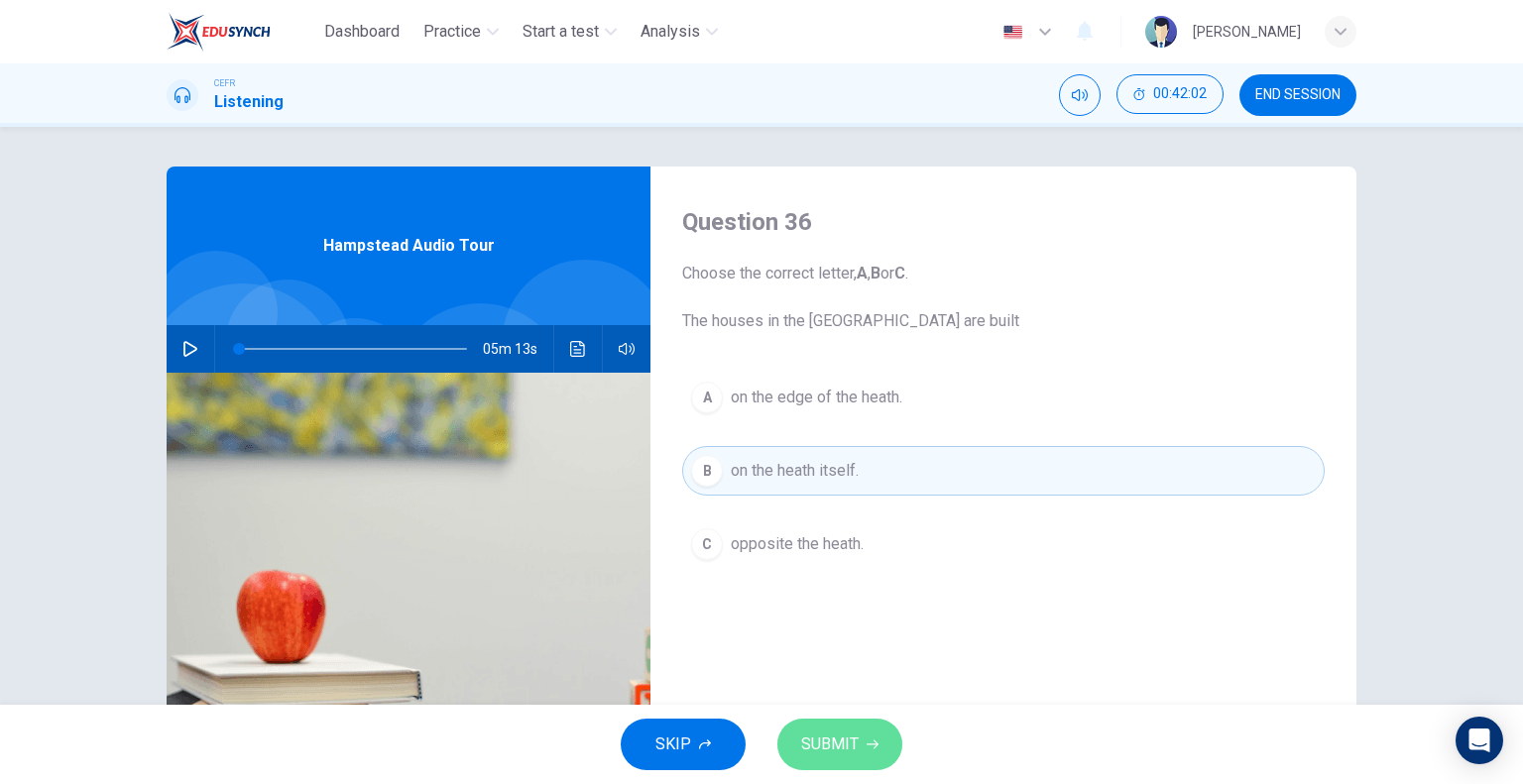 drag, startPoint x: 841, startPoint y: 732, endPoint x: 837, endPoint y: 721, distance: 11.7047 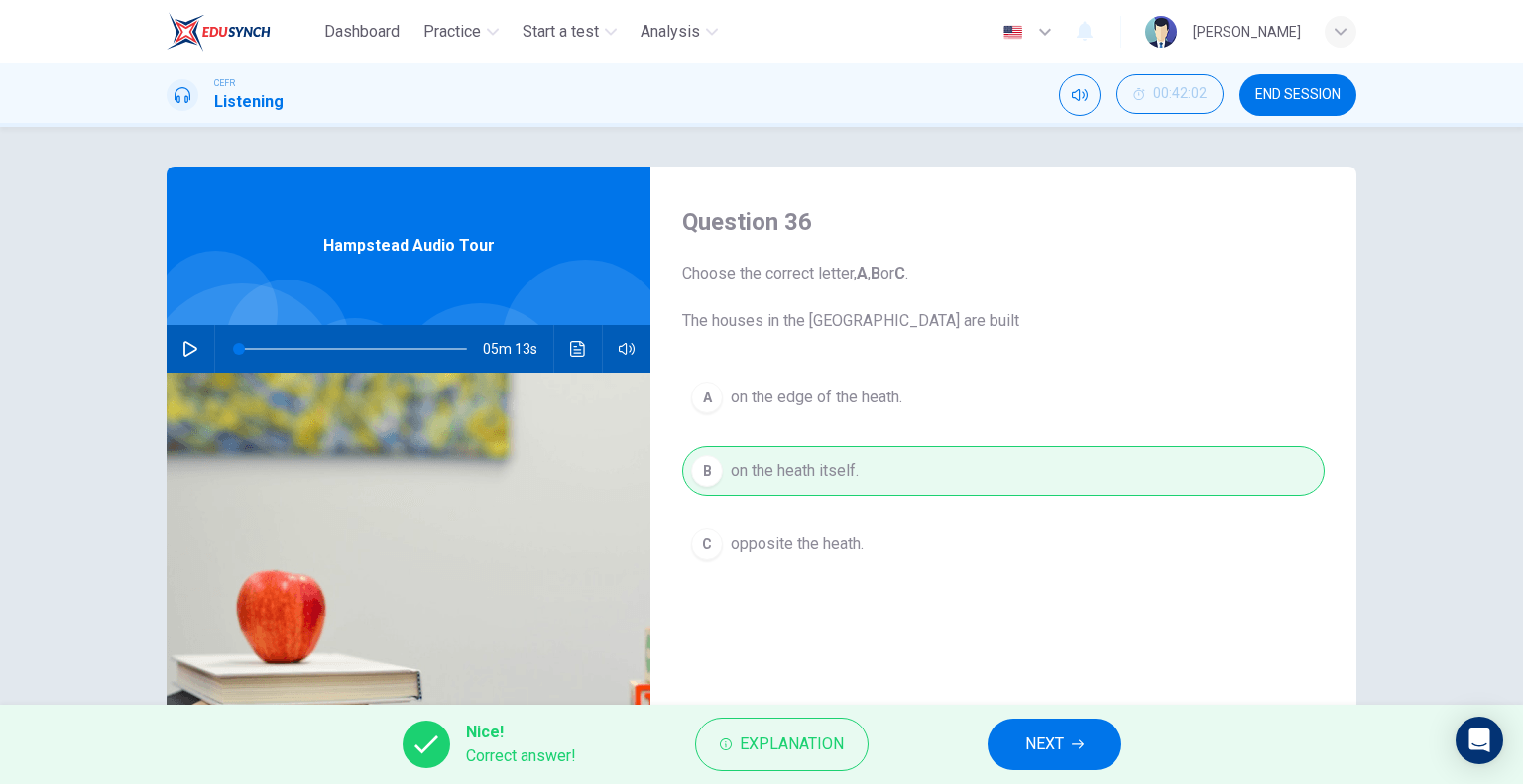 click 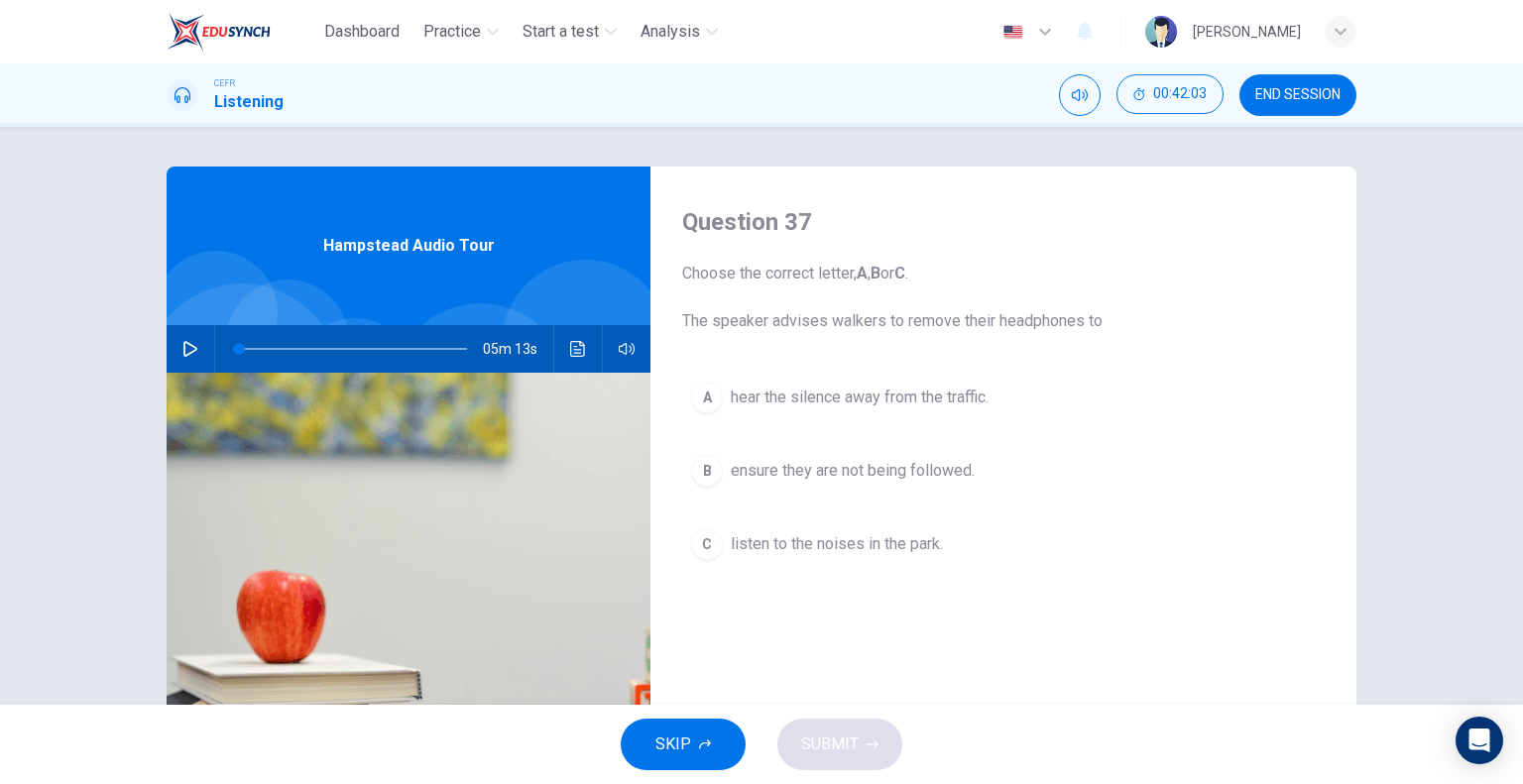 click on "listen to the noises in the park." at bounding box center [837, 544] 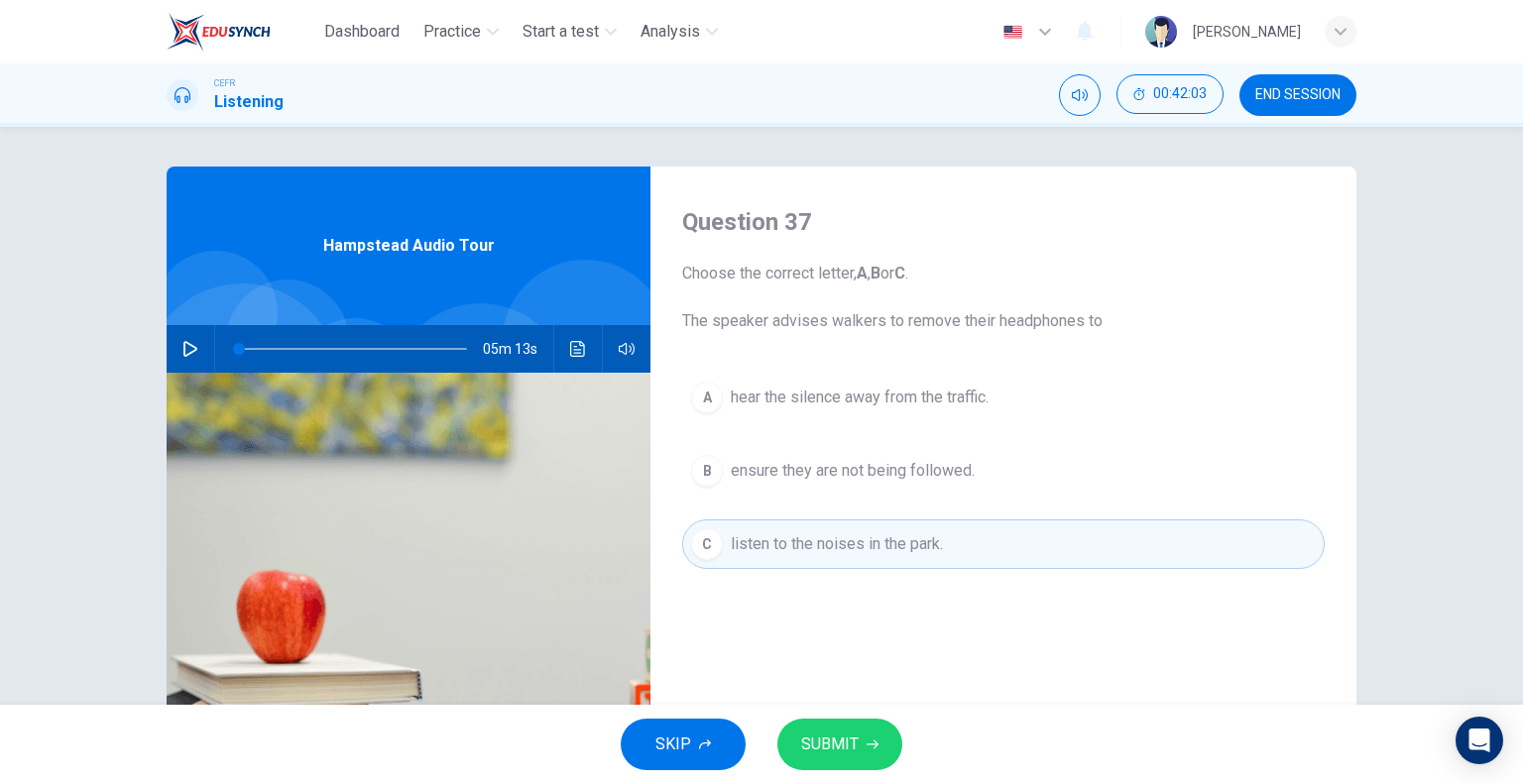 click on "SUBMIT" at bounding box center [830, 744] 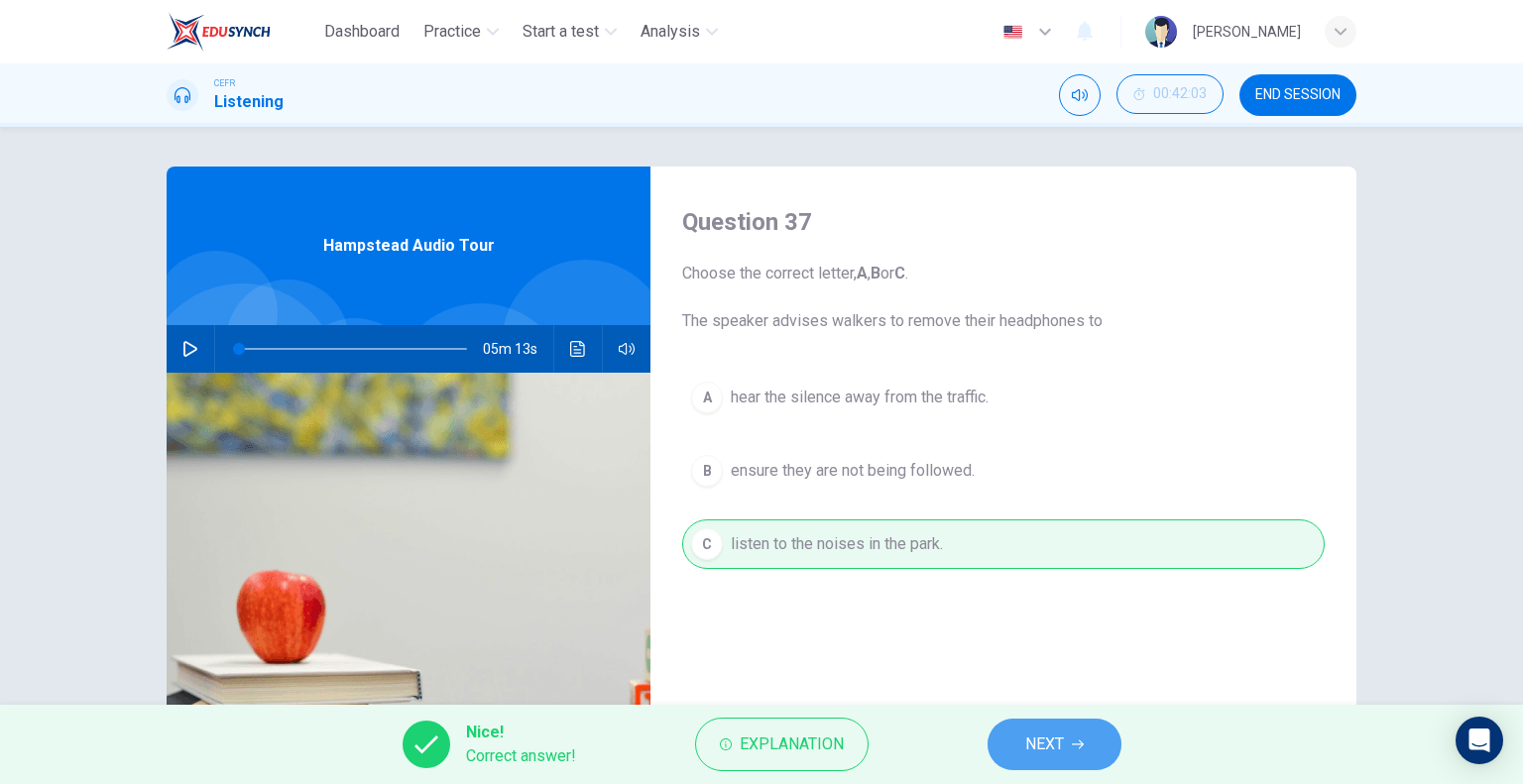 click on "NEXT" at bounding box center [1044, 744] 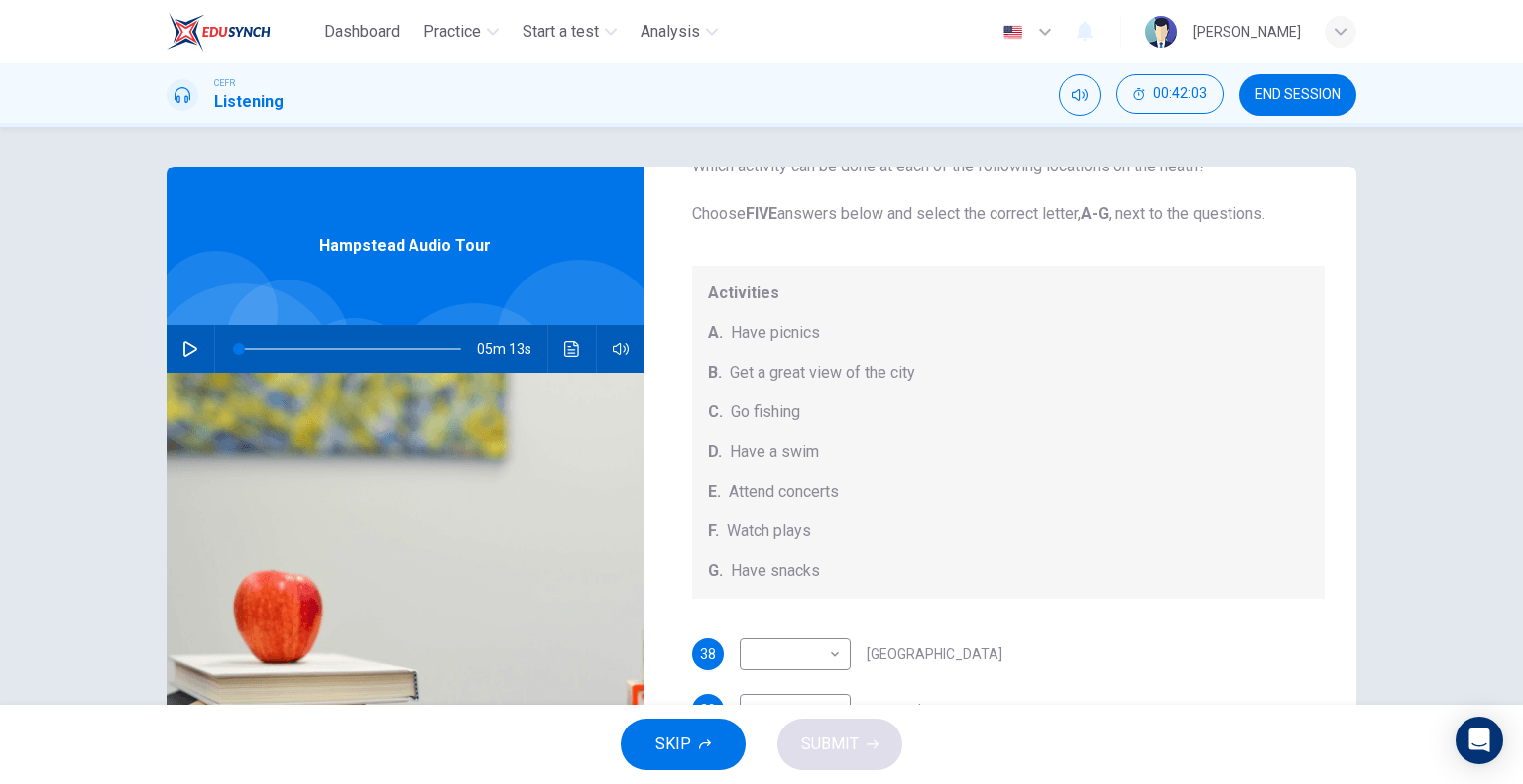 scroll, scrollTop: 182, scrollLeft: 0, axis: vertical 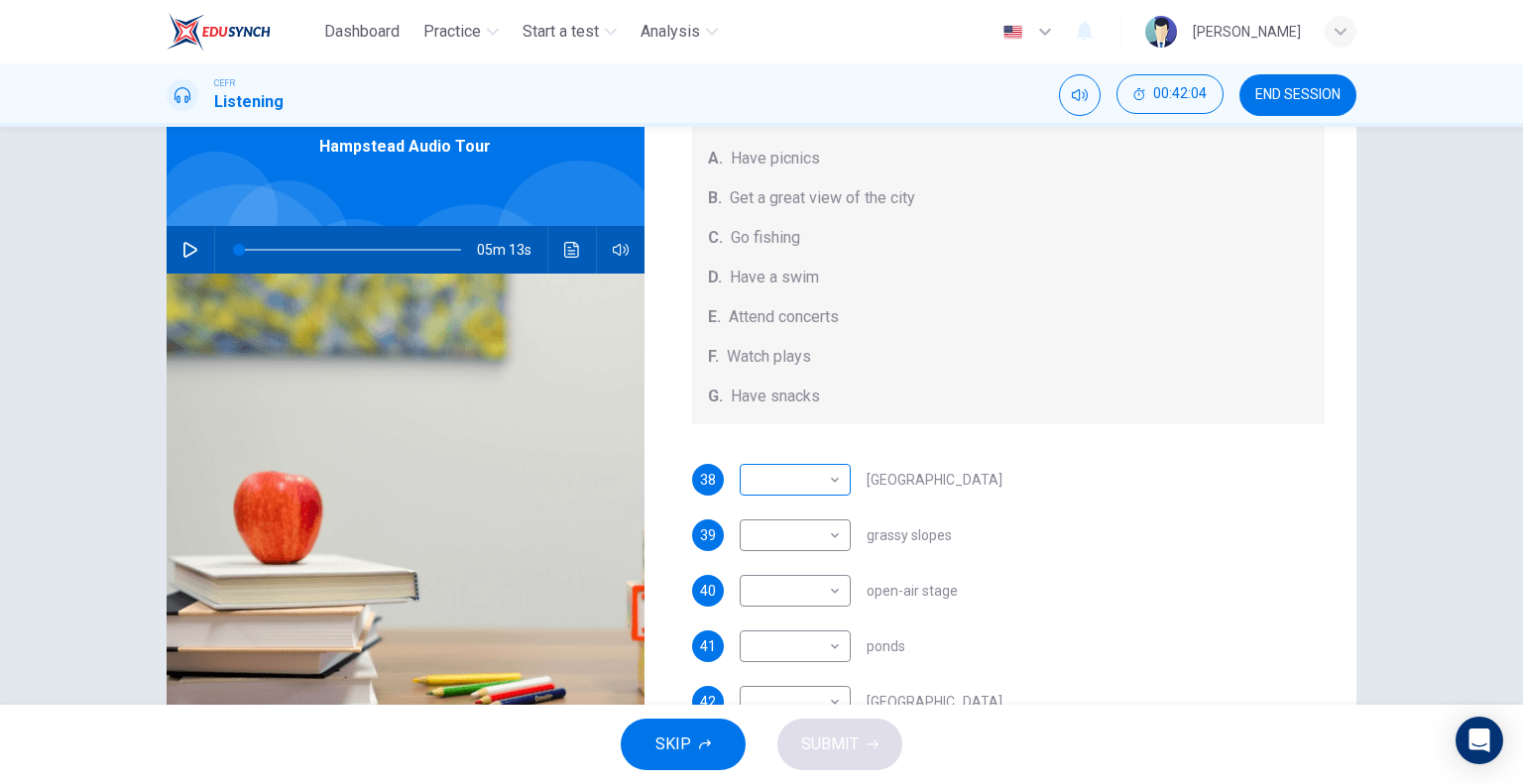 click on "Dashboard Practice Start a test Analysis English en ​ SYUKRINA BINTI YAHAYA CEFR Listening 00:42:04 END SESSION Questions 38 - 42 Which activity can be done at each of the following locations on the heath? Choose  FIVE  answers below and select the correct letter,  A-G , next to the questions. Activities A. Have picnics B. Get a great view of the city C. Go fishing D. Have a swim E. Attend concerts F. Watch plays G. Have snacks 38 ​ ​ Kenwood House 39 ​ ​ grassy slopes 40 ​ ​ open-air stage 41 ​ ​ ponds 42 ​ ​ Parliament Hill Hampstead Audio Tour 05m 13s SKIP SUBMIT EduSynch - Online Language Proficiency Testing
Dashboard Practice Start a test Analysis Notifications © Copyright  2025" at bounding box center [762, 392] 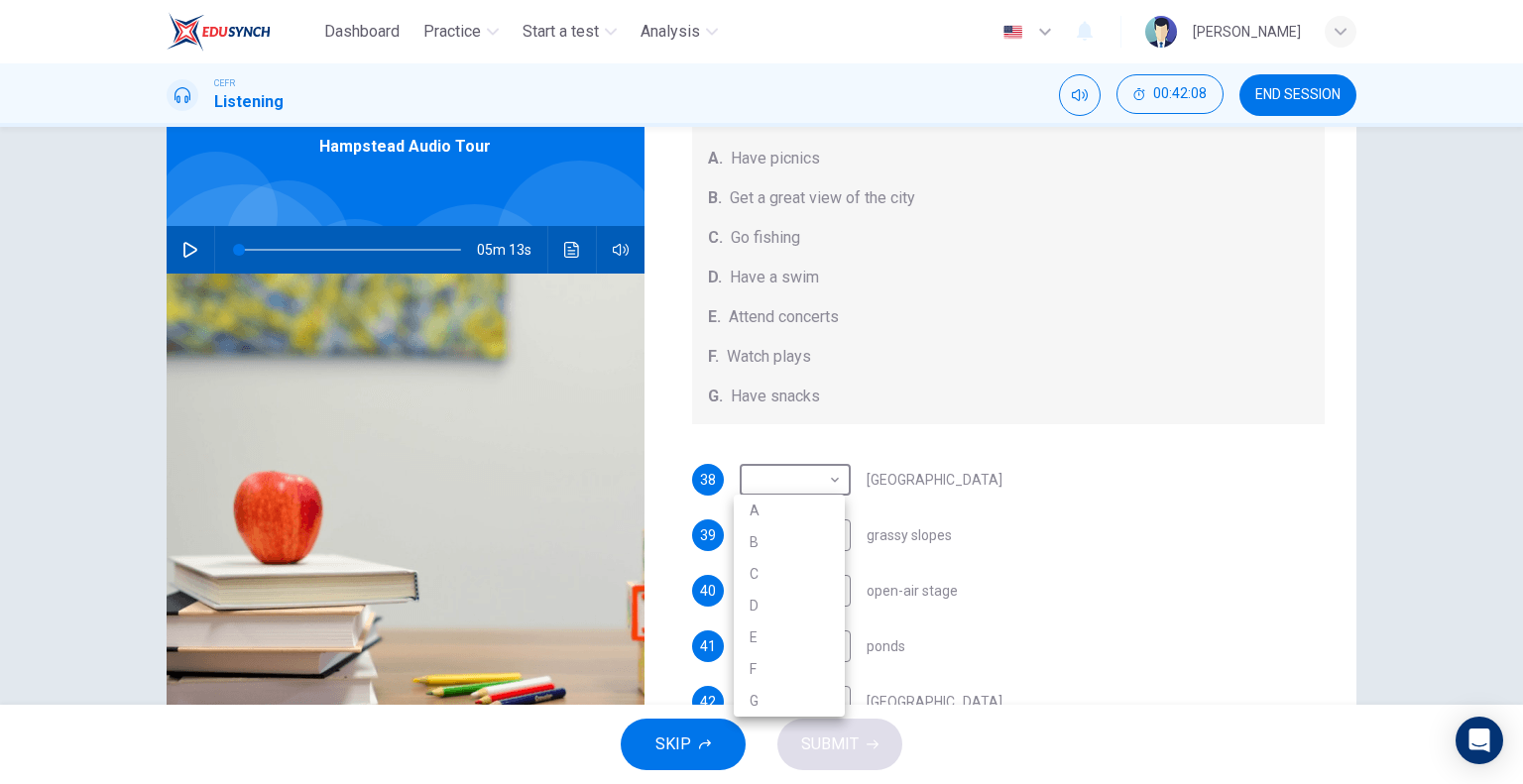 click on "G" at bounding box center [789, 701] 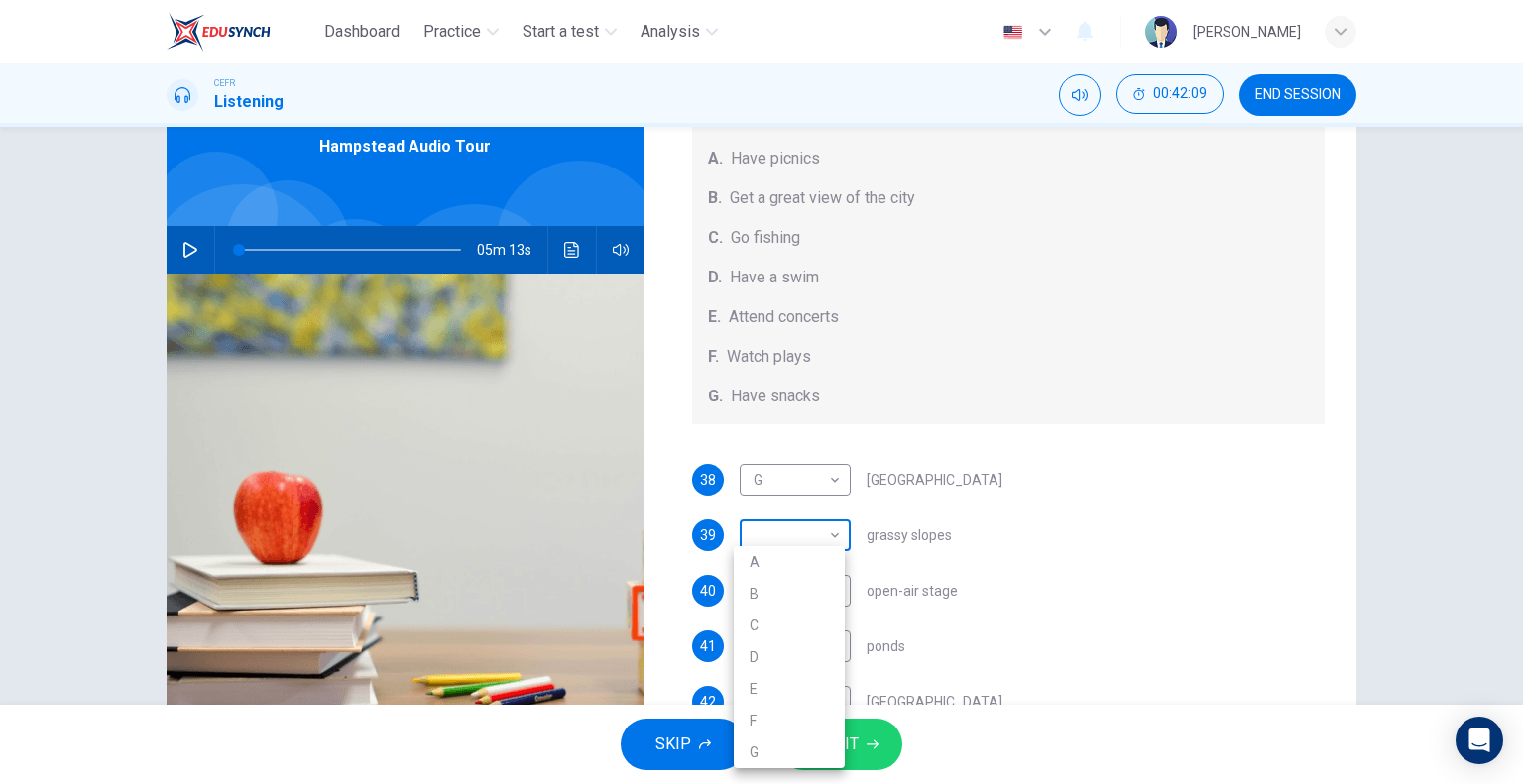 click on "Dashboard Practice Start a test Analysis English en ​ SYUKRINA BINTI YAHAYA CEFR Listening 00:42:09 END SESSION Questions 38 - 42 Which activity can be done at each of the following locations on the heath? Choose  FIVE  answers below and select the correct letter,  A-G , next to the questions. Activities A. Have picnics B. Get a great view of the city C. Go fishing D. Have a swim E. Attend concerts F. Watch plays G. Have snacks 38 G G ​ Kenwood House 39 ​ ​ grassy slopes 40 ​ ​ open-air stage 41 ​ ​ ponds 42 ​ ​ Parliament Hill Hampstead Audio Tour 05m 13s SKIP SUBMIT EduSynch - Online Language Proficiency Testing
Dashboard Practice Start a test Analysis Notifications © Copyright  2025 A B C D E F G" at bounding box center [762, 392] 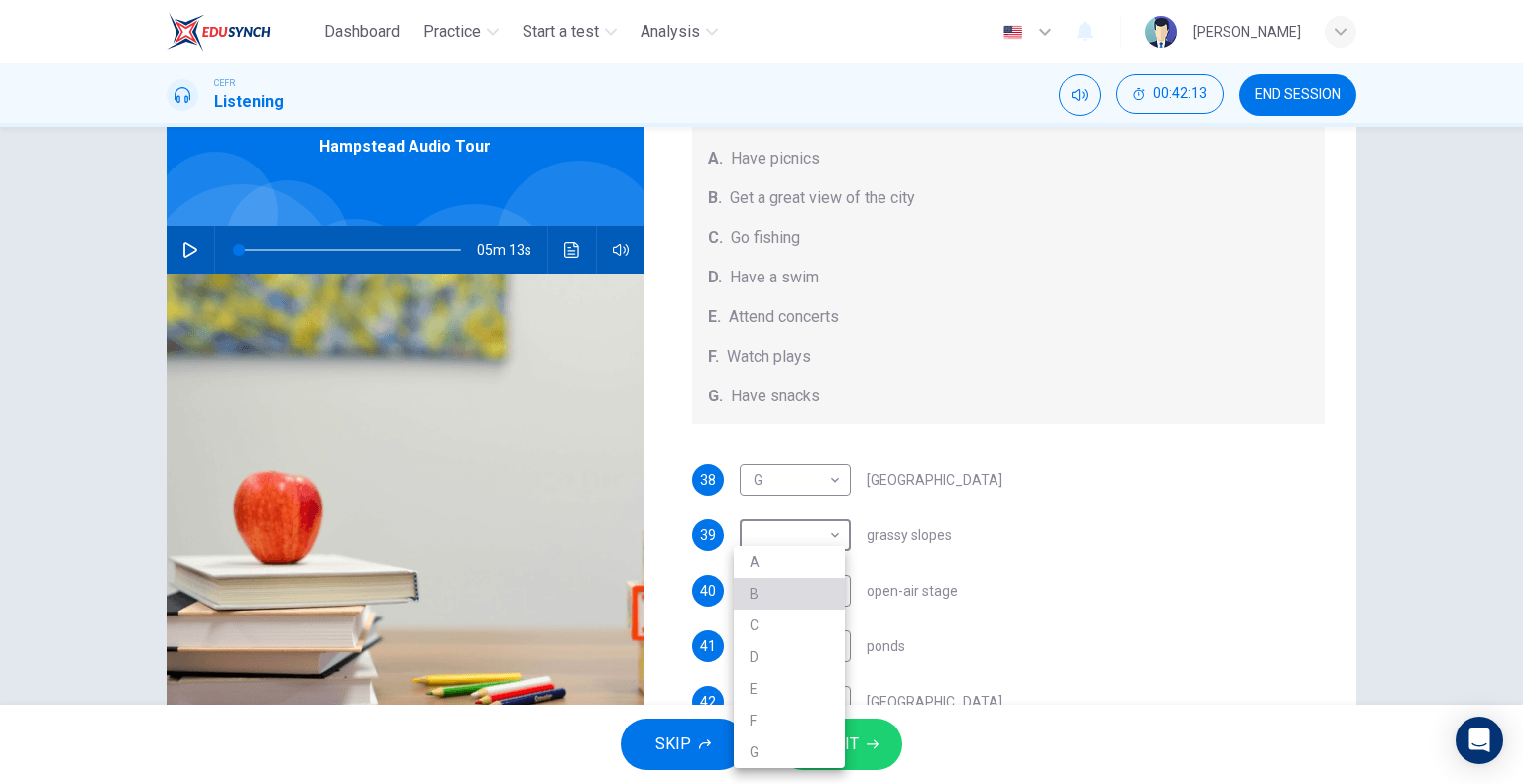 click on "B" at bounding box center (789, 594) 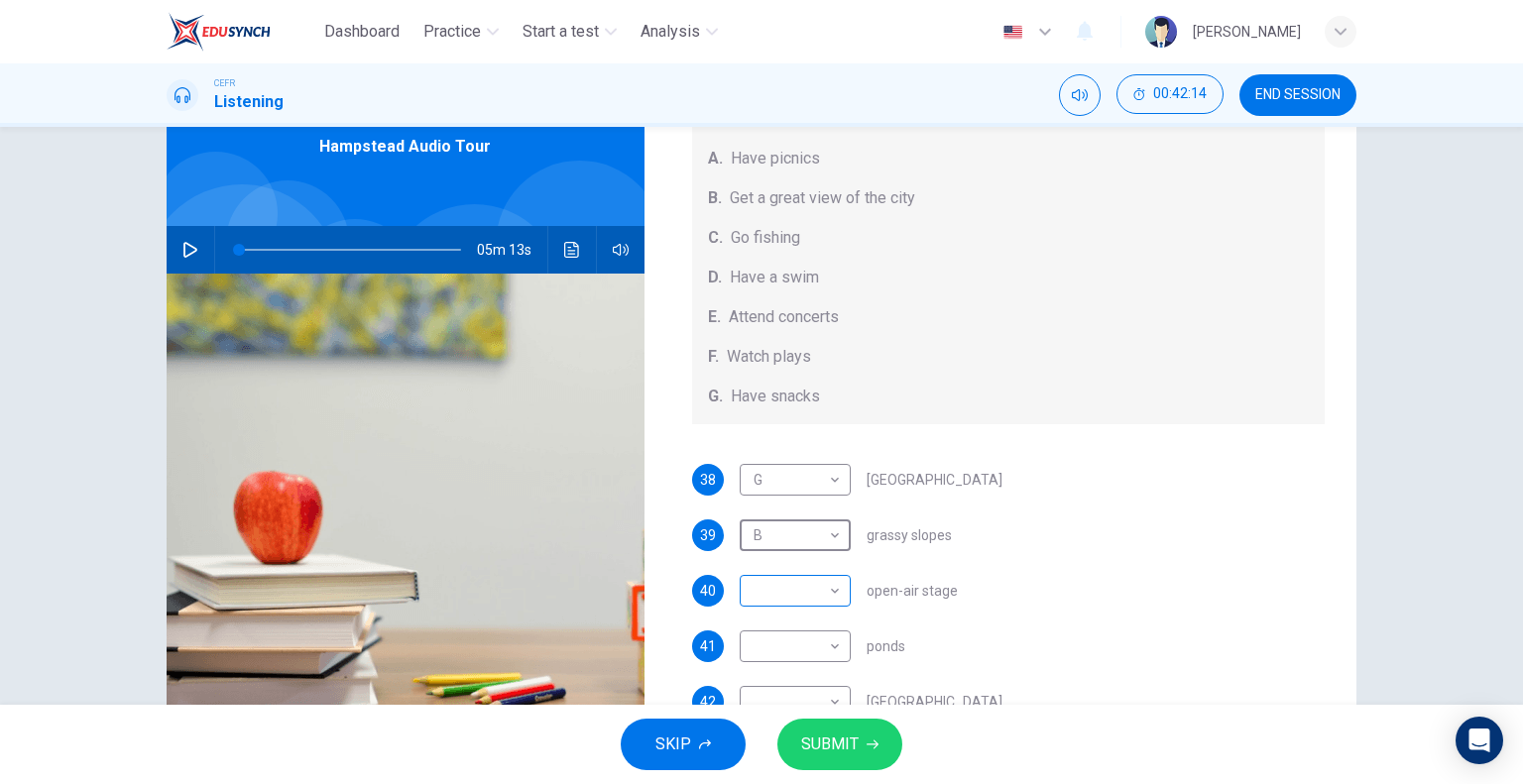 click on "Dashboard Practice Start a test Analysis English en ​ SYUKRINA BINTI YAHAYA CEFR Listening 00:42:14 END SESSION Questions 38 - 42 Which activity can be done at each of the following locations on the heath? Choose  FIVE  answers below and select the correct letter,  A-G , next to the questions. Activities A. Have picnics B. Get a great view of the city C. Go fishing D. Have a swim E. Attend concerts F. Watch plays G. Have snacks 38 G G ​ Kenwood House 39 B B ​ grassy slopes 40 ​ ​ open-air stage 41 ​ ​ ponds 42 ​ ​ Parliament Hill Hampstead Audio Tour 05m 13s SKIP SUBMIT EduSynch - Online Language Proficiency Testing
Dashboard Practice Start a test Analysis Notifications © Copyright  2025" at bounding box center (762, 392) 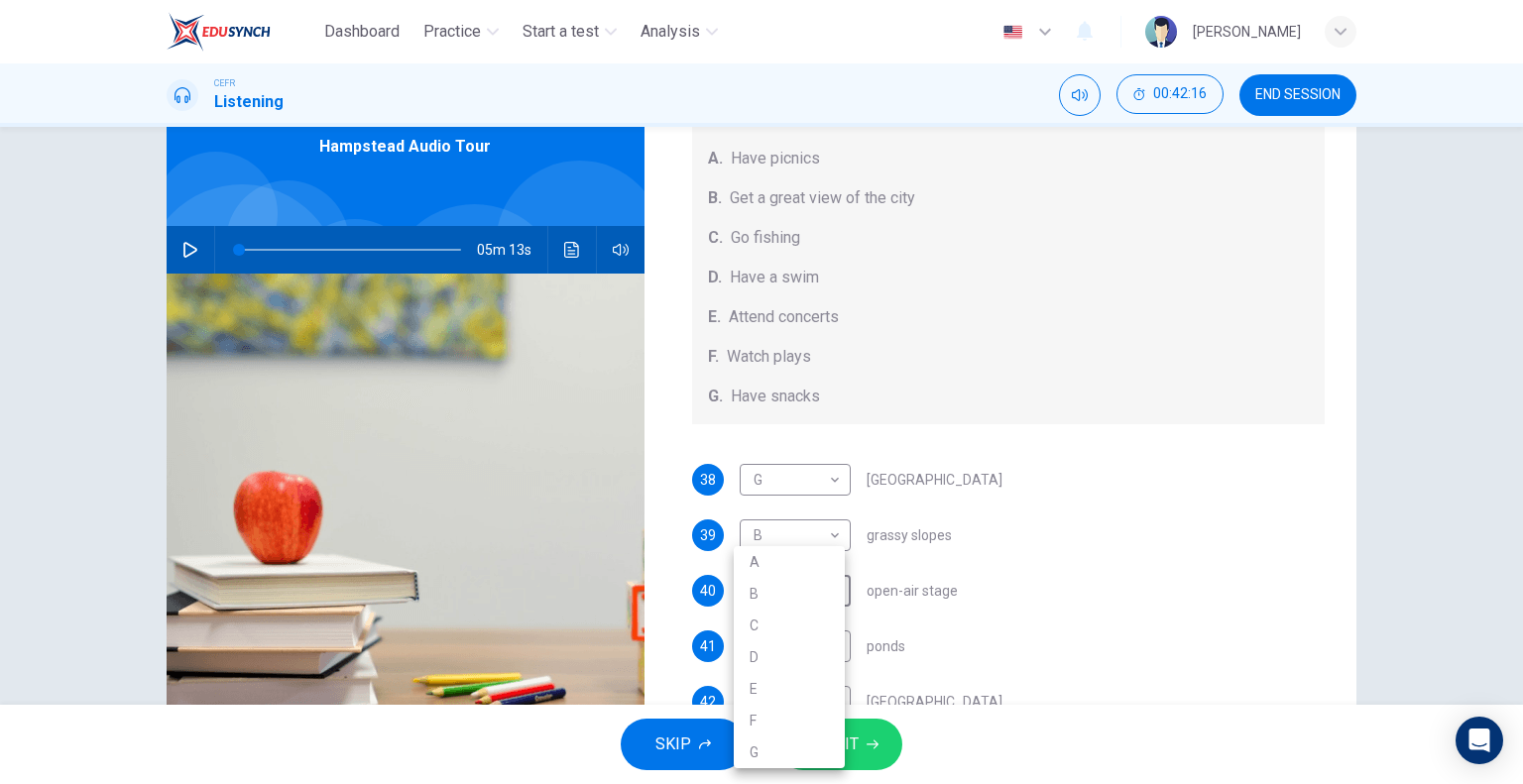 click on "E" at bounding box center (789, 689) 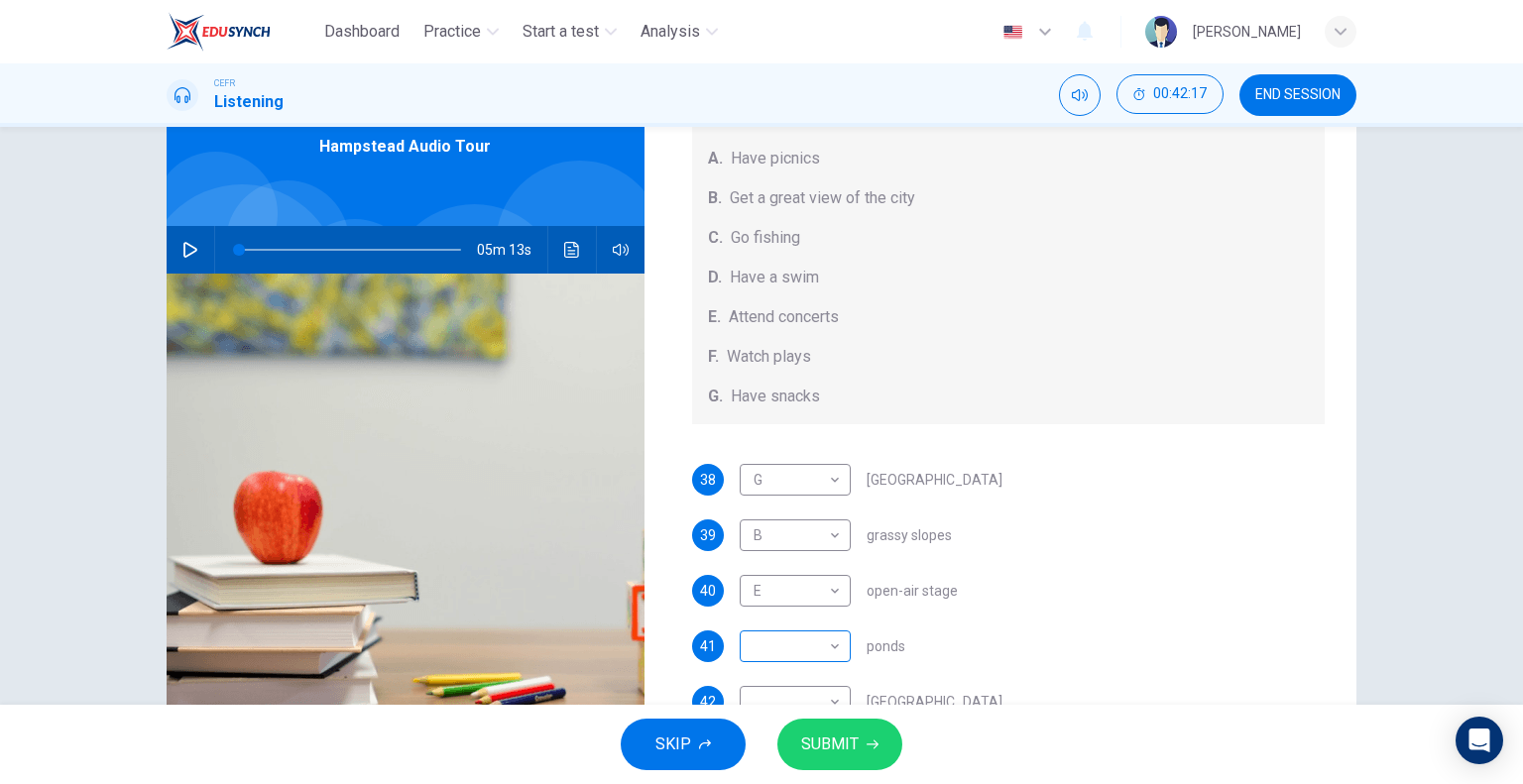click on "Dashboard Practice Start a test Analysis English en ​ SYUKRINA BINTI YAHAYA CEFR Listening 00:42:17 END SESSION Questions 38 - 42 Which activity can be done at each of the following locations on the heath? Choose  FIVE  answers below and select the correct letter,  A-G , next to the questions. Activities A. Have picnics B. Get a great view of the city C. Go fishing D. Have a swim E. Attend concerts F. Watch plays G. Have snacks 38 G G ​ Kenwood House 39 B B ​ grassy slopes 40 E E ​ open-air stage 41 ​ ​ ponds 42 ​ ​ Parliament Hill Hampstead Audio Tour 05m 13s SKIP SUBMIT EduSynch - Online Language Proficiency Testing
Dashboard Practice Start a test Analysis Notifications © Copyright  2025" at bounding box center [762, 392] 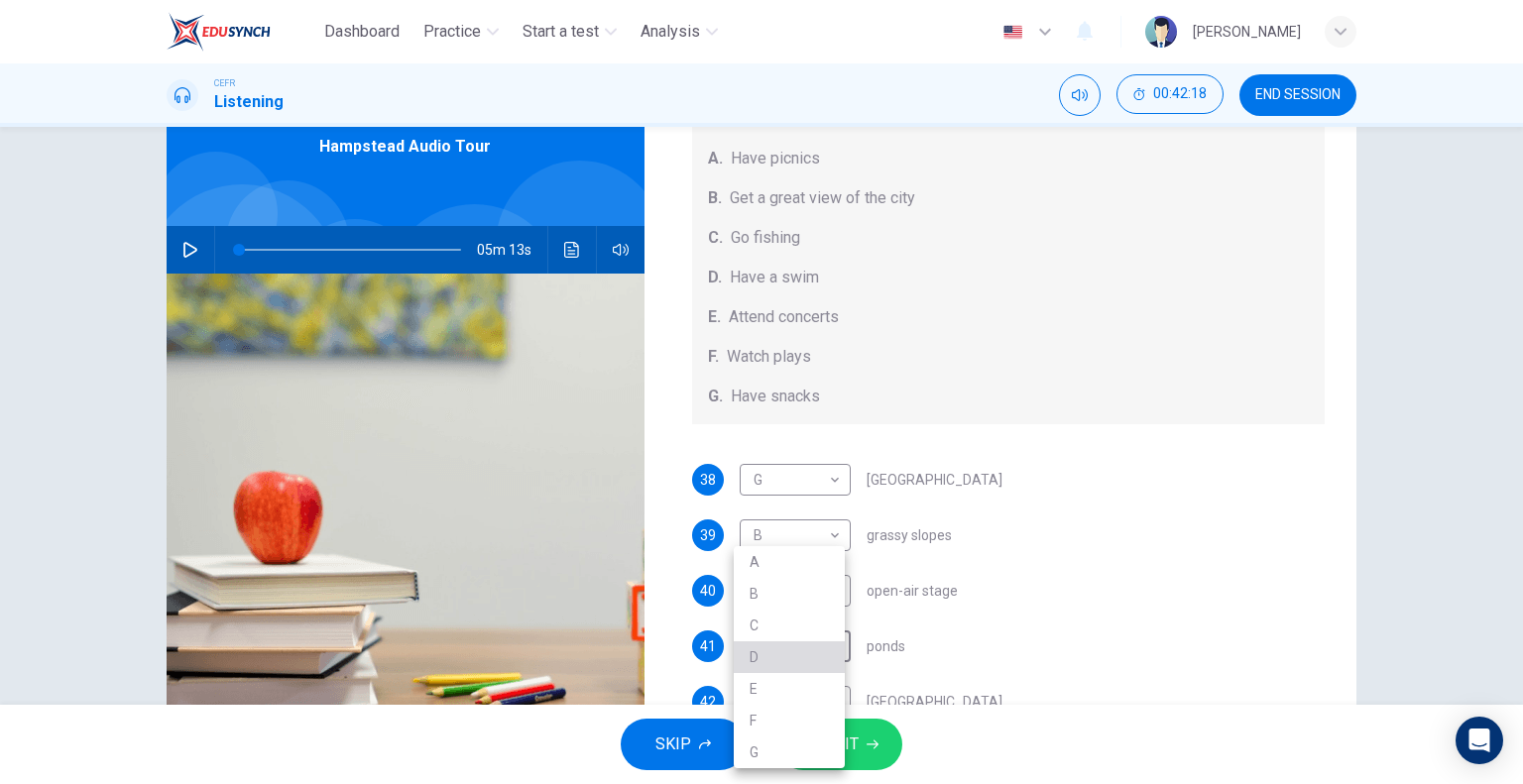 click on "D" at bounding box center [789, 657] 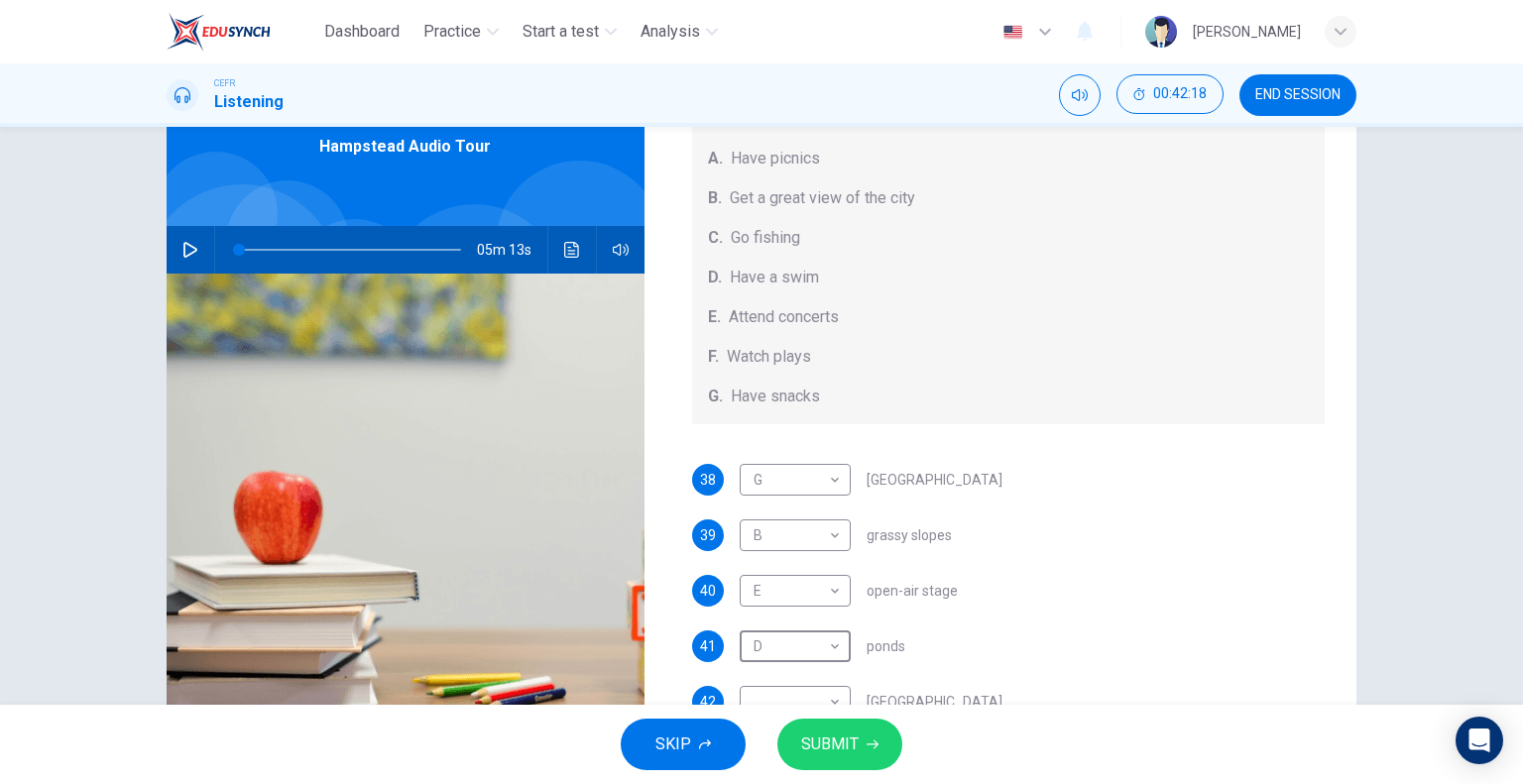 click on "A B C D E F G" at bounding box center [762, 392] 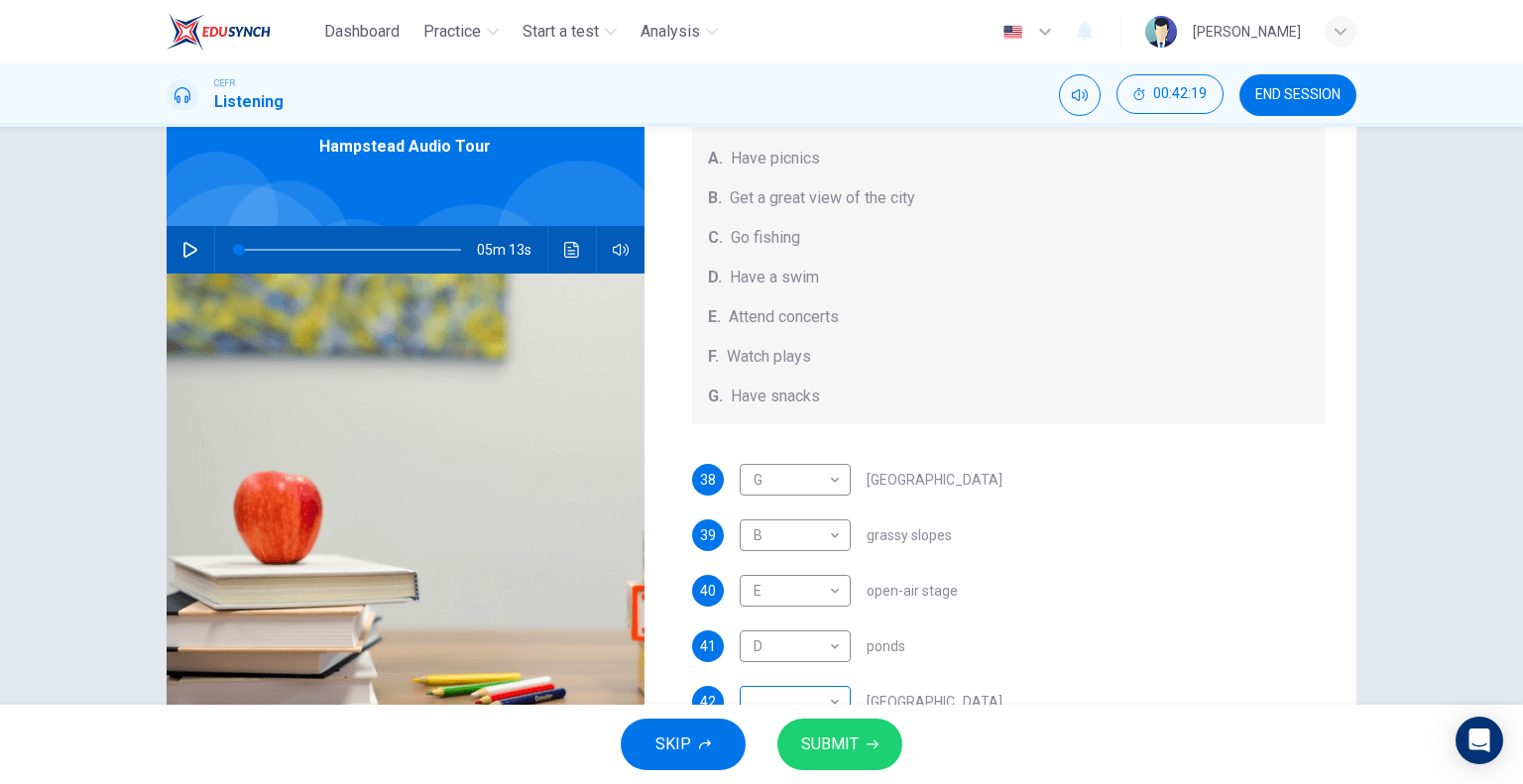 click on "Dashboard Practice Start a test Analysis English en ​ SYUKRINA BINTI YAHAYA CEFR Listening 00:42:19 END SESSION Questions 38 - 42 Which activity can be done at each of the following locations on the heath? Choose  FIVE  answers below and select the correct letter,  A-G , next to the questions. Activities A. Have picnics B. Get a great view of the city C. Go fishing D. Have a swim E. Attend concerts F. Watch plays G. Have snacks 38 G G ​ Kenwood House 39 B B ​ grassy slopes 40 E E ​ open-air stage 41 D D ​ ponds 42 ​ ​ Parliament Hill Hampstead Audio Tour 05m 13s SKIP SUBMIT EduSynch - Online Language Proficiency Testing
Dashboard Practice Start a test Analysis Notifications © Copyright  2025" at bounding box center [762, 392] 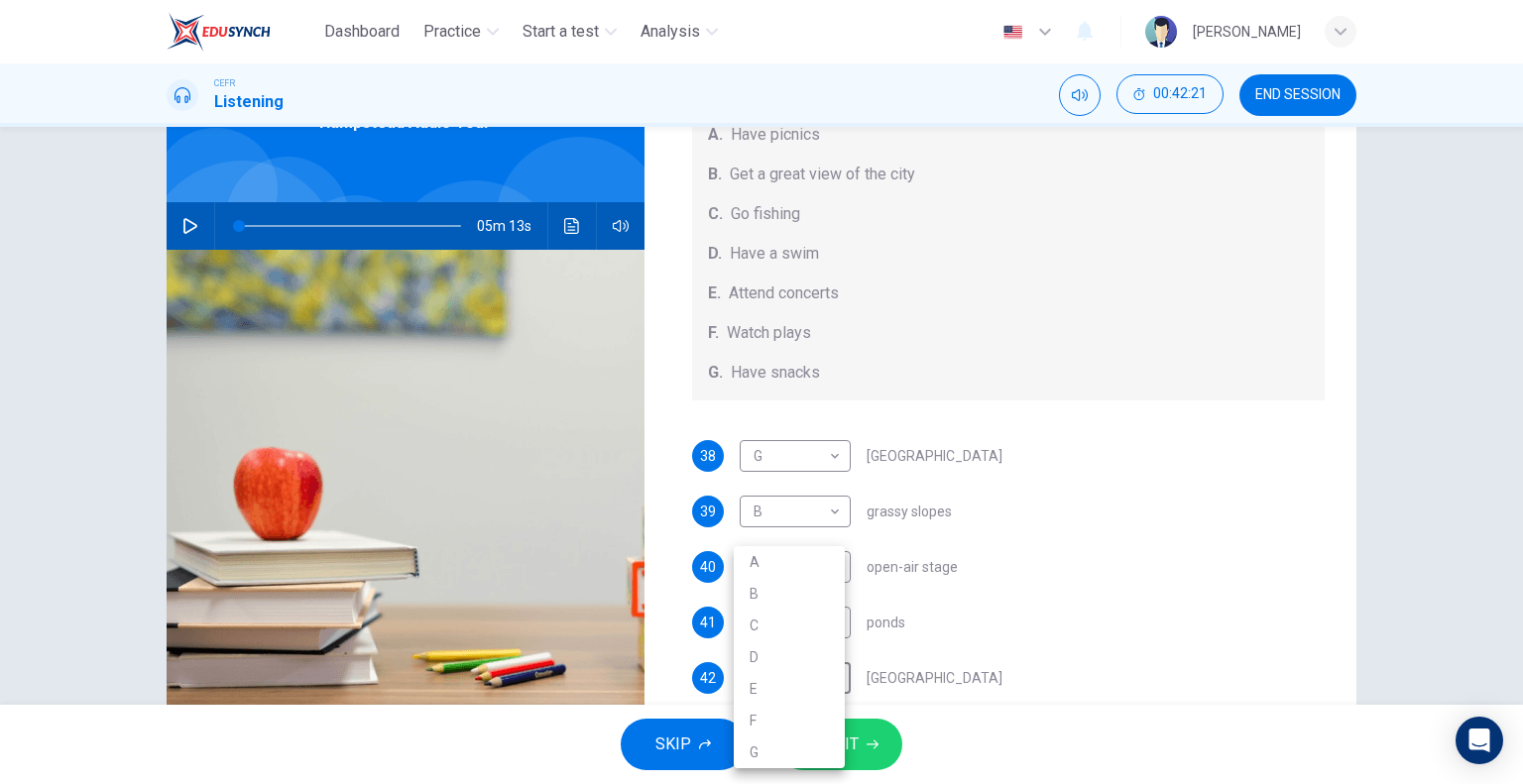 click on "B" at bounding box center (789, 594) 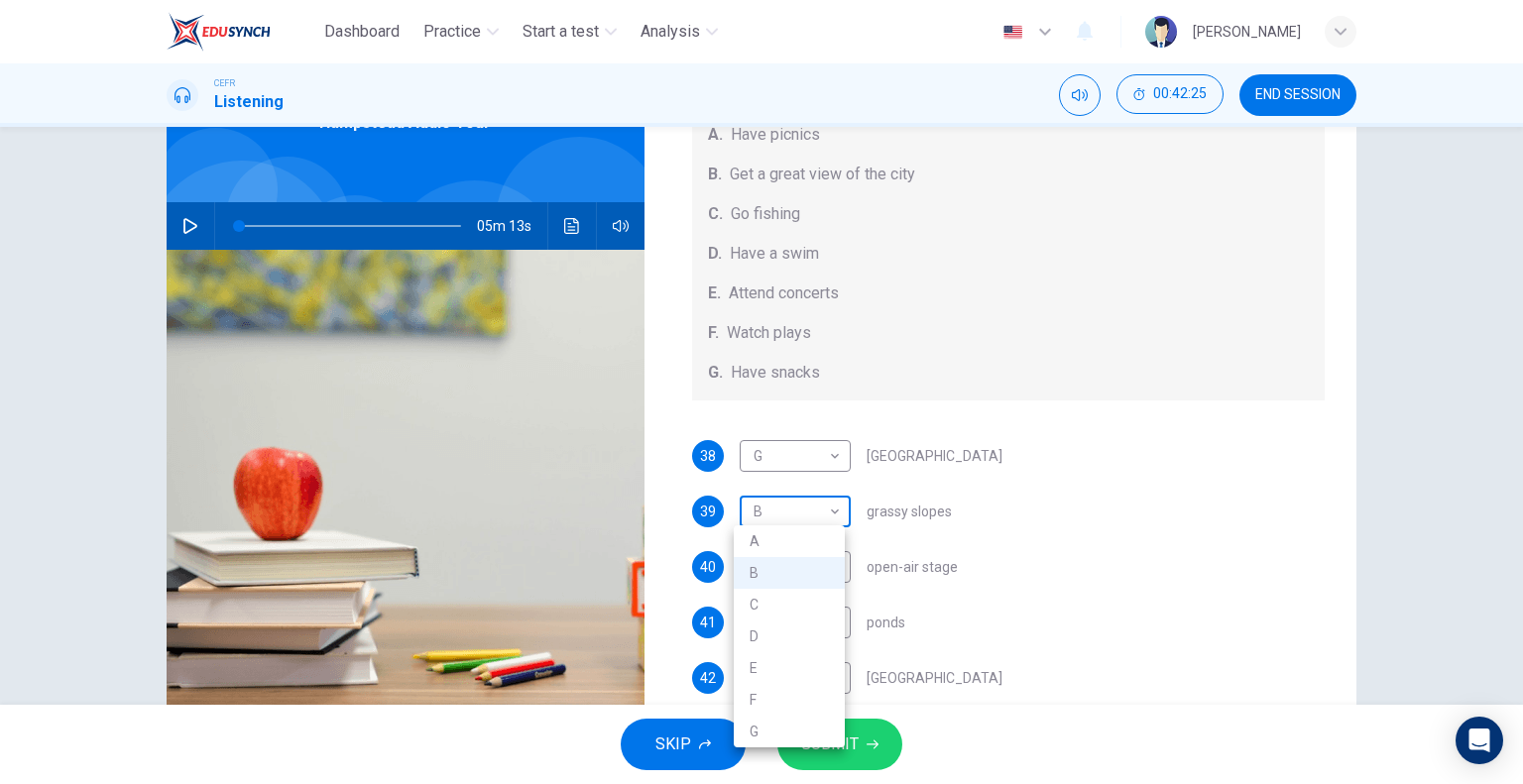 click on "Dashboard Practice Start a test Analysis English en ​ SYUKRINA BINTI YAHAYA CEFR Listening 00:42:25 END SESSION Questions 38 - 42 Which activity can be done at each of the following locations on the heath? Choose  FIVE  answers below and select the correct letter,  A-G , next to the questions. Activities A. Have picnics B. Get a great view of the city C. Go fishing D. Have a swim E. Attend concerts F. Watch plays G. Have snacks 38 G G ​ Kenwood House 39 B B ​ grassy slopes 40 E E ​ open-air stage 41 D D ​ ponds 42 B B ​ Parliament Hill Hampstead Audio Tour 05m 13s SKIP SUBMIT EduSynch - Online Language Proficiency Testing
Dashboard Practice Start a test Analysis Notifications © Copyright  2025 A B C D E F G" at bounding box center (762, 392) 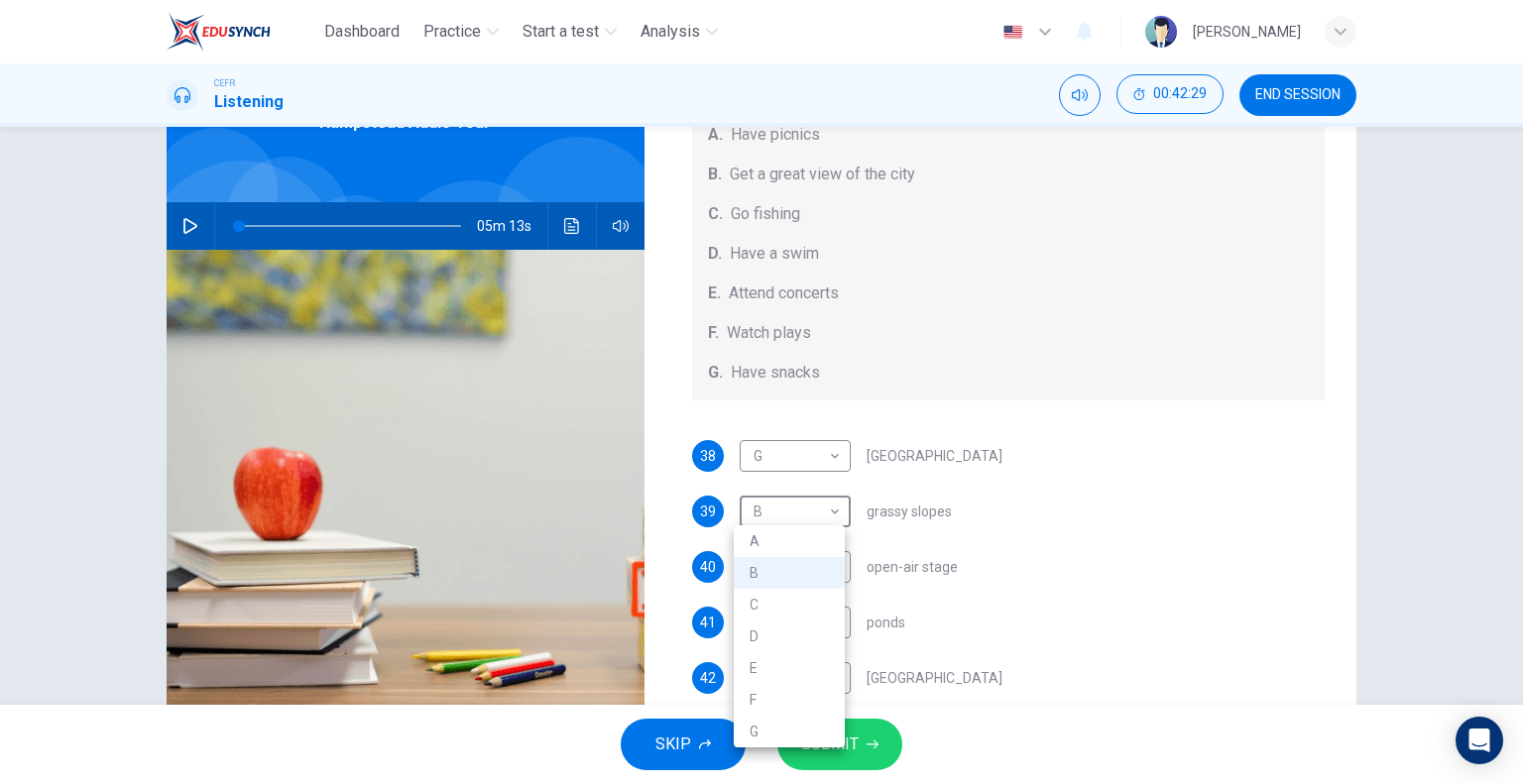 click at bounding box center [762, 392] 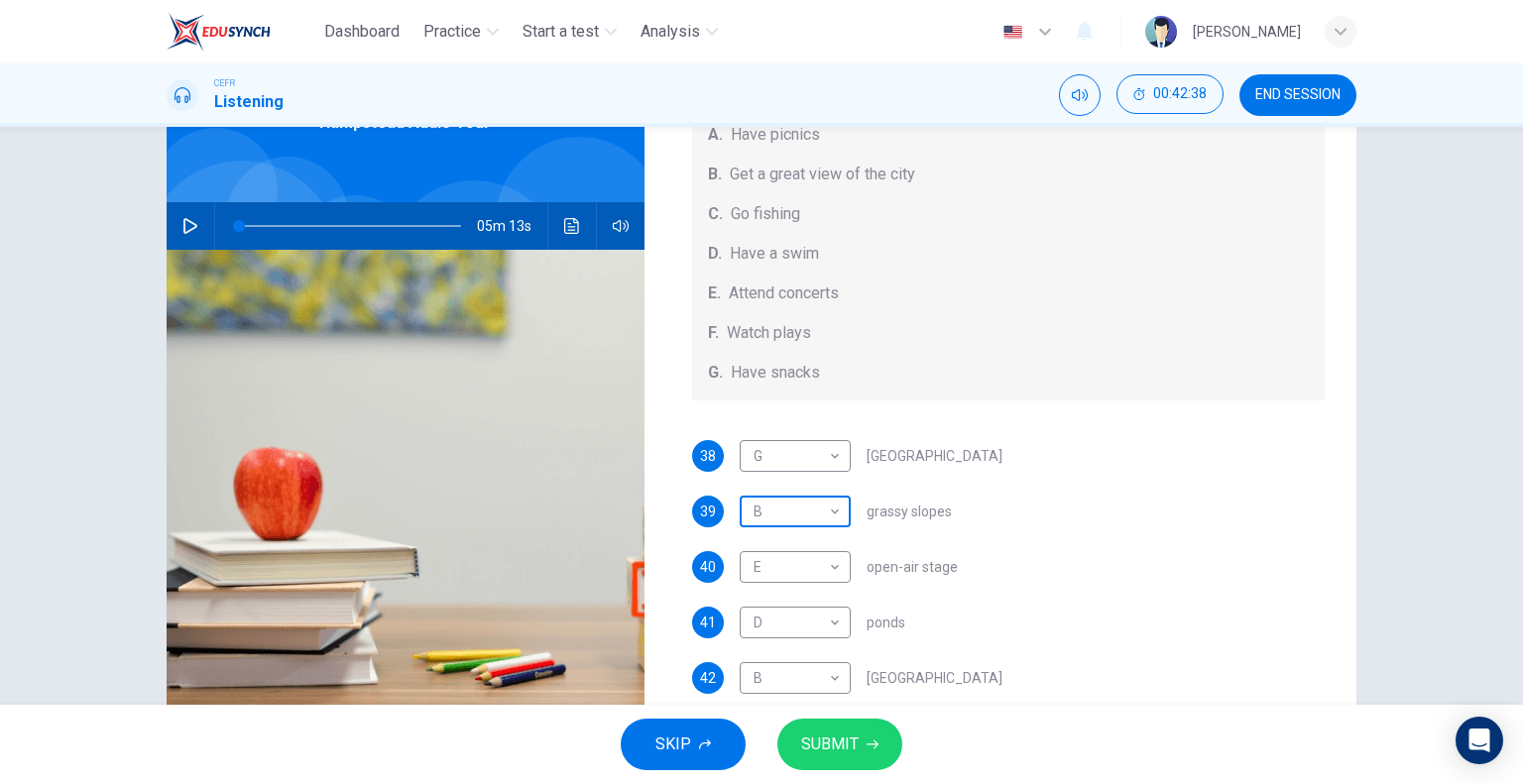 click on "Dashboard Practice Start a test Analysis English en ​ SYUKRINA BINTI YAHAYA CEFR Listening 00:42:38 END SESSION Questions 38 - 42 Which activity can be done at each of the following locations on the heath? Choose  FIVE  answers below and select the correct letter,  A-G , next to the questions. Activities A. Have picnics B. Get a great view of the city C. Go fishing D. Have a swim E. Attend concerts F. Watch plays G. Have snacks 38 G G ​ Kenwood House 39 B B ​ grassy slopes 40 E E ​ open-air stage 41 D D ​ ponds 42 B B ​ Parliament Hill Hampstead Audio Tour 05m 13s SKIP SUBMIT EduSynch - Online Language Proficiency Testing
Dashboard Practice Start a test Analysis Notifications © Copyright  2025" at bounding box center [762, 392] 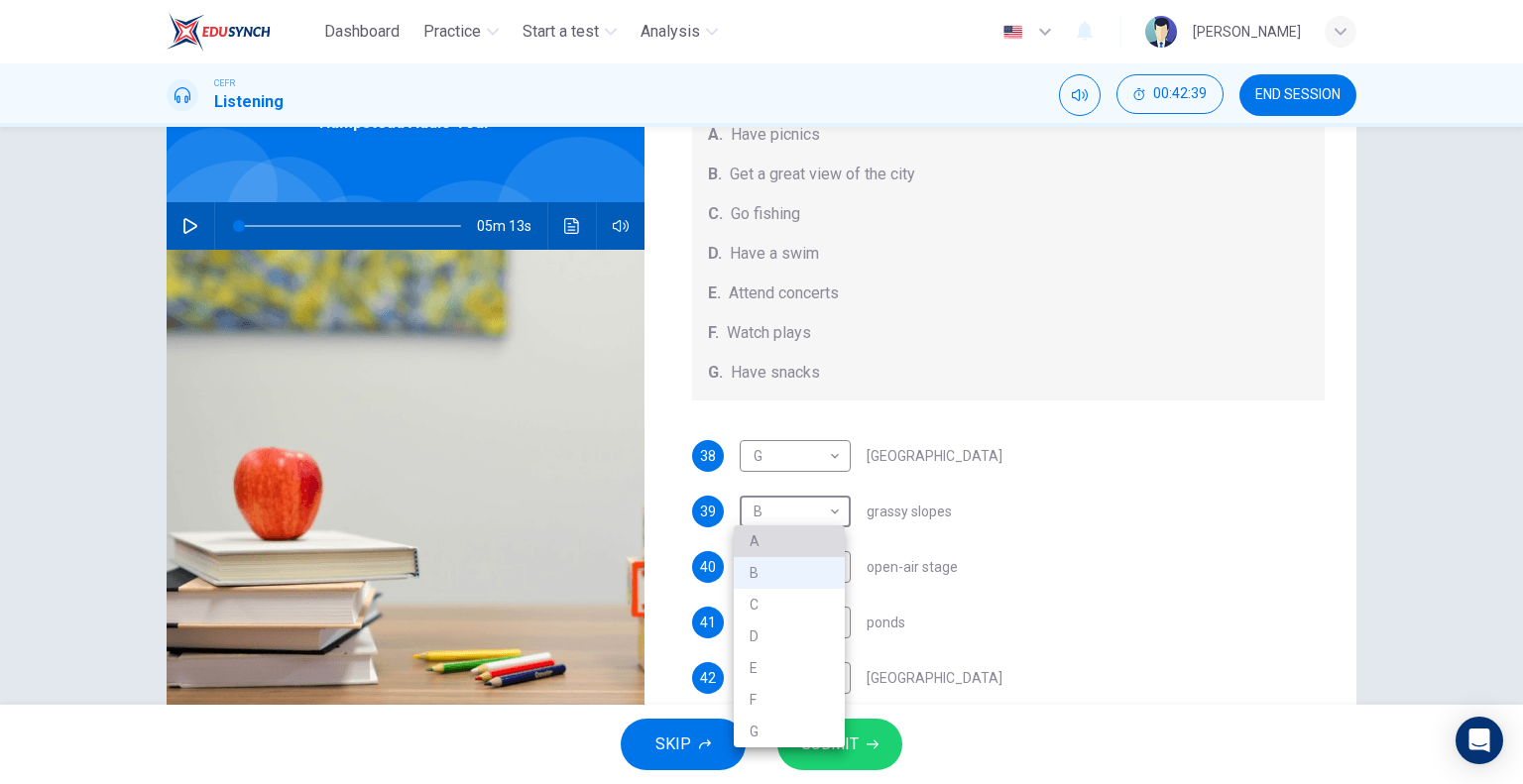click on "A" at bounding box center (789, 541) 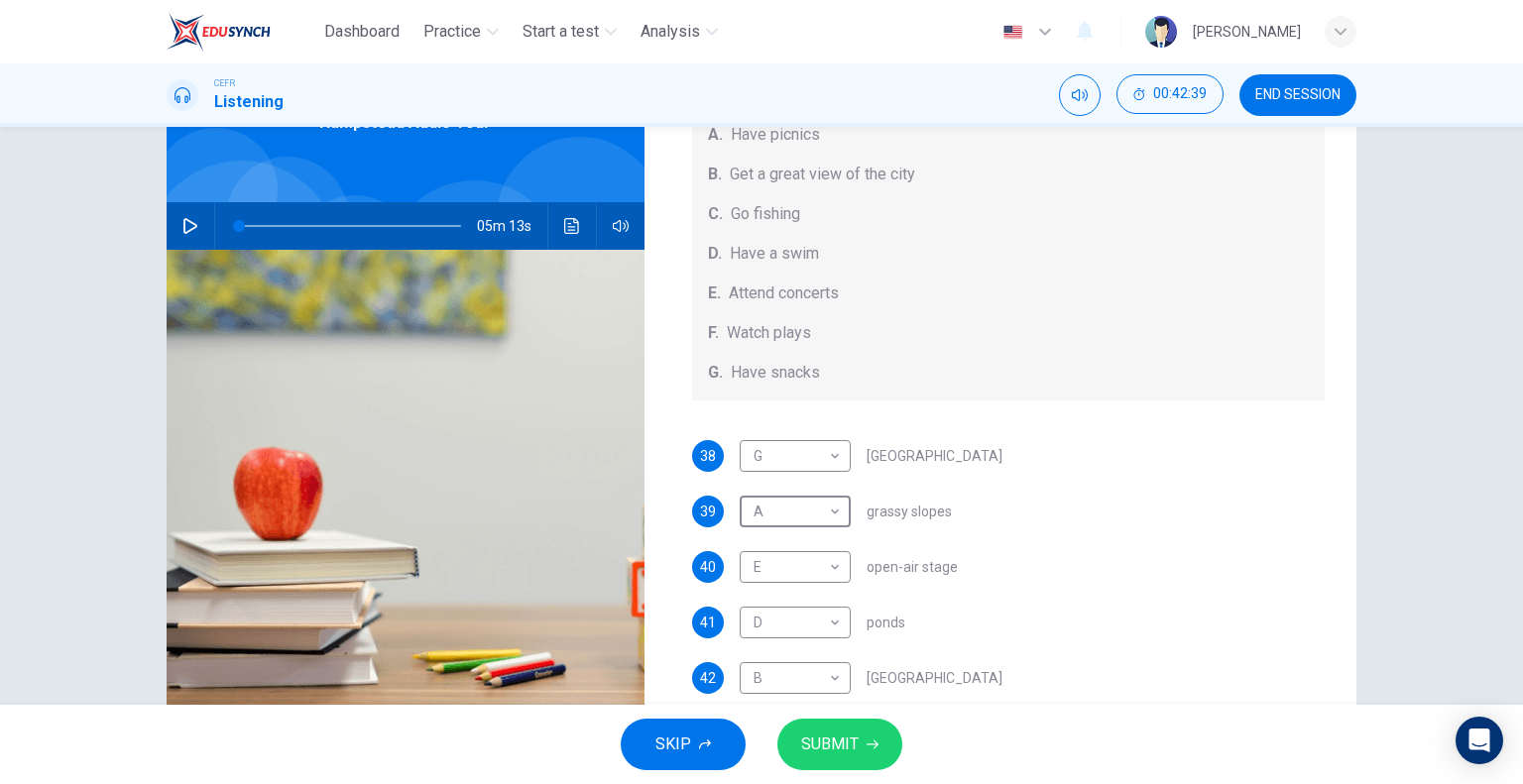 click on "A B C D E F G" at bounding box center [762, 392] 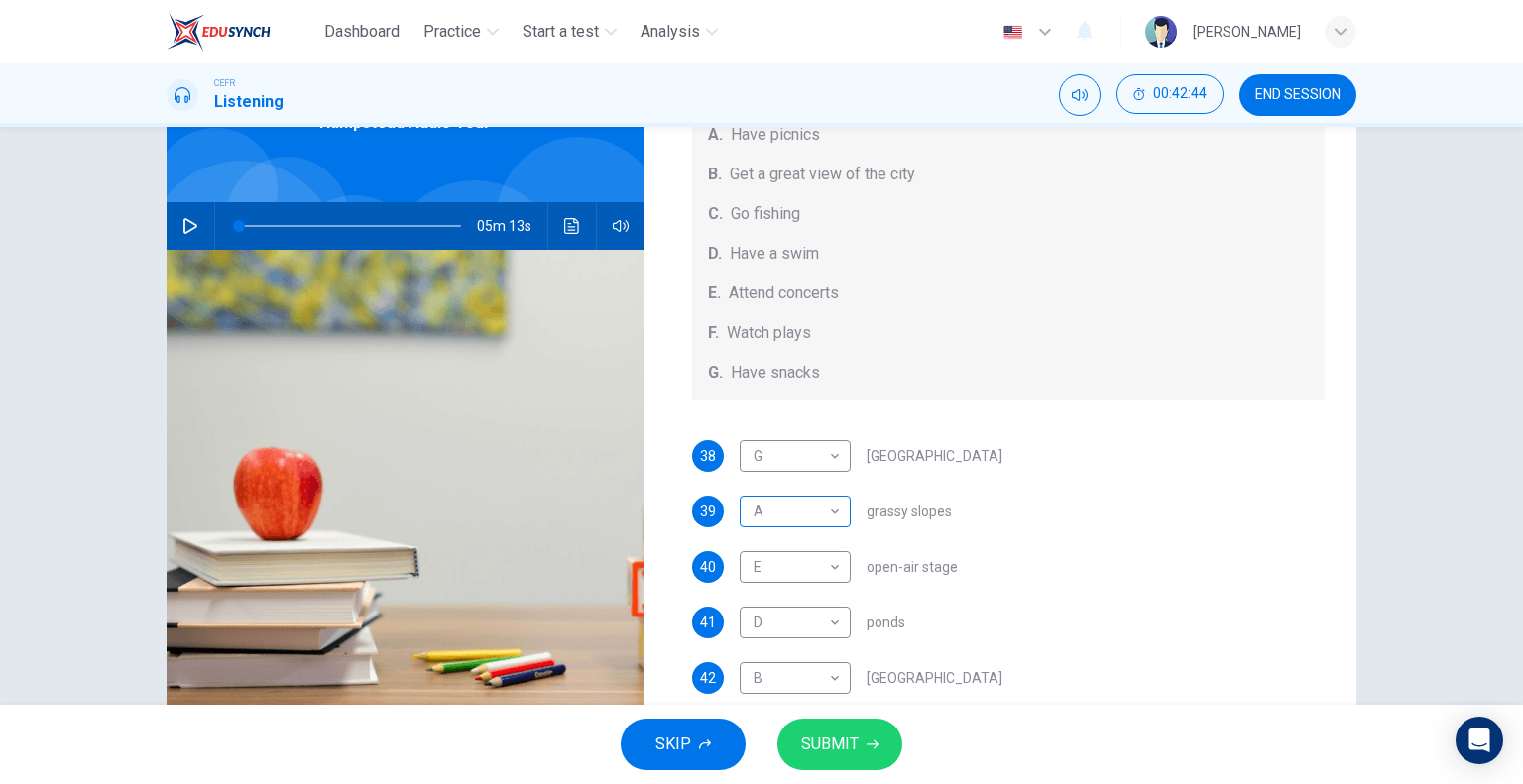 click on "Dashboard Practice Start a test Analysis English en ​ SYUKRINA BINTI YAHAYA CEFR Listening 00:42:44 END SESSION Questions 38 - 42 Which activity can be done at each of the following locations on the heath? Choose  FIVE  answers below and select the correct letter,  A-G , next to the questions. Activities A. Have picnics B. Get a great view of the city C. Go fishing D. Have a swim E. Attend concerts F. Watch plays G. Have snacks 38 G G ​ Kenwood House 39 A A ​ grassy slopes 40 E E ​ open-air stage 41 D D ​ ponds 42 B B ​ Parliament Hill Hampstead Audio Tour 05m 13s SKIP SUBMIT EduSynch - Online Language Proficiency Testing
Dashboard Practice Start a test Analysis Notifications © Copyright  2025" at bounding box center (762, 392) 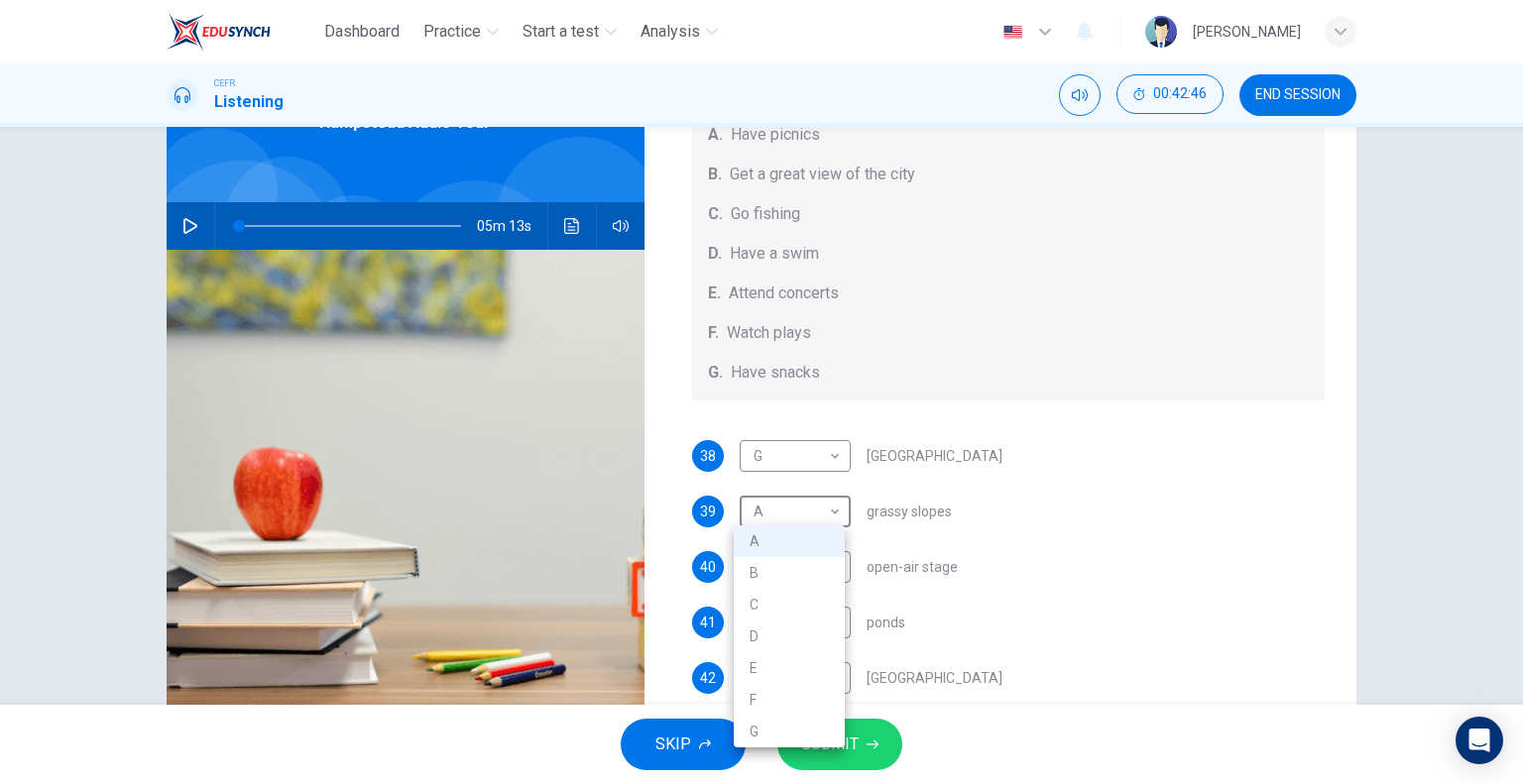click on "E" at bounding box center [789, 668] 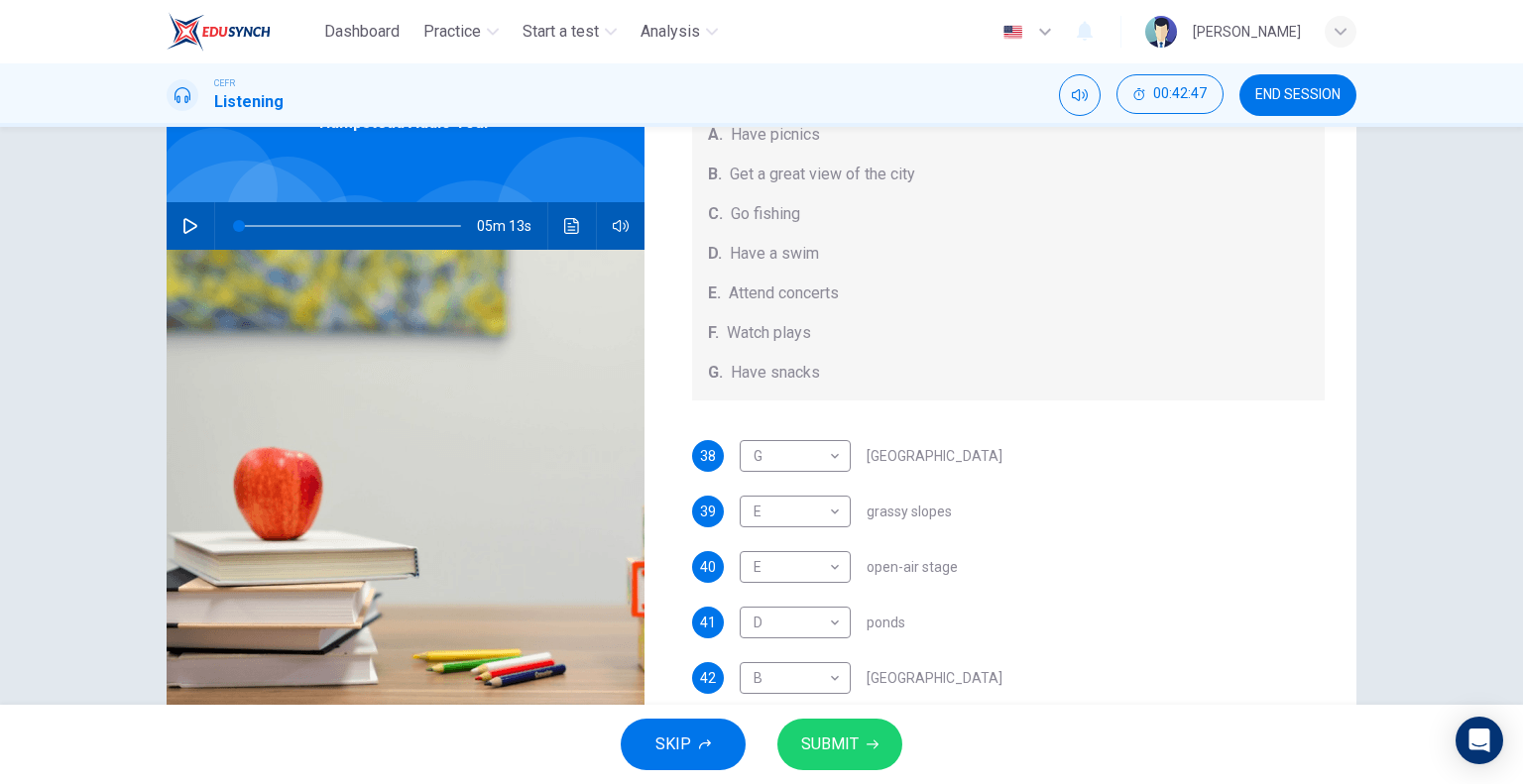 click on "40 E E ​ open-air stage" at bounding box center (1008, 567) 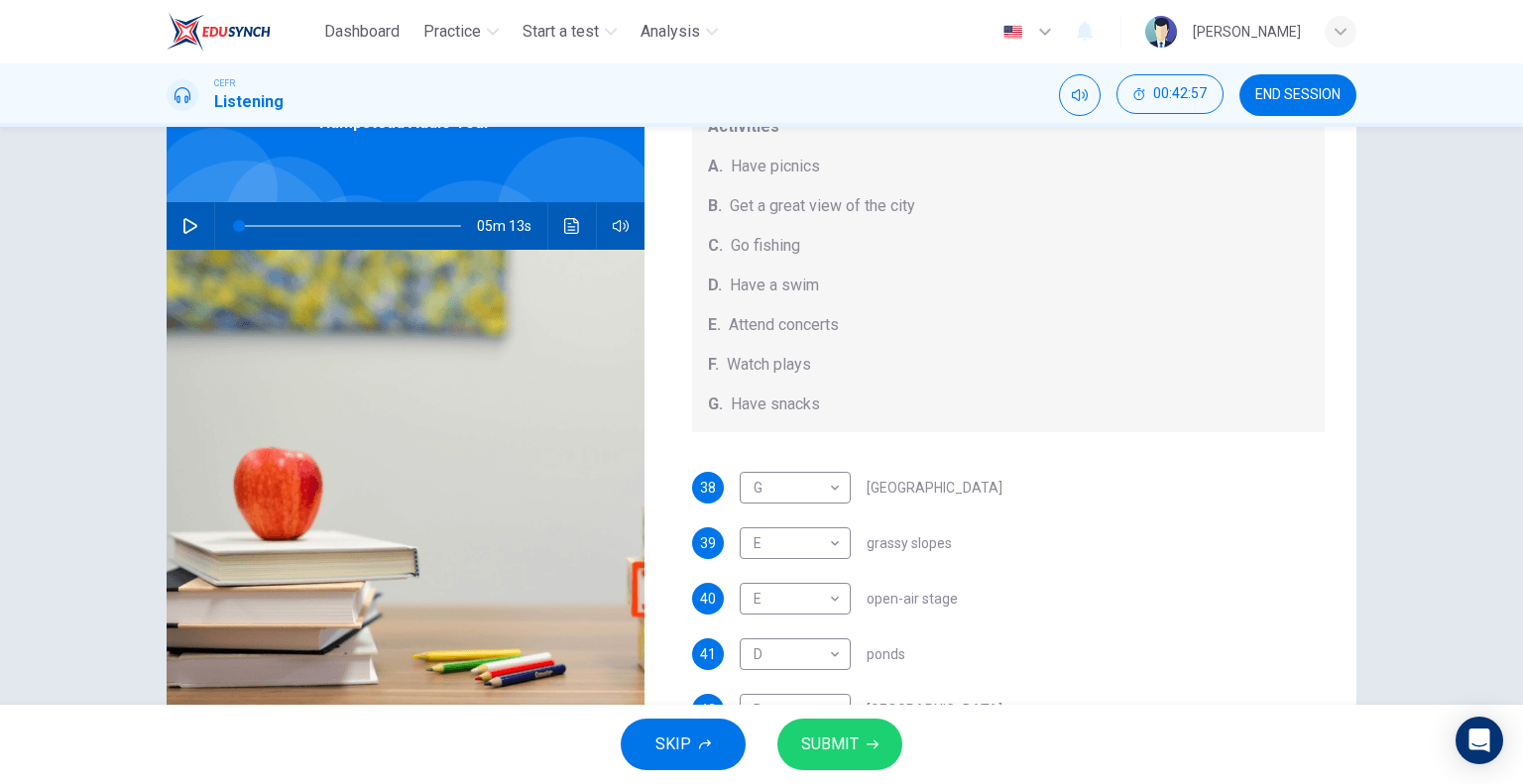 scroll, scrollTop: 182, scrollLeft: 0, axis: vertical 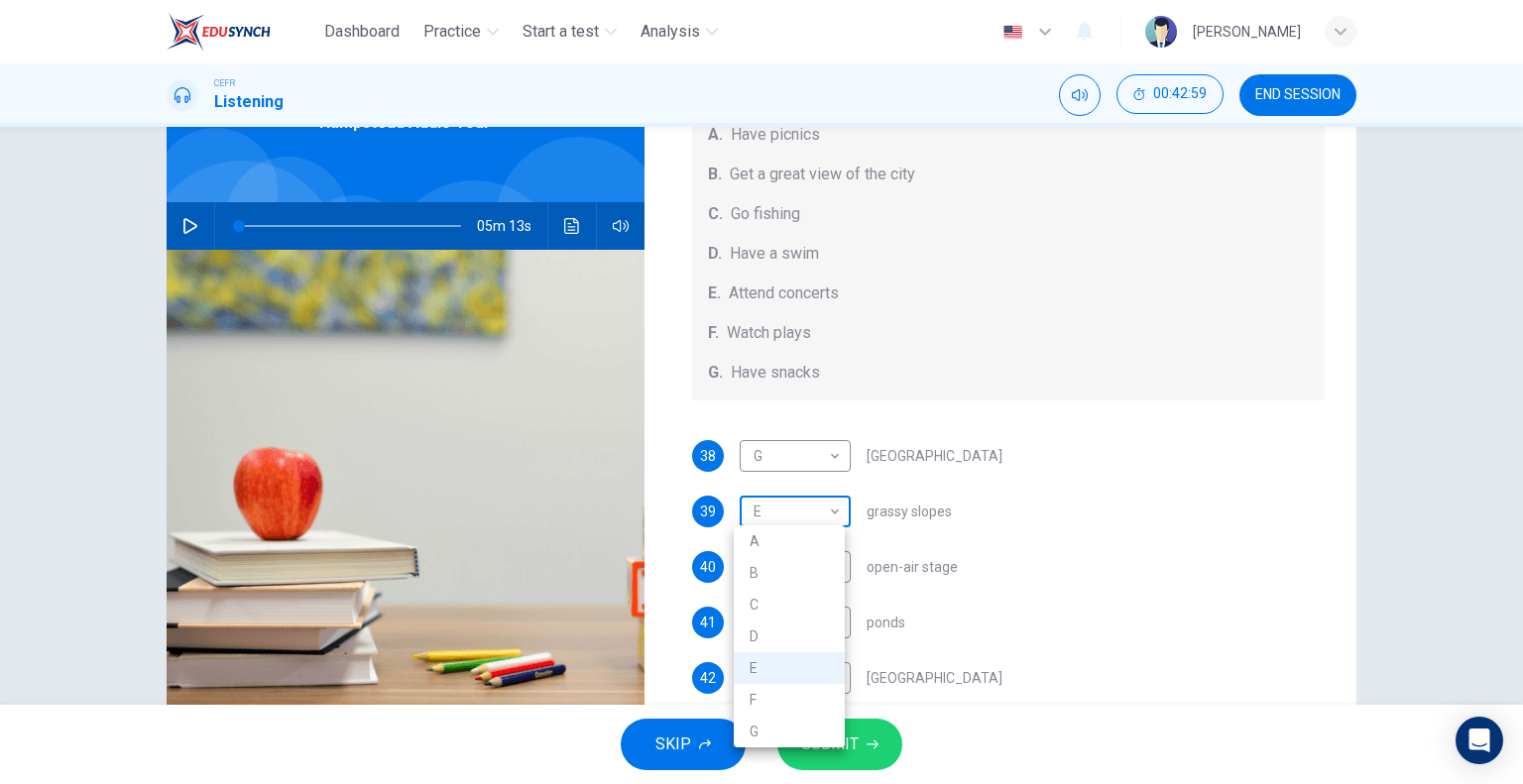 click on "Dashboard Practice Start a test Analysis English en ​ SYUKRINA BINTI YAHAYA CEFR Listening 00:42:59 END SESSION Questions 38 - 42 Which activity can be done at each of the following locations on the heath? Choose  FIVE  answers below and select the correct letter,  A-G , next to the questions. Activities A. Have picnics B. Get a great view of the city C. Go fishing D. Have a swim E. Attend concerts F. Watch plays G. Have snacks 38 G G ​ Kenwood House 39 E E ​ grassy slopes 40 E E ​ open-air stage 41 D D ​ ponds 42 B B ​ Parliament Hill Hampstead Audio Tour 05m 13s SKIP SUBMIT EduSynch - Online Language Proficiency Testing
Dashboard Practice Start a test Analysis Notifications © Copyright  2025 A B C D E F G" at bounding box center (762, 392) 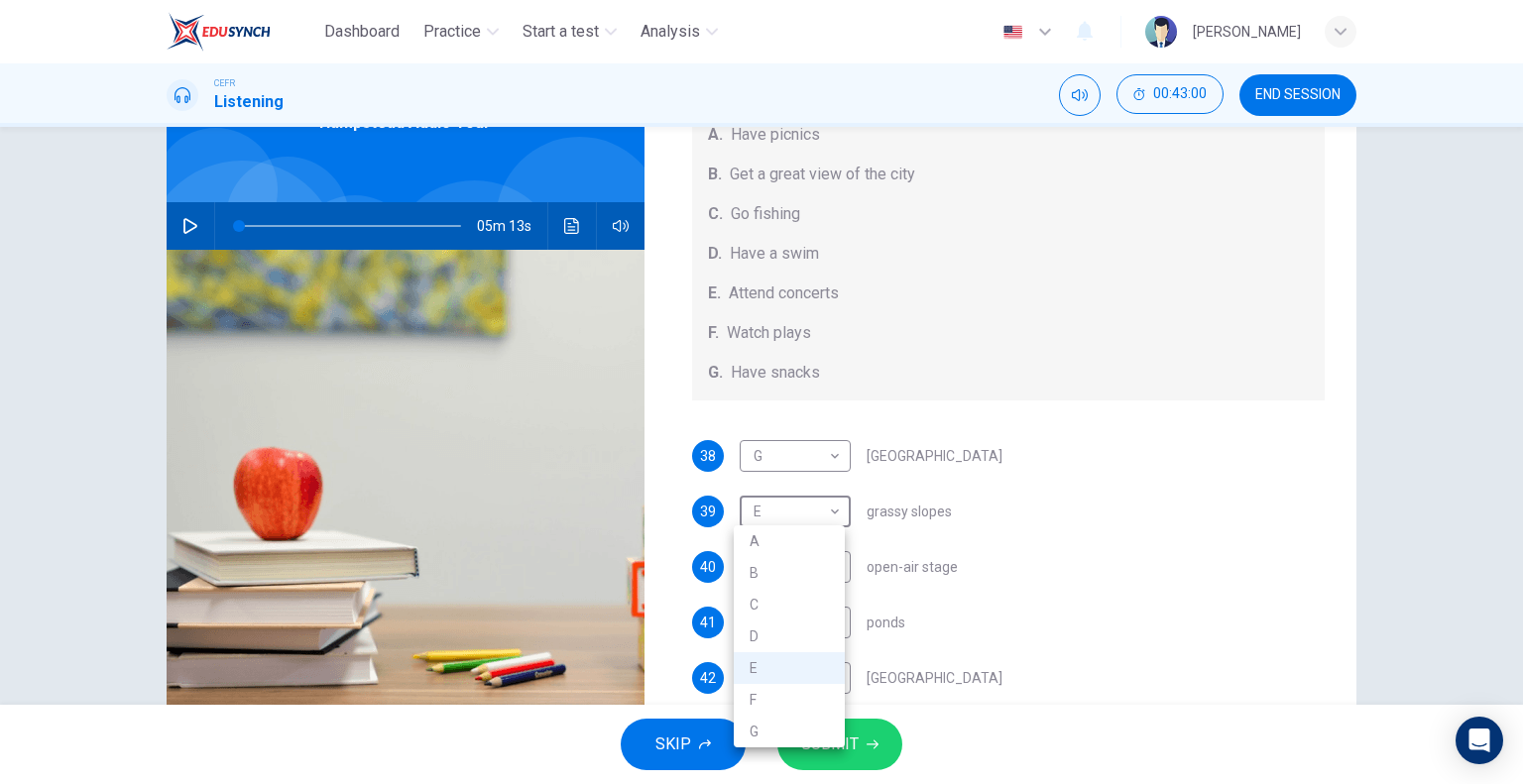 click on "A" at bounding box center (789, 541) 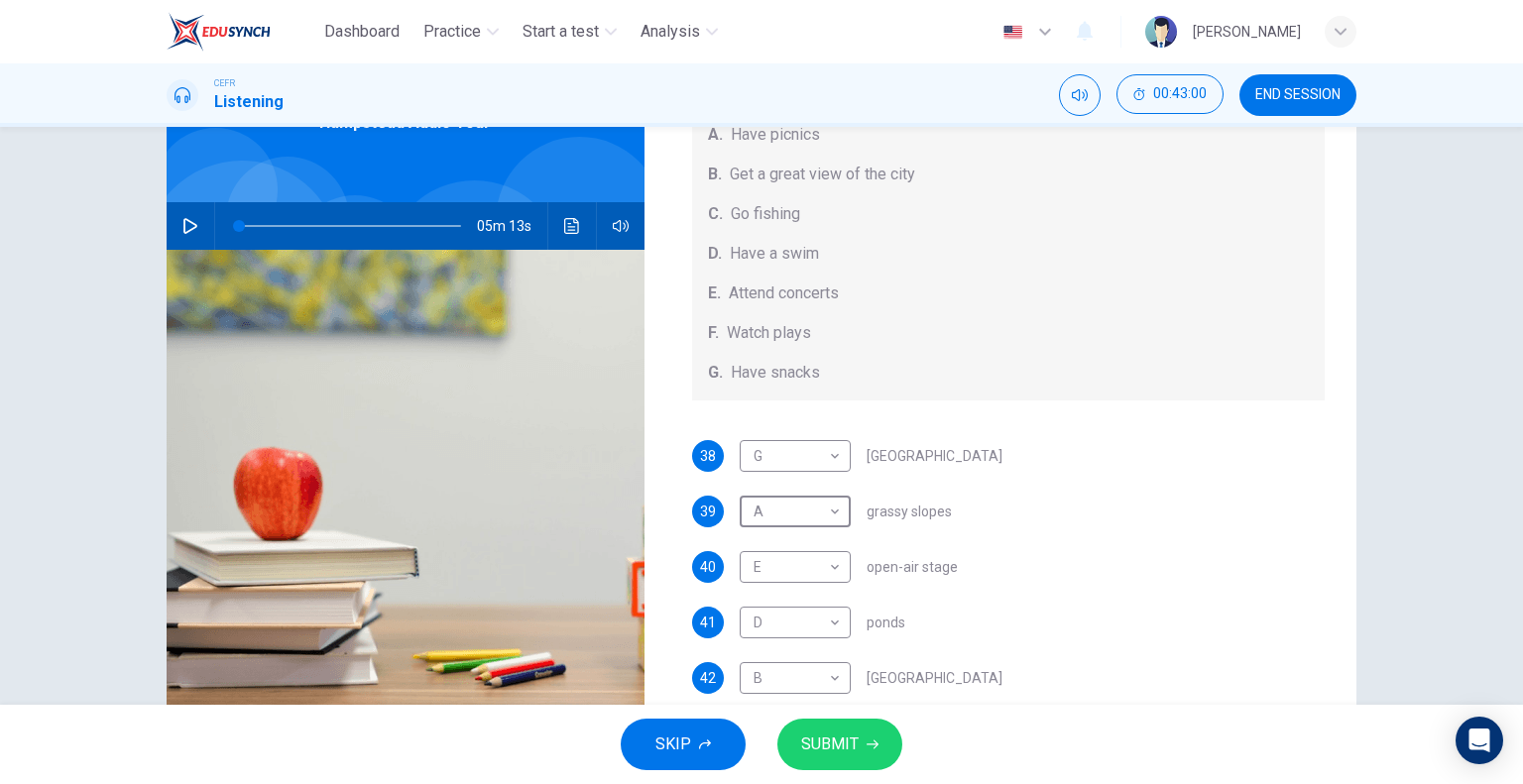 click on "A B C D E F G" at bounding box center [762, 392] 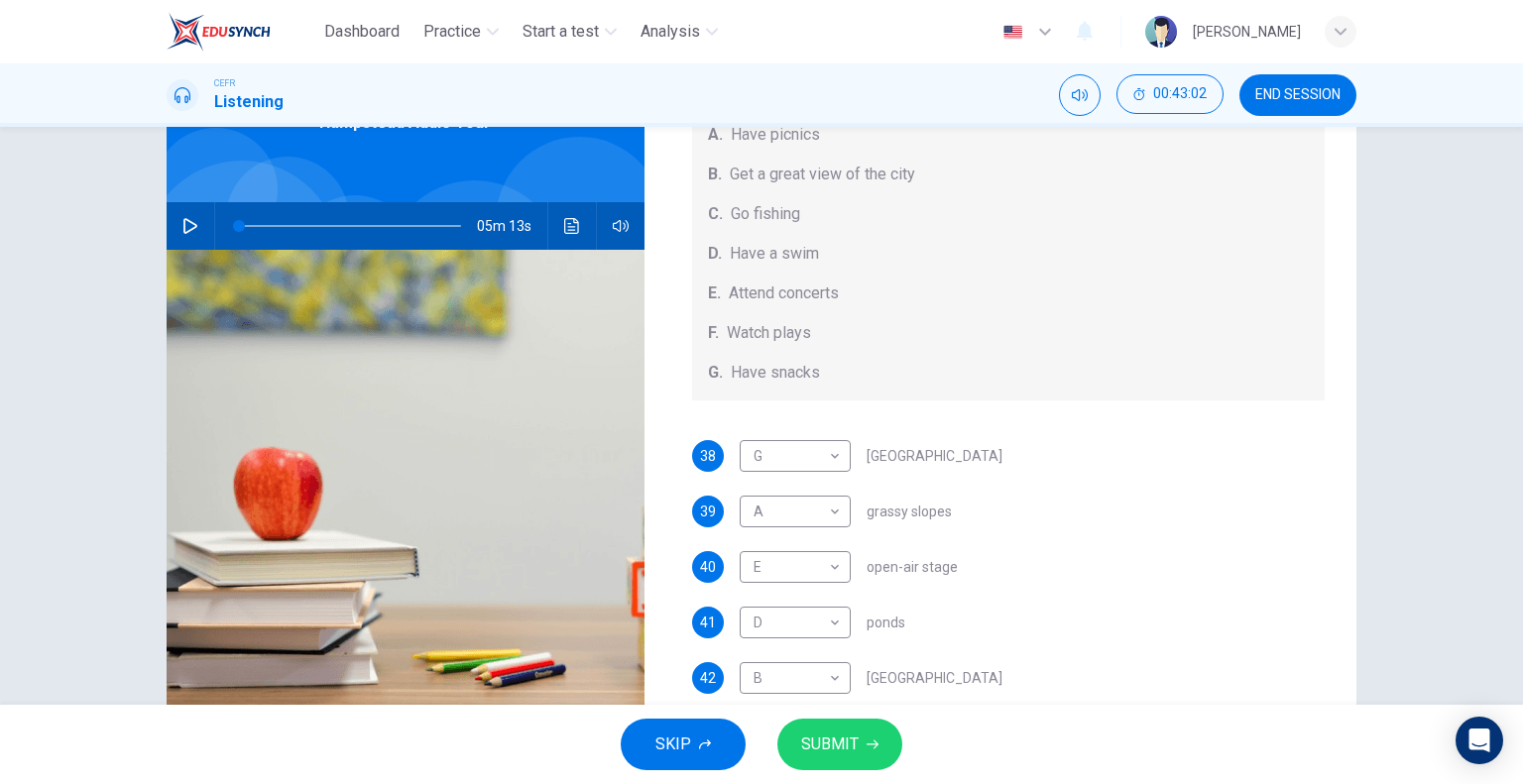 click at bounding box center (350, 226) 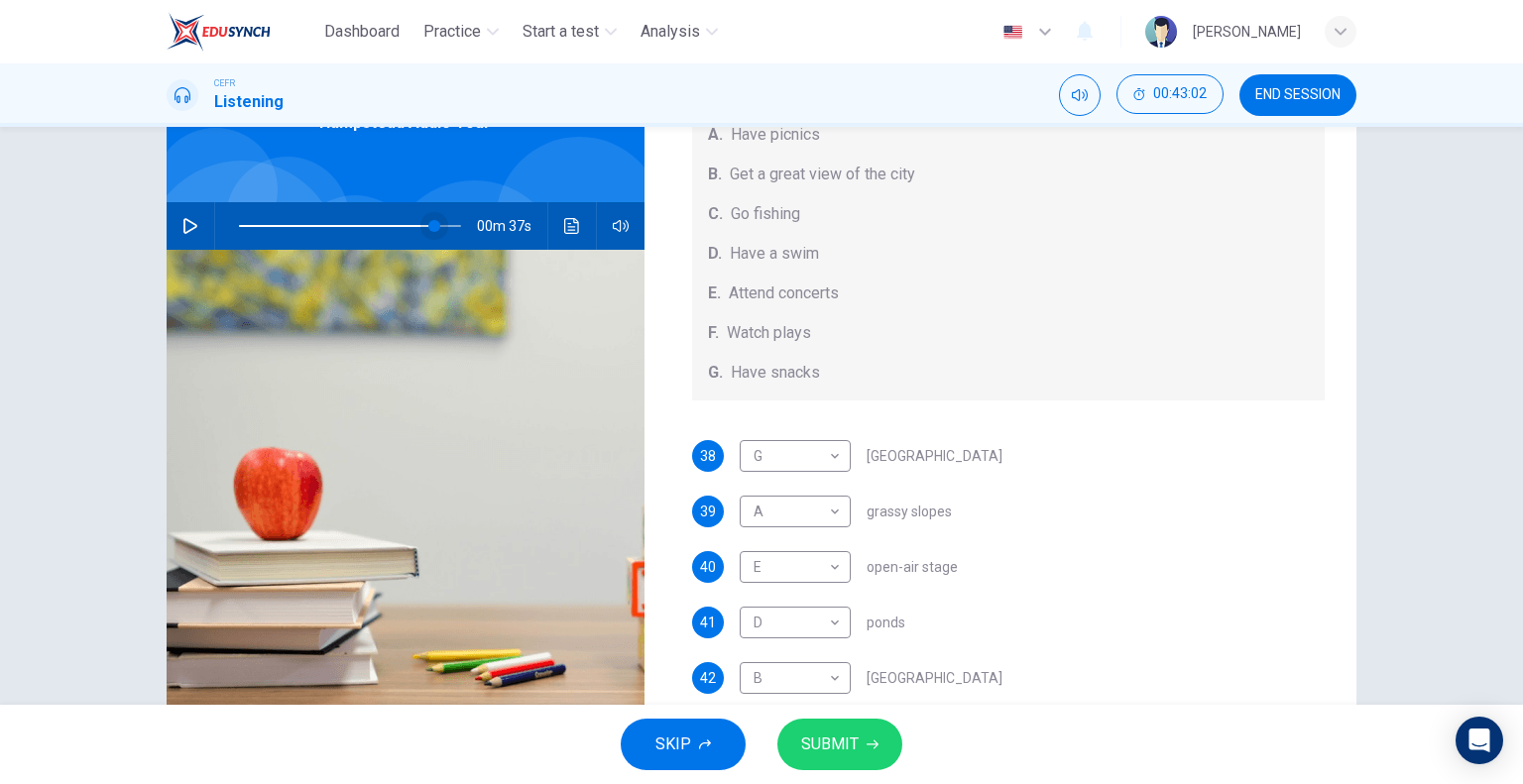 click at bounding box center (350, 226) 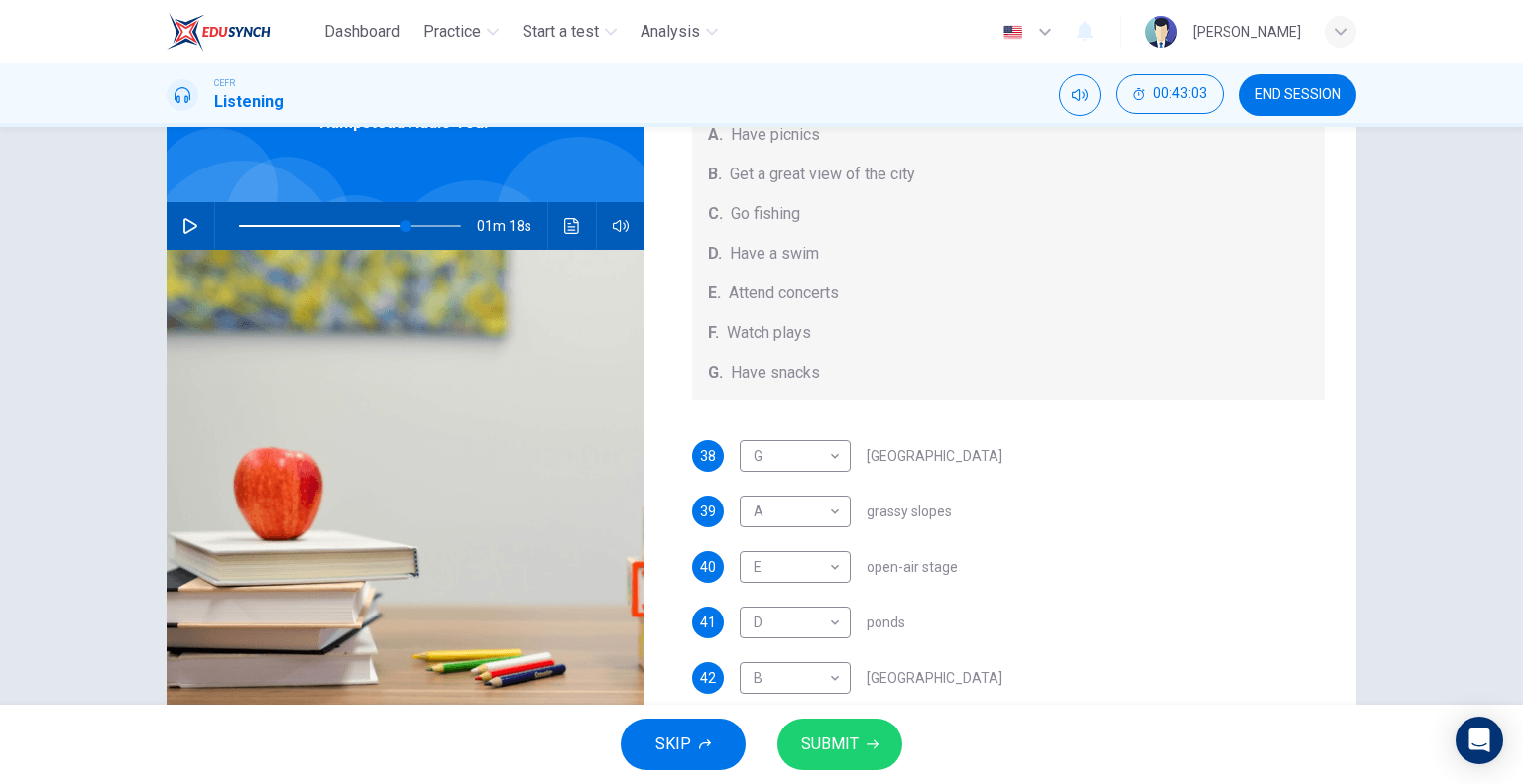 click at bounding box center [190, 226] 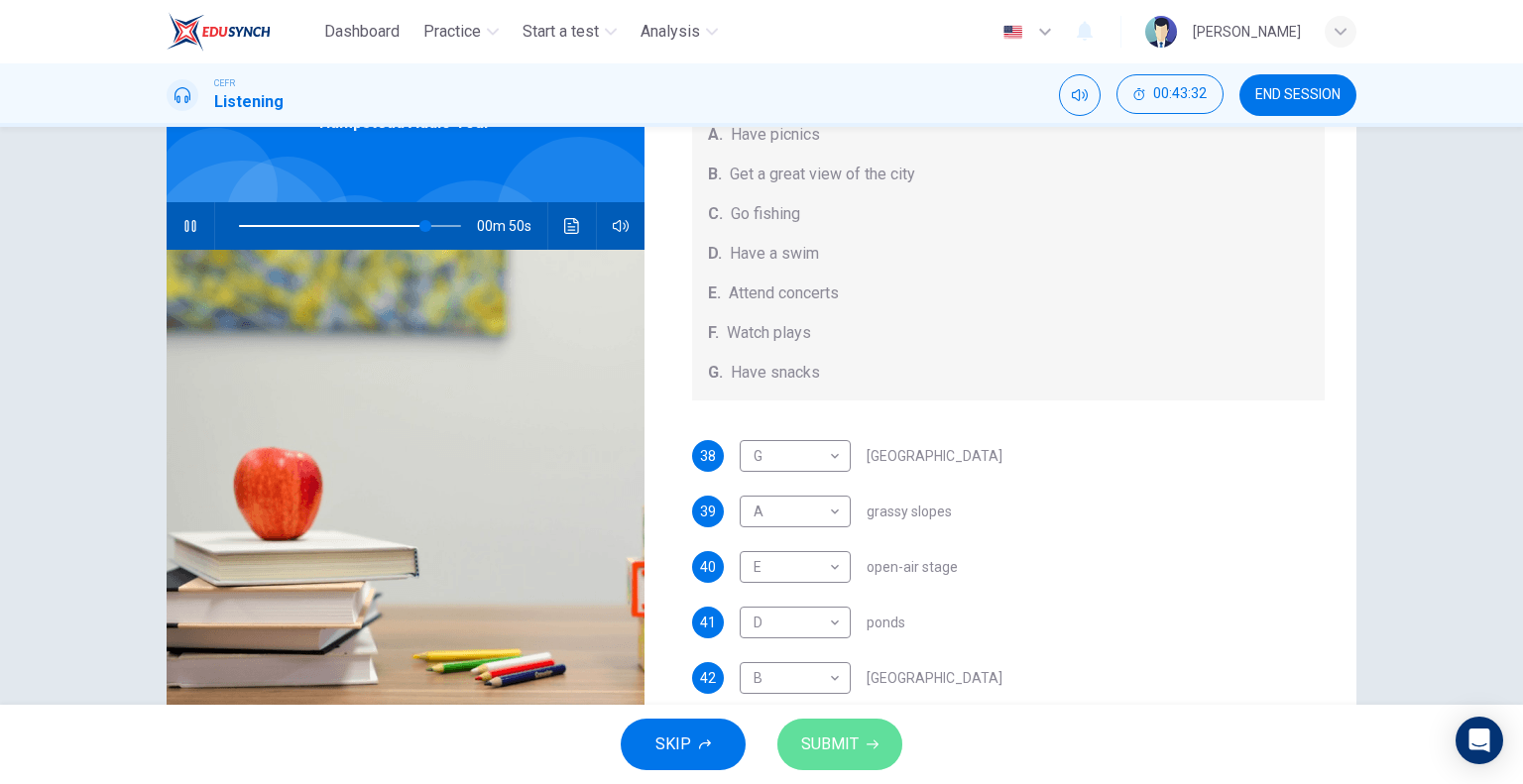 click on "SUBMIT" at bounding box center (840, 744) 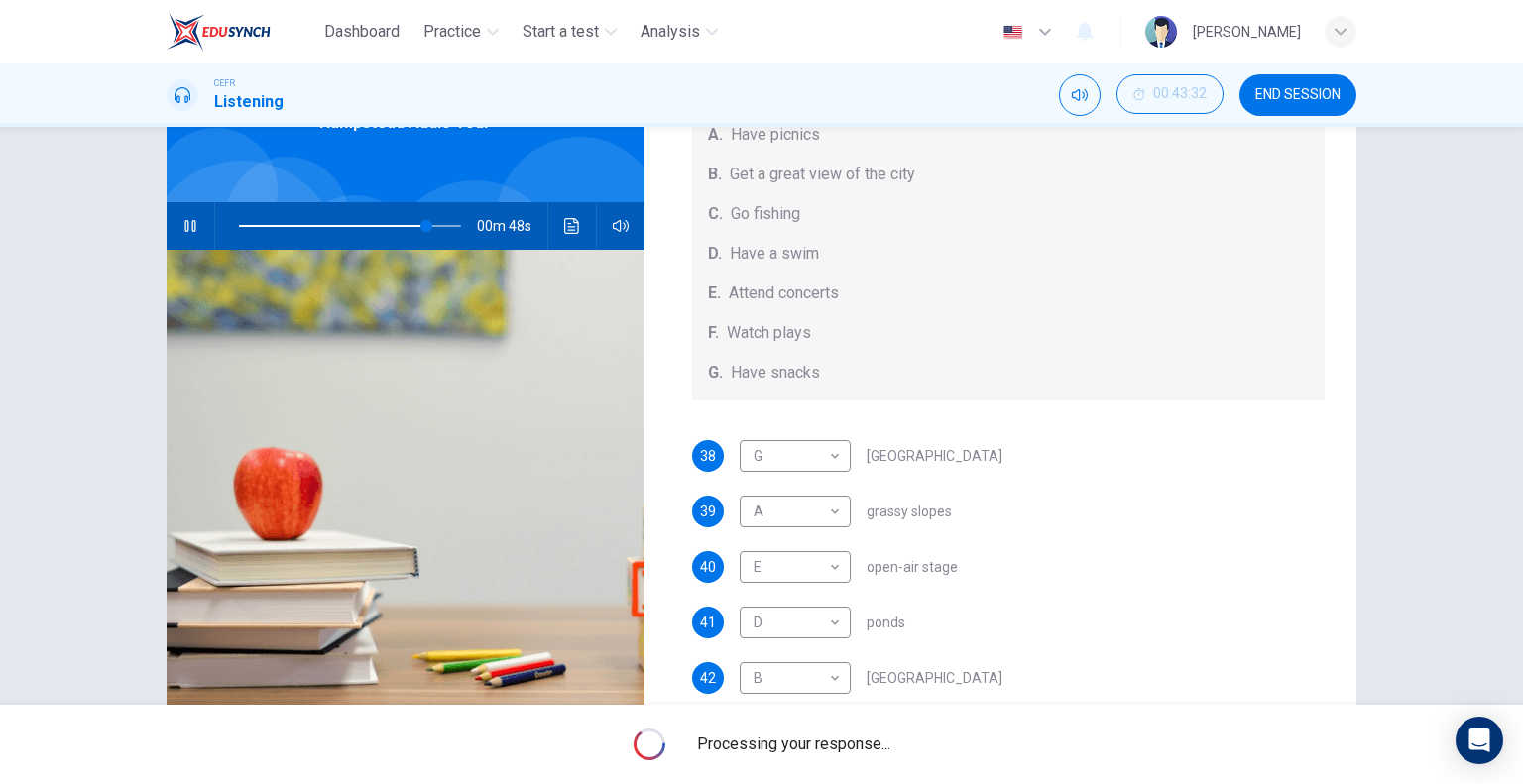 type on "85" 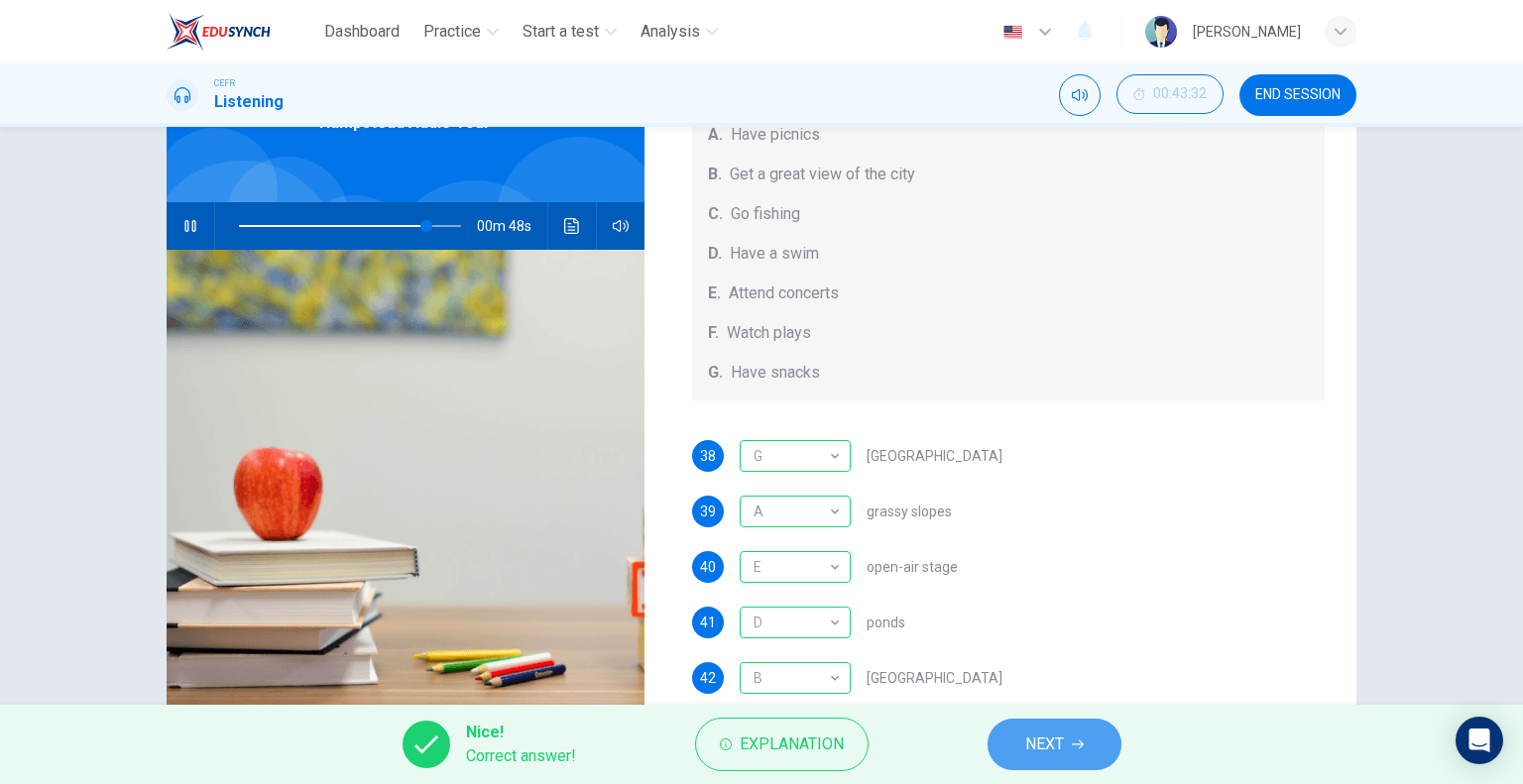 click on "NEXT" at bounding box center [1044, 744] 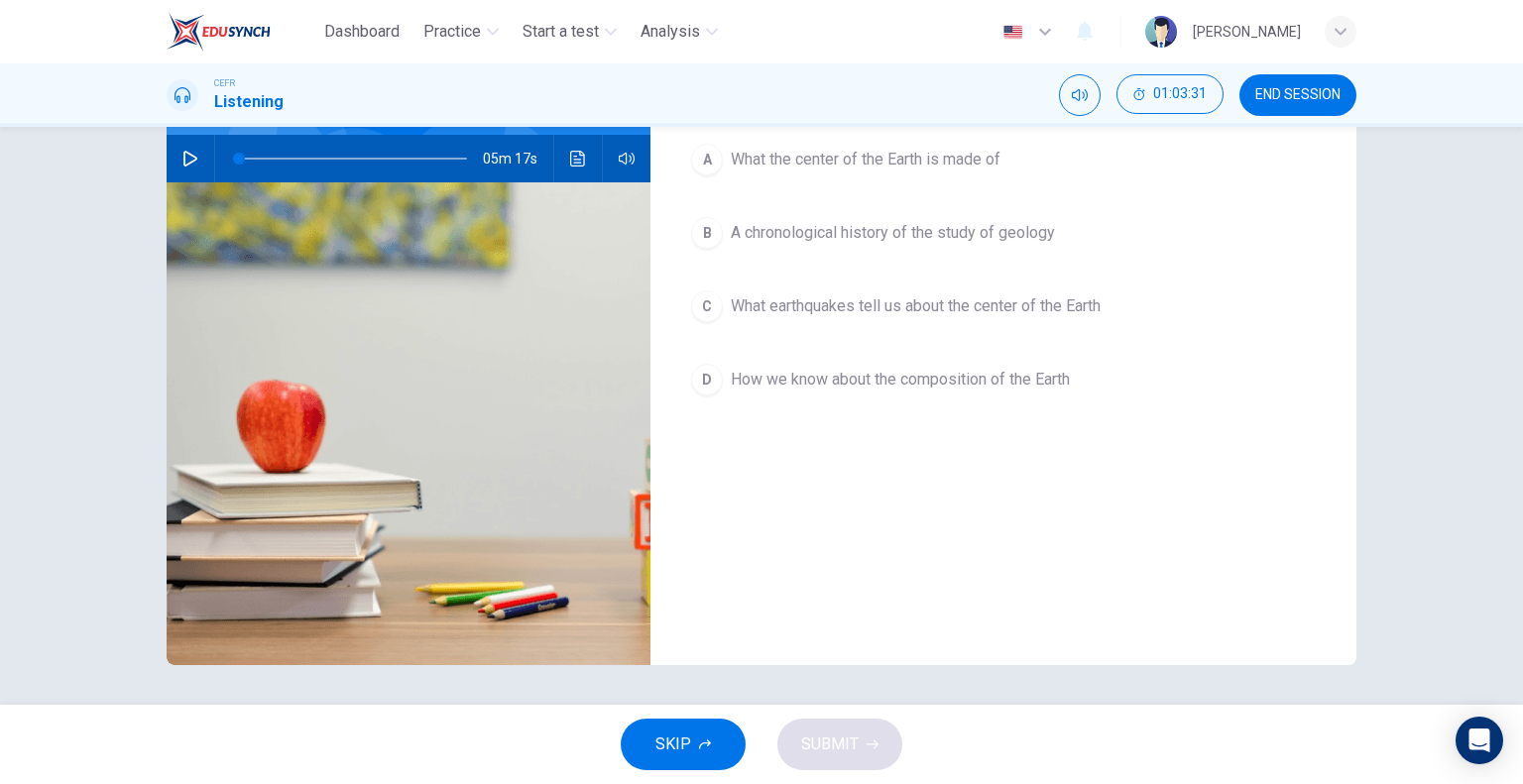 scroll, scrollTop: 91, scrollLeft: 0, axis: vertical 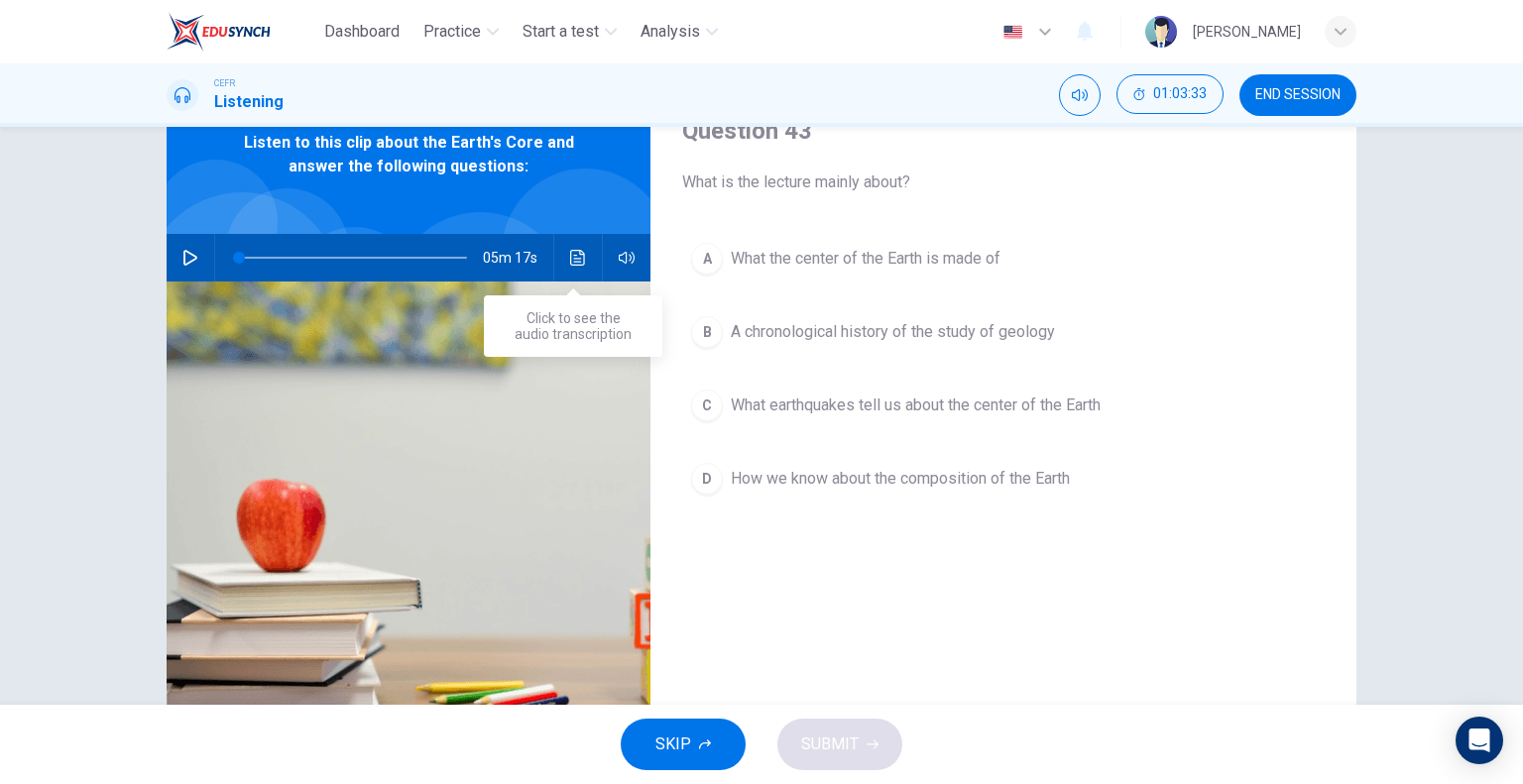 click 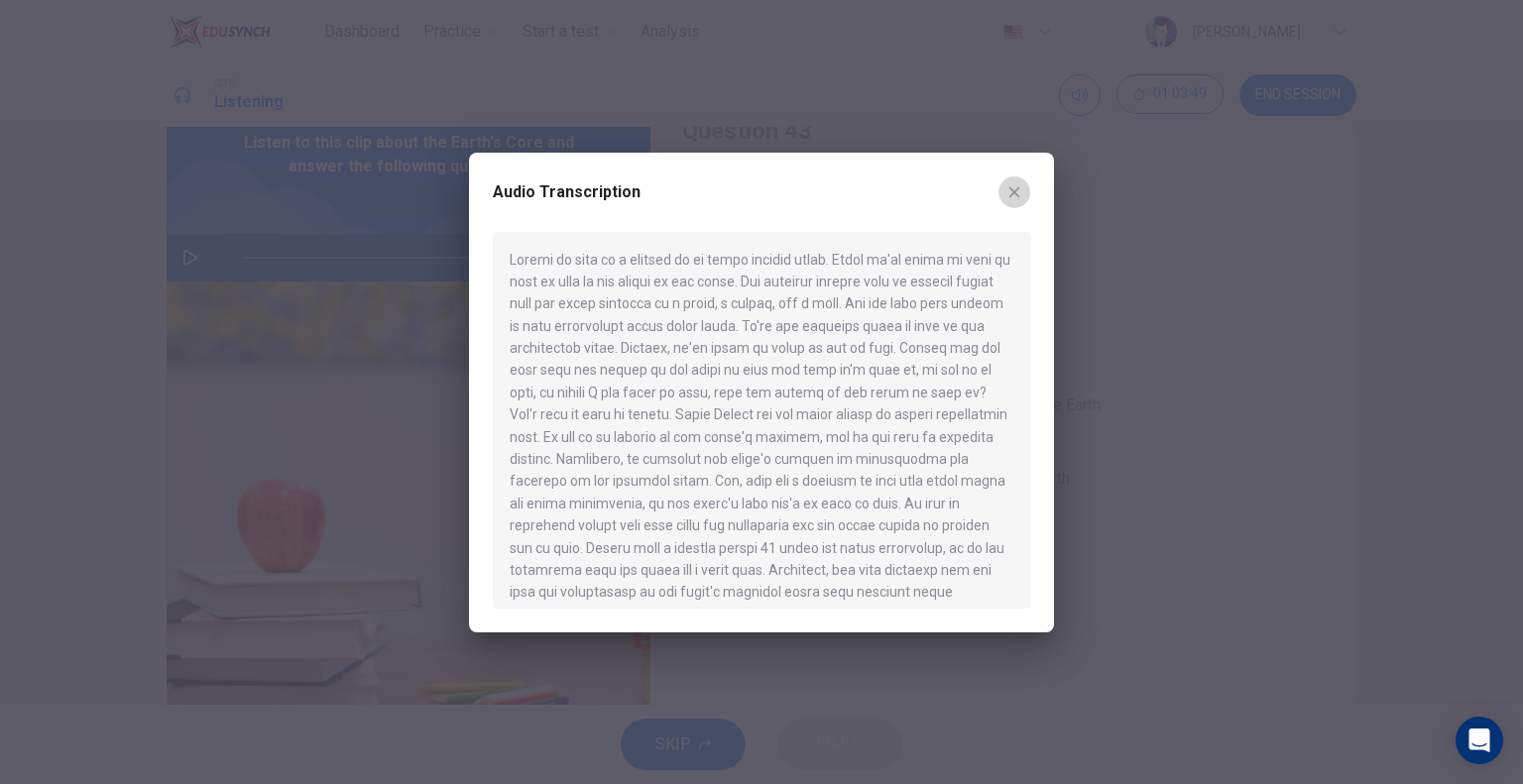click 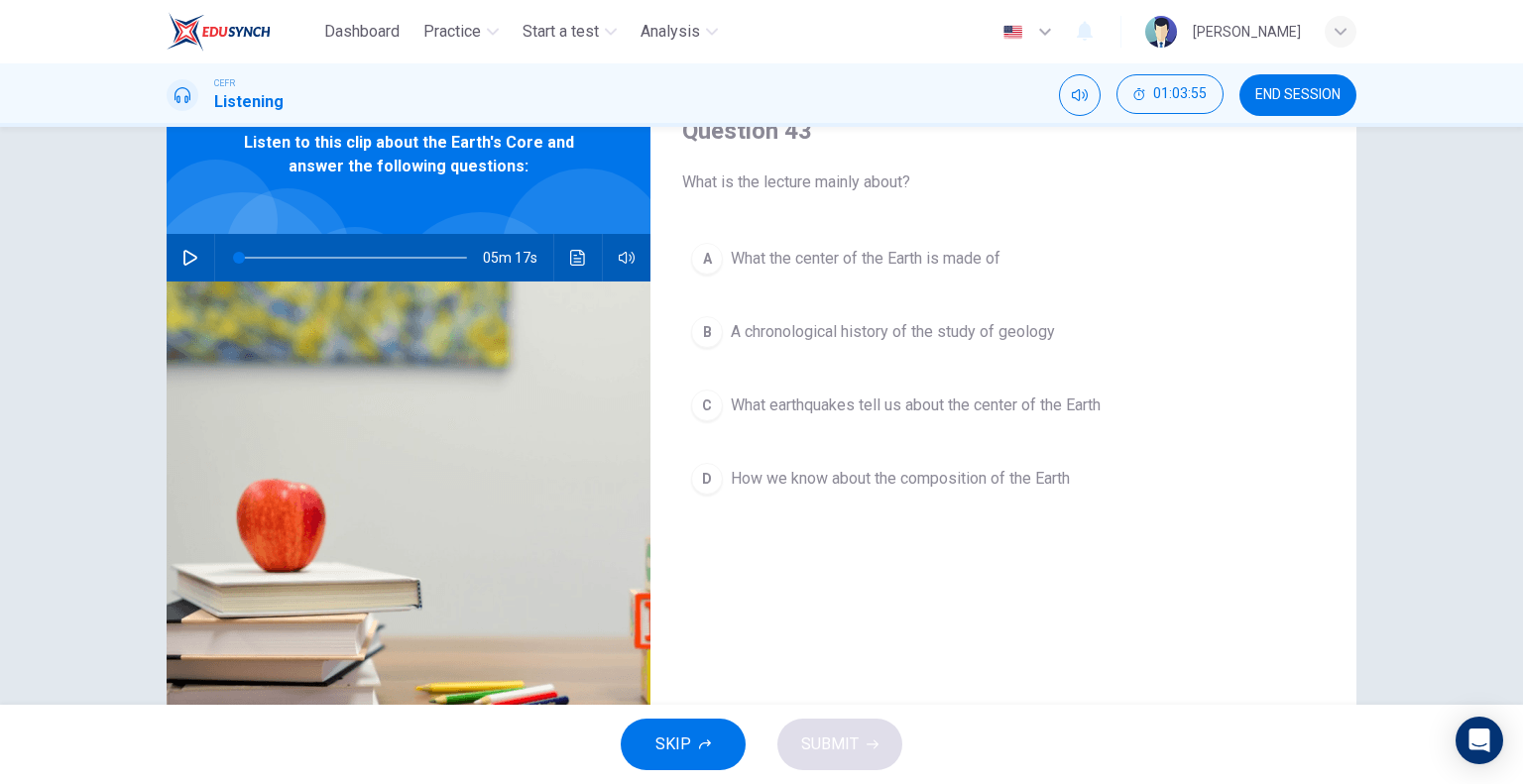 click on "How we know about the composition of the Earth" at bounding box center [900, 479] 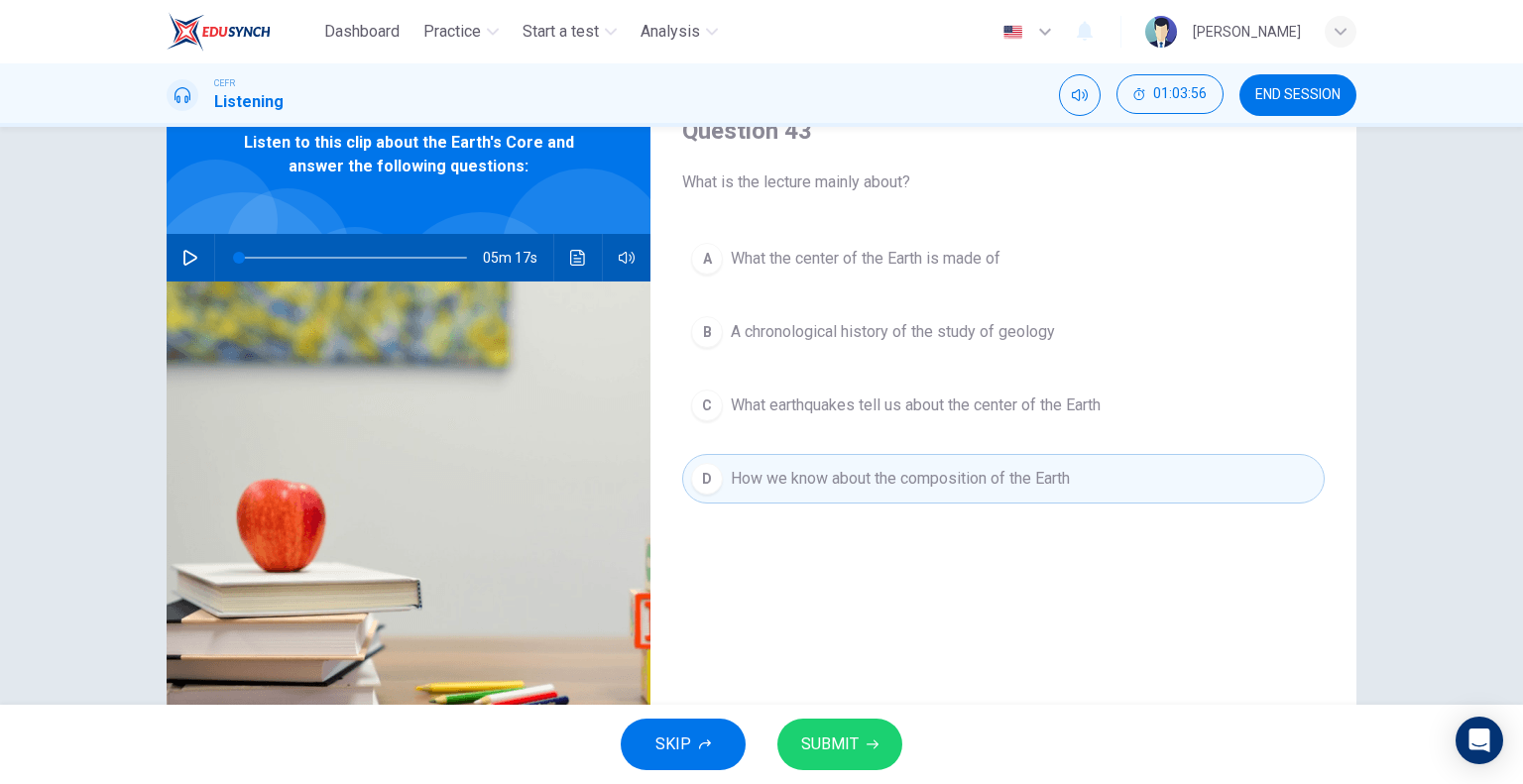 click on "SUBMIT" at bounding box center [840, 744] 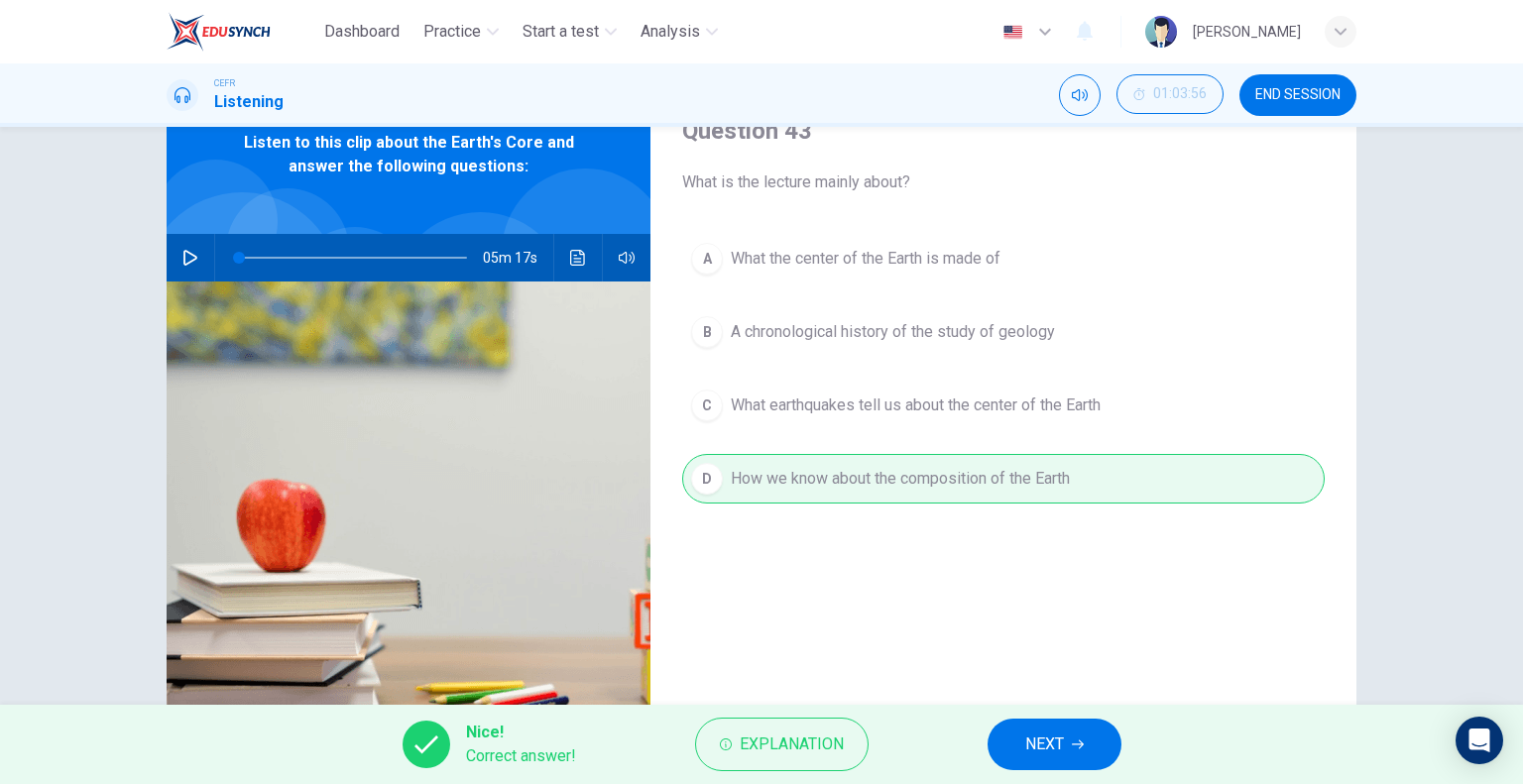 click on "NEXT" at bounding box center [1044, 744] 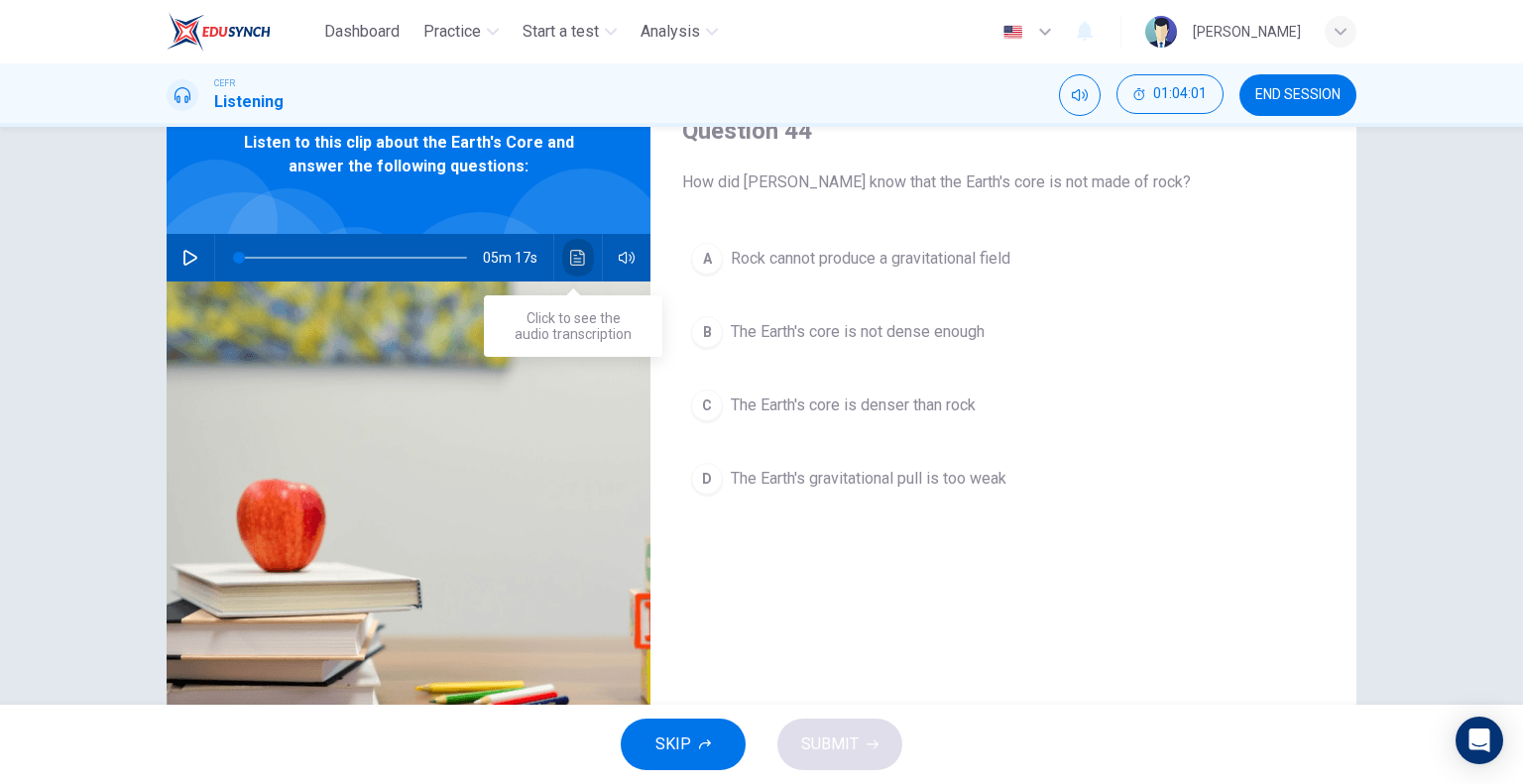 click at bounding box center [578, 258] 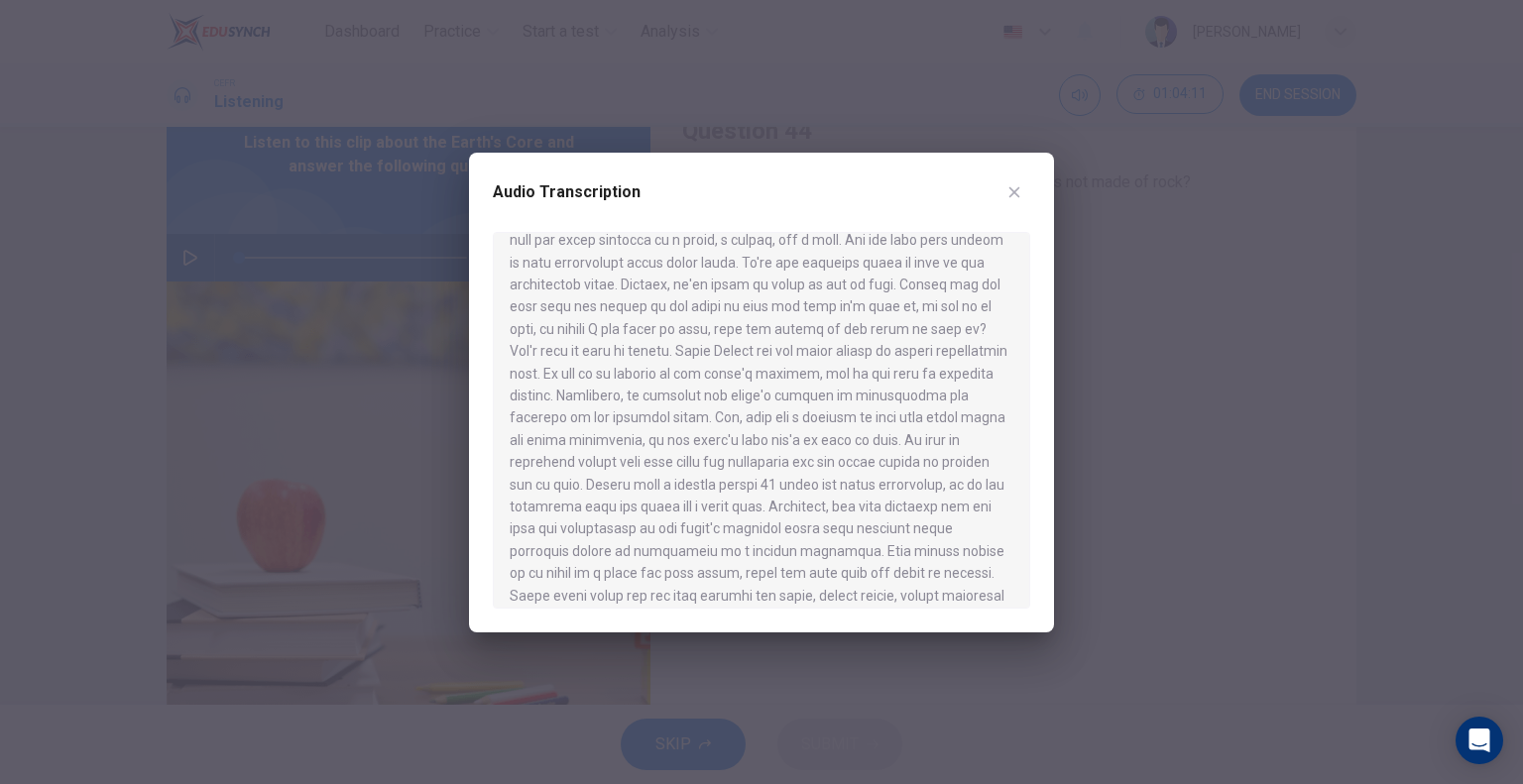 scroll, scrollTop: 99, scrollLeft: 0, axis: vertical 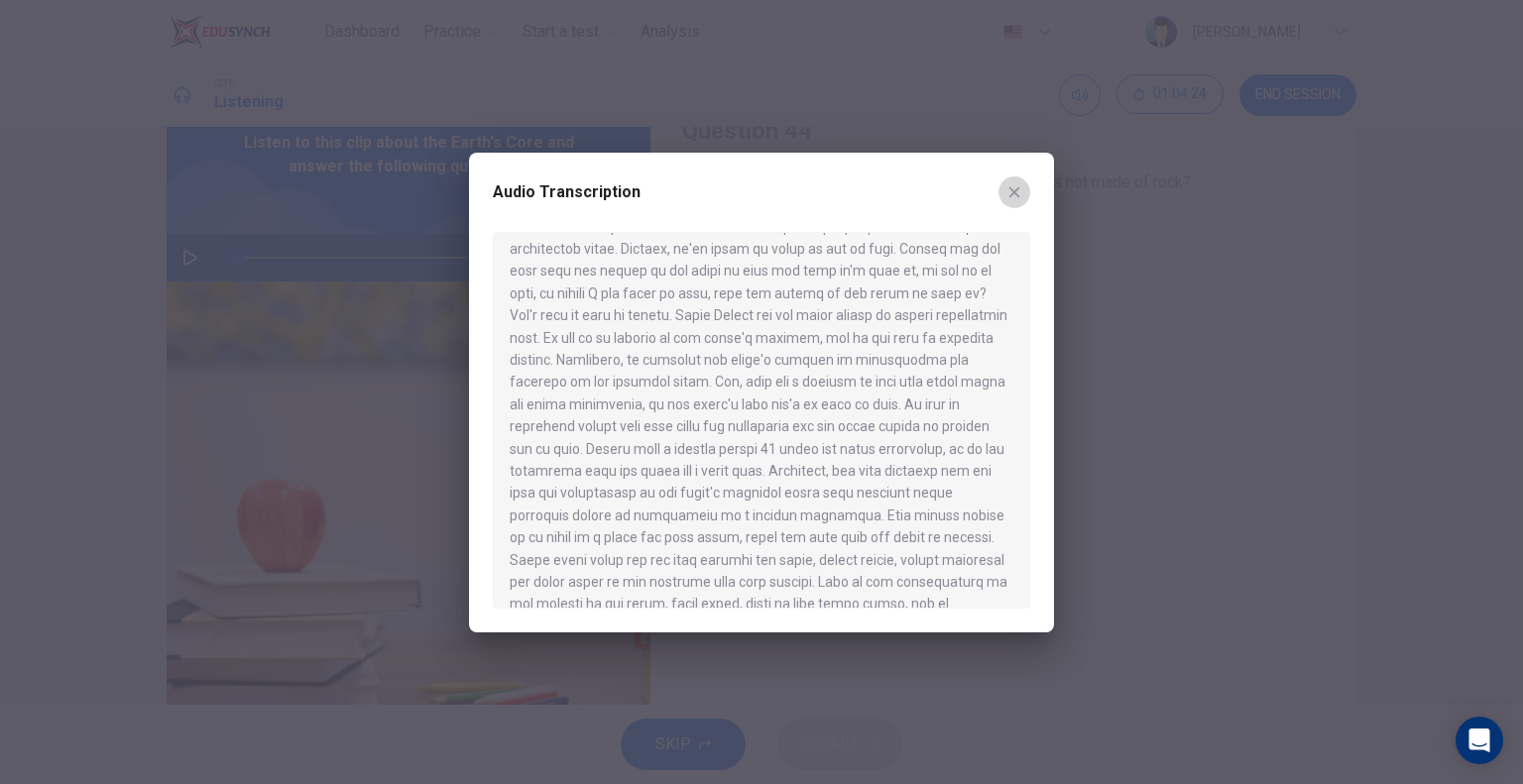 click 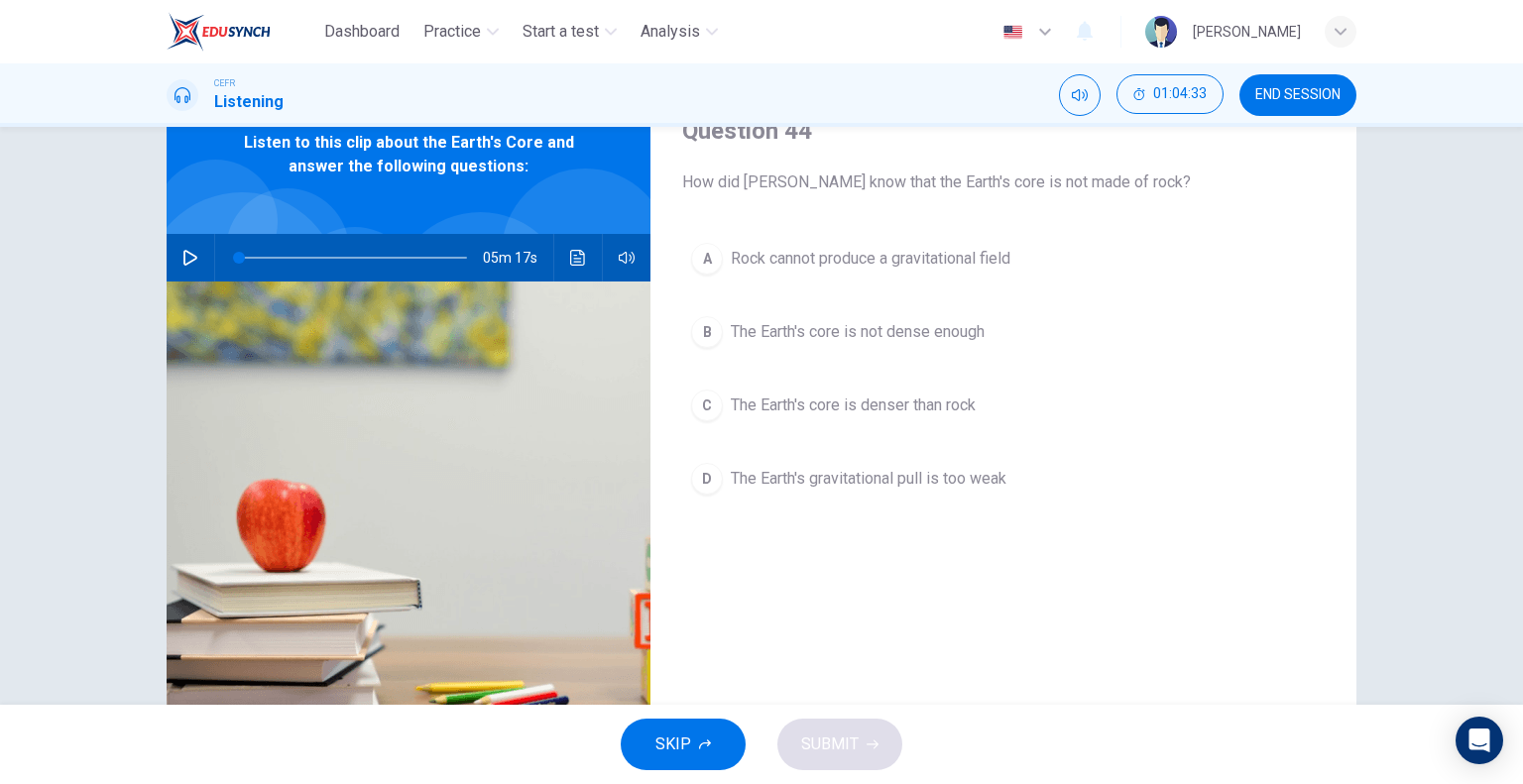 click on "The Earth's core is denser than rock" at bounding box center [853, 405] 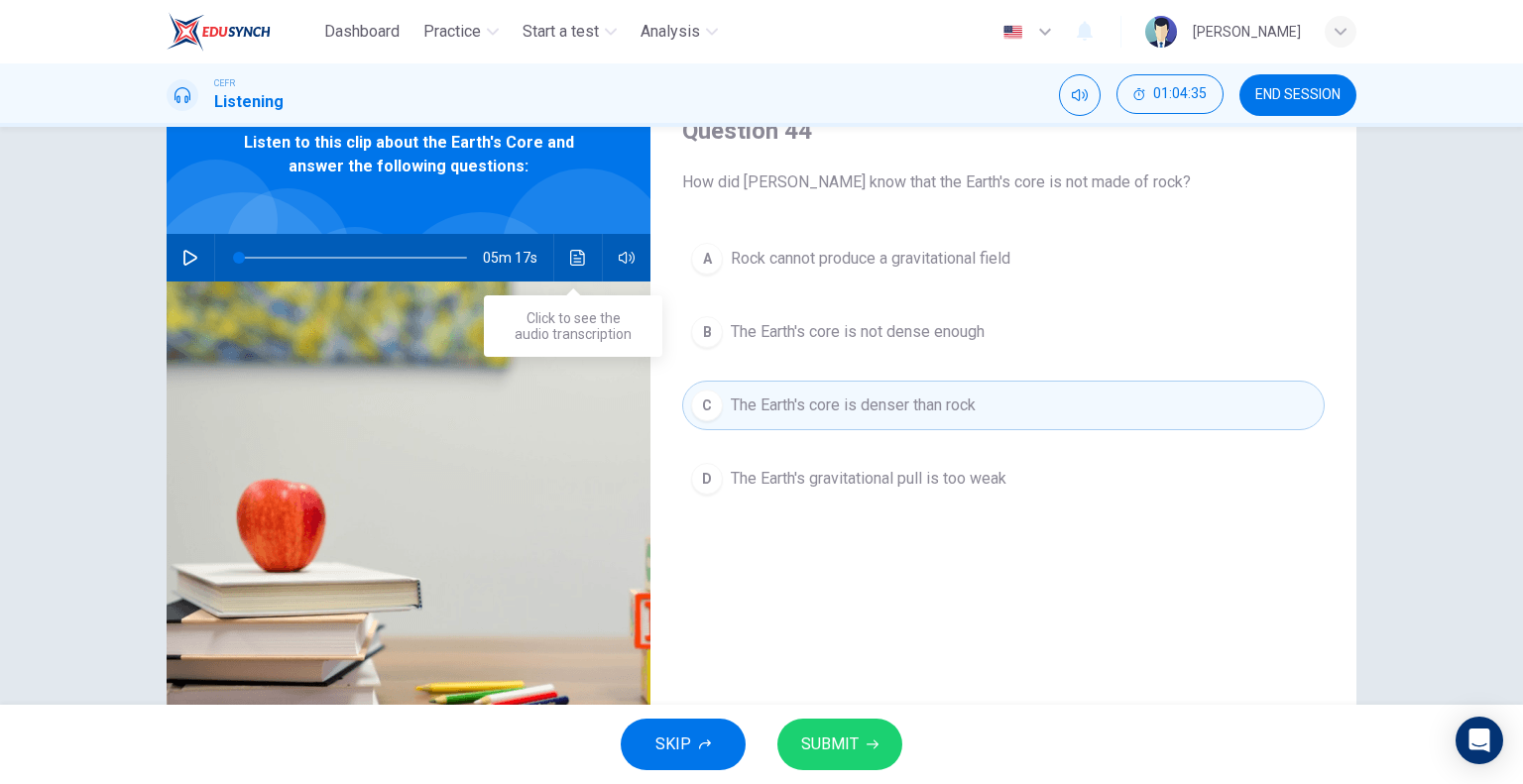 click at bounding box center [578, 258] 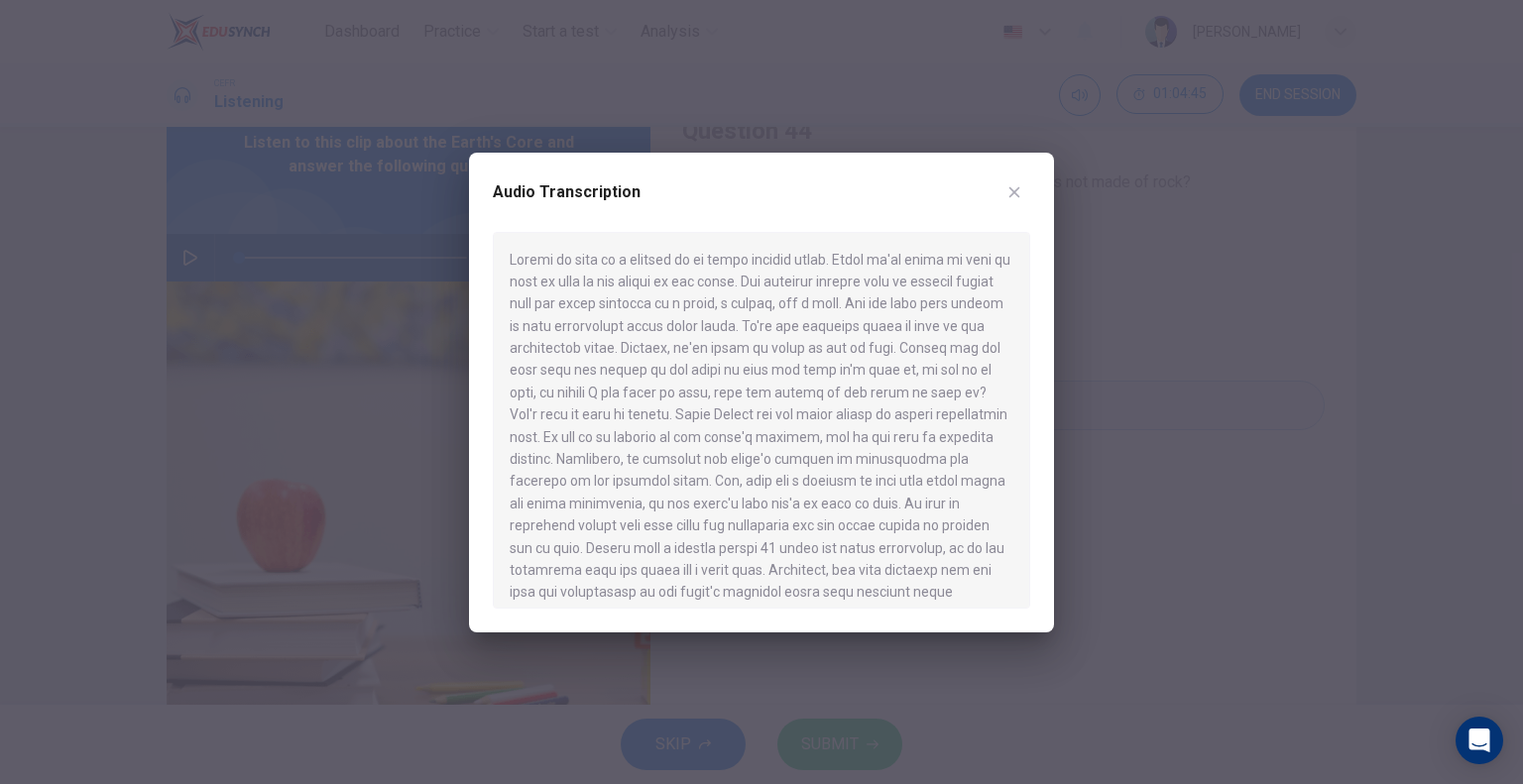 scroll, scrollTop: 99, scrollLeft: 0, axis: vertical 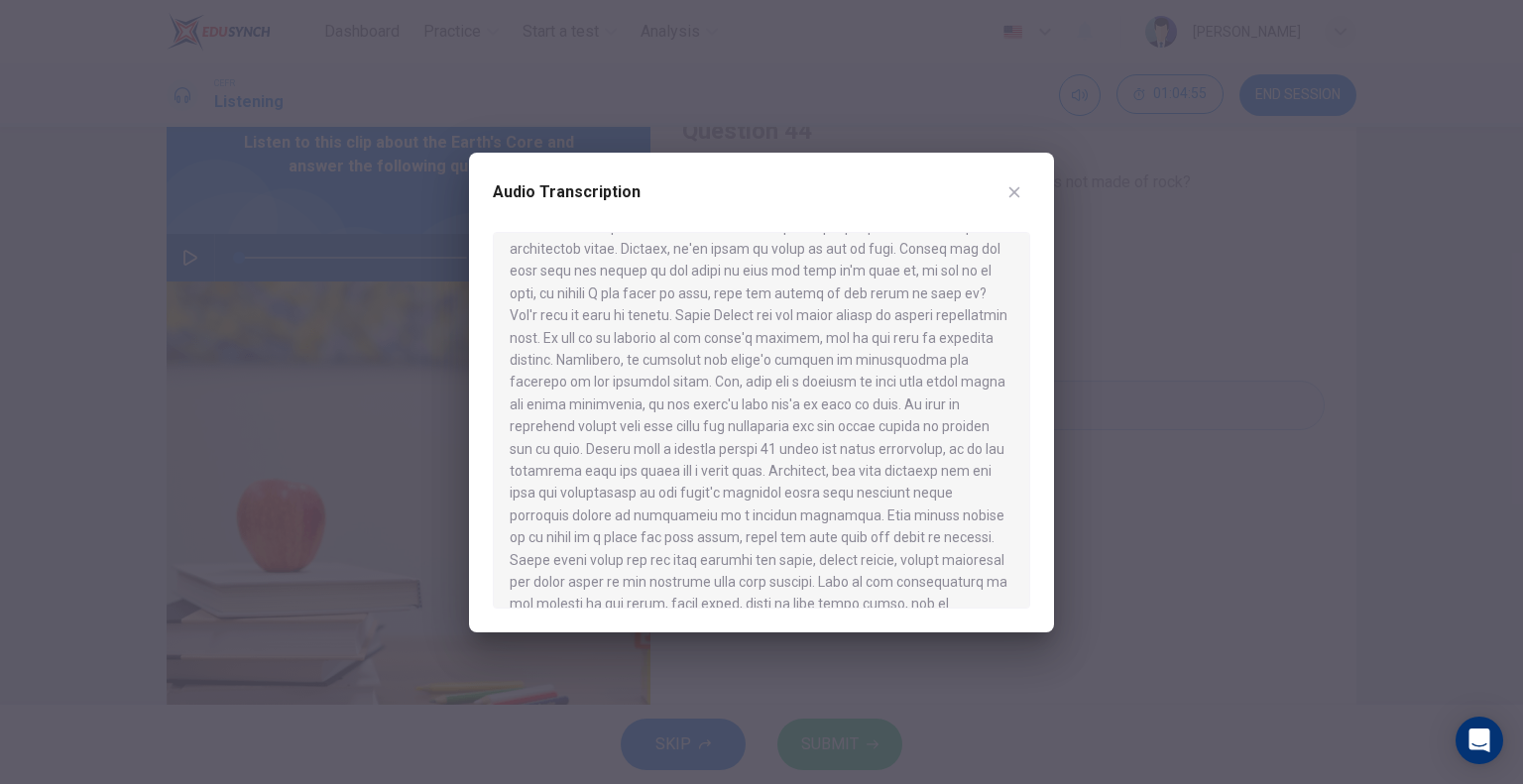 drag, startPoint x: 1023, startPoint y: 189, endPoint x: 1004, endPoint y: 219, distance: 35.510562 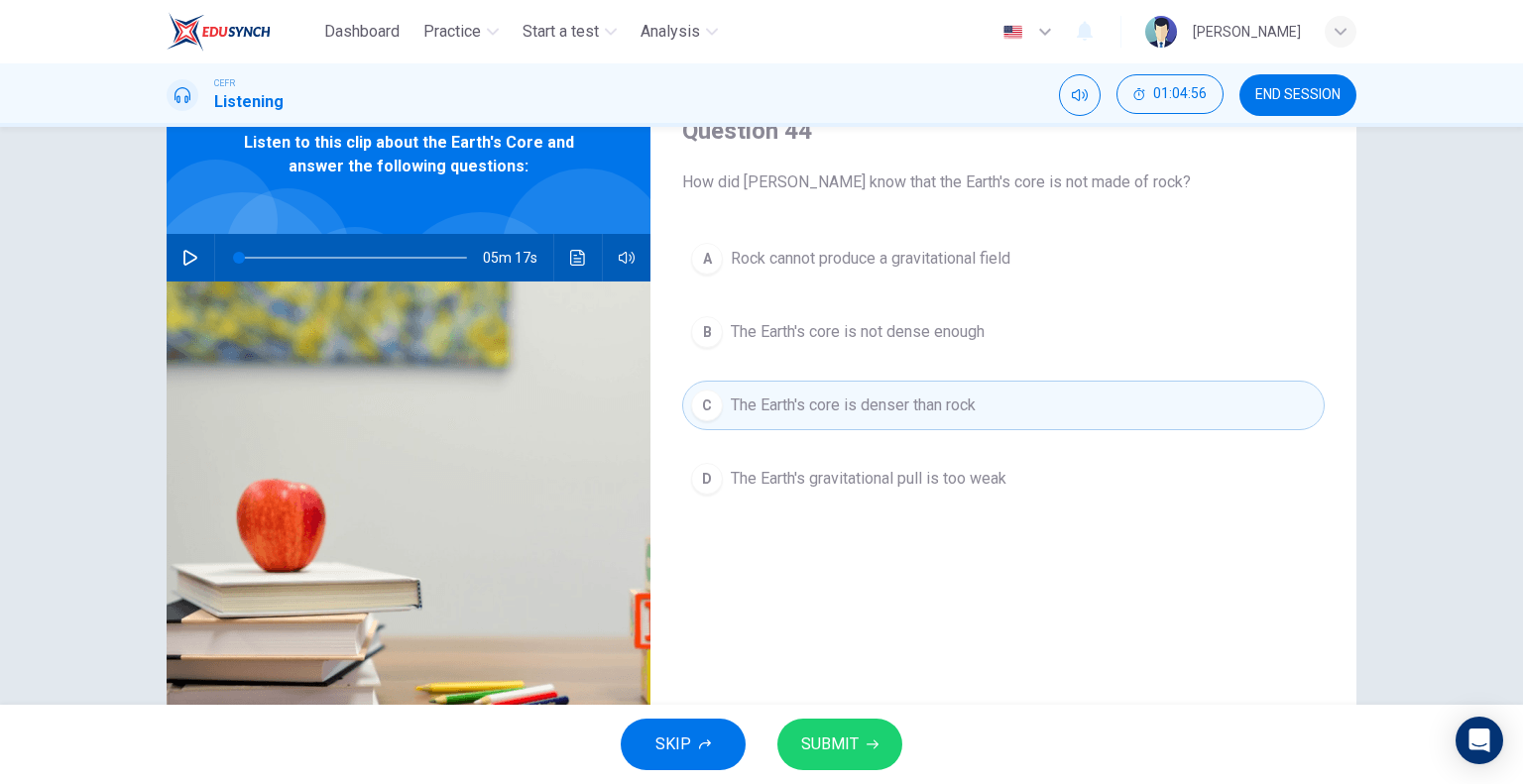 click on "The Earth's gravitational pull is too weak" at bounding box center (869, 479) 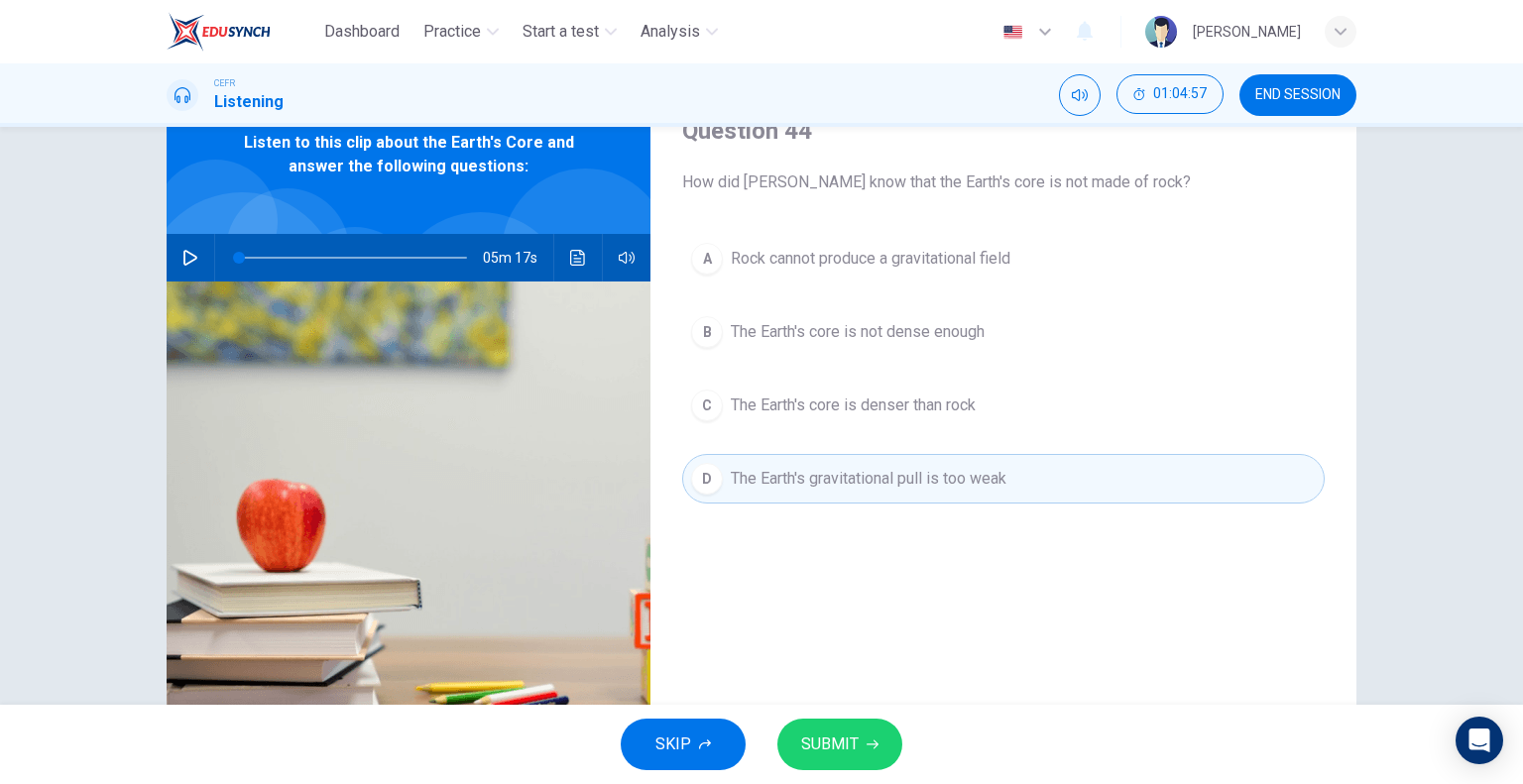 click on "The Earth's core is denser than rock" at bounding box center (853, 405) 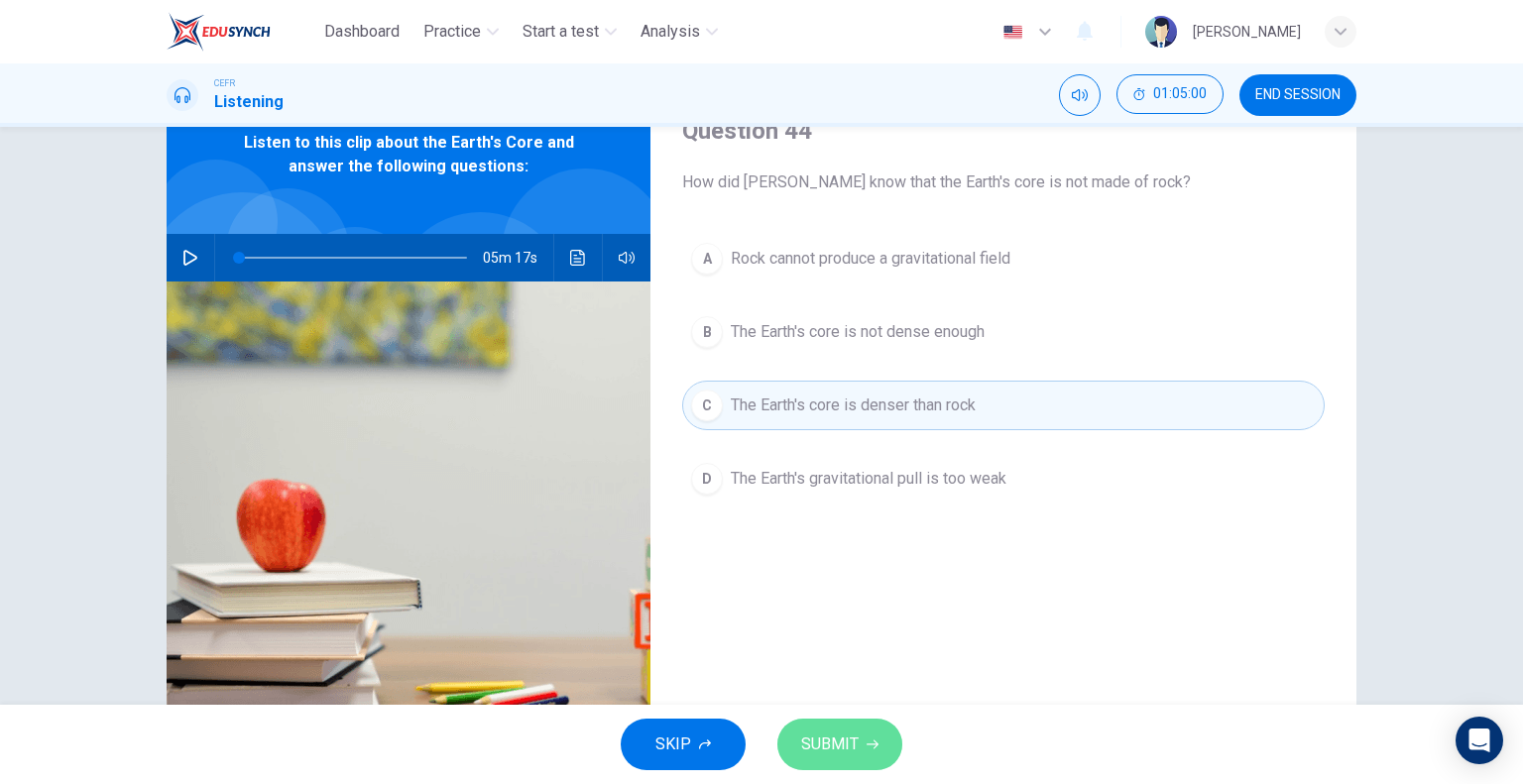 click on "SUBMIT" at bounding box center (830, 744) 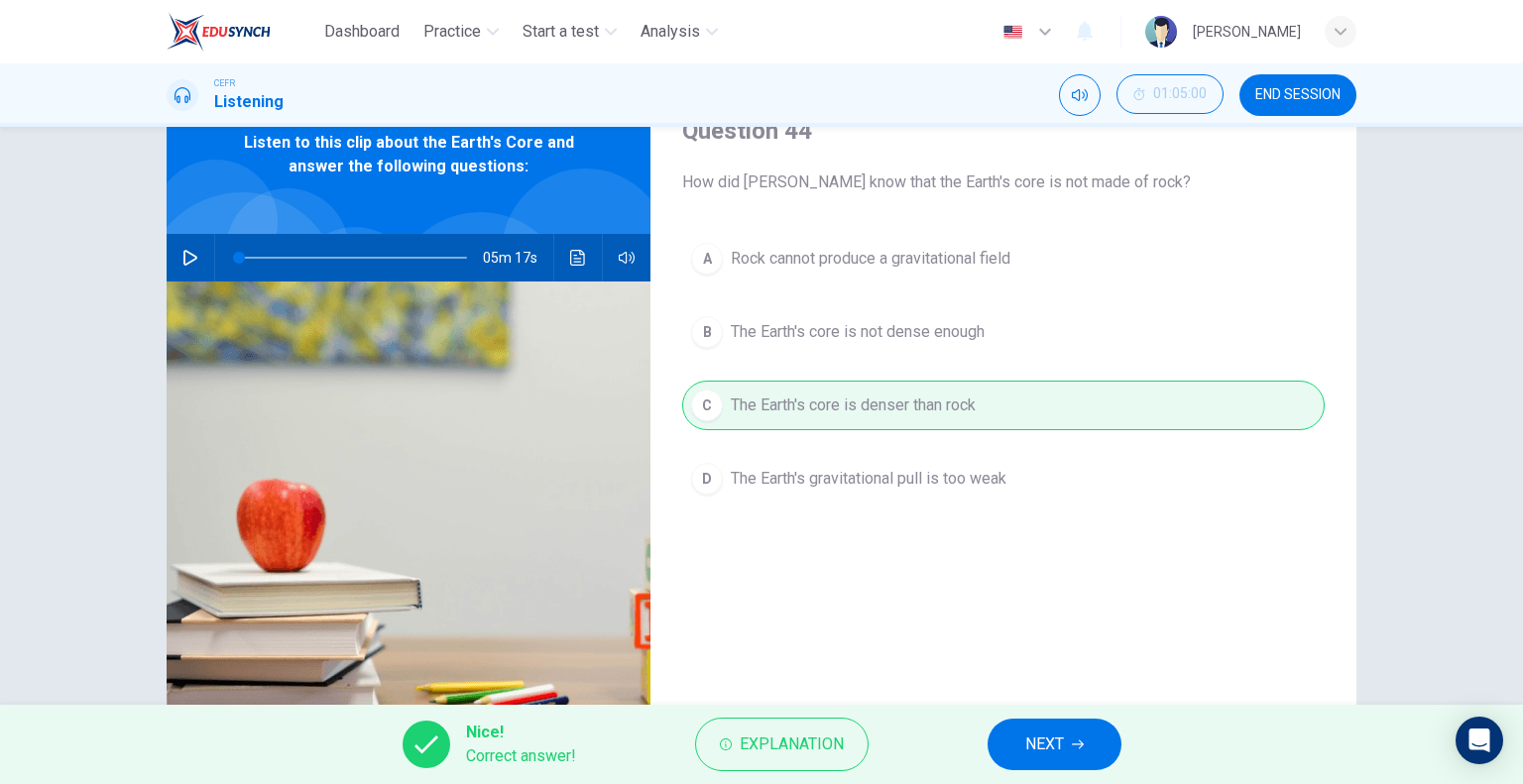 click on "NEXT" at bounding box center [1044, 744] 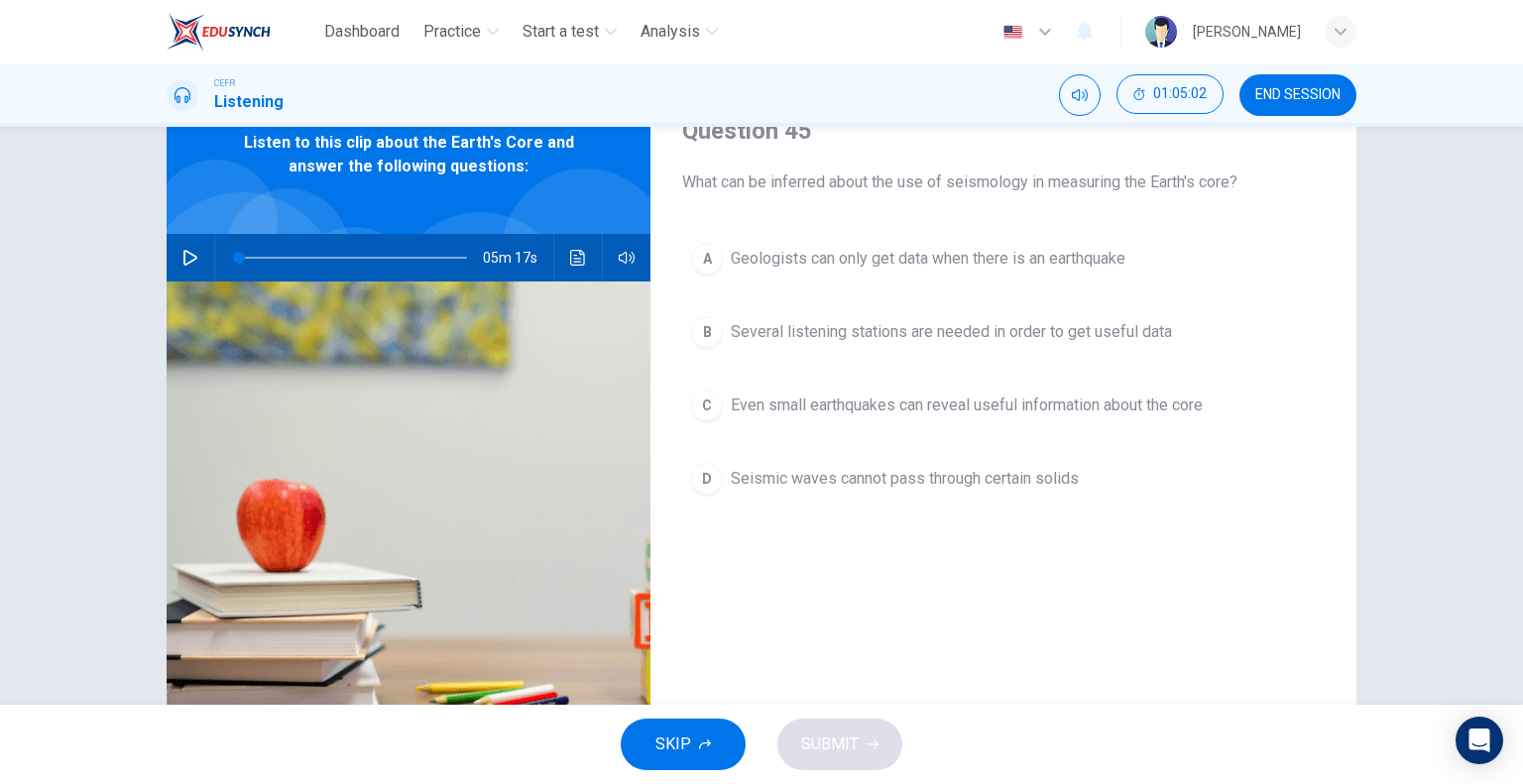 click on "What can be inferred about the use of seismology in measuring the Earth's core?" at bounding box center [1003, 182] 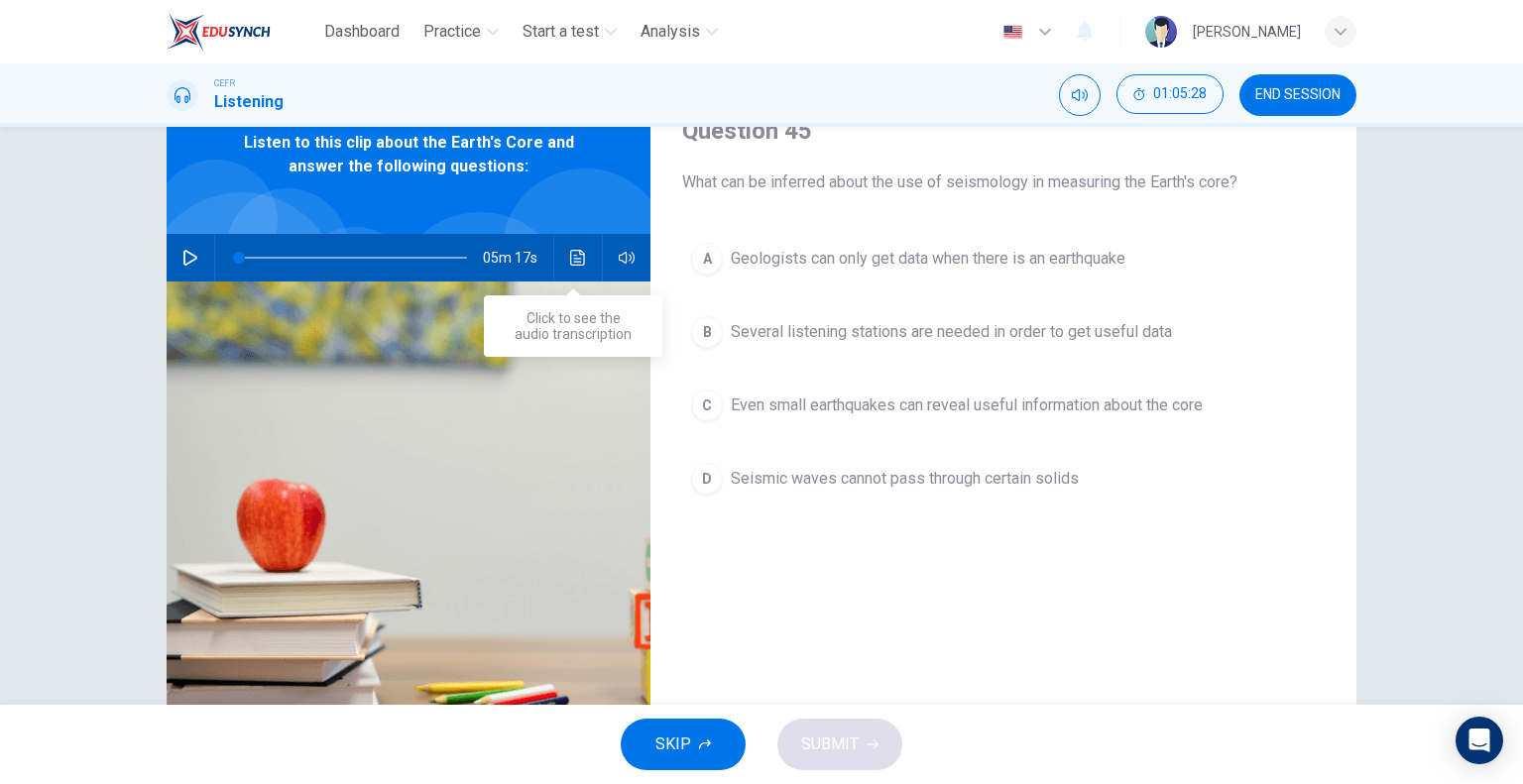 click 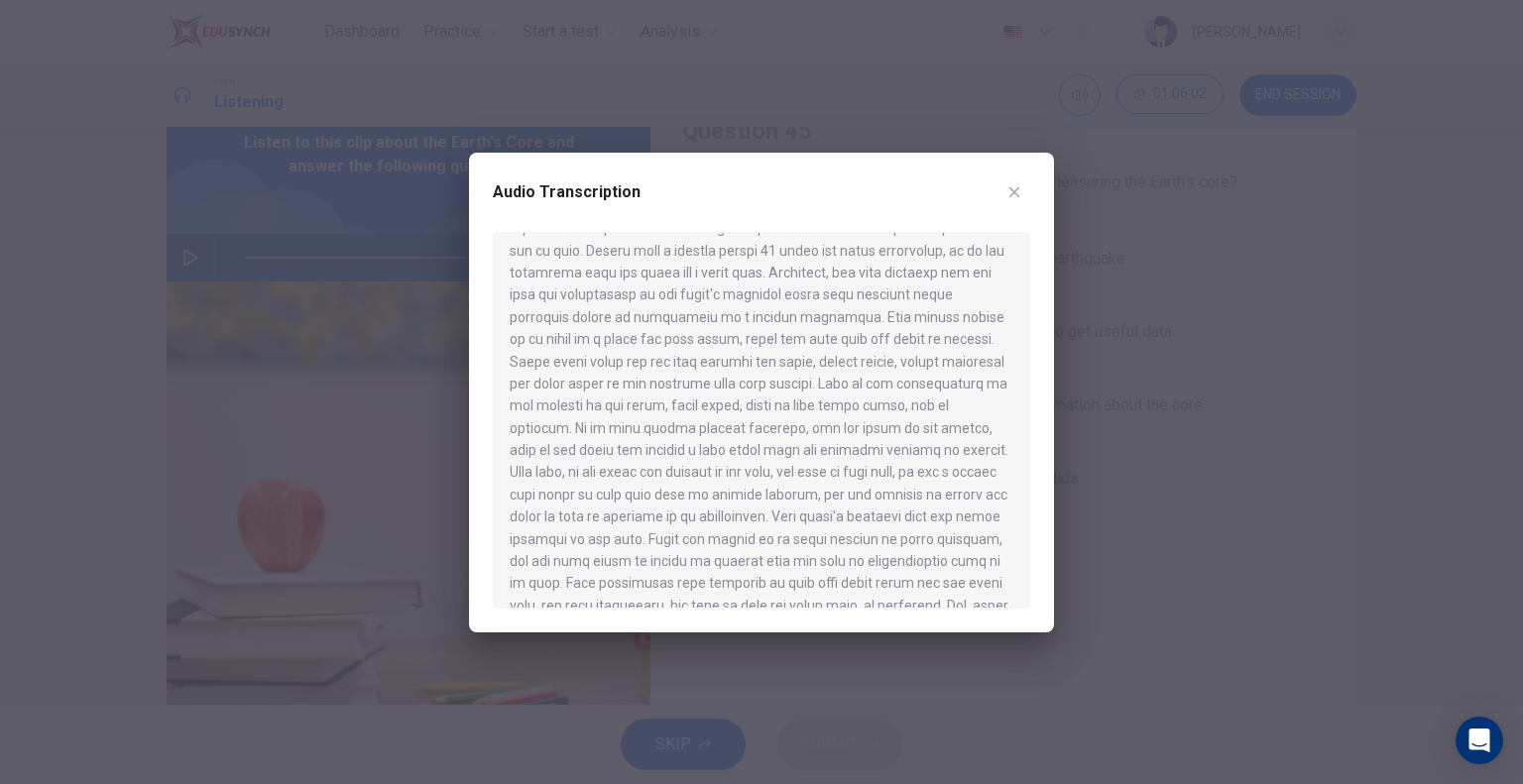 scroll, scrollTop: 396, scrollLeft: 0, axis: vertical 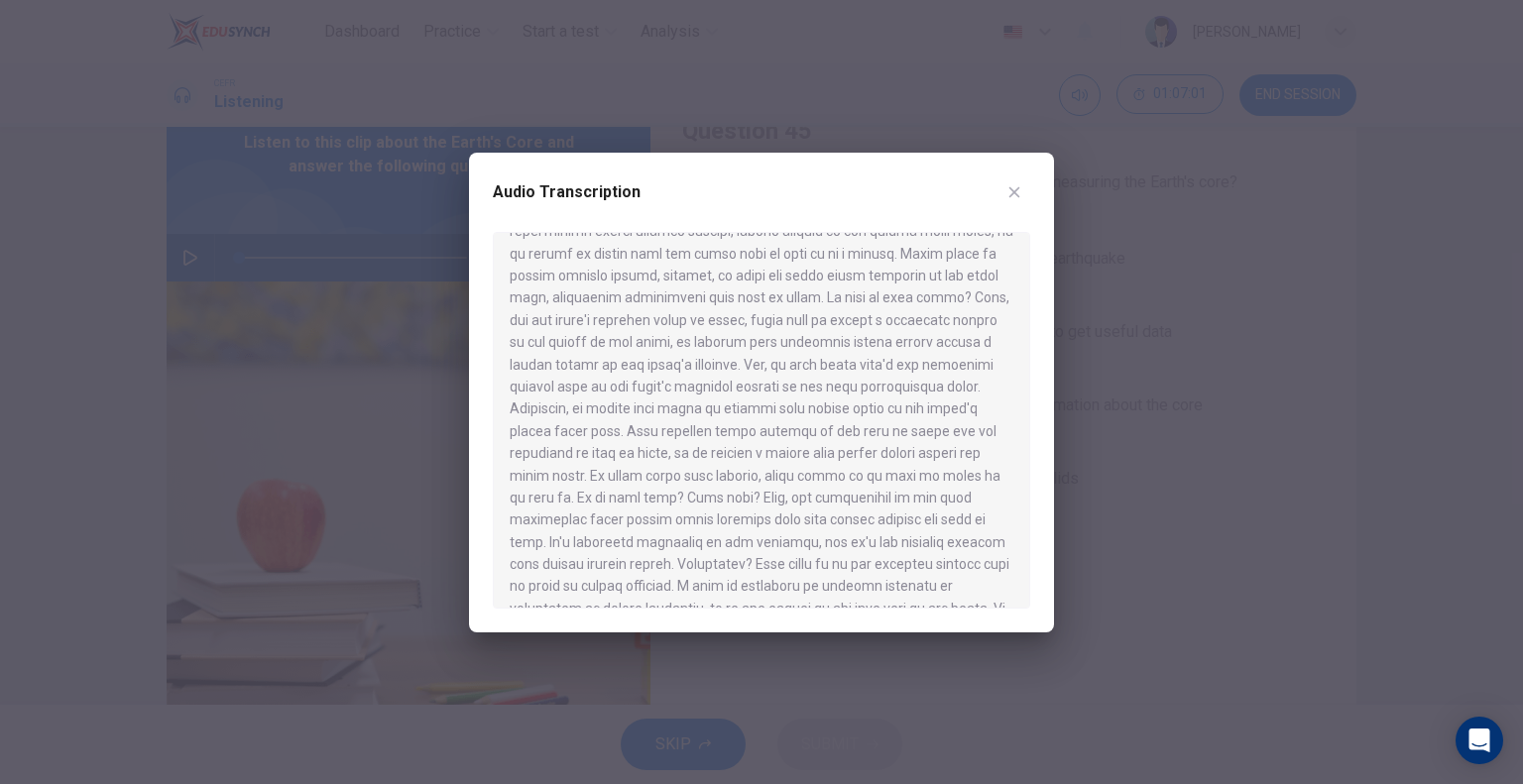 click at bounding box center (1014, 192) 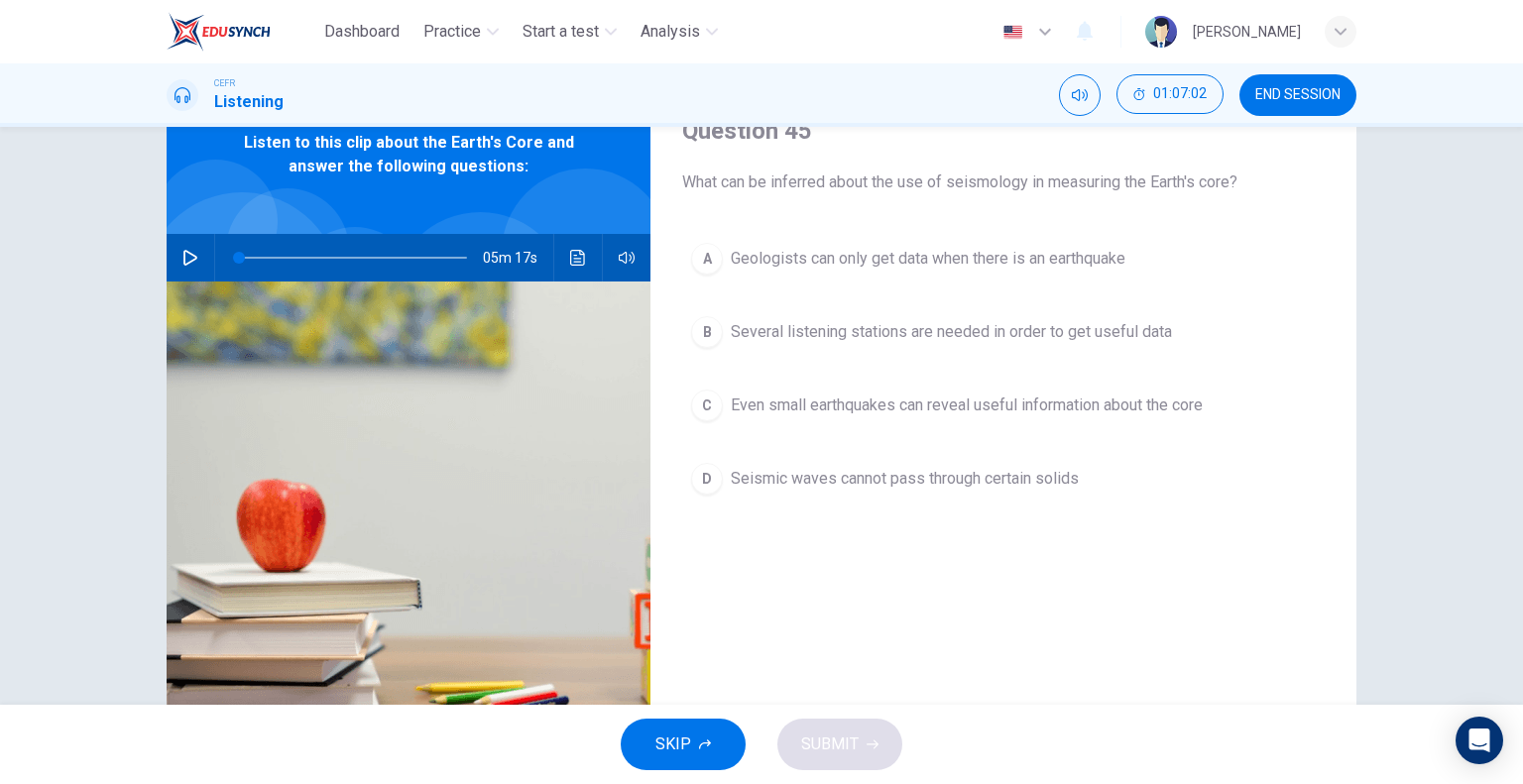 click on "A Geologists can only get data when there is an earthquake B Several listening stations are needed in order to get useful data C Even small earthquakes can reveal useful information about the core D Seismic waves cannot pass through certain solids" at bounding box center (1003, 389) 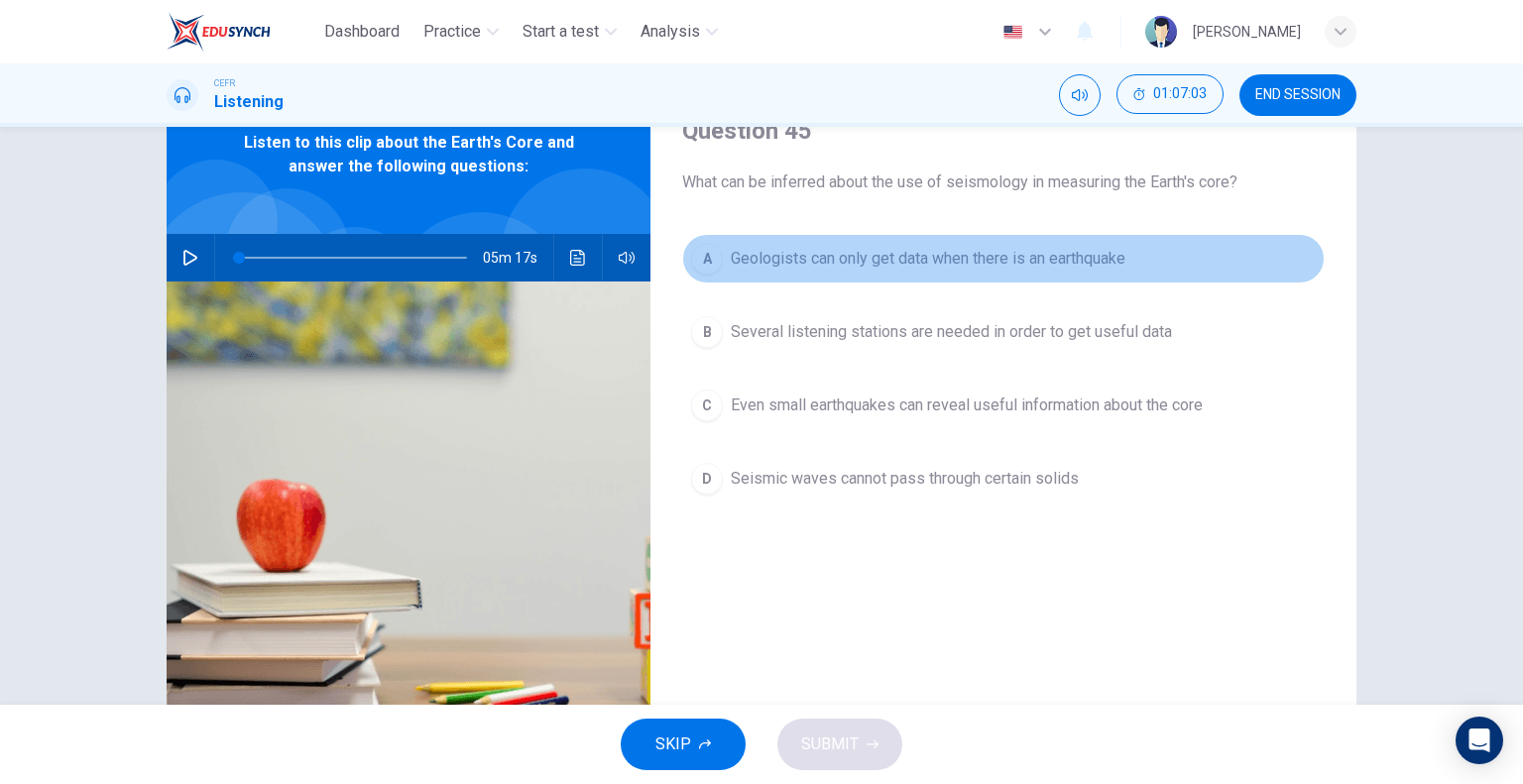 drag, startPoint x: 945, startPoint y: 272, endPoint x: 936, endPoint y: 289, distance: 19.23538 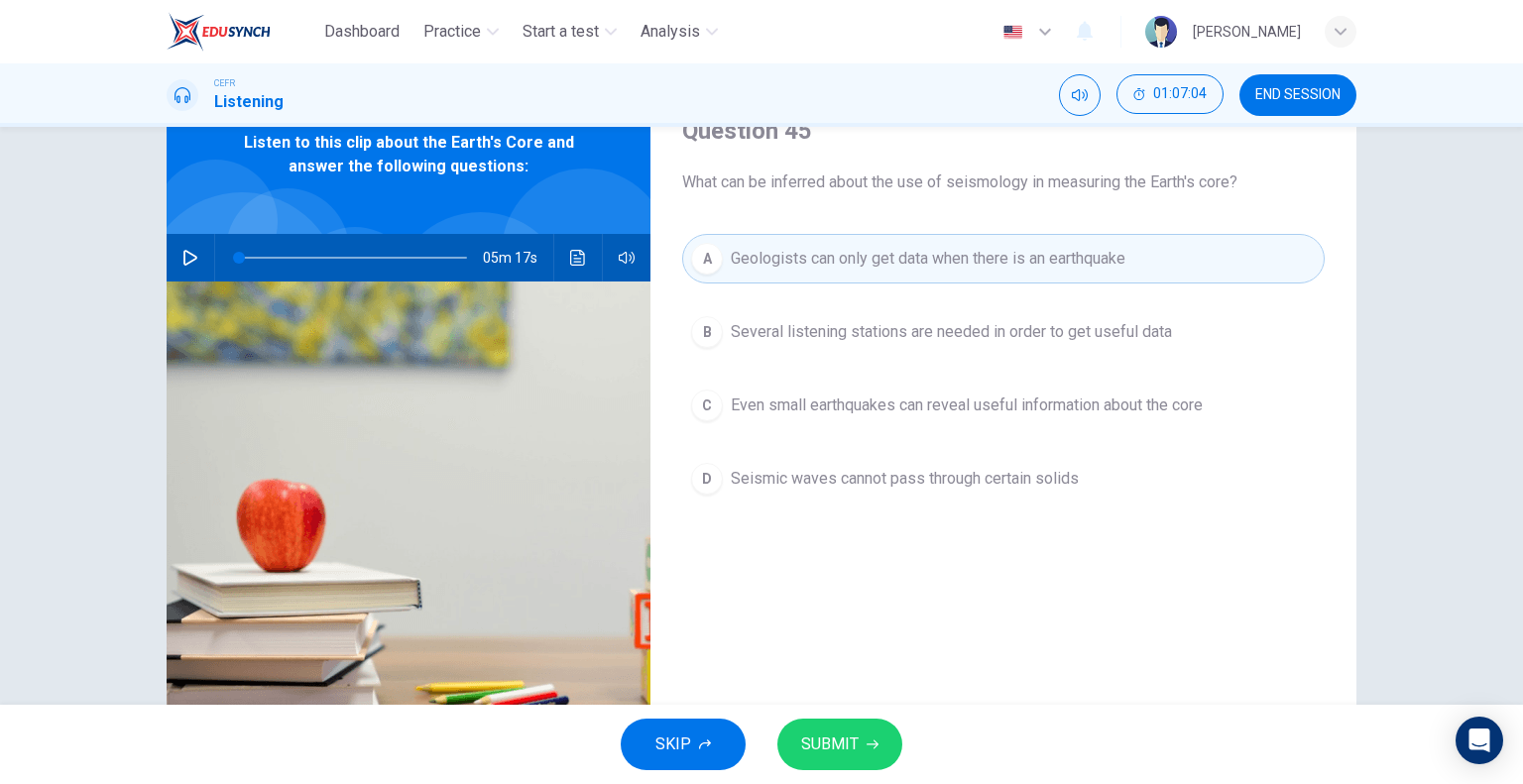 click on "B Several listening stations are needed in order to get useful data" at bounding box center [1003, 332] 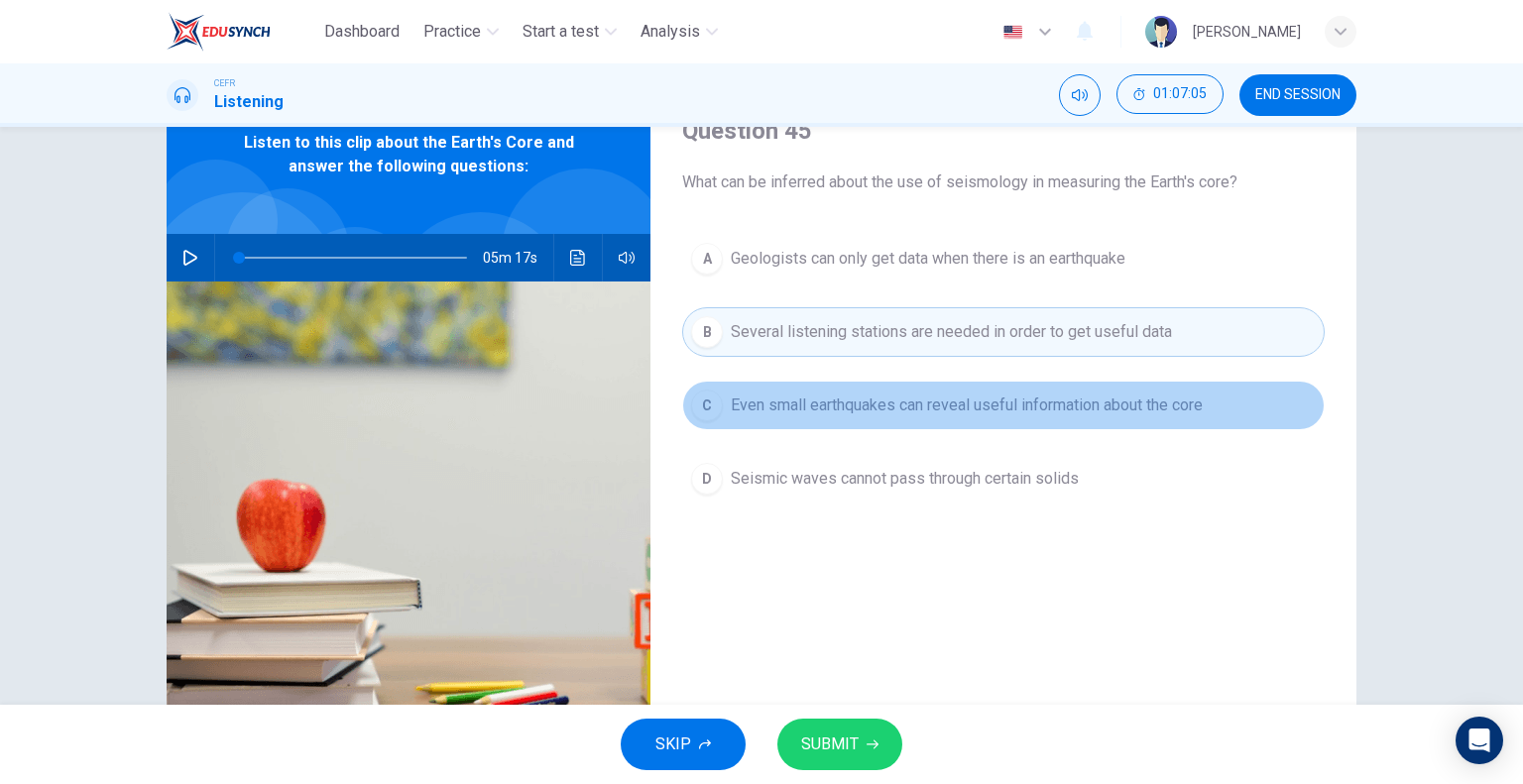 click on "C Even small earthquakes can reveal useful information about the core" at bounding box center (1003, 405) 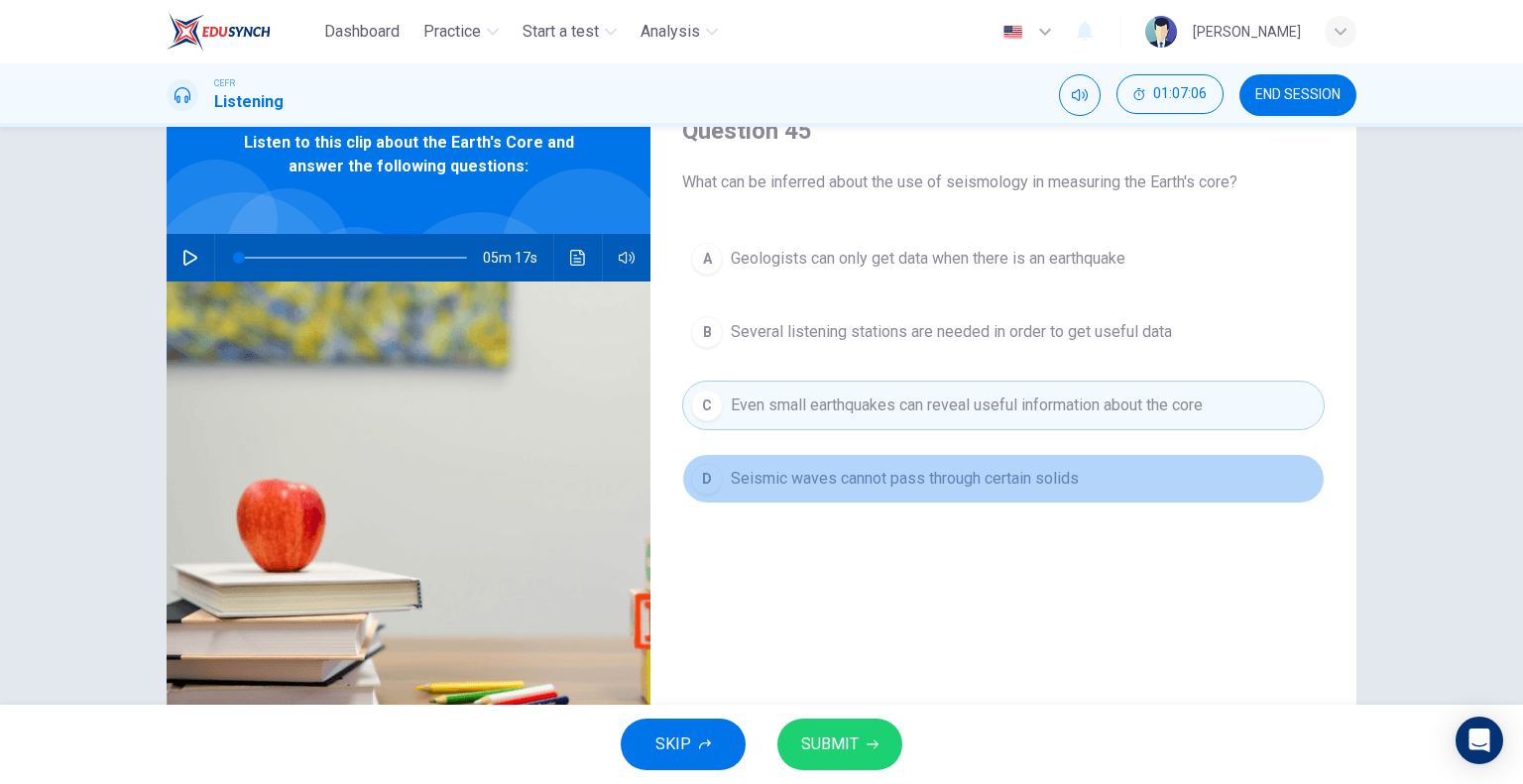 click on "D Seismic waves cannot pass through certain solids" at bounding box center (1003, 479) 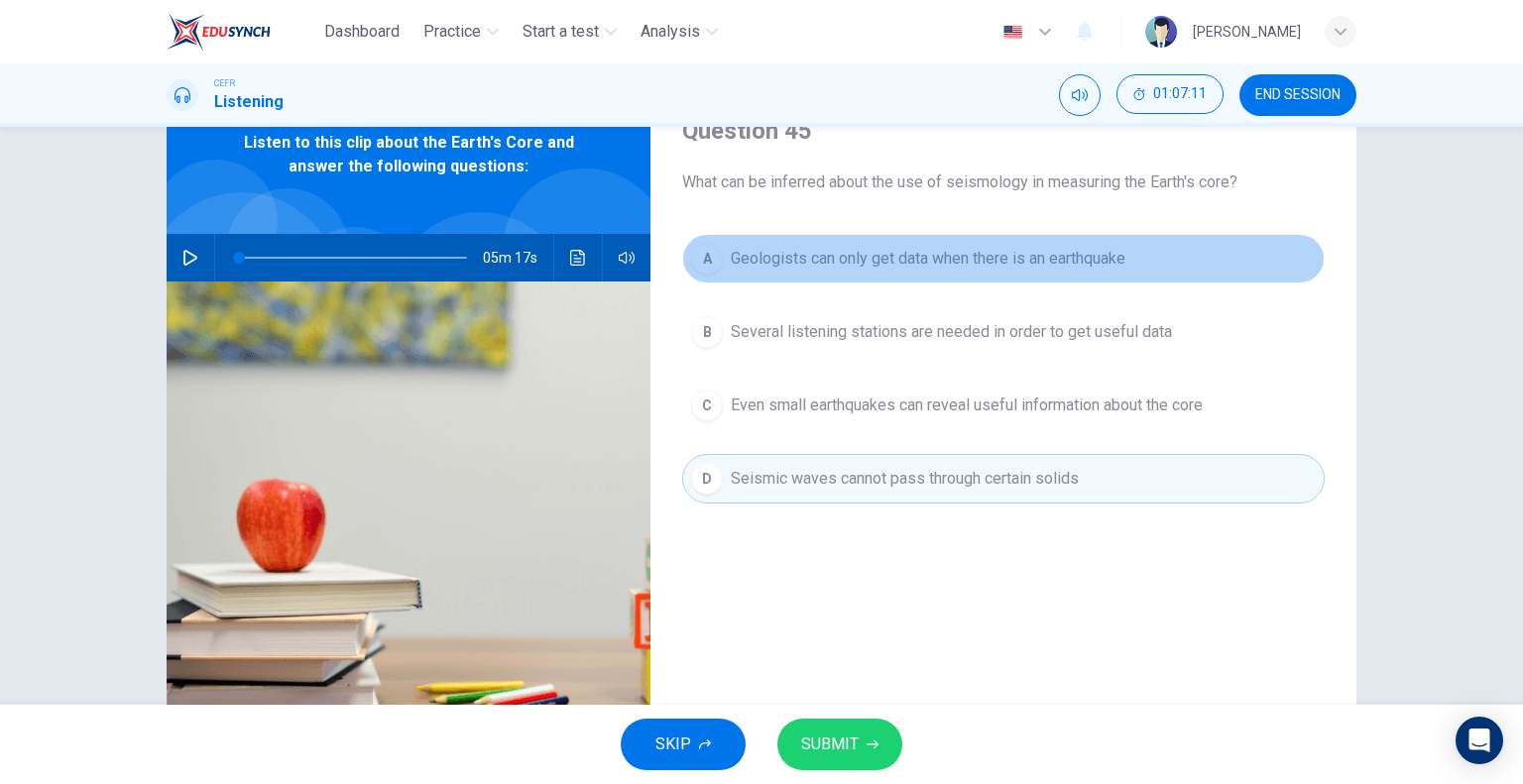 click on "Geologists can only get data when there is an earthquake" at bounding box center [928, 259] 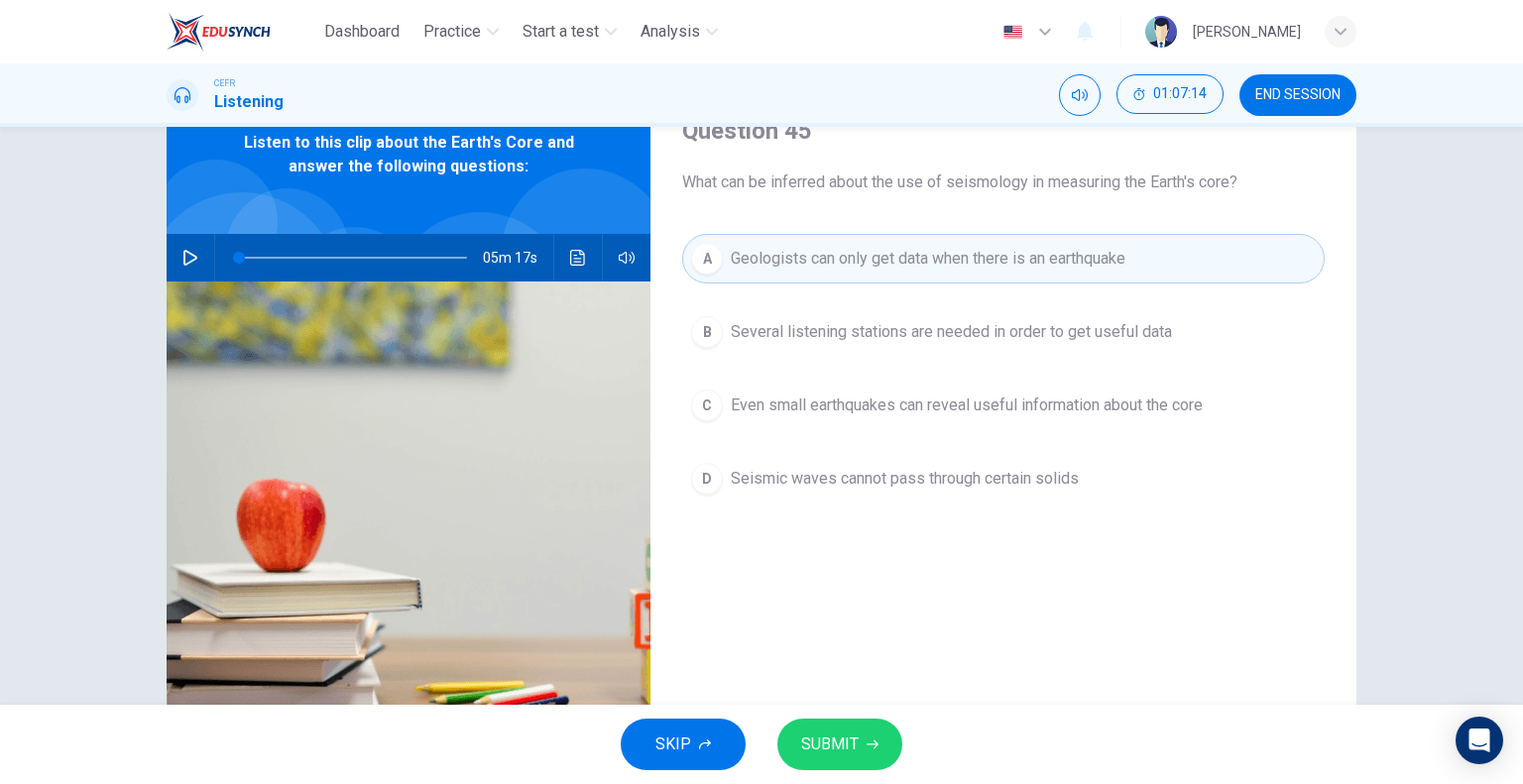 click on "Even small earthquakes can reveal useful information about the core" at bounding box center (967, 405) 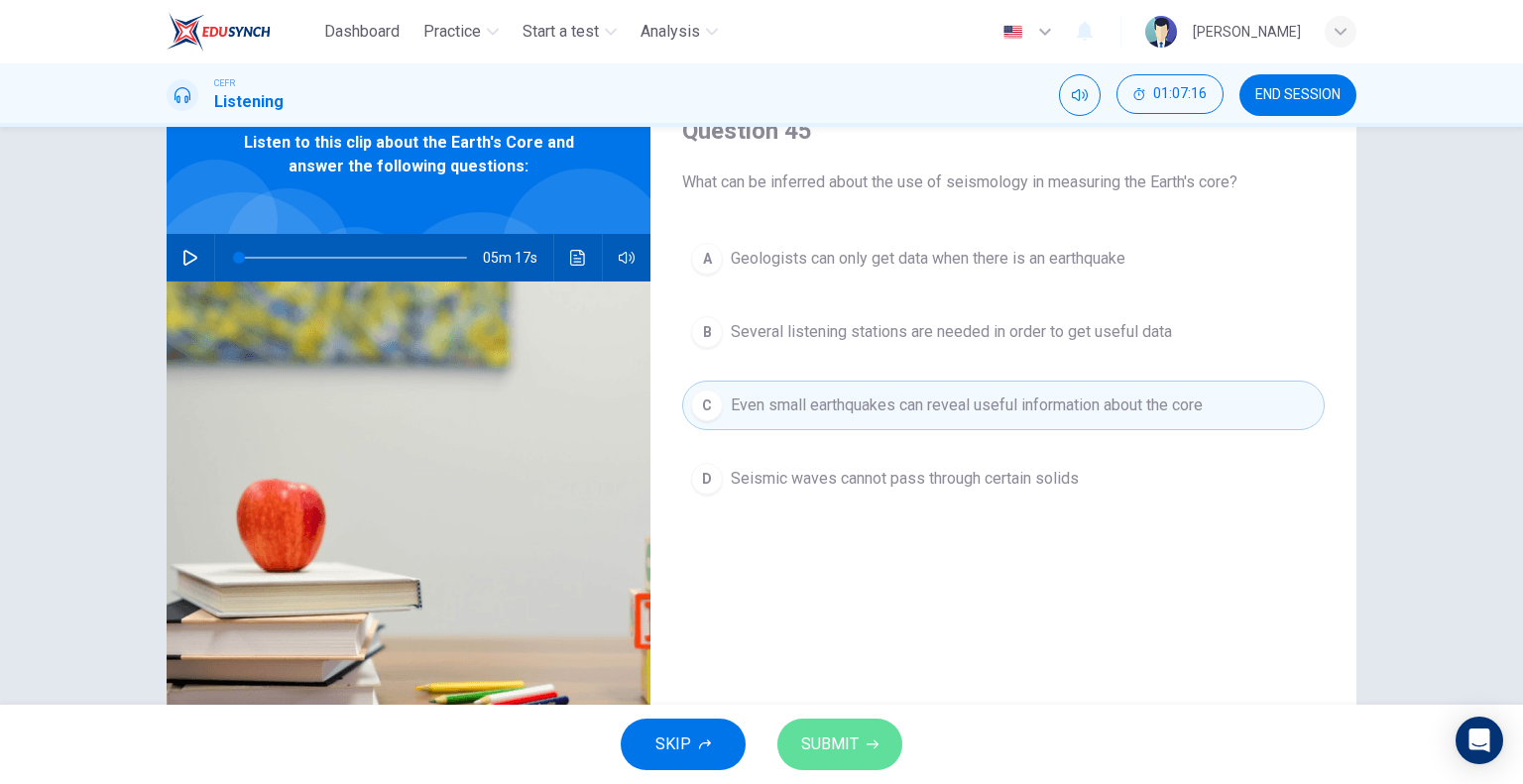 click on "SUBMIT" at bounding box center [840, 744] 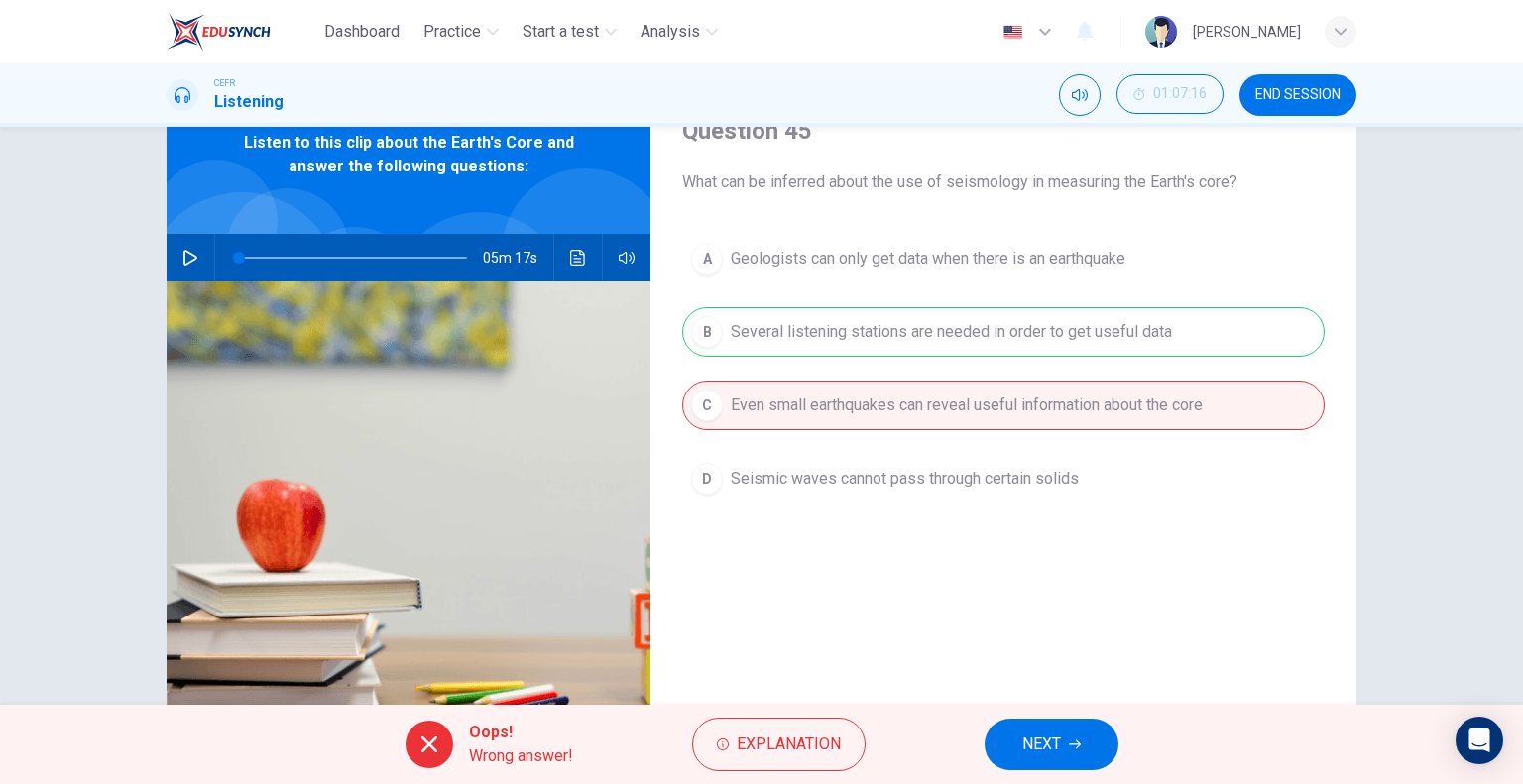 click on "NEXT" at bounding box center (1041, 744) 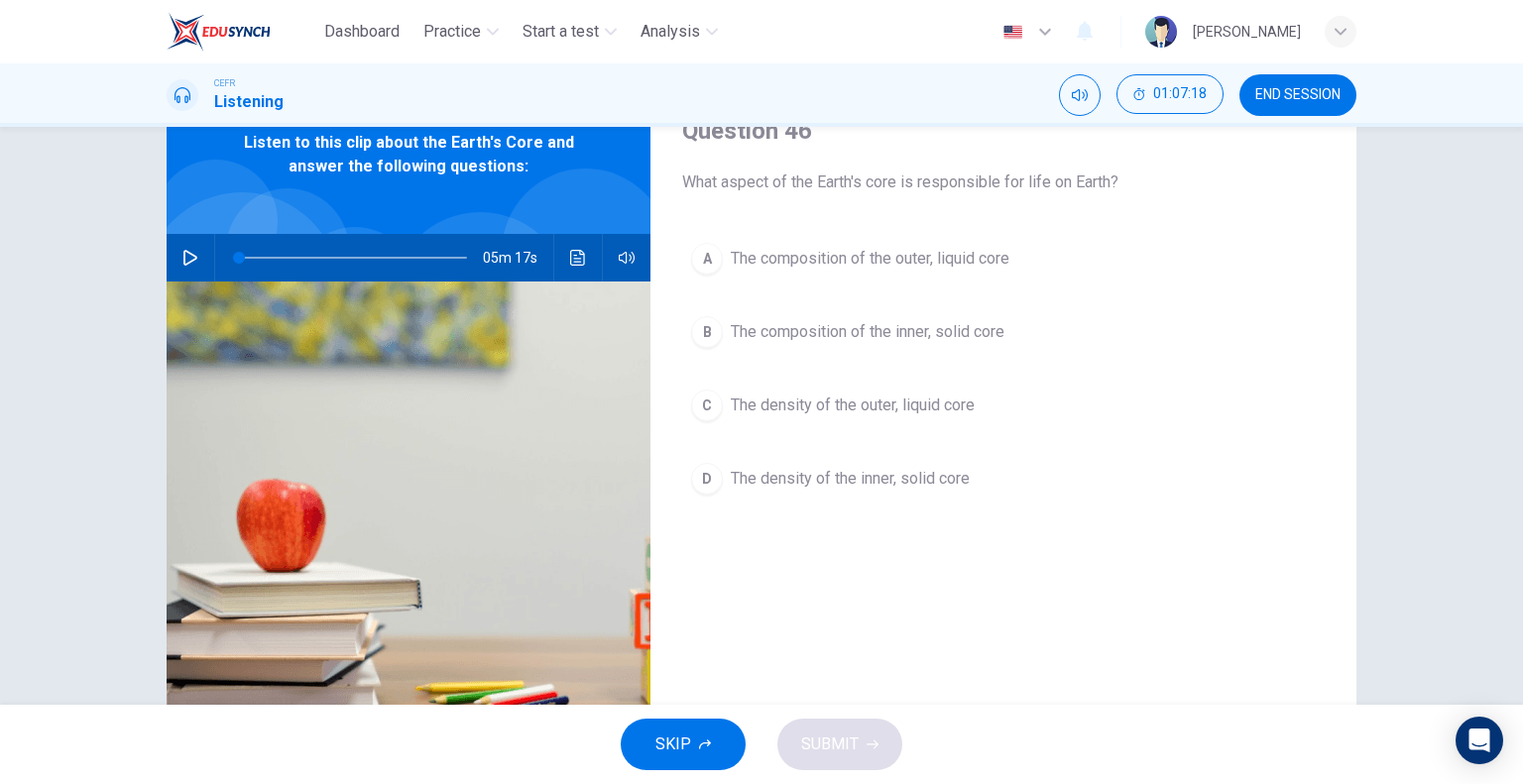 click on "05m 17s" at bounding box center [409, 258] 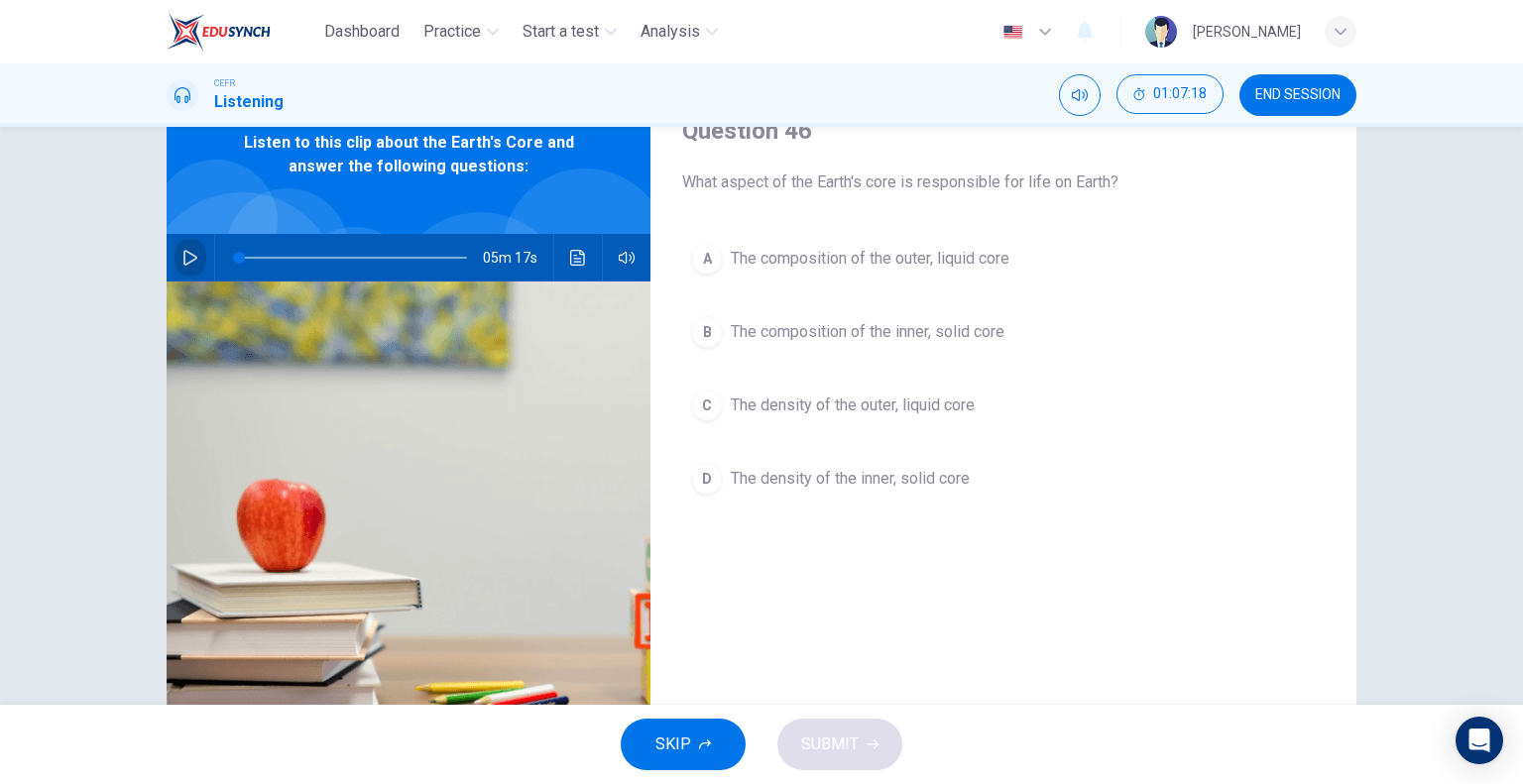 click 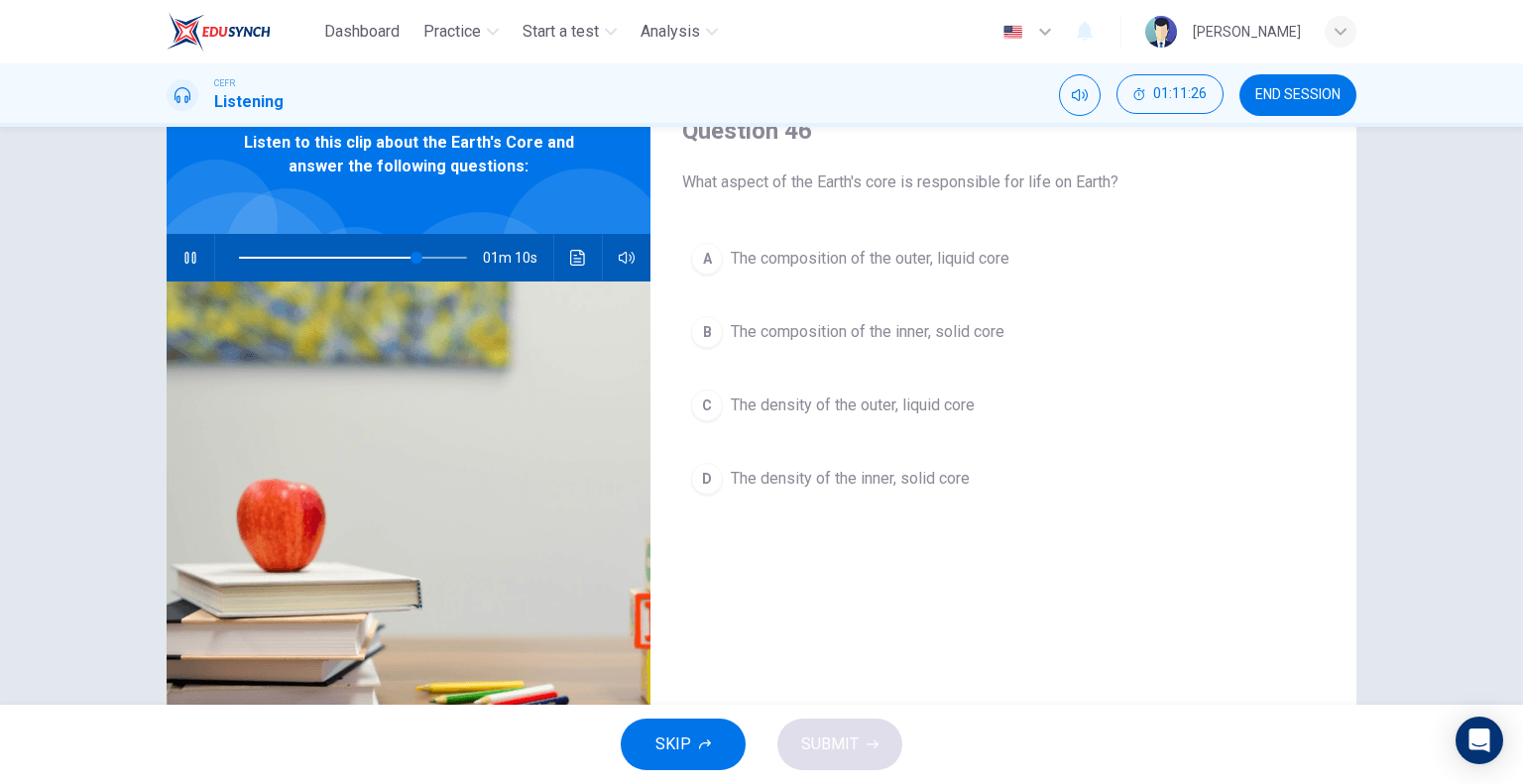 click on "The density of the outer, liquid core" at bounding box center (853, 405) 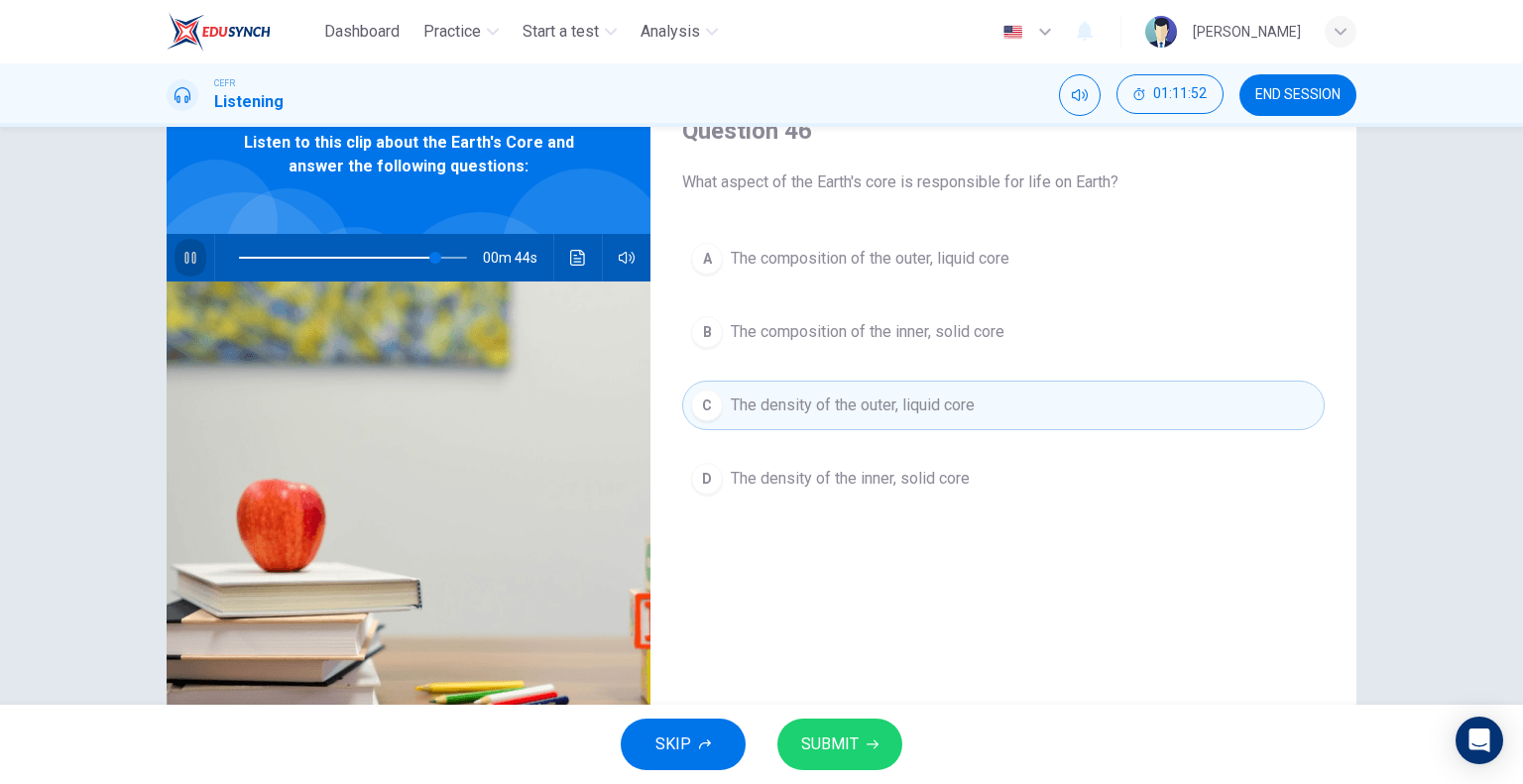 click 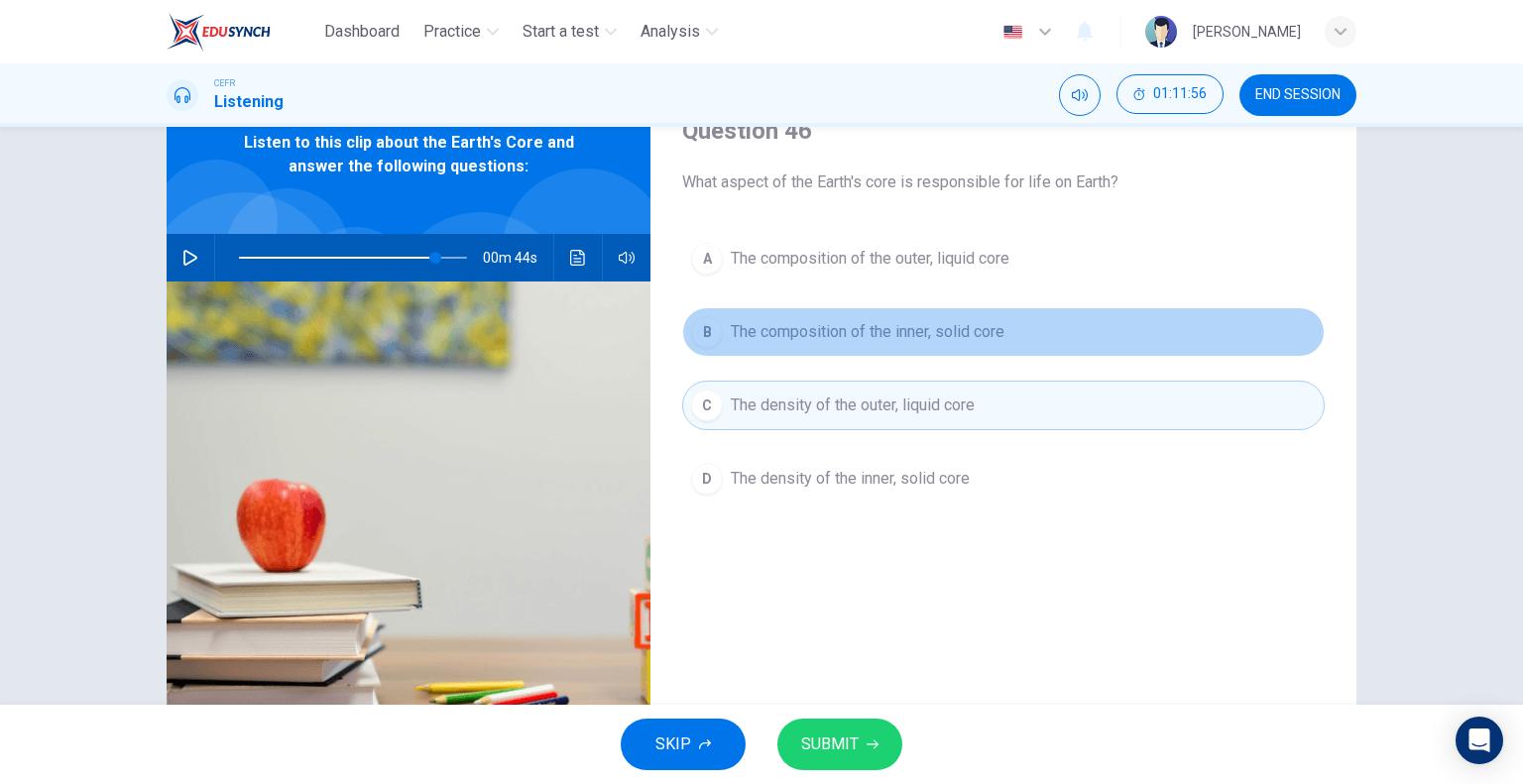 click on "The composition of the inner, solid core" at bounding box center [868, 332] 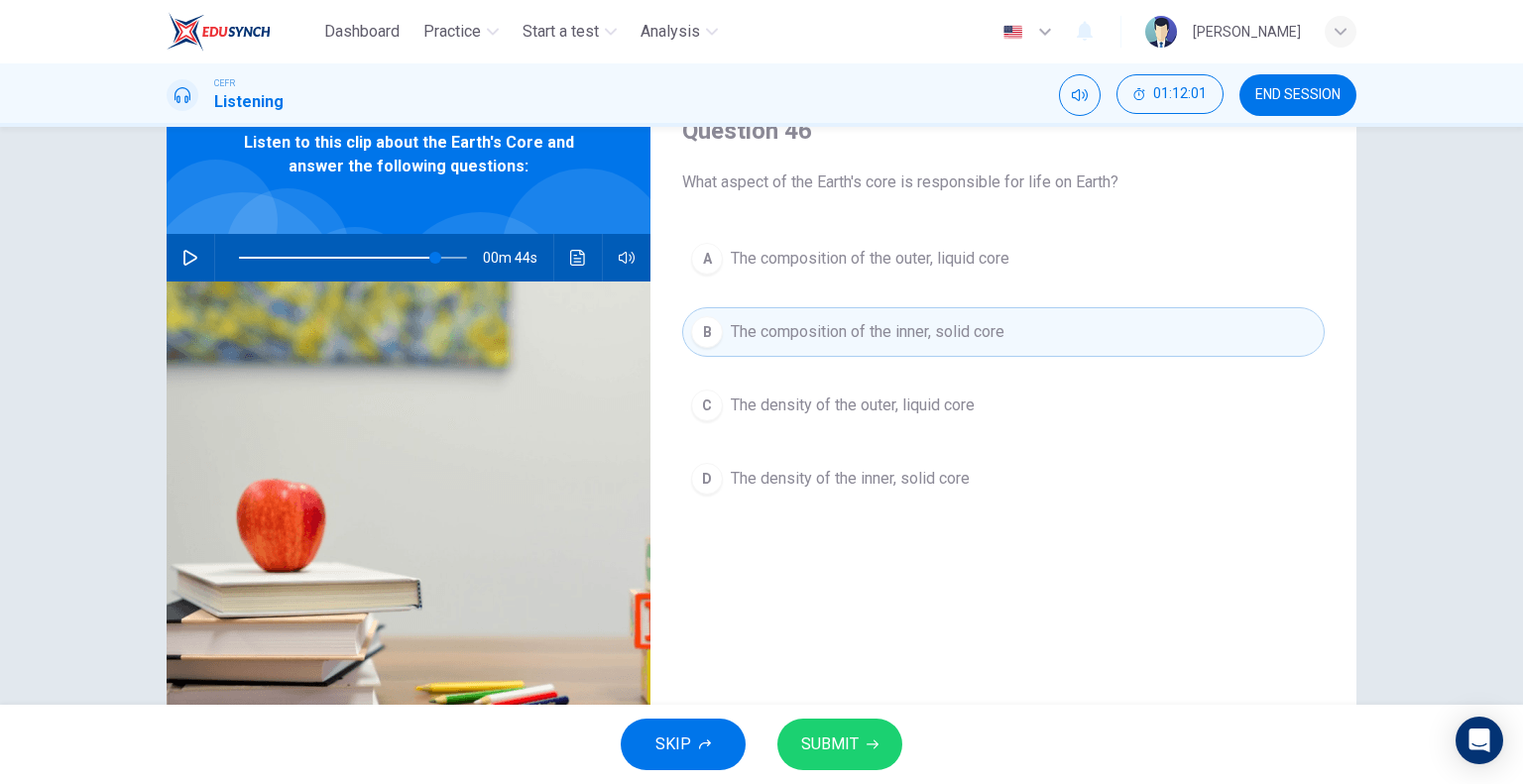 click on "The density of the outer, liquid core" at bounding box center (853, 405) 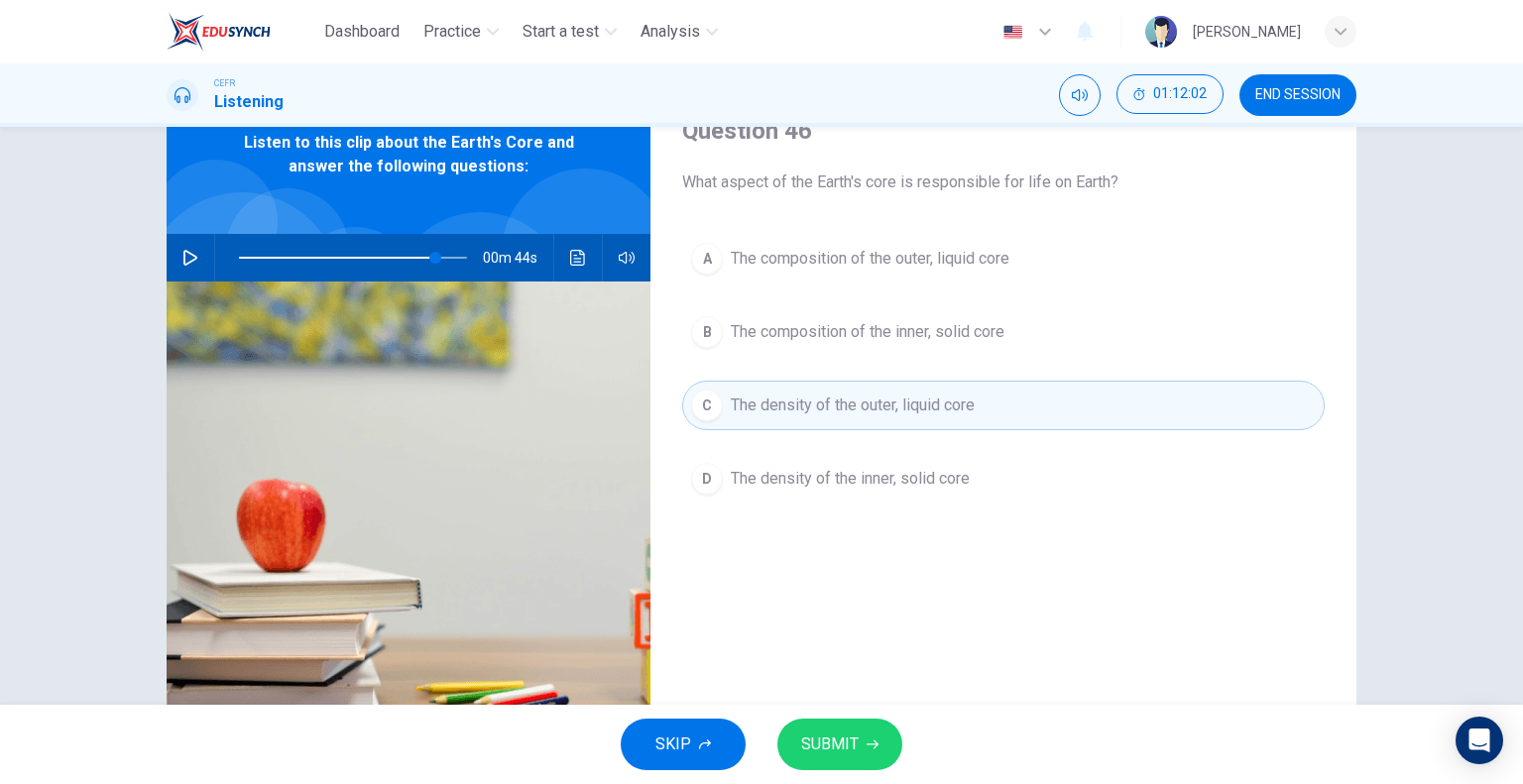 click on "SUBMIT" at bounding box center (830, 744) 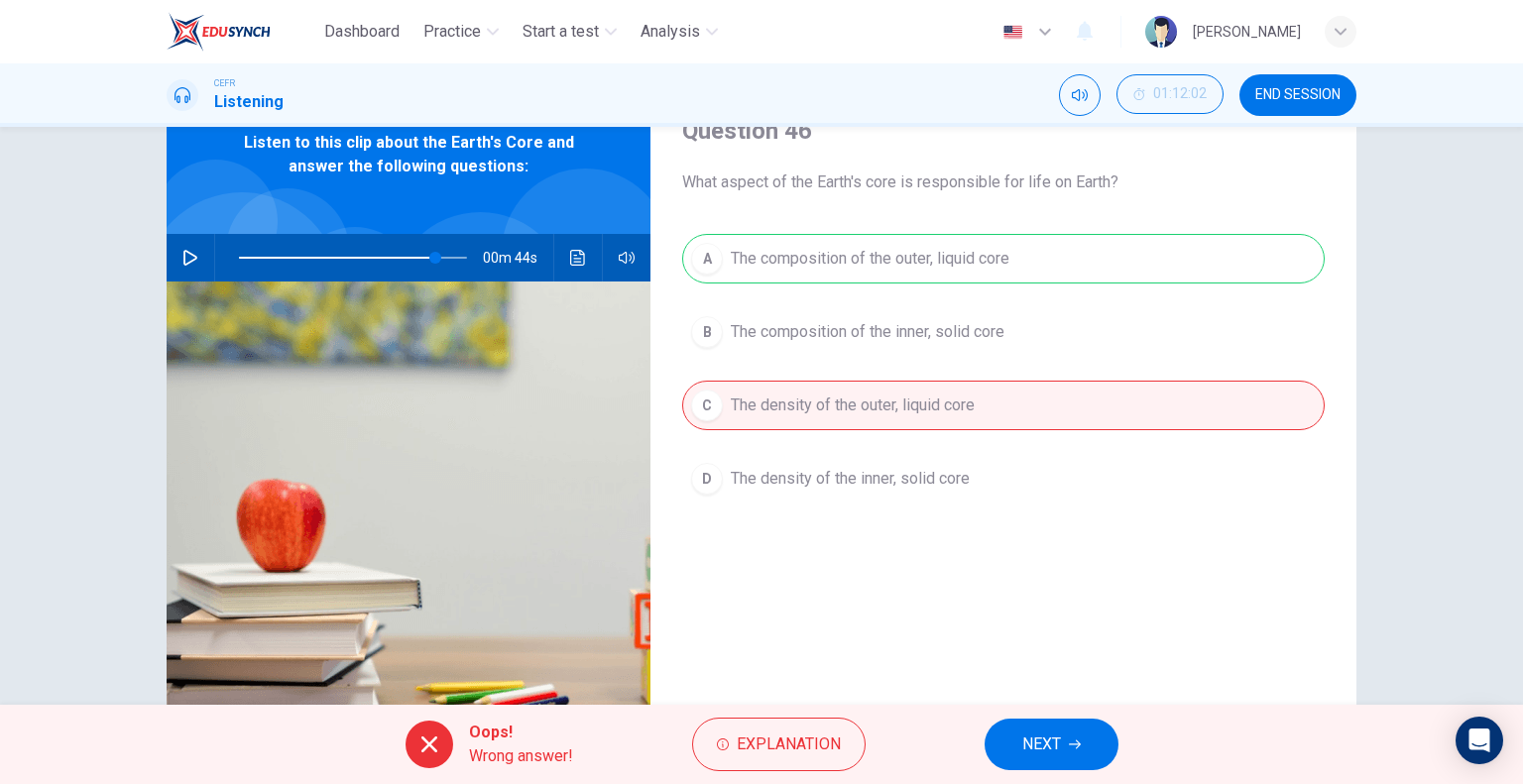 click on "NEXT" at bounding box center [1041, 744] 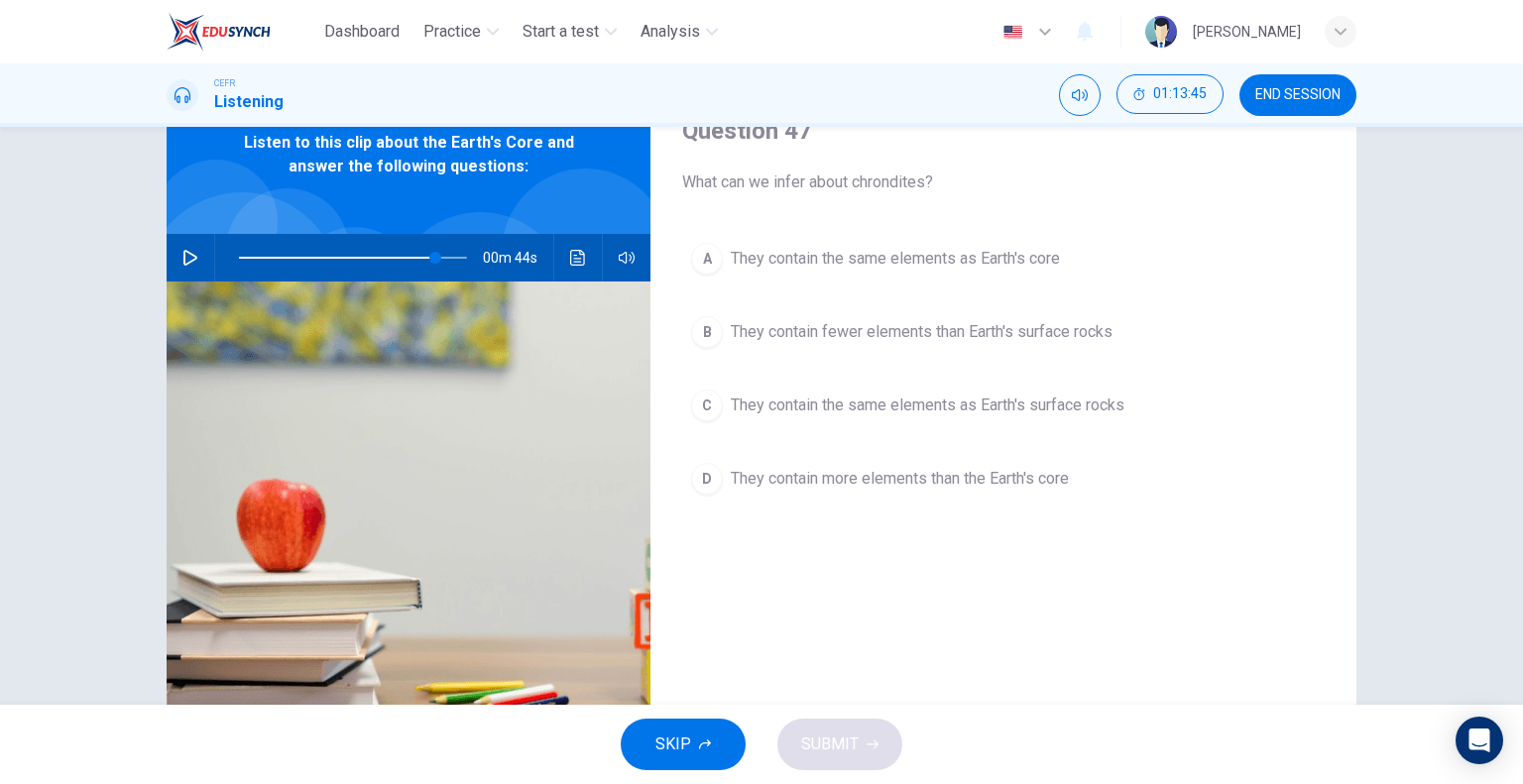 click on "They contain more elements than the Earth's core" at bounding box center [899, 479] 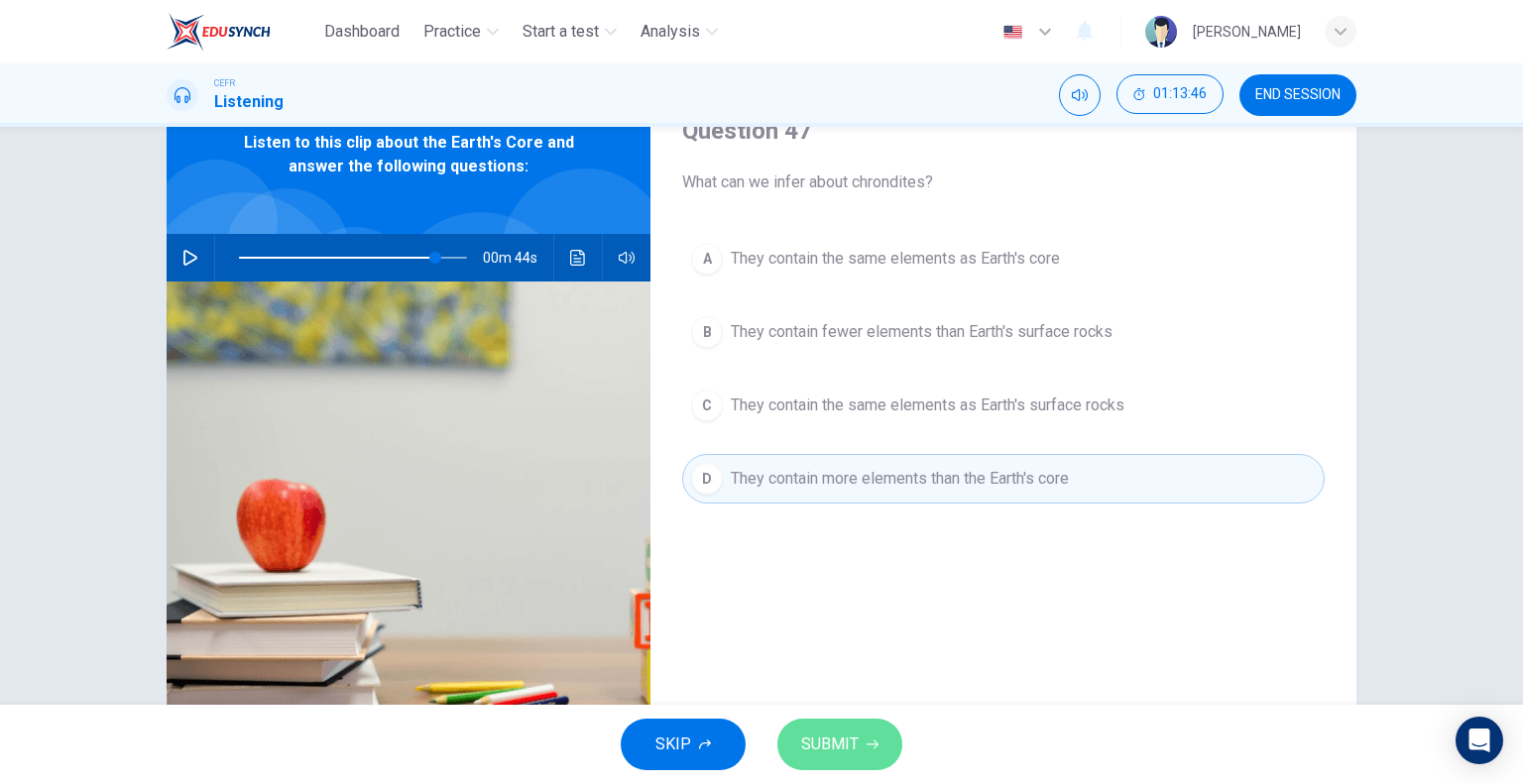 click 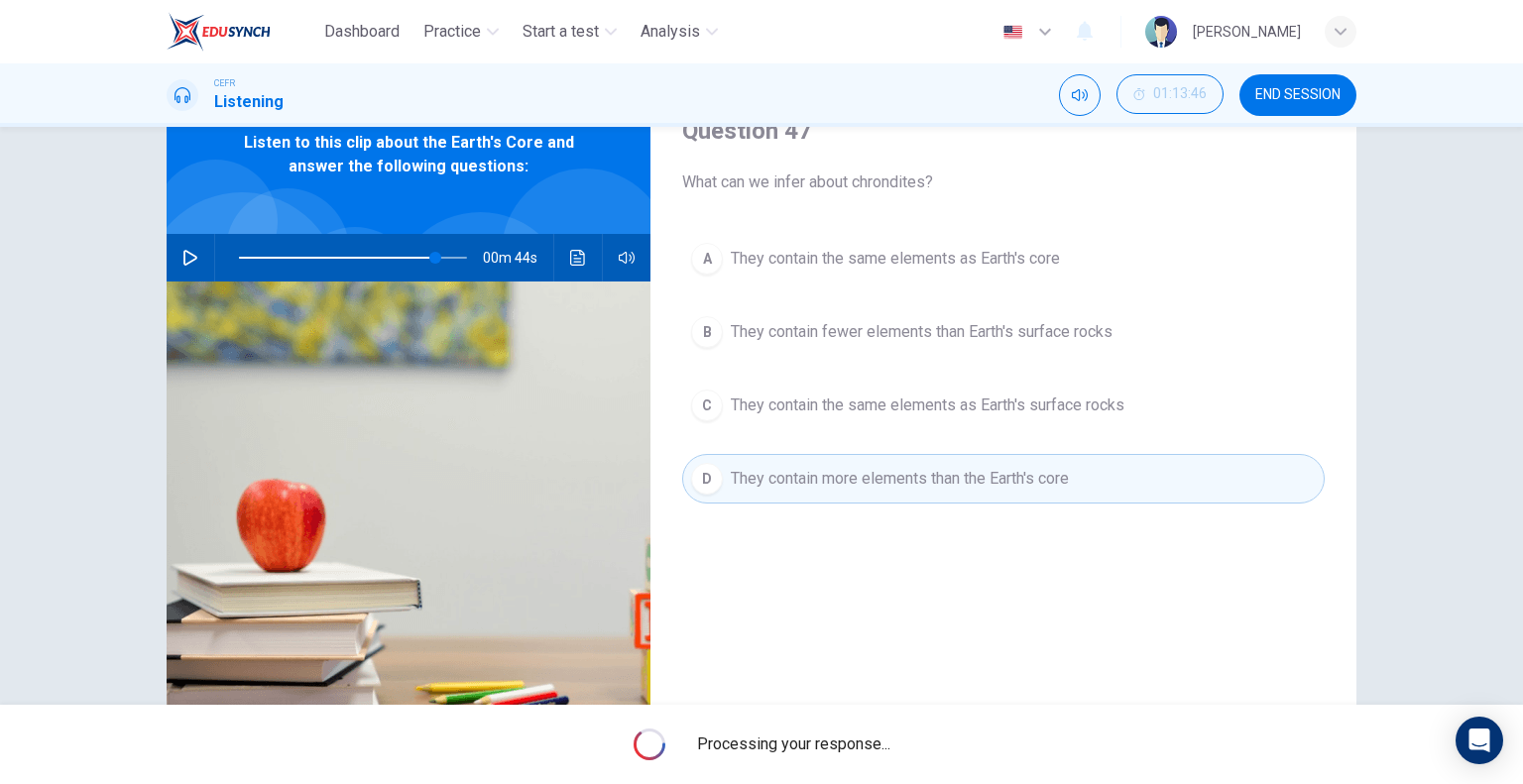 click on "They contain the same elements as Earth's core" at bounding box center [895, 259] 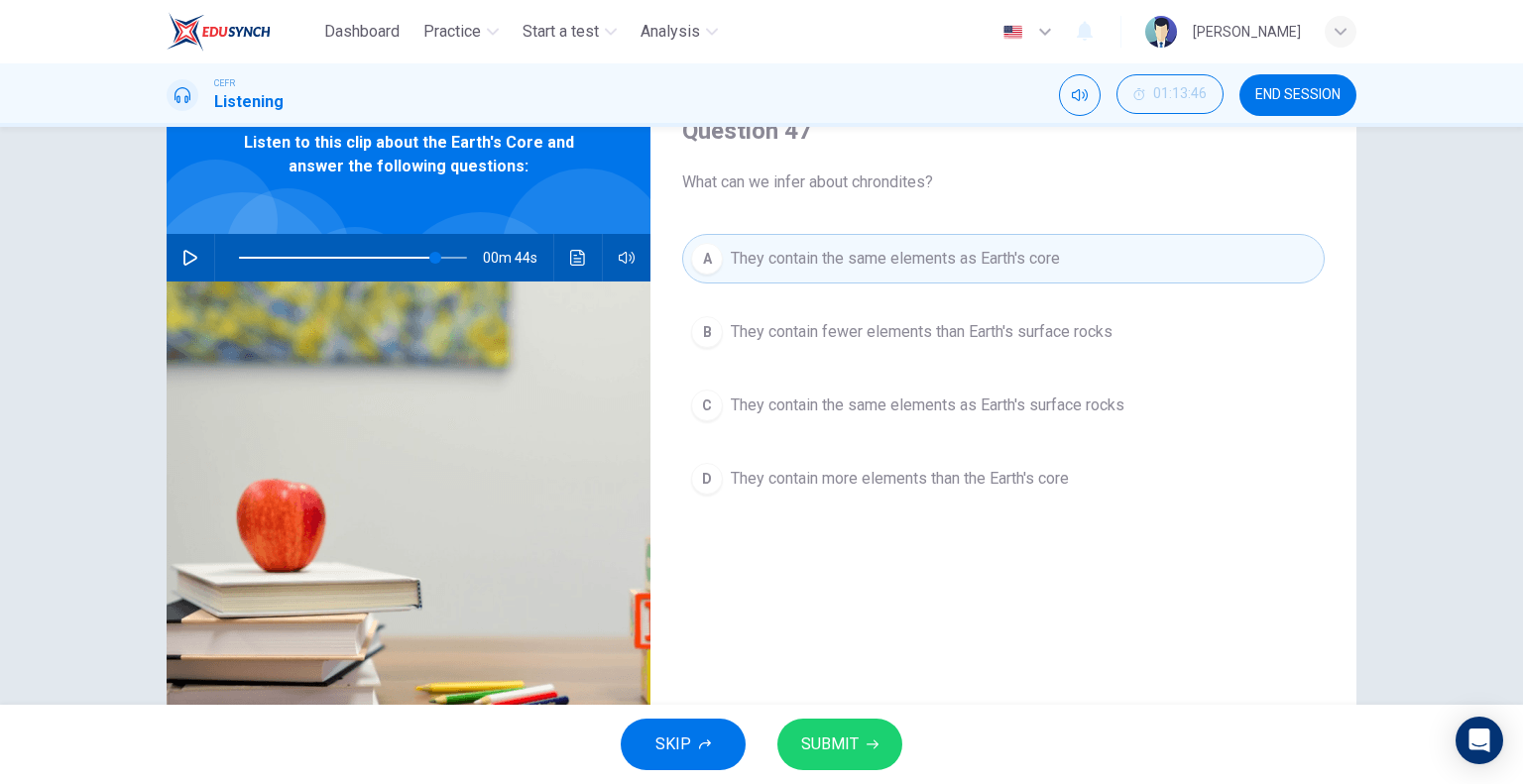 click on "SUBMIT" at bounding box center [830, 744] 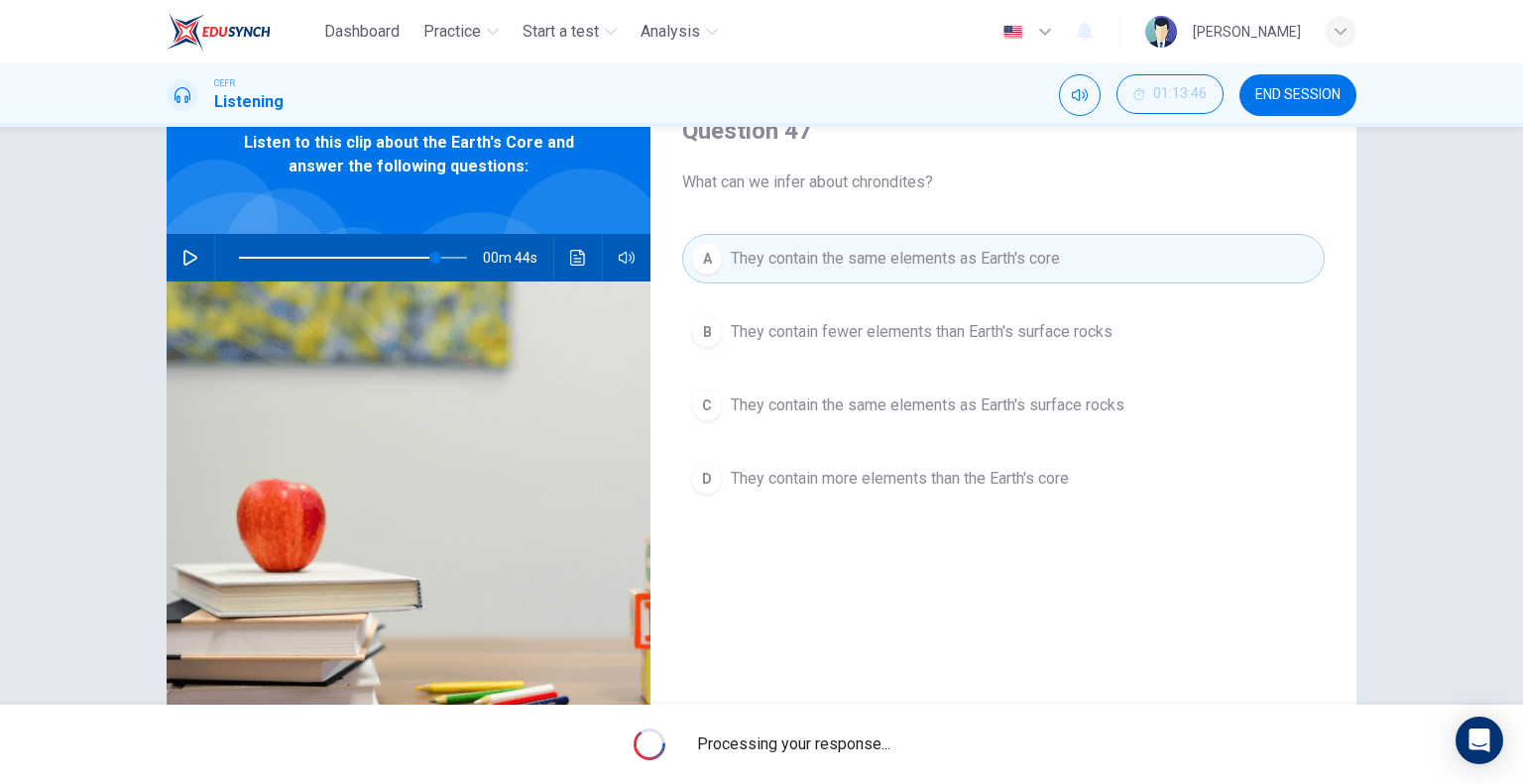 type on "86" 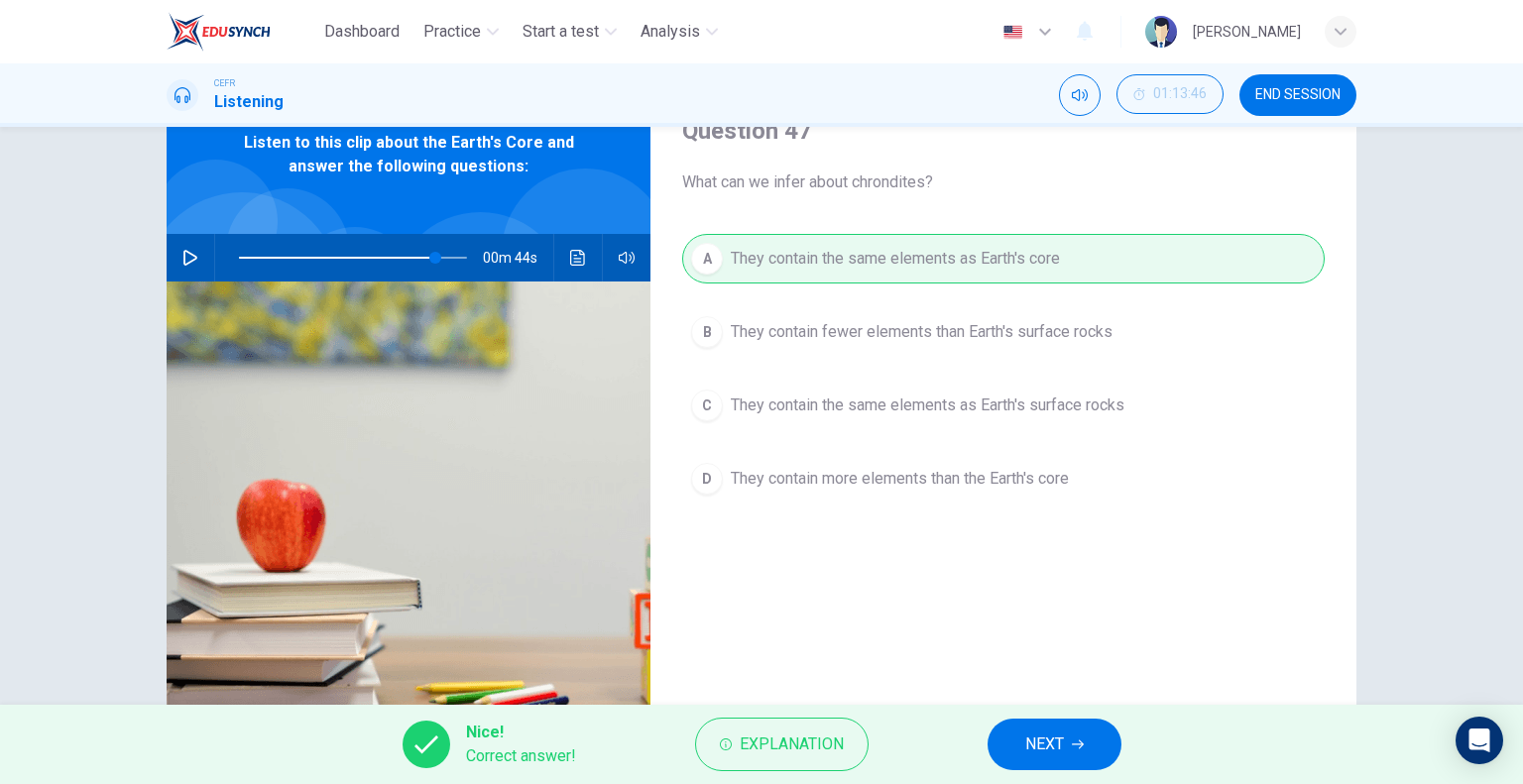 click on "NEXT" at bounding box center [1044, 744] 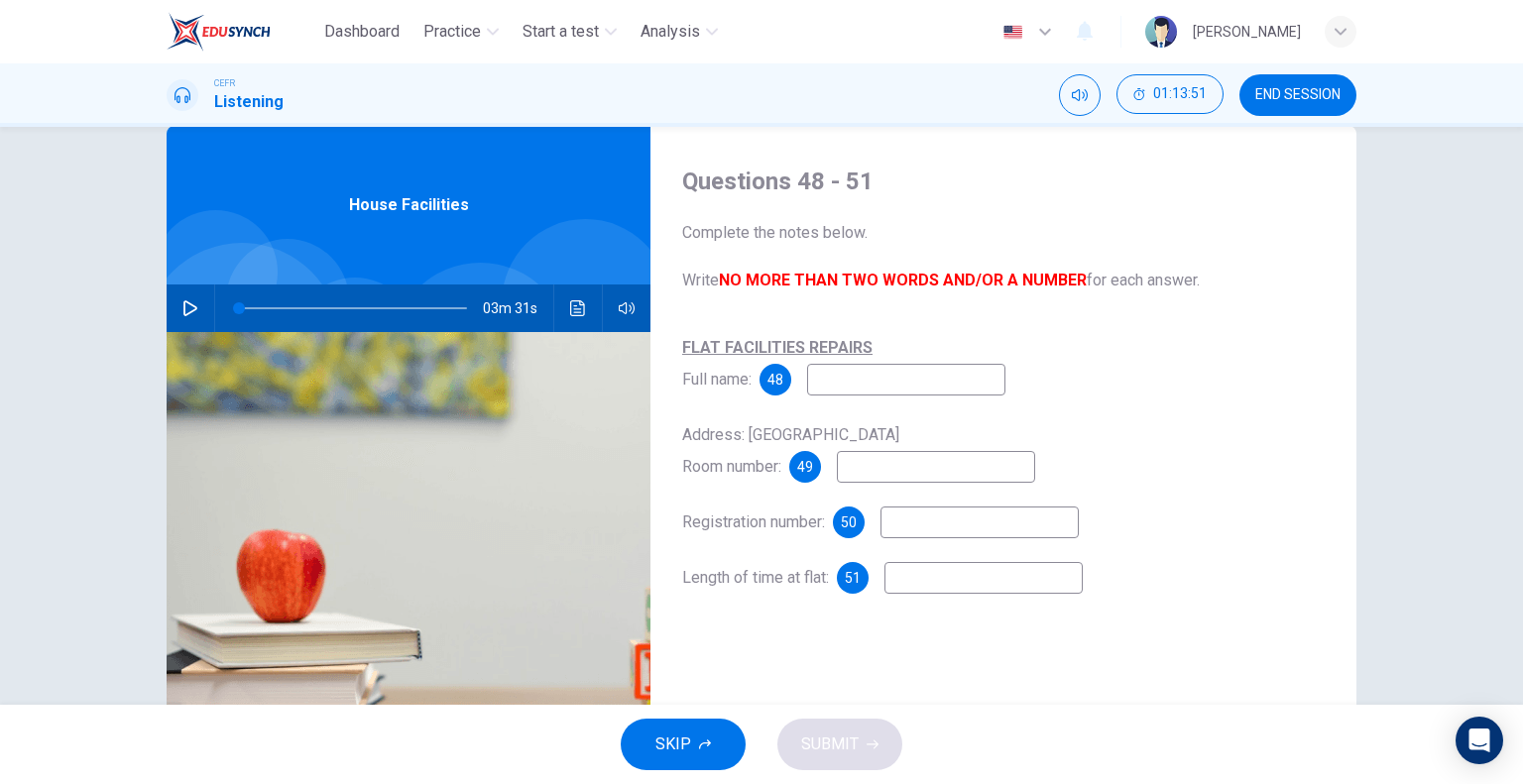 scroll, scrollTop: 0, scrollLeft: 0, axis: both 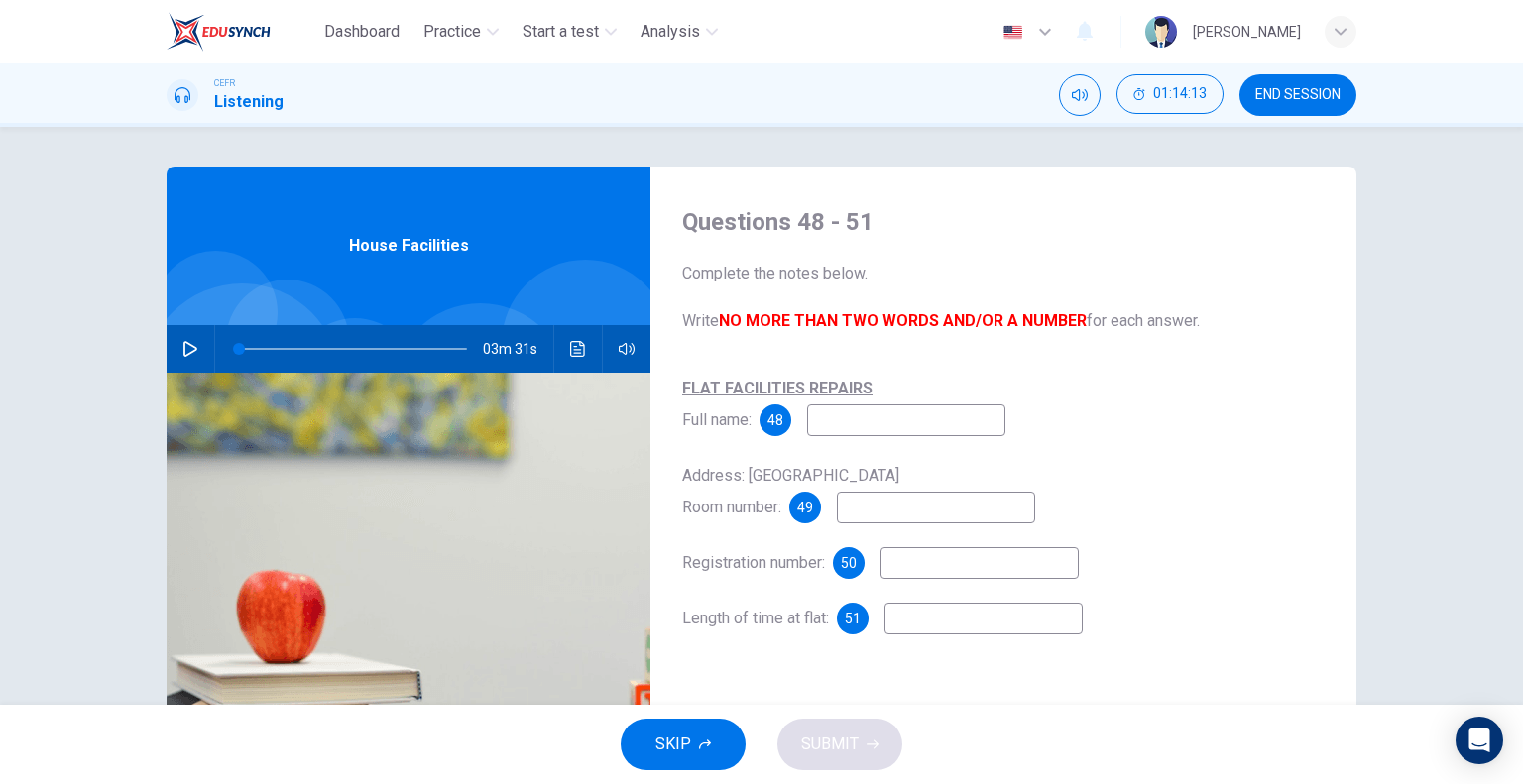 click 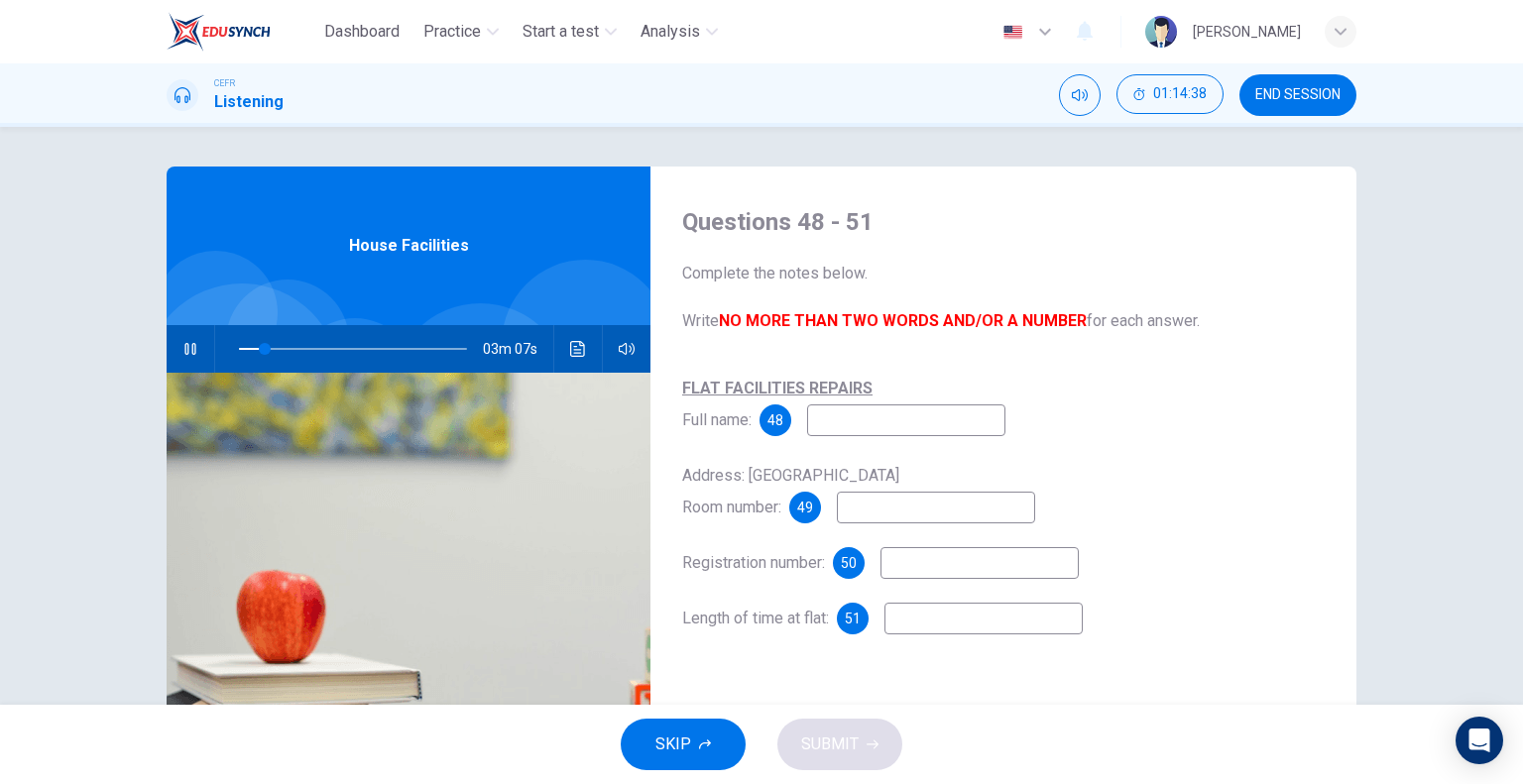 click at bounding box center [906, 420] 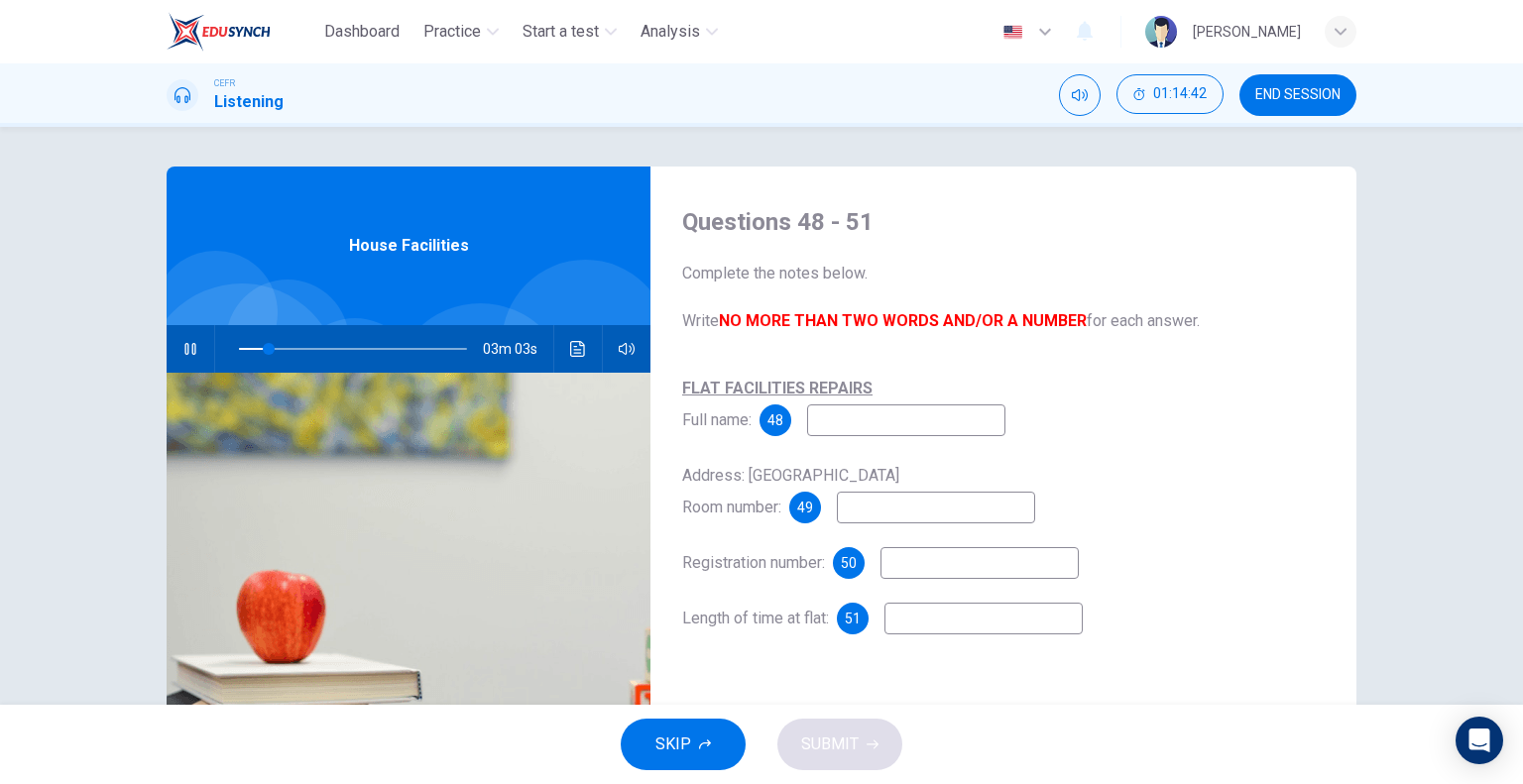 type on "14" 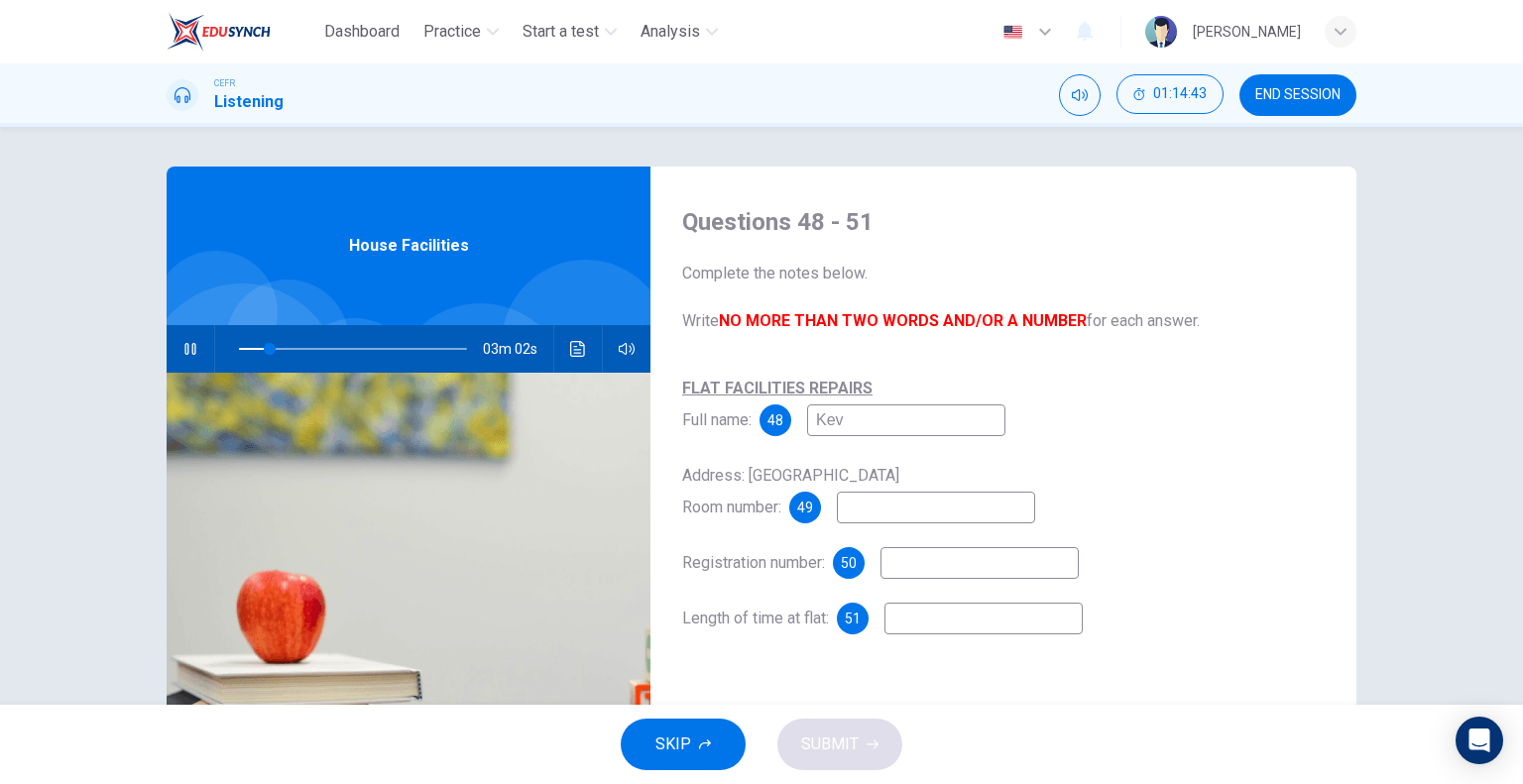 type on "Kevi" 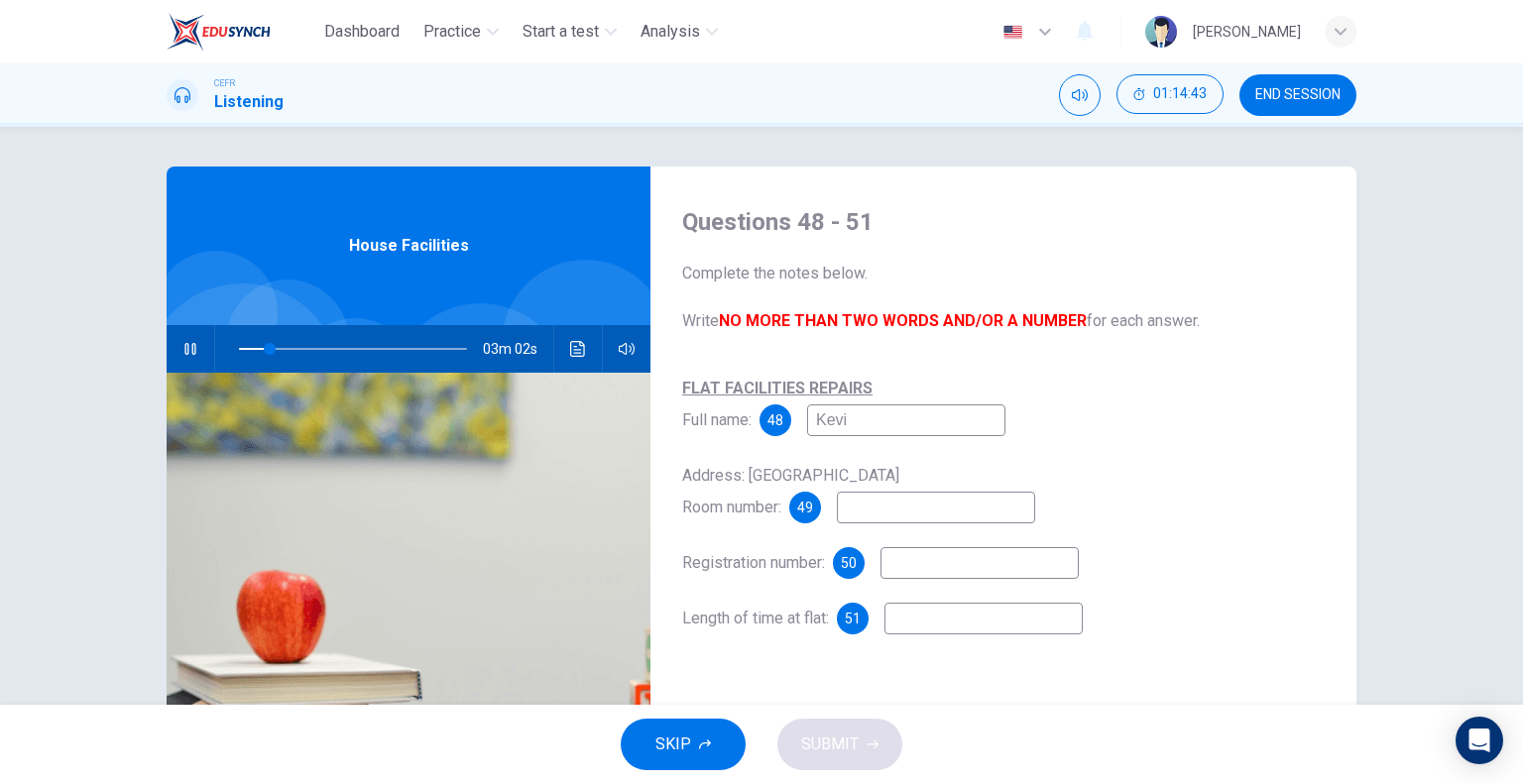 type on "14" 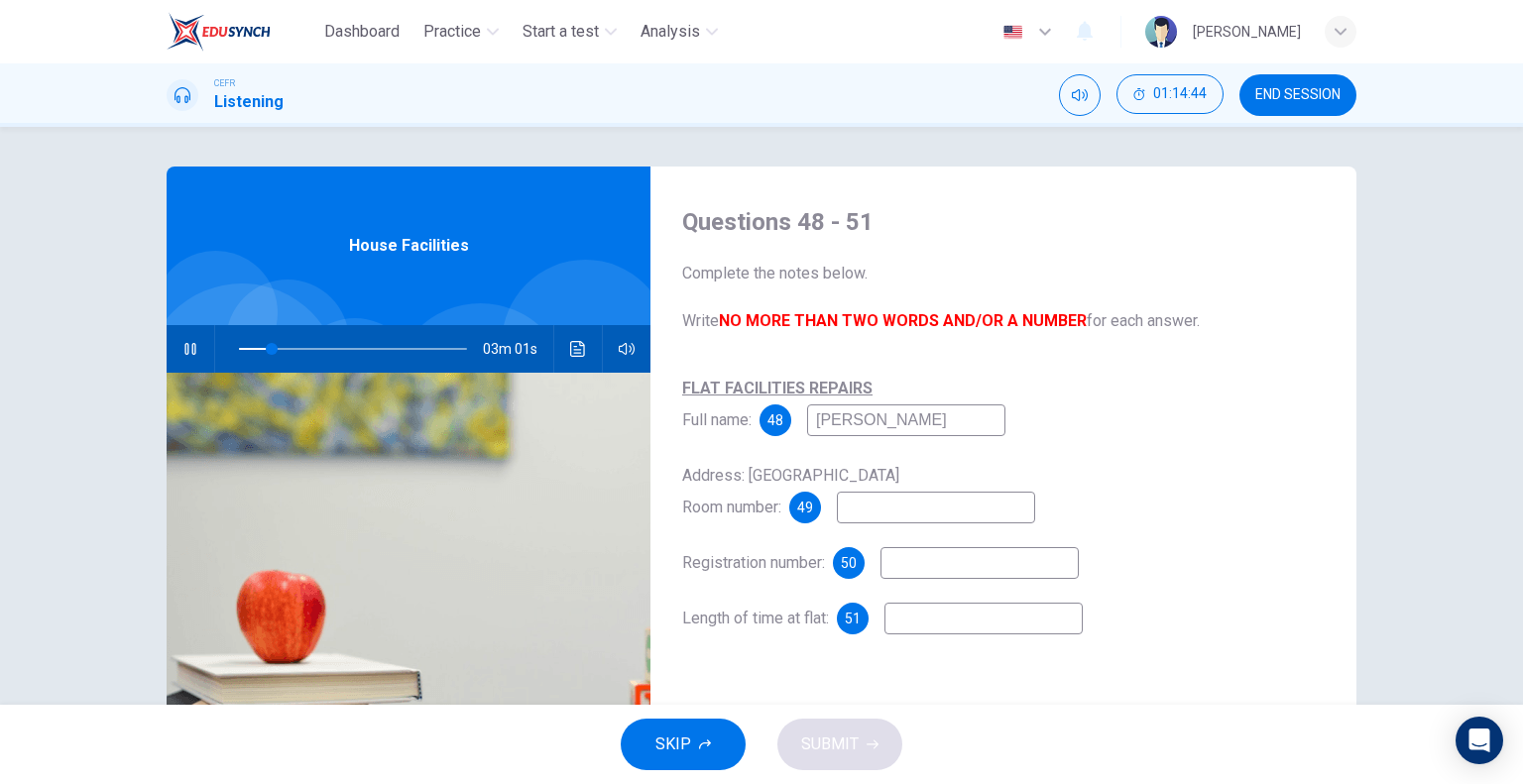 type on "Kevin G" 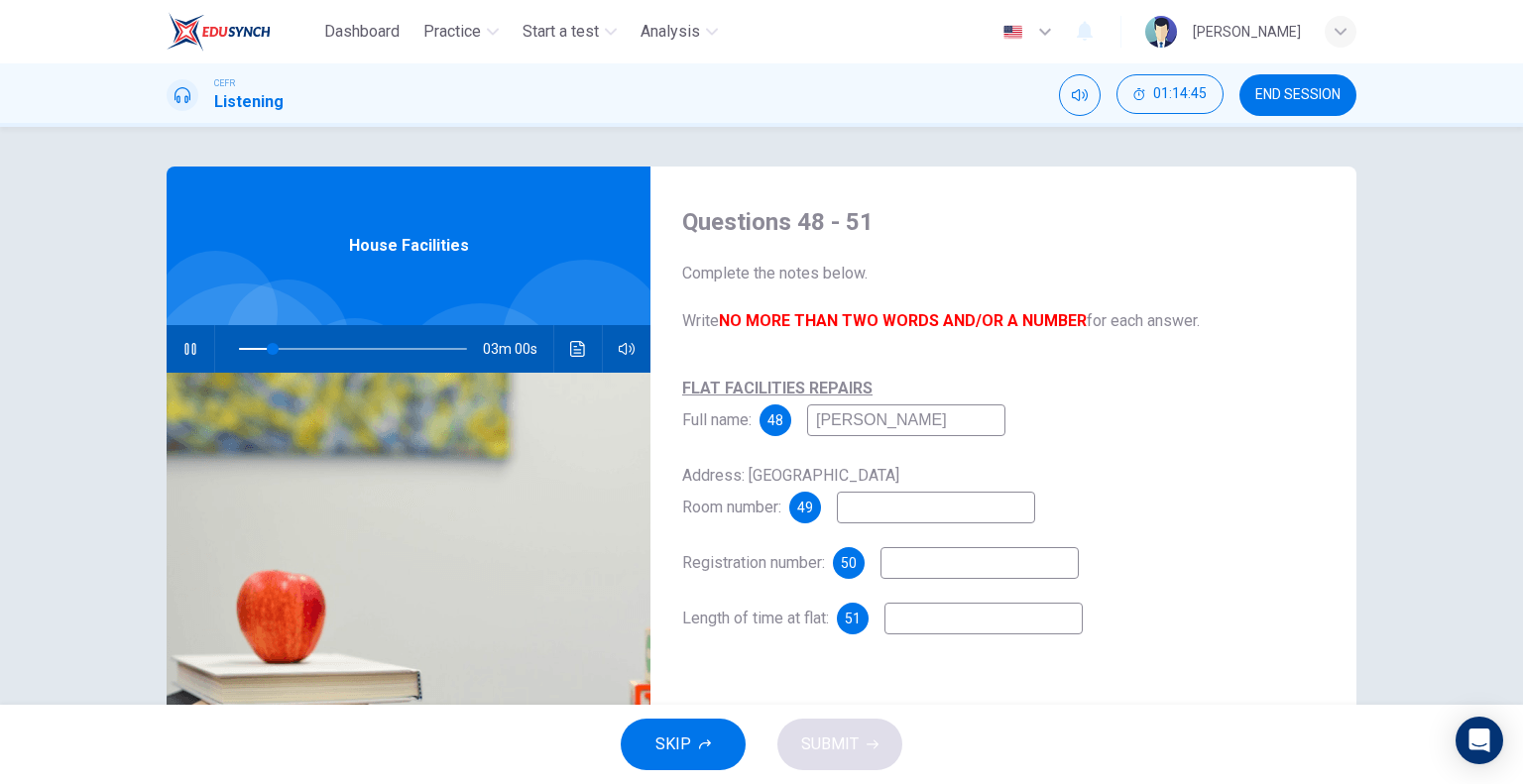 type on "Kevin Green" 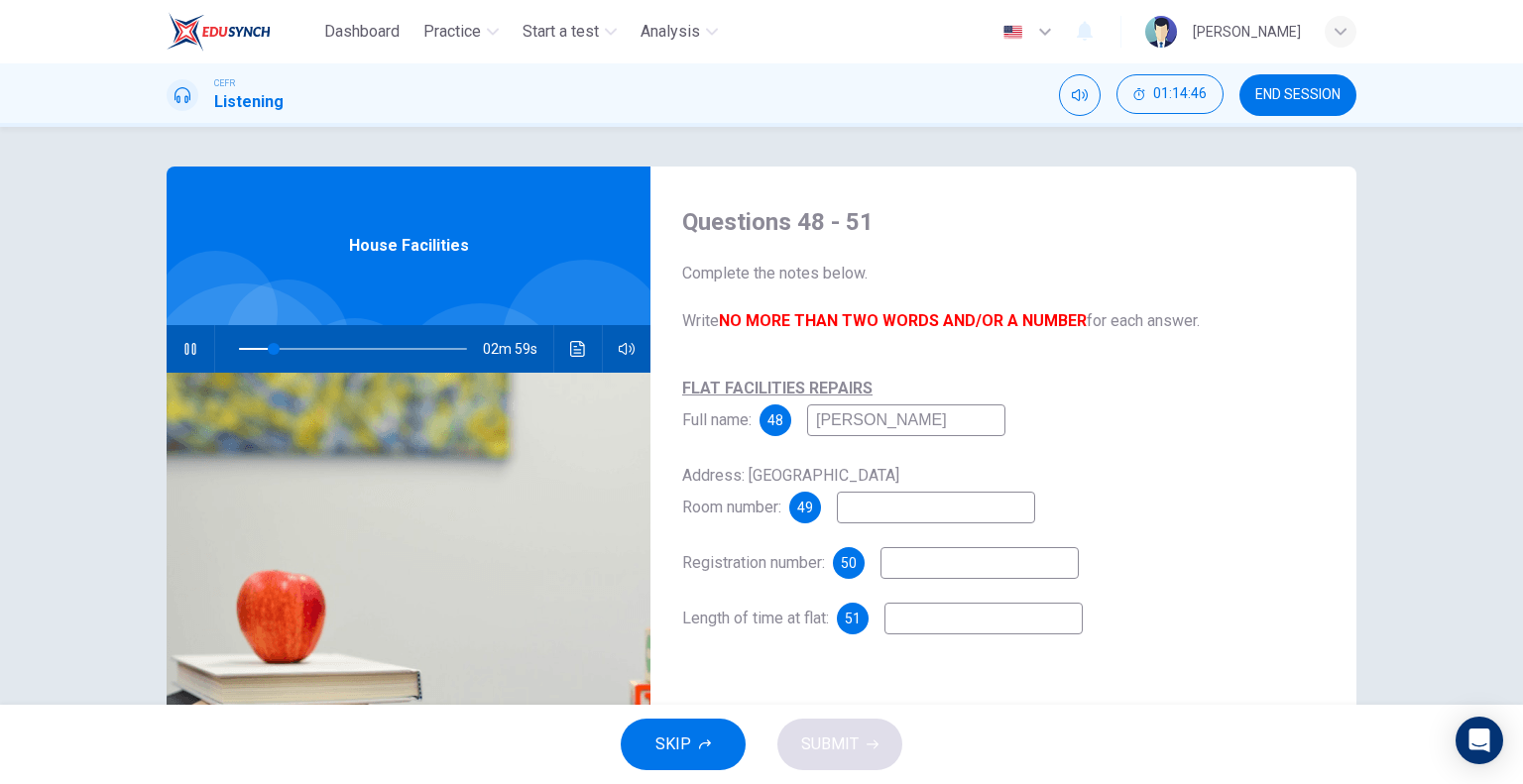 type on "16" 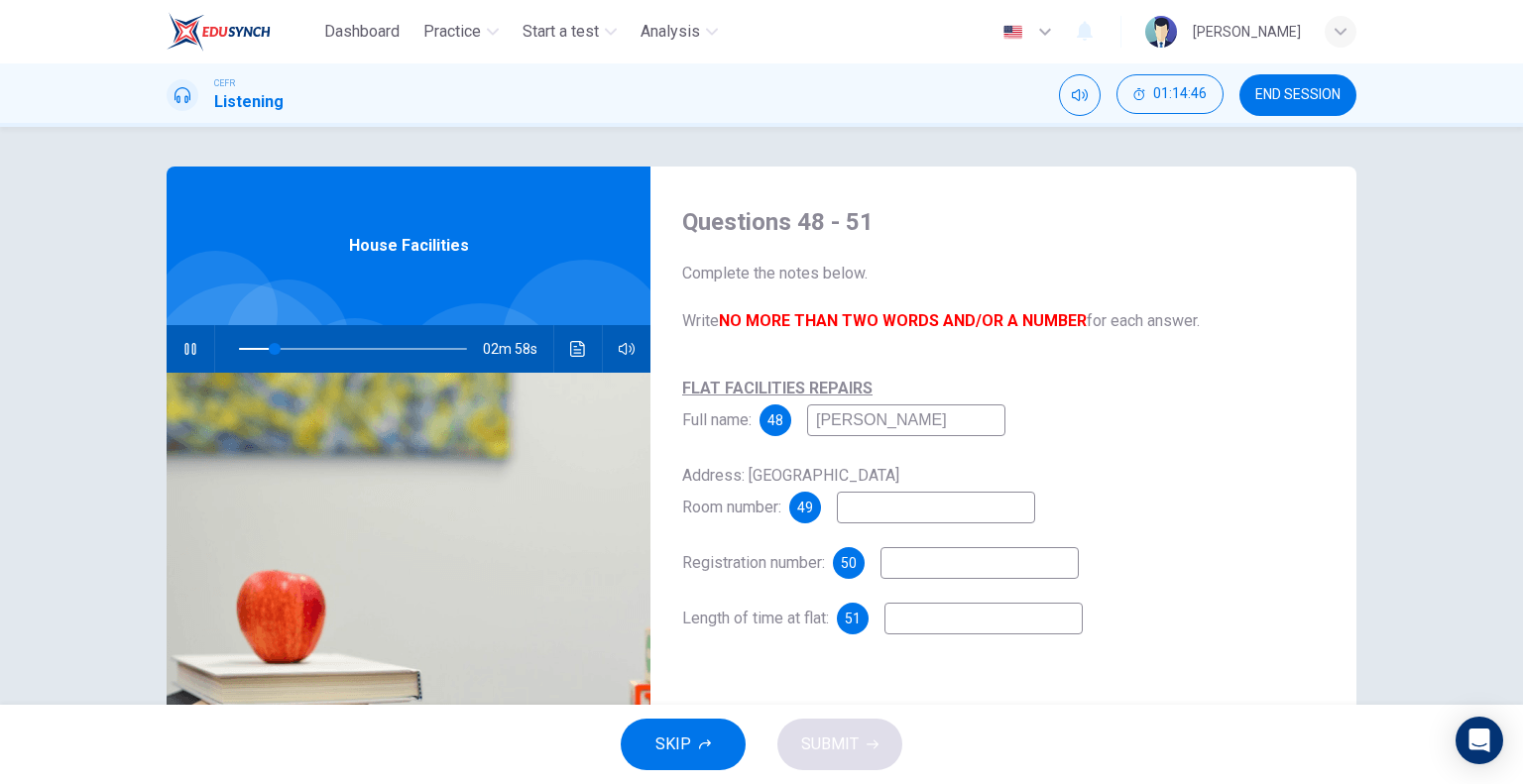 type on "Kevin Green" 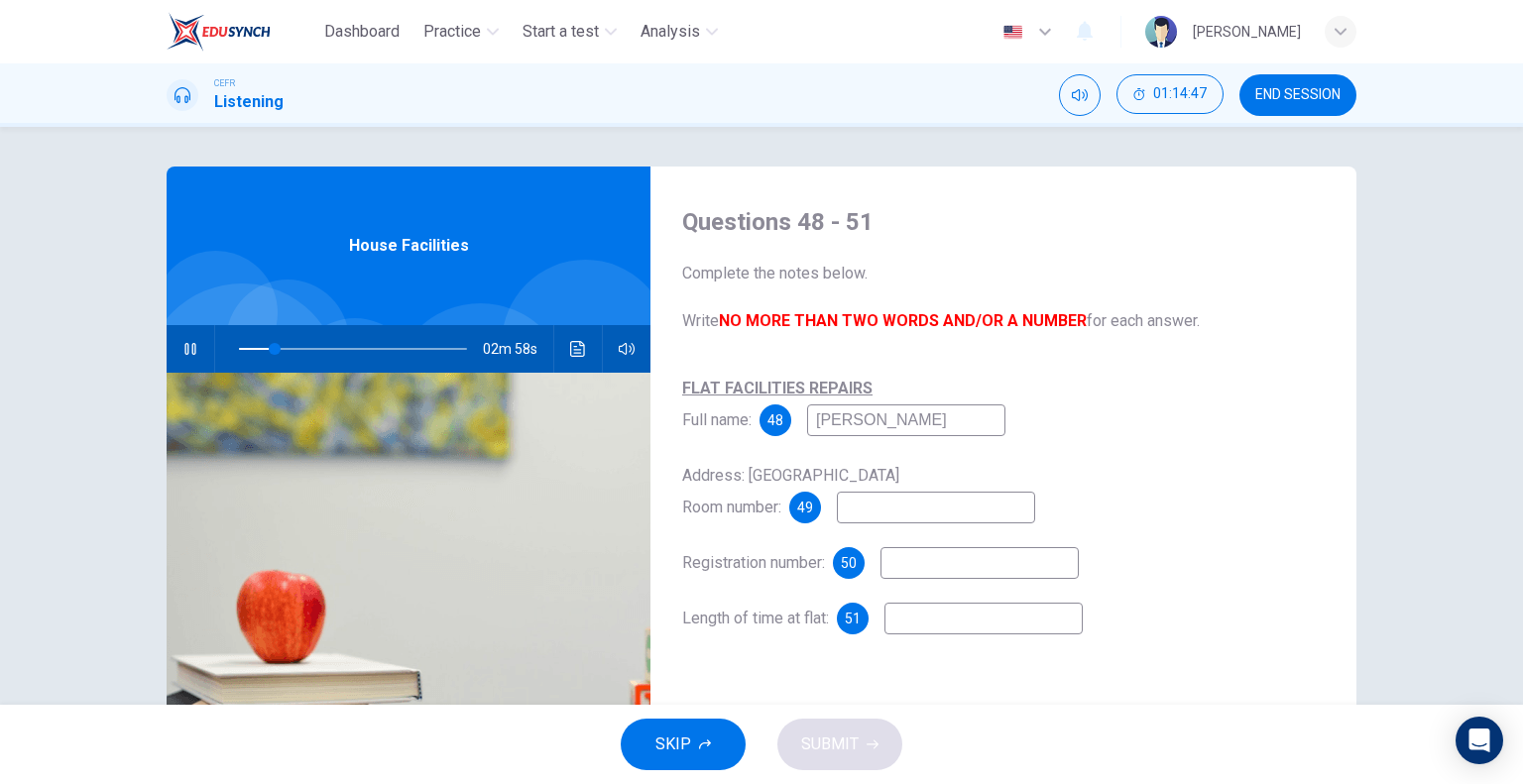 click at bounding box center (936, 507) 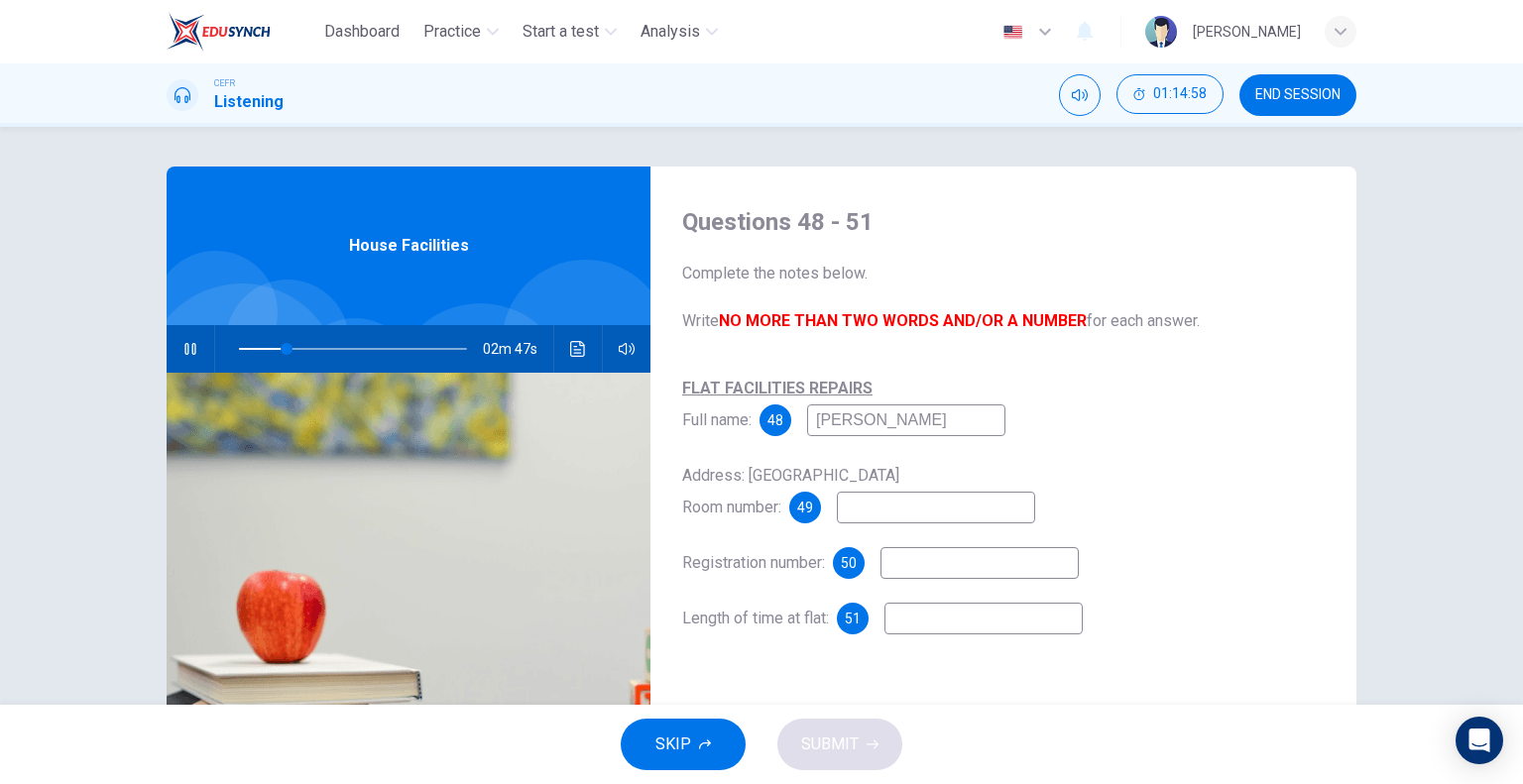 type on "21" 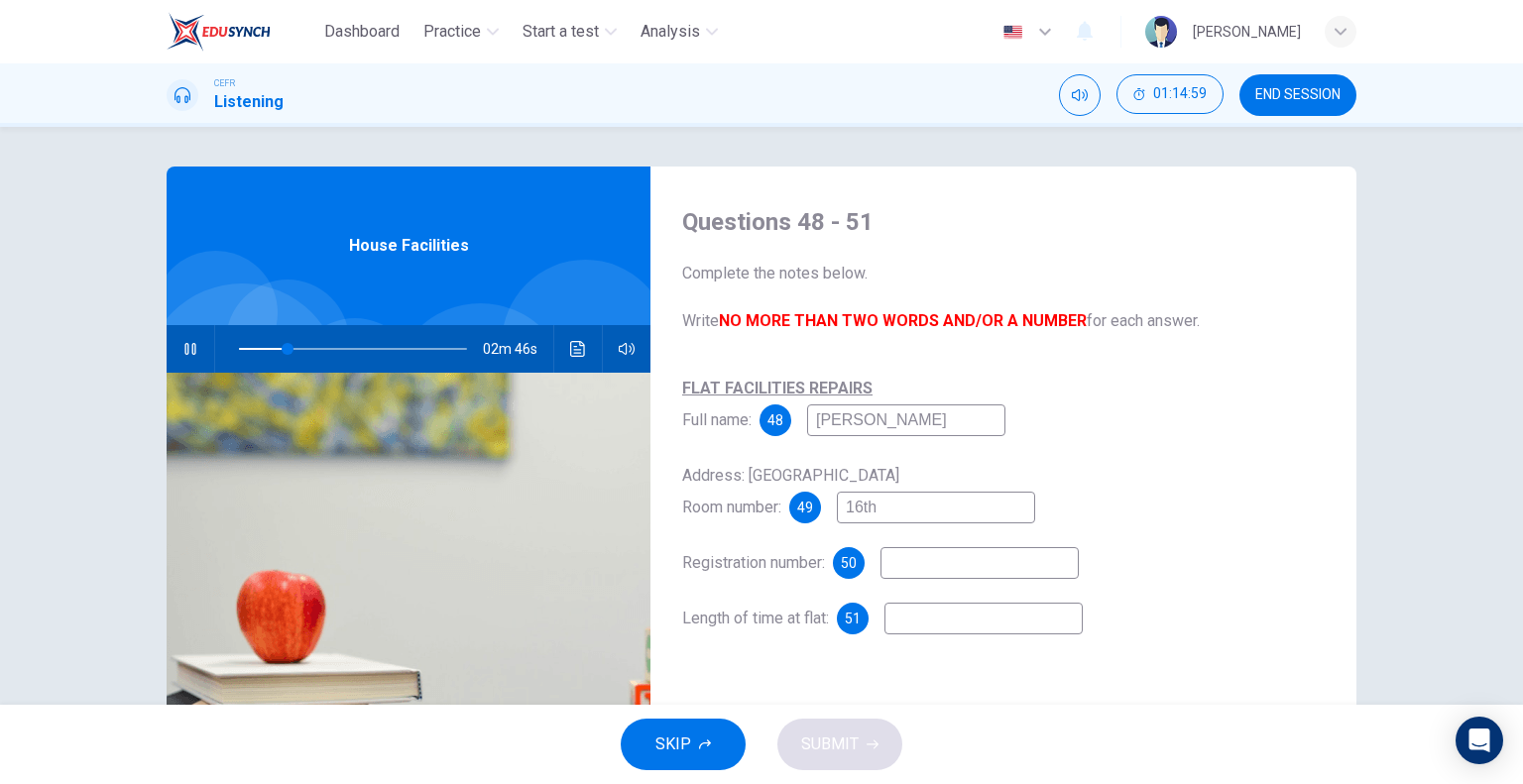 type on "16th" 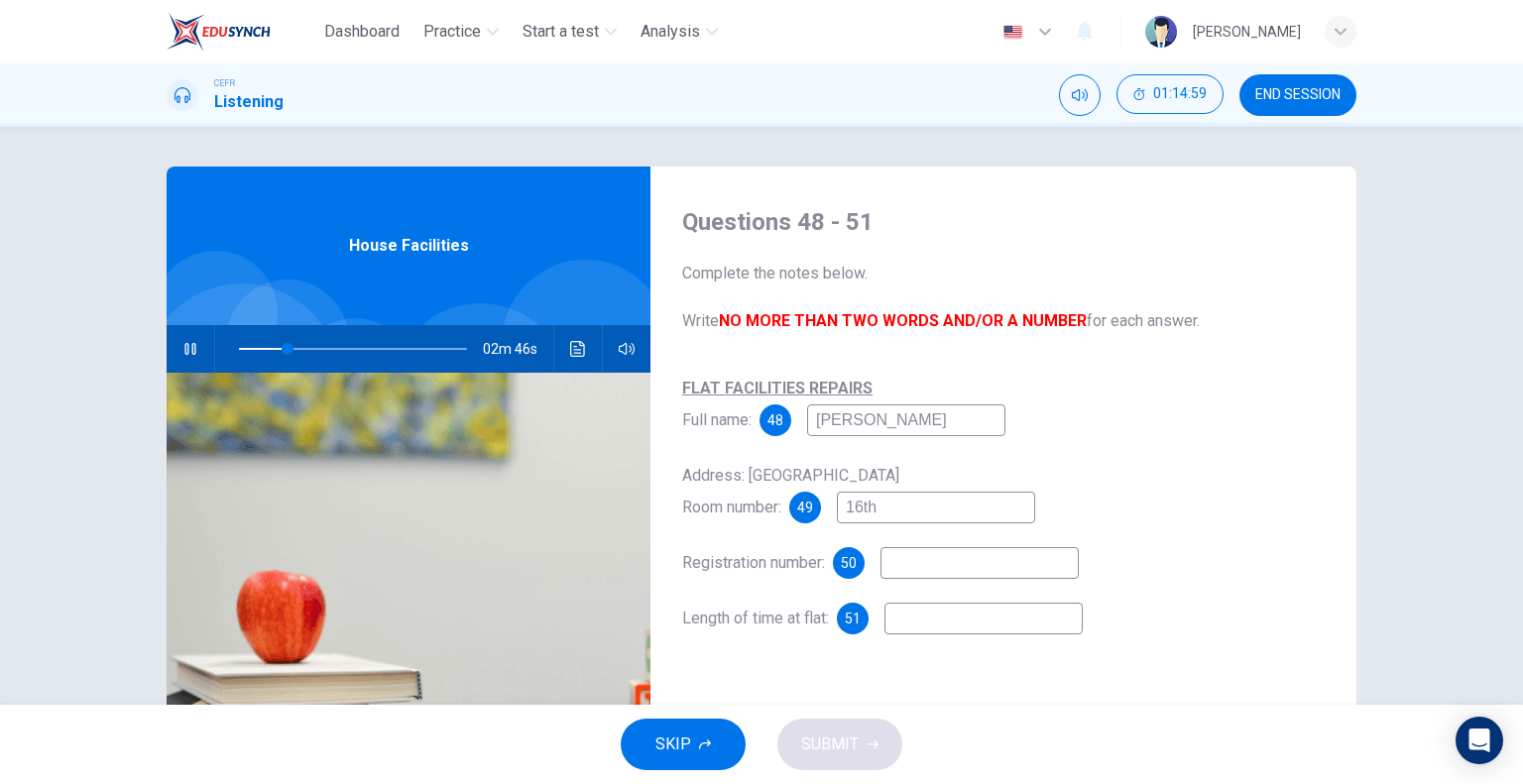 type on "22" 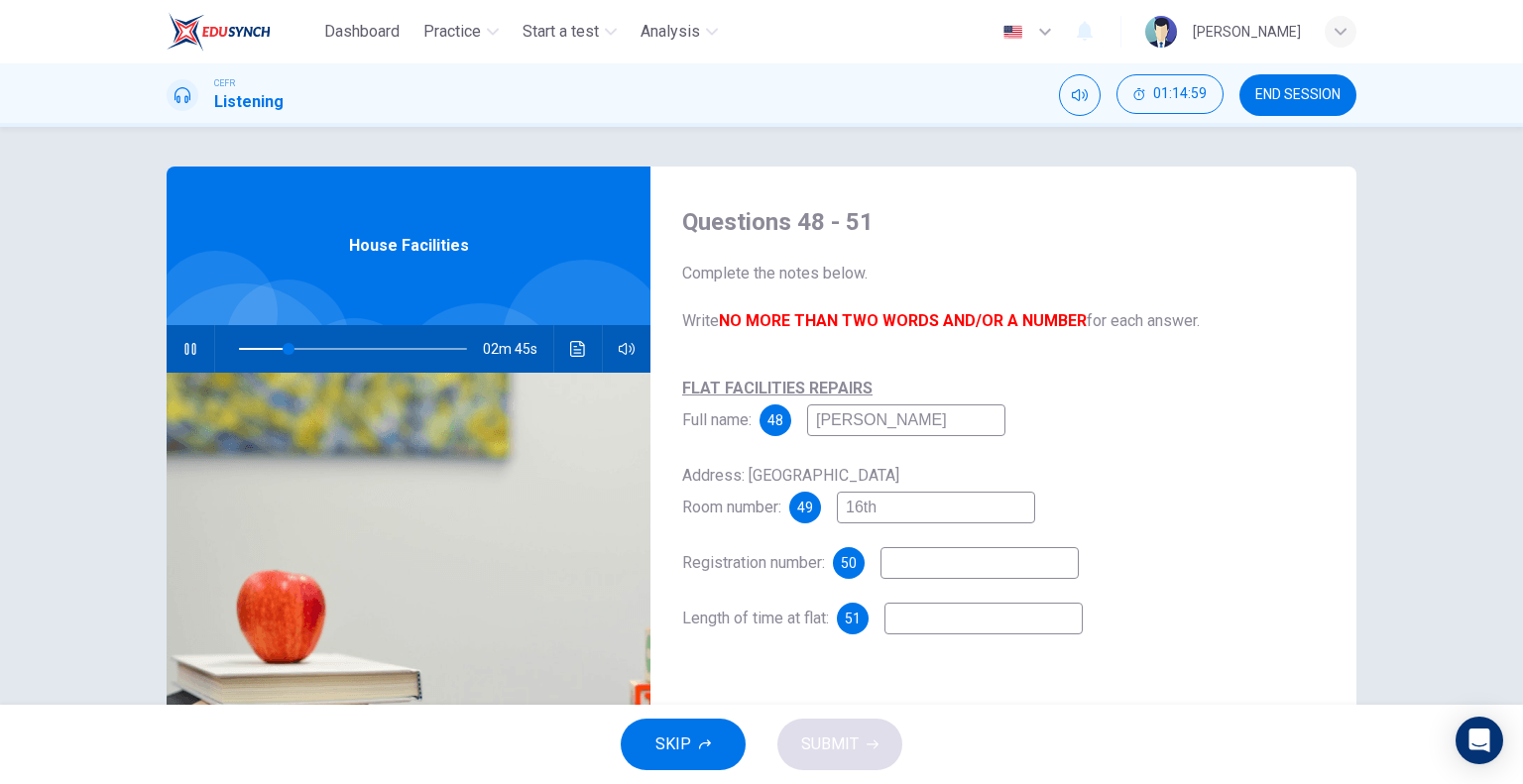 type on "16th c" 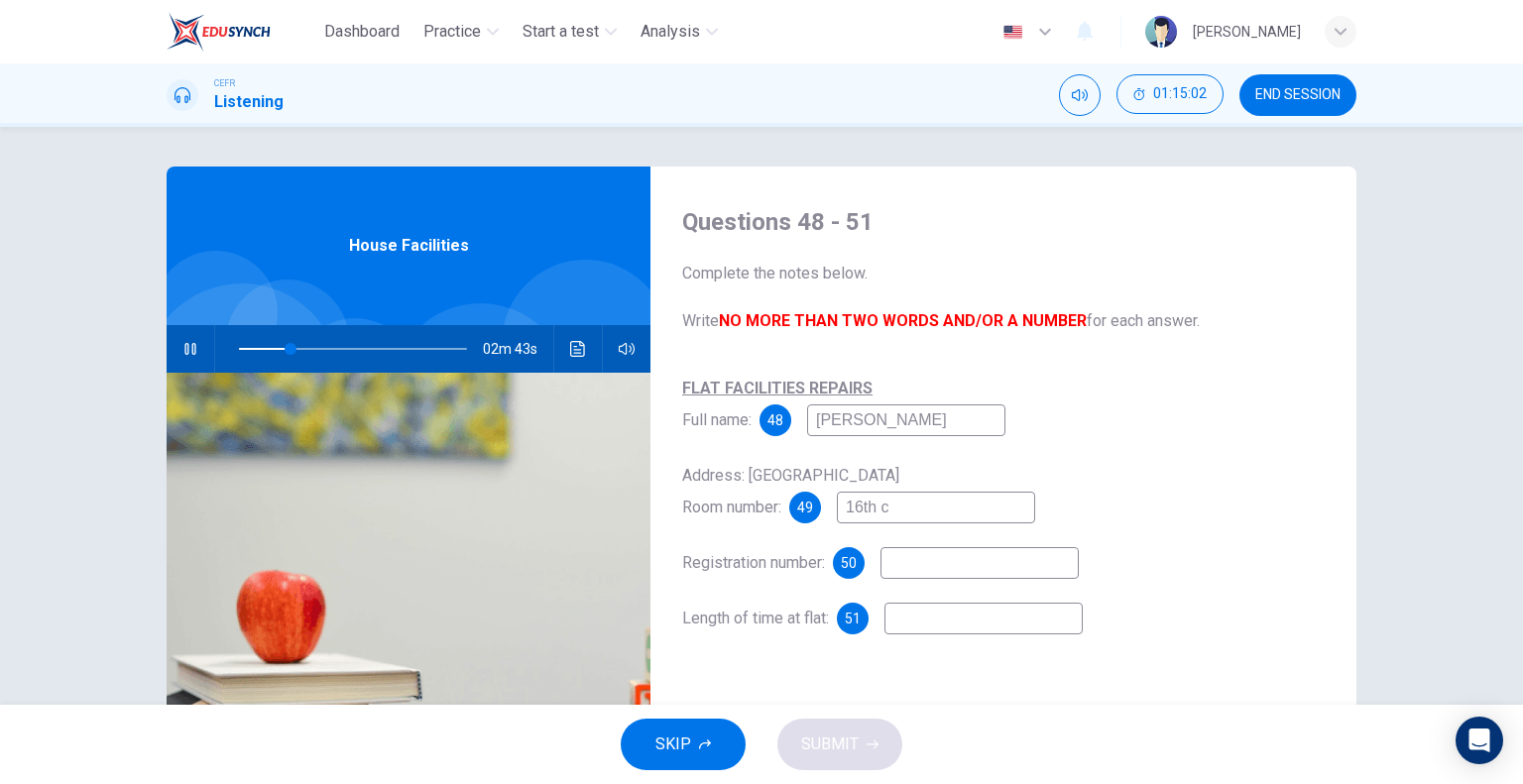 type on "23" 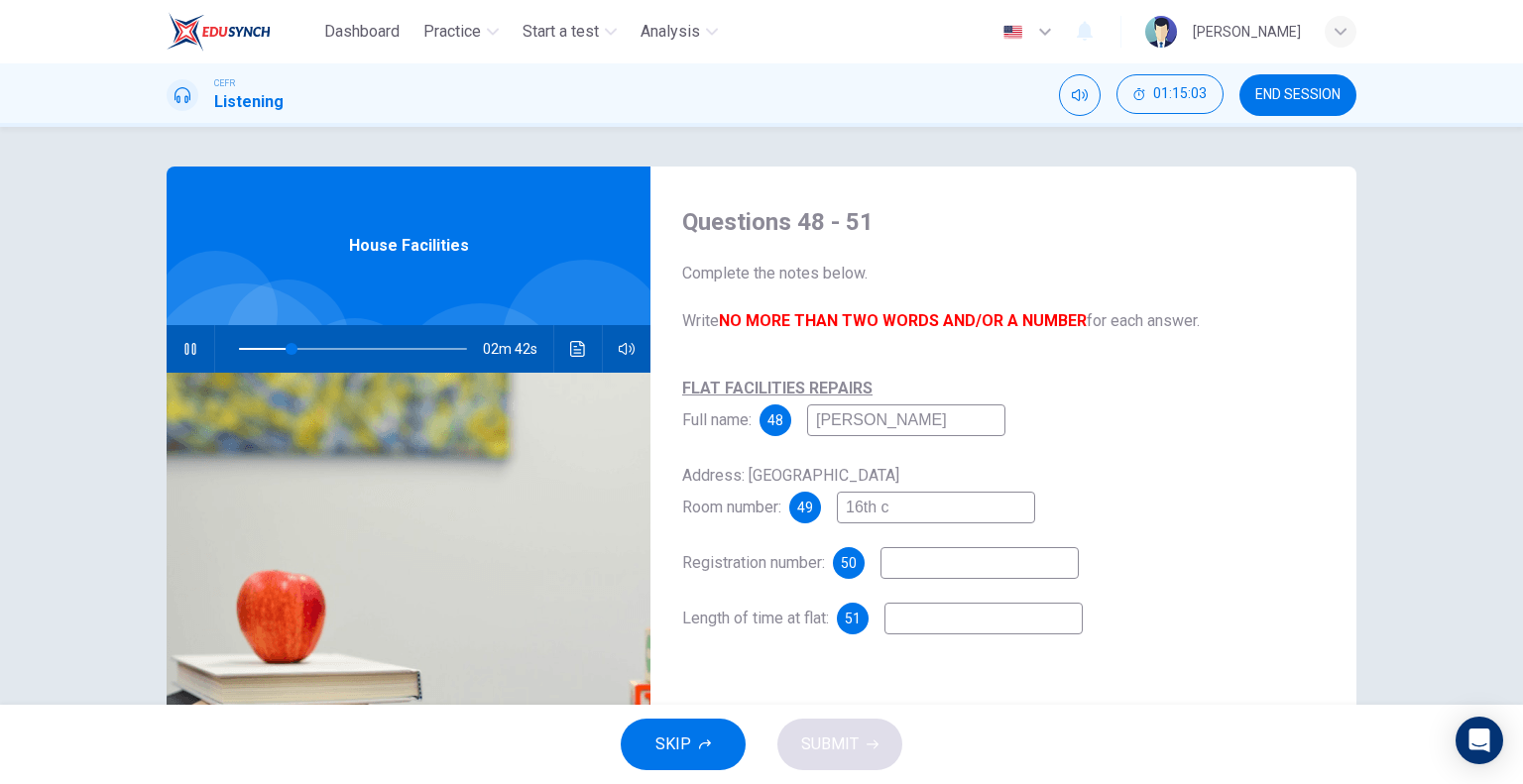 type on "16th c" 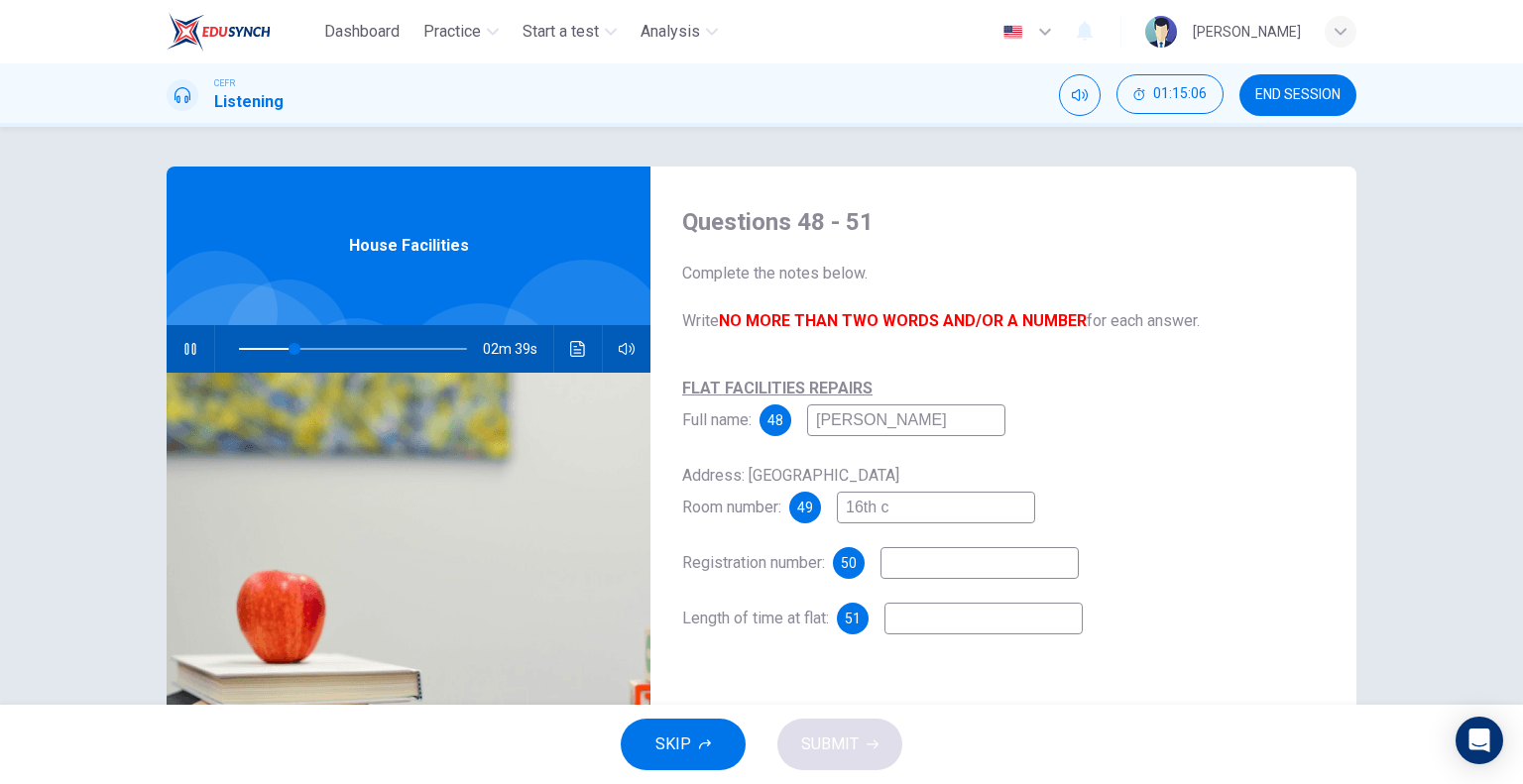 type on "25" 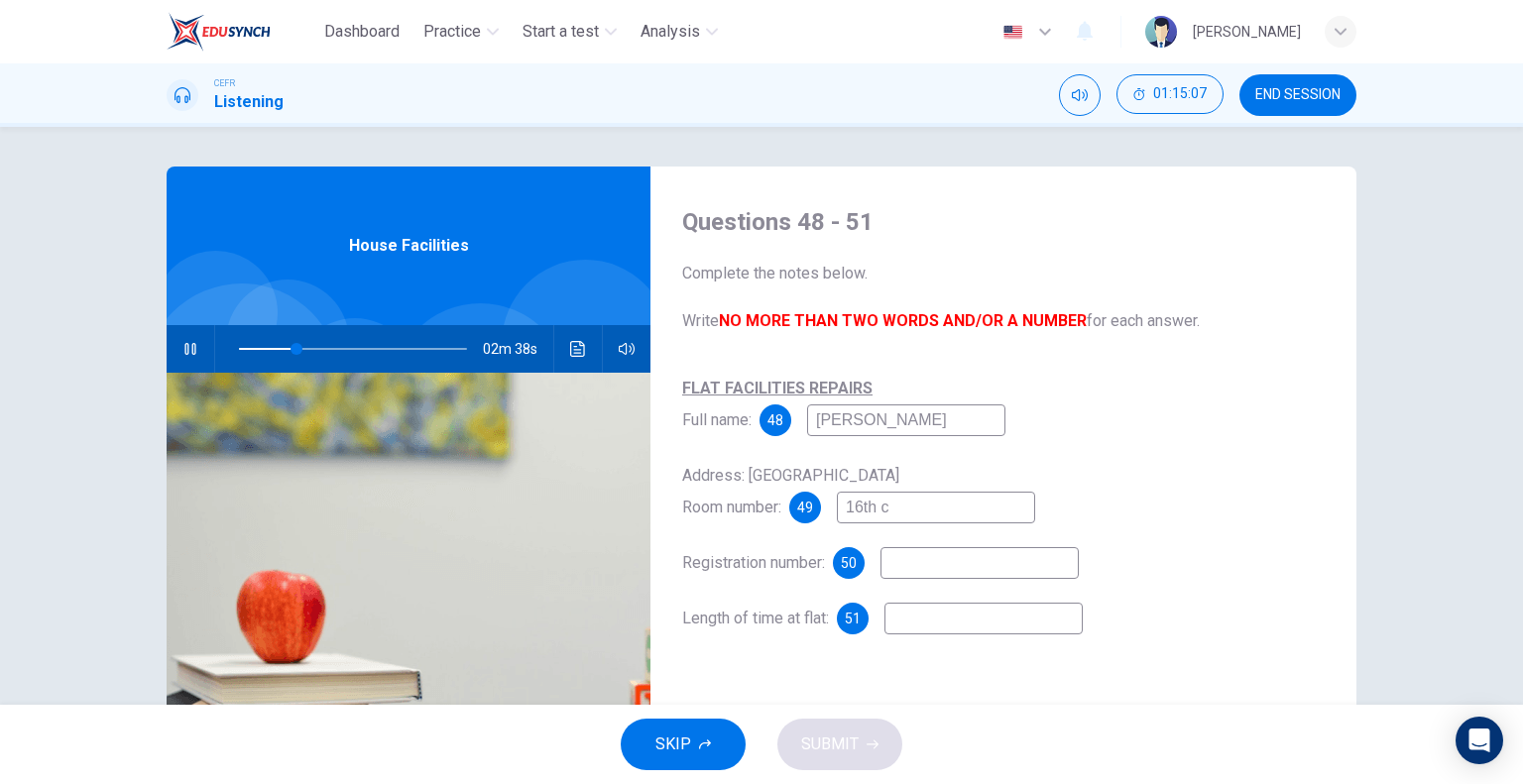 click on "16th c" at bounding box center (936, 507) 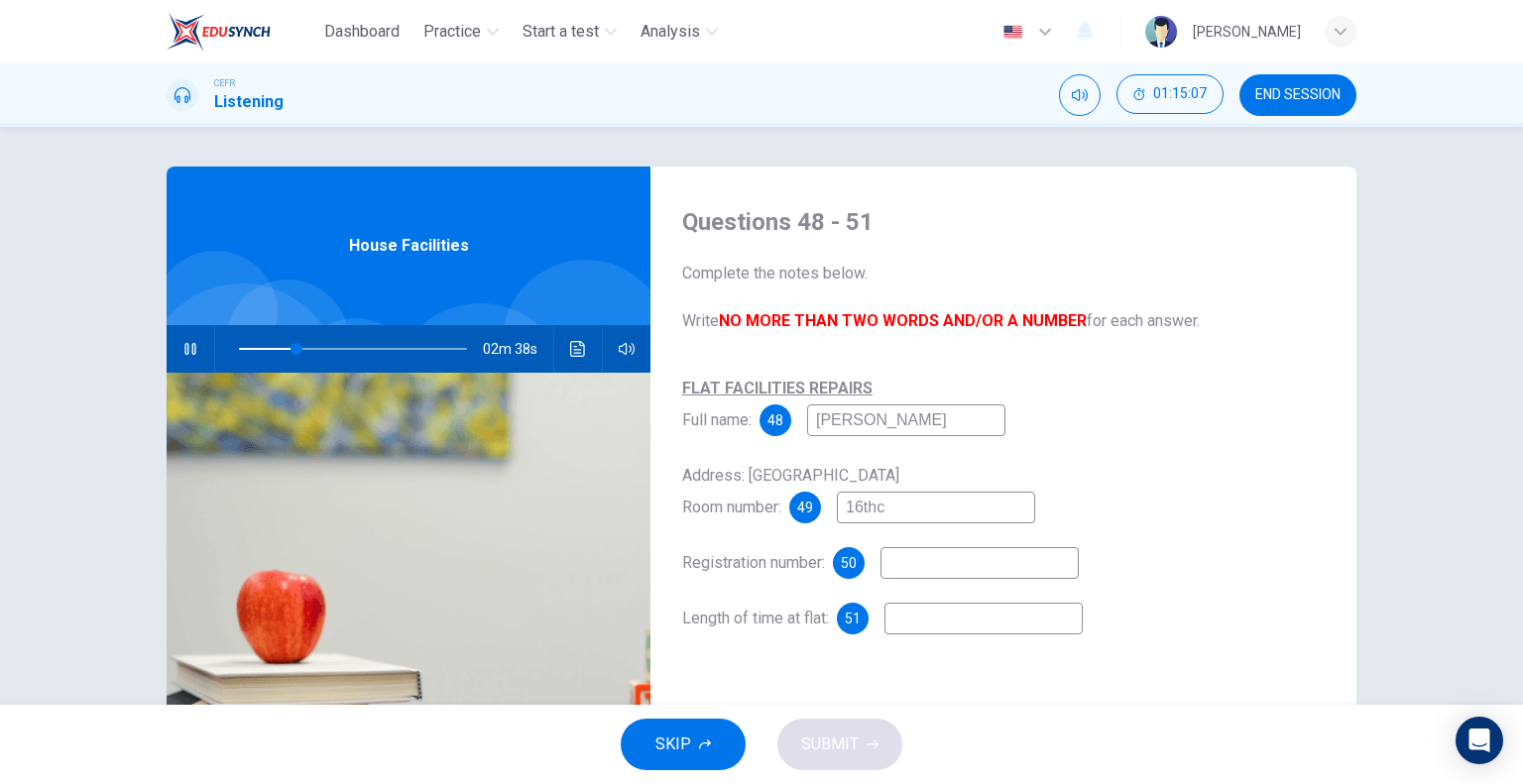 type on "16tc" 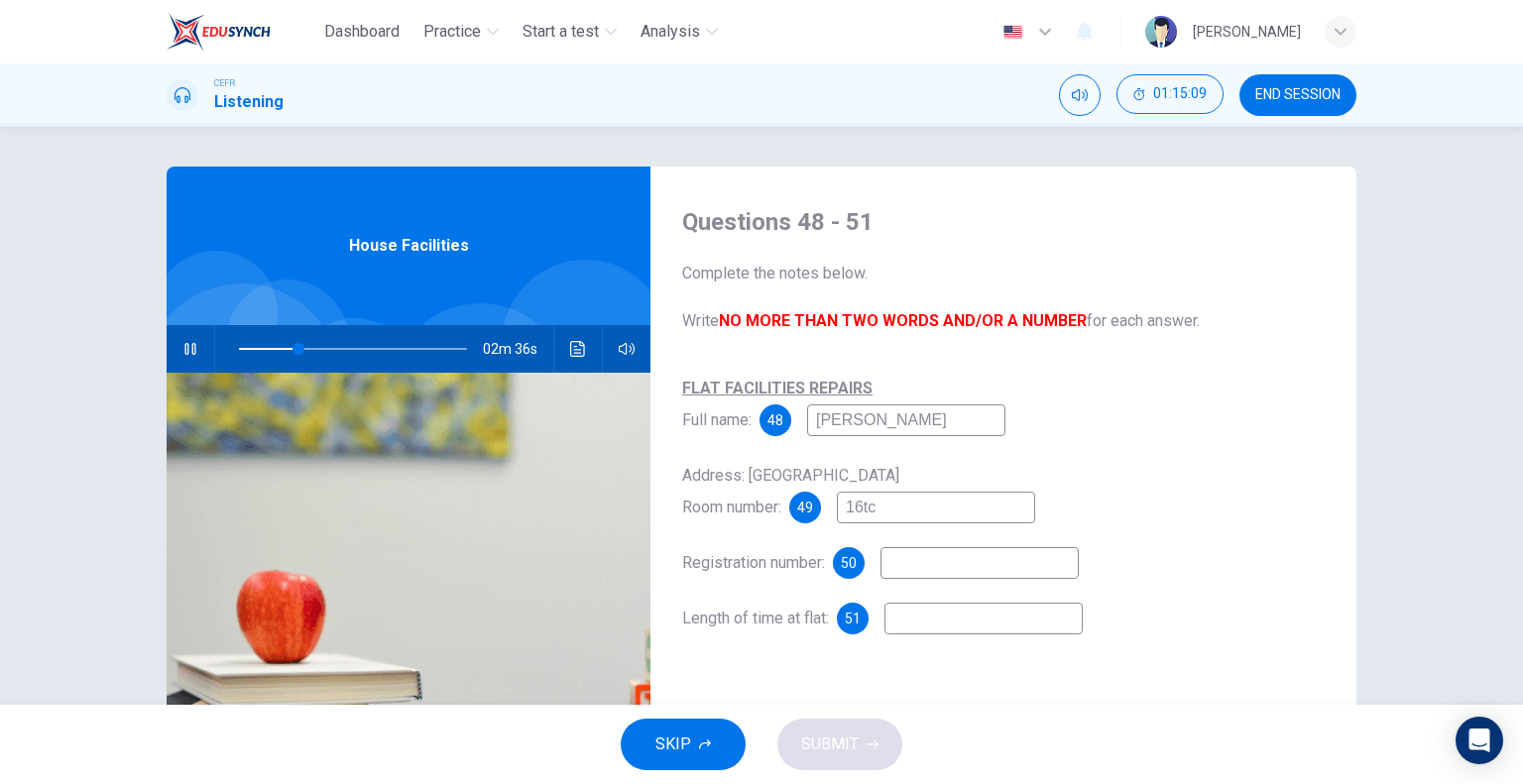 type on "26" 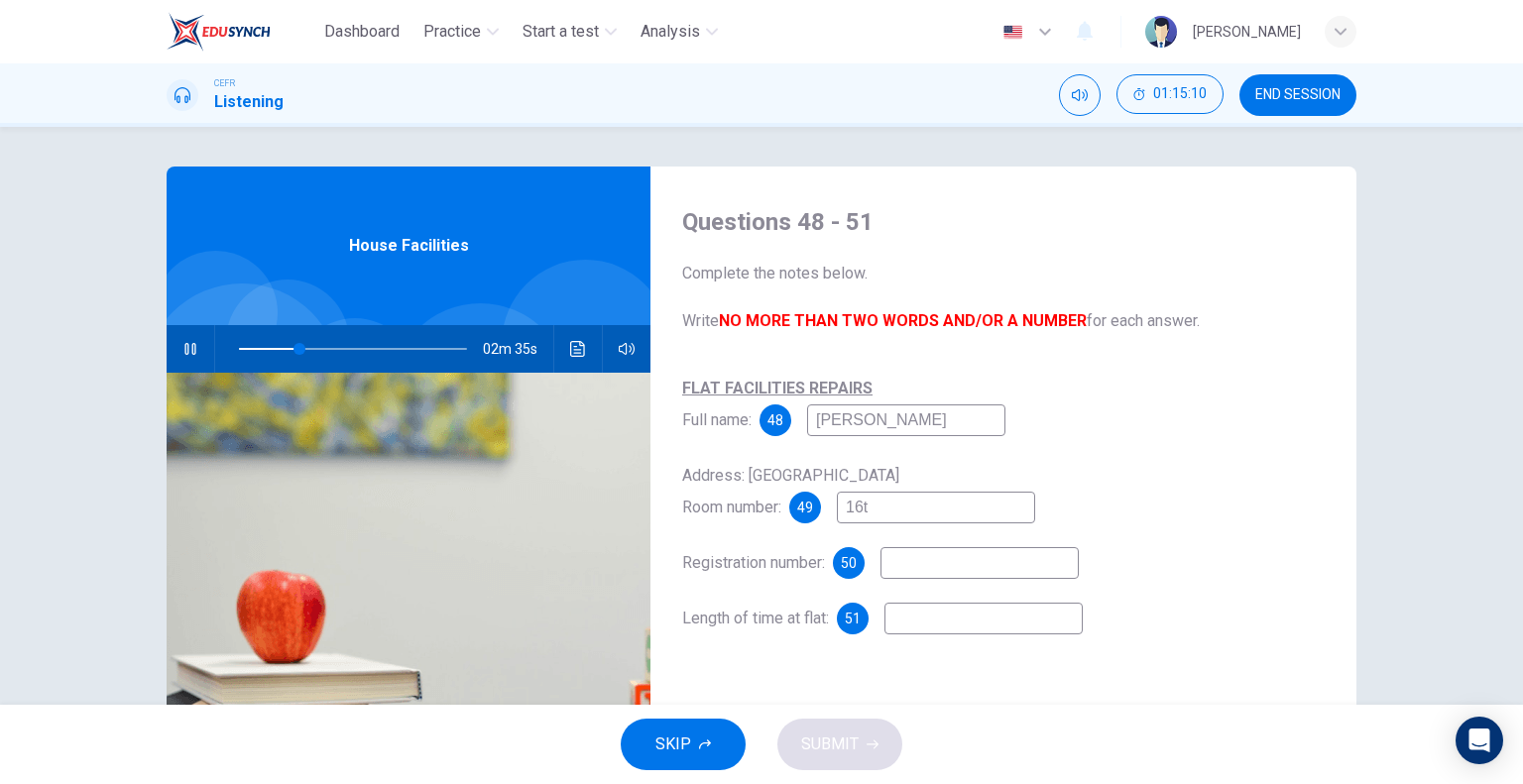 type on "16tC" 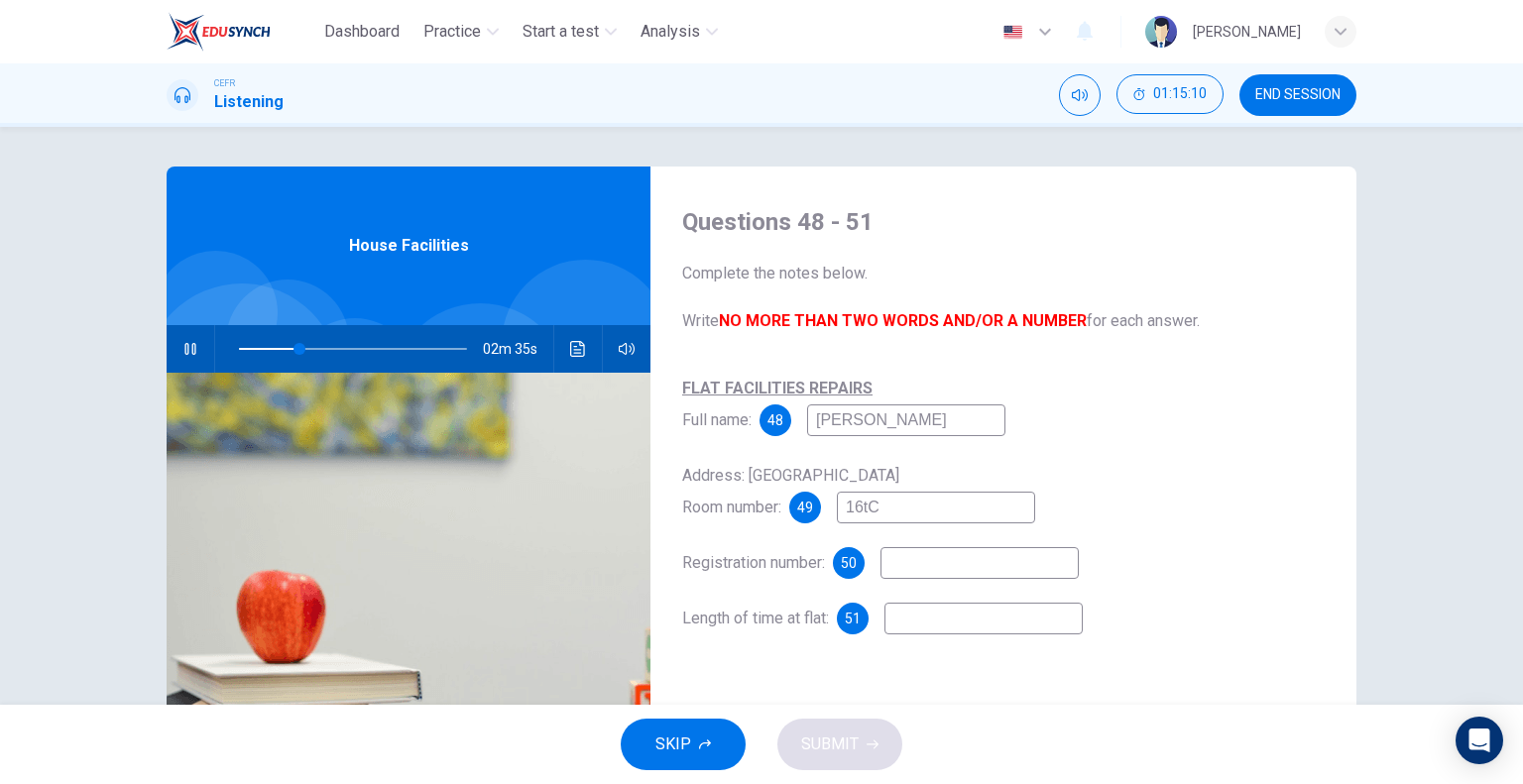 type on "27" 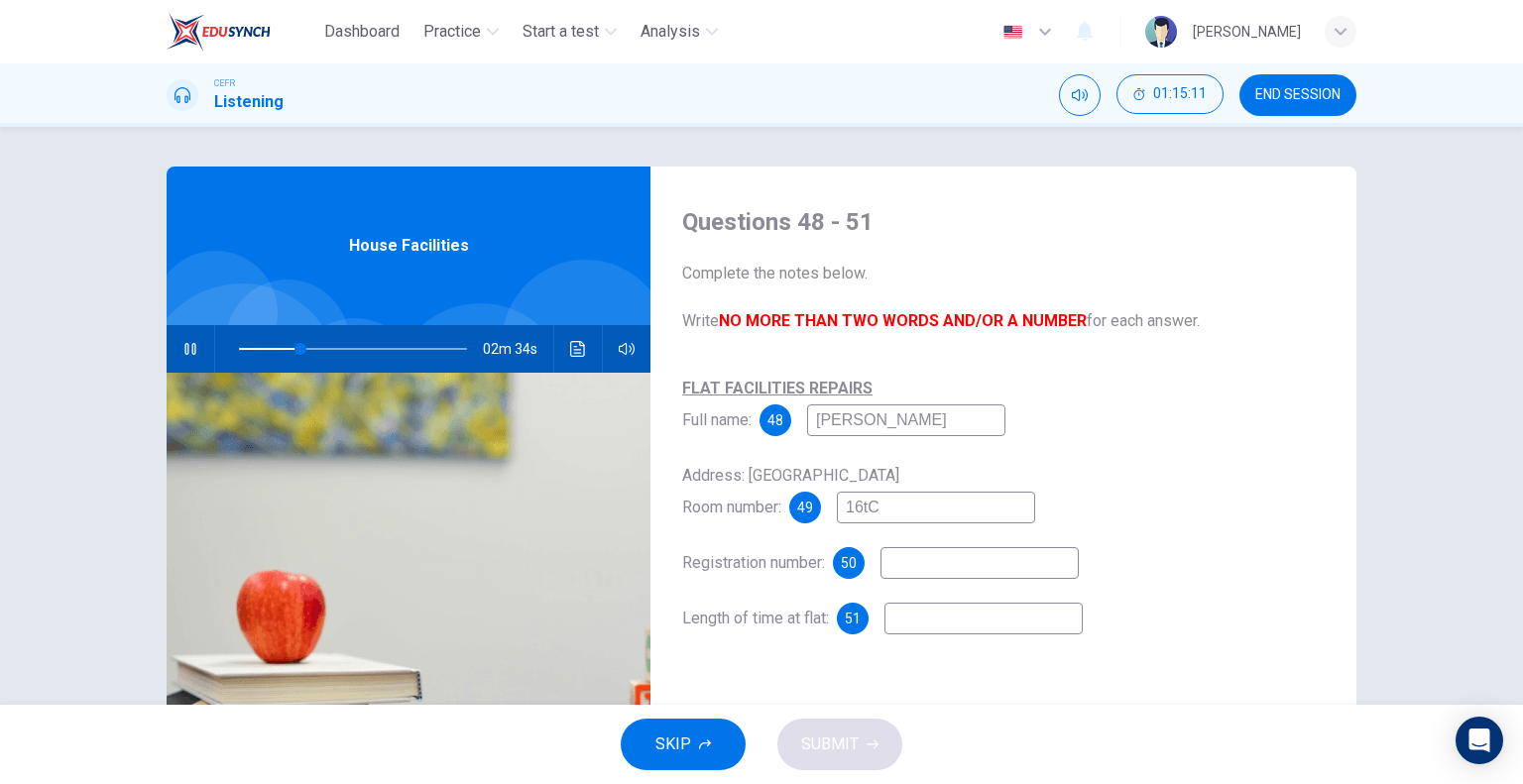 type on "16t" 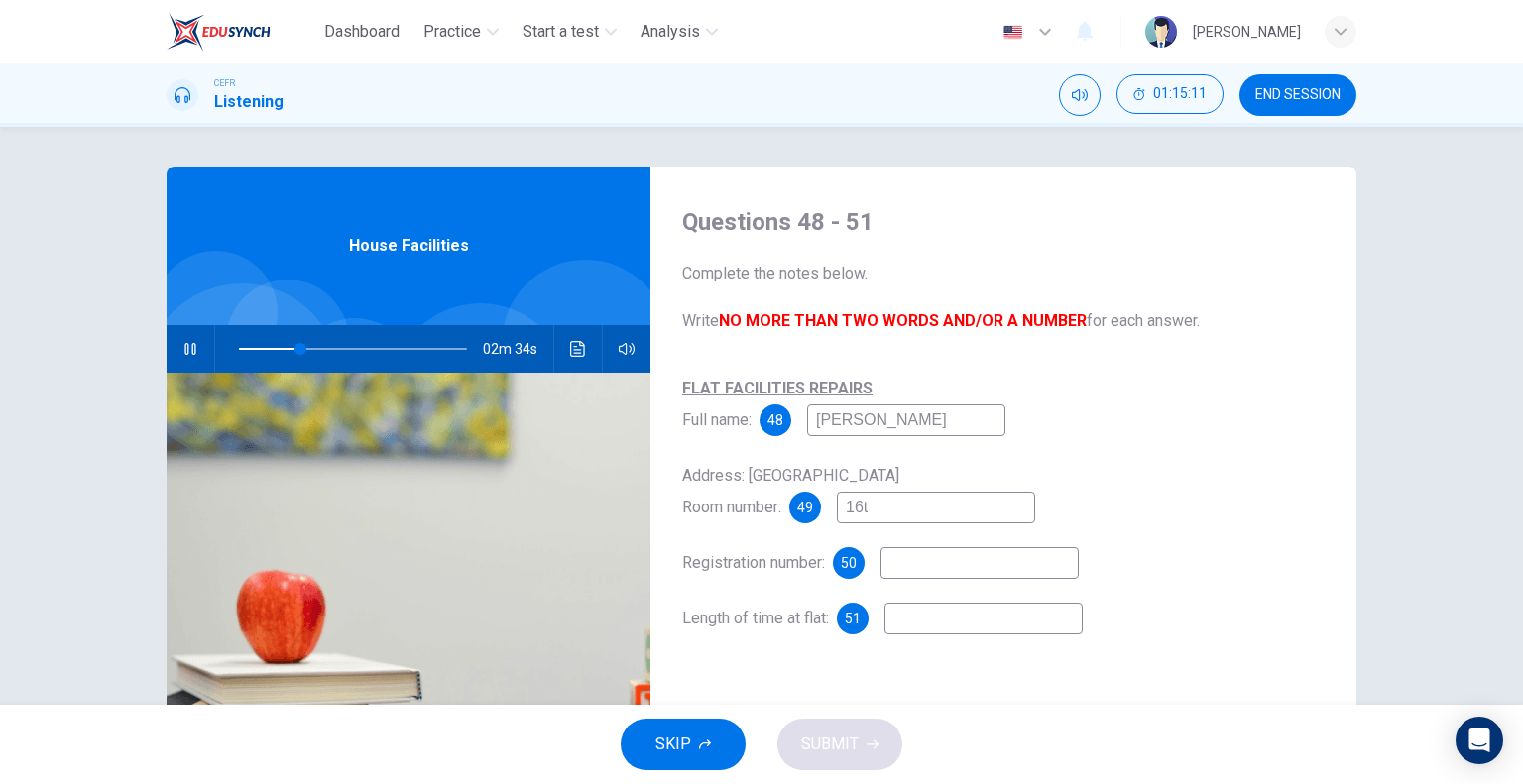 type on "27" 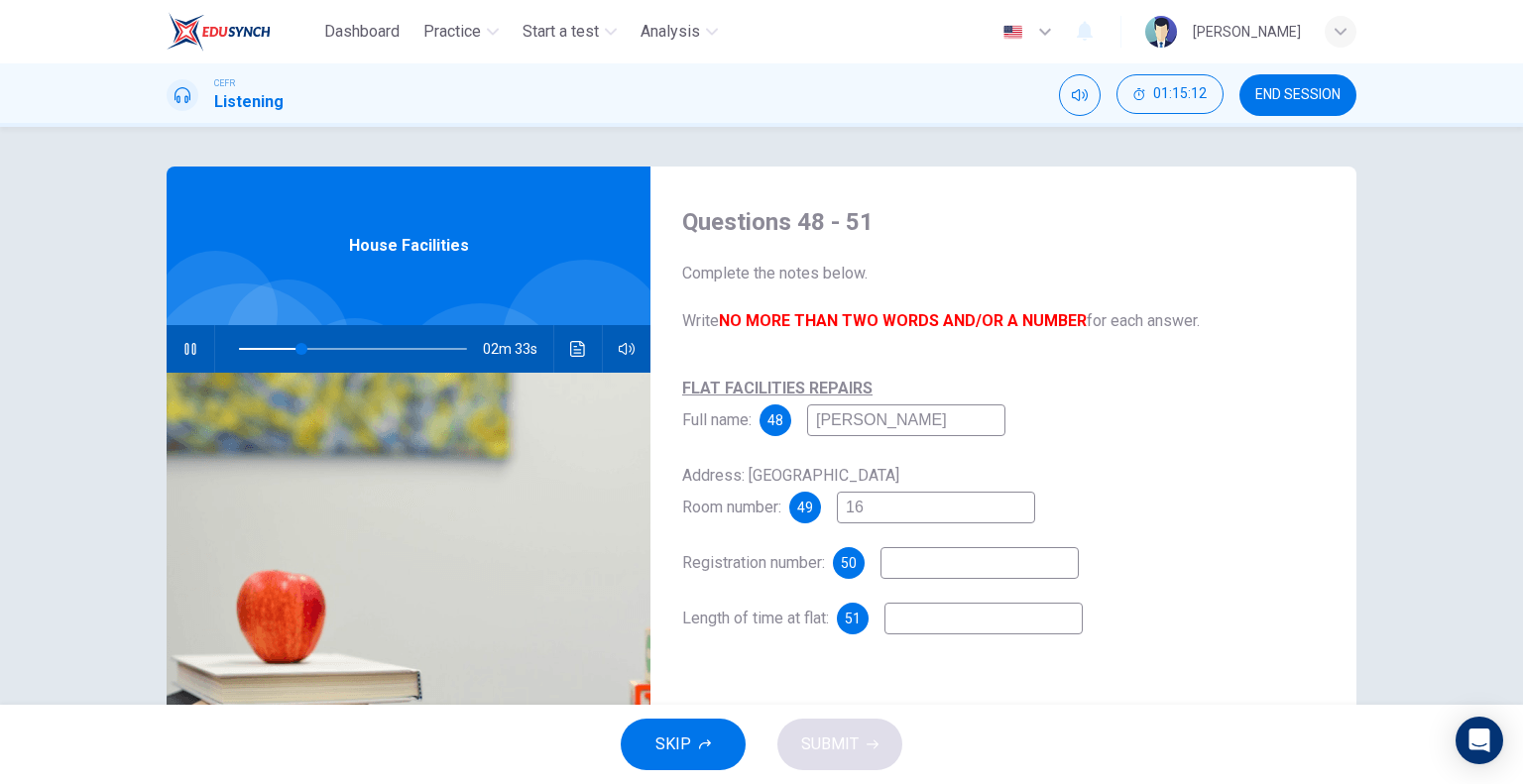 type on "16C" 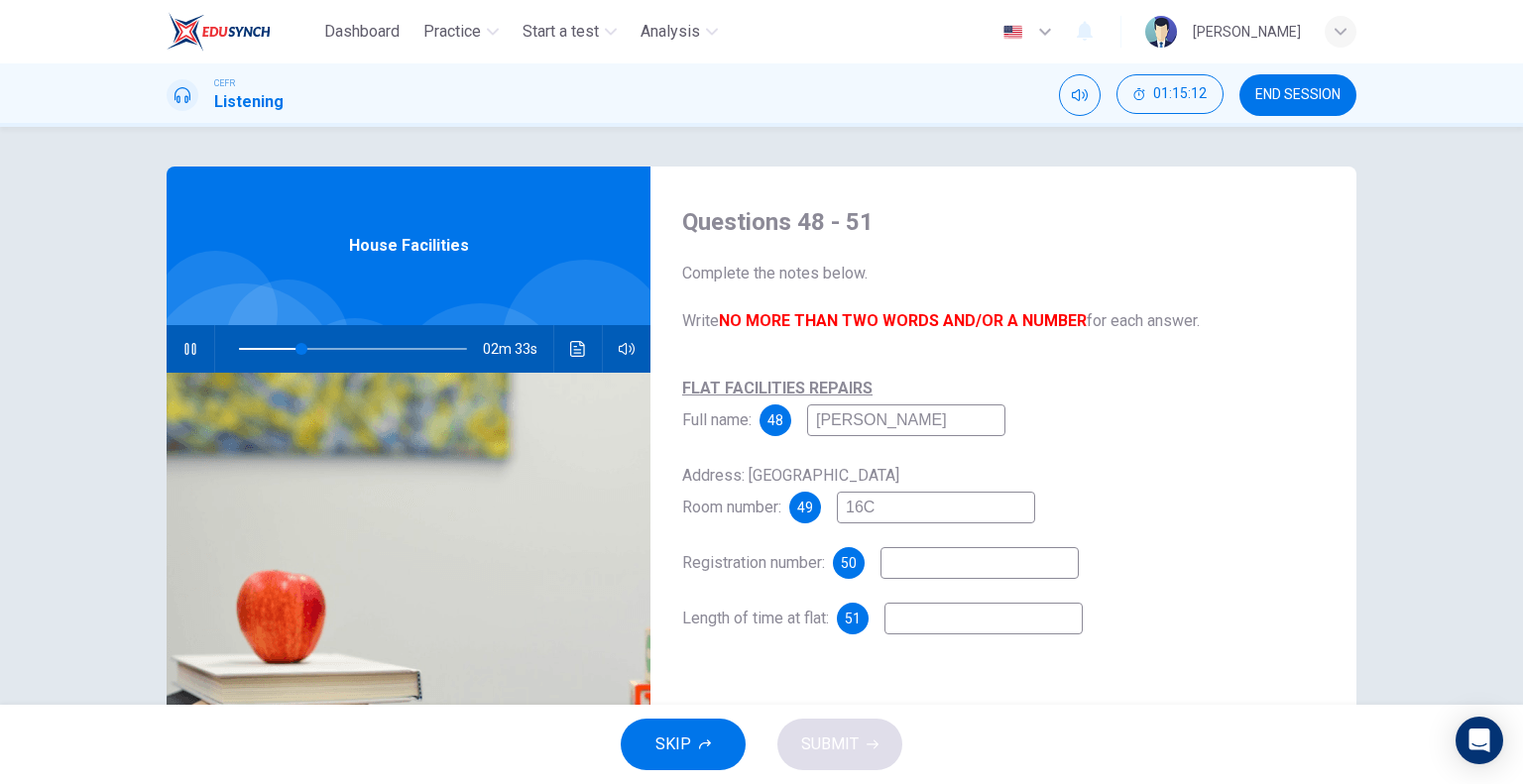 type on "28" 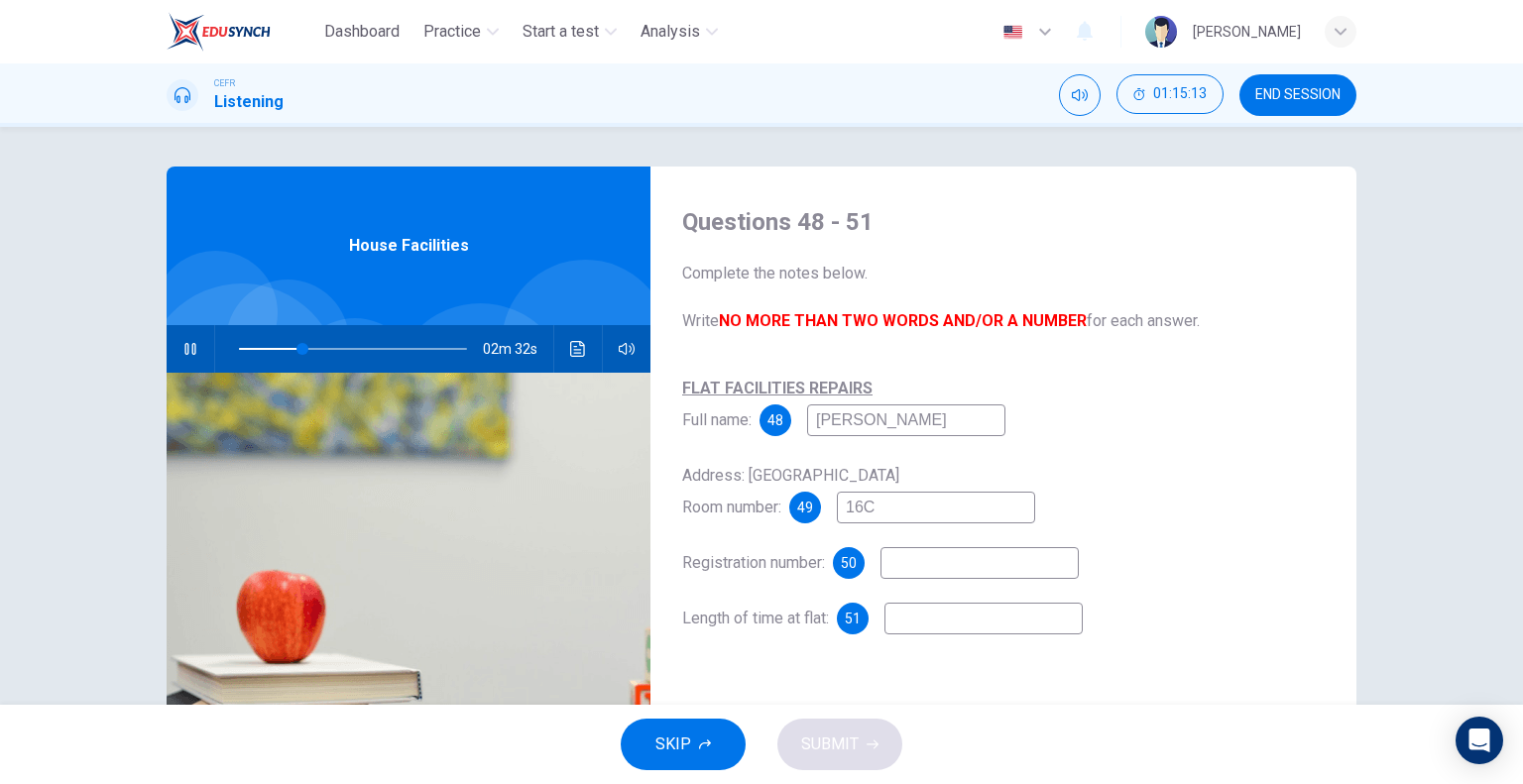 type on "16C" 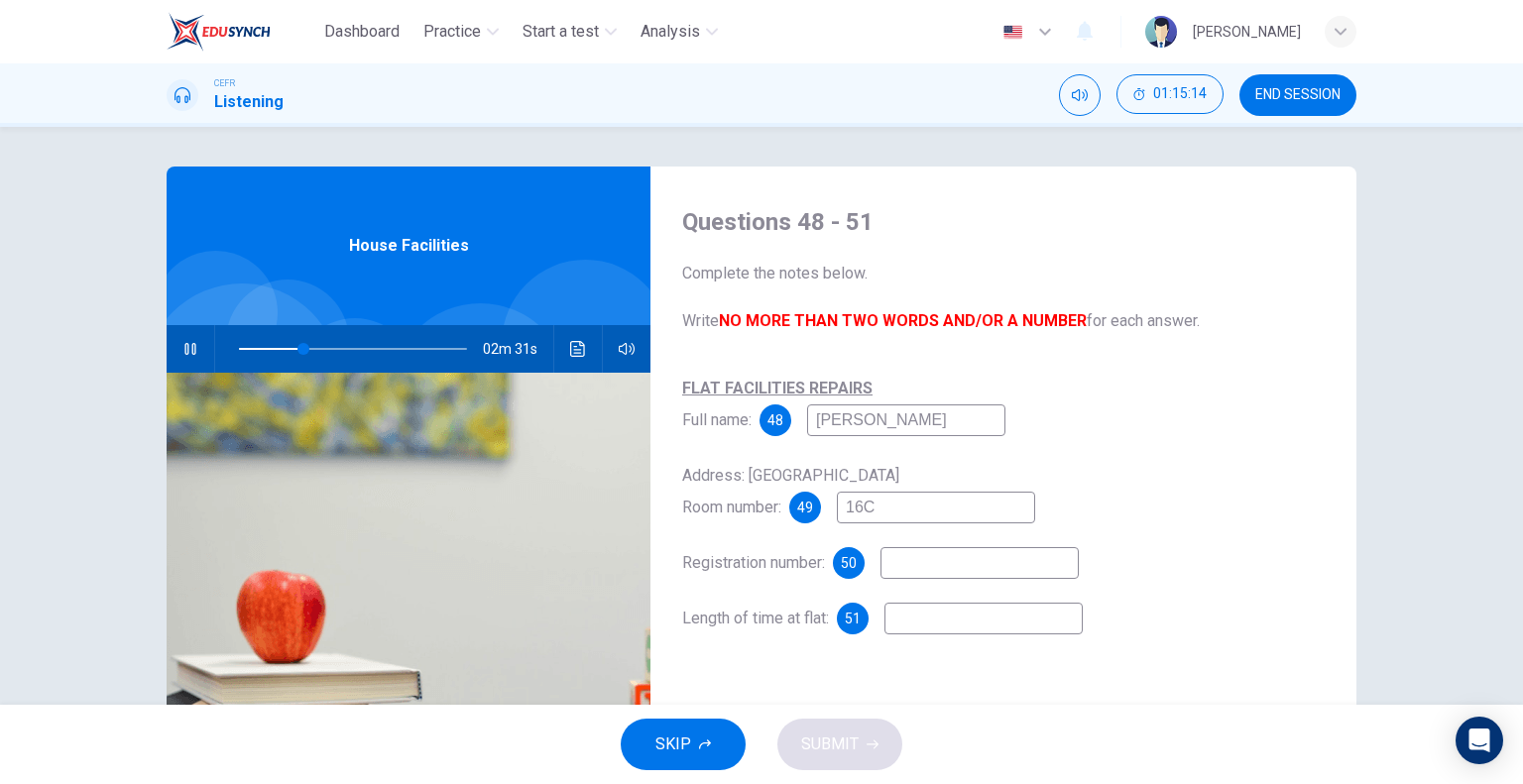type on "29" 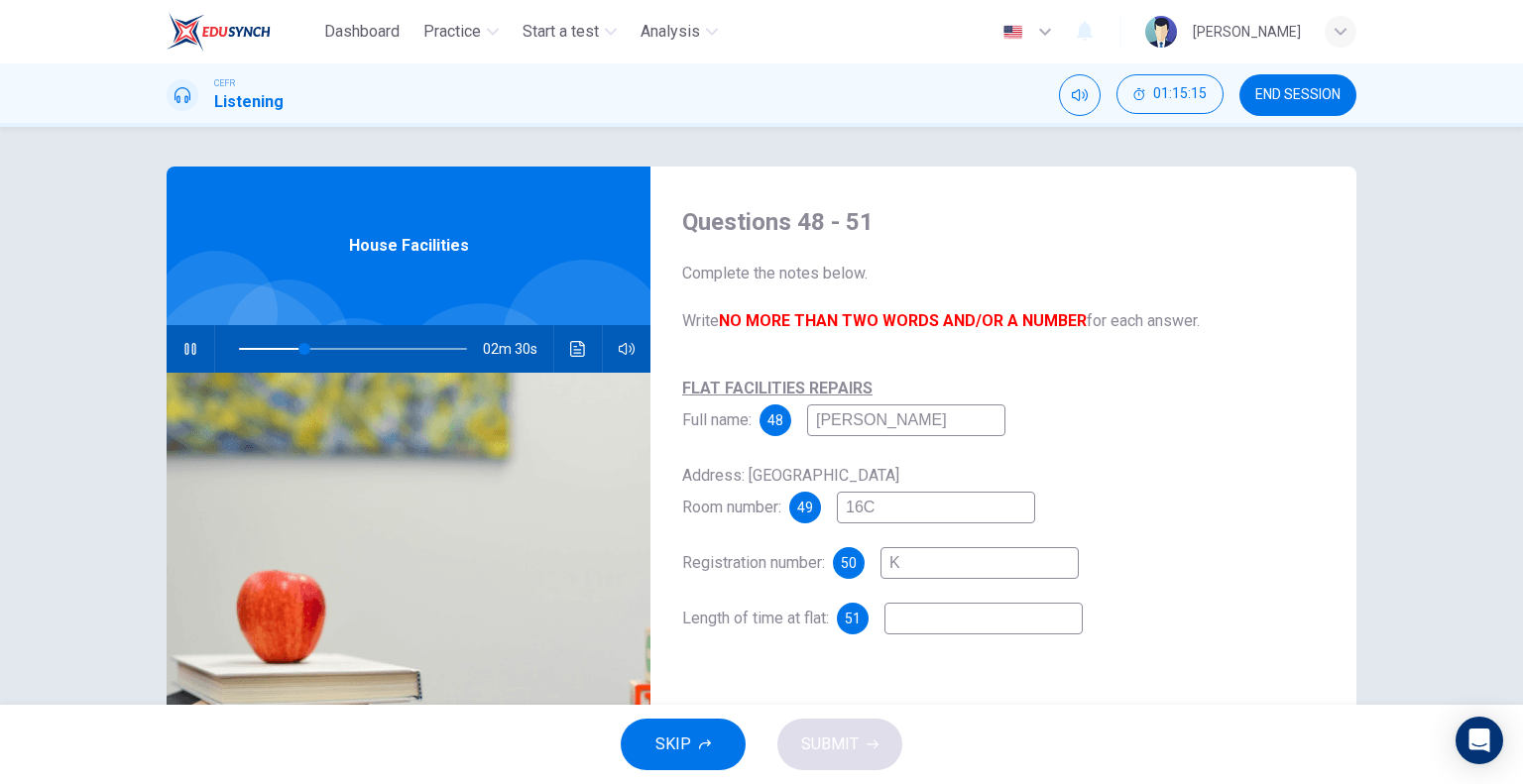 type on "KG" 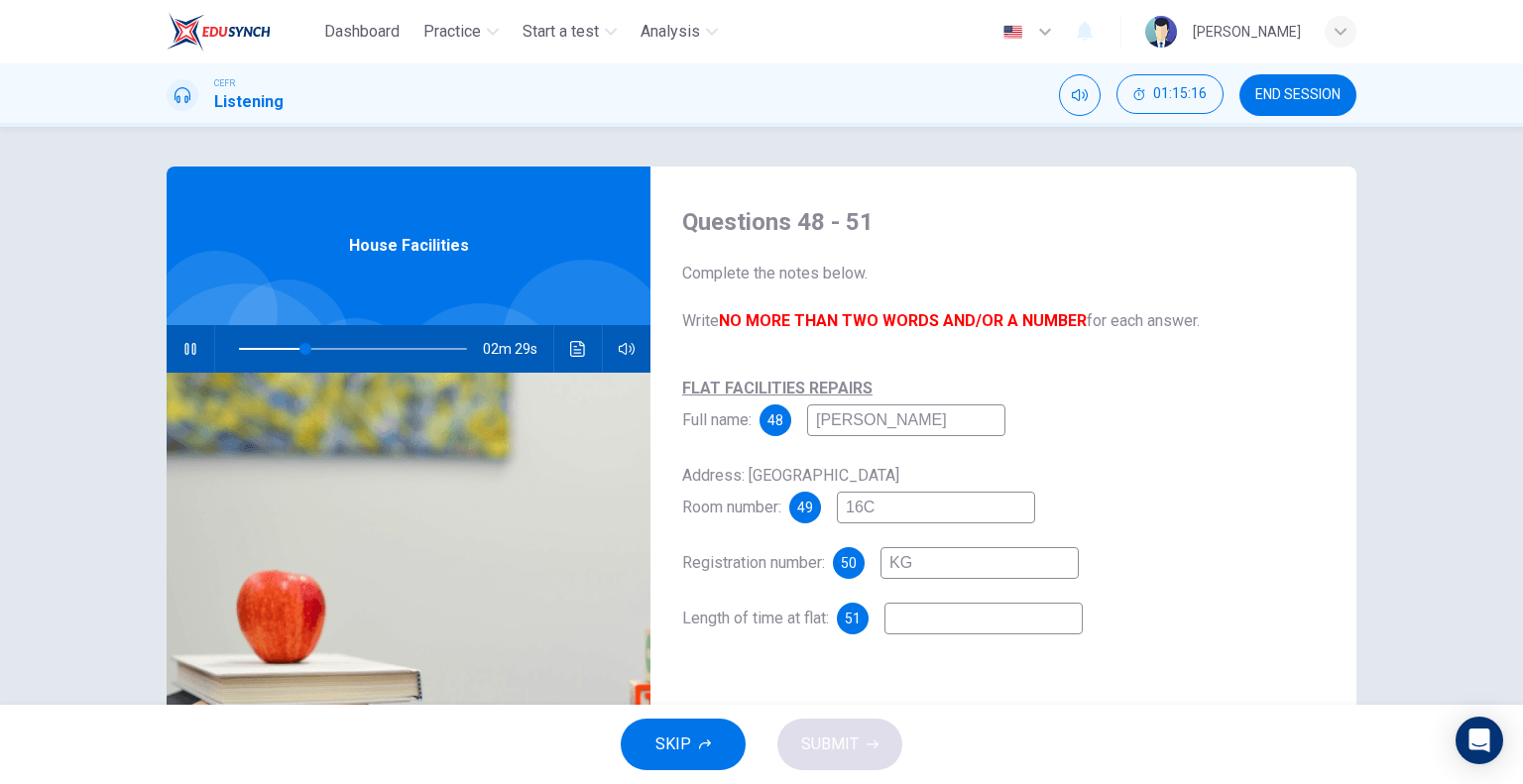 type on "30" 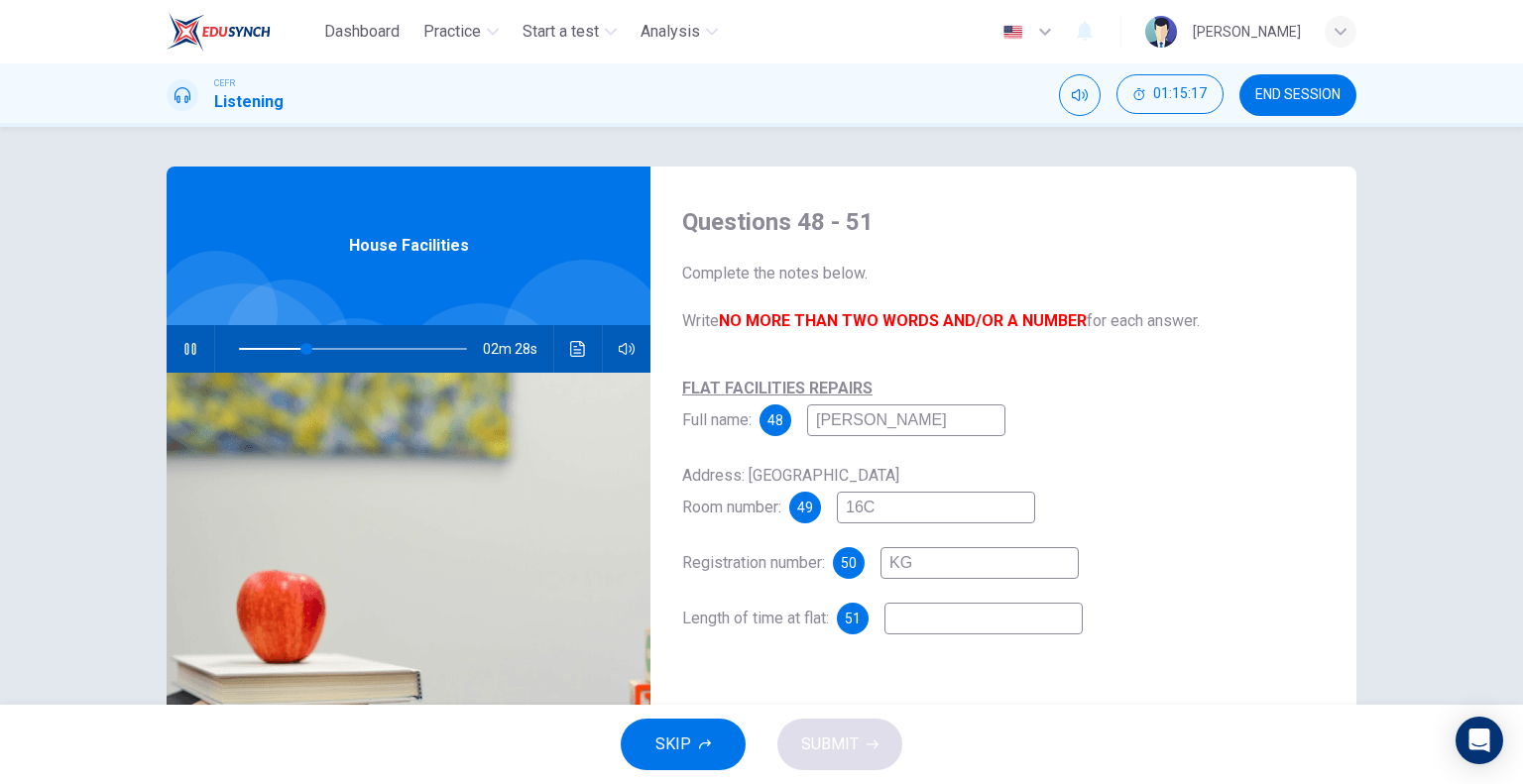 type on "KG^" 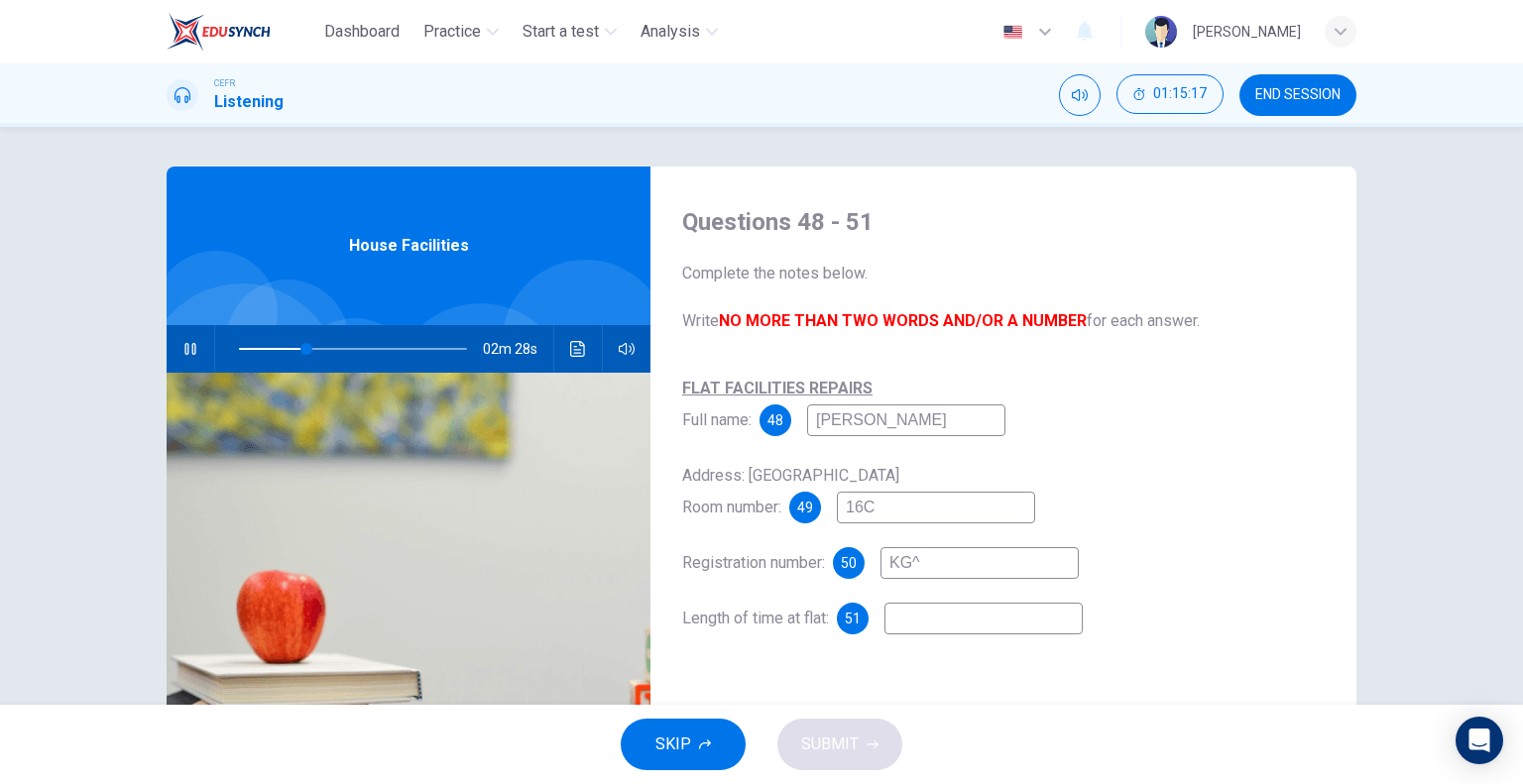 type on "30" 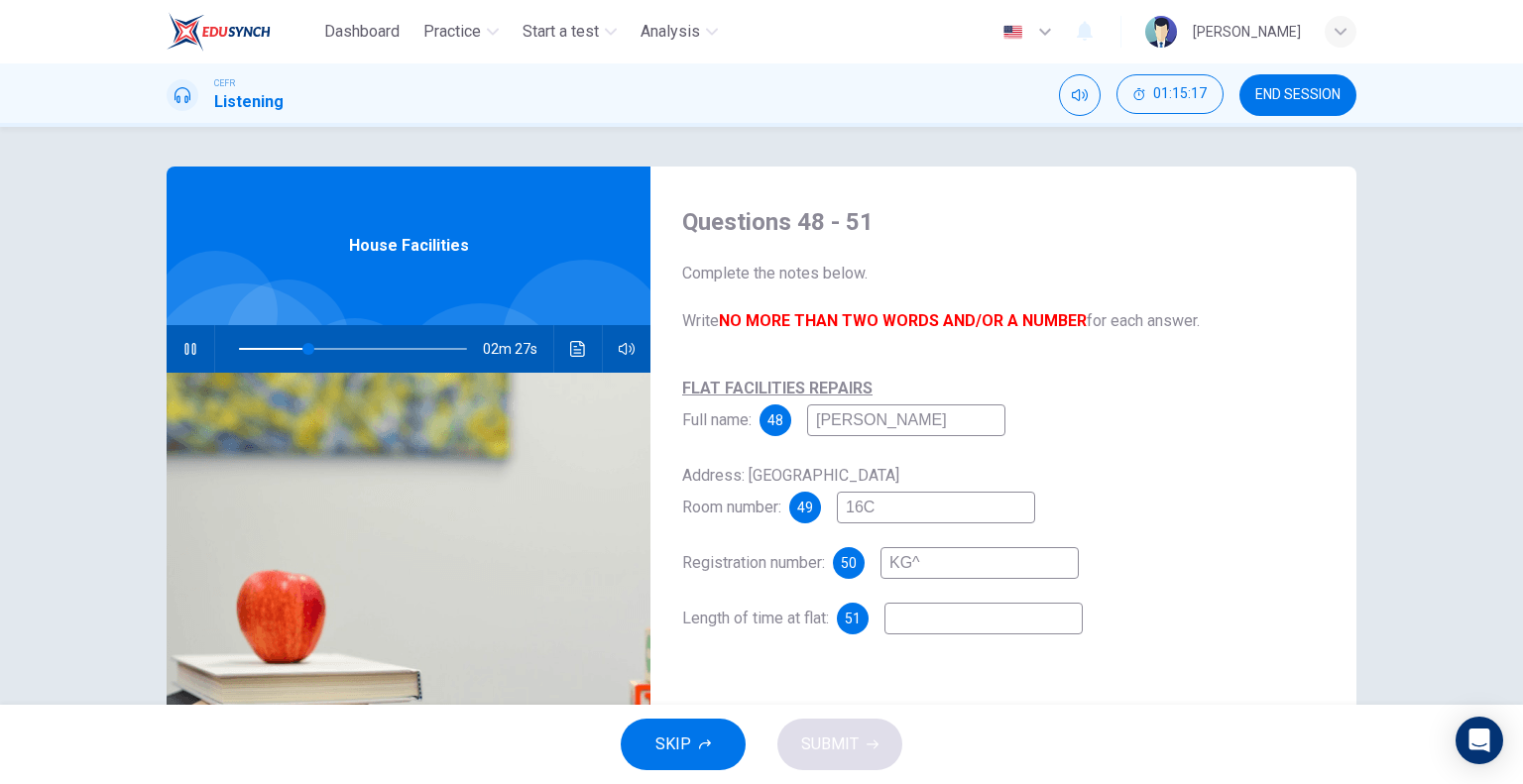 type on "KG" 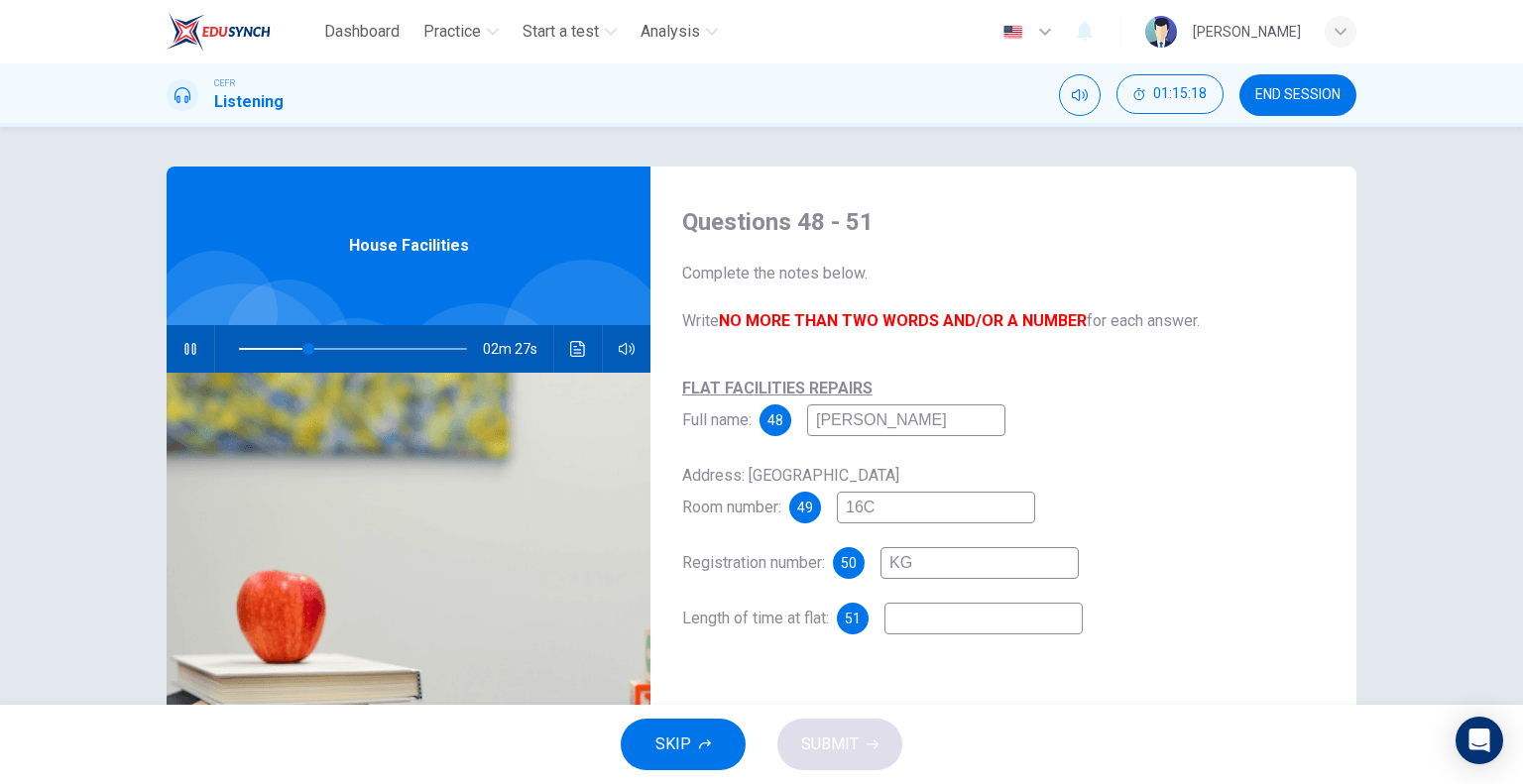 type on "31" 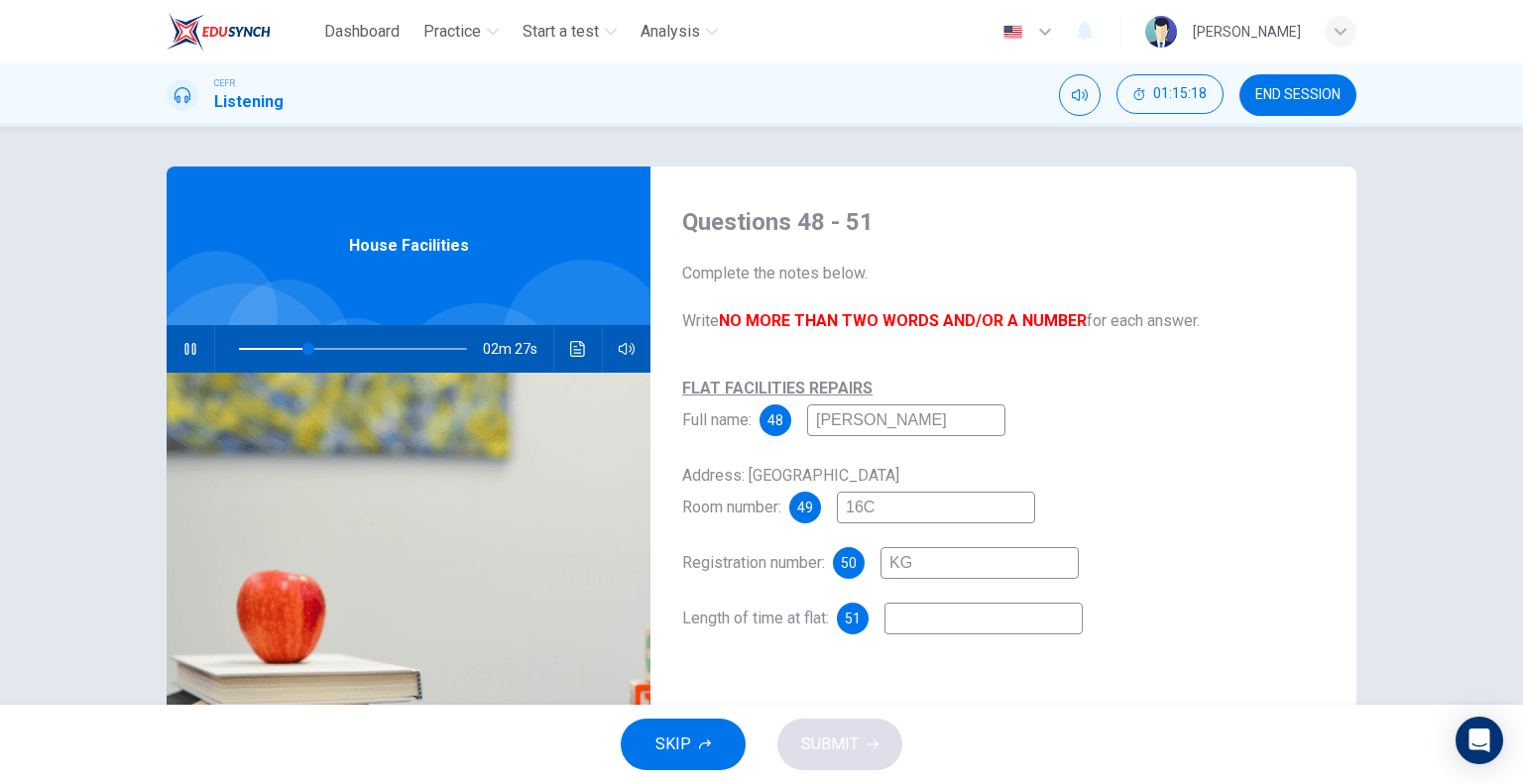 type on "KG6" 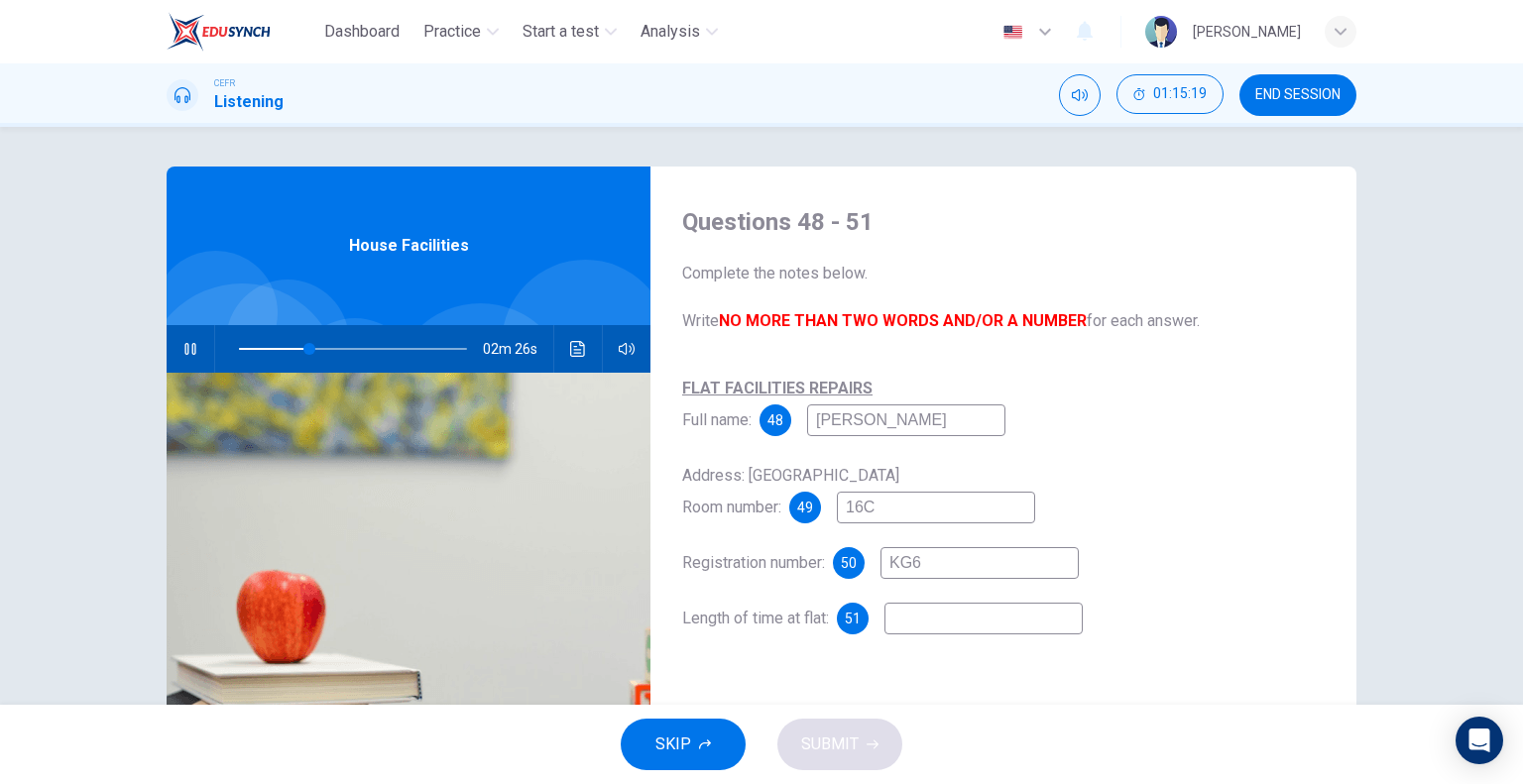 type on "31" 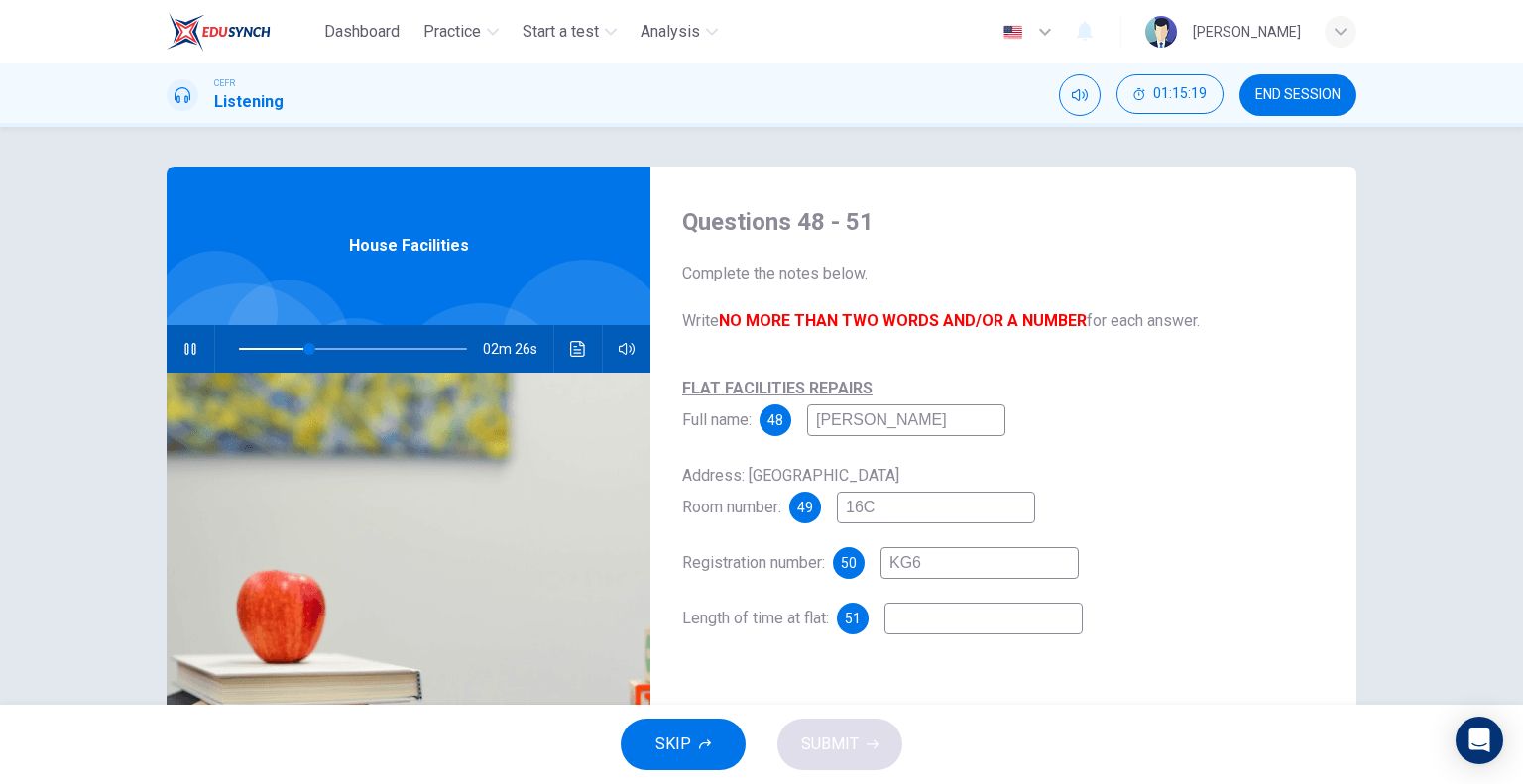 type on "KG60" 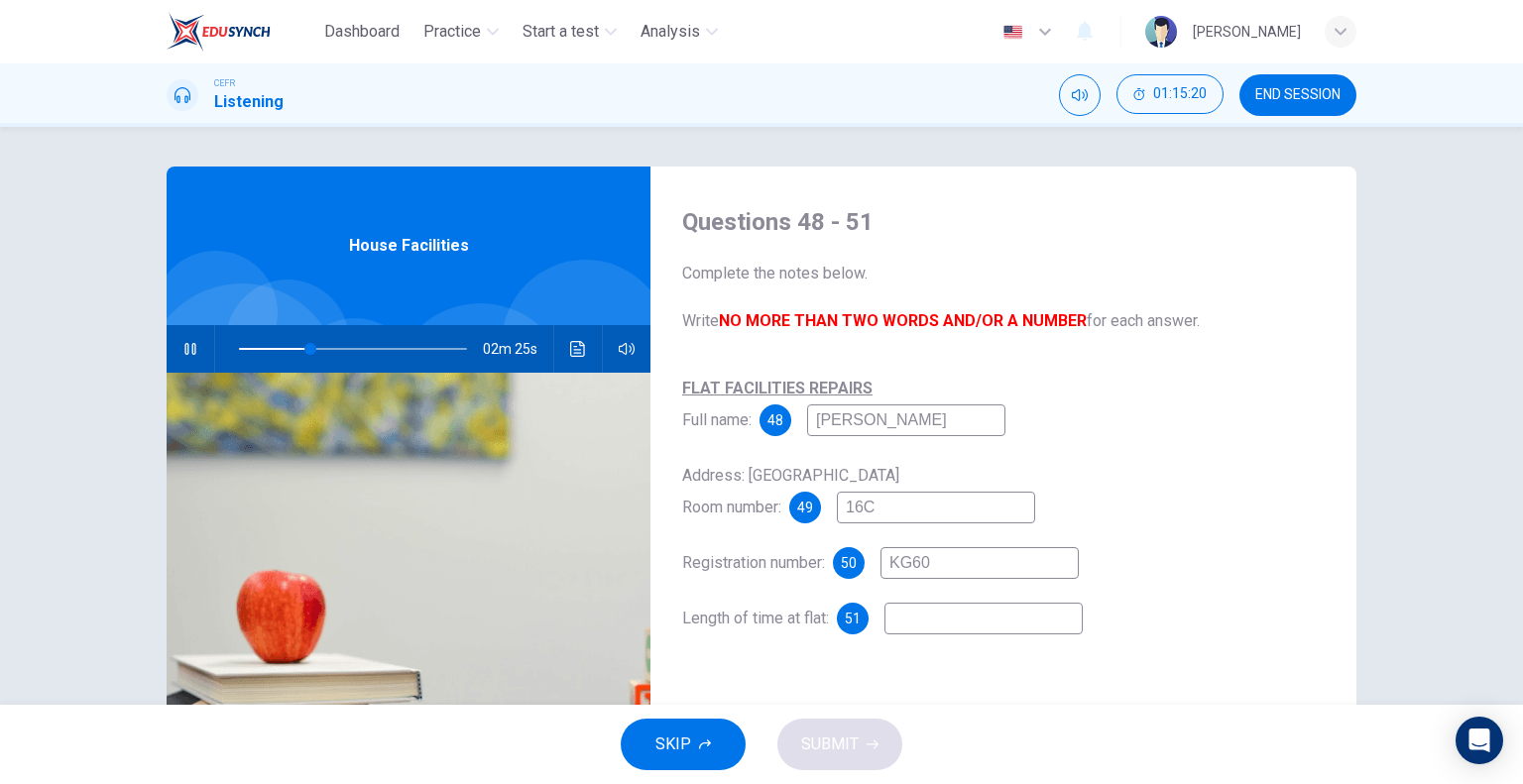 type on "32" 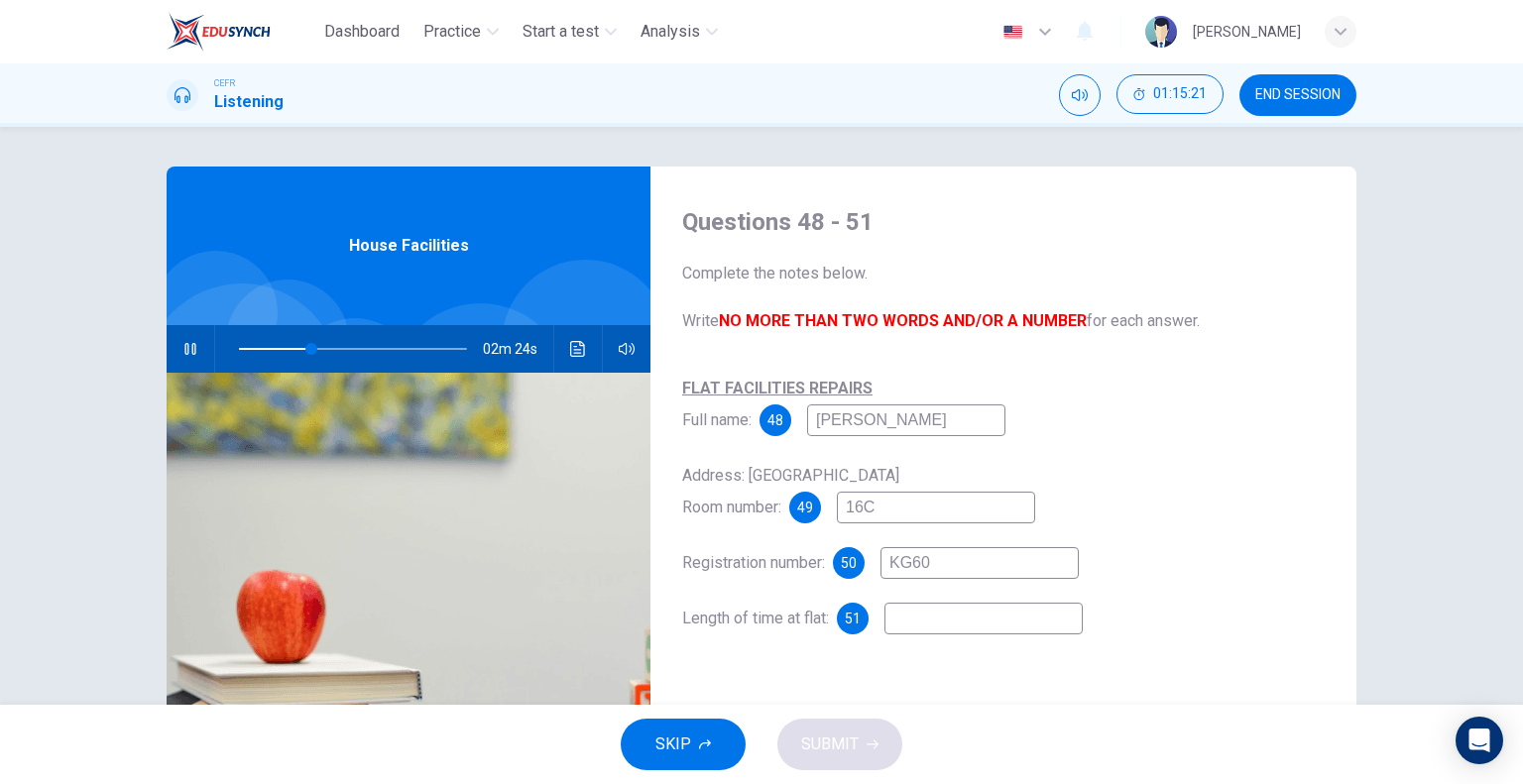 type on "KG606" 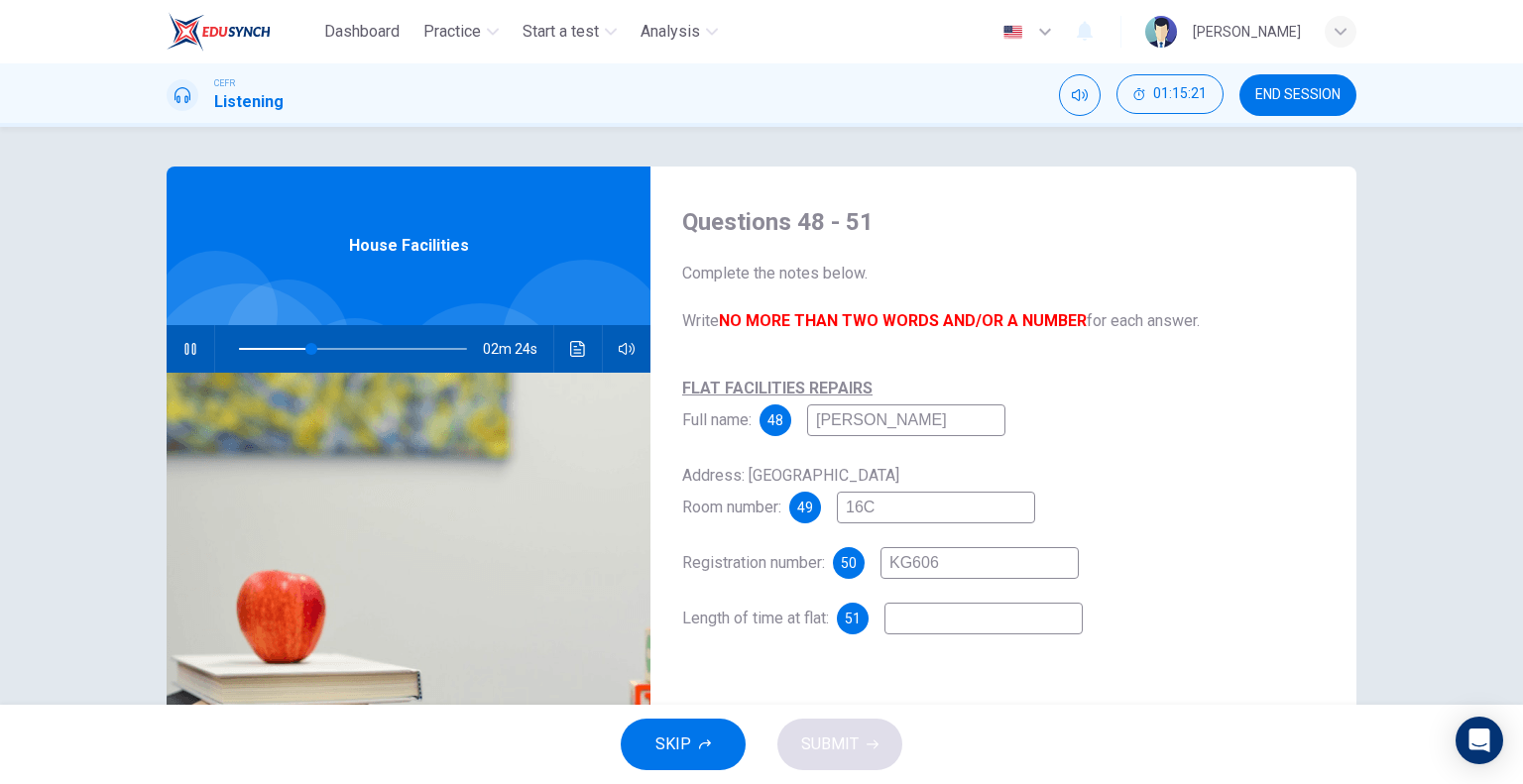 type on "32" 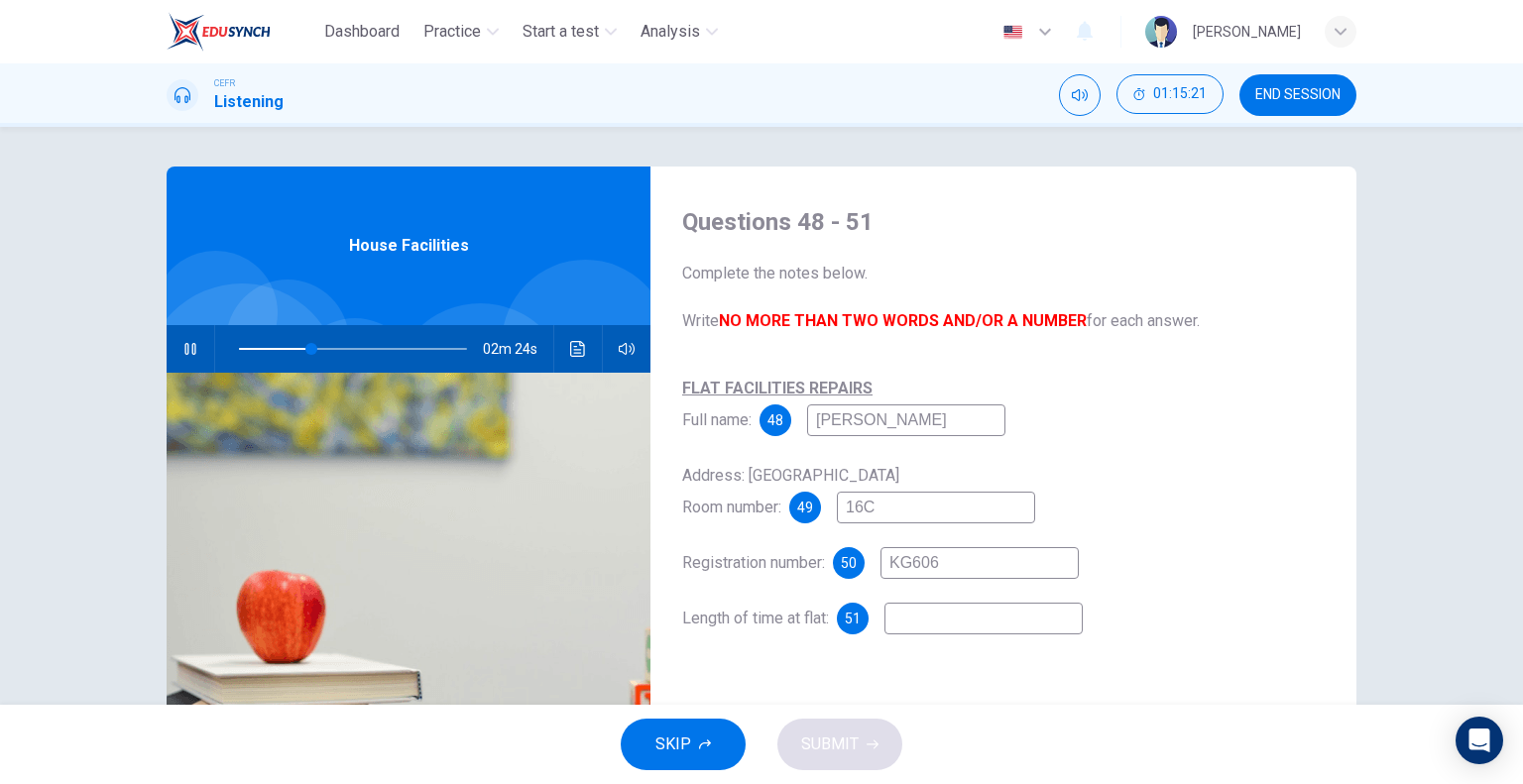 type on "KG6067" 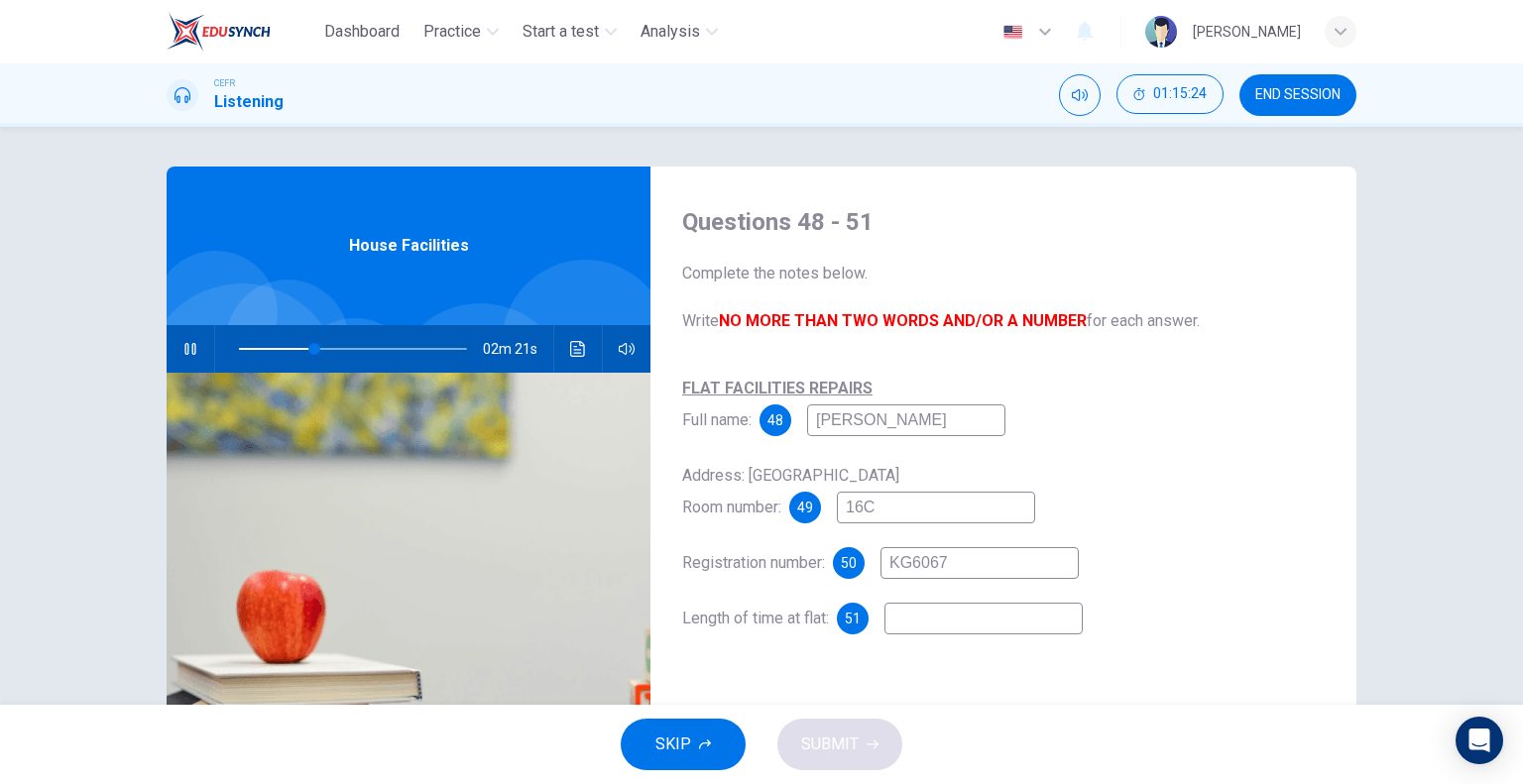 type on "34" 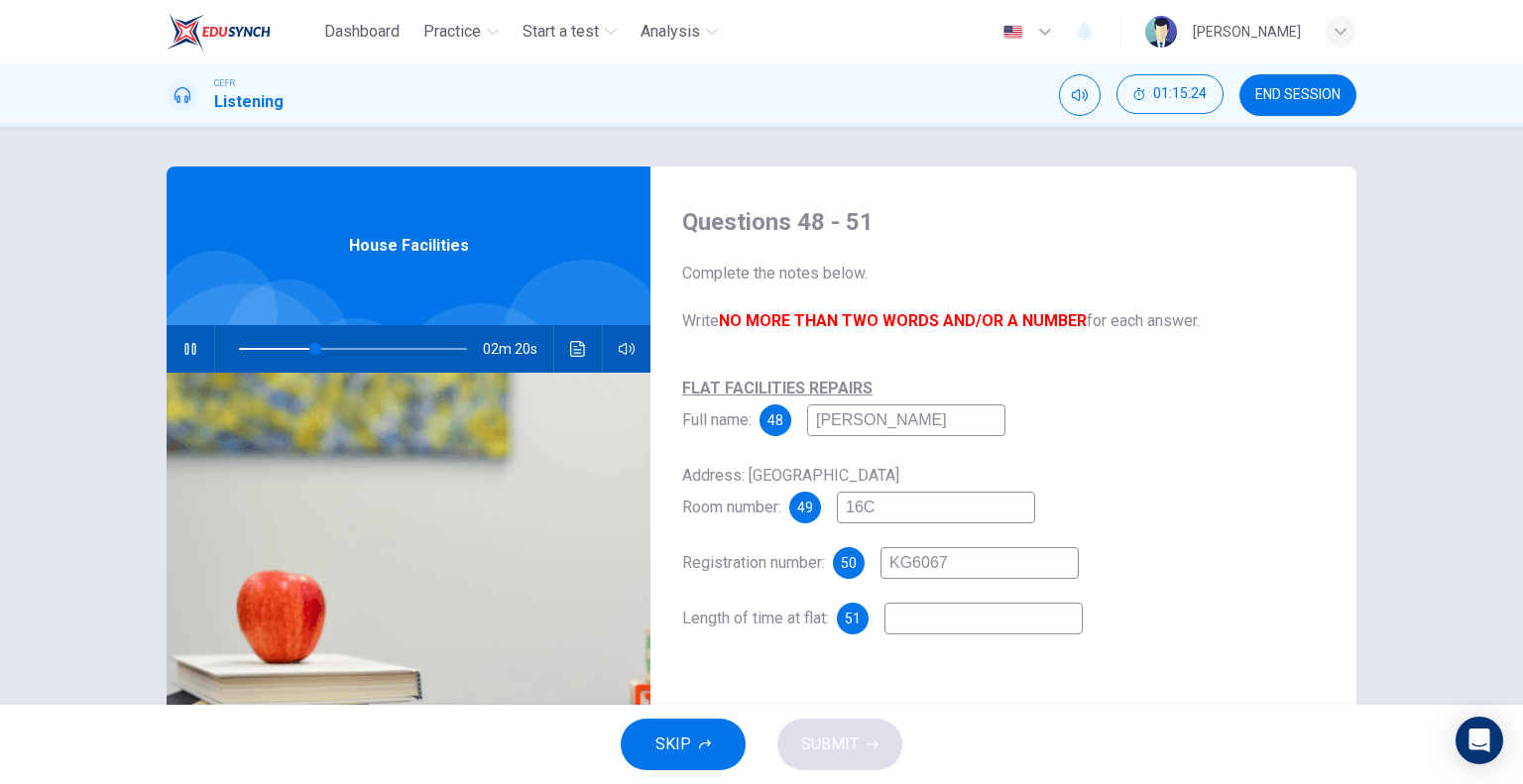 type on "KG6067" 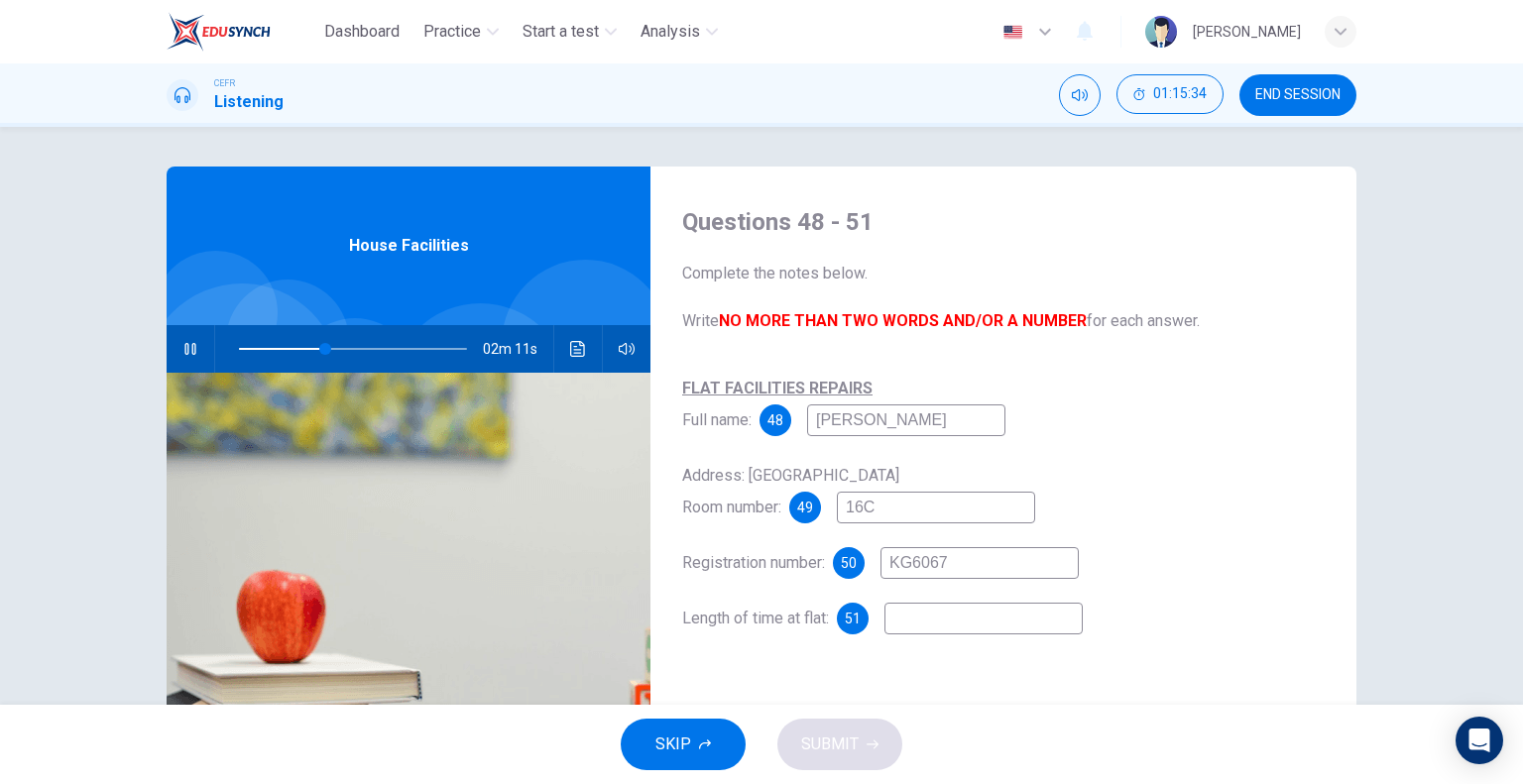 type on "38" 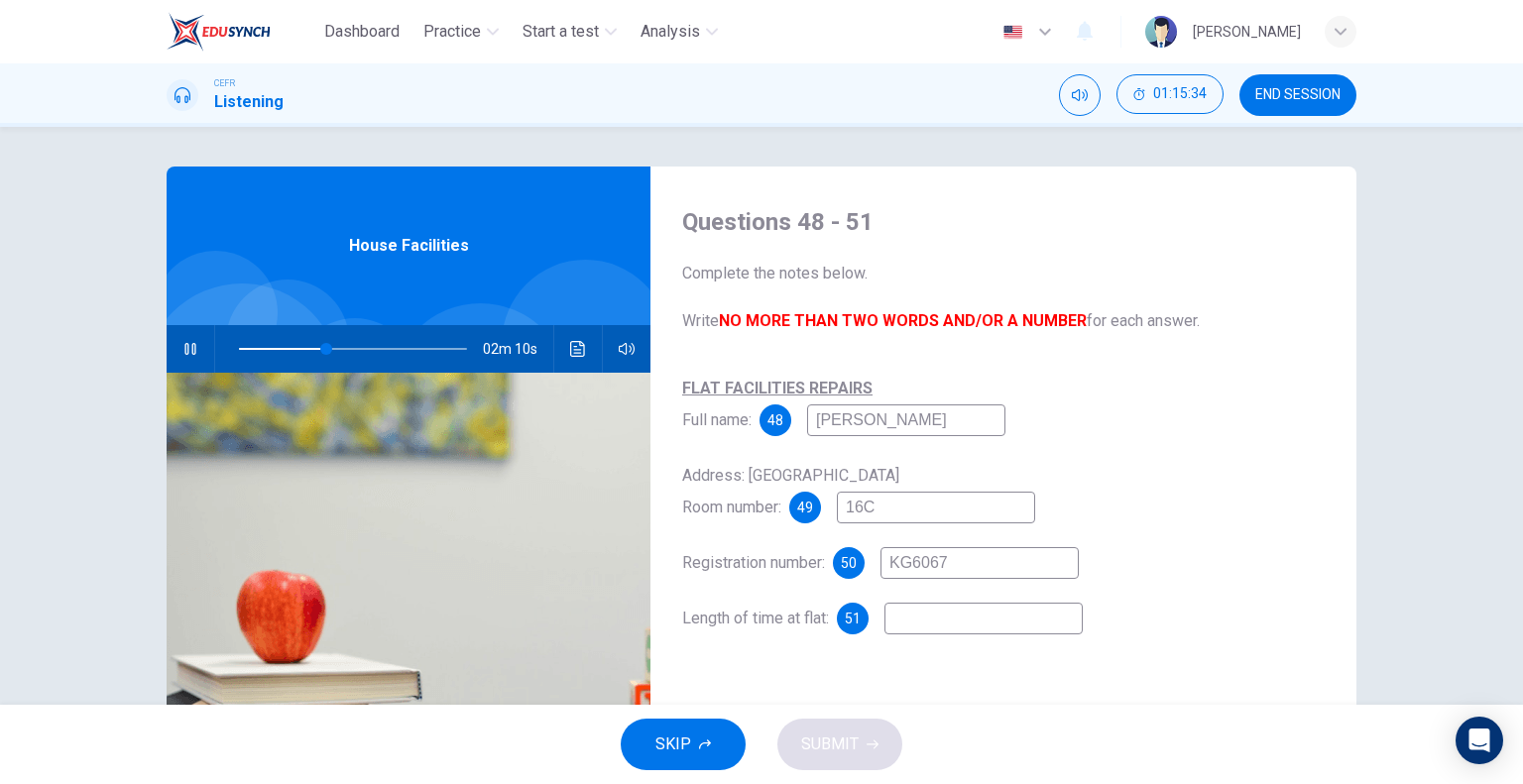 type on "2" 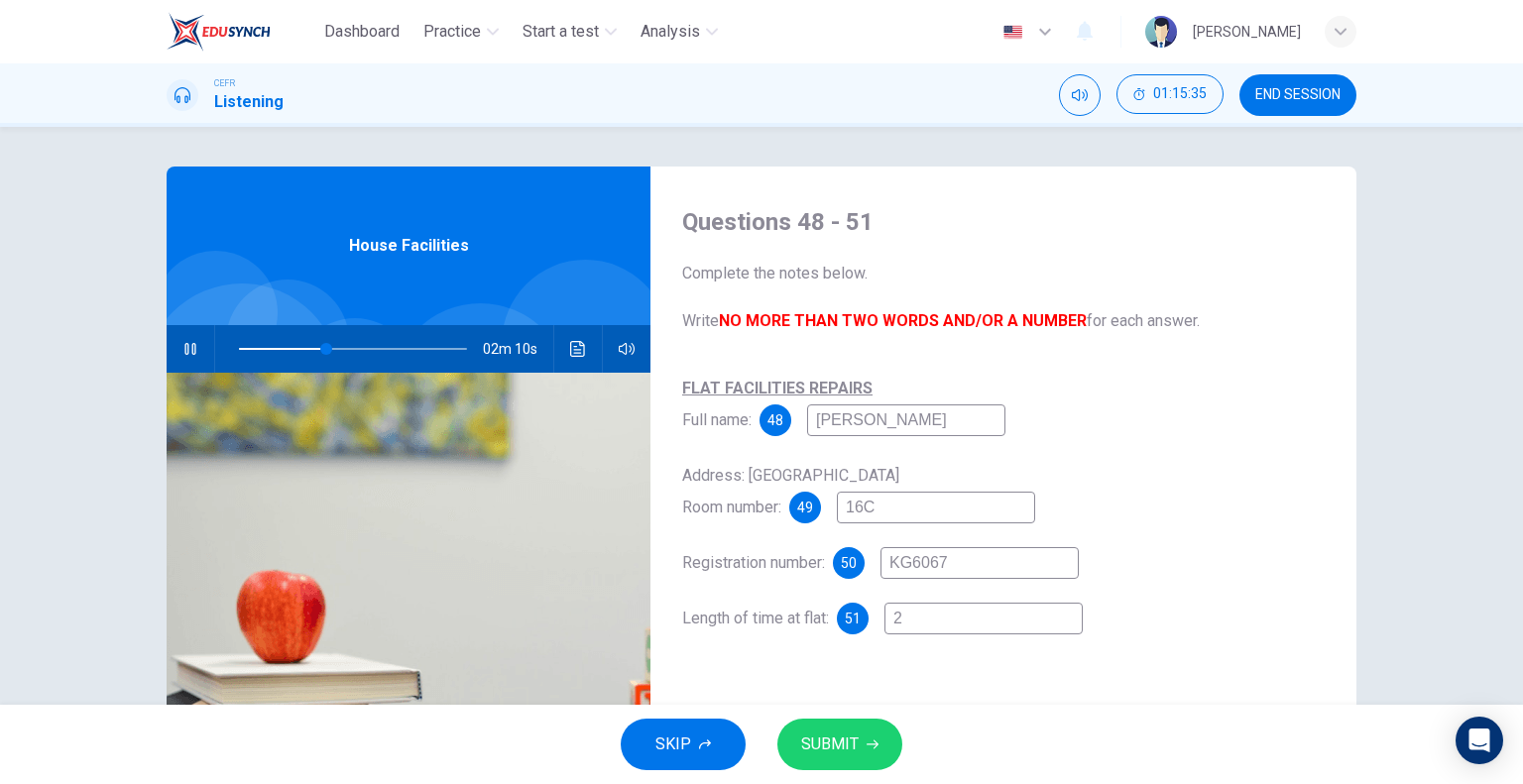 type on "2" 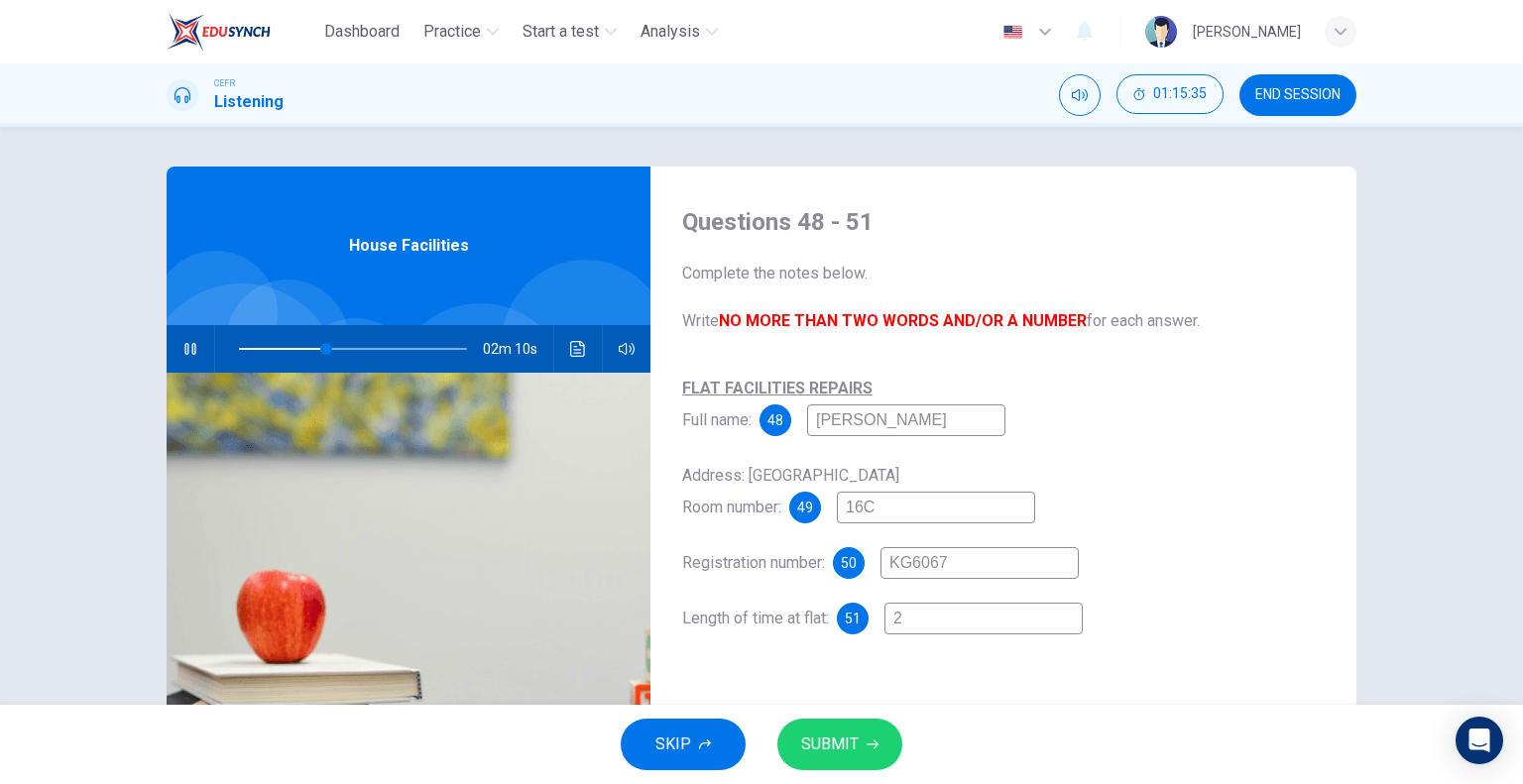 type on "38" 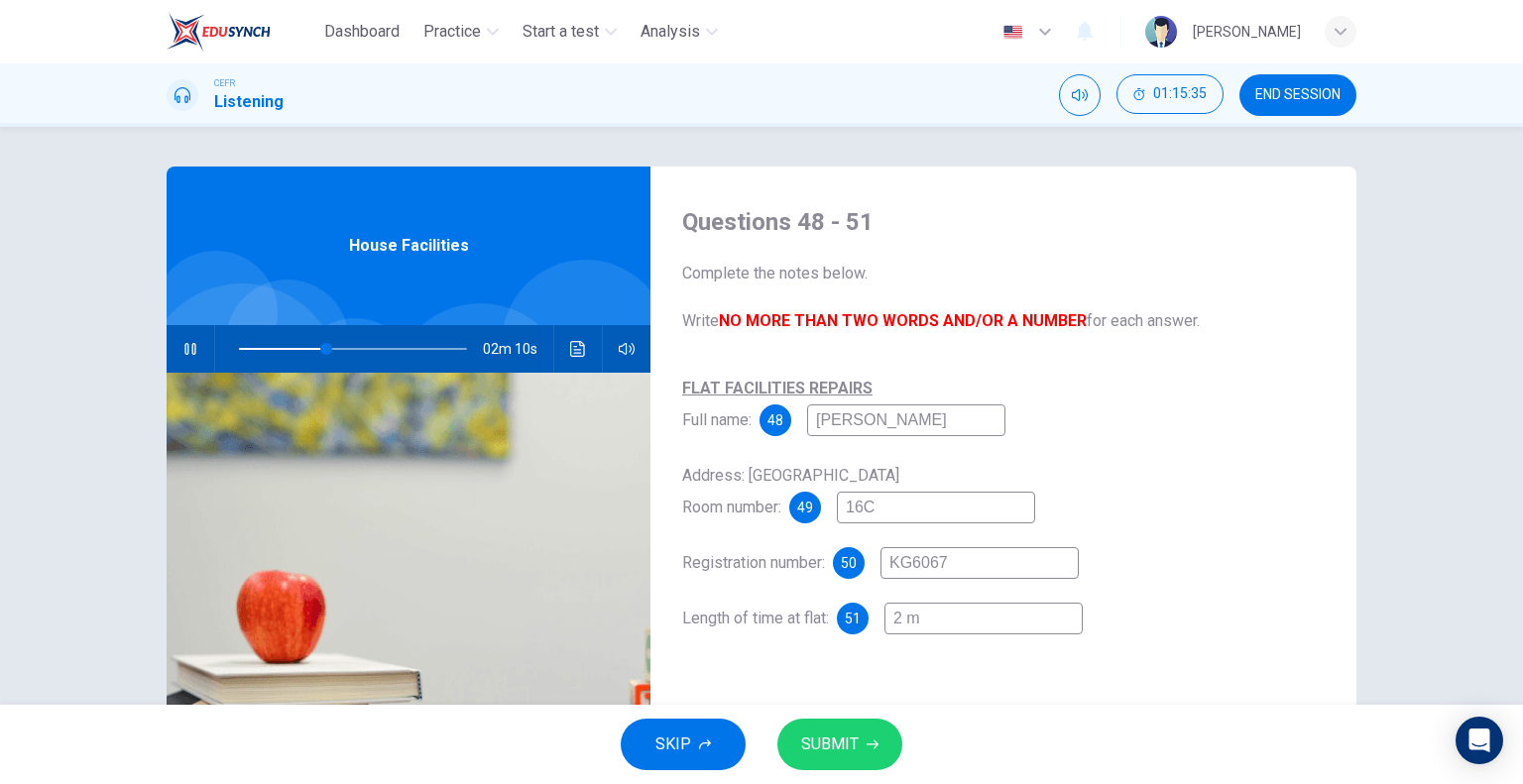 type on "39" 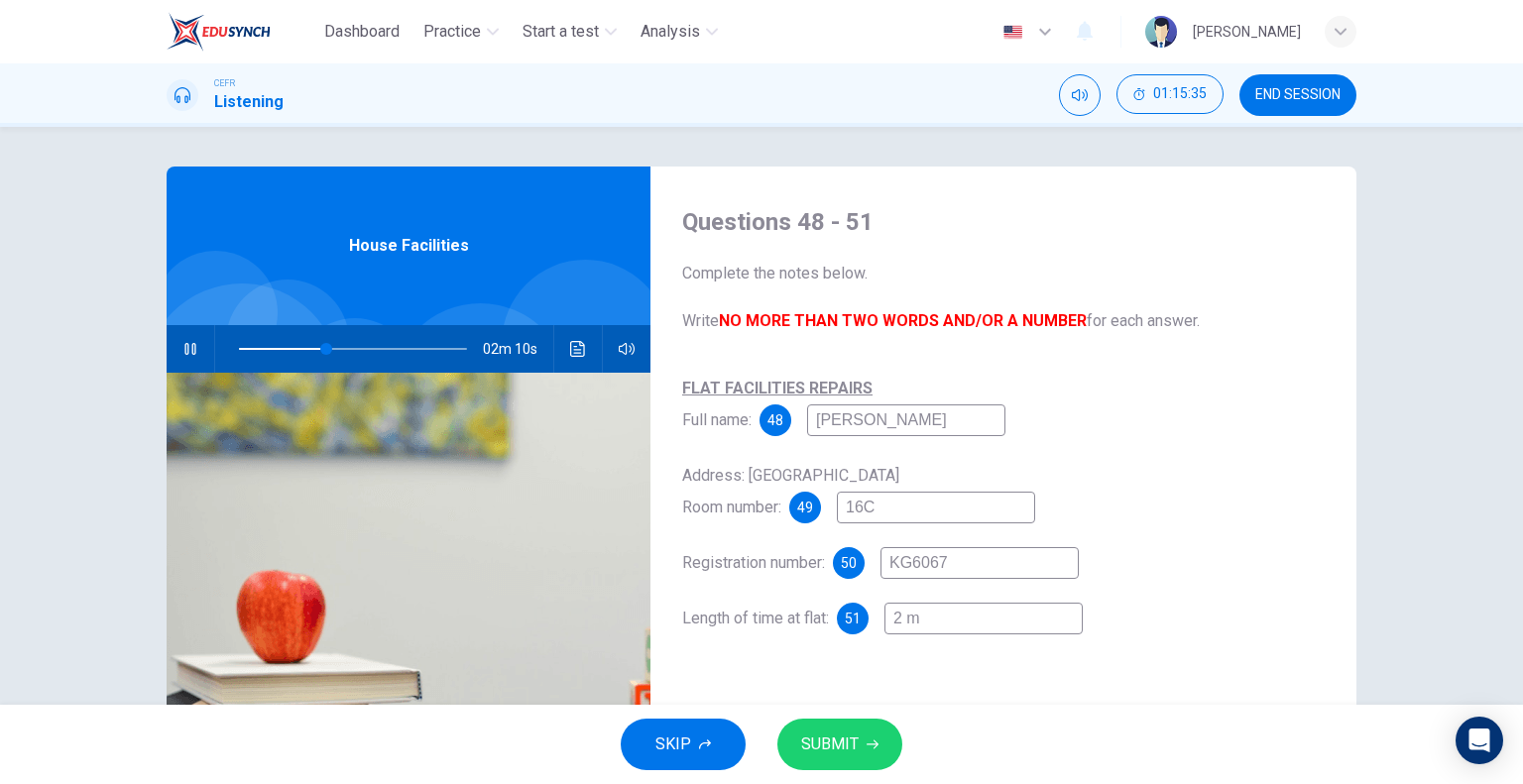 type on "2 mo" 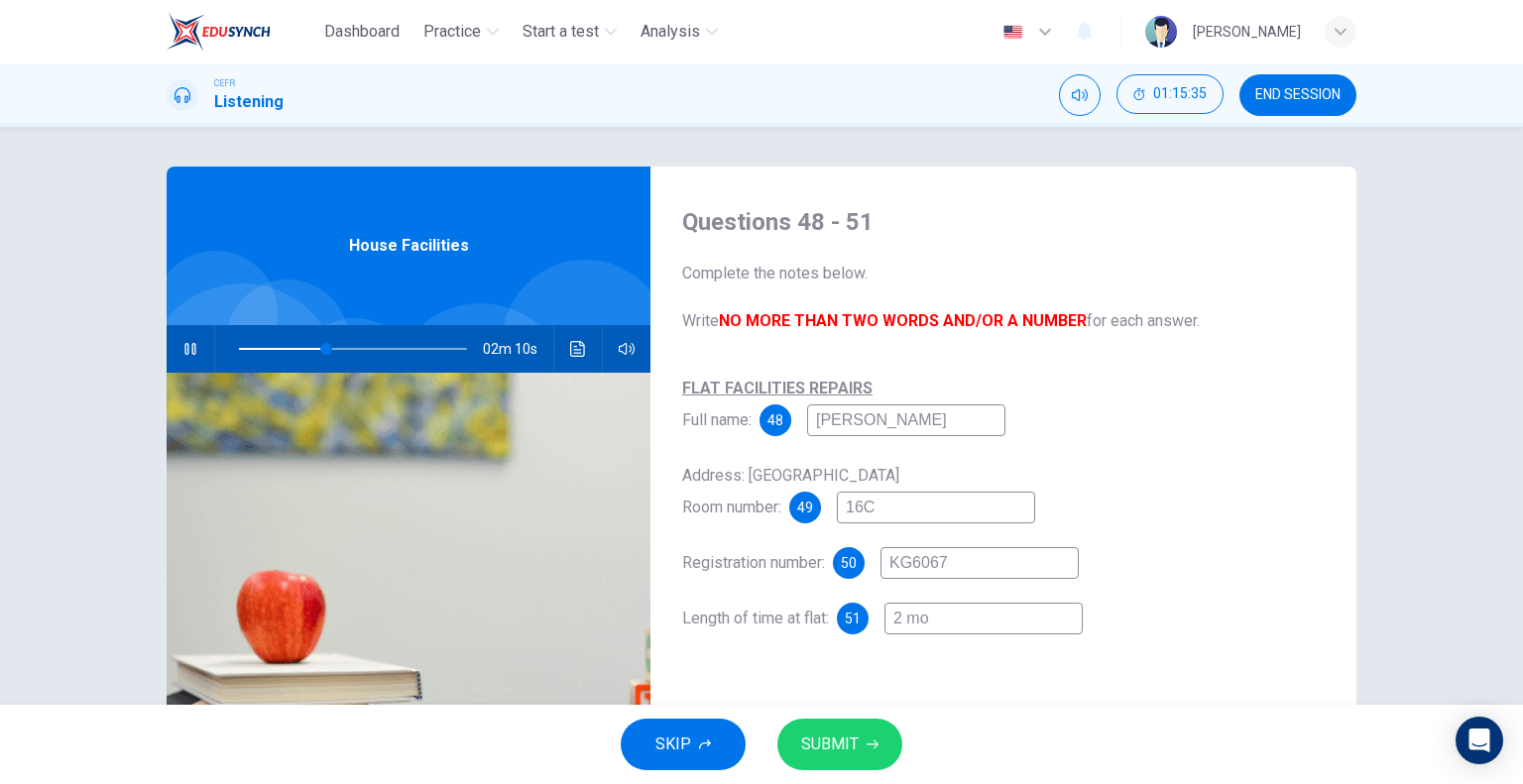 type on "39" 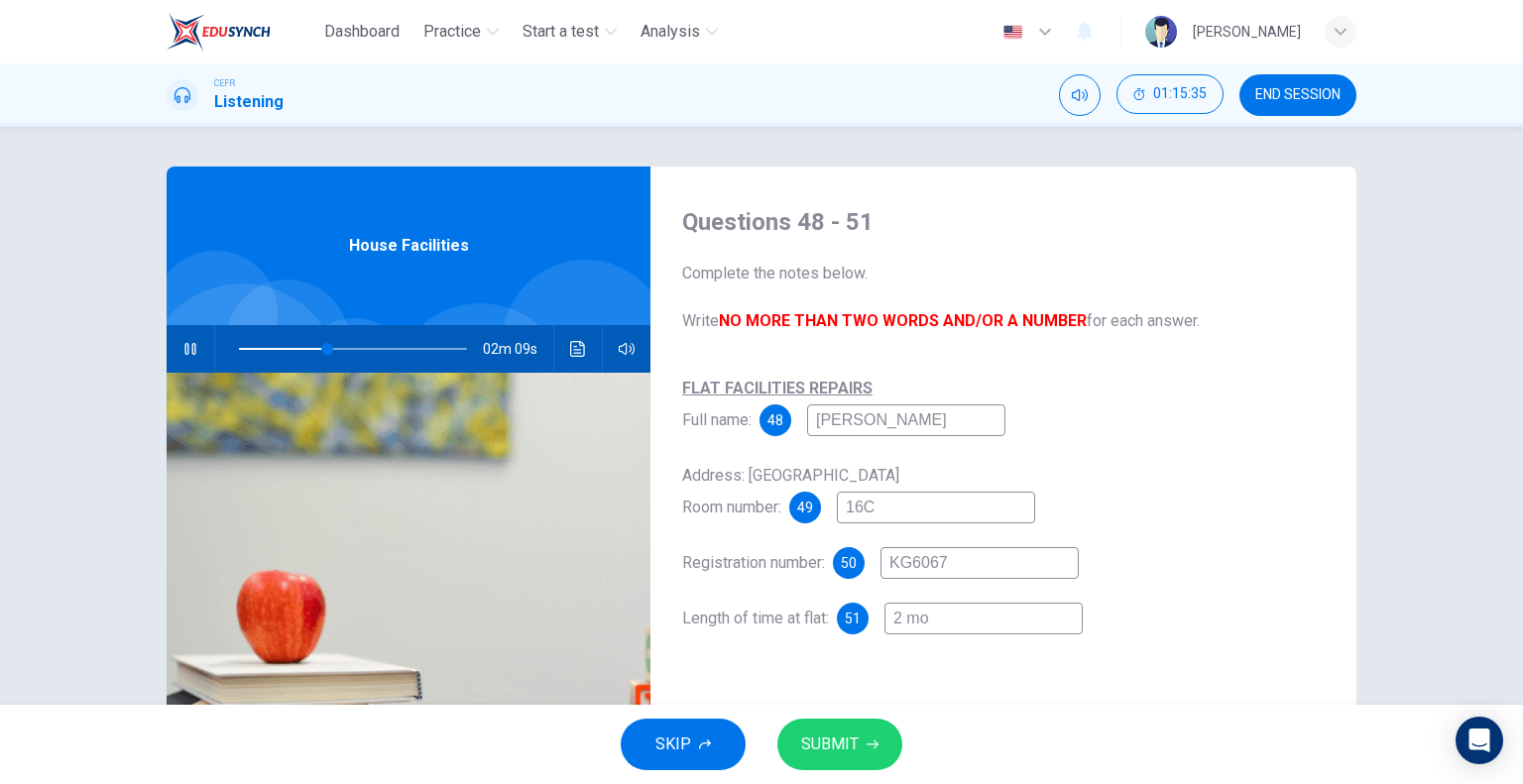type on "2 mon" 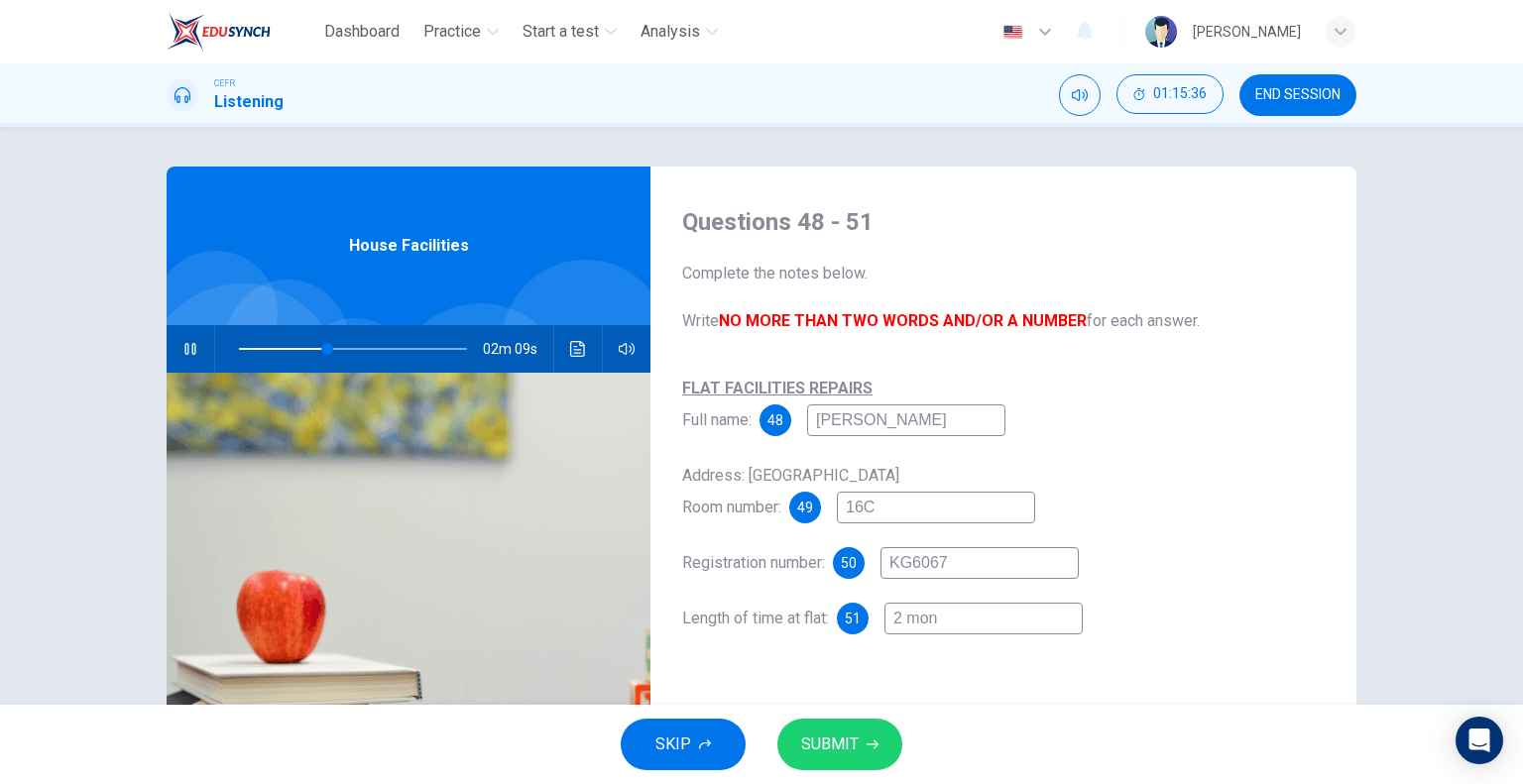 type on "2 mont" 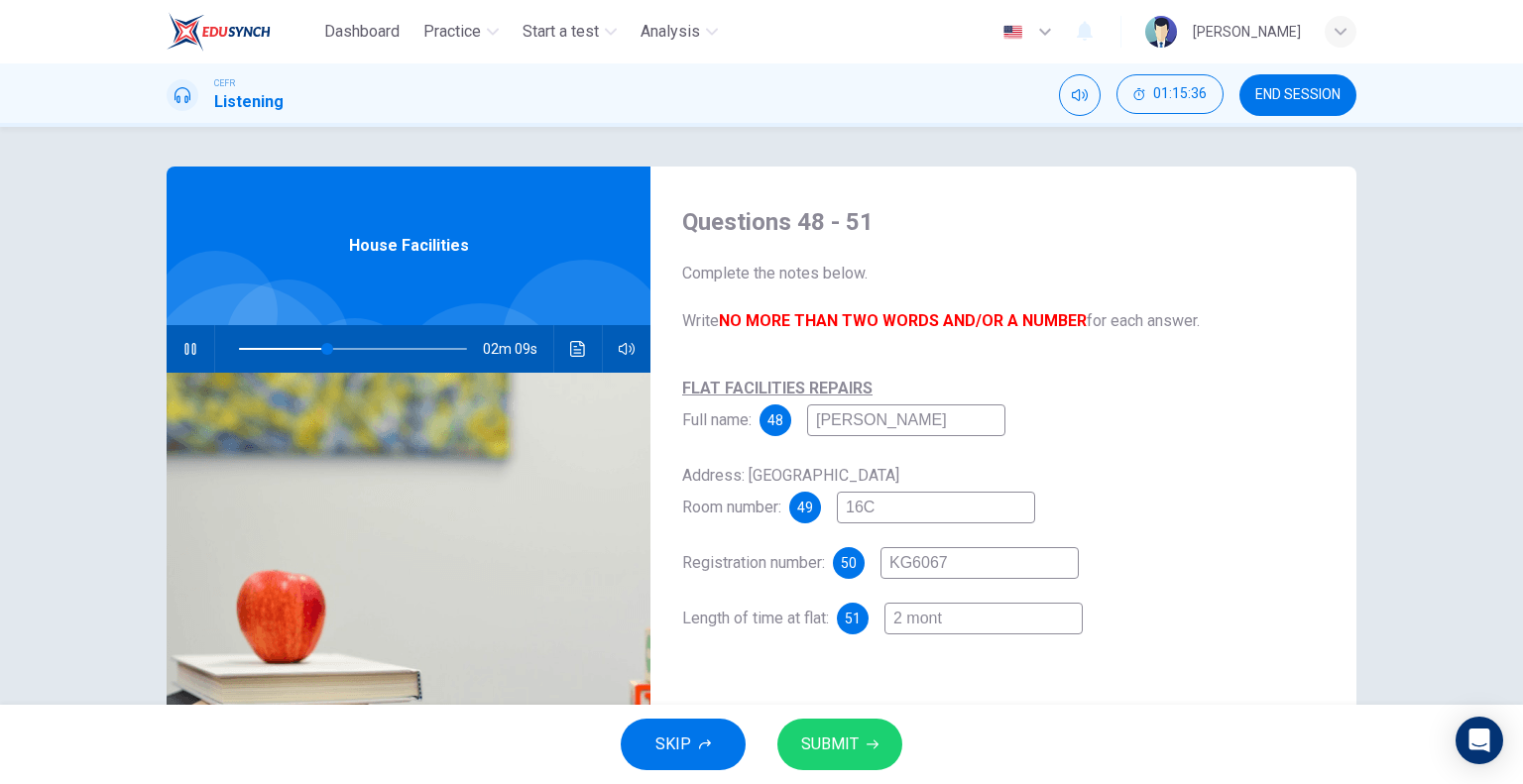 type on "39" 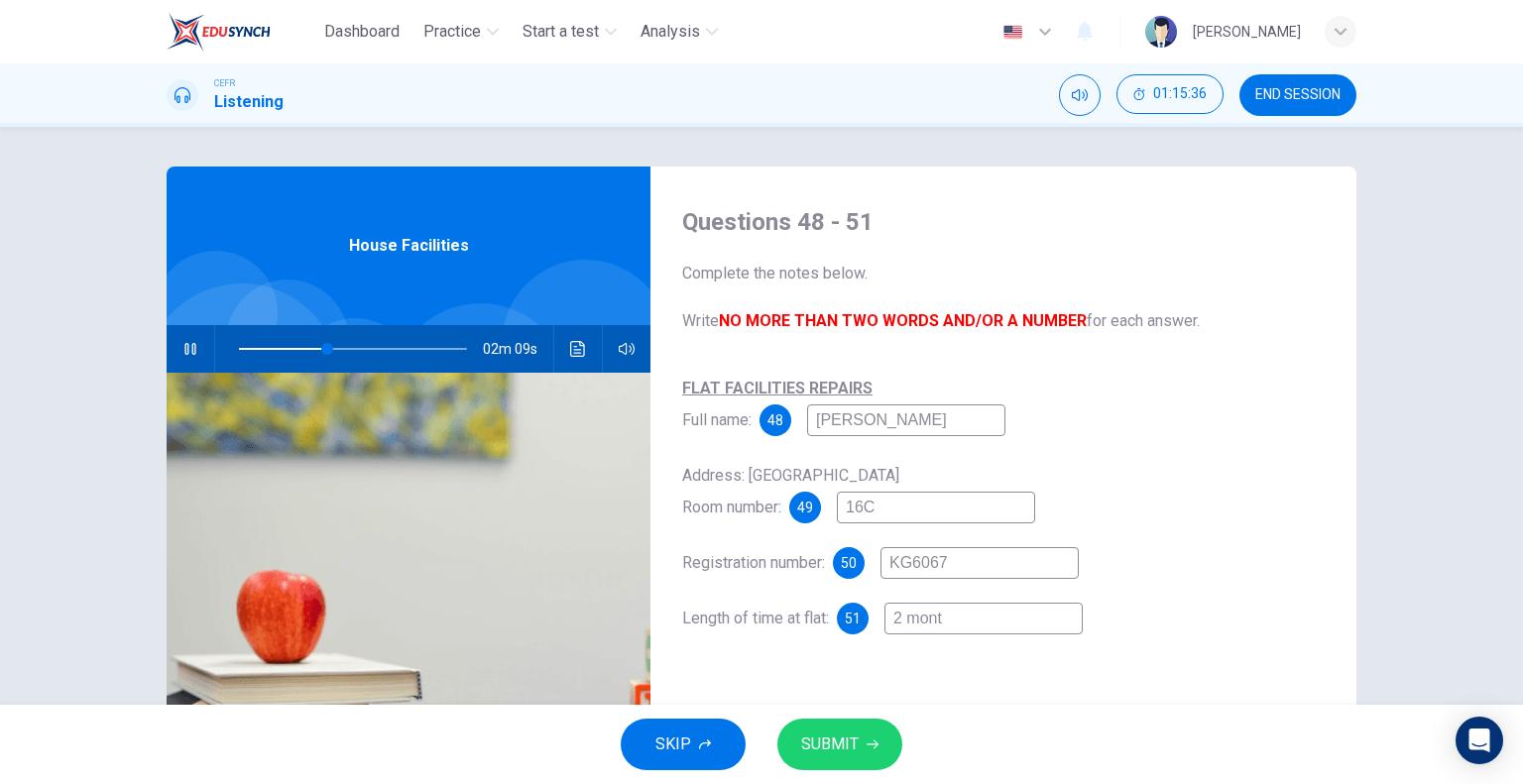 type on "2 month" 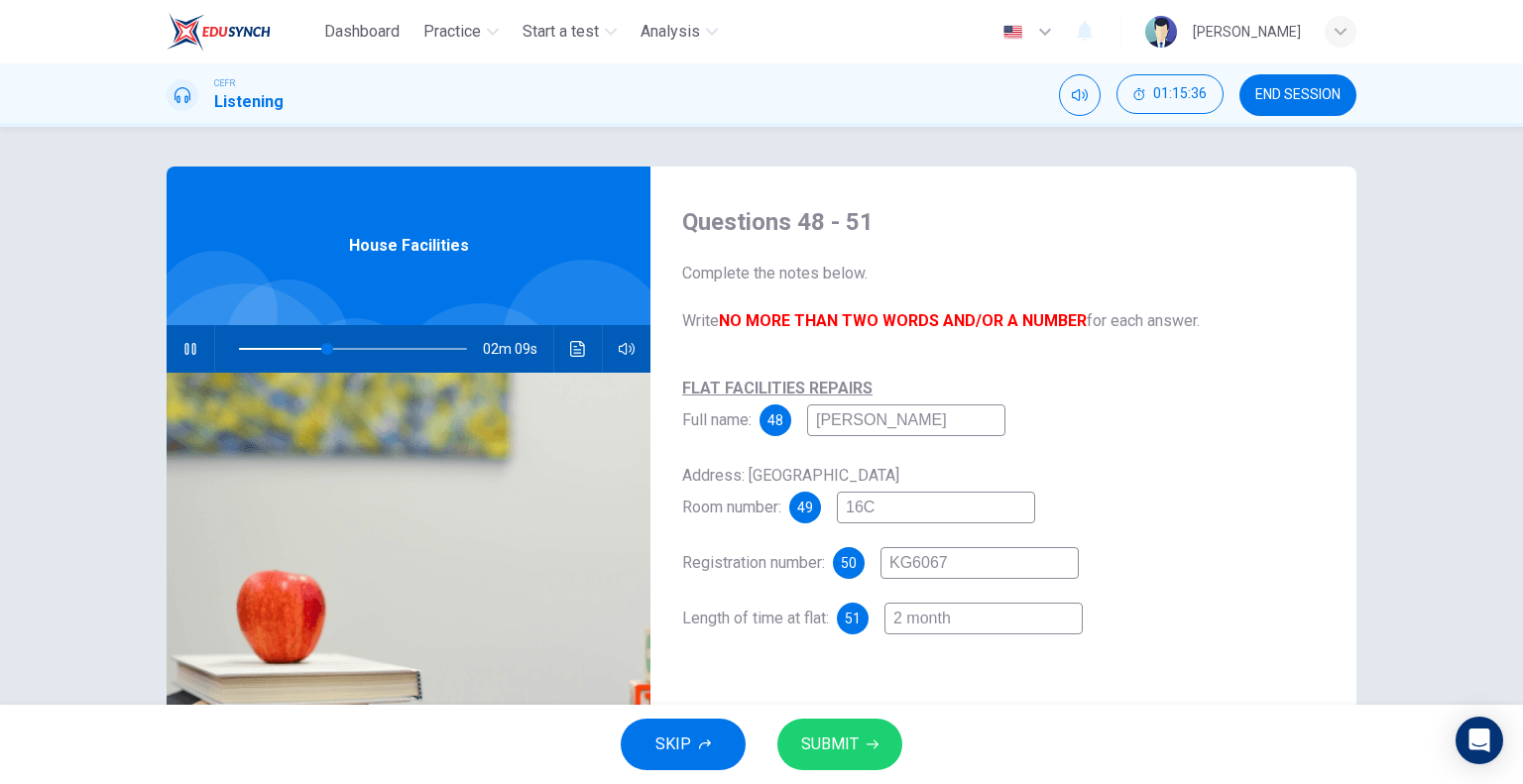 type on "39" 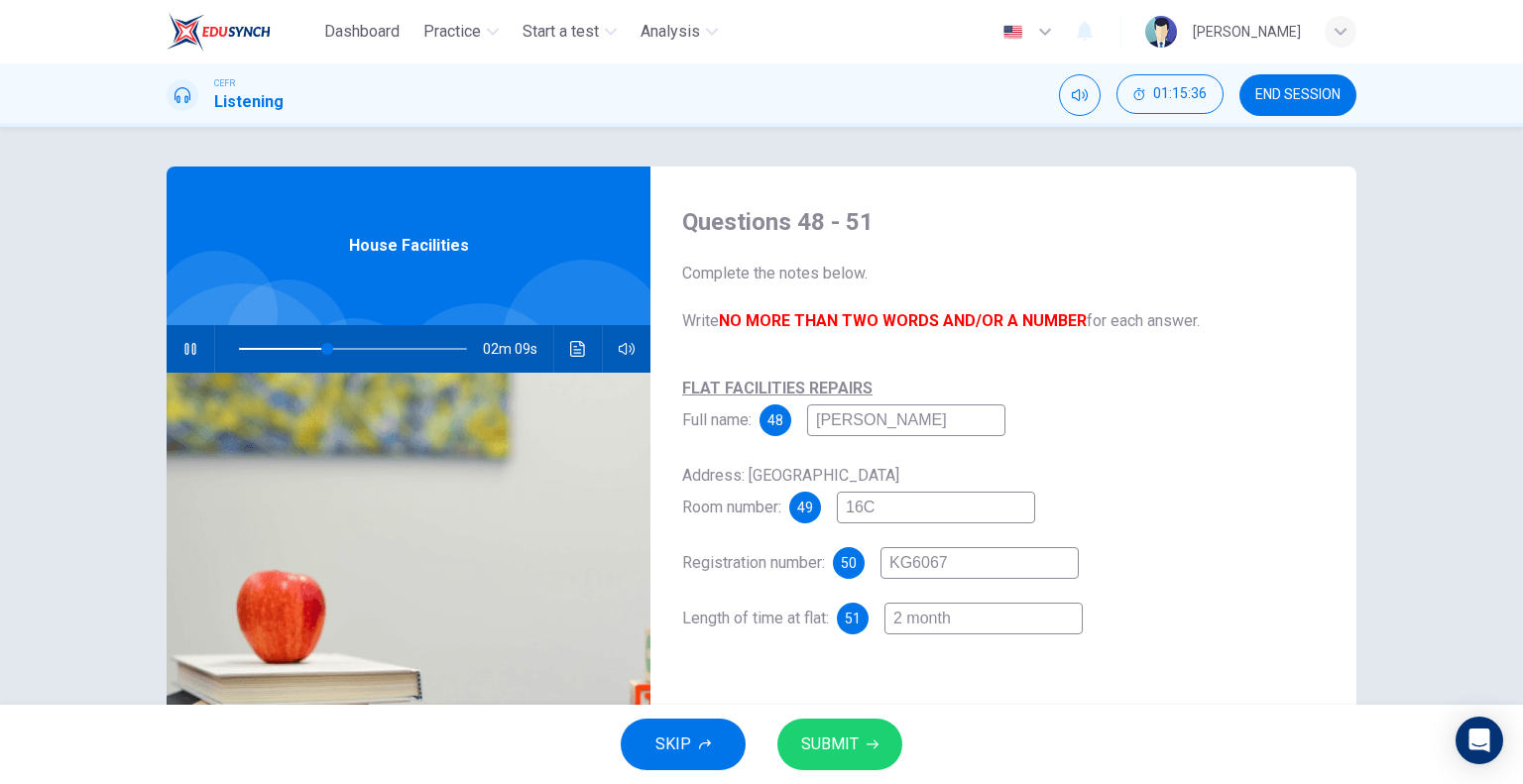 type on "2 months" 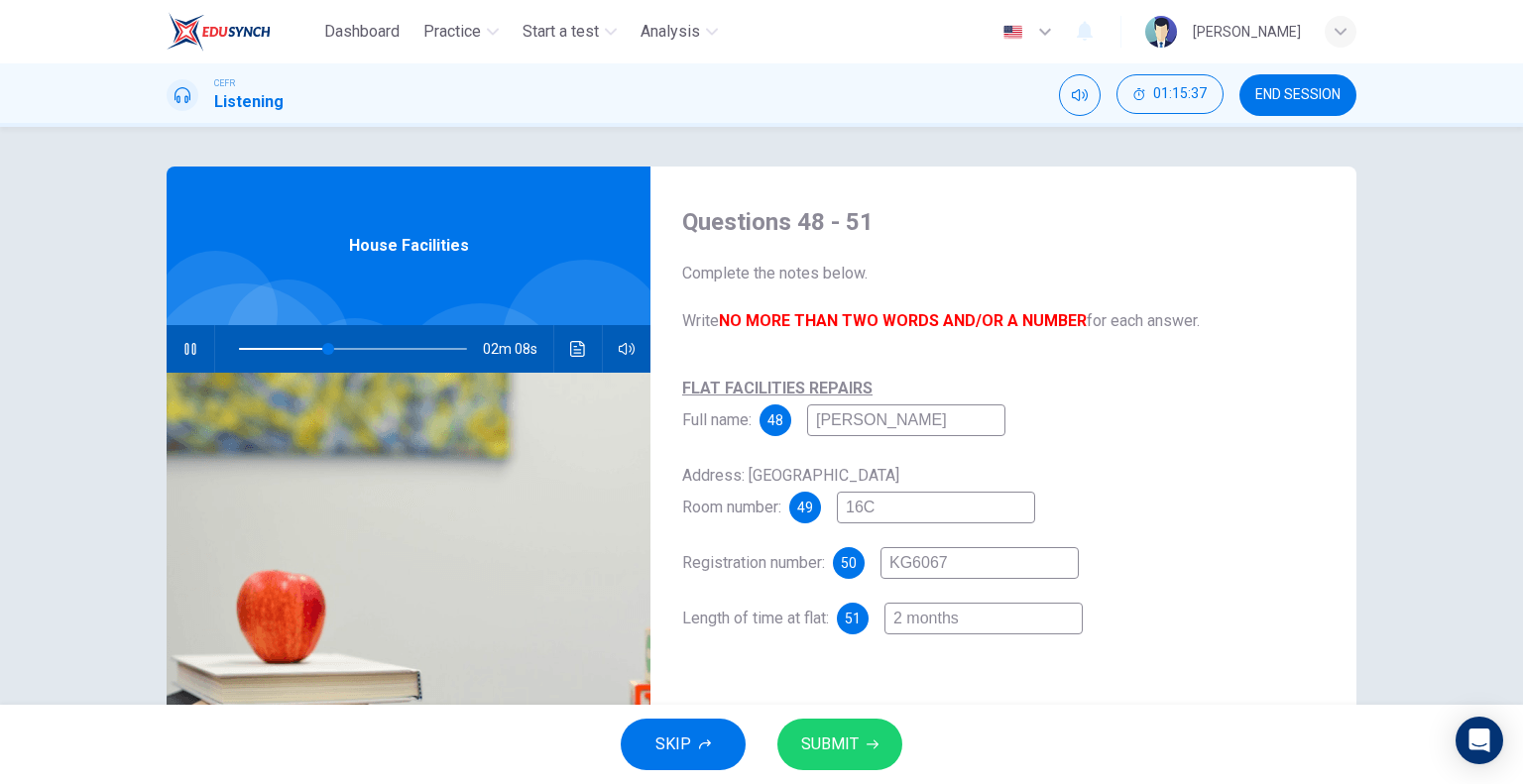 type on "40" 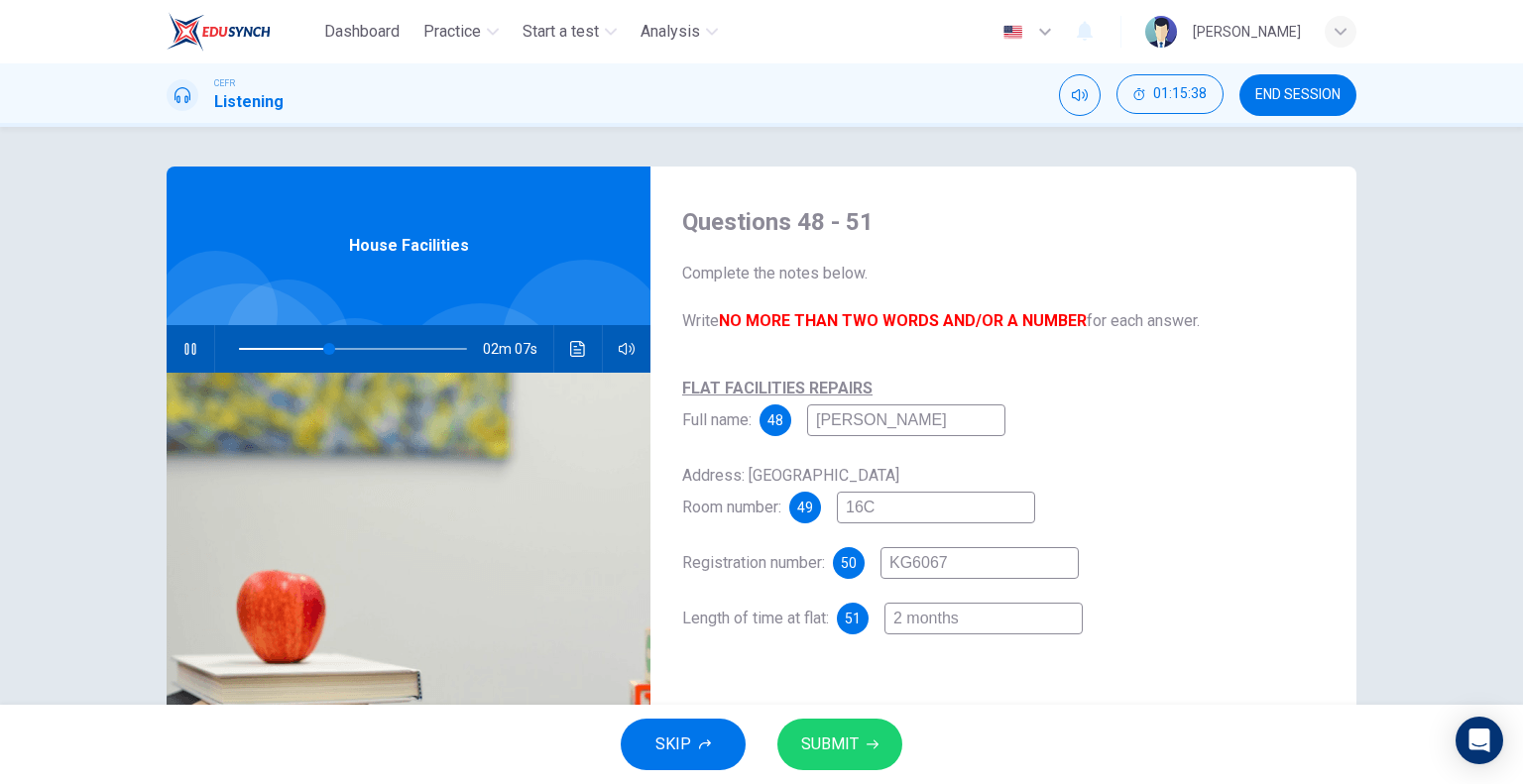 type on "2 months" 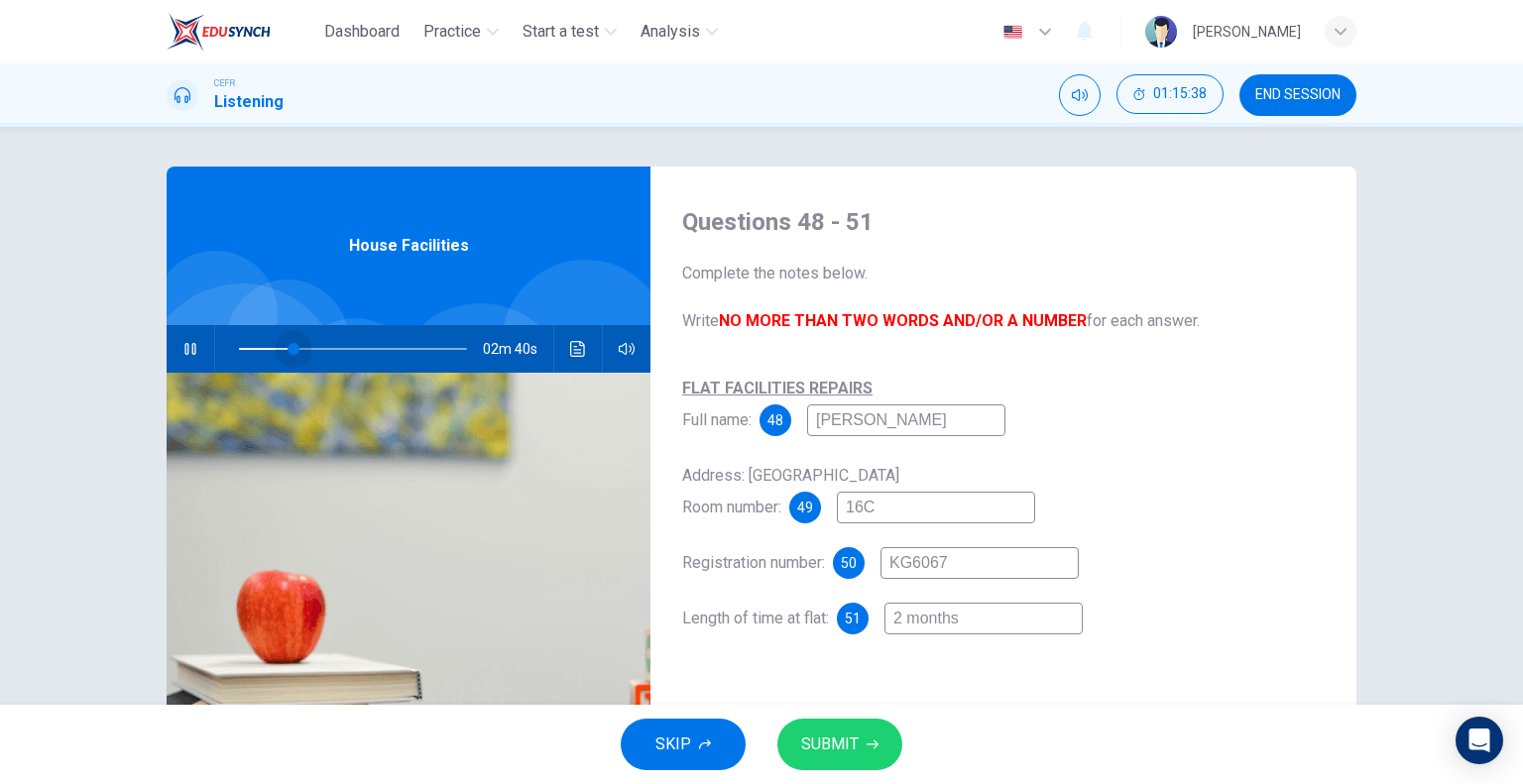 click at bounding box center (353, 349) 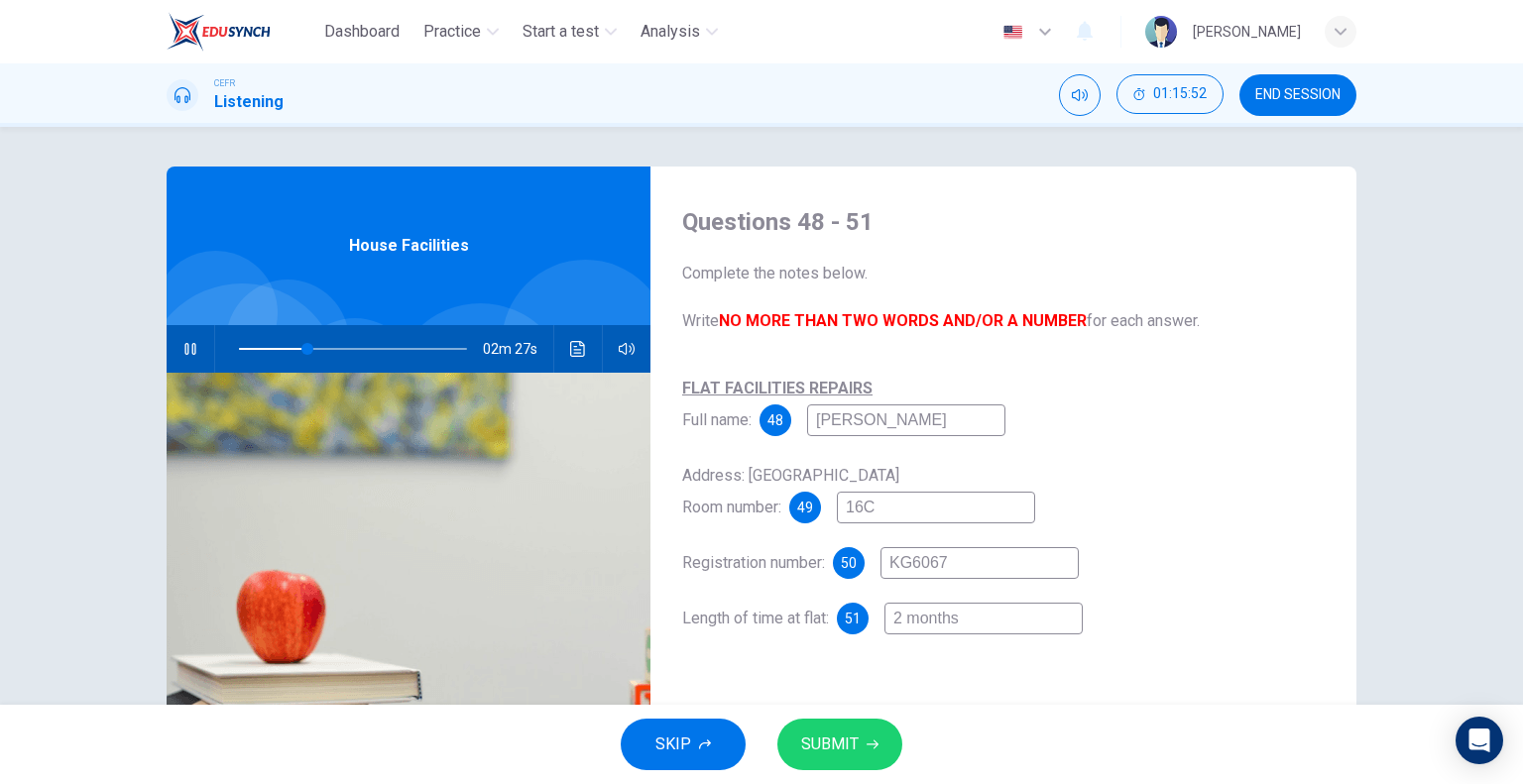 type on "31" 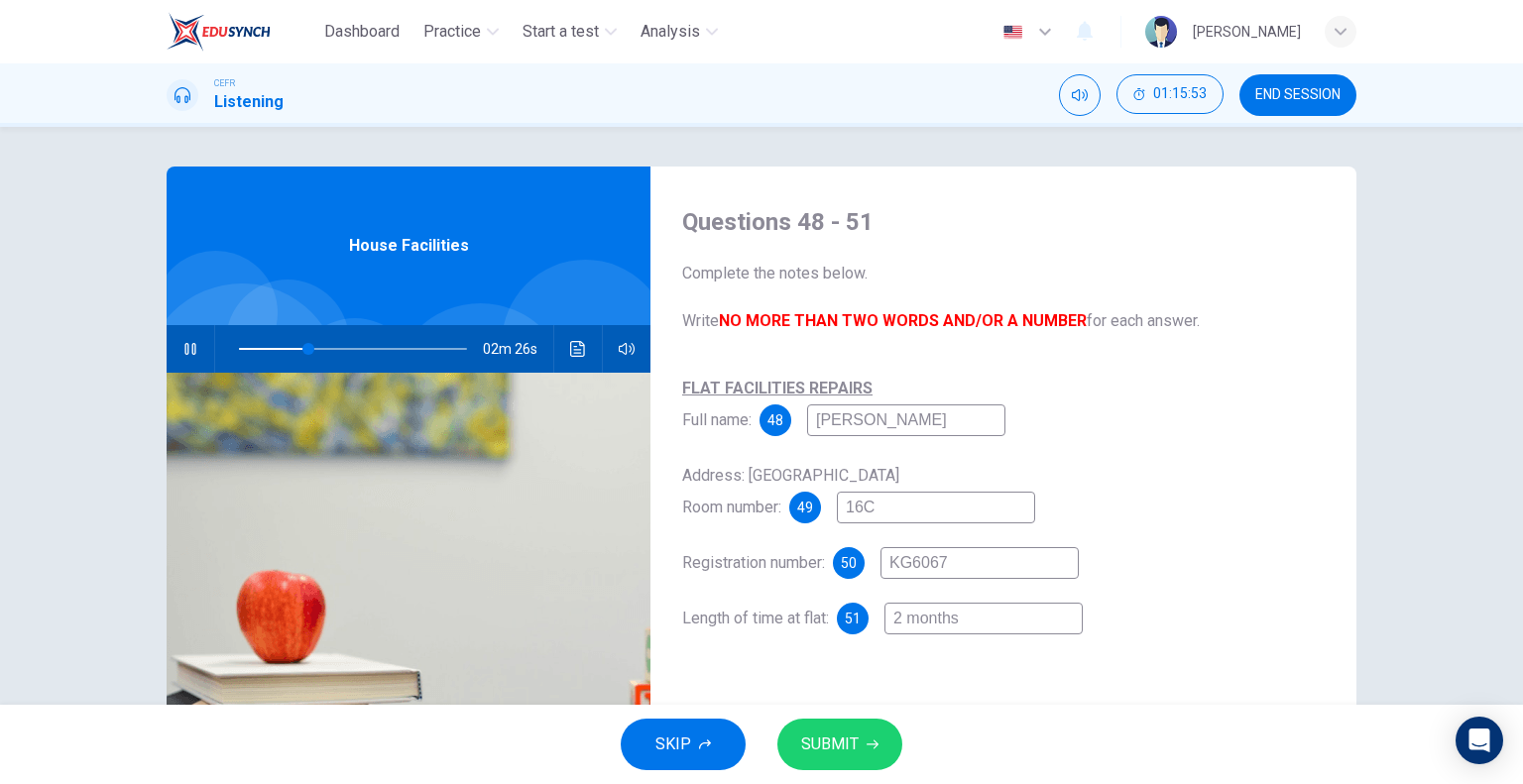type on "KG607" 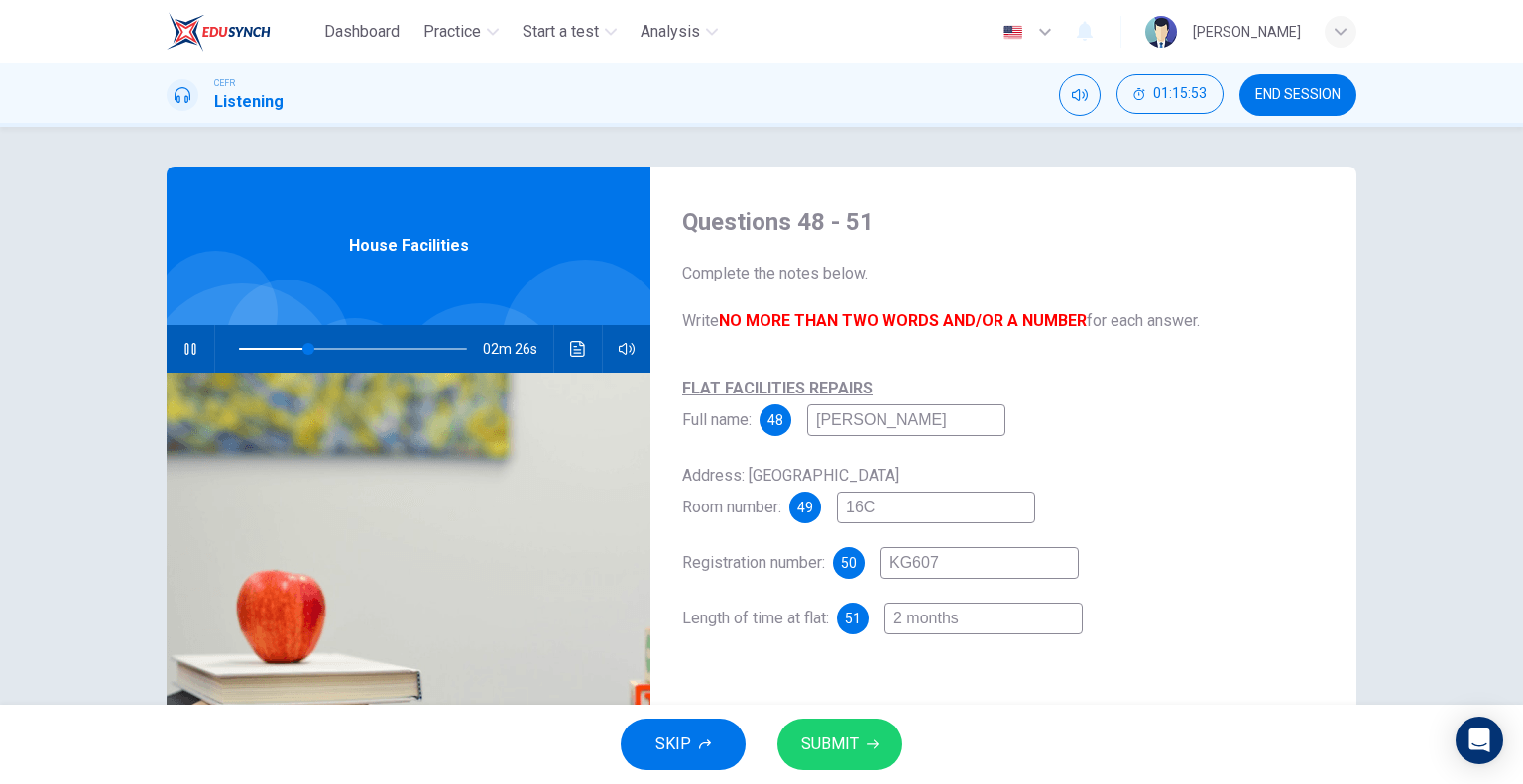 type on "31" 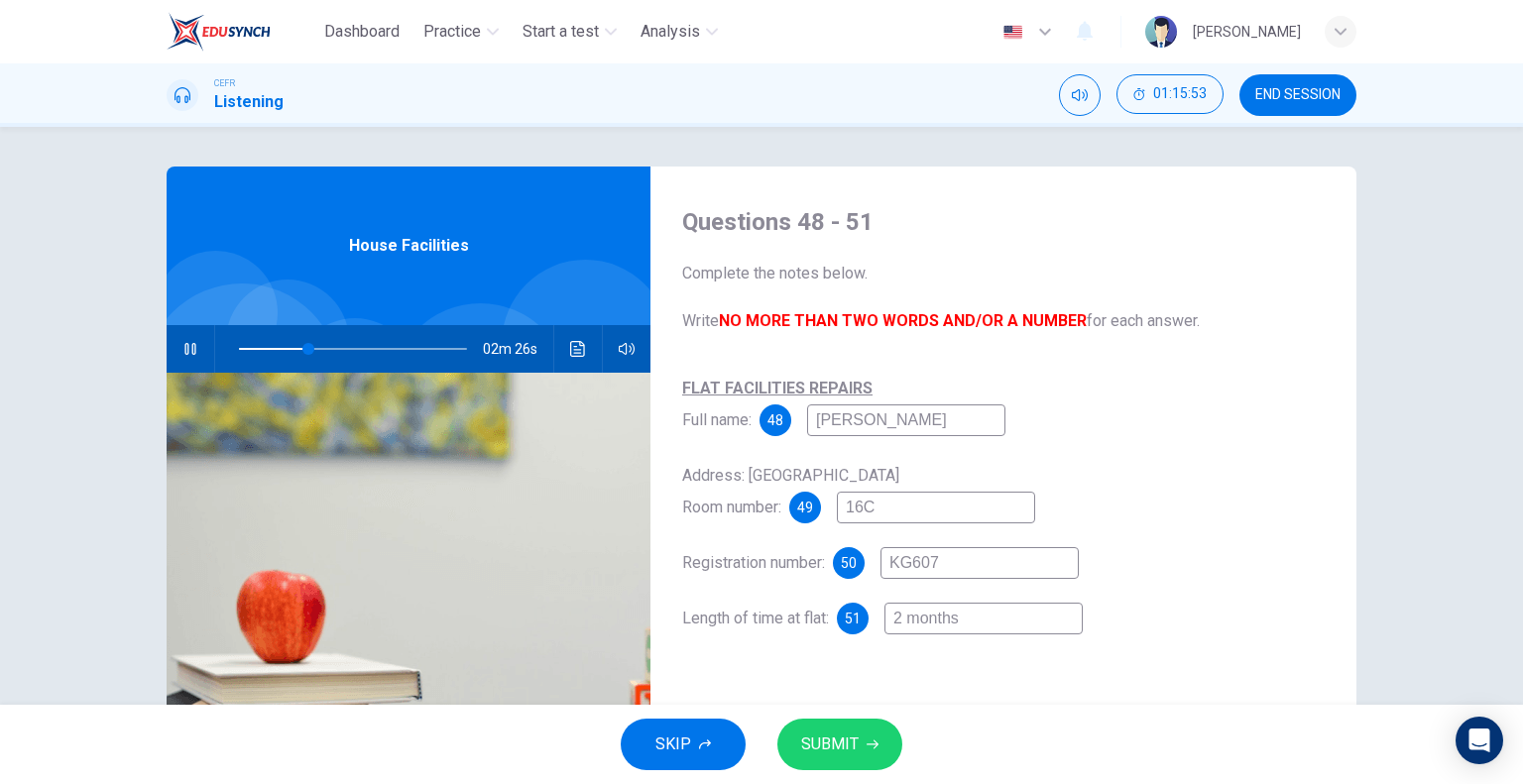type on "KG6037" 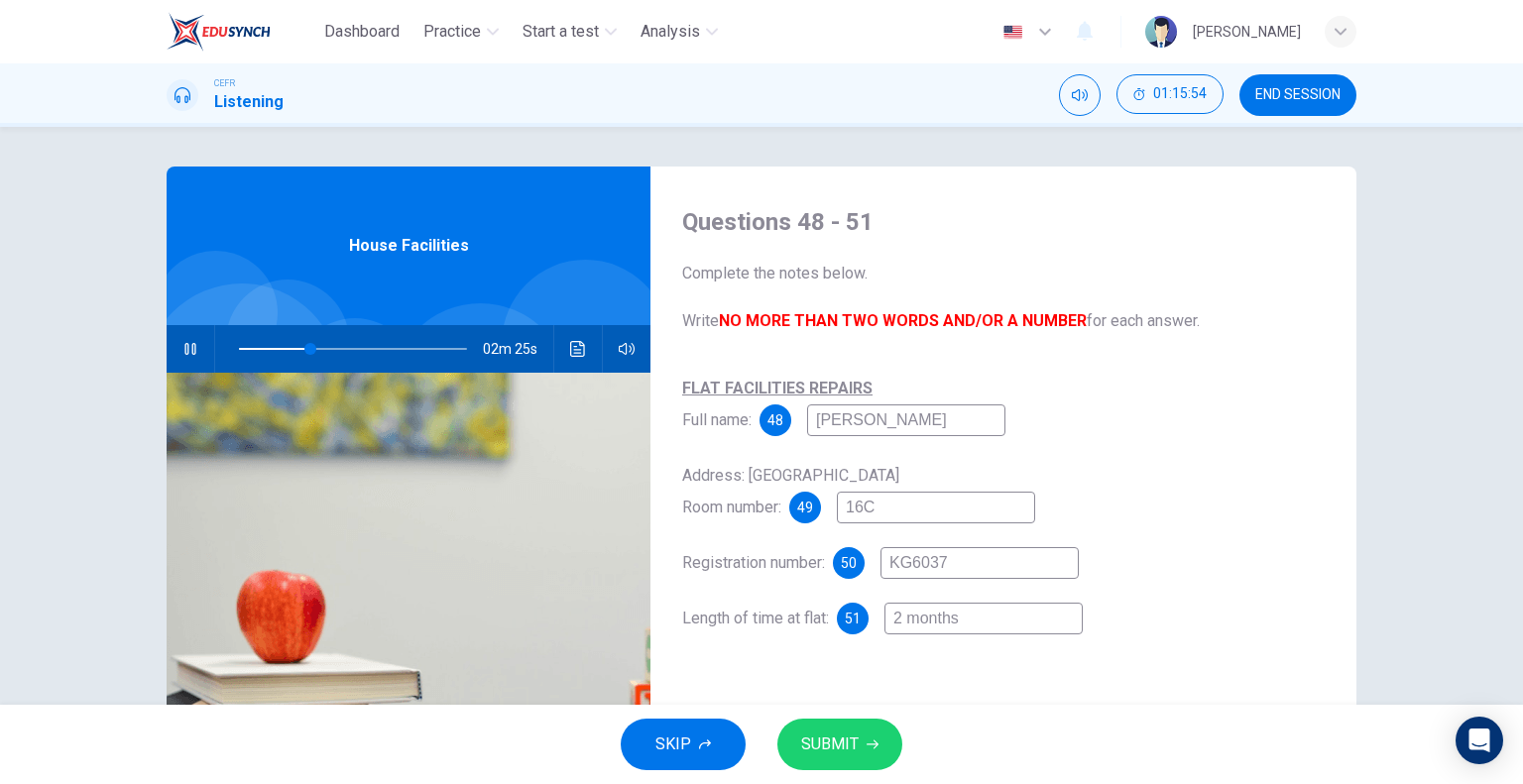 type on "32" 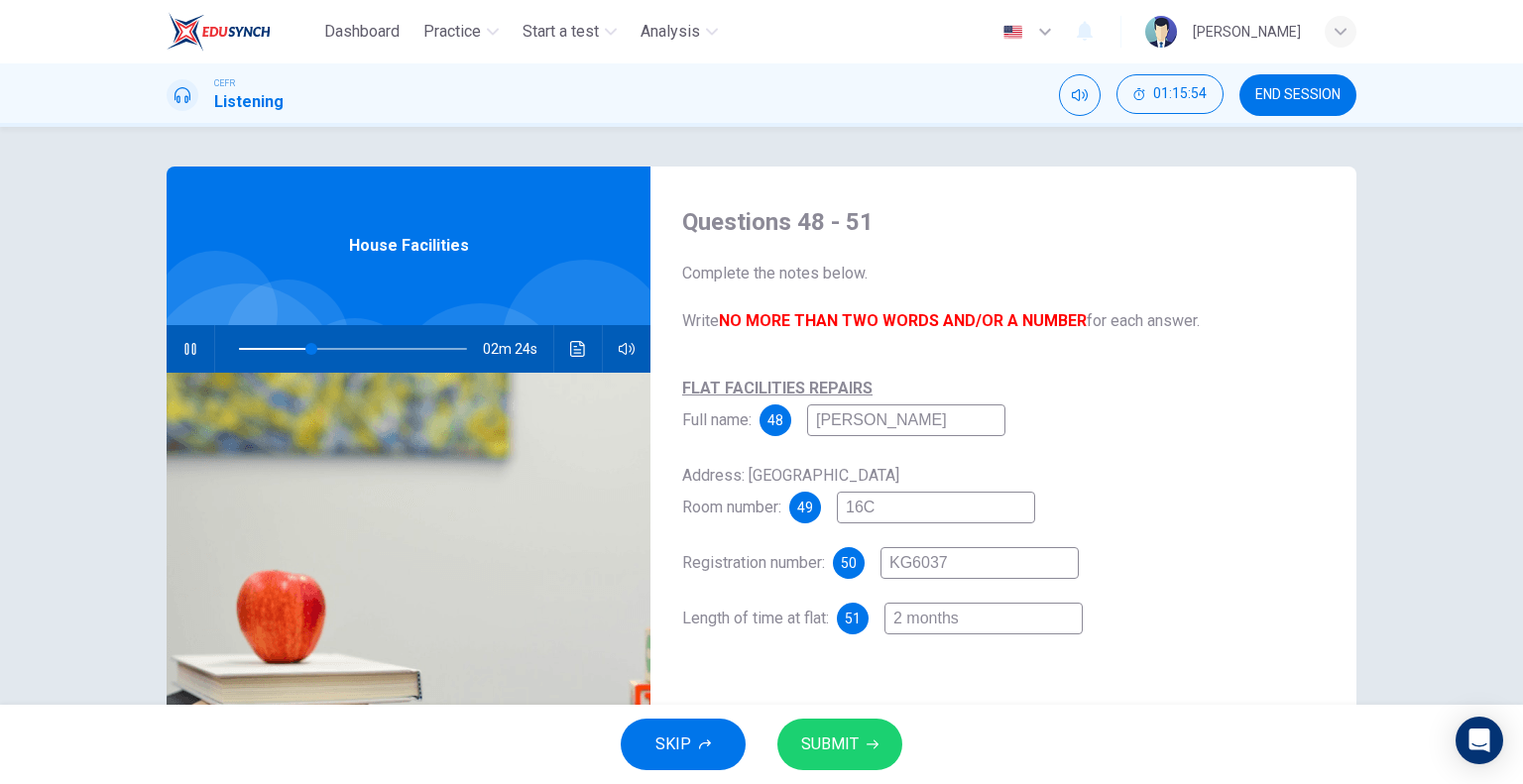 type on "KG6037" 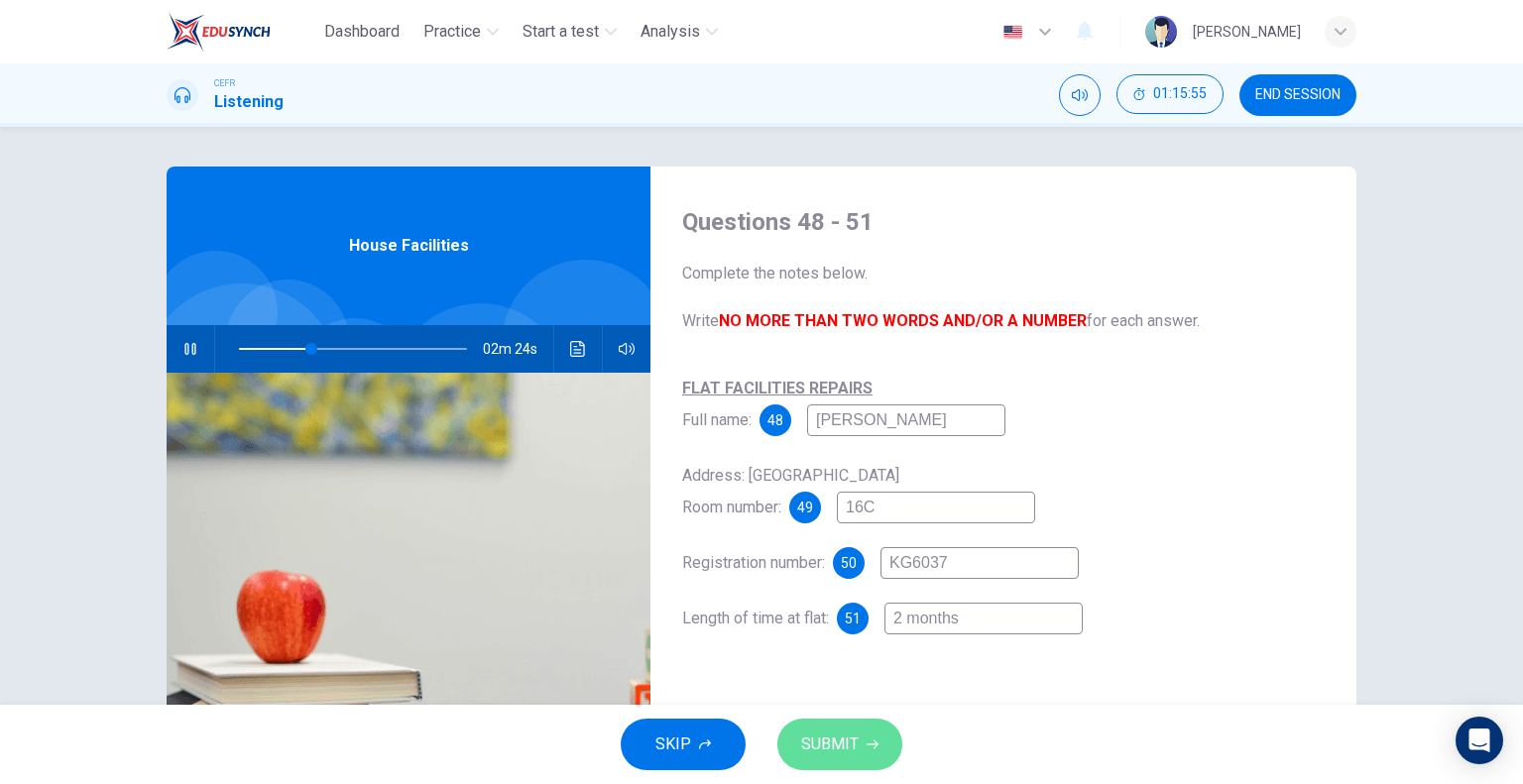 click on "SUBMIT" at bounding box center (840, 744) 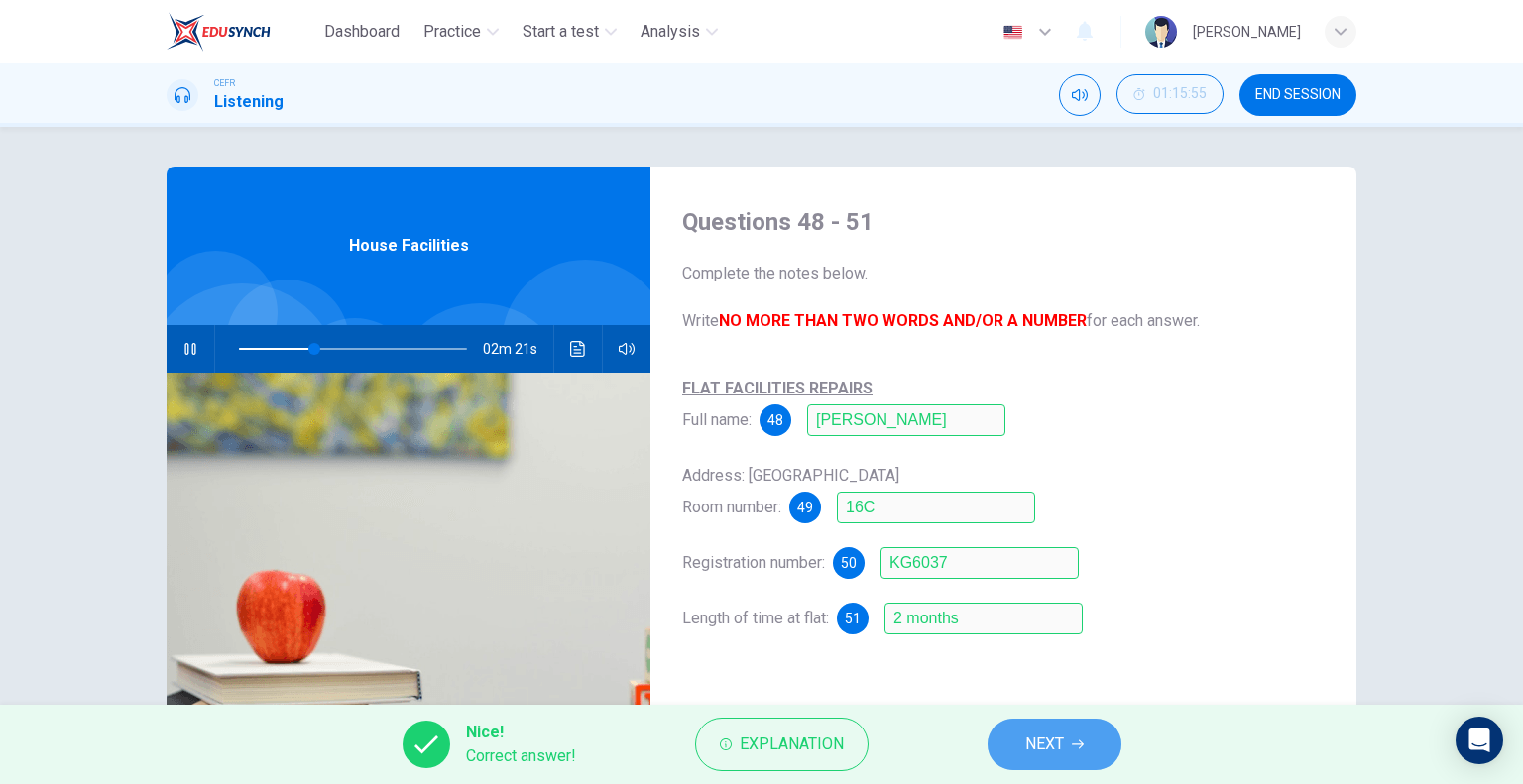 click on "NEXT" at bounding box center (1054, 744) 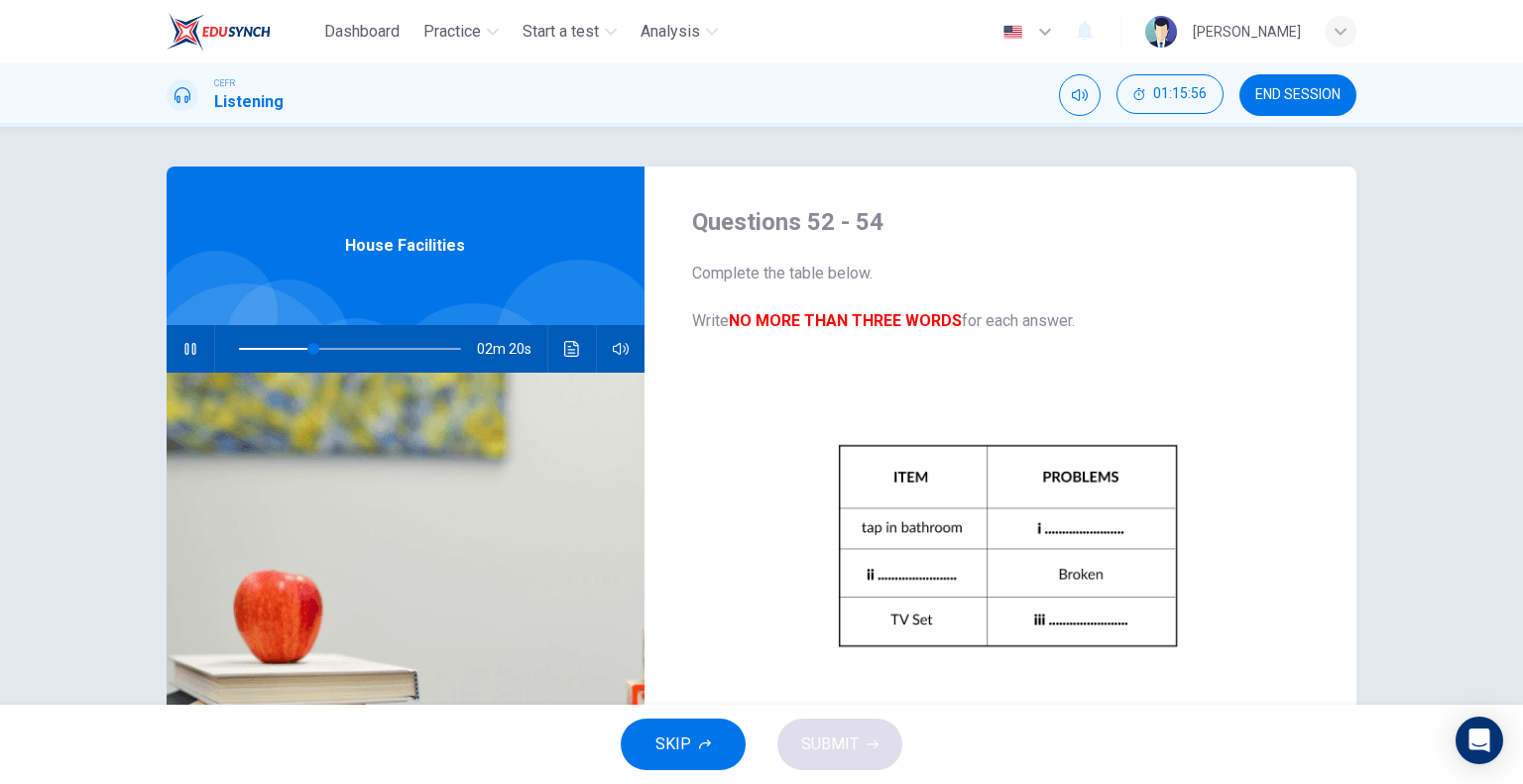 scroll, scrollTop: 116, scrollLeft: 0, axis: vertical 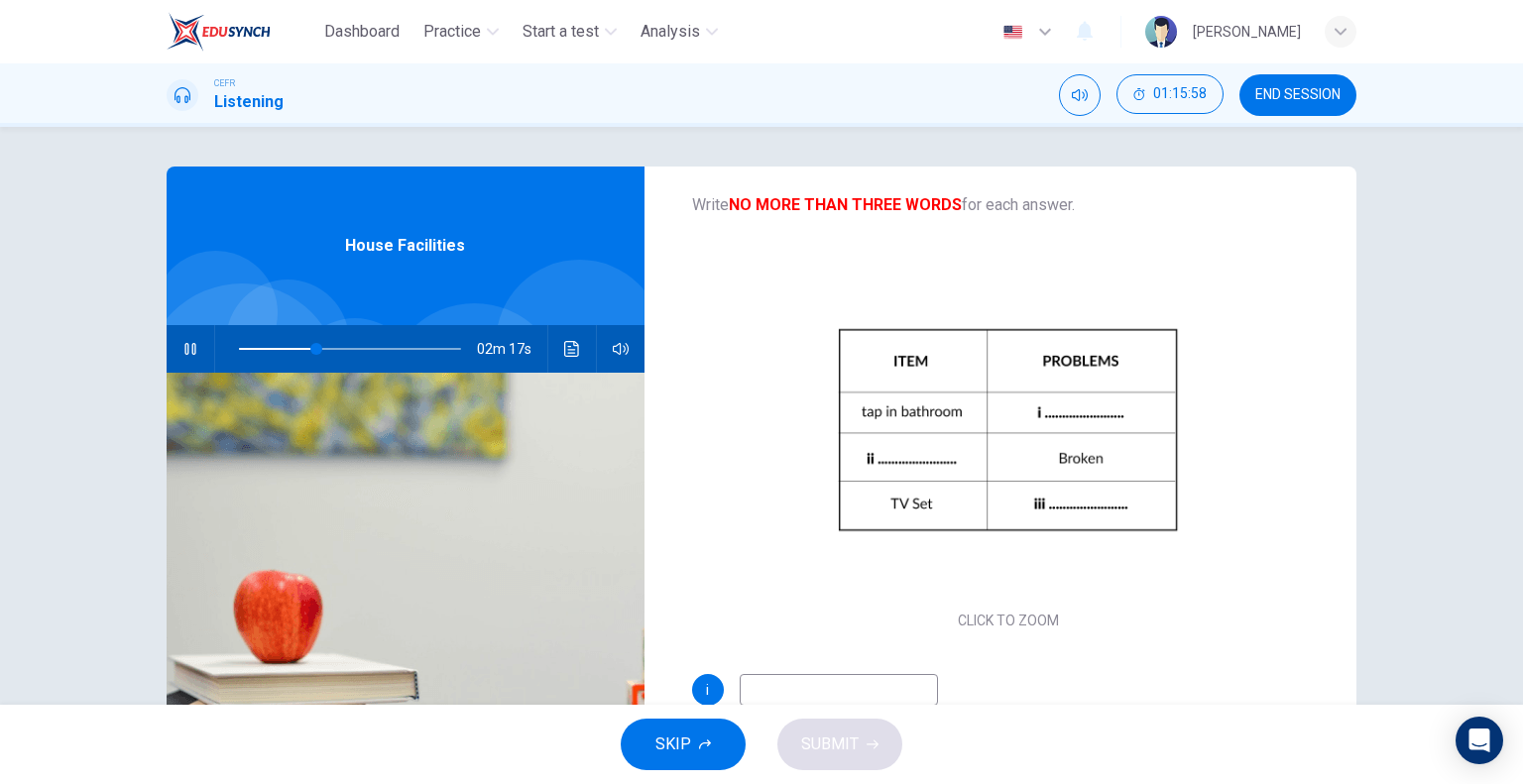 click at bounding box center (839, 690) 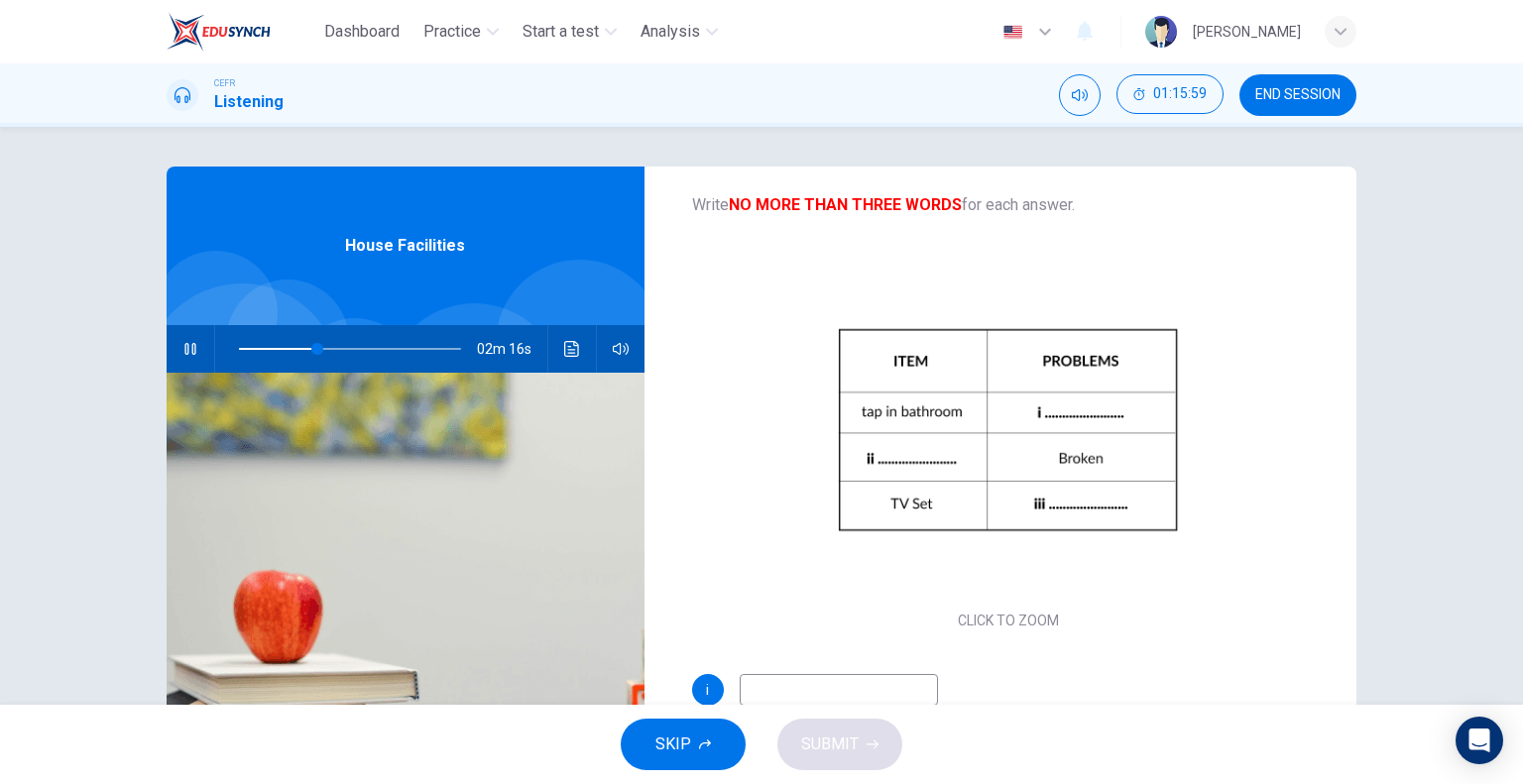 scroll, scrollTop: 190, scrollLeft: 0, axis: vertical 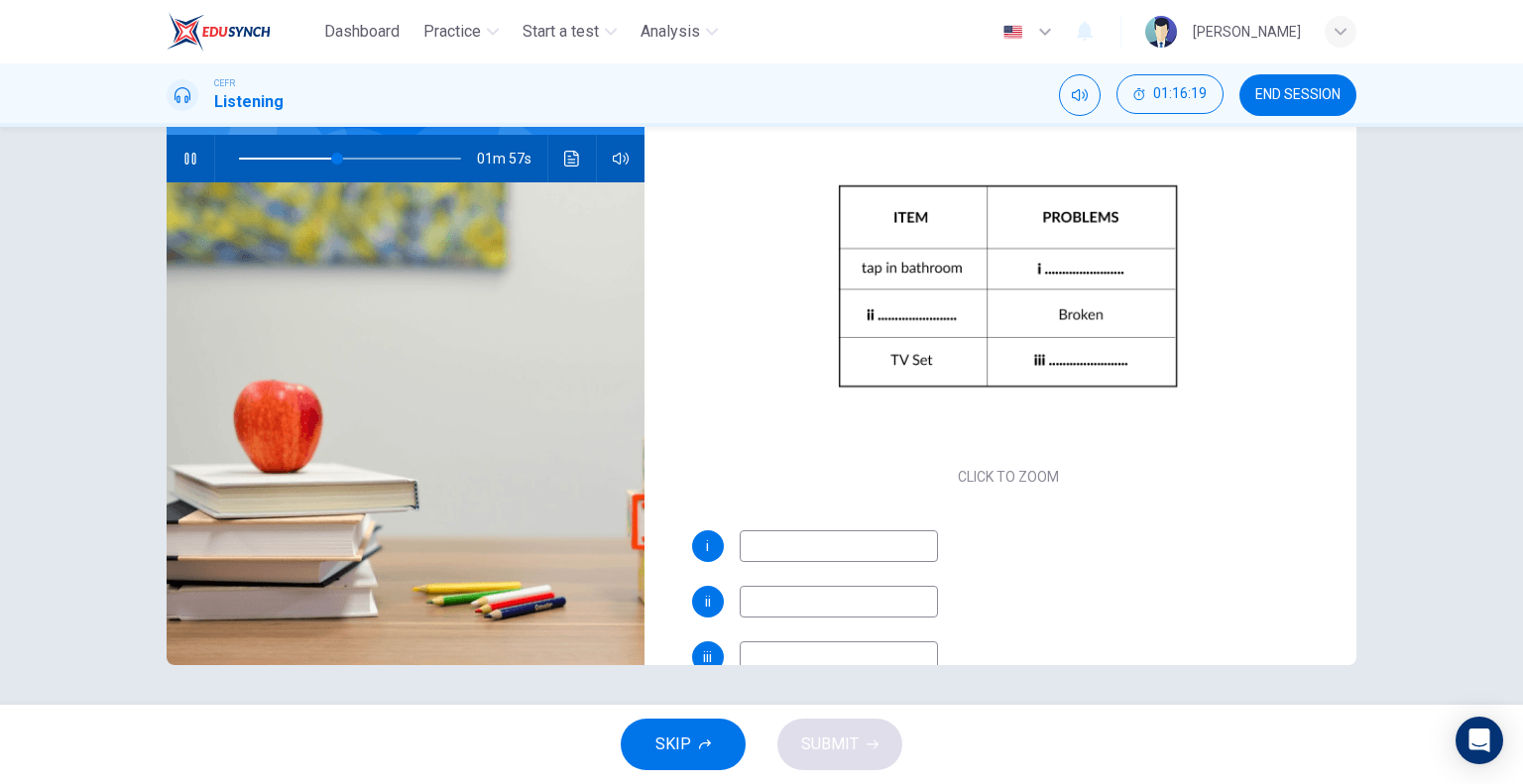 type on "45" 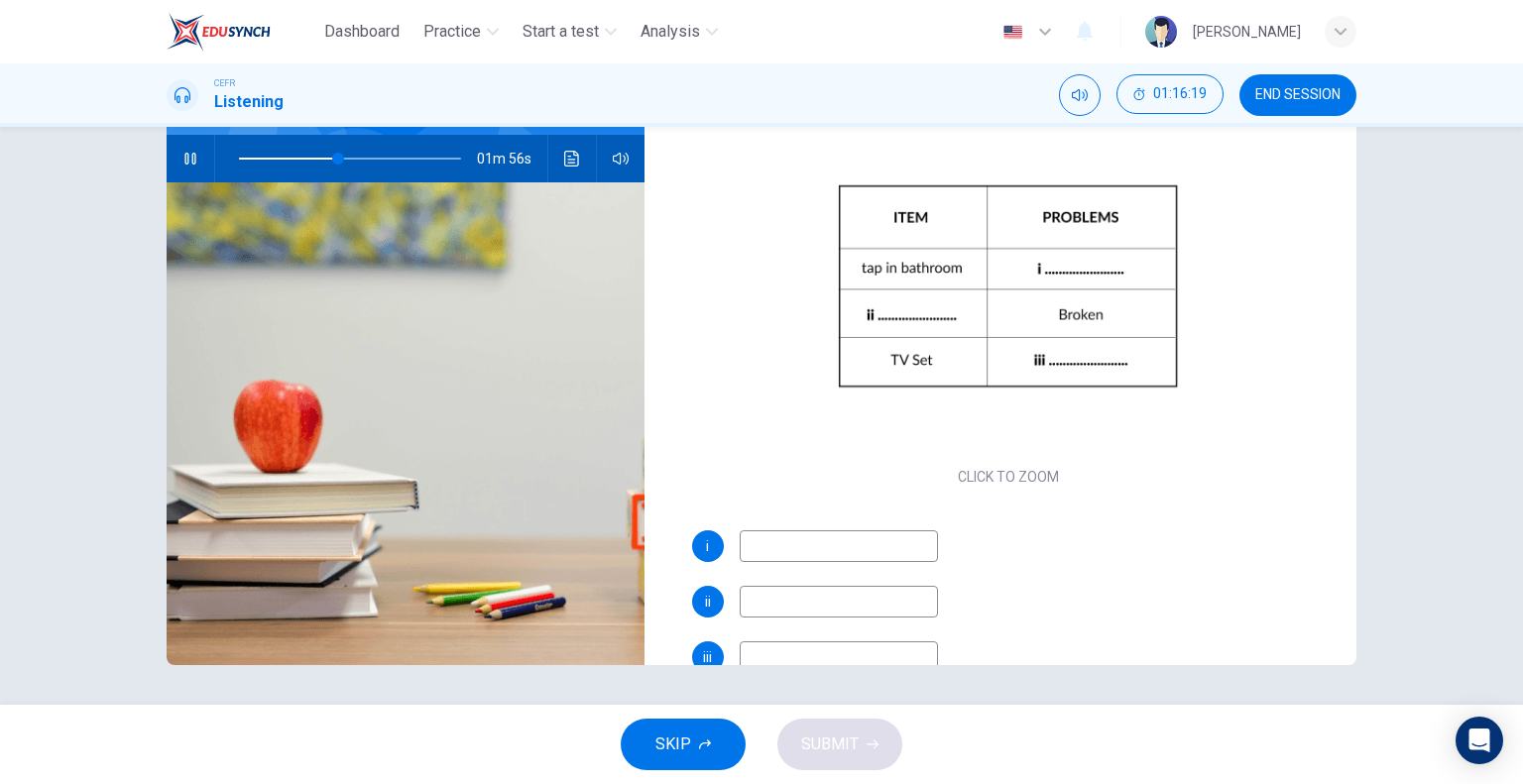 type on "e" 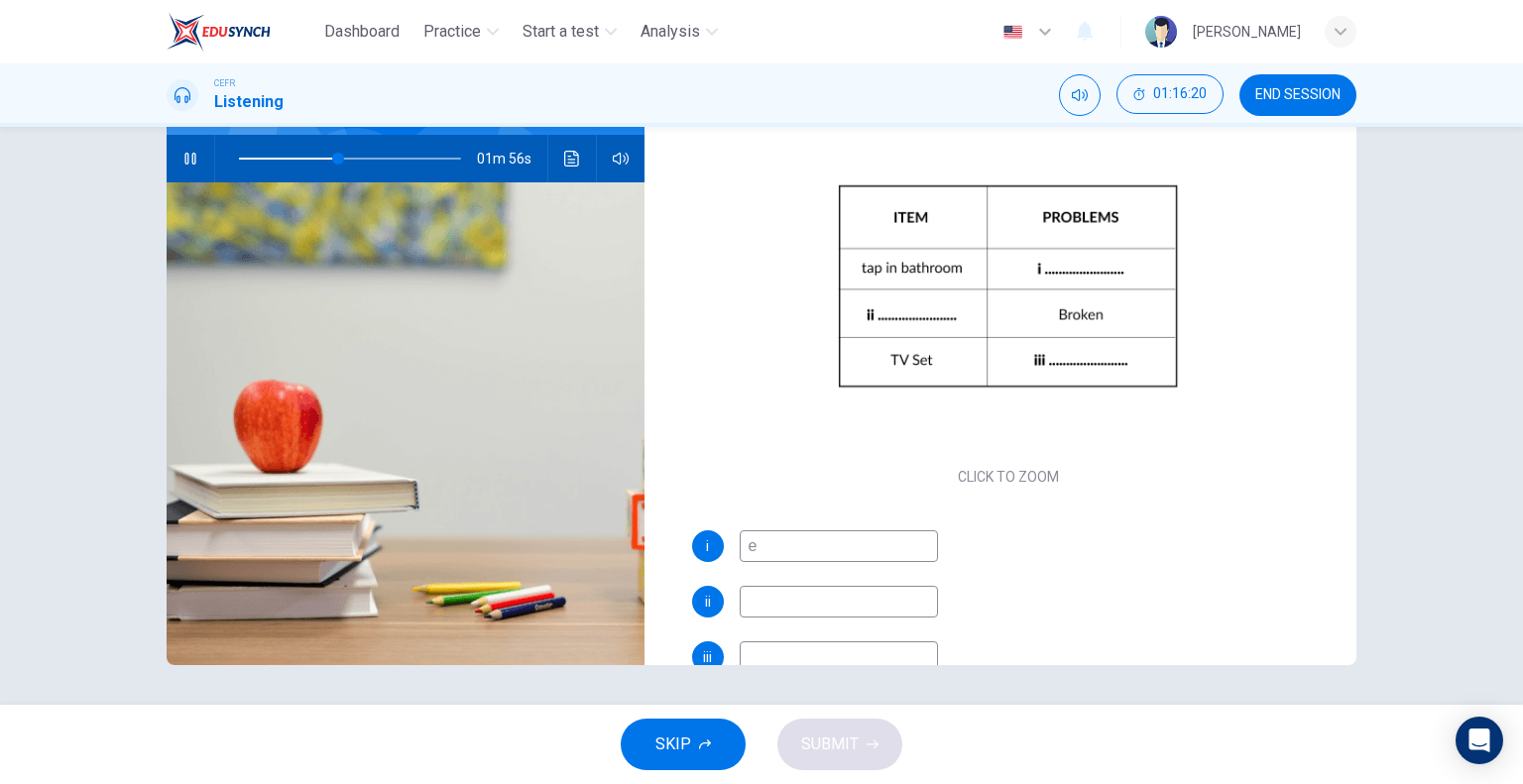 type on "45" 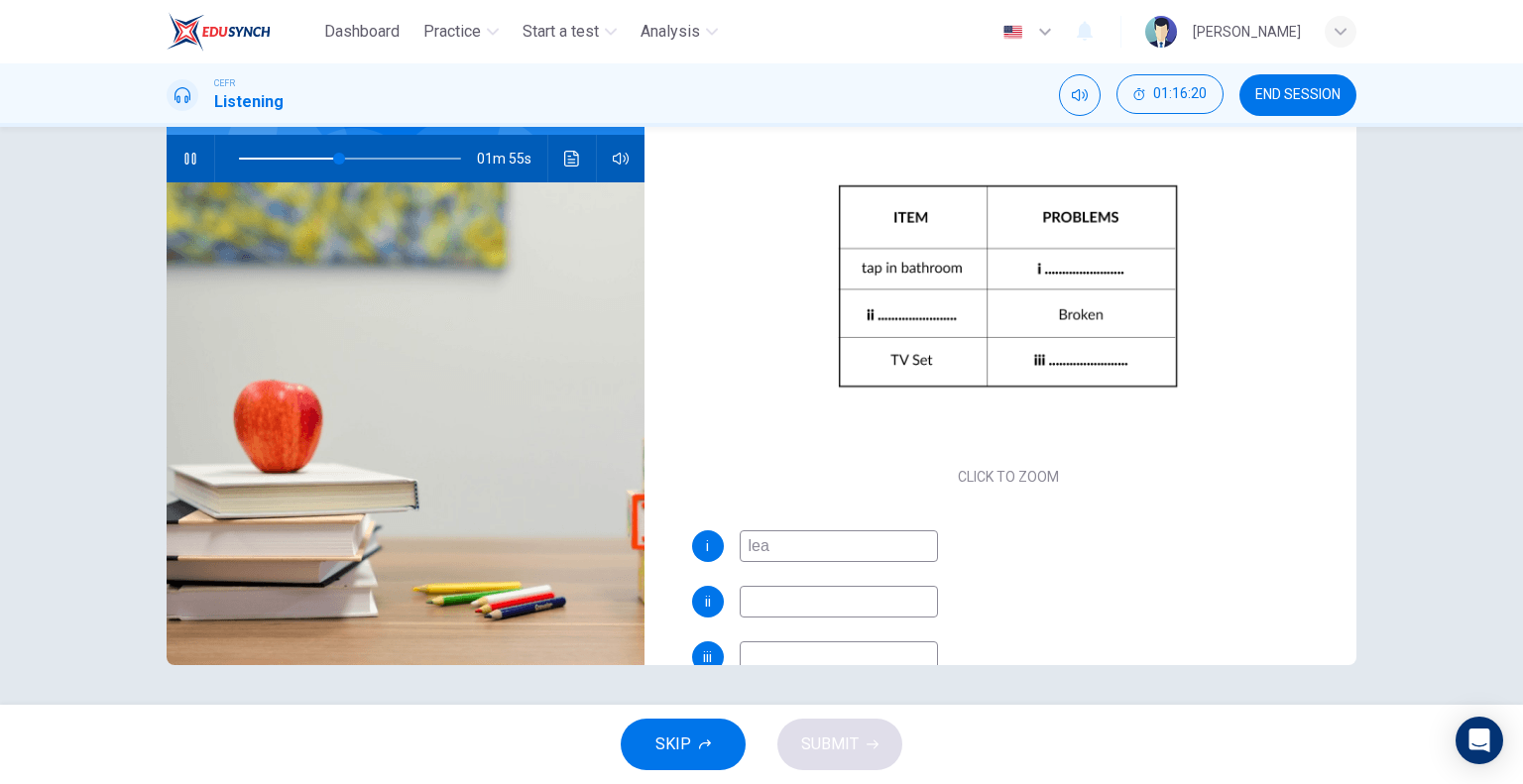 type on "leak" 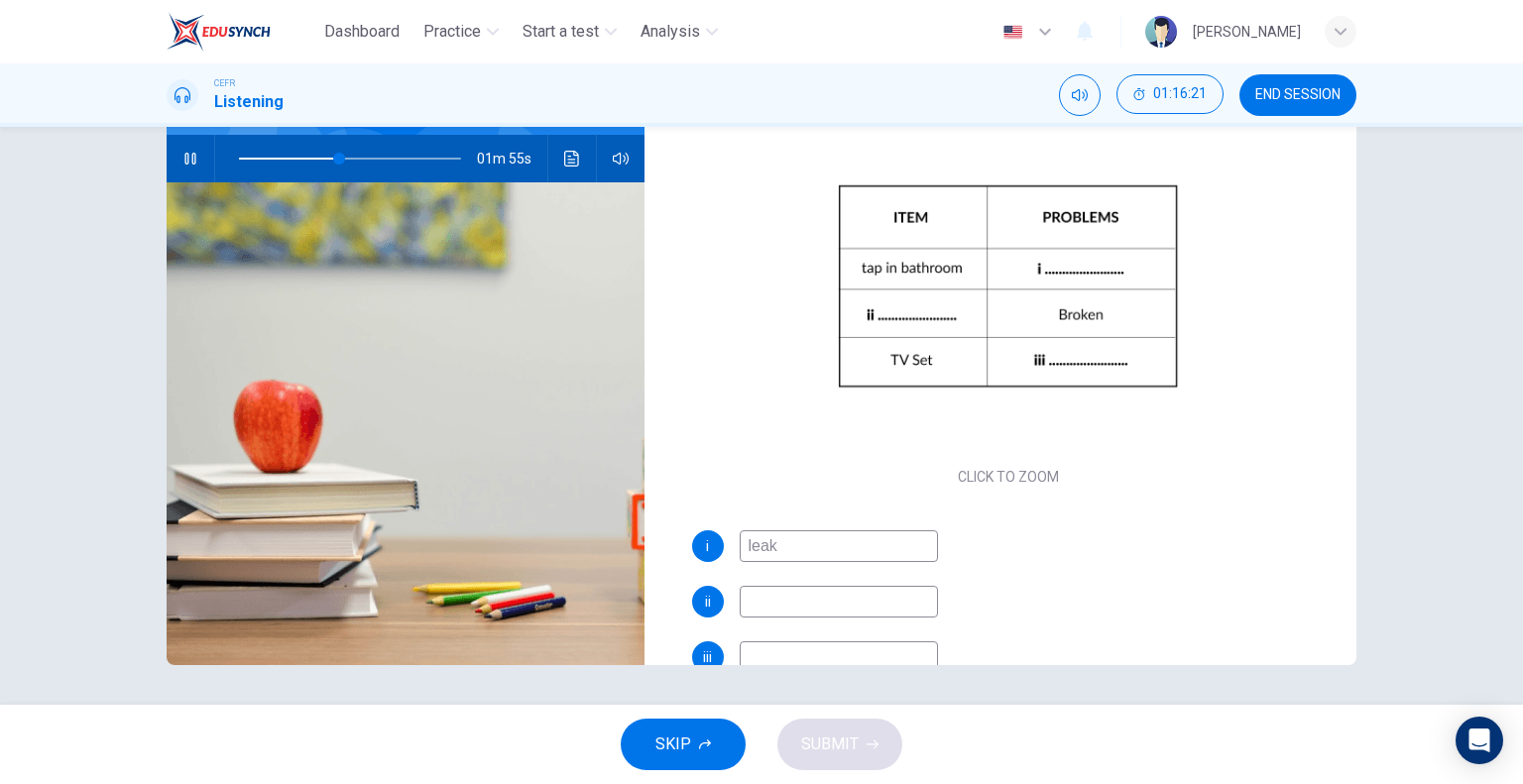 type 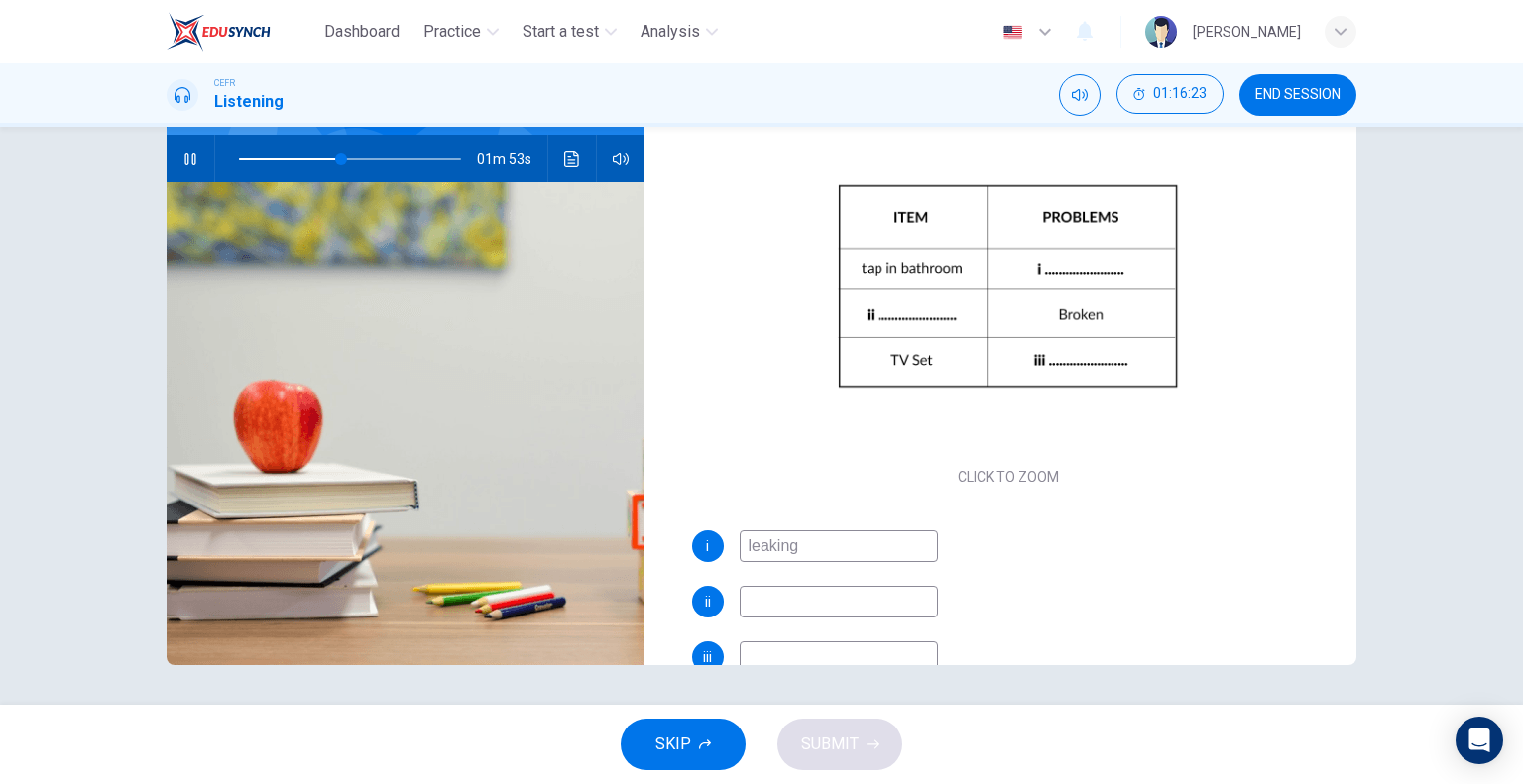 drag, startPoint x: 869, startPoint y: 609, endPoint x: 1122, endPoint y: 526, distance: 266.26678 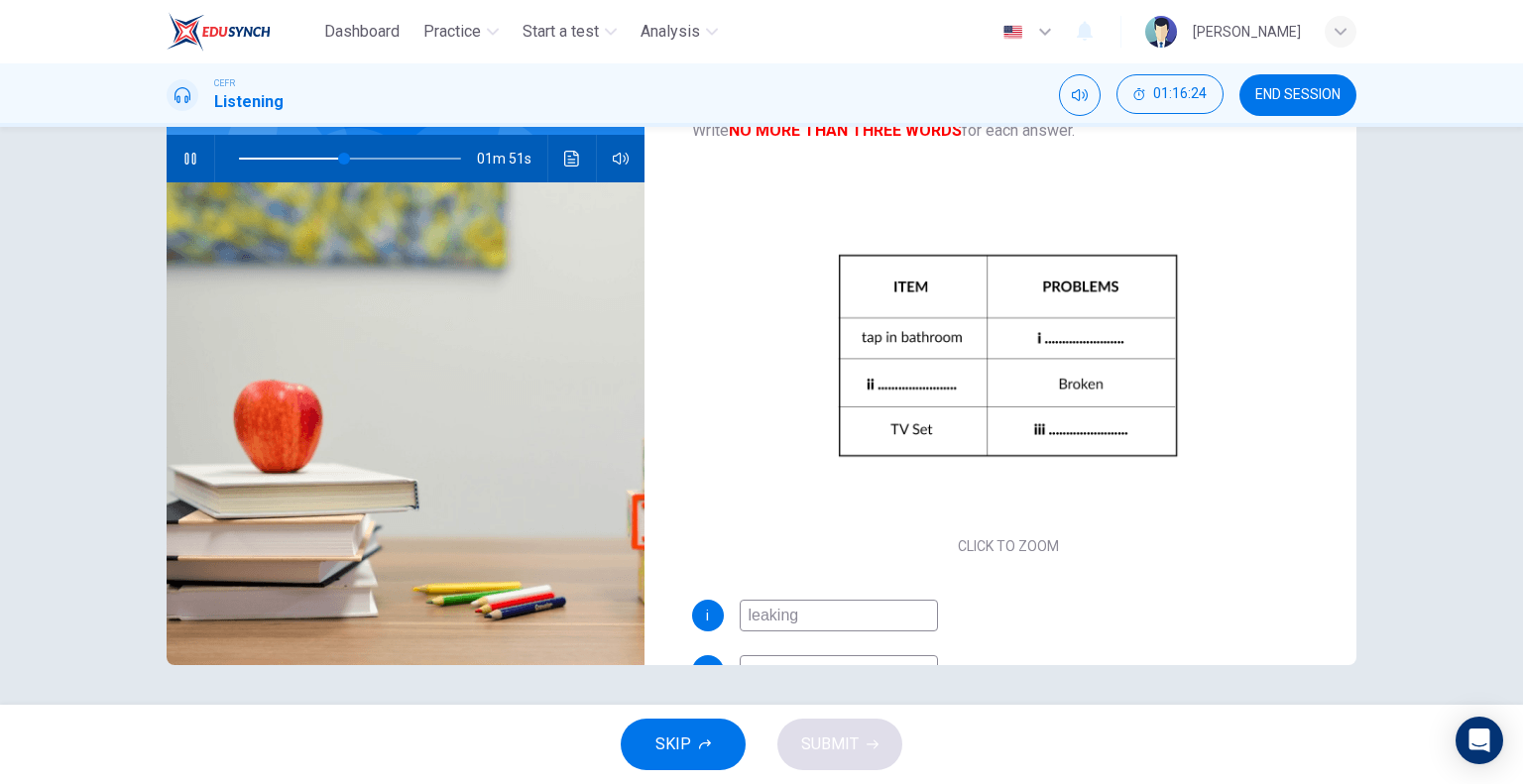 scroll, scrollTop: 116, scrollLeft: 0, axis: vertical 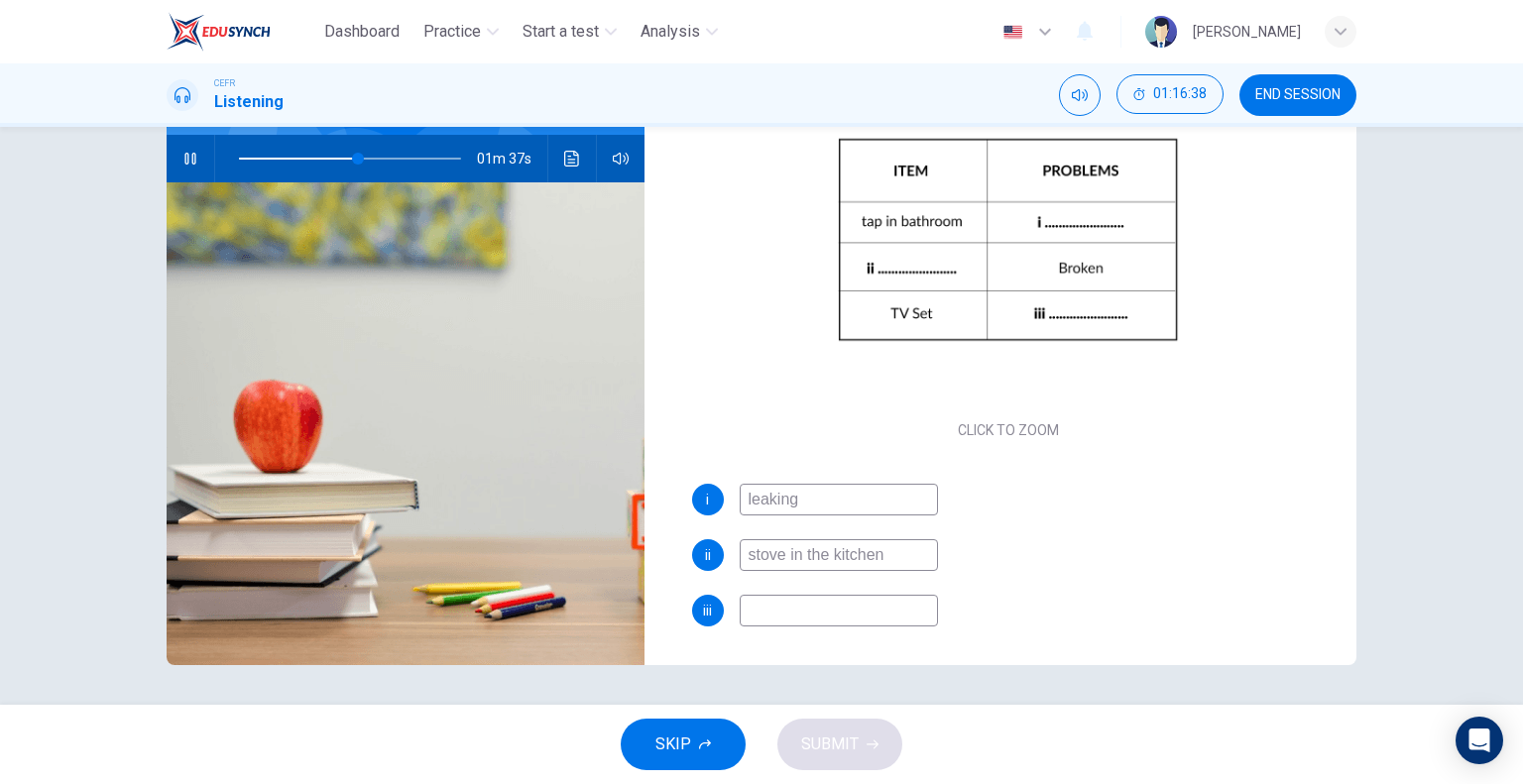 click on "stove in the kitchen" at bounding box center (839, 555) 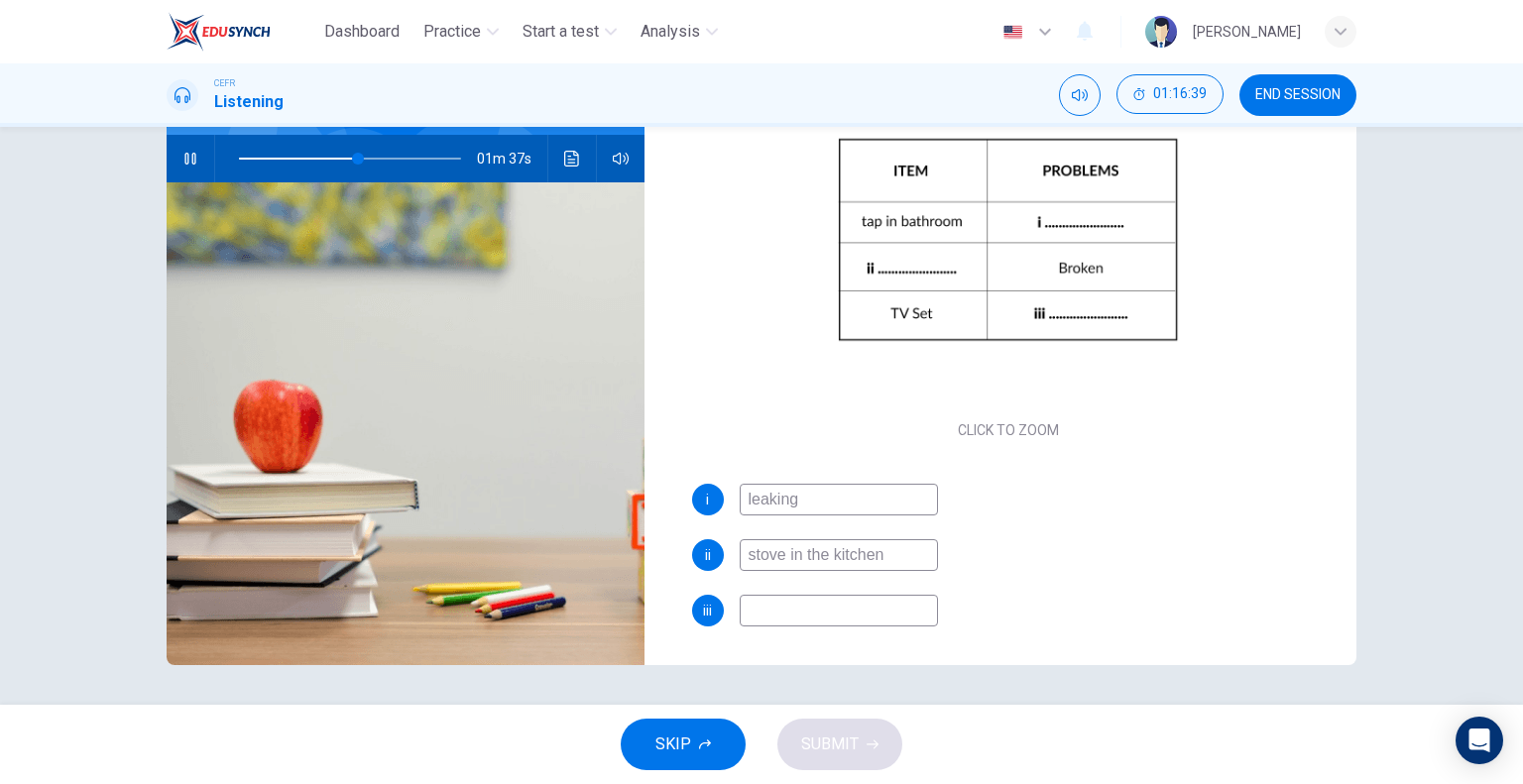 click on "stove in the kitchen" at bounding box center (839, 555) 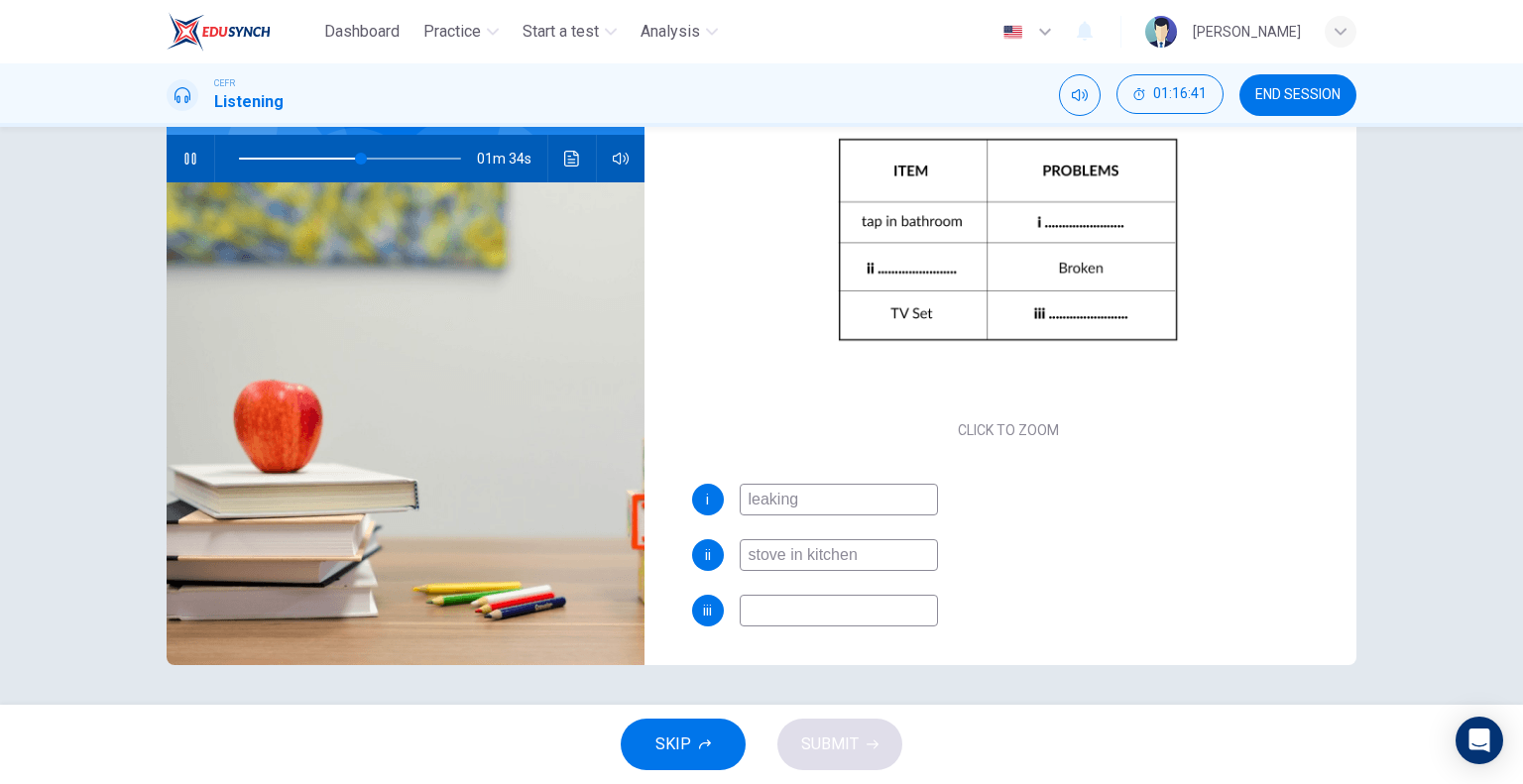 click at bounding box center [839, 611] 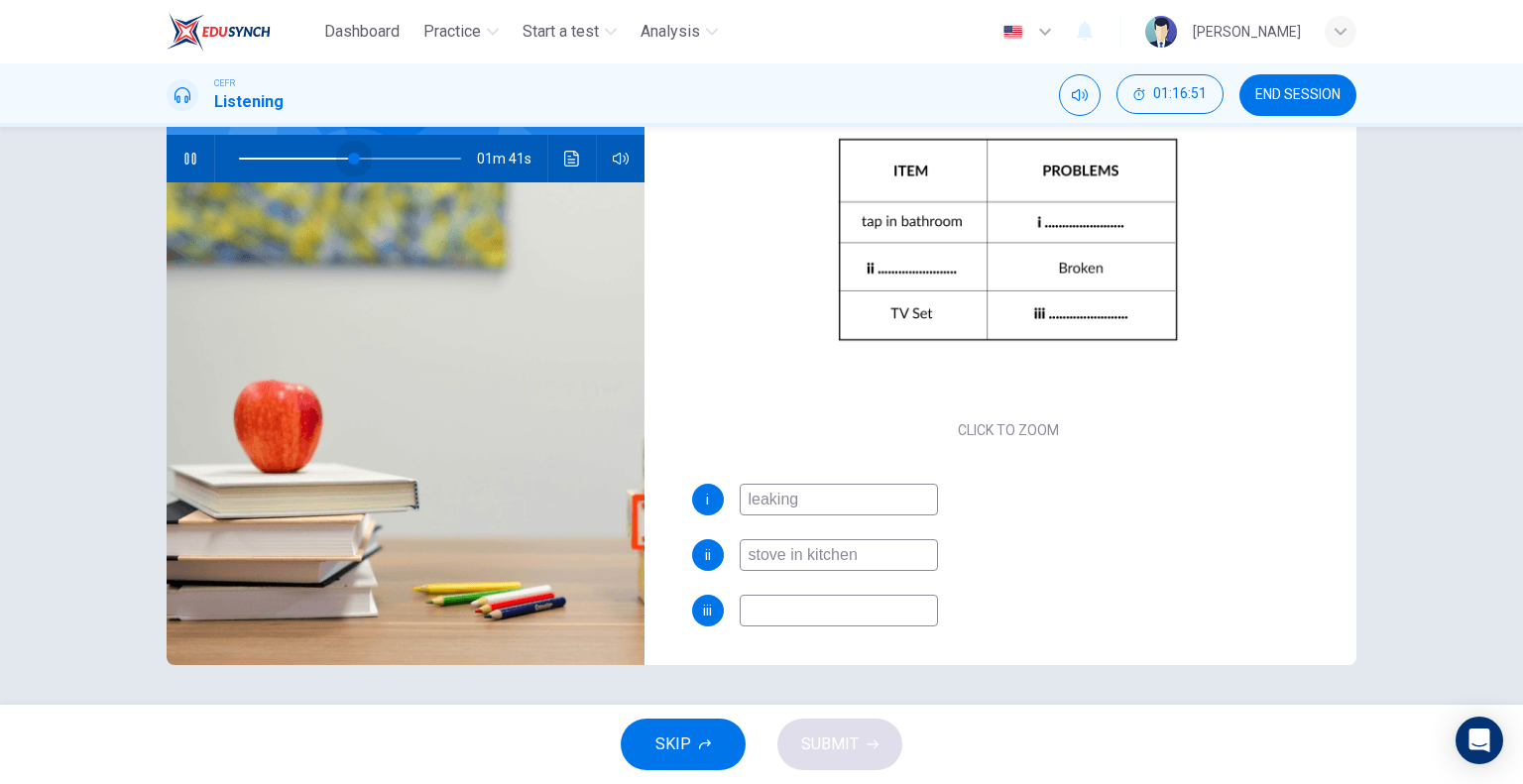 click at bounding box center (354, 159) 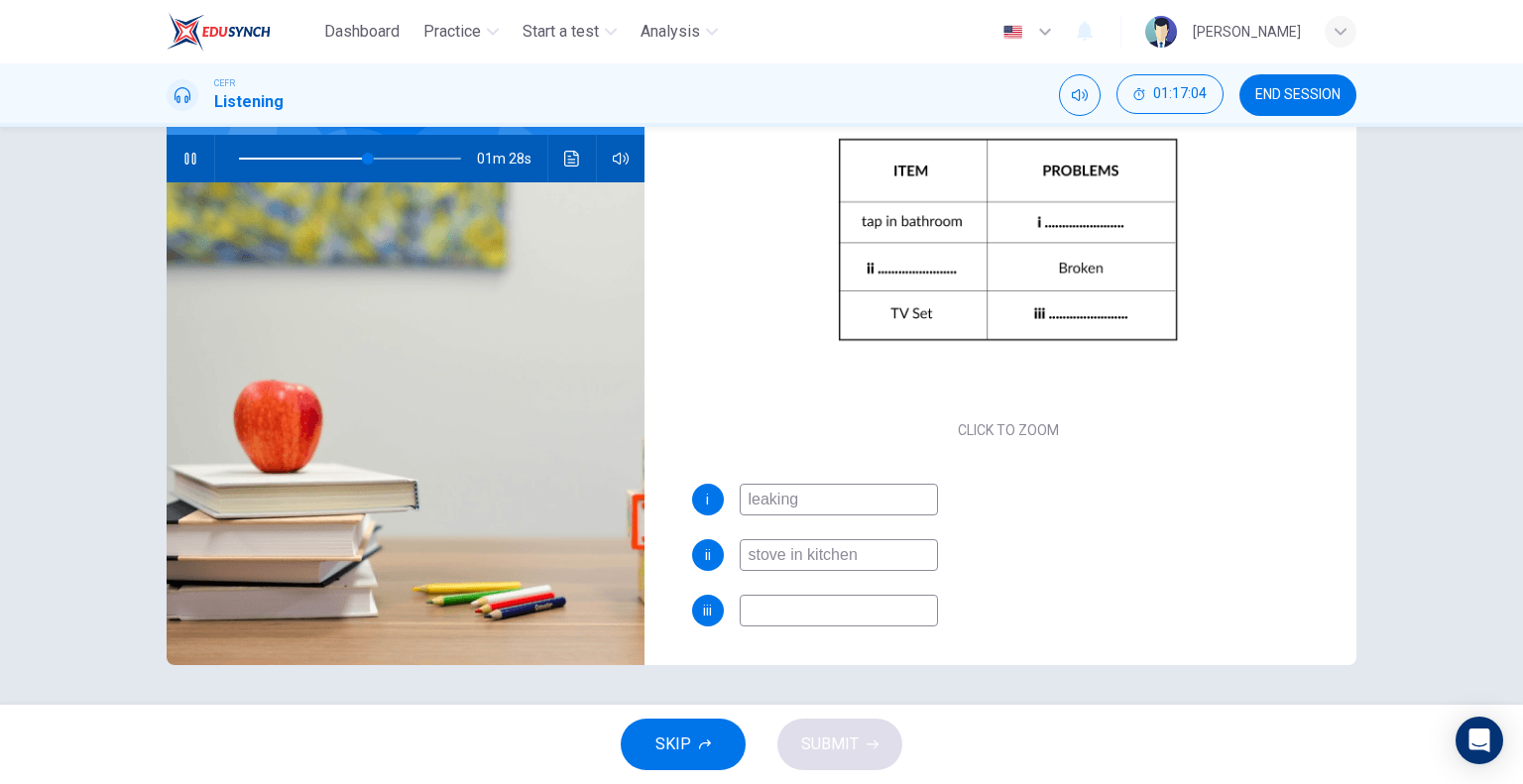 click on "stove in kitchen" at bounding box center (839, 555) 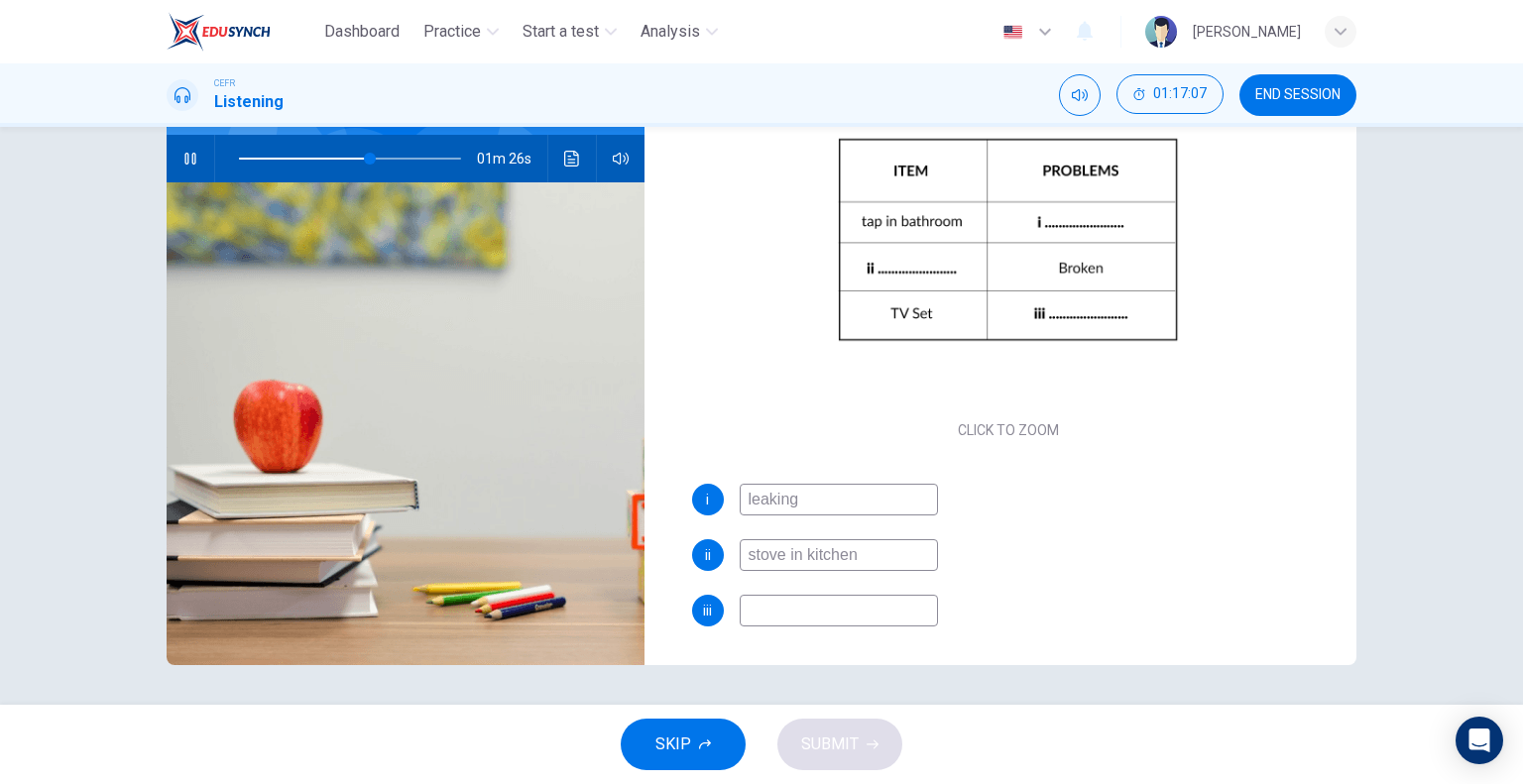 click at bounding box center (839, 611) 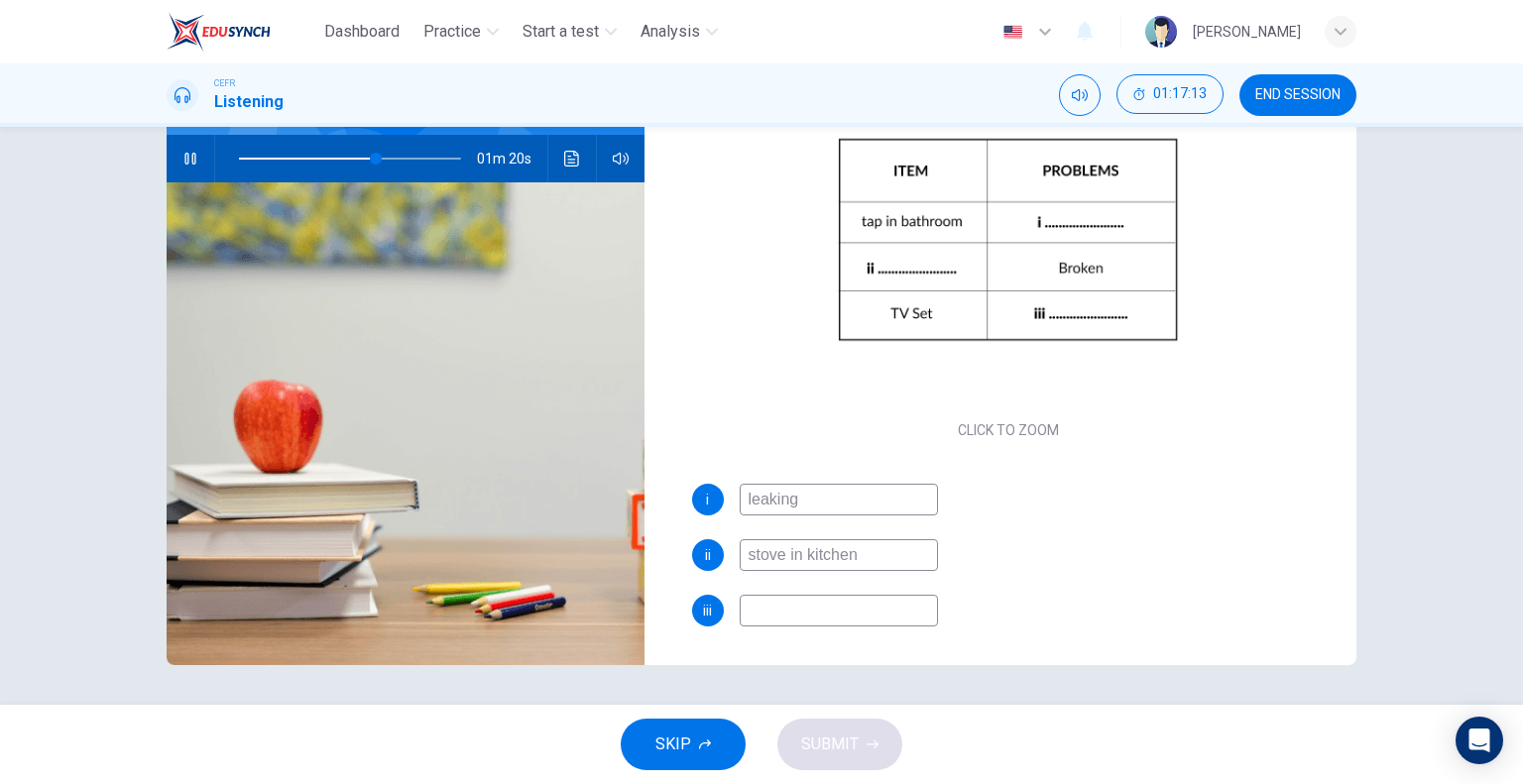 click on "stove in kitchen" at bounding box center [839, 555] 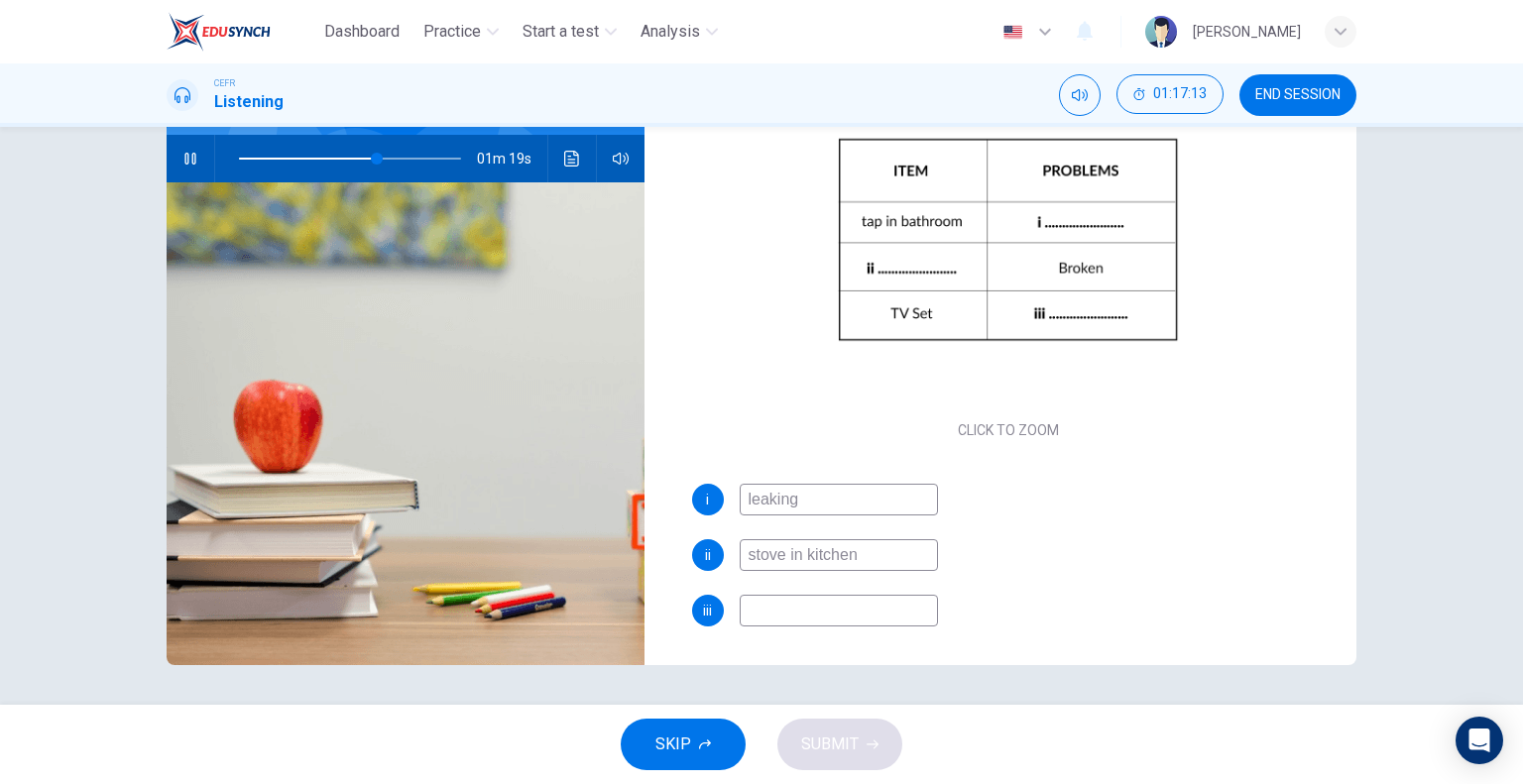 click on "stove in kitchen" at bounding box center (839, 555) 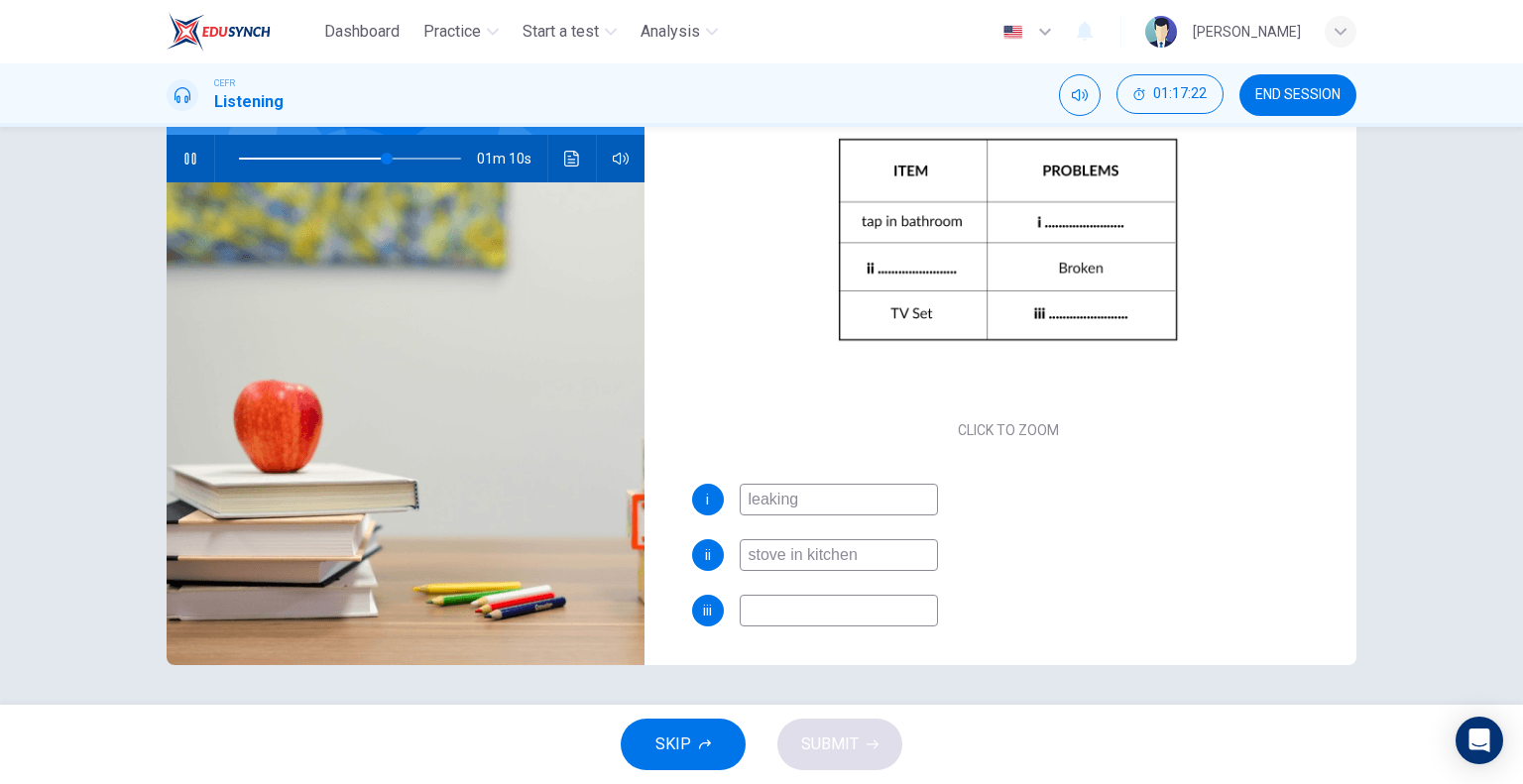 click at bounding box center [839, 611] 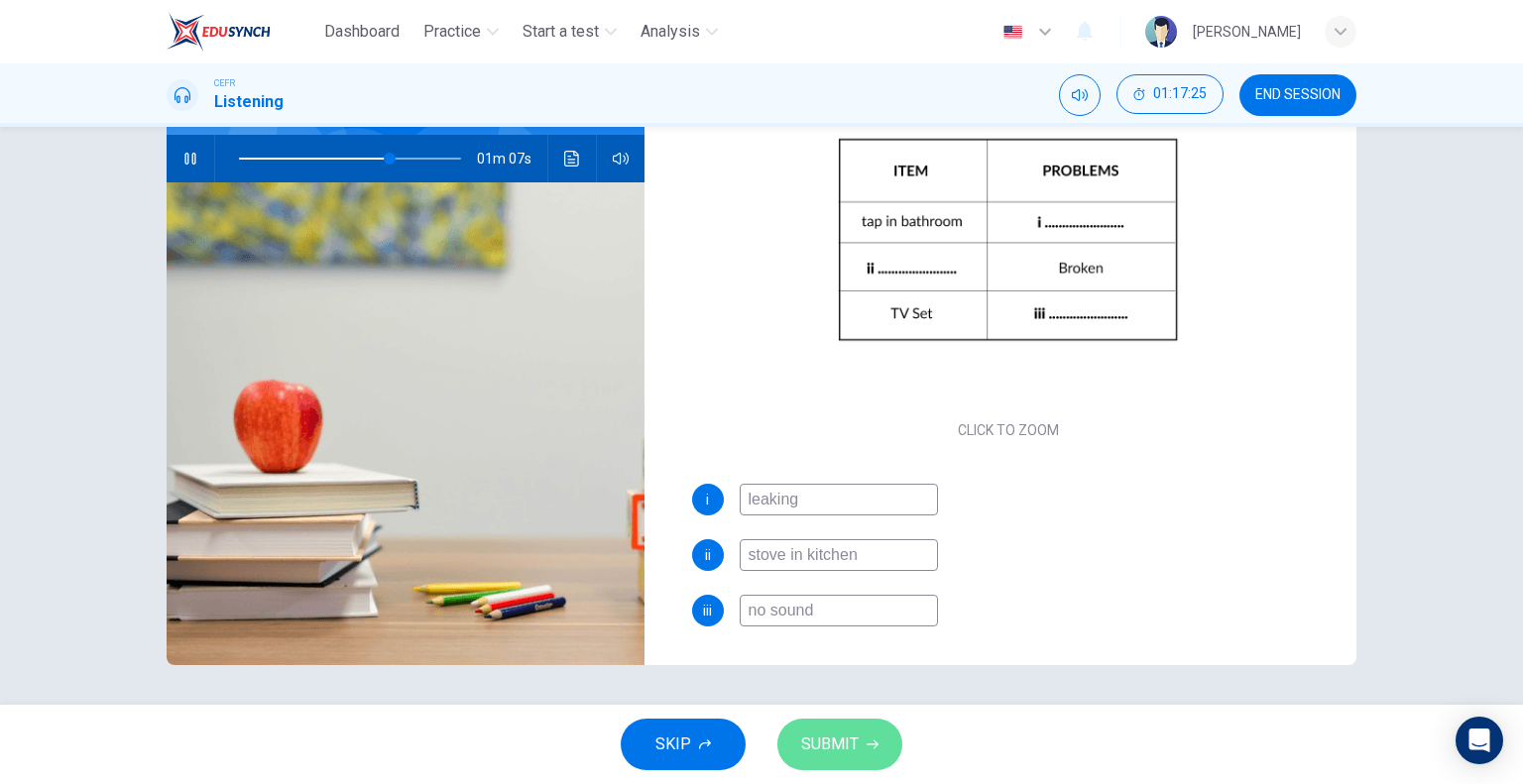 click on "SUBMIT" at bounding box center [840, 744] 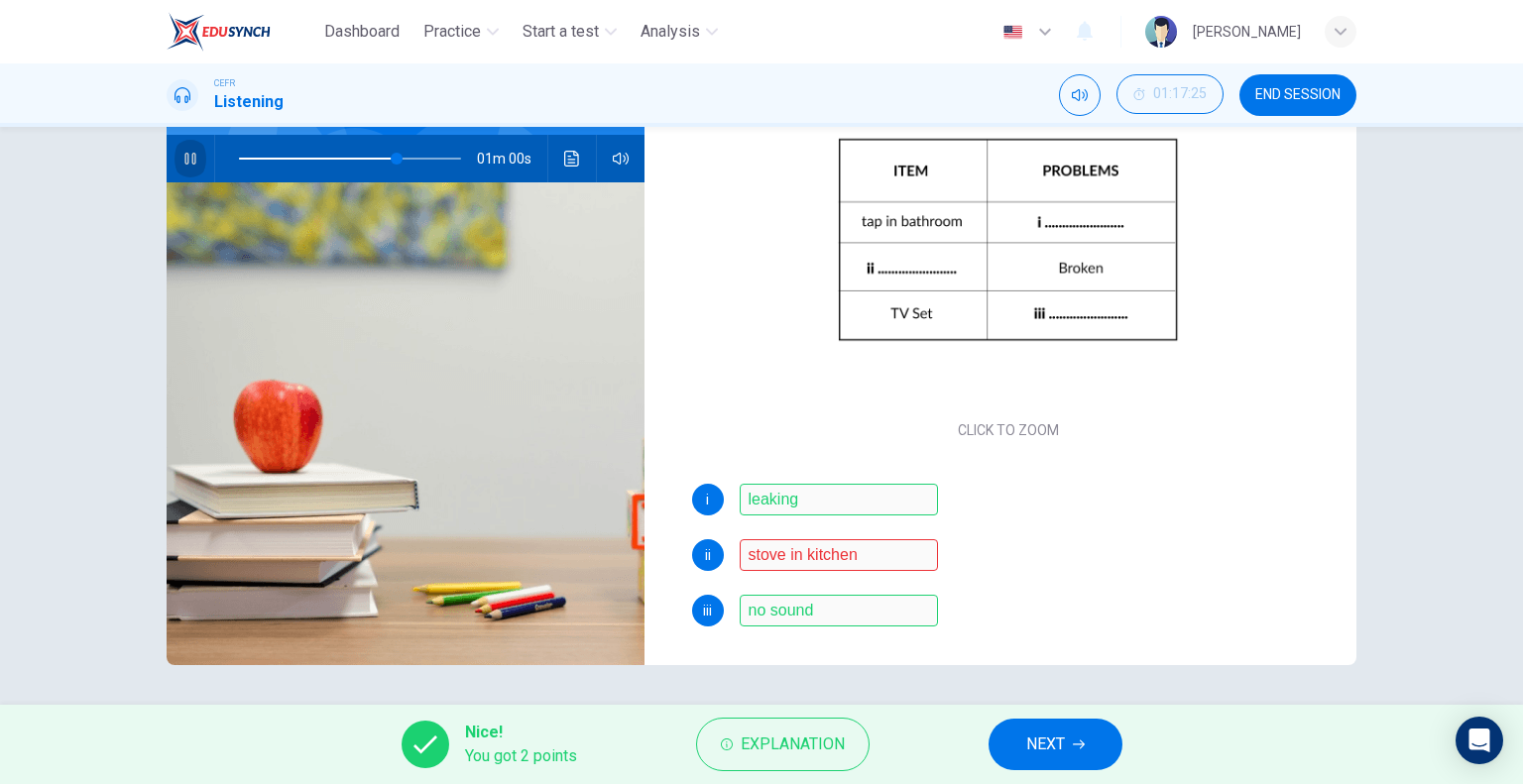 click at bounding box center (190, 159) 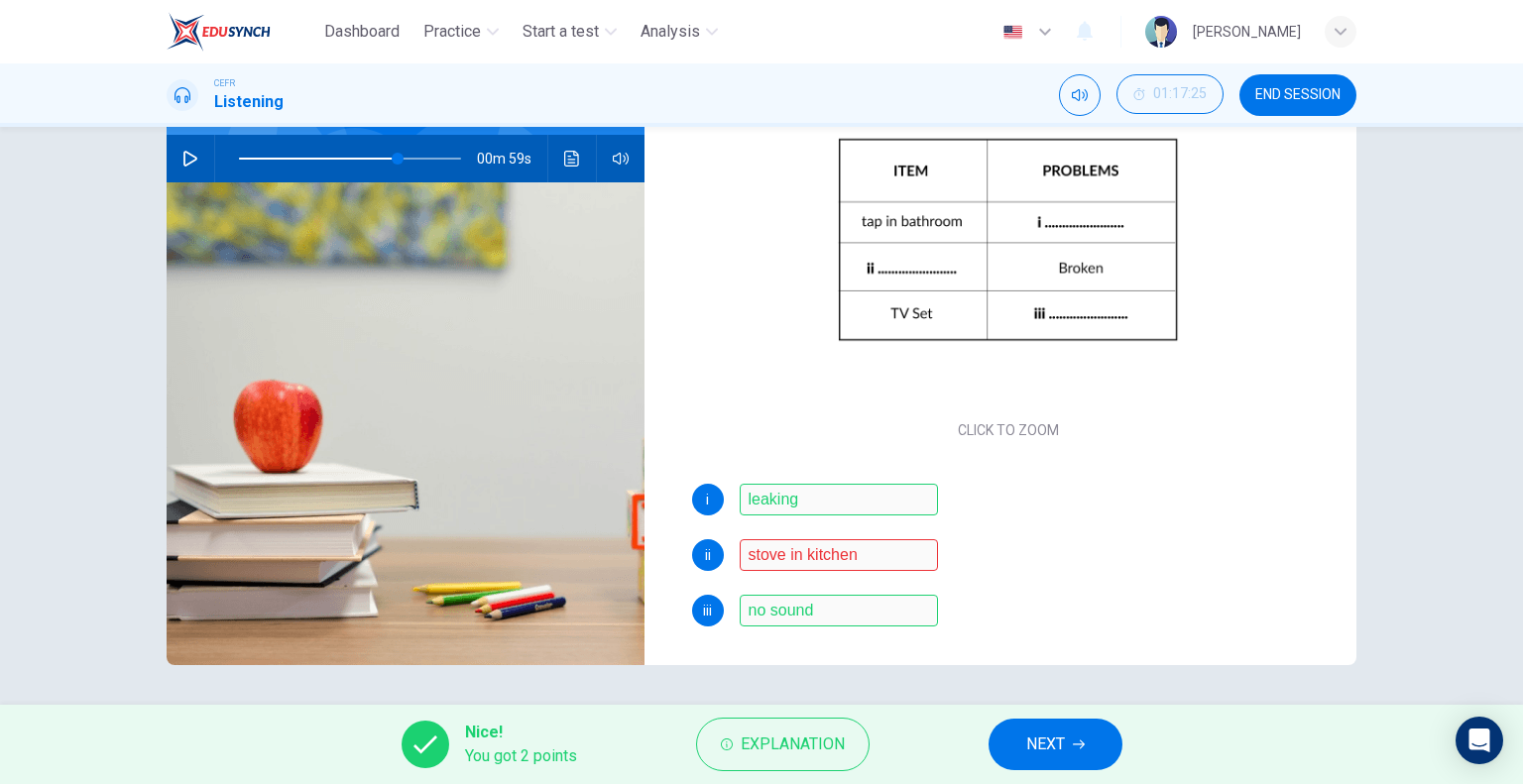 click on "NEXT" at bounding box center (1055, 744) 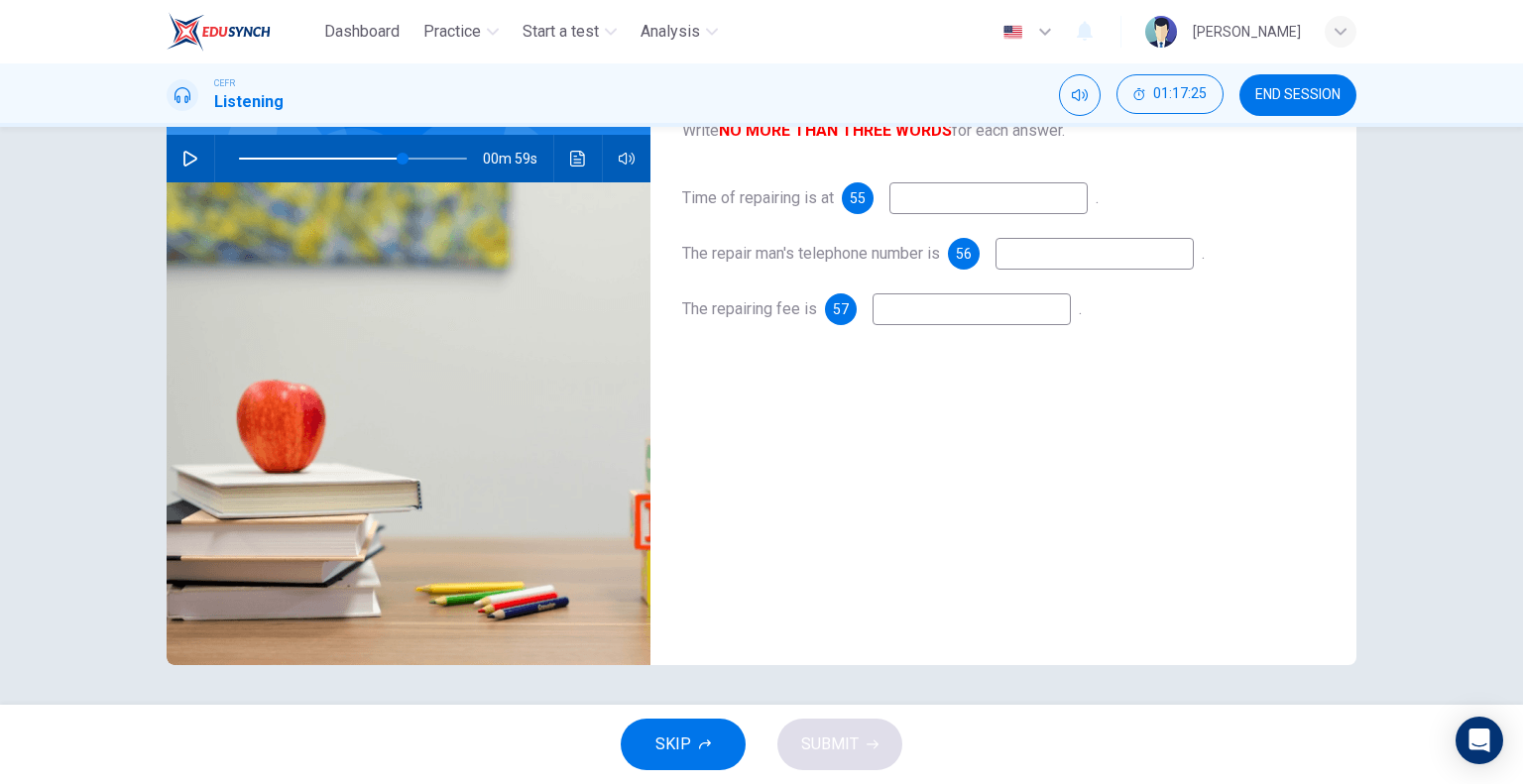scroll, scrollTop: 0, scrollLeft: 0, axis: both 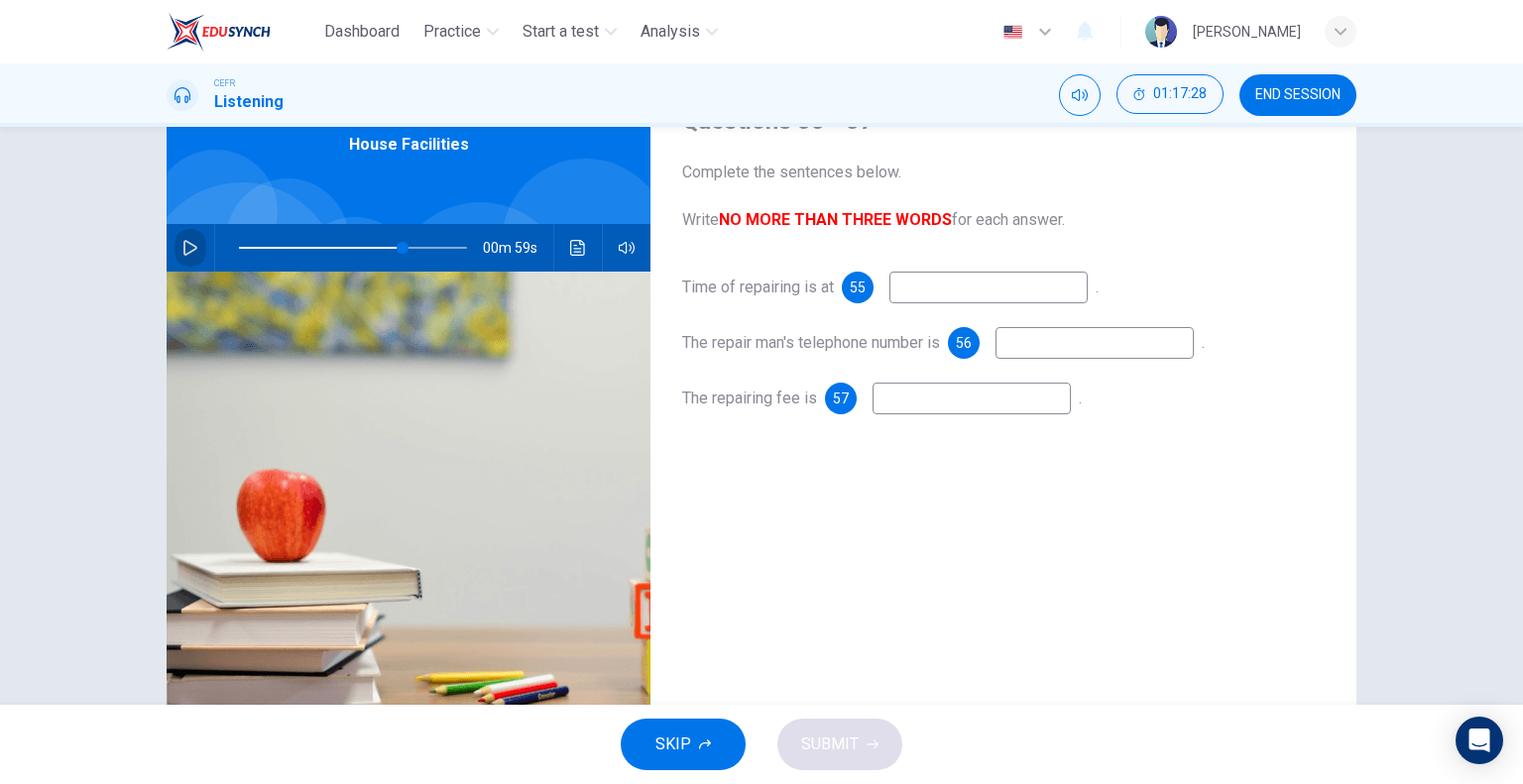 click 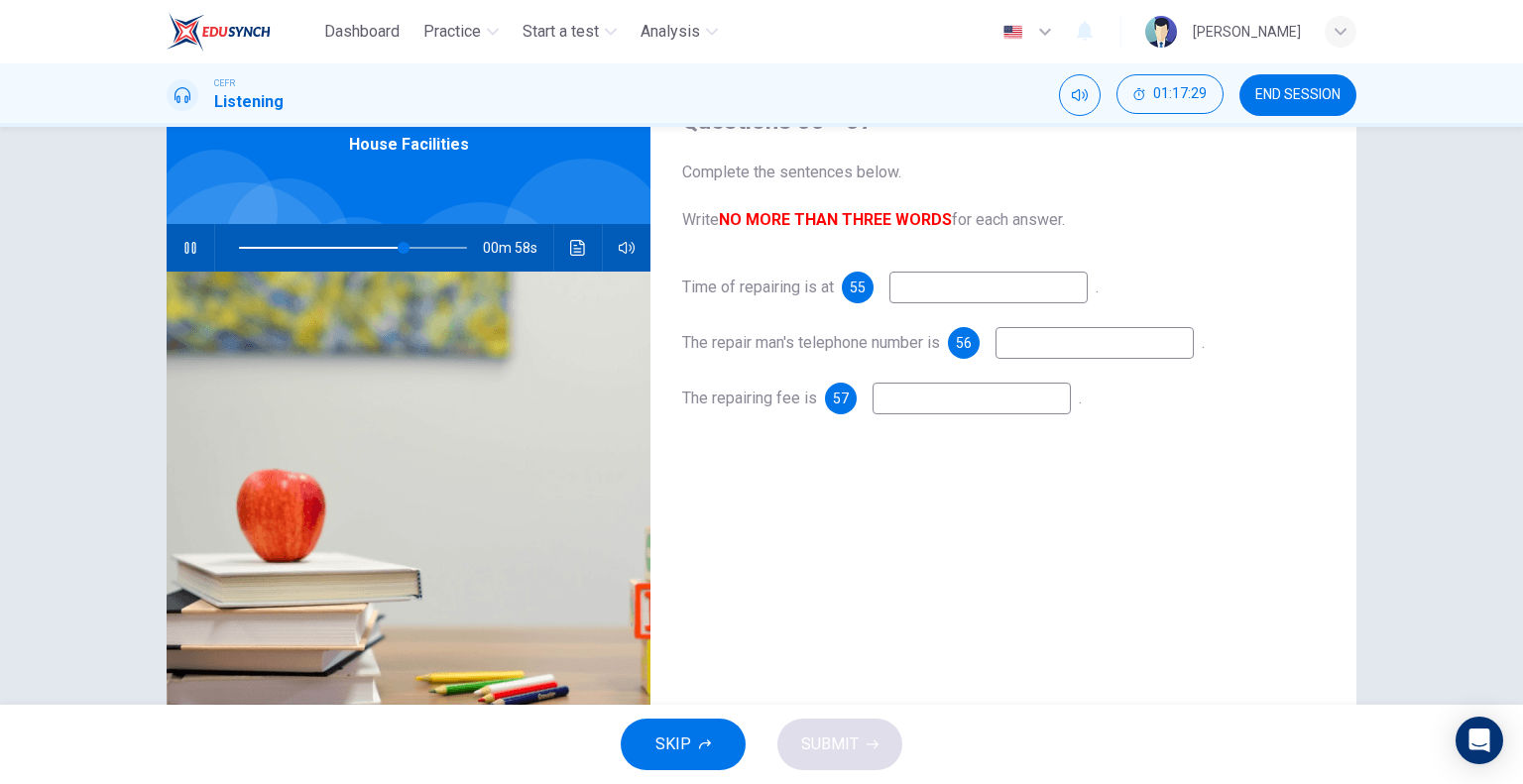 scroll, scrollTop: 18, scrollLeft: 0, axis: vertical 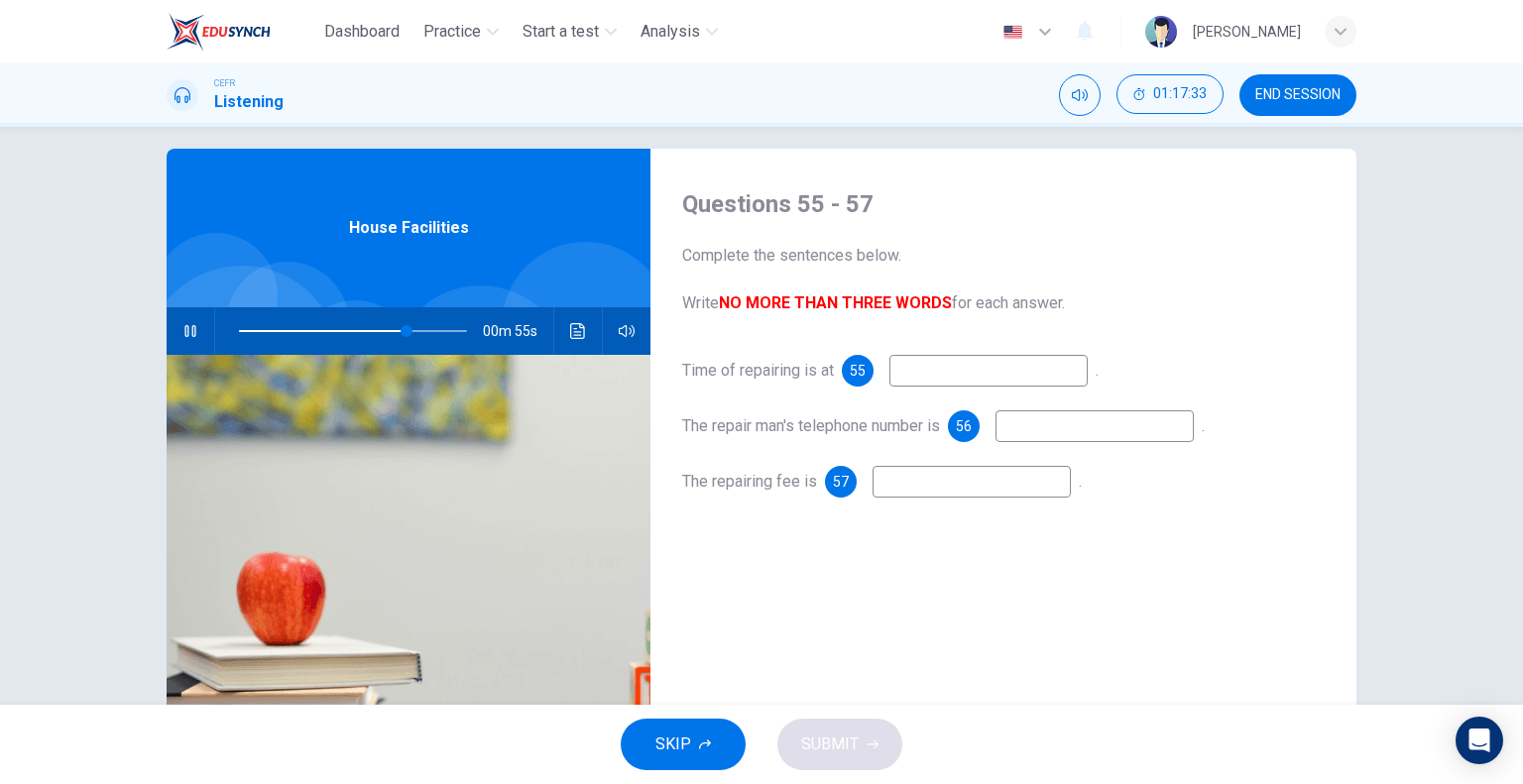 click at bounding box center (989, 371) 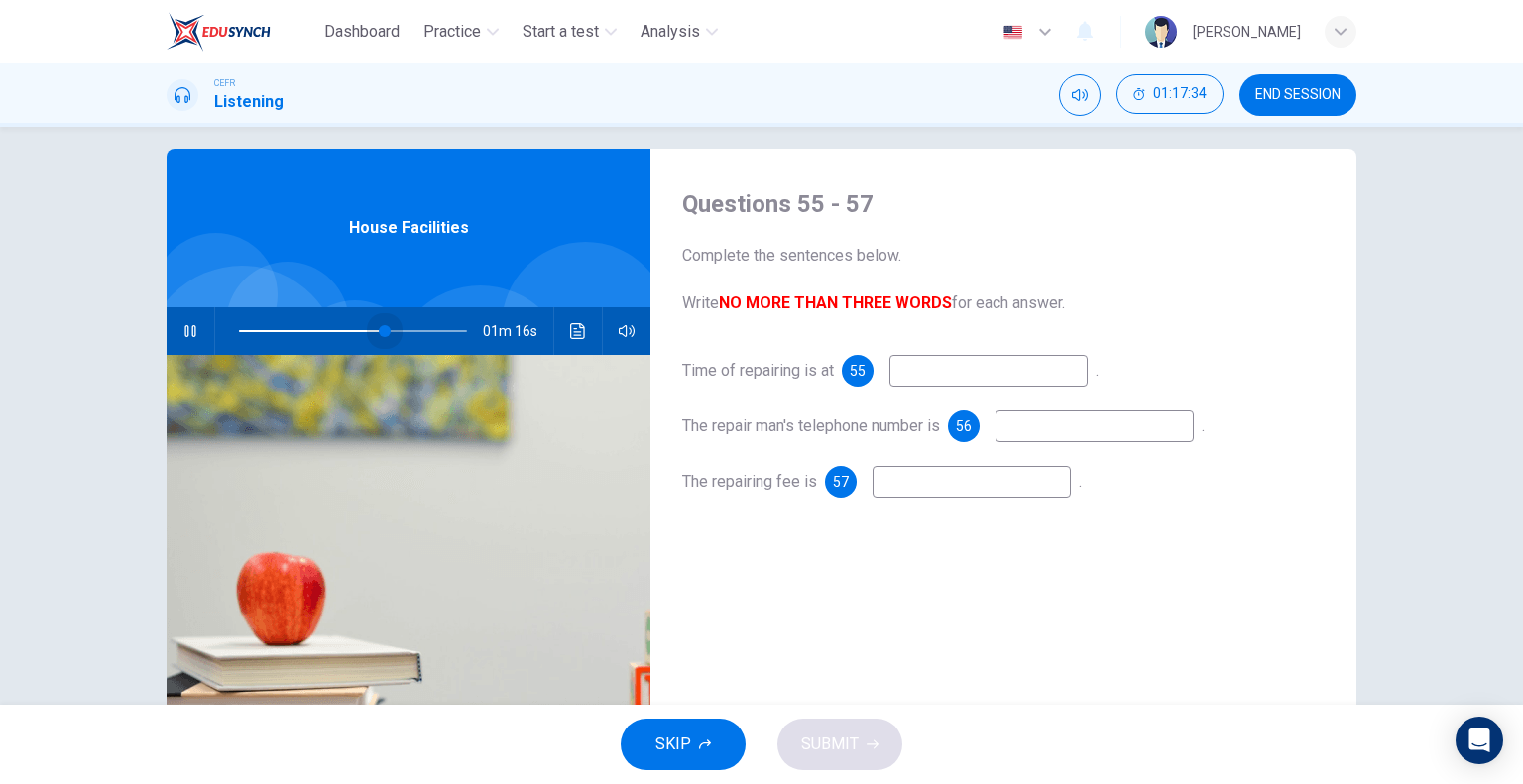 click at bounding box center (353, 331) 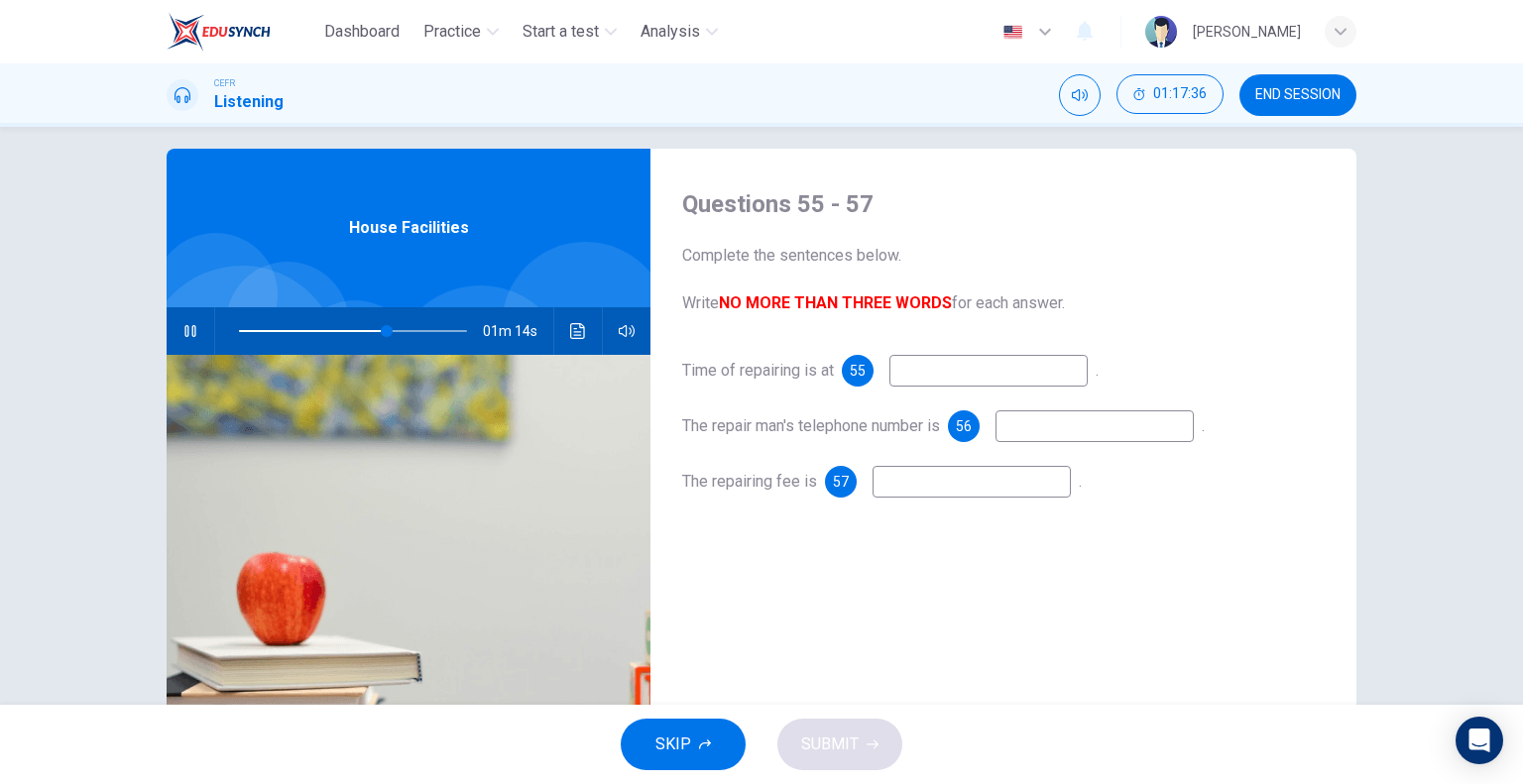 click at bounding box center [989, 371] 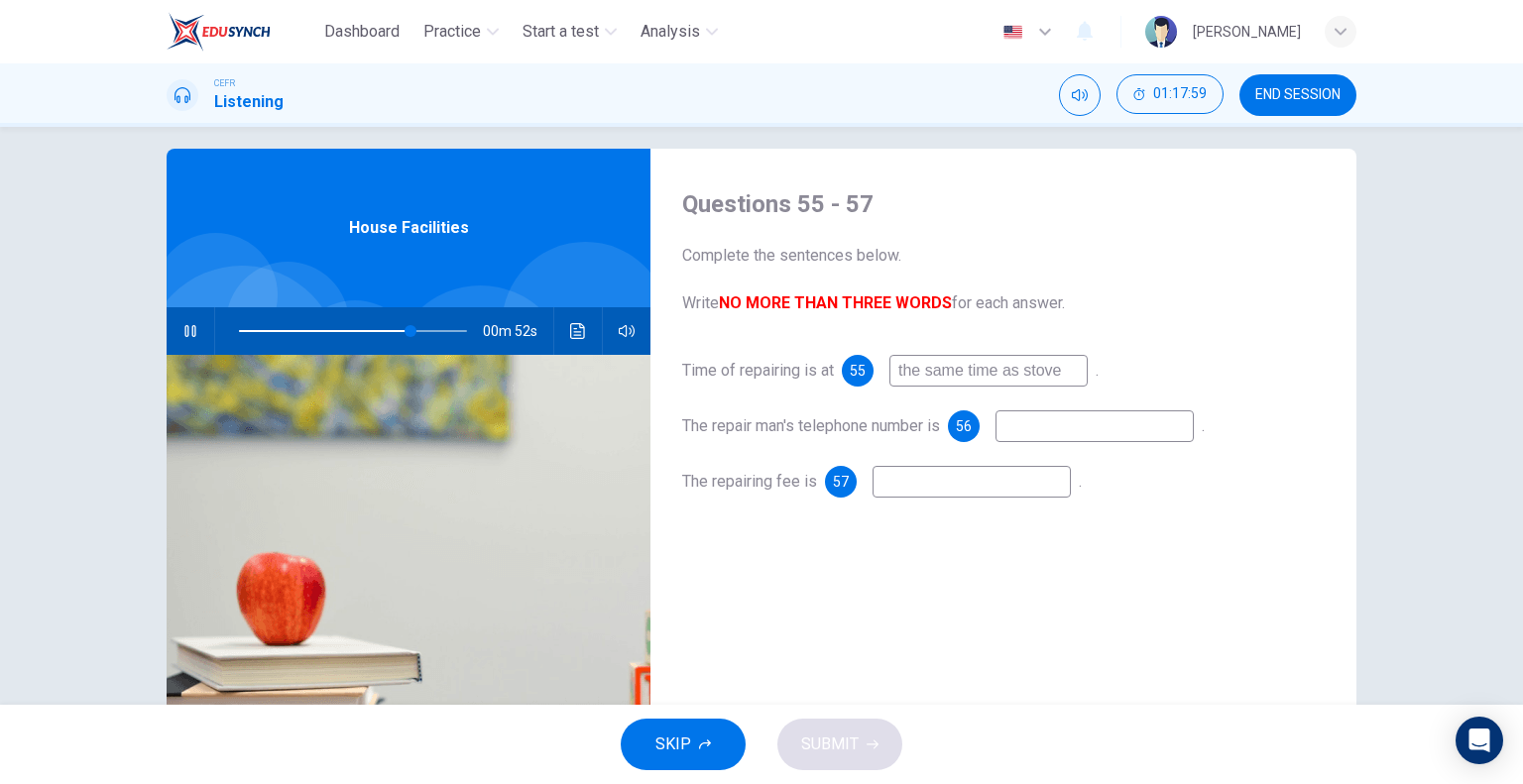 click at bounding box center [1095, 426] 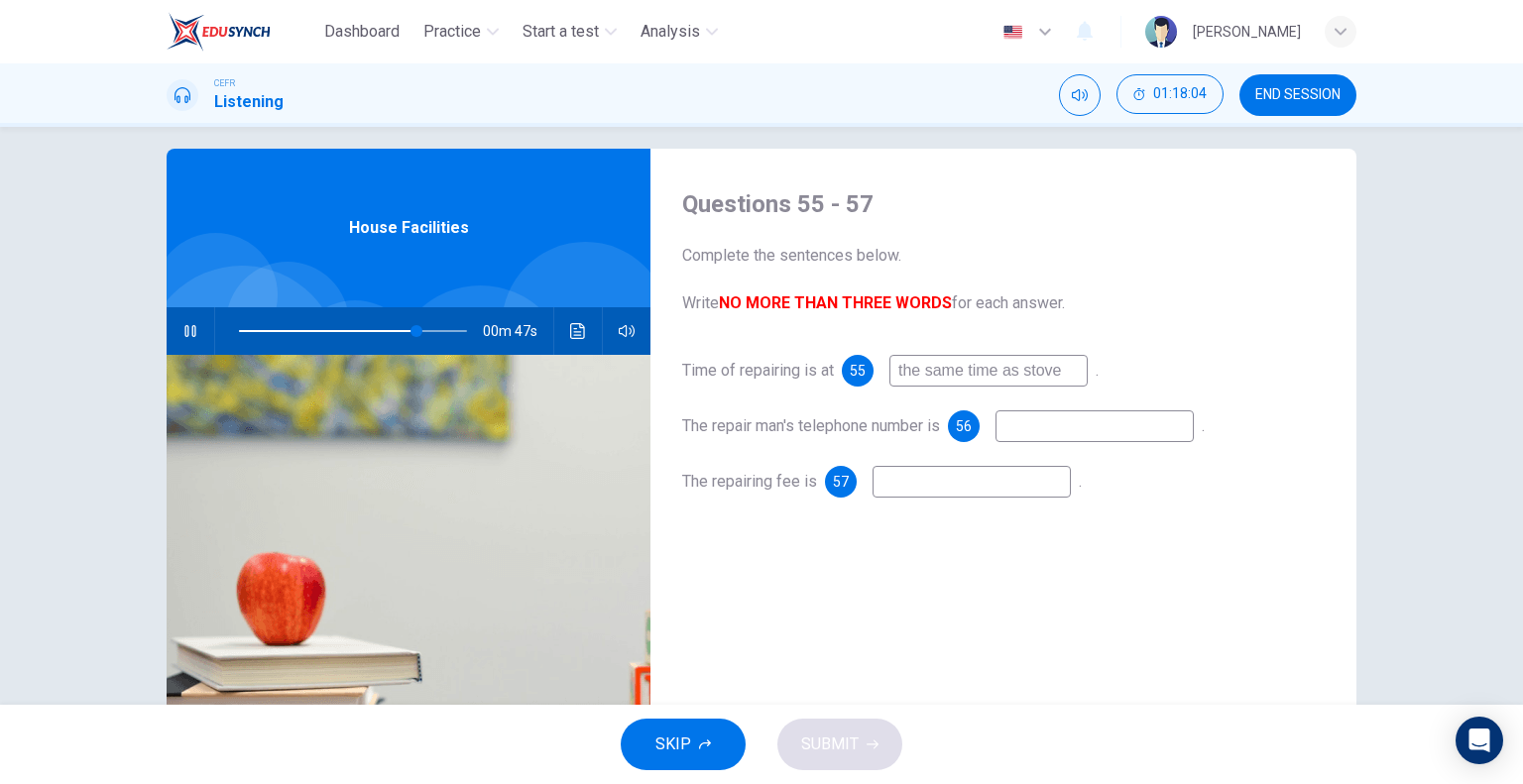 click on "the same time as stove" at bounding box center (989, 371) 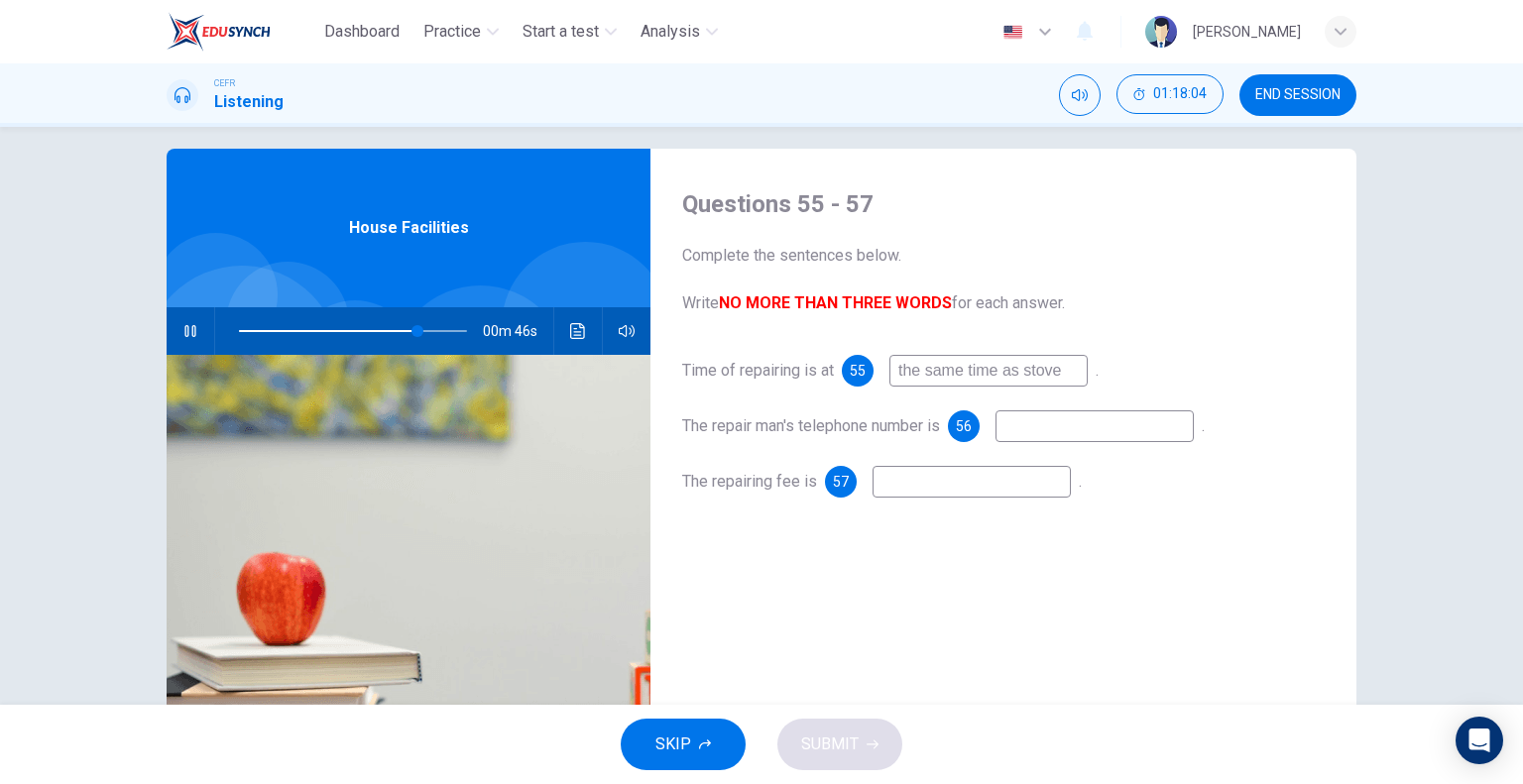 click on "the same time as stove" at bounding box center [989, 371] 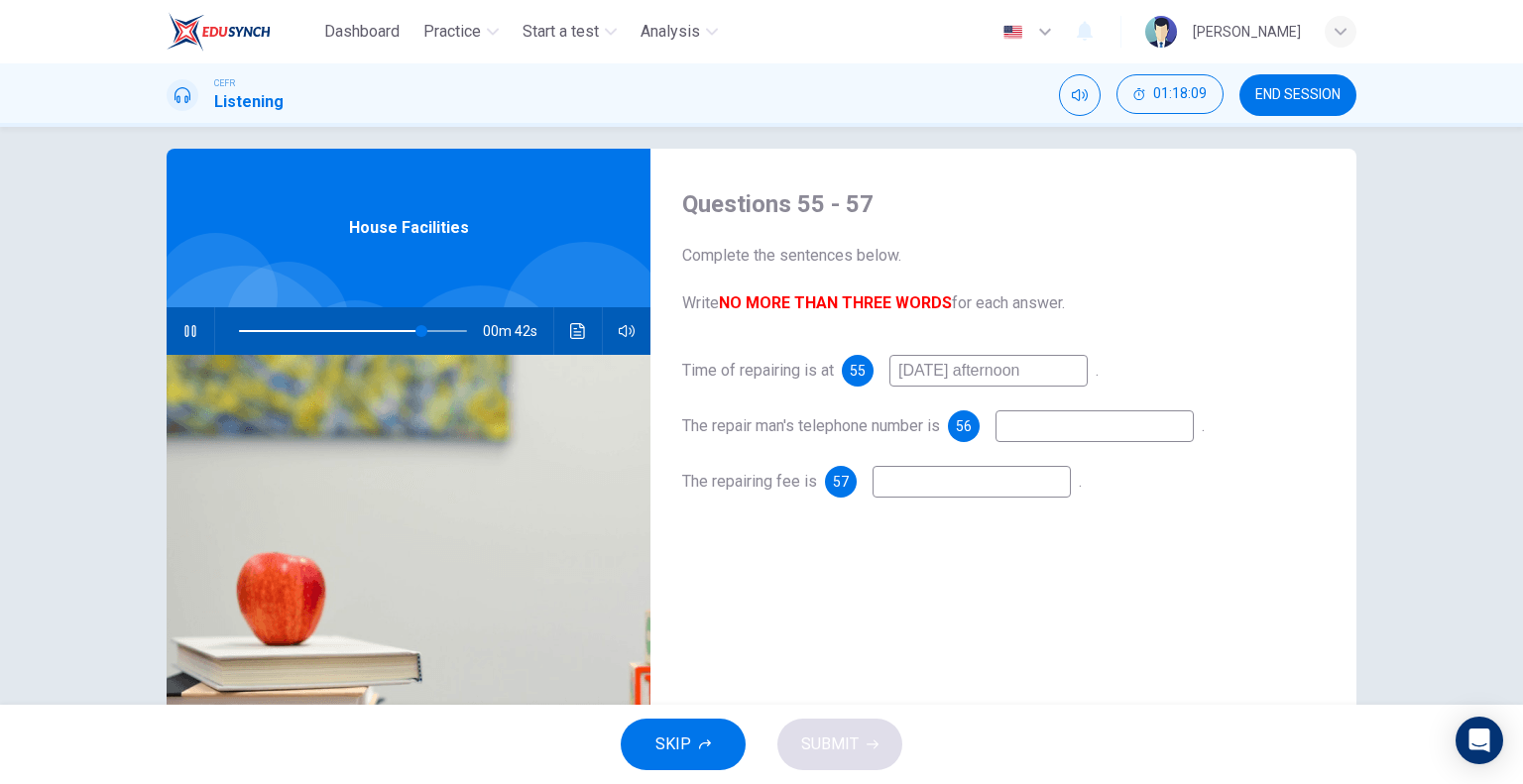 click on "tomorrow afternoon" at bounding box center (989, 371) 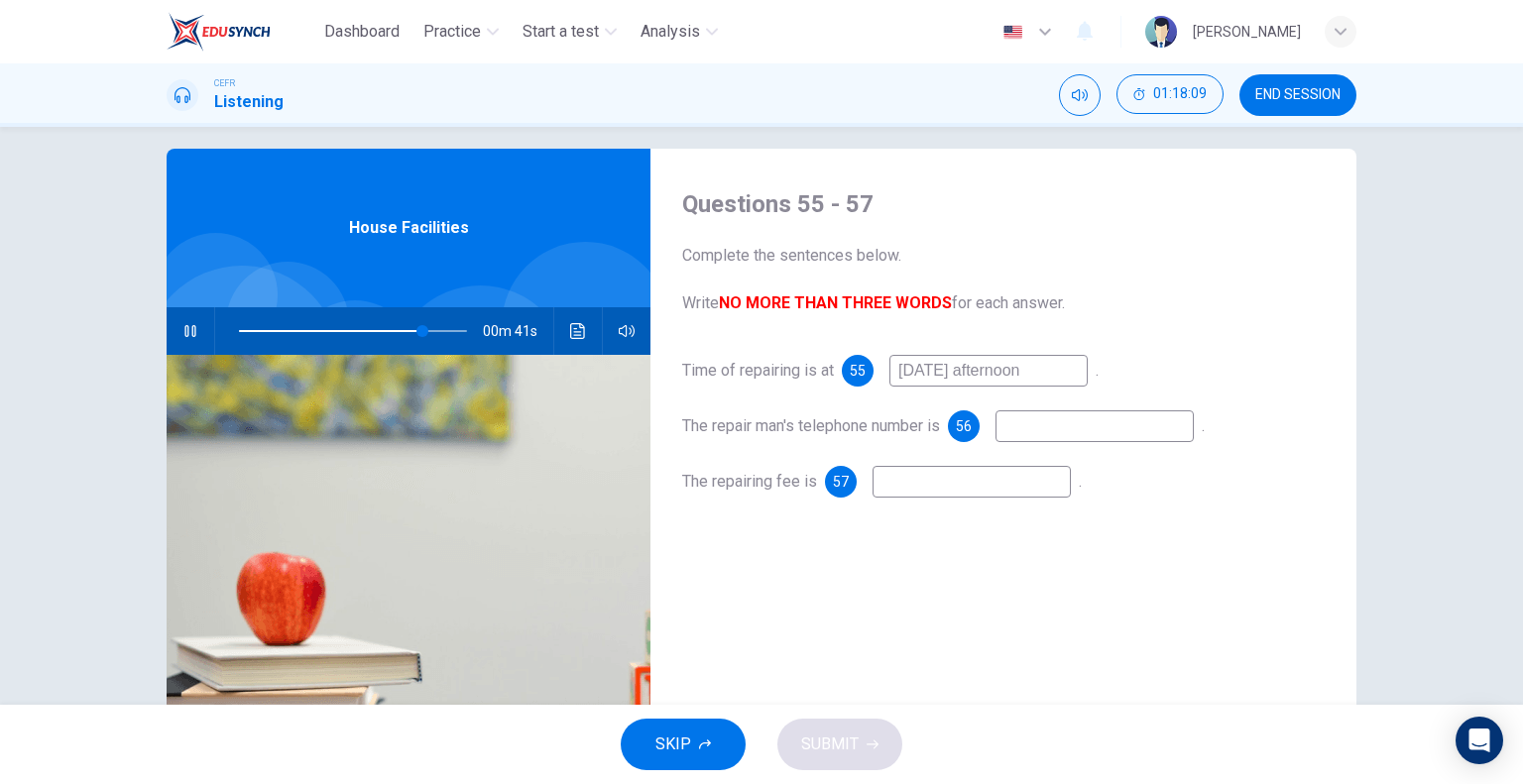 click on "tomorrow afternoon" at bounding box center [989, 371] 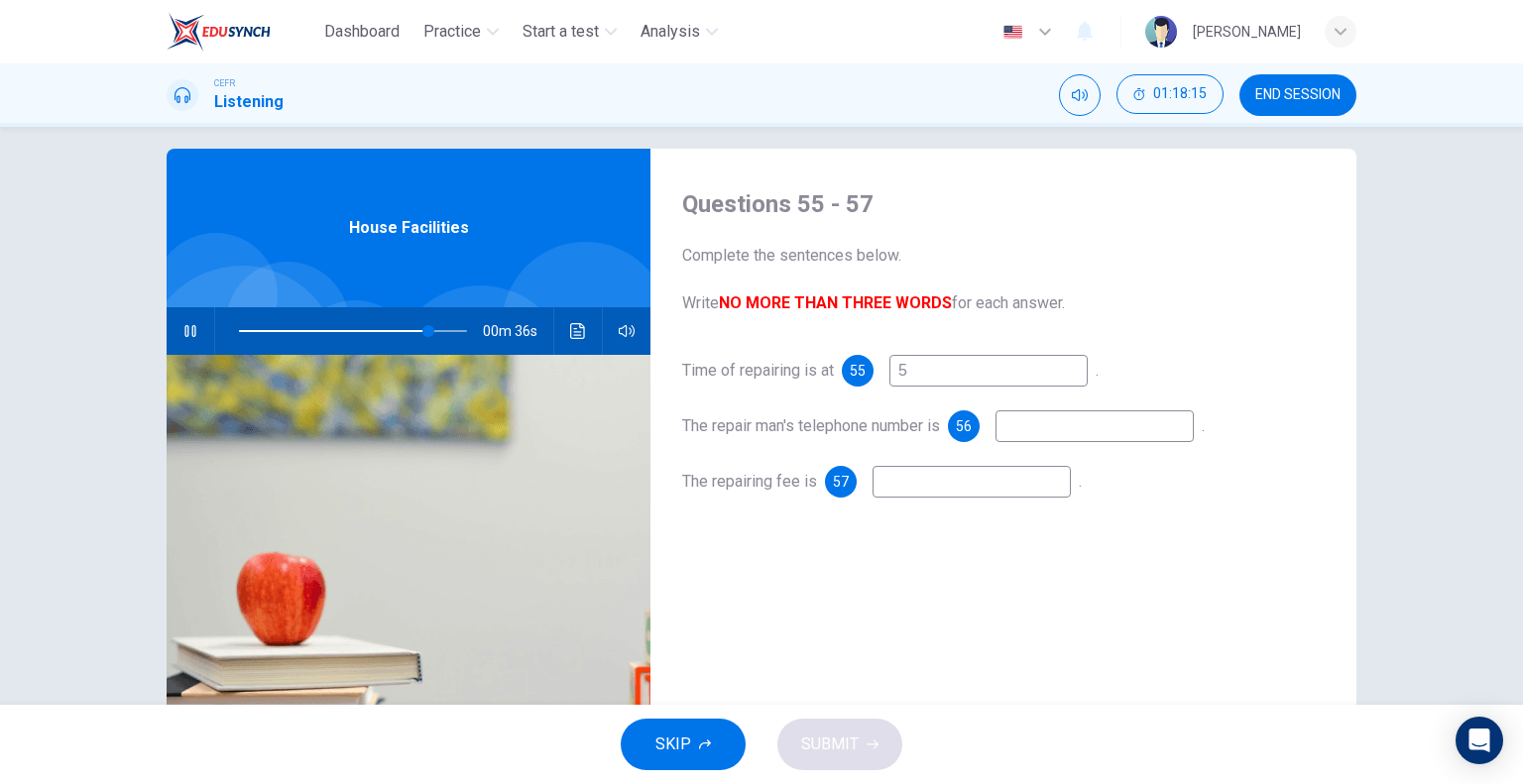 click at bounding box center [1095, 426] 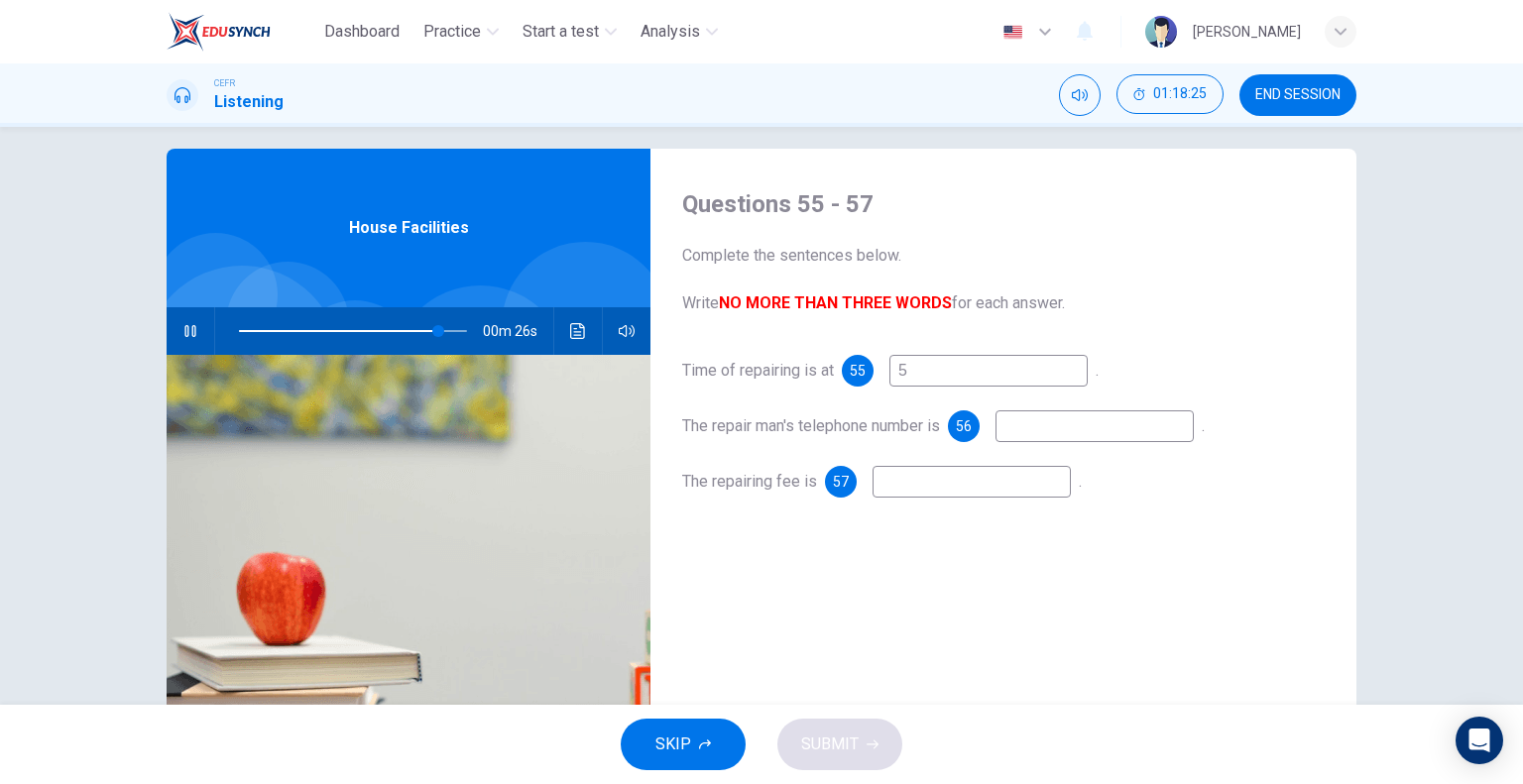scroll, scrollTop: 190, scrollLeft: 0, axis: vertical 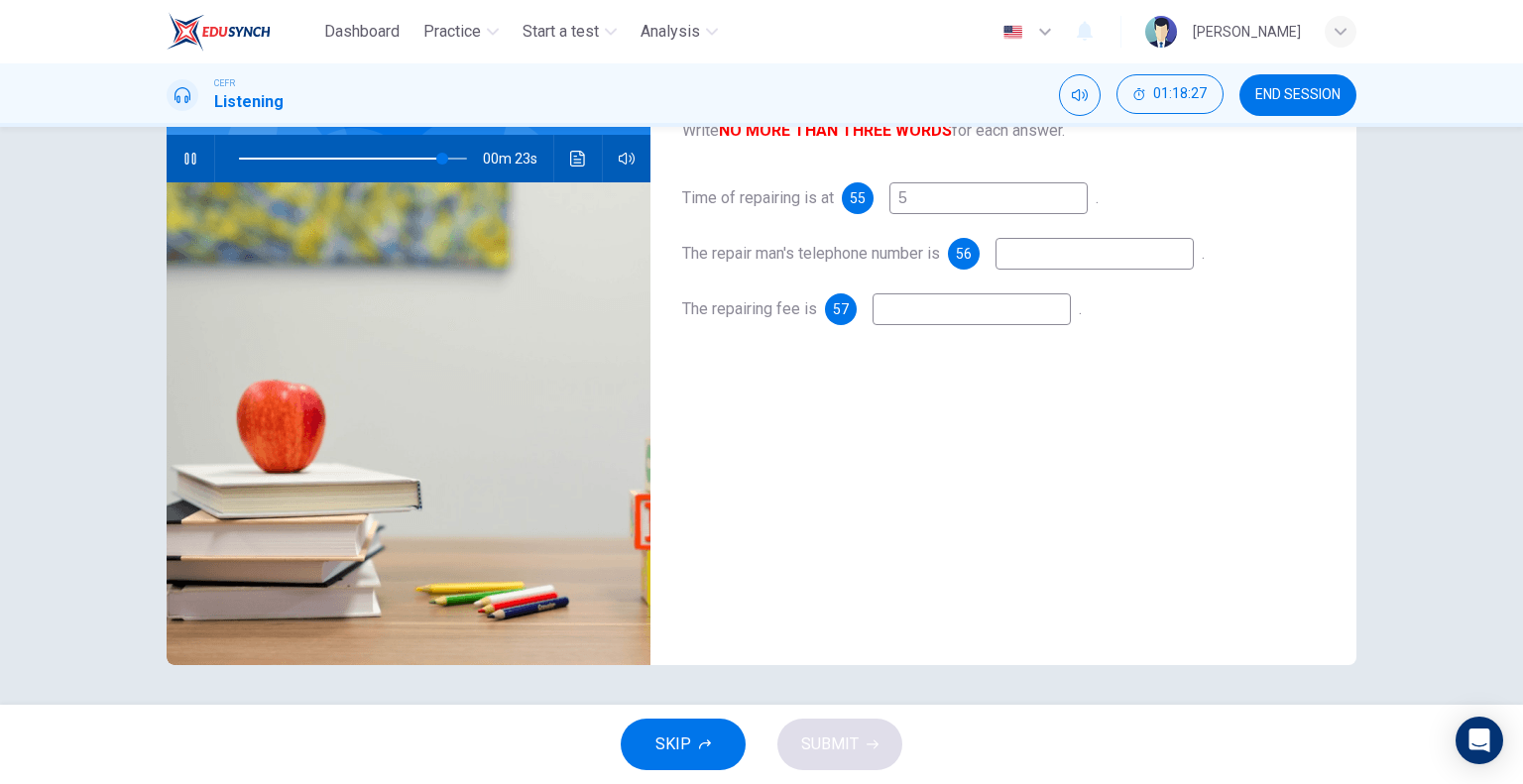 click at bounding box center [1095, 254] 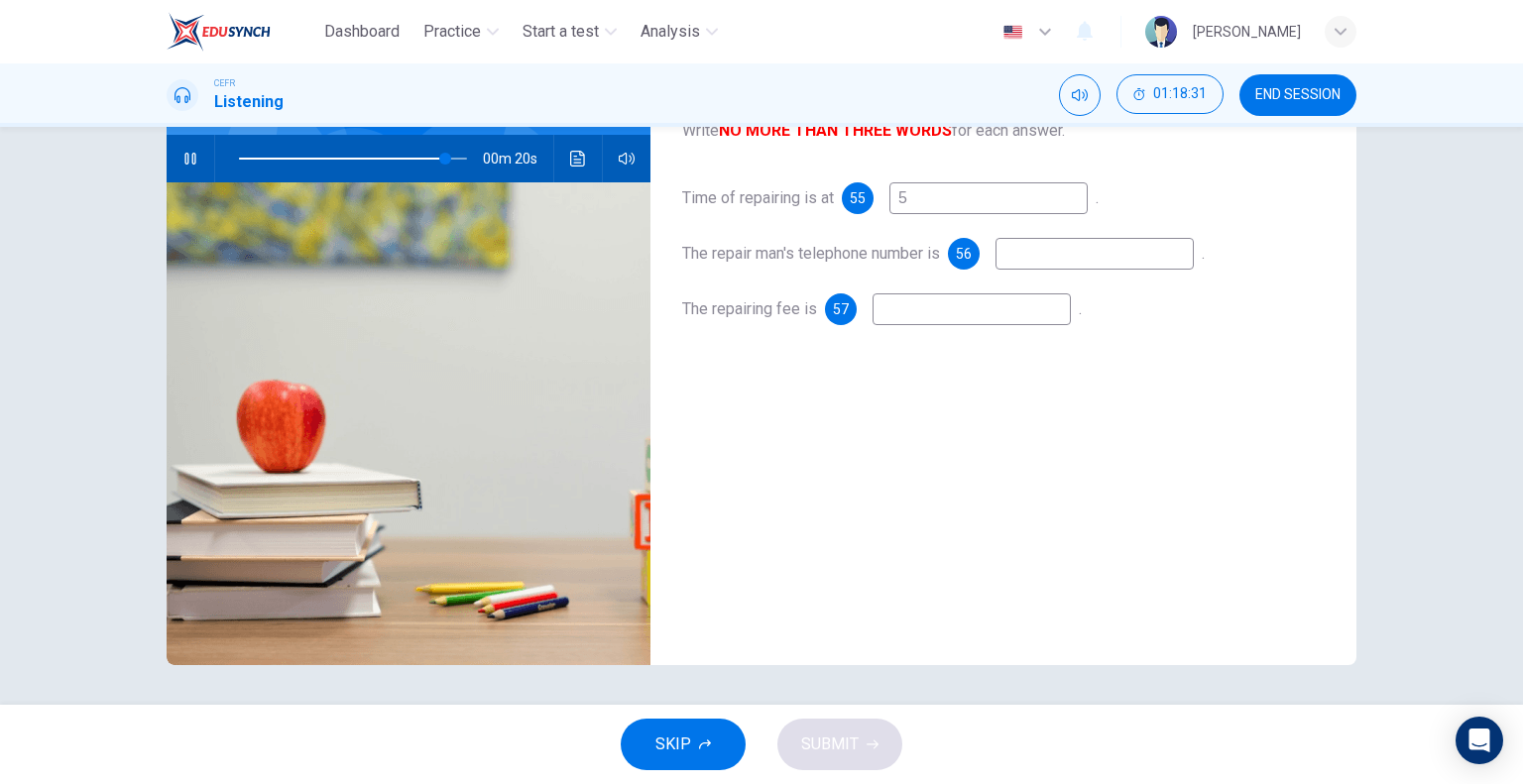 click at bounding box center [1095, 254] 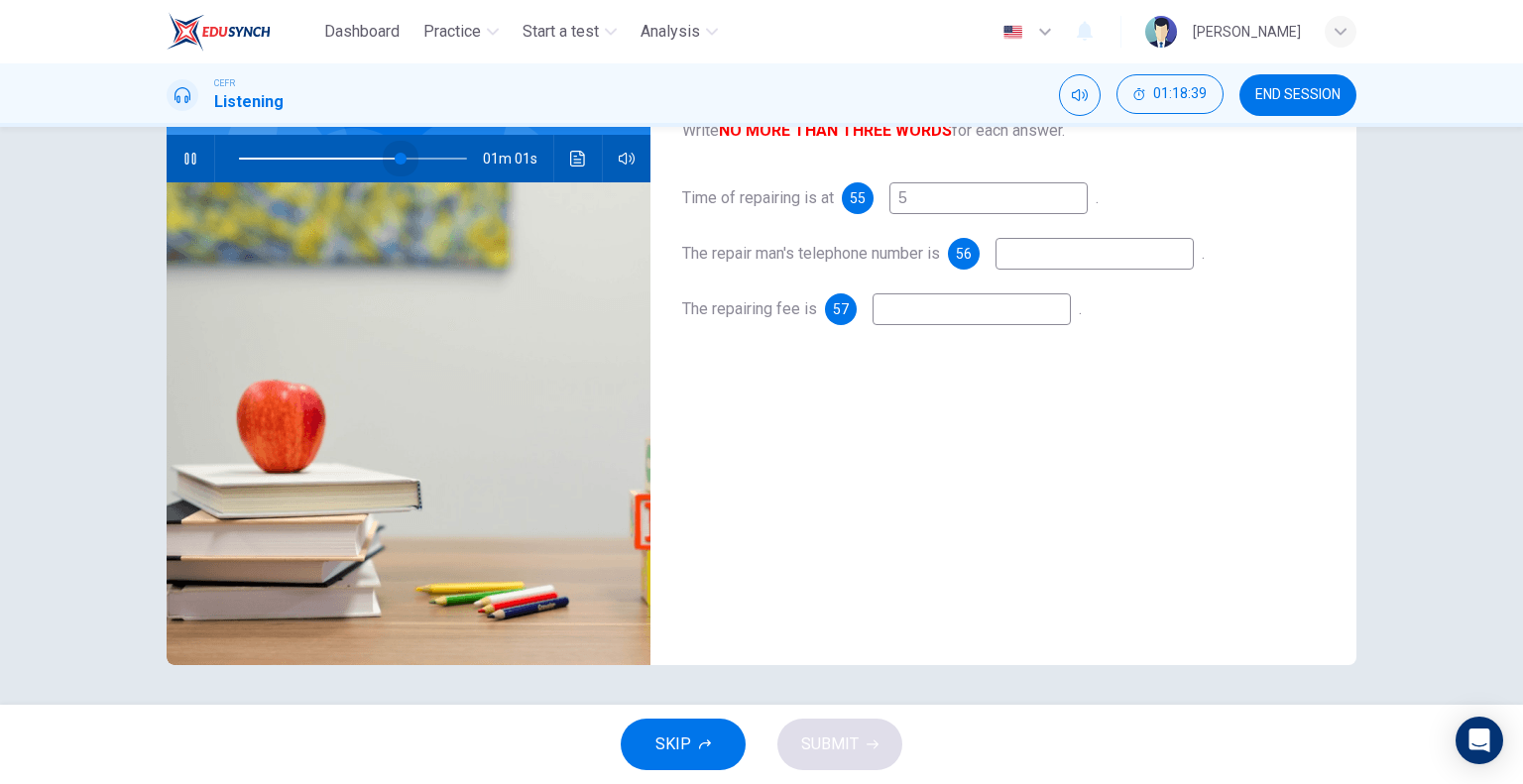 click at bounding box center [353, 159] 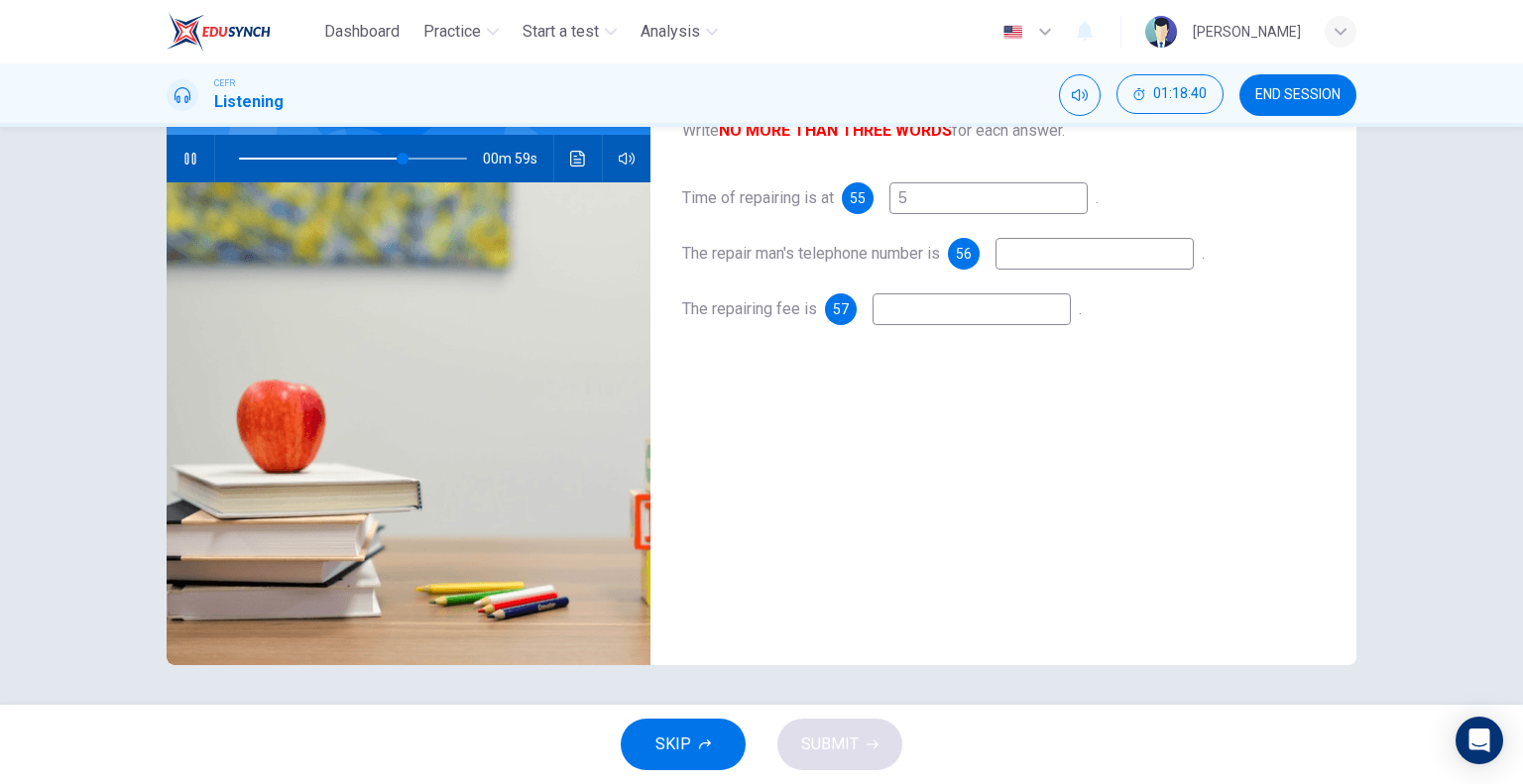 click at bounding box center [1095, 254] 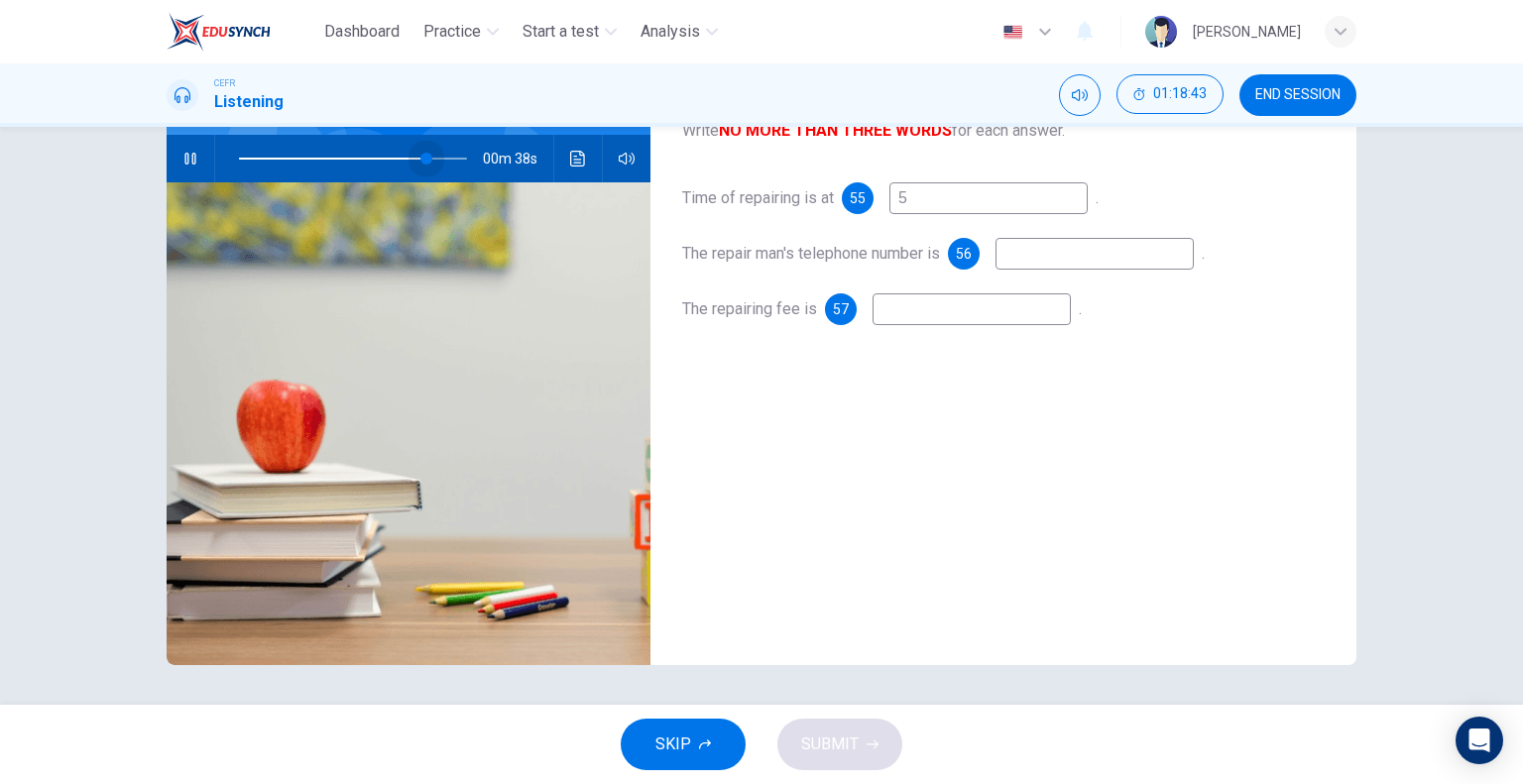 click at bounding box center [353, 159] 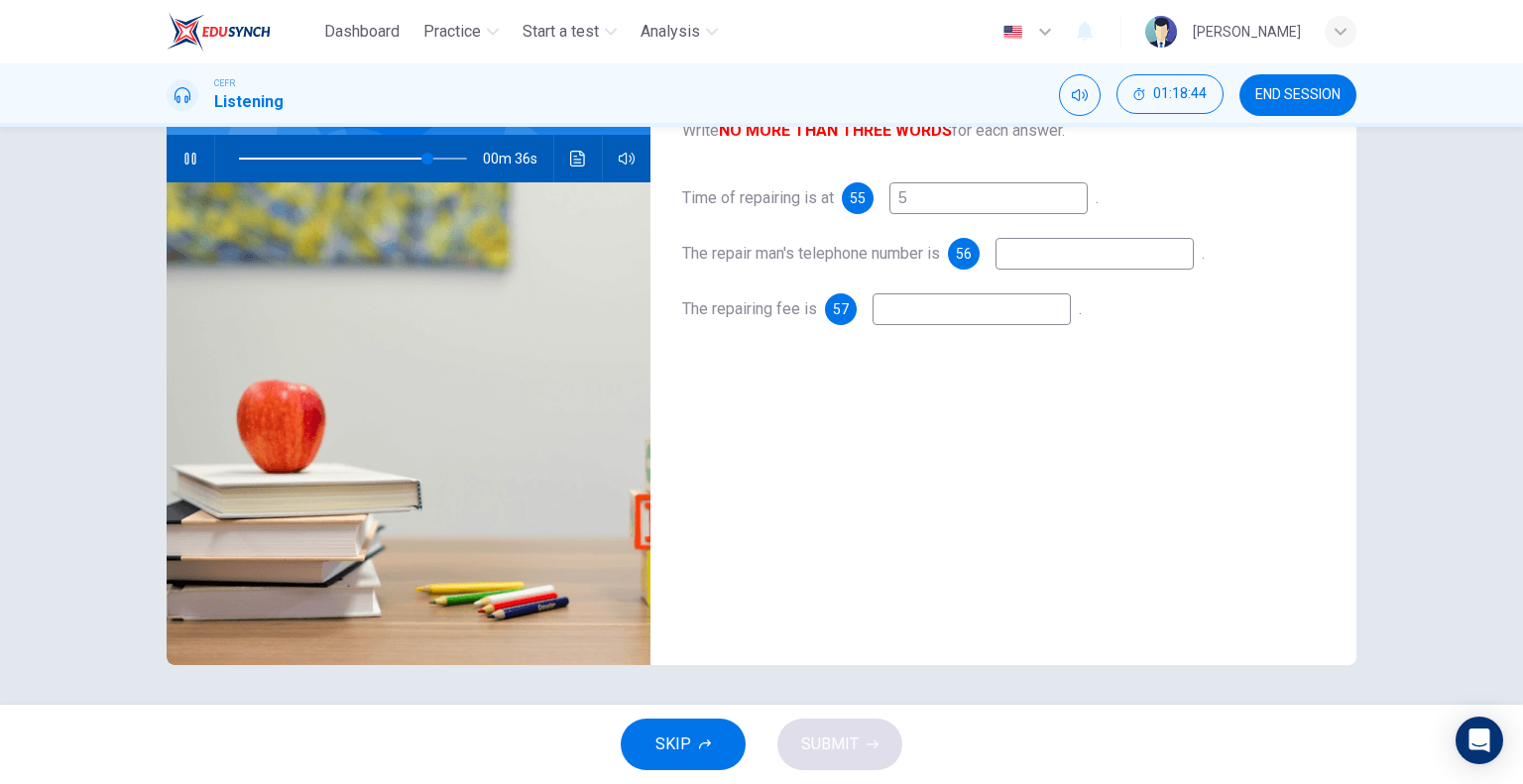 click at bounding box center (1095, 254) 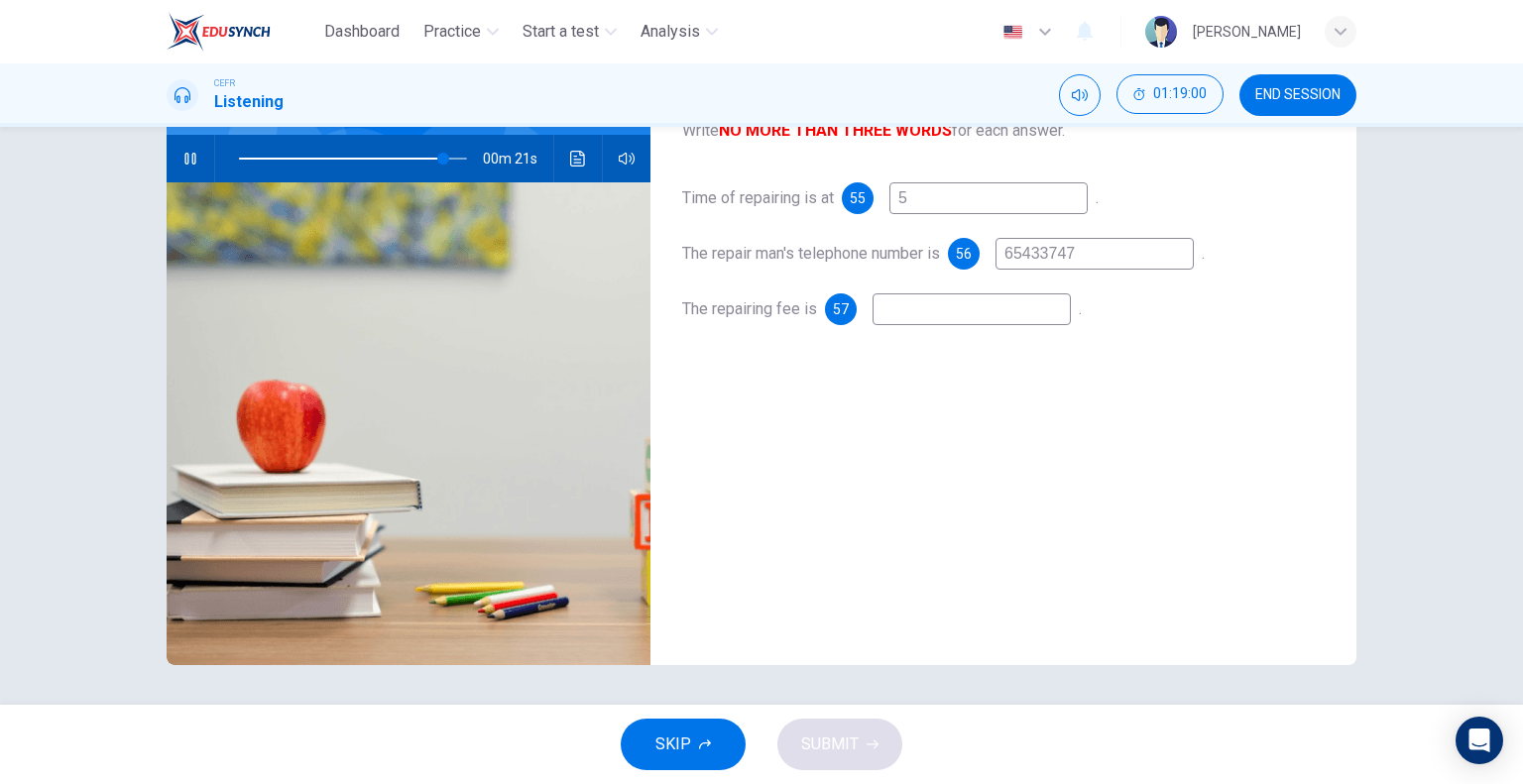 click at bounding box center [972, 309] 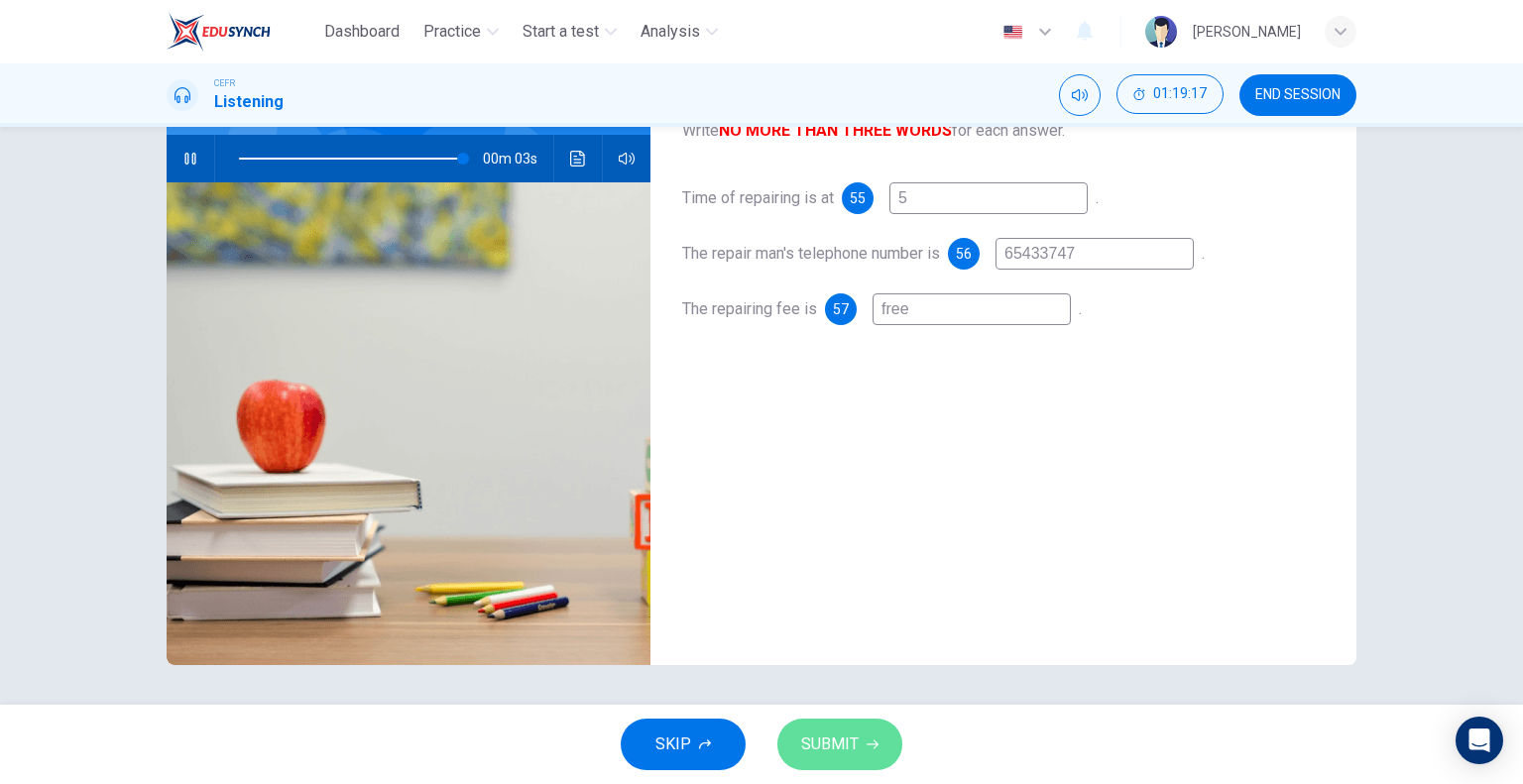 click on "SUBMIT" at bounding box center (830, 744) 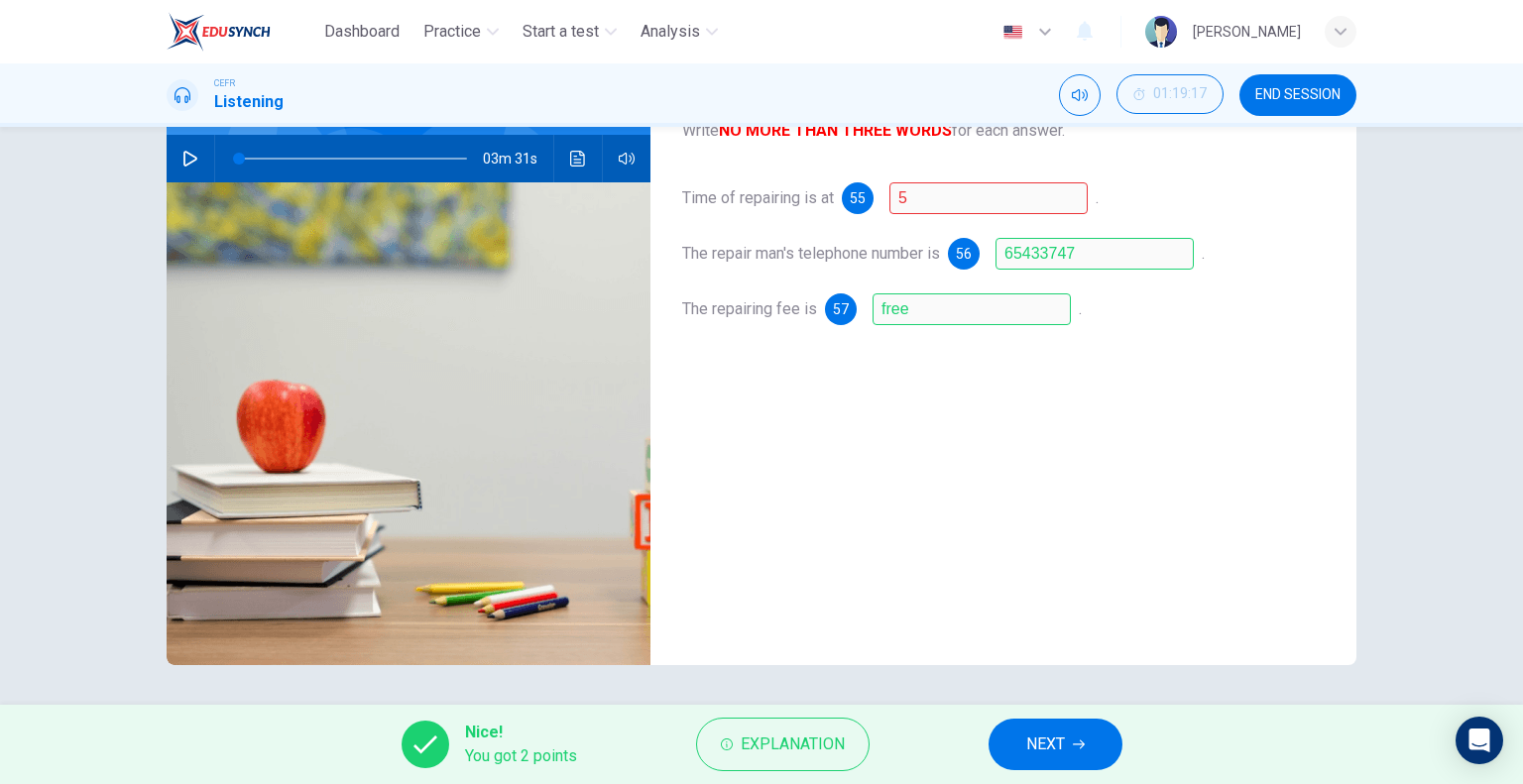 click on "NEXT" at bounding box center (1045, 744) 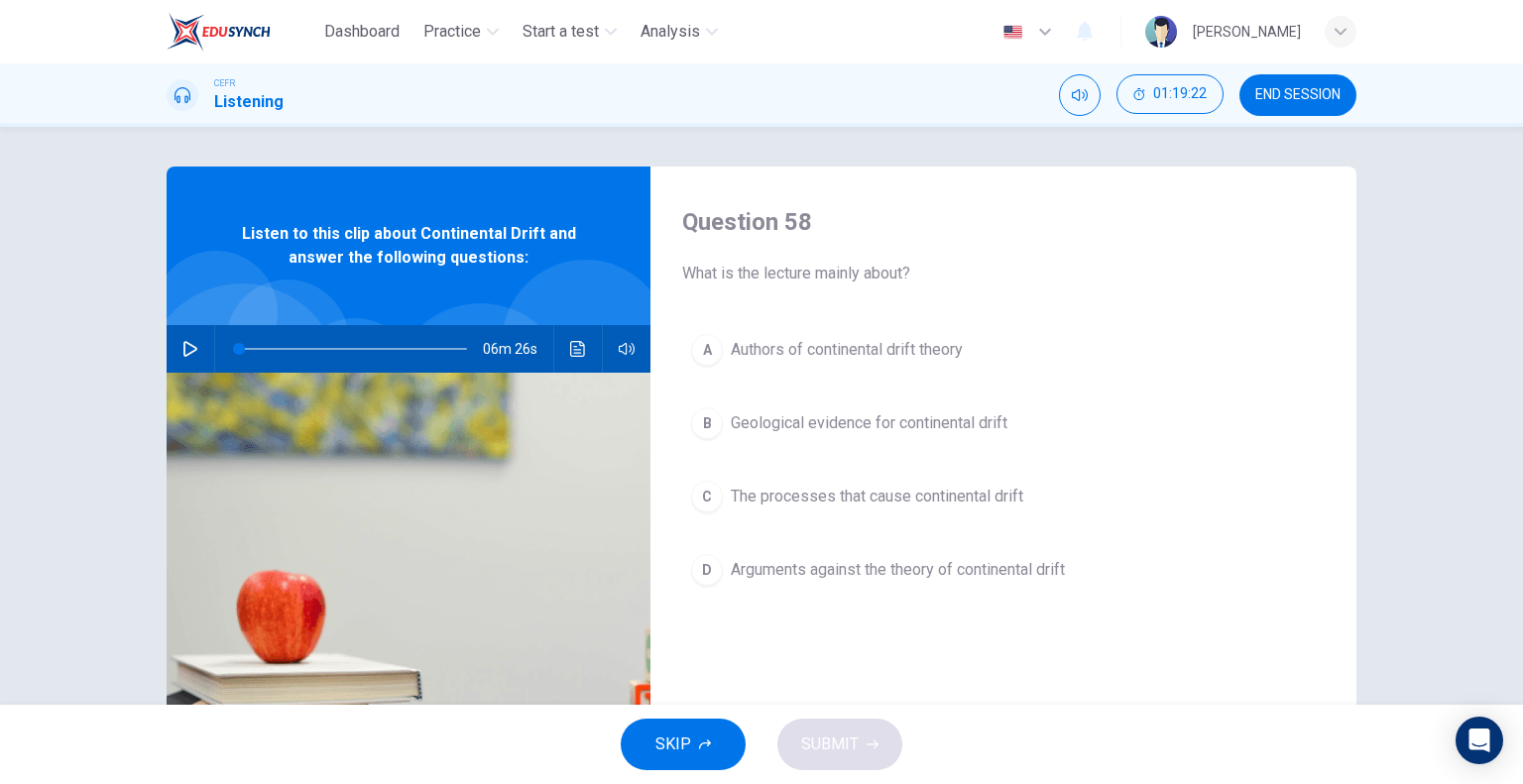 scroll, scrollTop: 0, scrollLeft: 0, axis: both 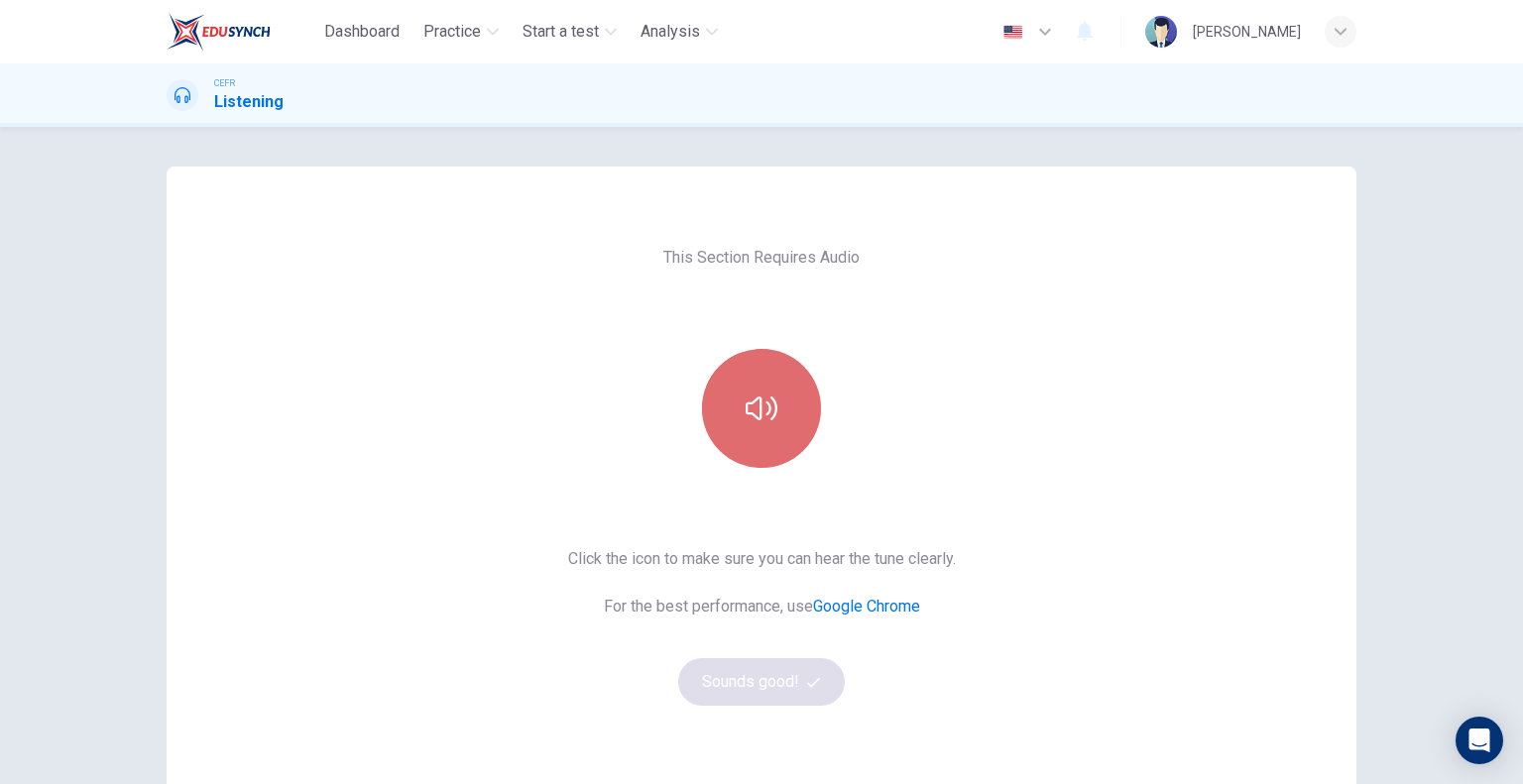 click 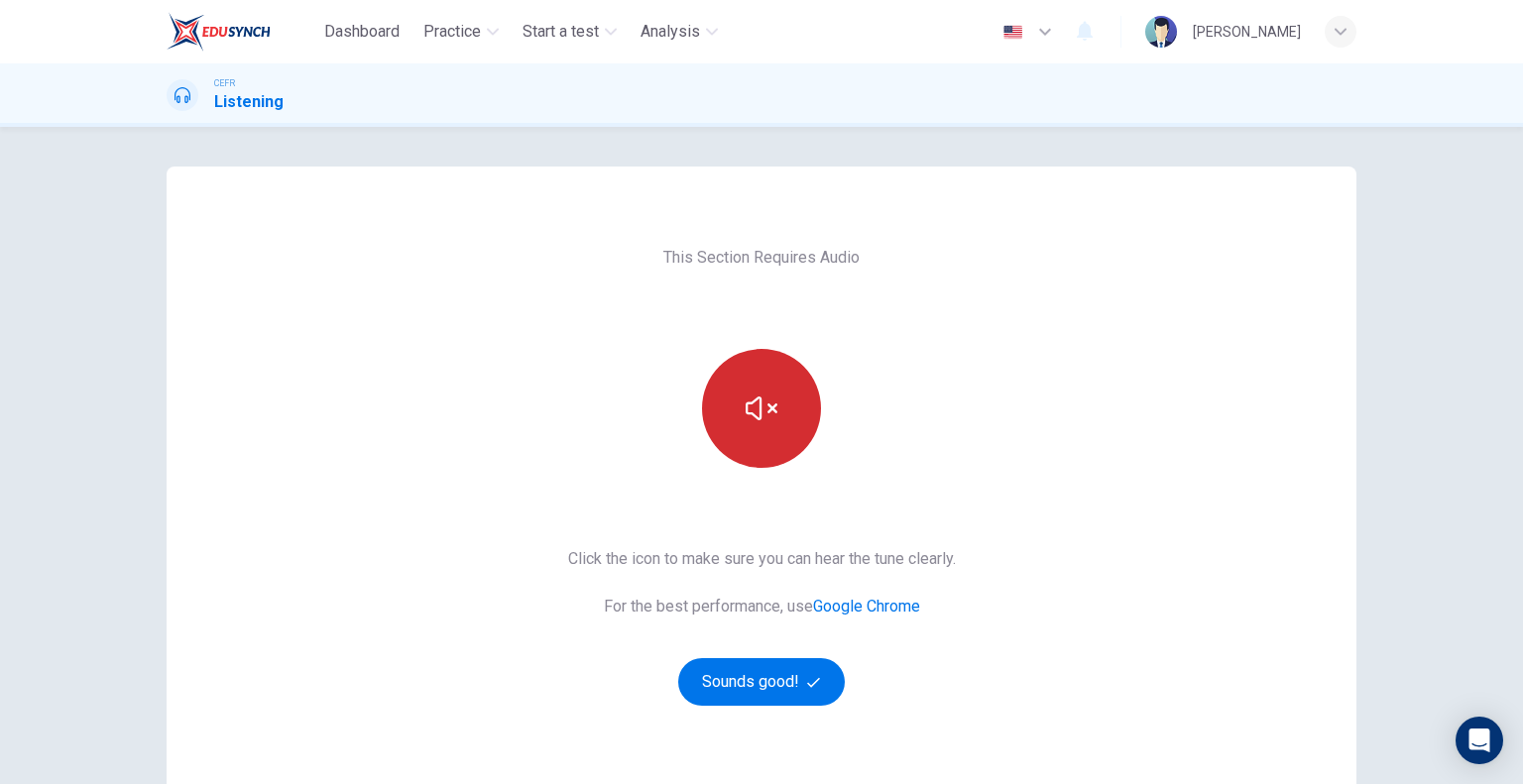 click 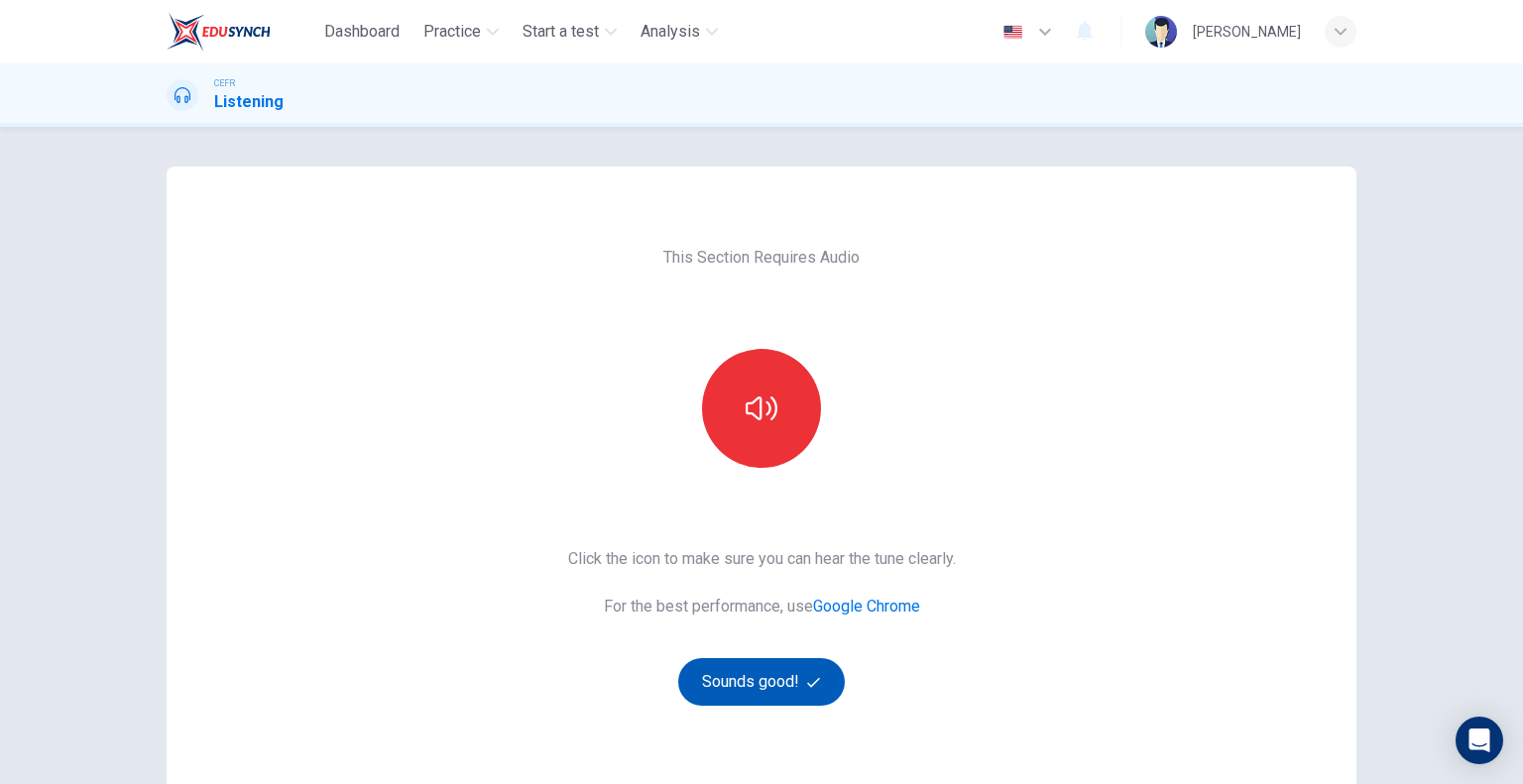 click on "Sounds good!" at bounding box center [762, 682] 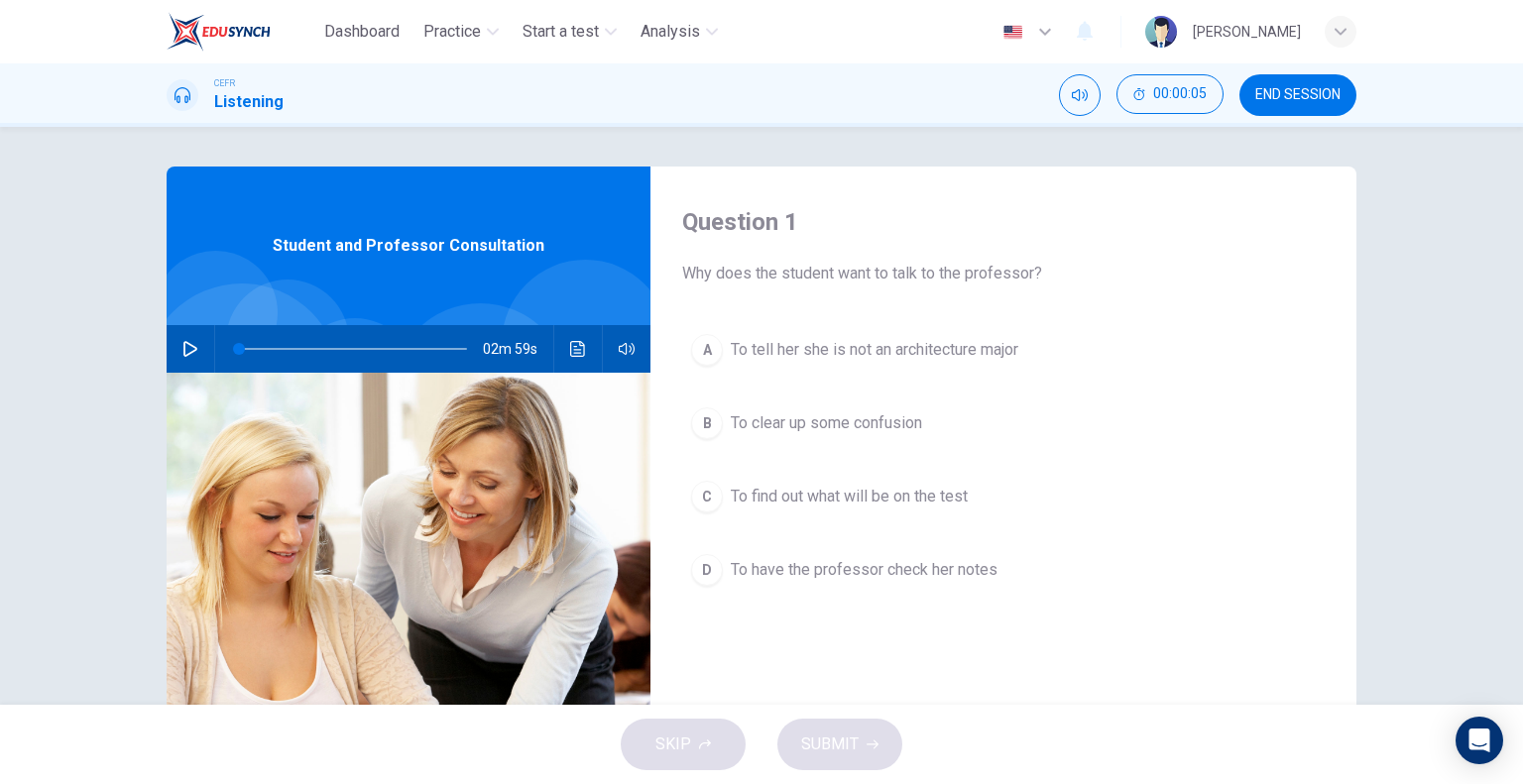 click 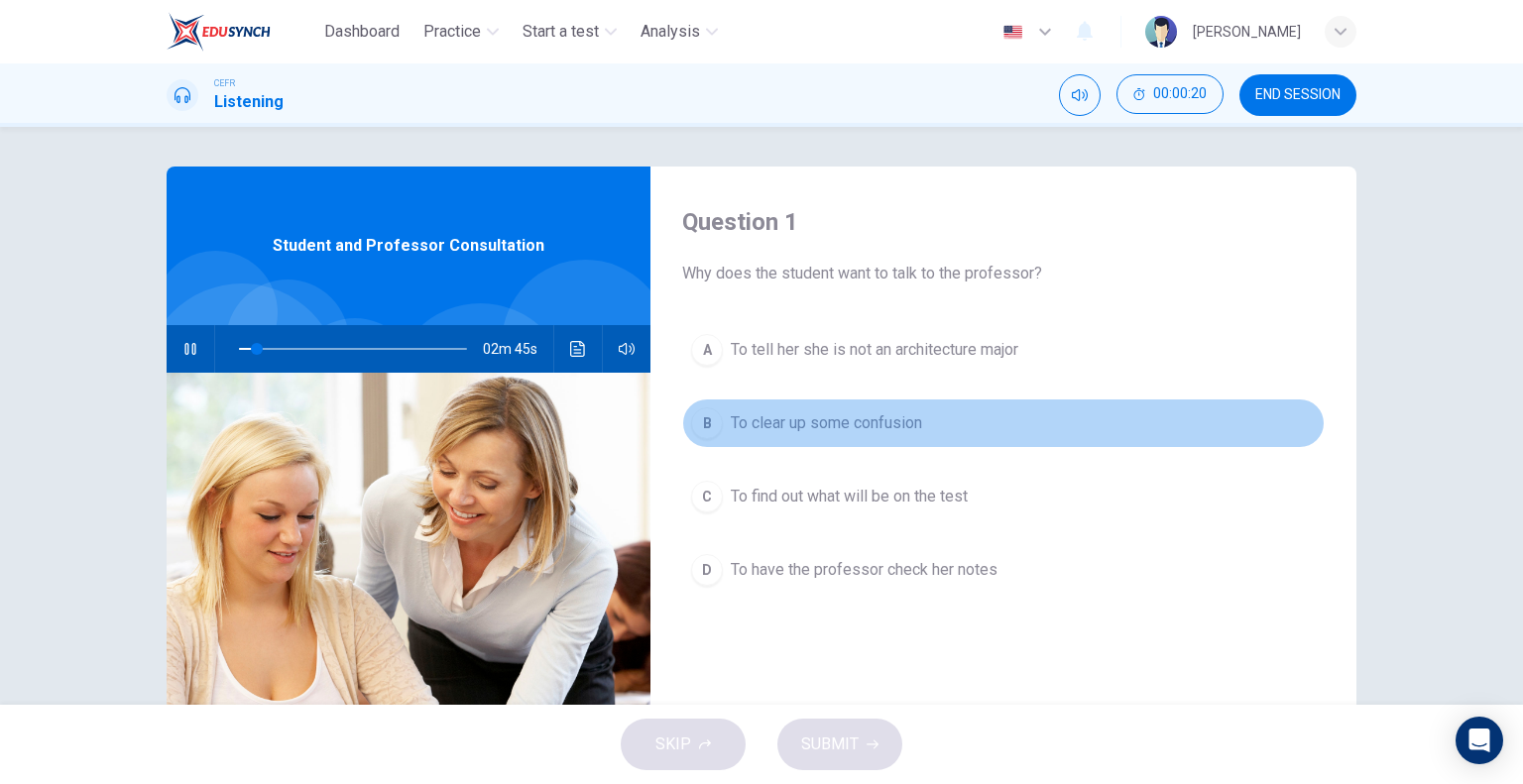 click on "To clear up some confusion" at bounding box center [826, 423] 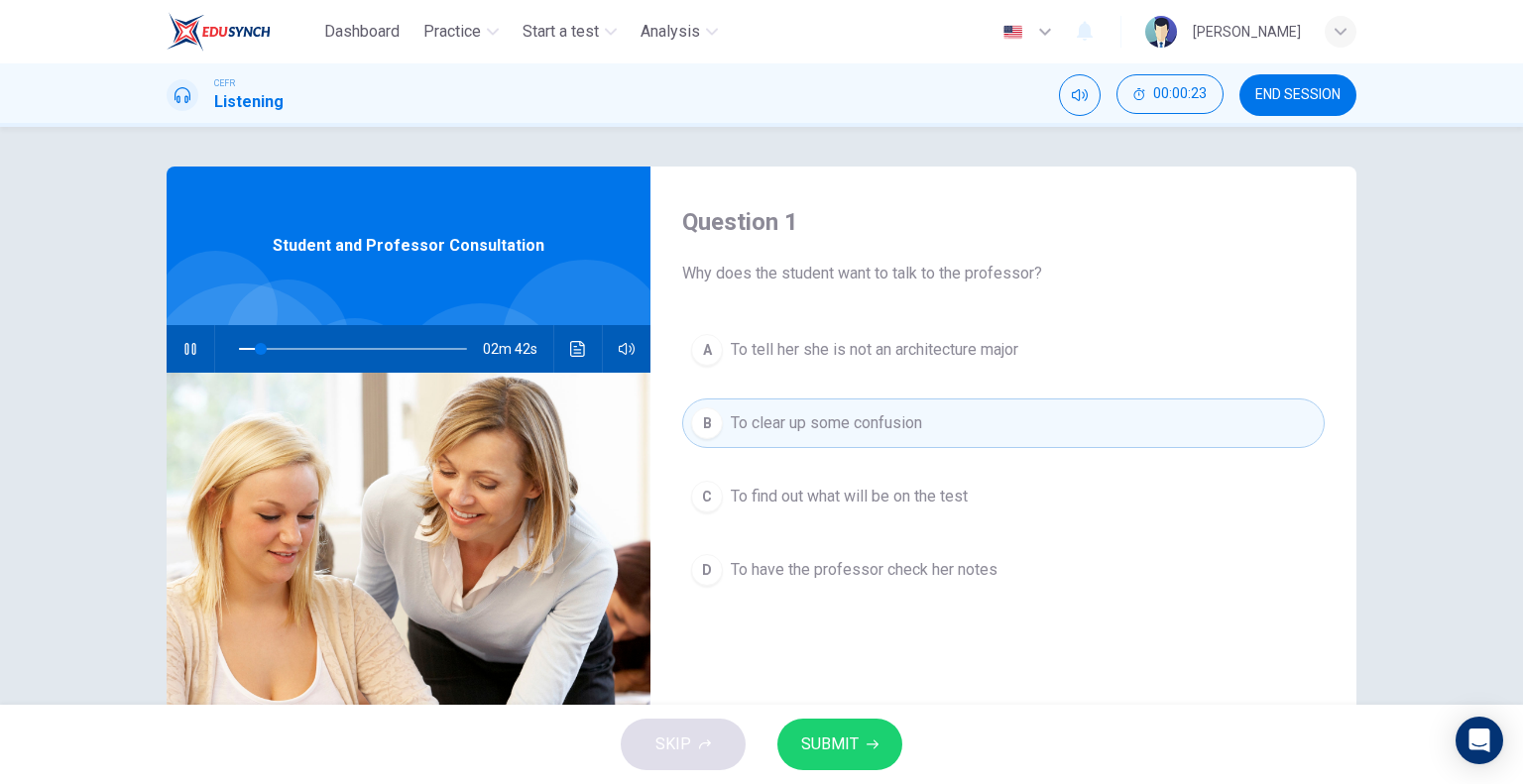 click on "SUBMIT" at bounding box center (830, 744) 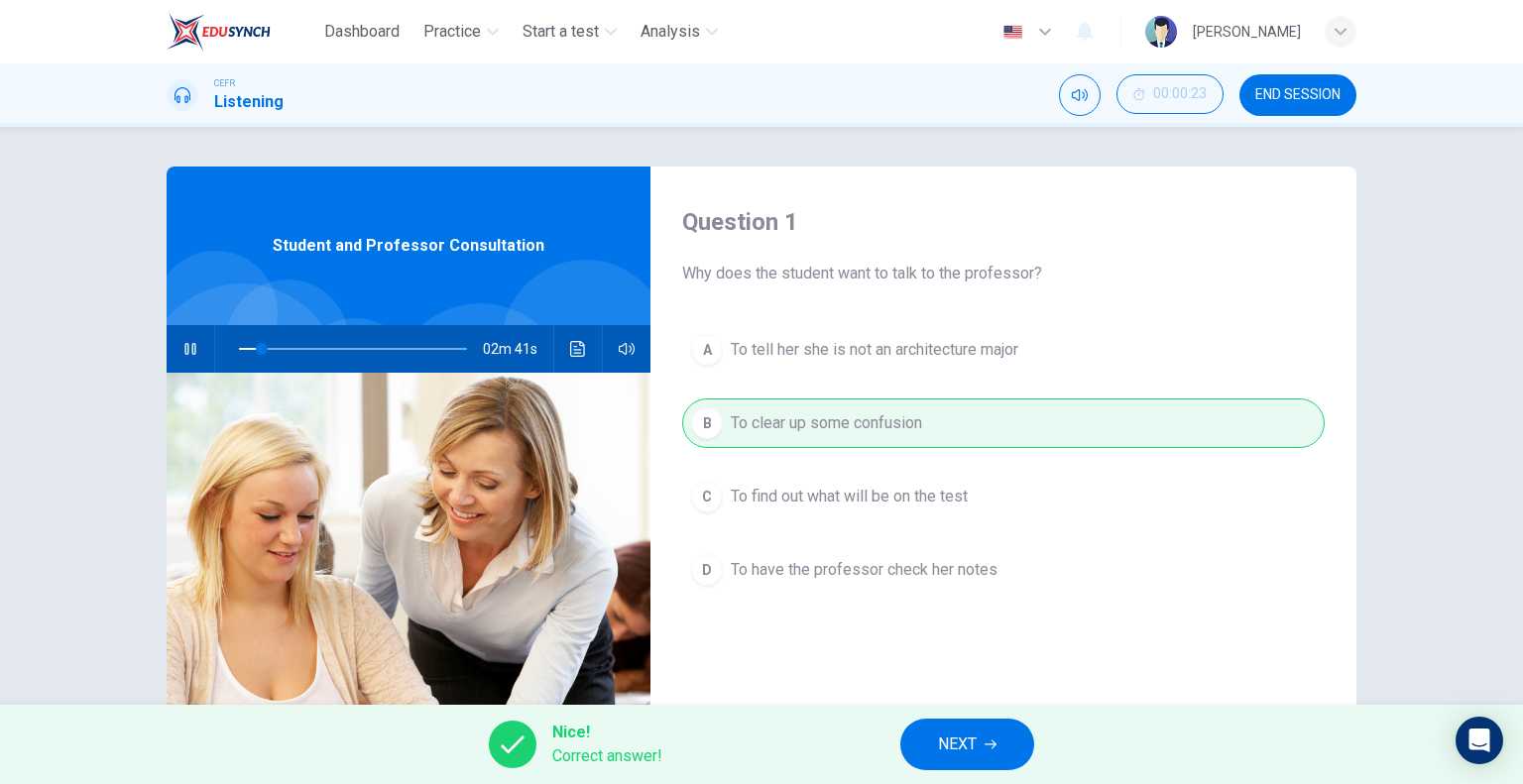 click on "NEXT" at bounding box center [957, 744] 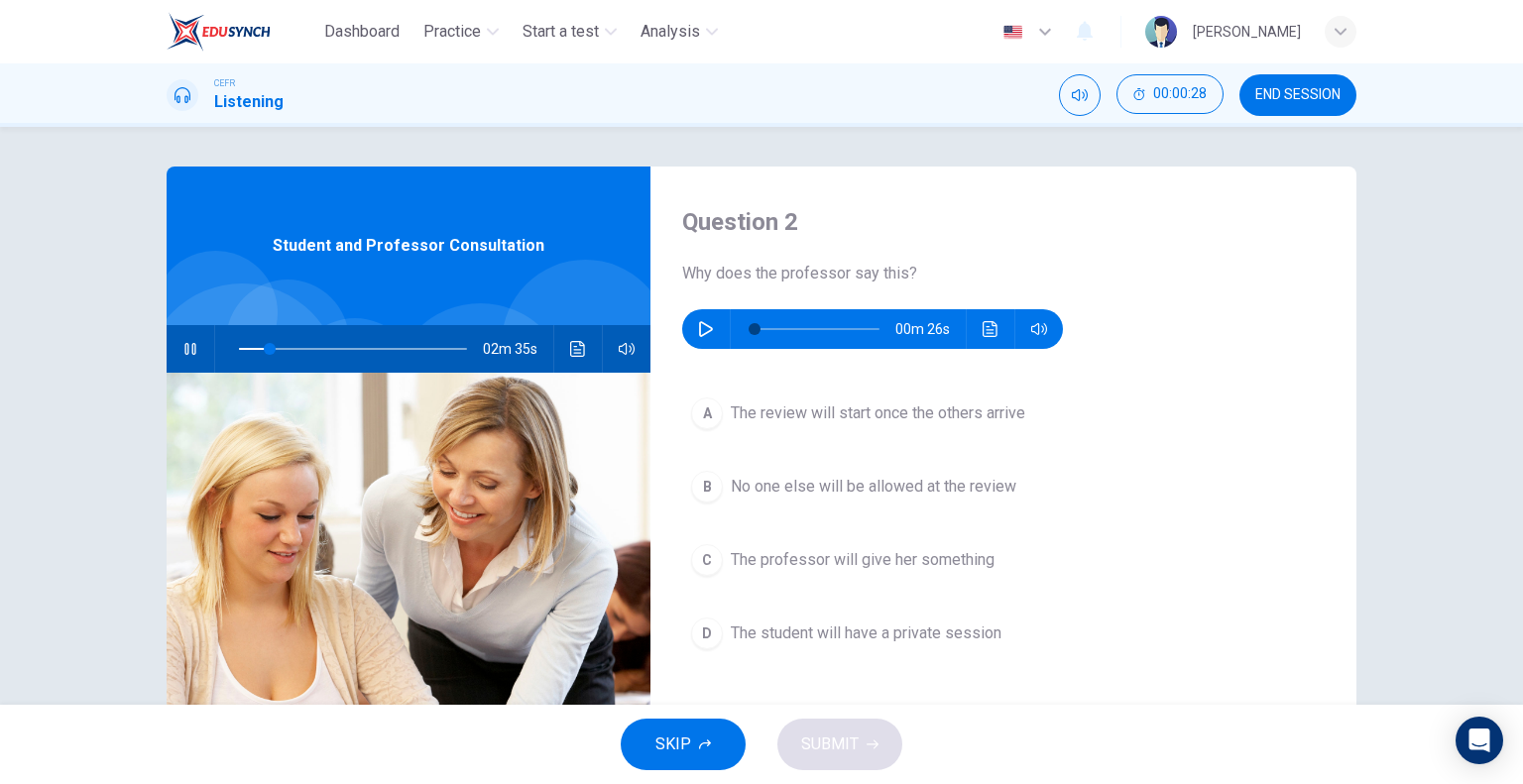 click on "A The review will start once the others arrive" at bounding box center (1003, 413) 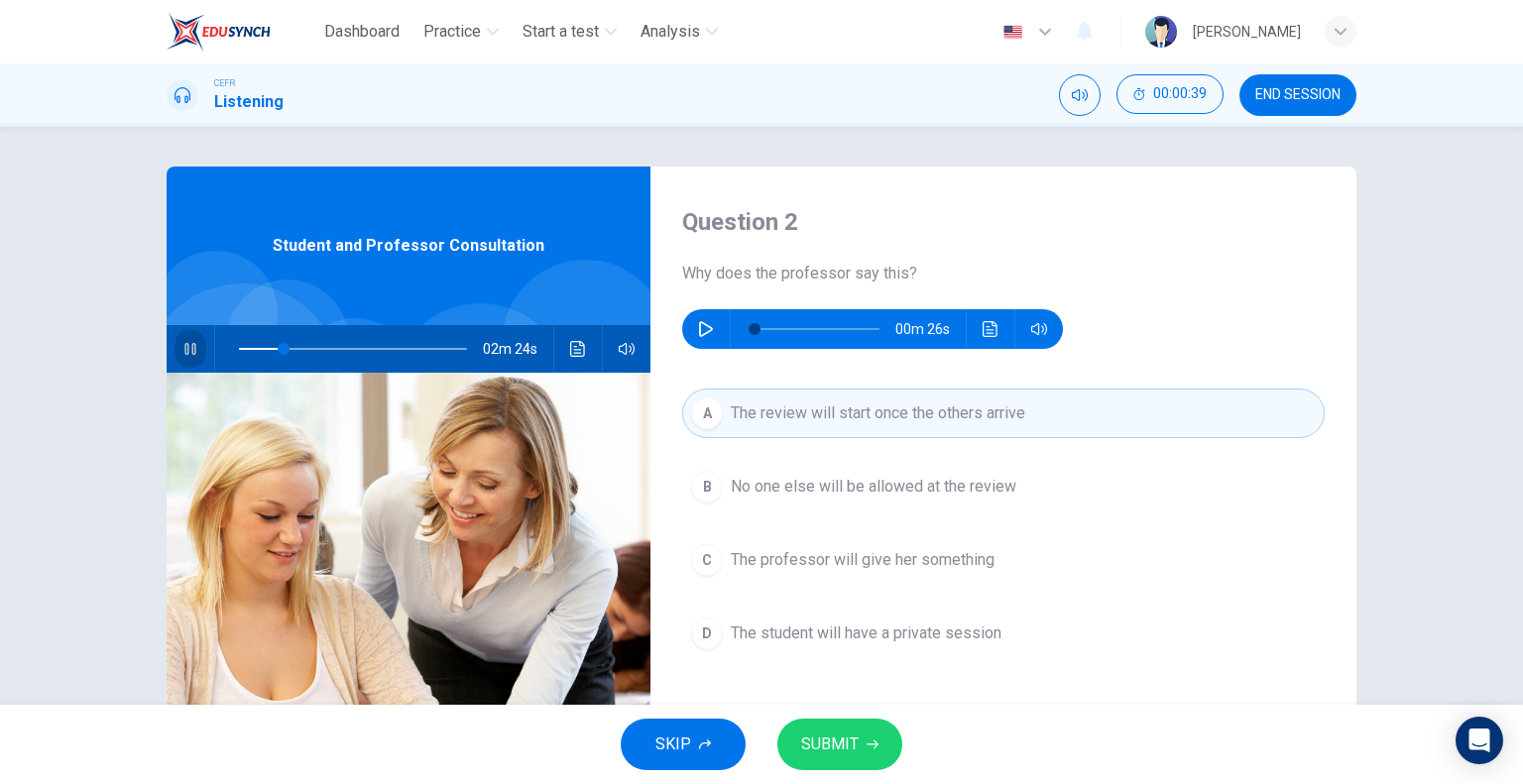 click 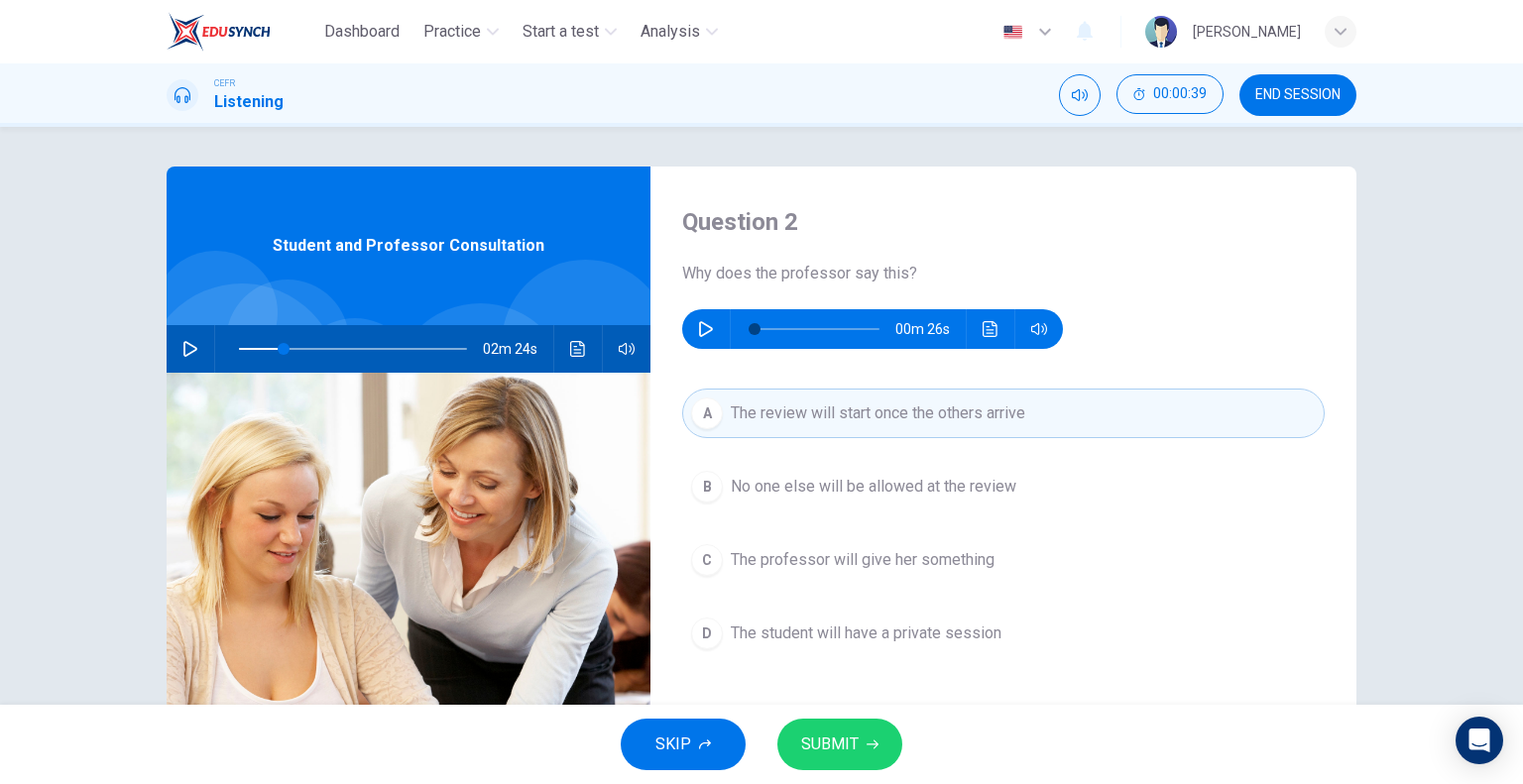 type on "20" 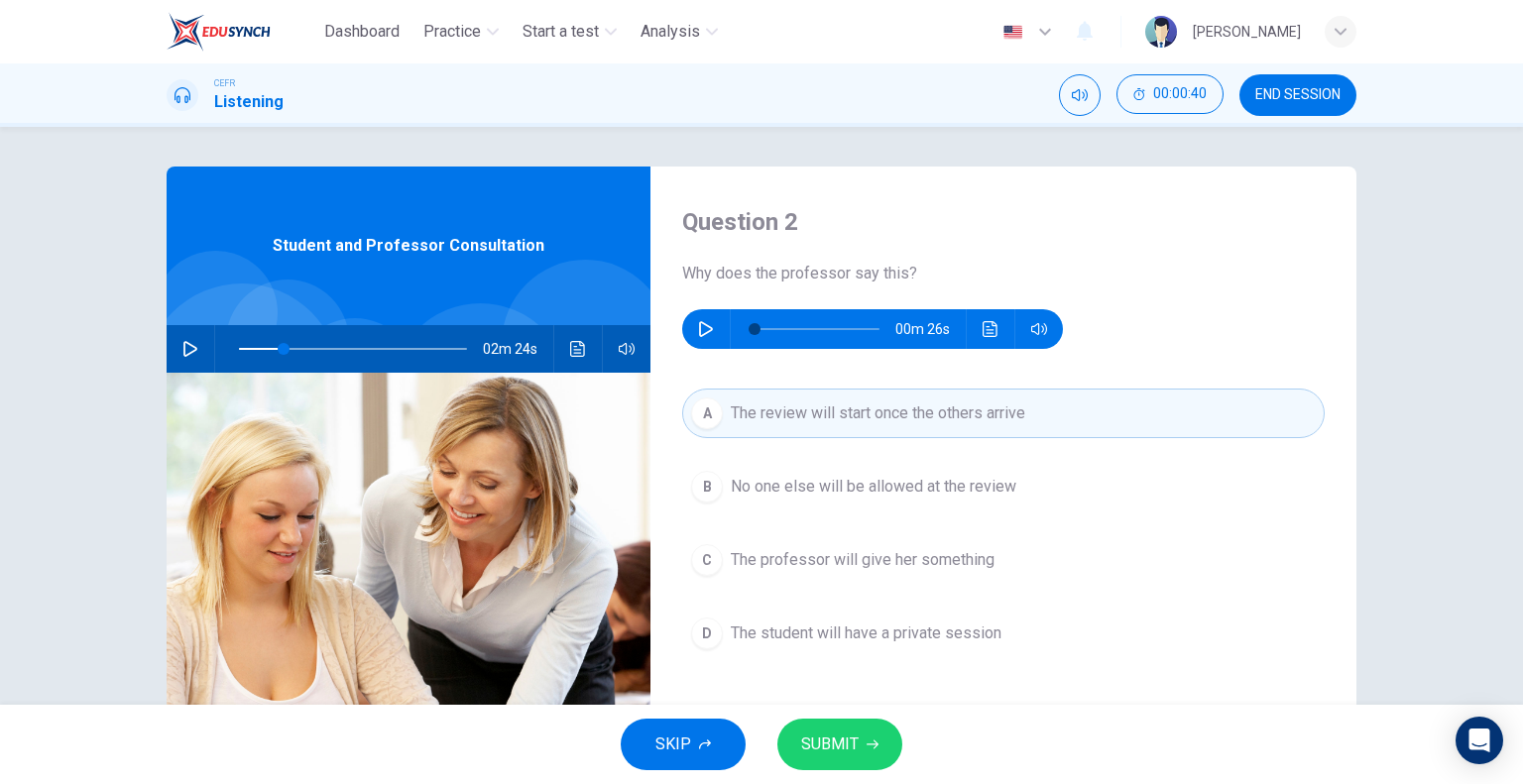 click 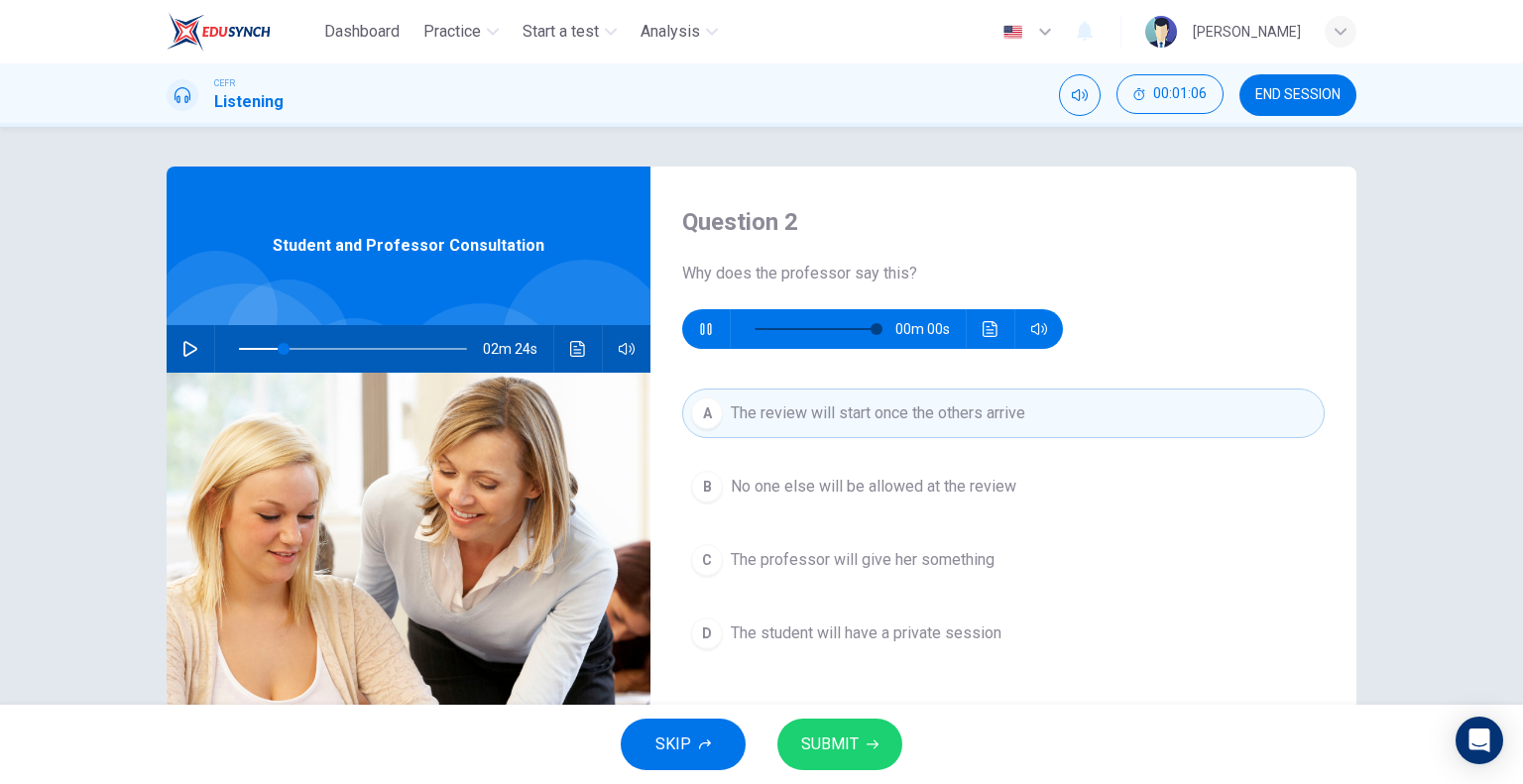 type on "0" 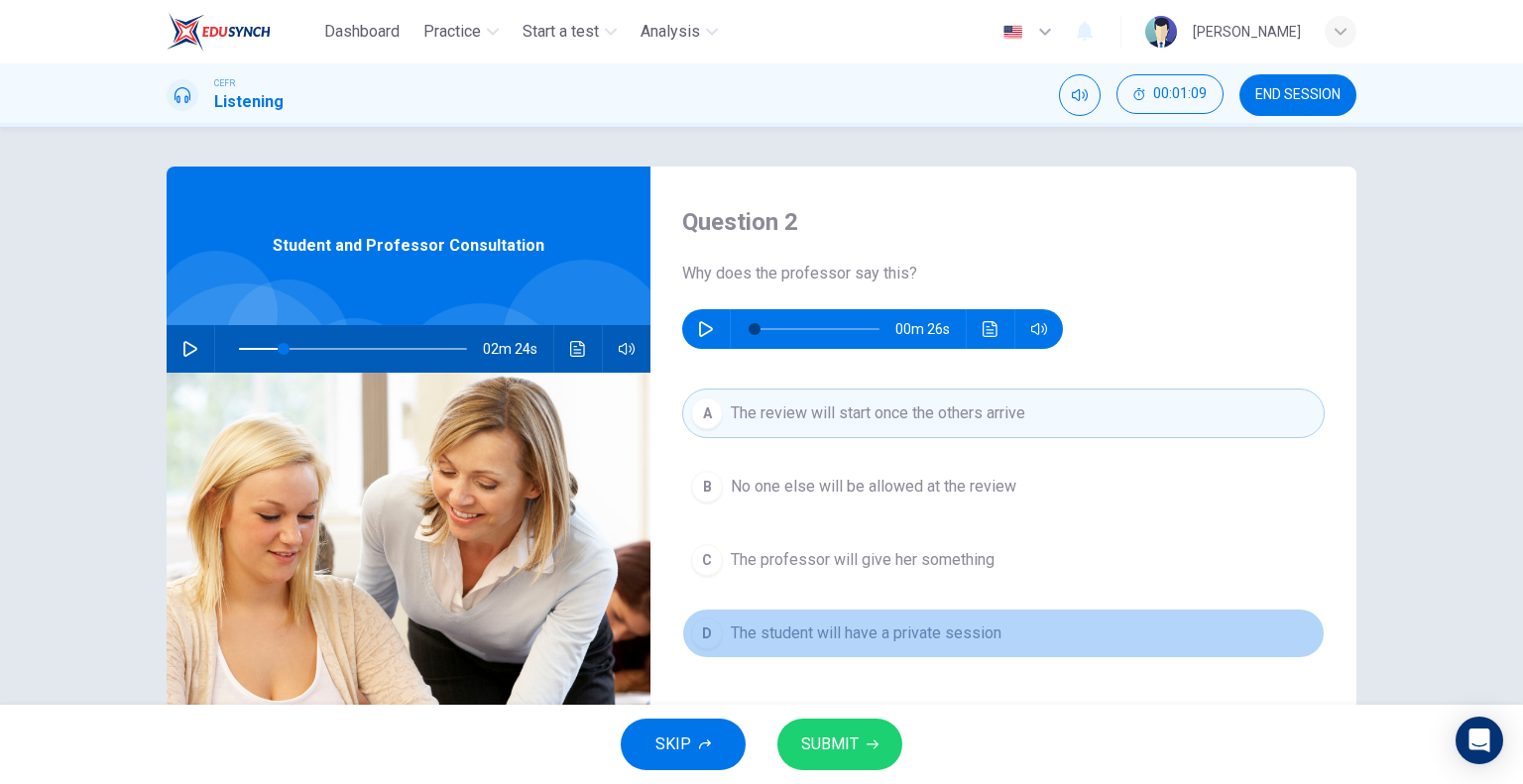 click on "The student will have a private session" at bounding box center (866, 633) 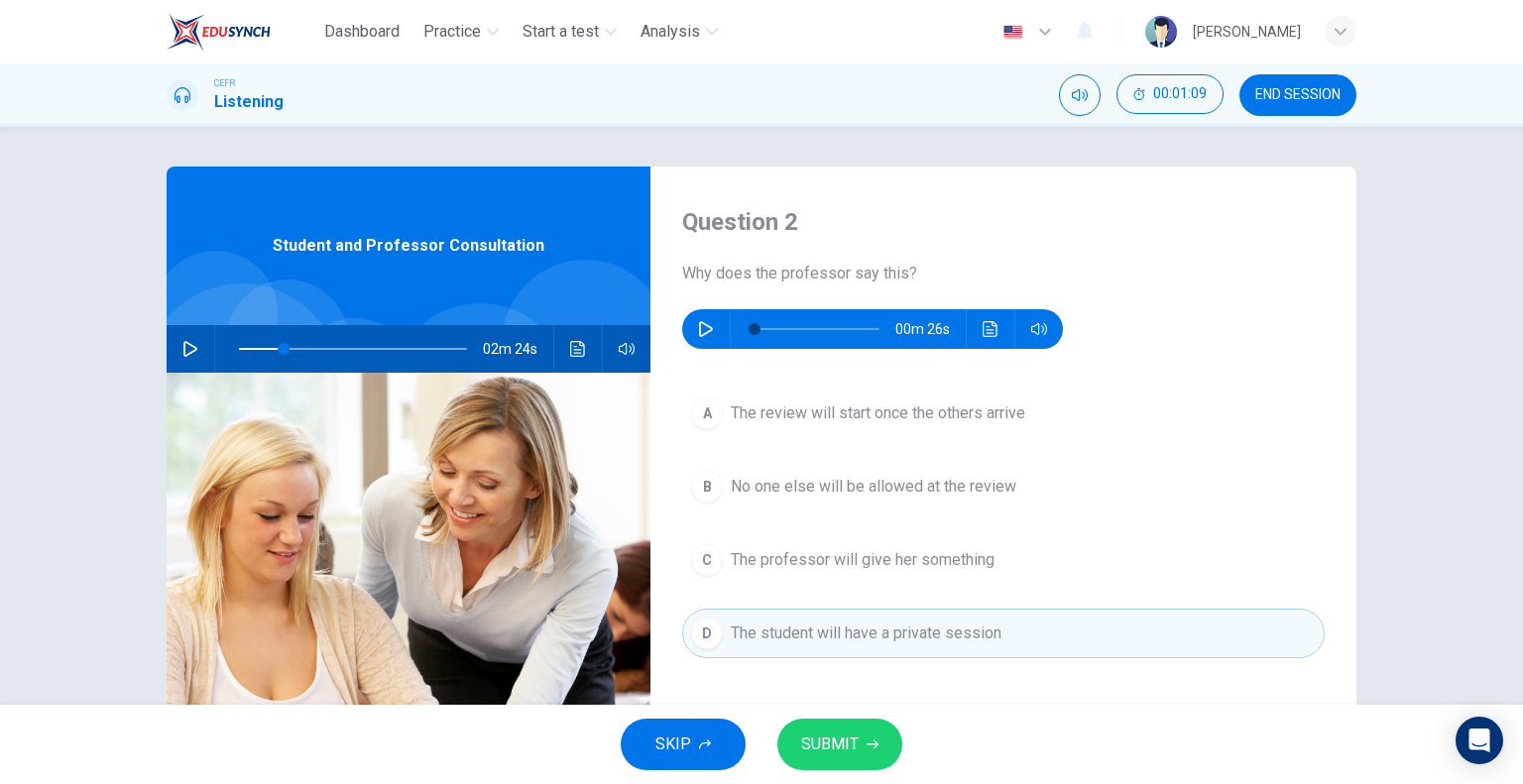 click on "SKIP SUBMIT" at bounding box center (762, 744) 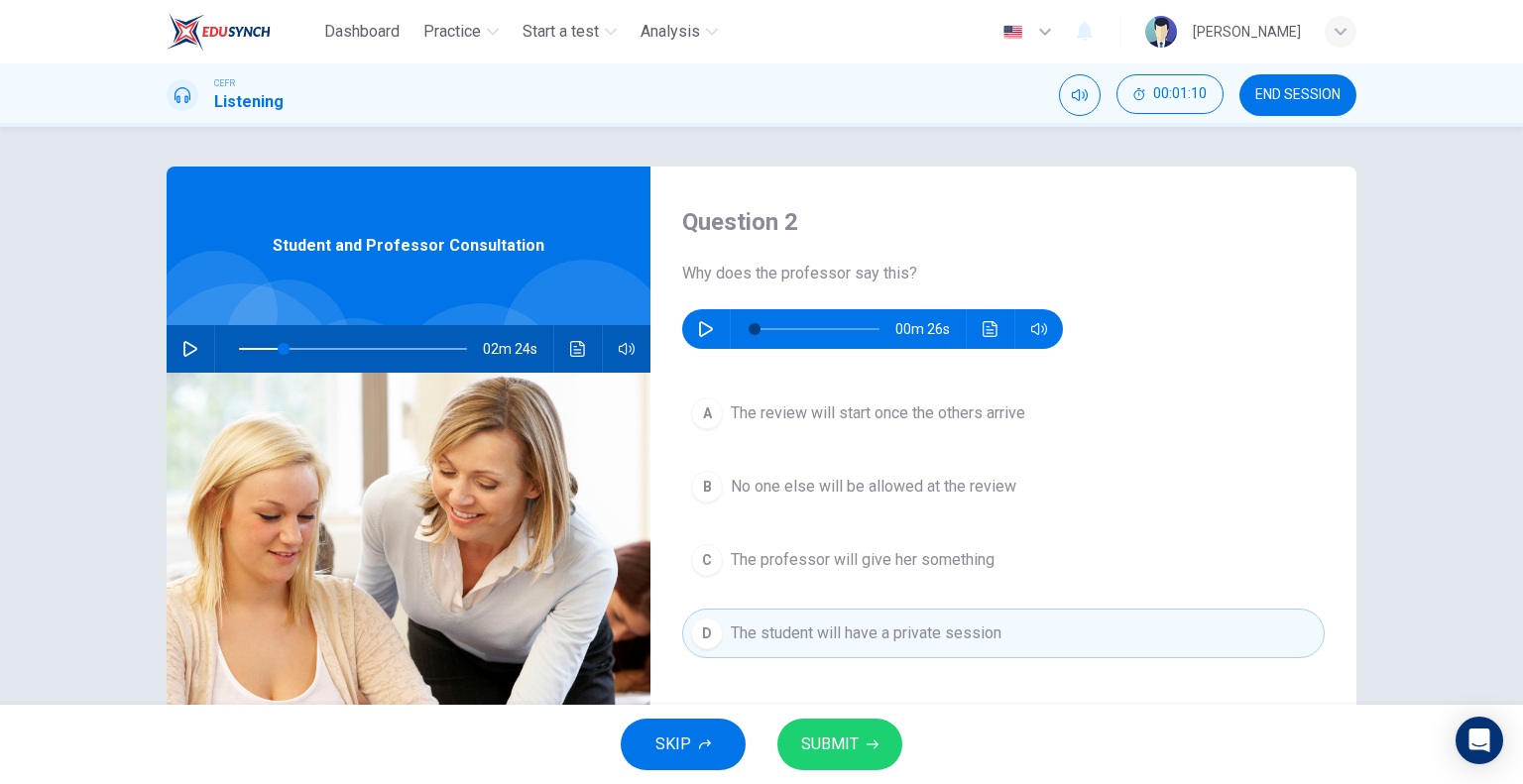 click on "SUBMIT" at bounding box center (830, 744) 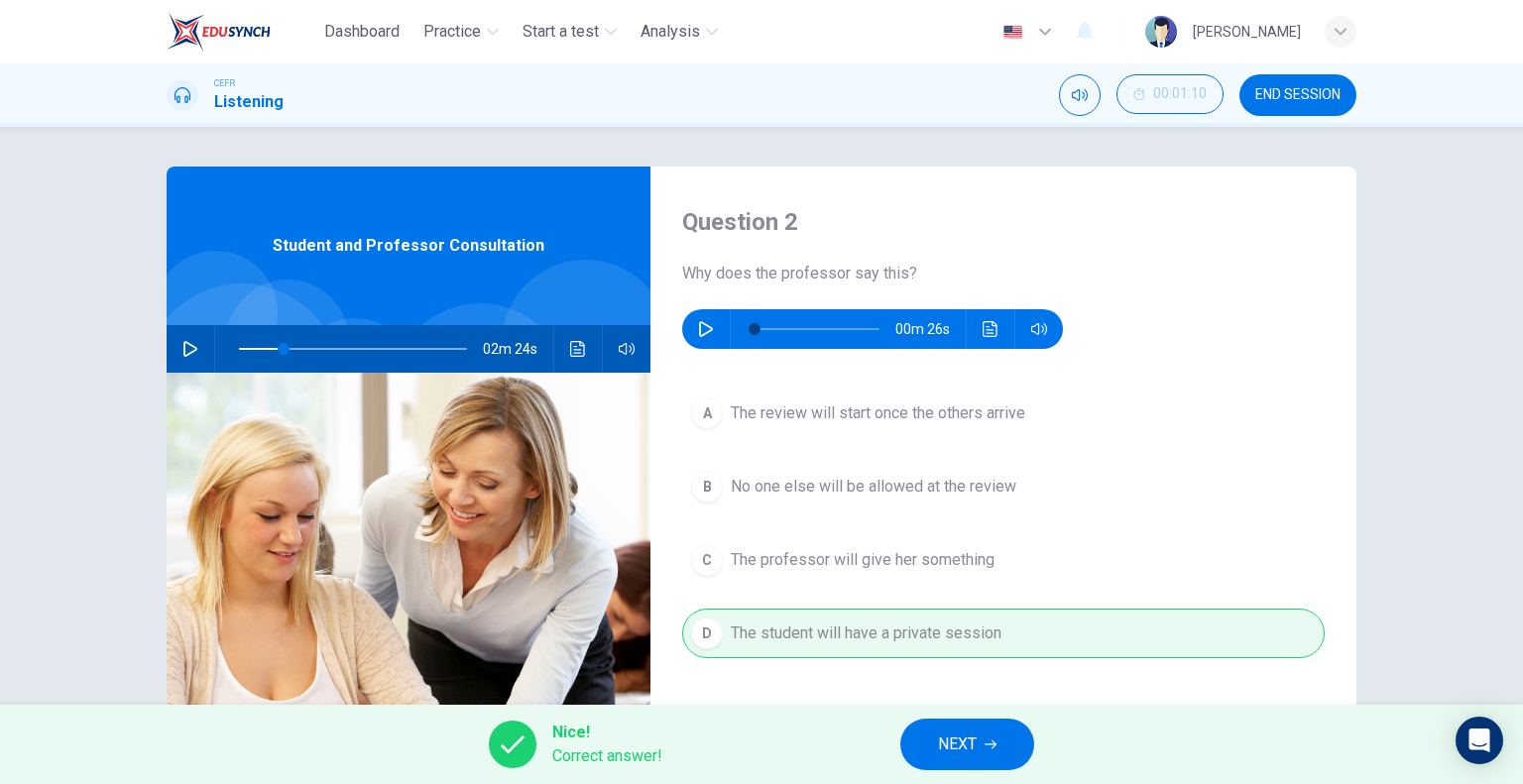 click on "NEXT" at bounding box center [967, 744] 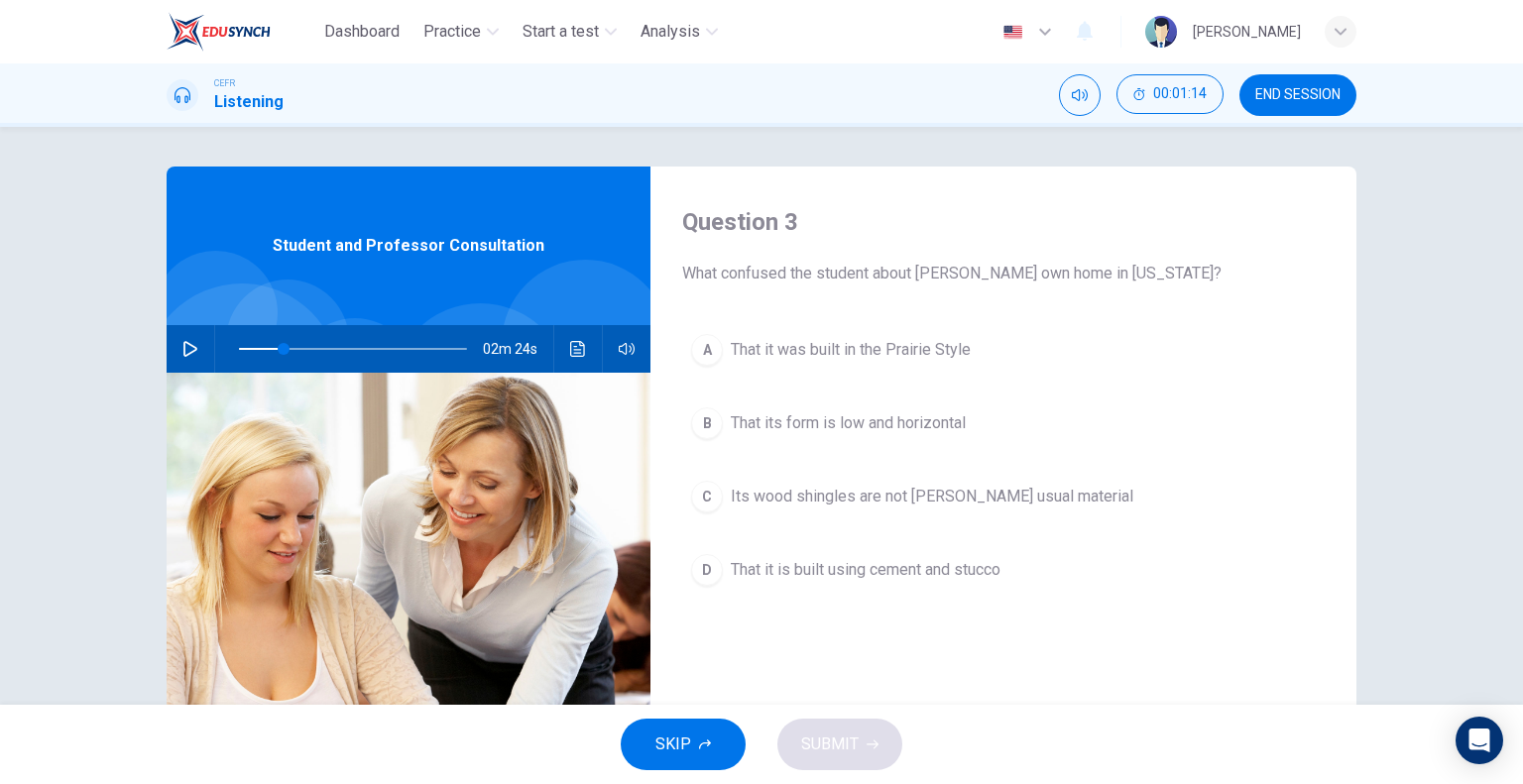 click at bounding box center (349, 349) 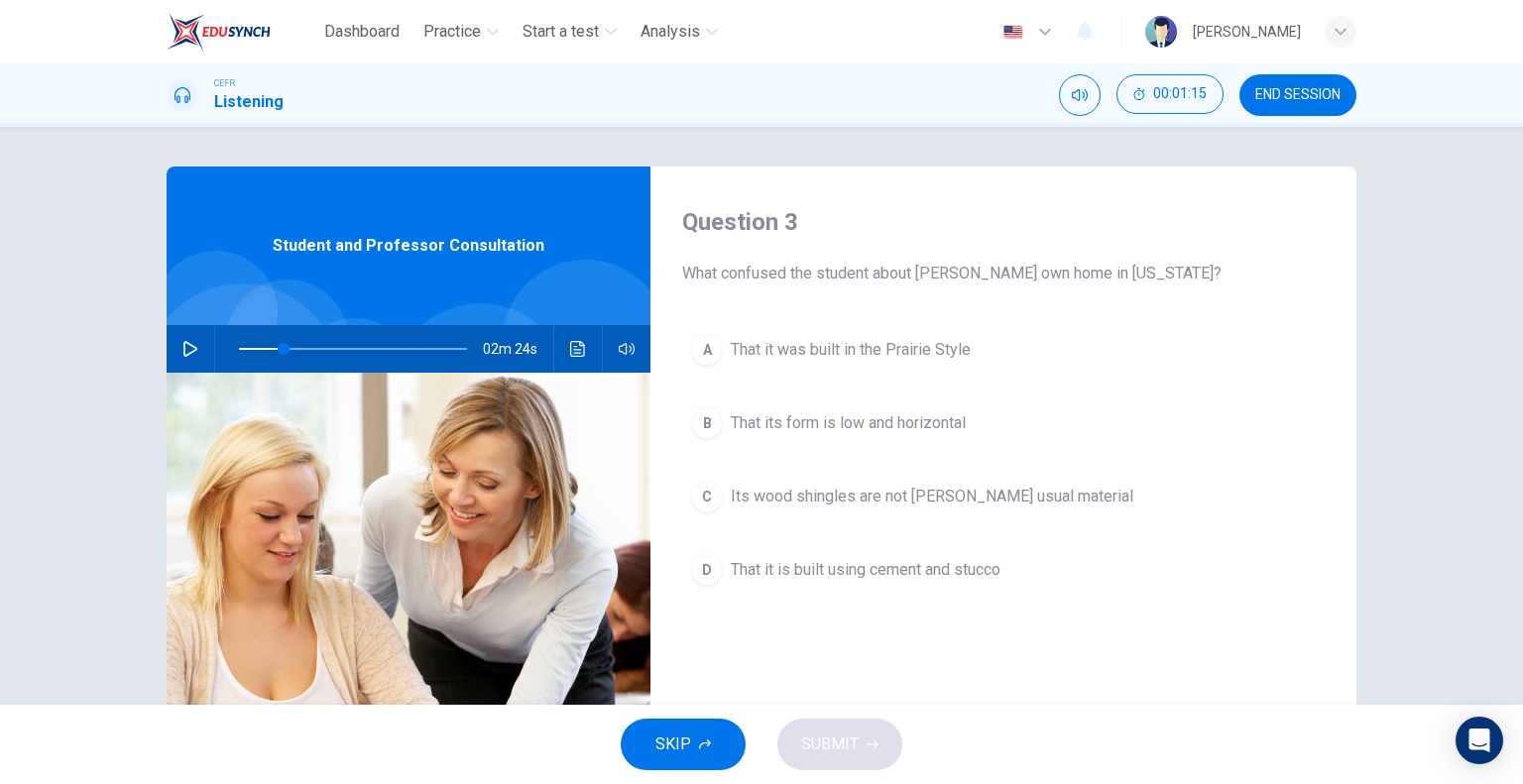 click at bounding box center [190, 349] 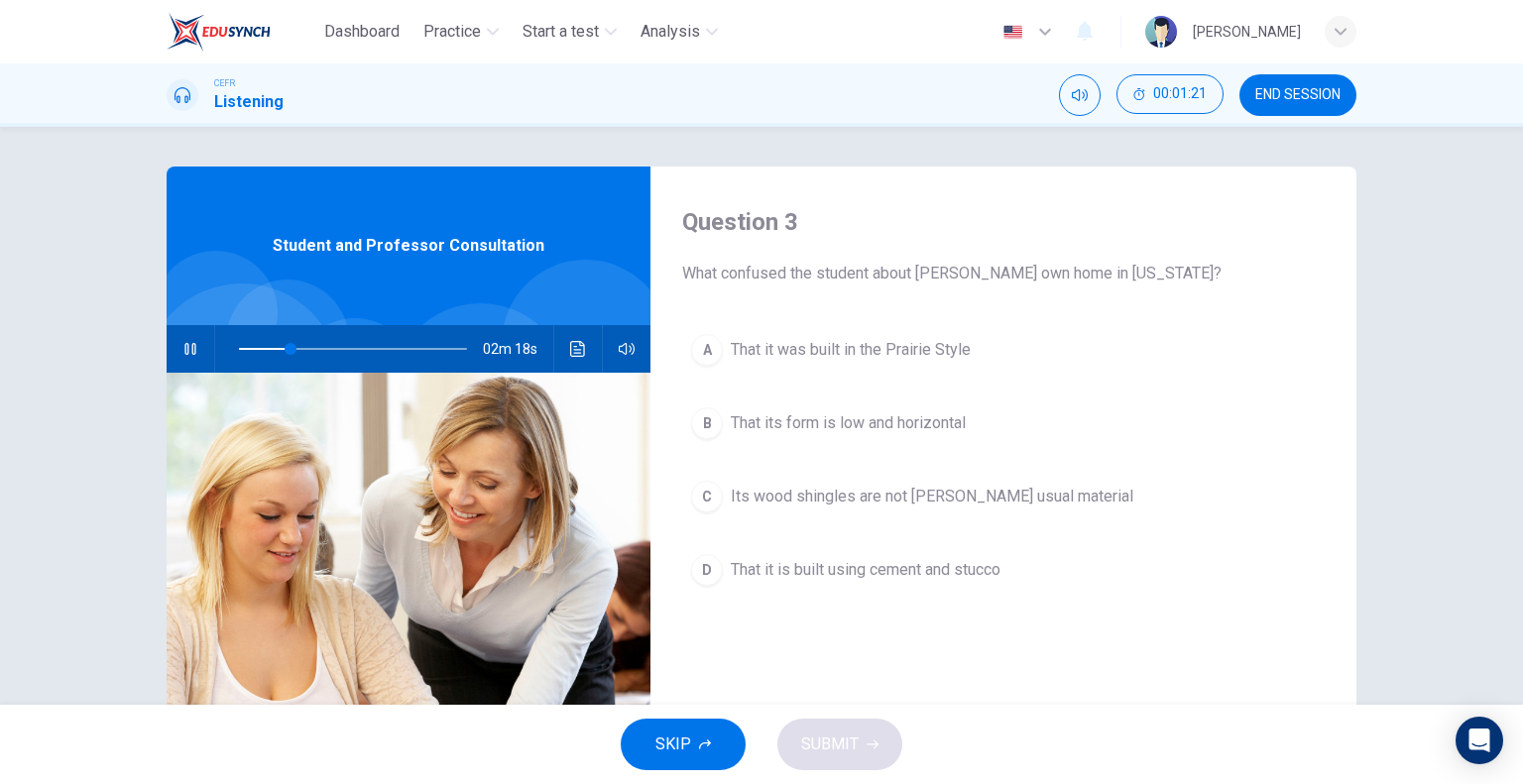 click on "C Its wood shingles are not [PERSON_NAME] usual material" at bounding box center (1003, 497) 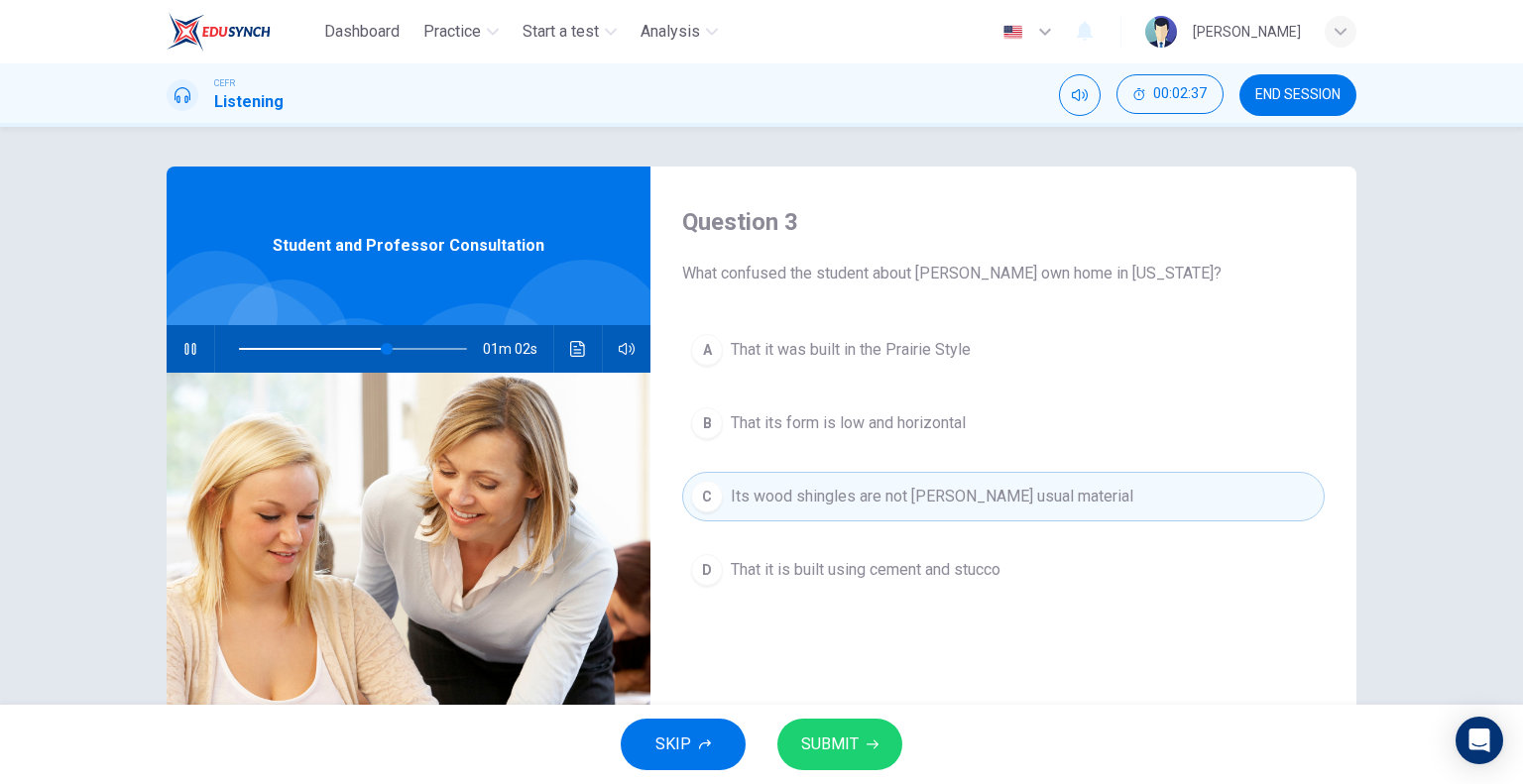 click at bounding box center (190, 349) 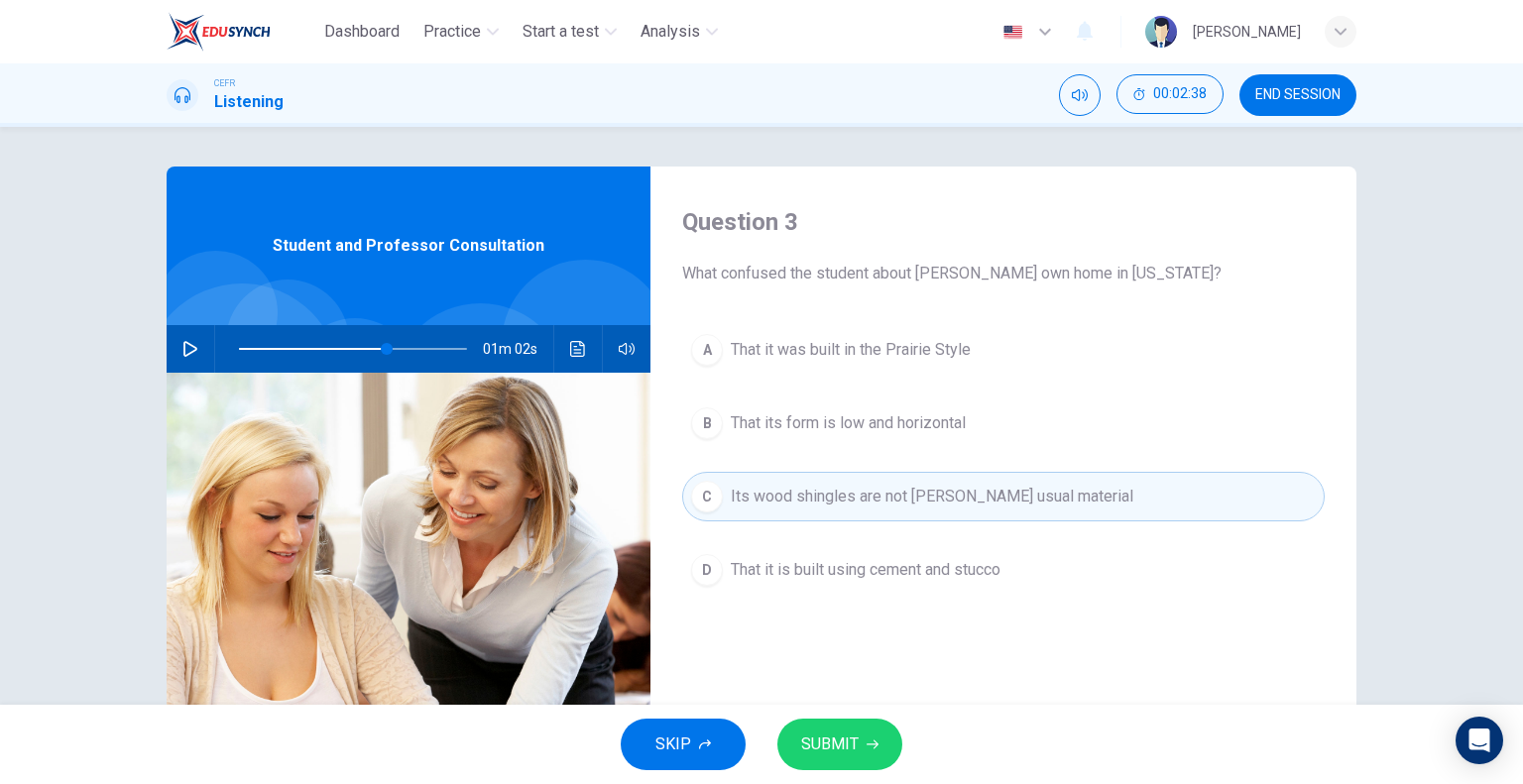 click 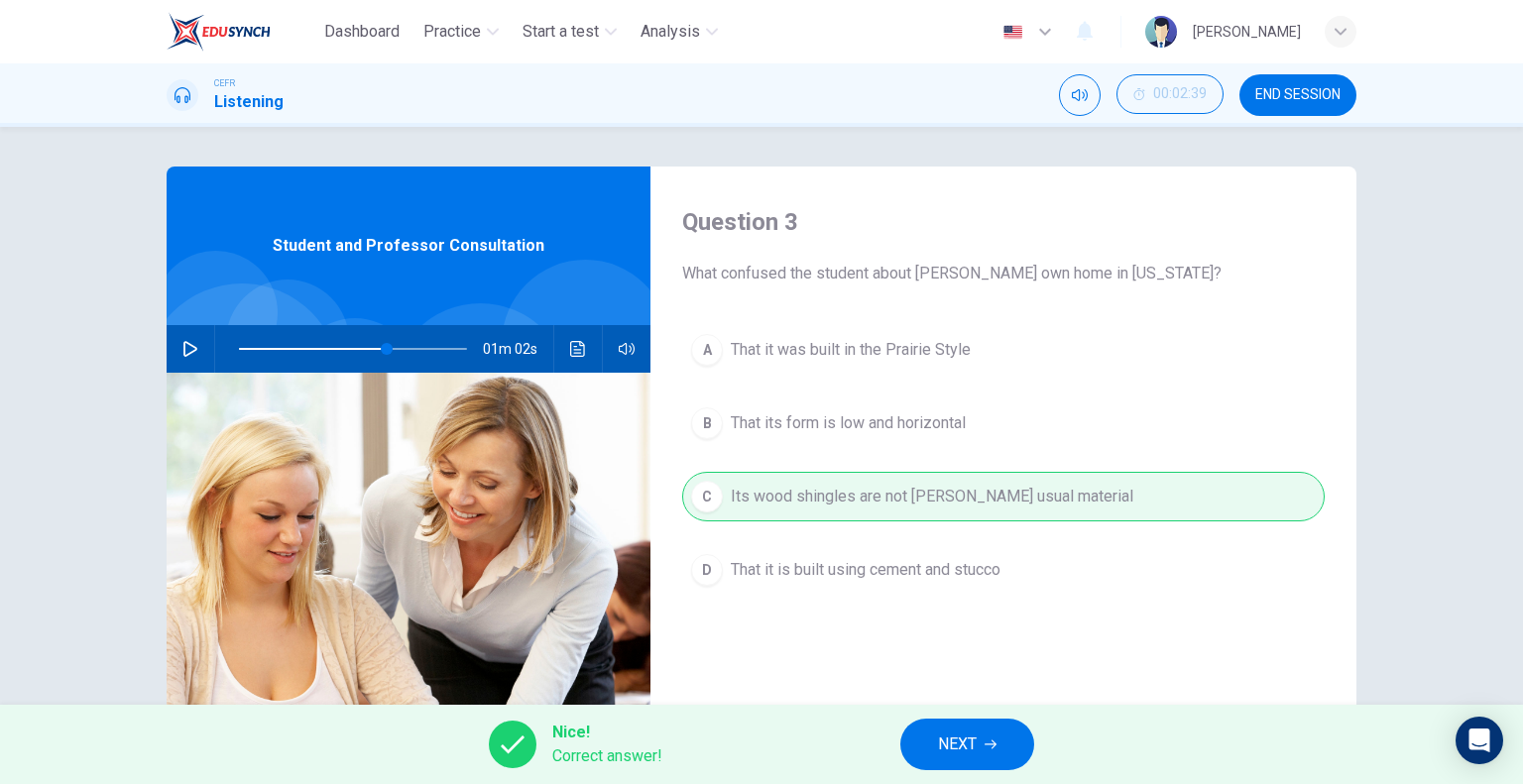 click on "NEXT" at bounding box center [957, 744] 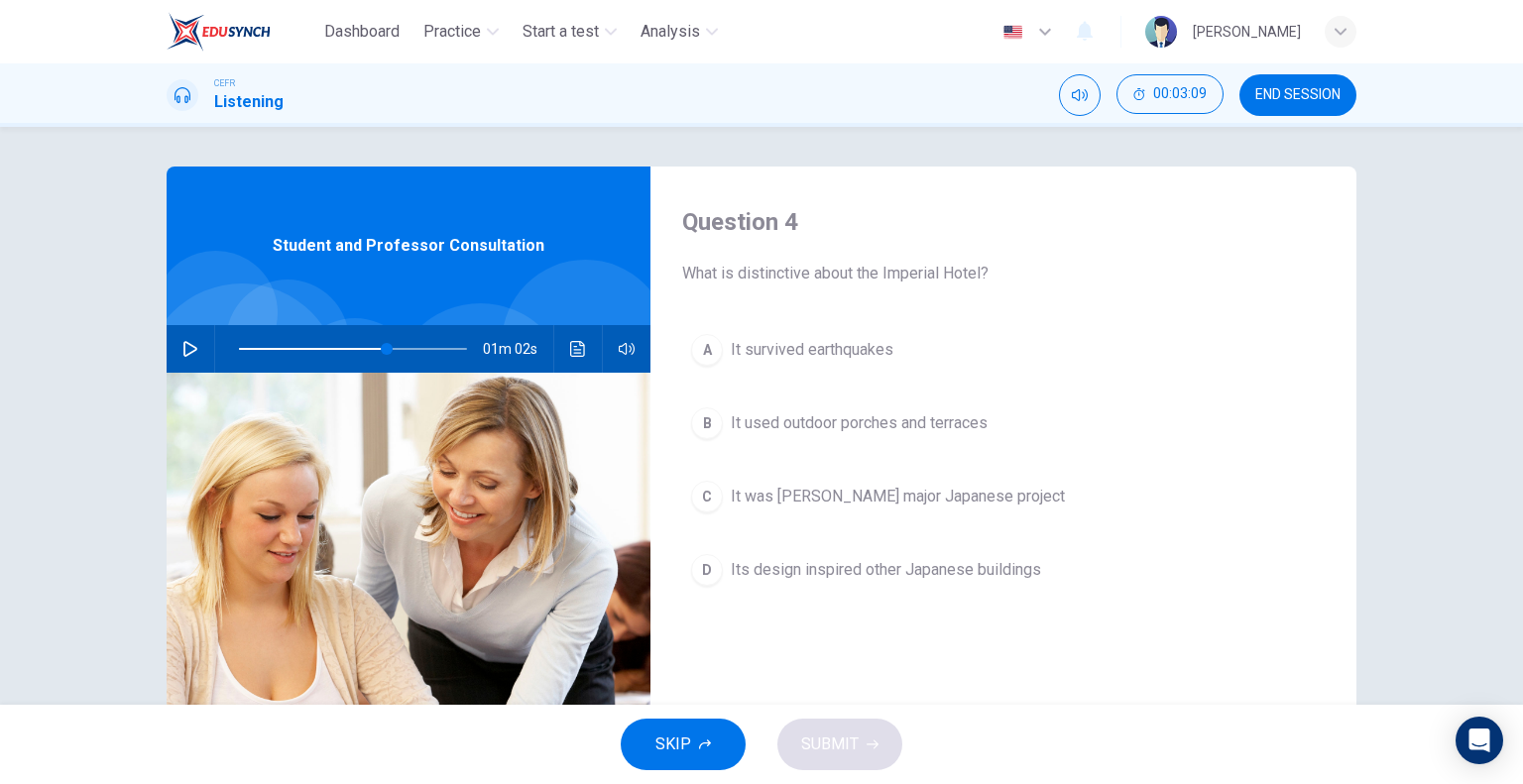 click 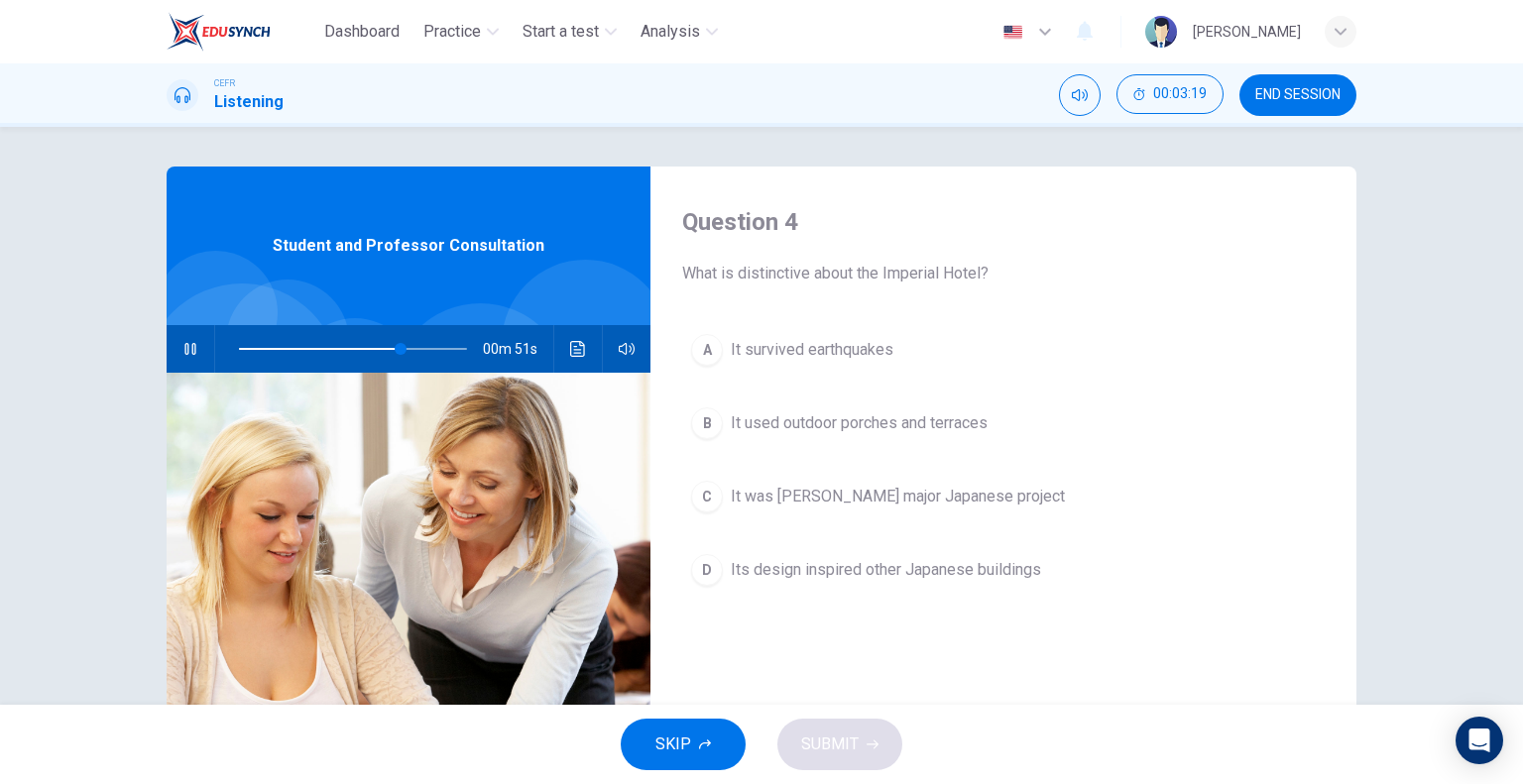 click on "It was [PERSON_NAME] major Japanese project" at bounding box center (897, 497) 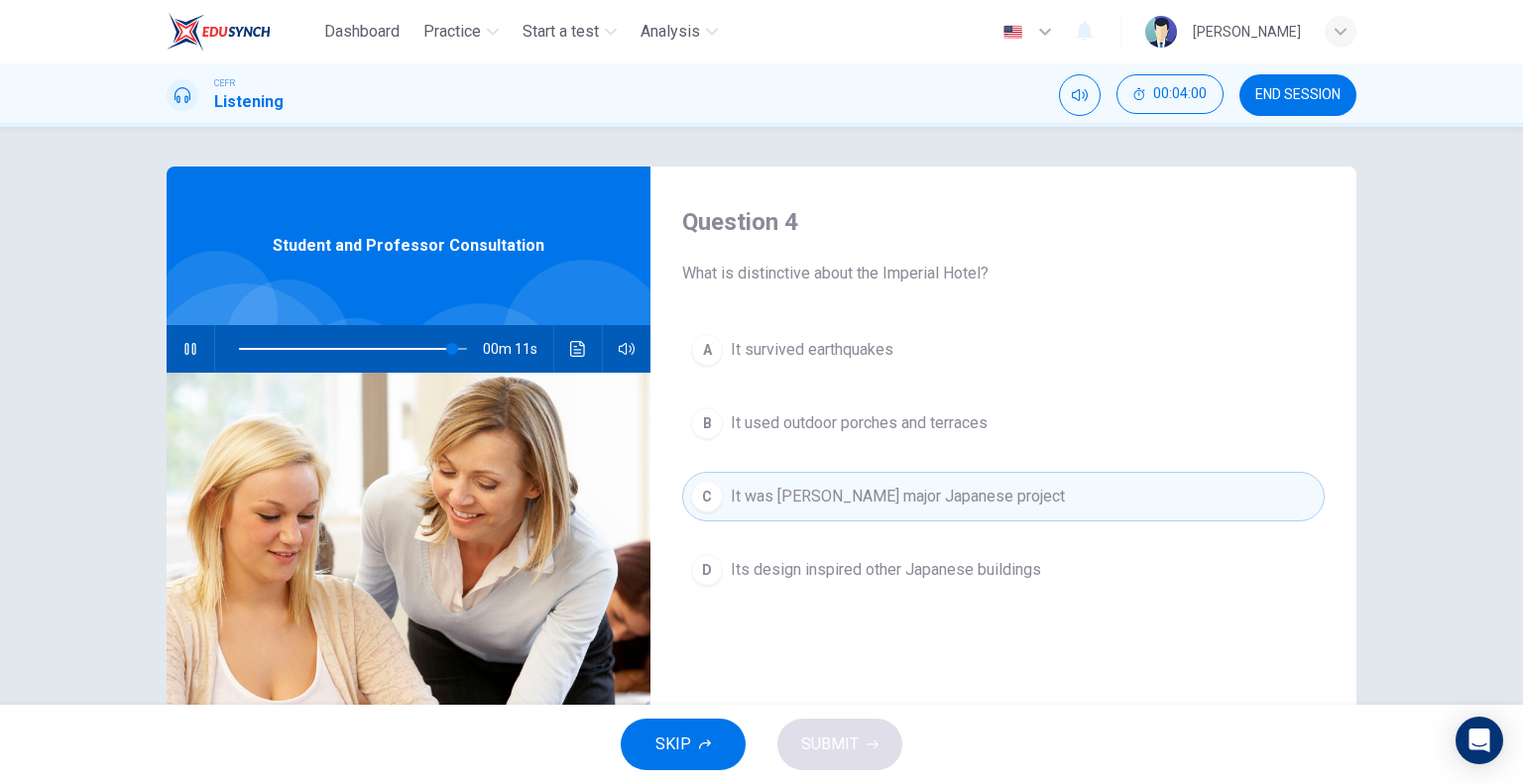 click on "It survived earthquakes" at bounding box center (812, 350) 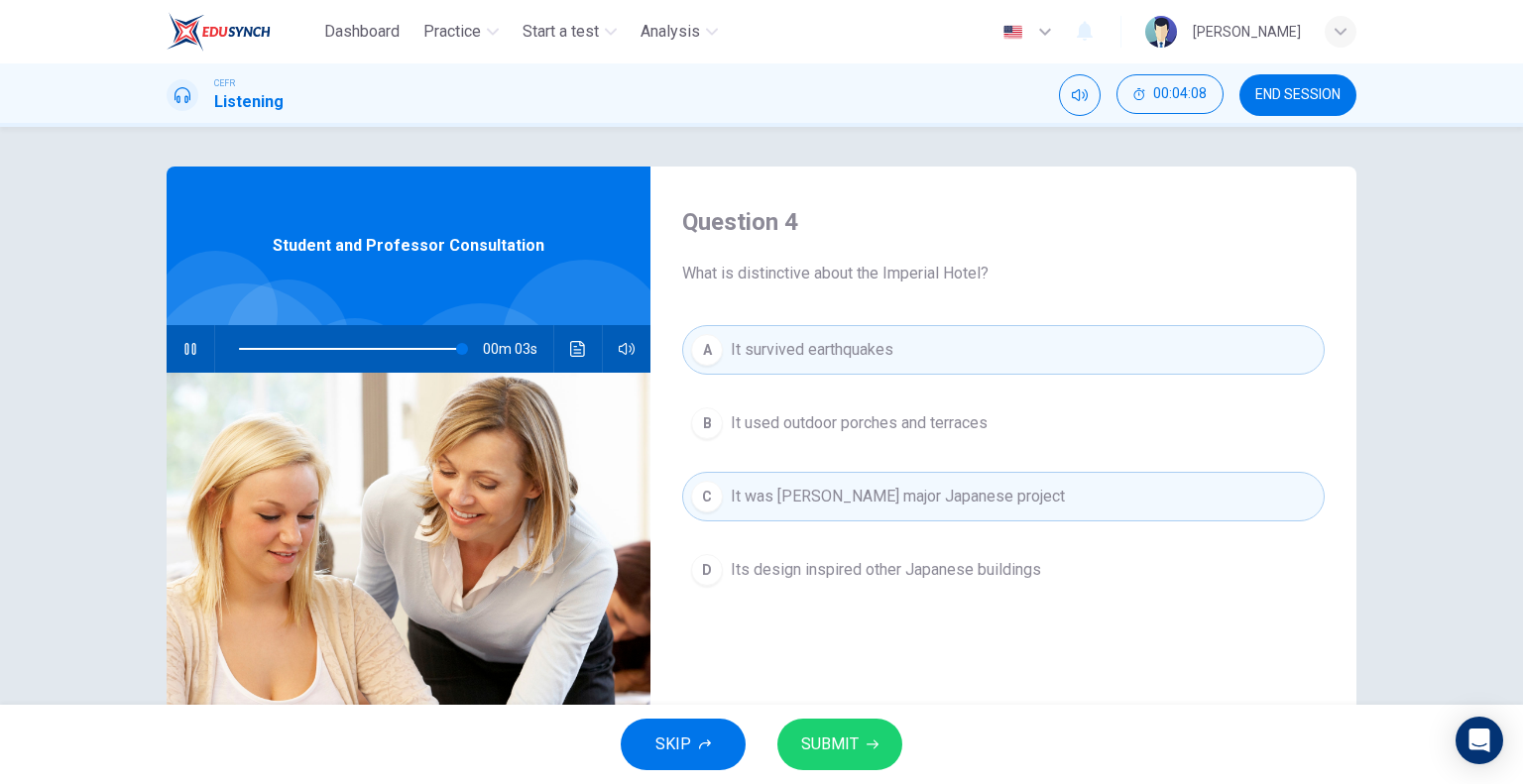 click on "SUBMIT" at bounding box center (840, 744) 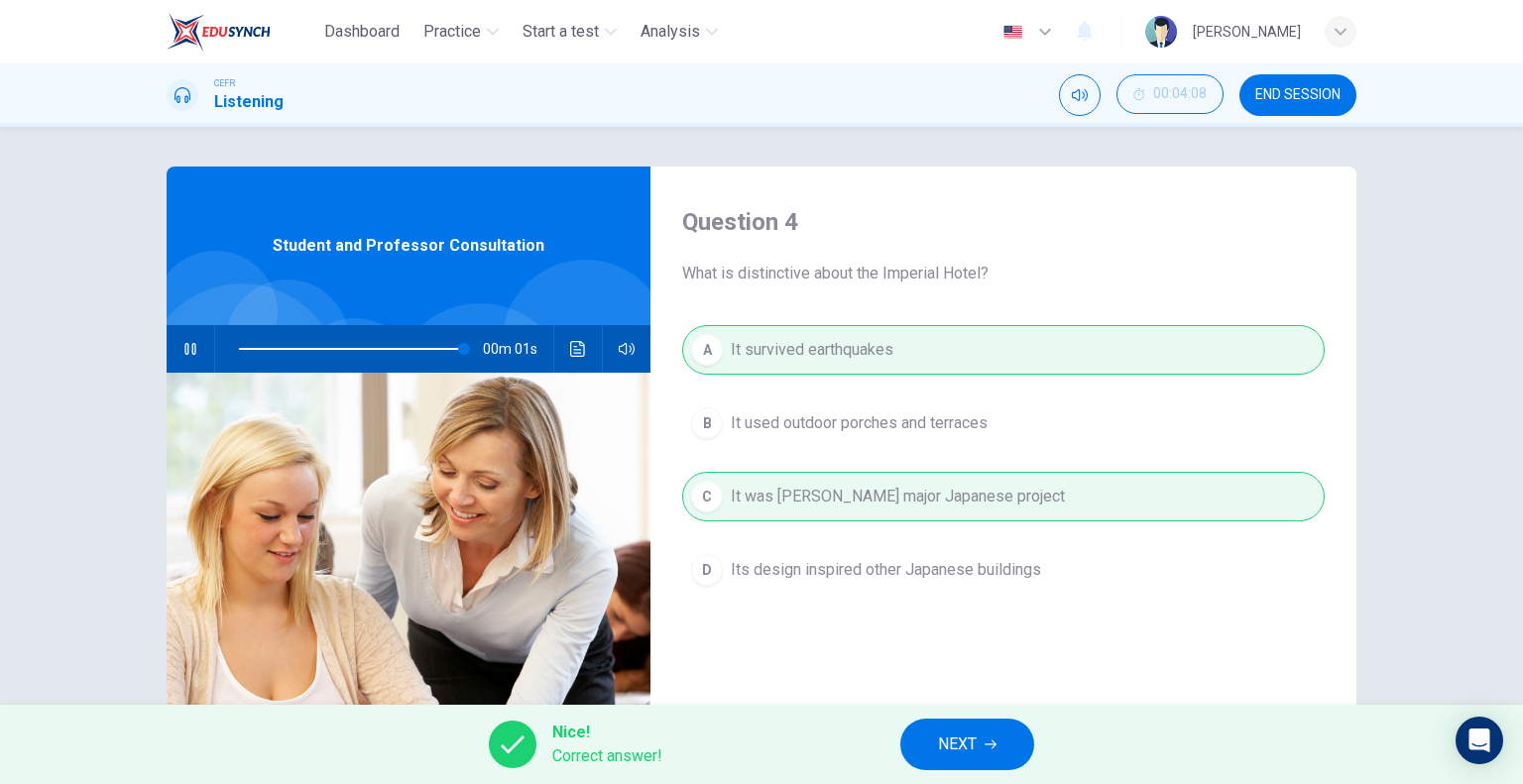type on "99" 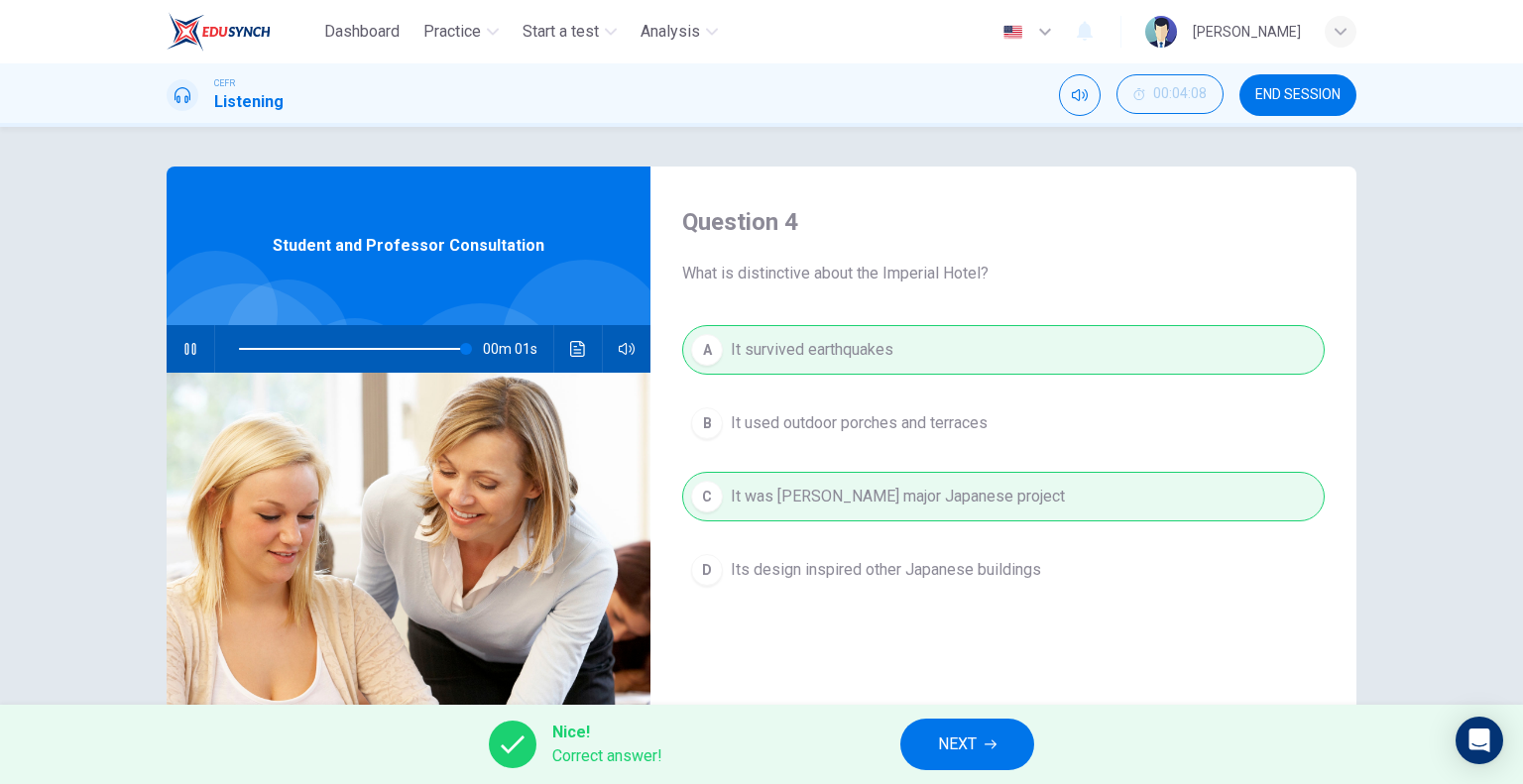 click on "NEXT" at bounding box center [957, 744] 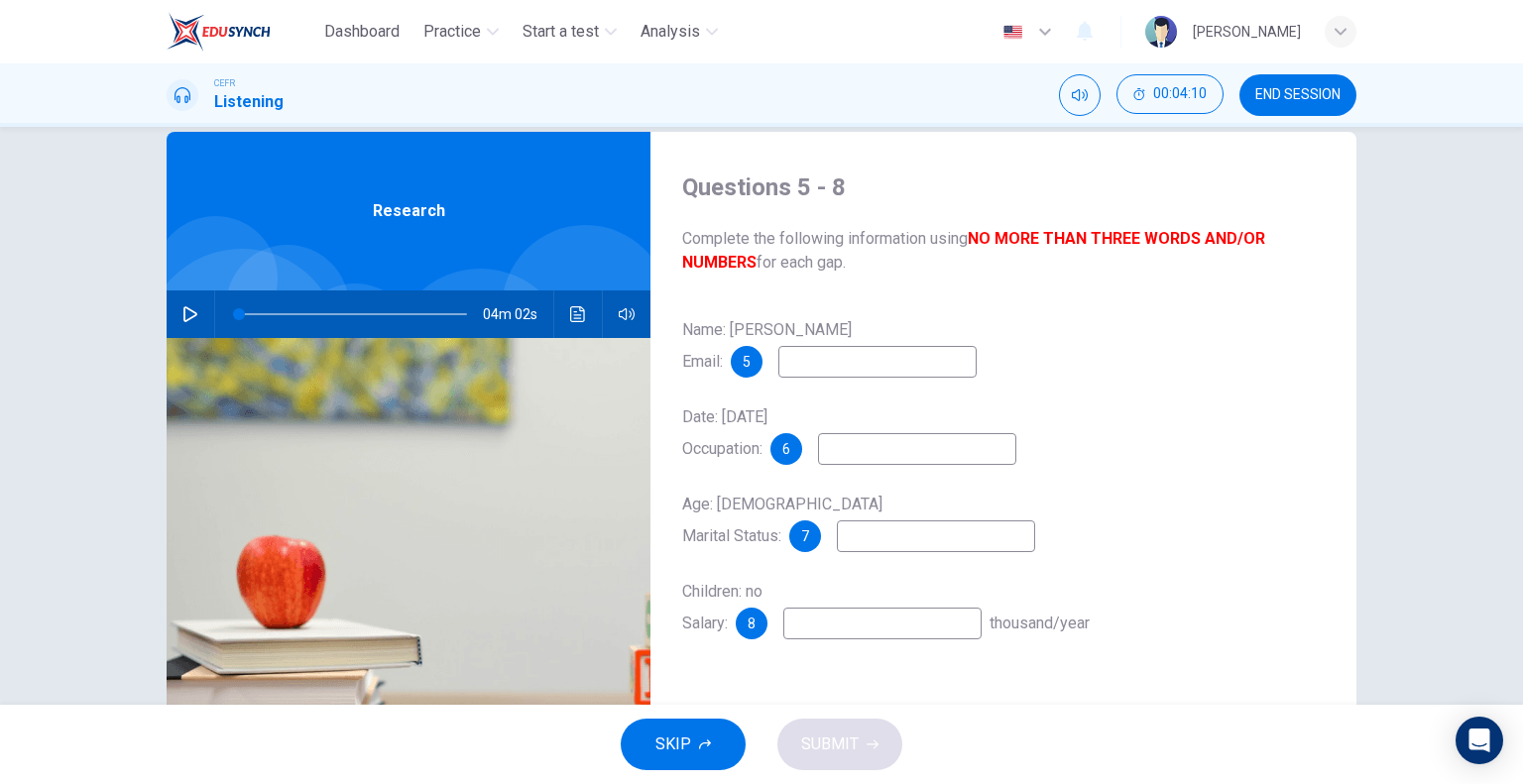 scroll, scrollTop: 0, scrollLeft: 0, axis: both 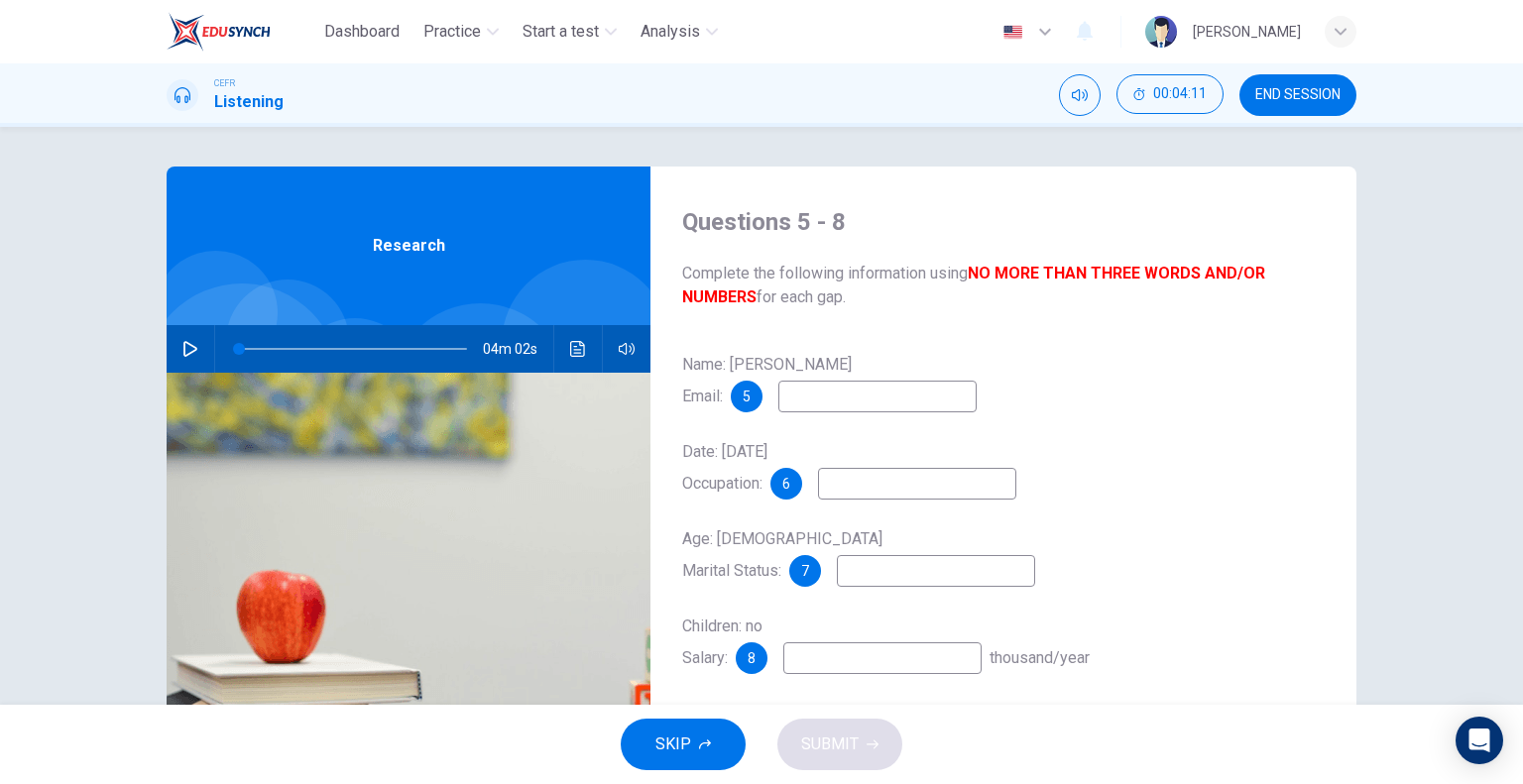 click 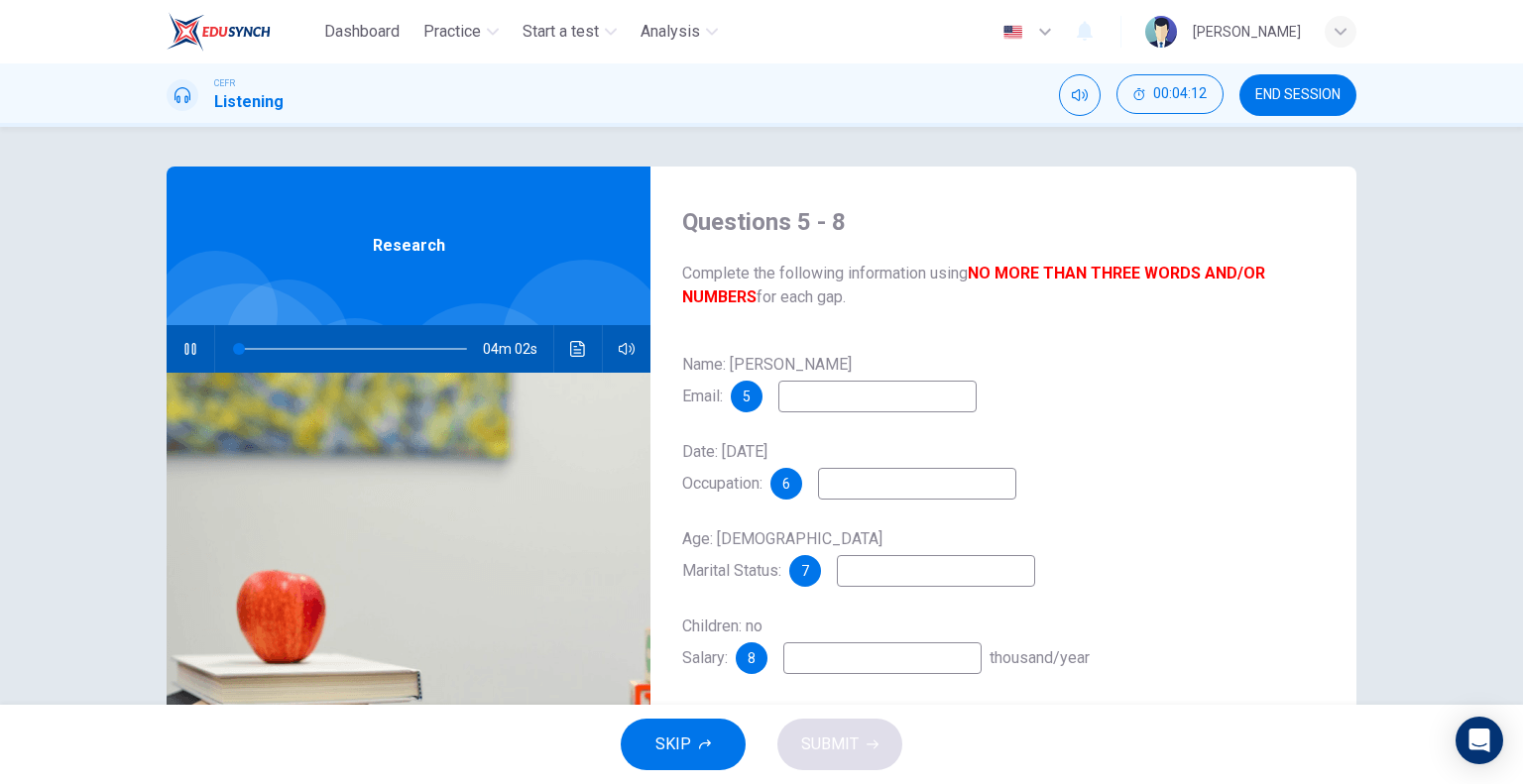 click at bounding box center [878, 396] 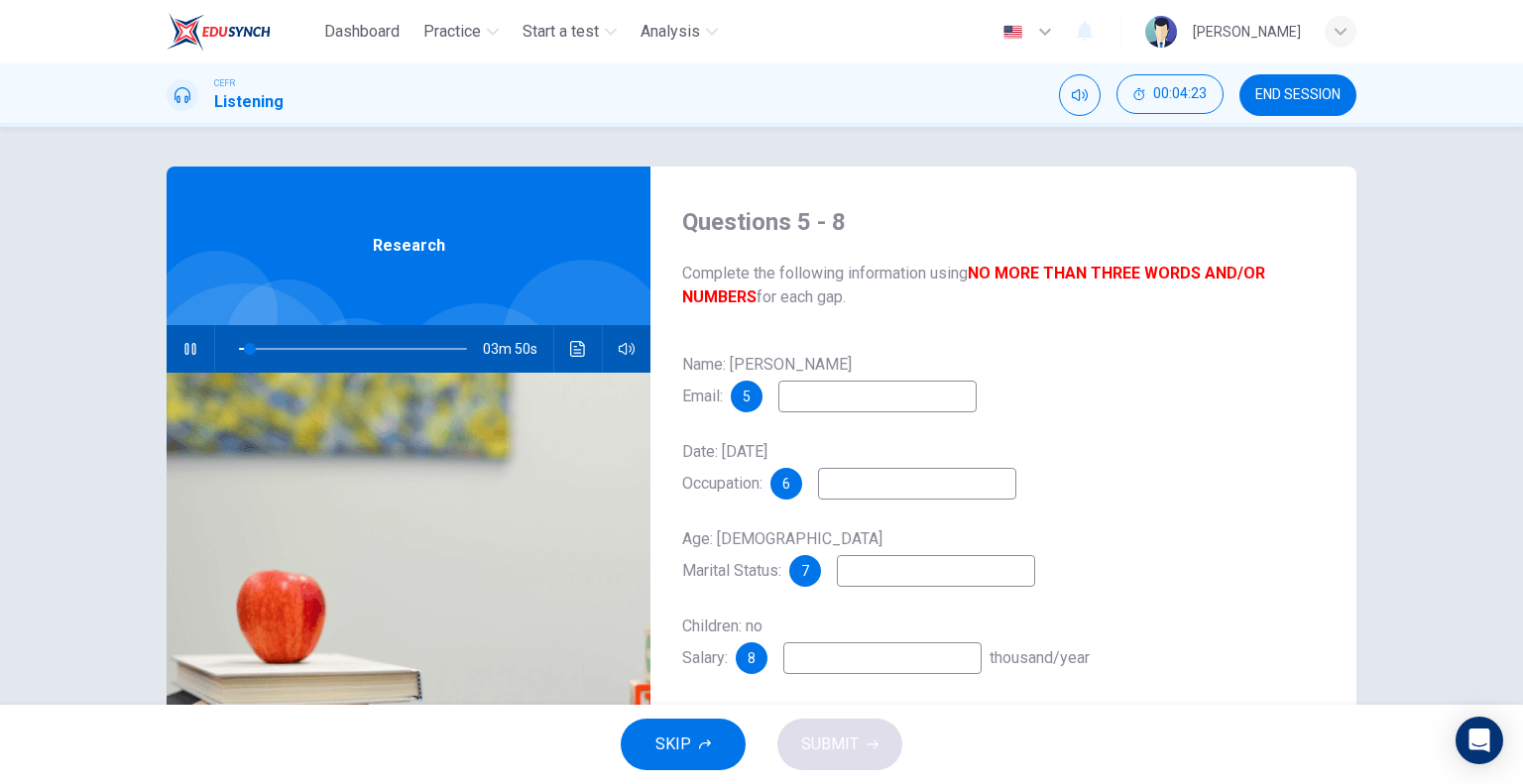 click on "Name: [PERSON_NAME]
Email:  5 Date: [DATE]
Occupation:  6 Age: [DEMOGRAPHIC_DATA]
Marital Status:  7 Children: no
Salary:  8  thousand/year" at bounding box center (1003, 531) 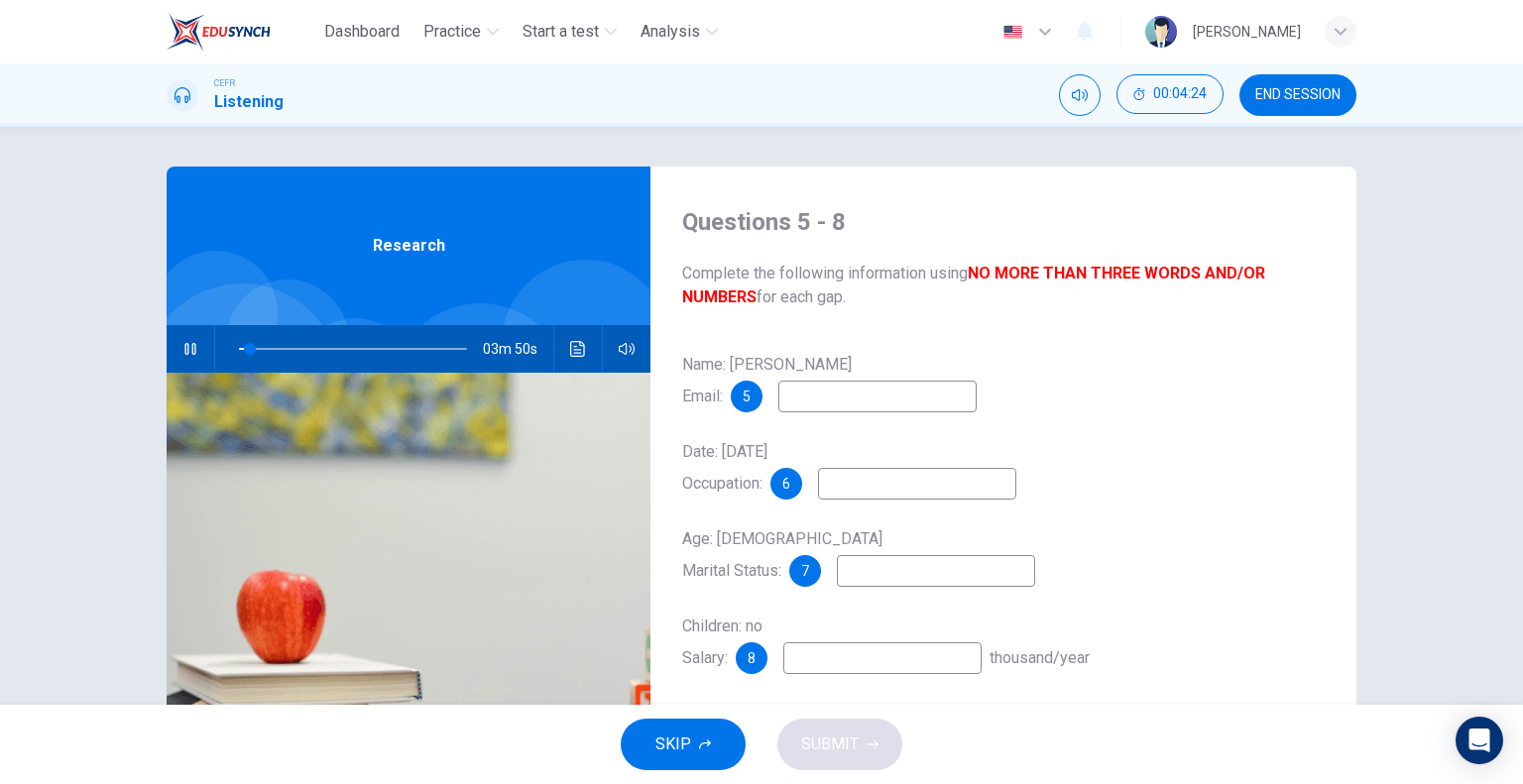 click at bounding box center [878, 396] 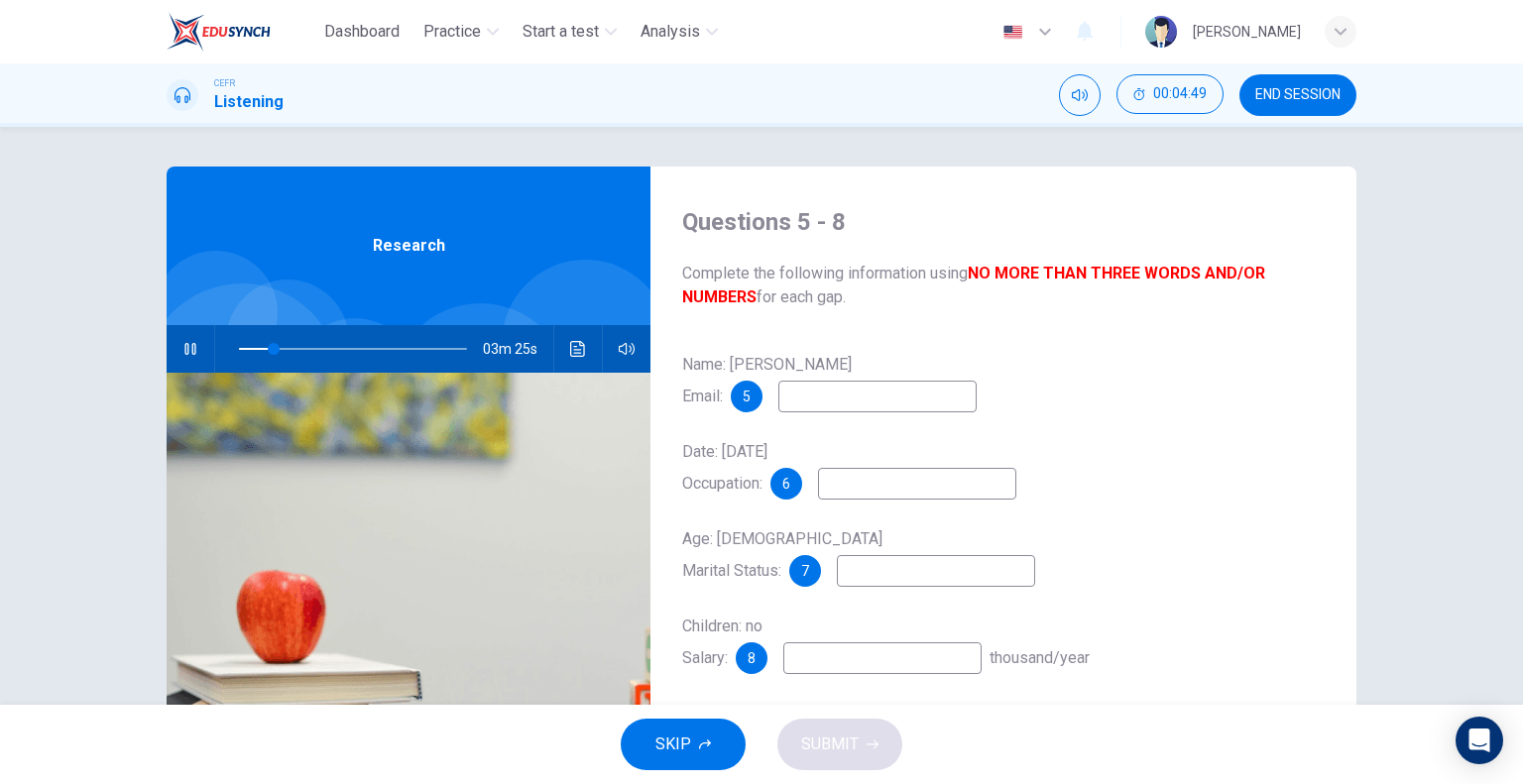 click at bounding box center [878, 396] 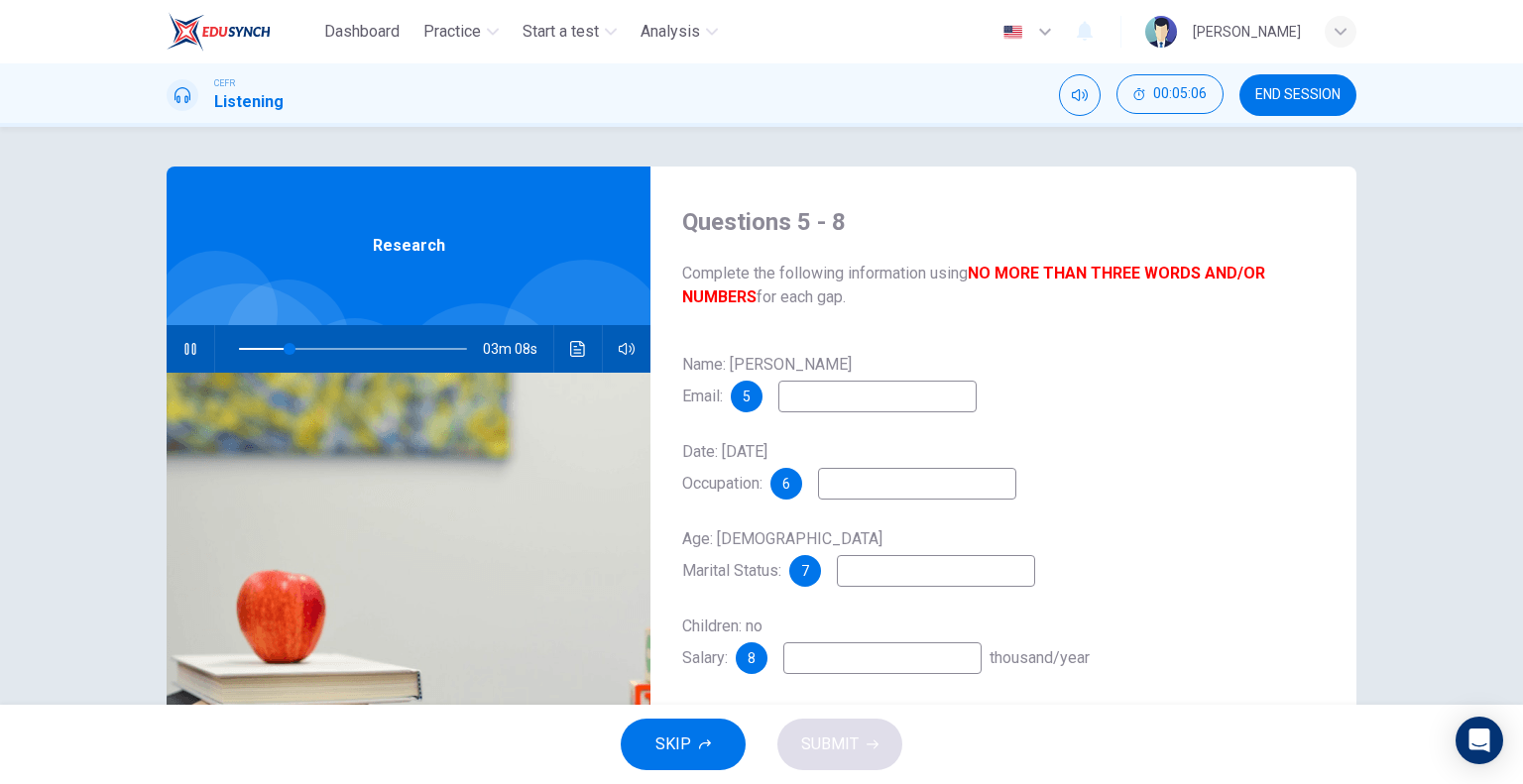 type on "23" 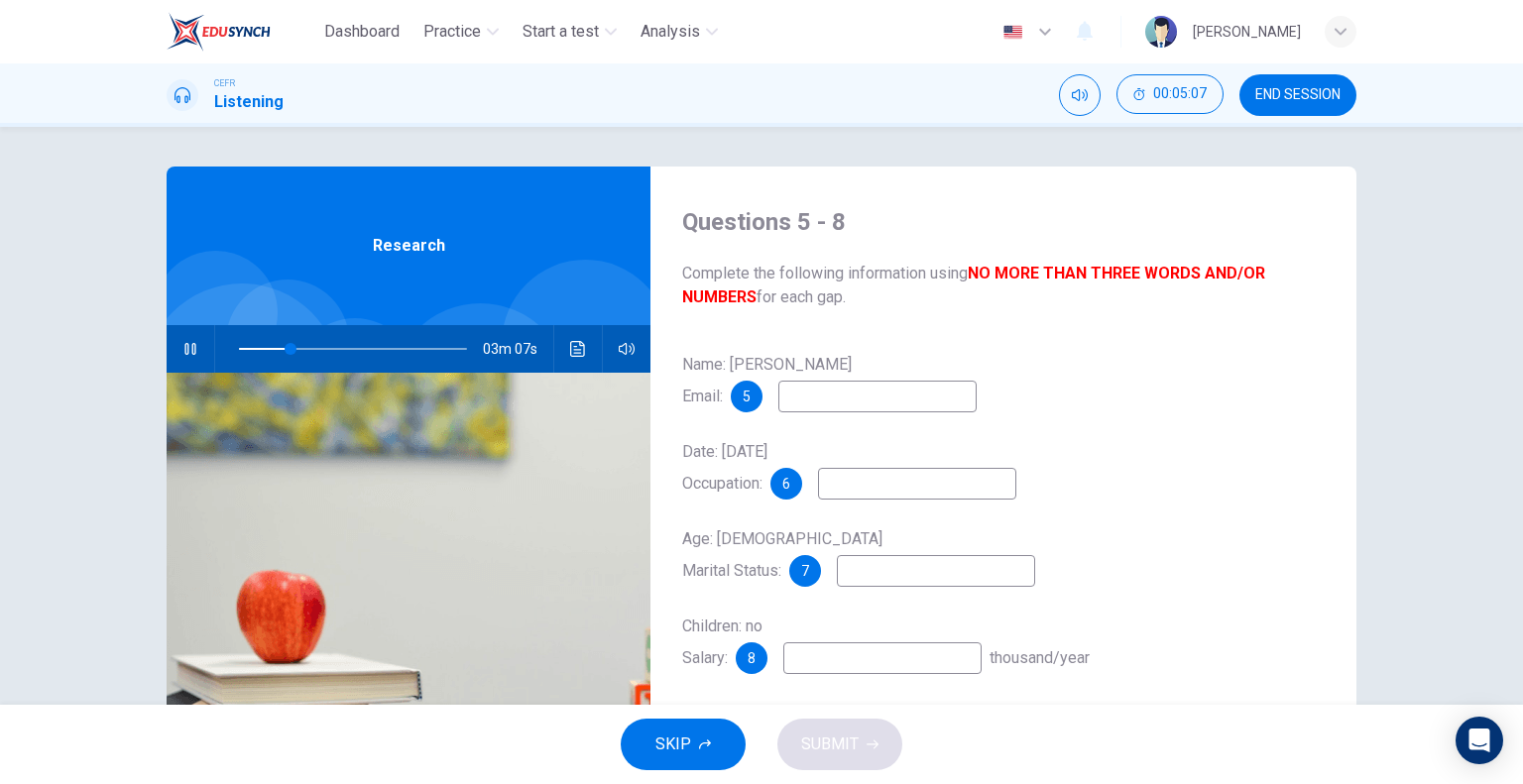 type on "w" 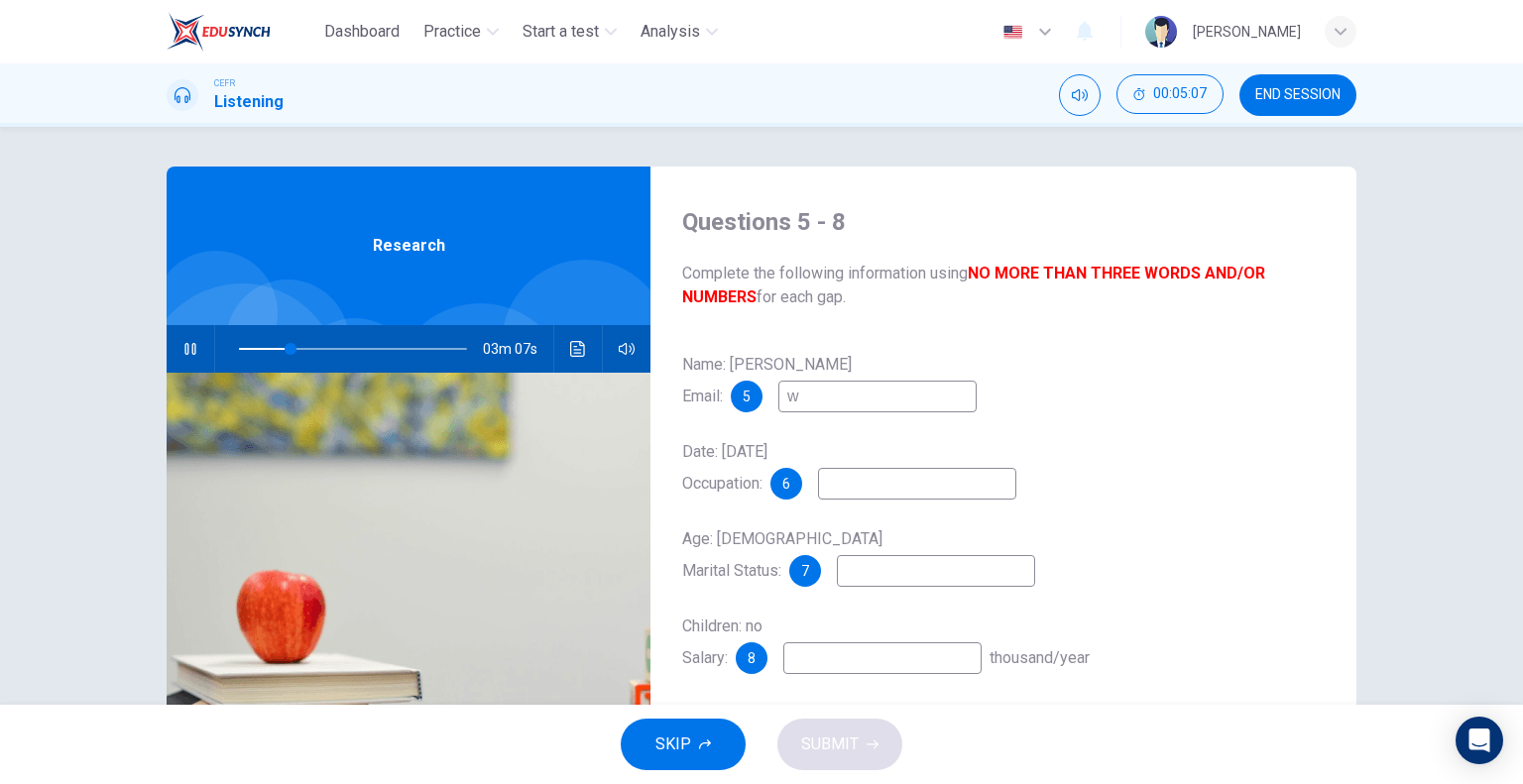 type on "23" 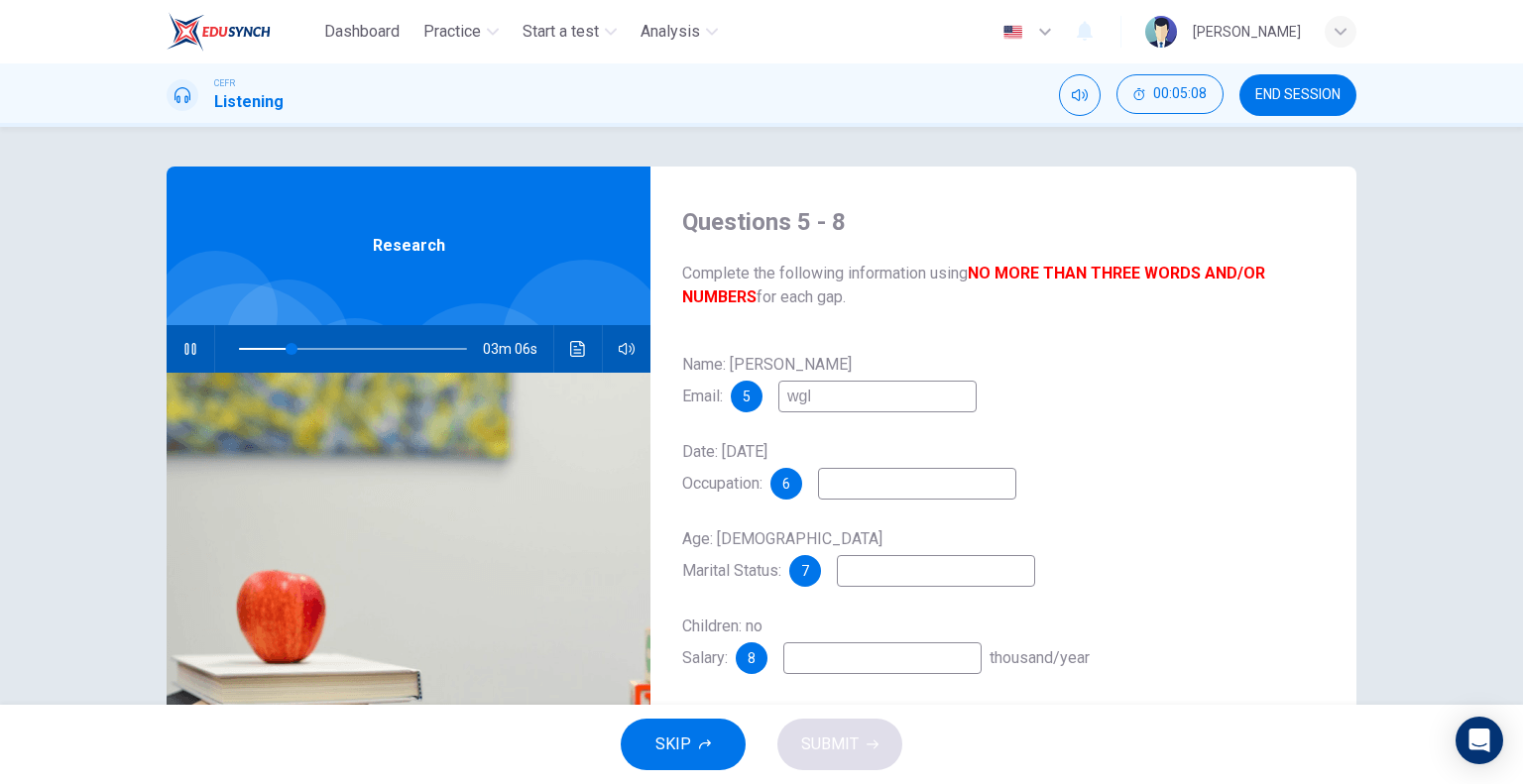type on "wgla" 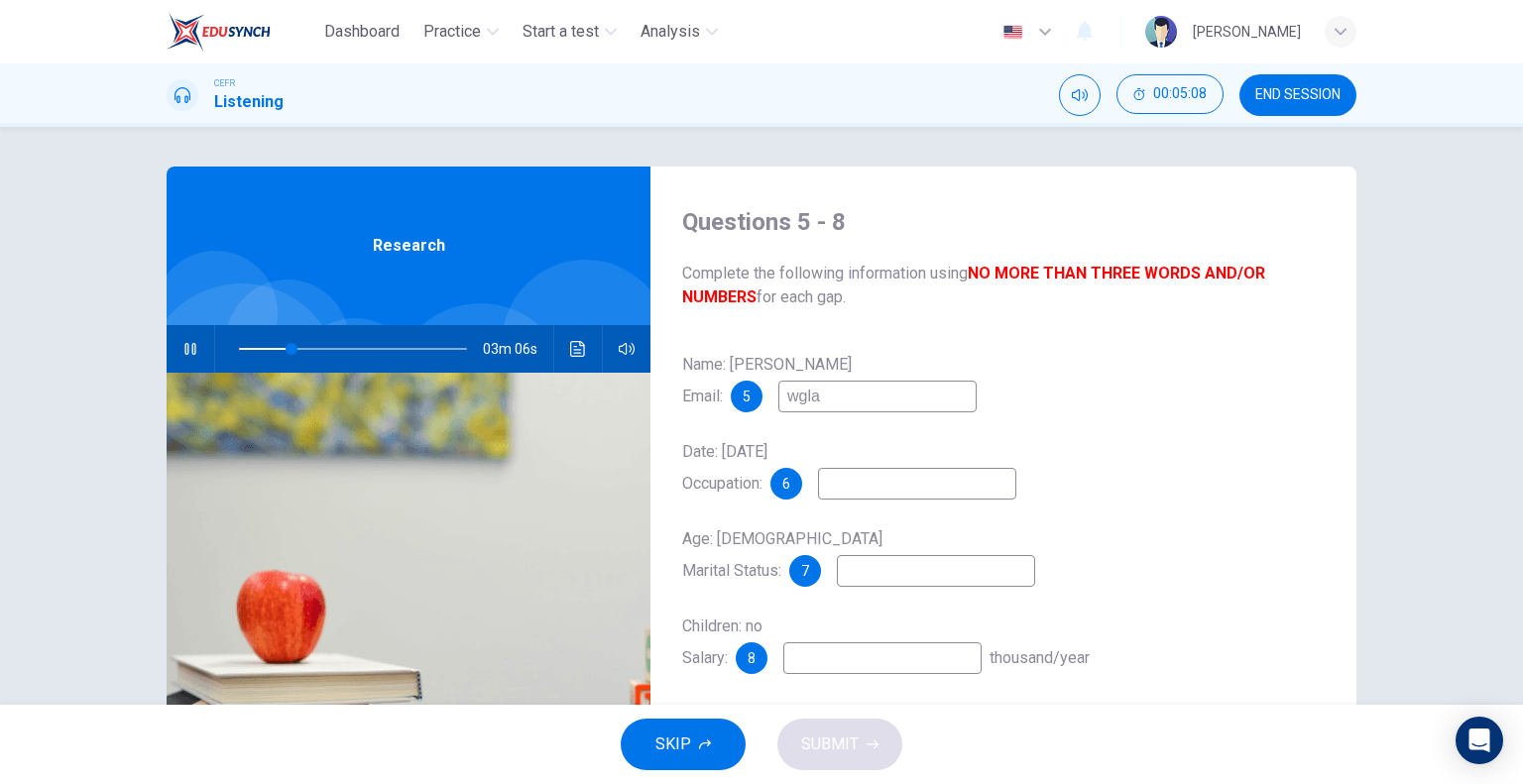 type on "23" 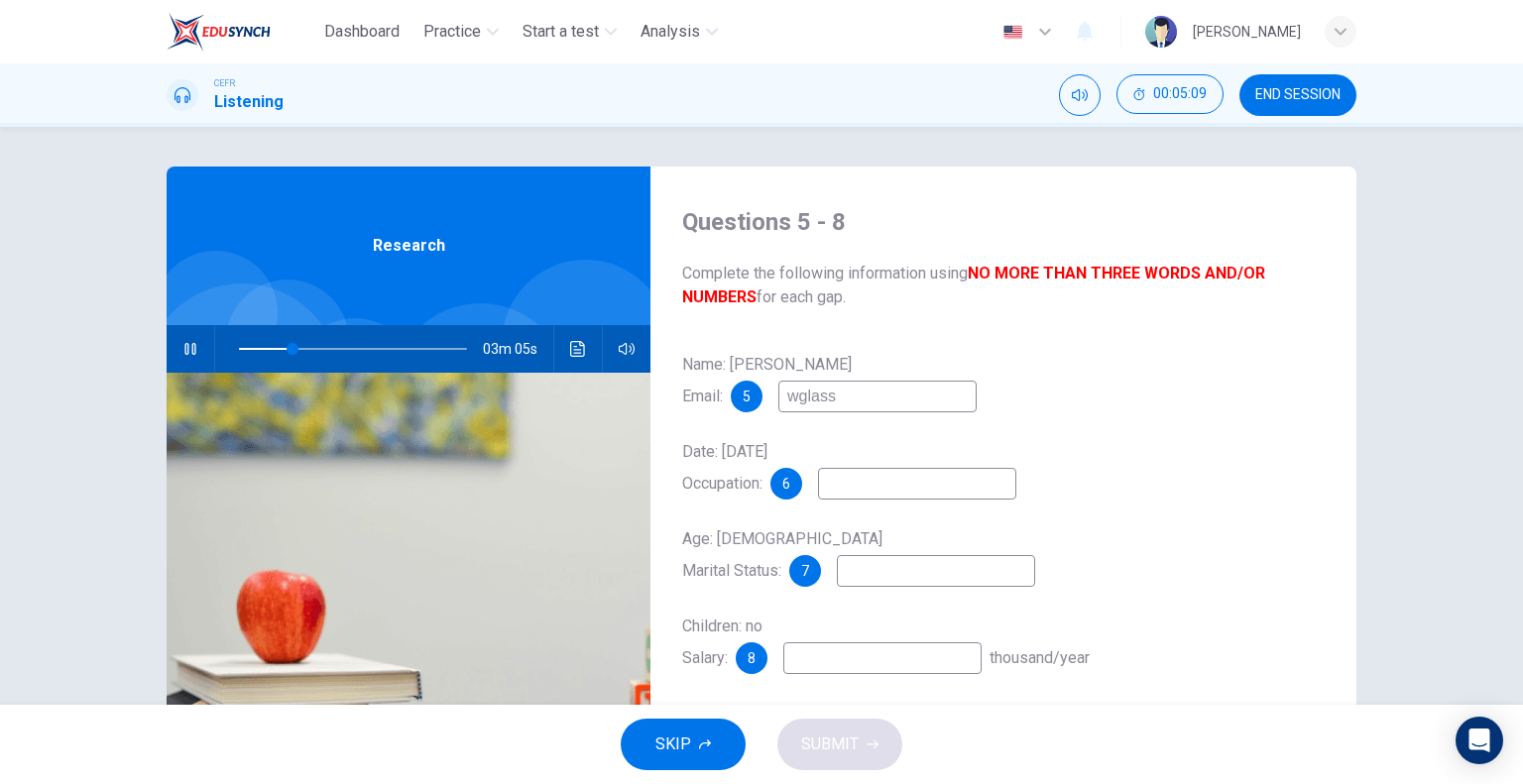type on "wglass@" 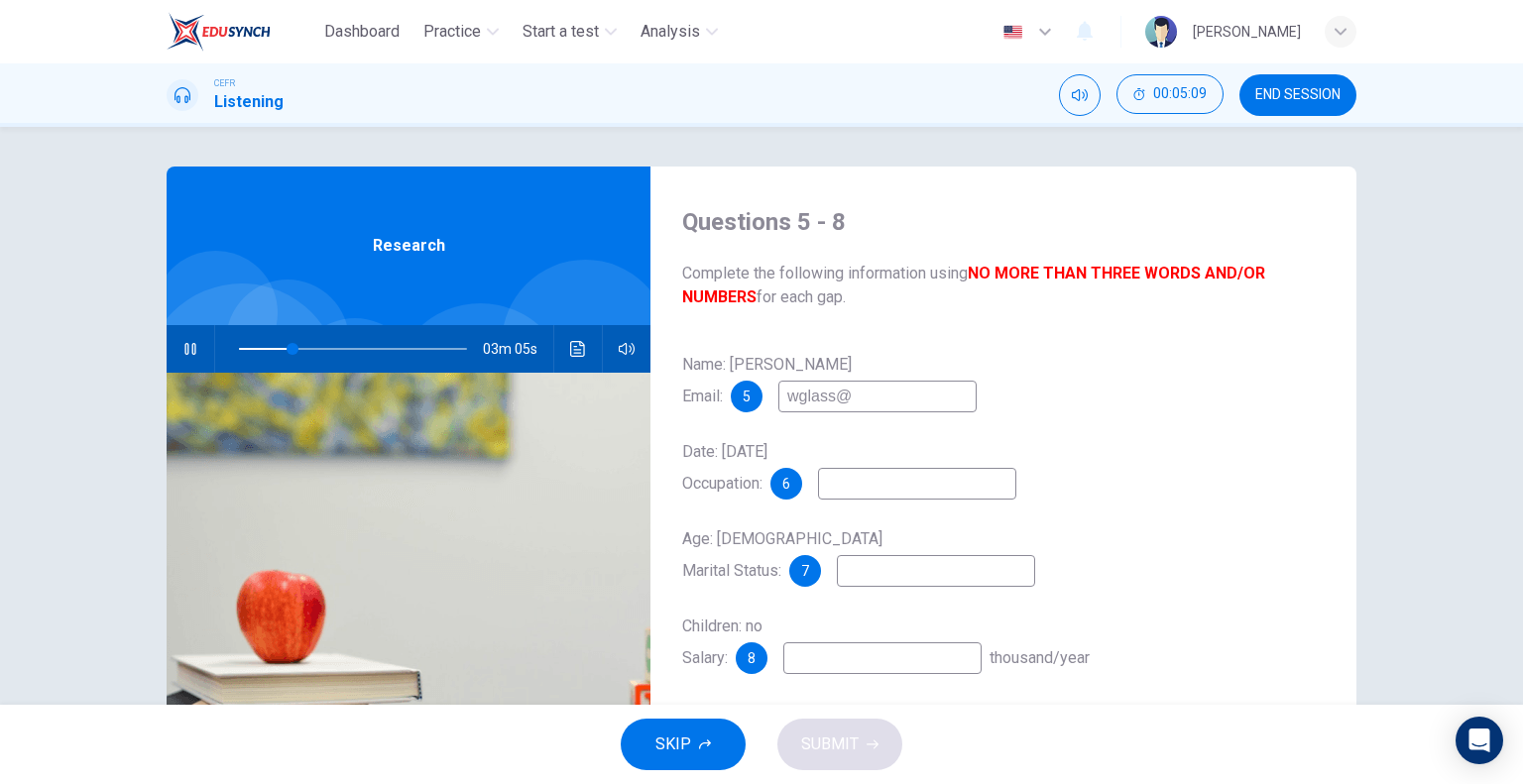 type on "24" 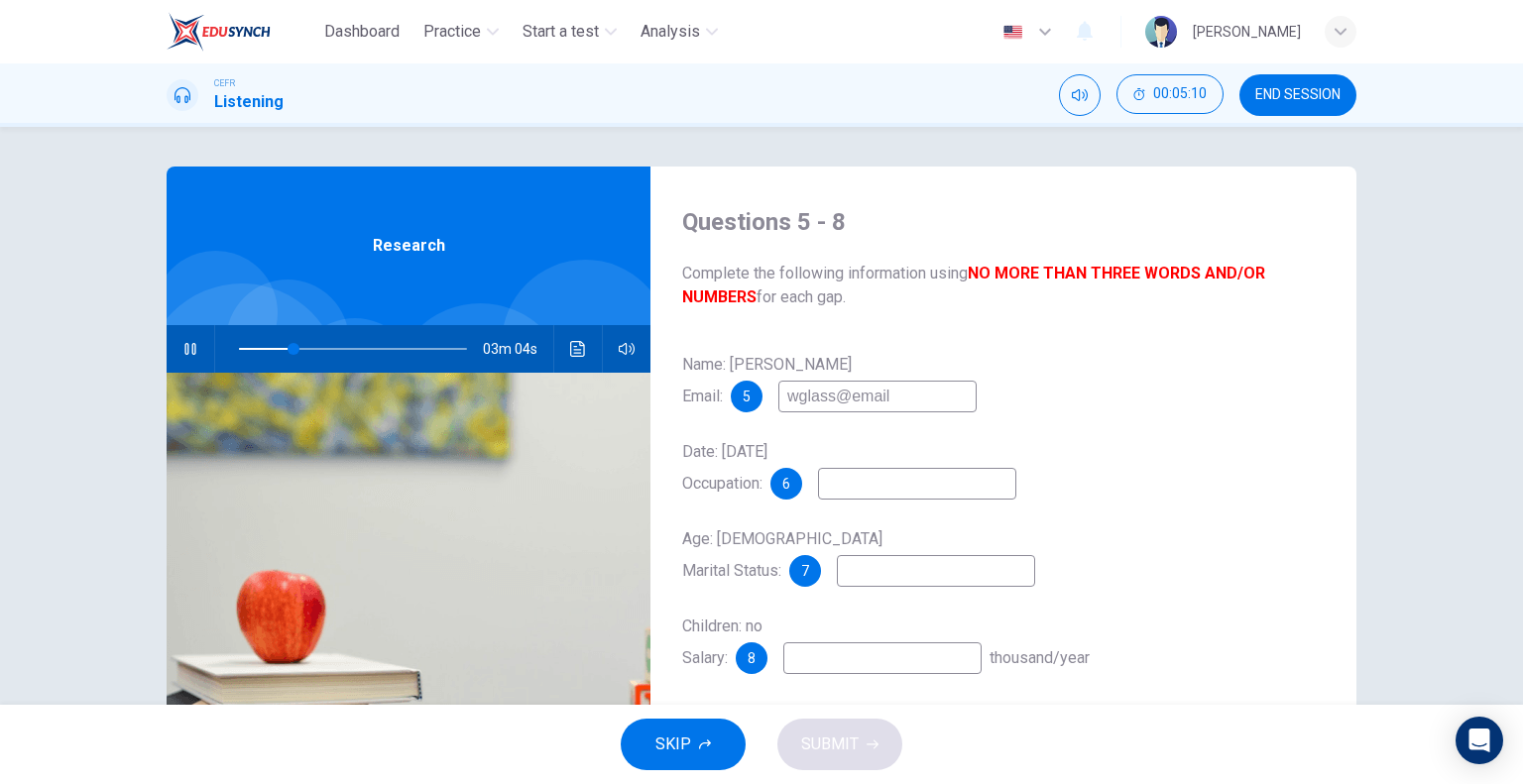 type on "wglass@email." 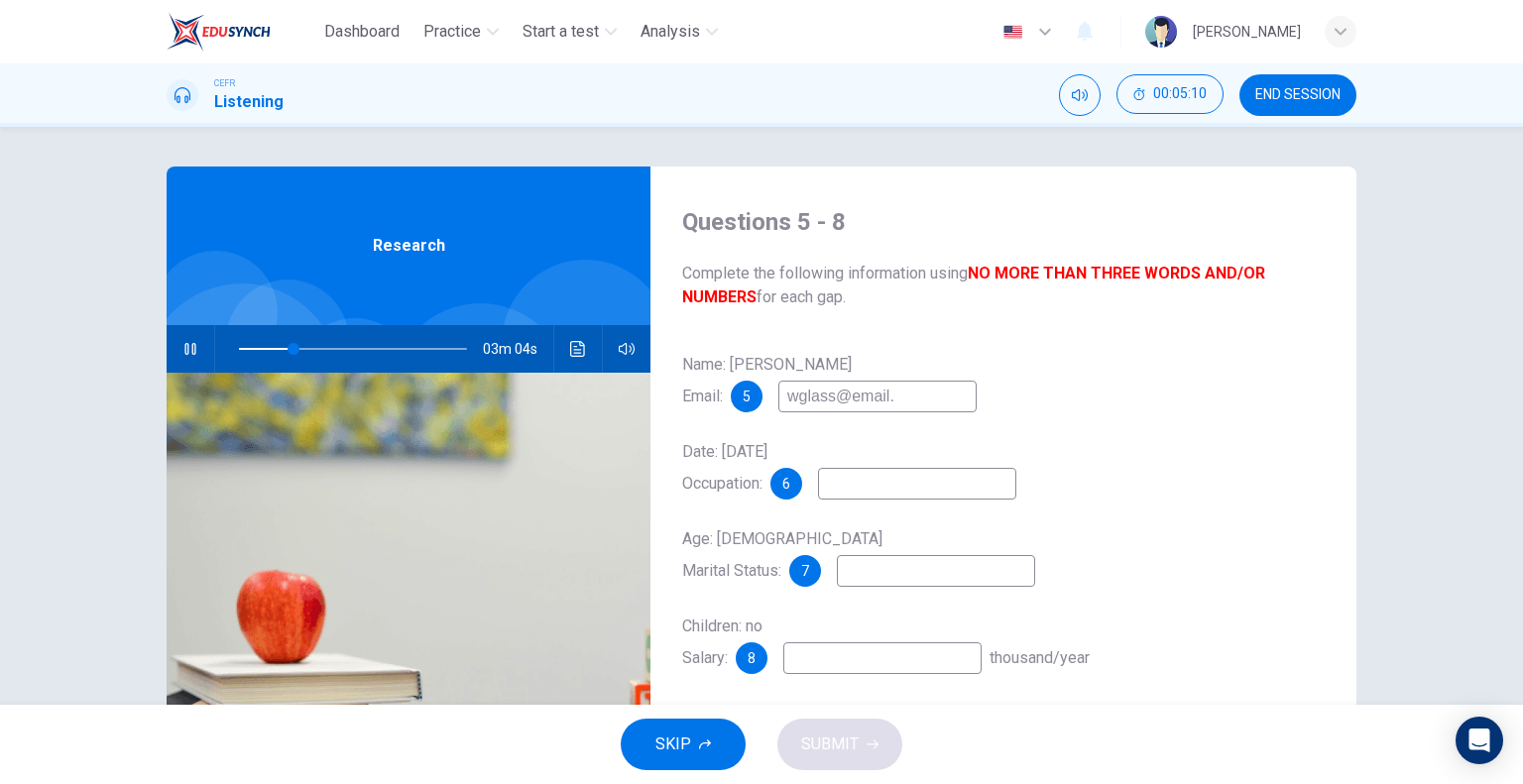 type on "24" 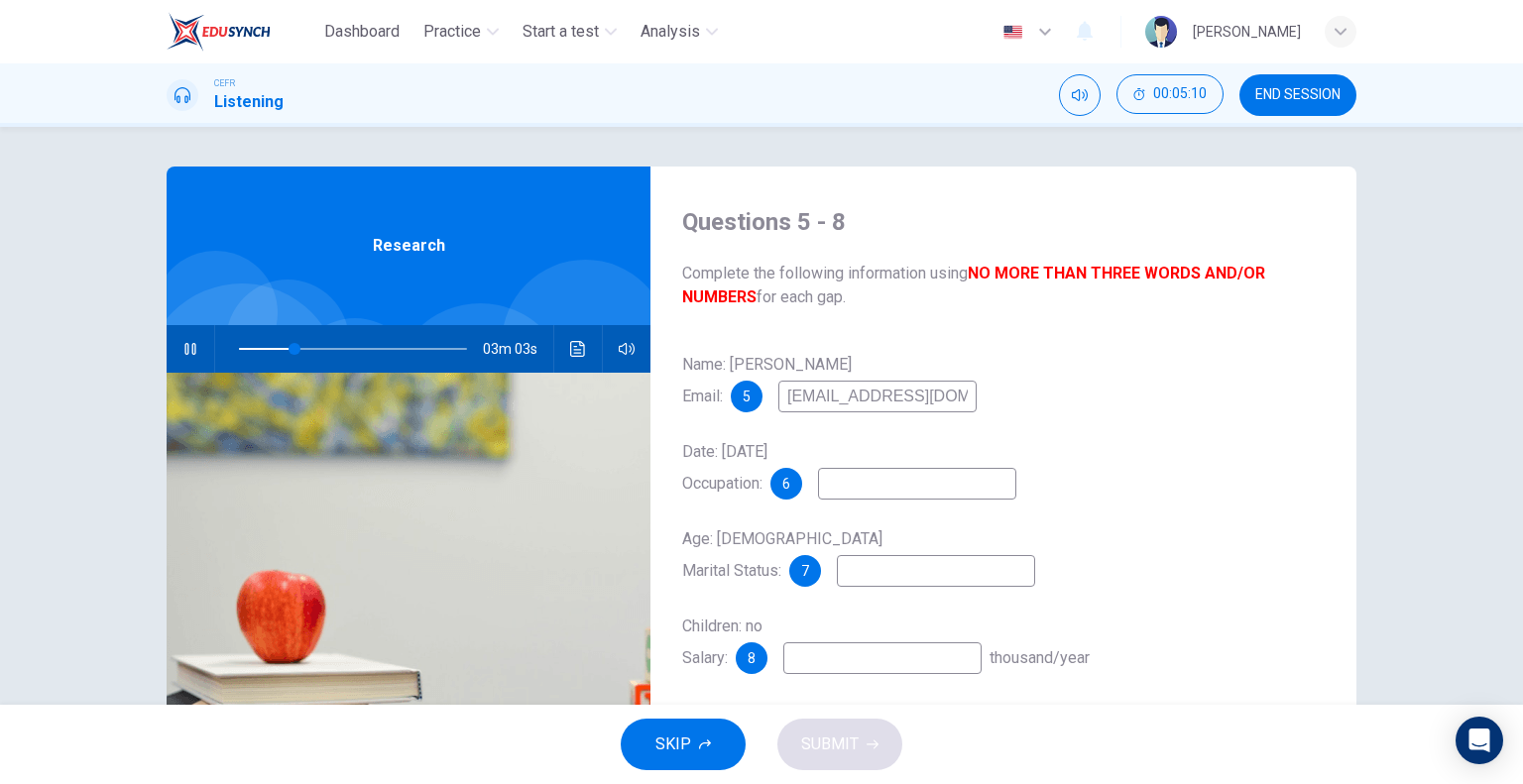 type on "[EMAIL_ADDRESS][DOMAIN_NAME]" 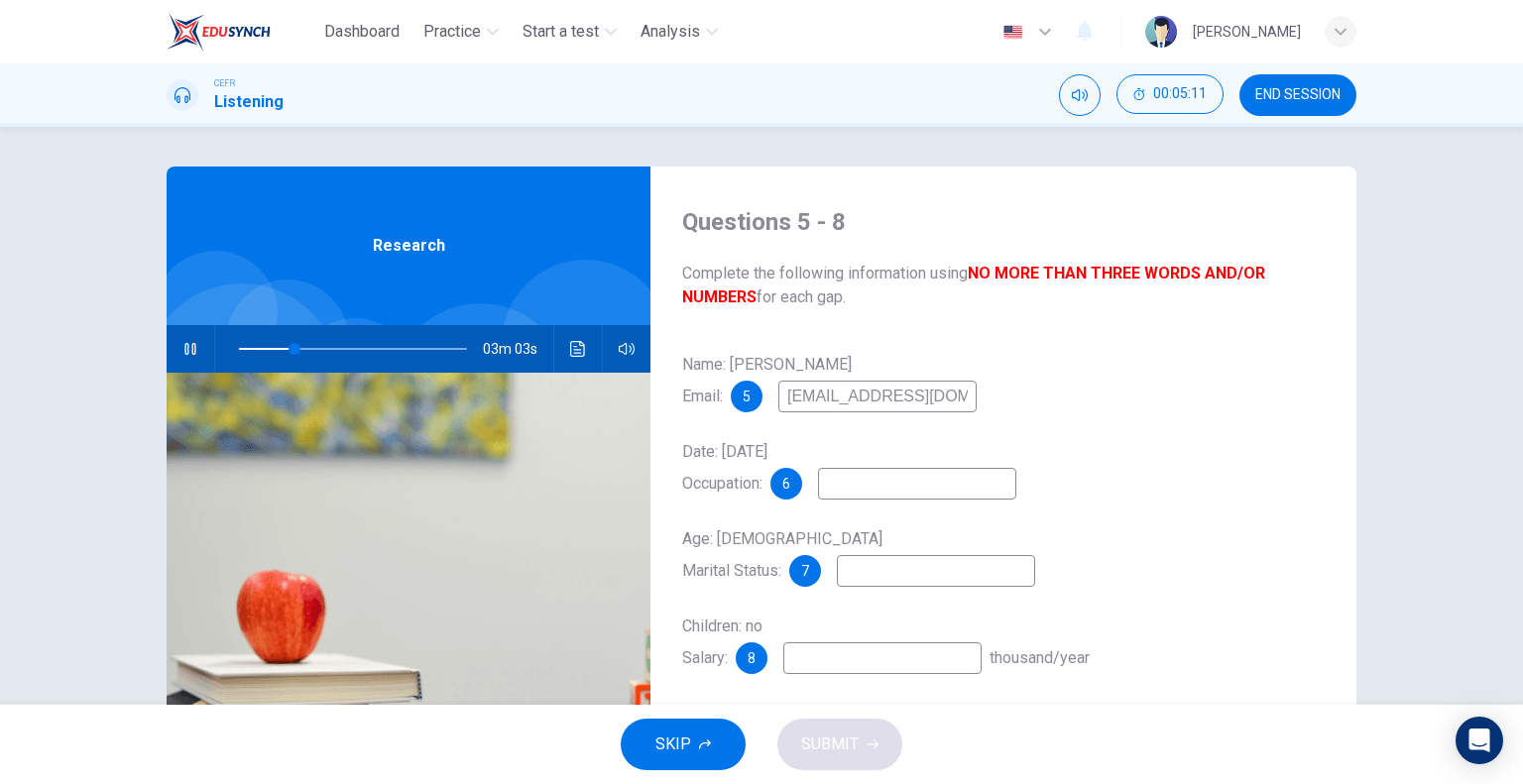 type on "25" 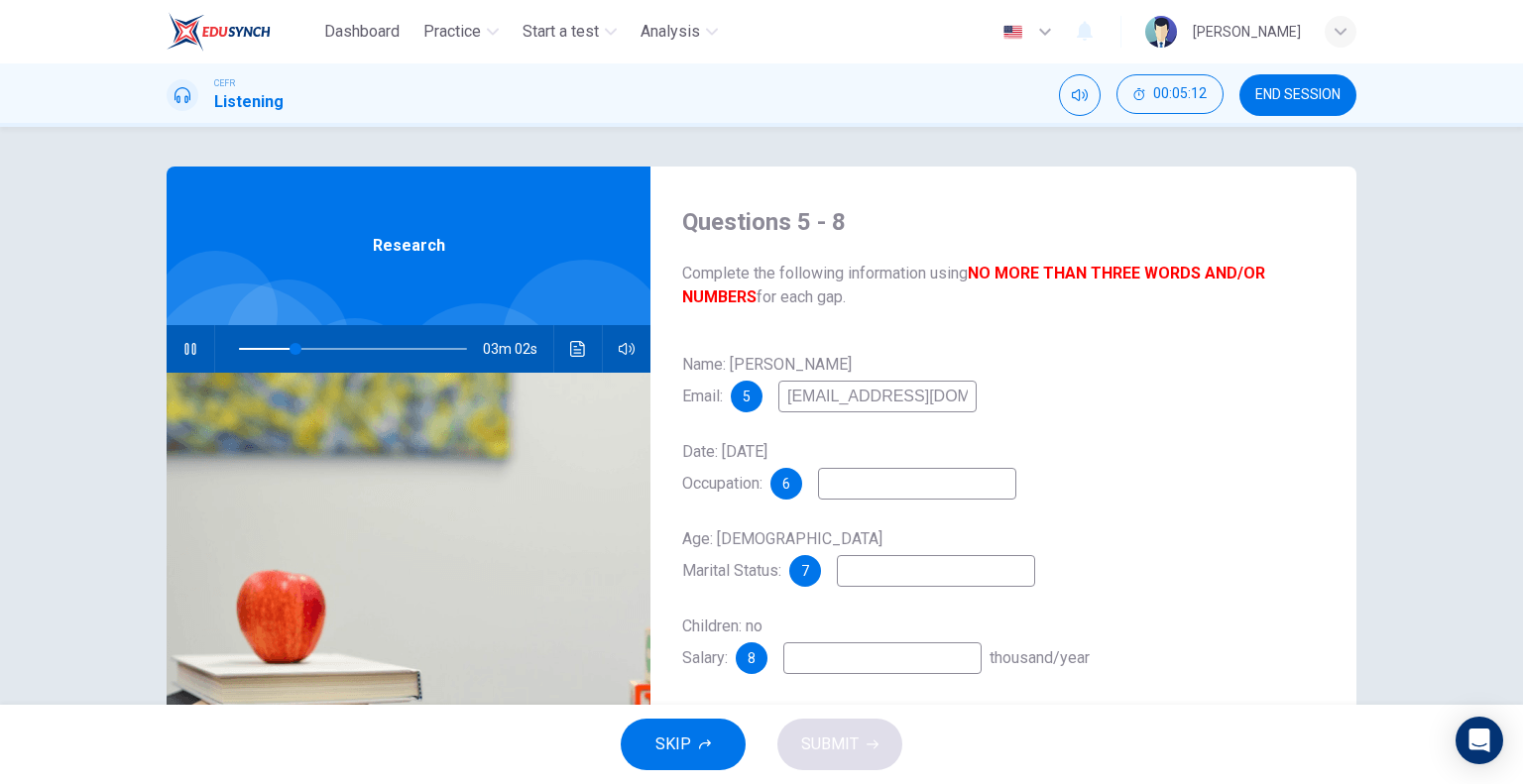 type on "[EMAIL_ADDRESS][DOMAIN_NAME]" 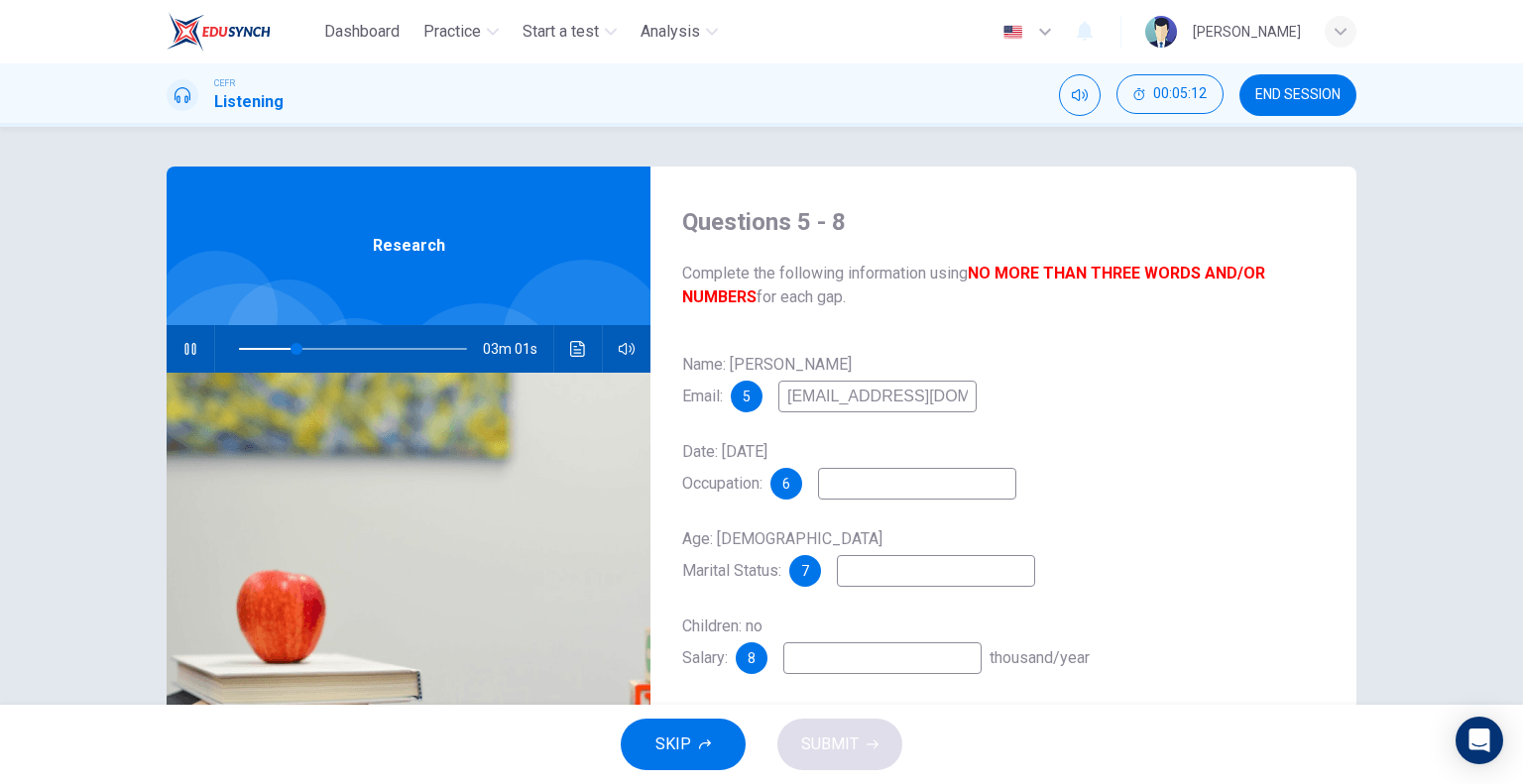 click at bounding box center (917, 484) 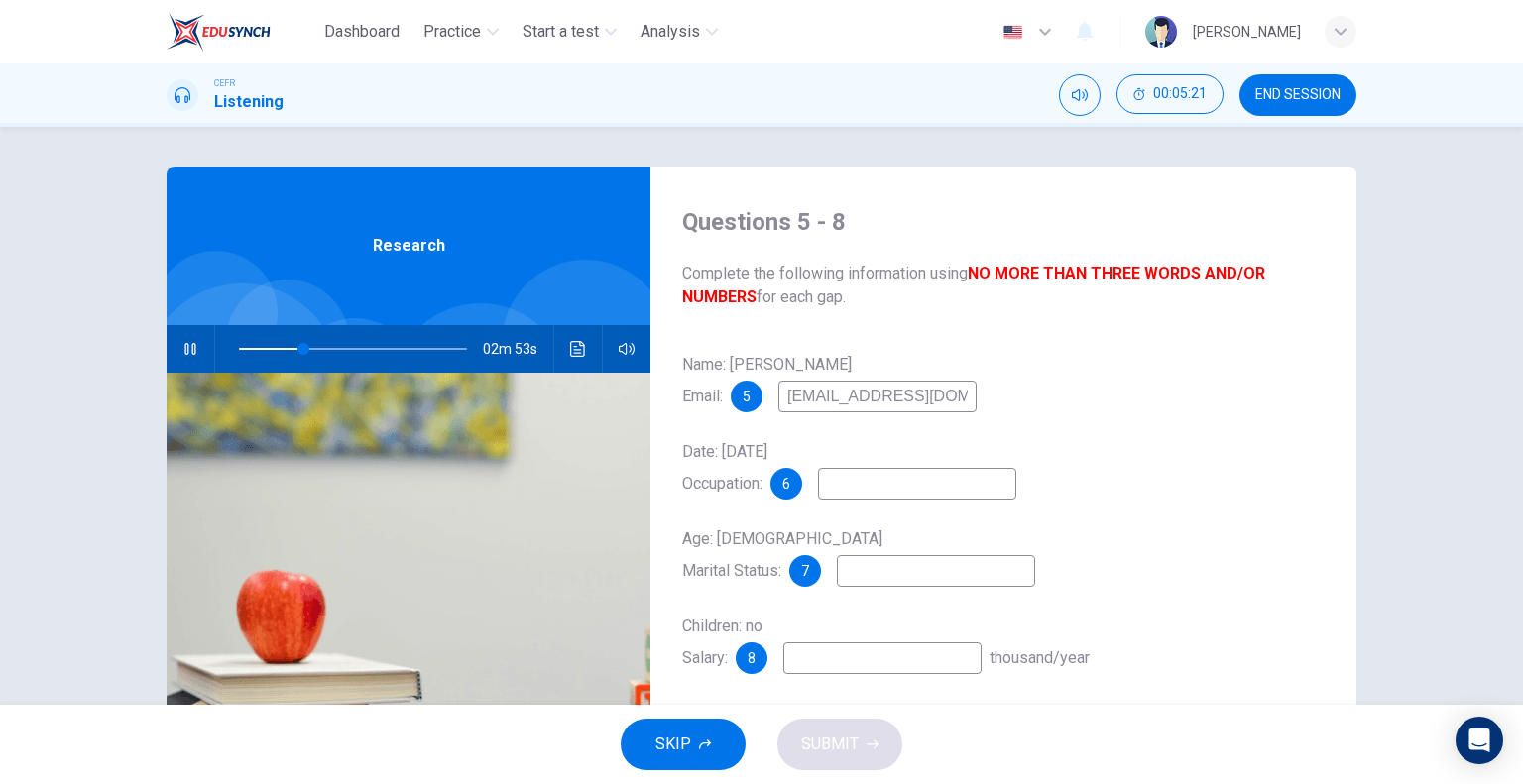 type on "29" 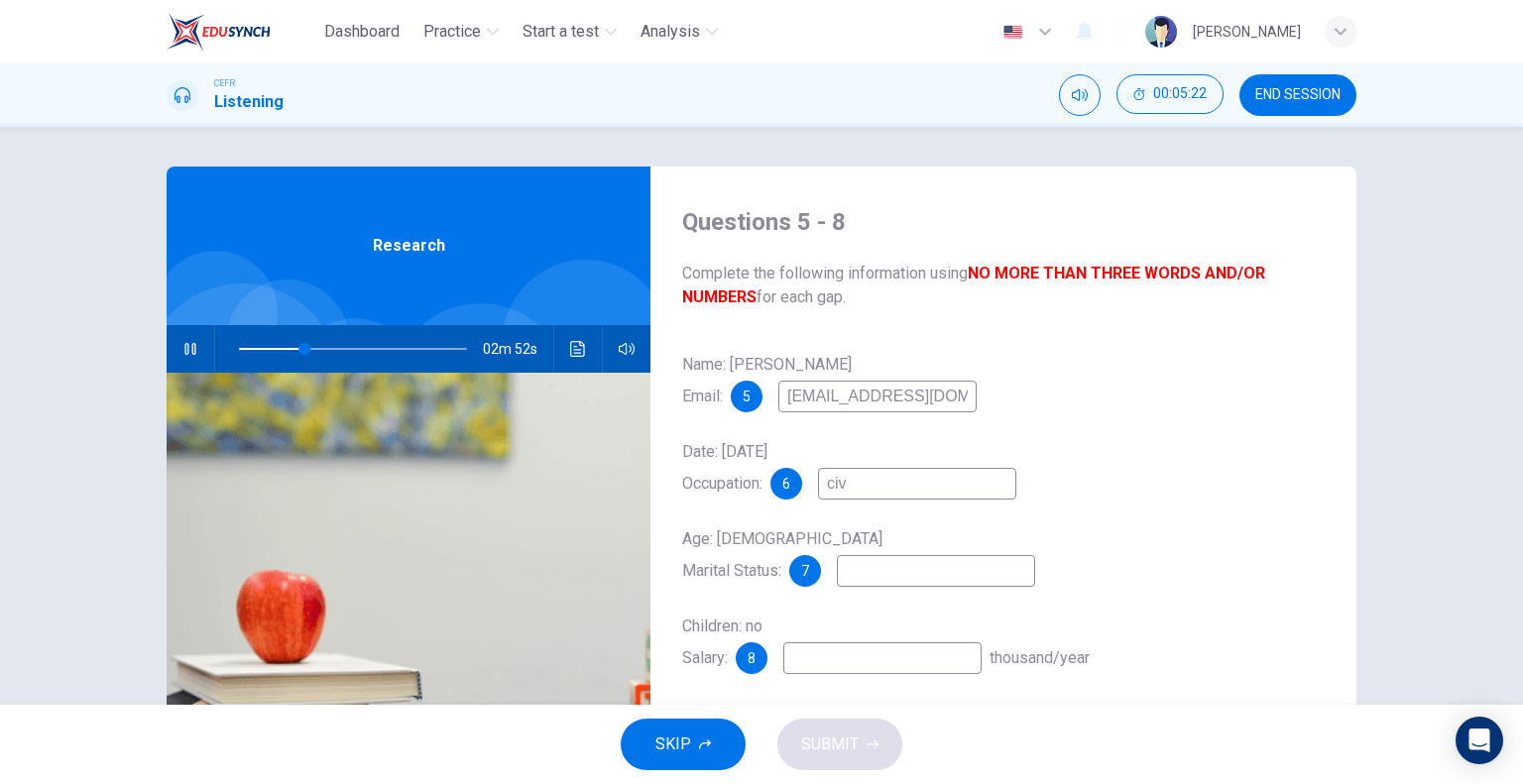 type on "civi" 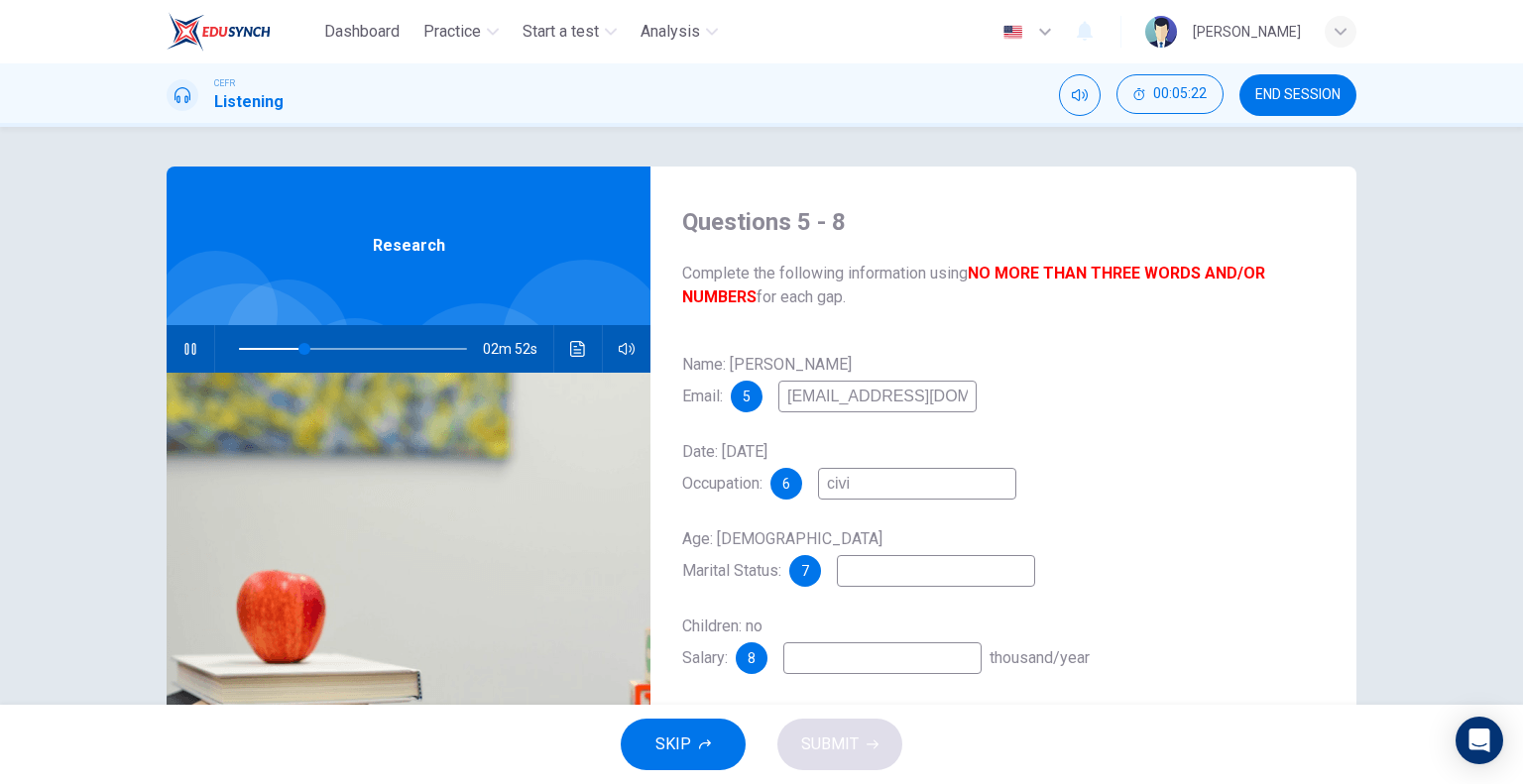 type on "29" 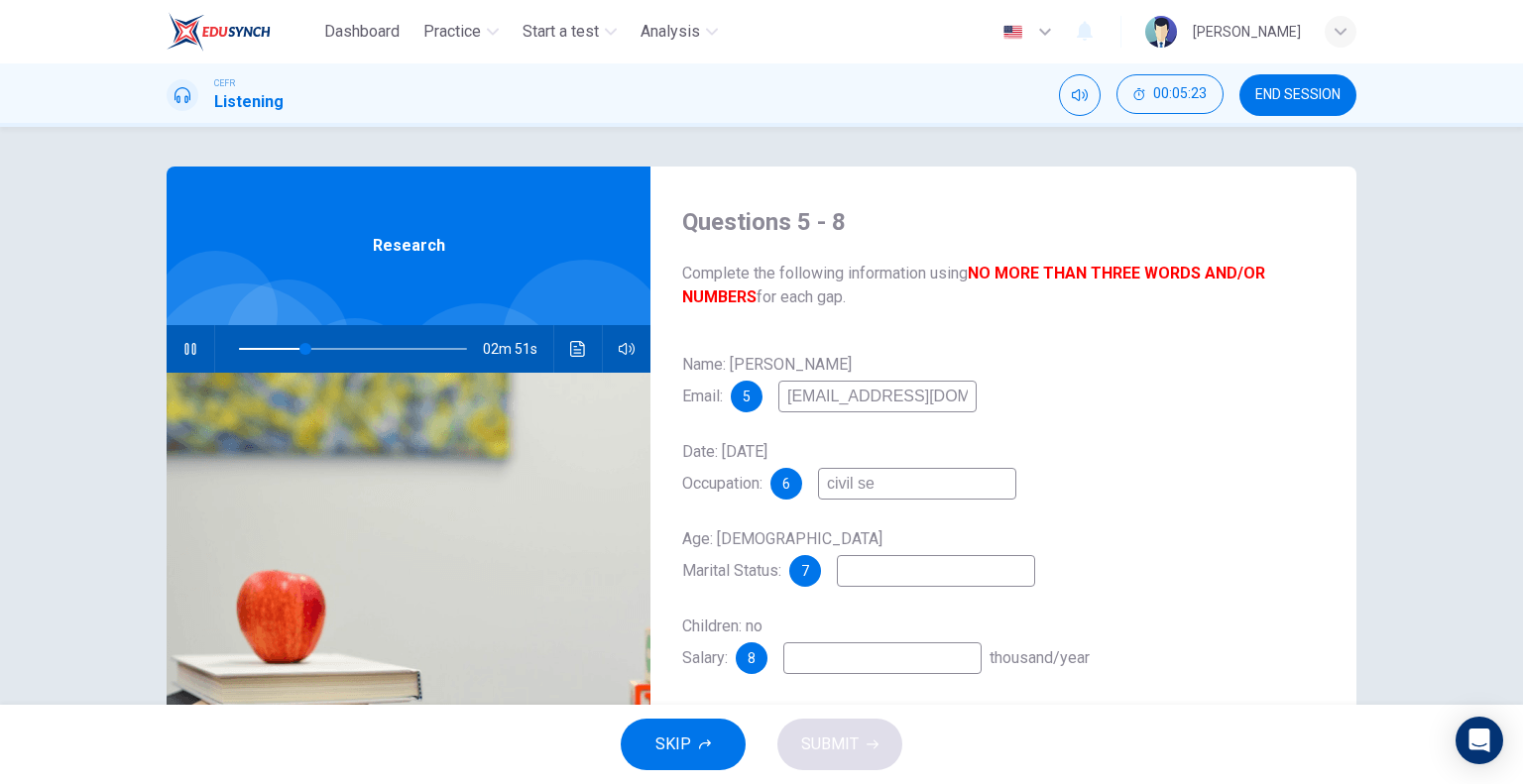 type on "civil ser" 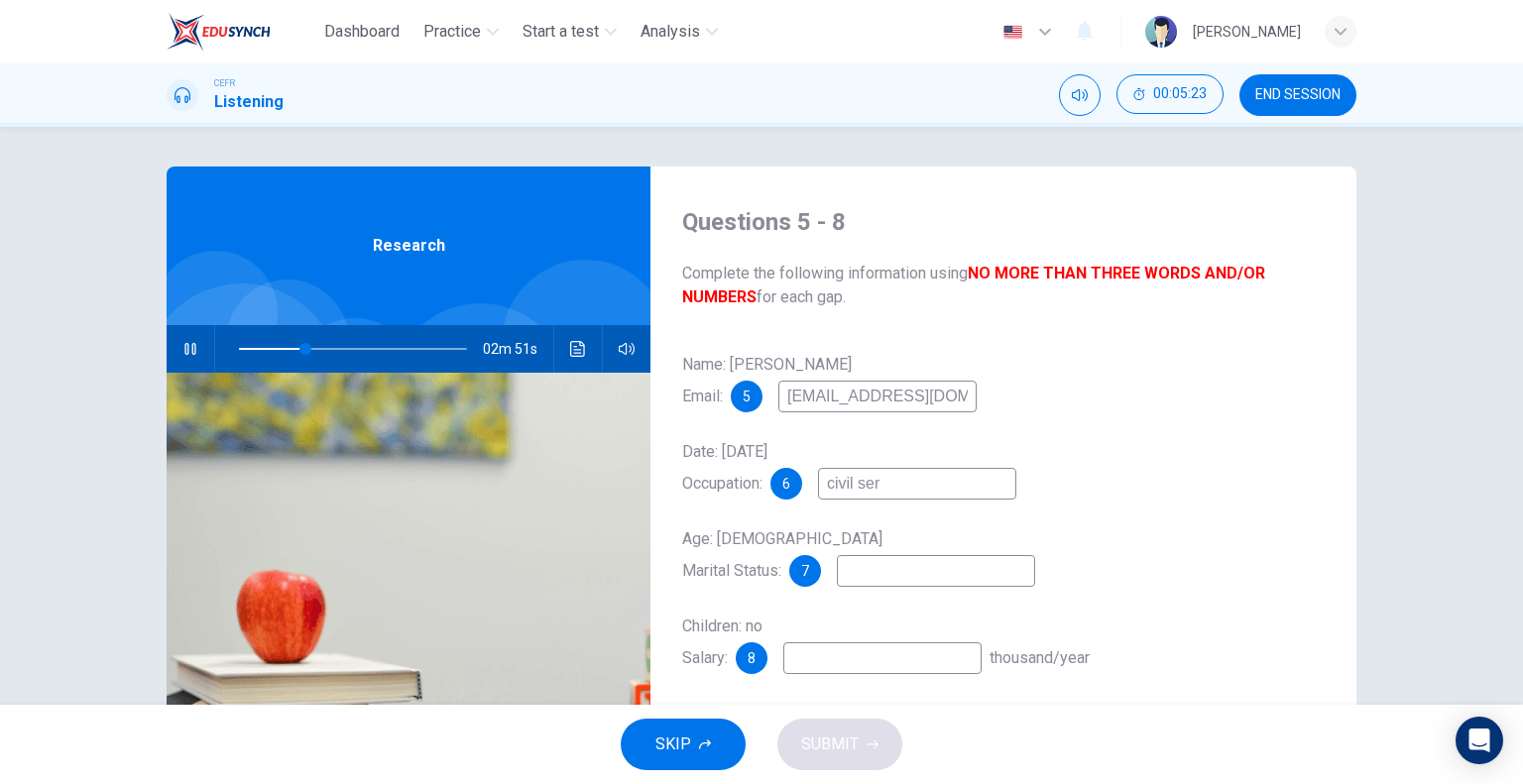type on "30" 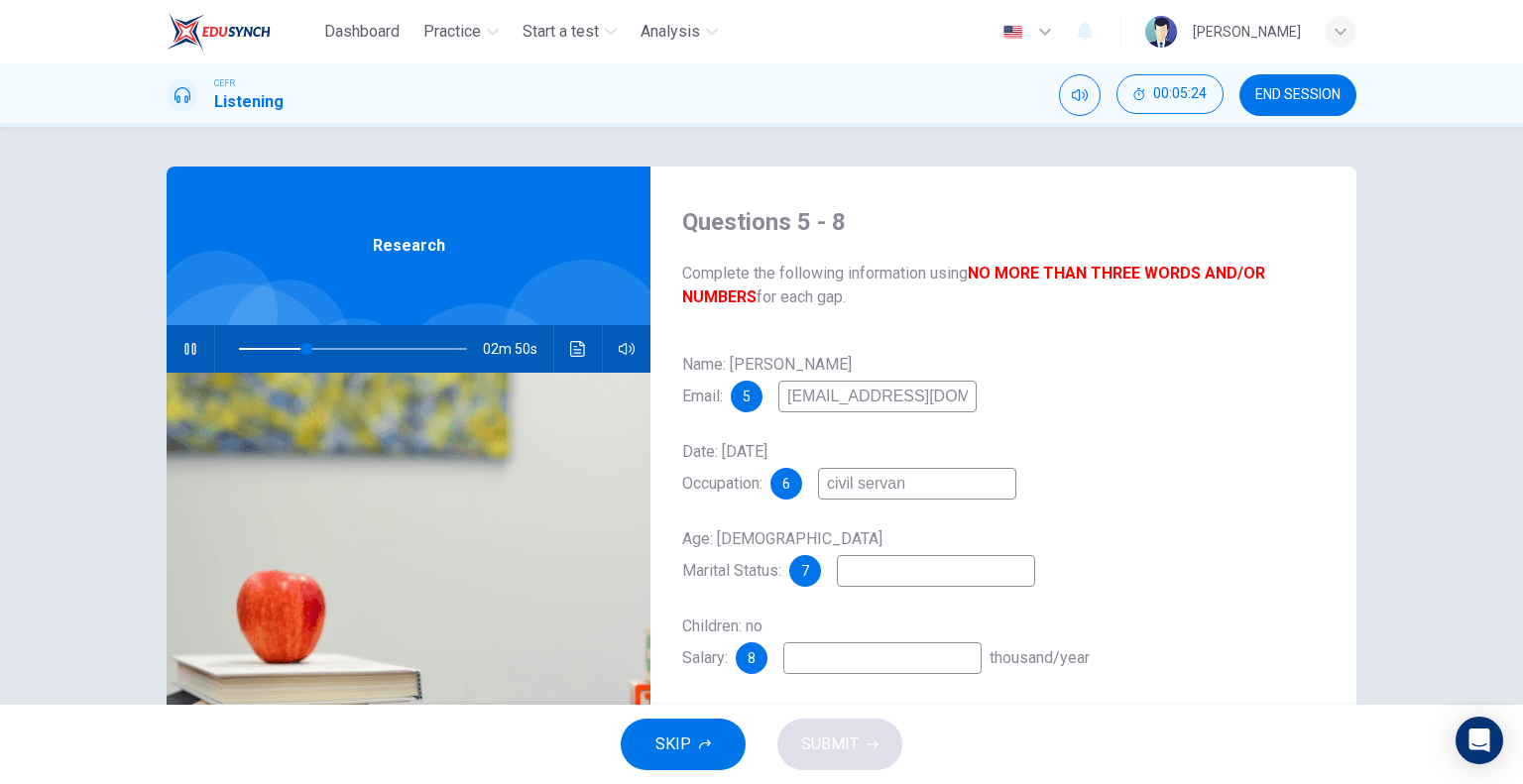 type on "civil servant" 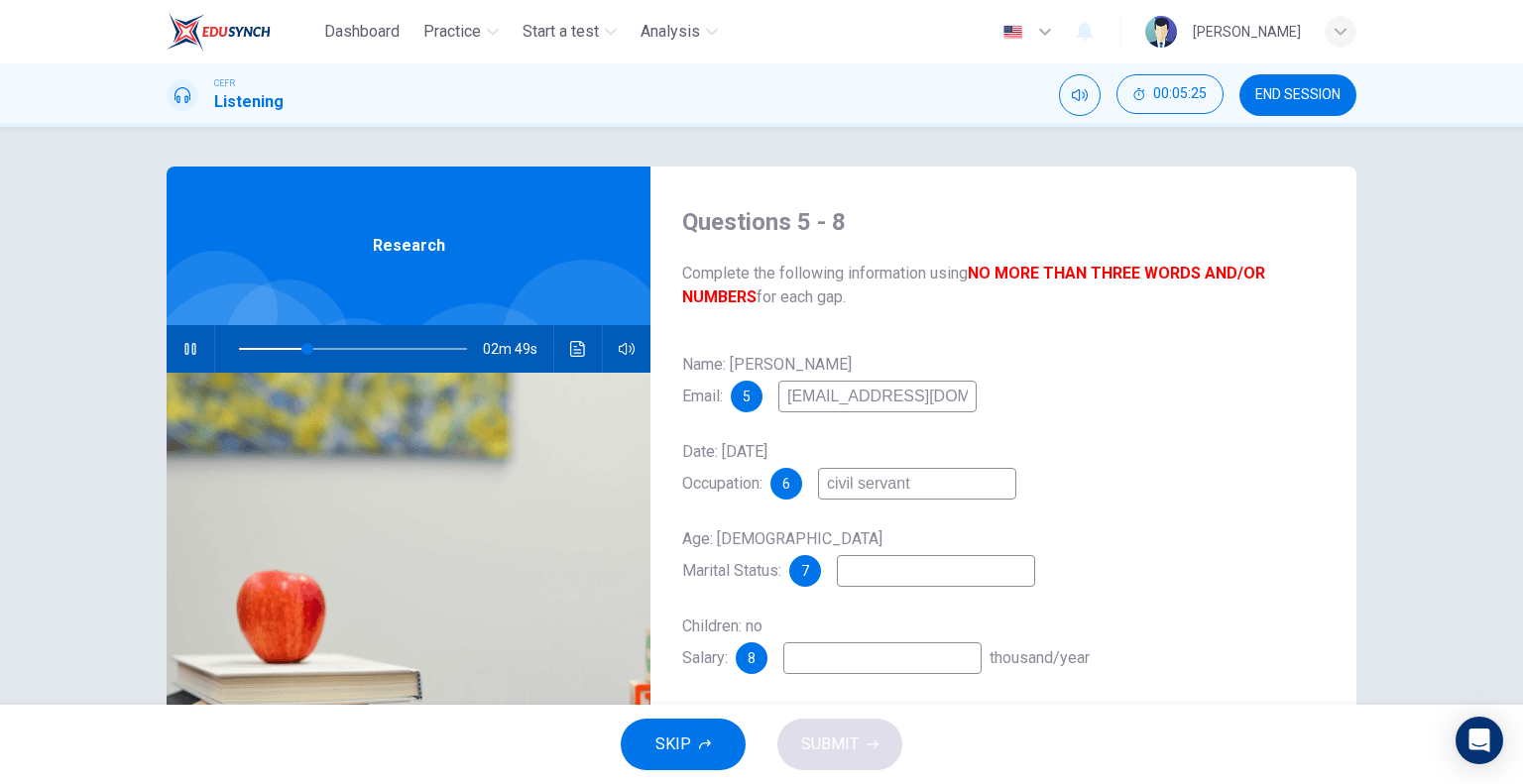 type on "30" 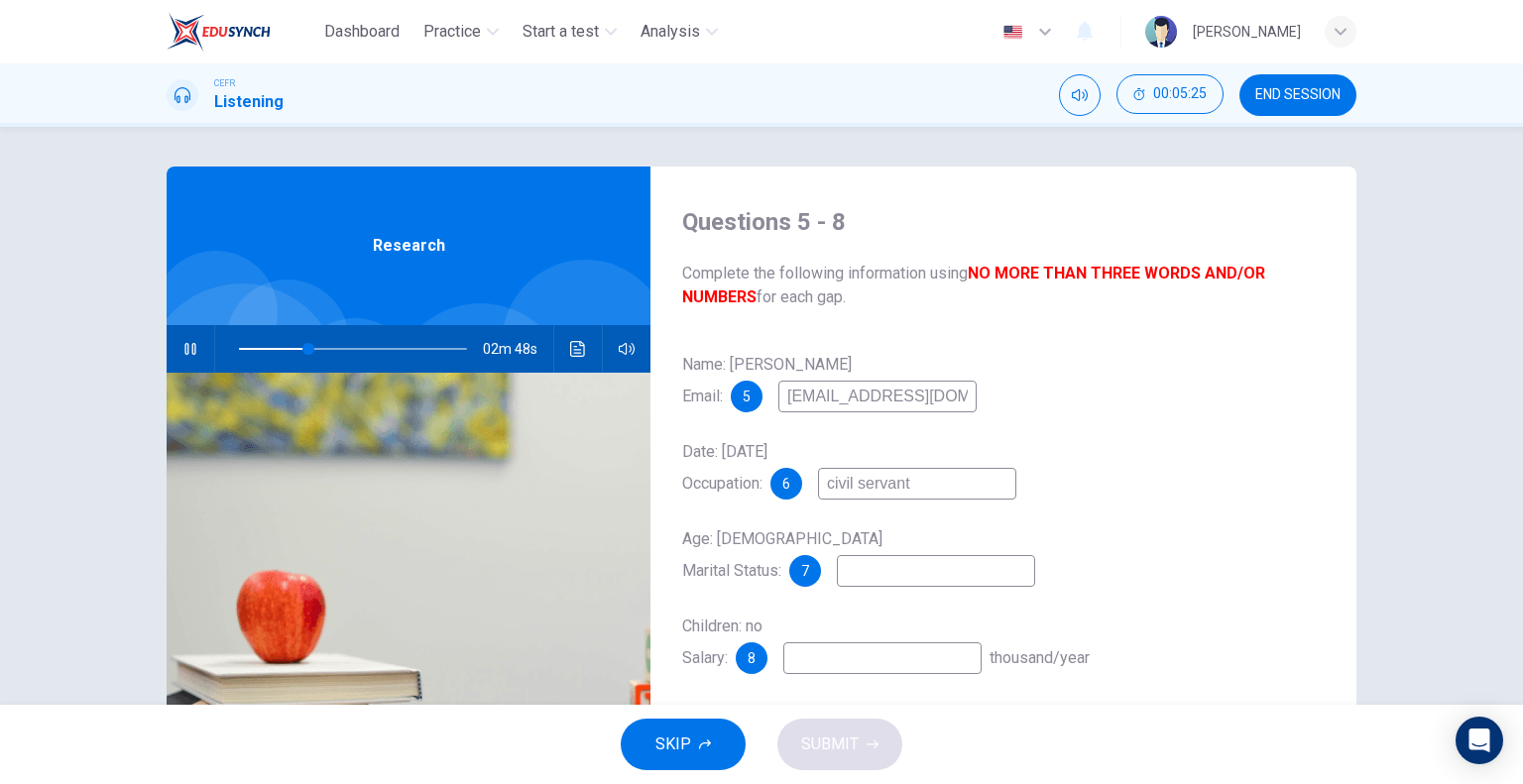 type on "civil servant" 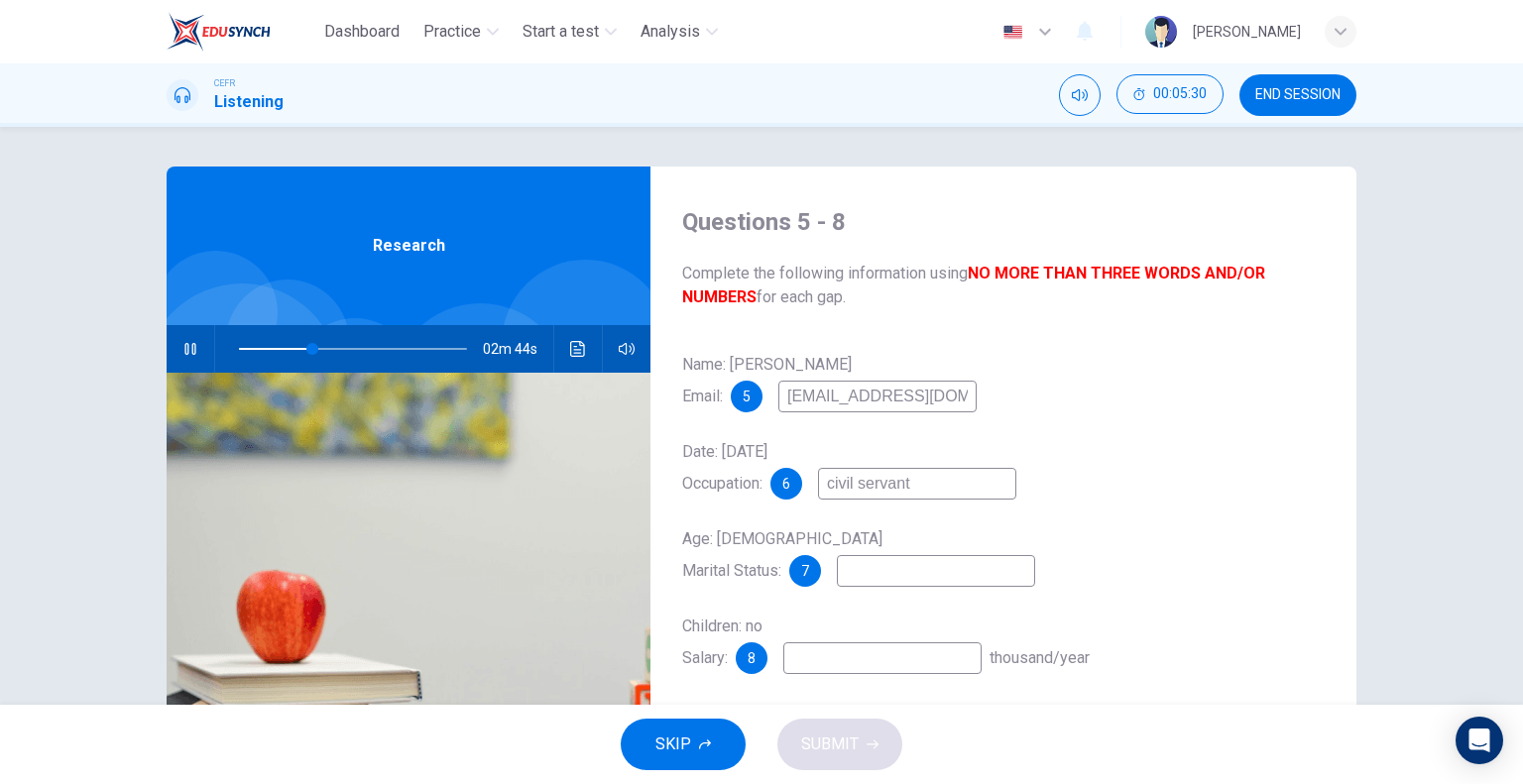 type on "33" 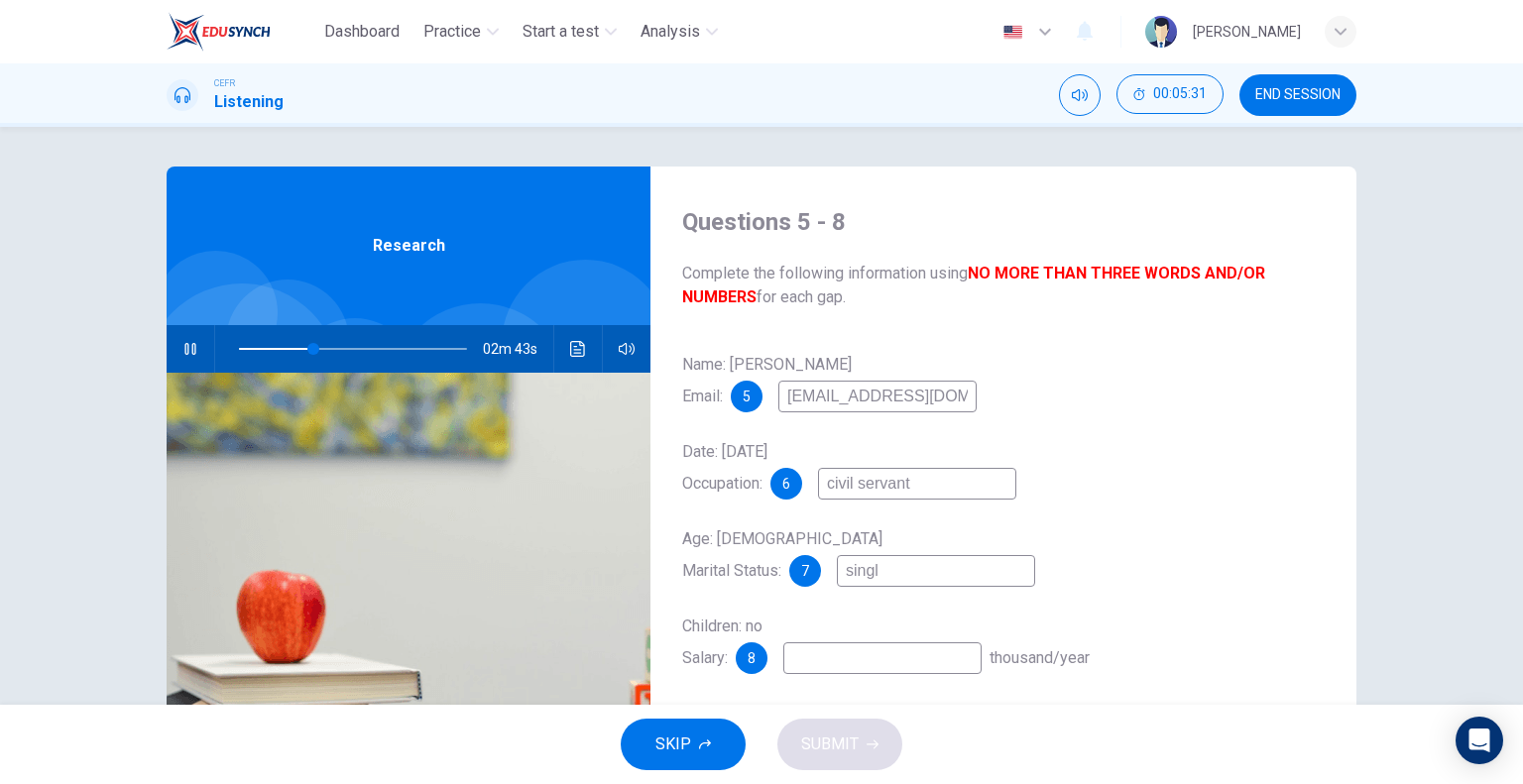 type on "single" 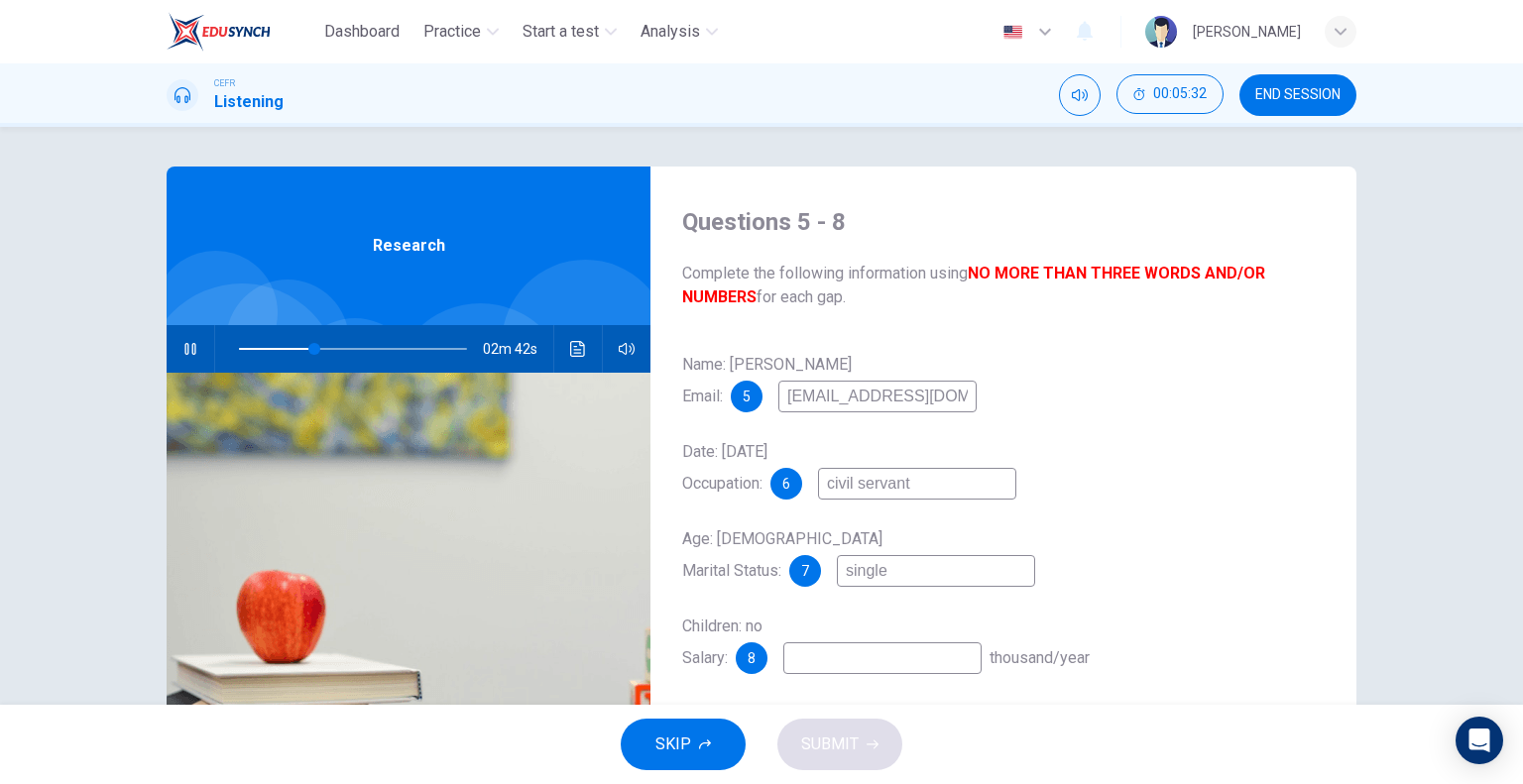 type on "33" 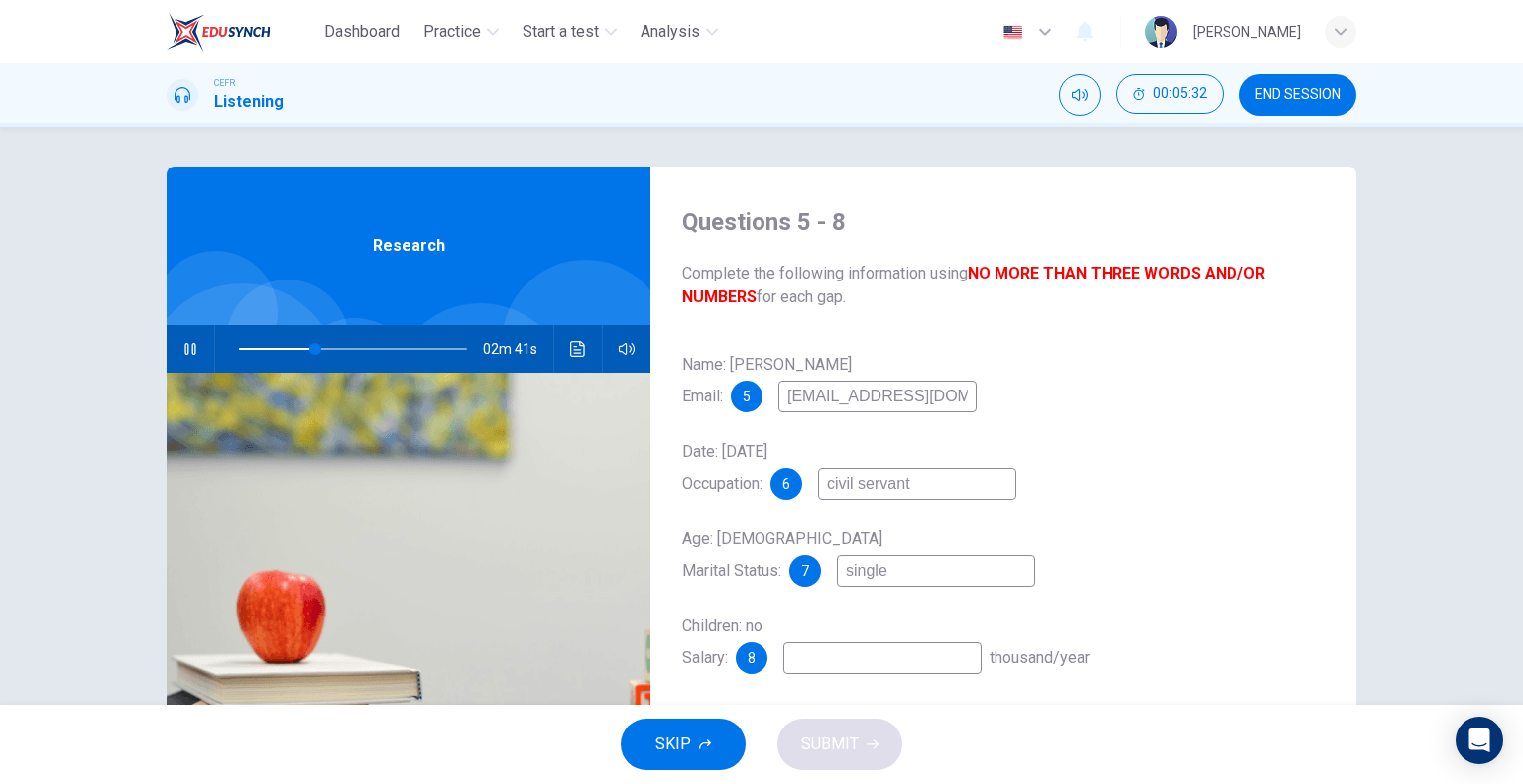 type on "single" 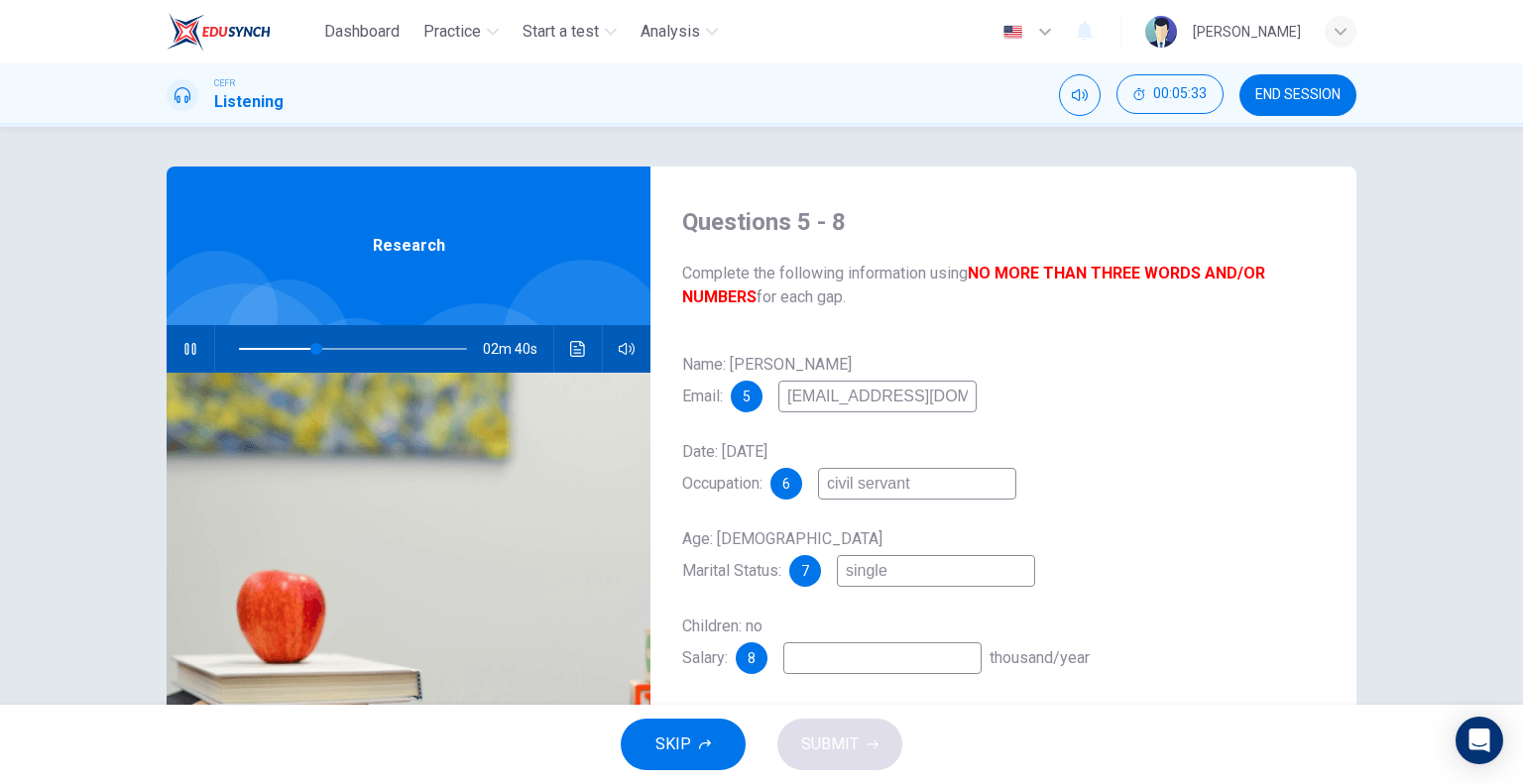 scroll, scrollTop: 32, scrollLeft: 0, axis: vertical 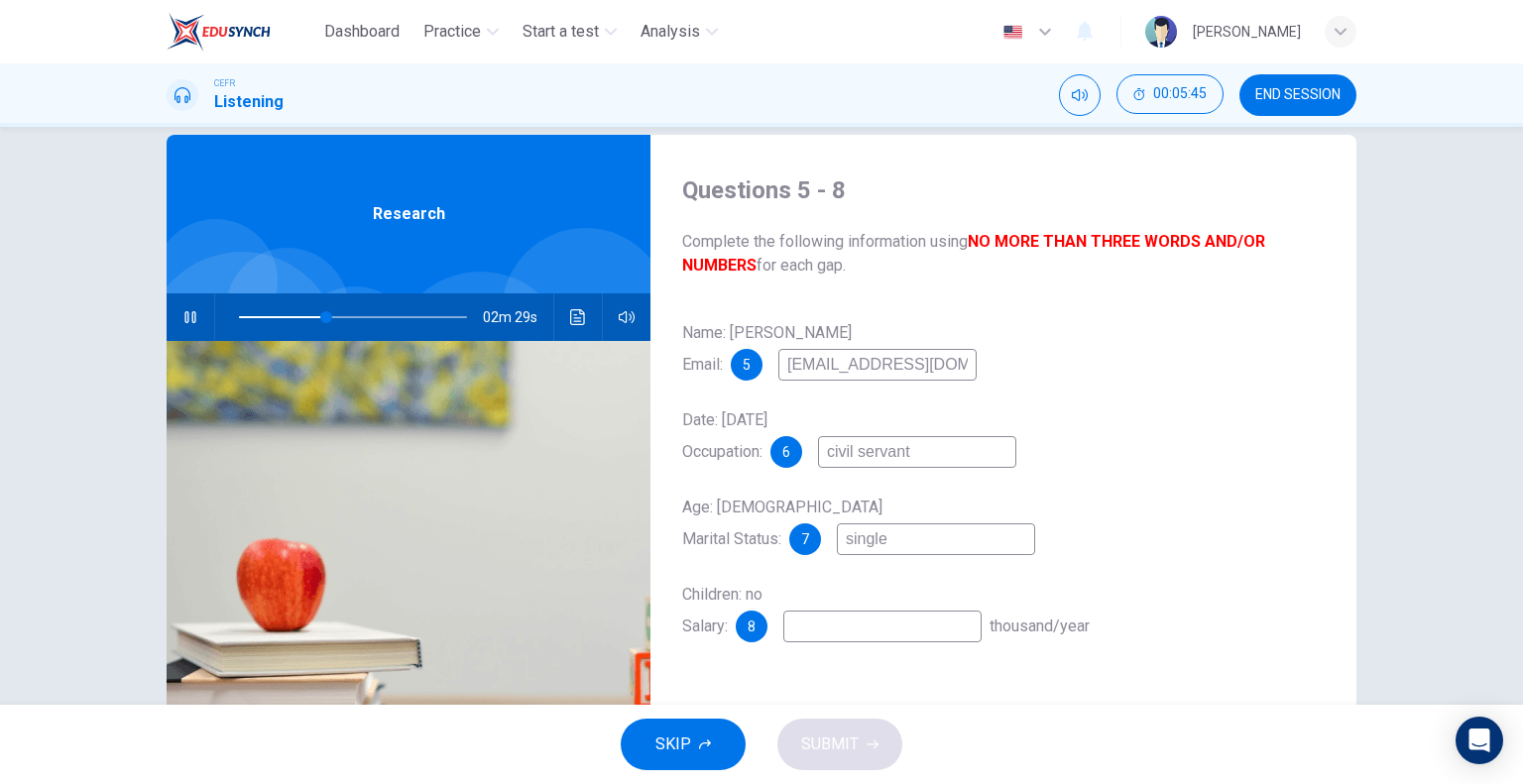 type on "39" 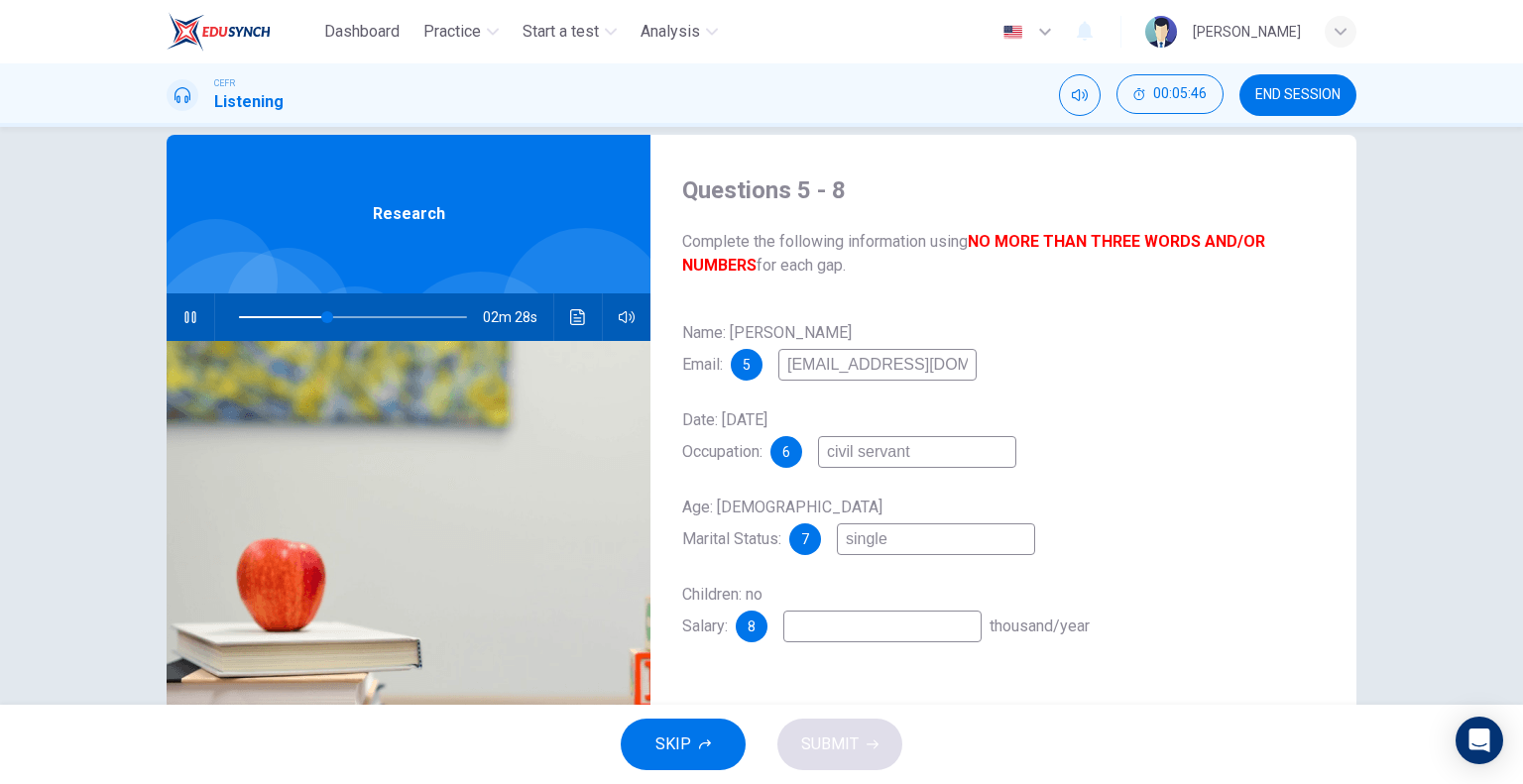 type on "2" 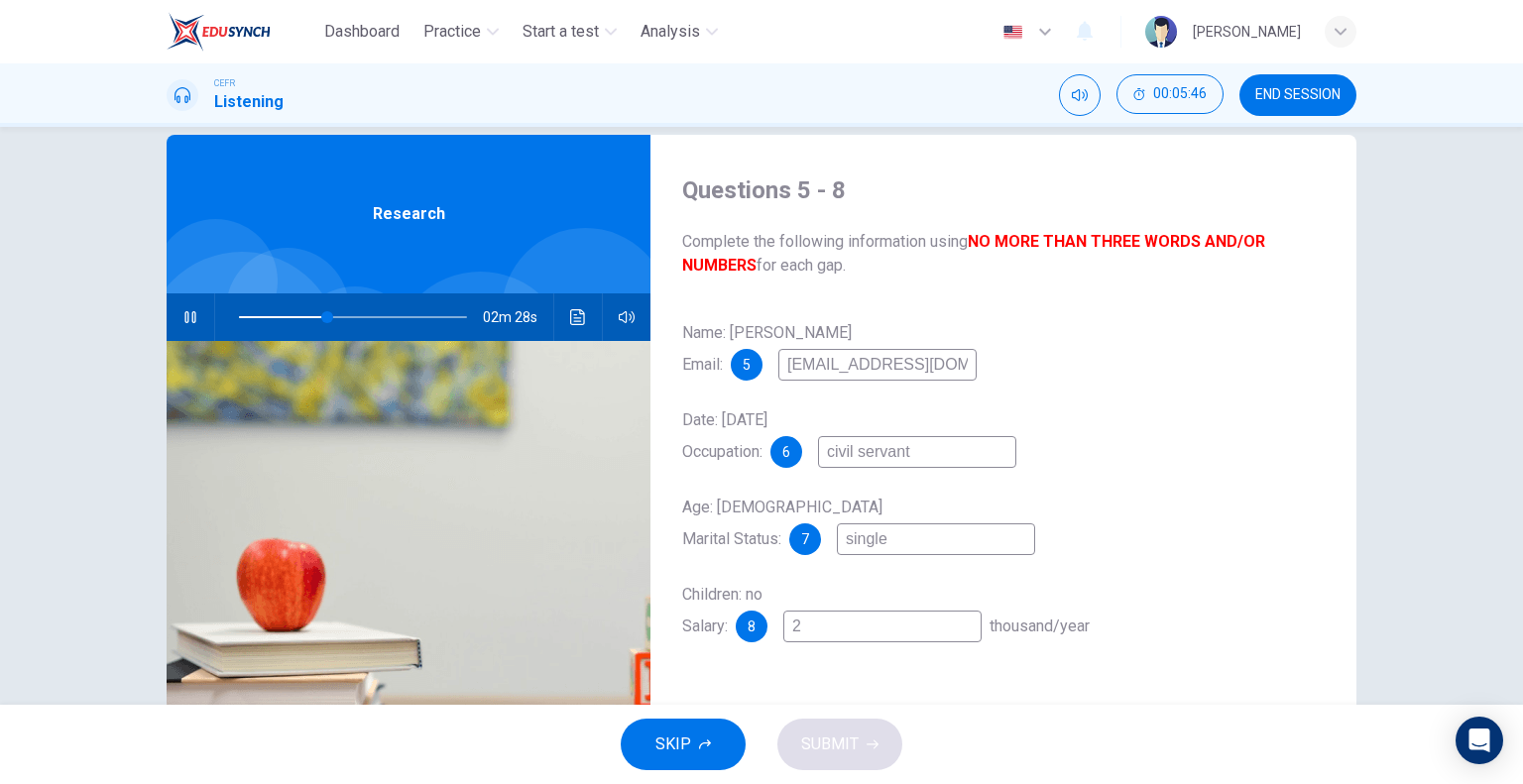 type on "39" 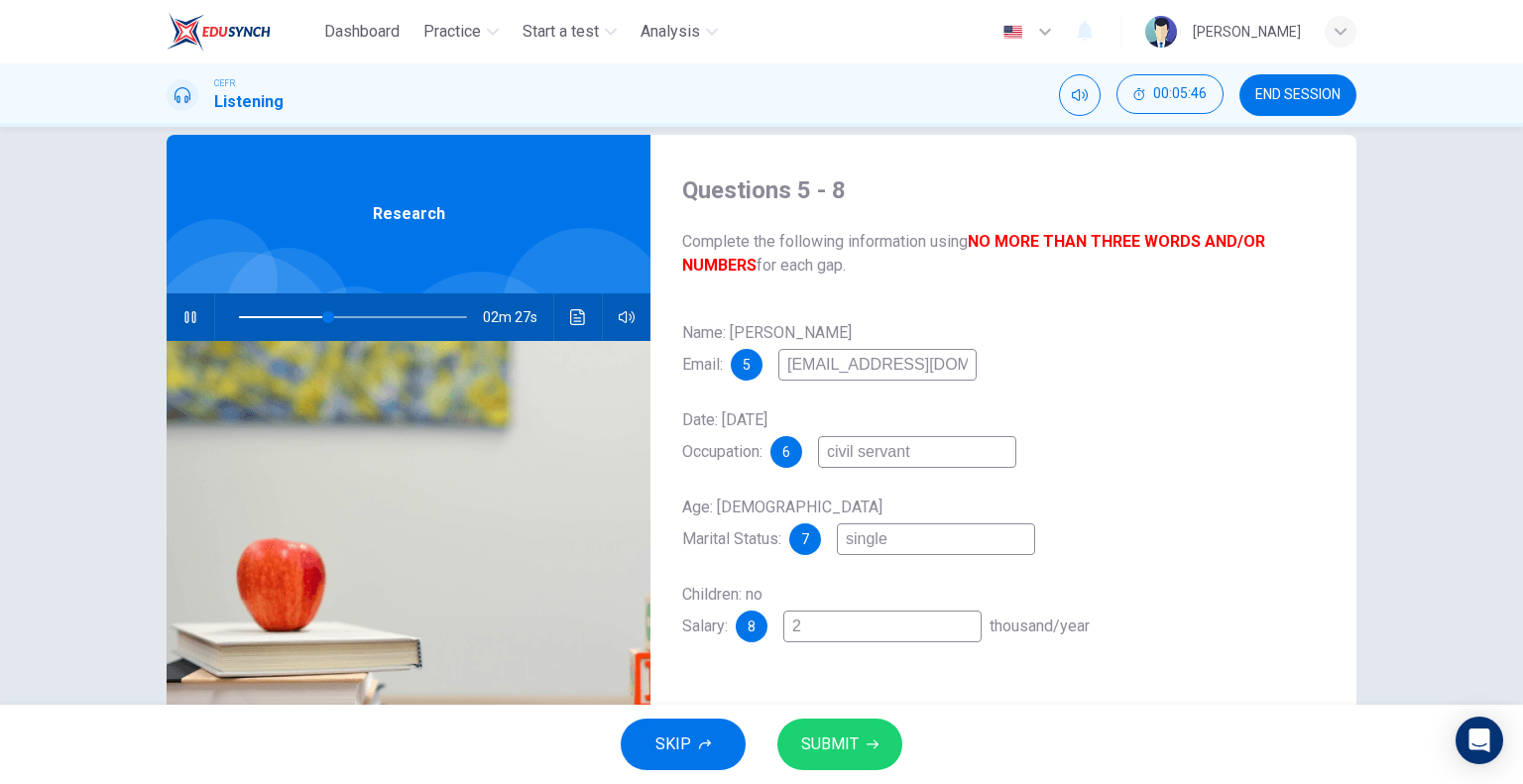 type on "24" 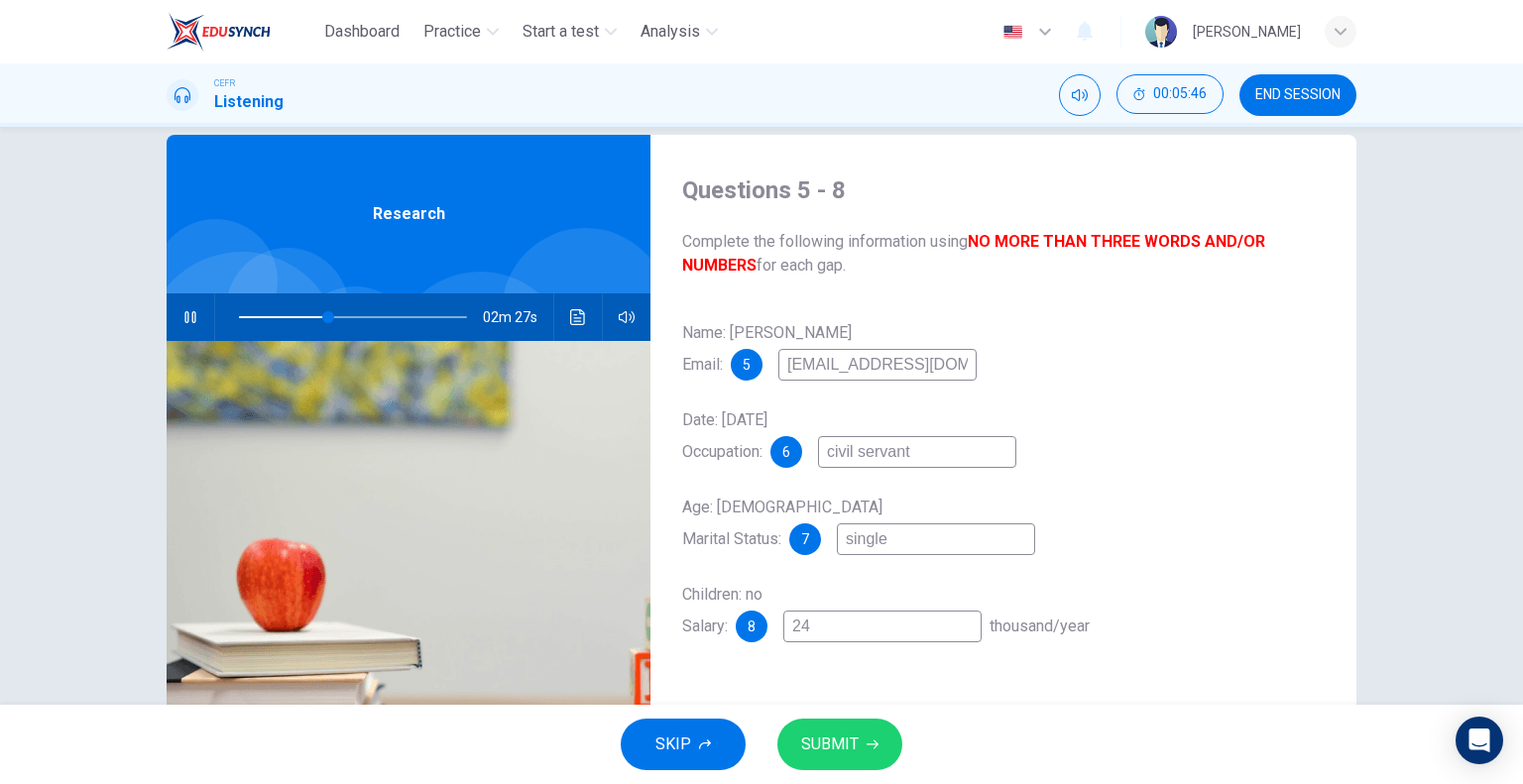 type on "39" 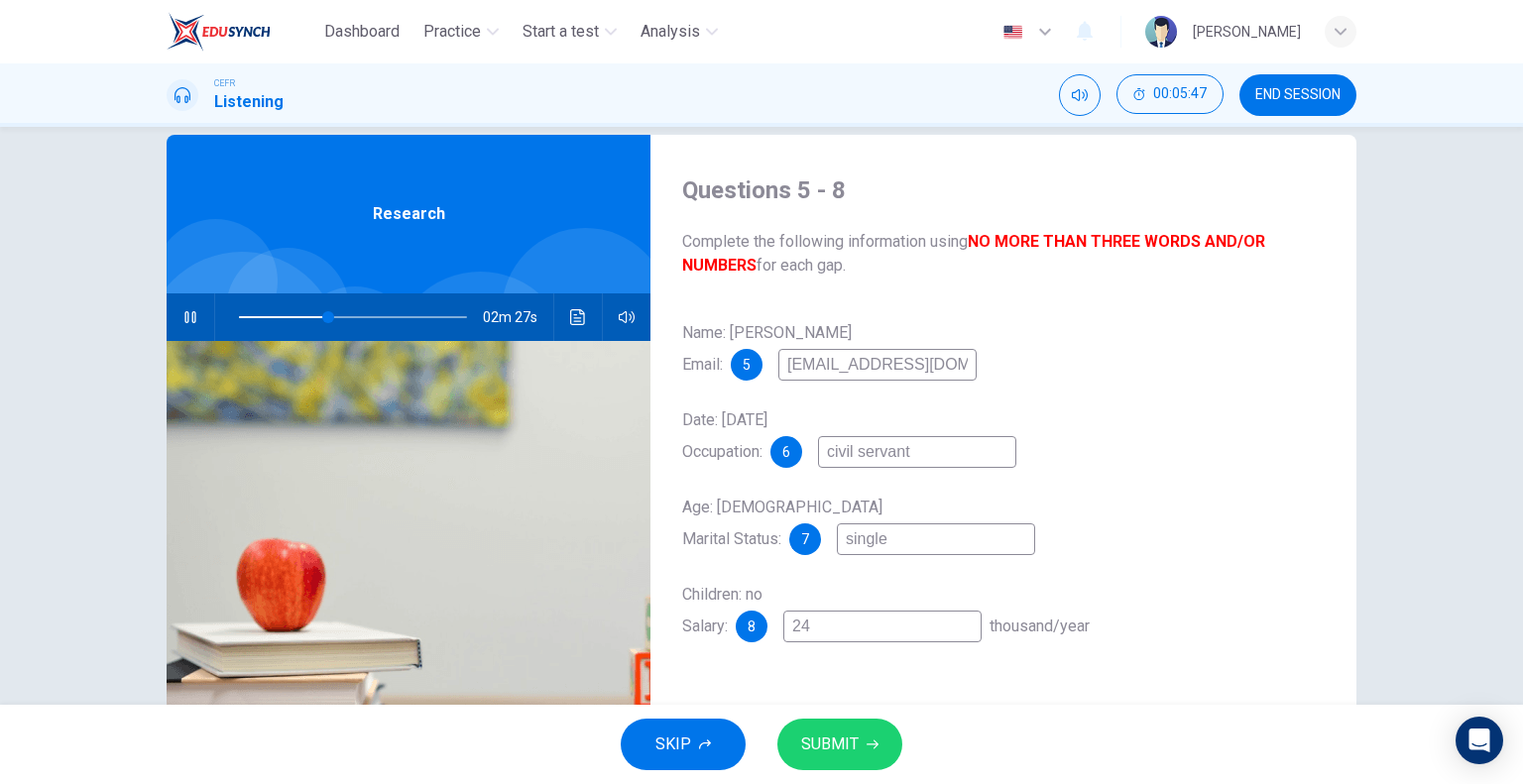 type on "24-" 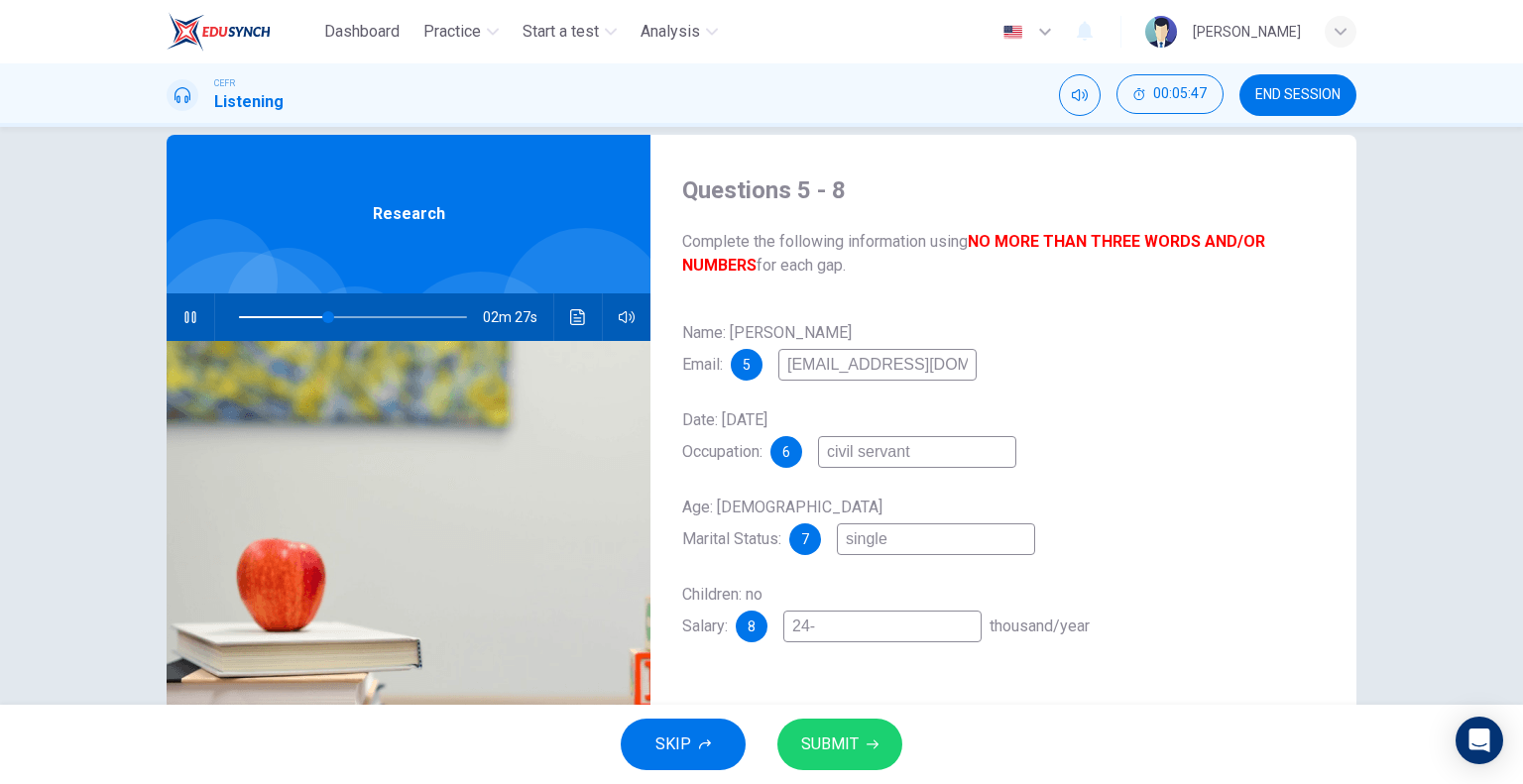 type on "40" 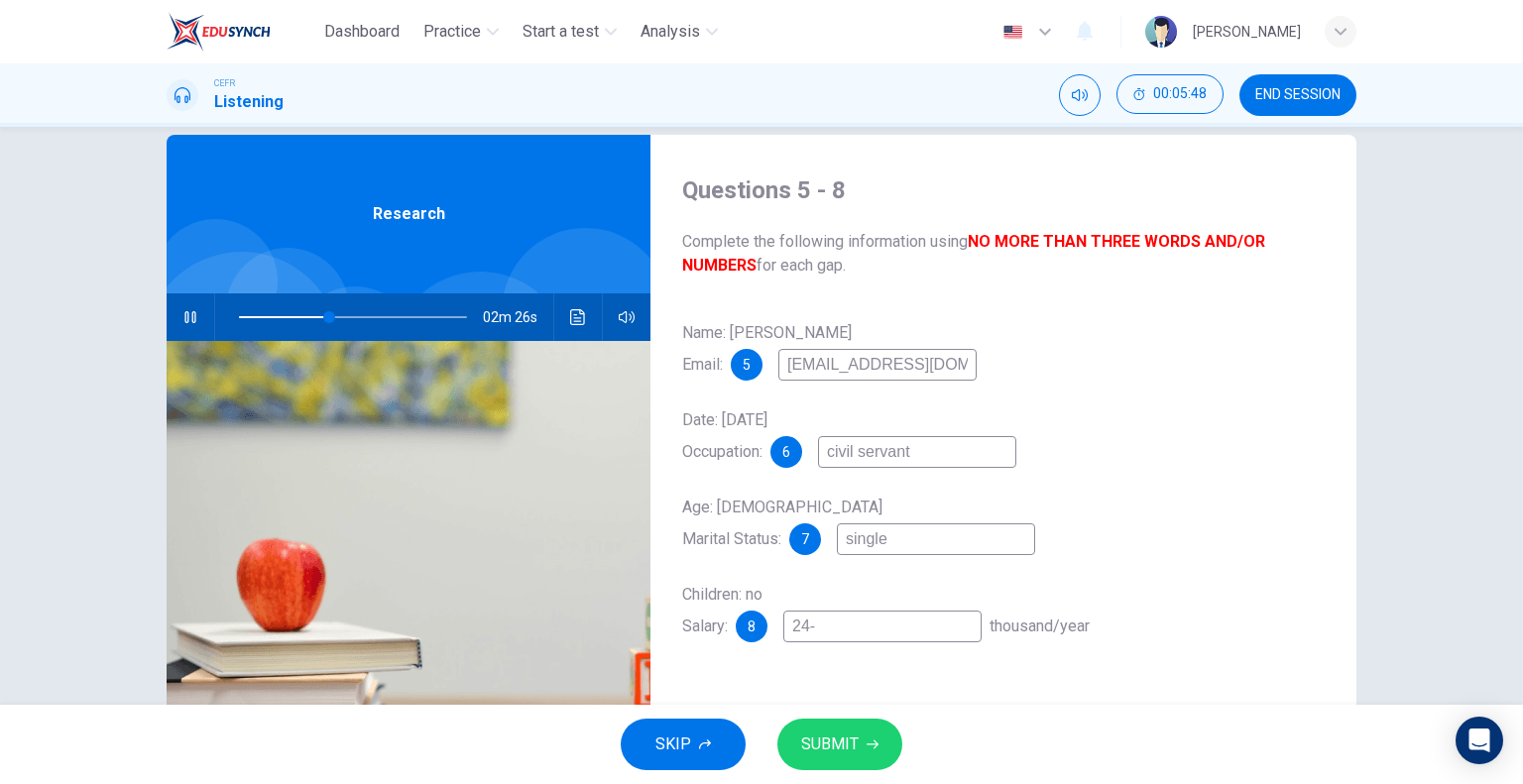 type on "24-2" 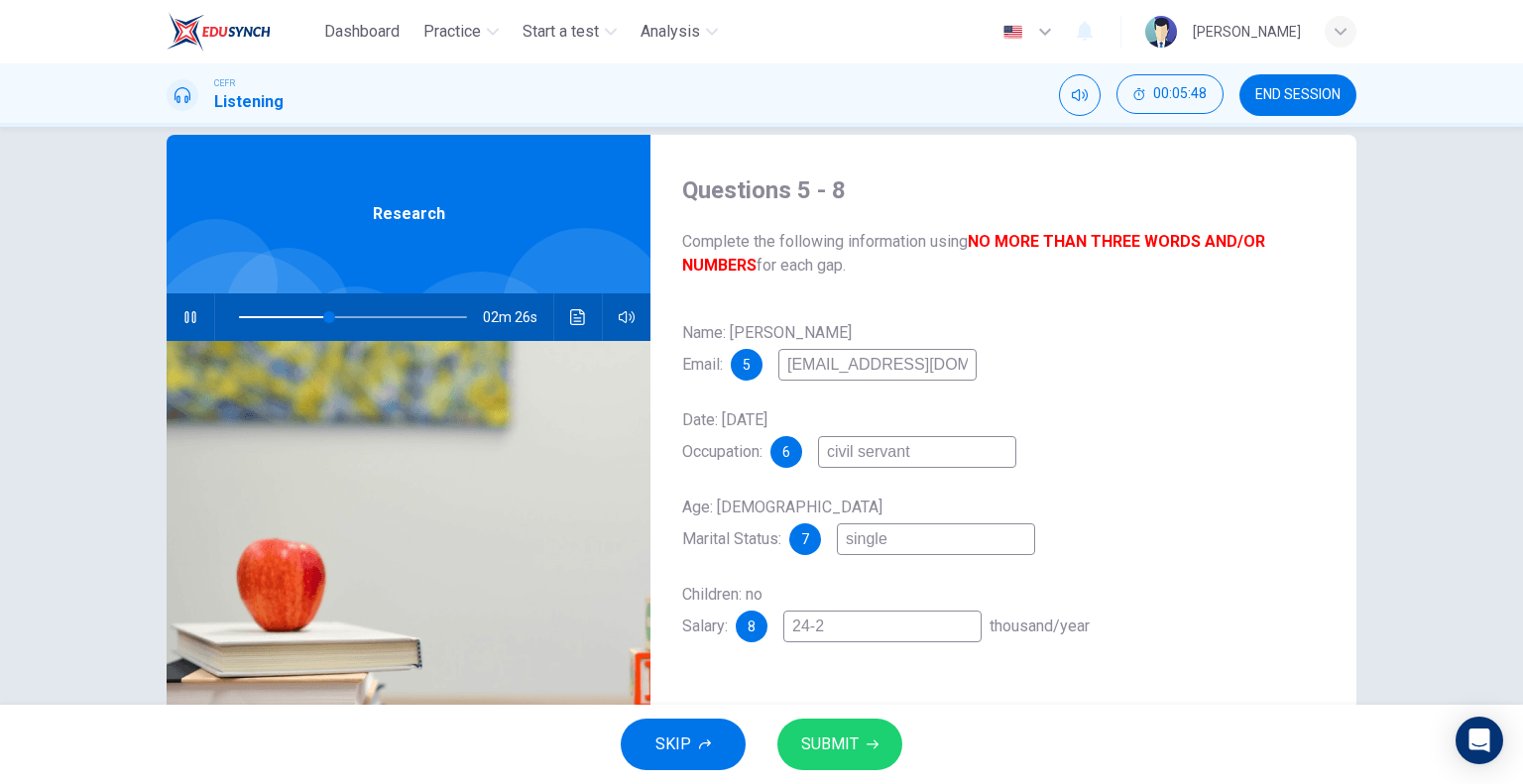 type on "24-26" 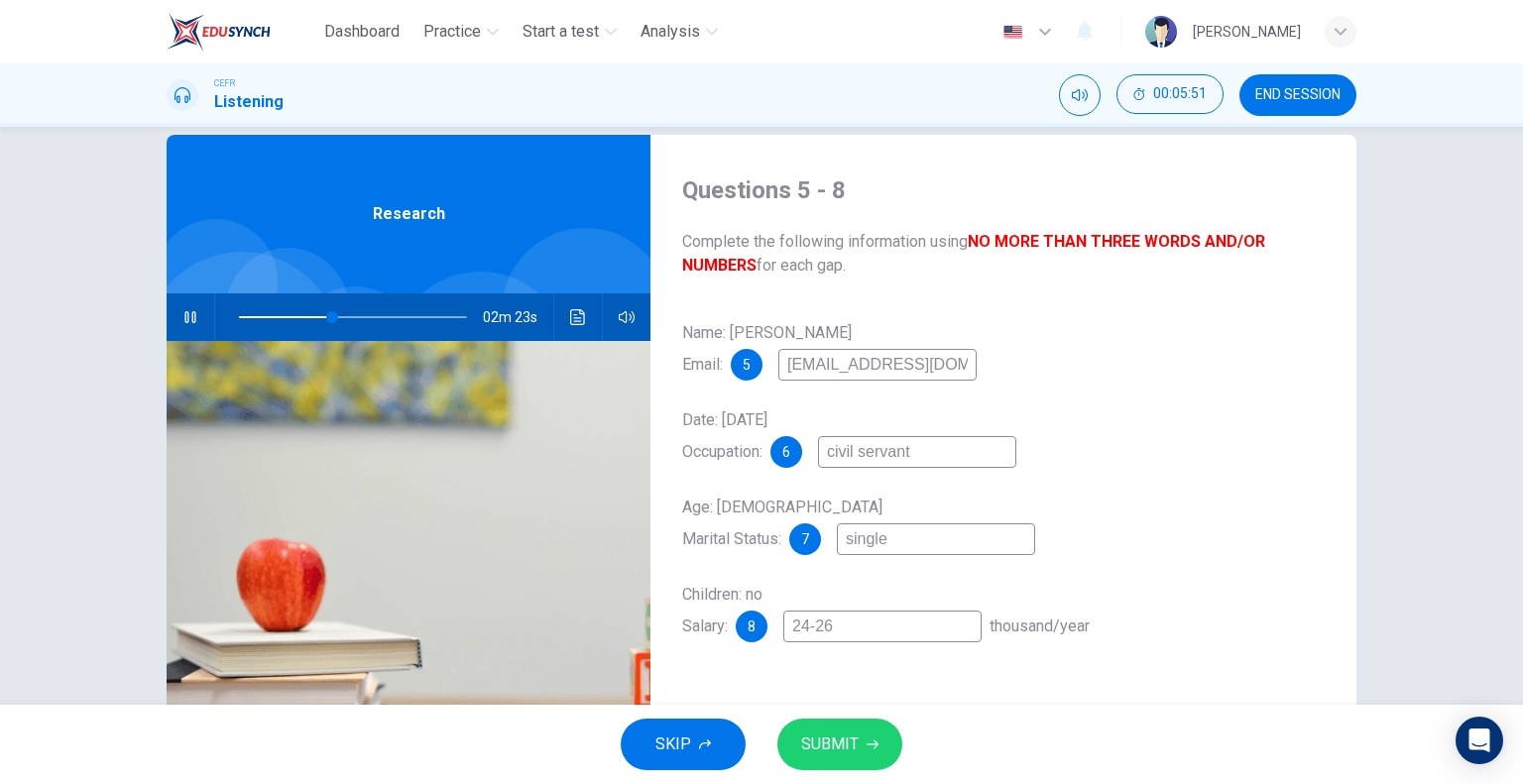 type on "41" 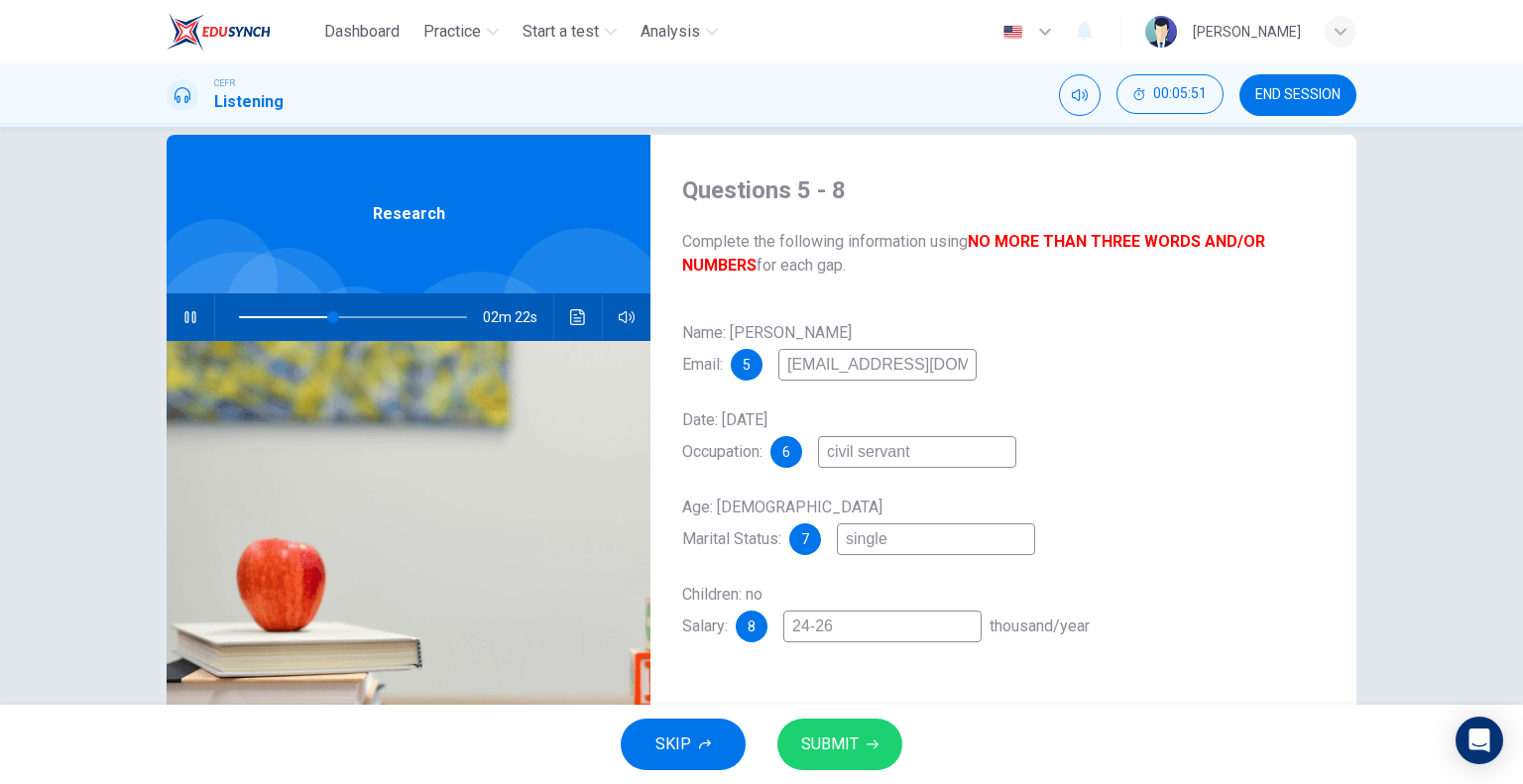 type on "24-26" 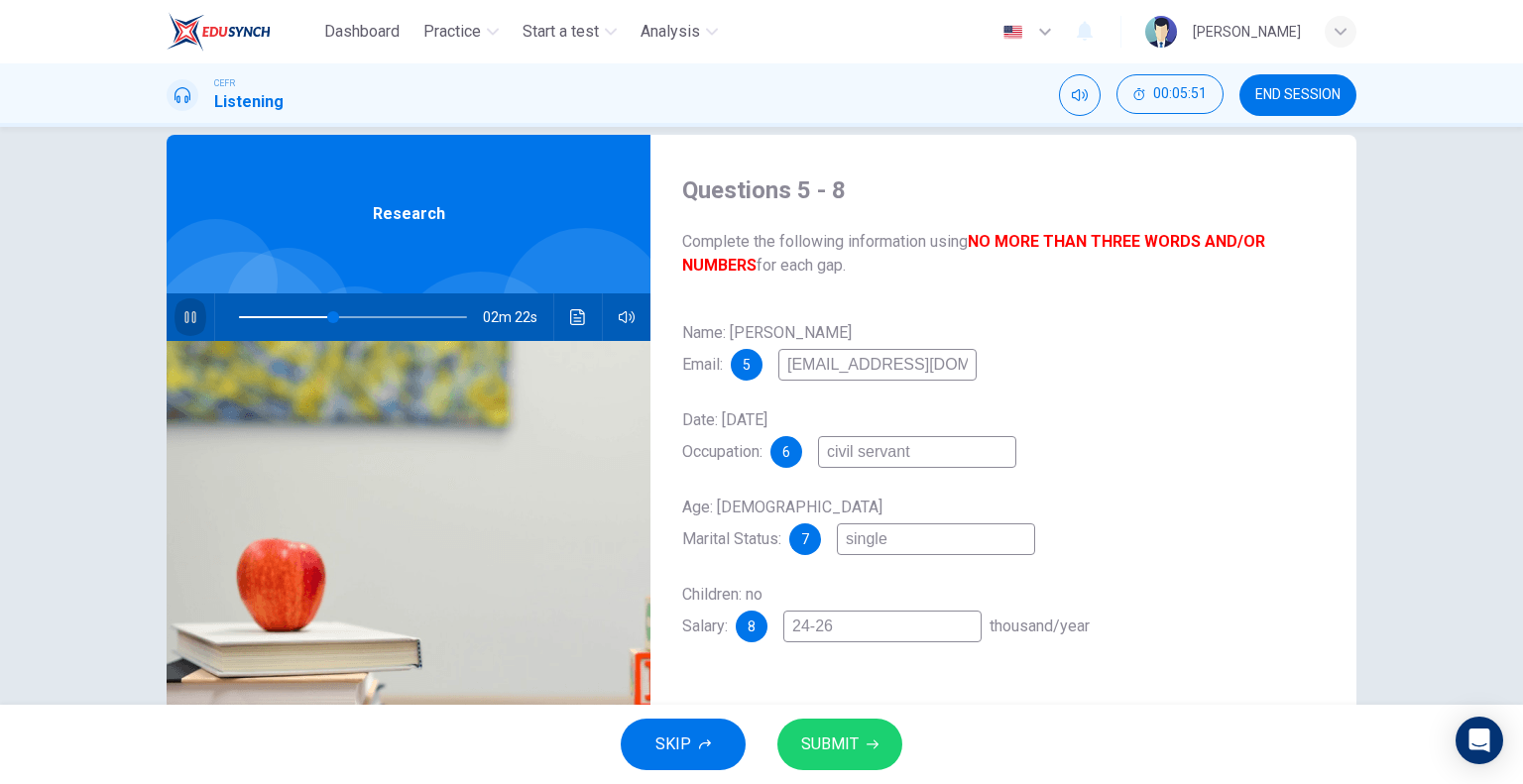 click 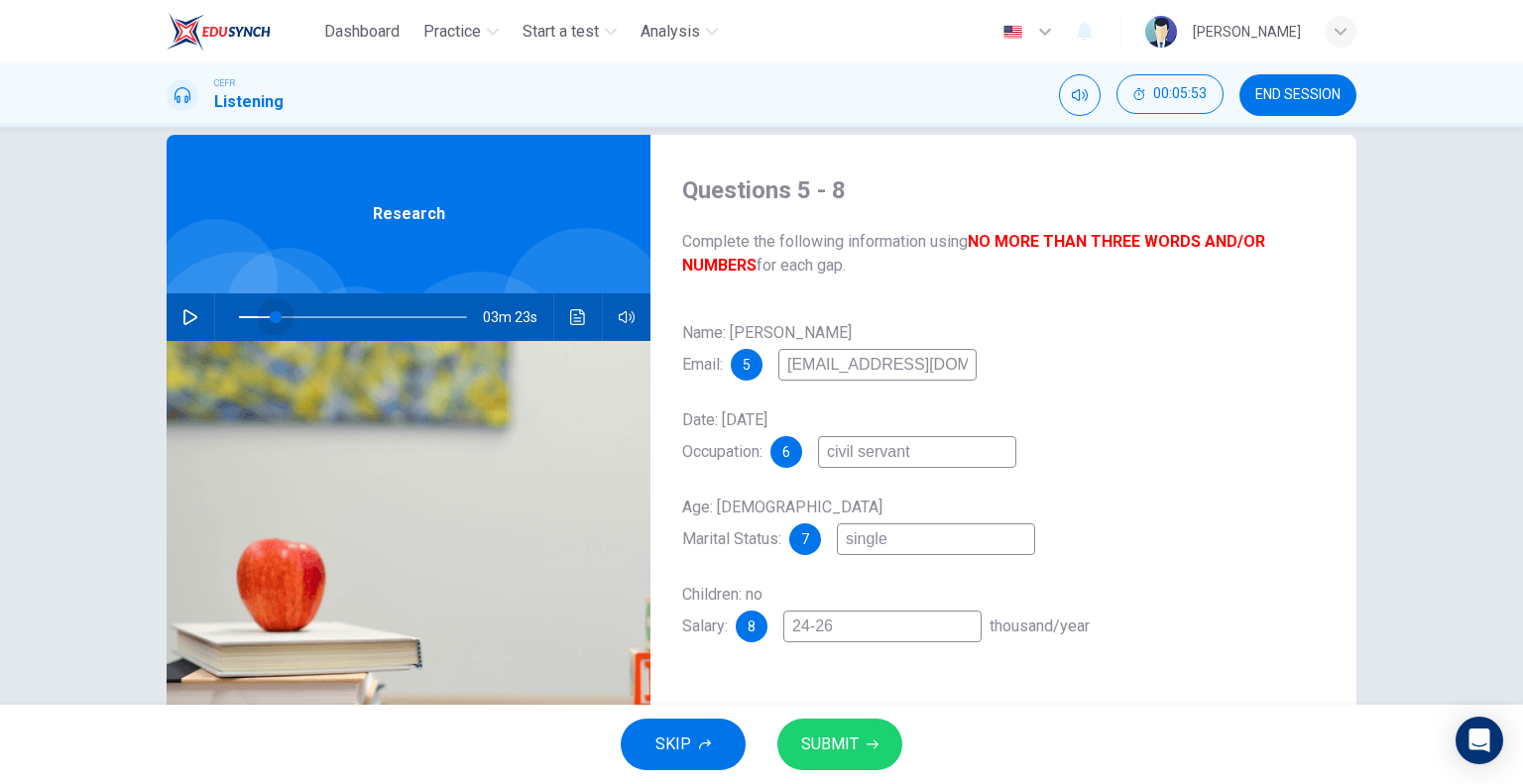 click at bounding box center (353, 317) 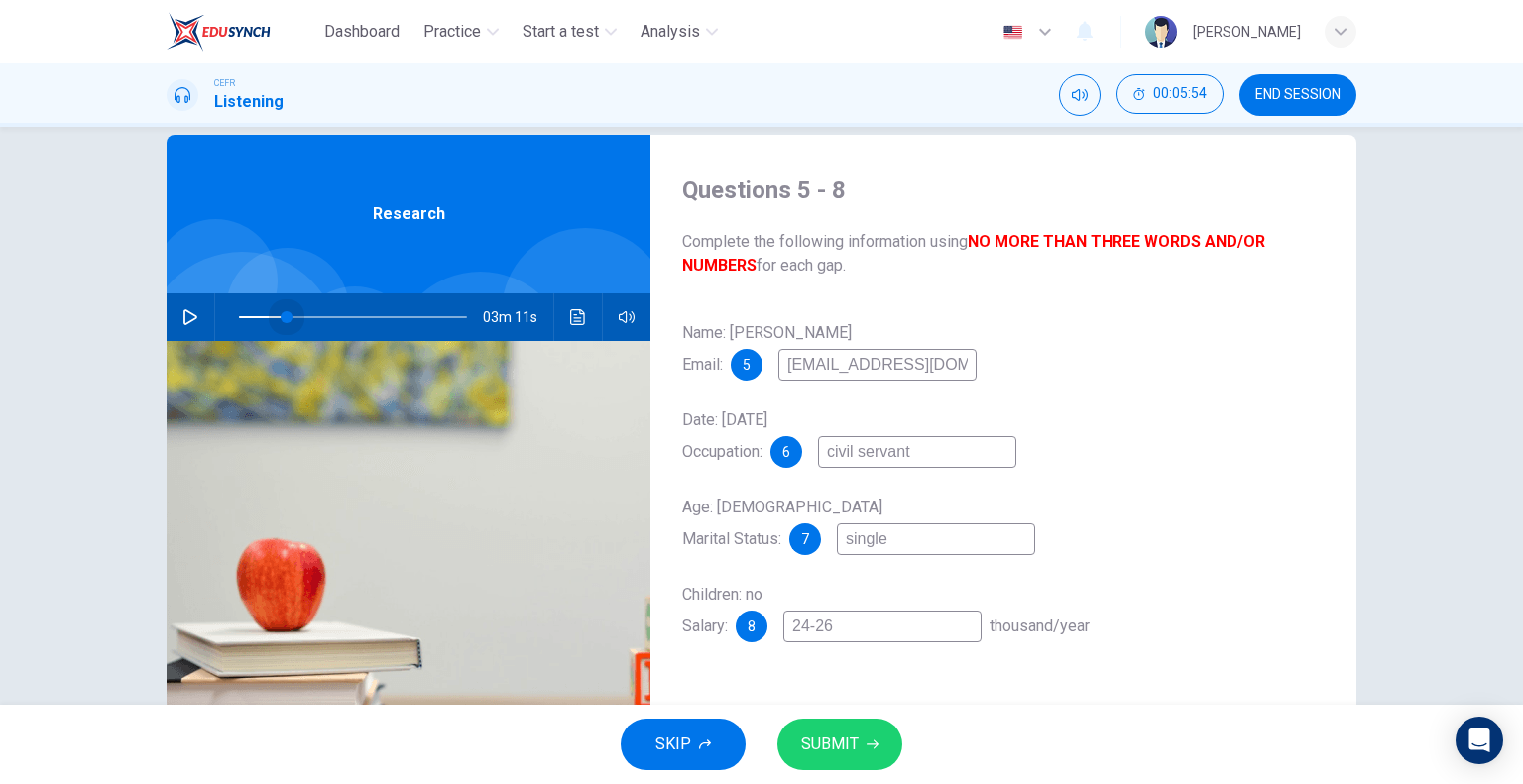 click at bounding box center [287, 317] 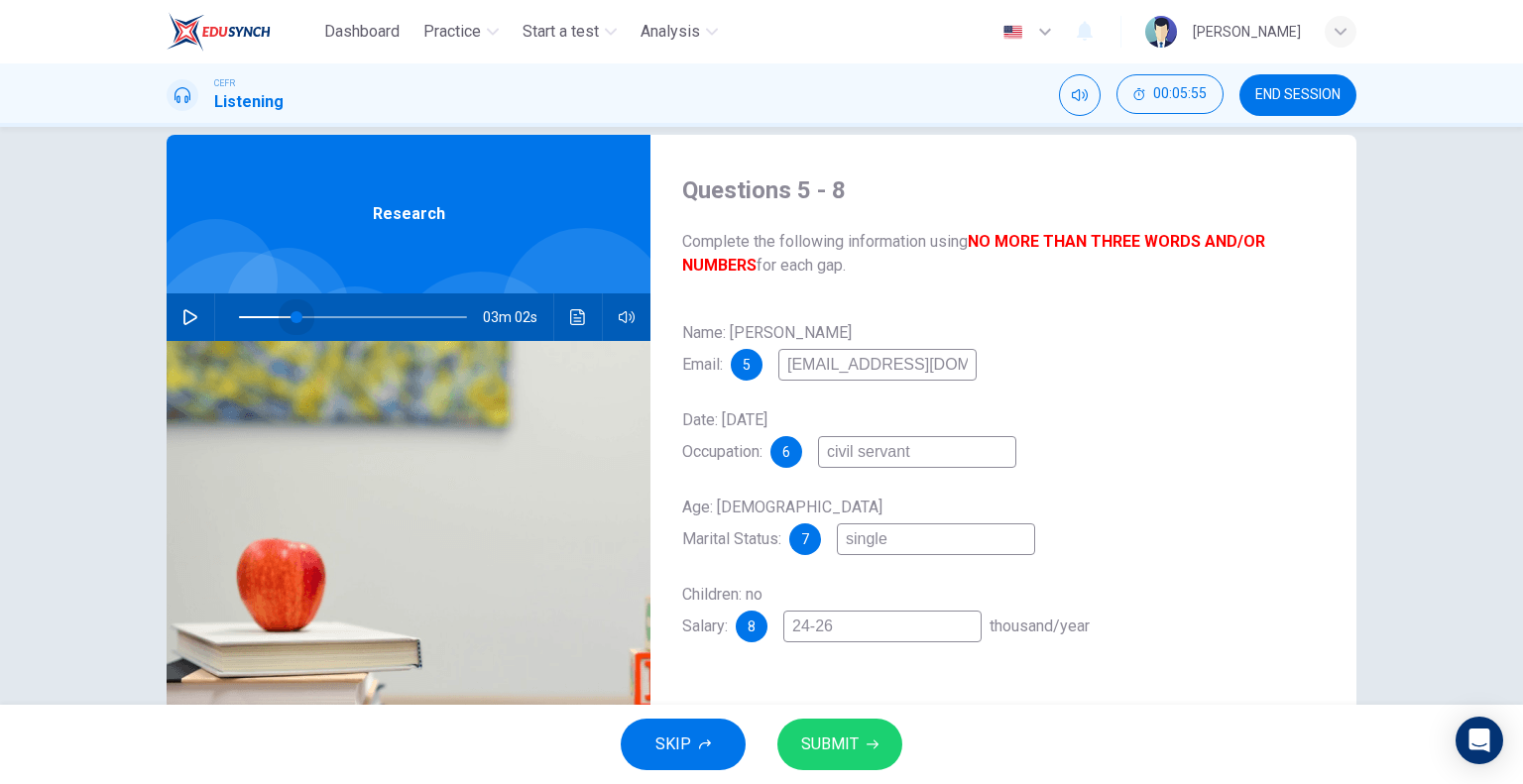 click at bounding box center (296, 317) 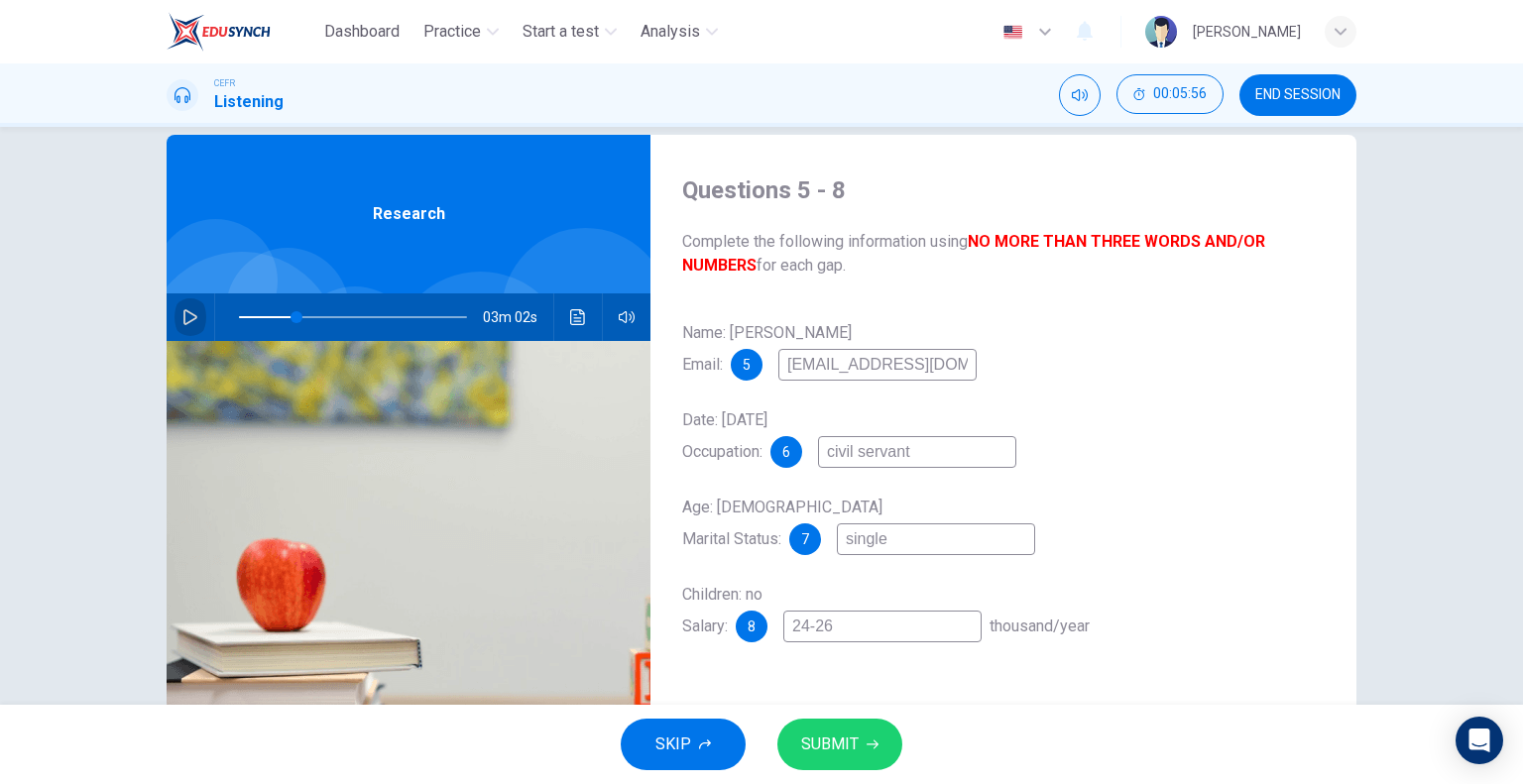 click 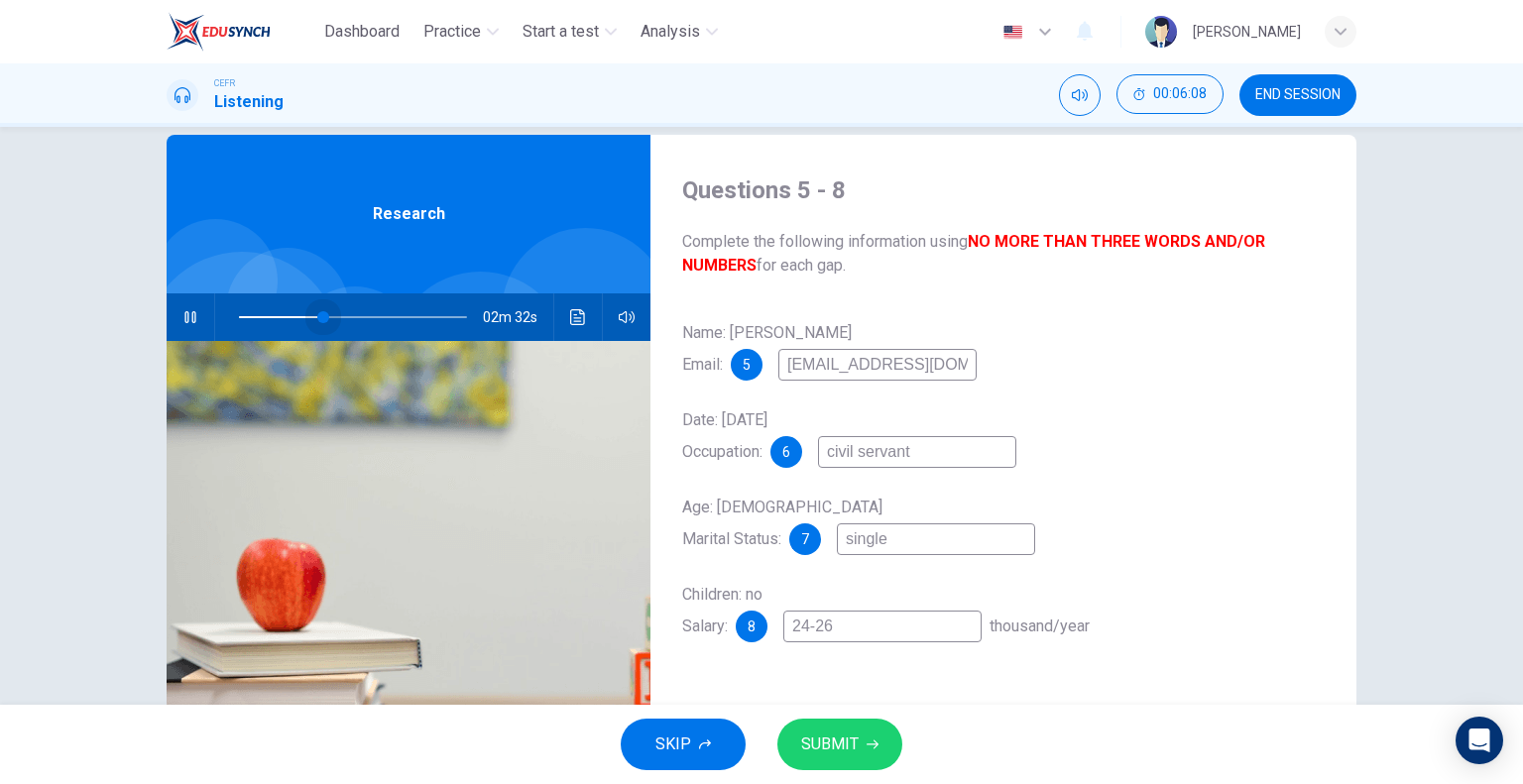 click at bounding box center [323, 317] 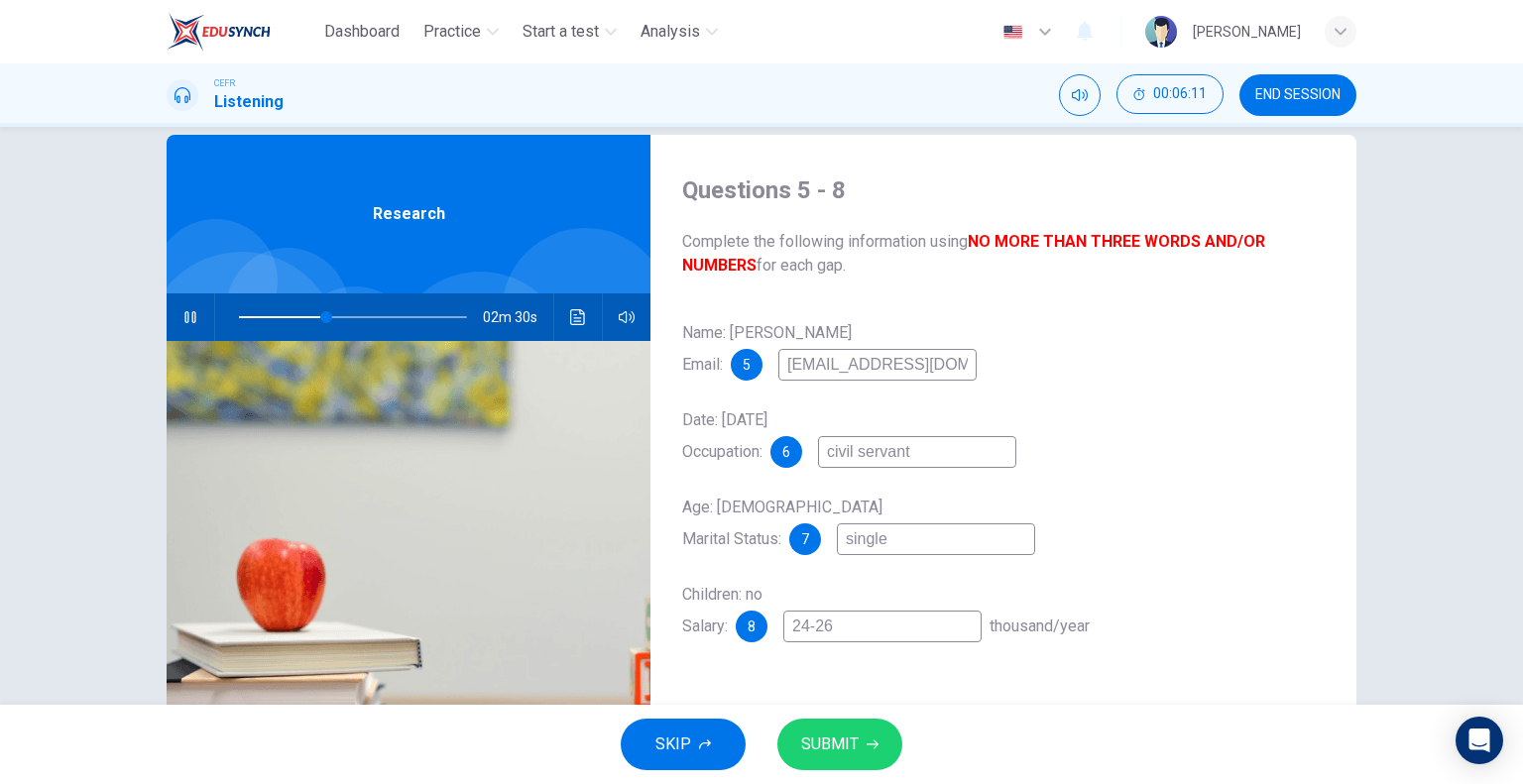 click on "Children: no
Salary:  8 24-26  thousand/year" at bounding box center [1003, 611] 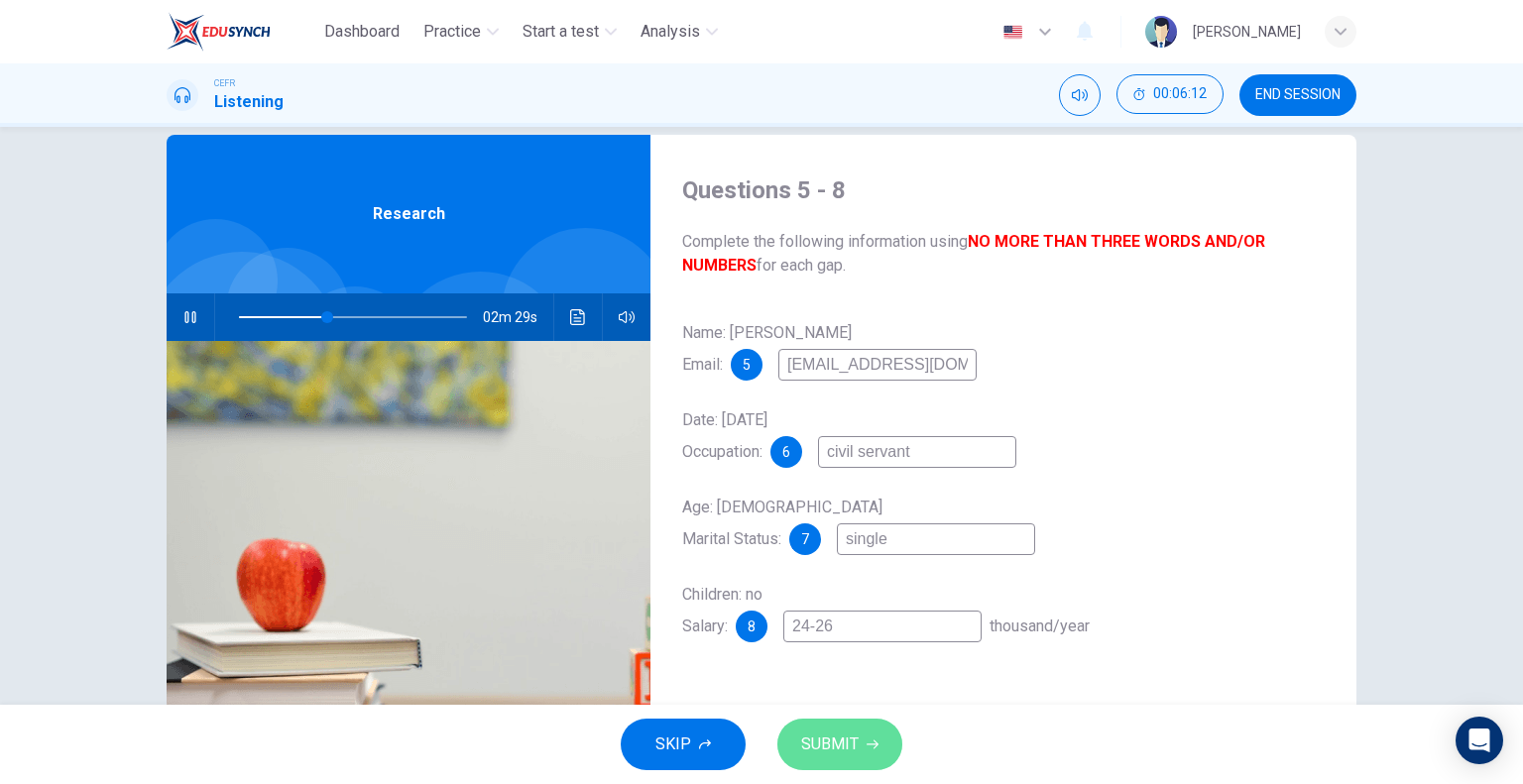 click on "SUBMIT" at bounding box center [840, 744] 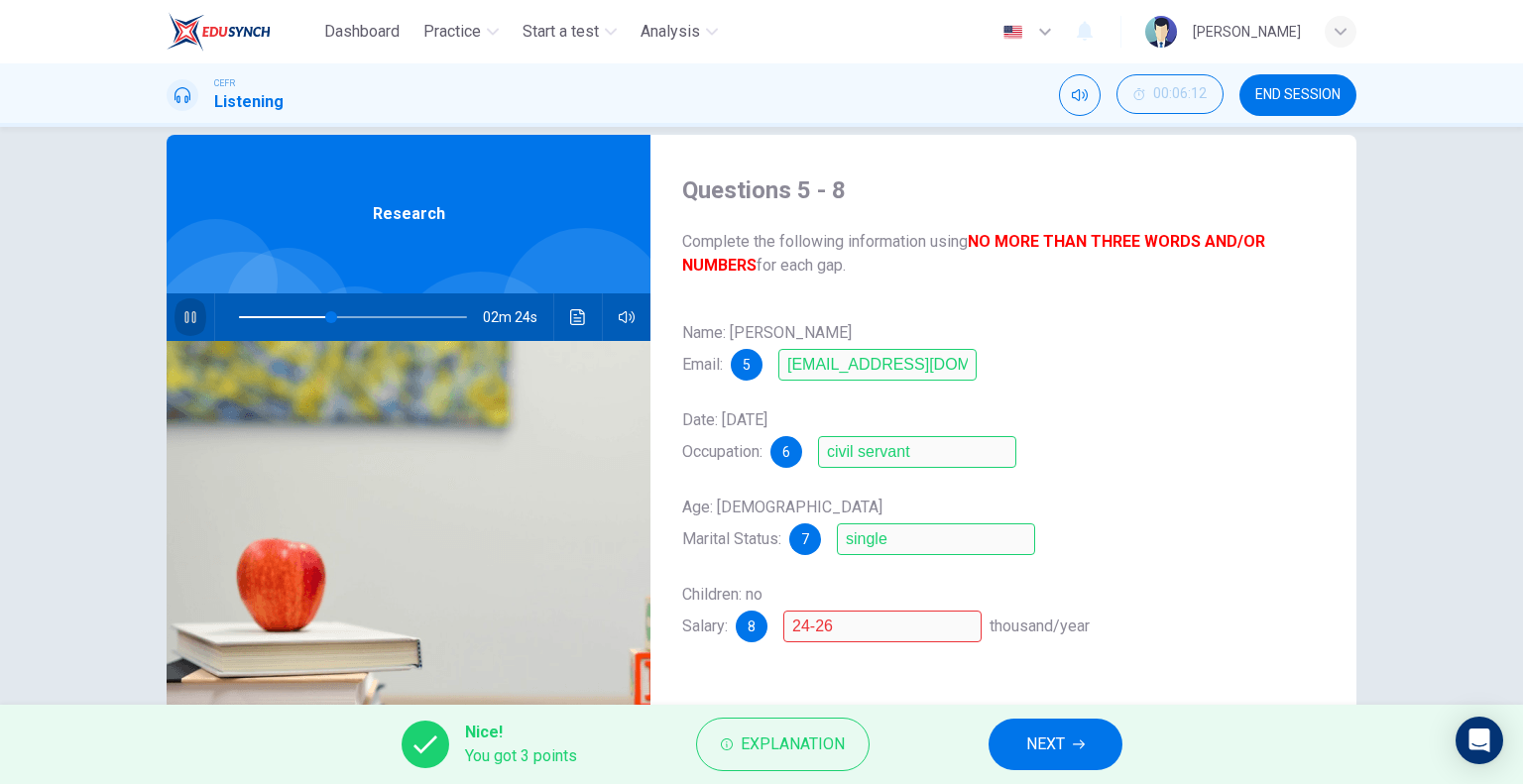click 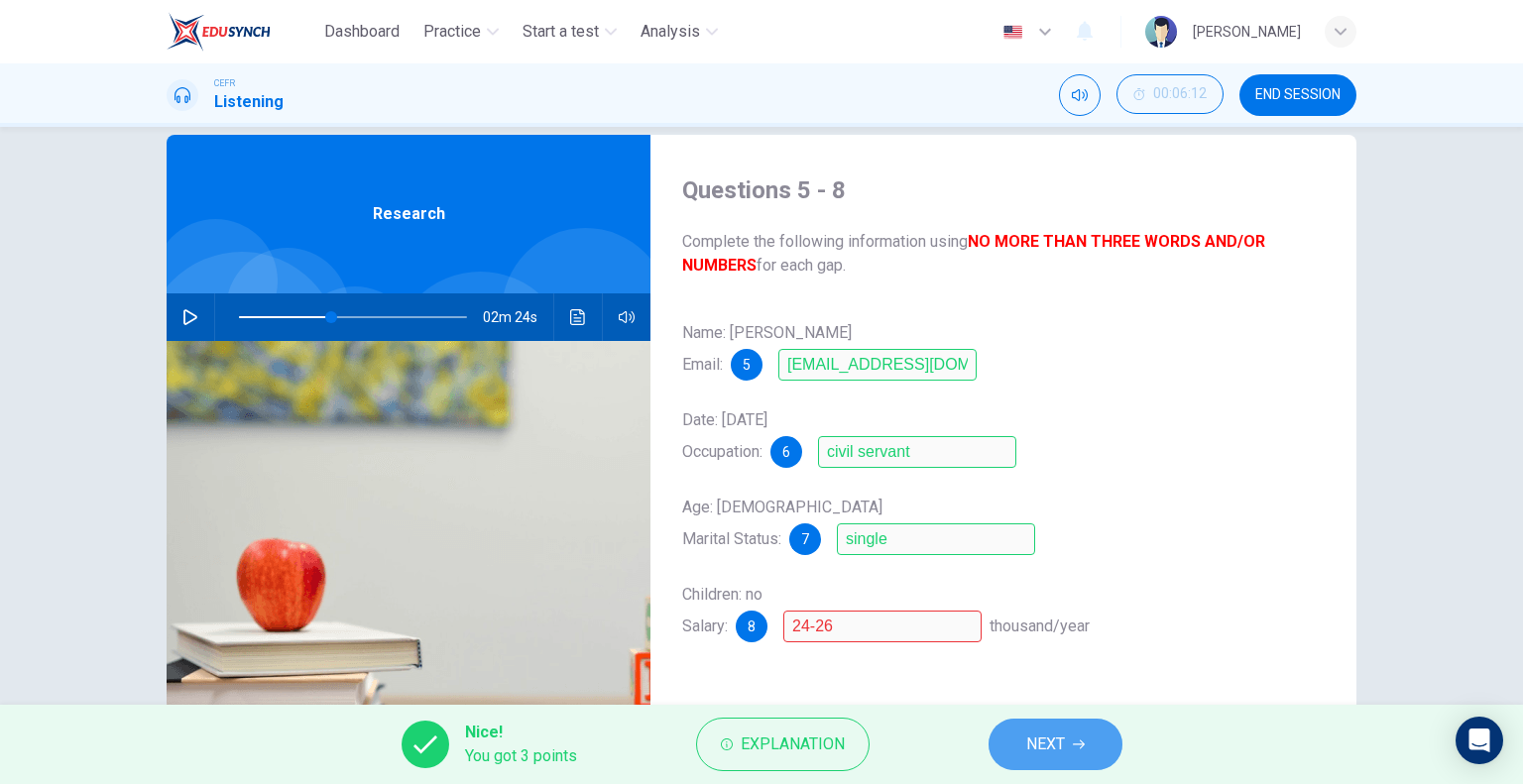 click on "NEXT" at bounding box center [1055, 744] 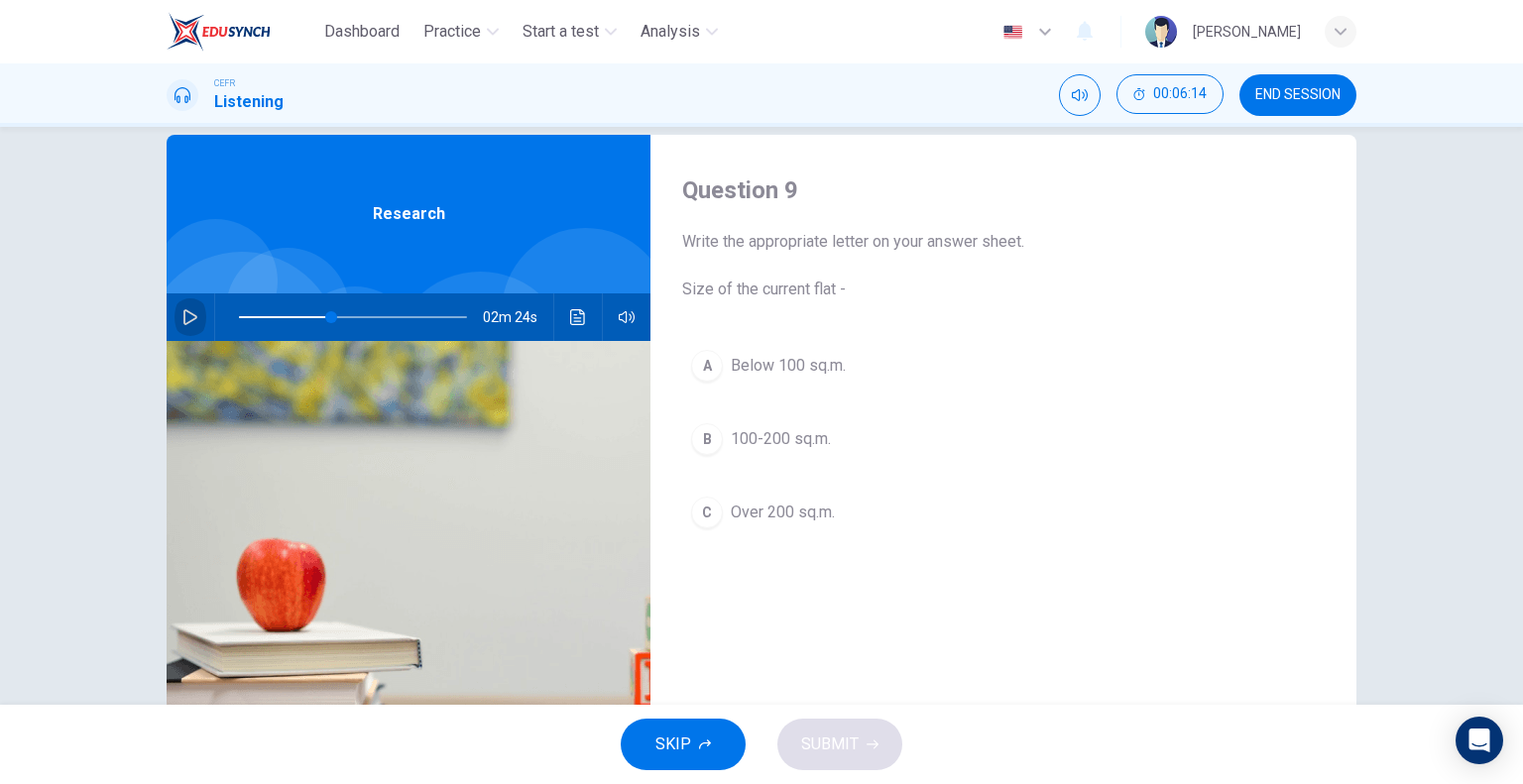 click at bounding box center [190, 317] 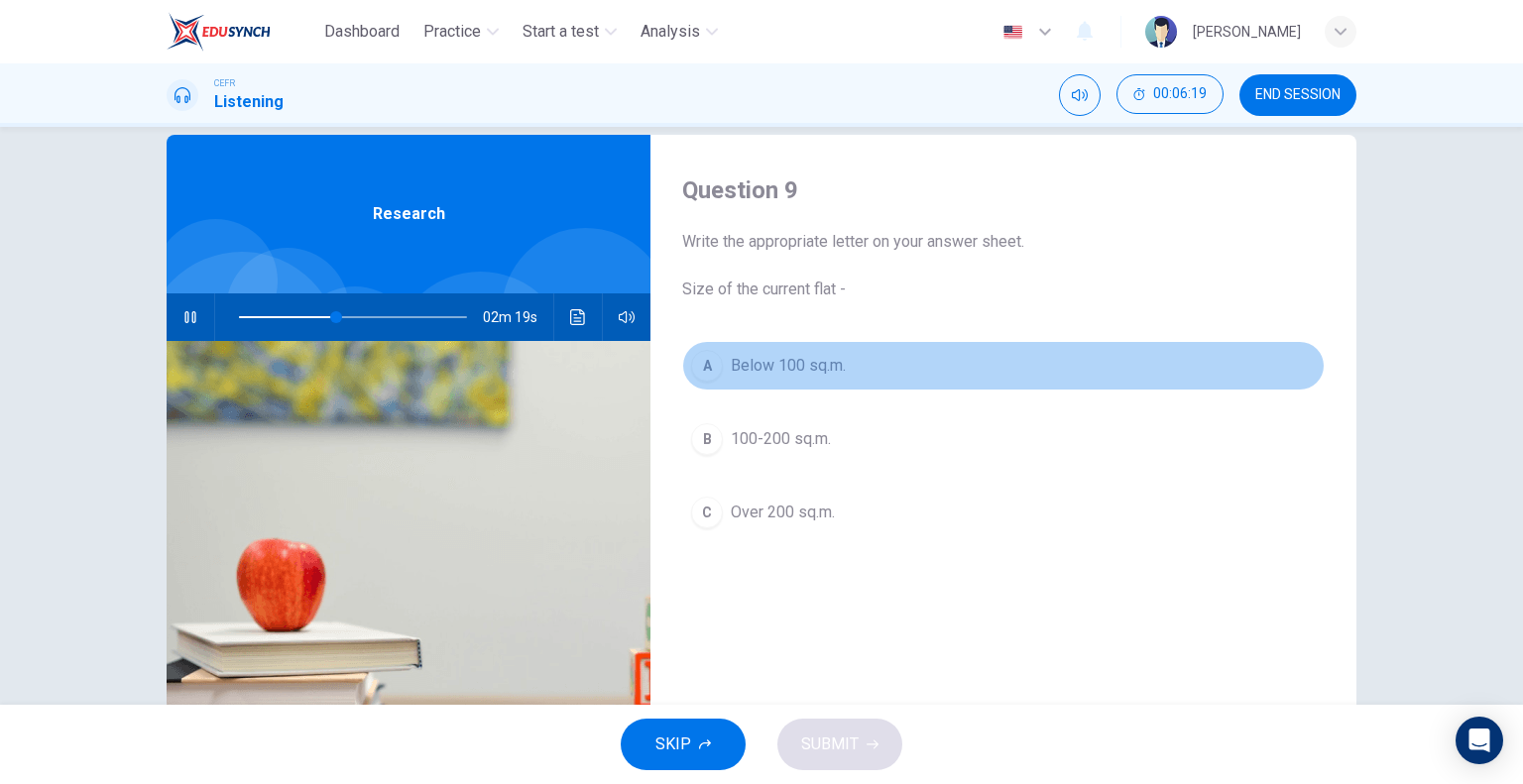 click on "Below 100 sq.m." at bounding box center (788, 366) 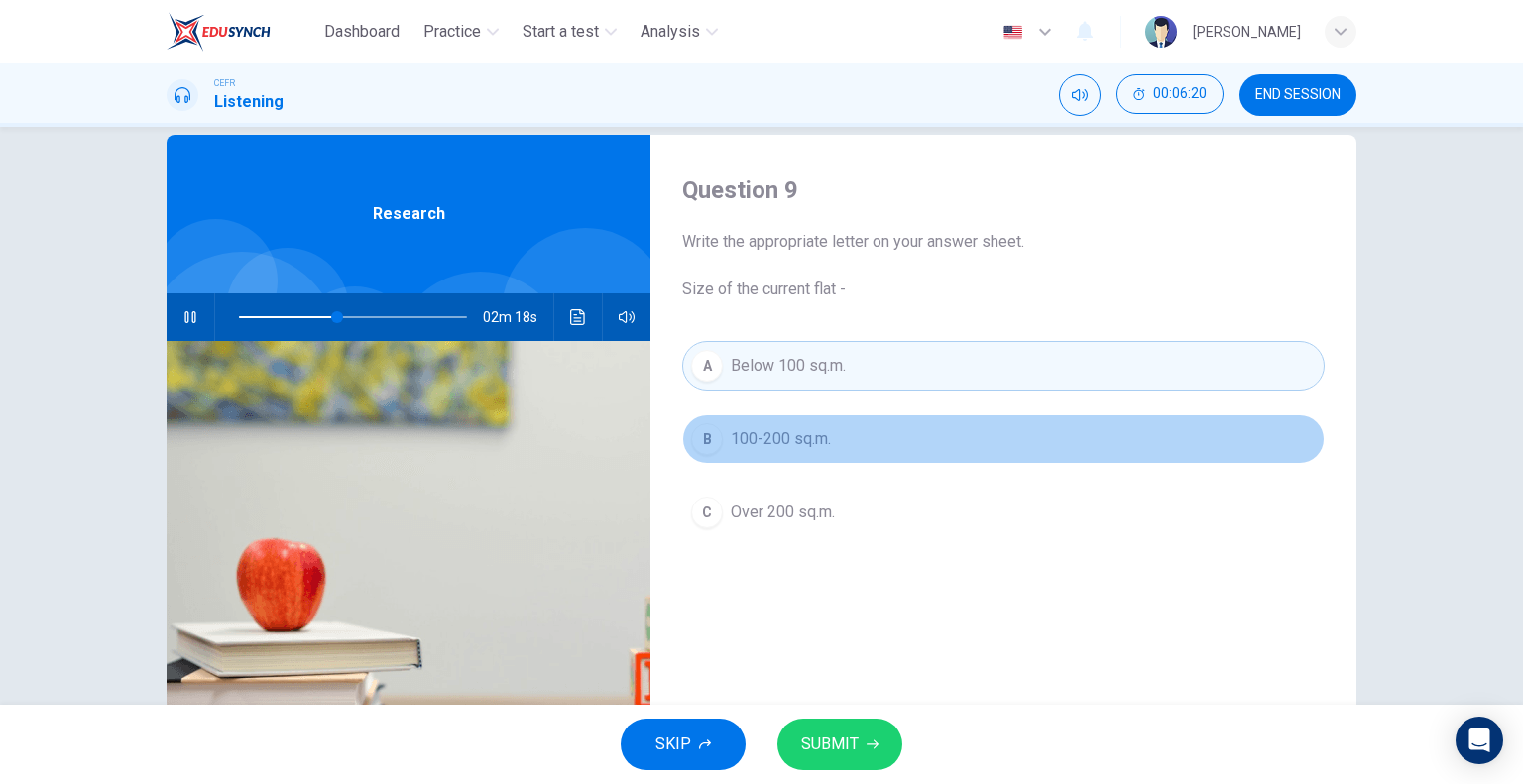 click on "100-200 sq.m." at bounding box center (780, 439) 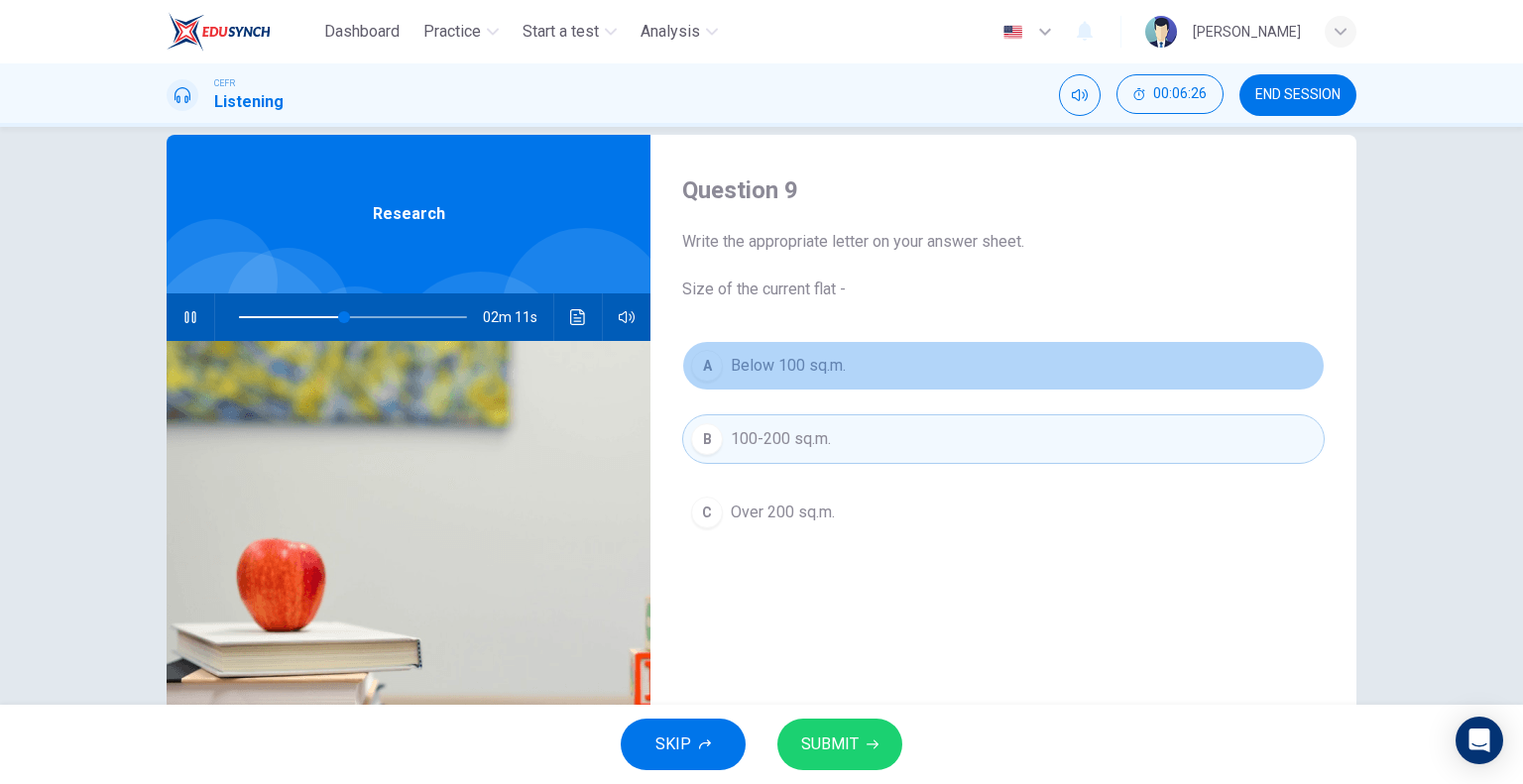 click on "A Below 100 sq.m." at bounding box center (1003, 366) 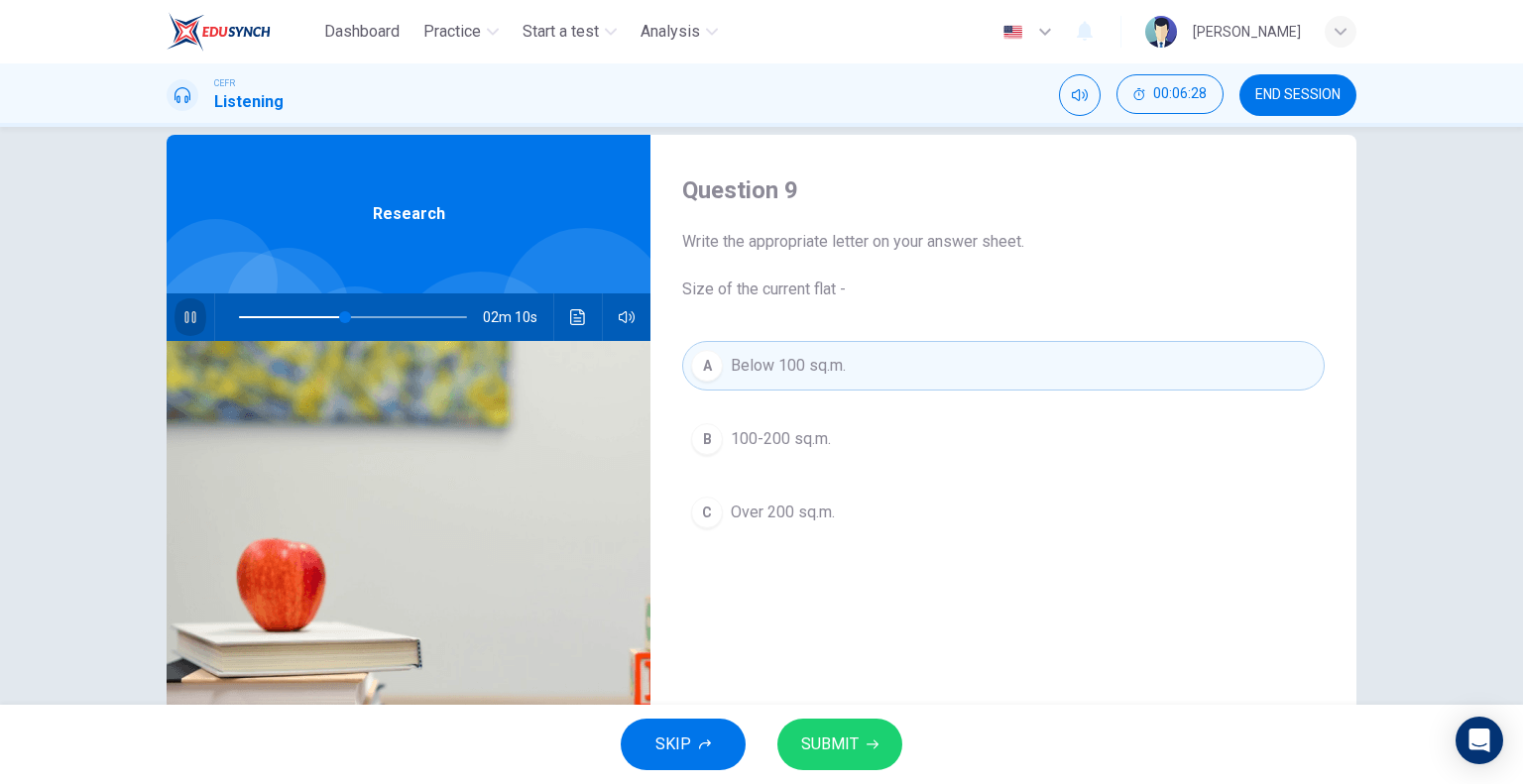 click 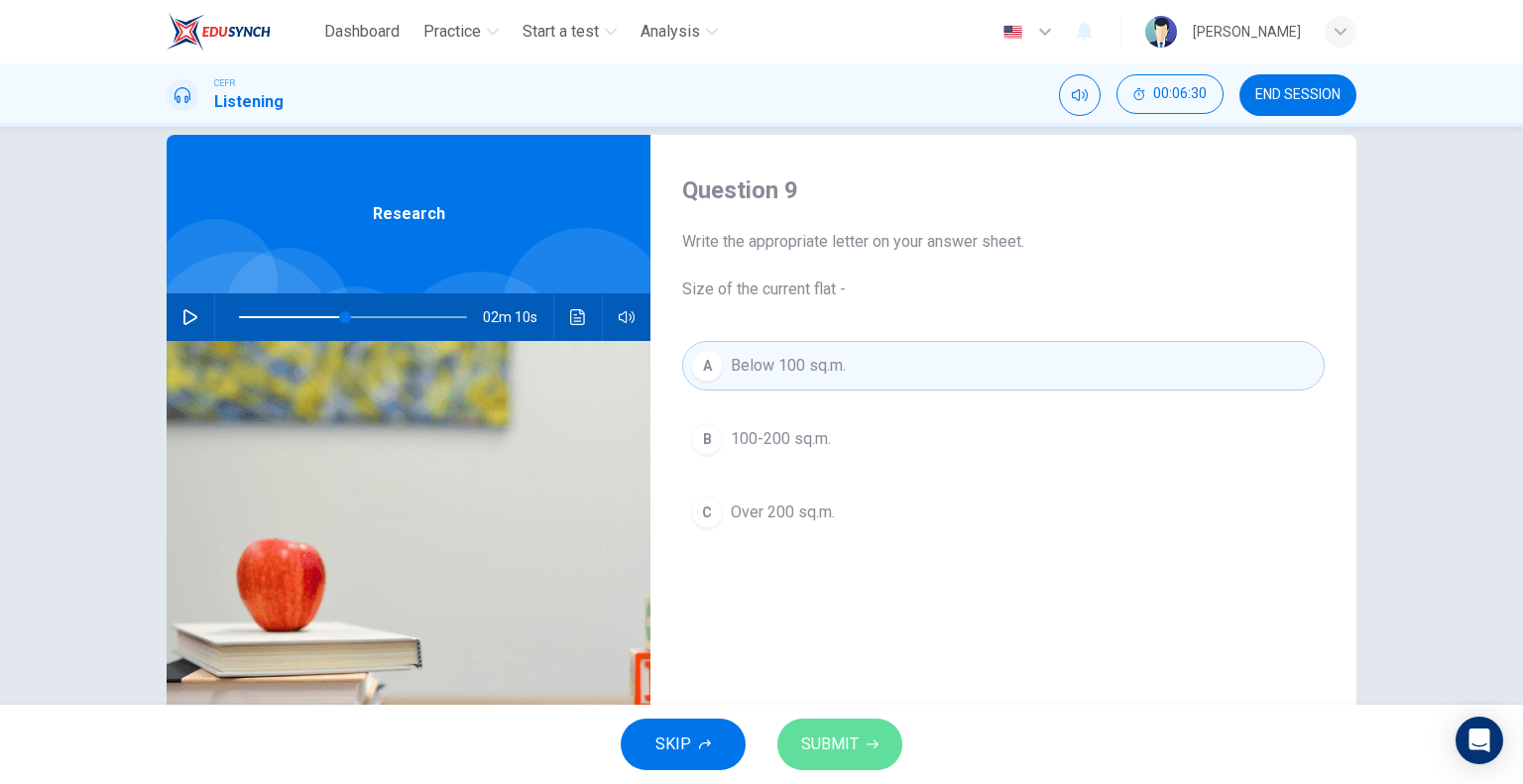 click on "SUBMIT" at bounding box center (830, 744) 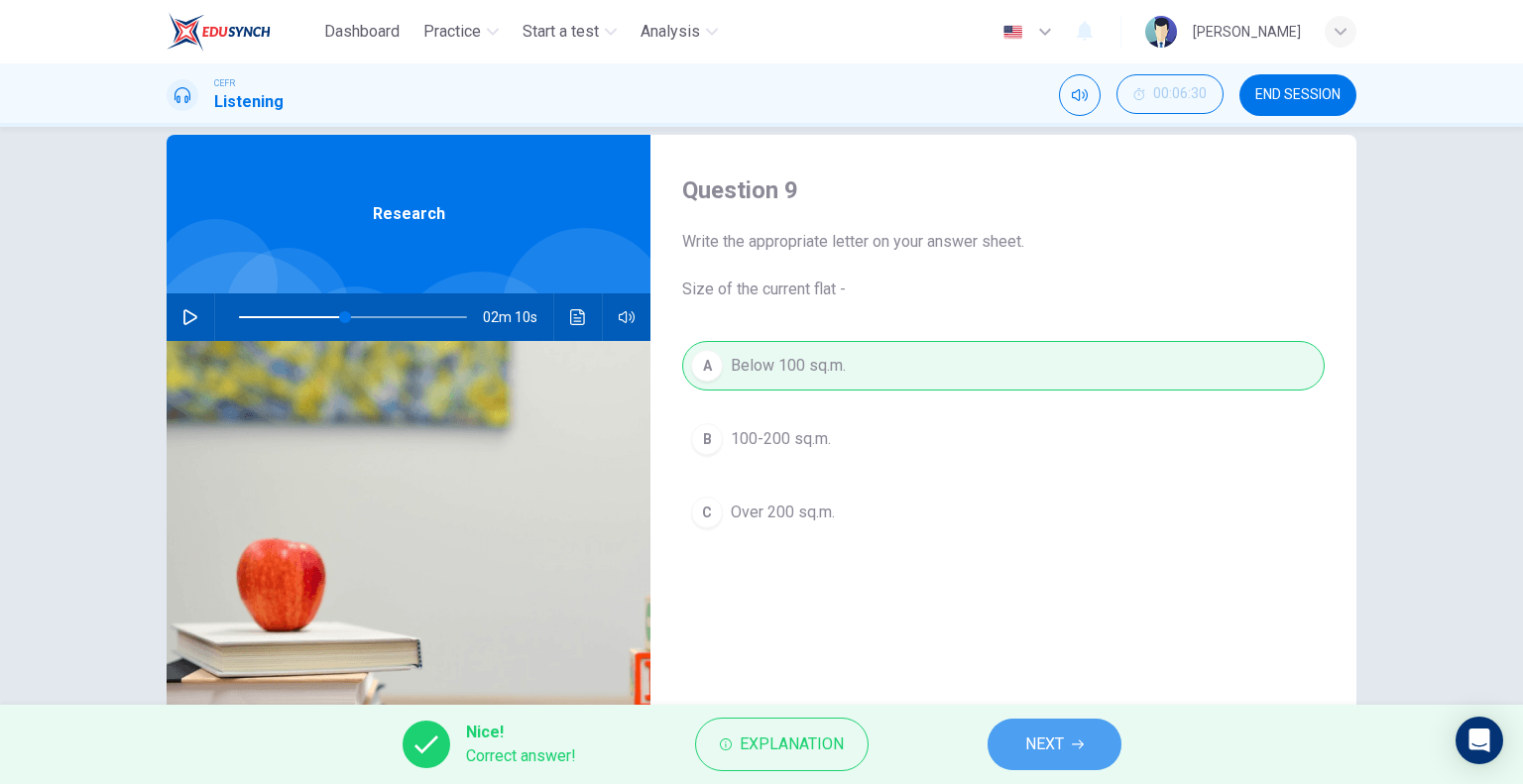 click on "NEXT" at bounding box center [1044, 744] 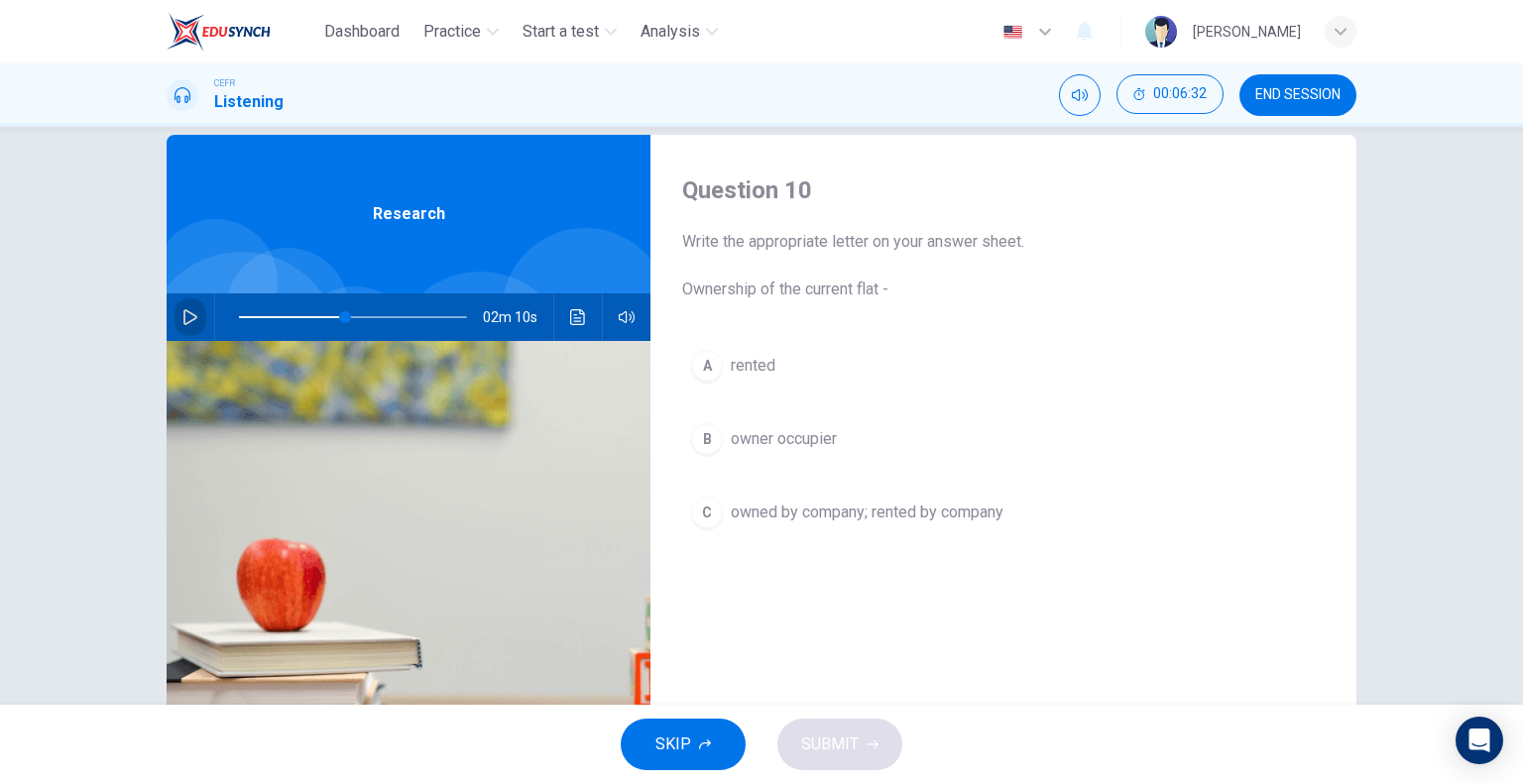 click 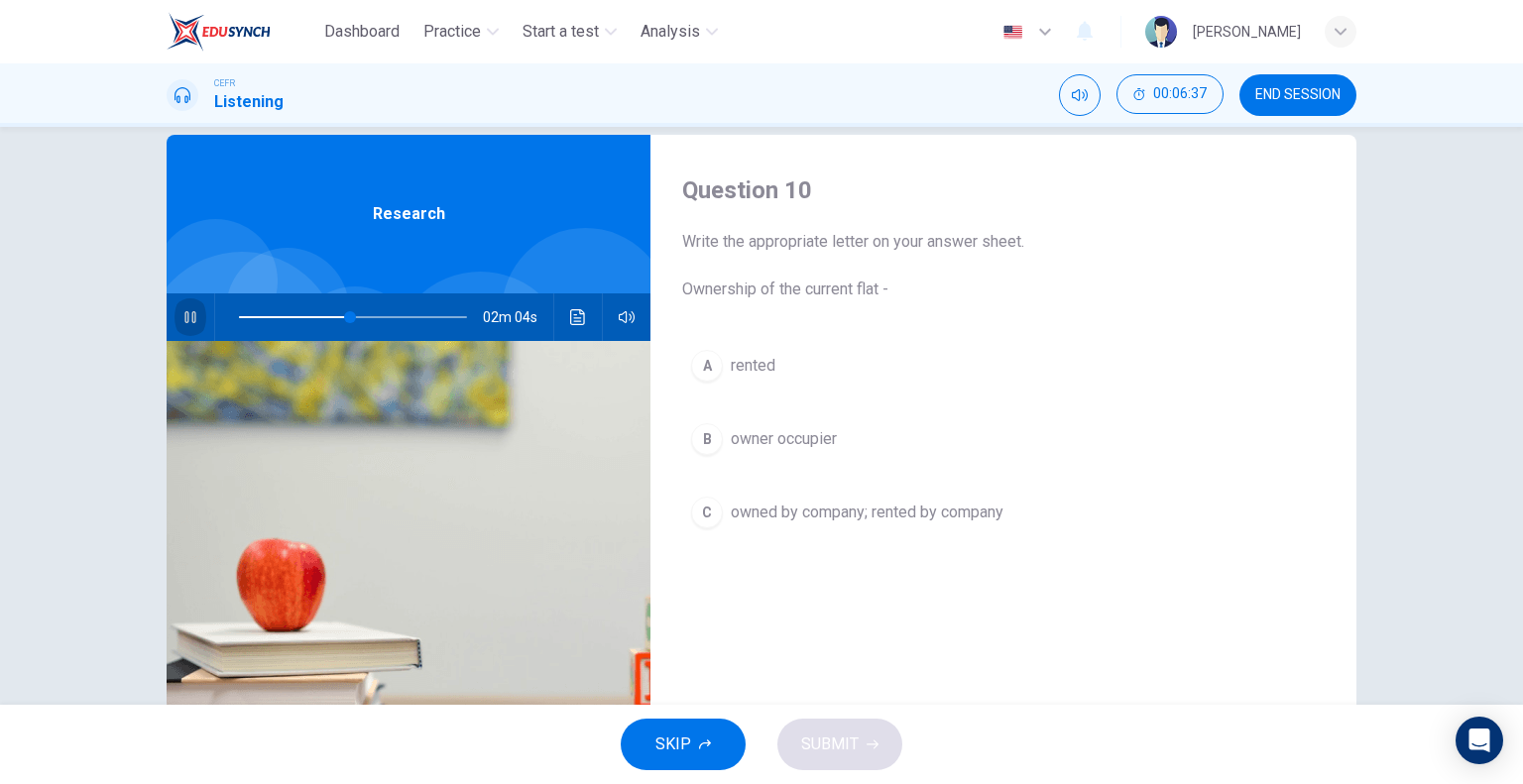 click 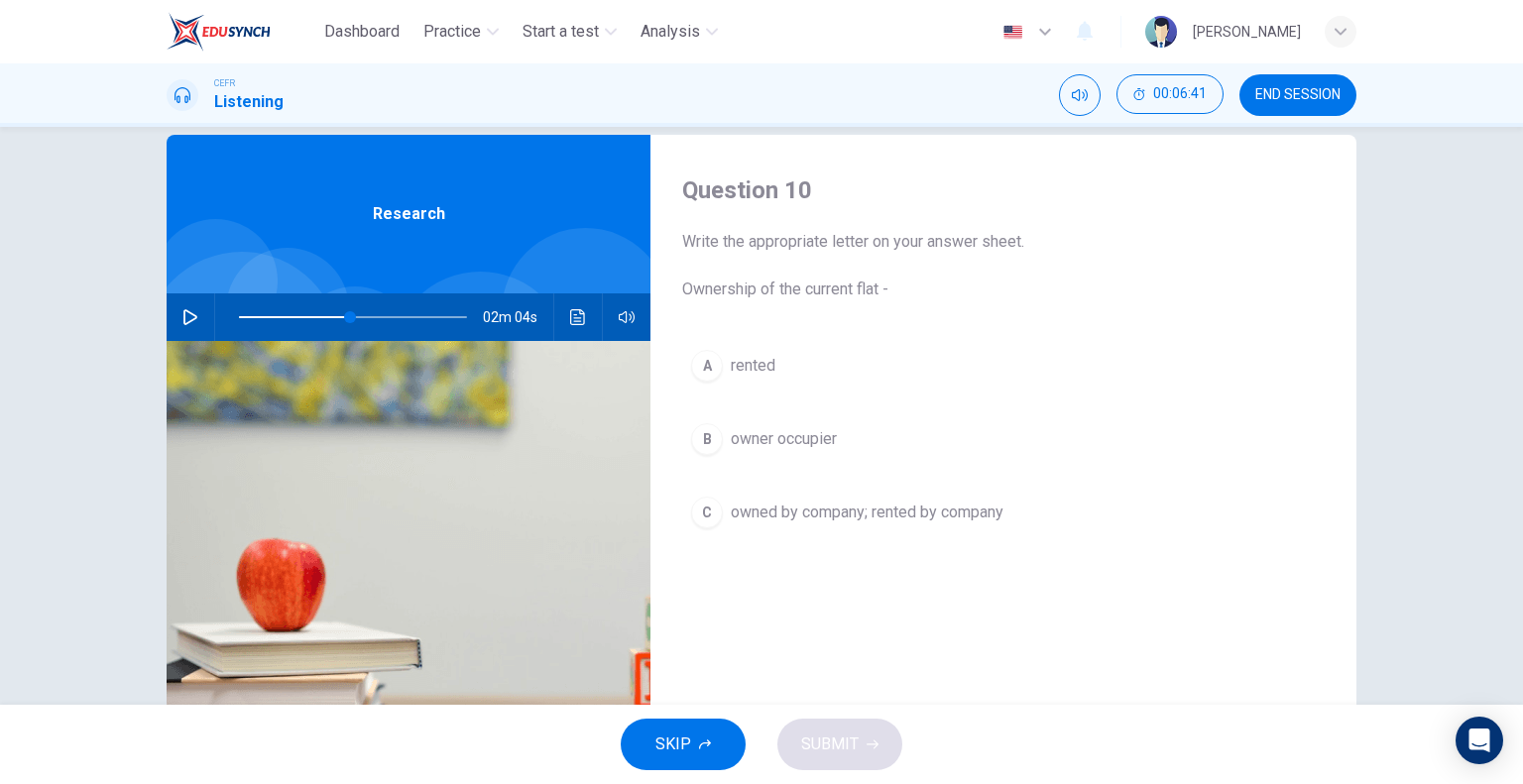 click on "owner occupier" at bounding box center (783, 439) 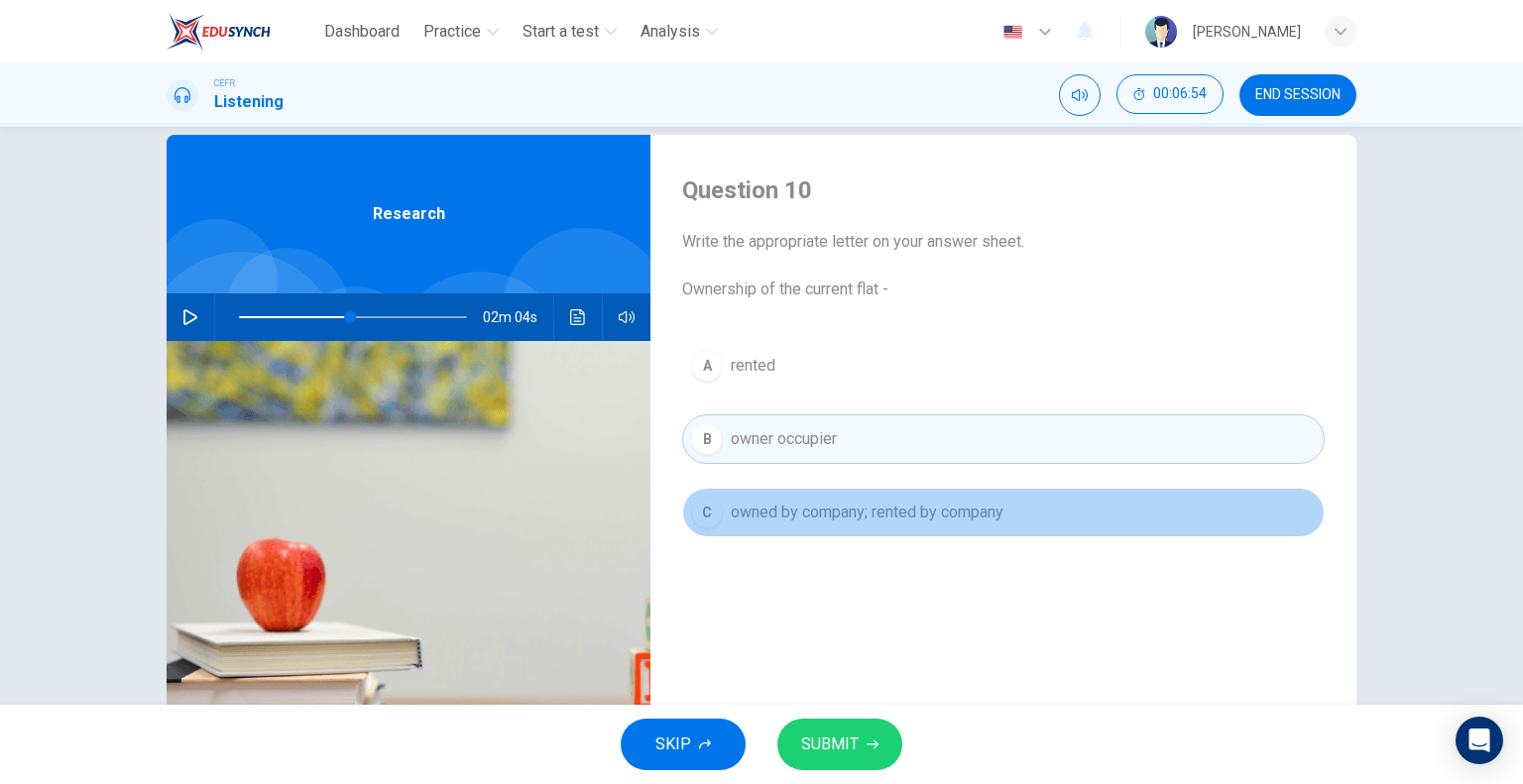 click on "C owned by company; rented by company" at bounding box center (1003, 512) 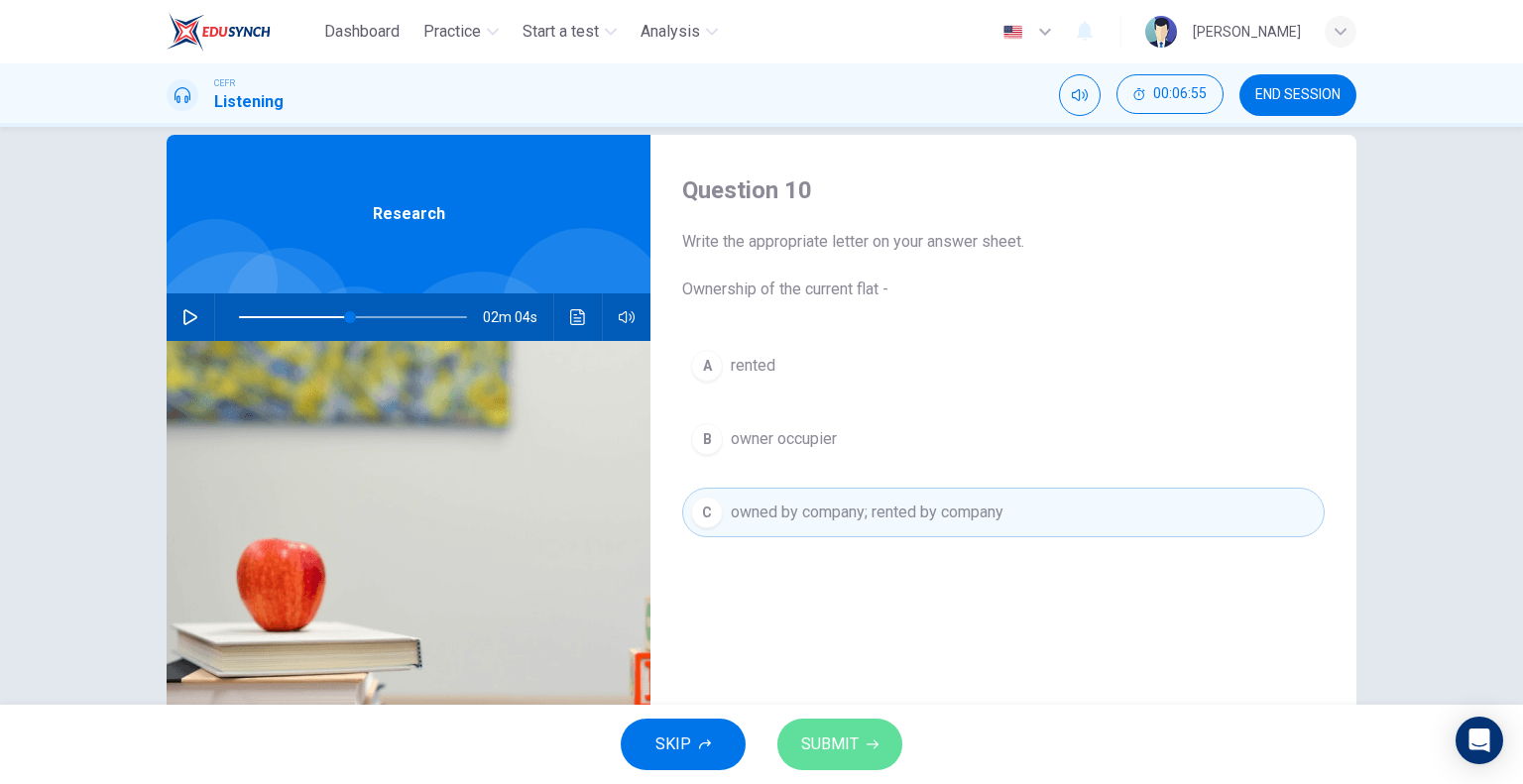 click on "SUBMIT" at bounding box center [830, 744] 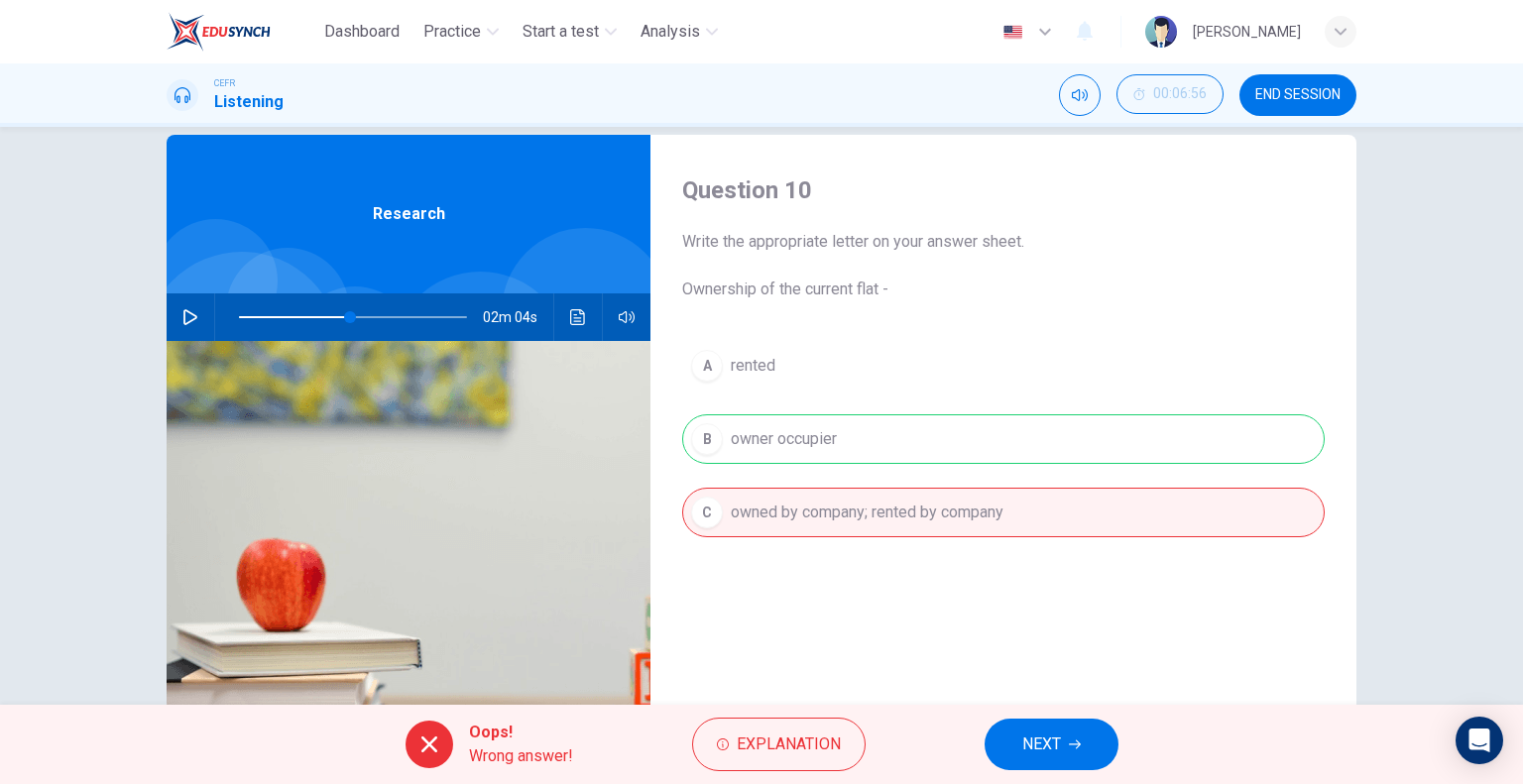 click on "A rented B owner occupier C owned by company; rented by company" at bounding box center (1003, 459) 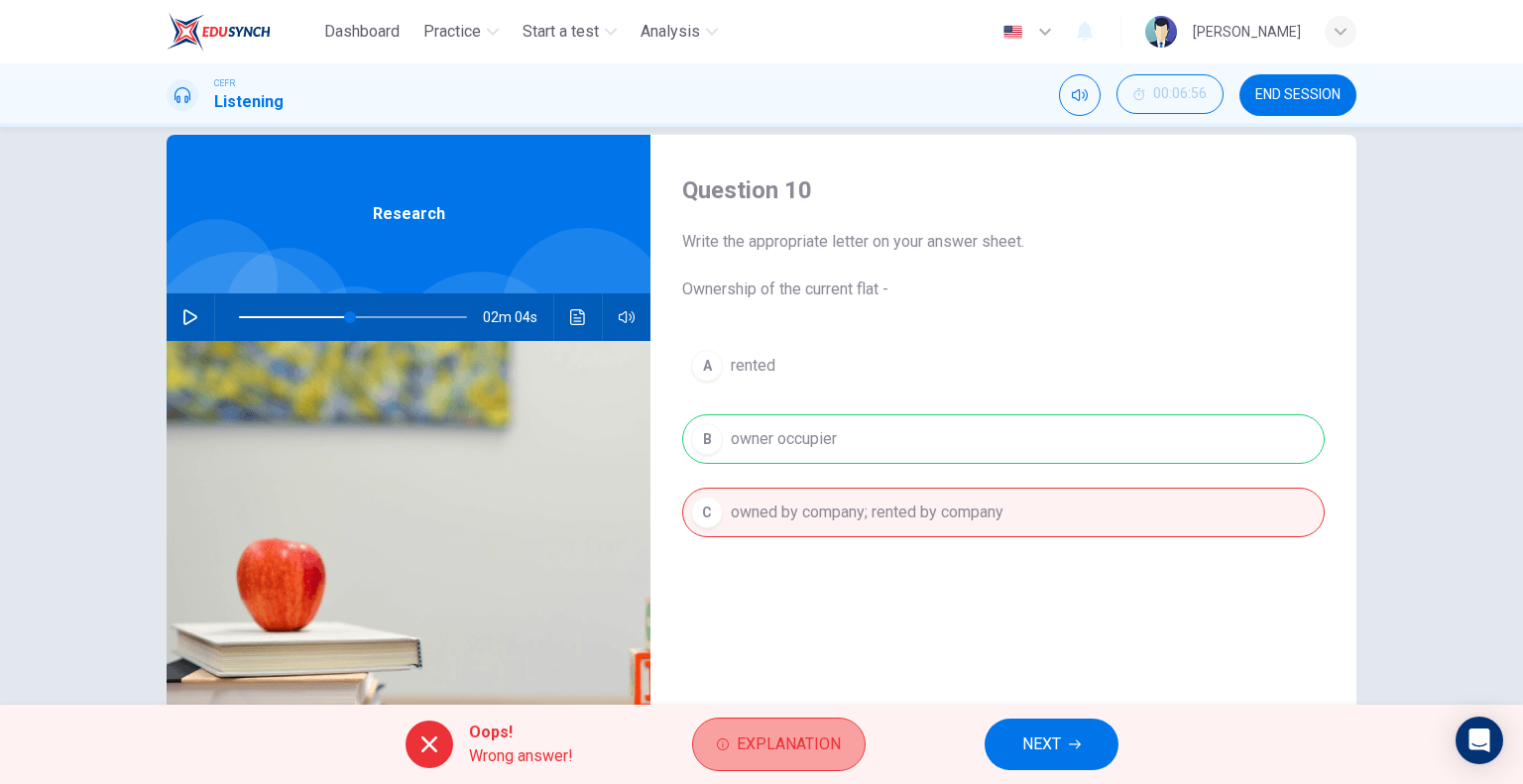 click on "Explanation" at bounding box center [788, 744] 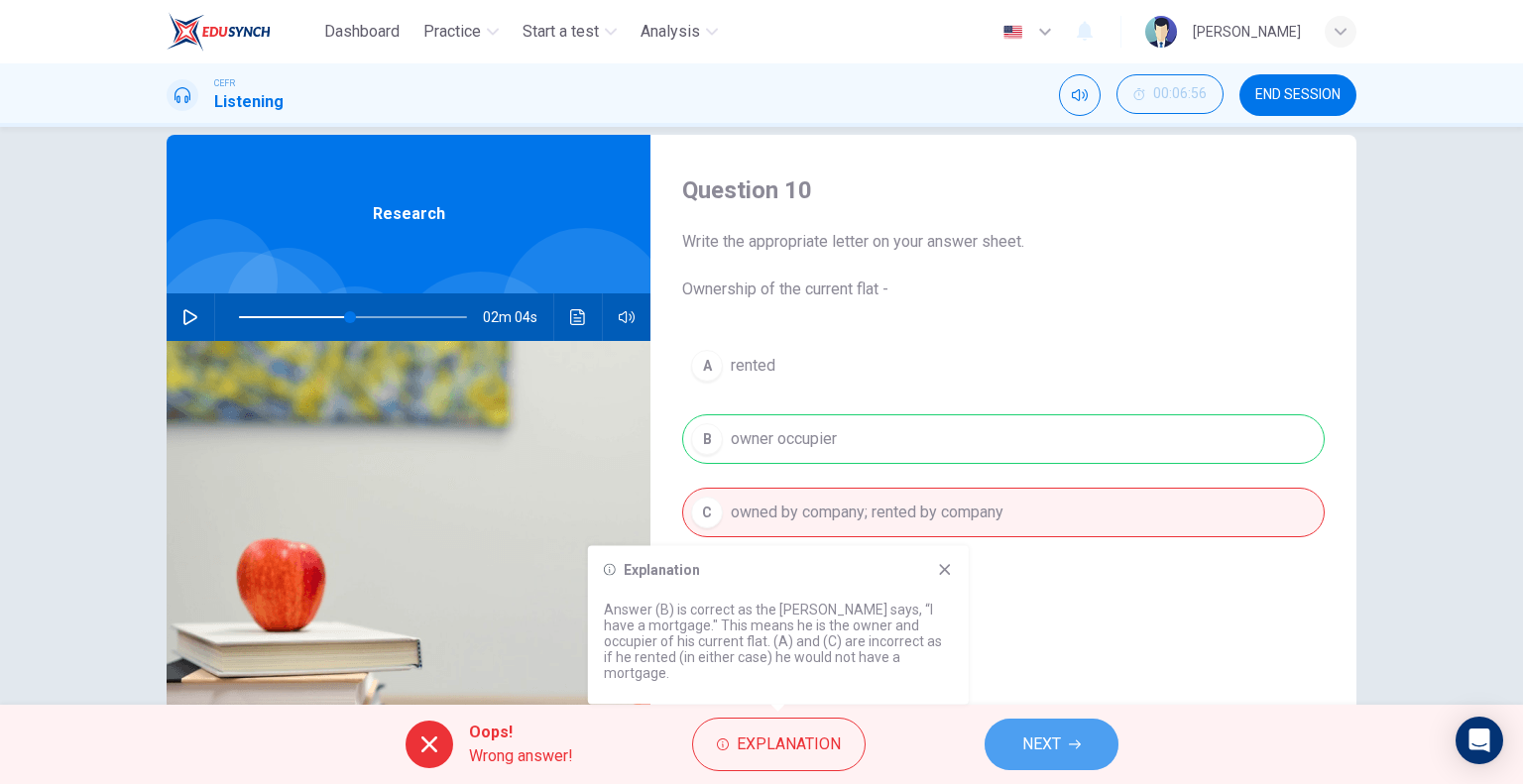 click on "NEXT" at bounding box center (1041, 744) 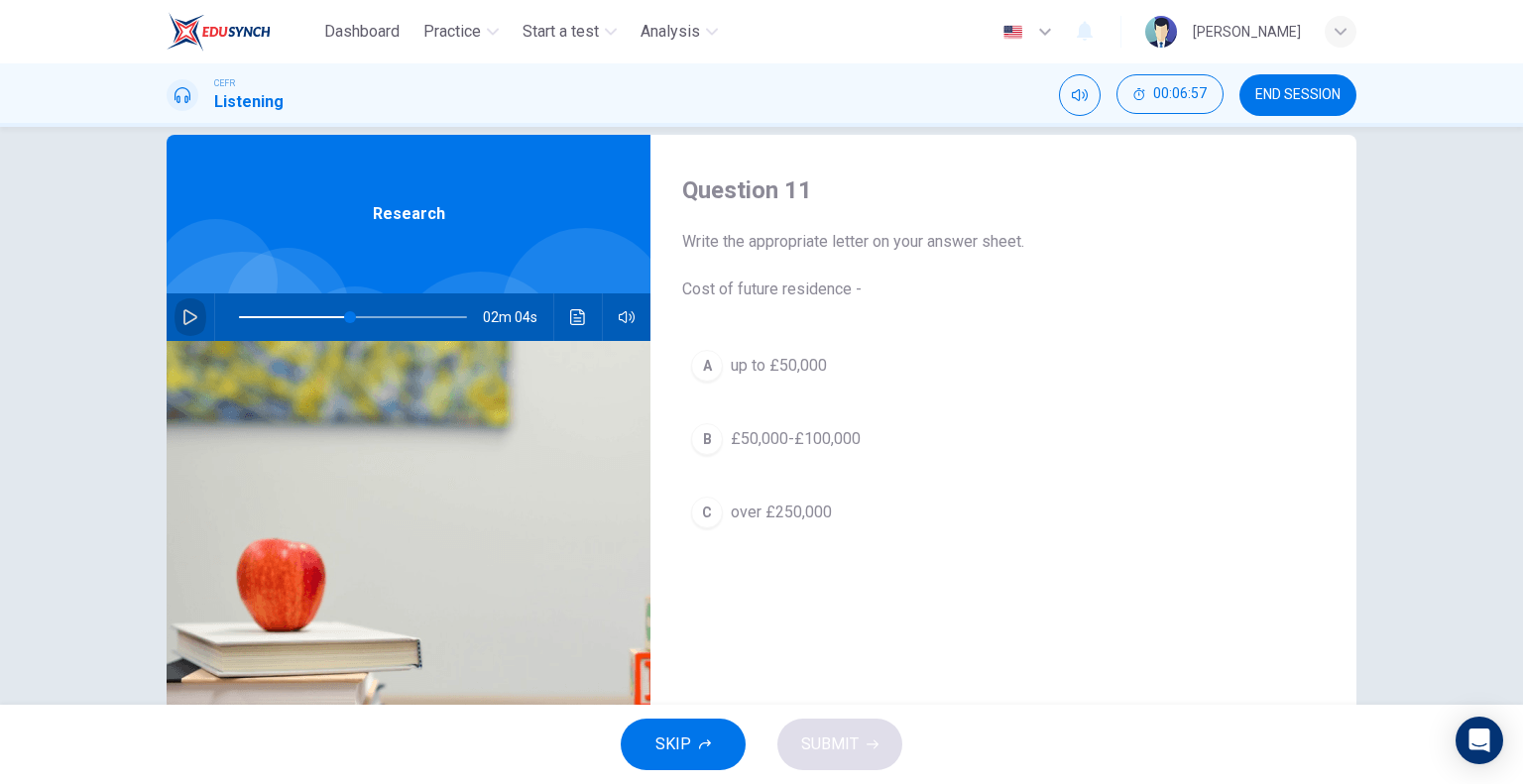 click at bounding box center (190, 317) 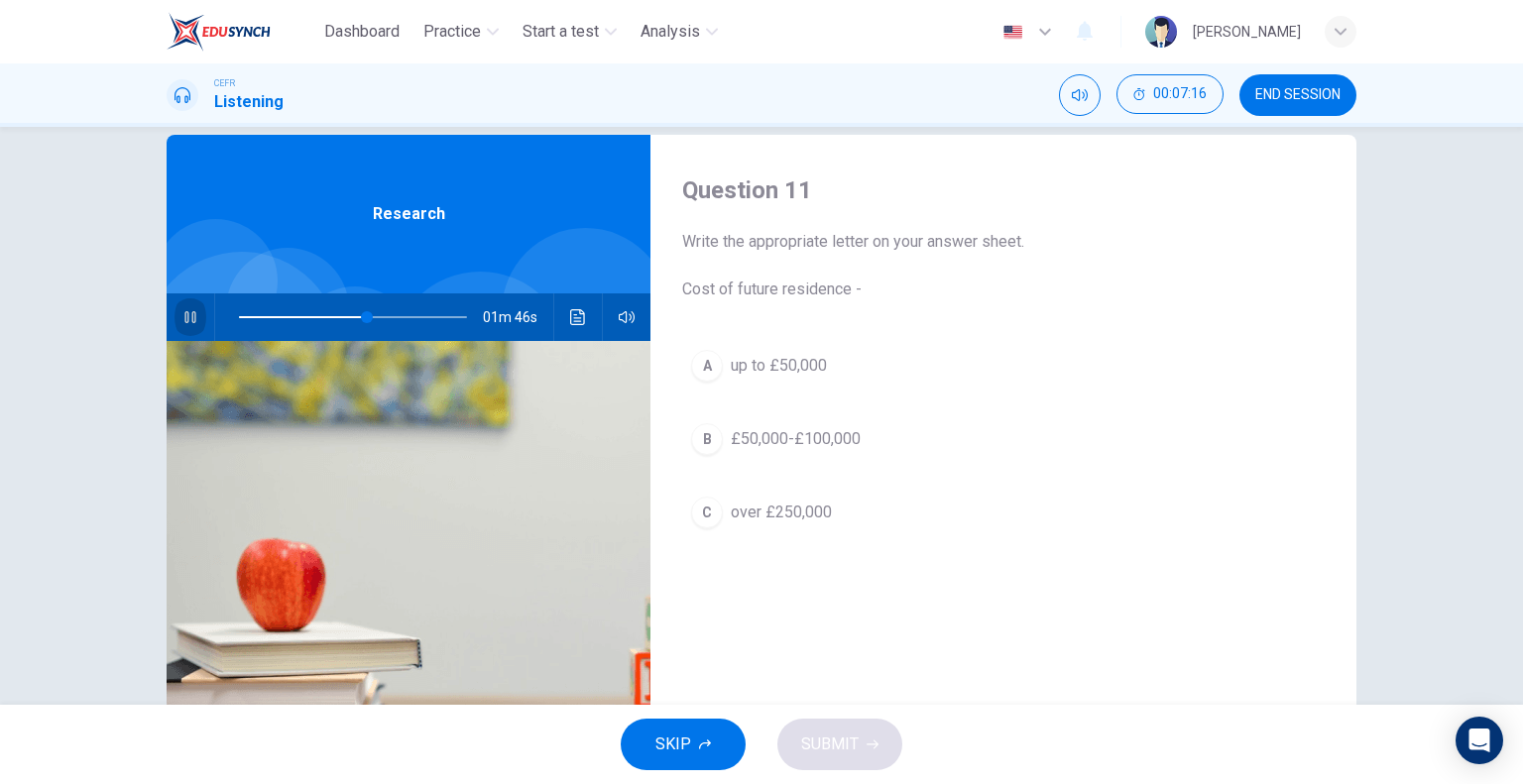 click at bounding box center (190, 317) 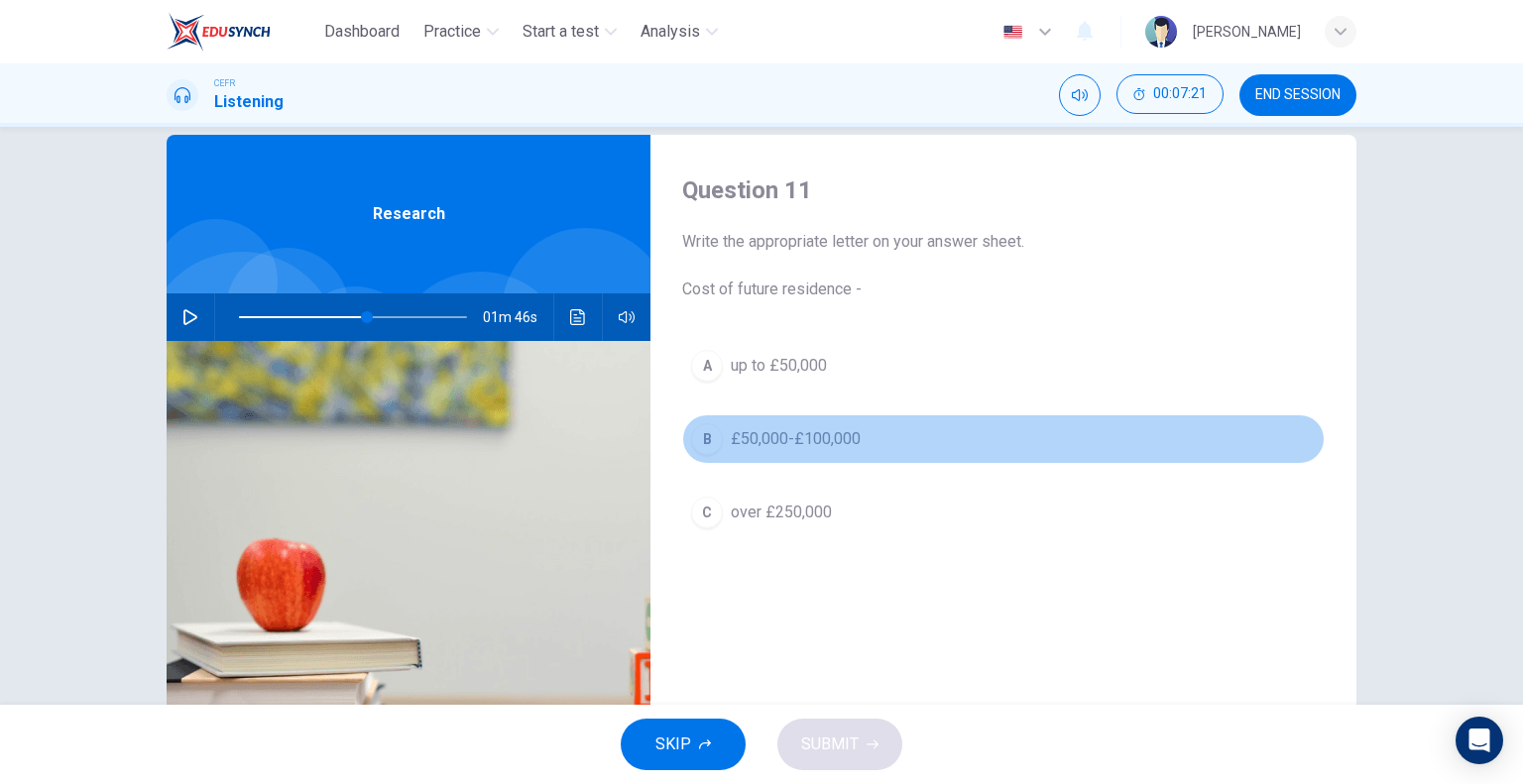 click on "£50,000-£100,000" at bounding box center (795, 439) 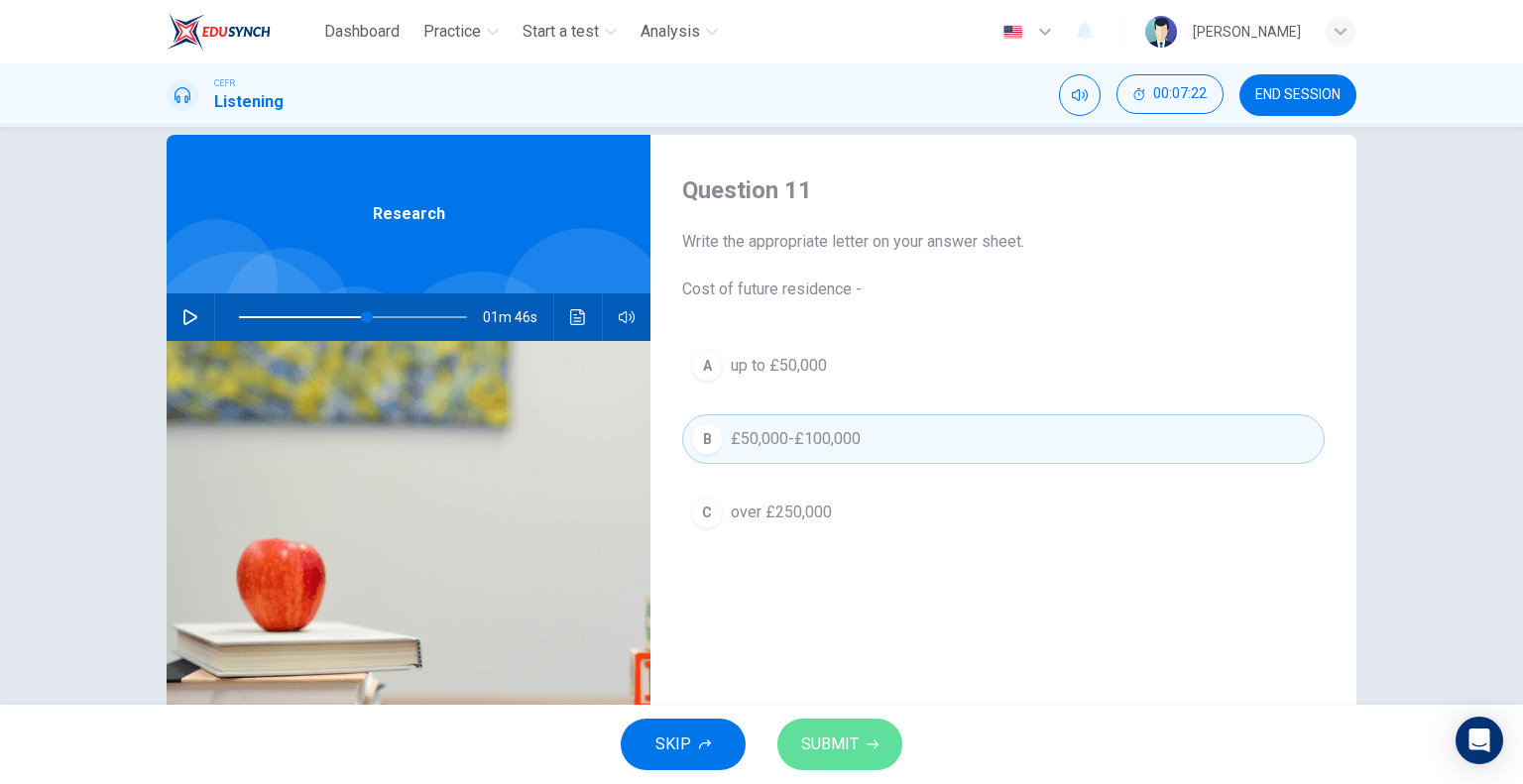 click on "SUBMIT" at bounding box center (840, 744) 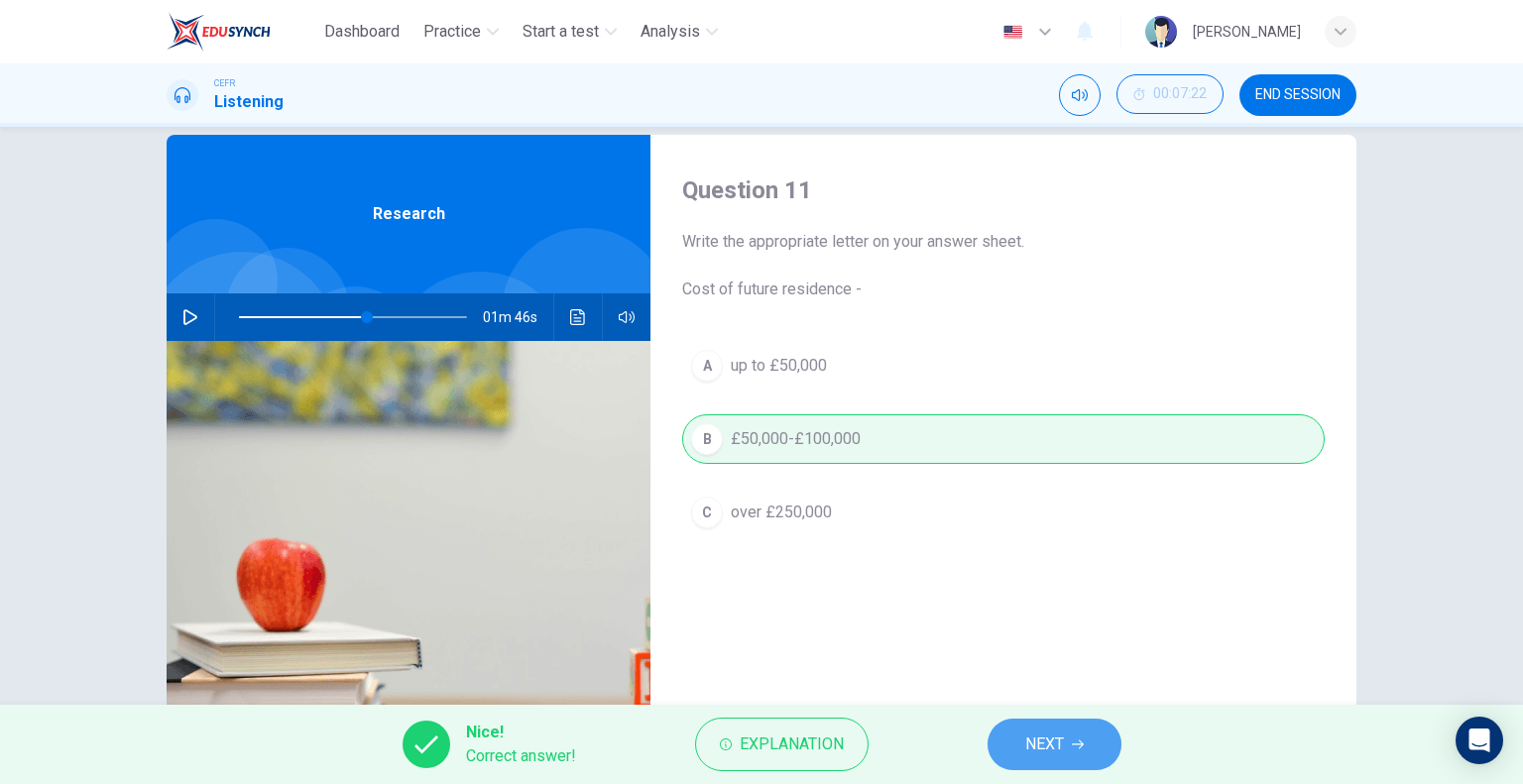 click on "NEXT" at bounding box center [1054, 744] 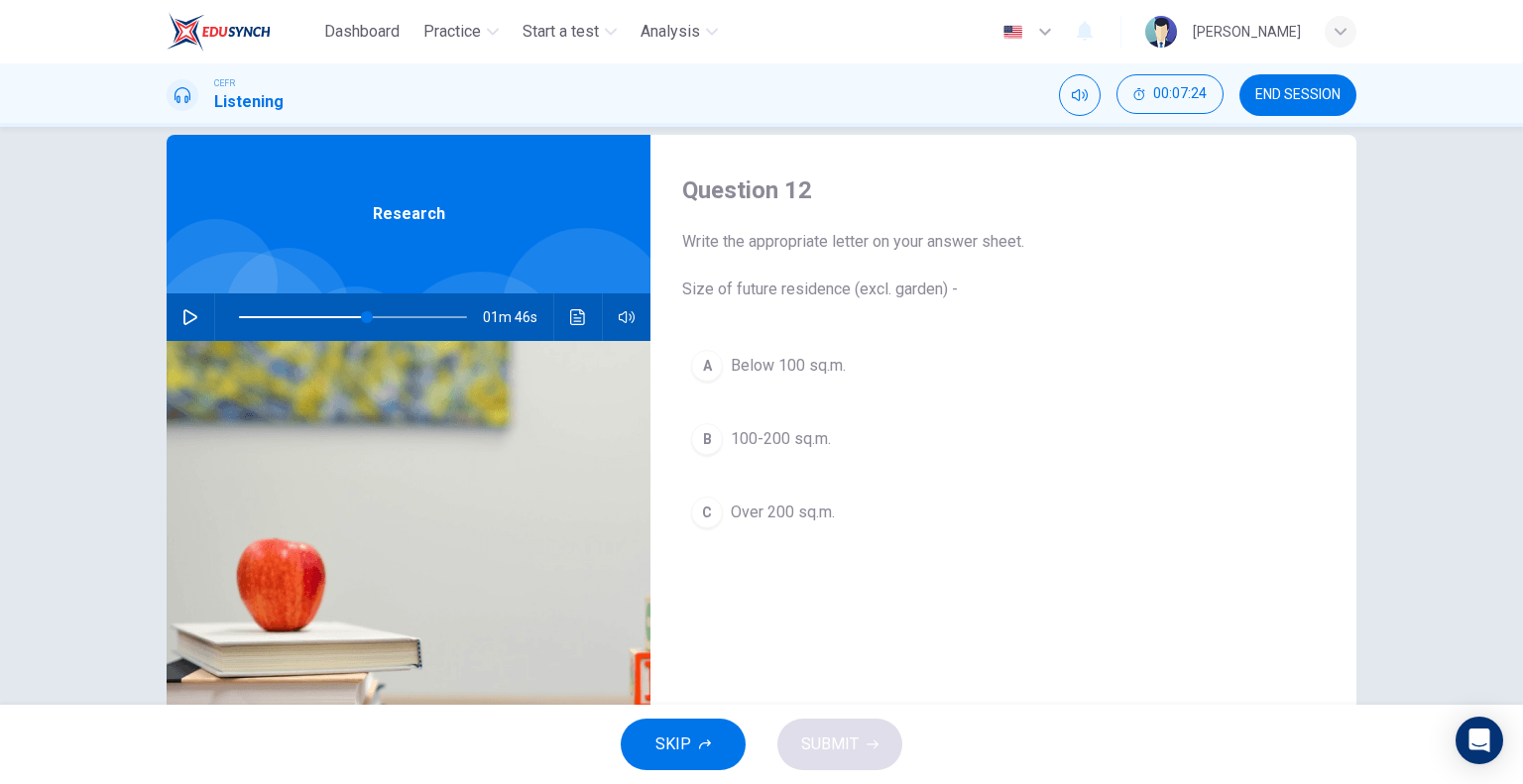 click 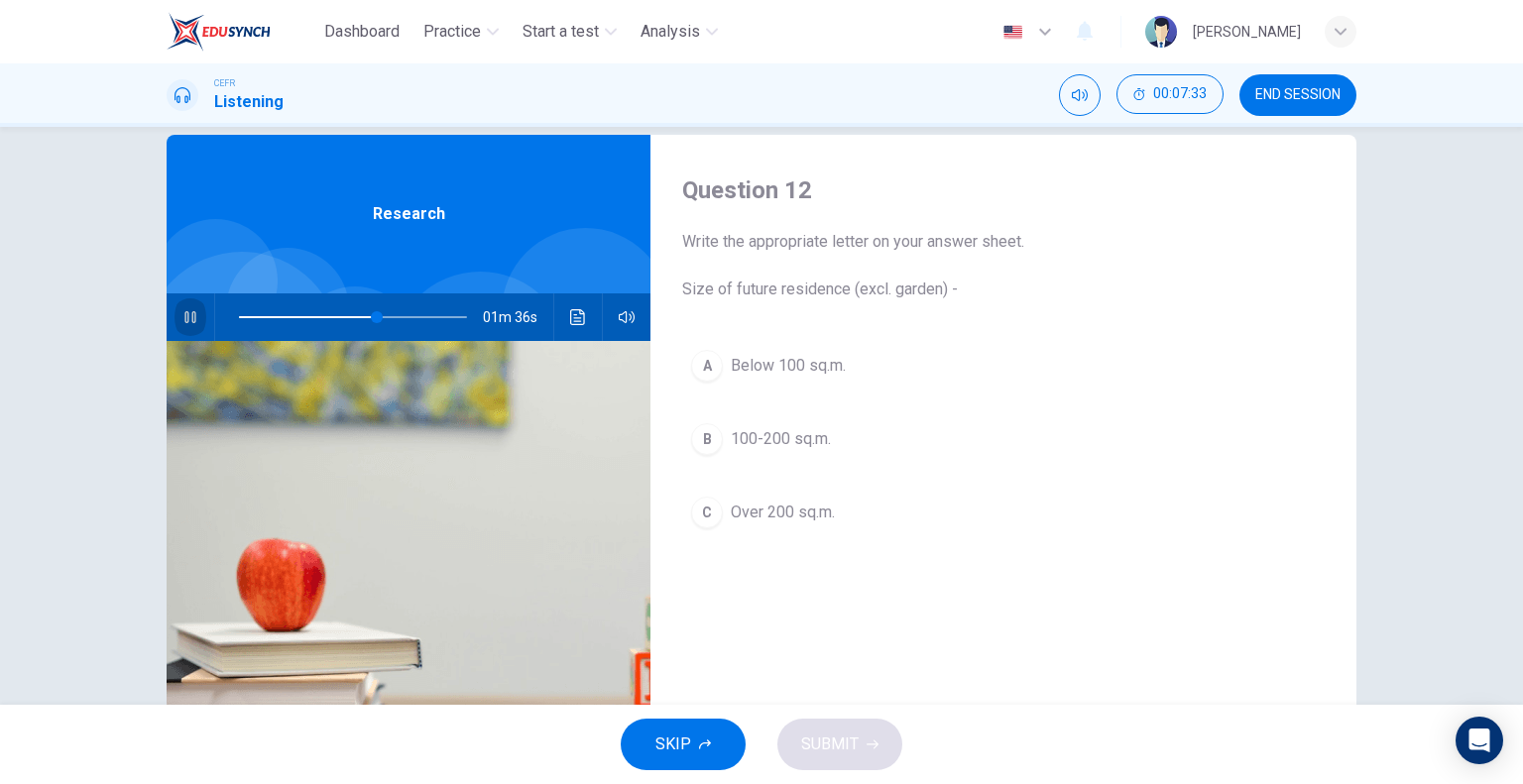 click 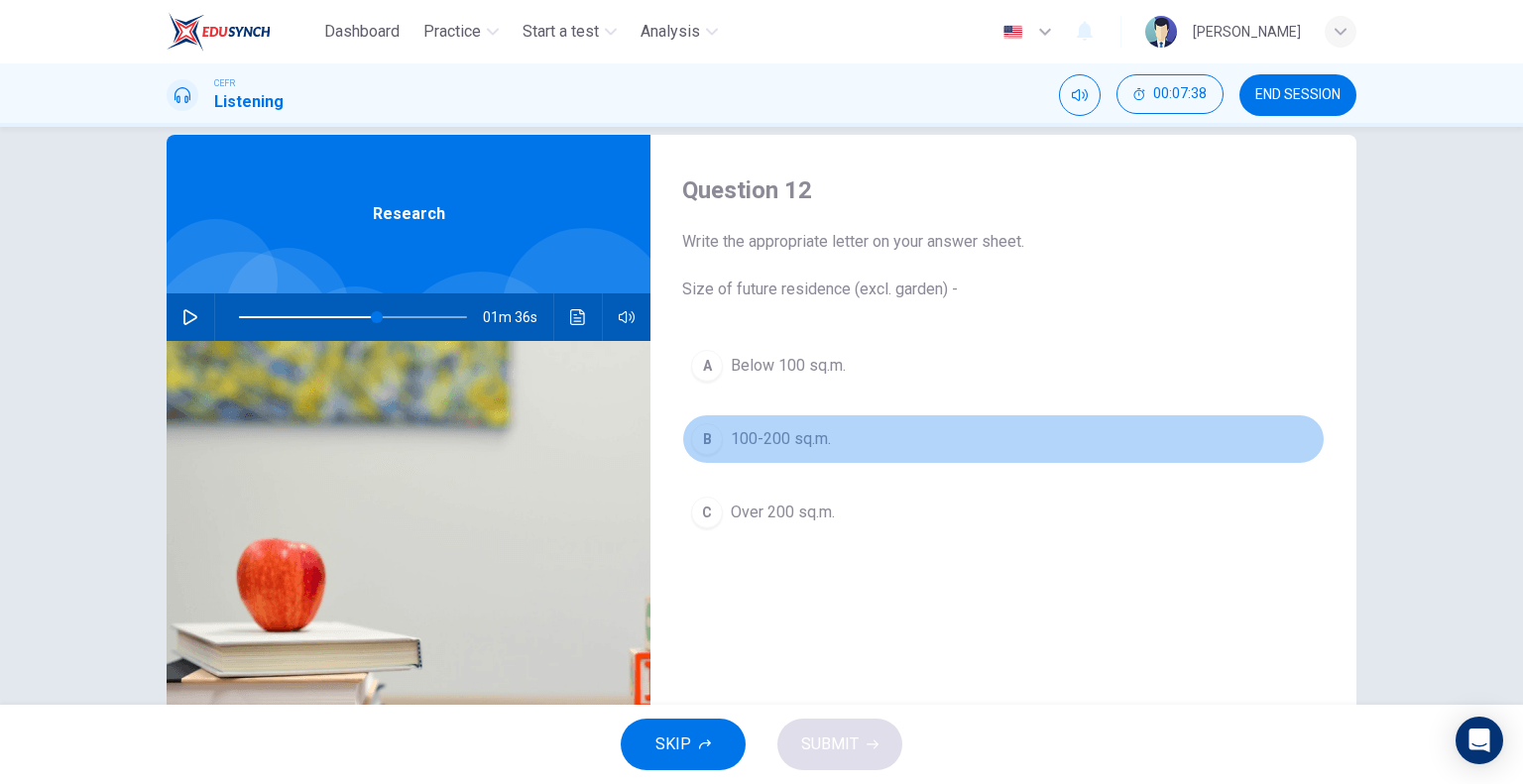 click on "100-200 sq.m." at bounding box center (780, 439) 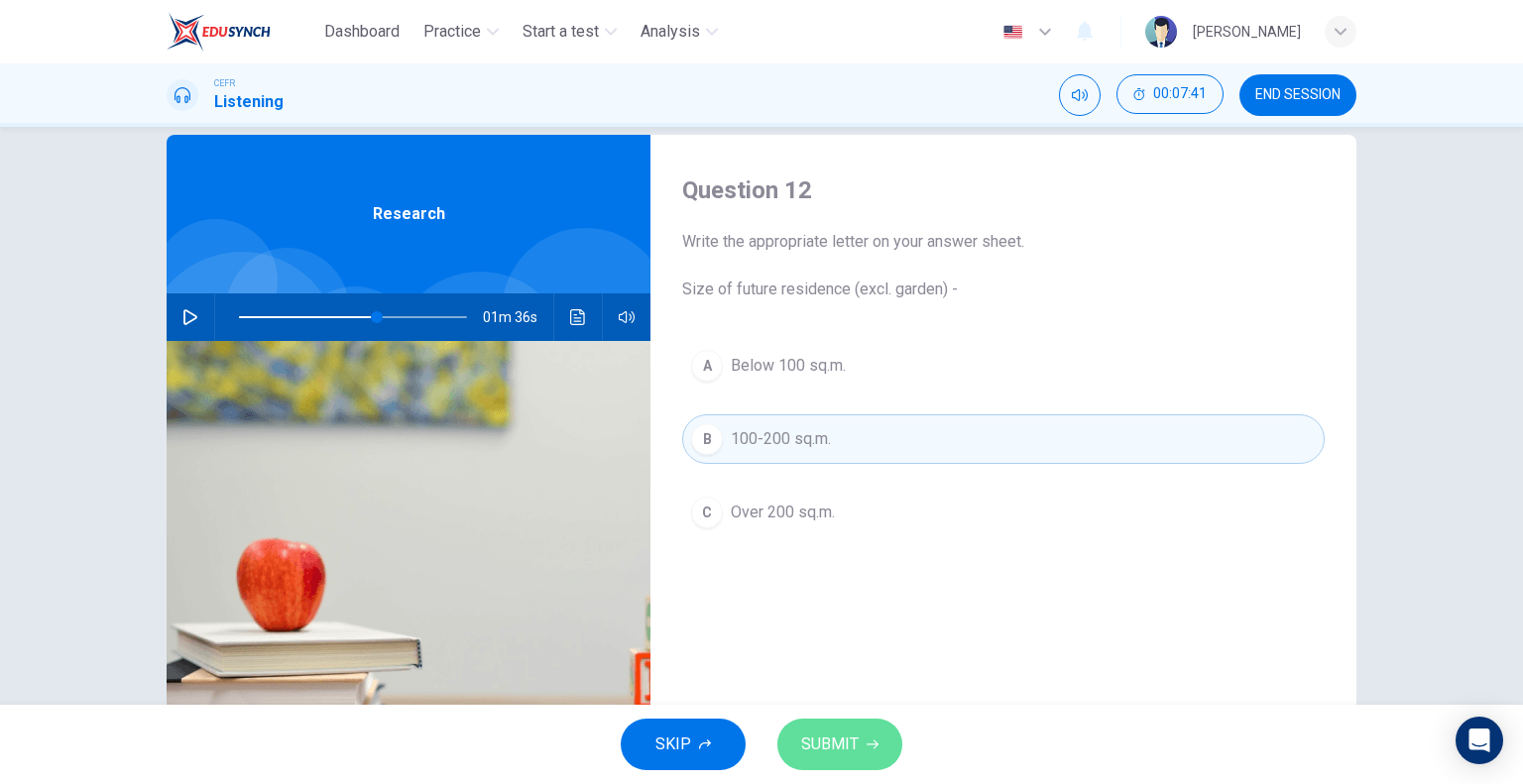 click on "SUBMIT" at bounding box center (830, 744) 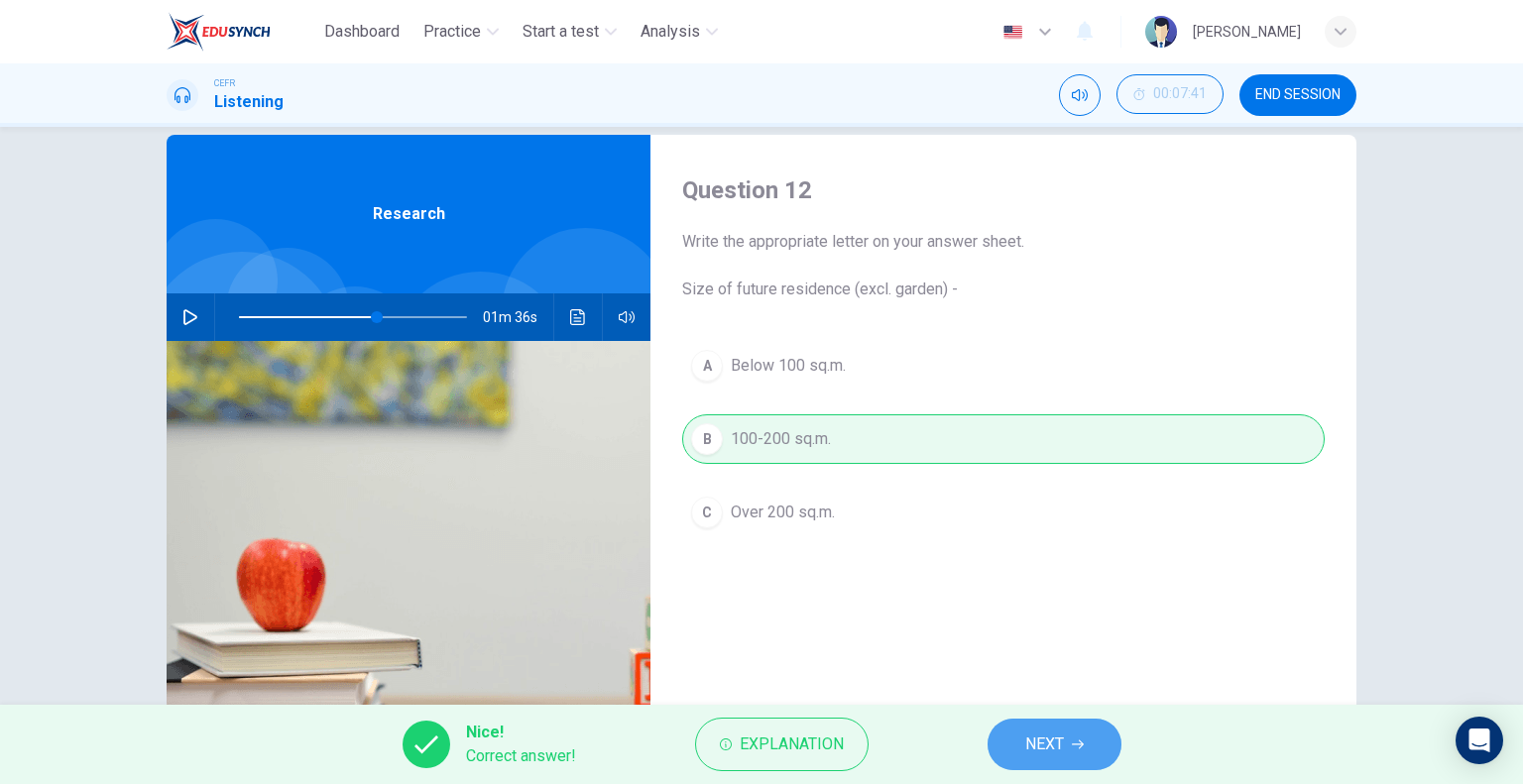 click on "NEXT" at bounding box center (1054, 744) 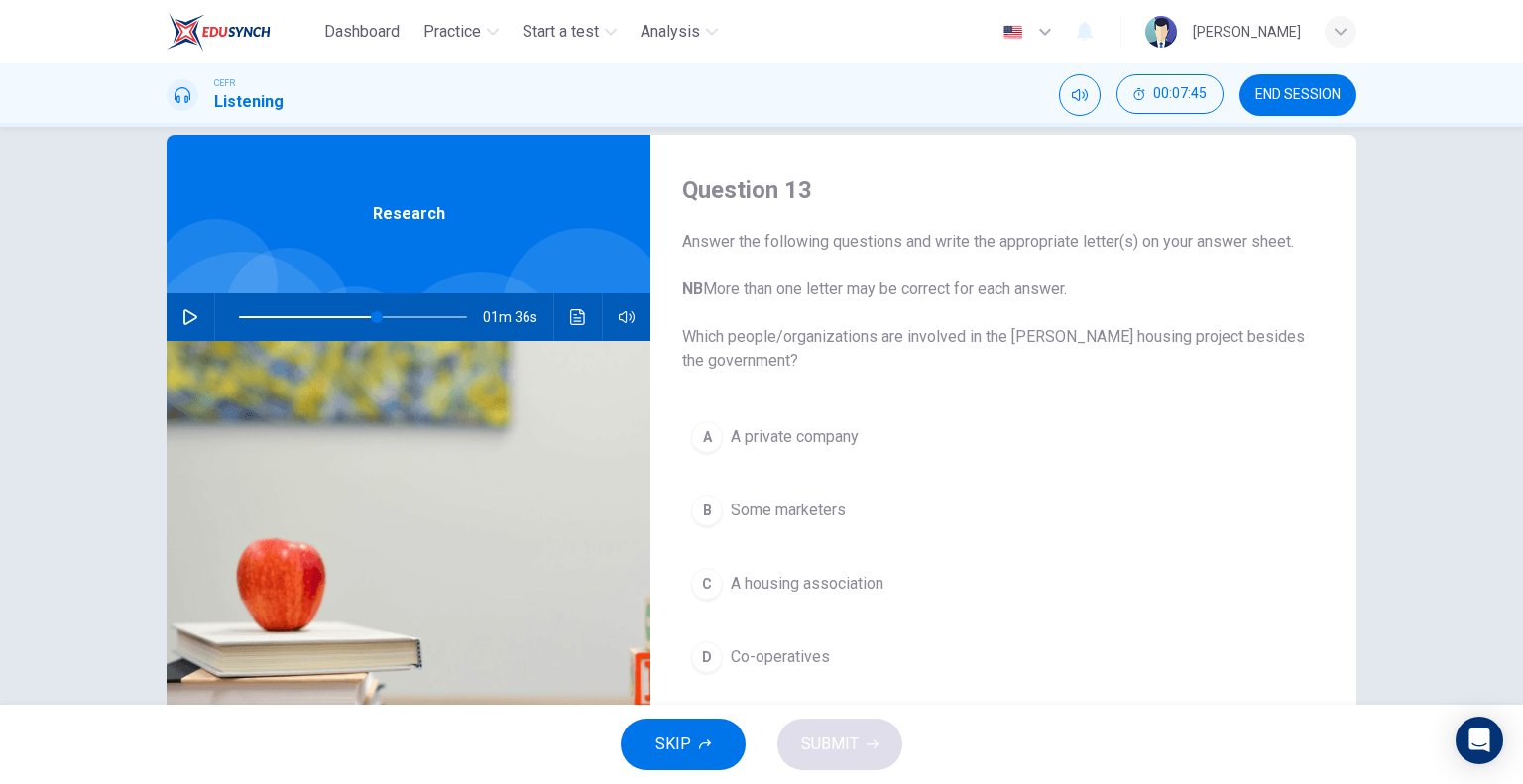 scroll, scrollTop: 32, scrollLeft: 0, axis: vertical 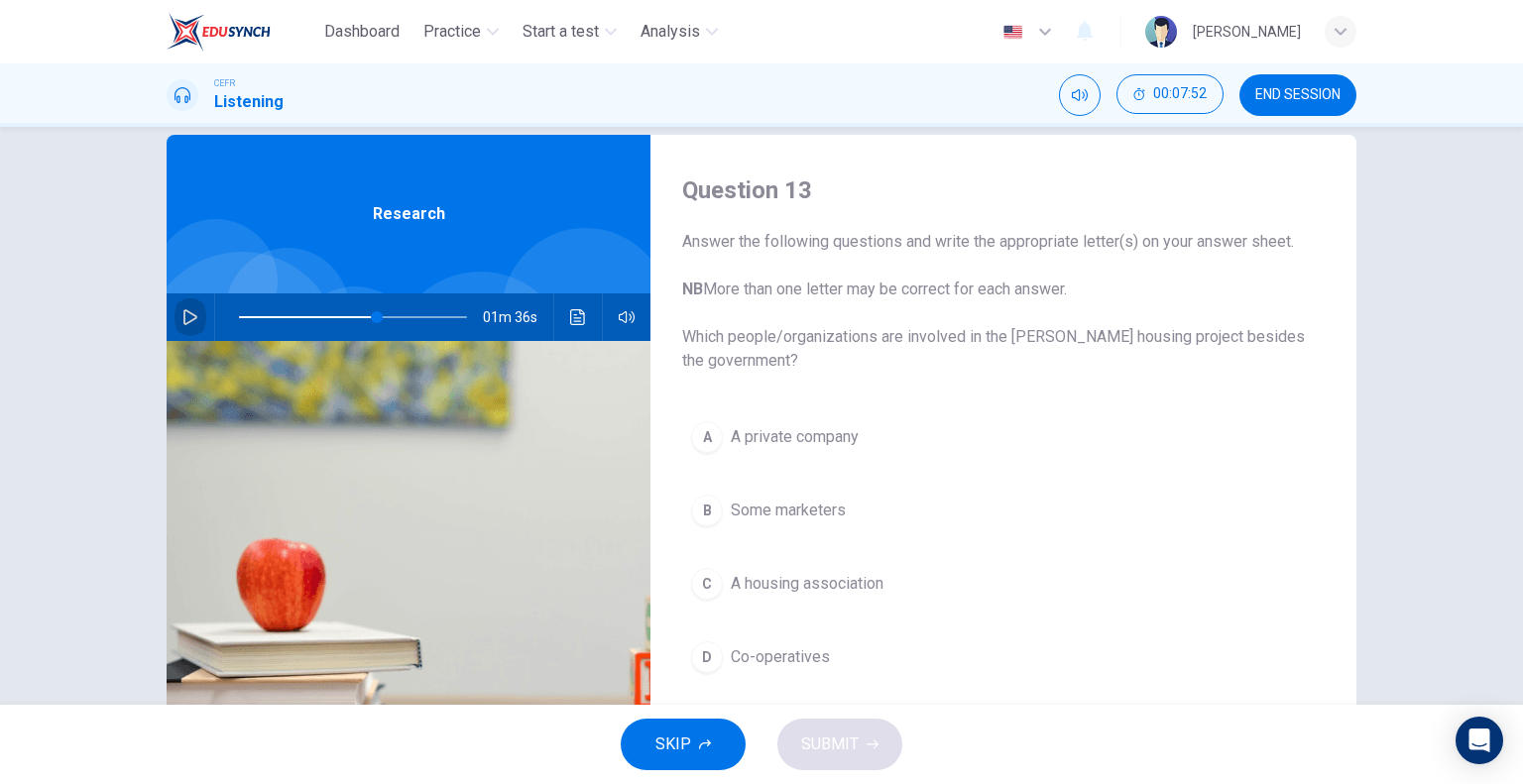 click at bounding box center (190, 317) 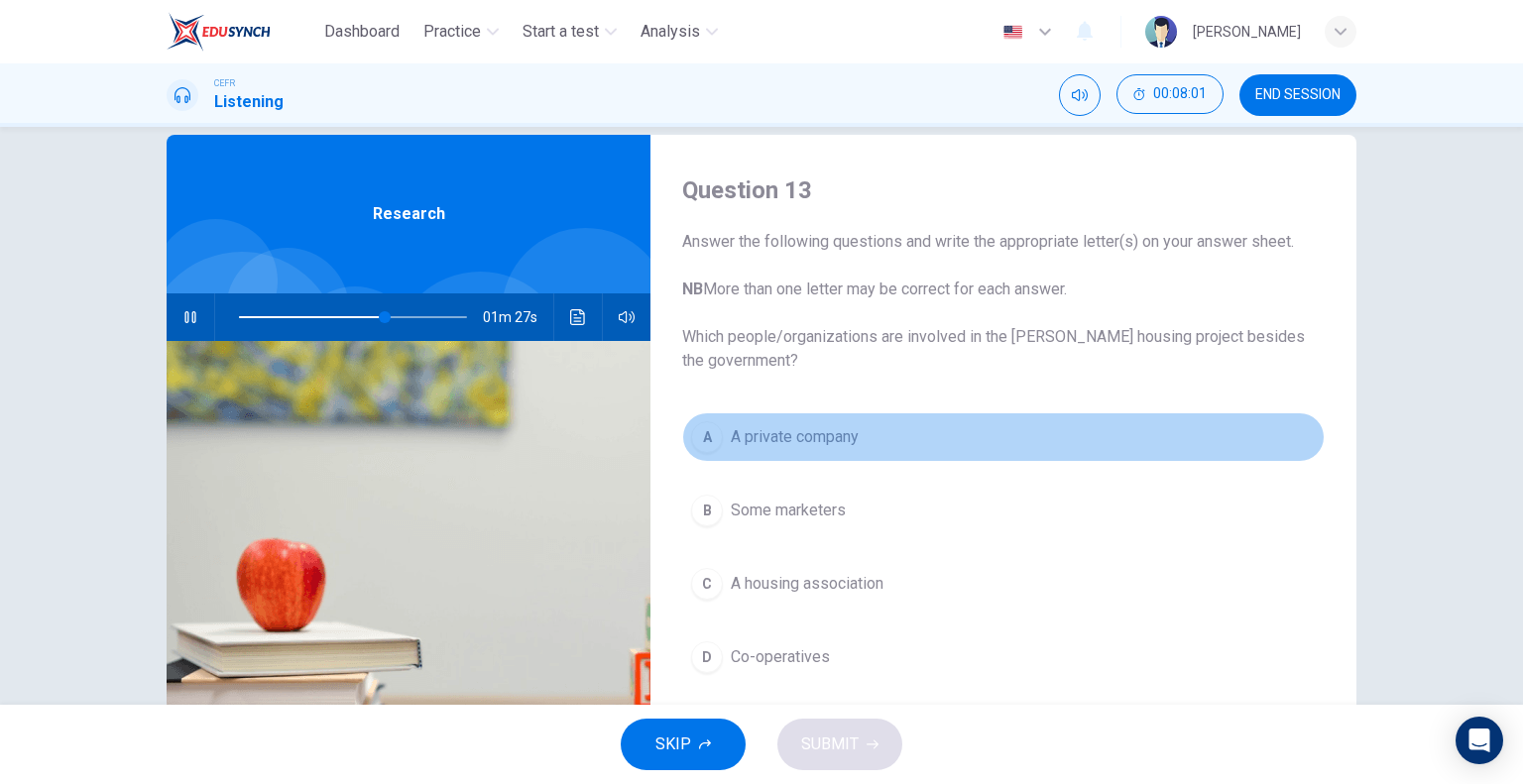 click on "A A private company" at bounding box center (1003, 437) 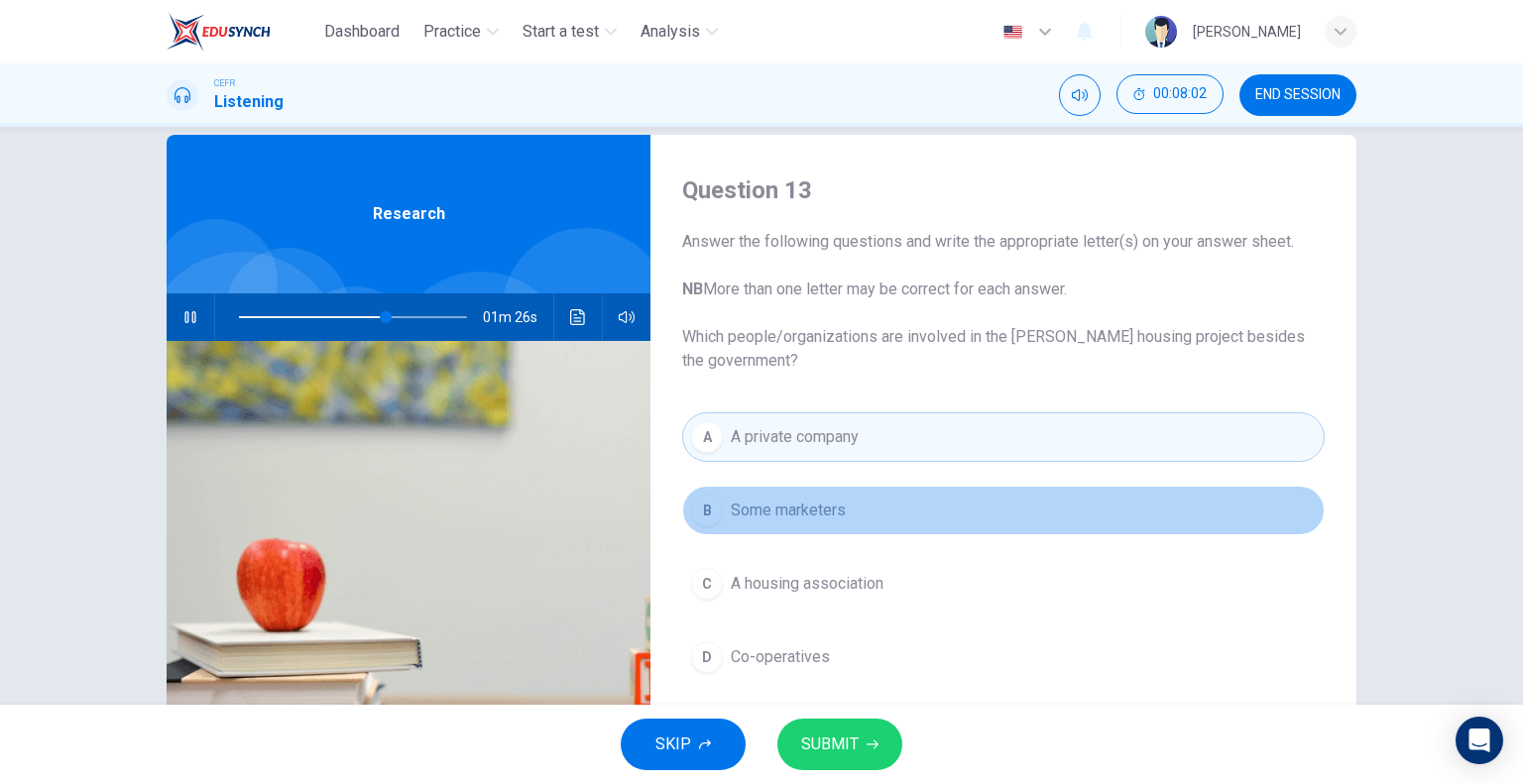 click on "B Some marketers" at bounding box center [1003, 510] 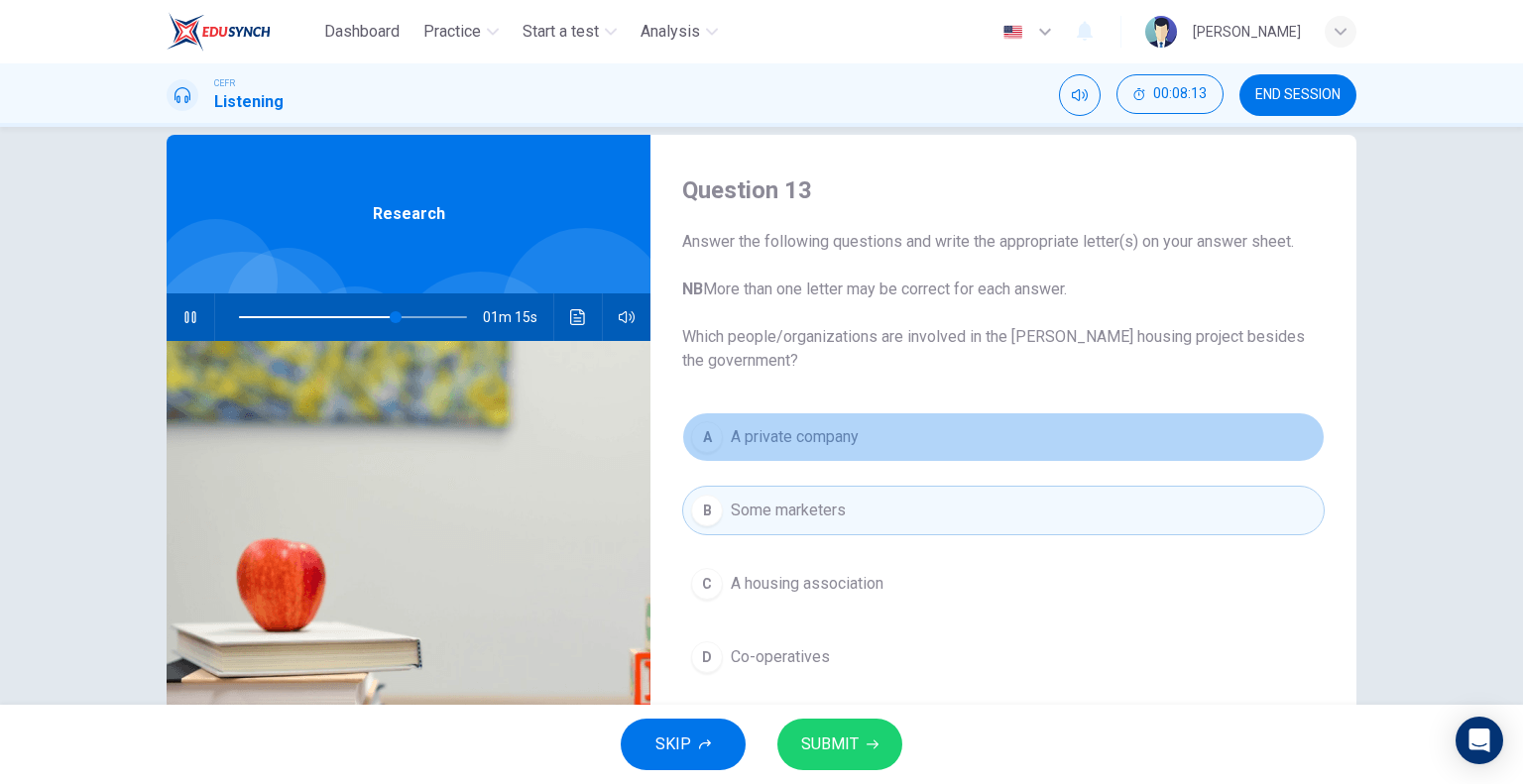 click on "A A private company" at bounding box center (1003, 437) 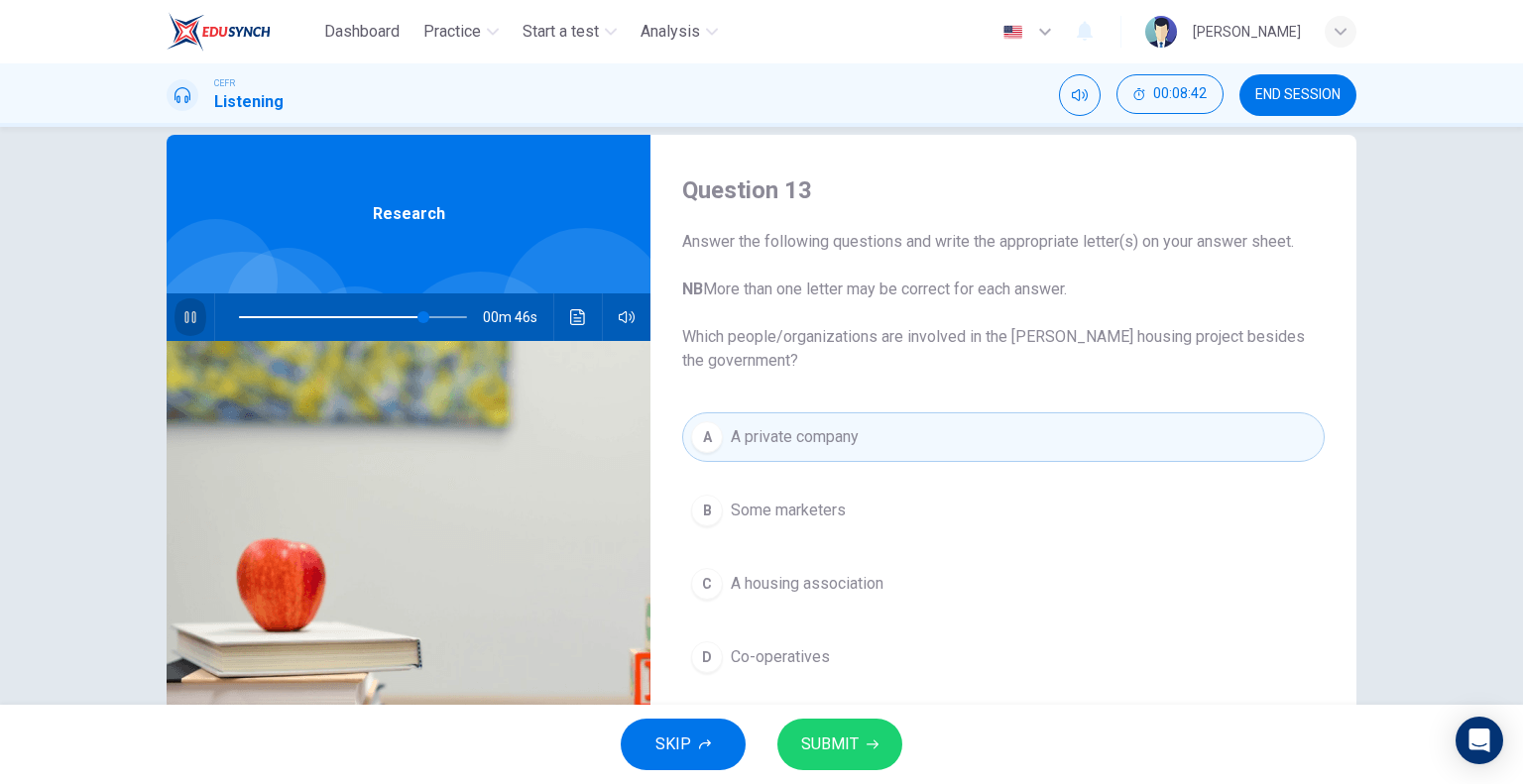 click 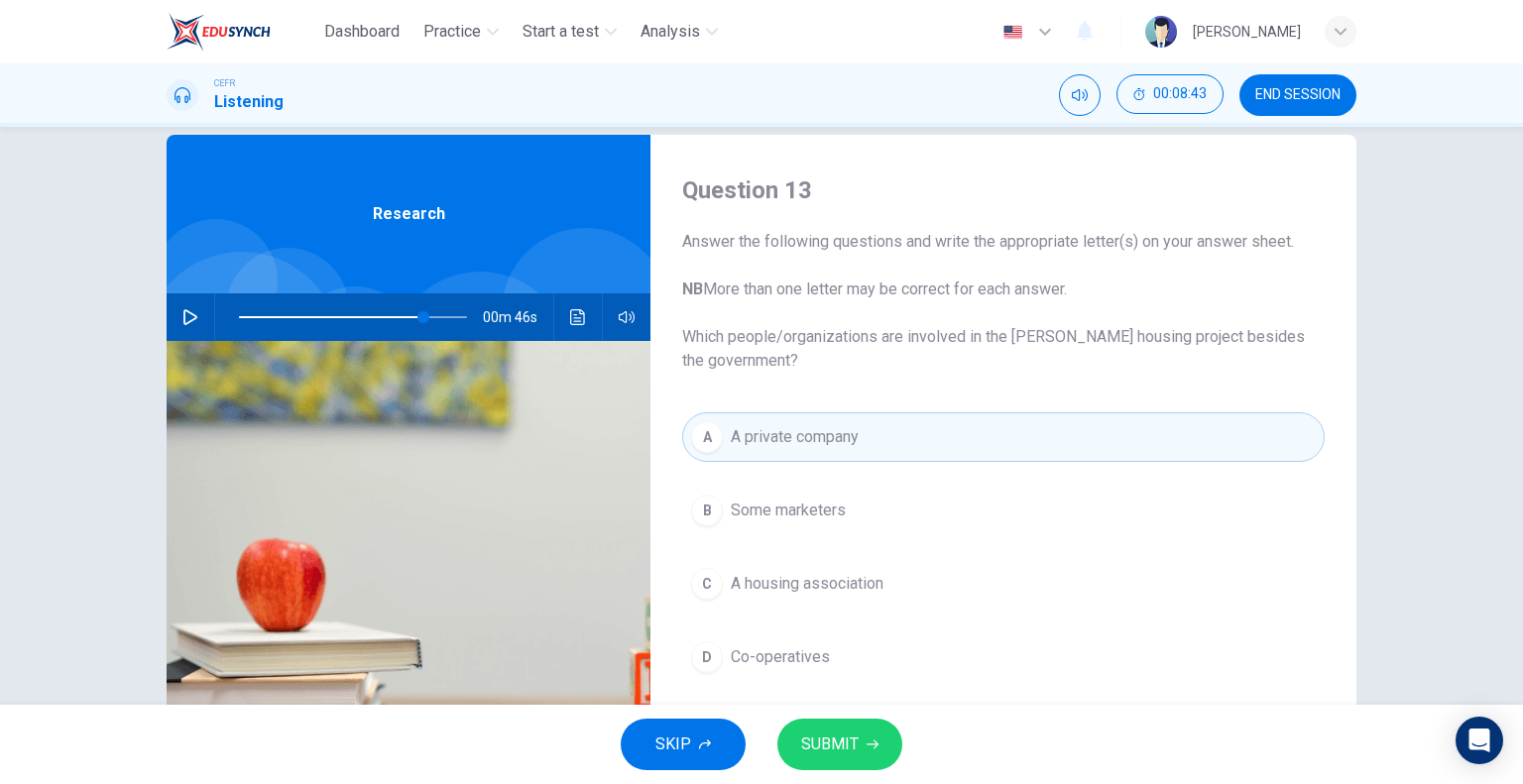 click on "SUBMIT" at bounding box center [840, 744] 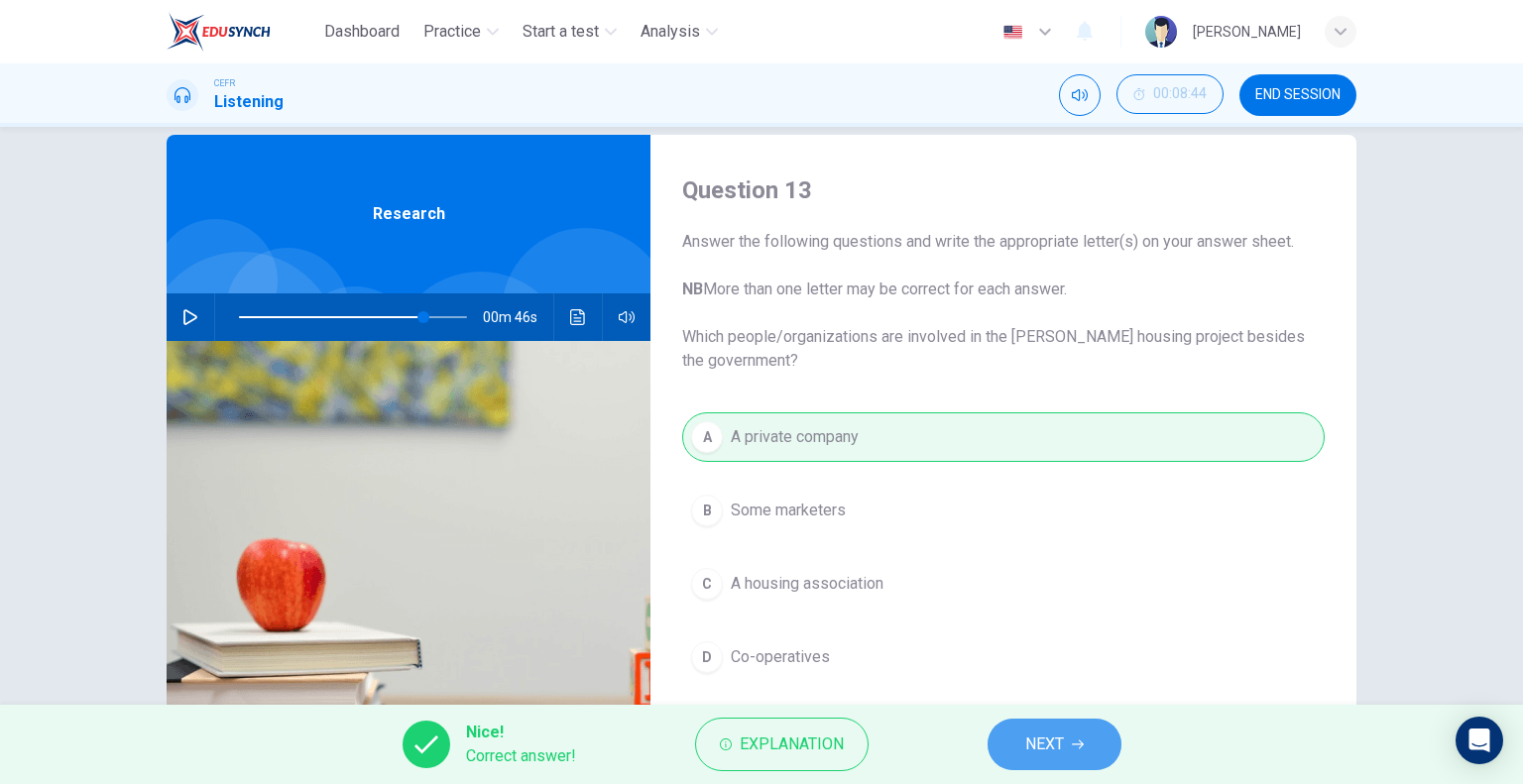 click on "NEXT" at bounding box center [1044, 744] 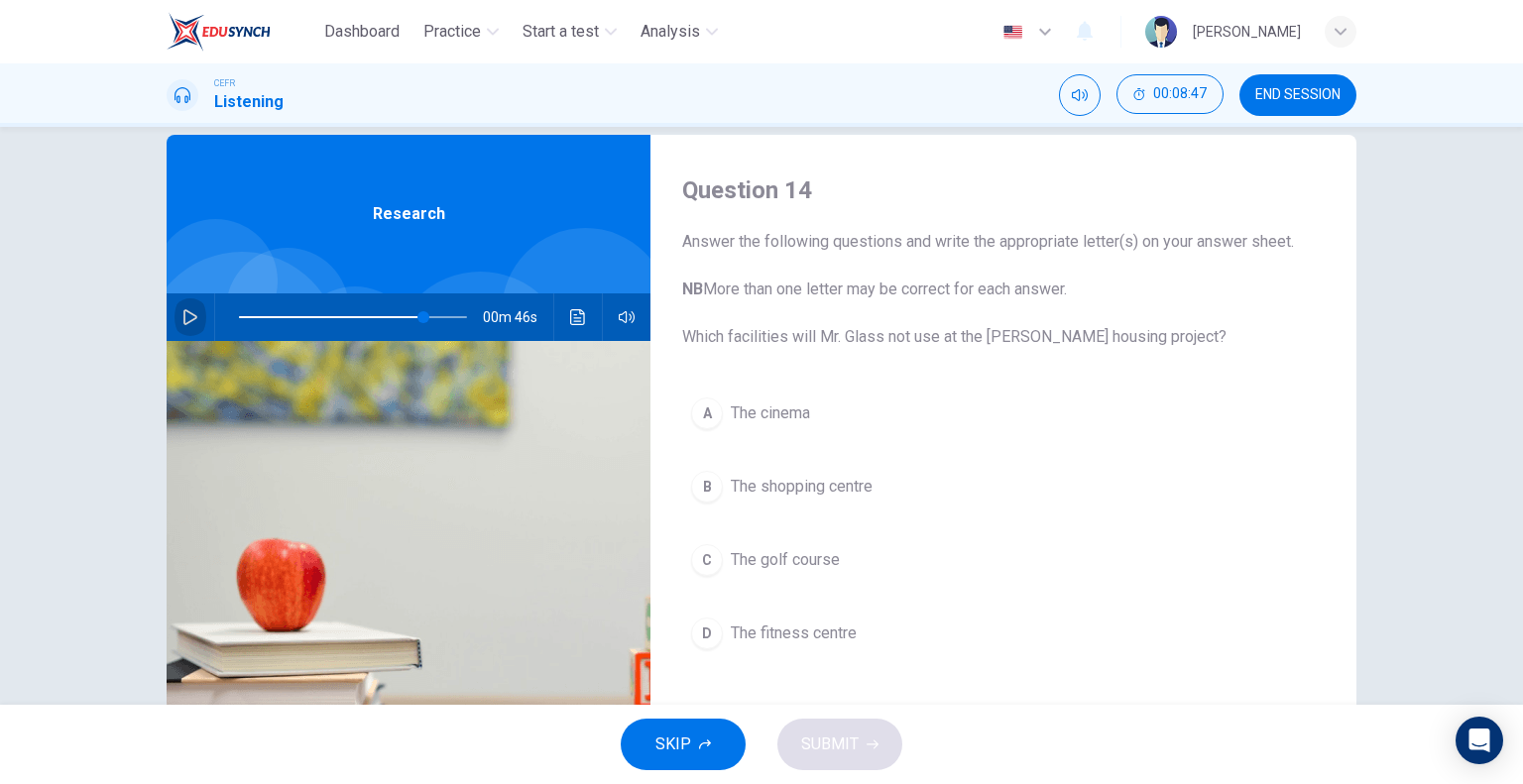 click at bounding box center (190, 317) 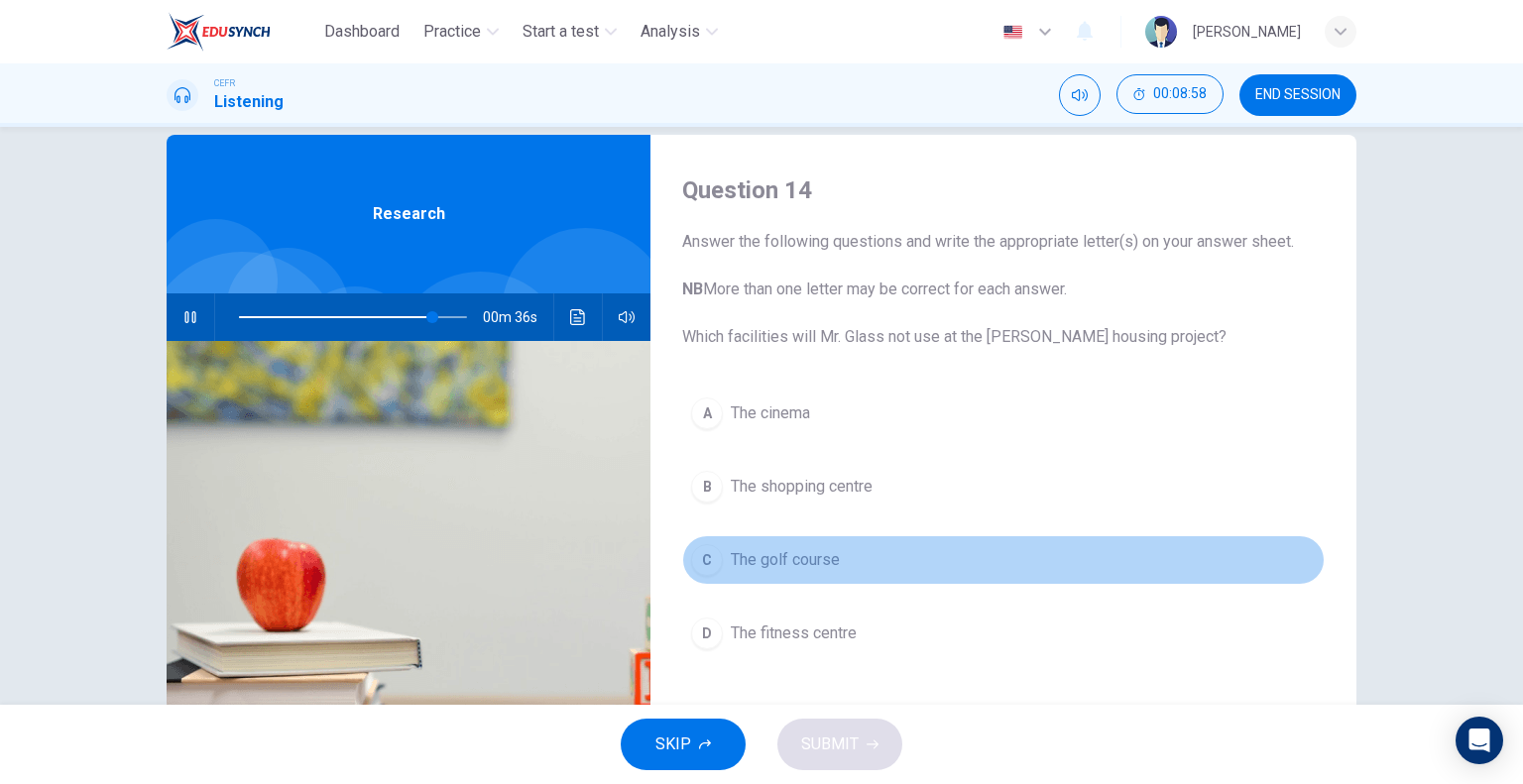 click on "C The golf course" at bounding box center [1003, 560] 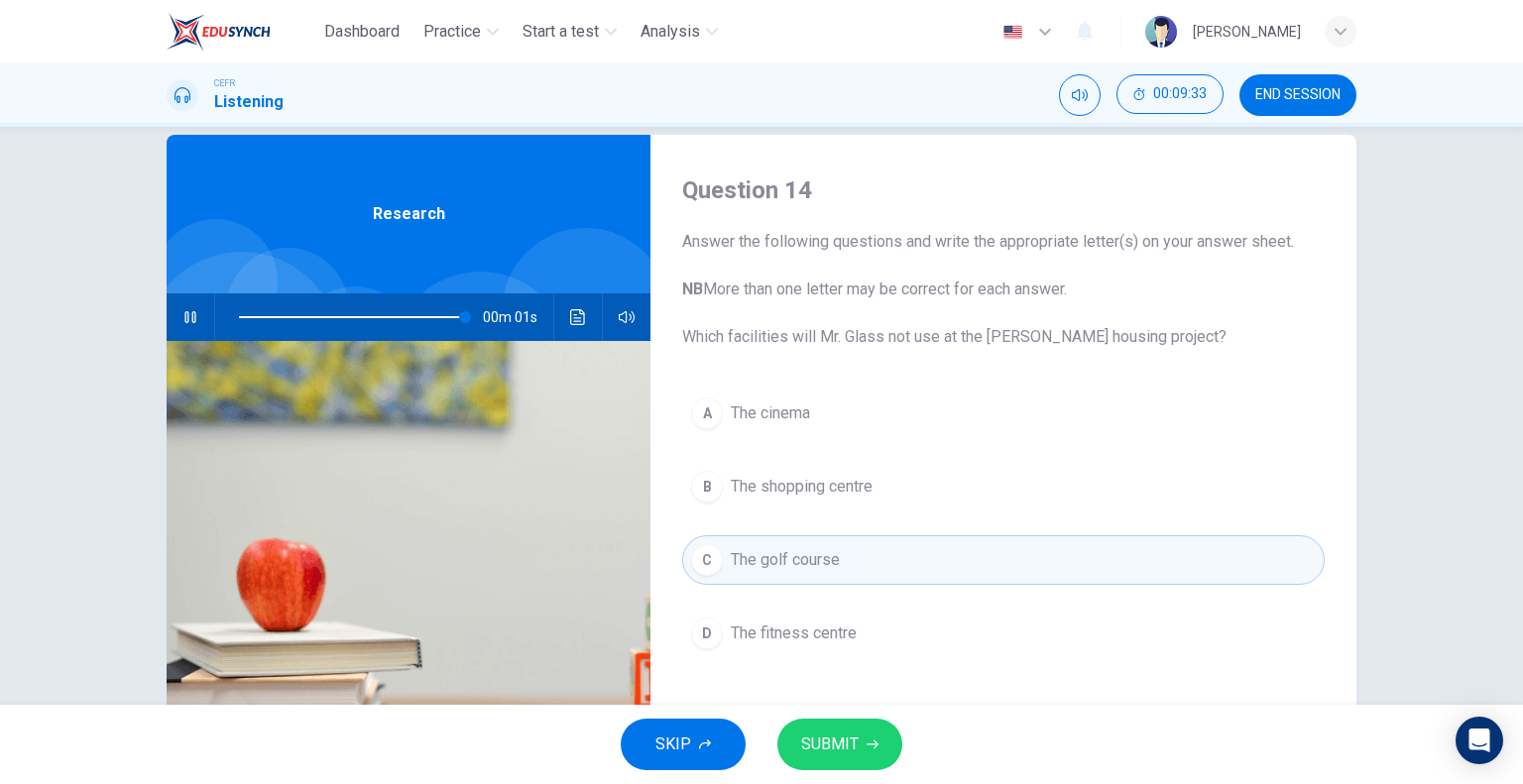 click at bounding box center [353, 317] 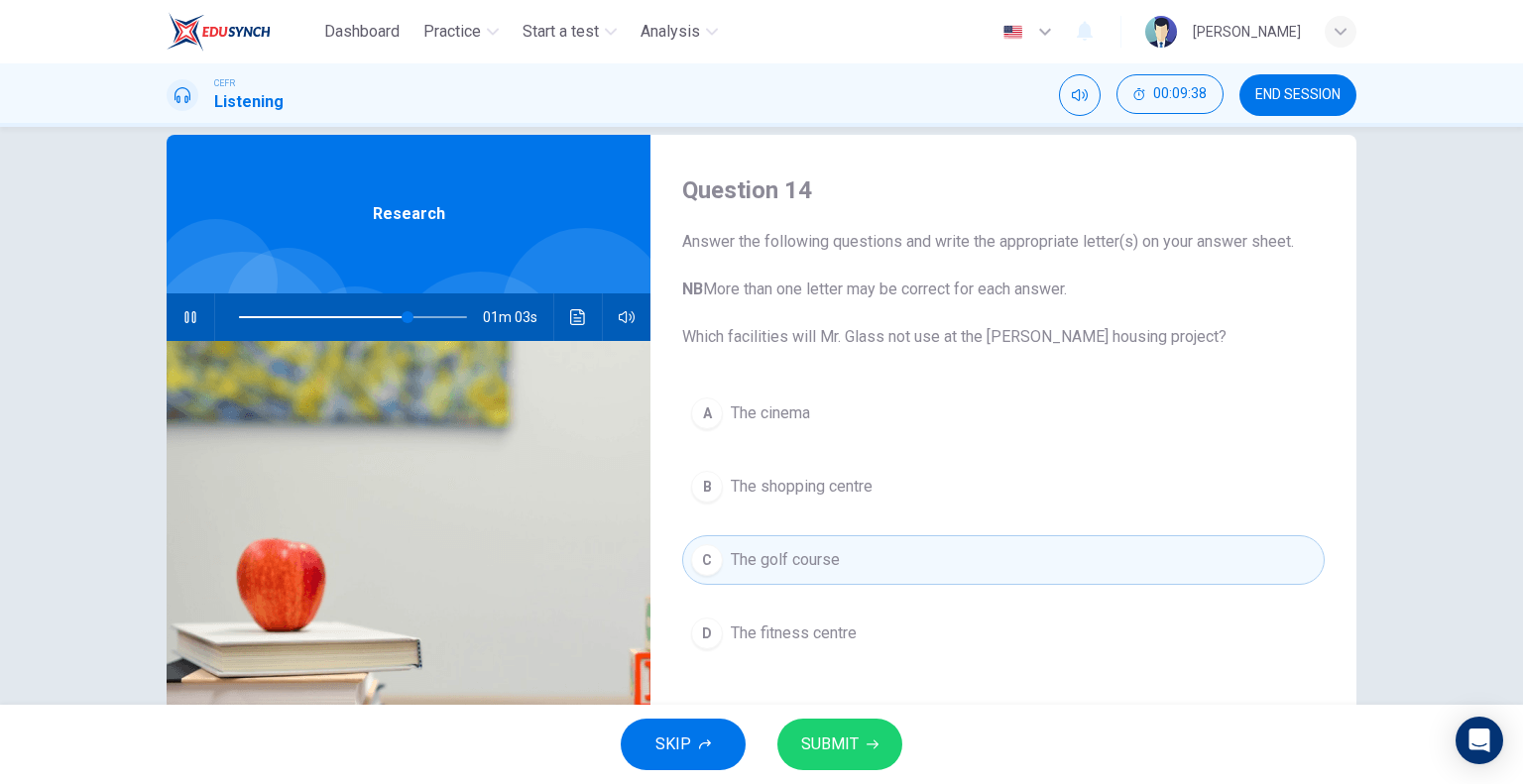 click at bounding box center (353, 317) 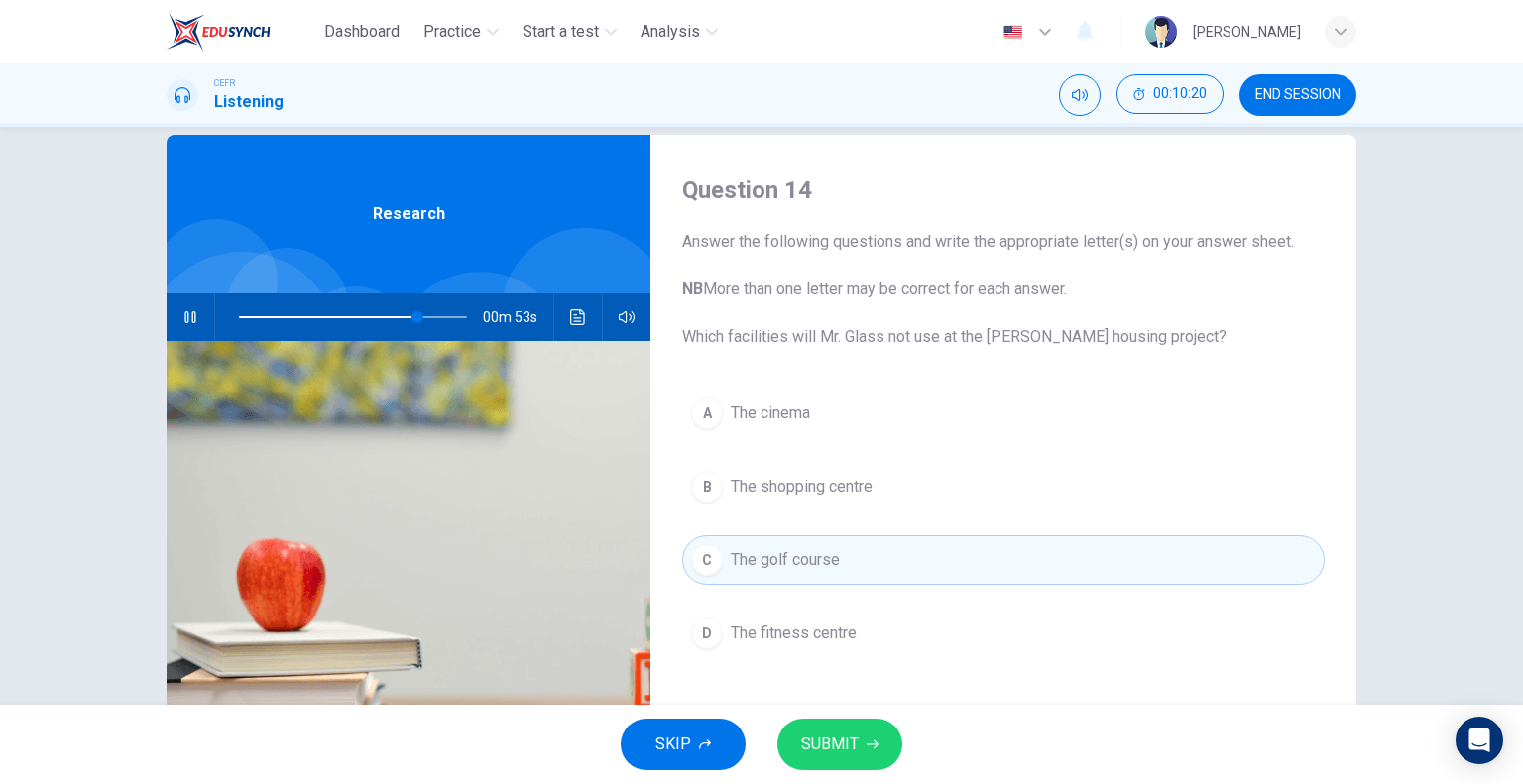 click on "SUBMIT" at bounding box center [830, 744] 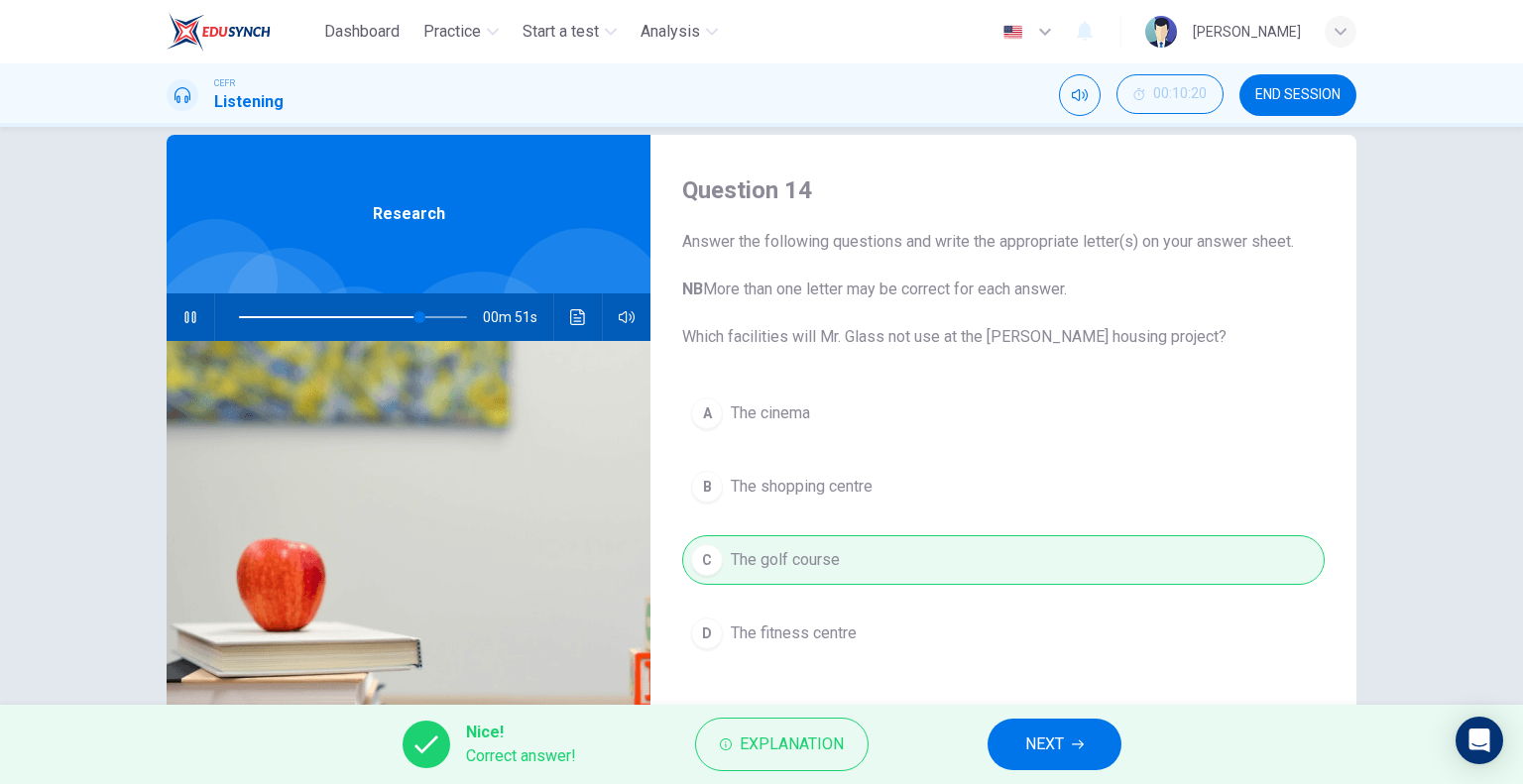 type on "79" 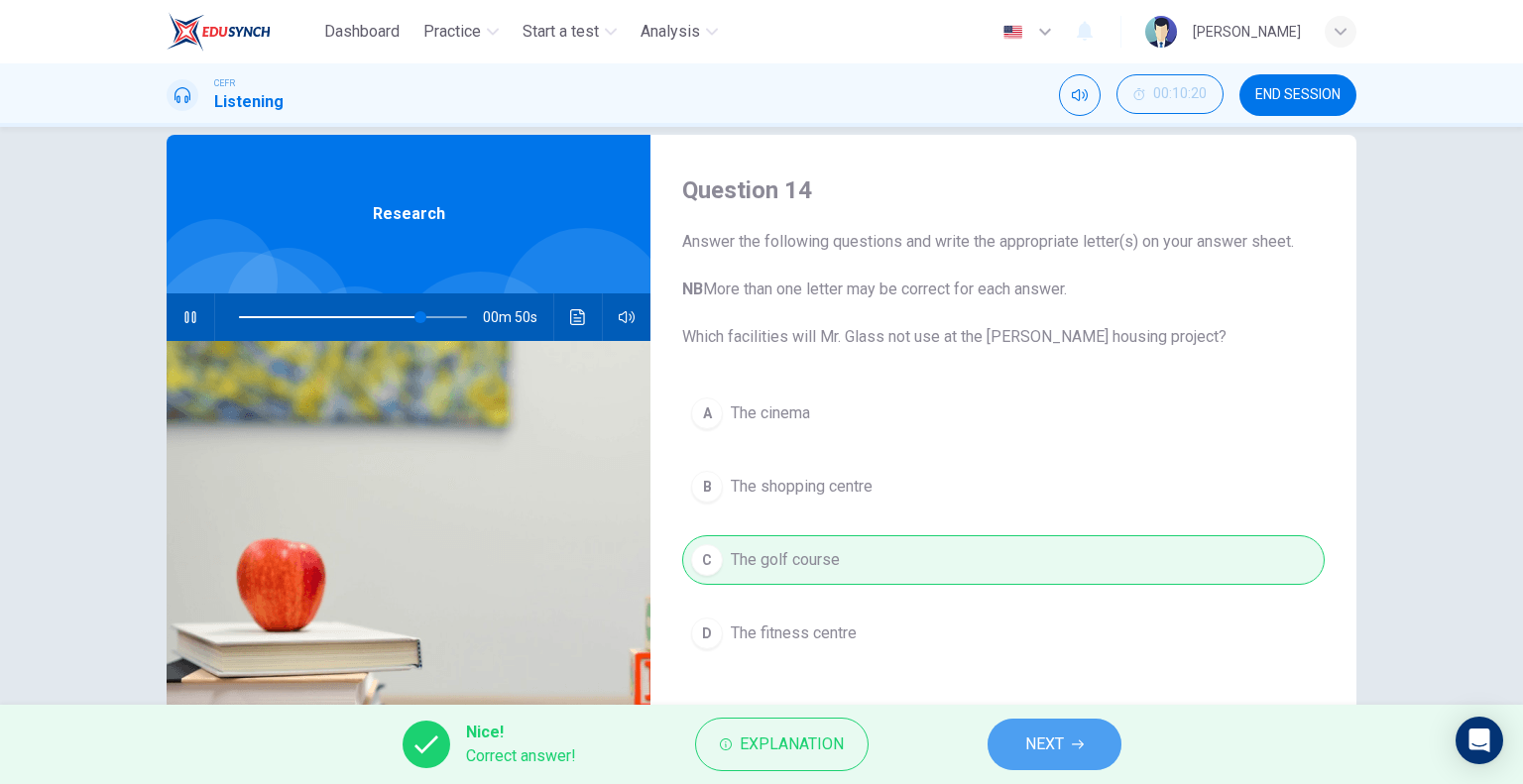 click on "NEXT" at bounding box center (1054, 744) 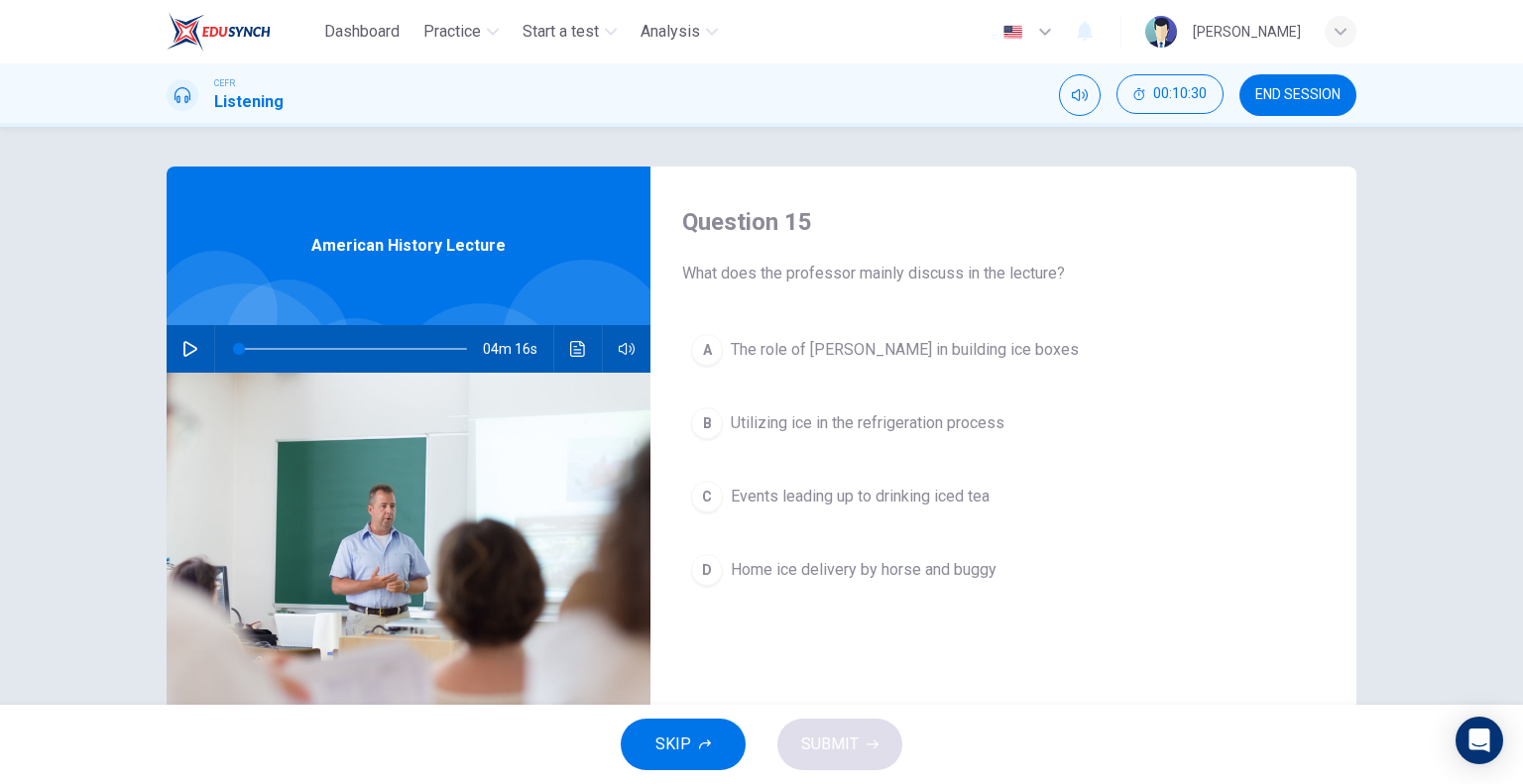 click on "Question 15 What does the professor mainly discuss in the lecture? A The role of [PERSON_NAME] in building ice boxes B Utilizing ice in the refrigeration process C Events leading up to drinking iced tea D Home ice delivery by horse and buggy American History Lecture 04m 16s" at bounding box center (762, 415) 